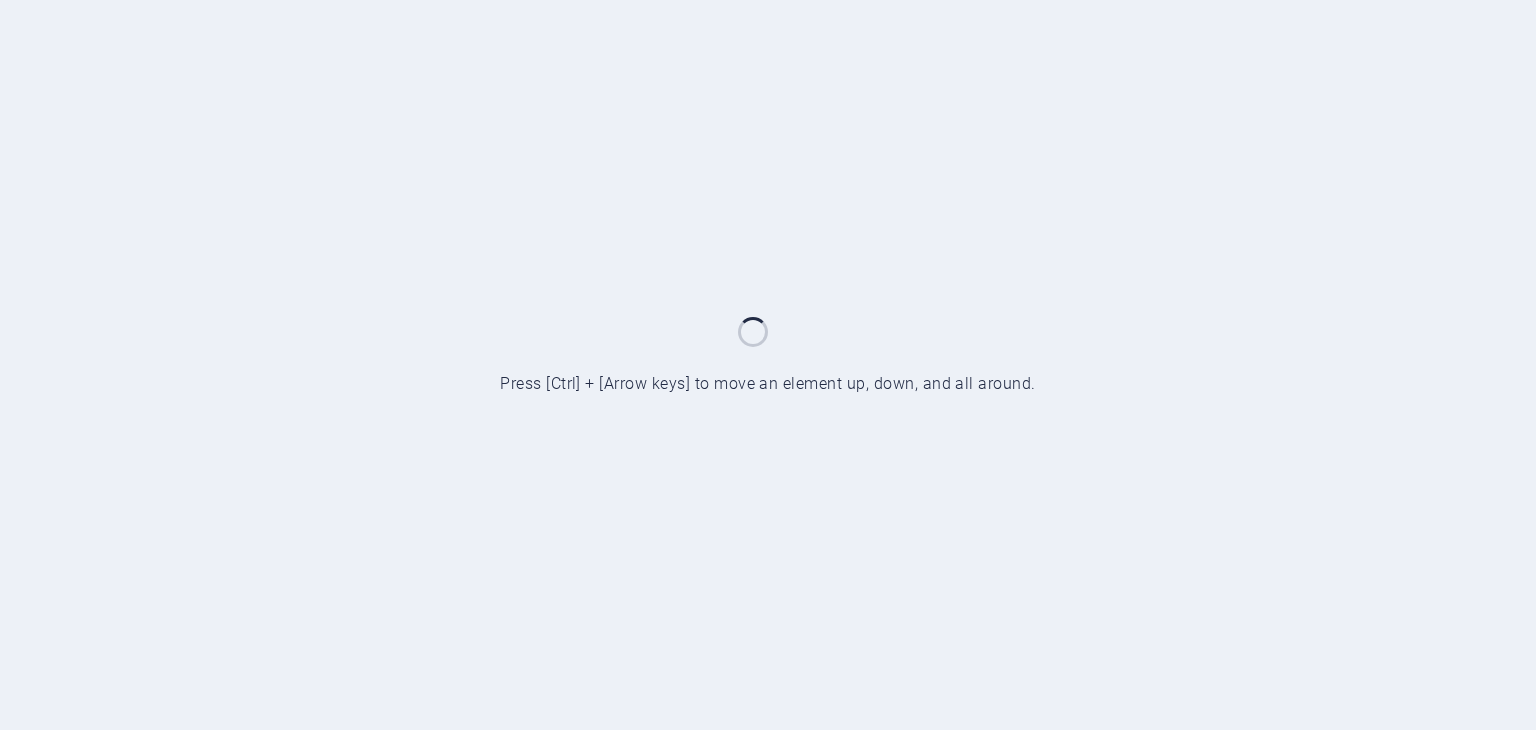 scroll, scrollTop: 0, scrollLeft: 0, axis: both 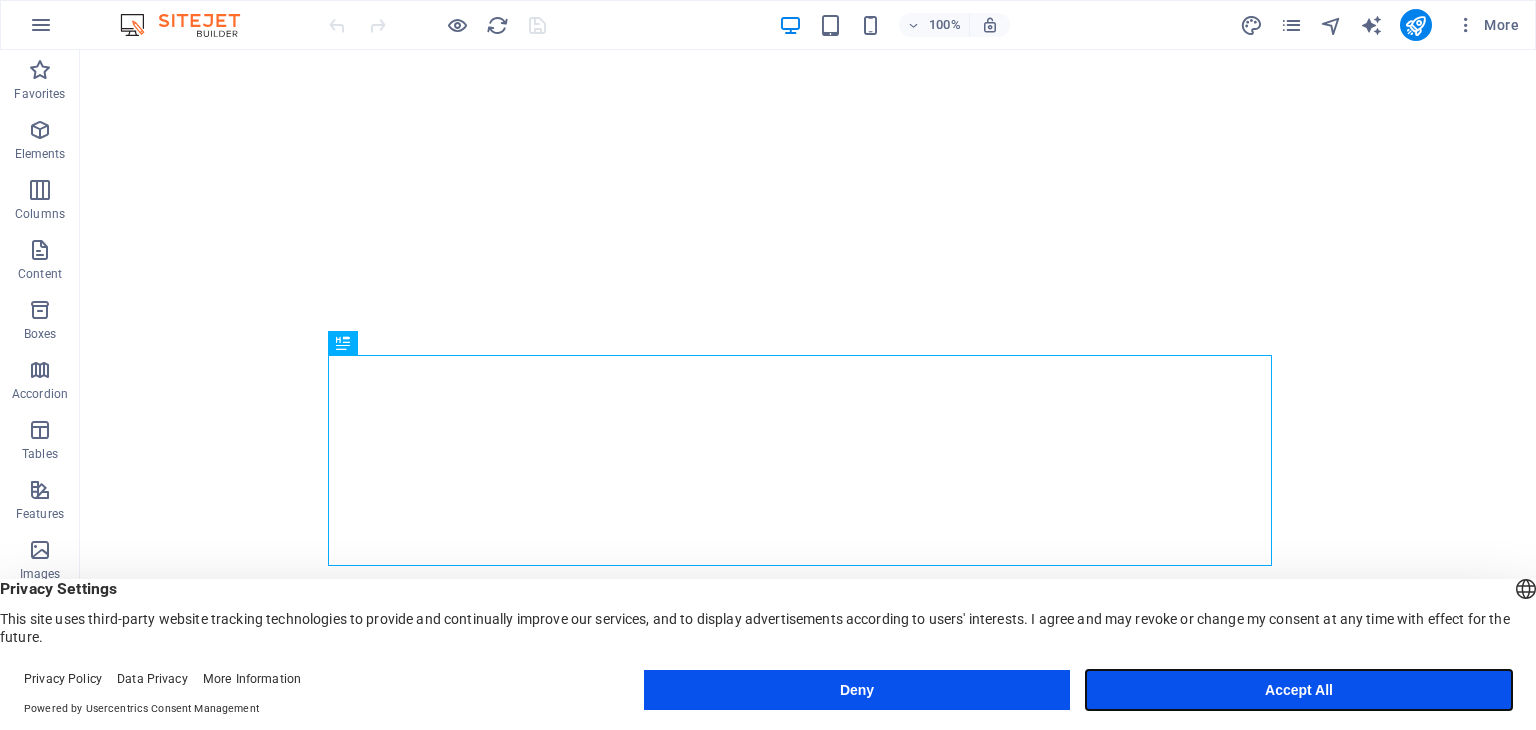drag, startPoint x: 1173, startPoint y: 692, endPoint x: 1093, endPoint y: 641, distance: 94.873604 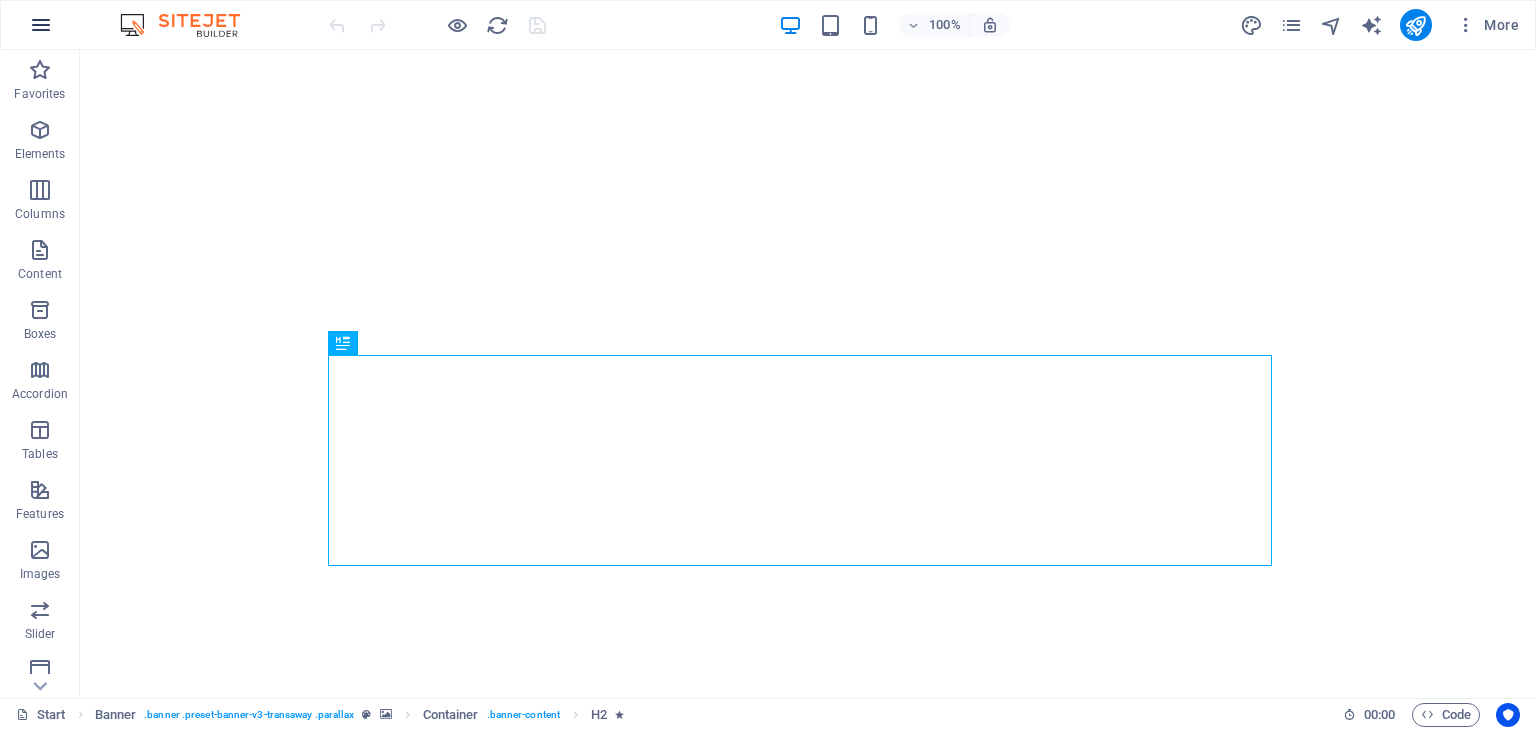 click at bounding box center [41, 25] 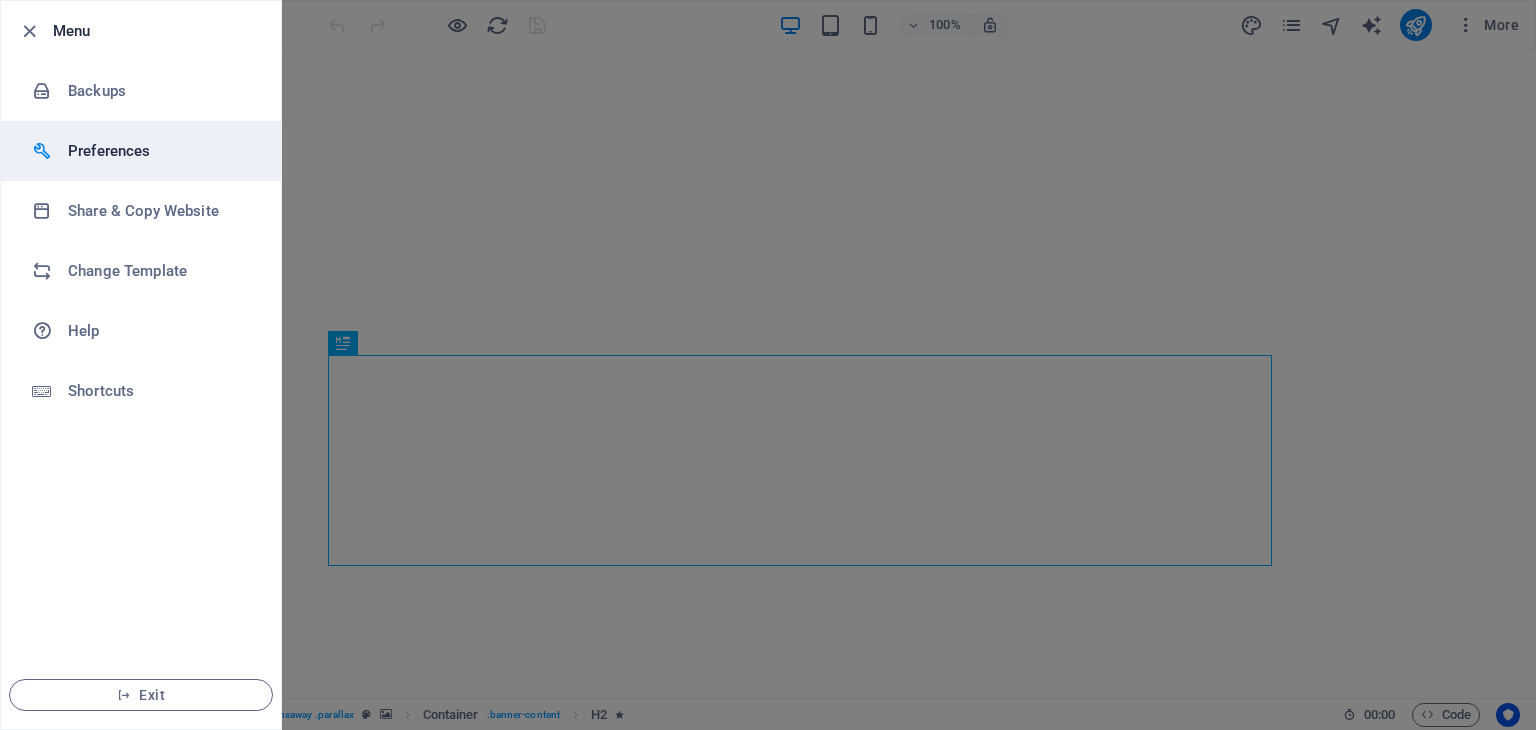 click on "Preferences" at bounding box center (160, 151) 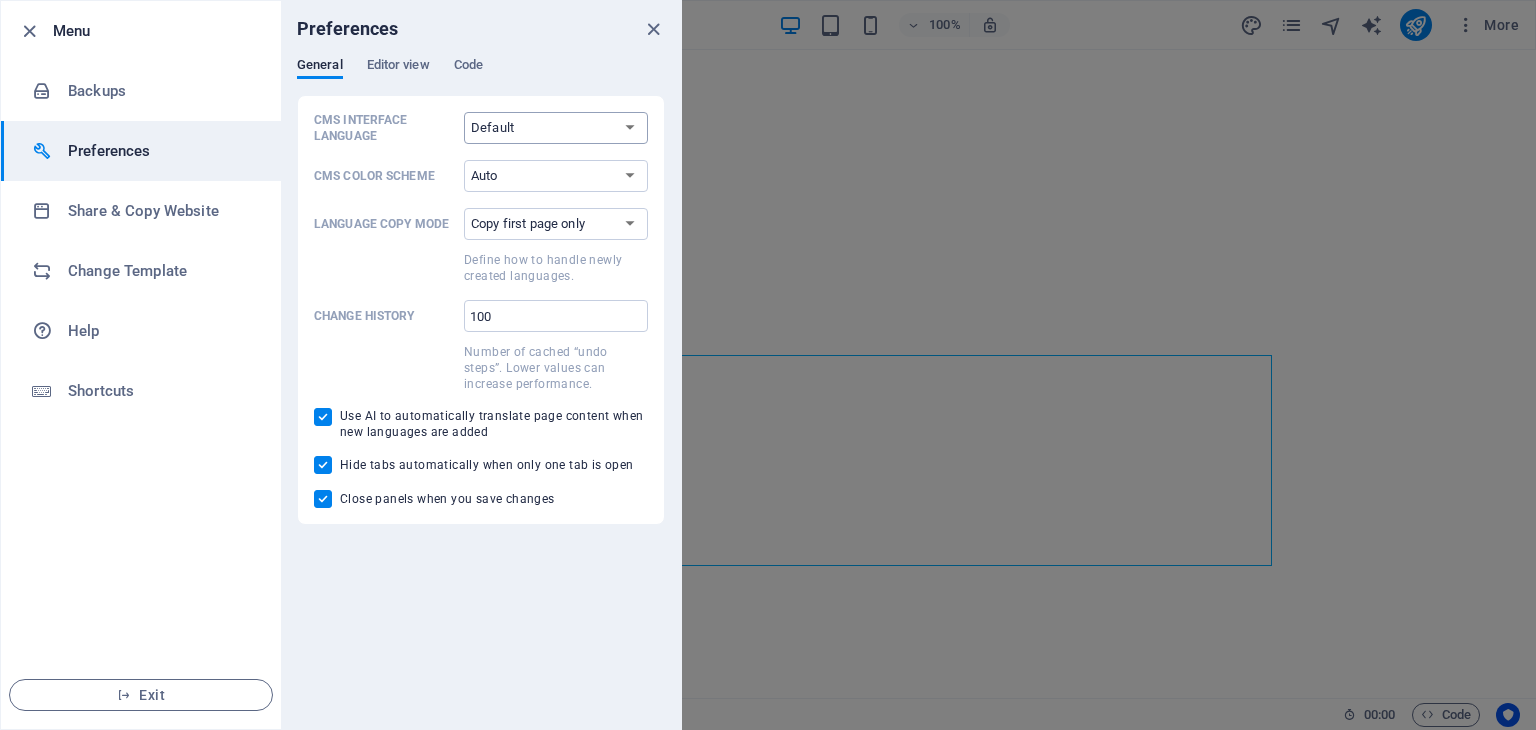 click on "Default Deutsch English Español Français Magyar Italiano Nederlands Polski Português русский язык Svenska Türkçe 日本語" at bounding box center (556, 128) 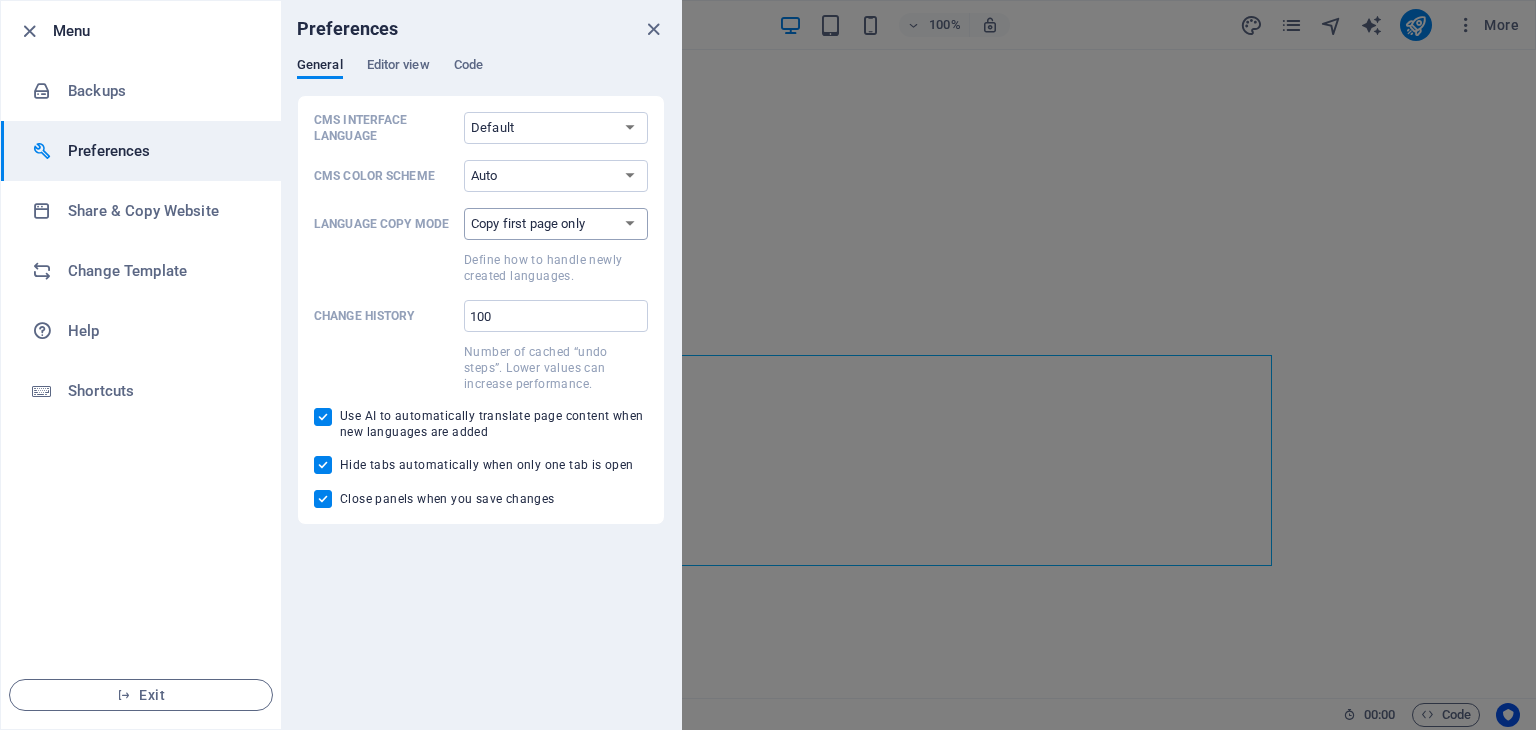 click on "Copy first page only Copy all pages" at bounding box center (556, 224) 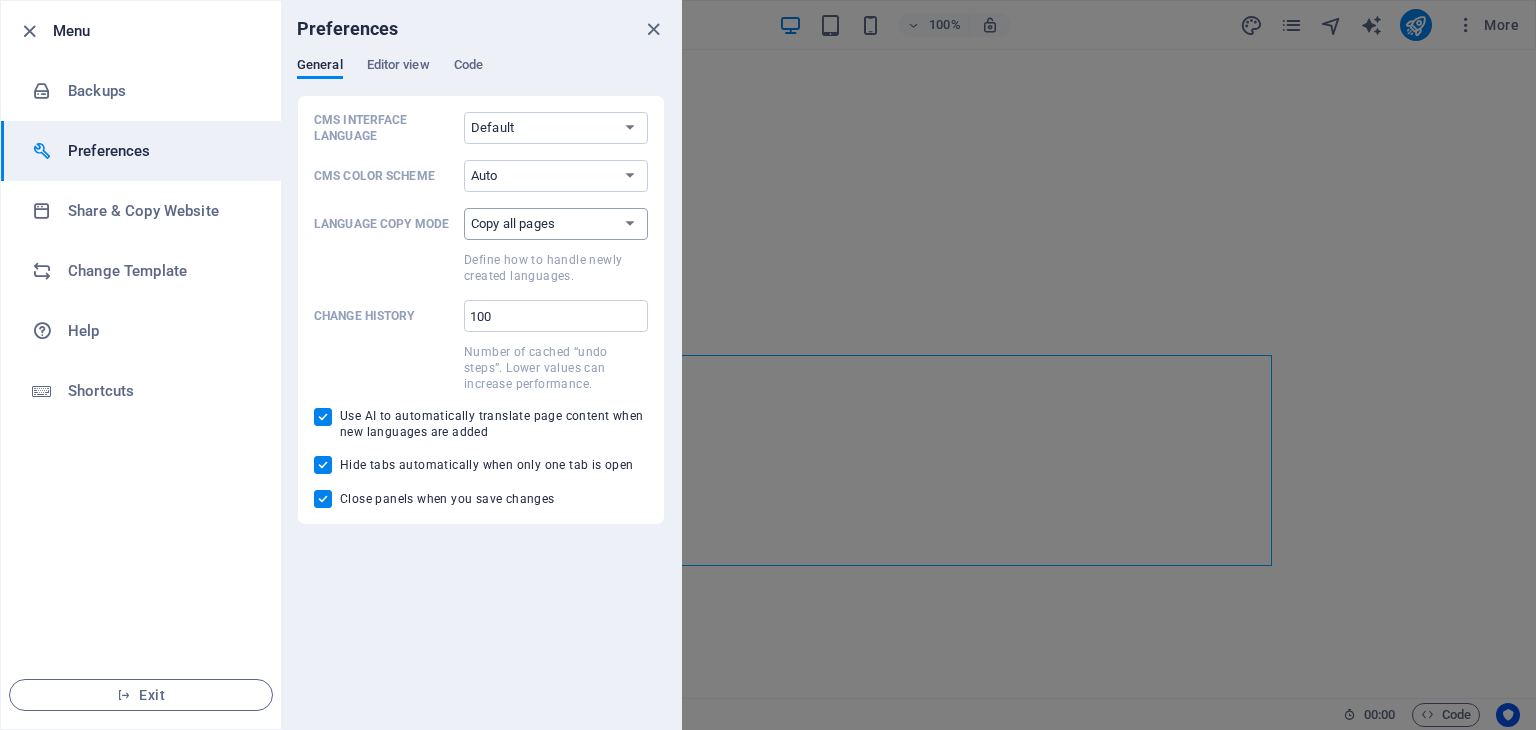 click on "Copy first page only Copy all pages" at bounding box center [556, 224] 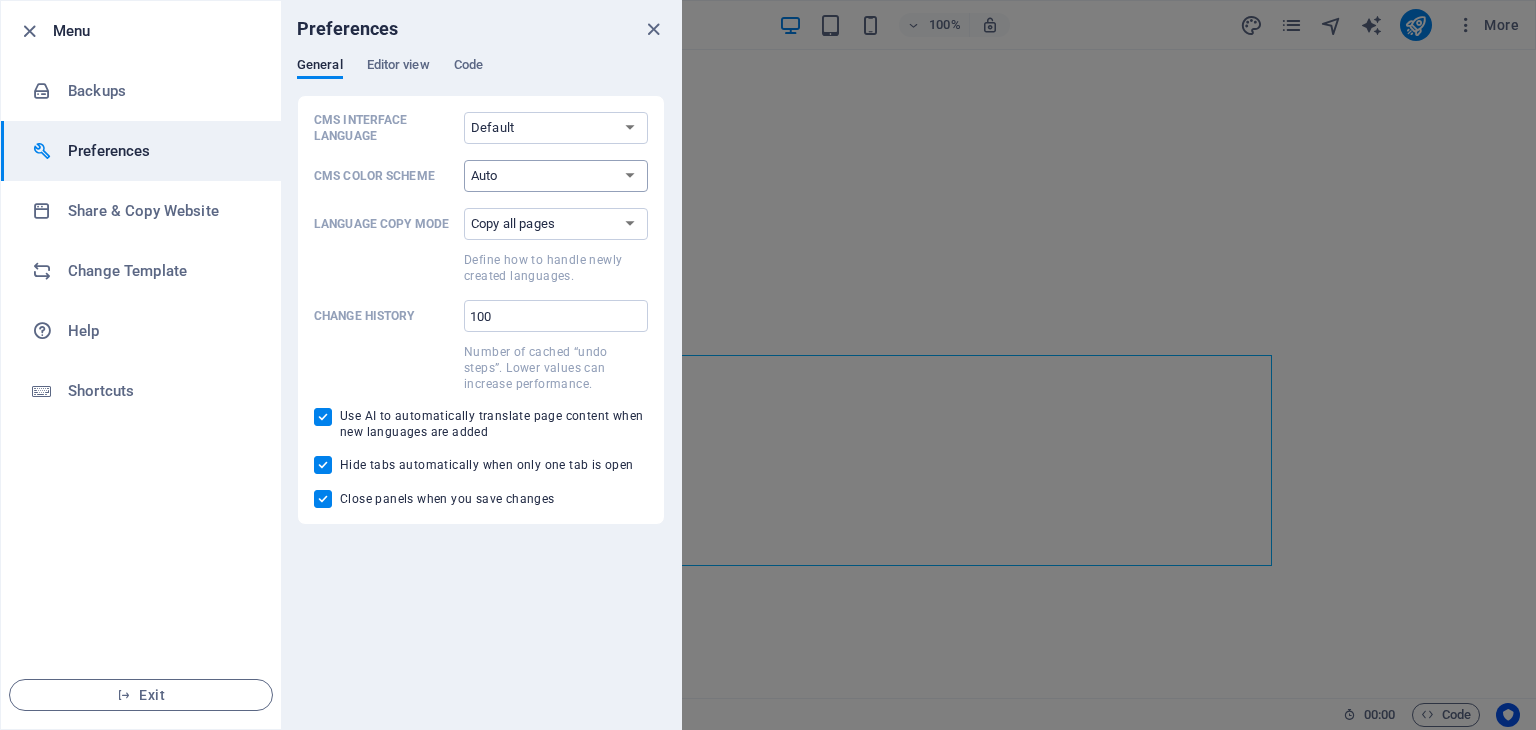 click on "Auto Dark Light" at bounding box center [556, 176] 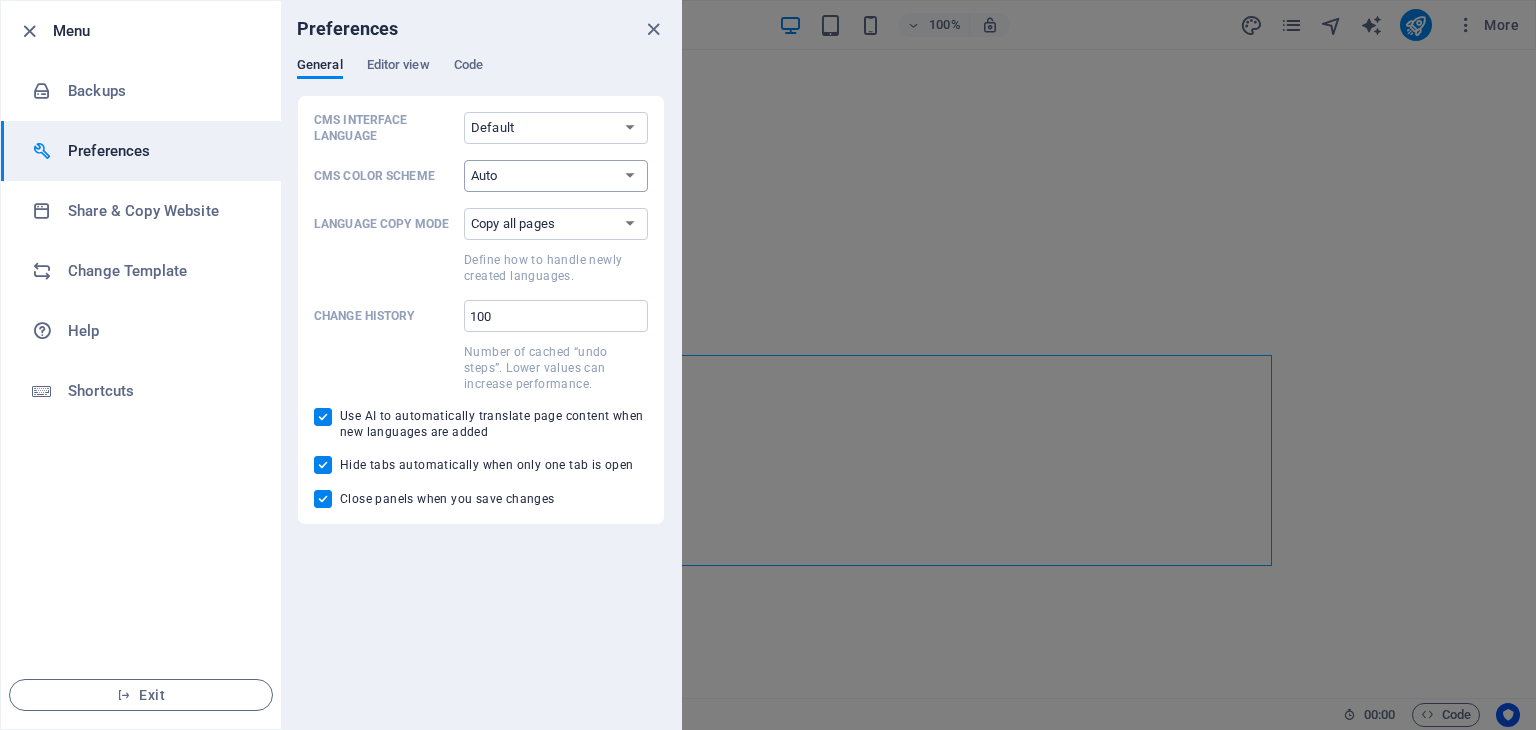 click on "Auto Dark Light" at bounding box center (556, 176) 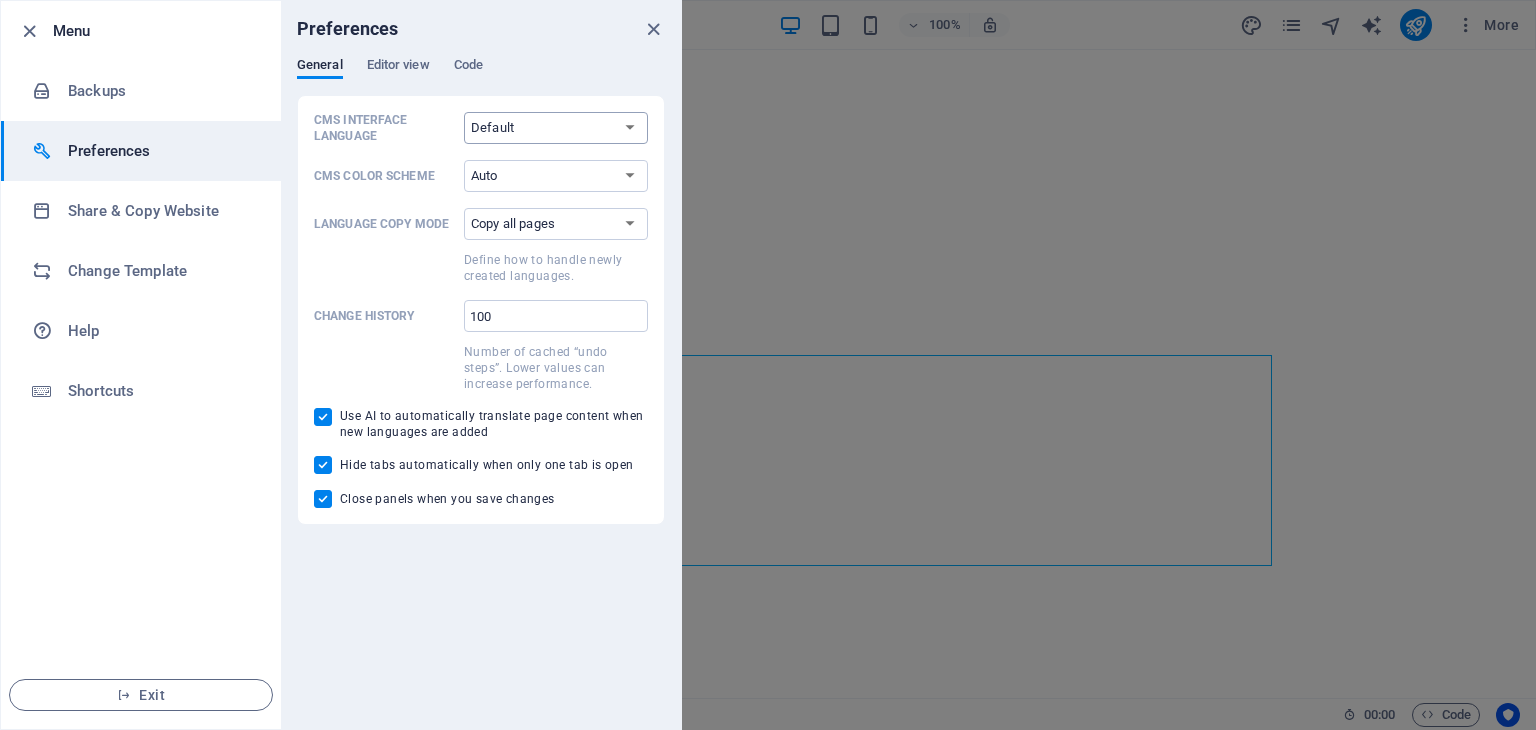 click on "Default Deutsch English Español Français Magyar Italiano Nederlands Polski Português русский язык Svenska Türkçe 日本語" at bounding box center [556, 128] 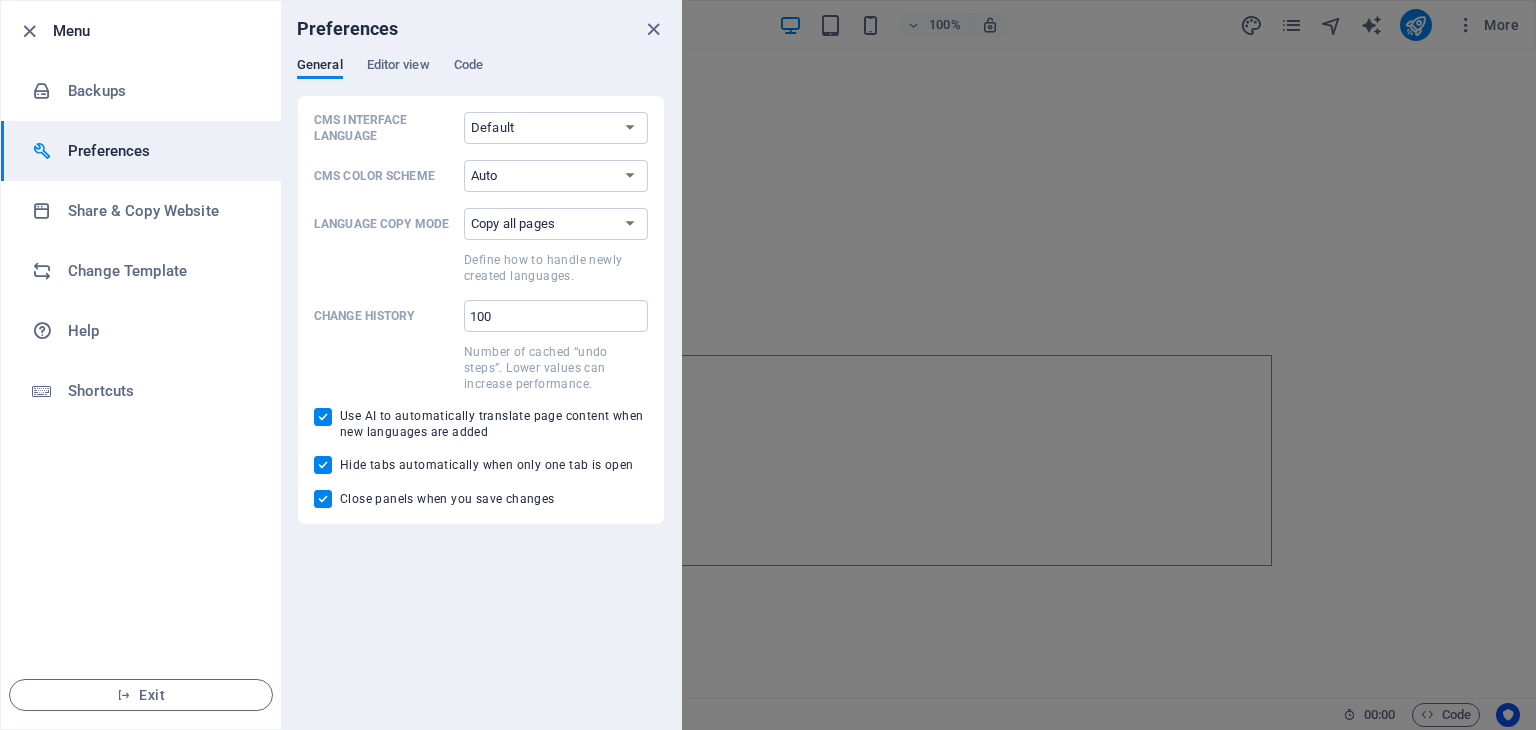 click on "General Editor view Code" at bounding box center [481, 76] 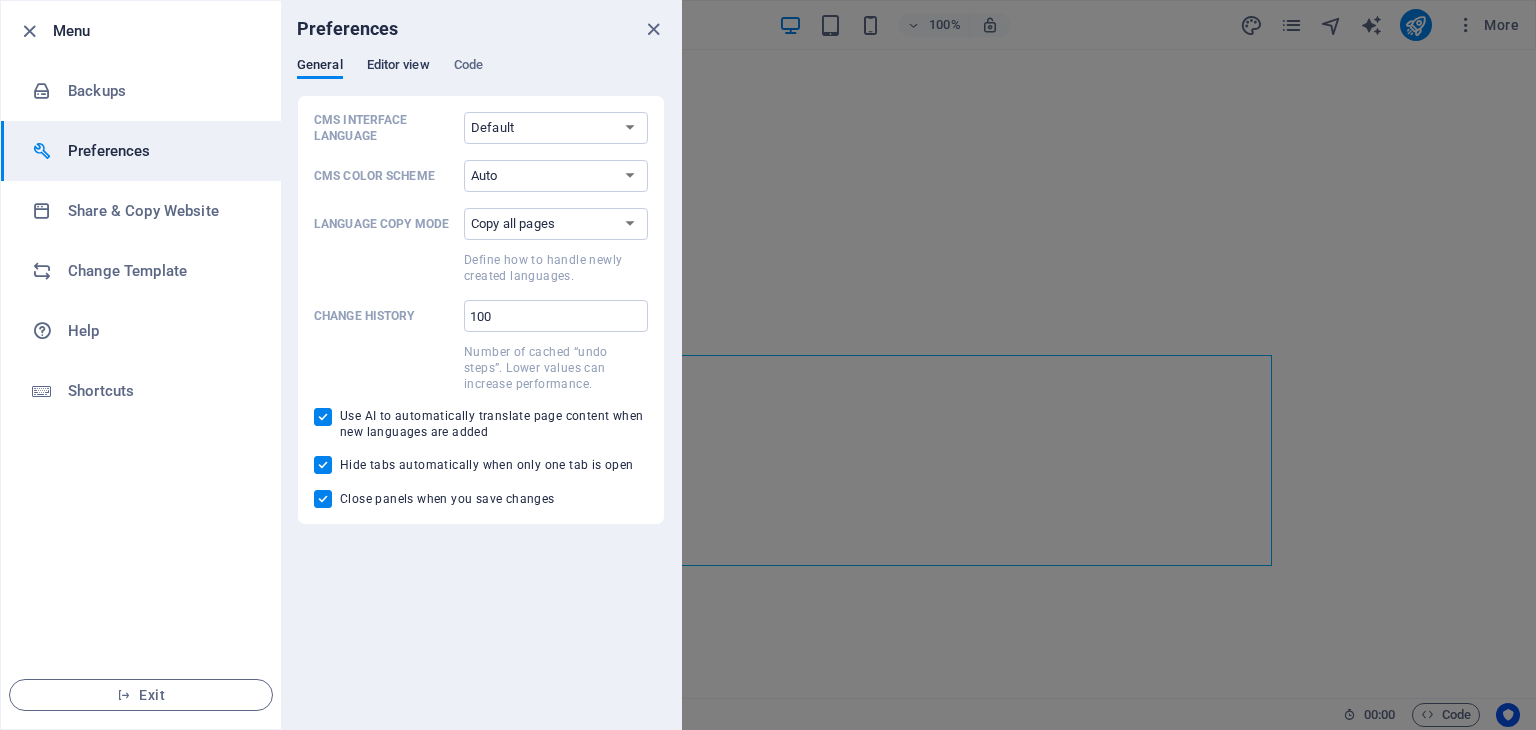 click on "Editor view" at bounding box center (398, 67) 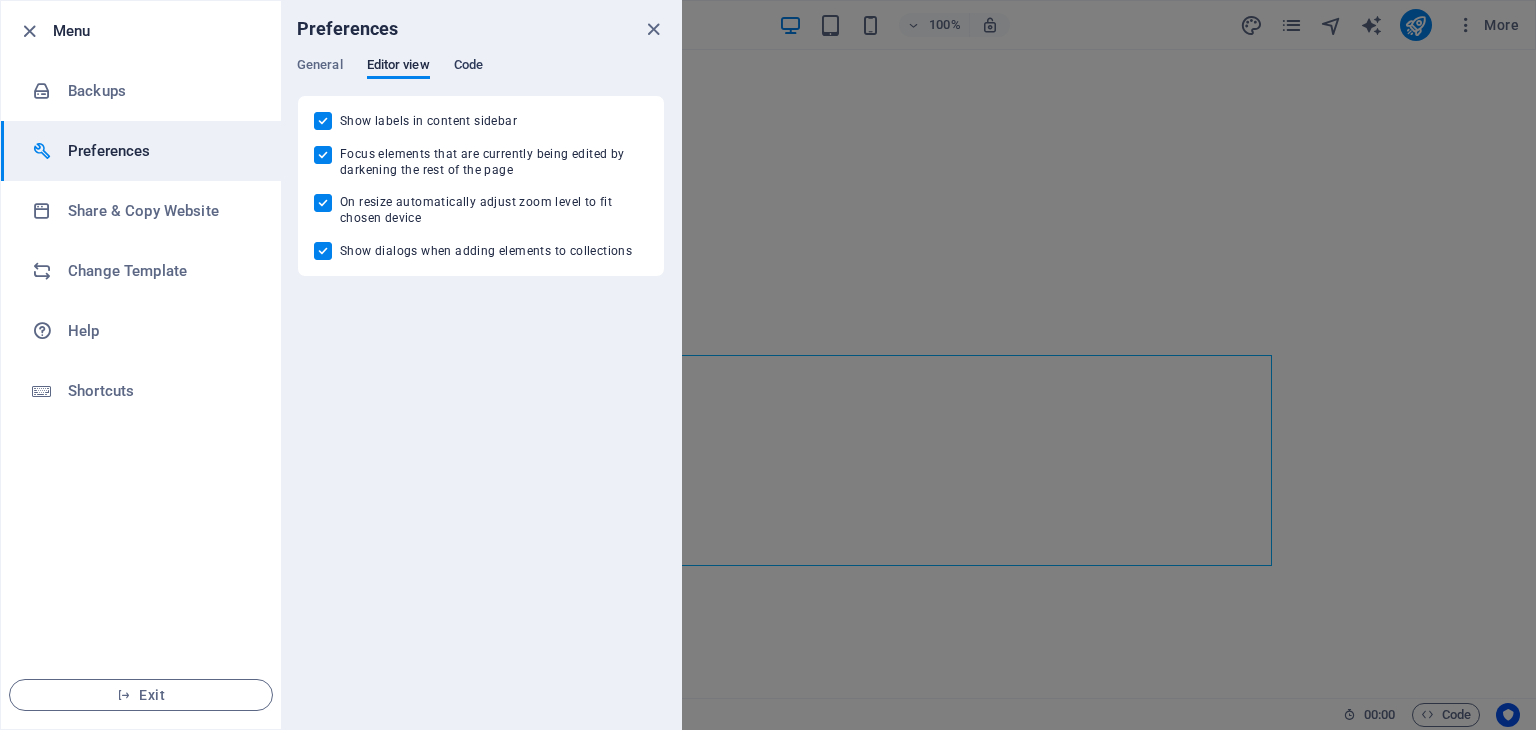 click on "Code" at bounding box center [468, 67] 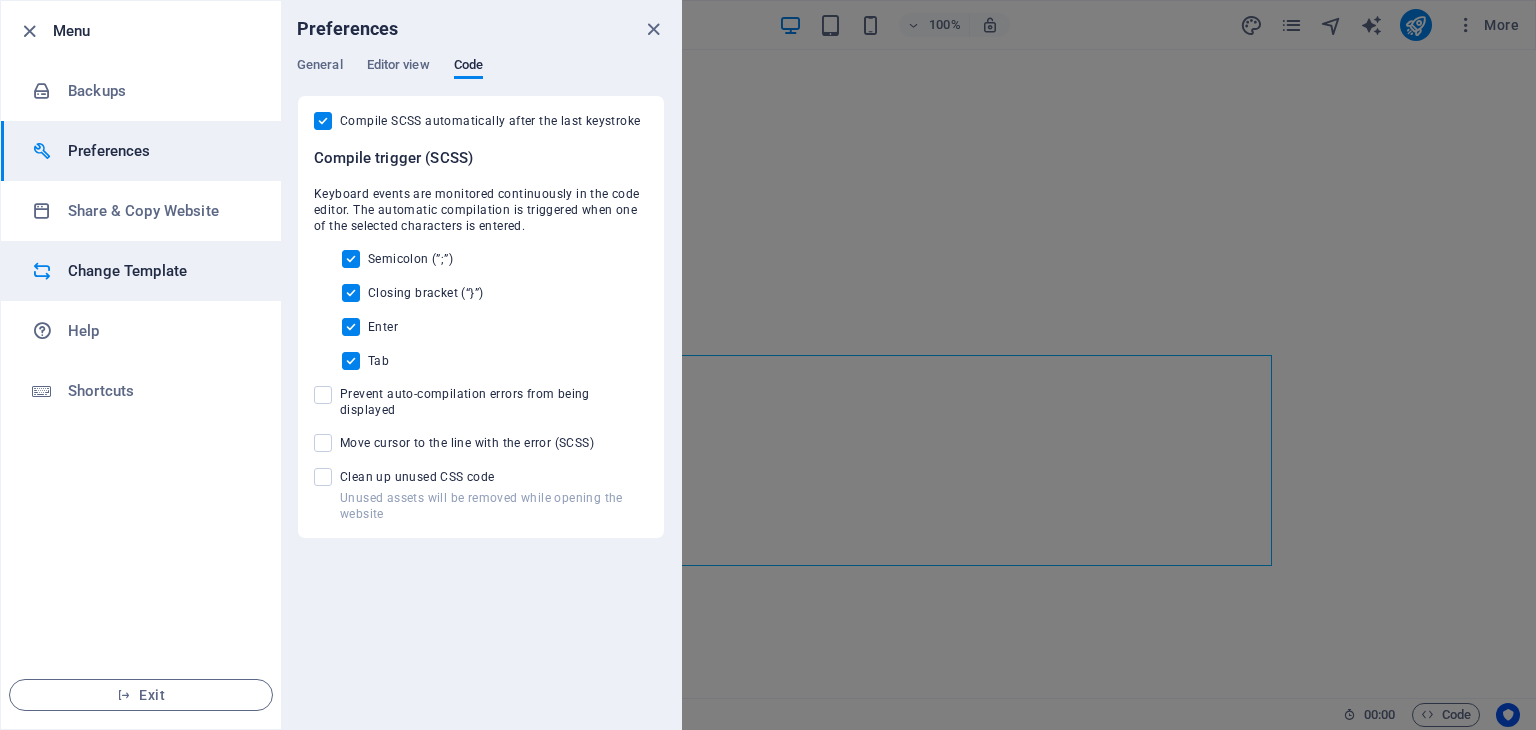 click on "Change Template" at bounding box center (160, 271) 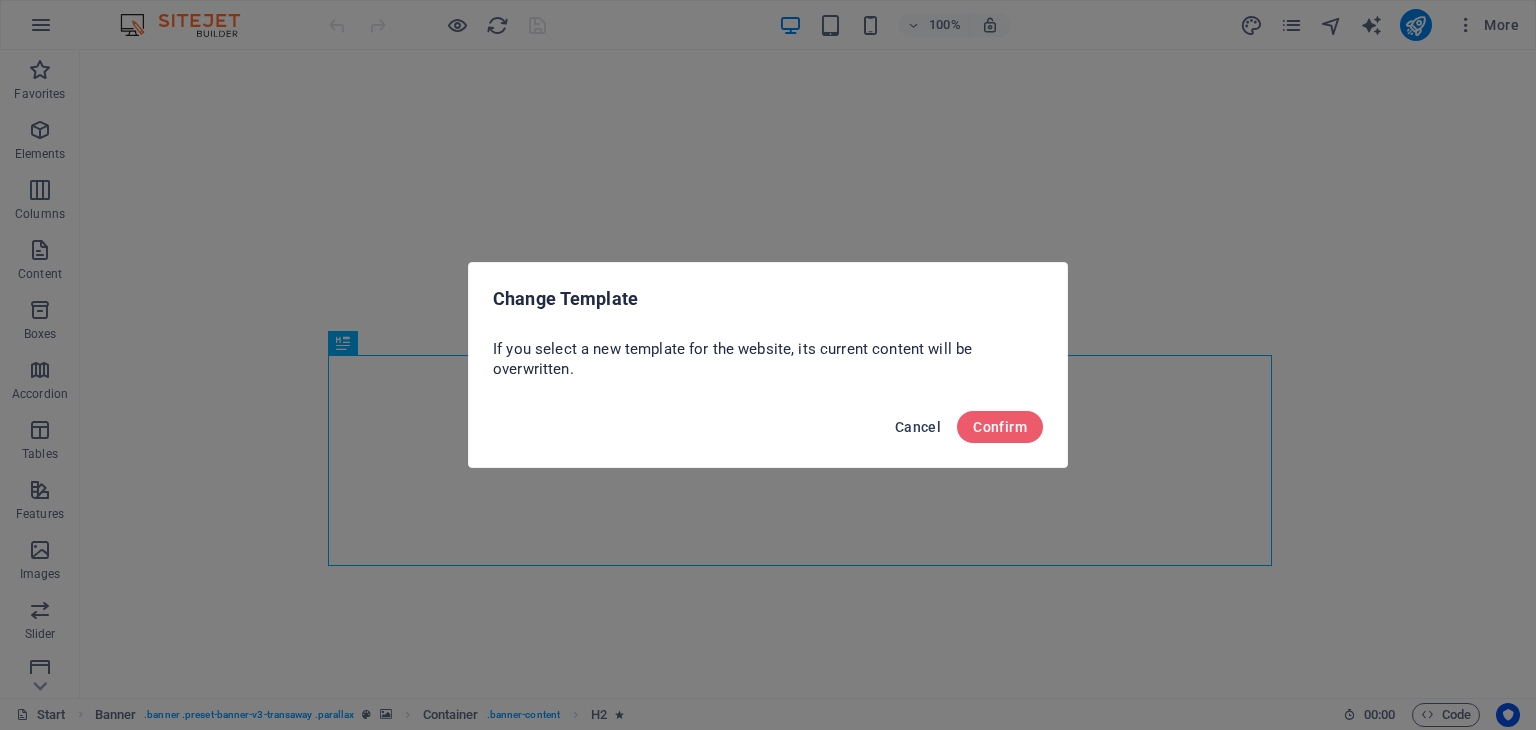 click on "Cancel" at bounding box center [918, 427] 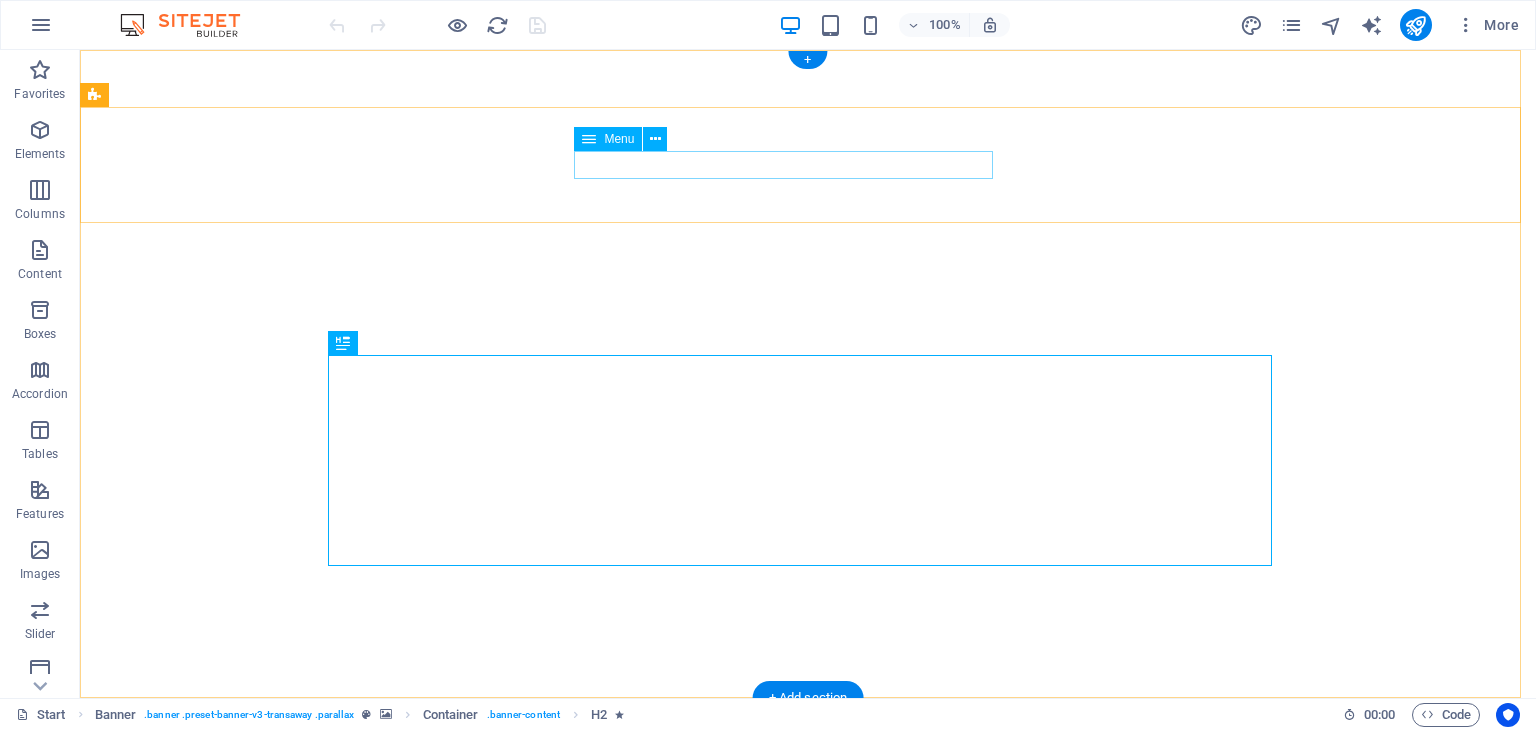 click on "Home About us Services Pricing Contact" at bounding box center (808, 1065) 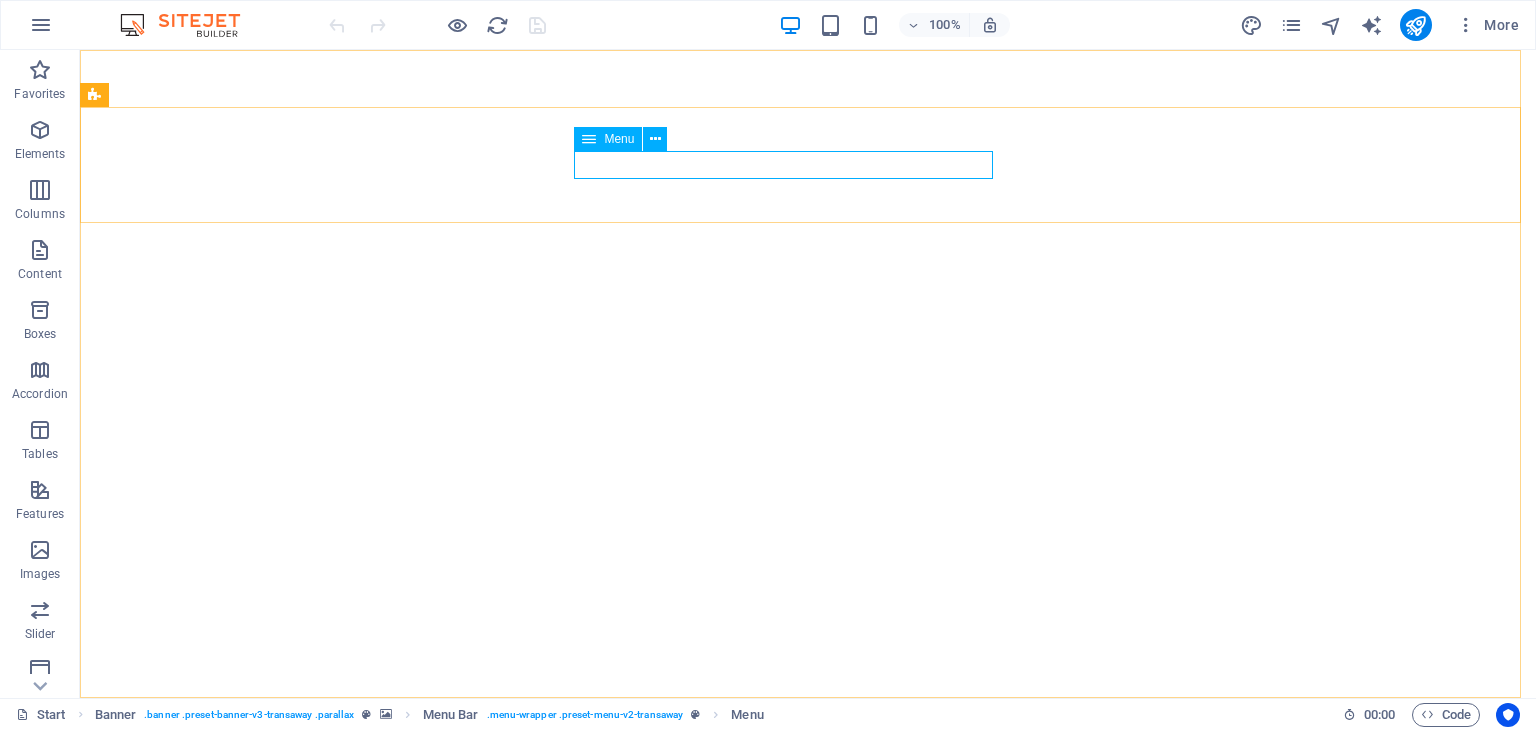 click on "Menu" at bounding box center (619, 139) 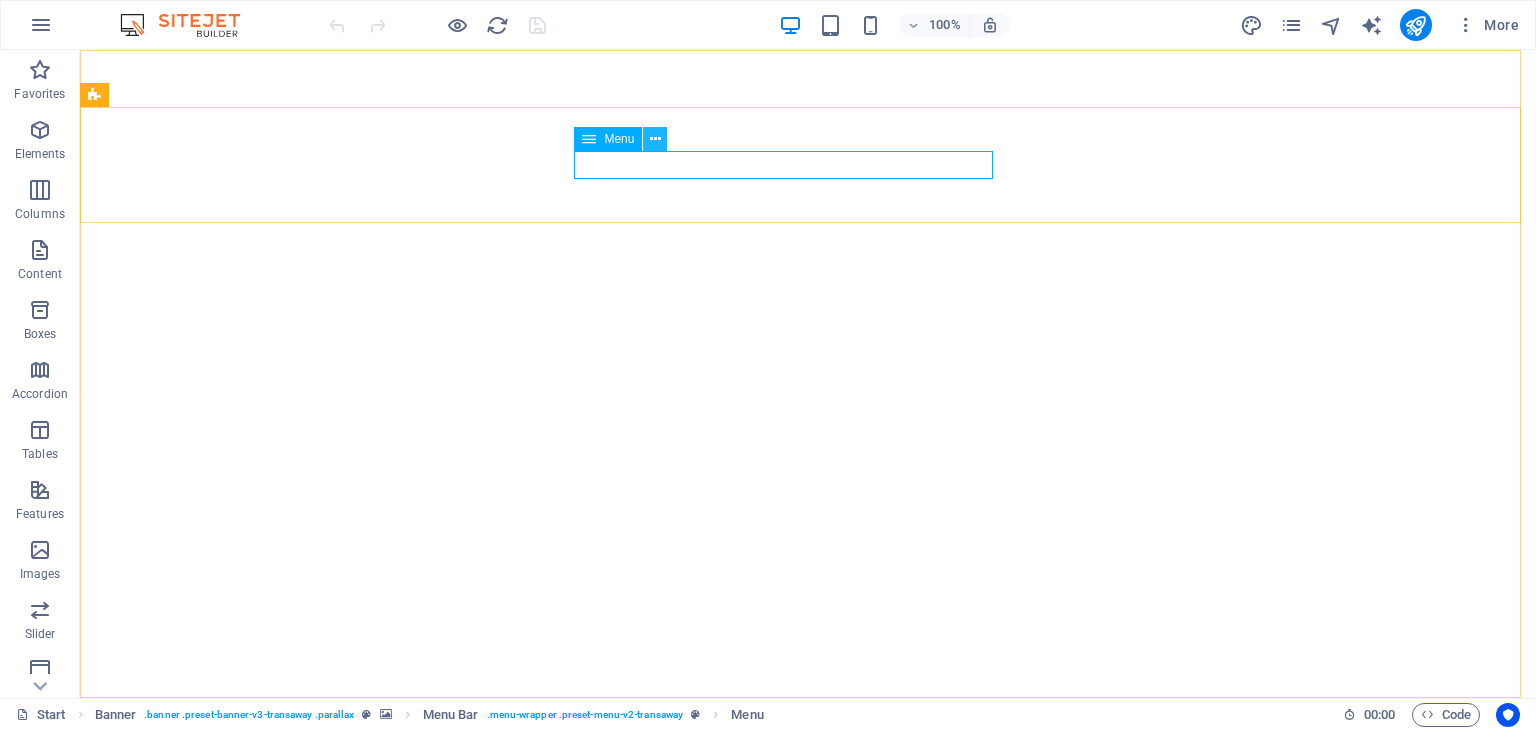 click at bounding box center (655, 139) 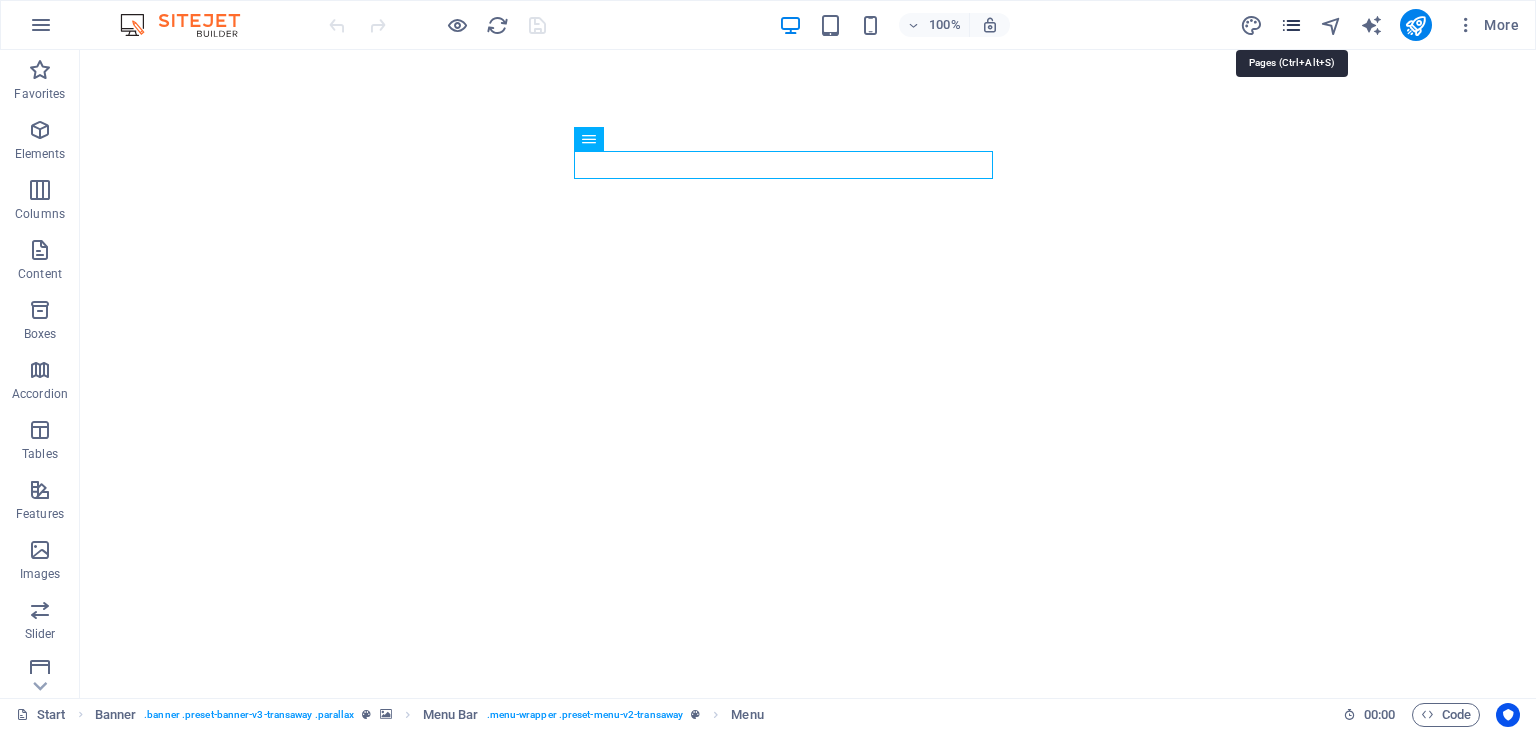 click at bounding box center [1291, 25] 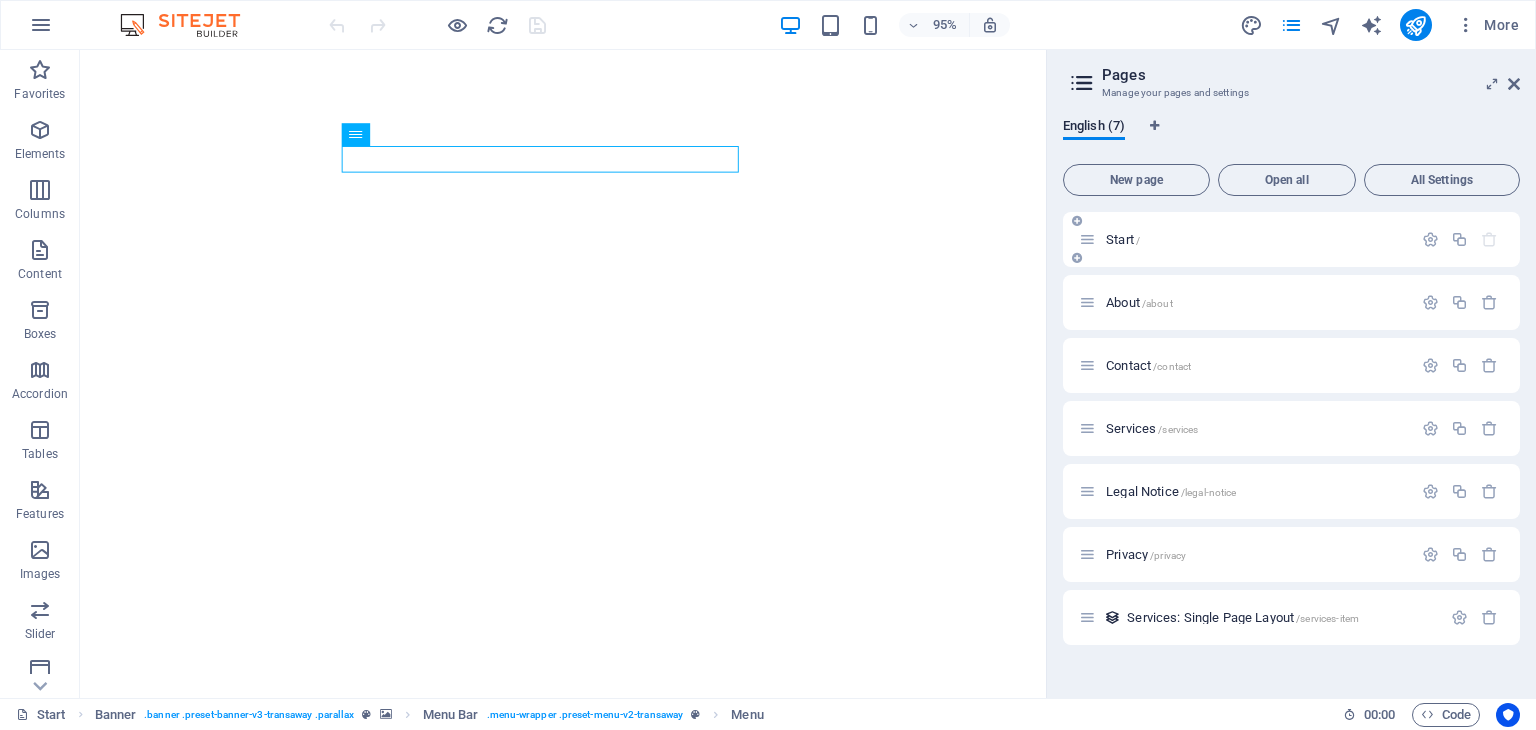 click on "Start /" at bounding box center (1123, 239) 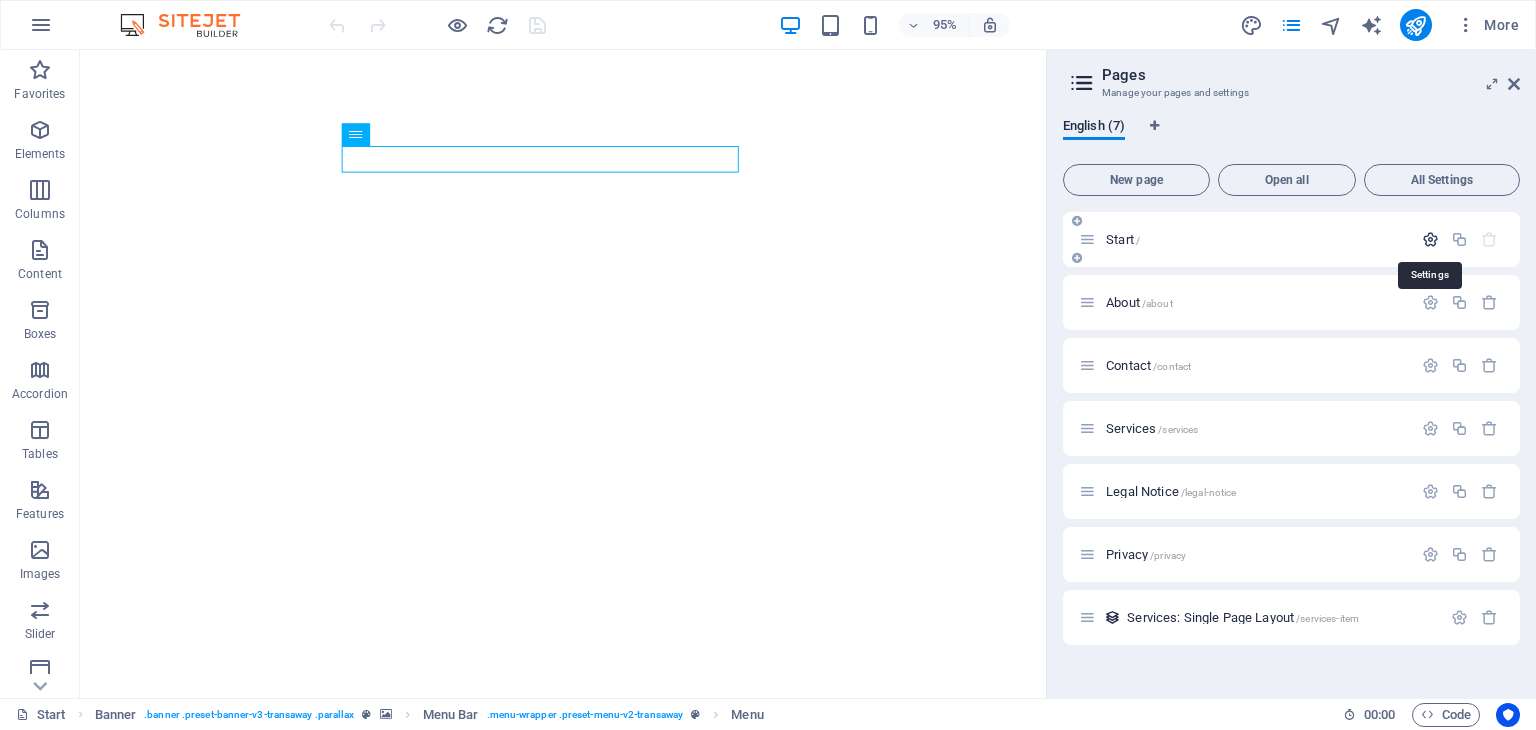 click at bounding box center [1430, 239] 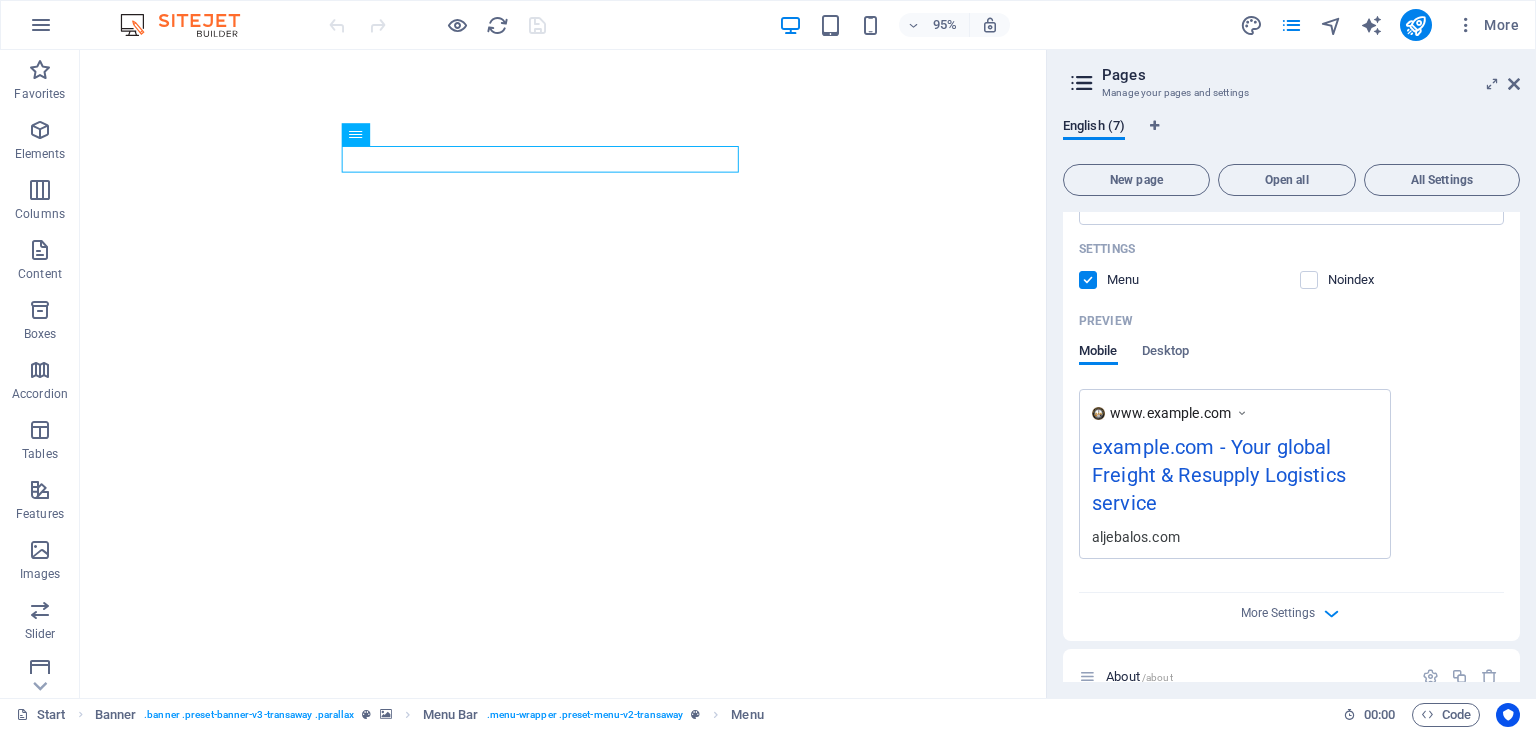 scroll, scrollTop: 500, scrollLeft: 0, axis: vertical 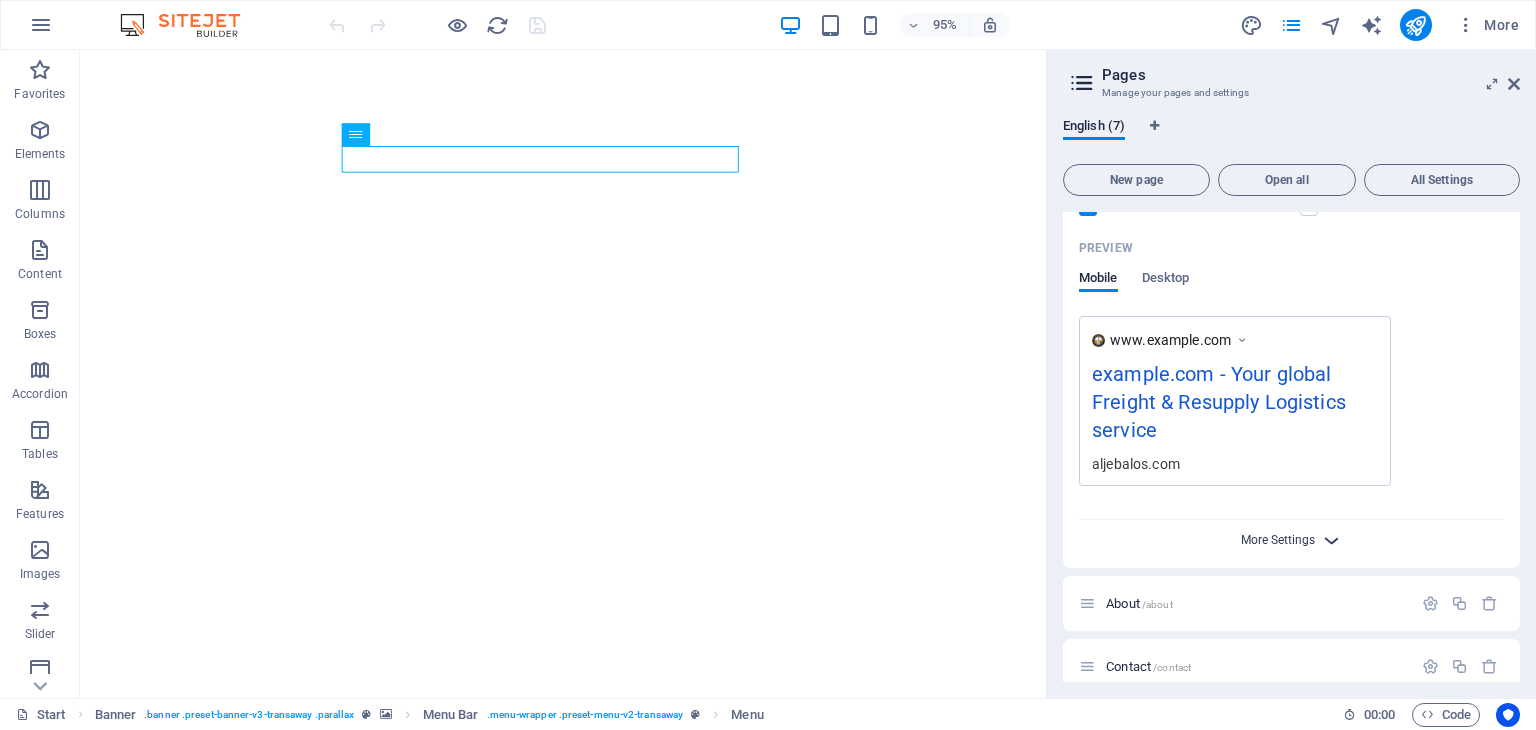 click on "More Settings" at bounding box center [1278, 540] 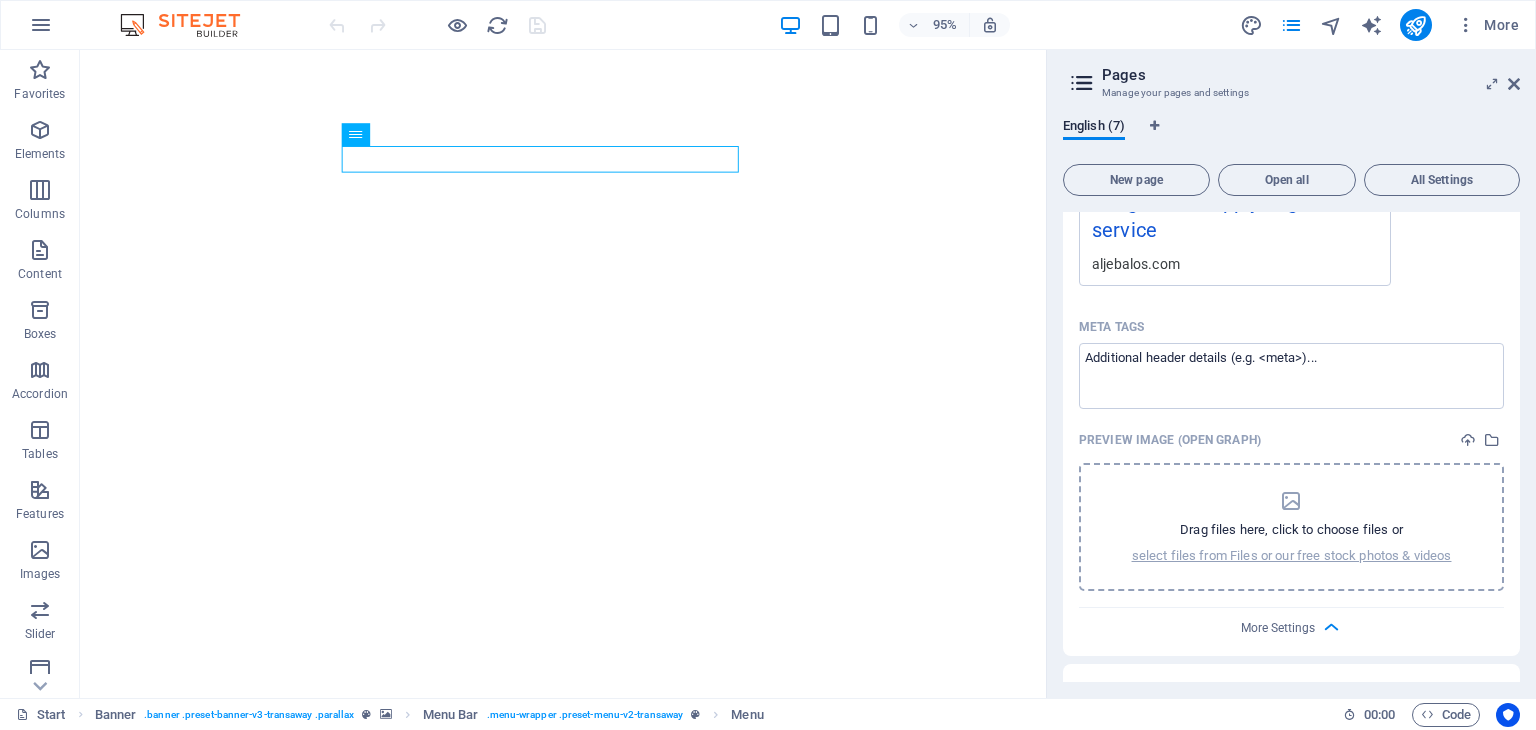 scroll, scrollTop: 900, scrollLeft: 0, axis: vertical 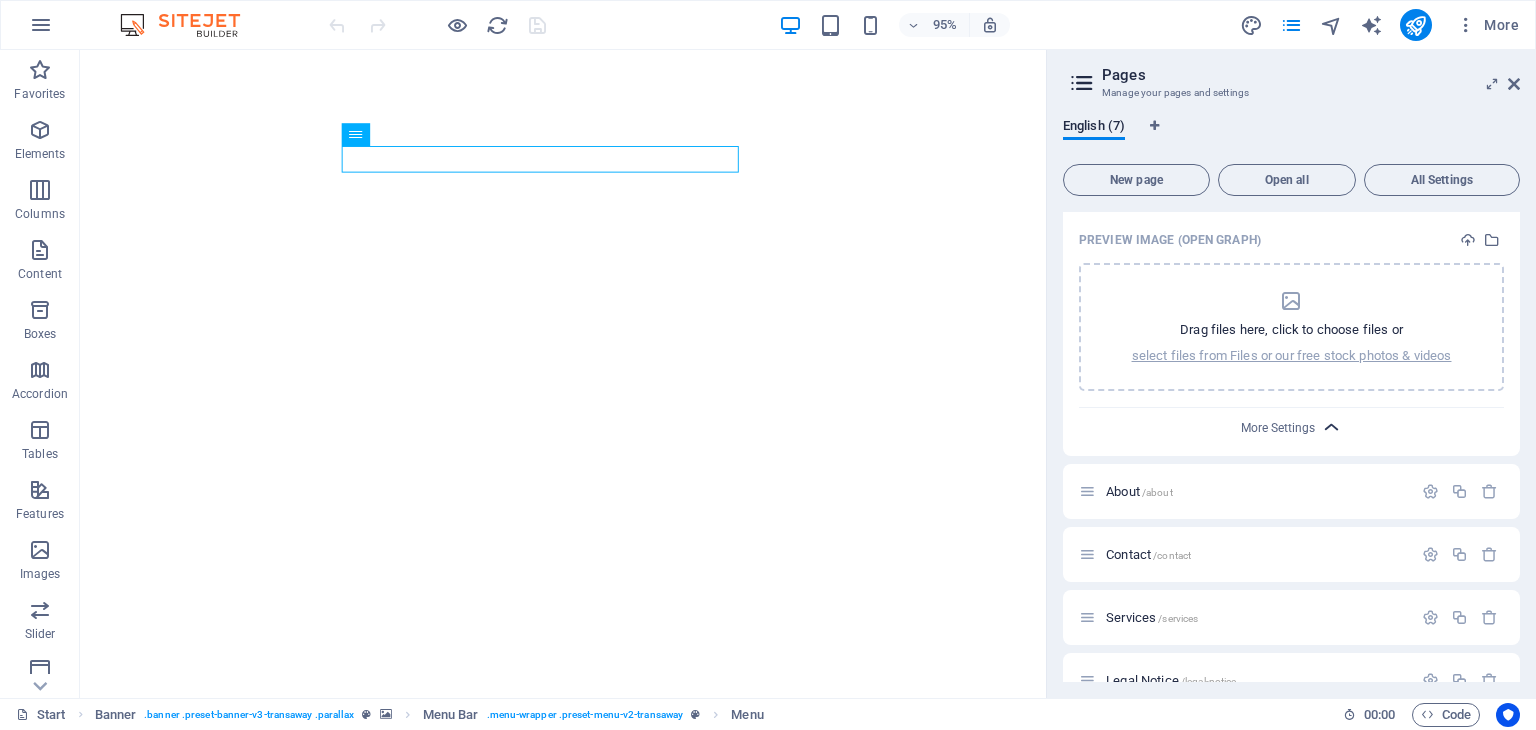 click at bounding box center (1331, 427) 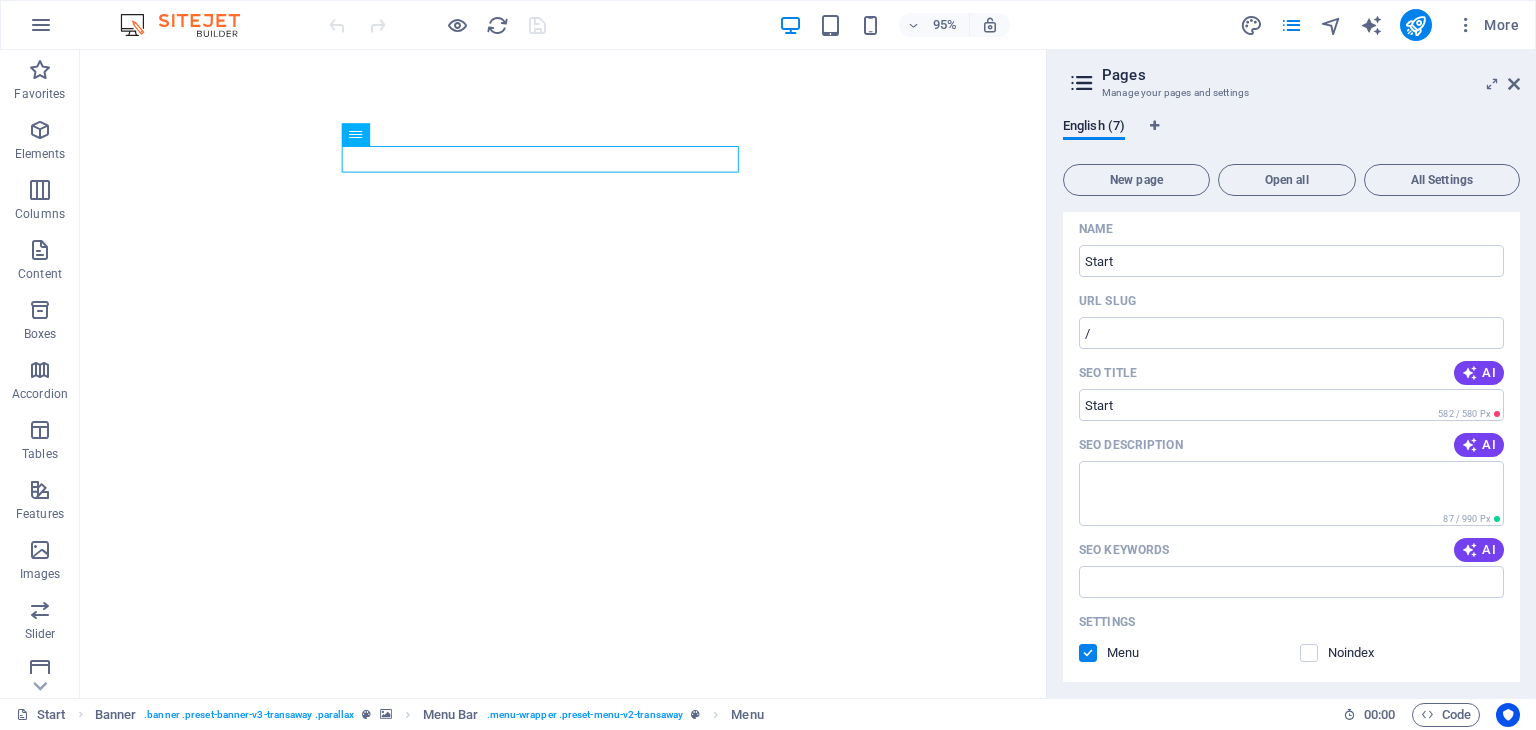 scroll, scrollTop: 0, scrollLeft: 0, axis: both 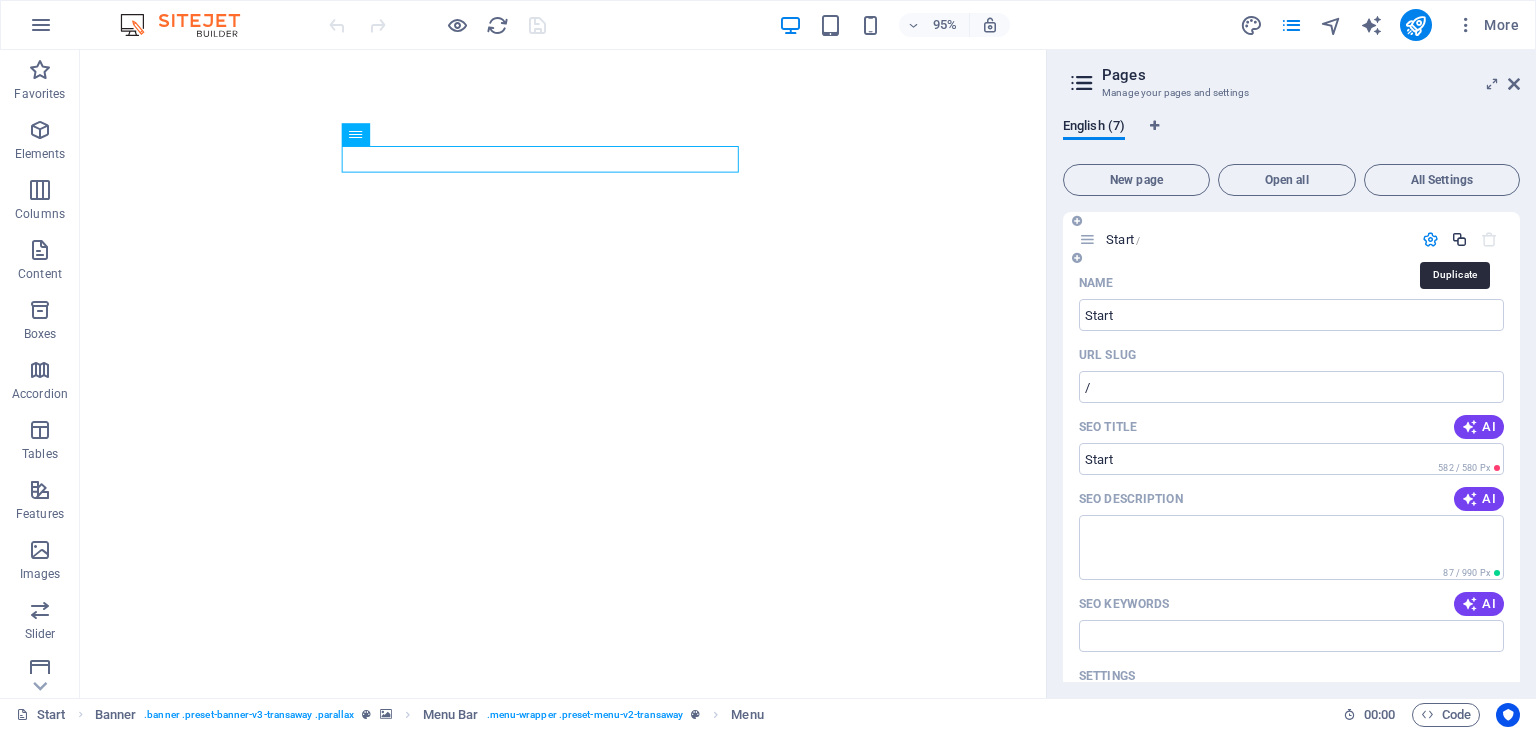 click at bounding box center (1459, 239) 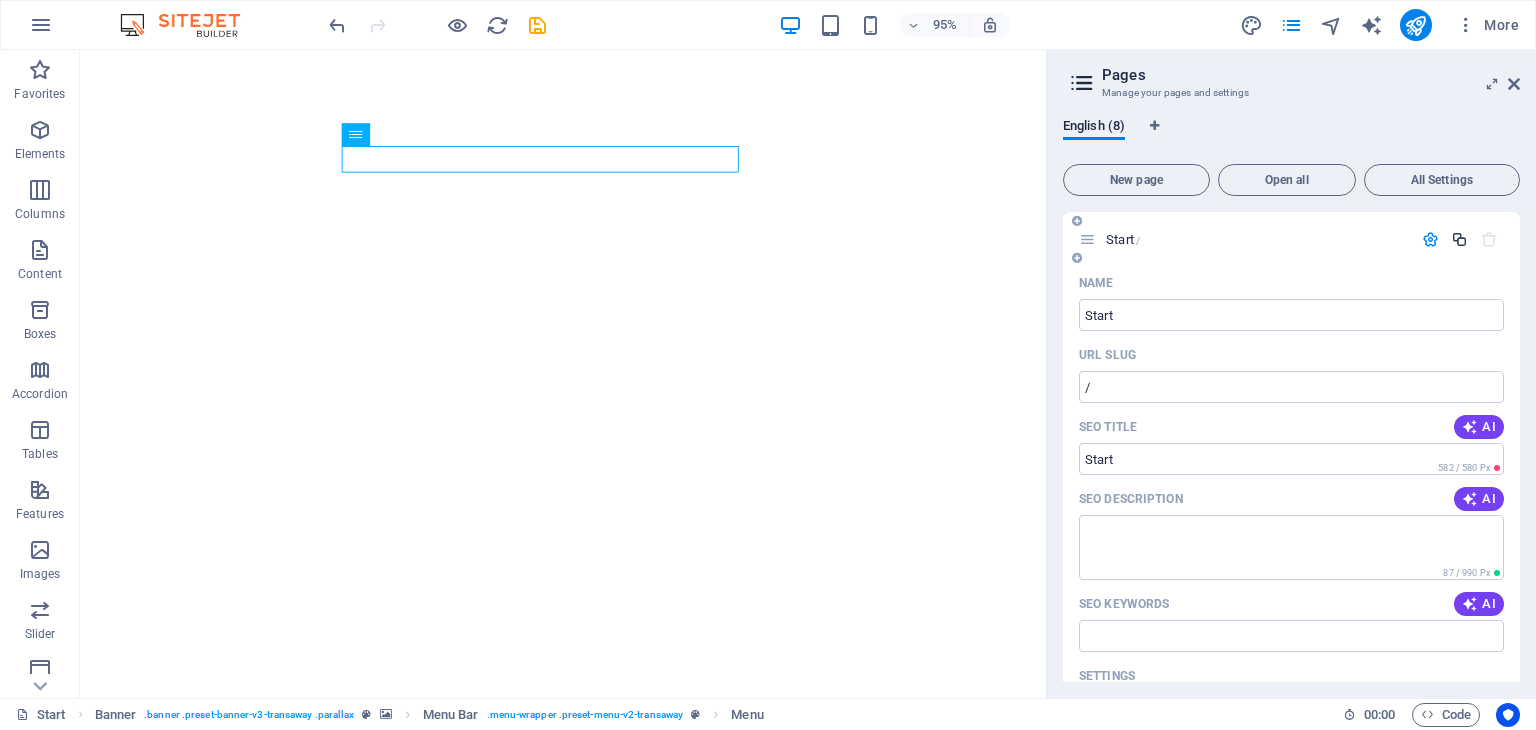 scroll, scrollTop: 732, scrollLeft: 0, axis: vertical 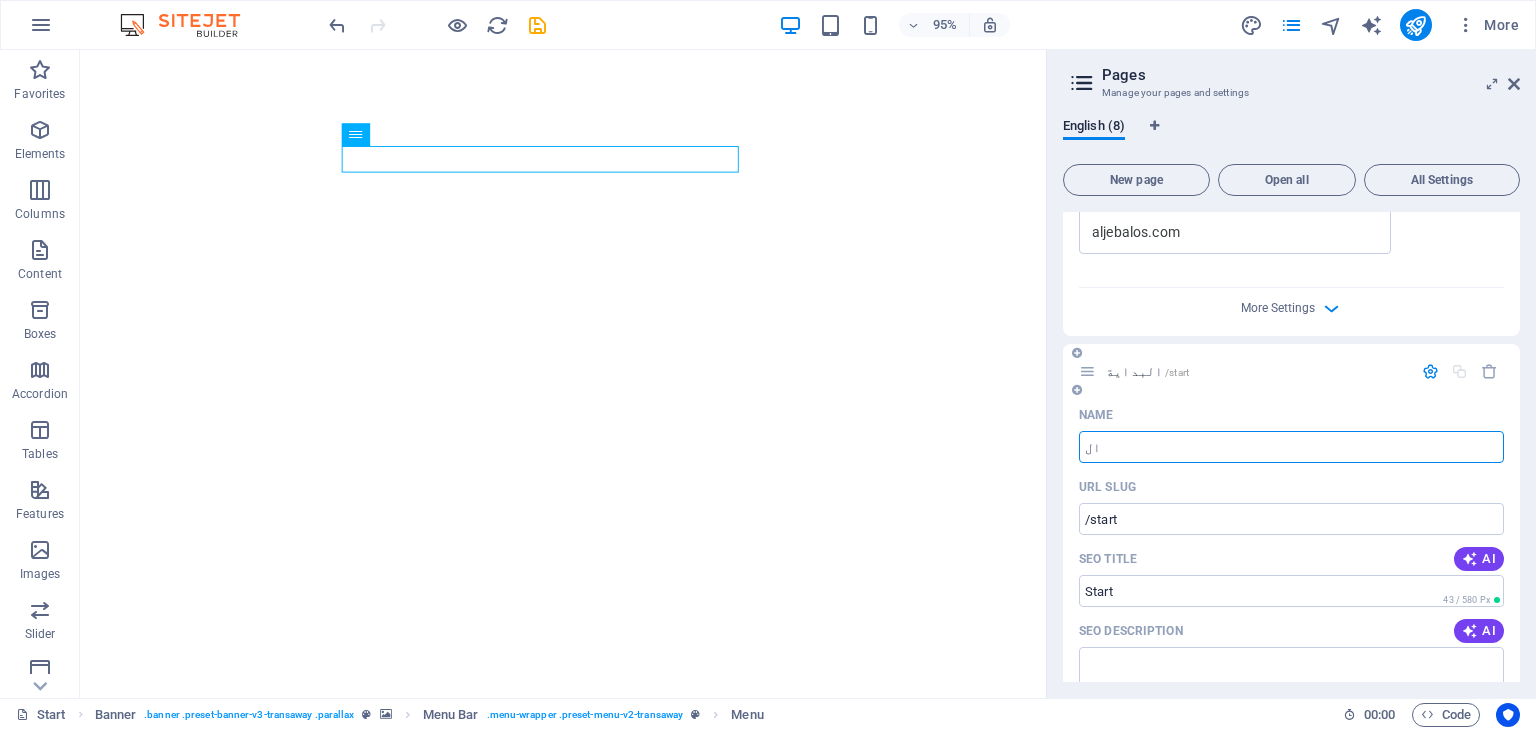 type on "ا" 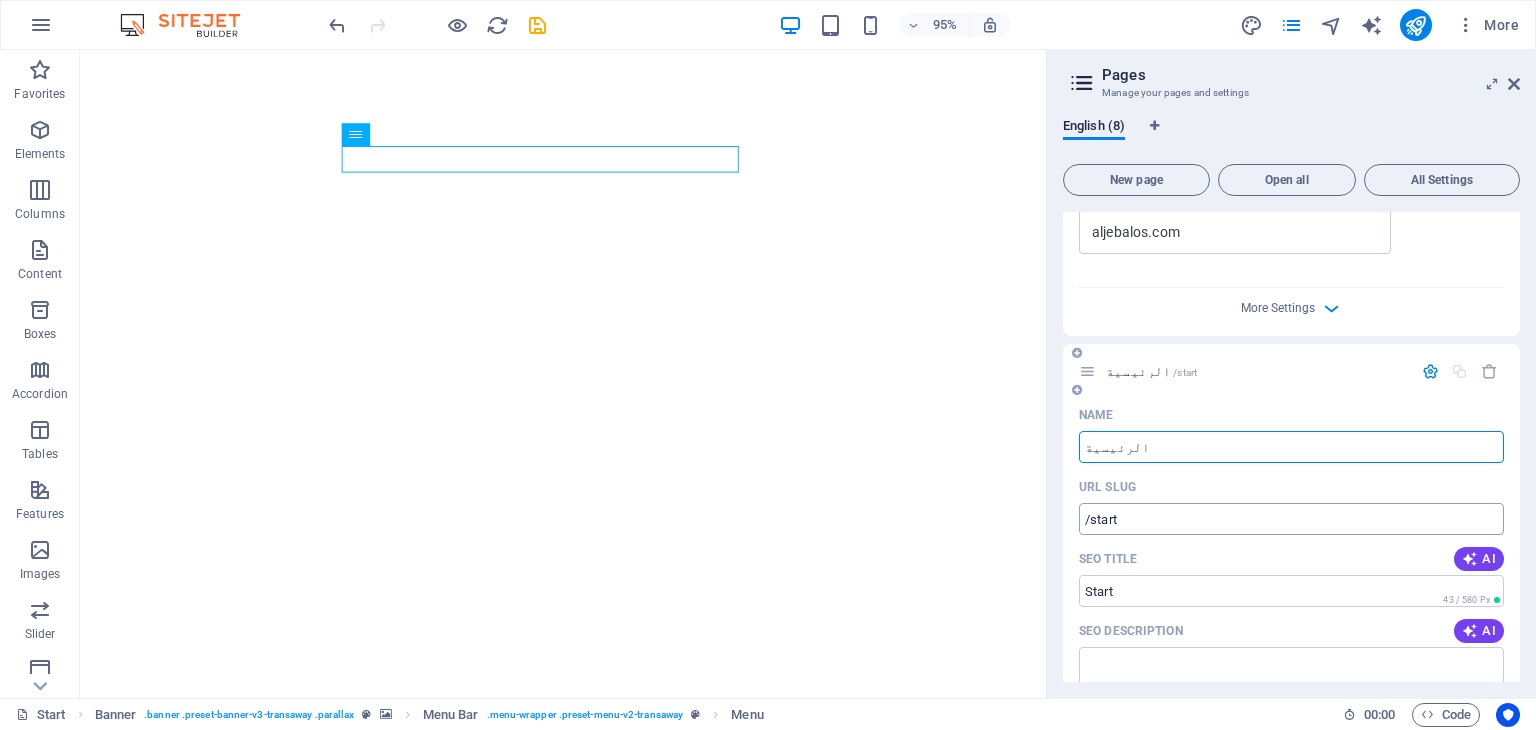 type on "الرئيسية" 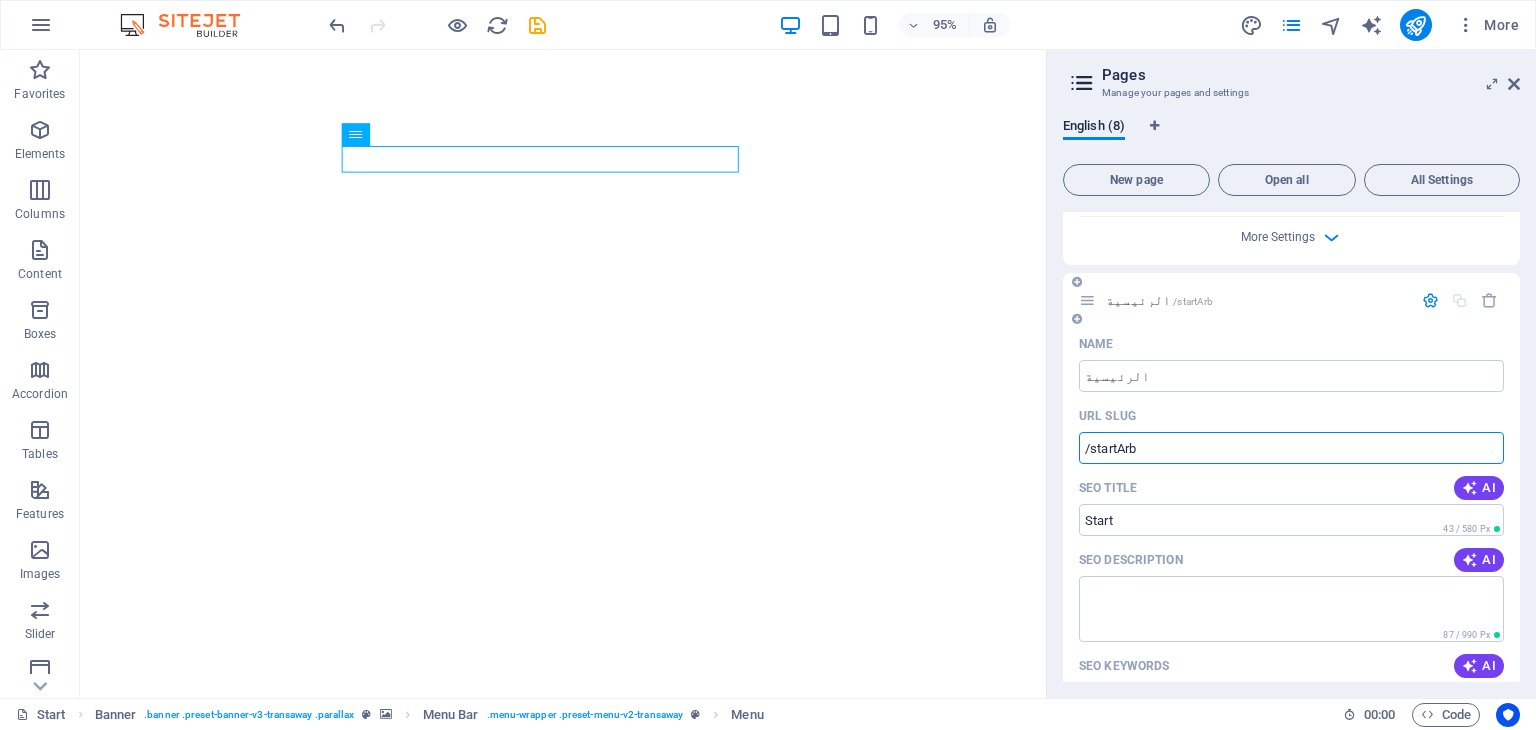 scroll, scrollTop: 832, scrollLeft: 0, axis: vertical 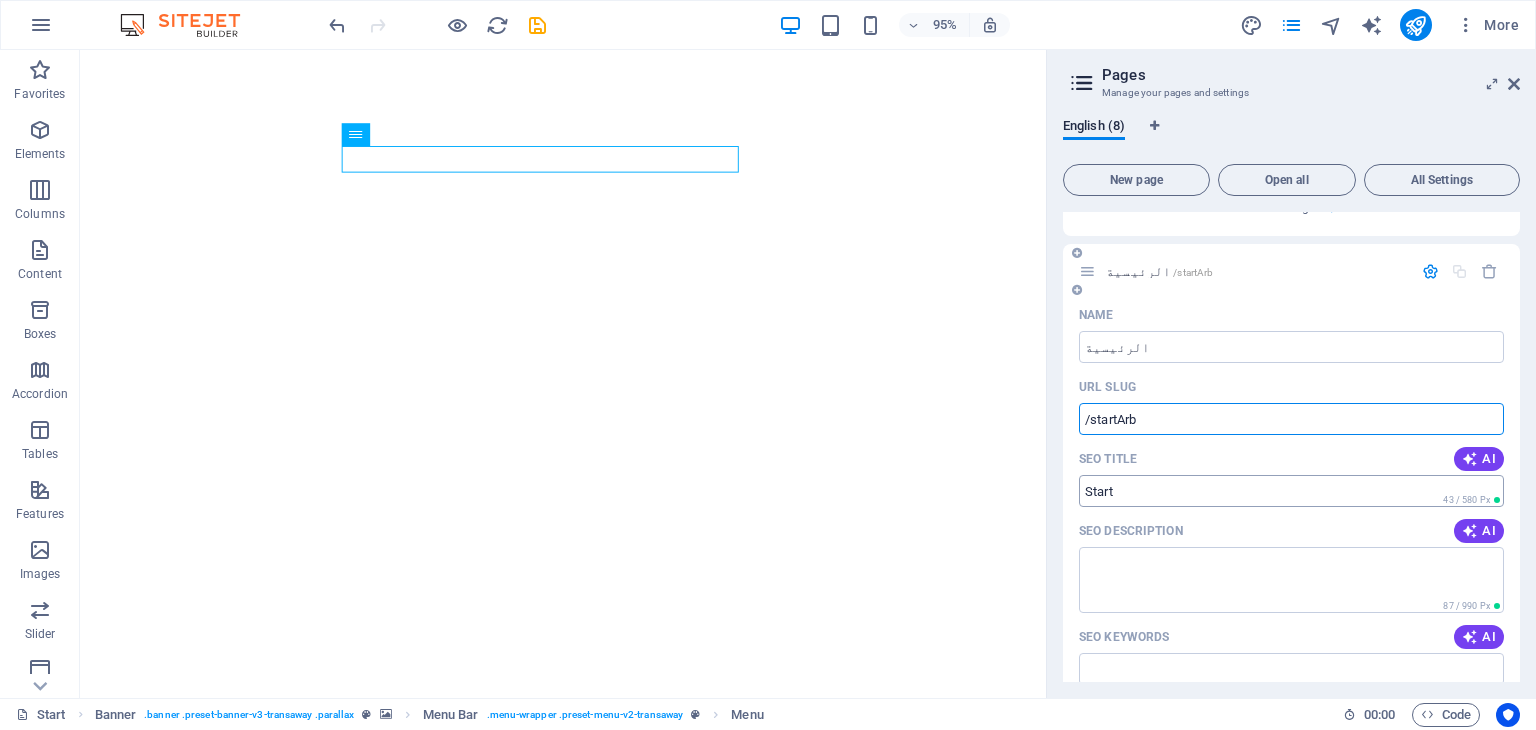 type on "/startArb" 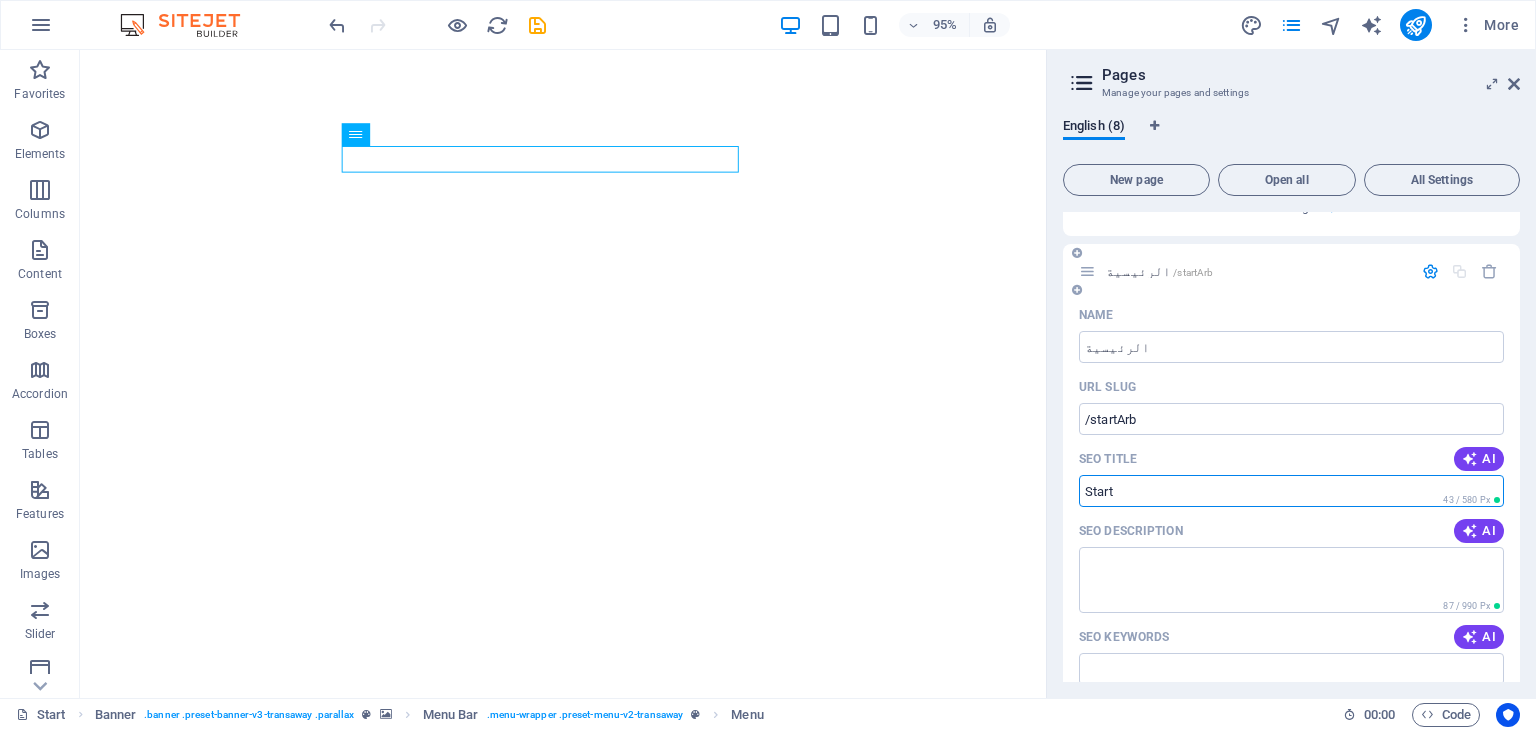 click on "Start" at bounding box center (1291, 491) 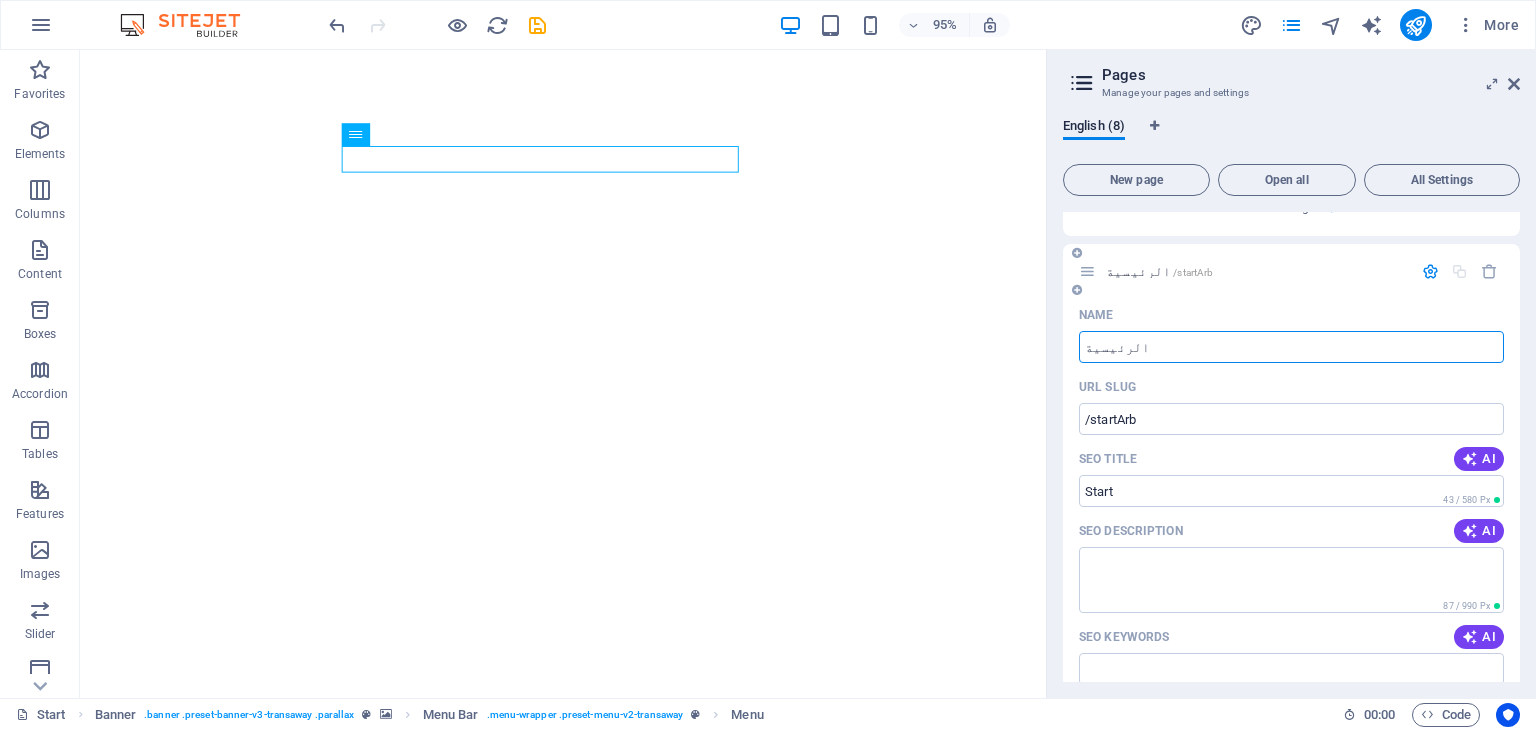 click on "الرئيسية" at bounding box center [1291, 347] 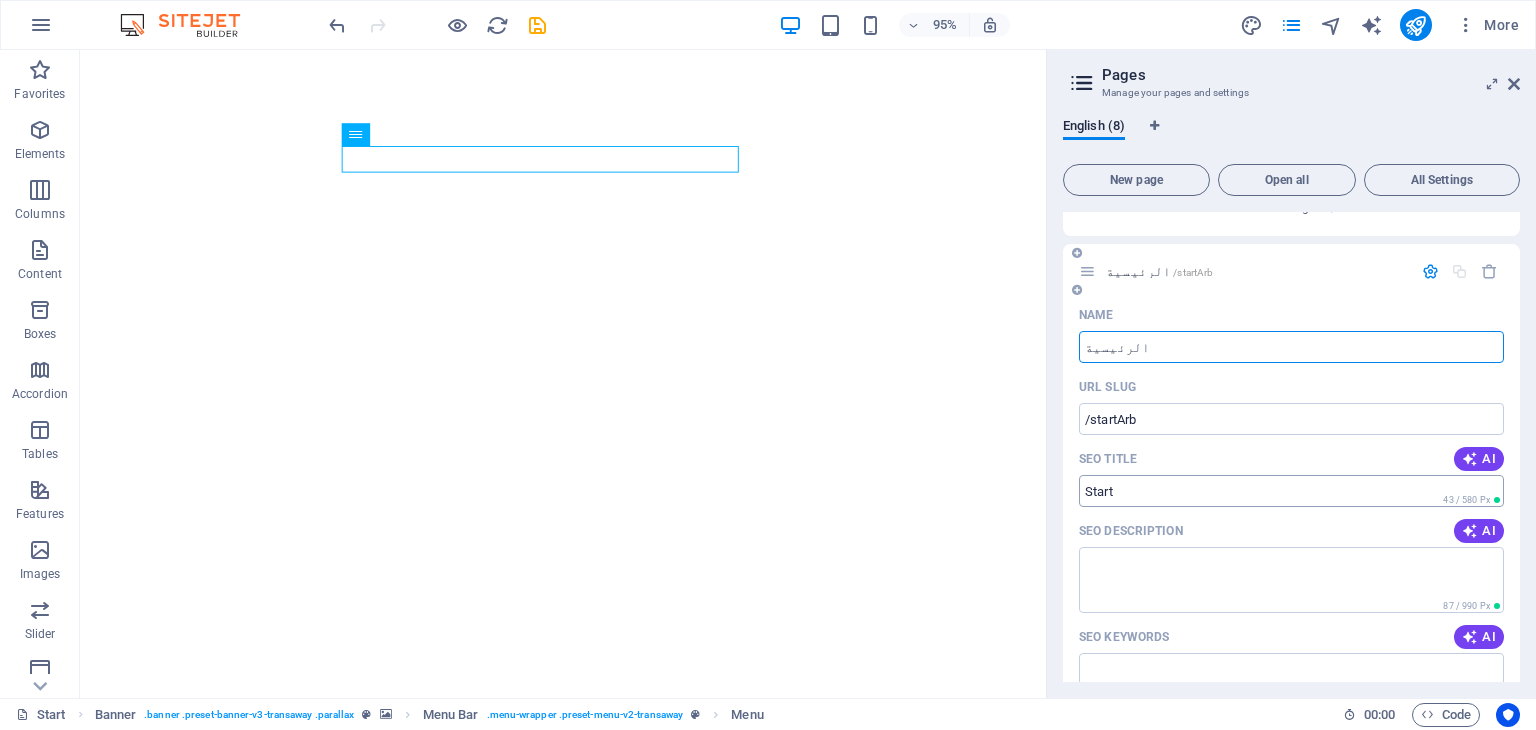 click on "Start" at bounding box center [1291, 491] 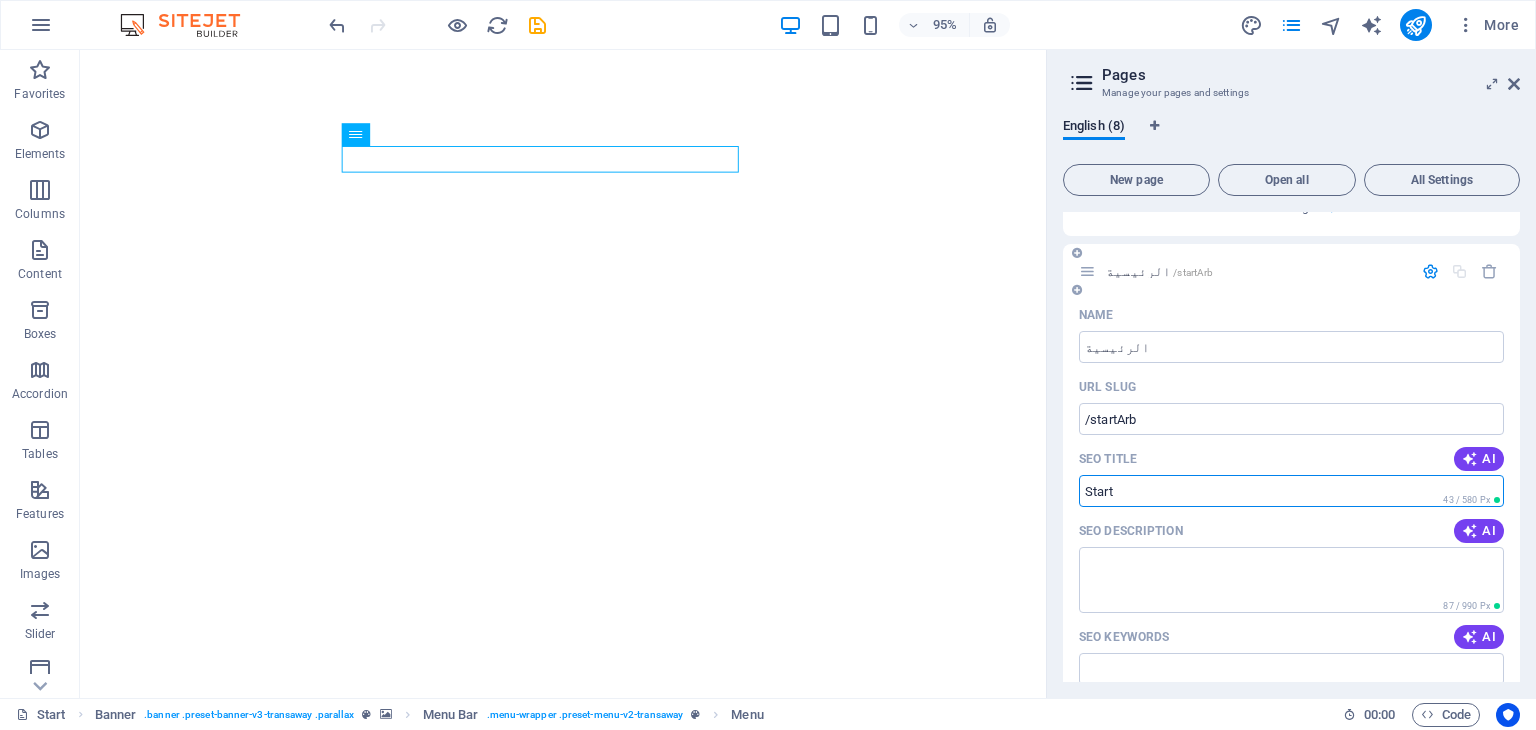 click on "Start" at bounding box center (1291, 491) 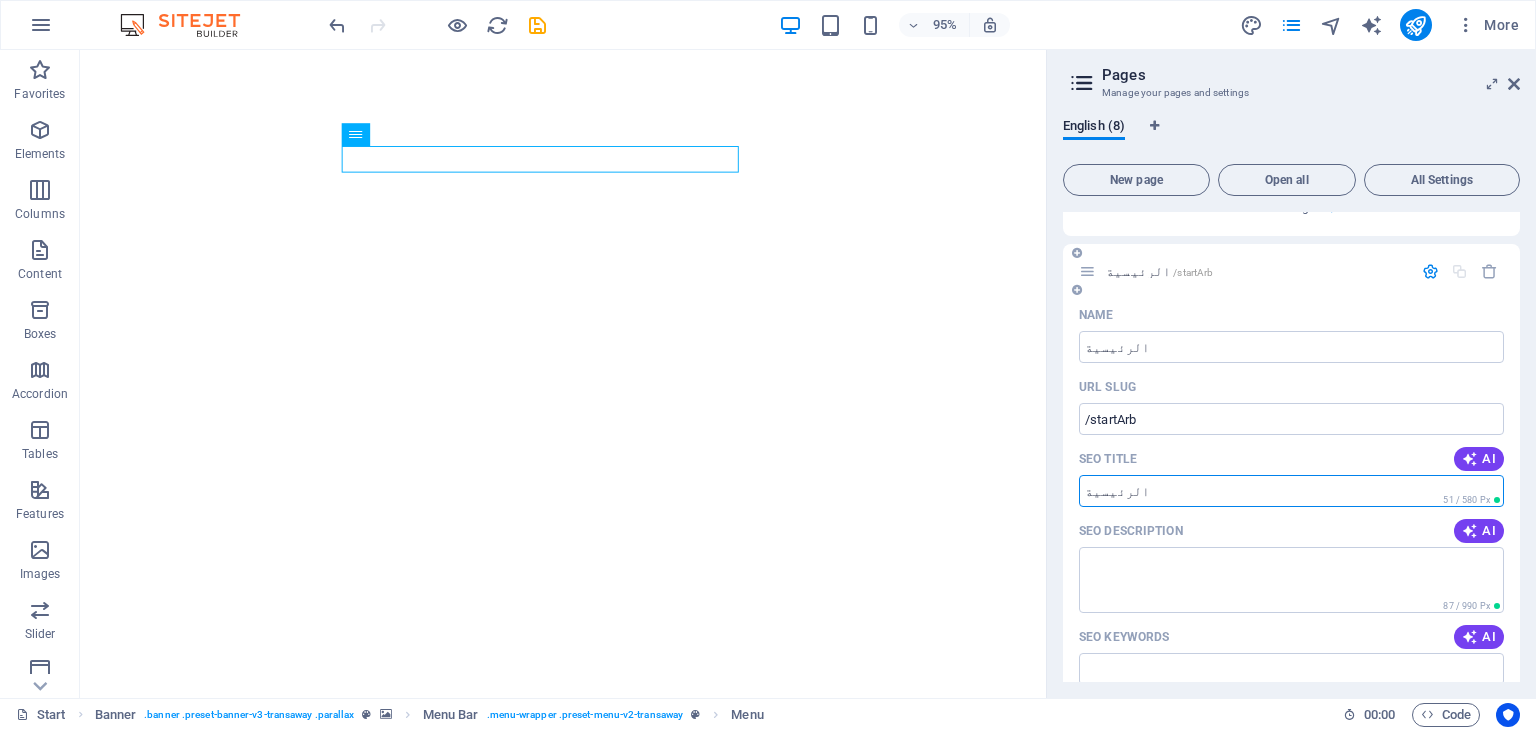 scroll, scrollTop: 1332, scrollLeft: 0, axis: vertical 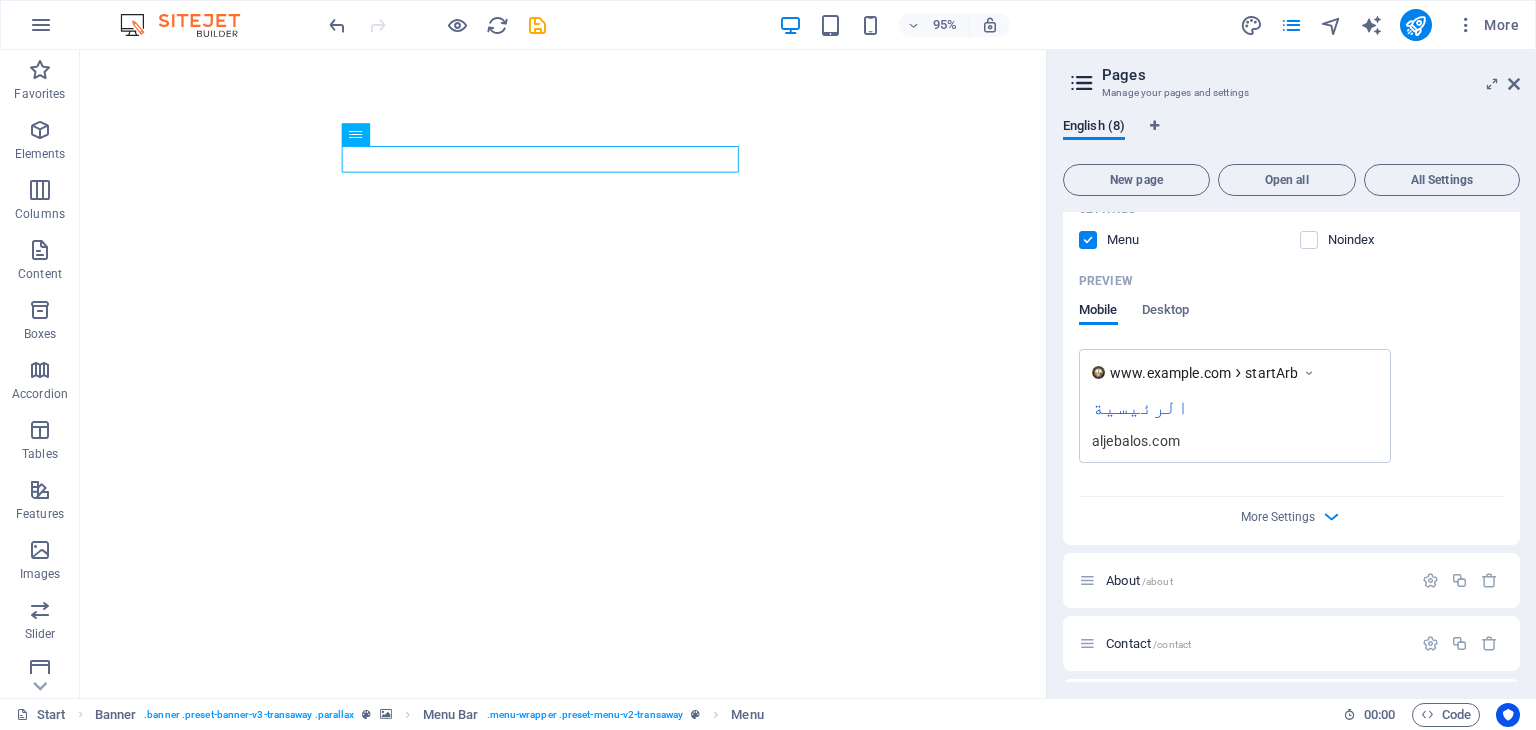 type on "الرئيسية" 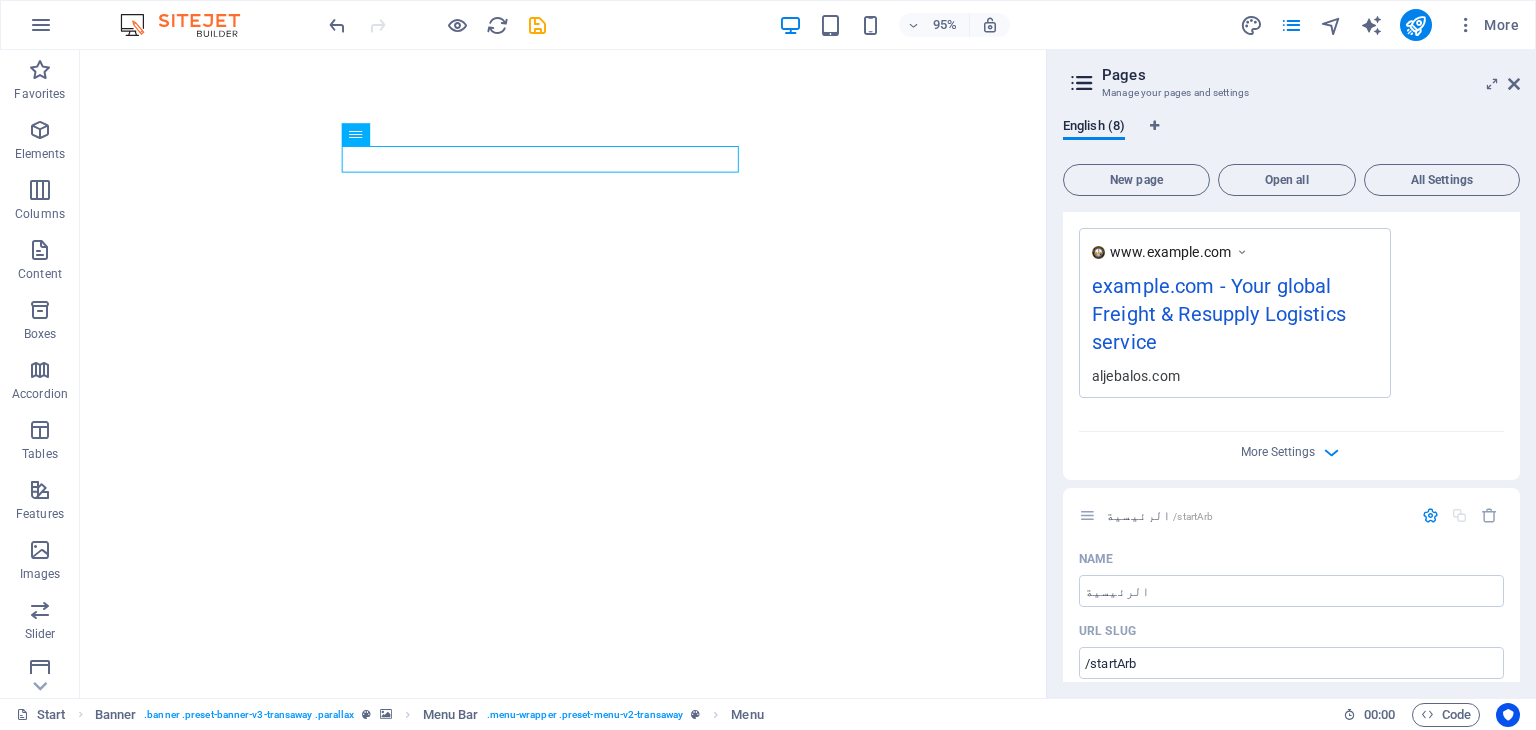 scroll, scrollTop: 600, scrollLeft: 0, axis: vertical 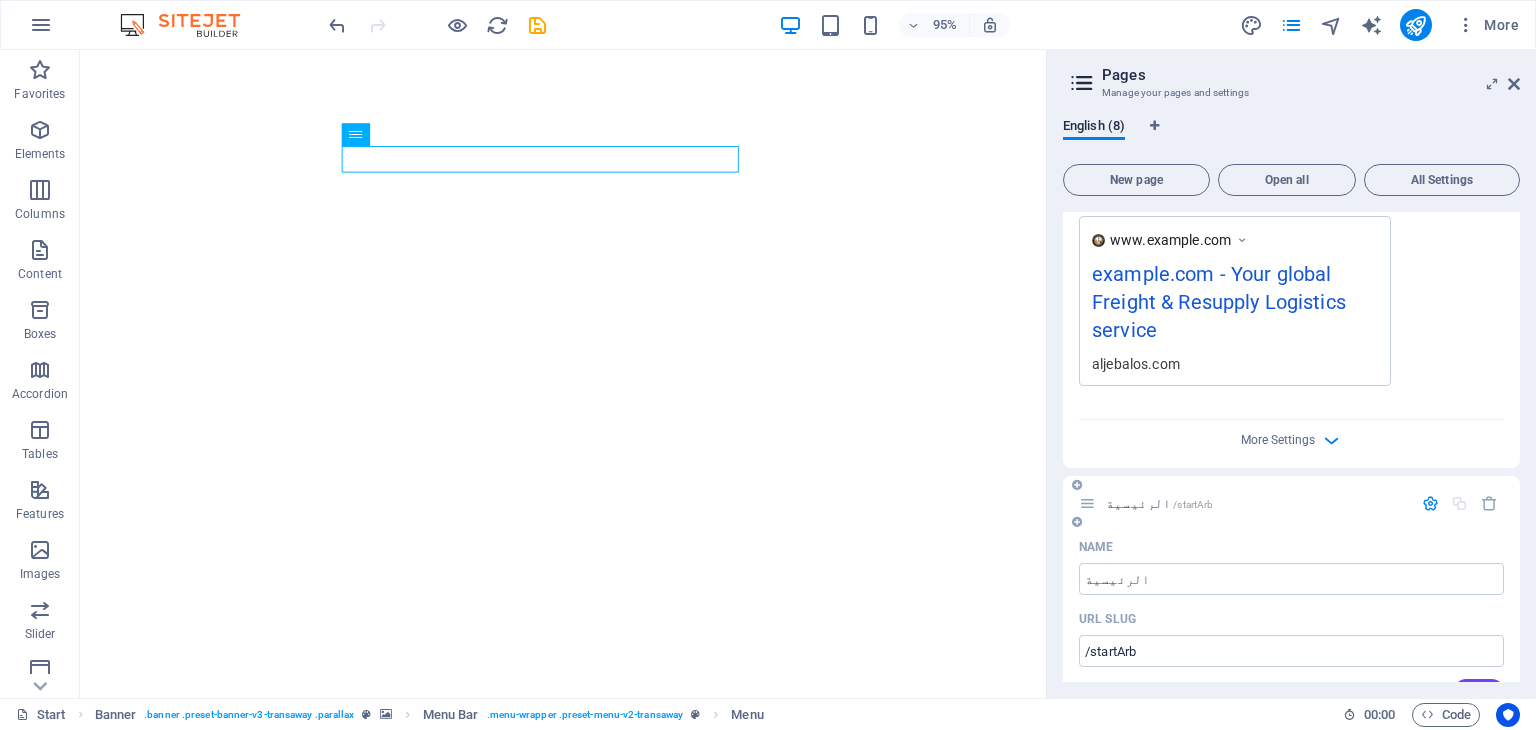click on "/startArb" at bounding box center [1193, 504] 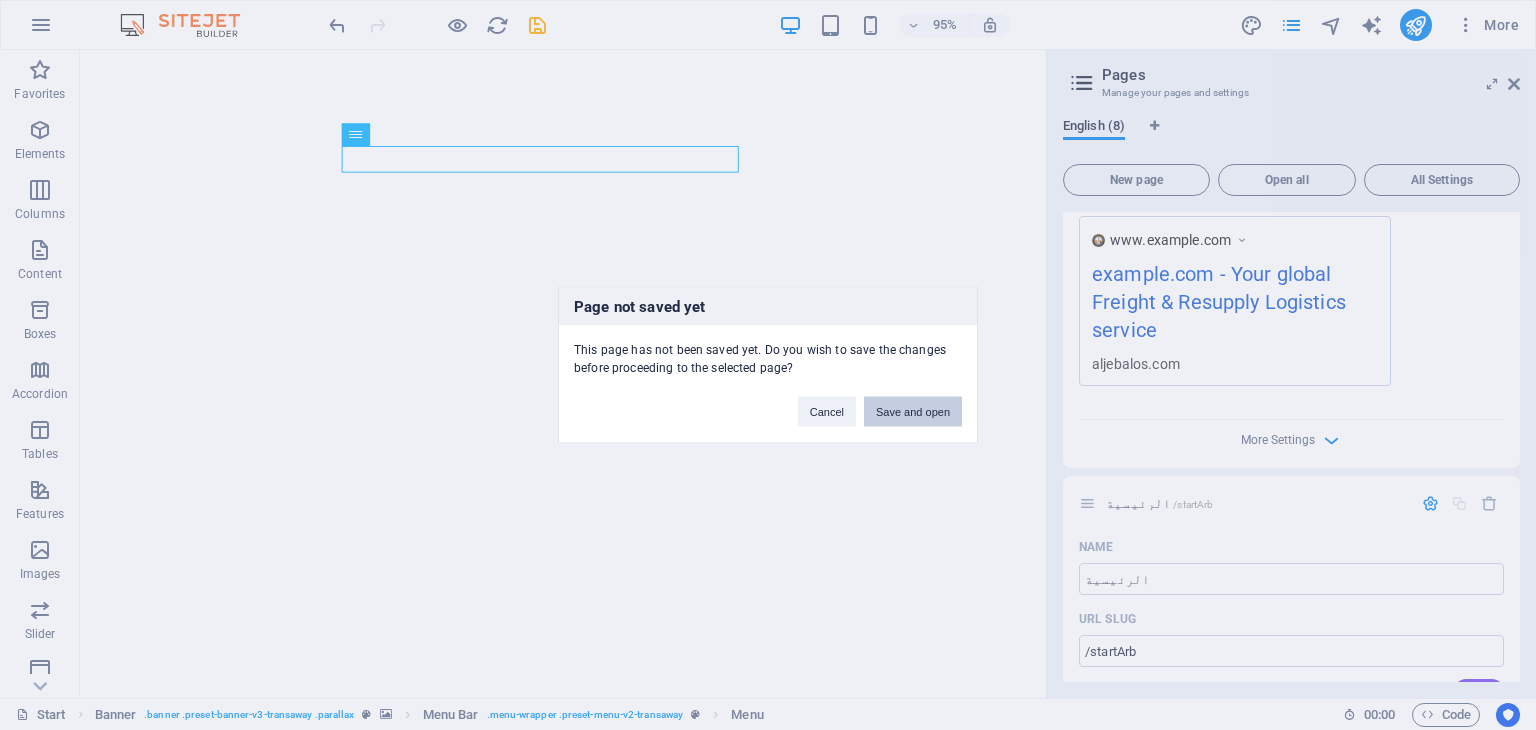 click on "Save and open" at bounding box center (913, 412) 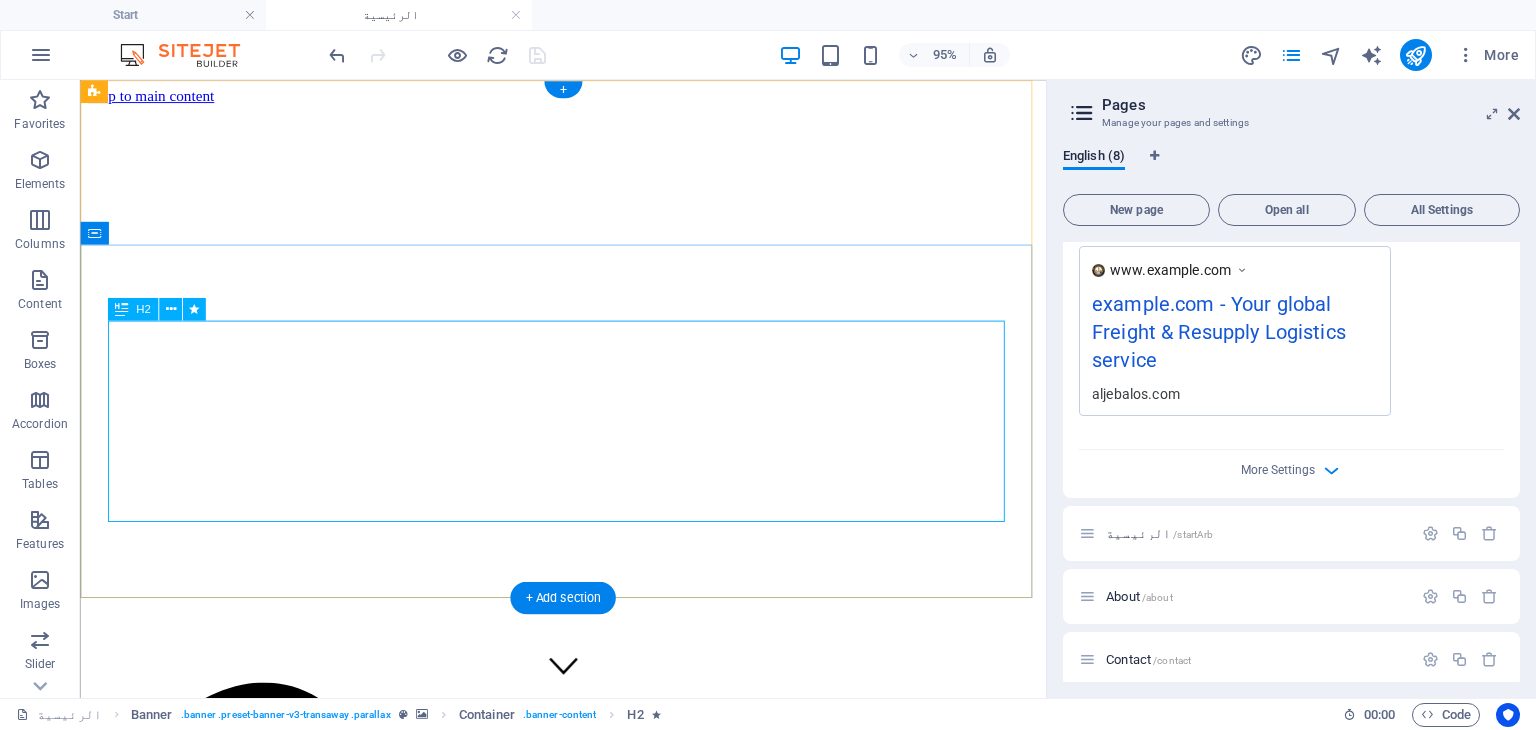 scroll, scrollTop: 0, scrollLeft: 0, axis: both 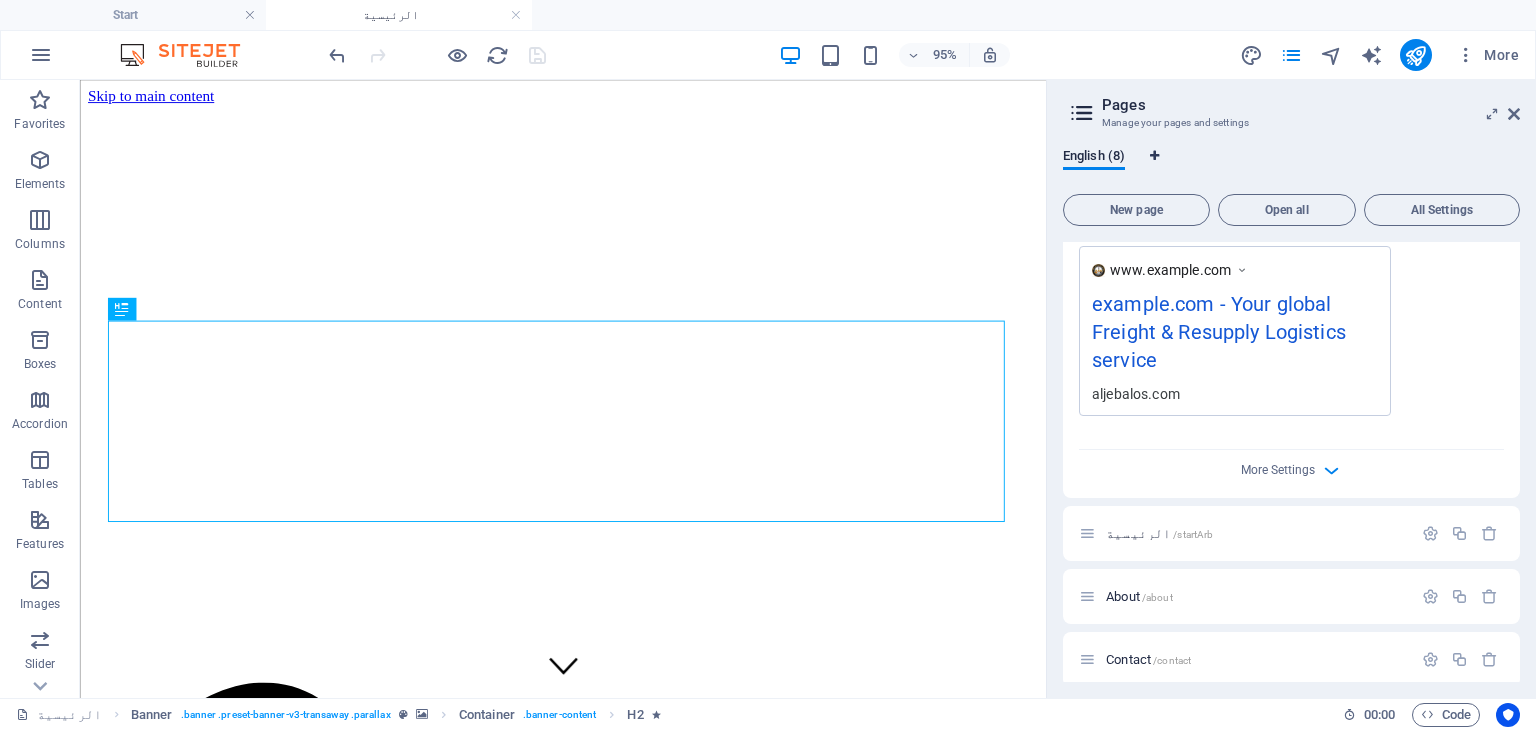 click at bounding box center (1154, 156) 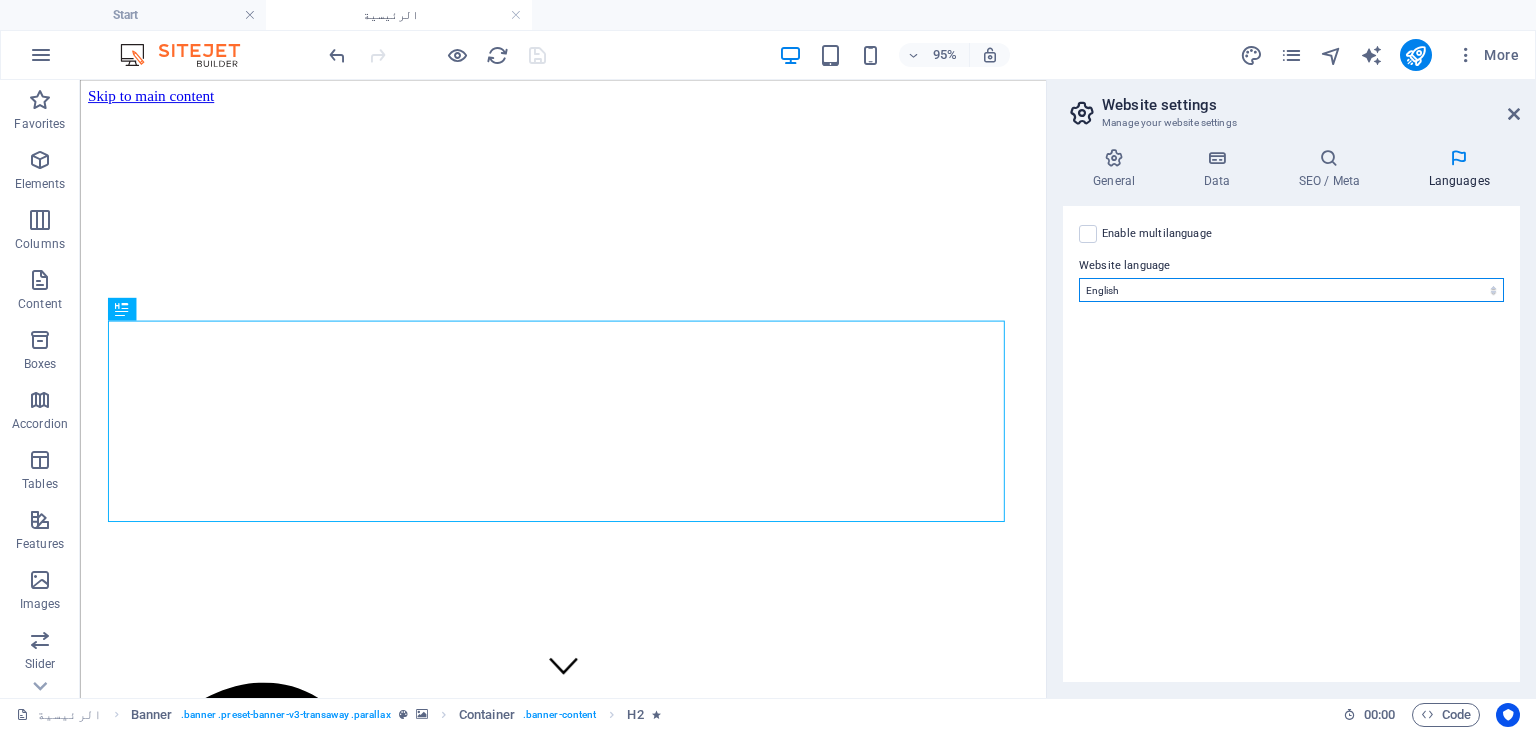 click on "Abkhazian Afar Afrikaans Akan Albanian Amharic Arabic Aragonese Armenian Assamese Avaric Avestan Aymara Azerbaijani Bambara Bashkir Basque Belarusian Bengali Bihari languages Bislama Bokmål Bosnian Breton Bulgarian Burmese Catalan Central Khmer Chamorro Chechen Chinese Church Slavic Chuvash Cornish Corsican Cree Croatian Czech Danish Dutch Dzongkha English Esperanto Estonian Ewe Faroese Farsi (Persian) Fijian Finnish French Fulah Gaelic Galician Ganda Georgian German Greek Greenlandic Guaraní Gujarati Haitian Creole Hausa Hebrew Herero Hindi Hiri Motu Hungarian Icelandic Ido Igbo Indonesian Interlingua Interlingue Inuktitut Inupiaq Irish Italian Japanese Javanese Kannada Kanuri Kashmiri Kazakh Kikuyu Kinyarwanda Komi Kongo Korean Kurdish Kwanyama Kyrgyz Lao Latin Latvian Limburgish Lingala Lithuanian Luba-Katanga Luxembourgish Macedonian Malagasy Malay Malayalam Maldivian Maltese Manx Maori Marathi Marshallese Mongolian Nauru Navajo Ndonga Nepali North Ndebele Northern Sami Norwegian Norwegian Nynorsk Nuosu" at bounding box center (1291, 290) 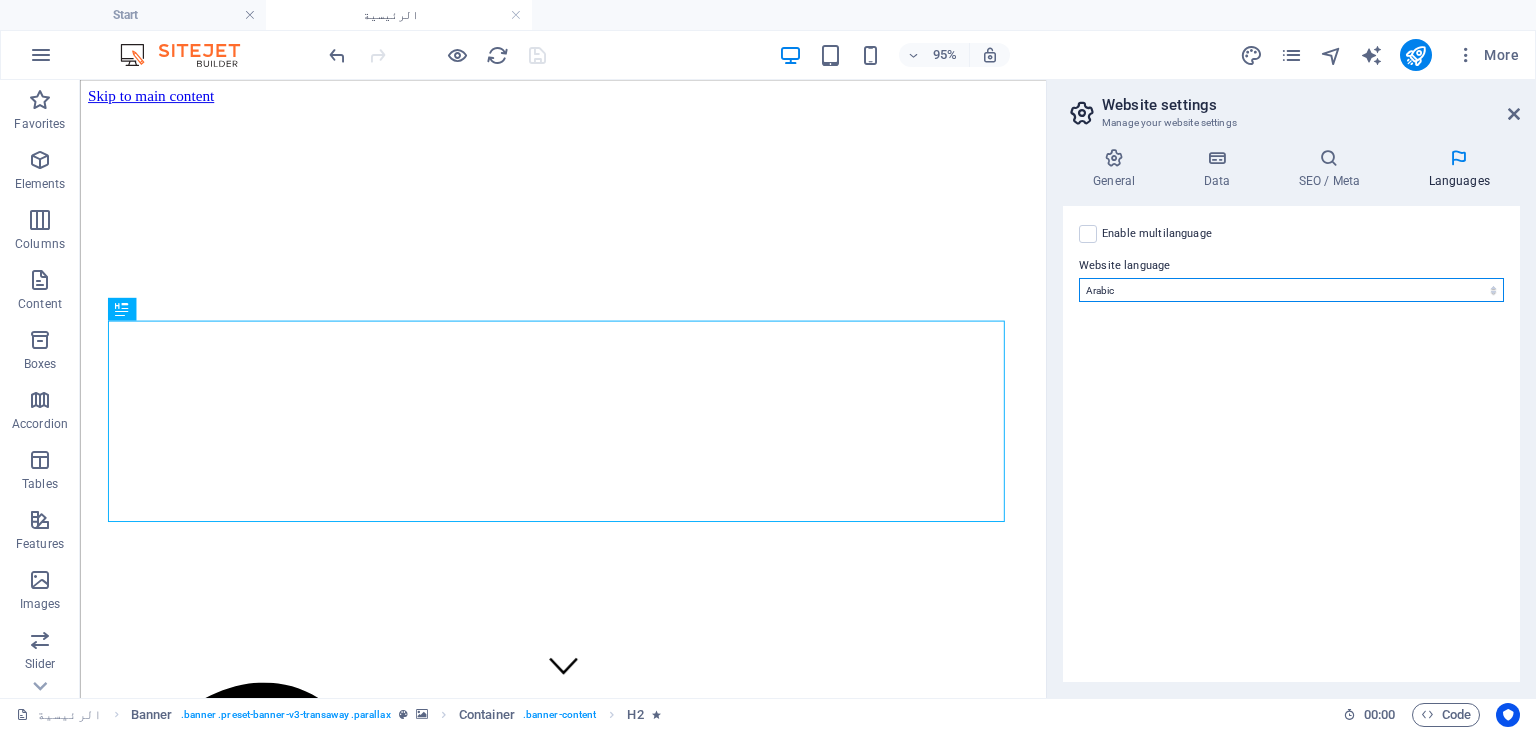 click on "Abkhazian Afar Afrikaans Akan Albanian Amharic Arabic Aragonese Armenian Assamese Avaric Avestan Aymara Azerbaijani Bambara Bashkir Basque Belarusian Bengali Bihari languages Bislama Bokmål Bosnian Breton Bulgarian Burmese Catalan Central Khmer Chamorro Chechen Chinese Church Slavic Chuvash Cornish Corsican Cree Croatian Czech Danish Dutch Dzongkha English Esperanto Estonian Ewe Faroese Farsi (Persian) Fijian Finnish French Fulah Gaelic Galician Ganda Georgian German Greek Greenlandic Guaraní Gujarati Haitian Creole Hausa Hebrew Herero Hindi Hiri Motu Hungarian Icelandic Ido Igbo Indonesian Interlingua Interlingue Inuktitut Inupiaq Irish Italian Japanese Javanese Kannada Kanuri Kashmiri Kazakh Kikuyu Kinyarwanda Komi Kongo Korean Kurdish Kwanyama Kyrgyz Lao Latin Latvian Limburgish Lingala Lithuanian Luba-Katanga Luxembourgish Macedonian Malagasy Malay Malayalam Maldivian Maltese Manx Maori Marathi Marshallese Mongolian Nauru Navajo Ndonga Nepali North Ndebele Northern Sami Norwegian Norwegian Nynorsk Nuosu" at bounding box center [1291, 290] 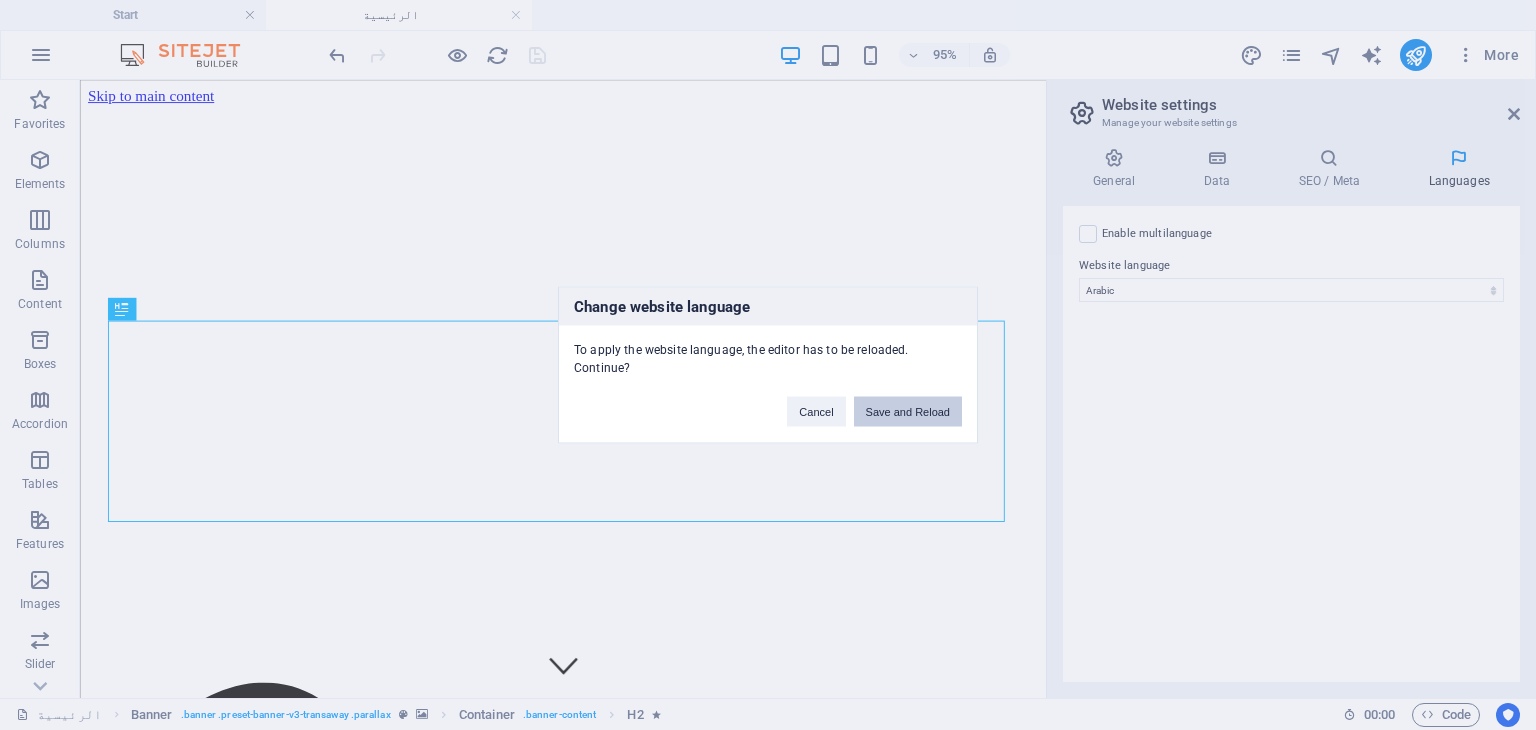 click on "Save and Reload" at bounding box center [908, 412] 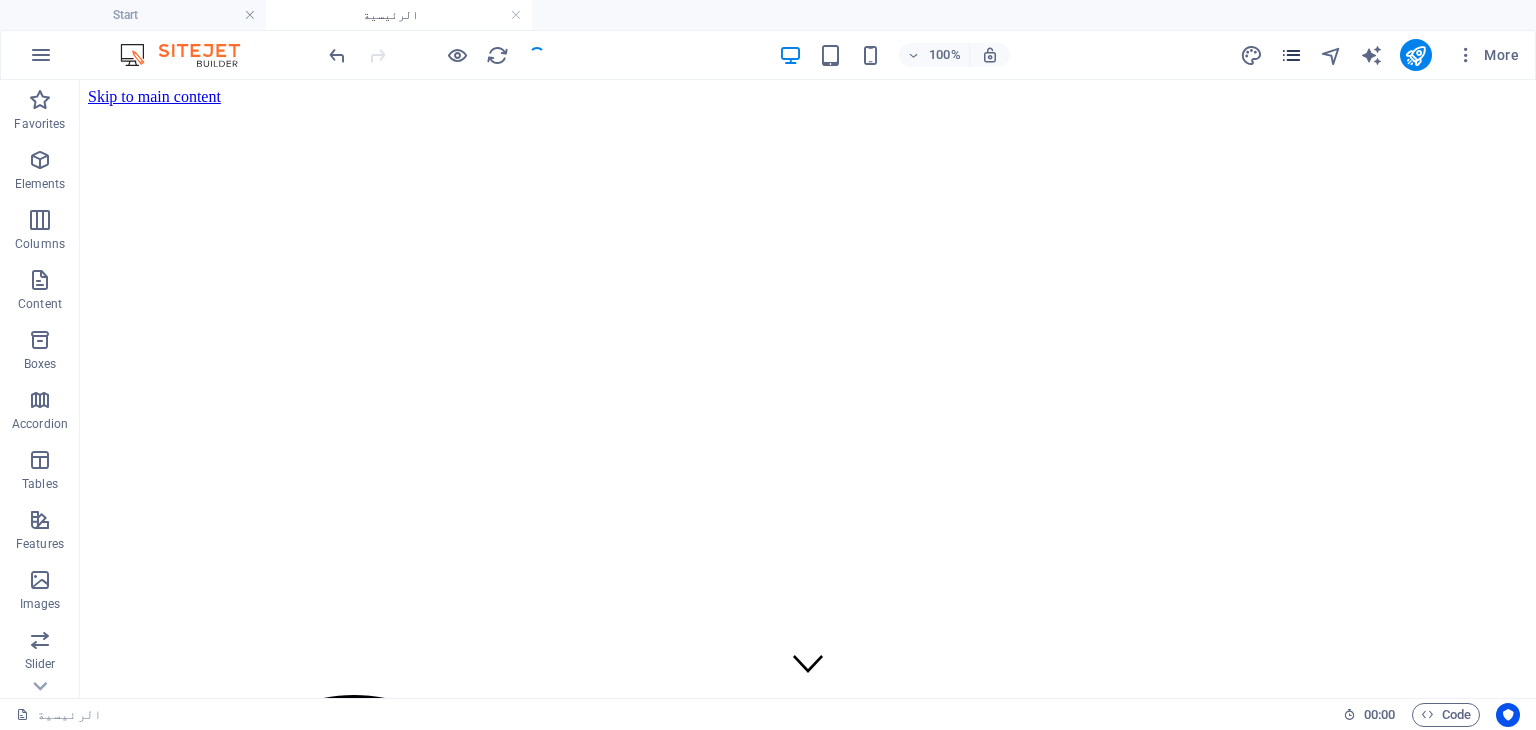 click at bounding box center (1291, 55) 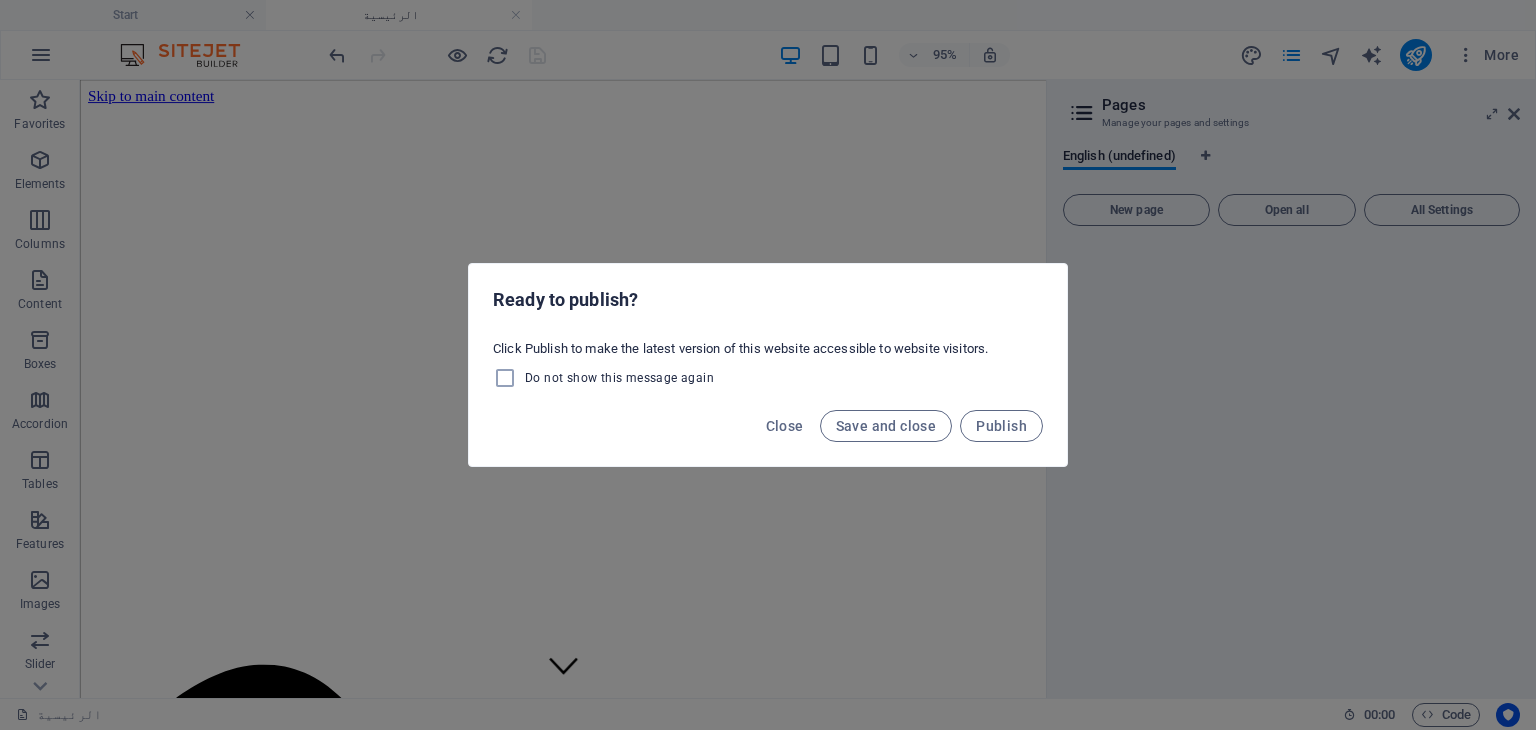 scroll, scrollTop: 0, scrollLeft: 0, axis: both 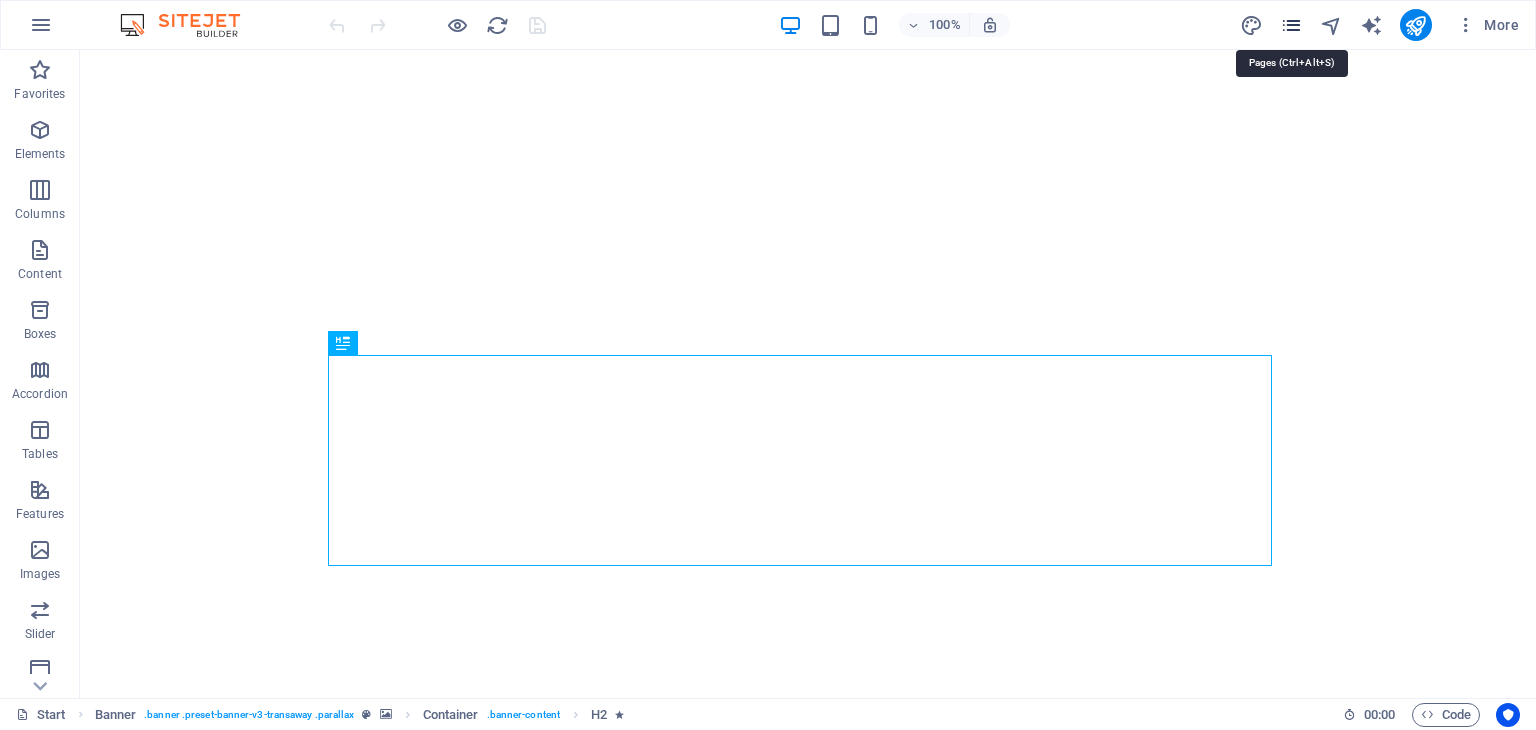 click at bounding box center [1291, 25] 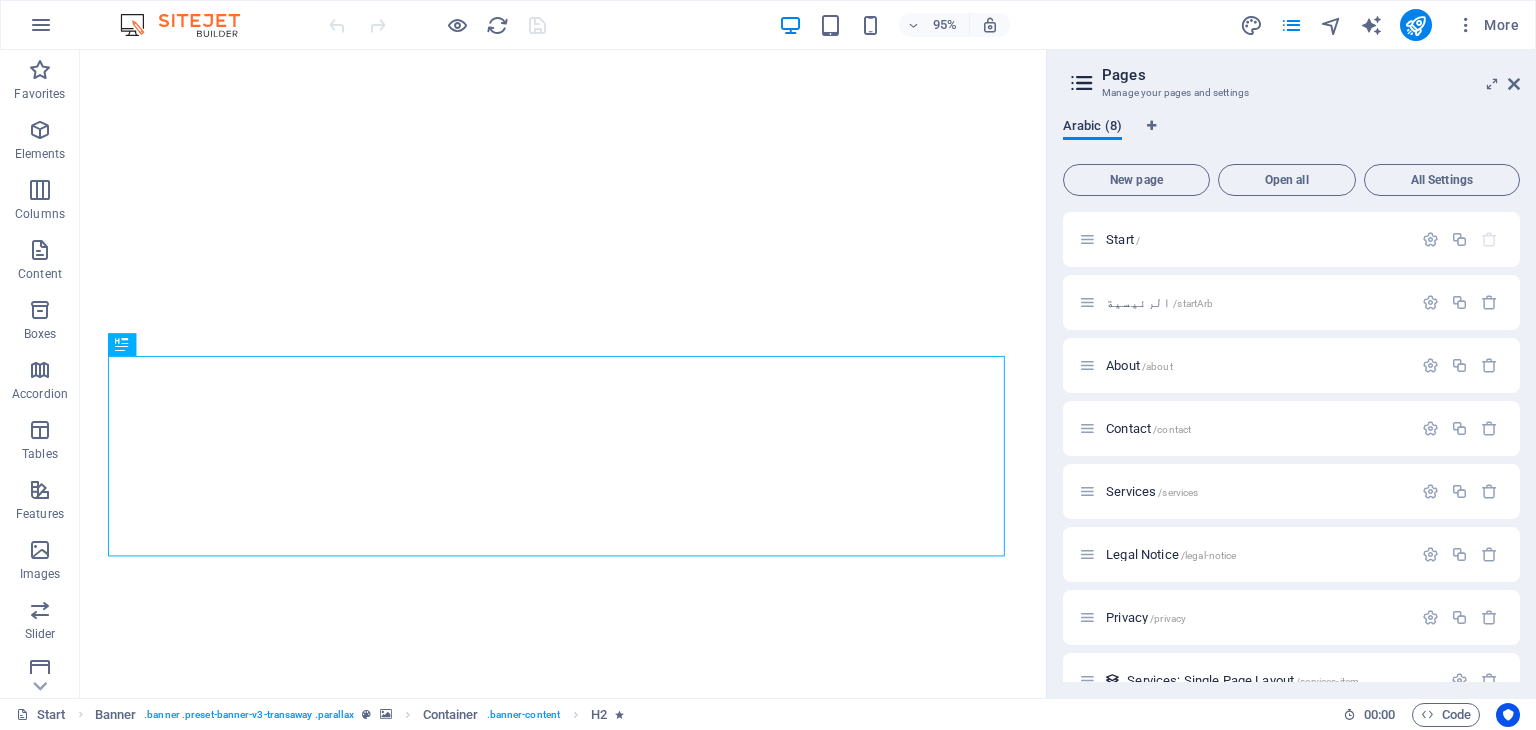 click on "Arabic (8)" at bounding box center (1092, 128) 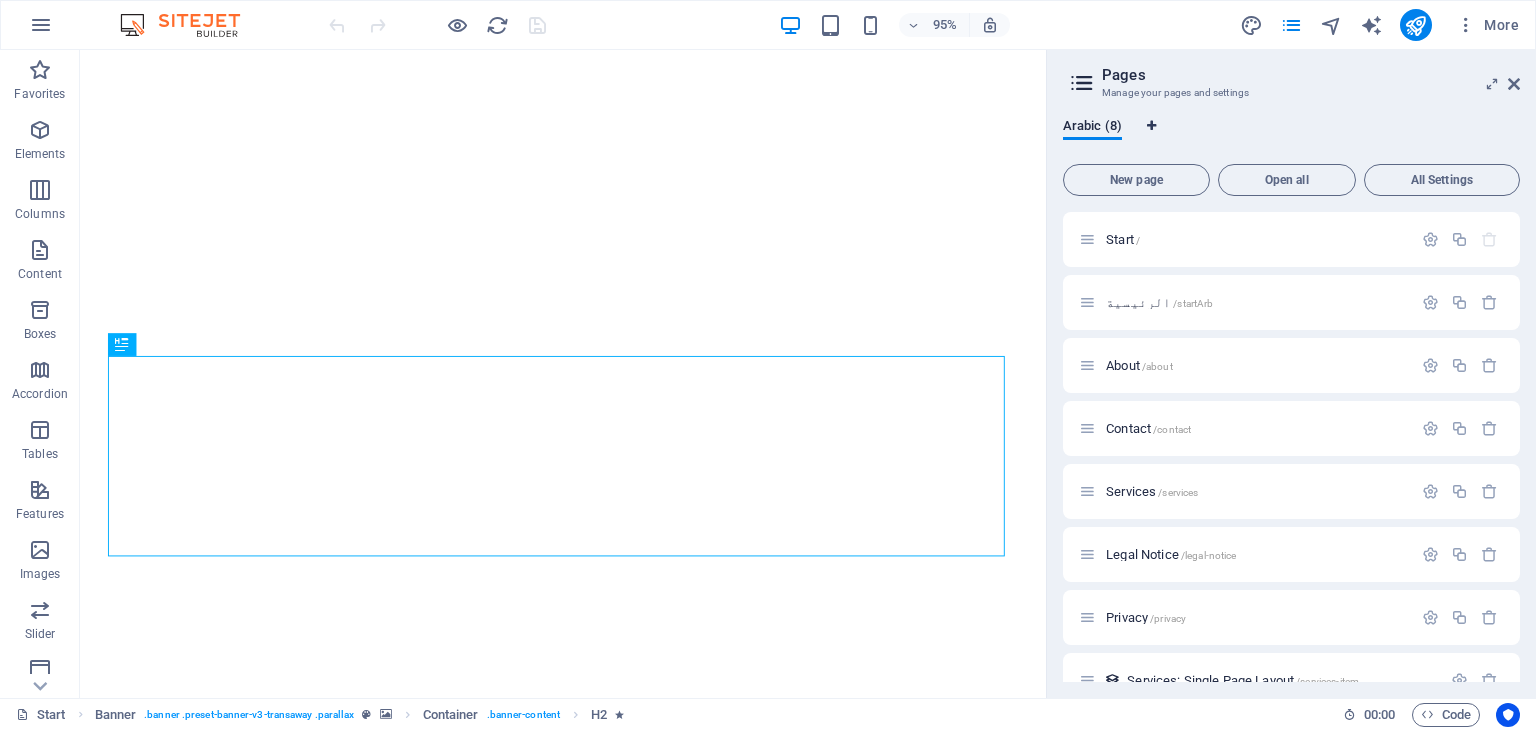 click at bounding box center [1151, 126] 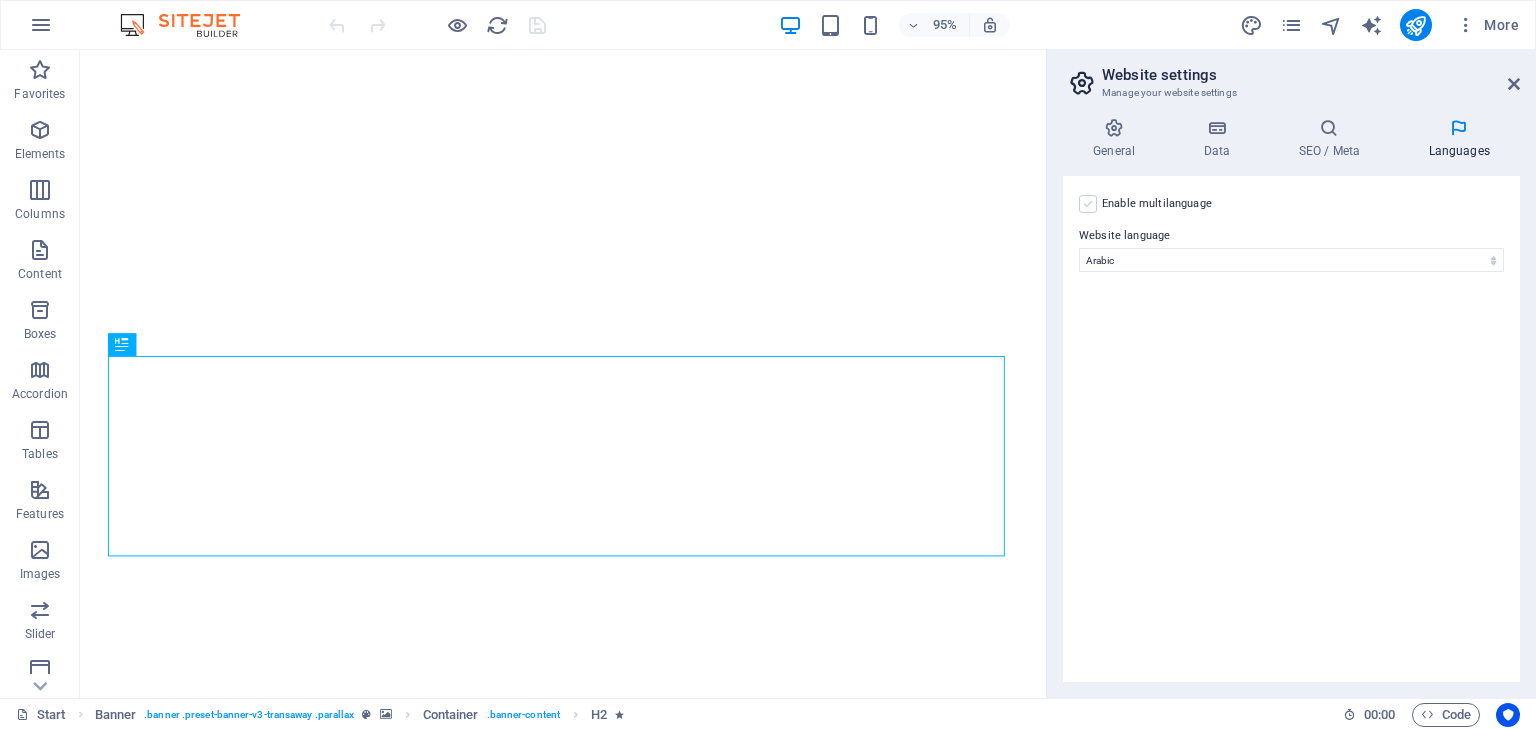 click at bounding box center (1088, 204) 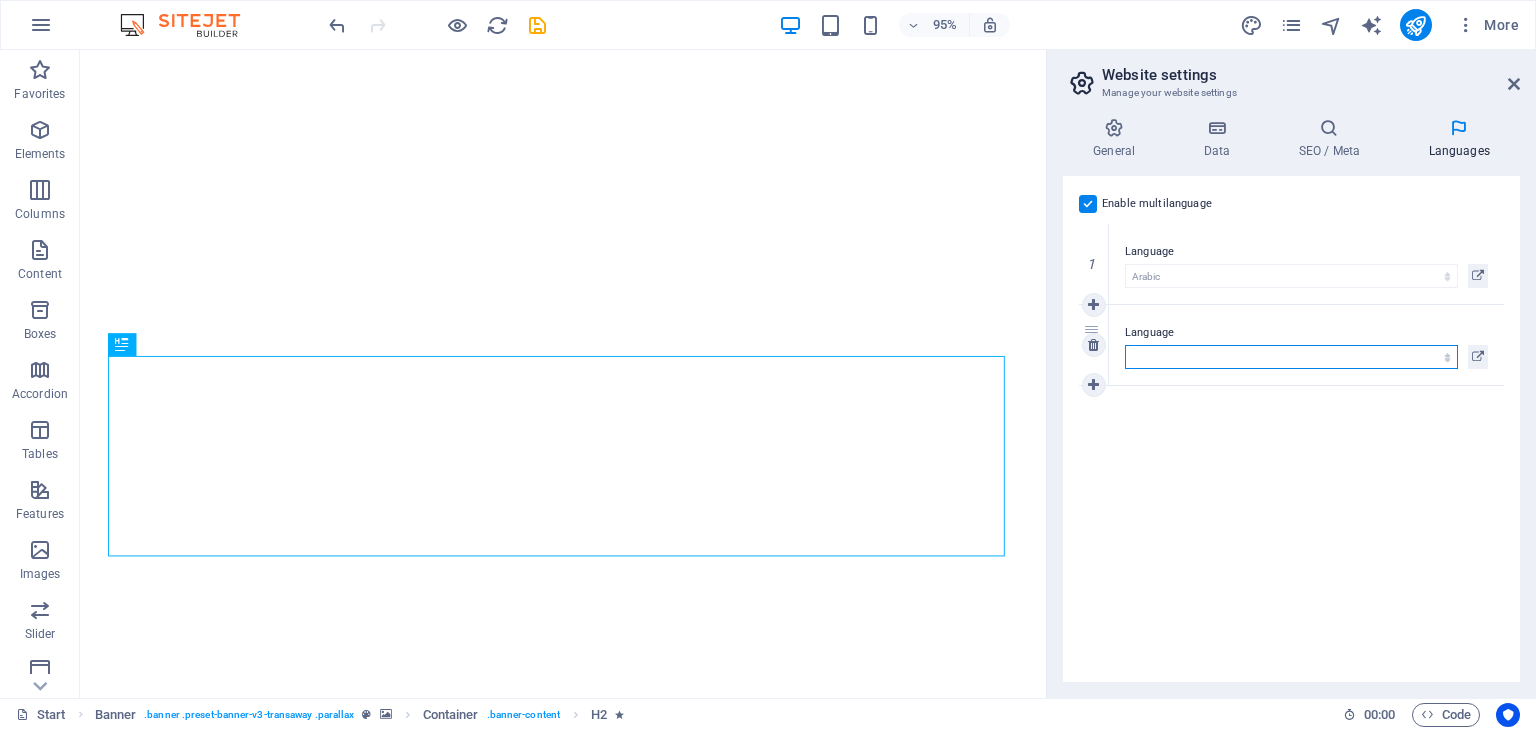 click on "Abkhazian Afar Afrikaans Akan Albanian Amharic Arabic Aragonese Armenian Assamese Avaric Avestan Aymara Azerbaijani Bambara Bashkir Basque Belarusian Bengali Bihari languages Bislama Bokmål Bosnian Breton Bulgarian Burmese Catalan Central Khmer Chamorro Chechen Chinese Church Slavic Chuvash Cornish Corsican Cree Croatian Czech Danish Dutch Dzongkha English Esperanto Estonian Ewe Faroese Farsi (Persian) Fijian Finnish French Fulah Gaelic Galician Ganda Georgian German Greek Greenlandic Guaraní Gujarati Haitian Creole Hausa Hebrew Herero Hindi Hiri Motu Hungarian Icelandic Ido Igbo Indonesian Interlingua Interlingue Inuktitut Inupiaq Irish Italian Japanese Javanese Kannada Kanuri Kashmiri Kazakh Kikuyu Kinyarwanda Komi Kongo Korean Kurdish Kwanyama Kyrgyz Lao Latin Latvian Limburgish Lingala Lithuanian Luba-Katanga Luxembourgish Macedonian Malagasy Malay Malayalam Maldivian Maltese Manx Maori Marathi Marshallese Mongolian Nauru Navajo Ndonga Nepali North Ndebele Northern Sami Norwegian Norwegian Nynorsk Nuosu" at bounding box center [1291, 357] 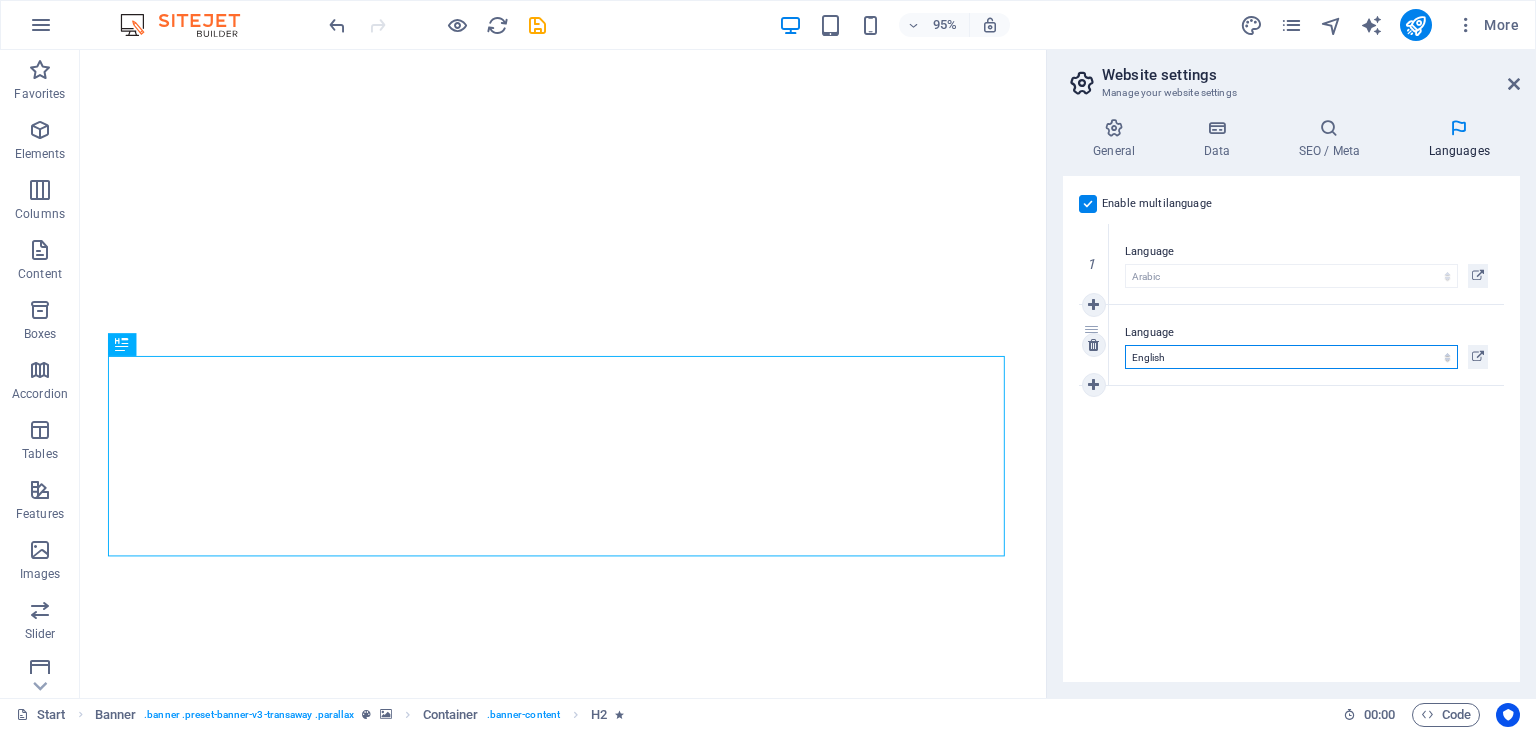 click on "Abkhazian Afar Afrikaans Akan Albanian Amharic Arabic Aragonese Armenian Assamese Avaric Avestan Aymara Azerbaijani Bambara Bashkir Basque Belarusian Bengali Bihari languages Bislama Bokmål Bosnian Breton Bulgarian Burmese Catalan Central Khmer Chamorro Chechen Chinese Church Slavic Chuvash Cornish Corsican Cree Croatian Czech Danish Dutch Dzongkha English Esperanto Estonian Ewe Faroese Farsi (Persian) Fijian Finnish French Fulah Gaelic Galician Ganda Georgian German Greek Greenlandic Guaraní Gujarati Haitian Creole Hausa Hebrew Herero Hindi Hiri Motu Hungarian Icelandic Ido Igbo Indonesian Interlingua Interlingue Inuktitut Inupiaq Irish Italian Japanese Javanese Kannada Kanuri Kashmiri Kazakh Kikuyu Kinyarwanda Komi Kongo Korean Kurdish Kwanyama Kyrgyz Lao Latin Latvian Limburgish Lingala Lithuanian Luba-Katanga Luxembourgish Macedonian Malagasy Malay Malayalam Maldivian Maltese Manx Maori Marathi Marshallese Mongolian Nauru Navajo Ndonga Nepali North Ndebele Northern Sami Norwegian Norwegian Nynorsk Nuosu" at bounding box center (1291, 357) 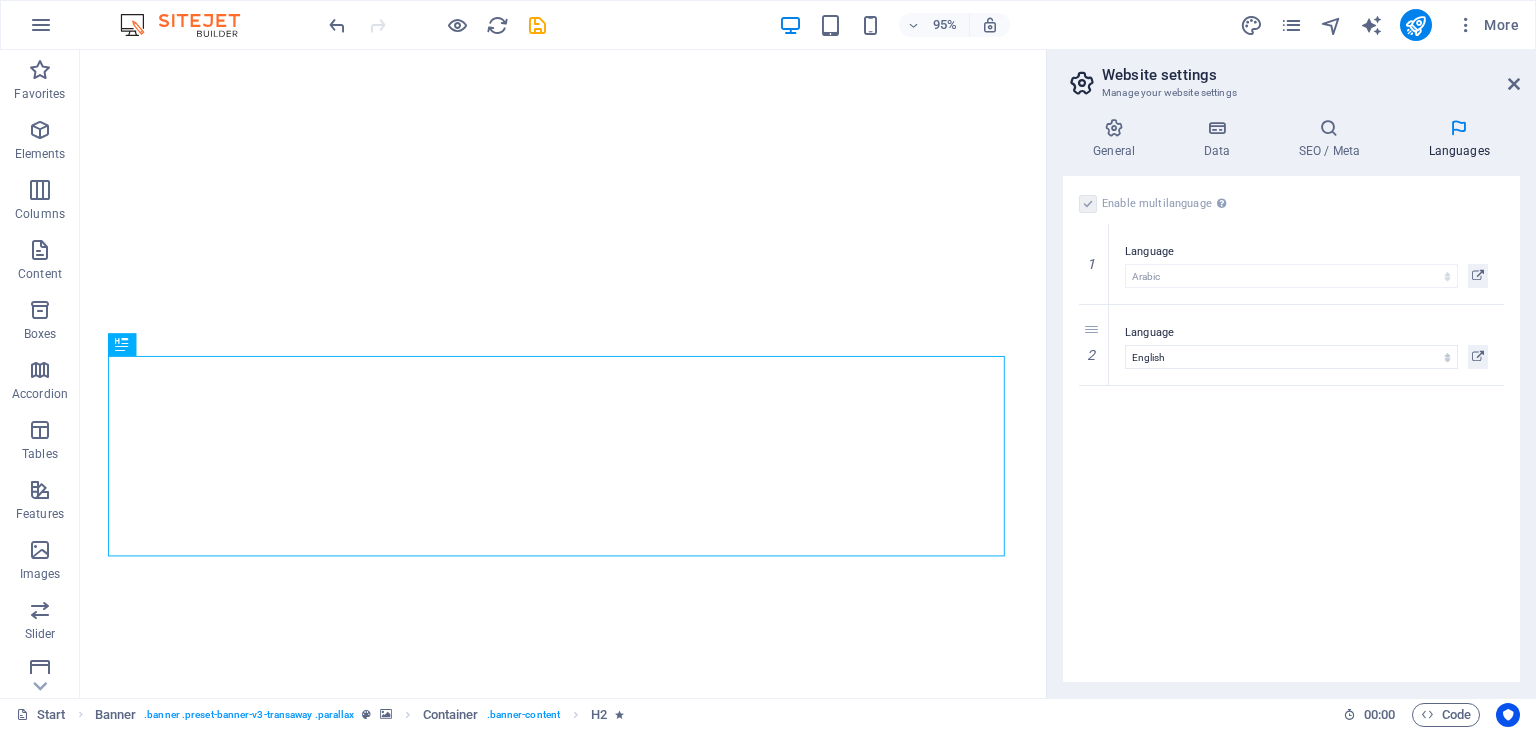 click on "Languages" at bounding box center [1459, 139] 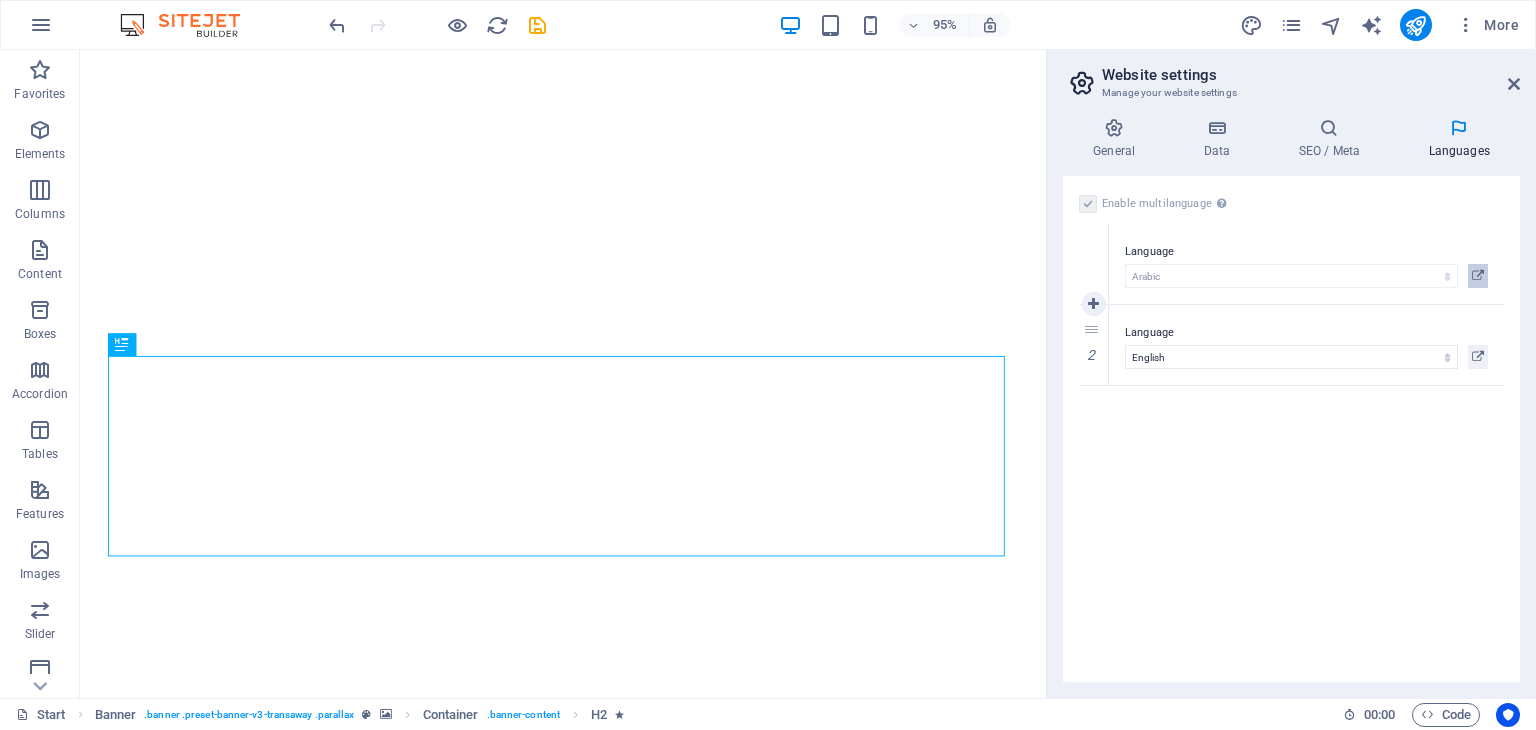 click at bounding box center (1478, 276) 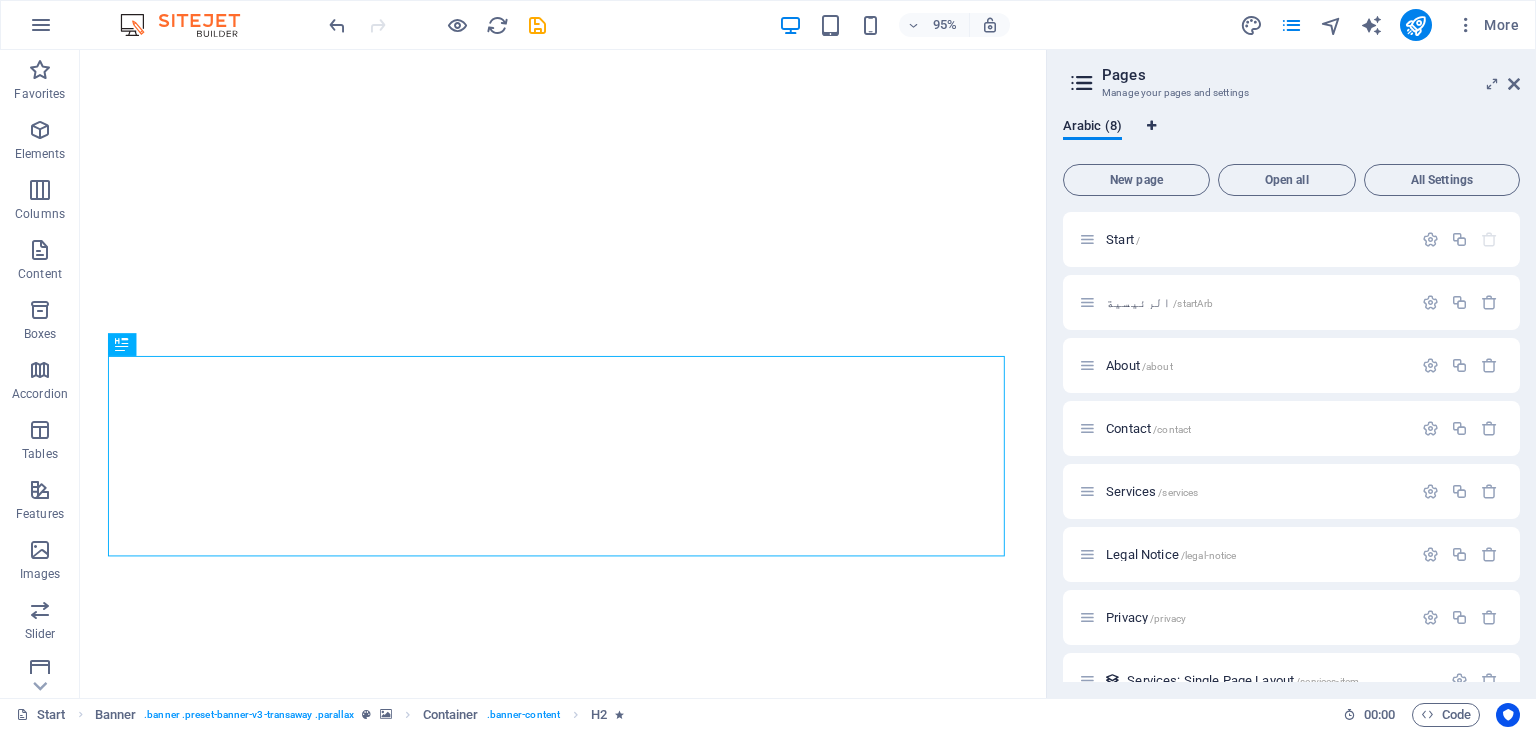click at bounding box center [1151, 126] 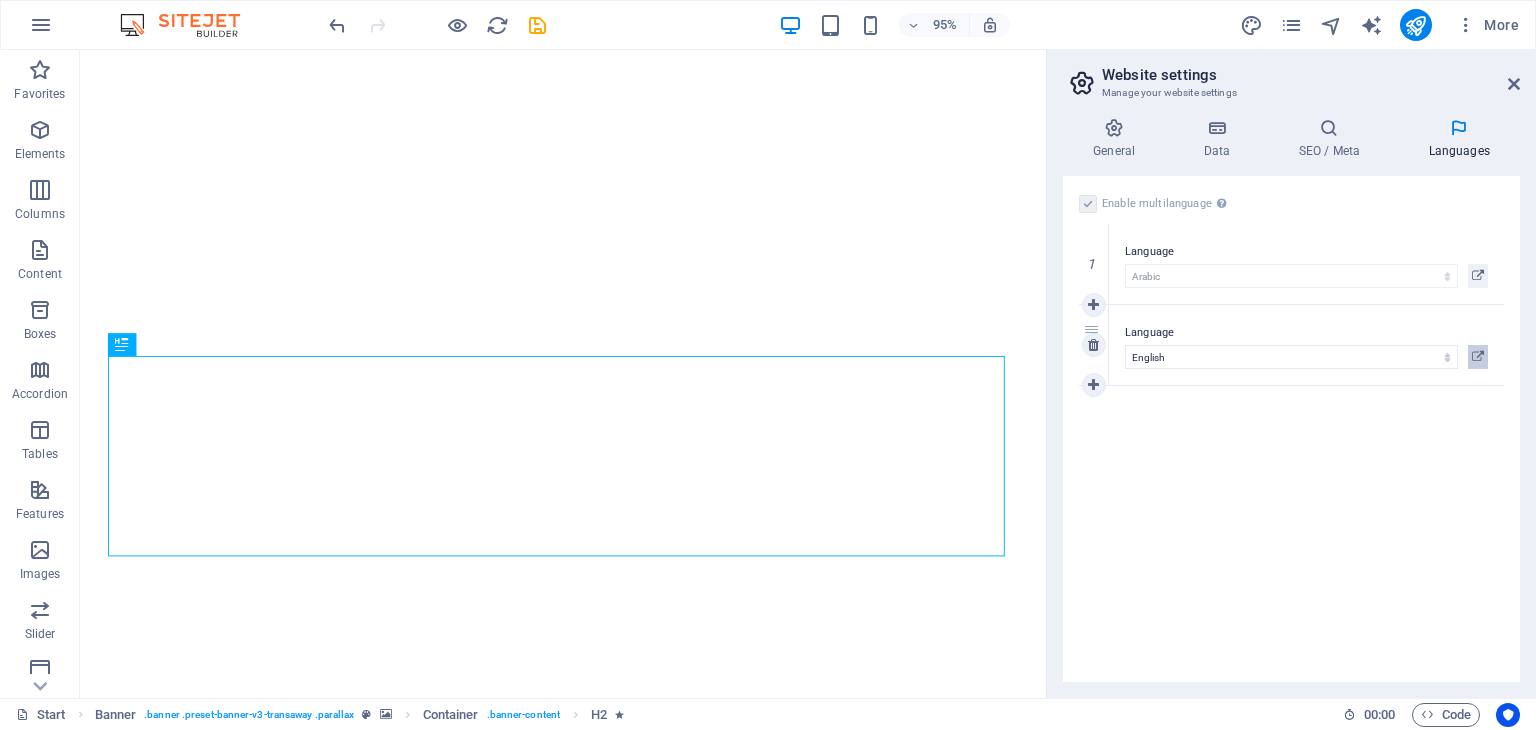 click at bounding box center [1478, 357] 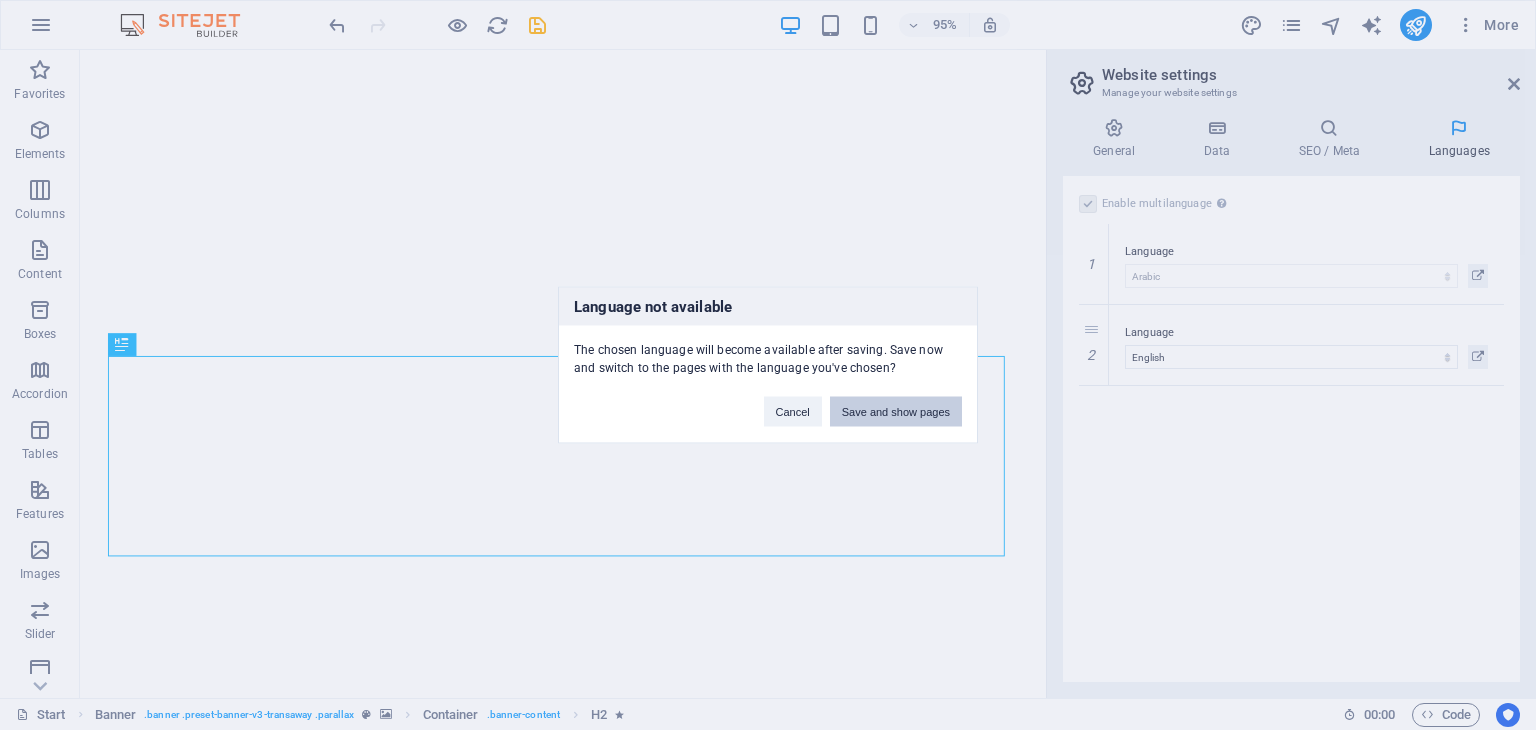 click on "Save and show pages" at bounding box center [896, 412] 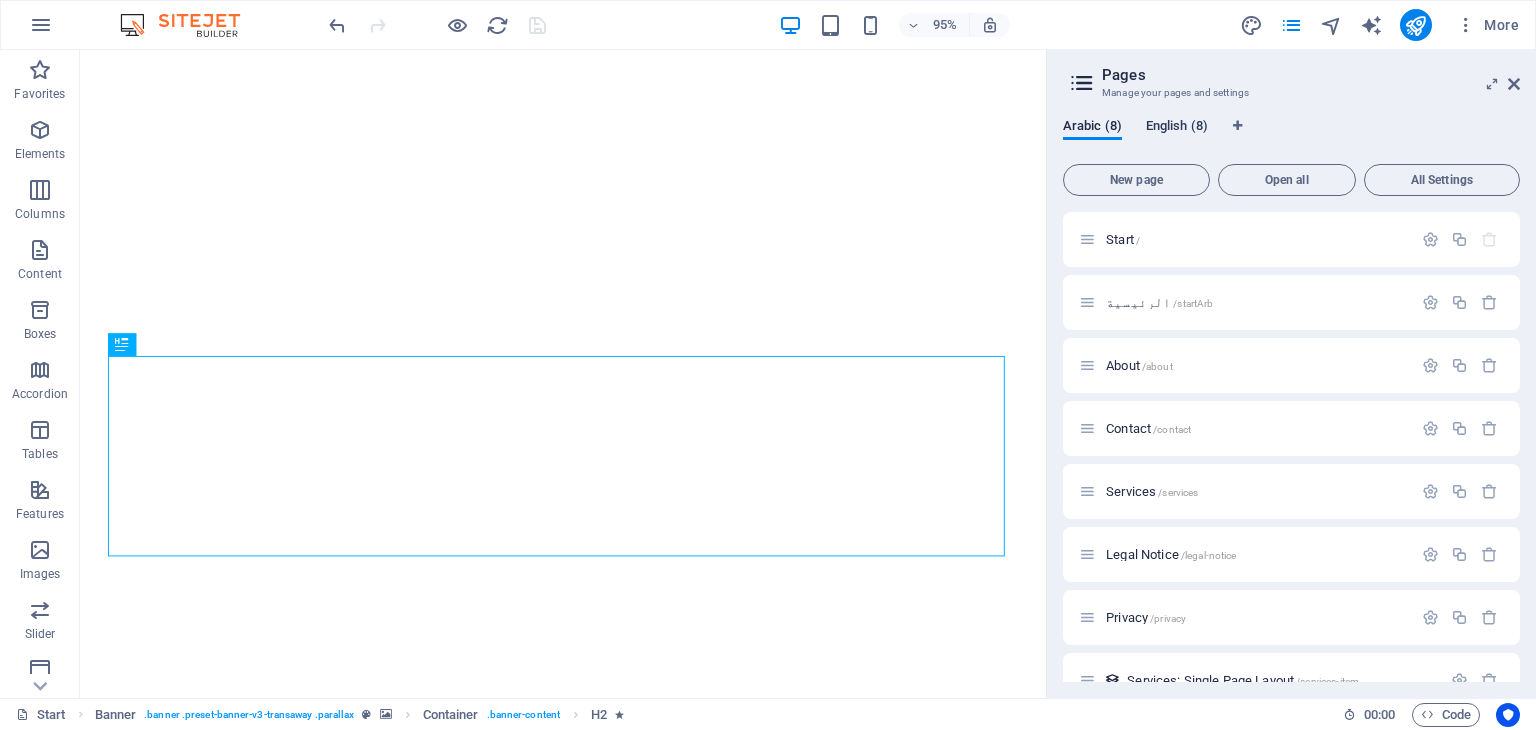 click on "English (8)" at bounding box center (1177, 128) 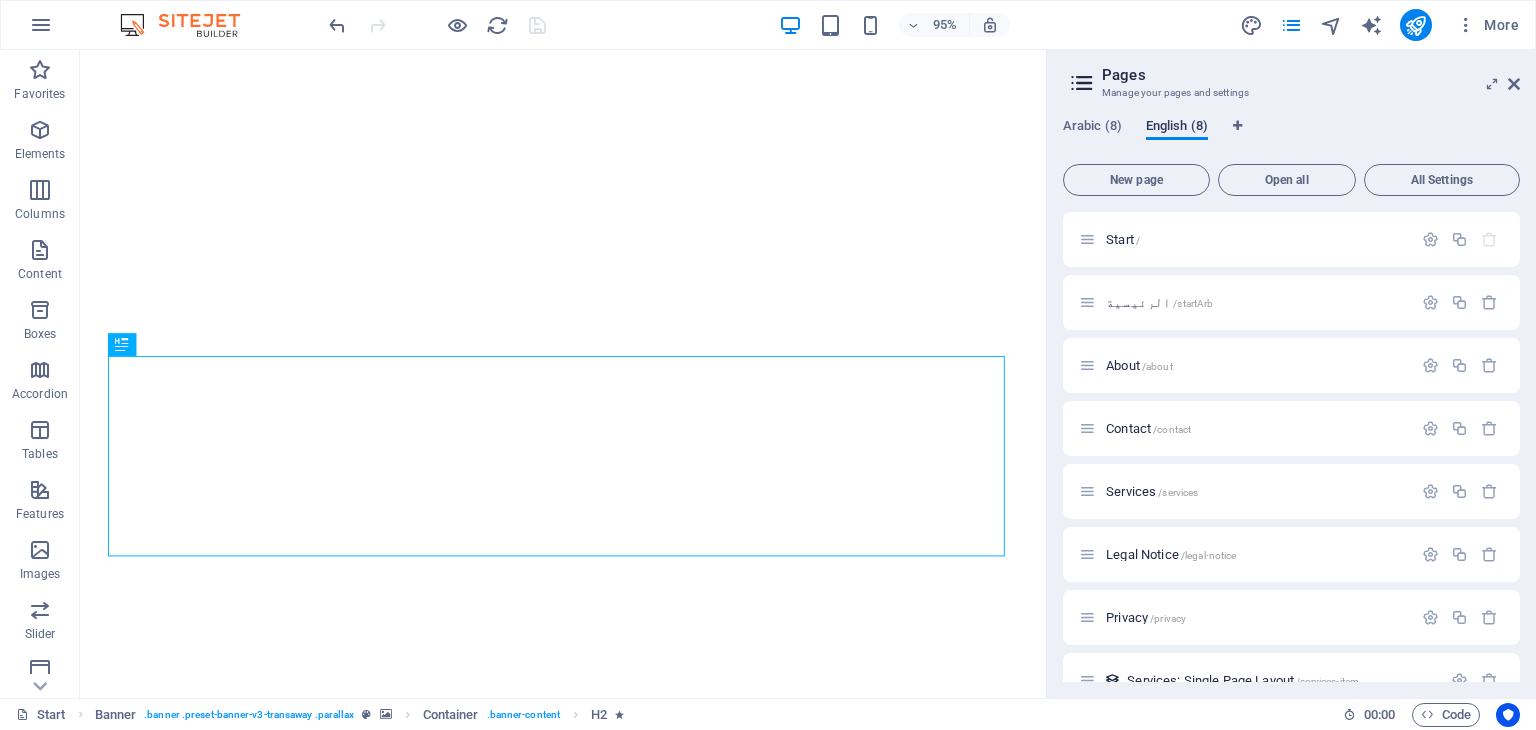 click on "English (8)" at bounding box center [1177, 128] 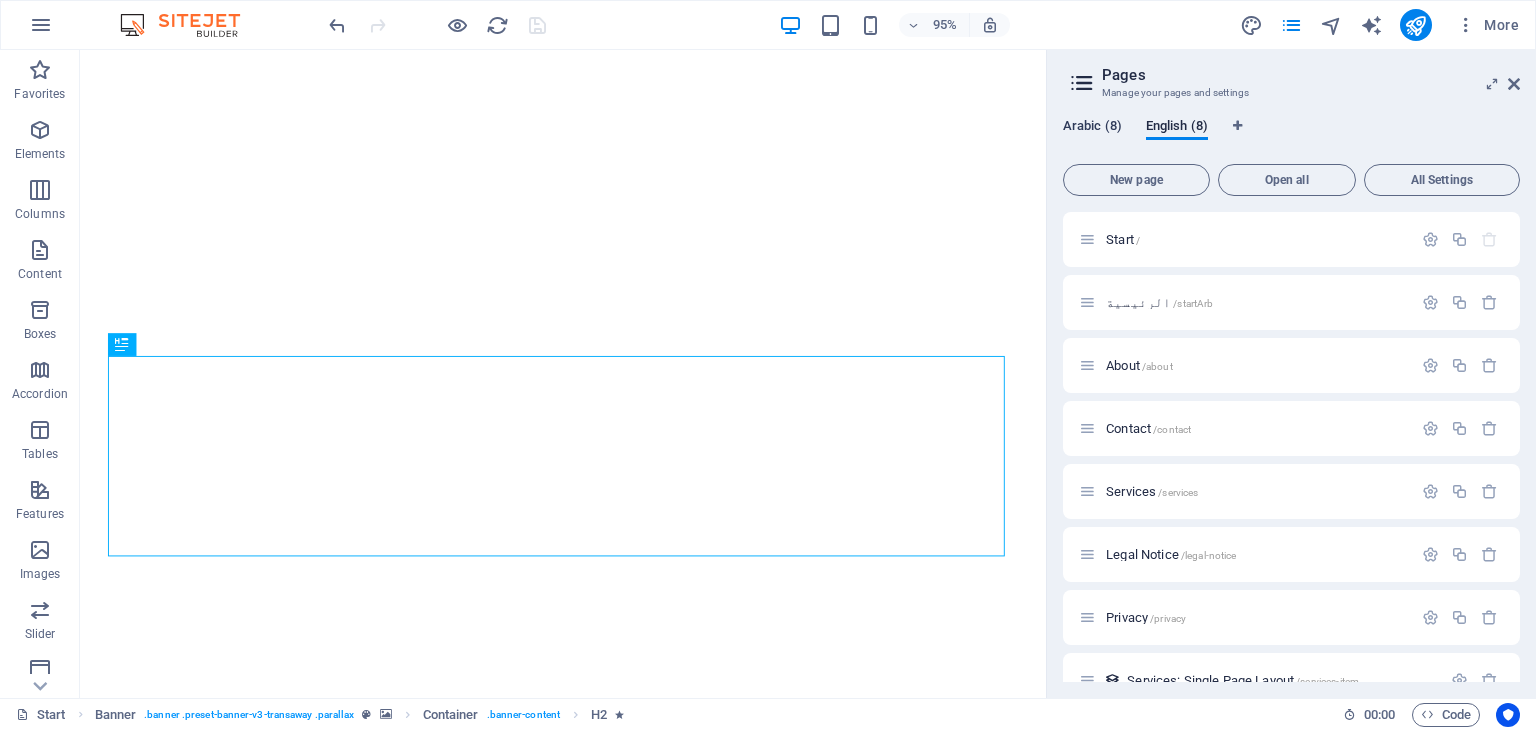 click on "Arabic (8)" at bounding box center (1092, 128) 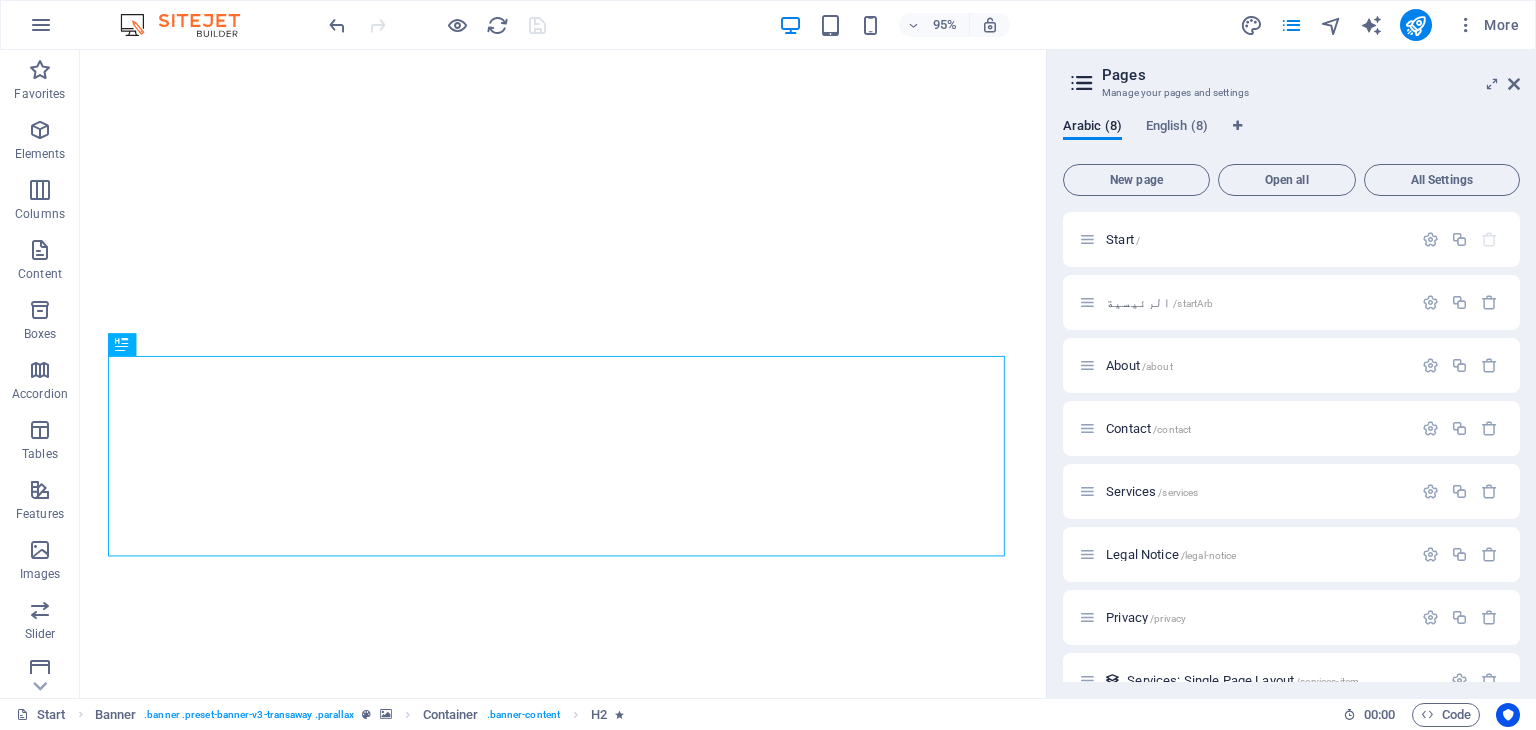 click at bounding box center [1082, 83] 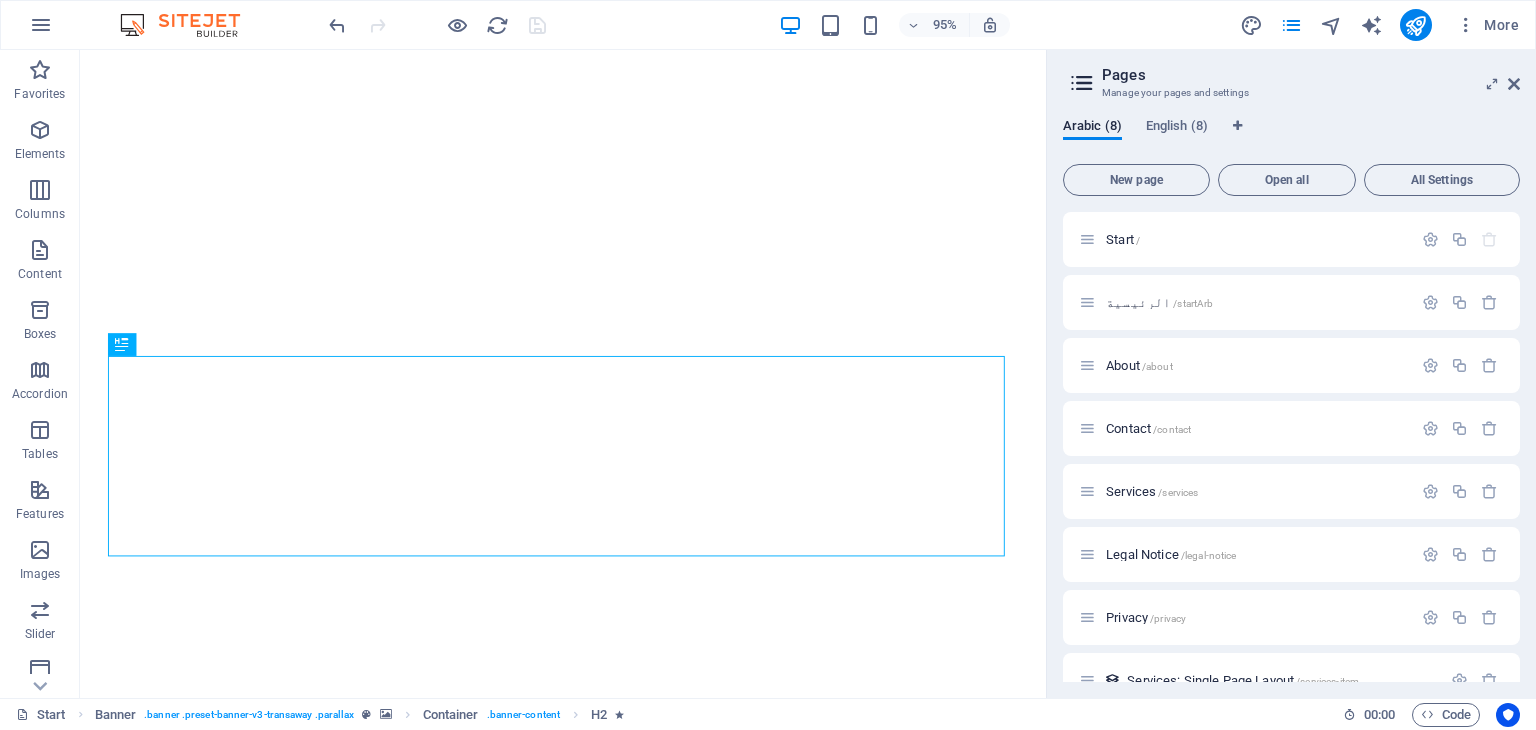 click on "All Settings" at bounding box center [1442, 180] 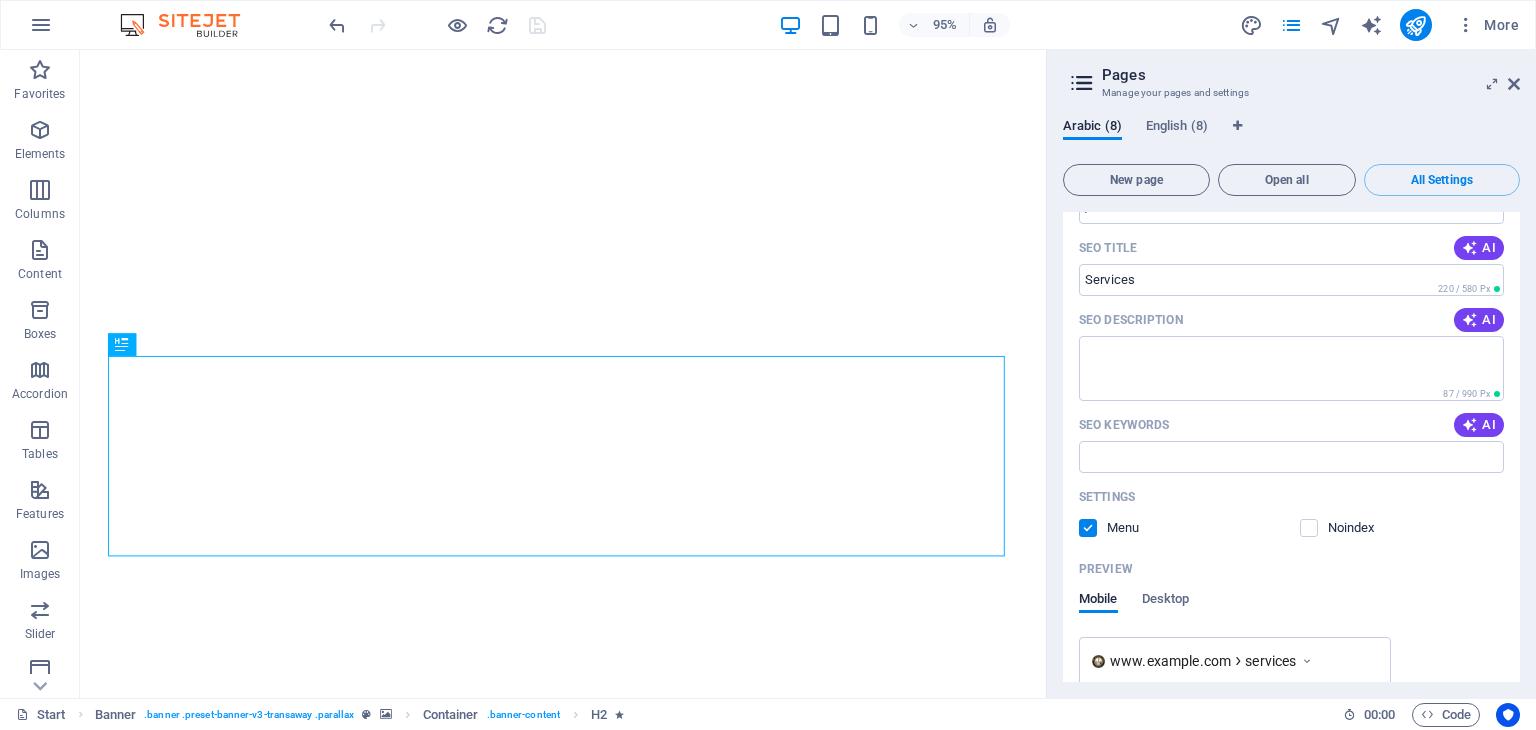 scroll, scrollTop: 2841, scrollLeft: 0, axis: vertical 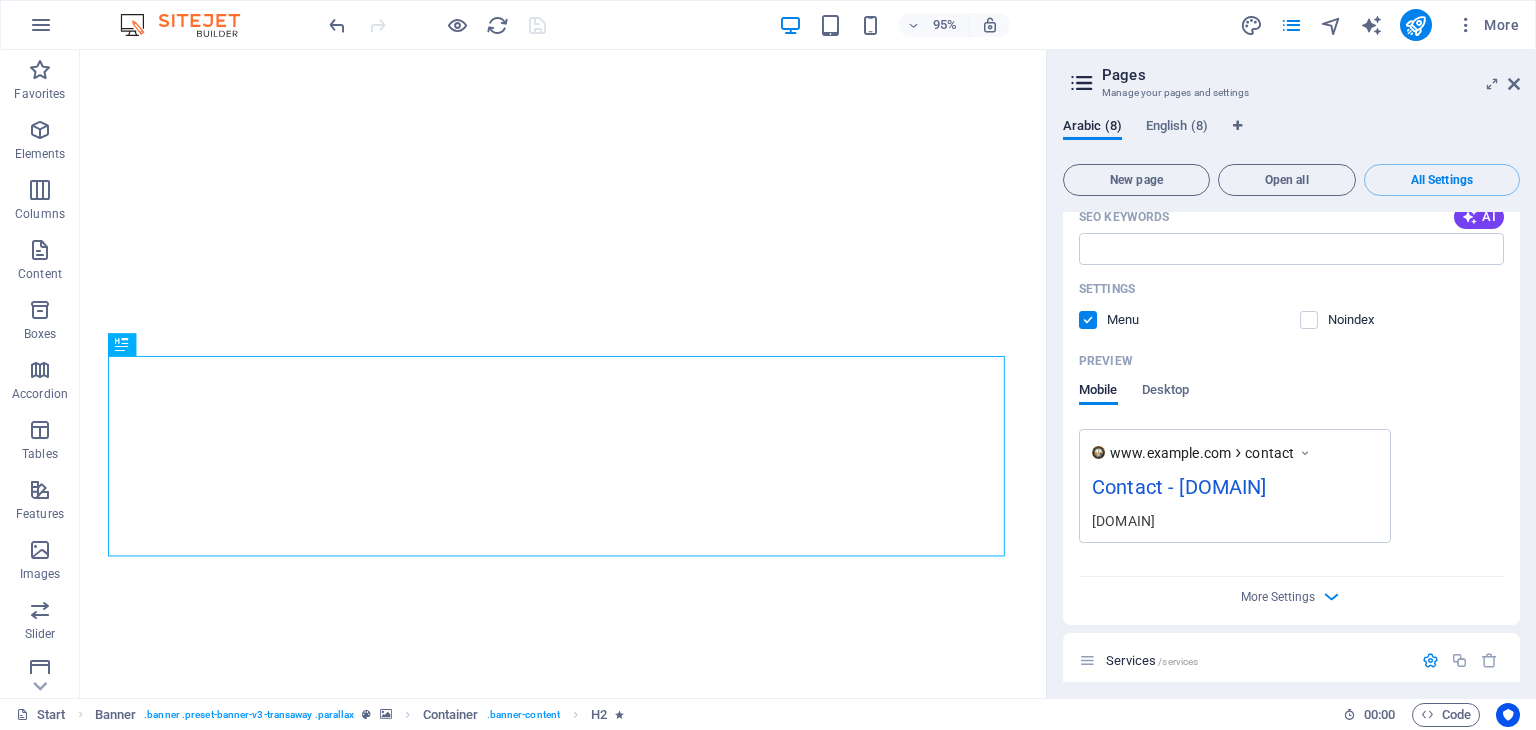 drag, startPoint x: 1520, startPoint y: 448, endPoint x: 1520, endPoint y: 230, distance: 218 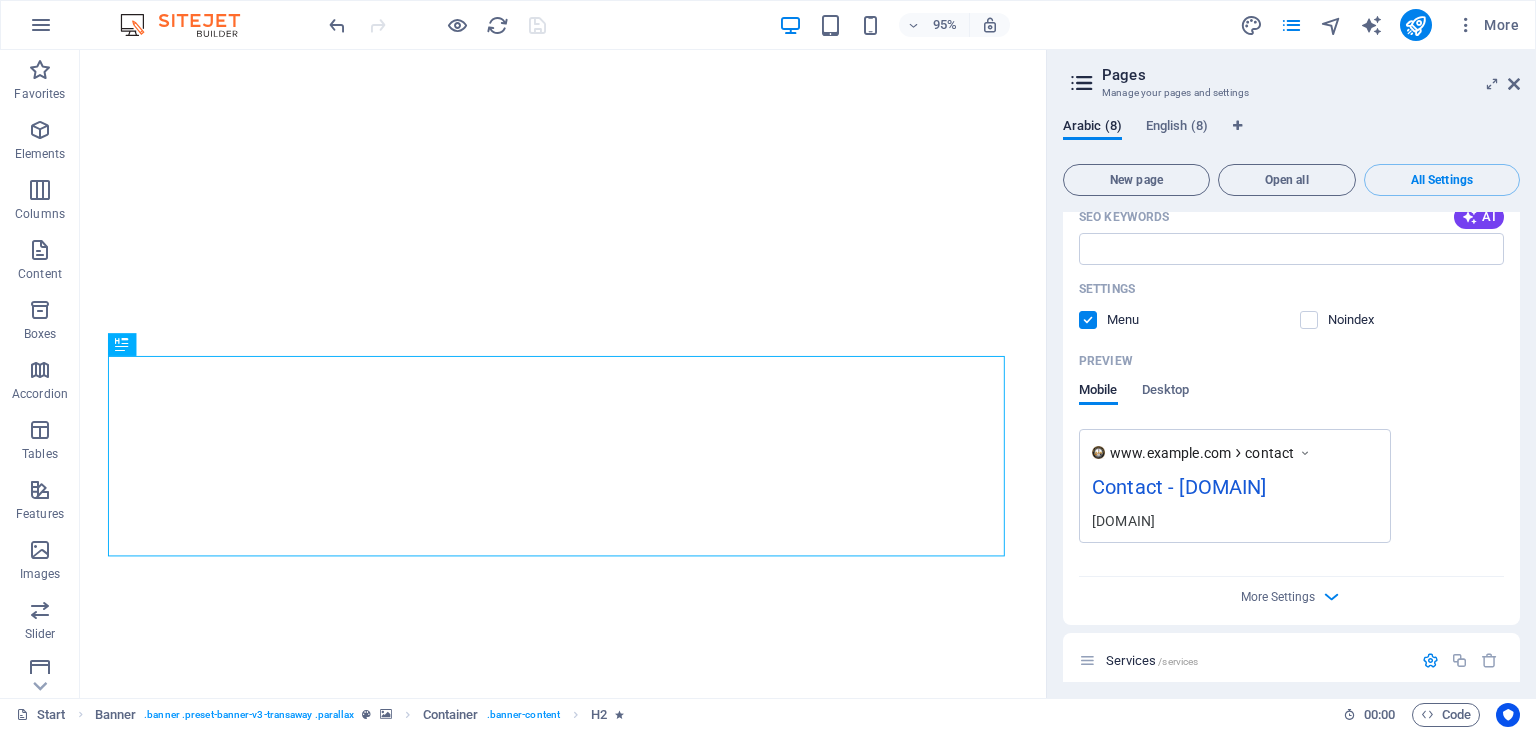 drag, startPoint x: 1519, startPoint y: 453, endPoint x: 1420, endPoint y: 253, distance: 223.16138 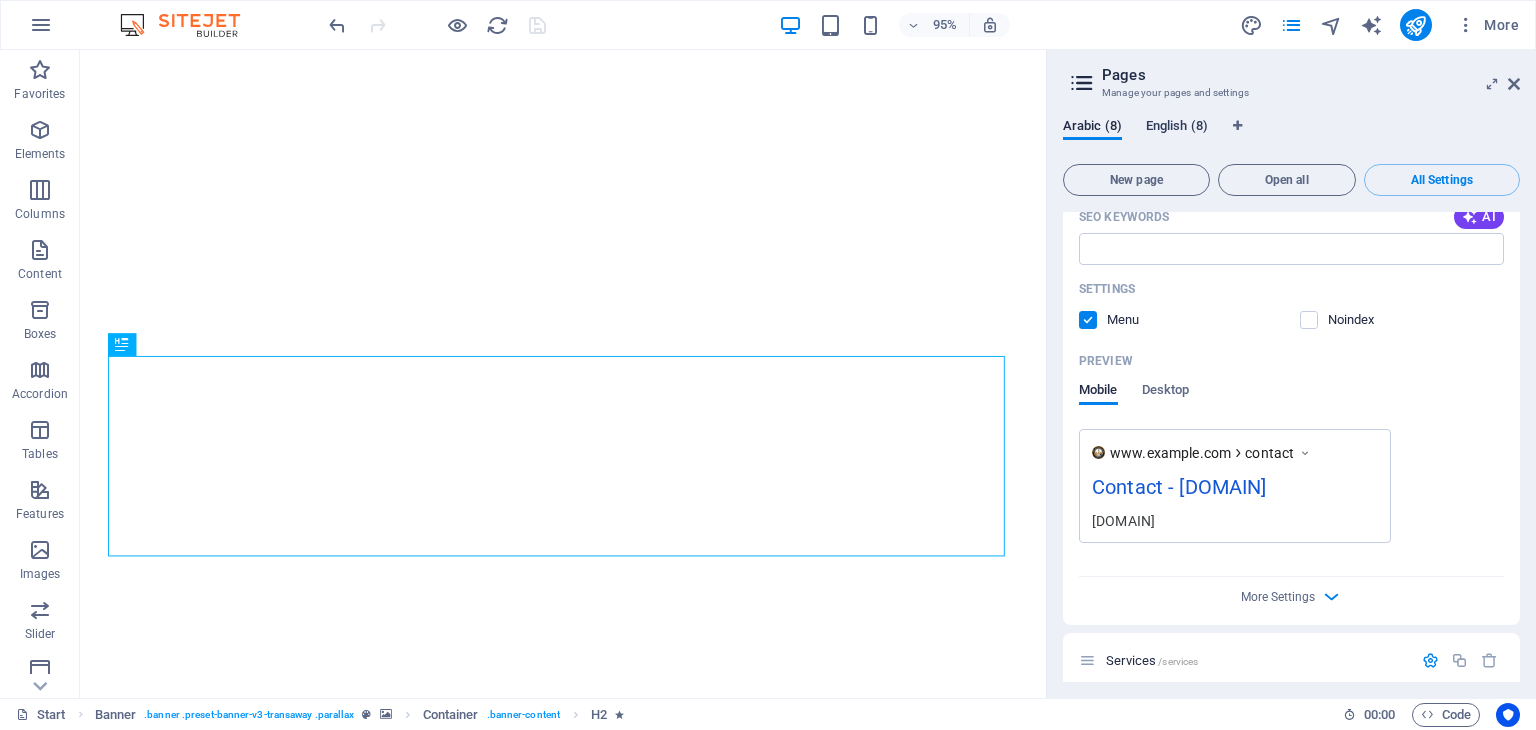 click on "English (8)" at bounding box center [1177, 128] 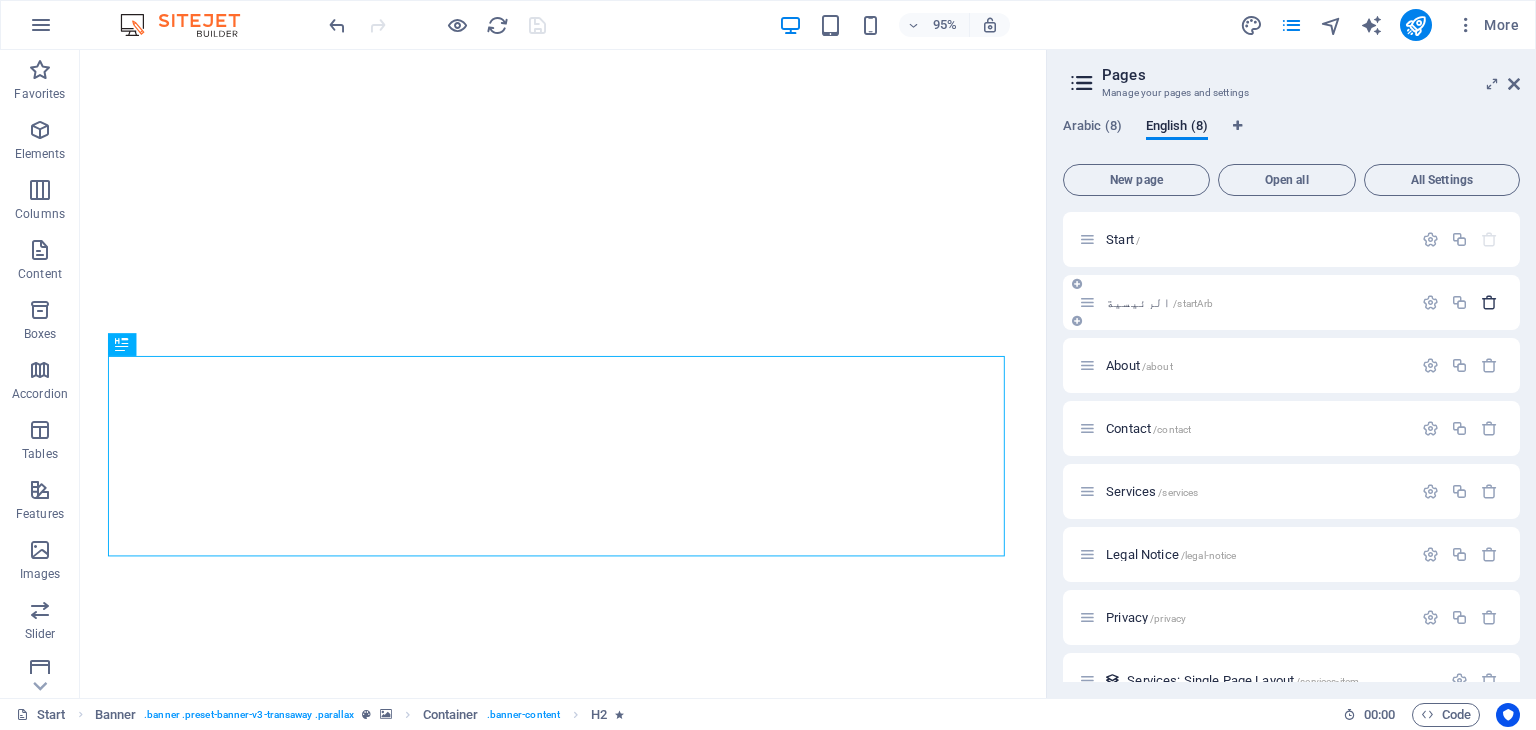 click at bounding box center [1489, 302] 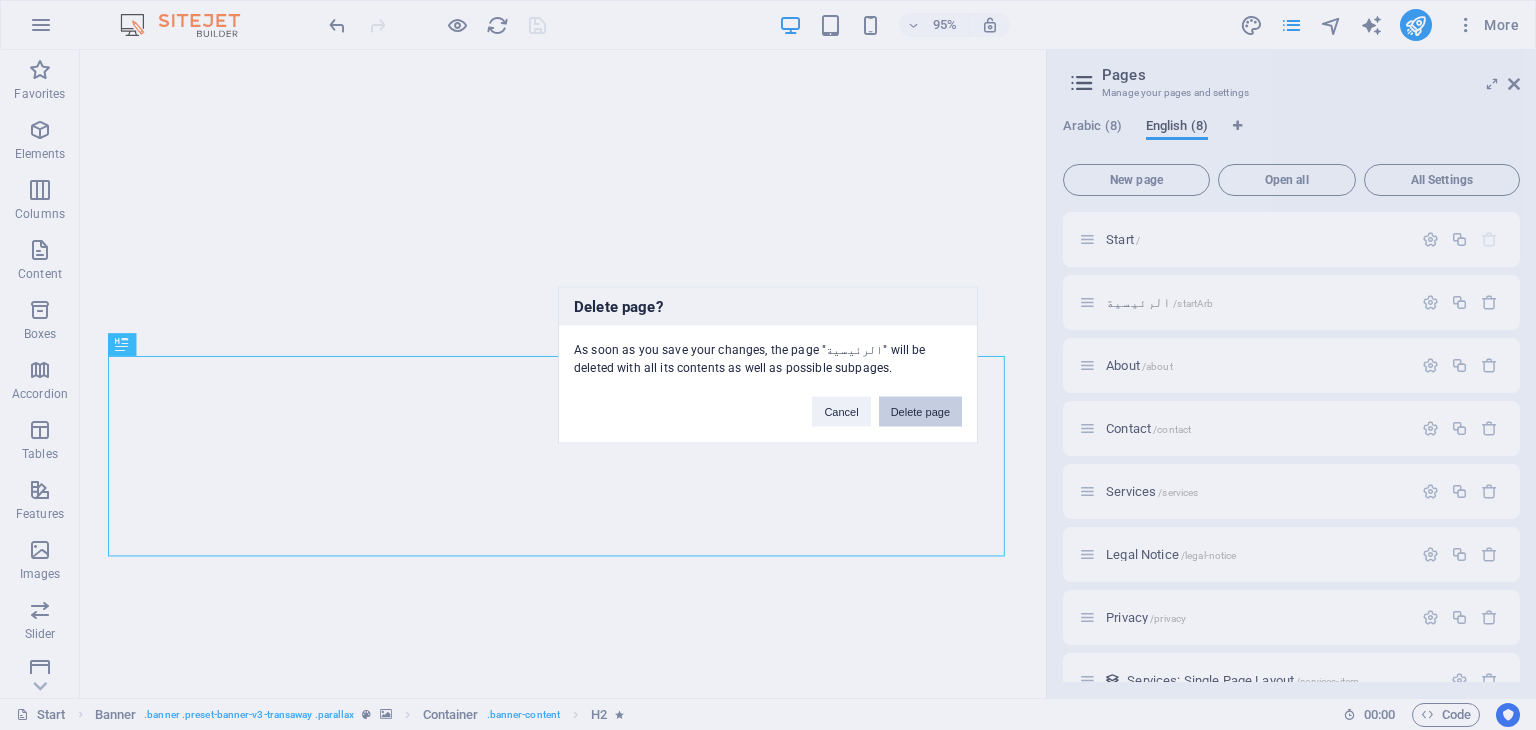 click on "Delete page" at bounding box center (920, 412) 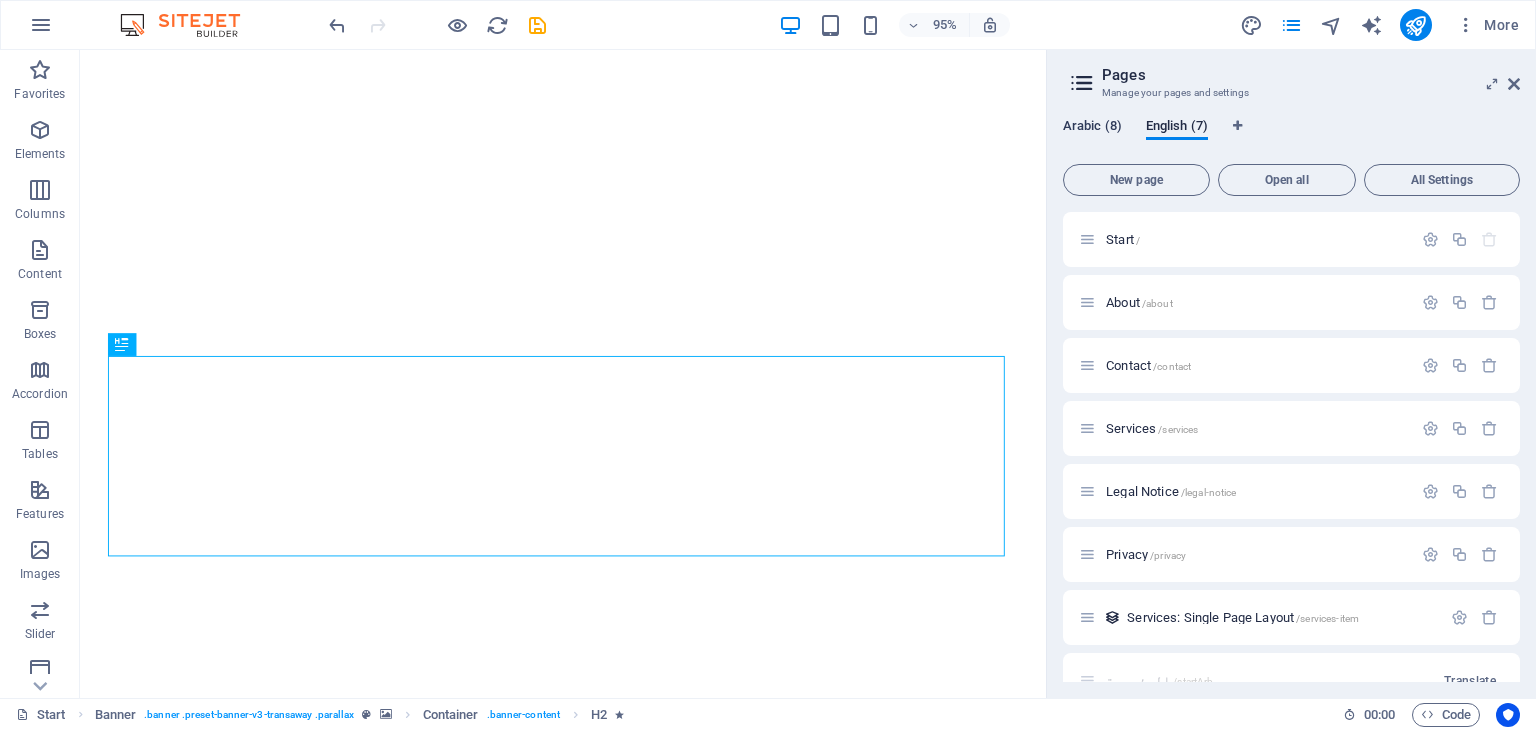 click on "Arabic (8)" at bounding box center [1092, 128] 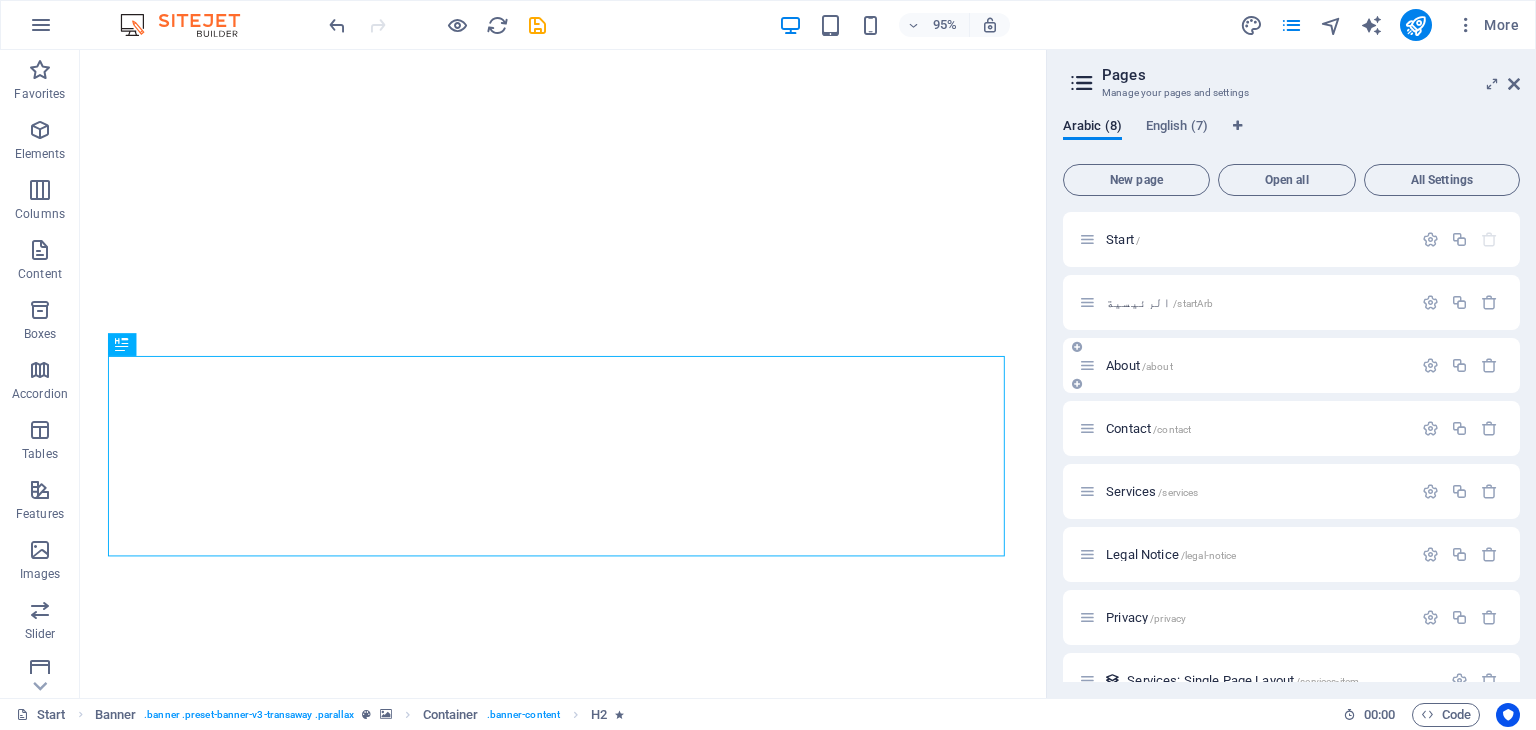 click on "About /about" at bounding box center [1139, 365] 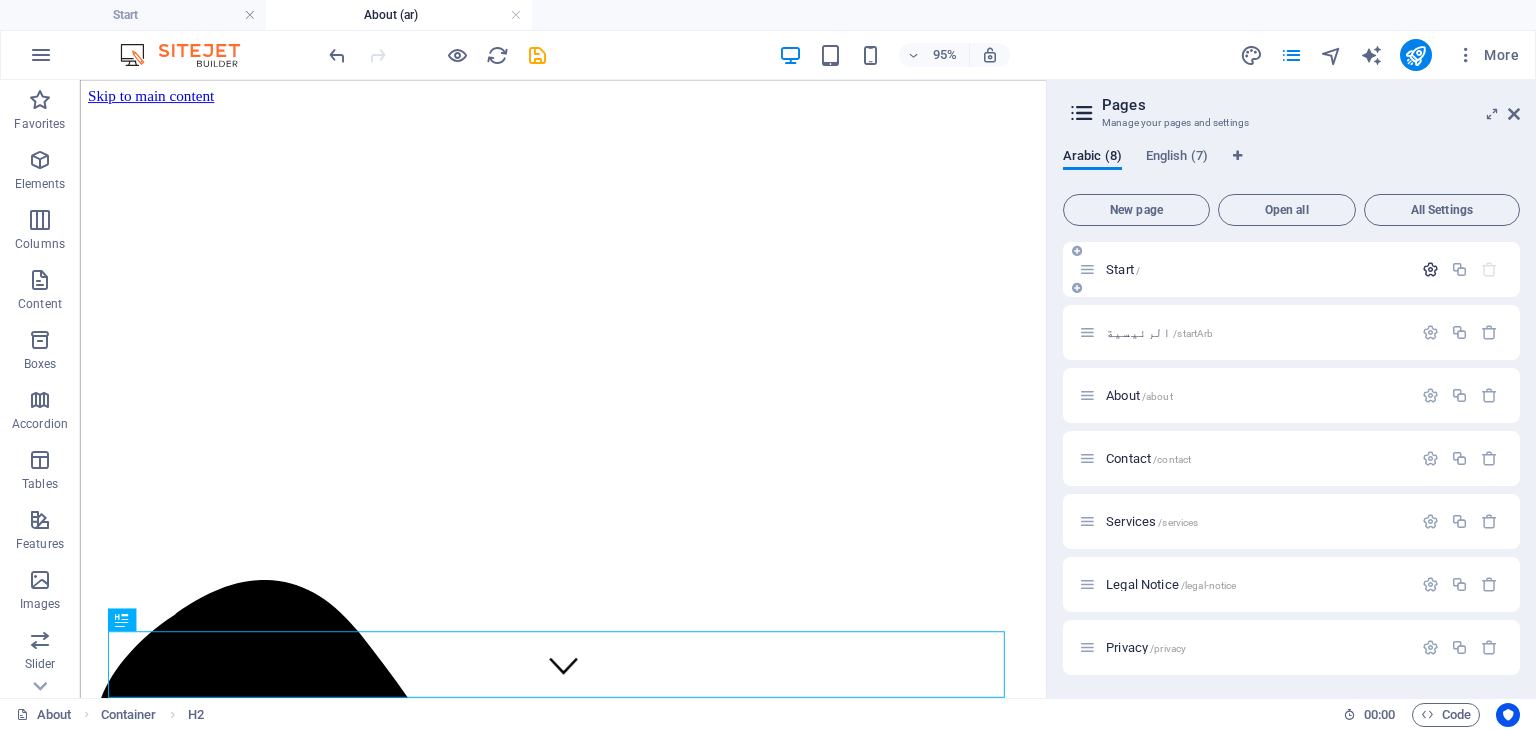scroll, scrollTop: 0, scrollLeft: 0, axis: both 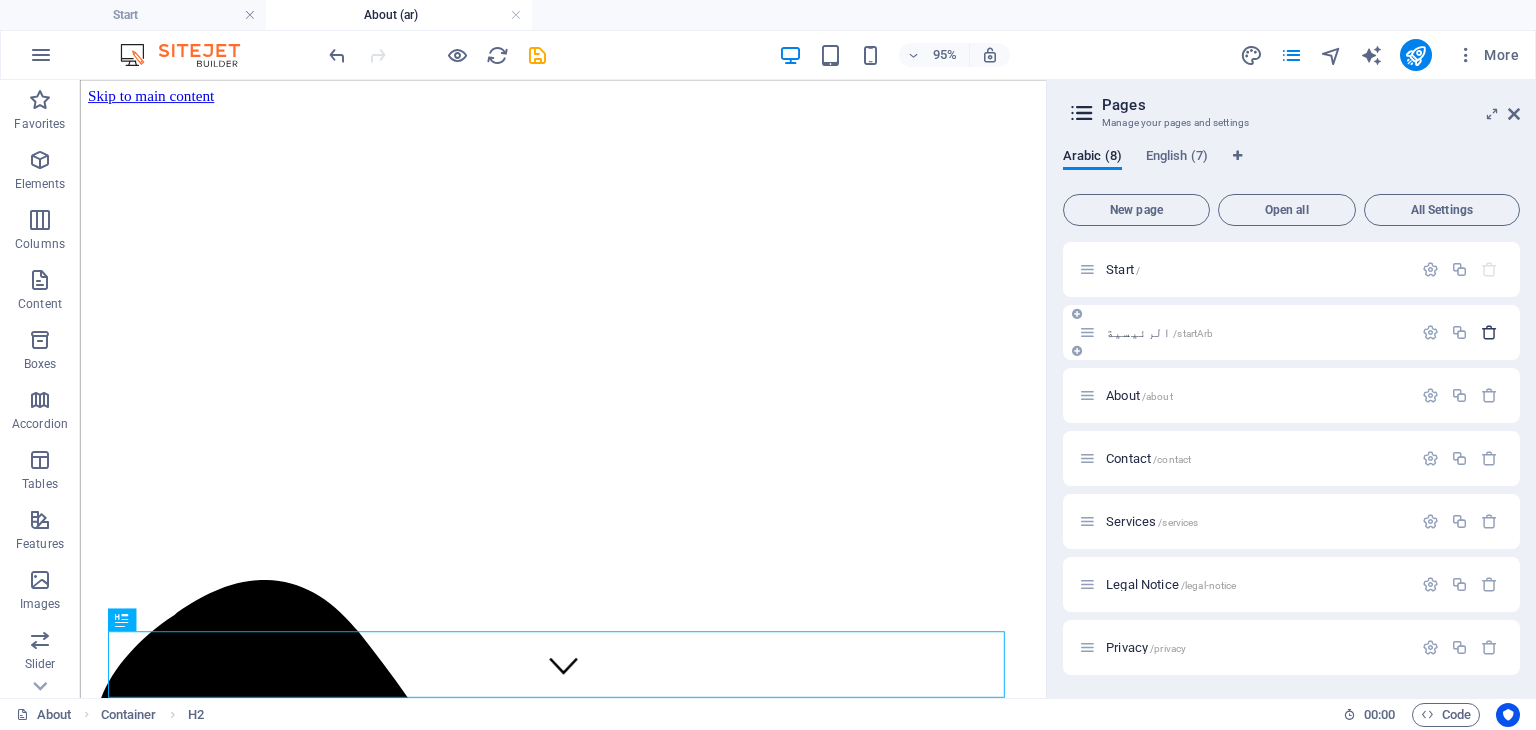 click at bounding box center [1489, 332] 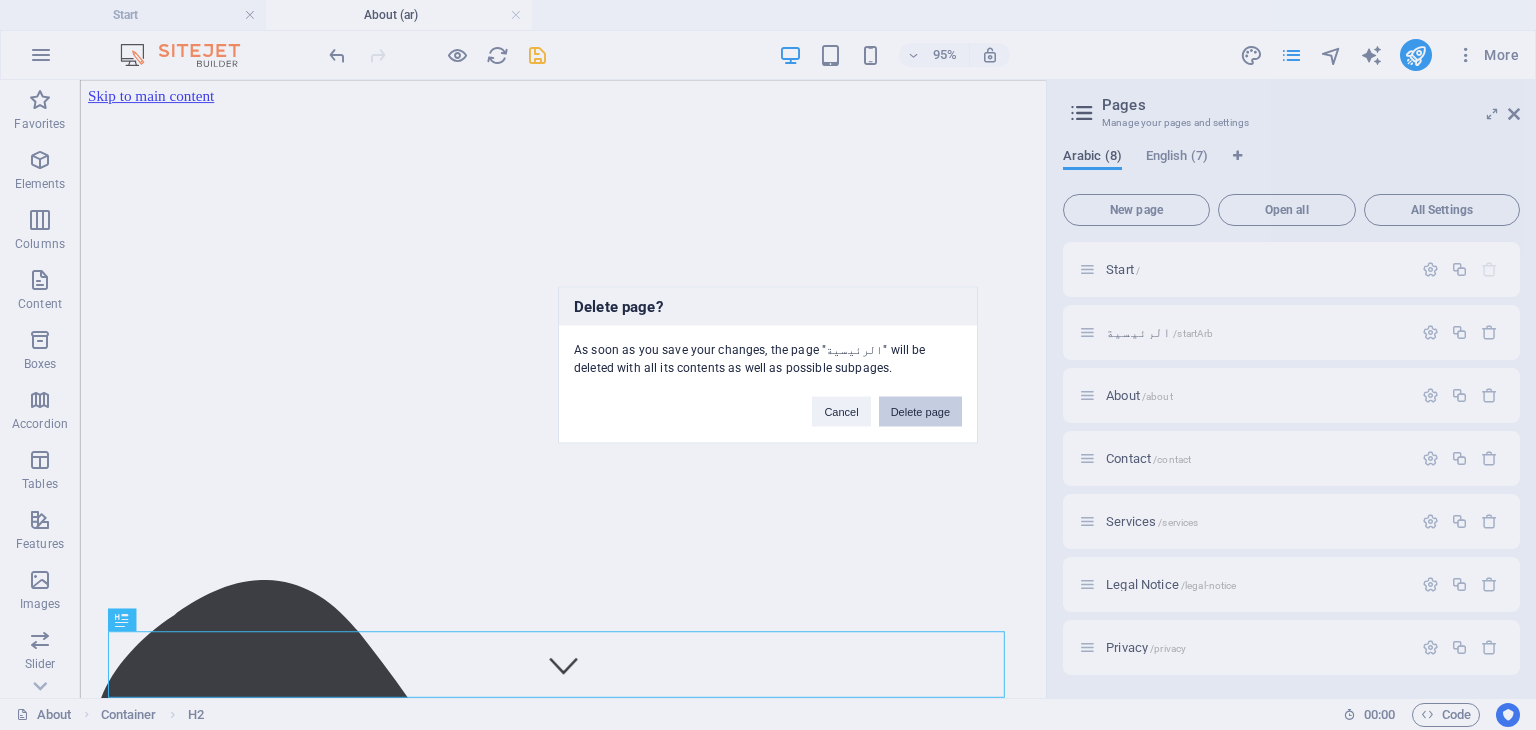 click on "Delete page" at bounding box center (920, 412) 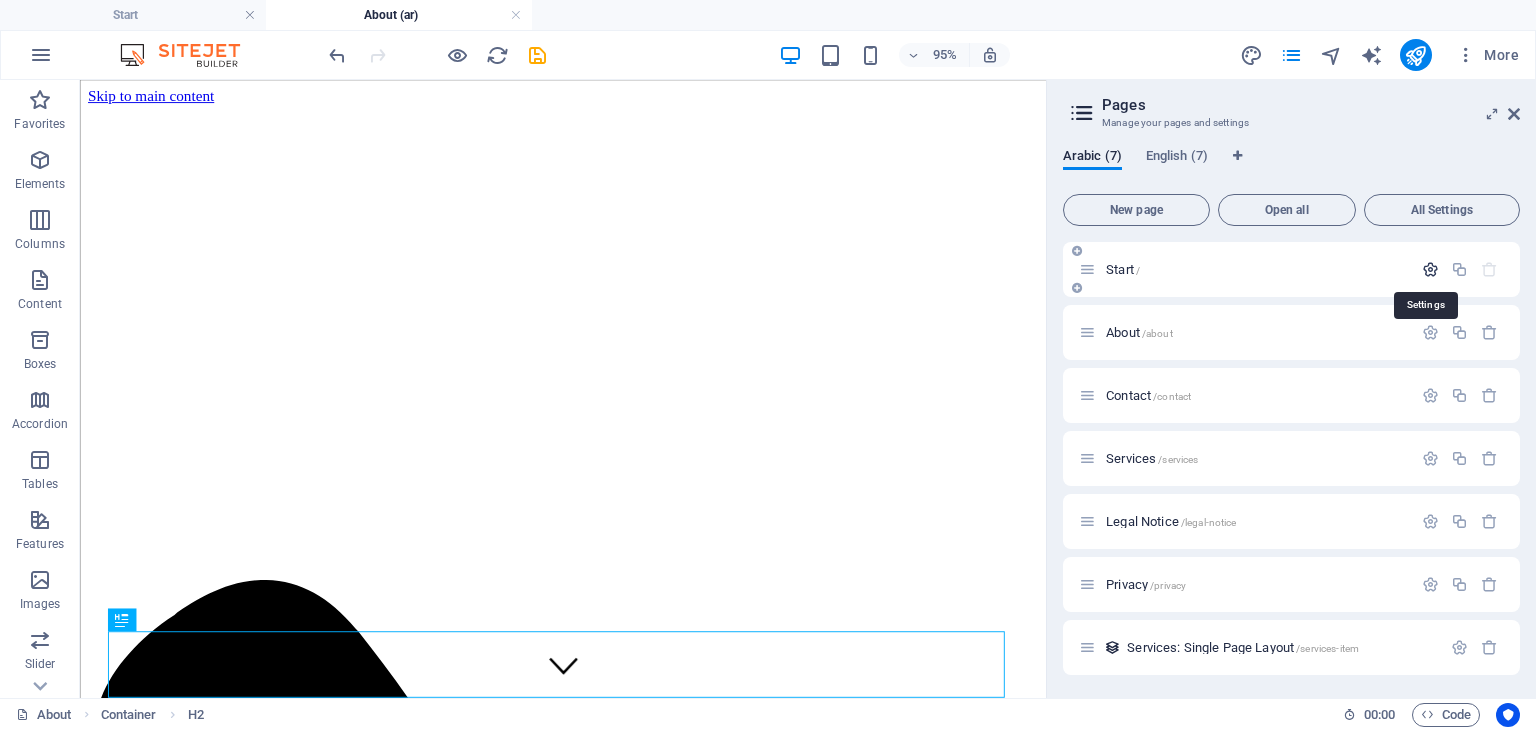 click at bounding box center (1430, 269) 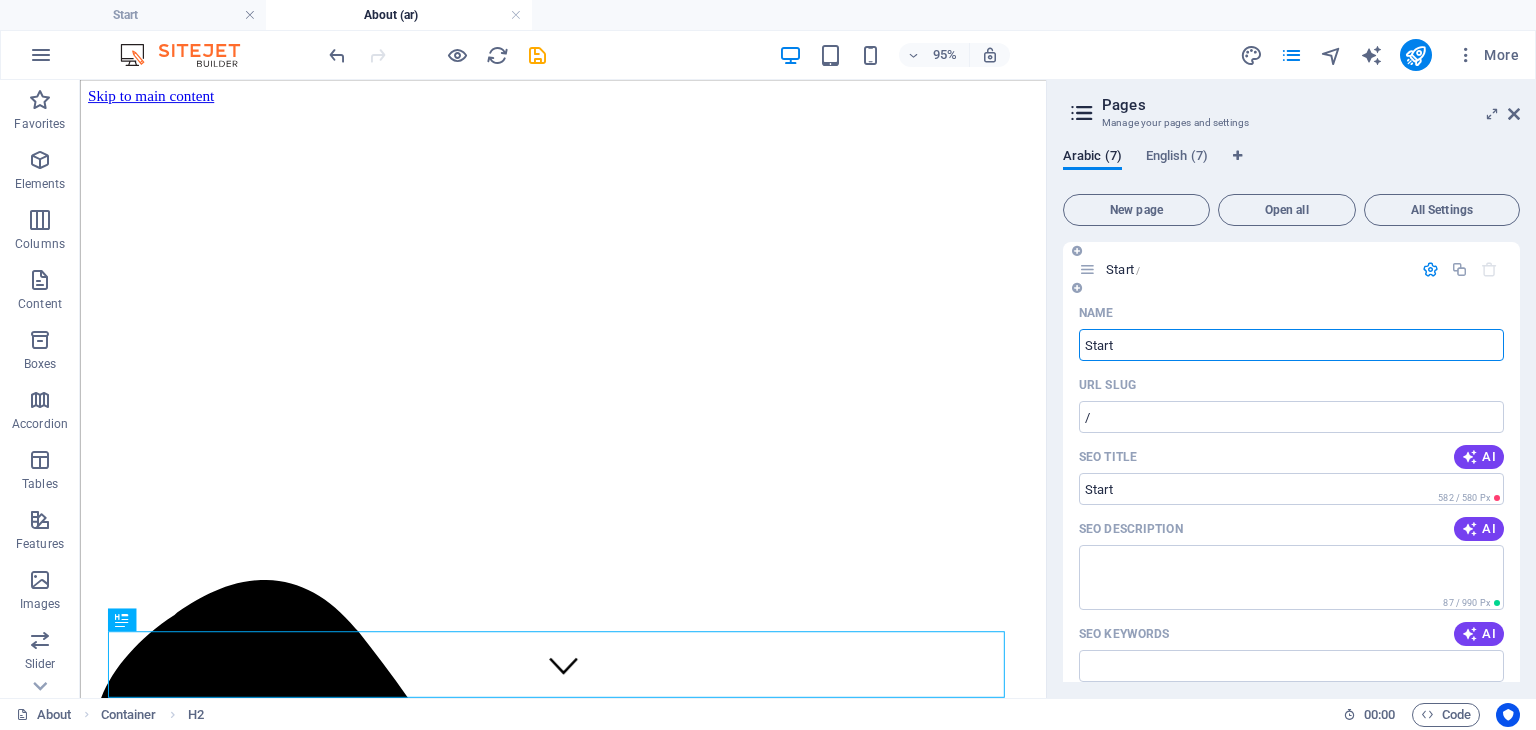 click on "Start" at bounding box center [1291, 345] 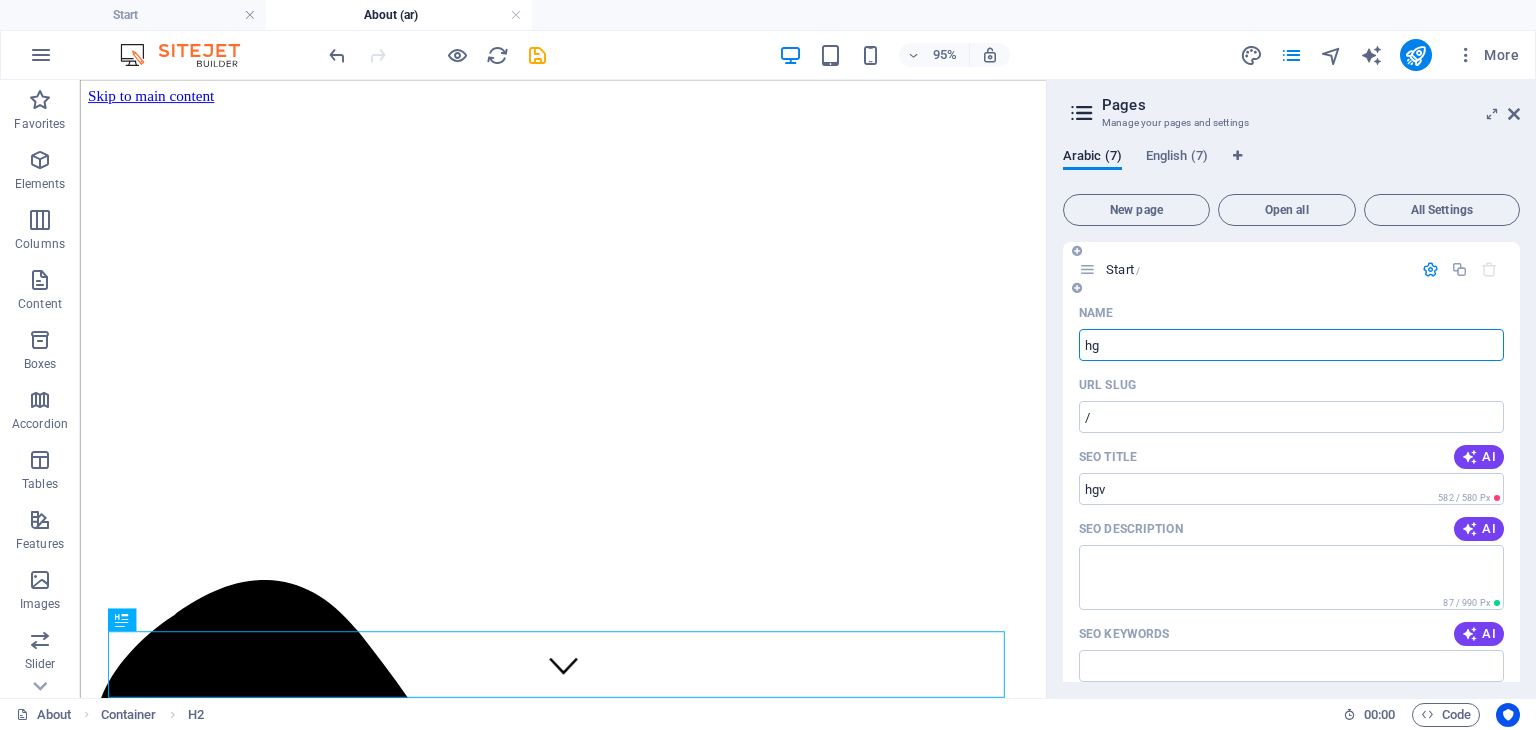 type on "h" 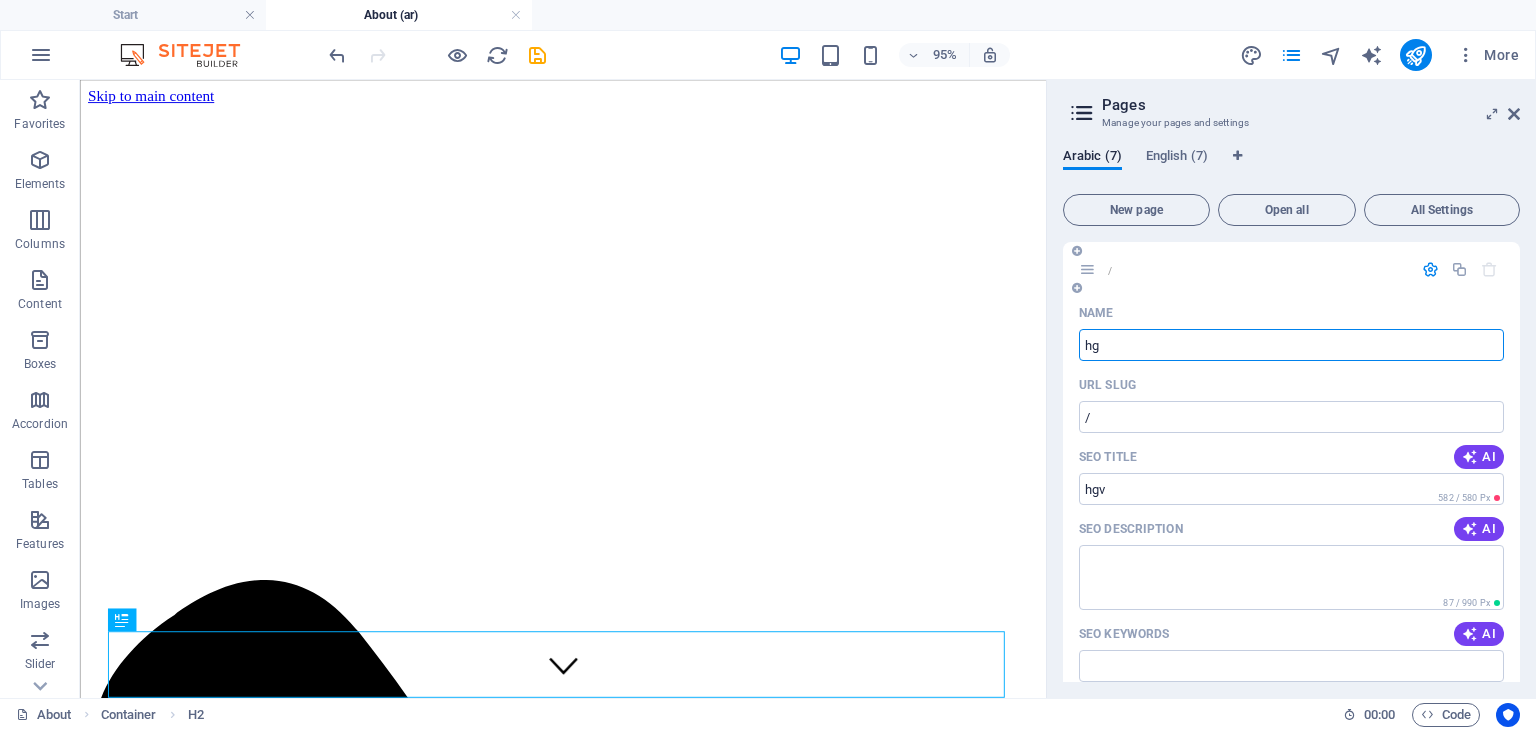 type on "h" 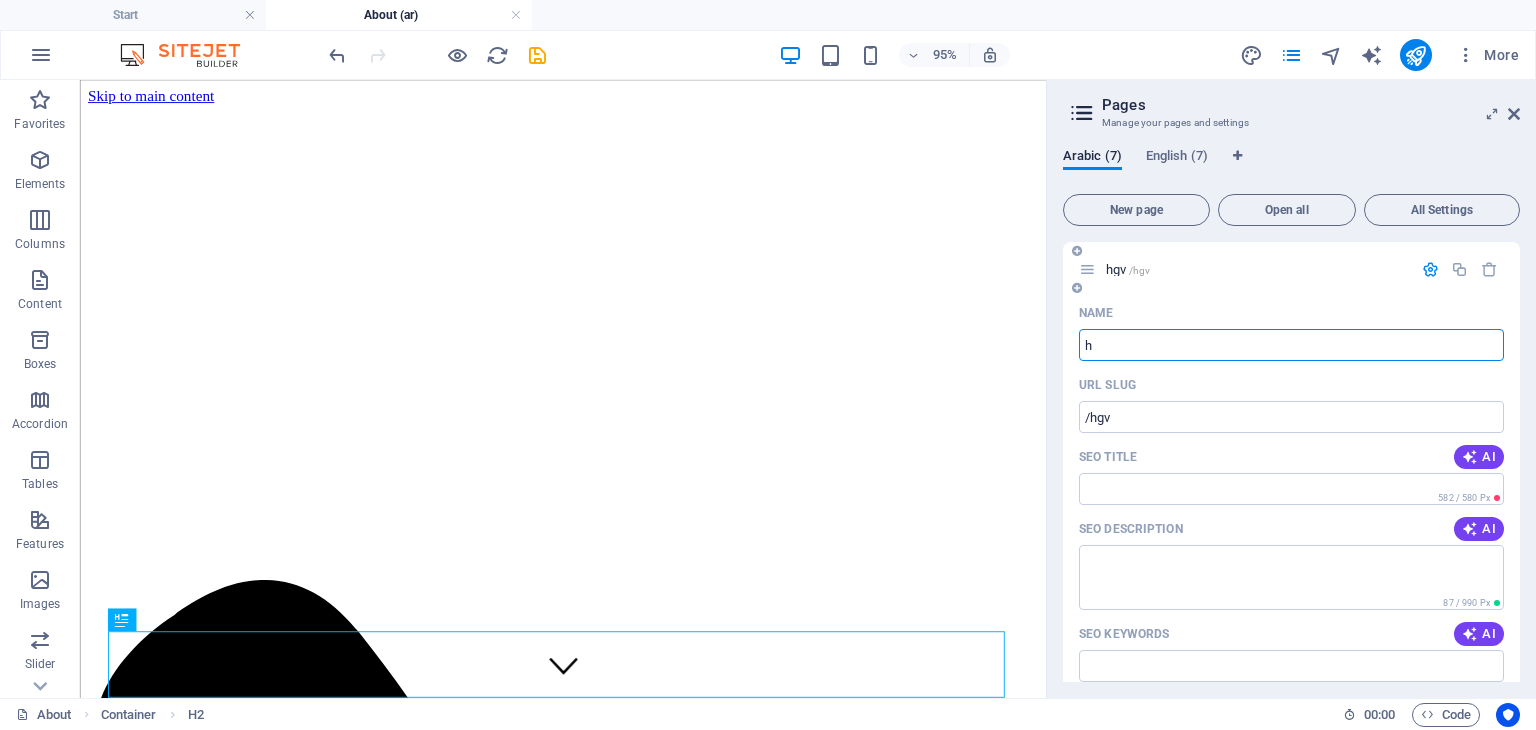 type 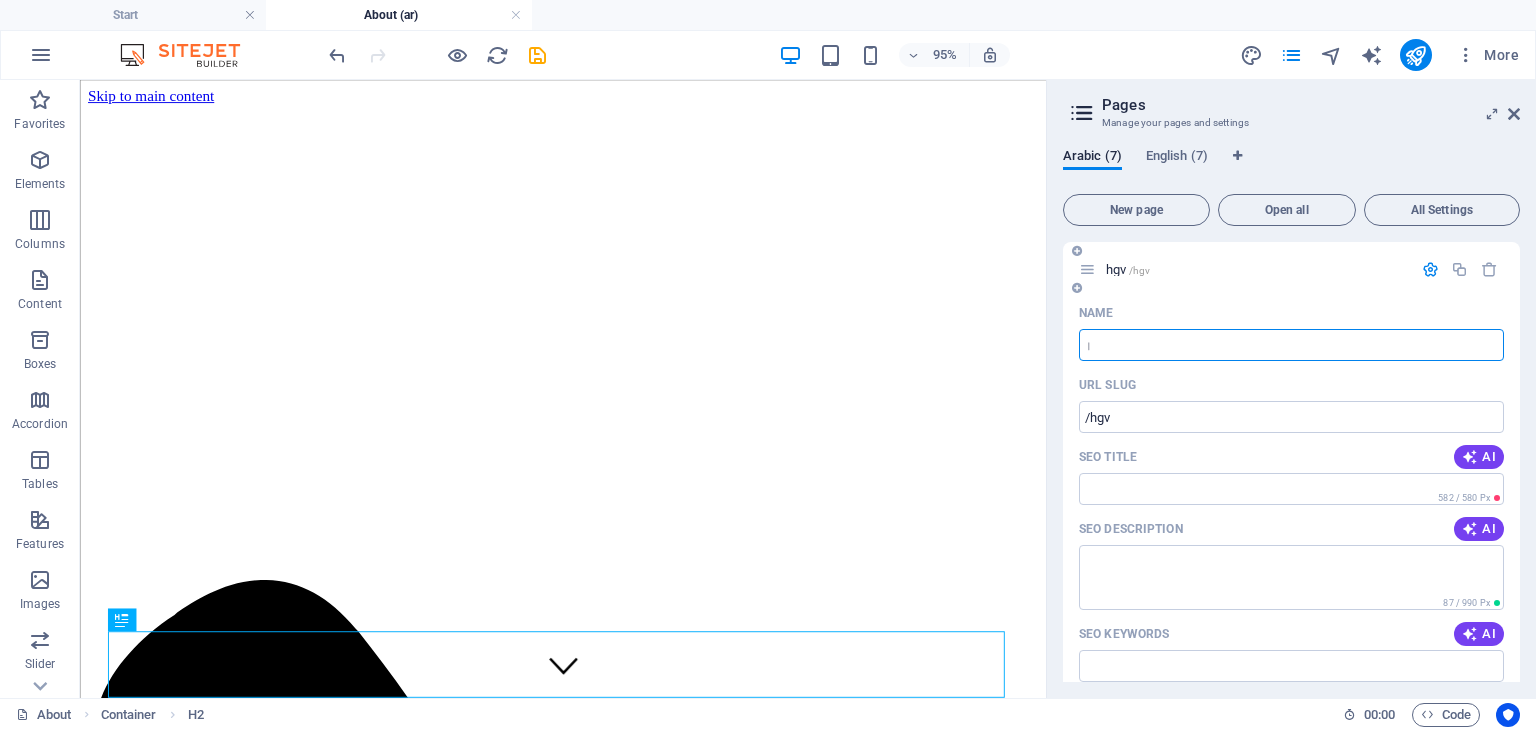 type on "ال" 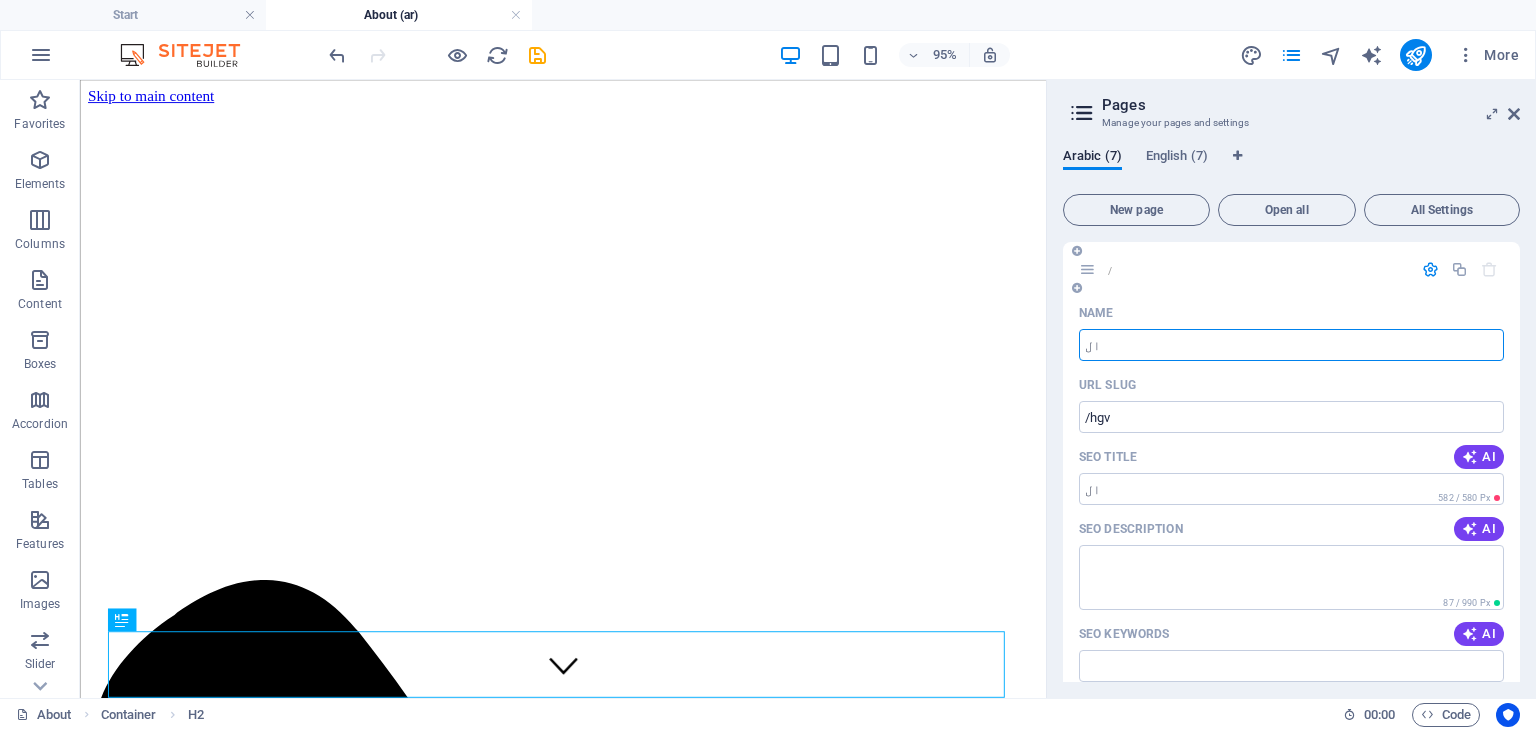 type on "/" 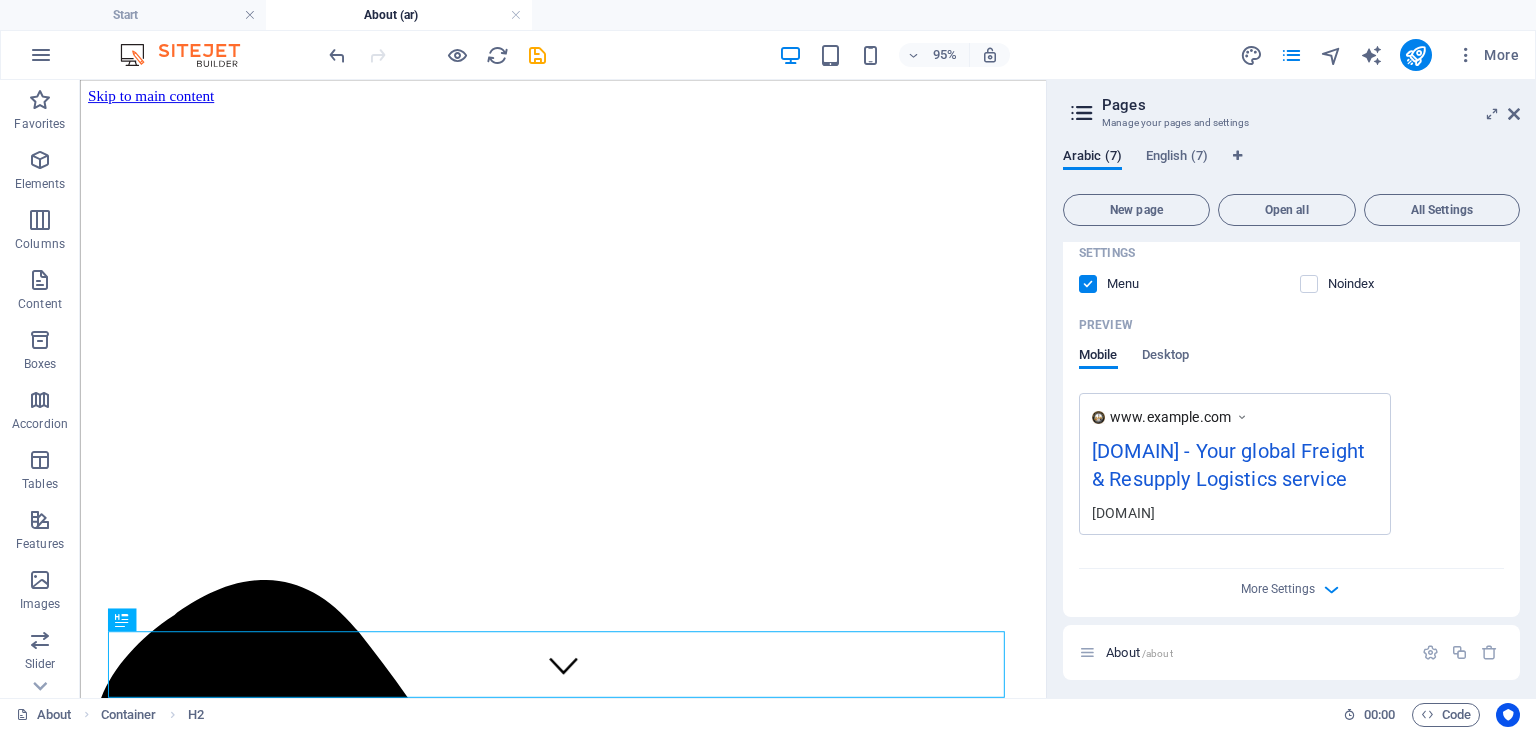 scroll, scrollTop: 700, scrollLeft: 0, axis: vertical 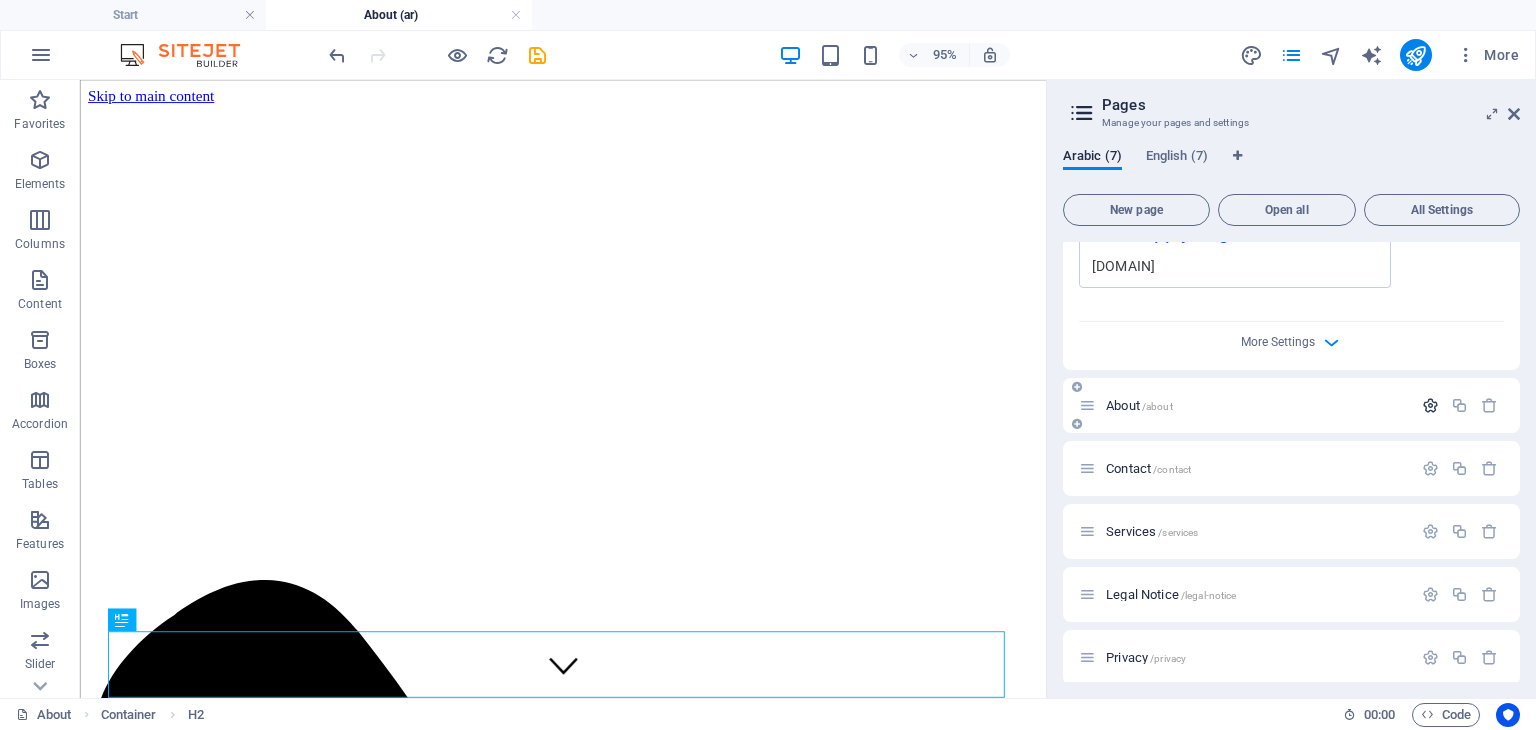 type on "الرئيسية" 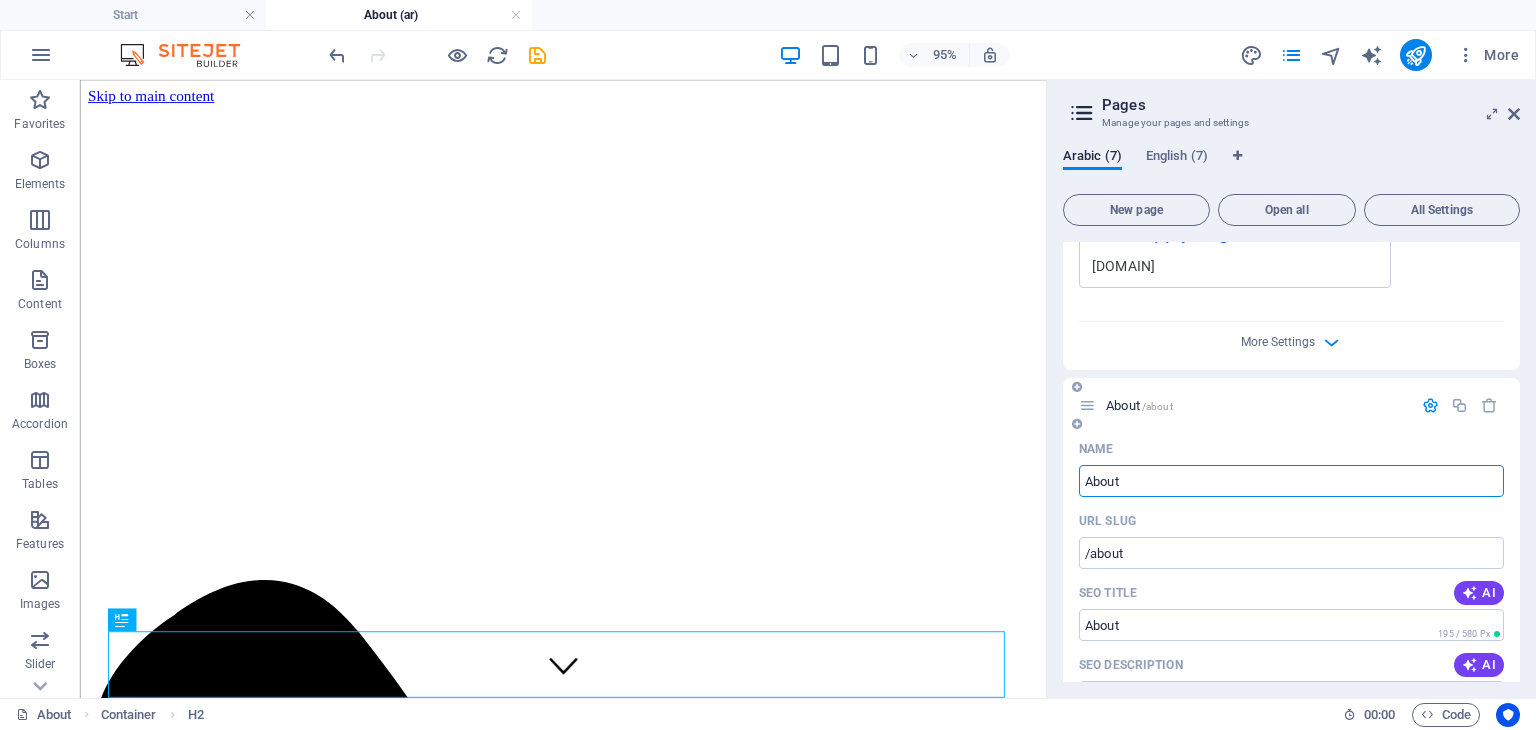 click on "About" at bounding box center (1291, 481) 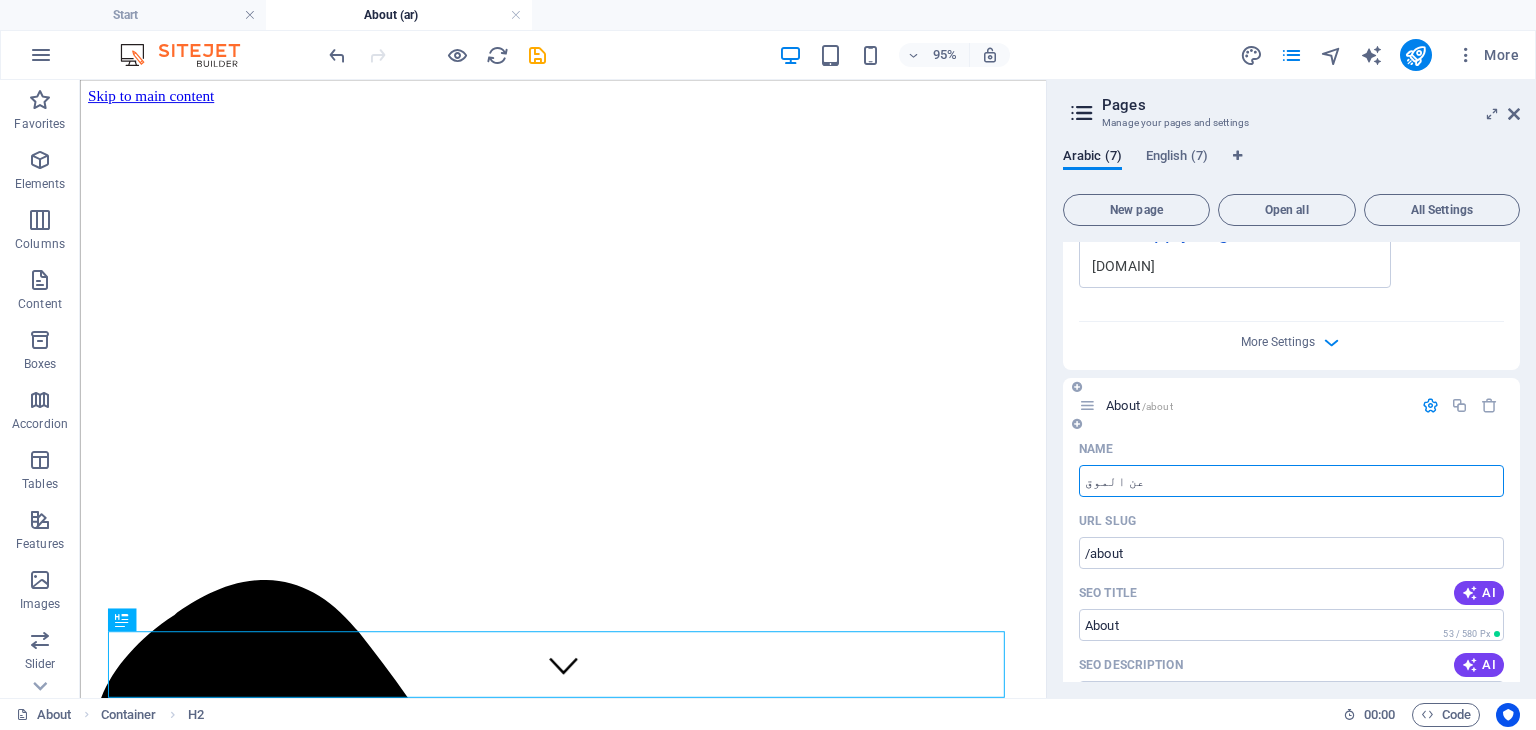 type on "عن الموقع" 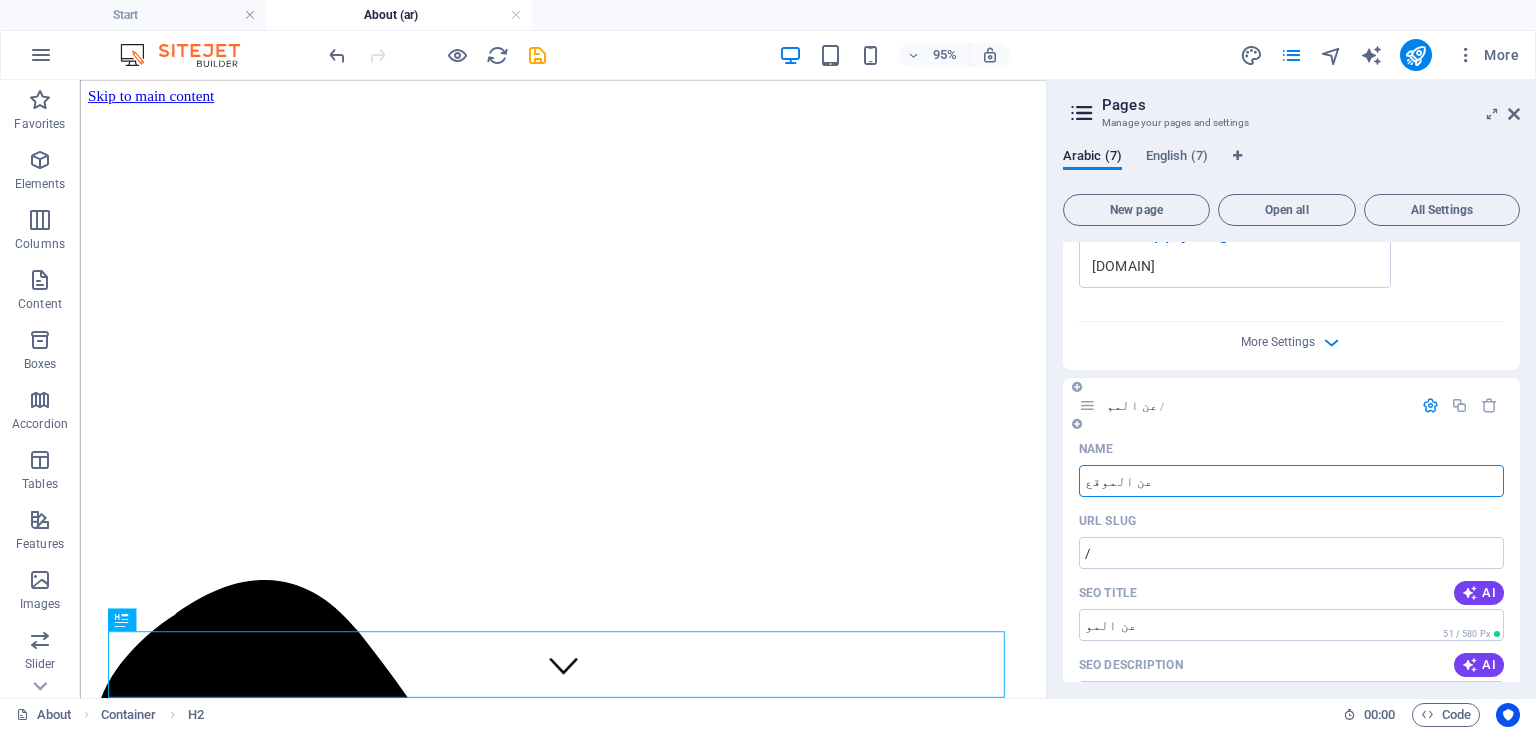 type on "/" 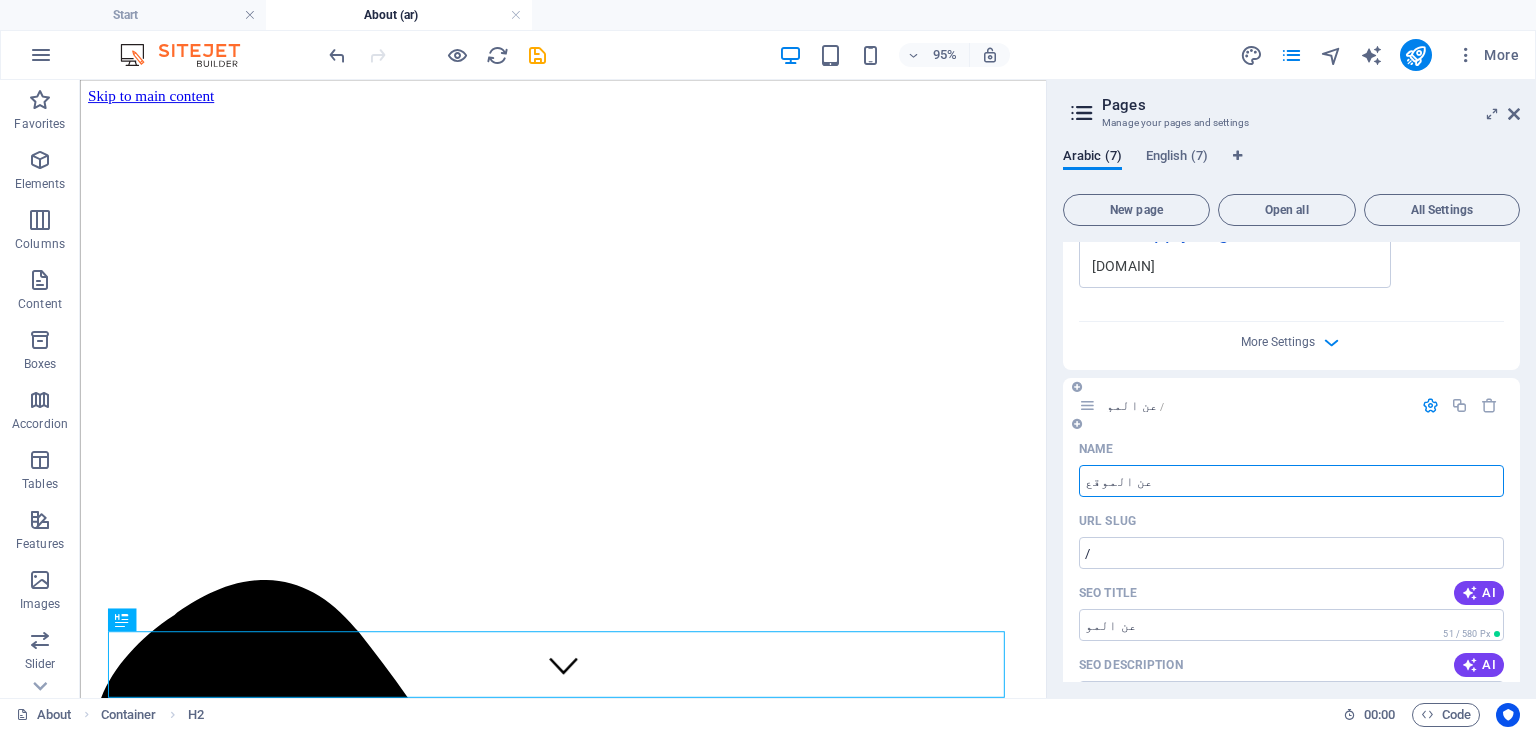 type on "عن الموقع" 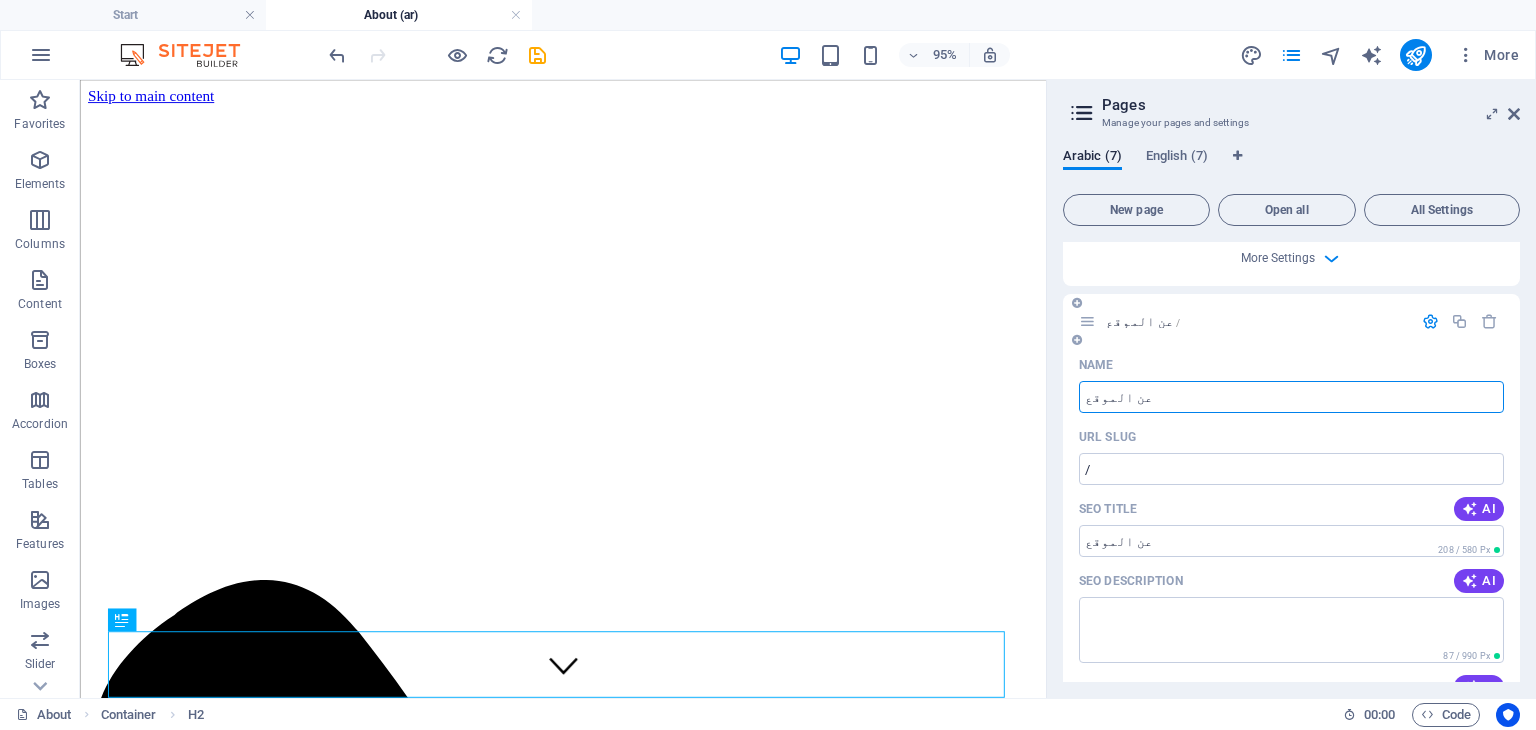 scroll, scrollTop: 800, scrollLeft: 0, axis: vertical 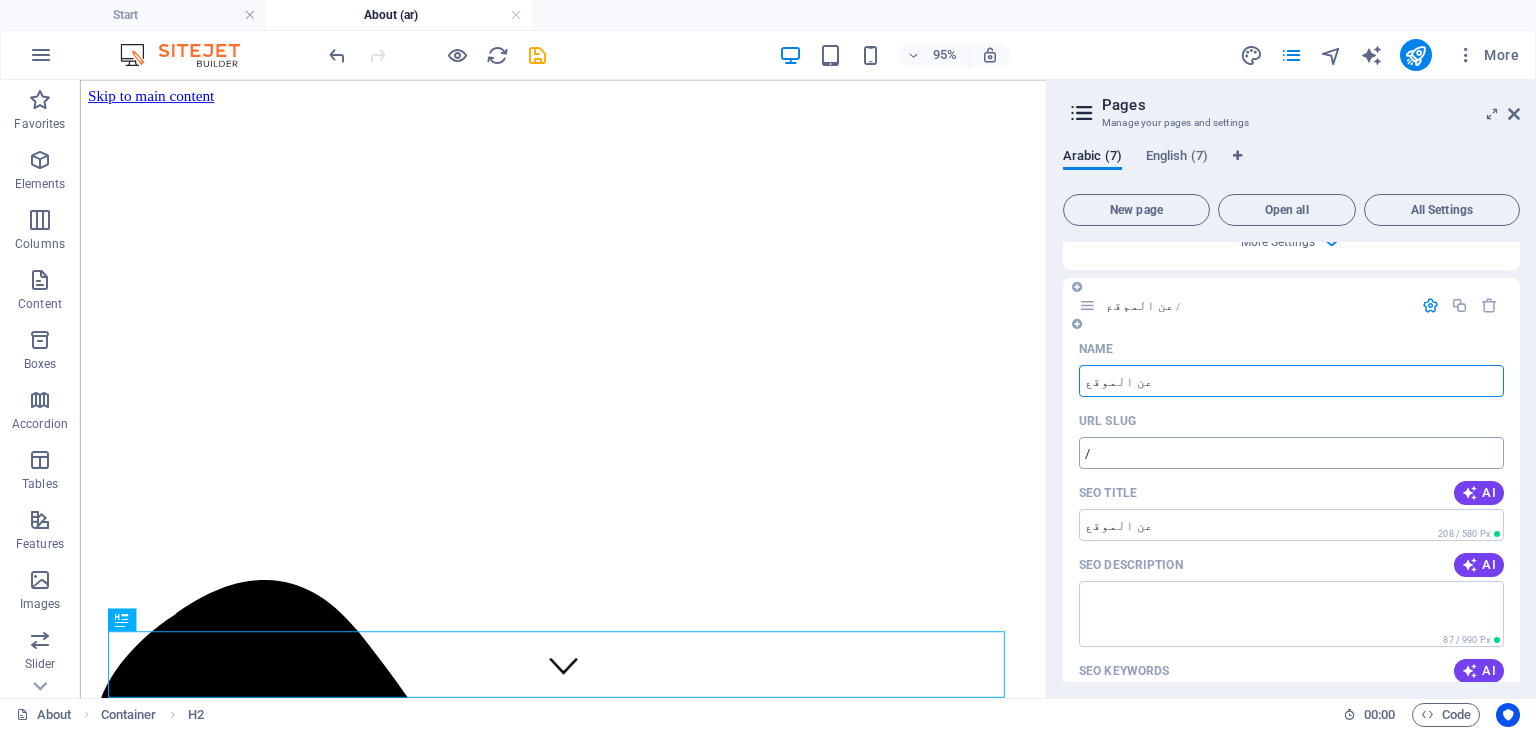 type on "عن الموقع" 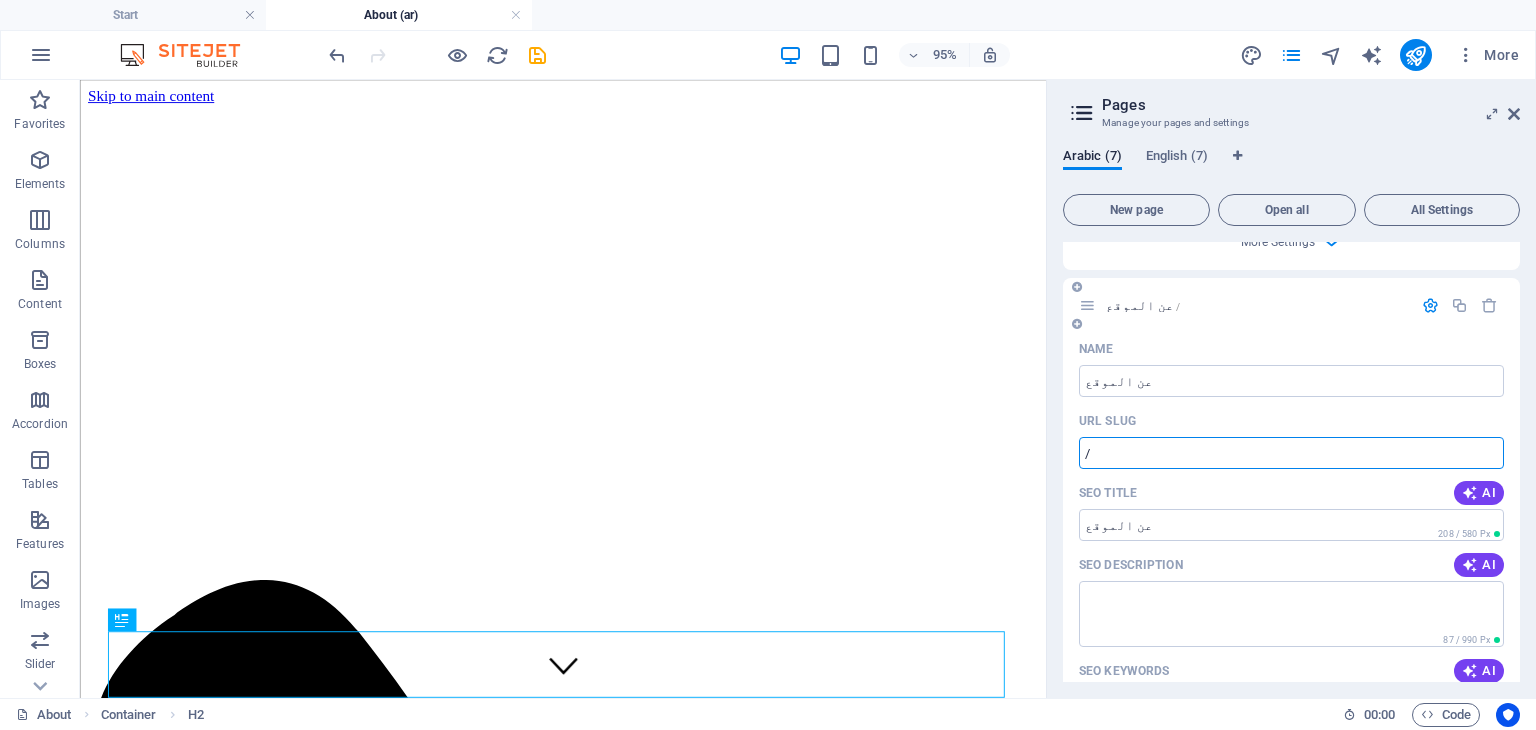 click on "/" at bounding box center [1291, 453] 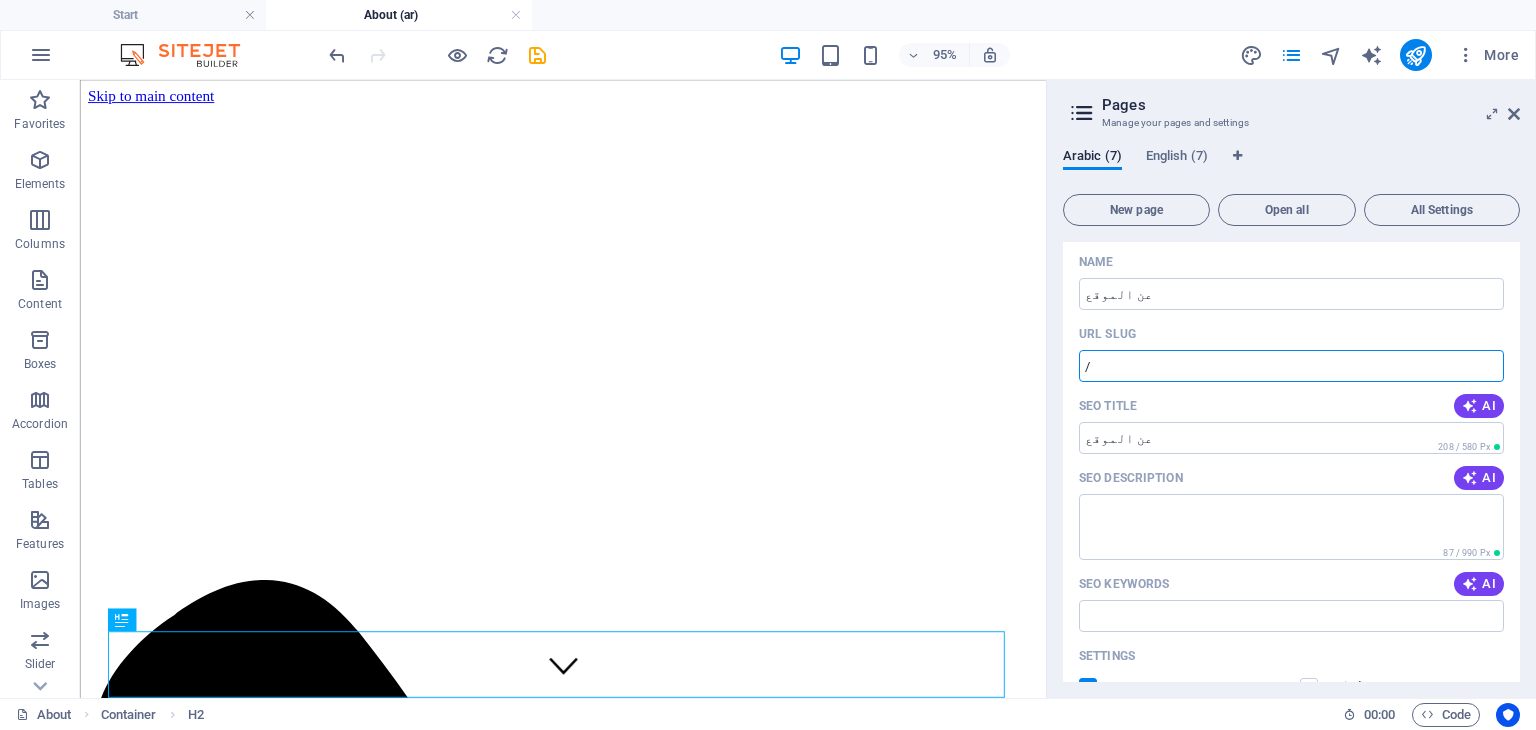 scroll, scrollTop: 900, scrollLeft: 0, axis: vertical 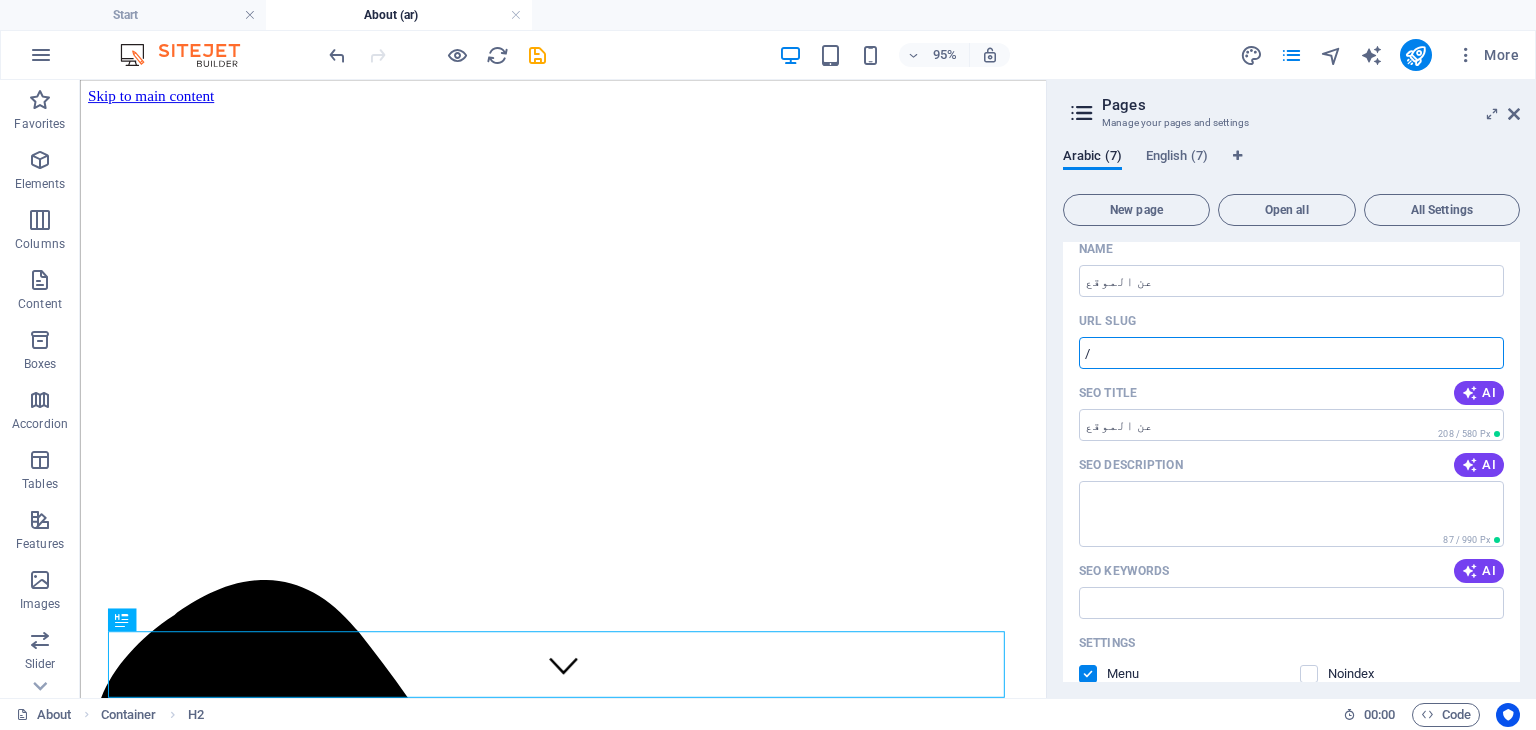 click on "/" at bounding box center [1291, 353] 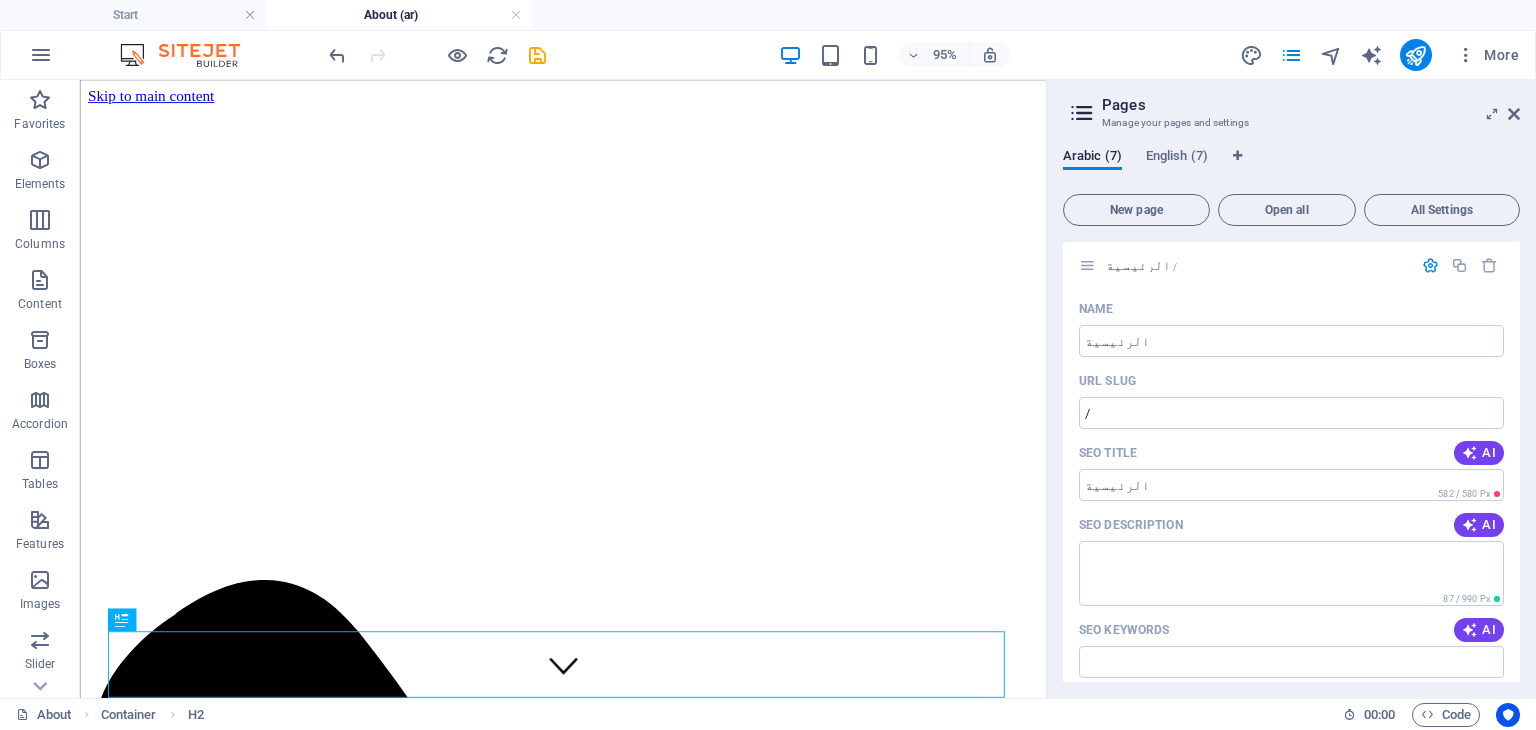 scroll, scrollTop: 0, scrollLeft: 0, axis: both 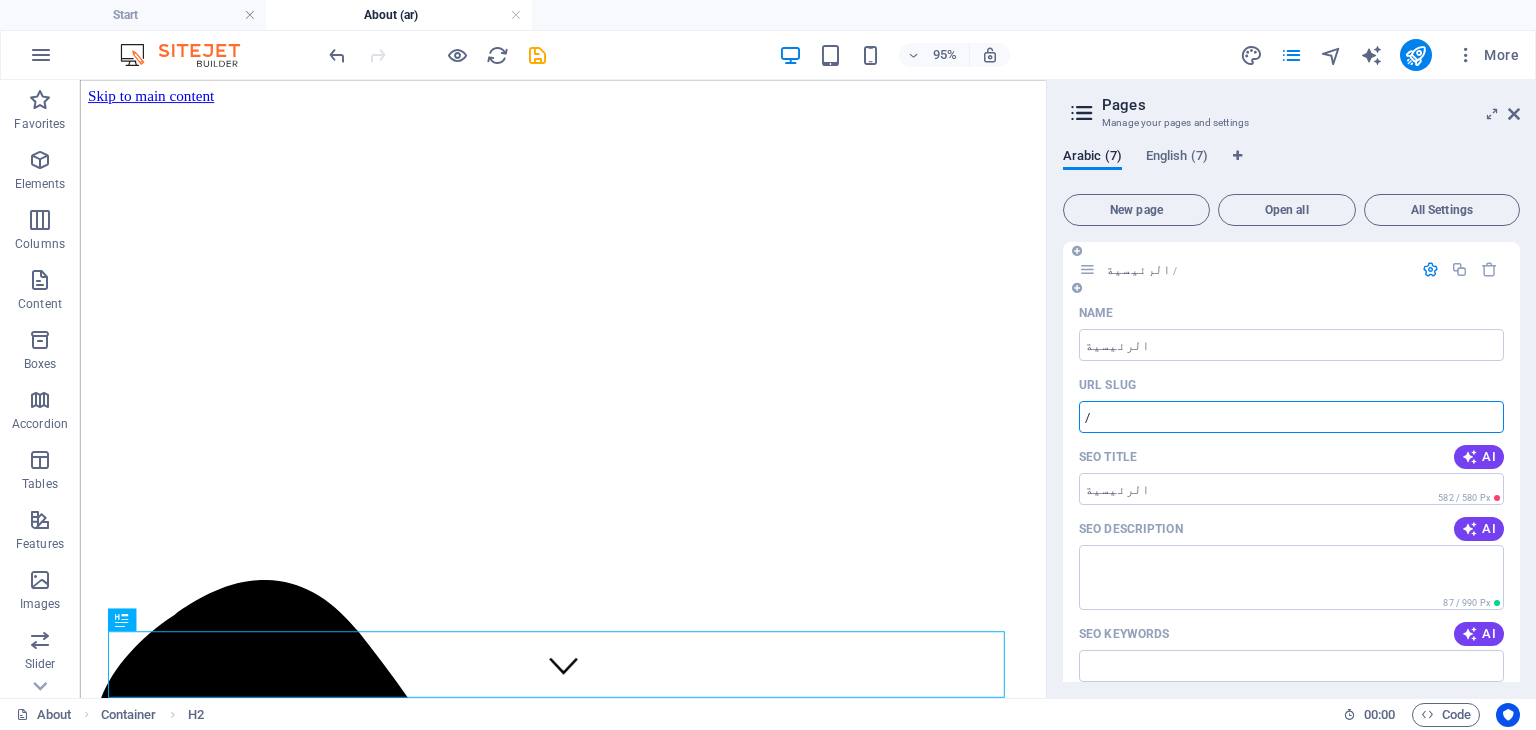 click on "/" at bounding box center [1291, 417] 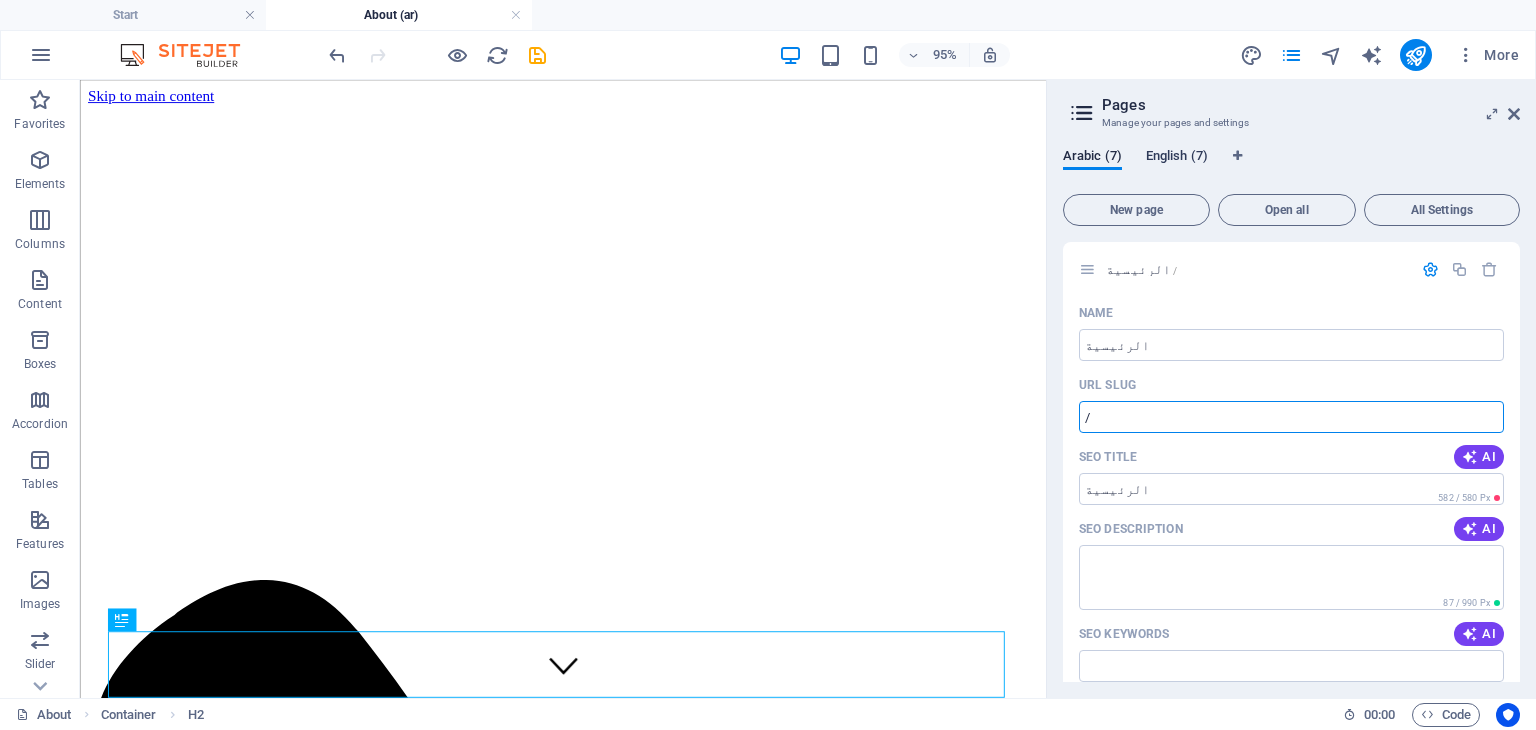 click on "English (7)" at bounding box center (1177, 158) 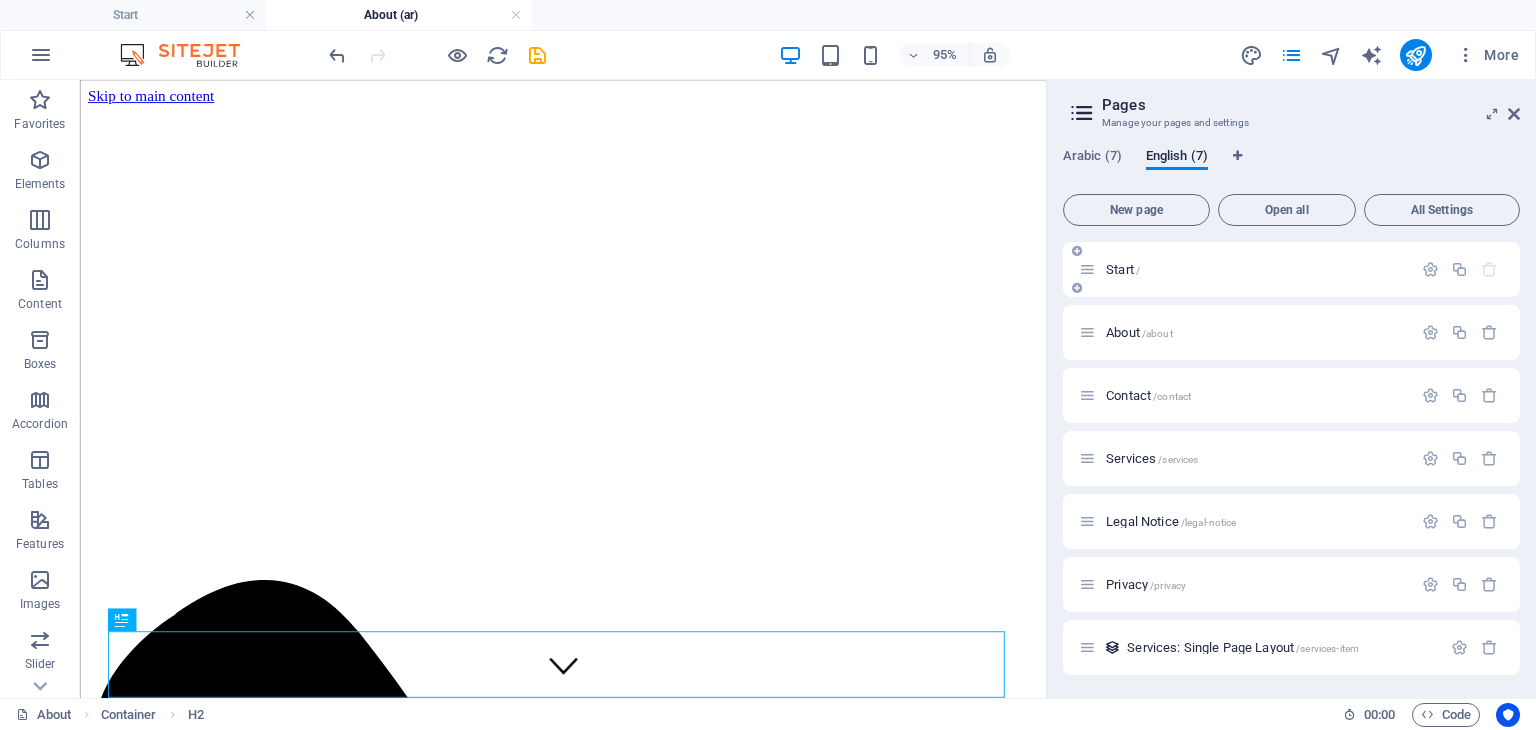 click on "Start /" at bounding box center [1123, 269] 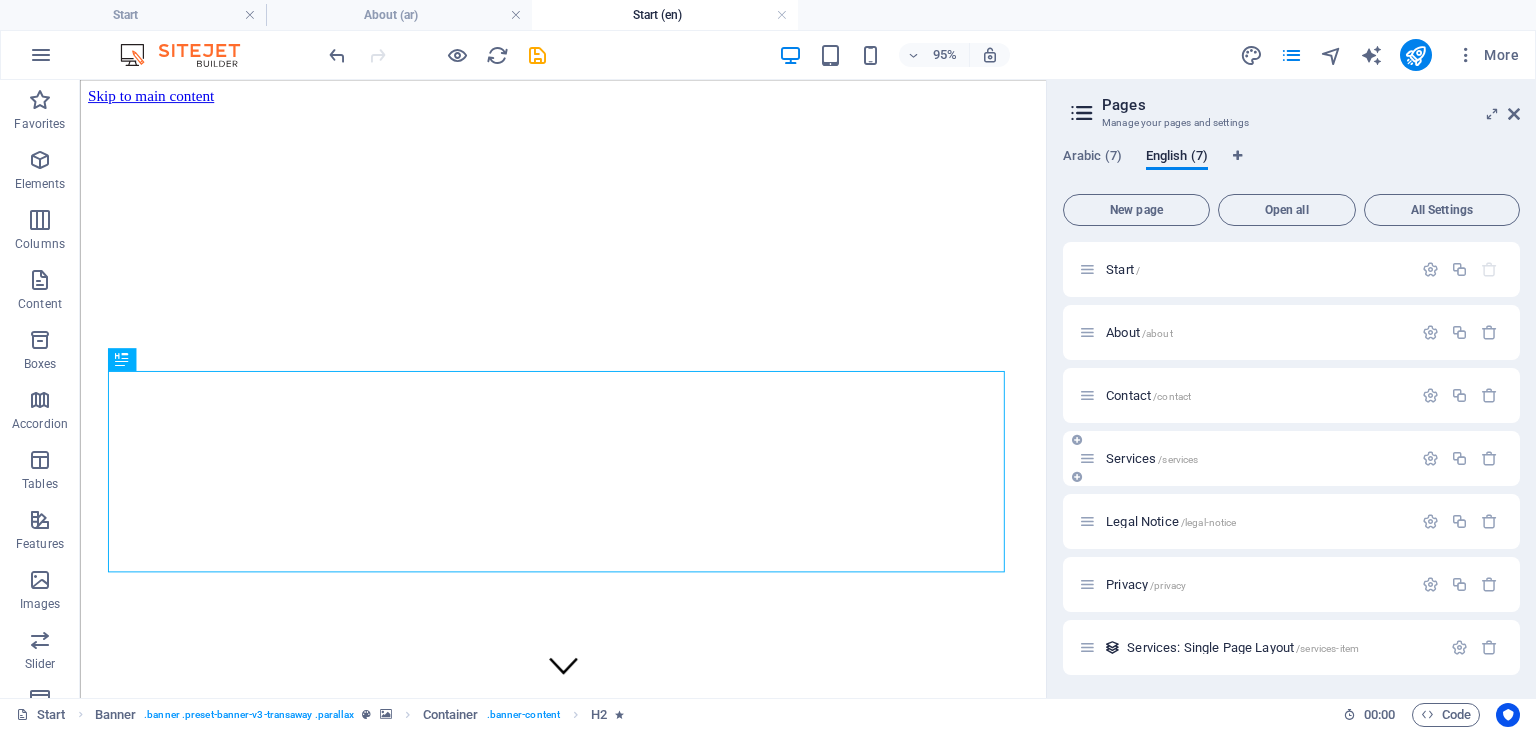 scroll, scrollTop: 0, scrollLeft: 0, axis: both 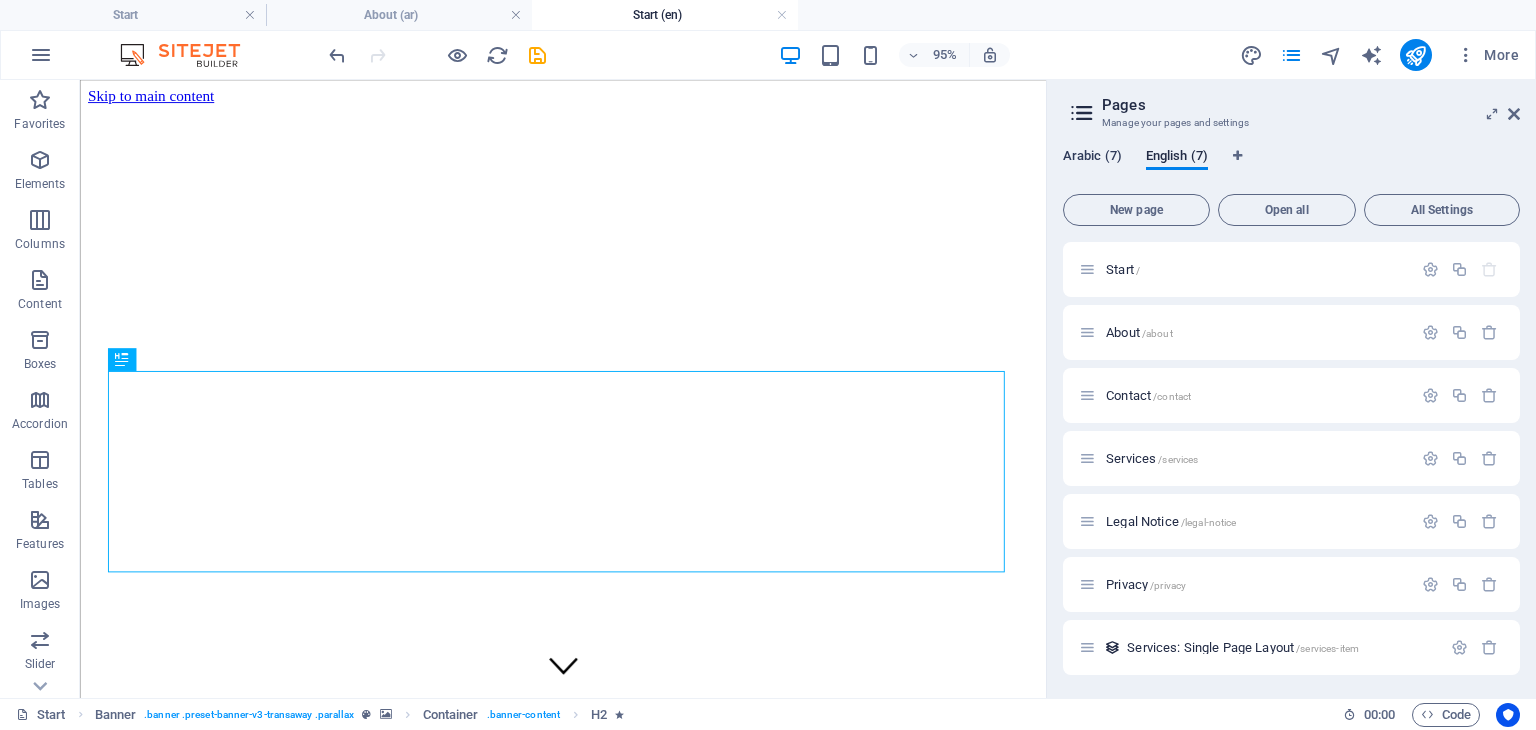 click on "Arabic (7)" at bounding box center [1092, 158] 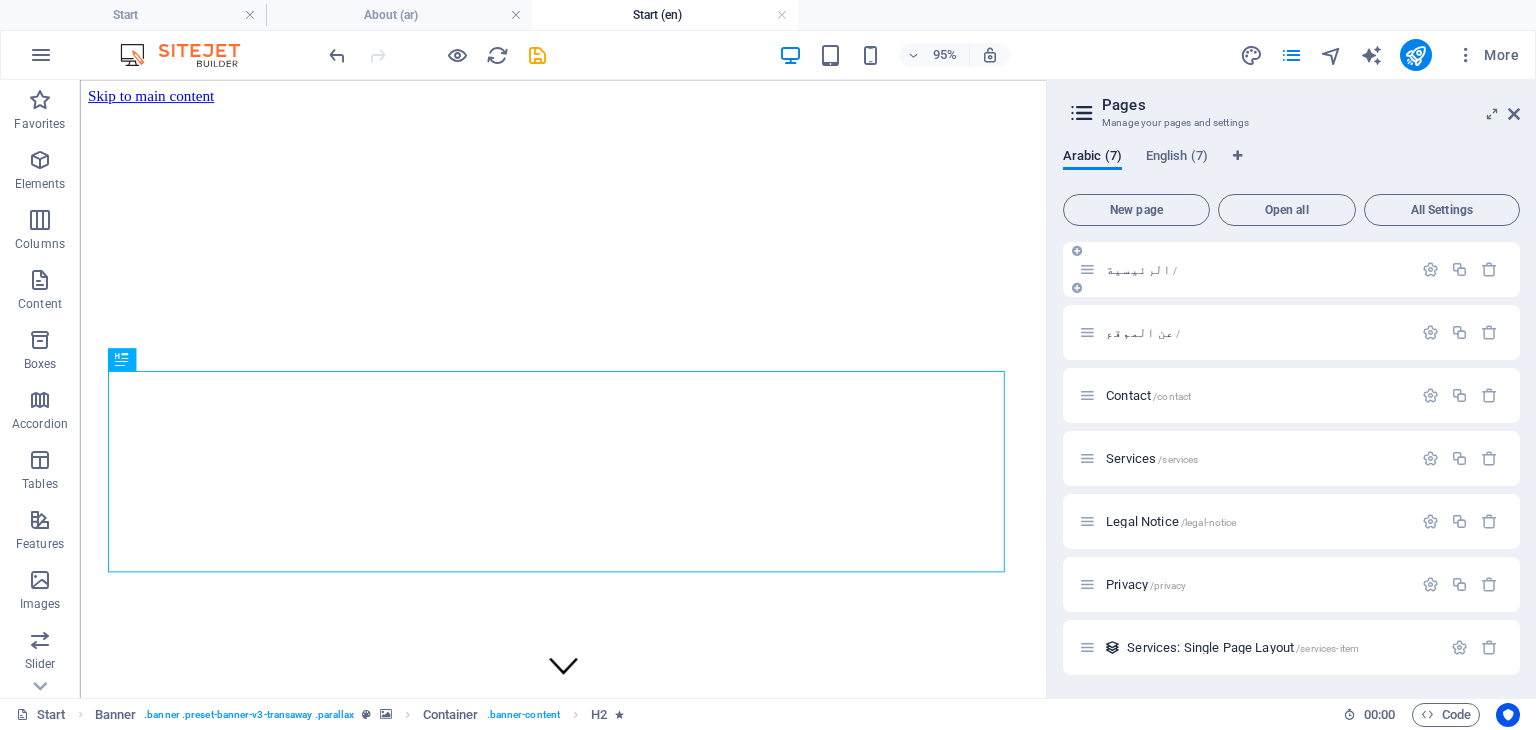 click on "الرئيسية /" at bounding box center (1141, 269) 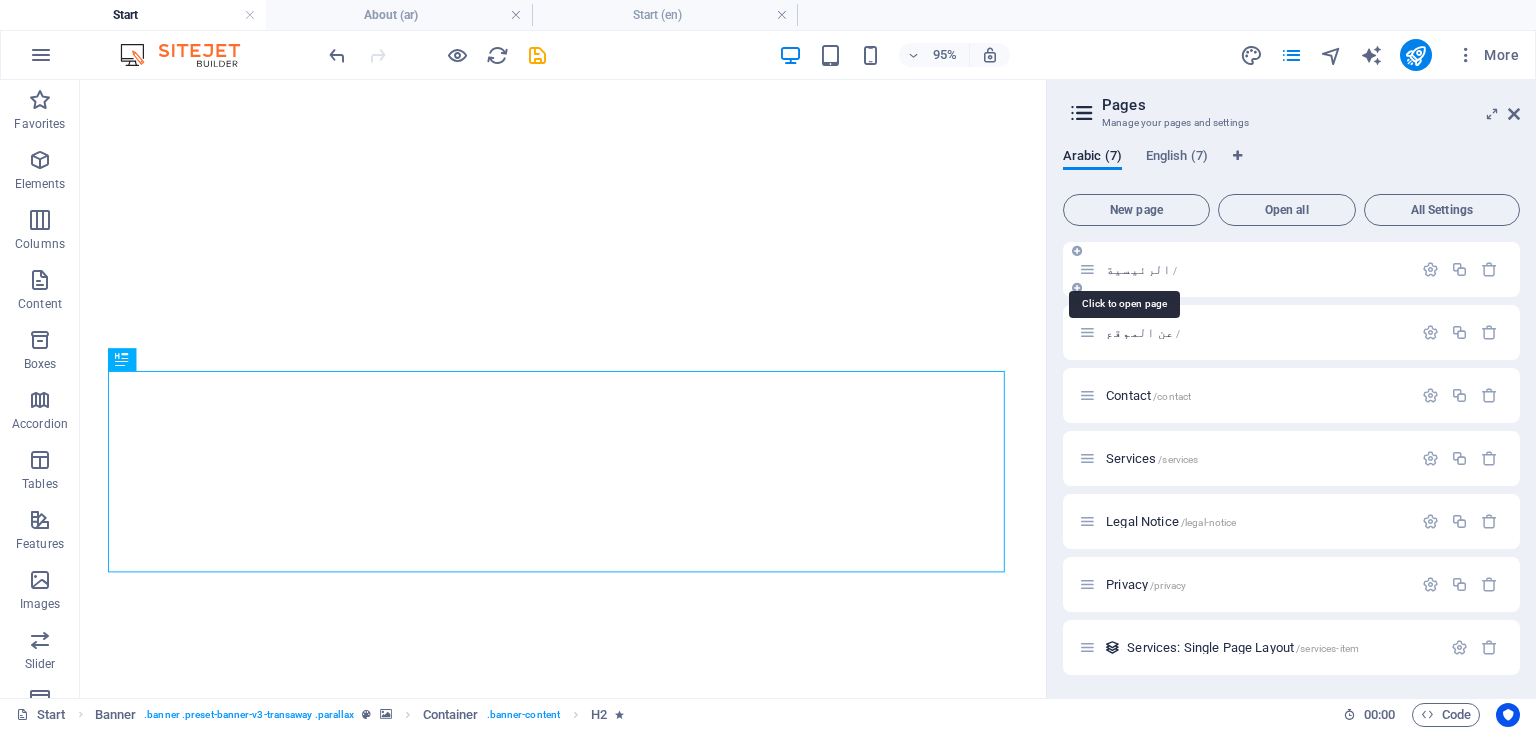 click on "الرئيسية /" at bounding box center [1141, 269] 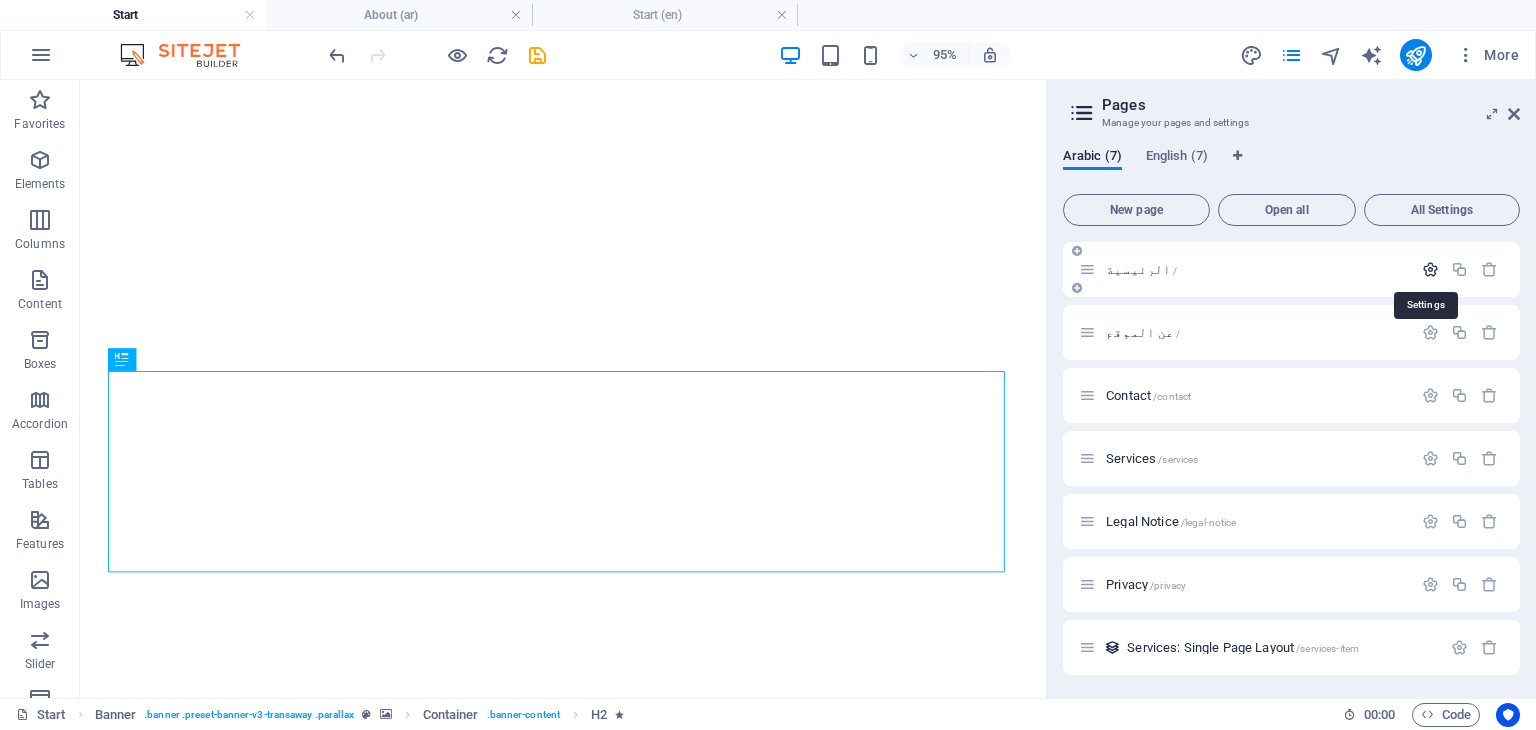 click at bounding box center [1430, 269] 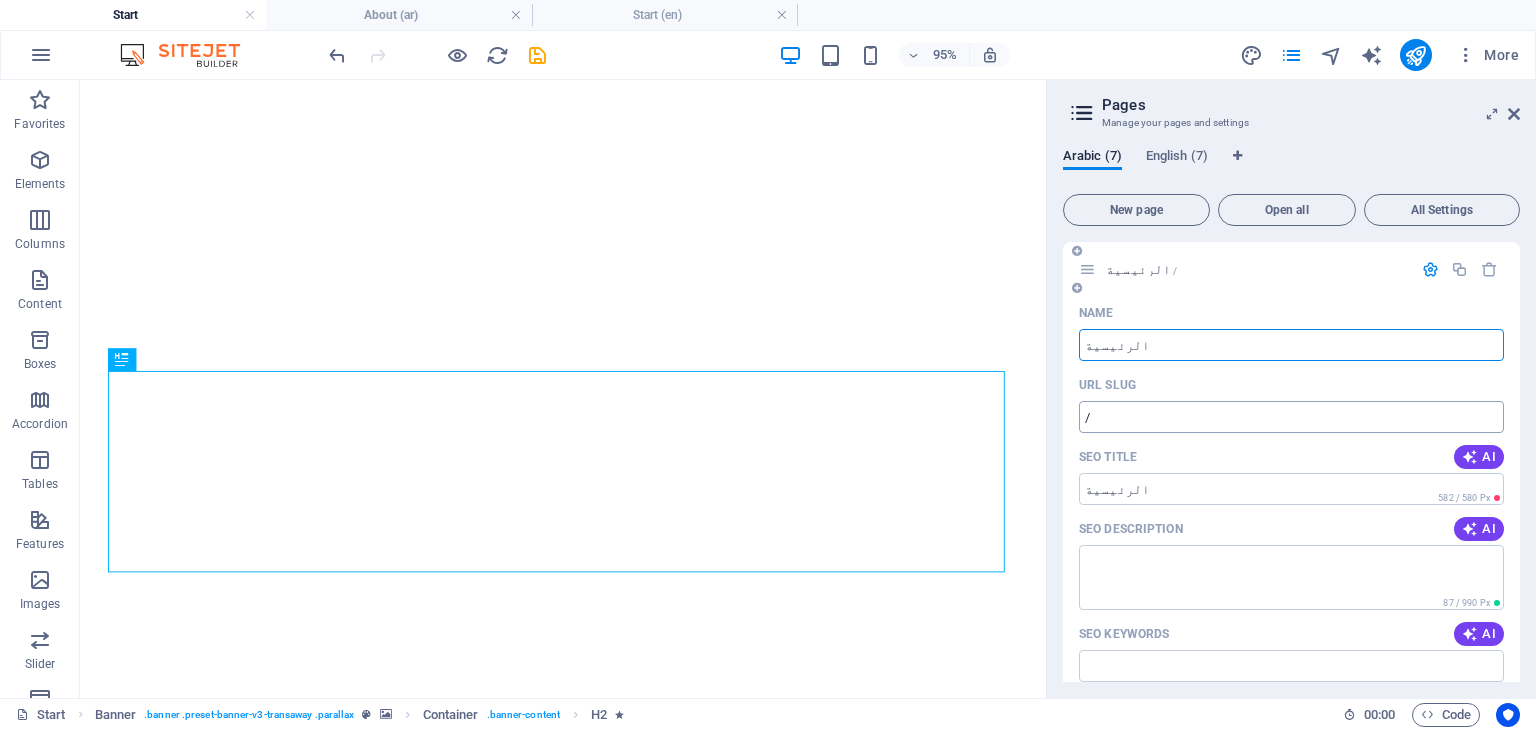 click on "/" at bounding box center (1291, 417) 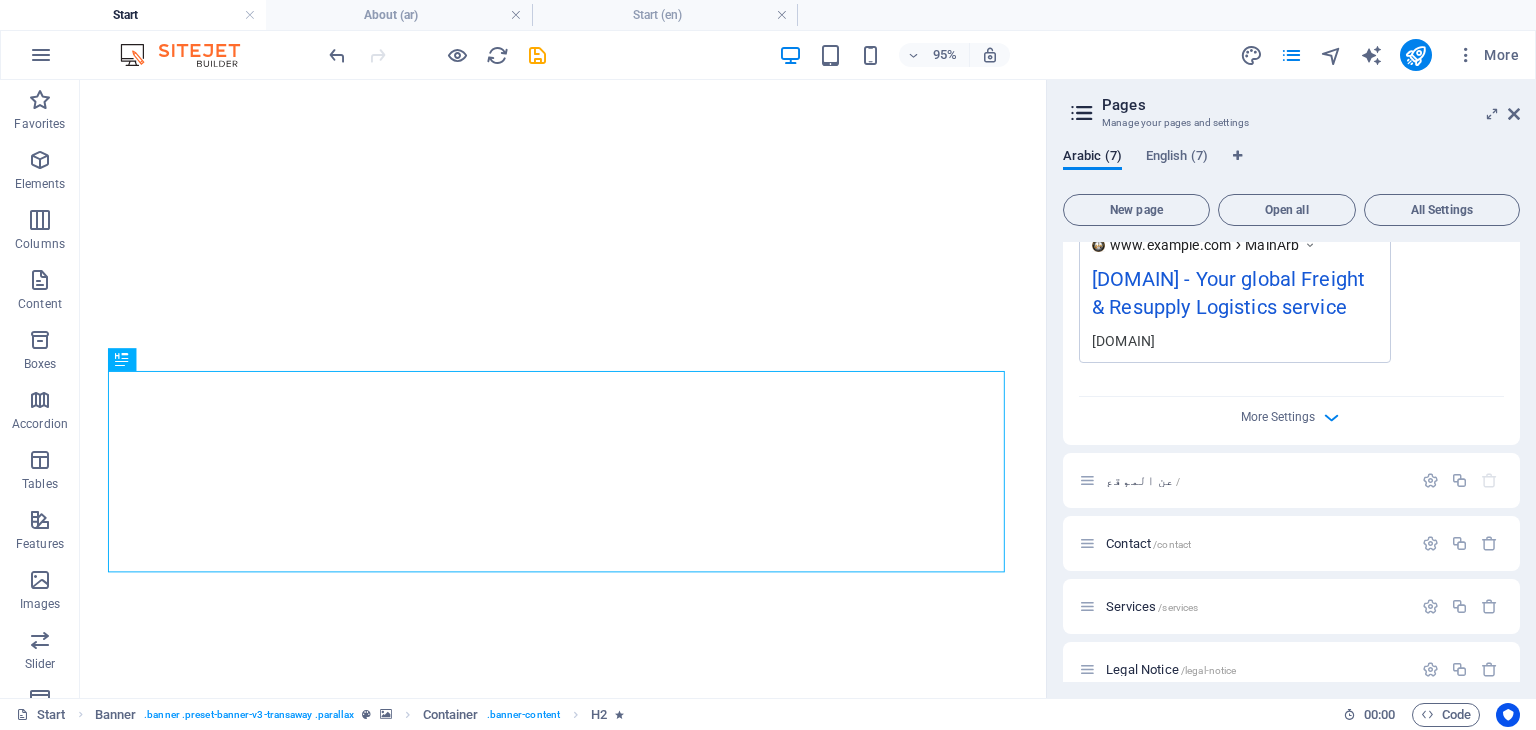 scroll, scrollTop: 700, scrollLeft: 0, axis: vertical 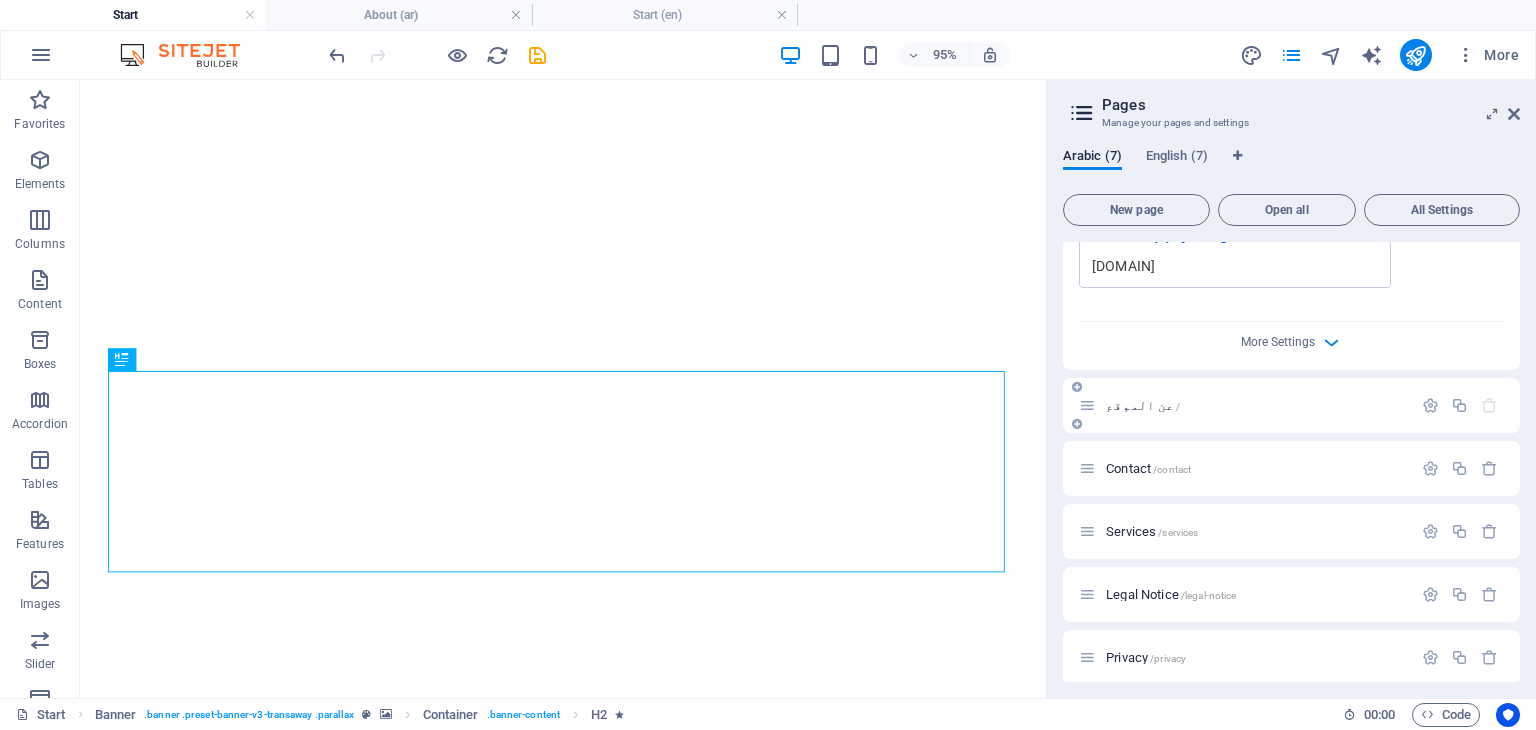 type on "/MainArb" 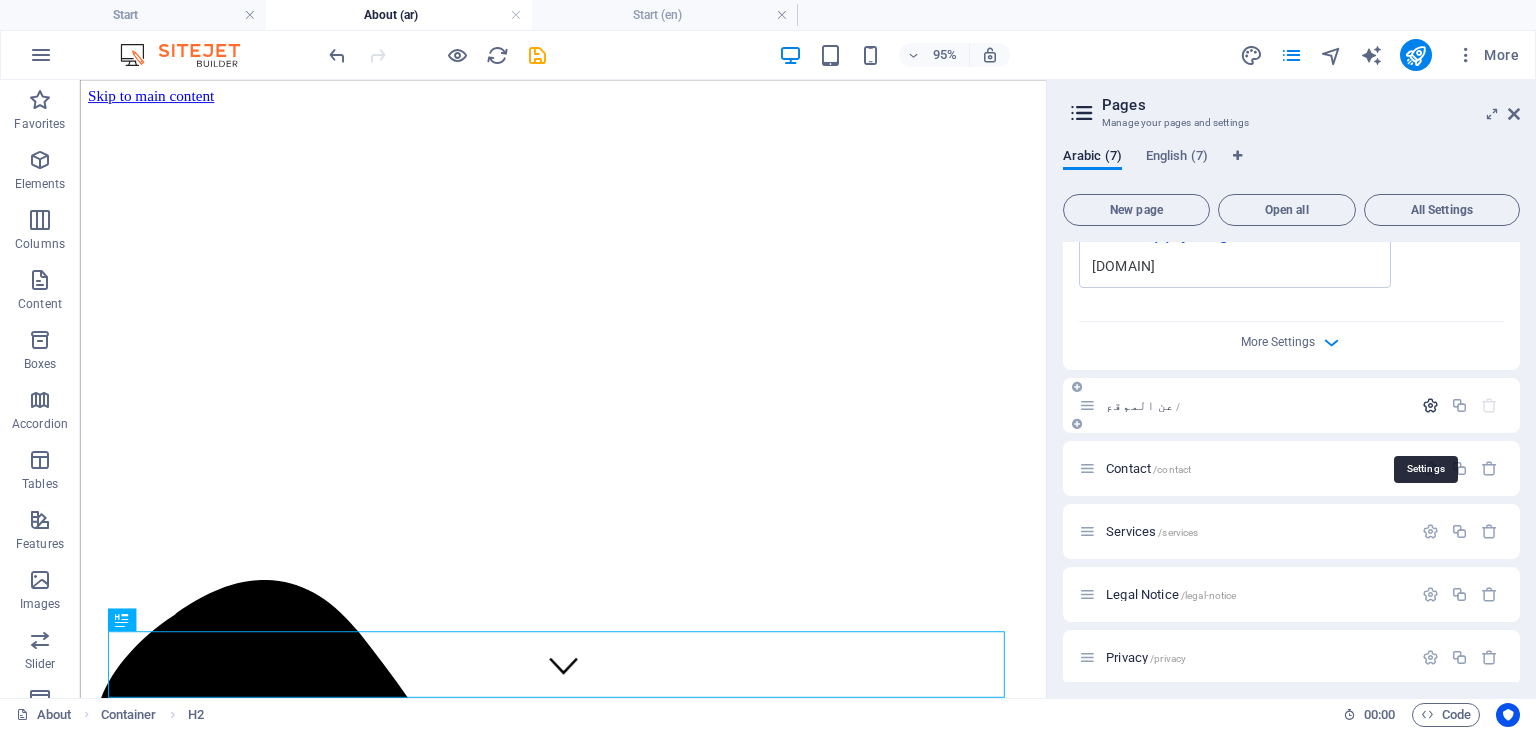 click at bounding box center (1430, 405) 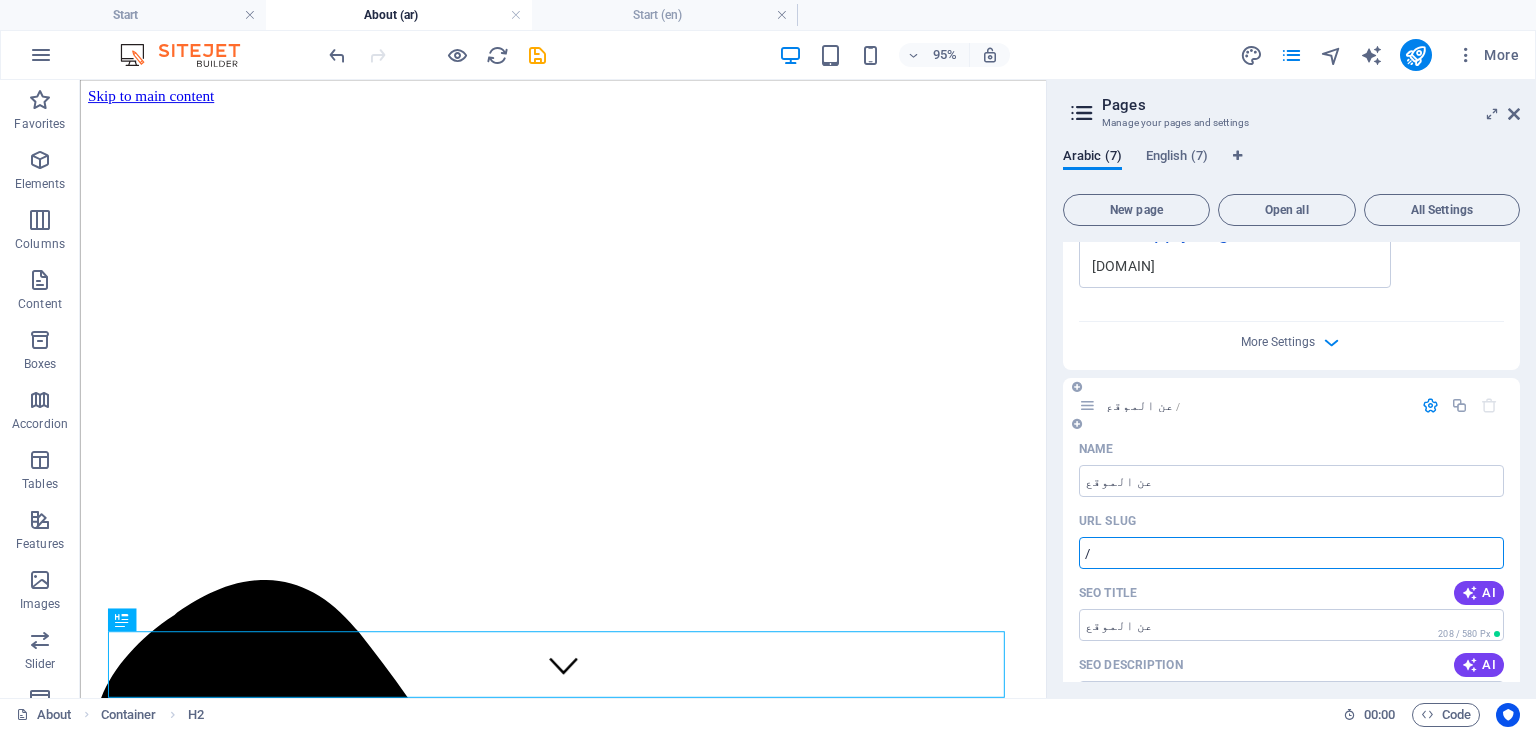 click on "/" at bounding box center (1291, 553) 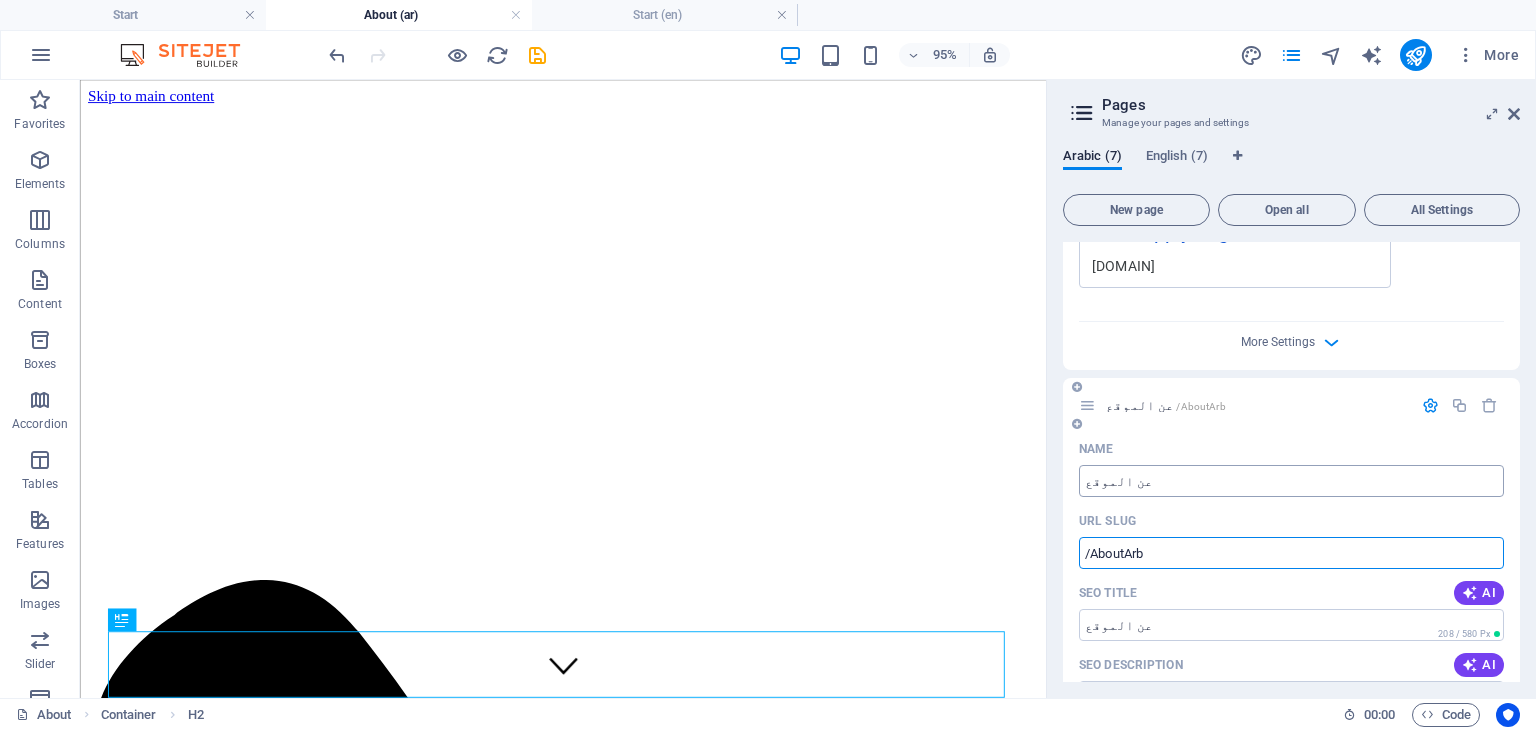 type on "/AboutArb" 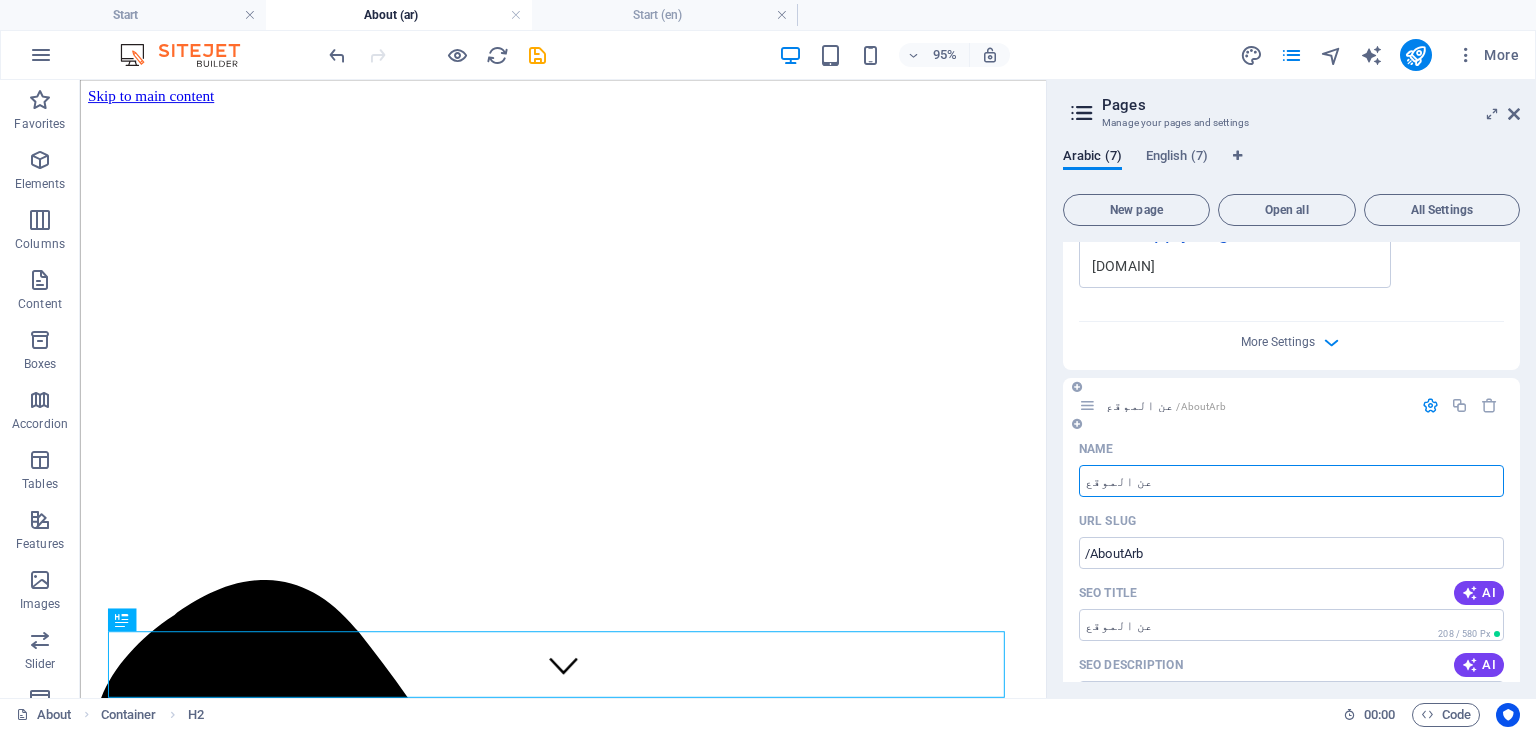 click on "عن الموقع" at bounding box center (1291, 481) 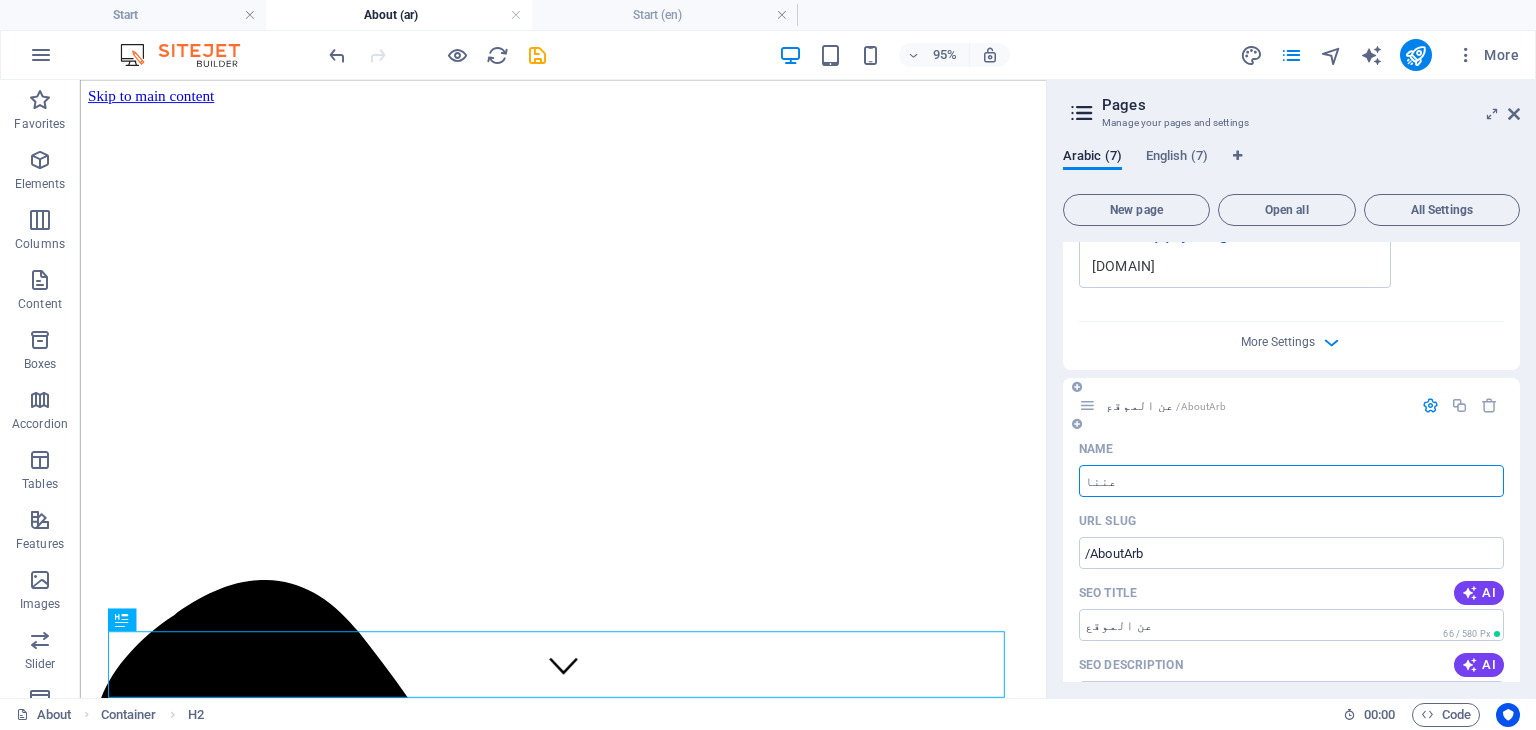 type on "عننا" 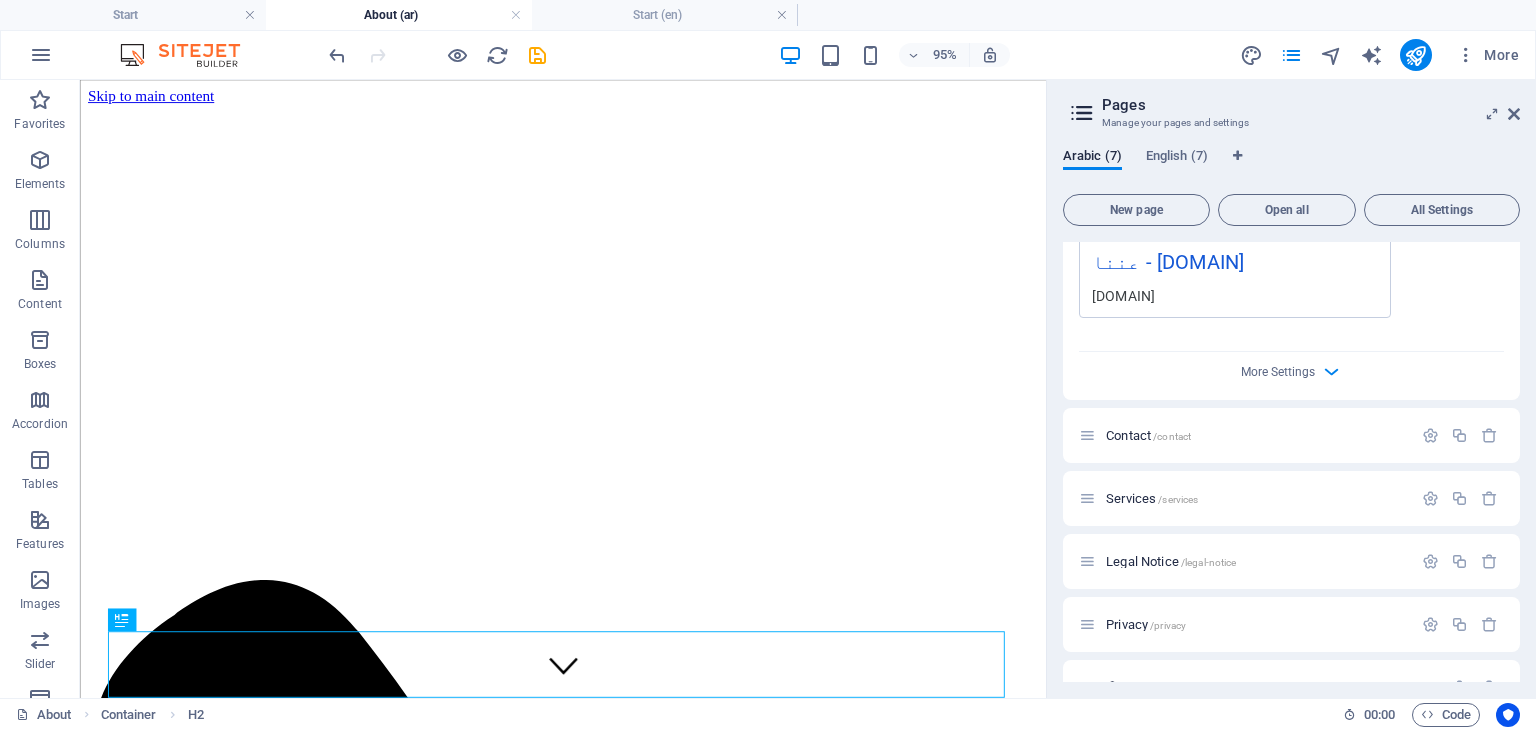 scroll, scrollTop: 1500, scrollLeft: 0, axis: vertical 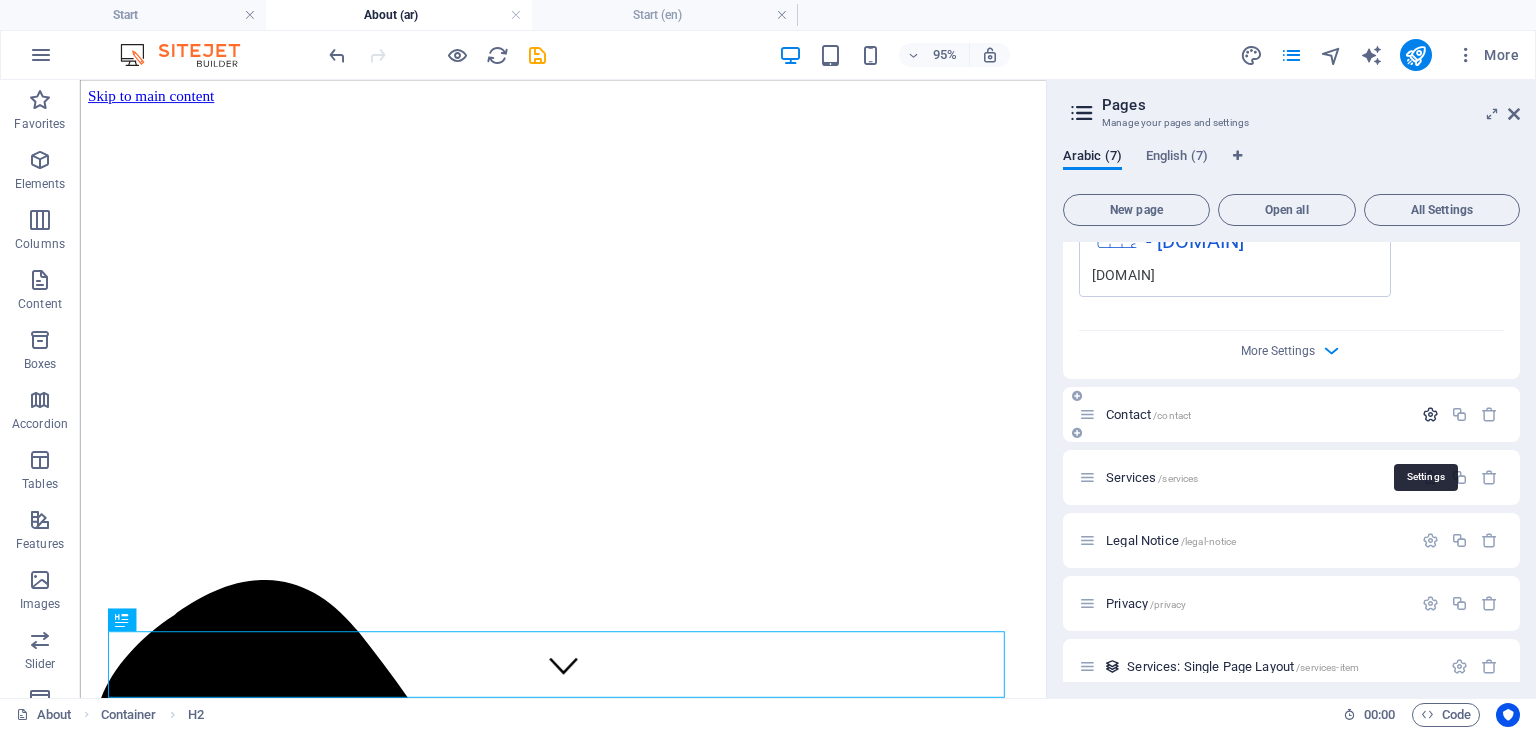 type on "عننا" 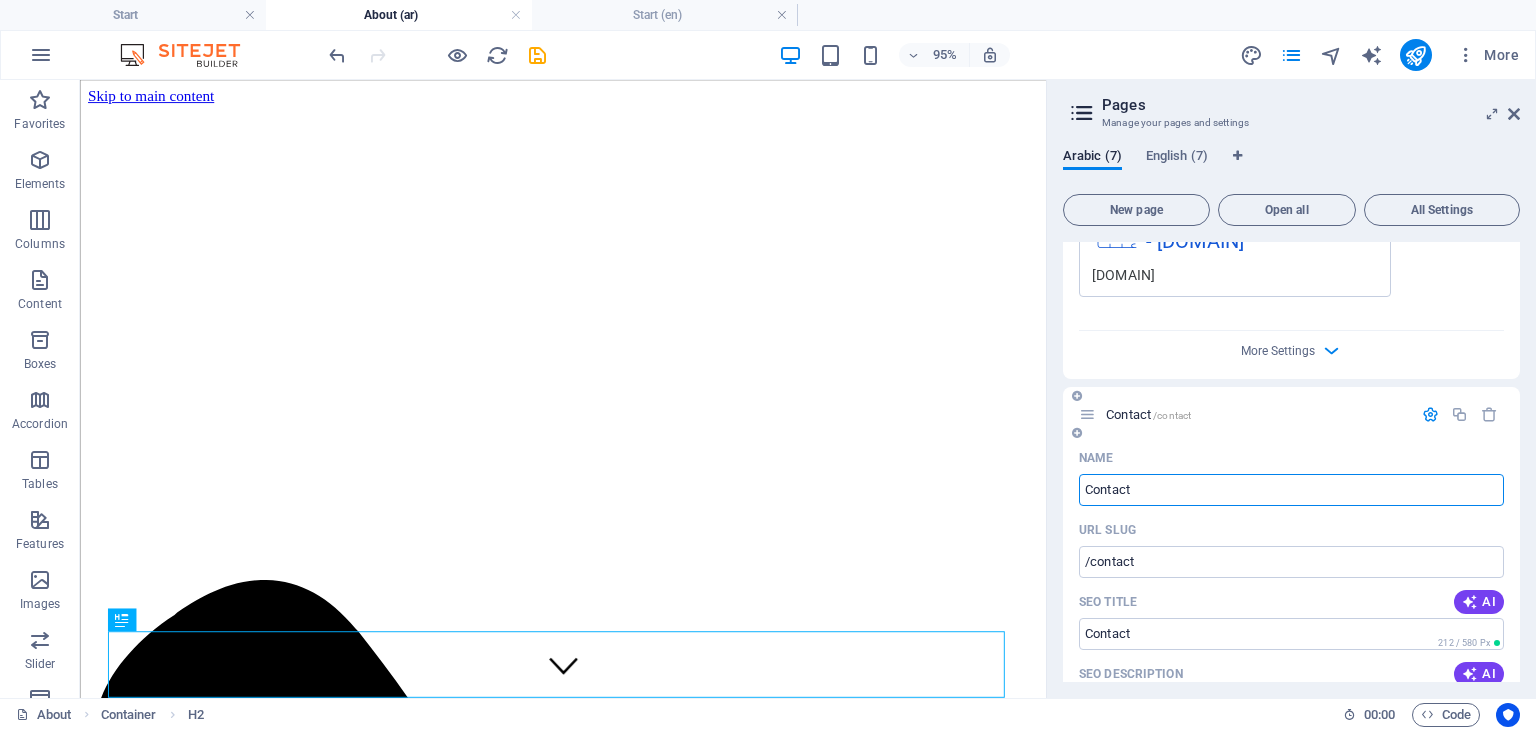click on "Contact" at bounding box center (1291, 490) 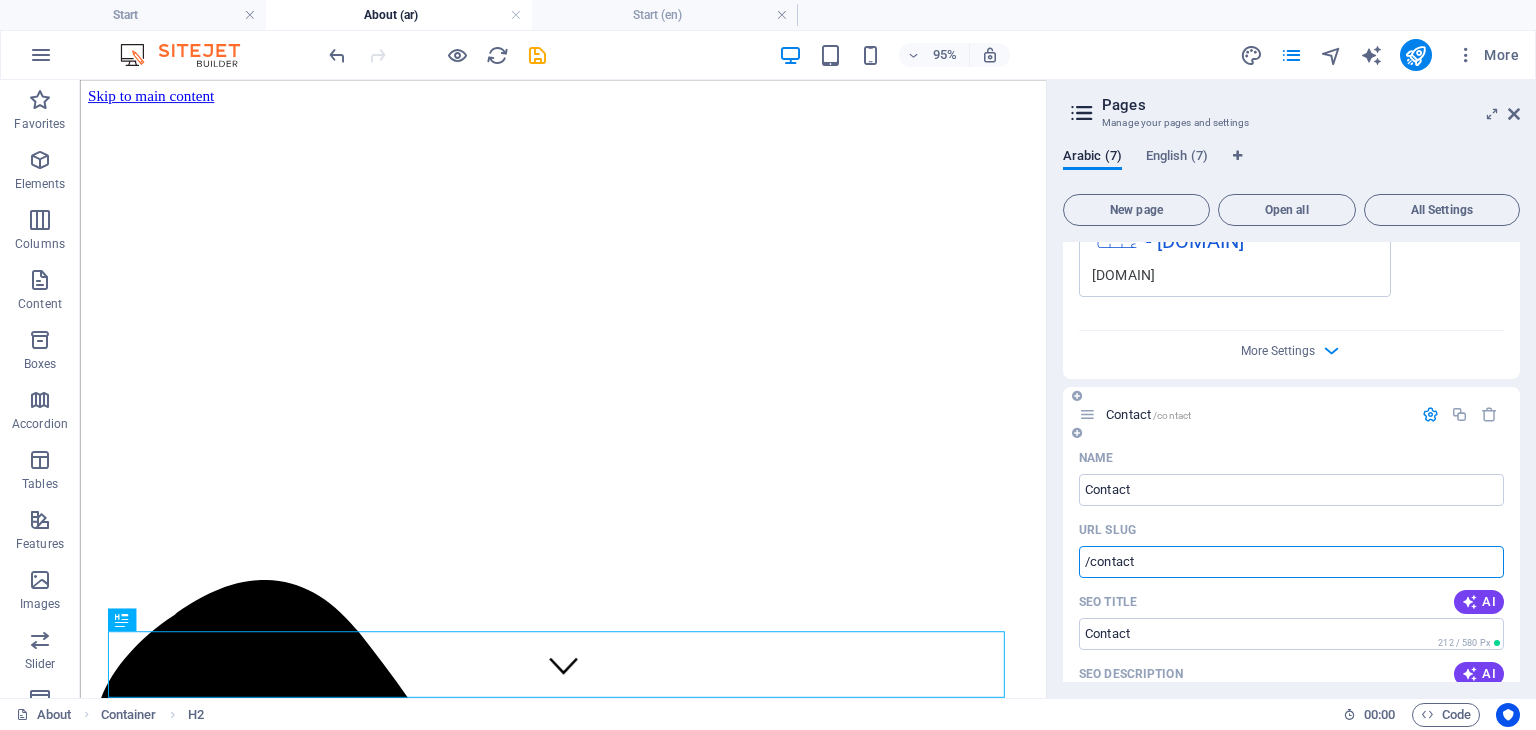 click on "/contact" at bounding box center (1291, 562) 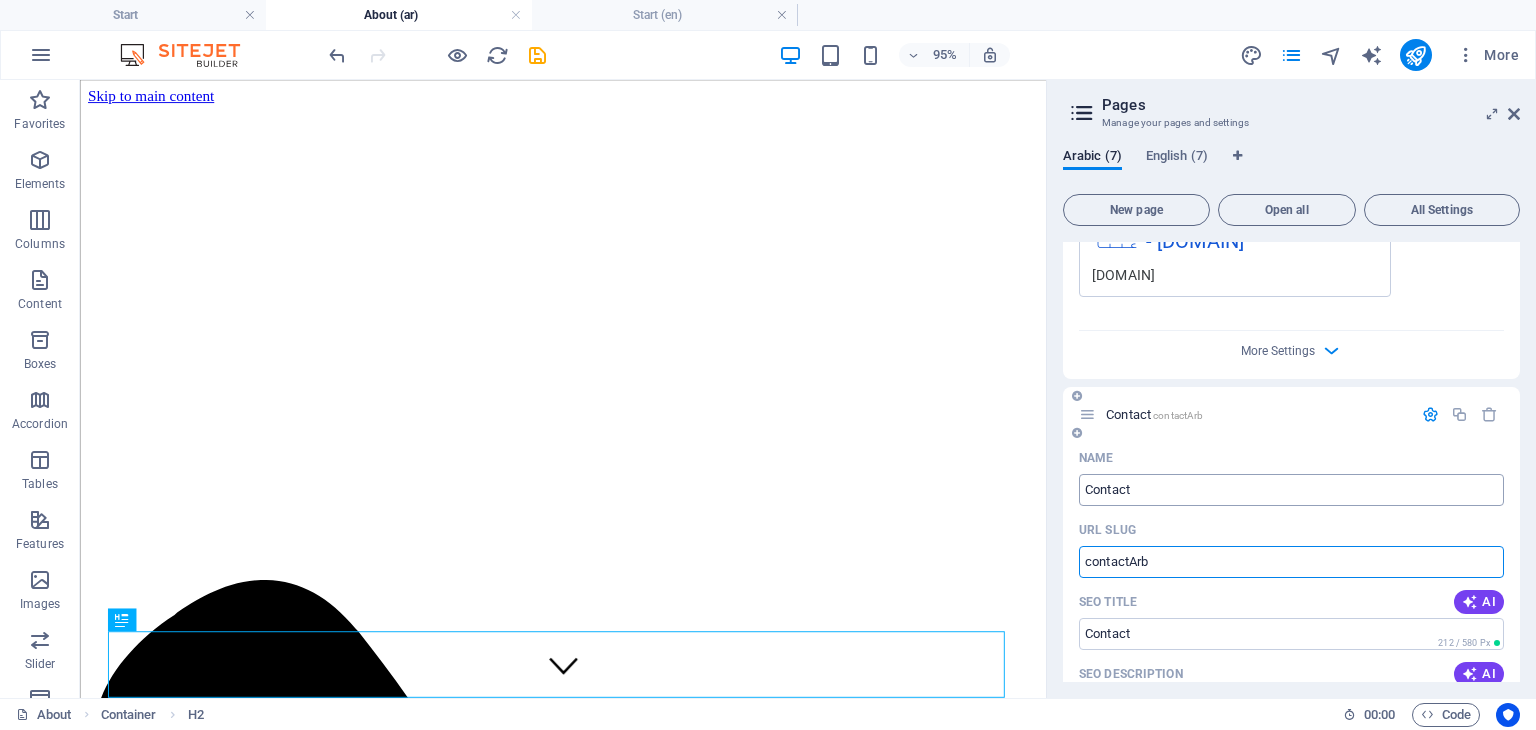 type on "/contactArb" 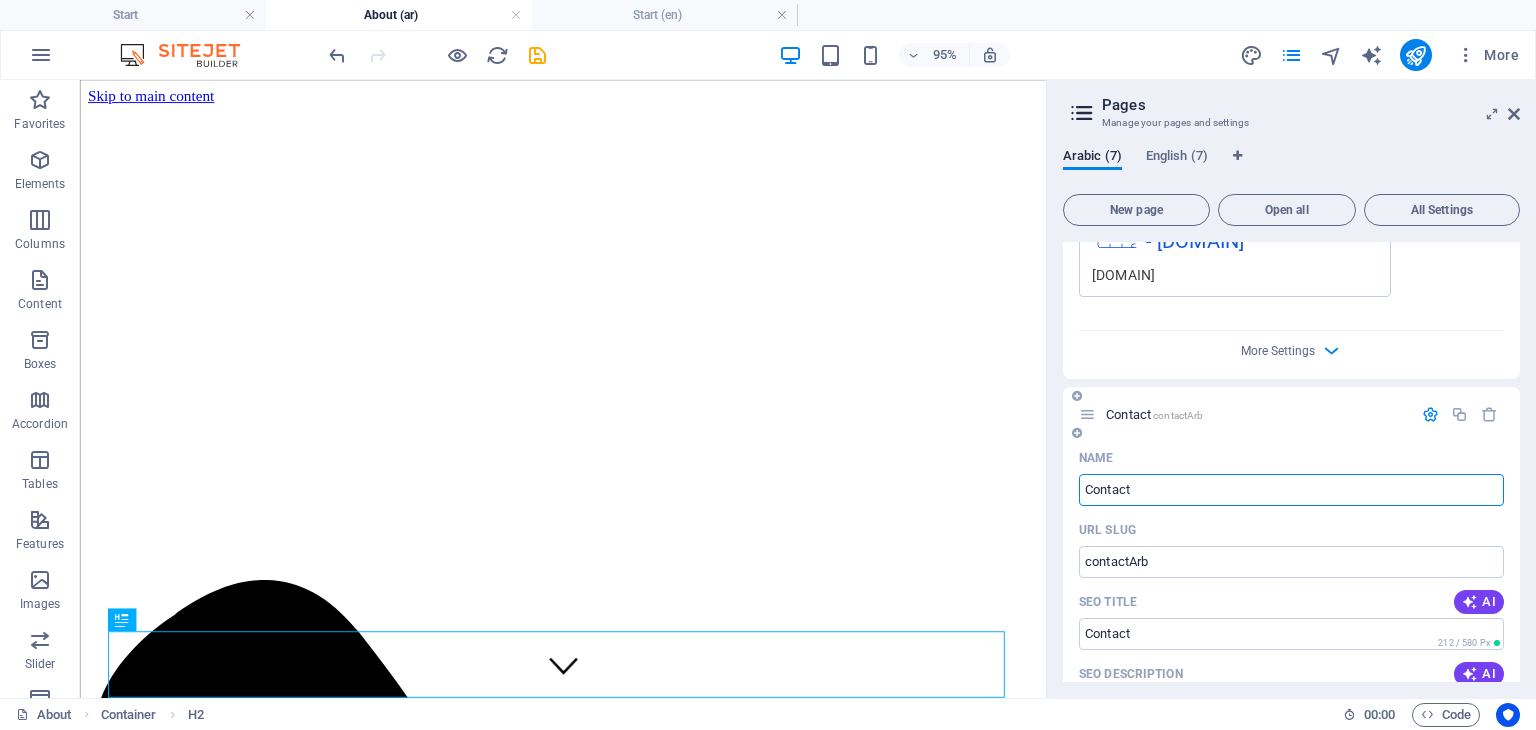 click on "Contact" at bounding box center (1291, 490) 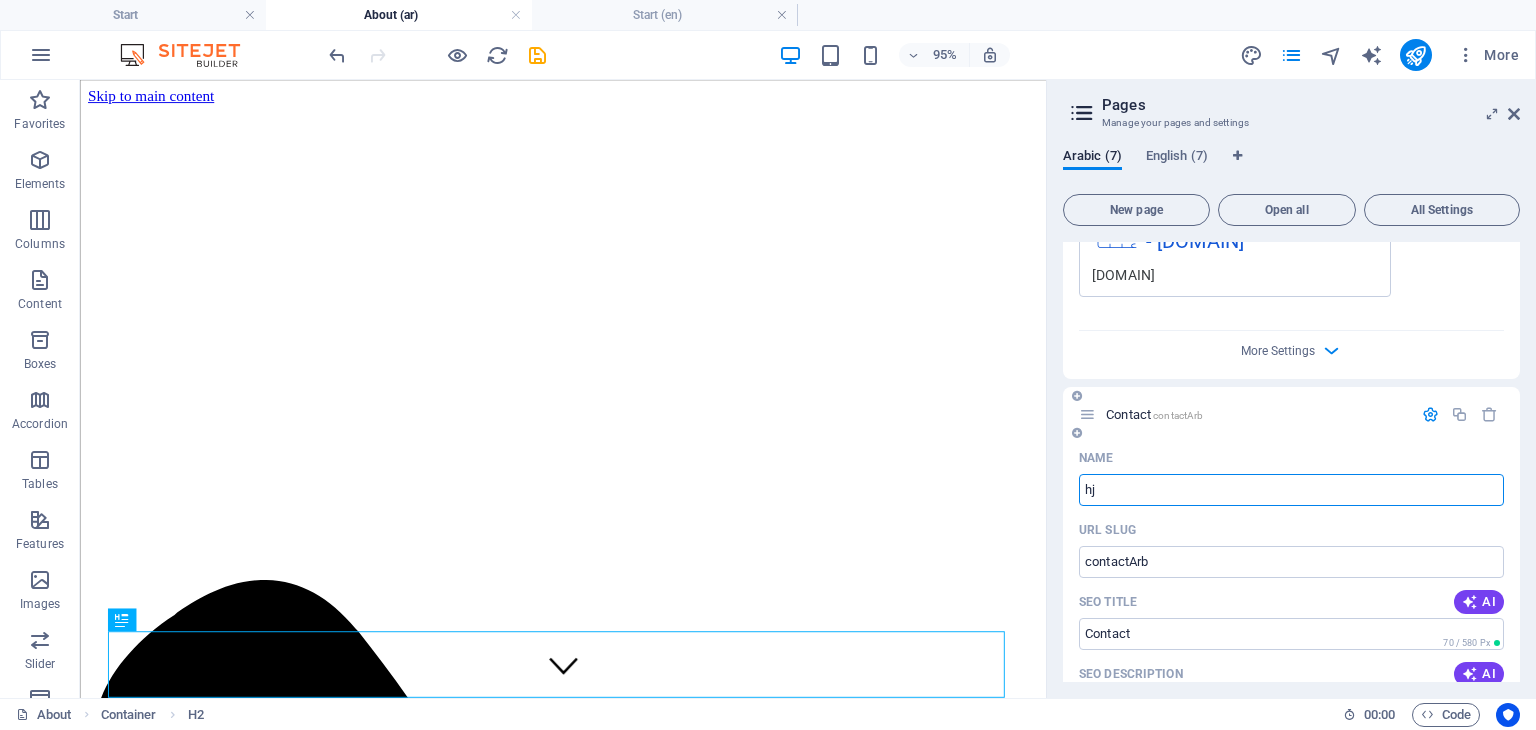 type on "h" 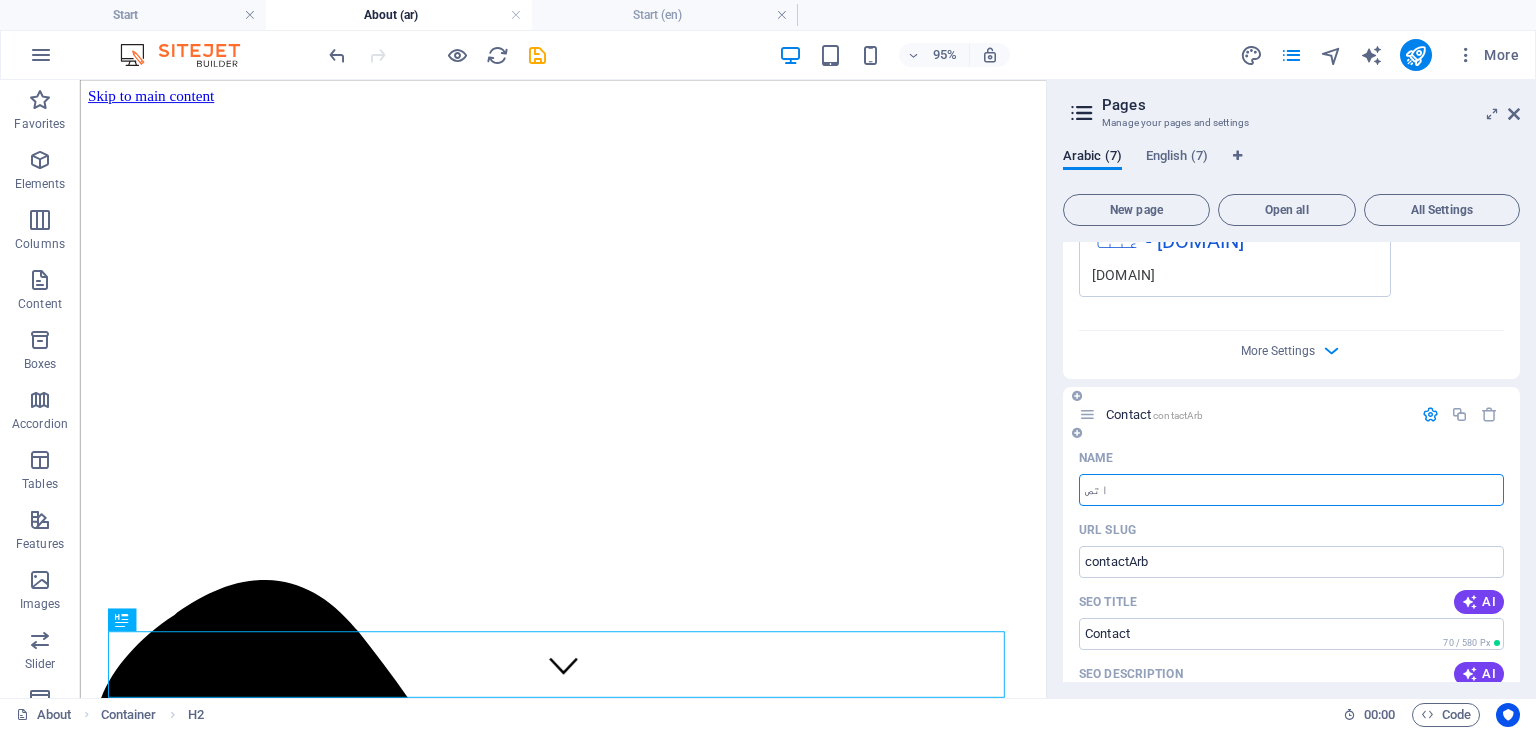 type on "اتصل" 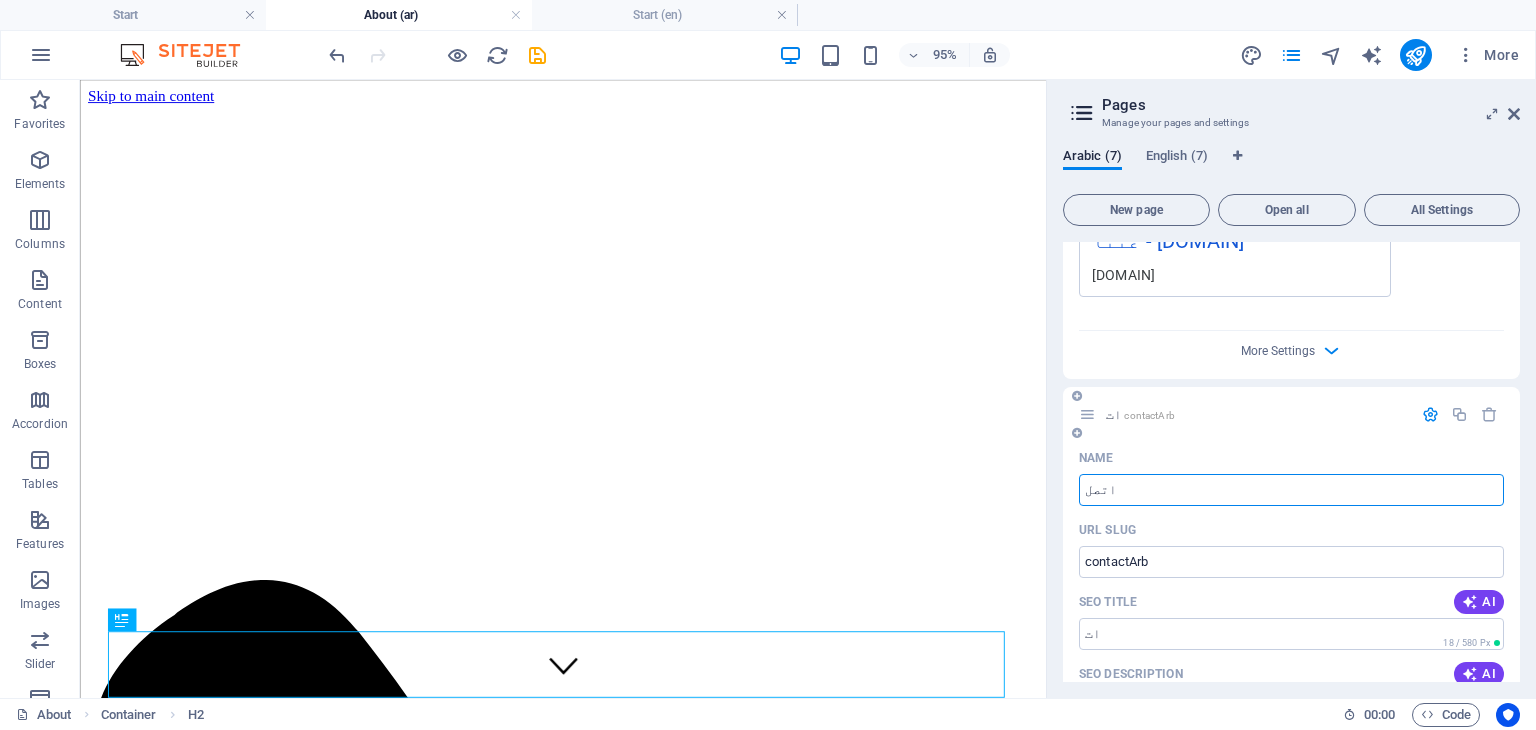 type on "ات" 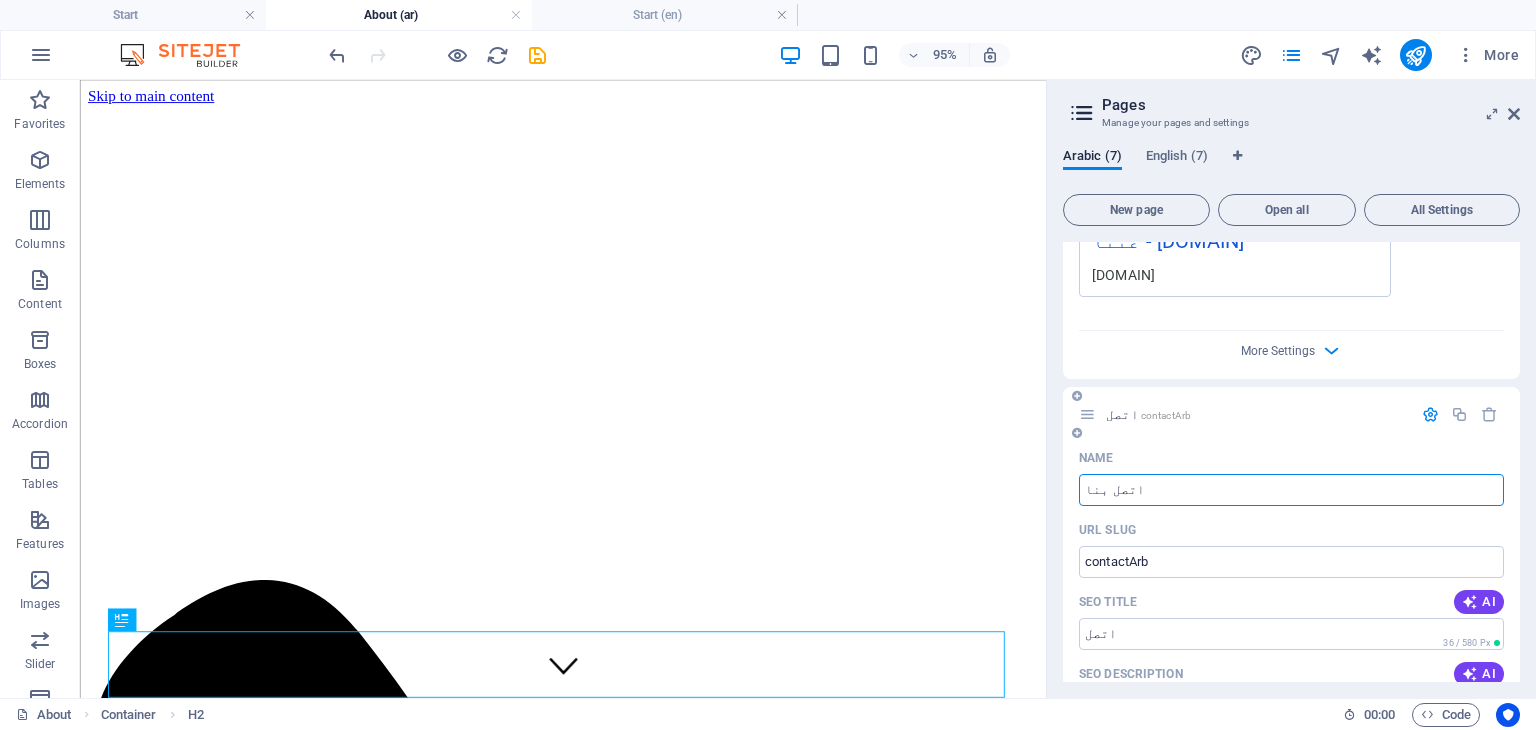 type on "اتصل بنا" 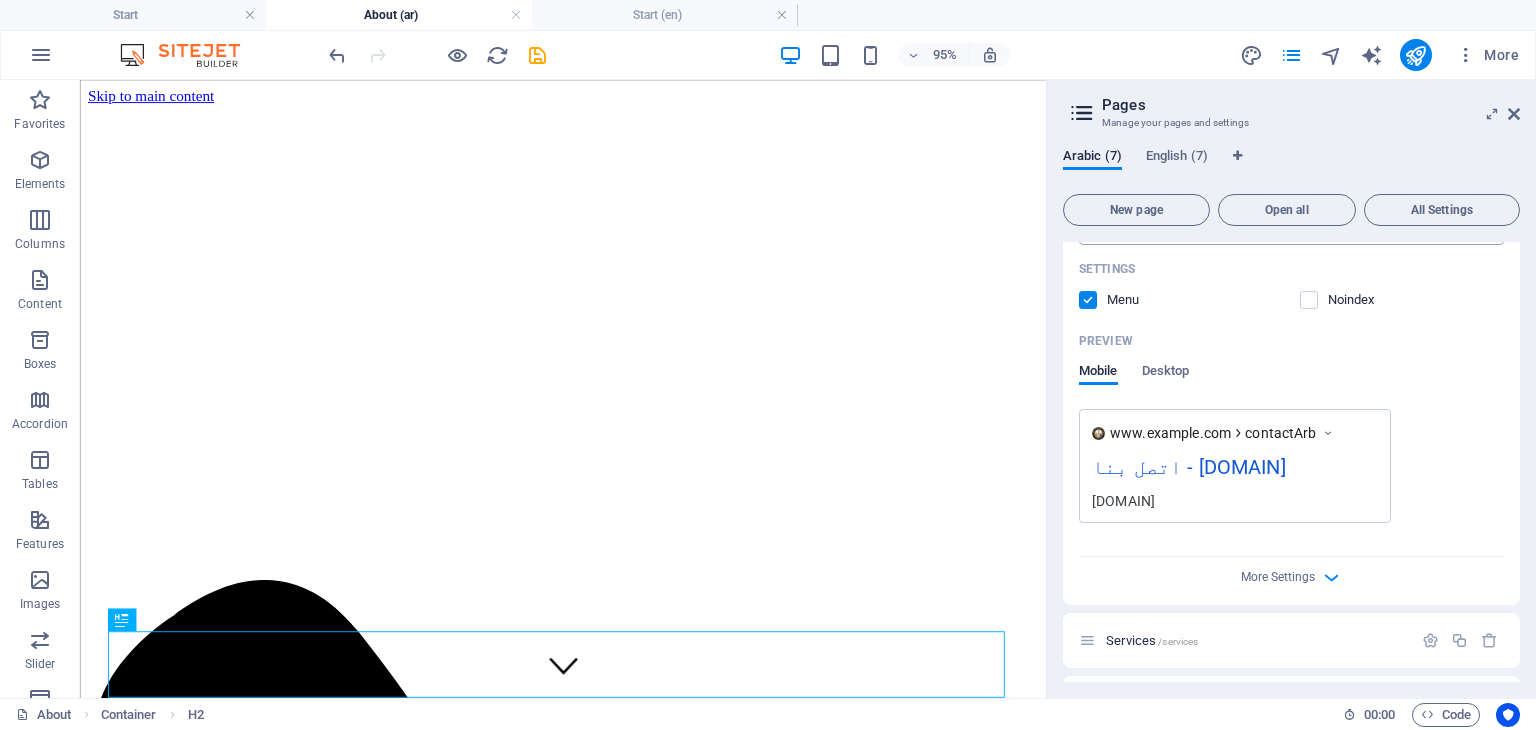 scroll, scrollTop: 2200, scrollLeft: 0, axis: vertical 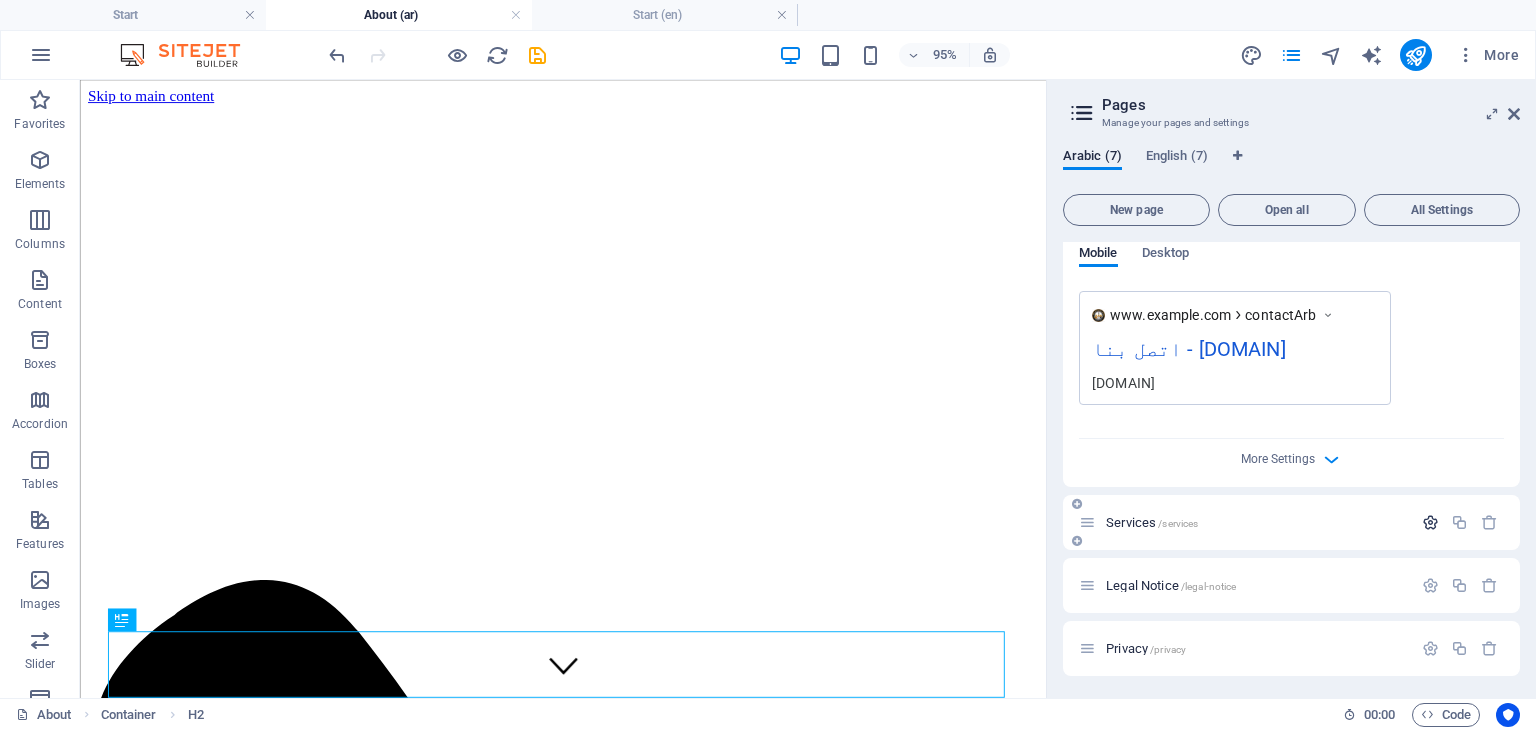 type on "اتصل بنا" 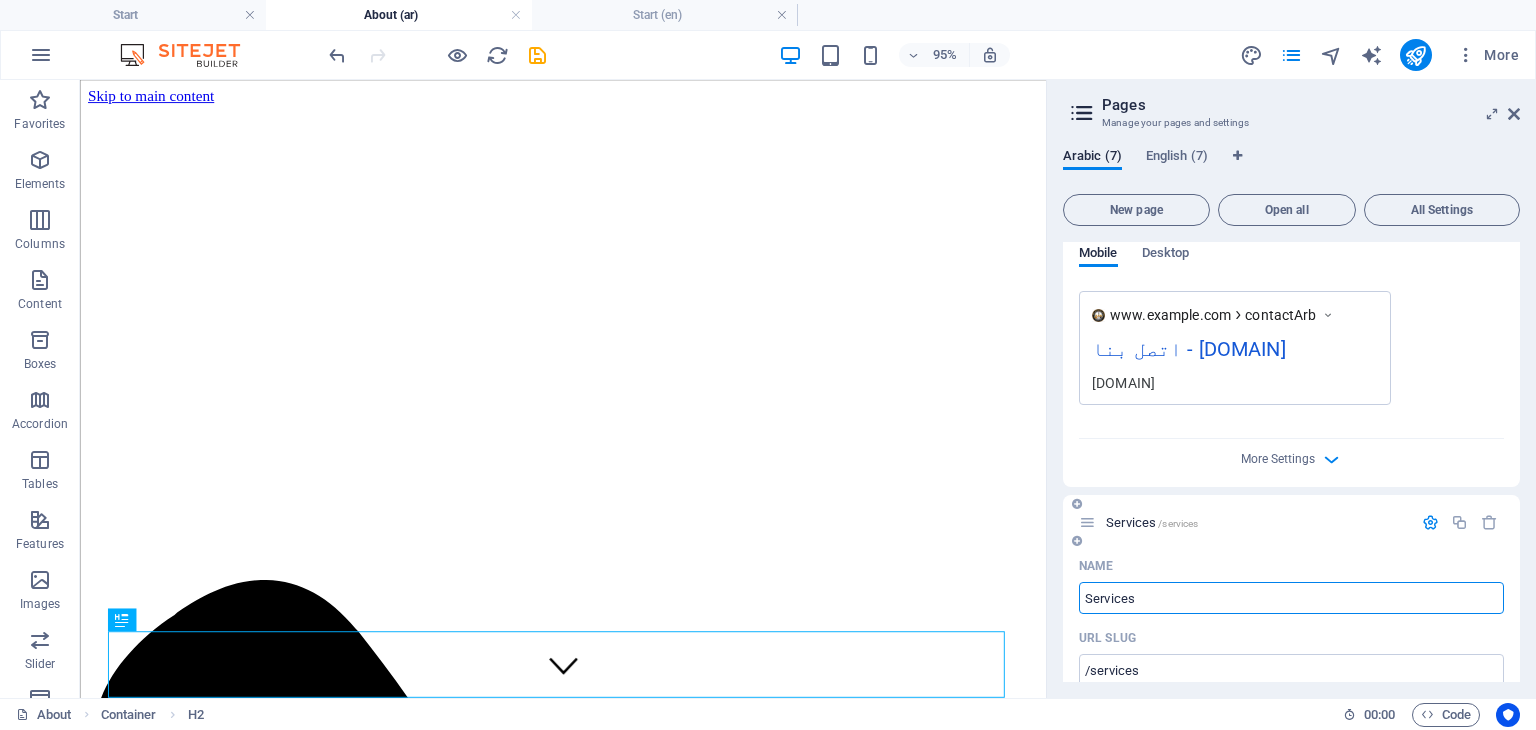 scroll, scrollTop: 2300, scrollLeft: 0, axis: vertical 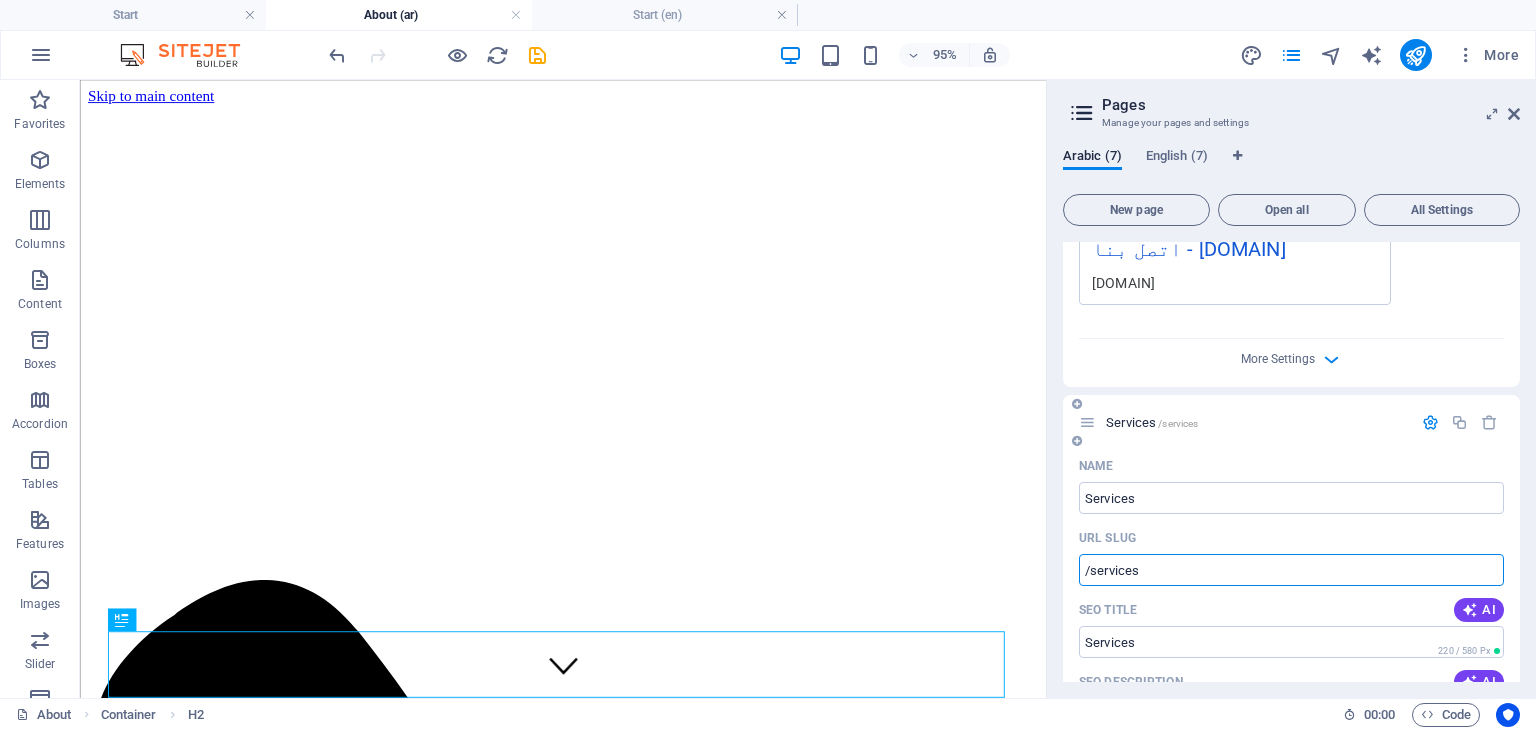 click on "/services" at bounding box center [1291, 570] 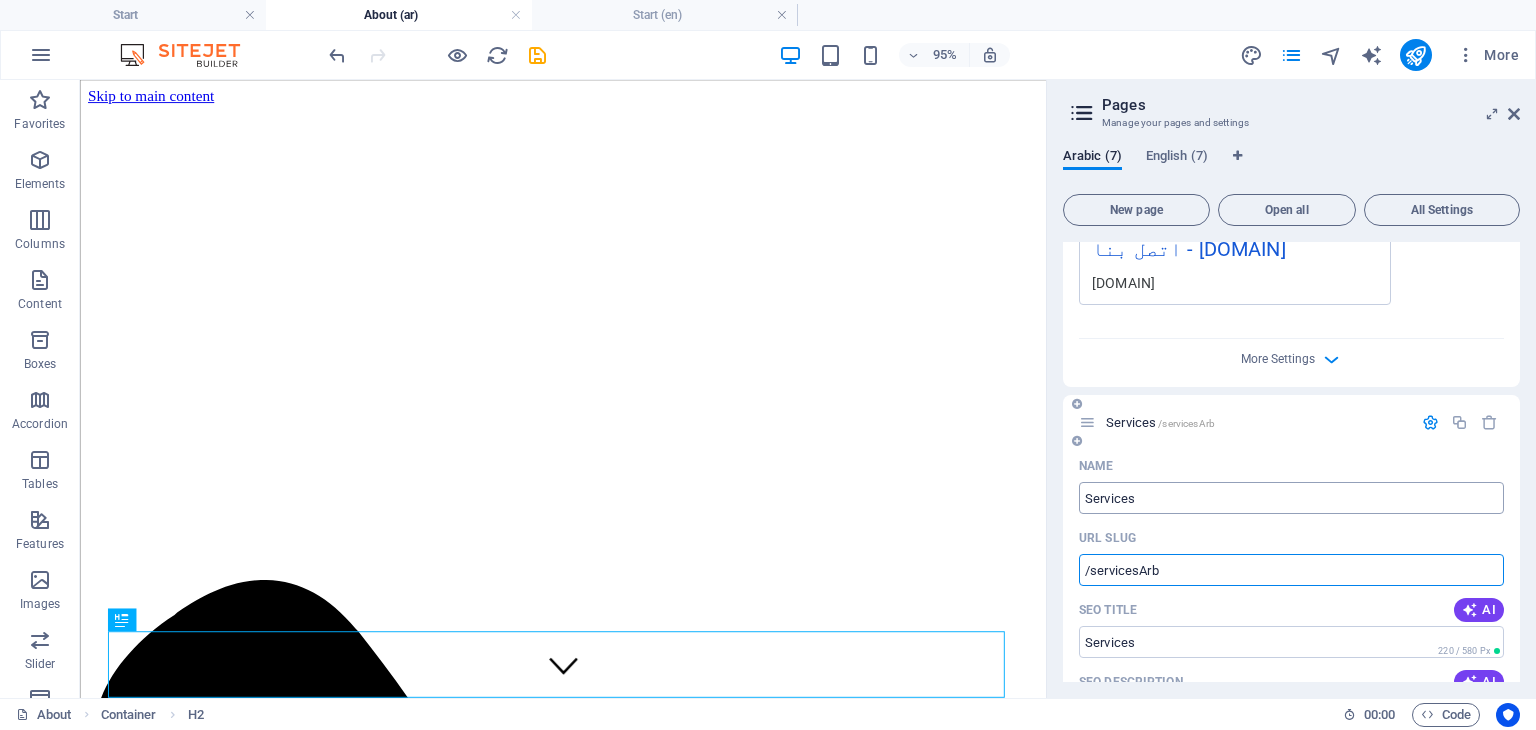 type on "/servicesArb" 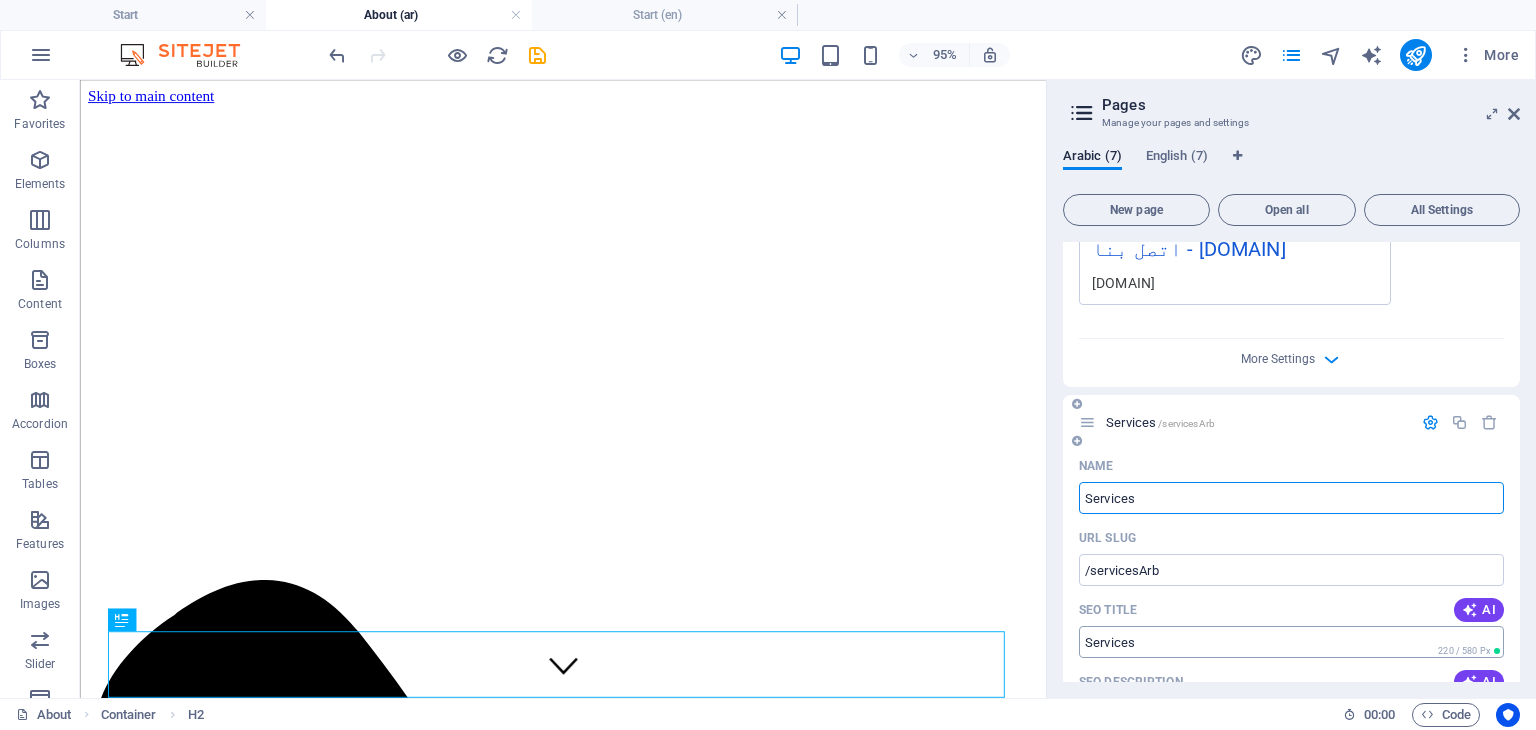 click on "Services" at bounding box center [1291, 642] 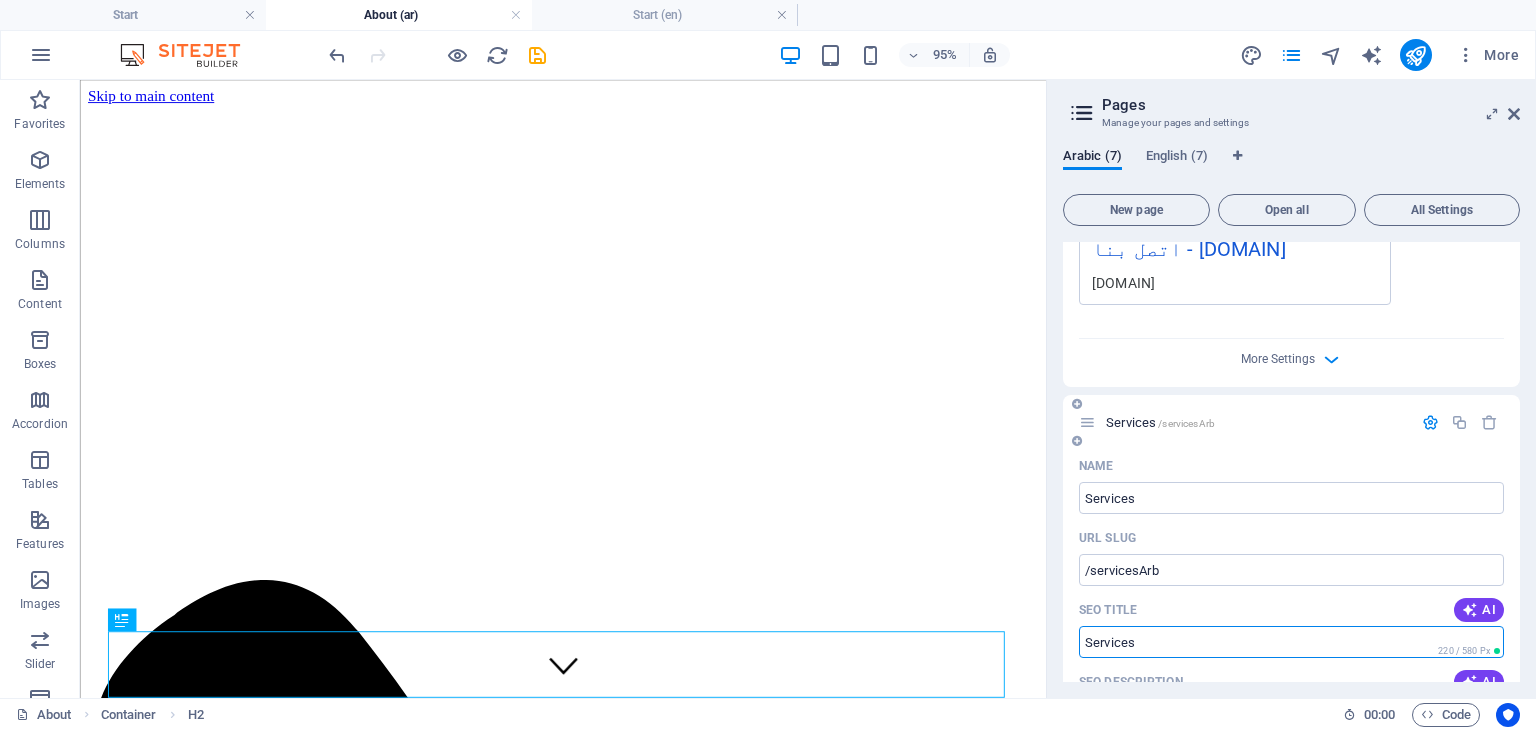click on "Services" at bounding box center [1291, 642] 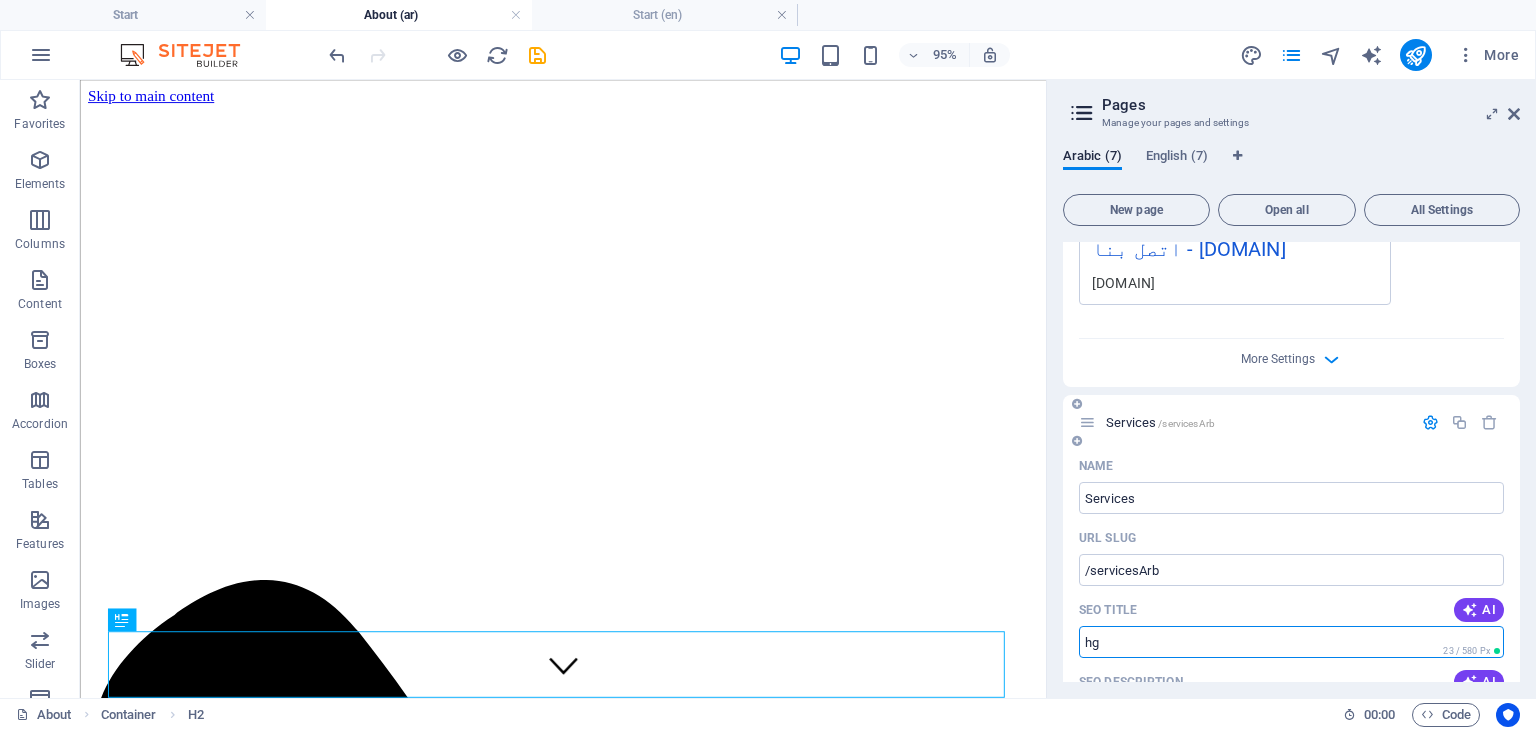 type on "h" 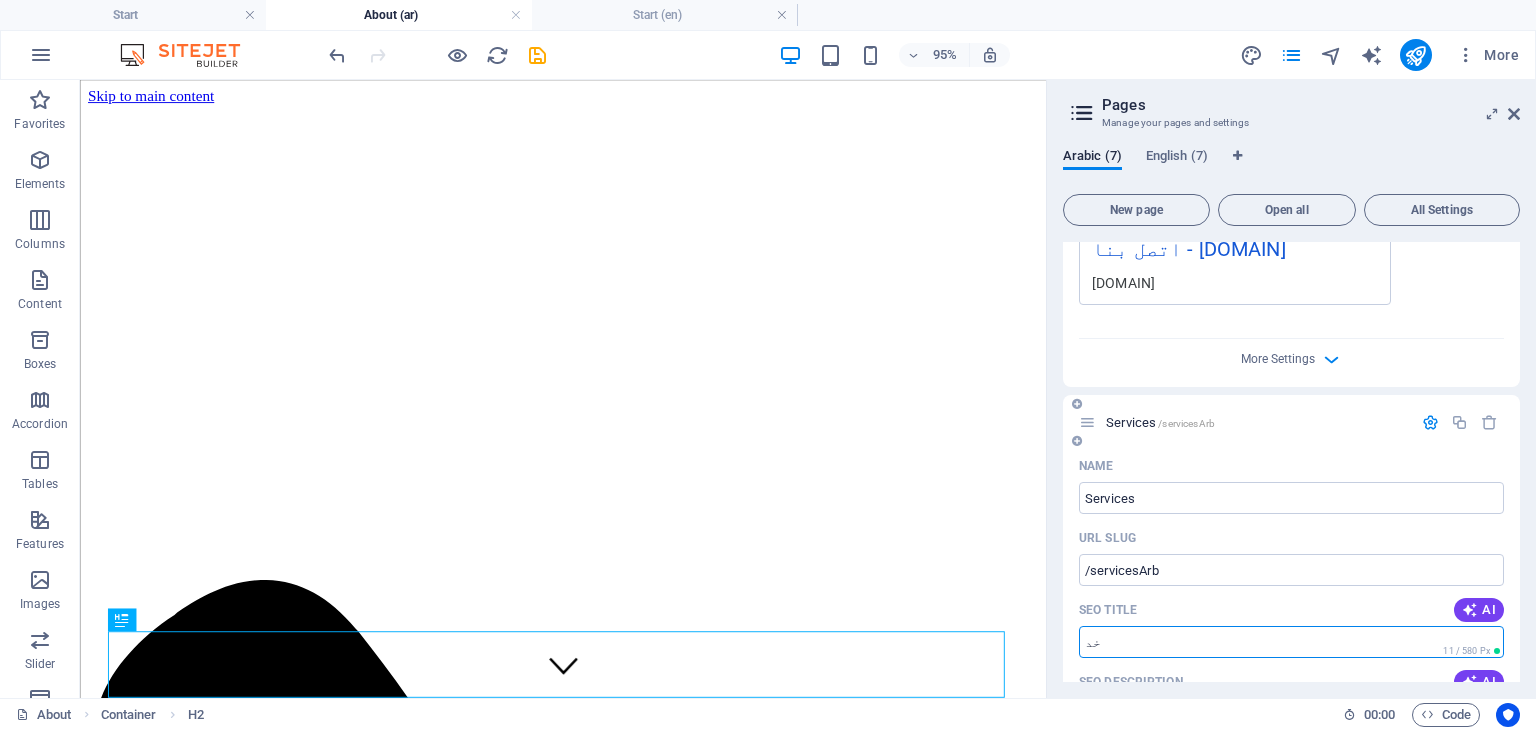type on "خ" 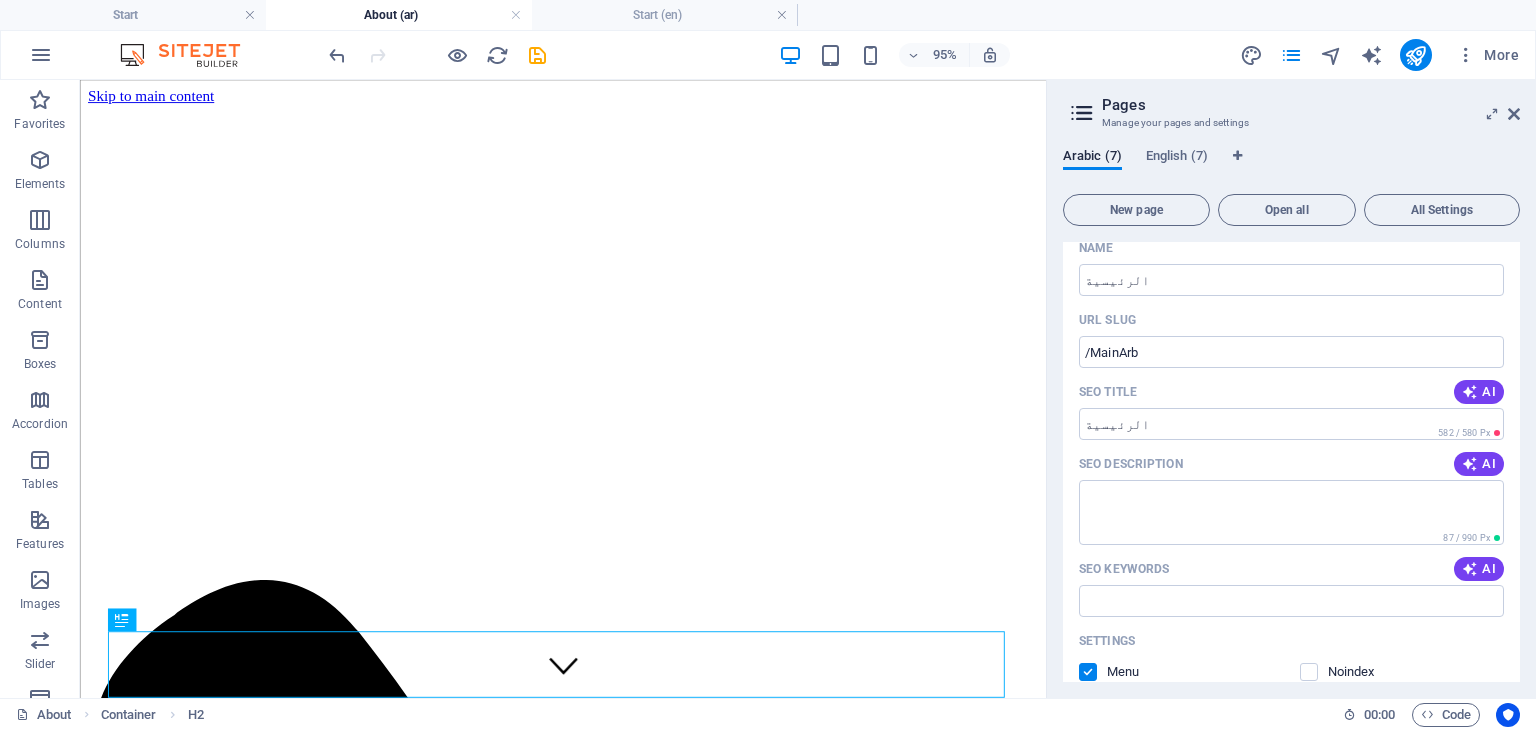 scroll, scrollTop: 0, scrollLeft: 0, axis: both 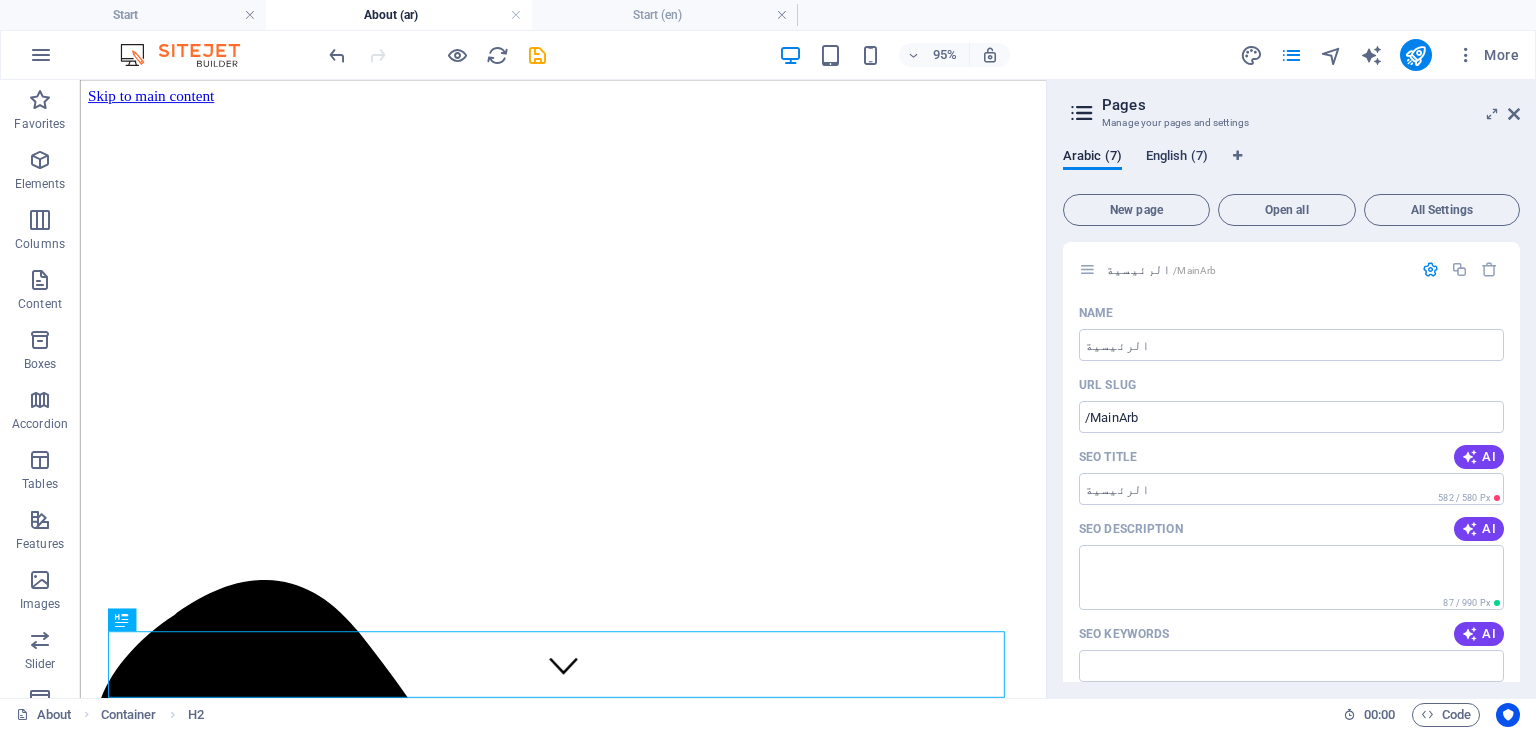 type on "الخدمات" 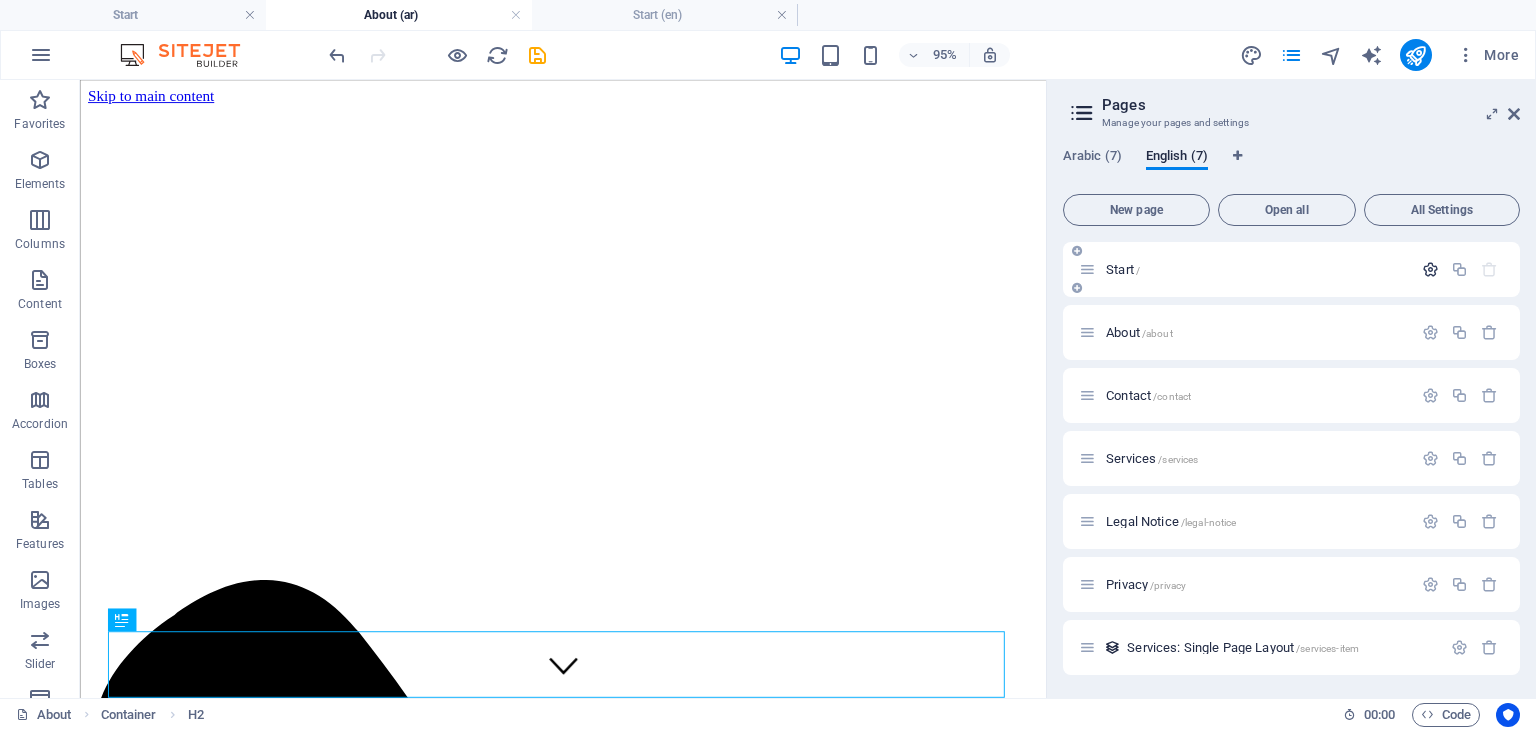 click at bounding box center (1430, 269) 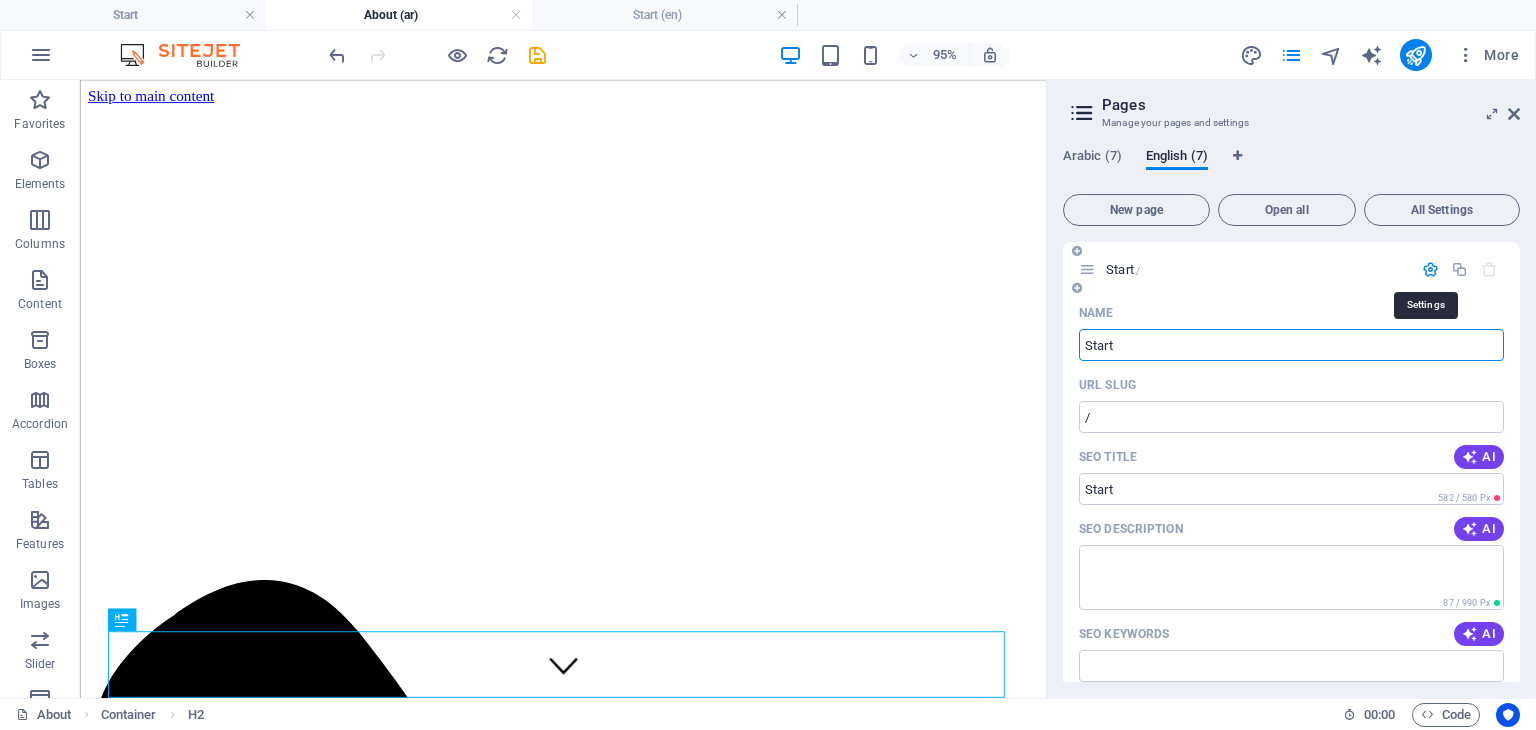 click at bounding box center (1430, 269) 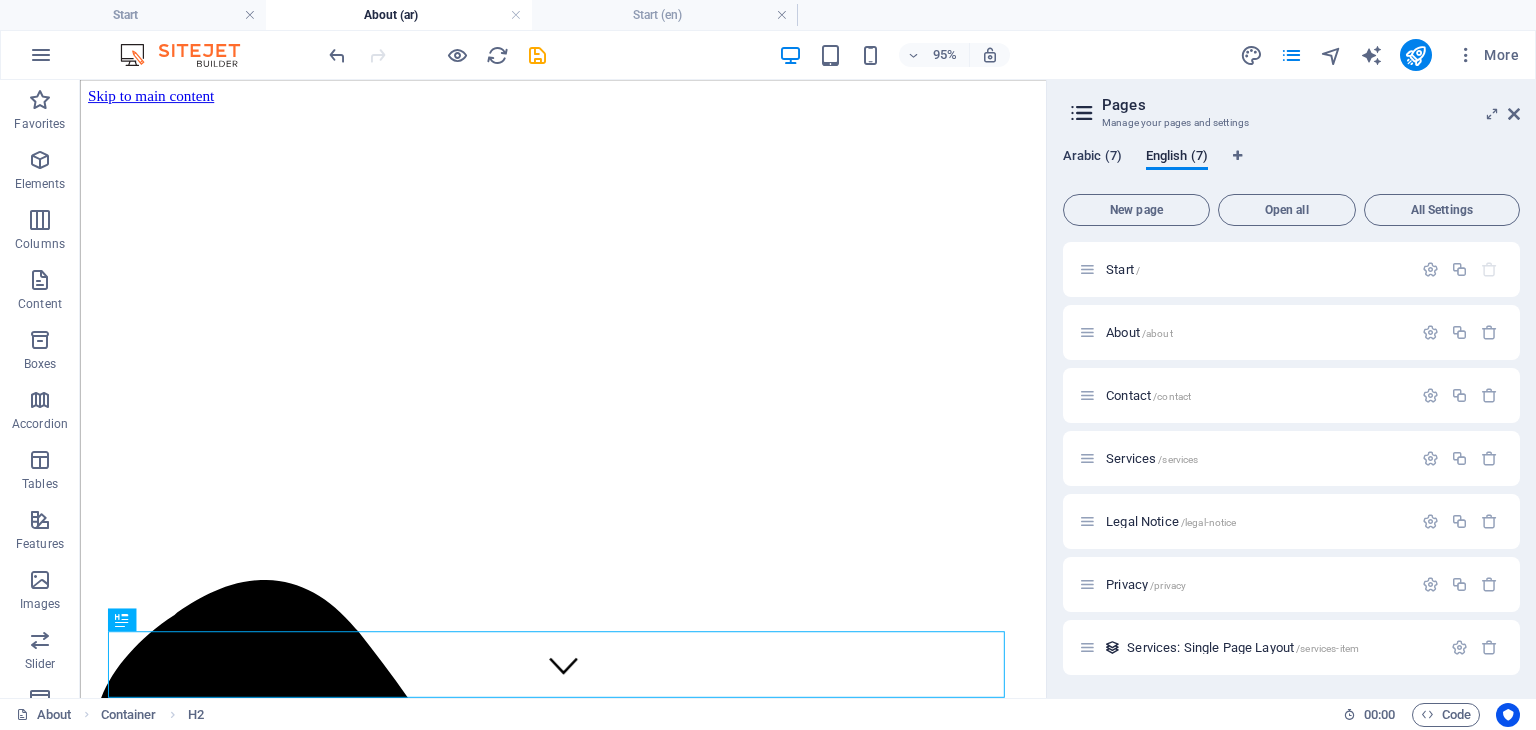 click on "Arabic (7)" at bounding box center [1092, 158] 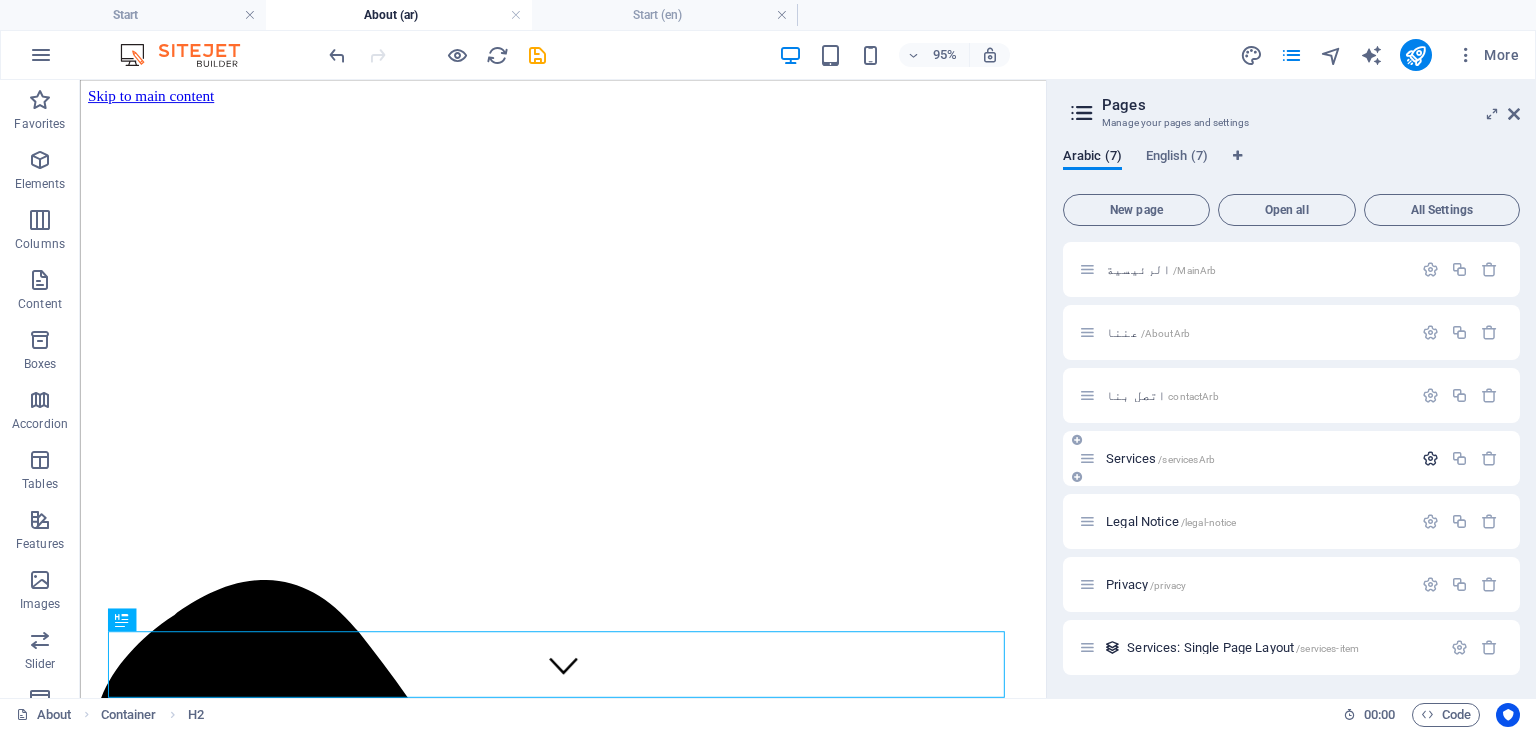click at bounding box center (1430, 458) 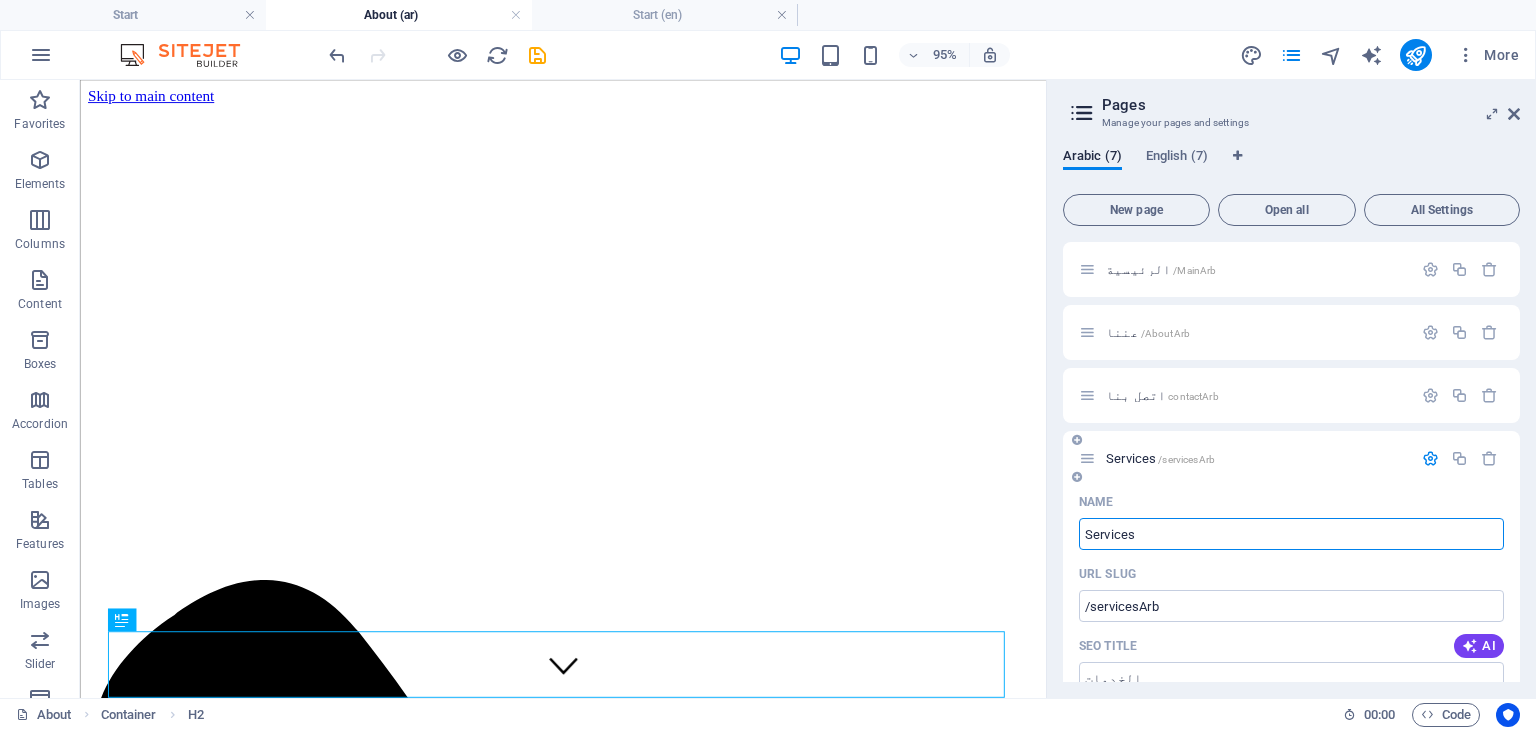 click on "Services" at bounding box center [1291, 534] 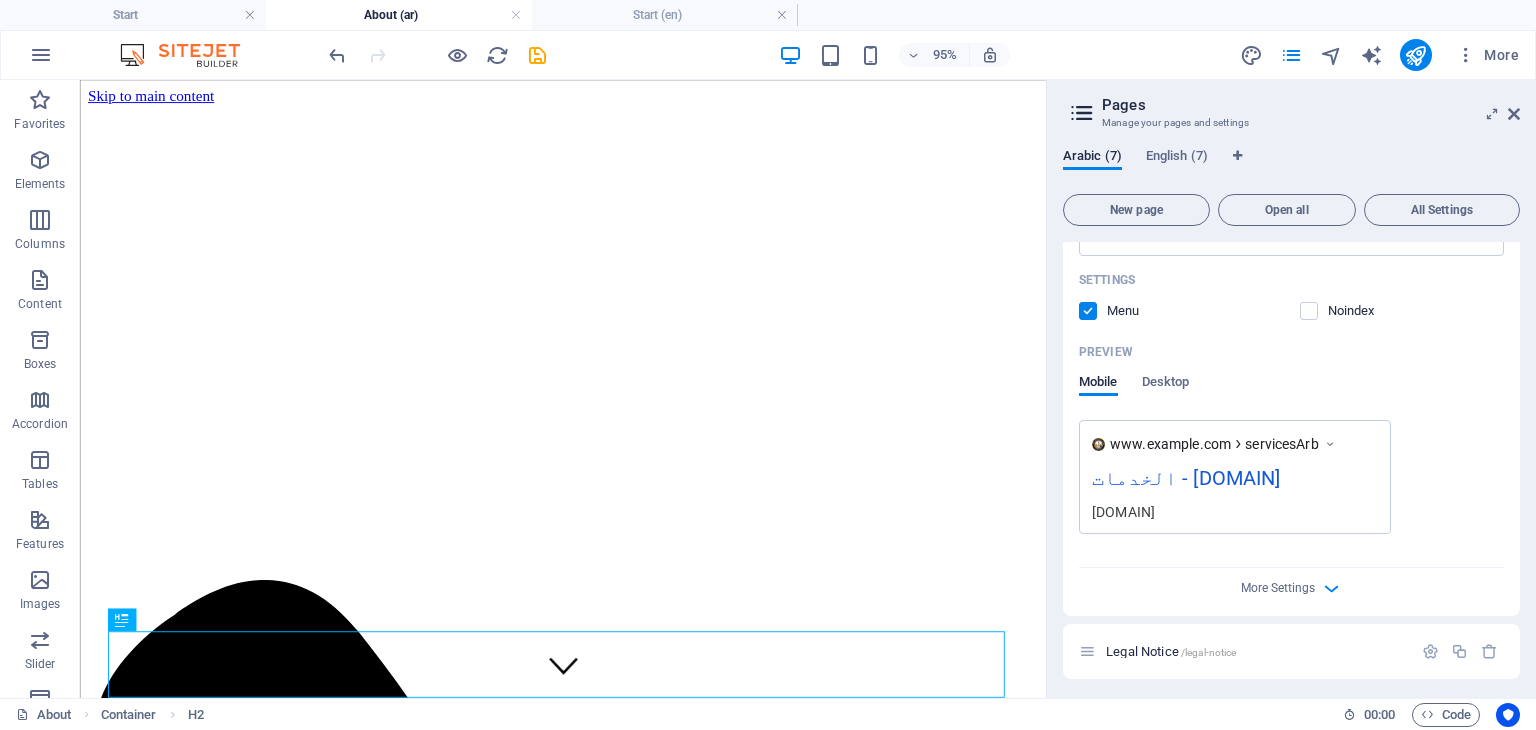 scroll, scrollTop: 746, scrollLeft: 0, axis: vertical 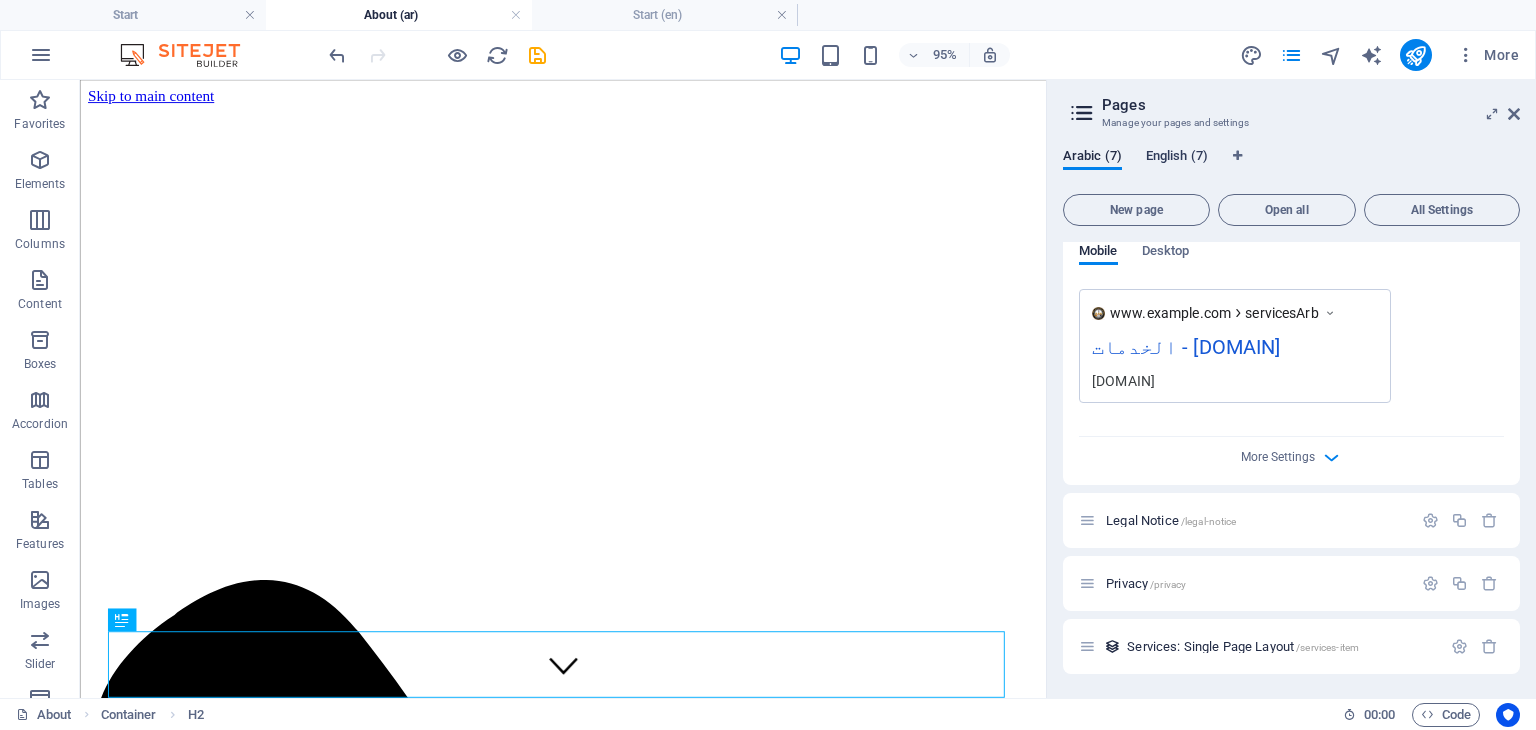 type on "الخدمات" 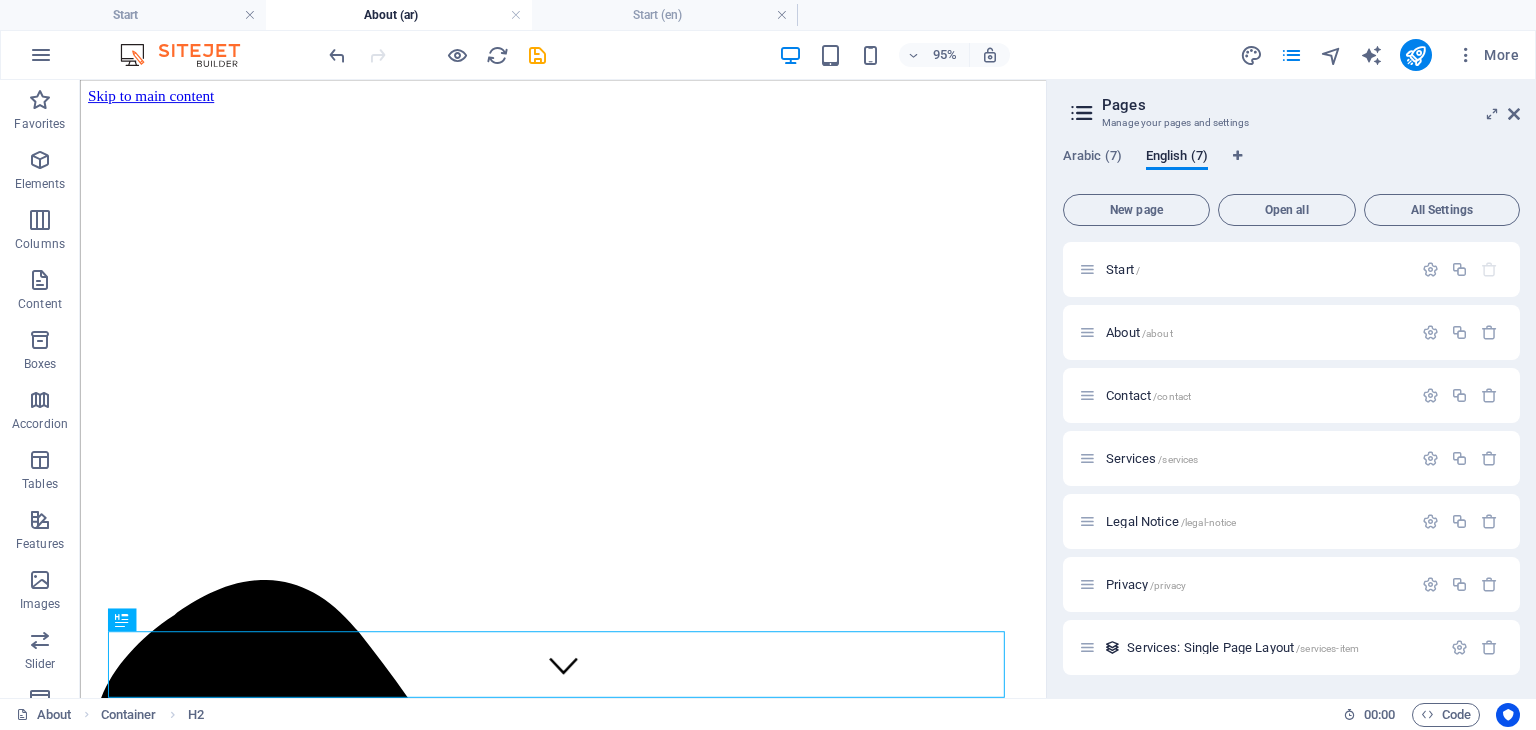 scroll, scrollTop: 0, scrollLeft: 0, axis: both 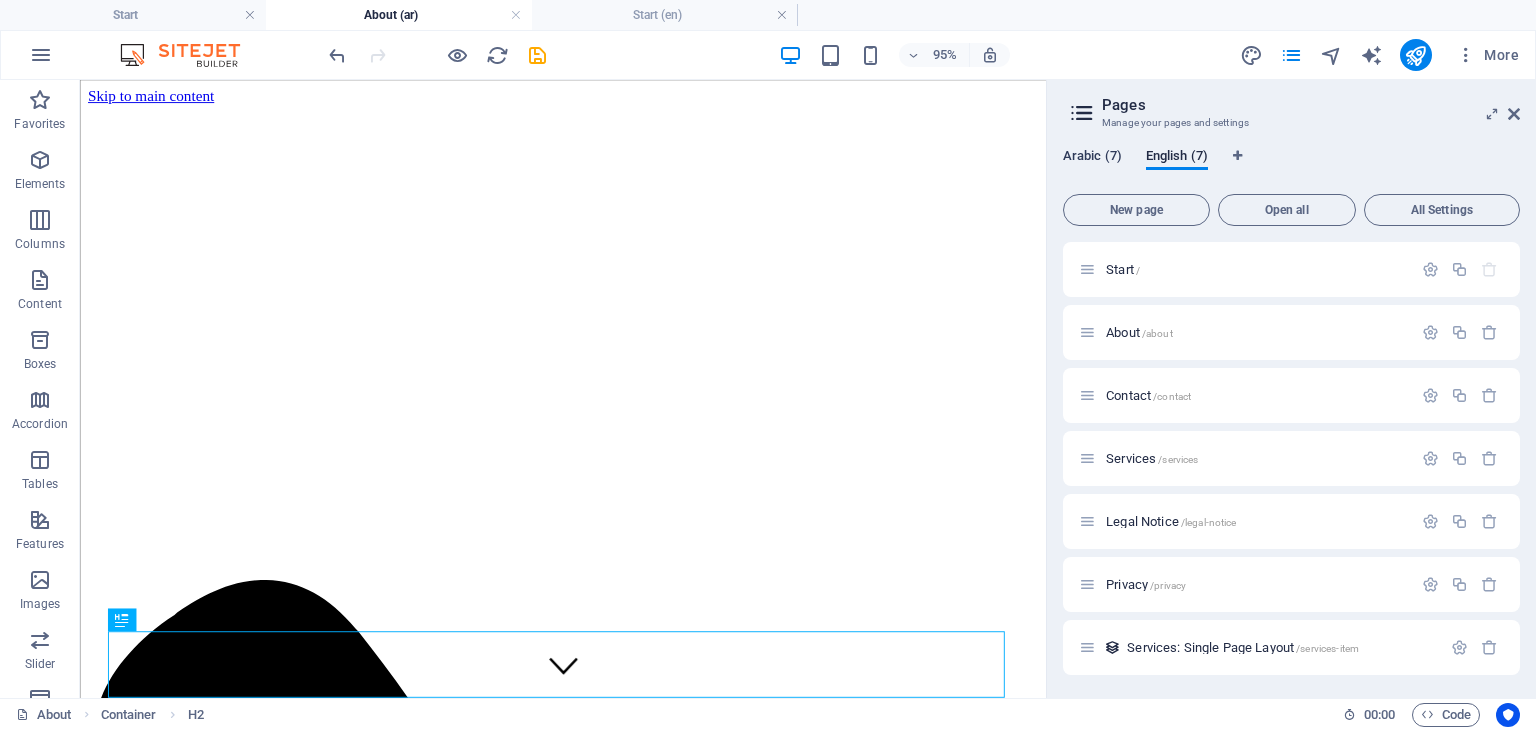 click on "Arabic (7)" at bounding box center (1092, 158) 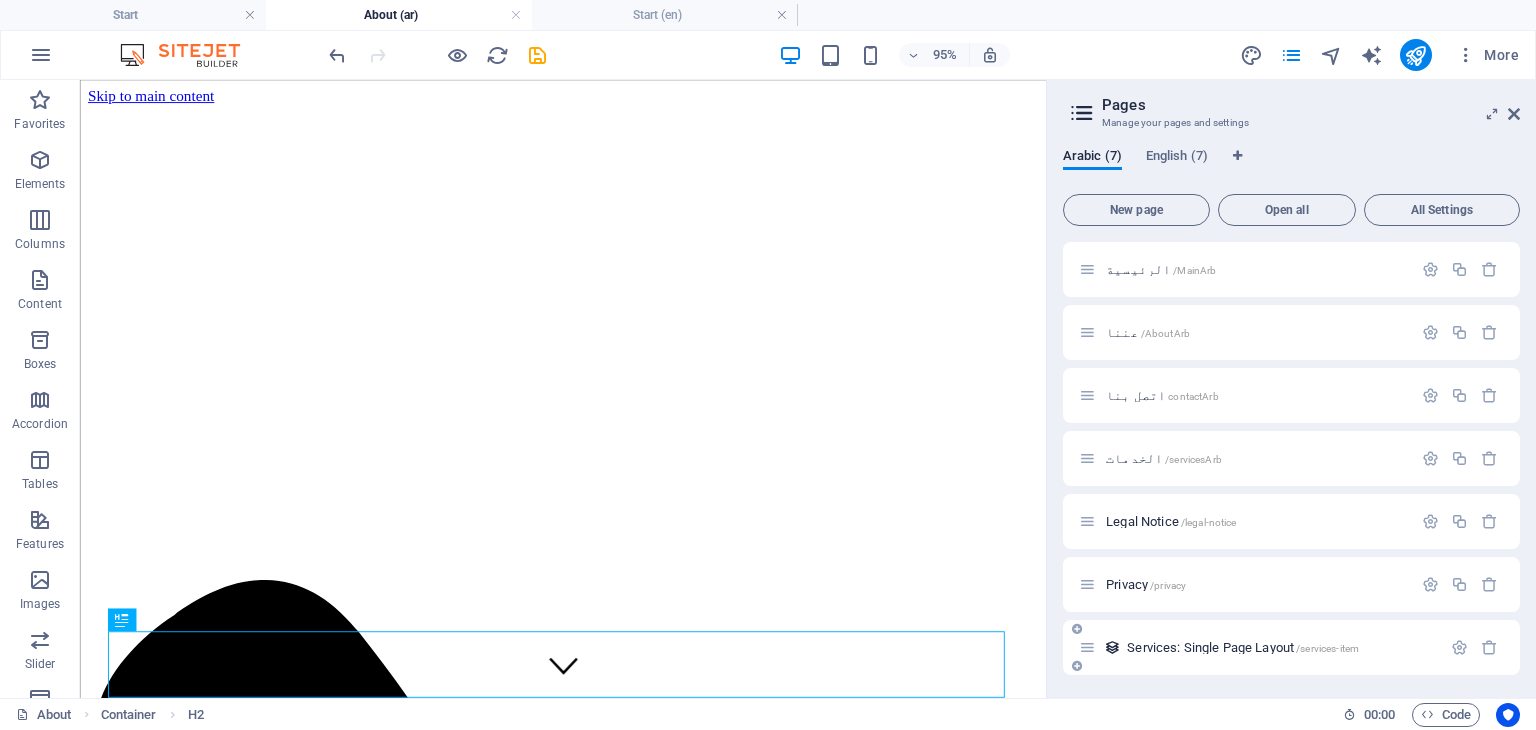 click on "Services: Single Page Layout /services-item" at bounding box center [1243, 647] 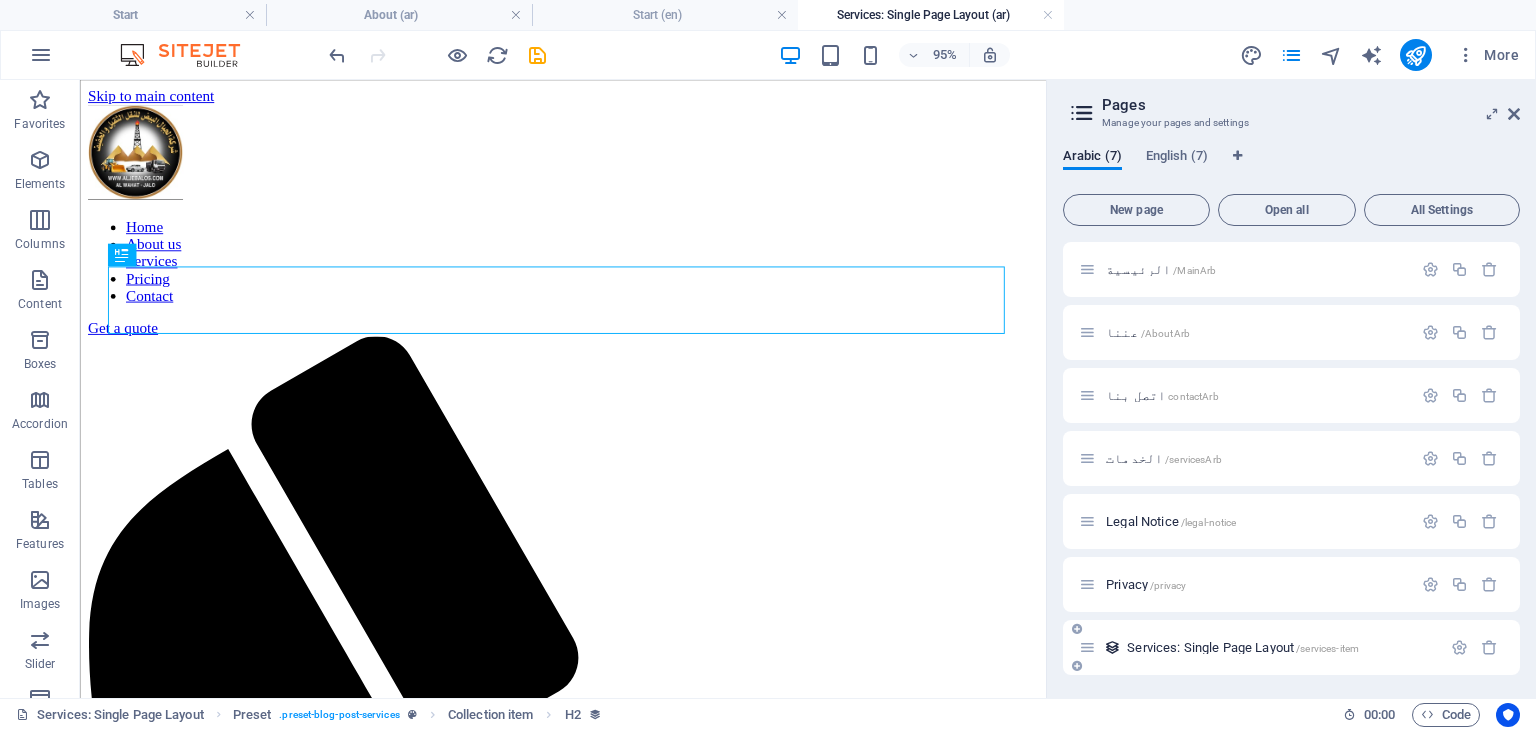scroll, scrollTop: 0, scrollLeft: 0, axis: both 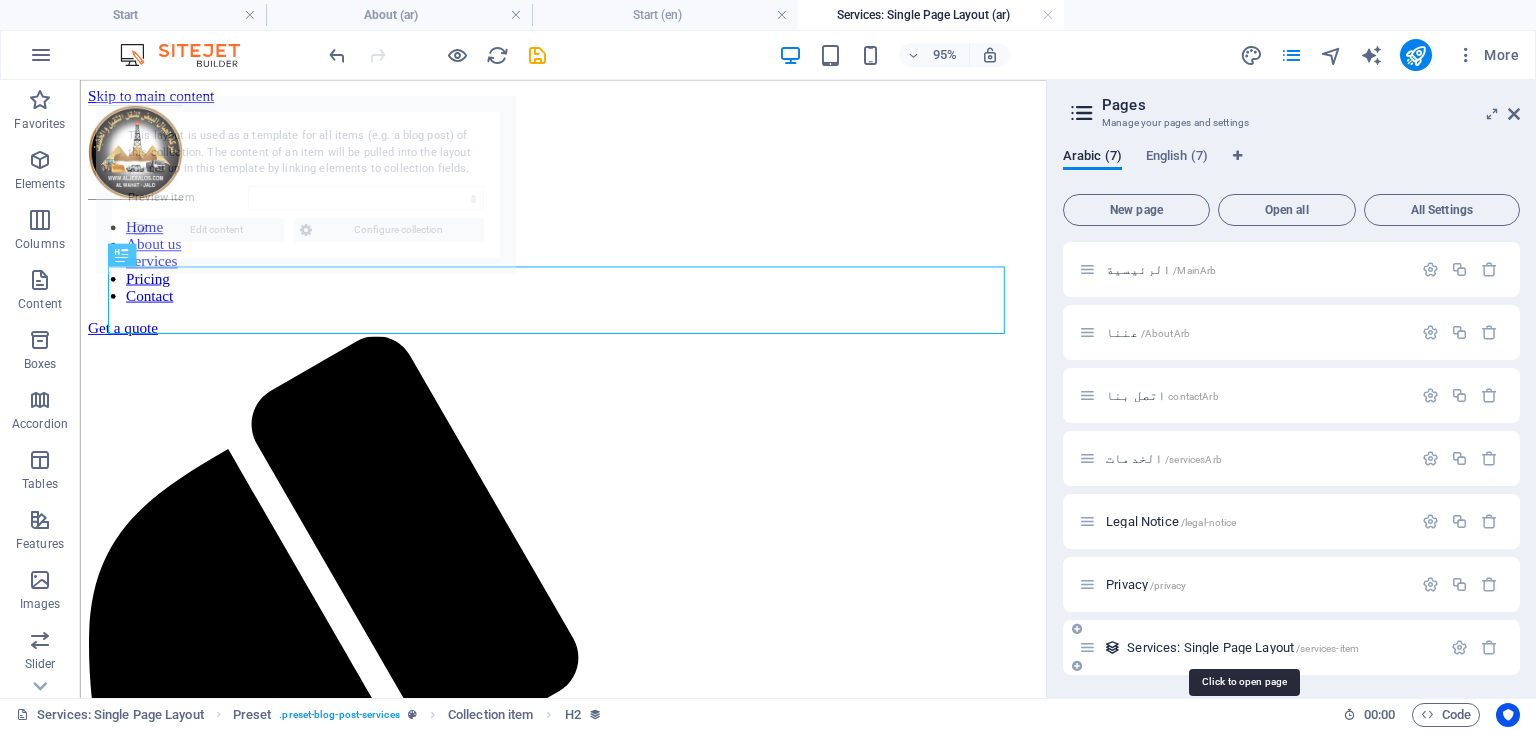 select on "68858dc468757771de0051cf" 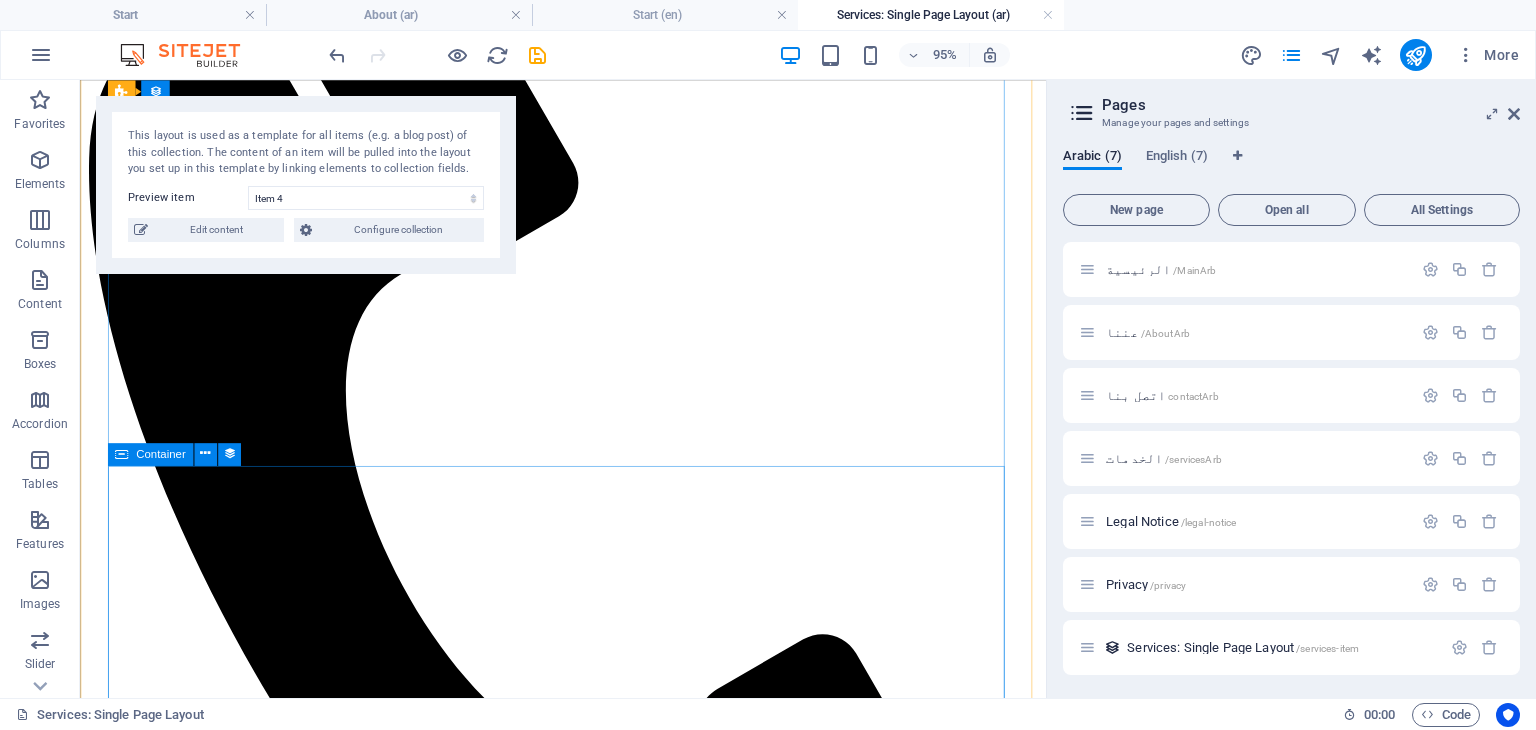 scroll, scrollTop: 0, scrollLeft: 0, axis: both 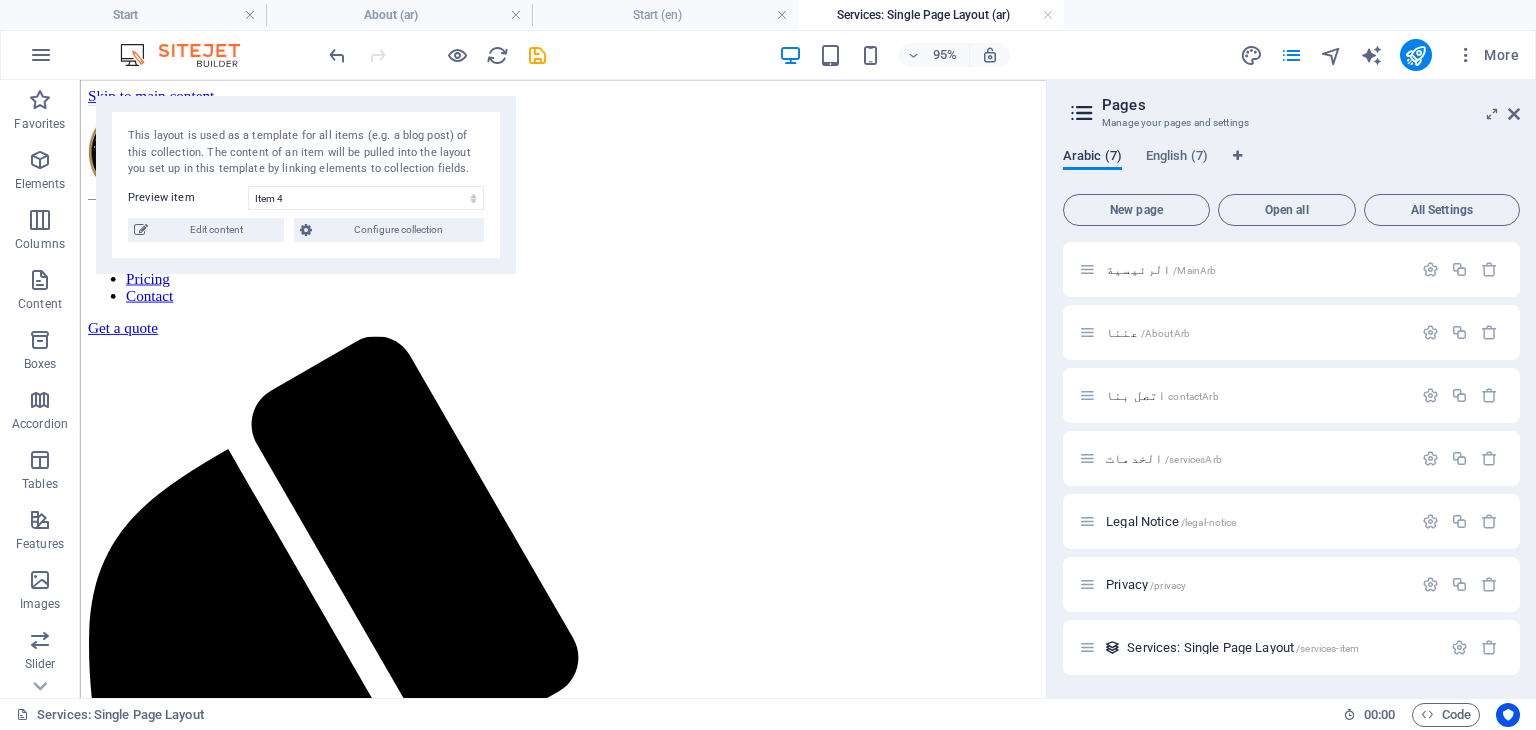 click on "Arabic (7)" at bounding box center [1092, 158] 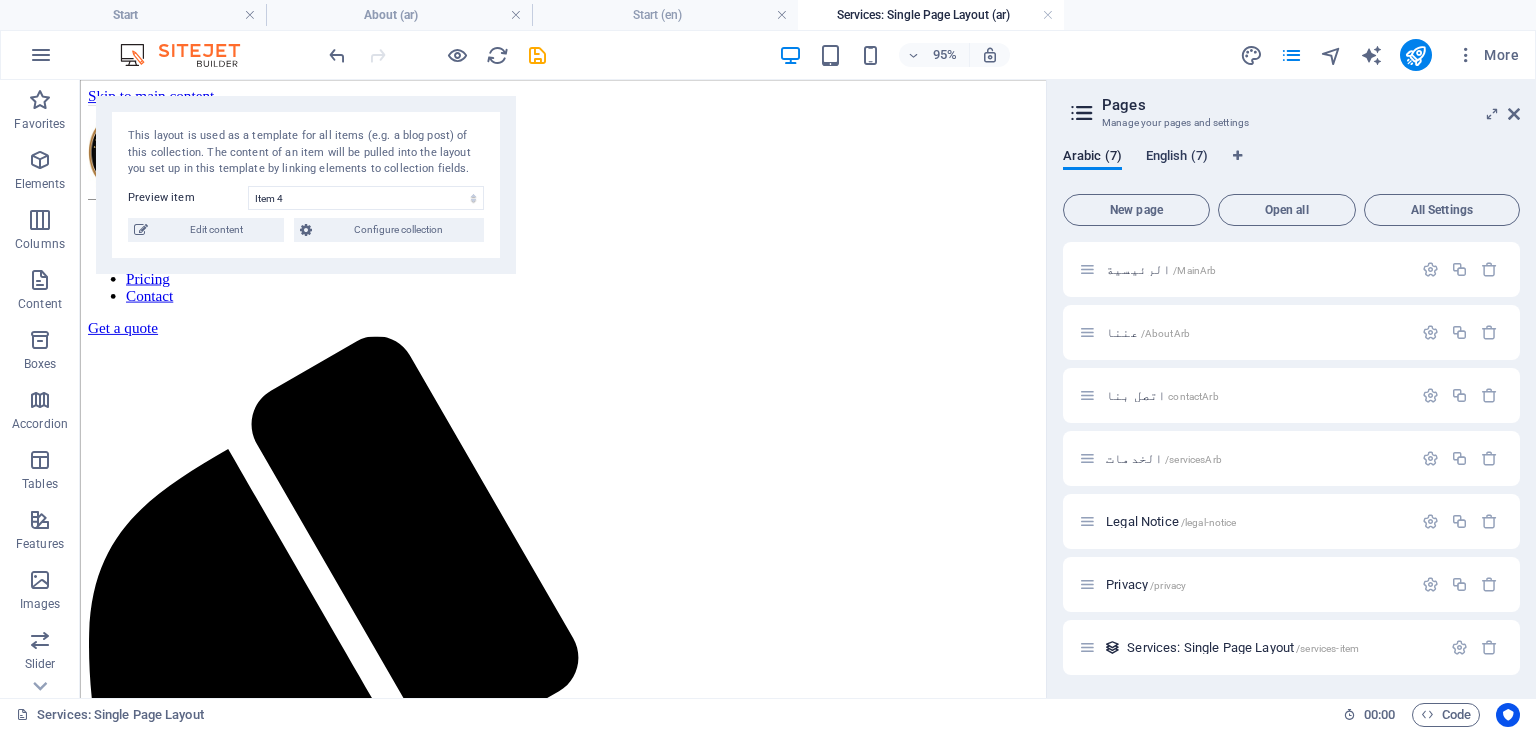 click on "English (7)" at bounding box center [1177, 158] 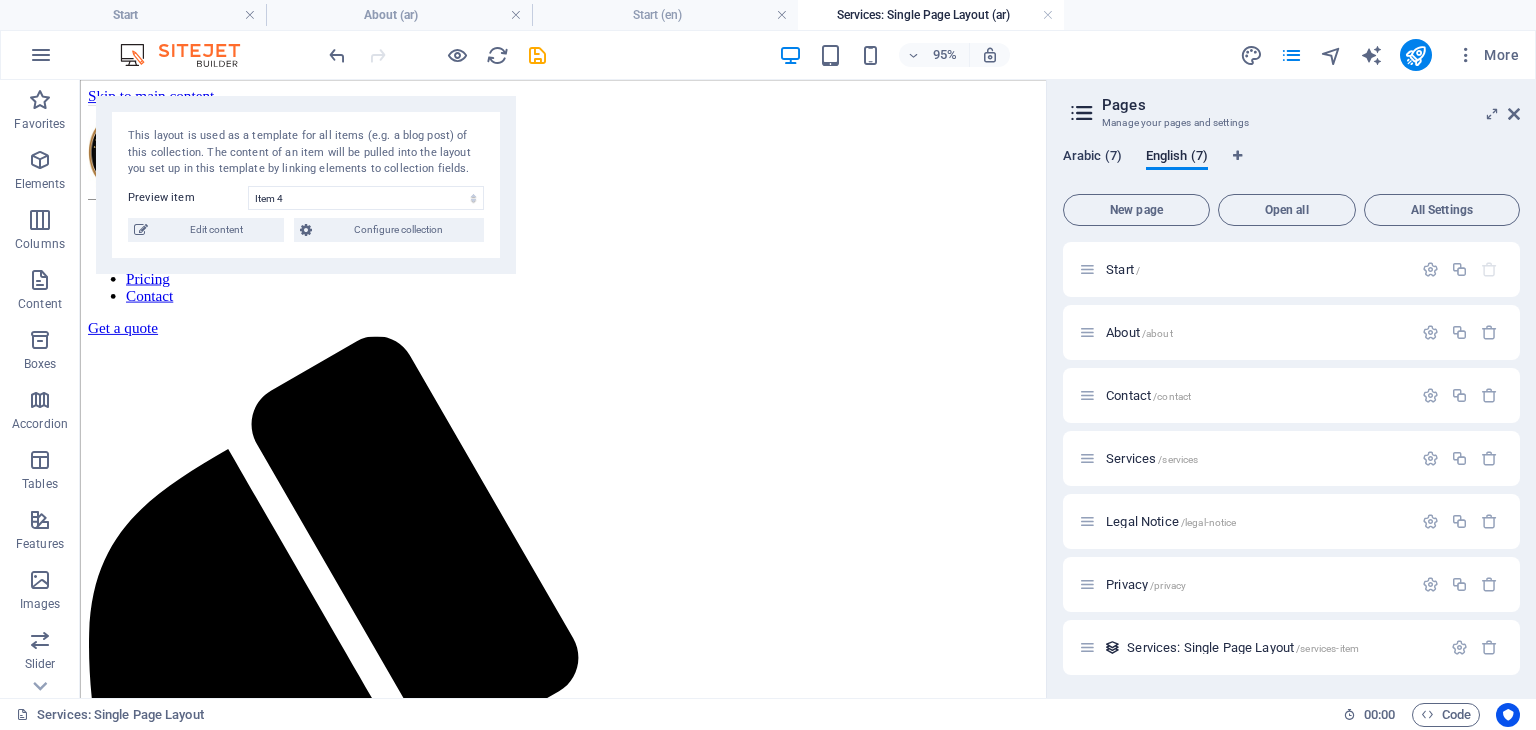 click on "Arabic (7)" at bounding box center [1092, 158] 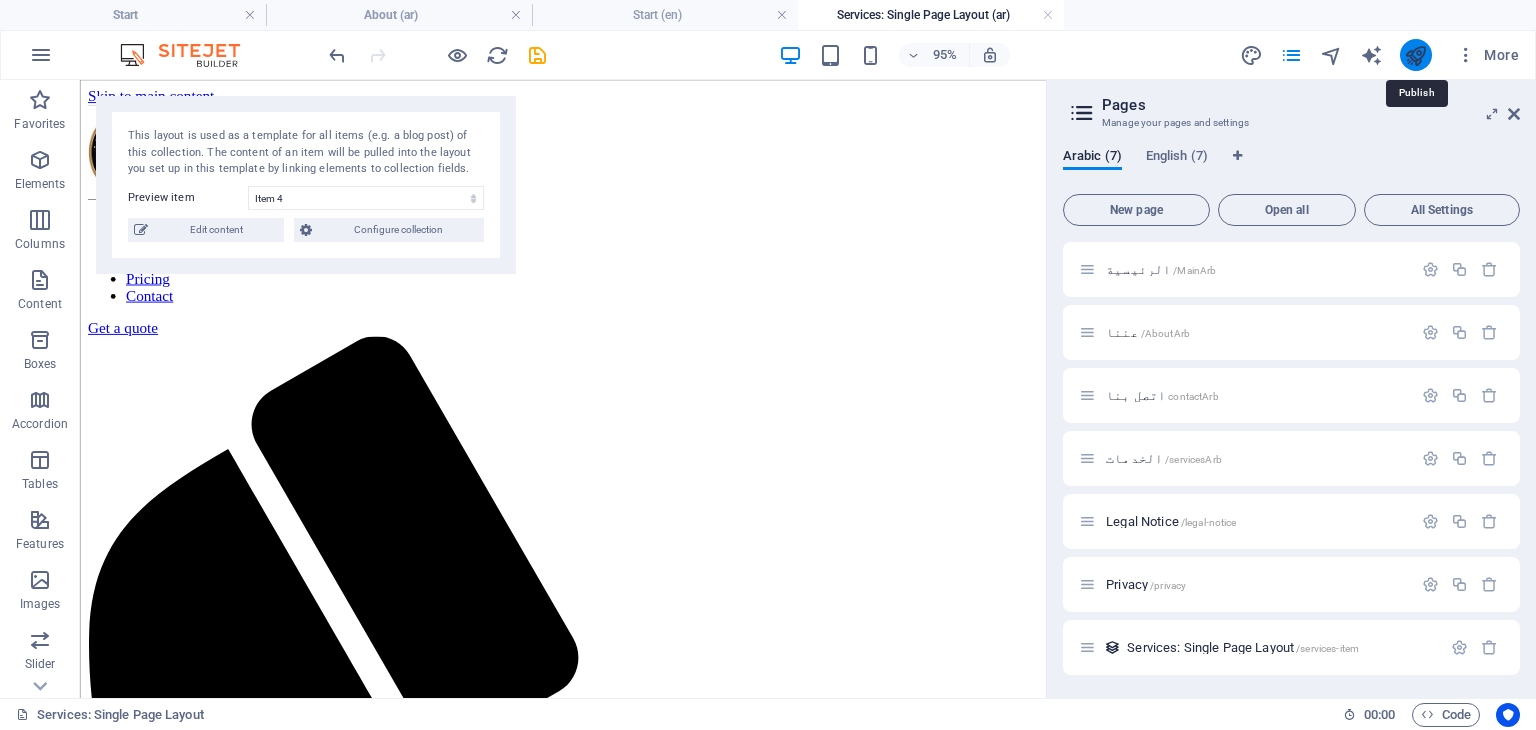 click at bounding box center (1415, 55) 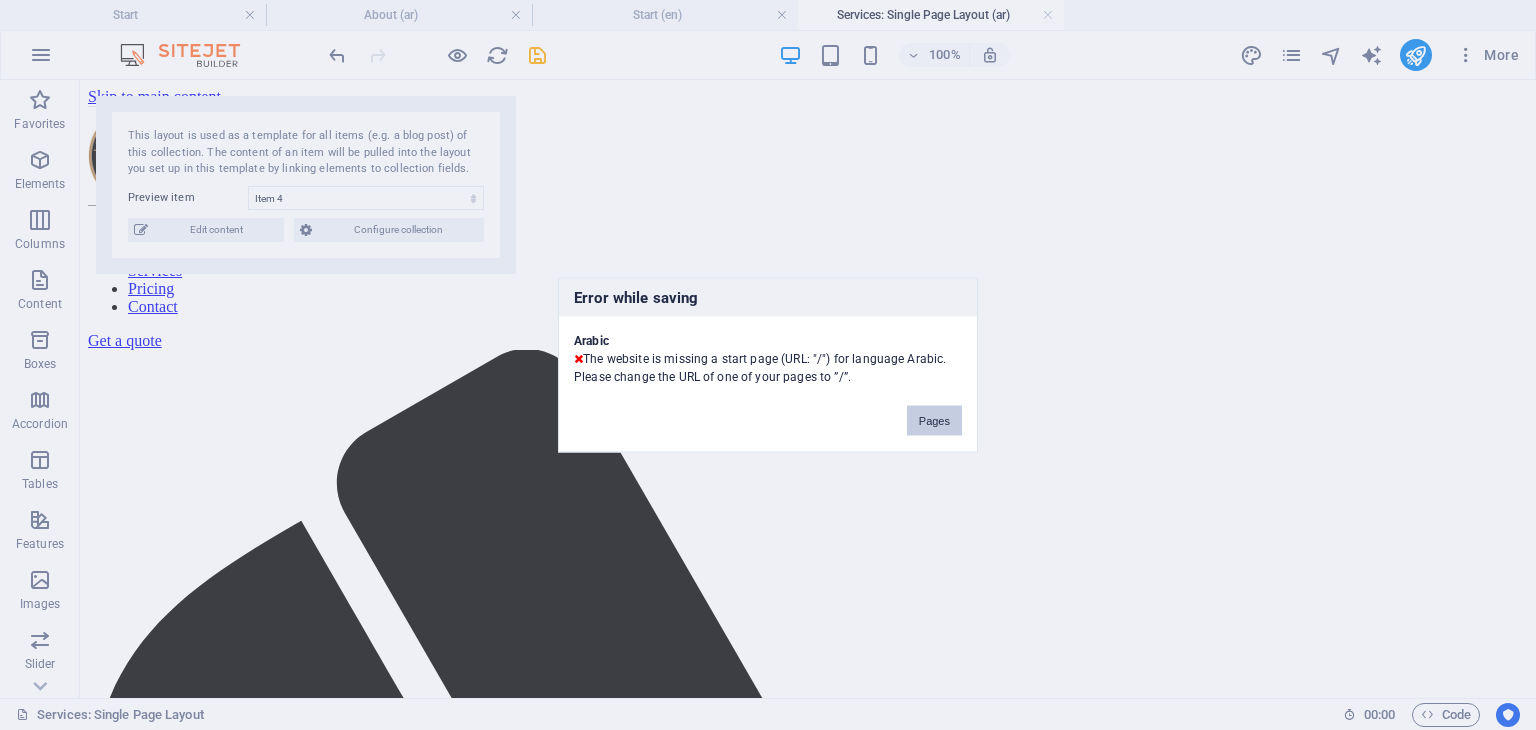 click on "Pages" at bounding box center (934, 421) 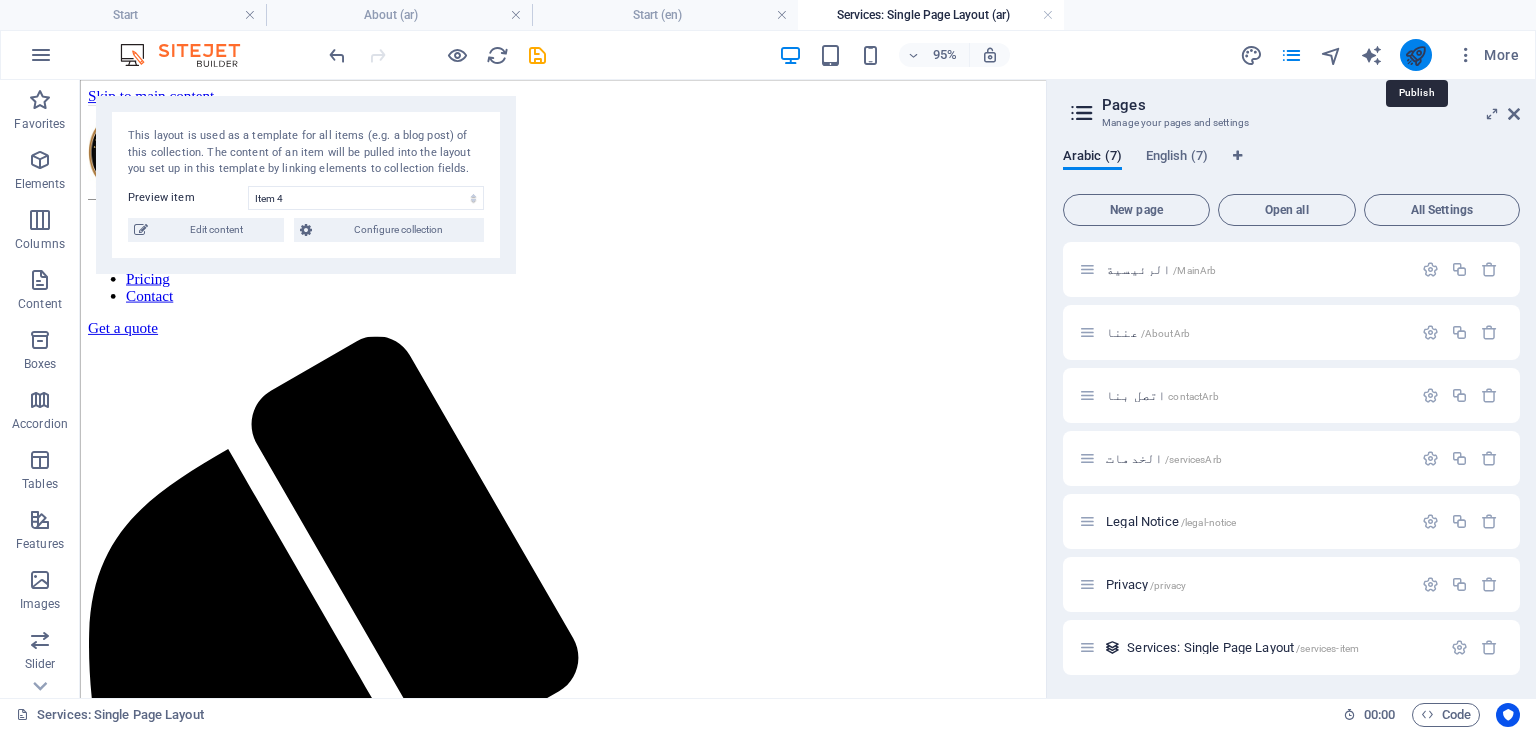 click at bounding box center [1415, 55] 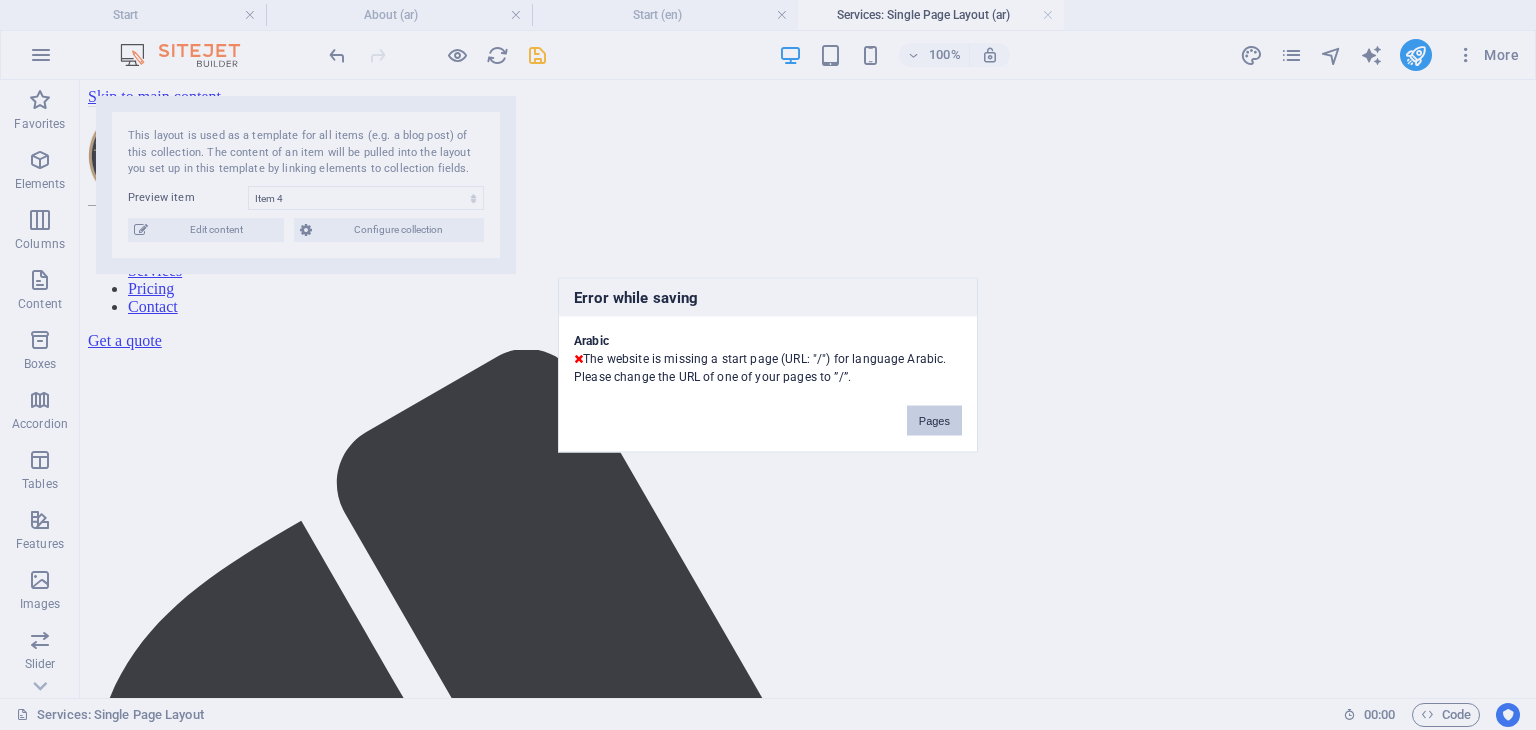 click on "Pages" at bounding box center [934, 421] 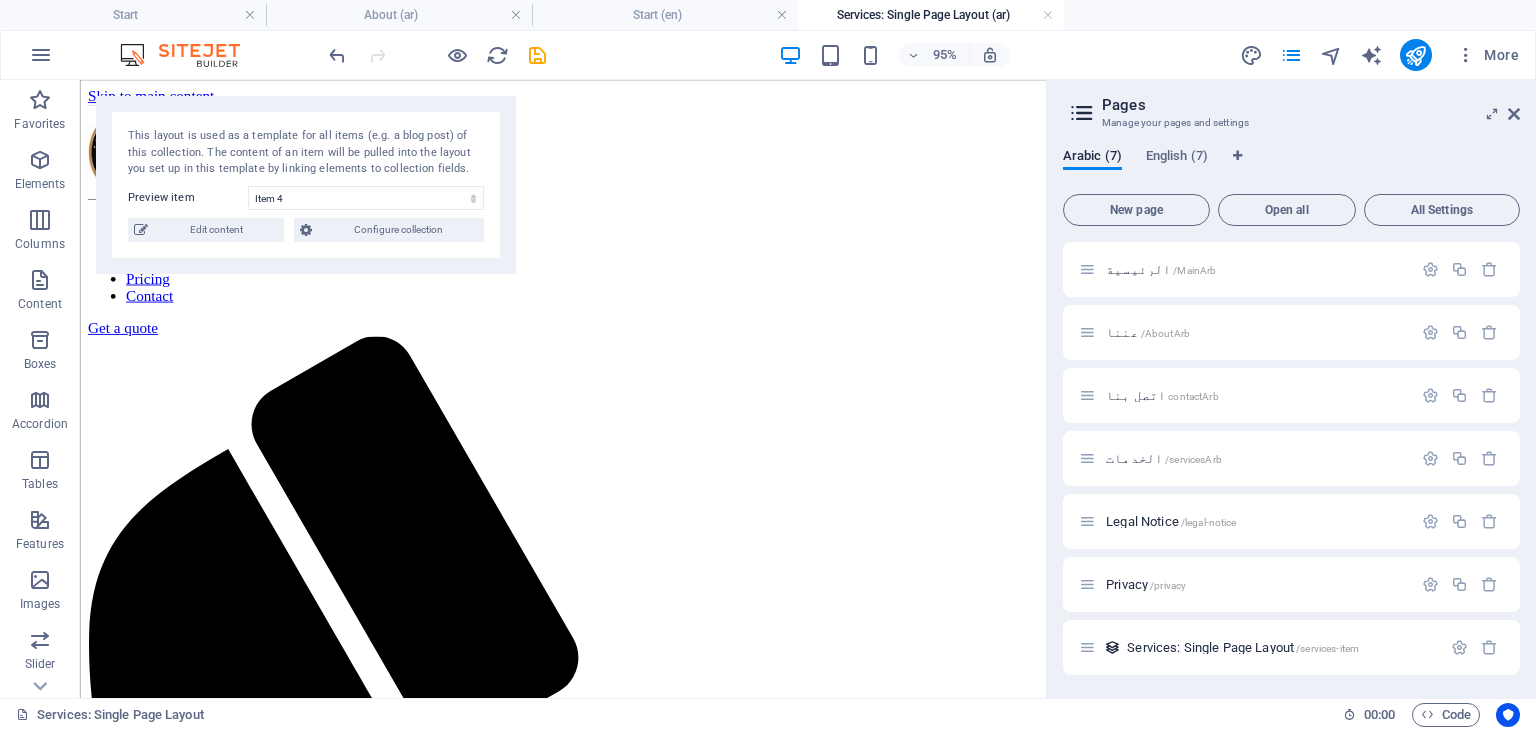 scroll, scrollTop: 0, scrollLeft: 0, axis: both 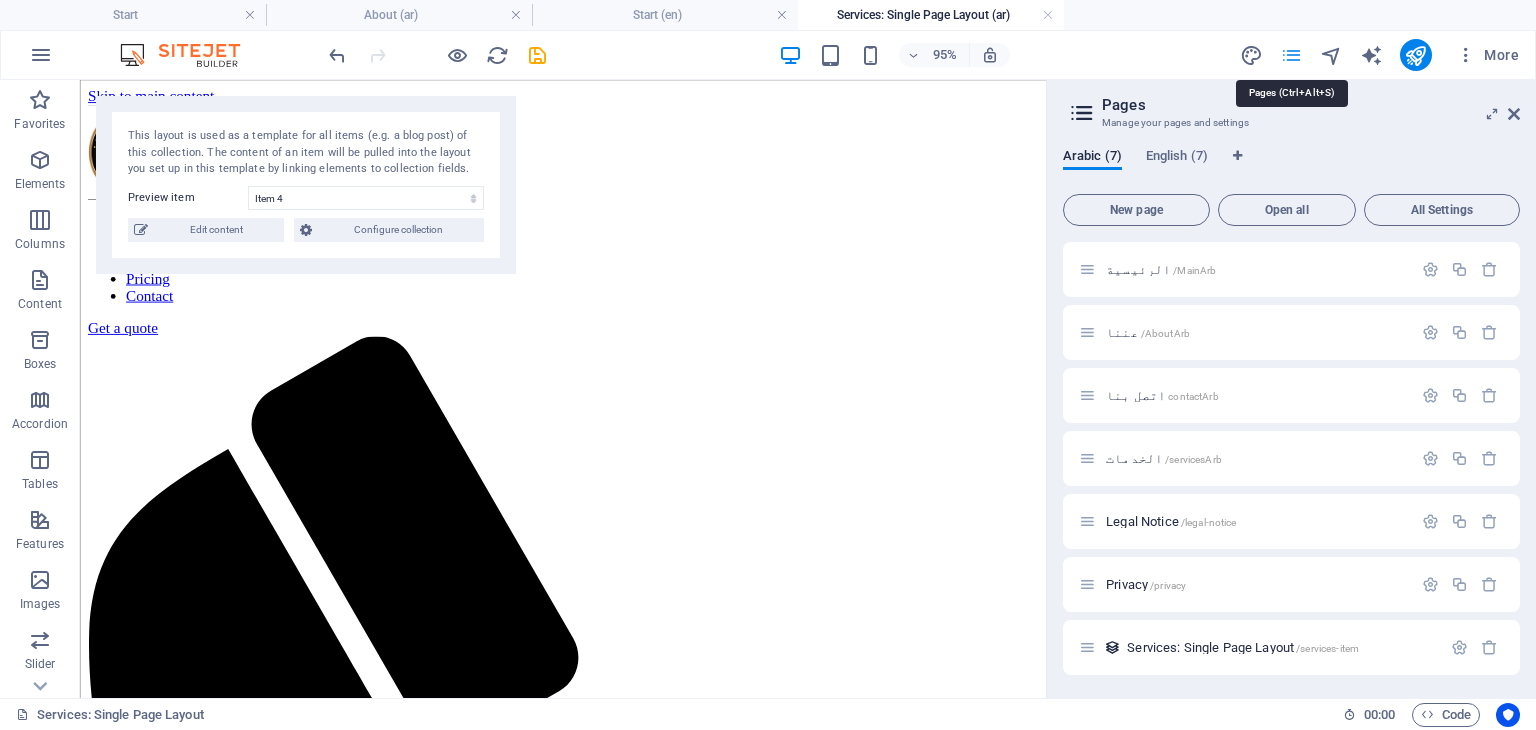 click at bounding box center [1291, 55] 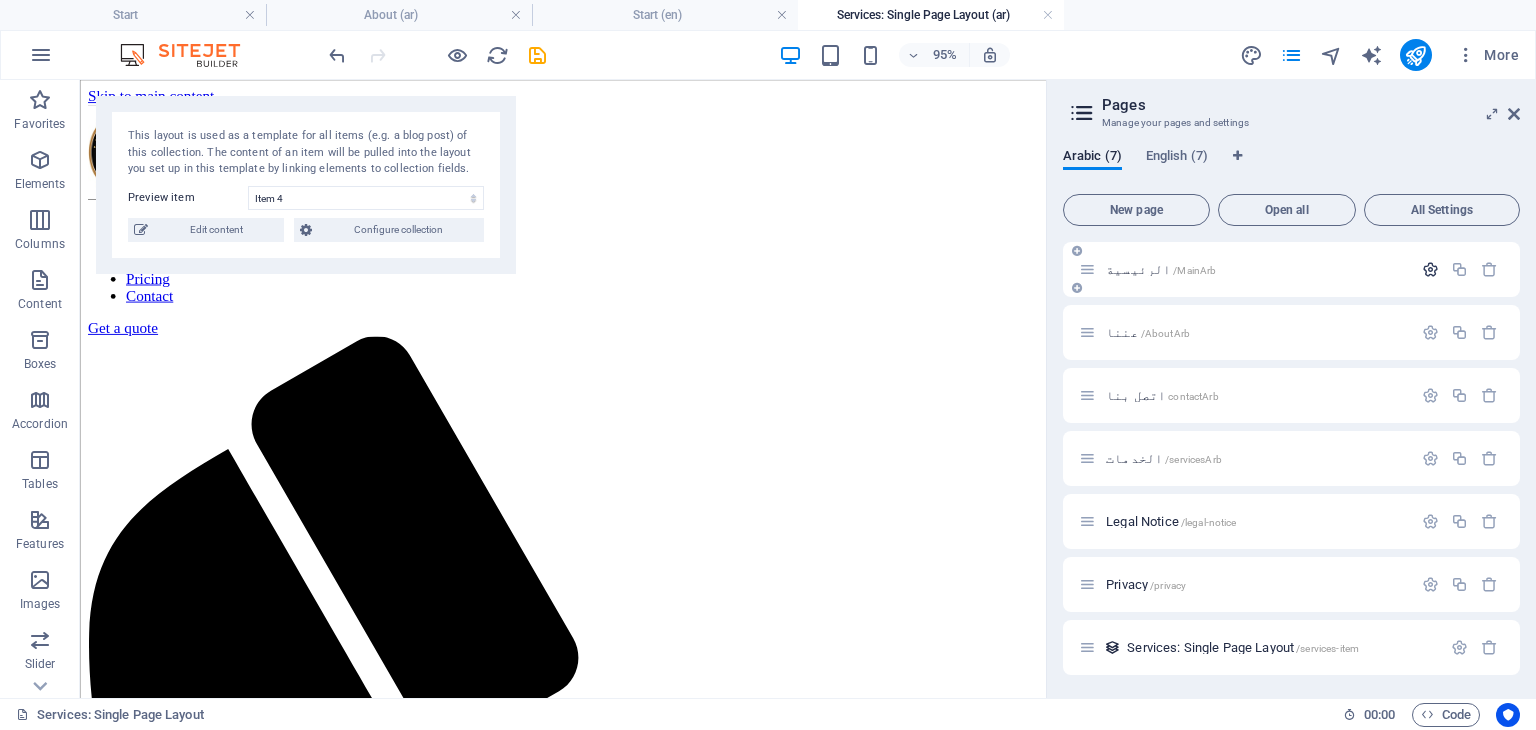click at bounding box center [1430, 269] 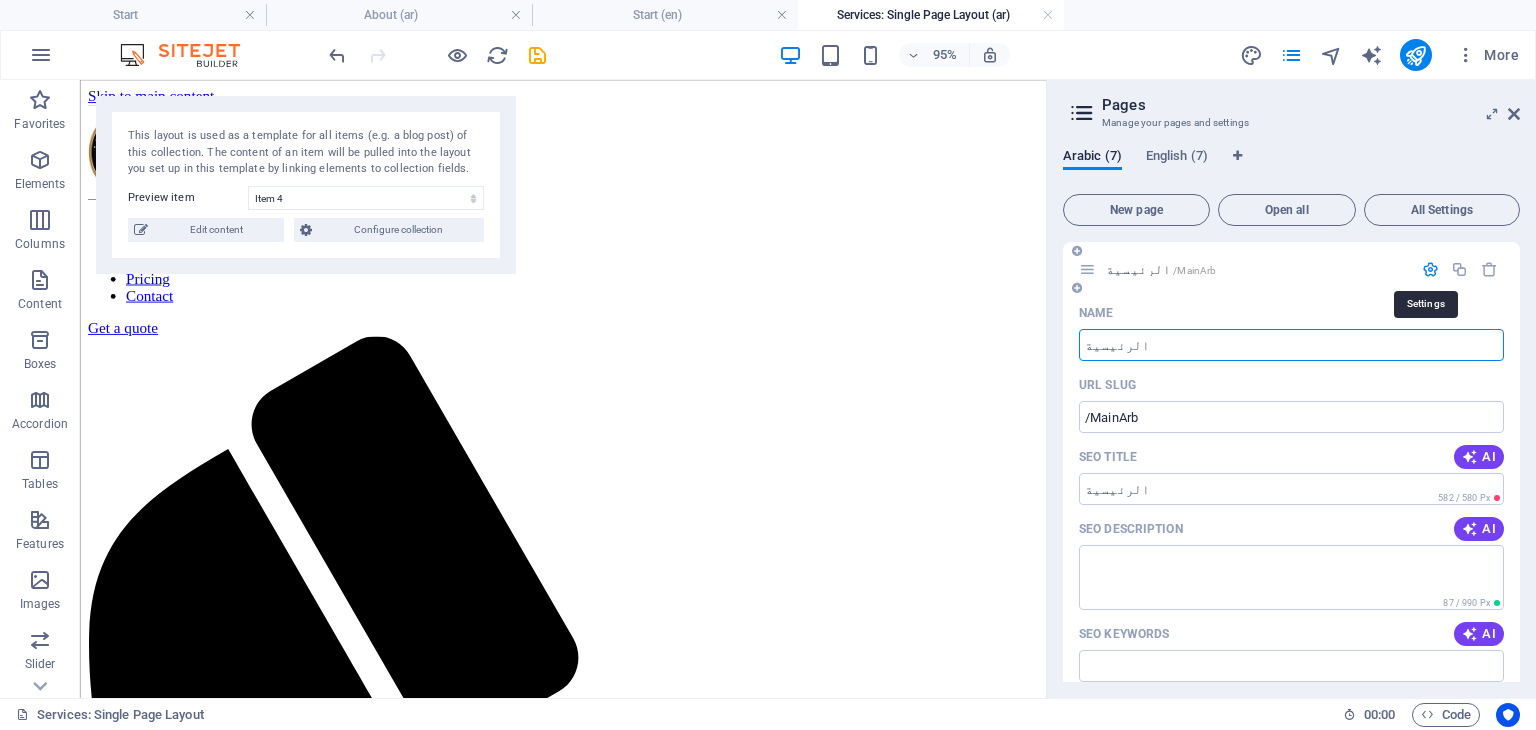 click at bounding box center [1430, 269] 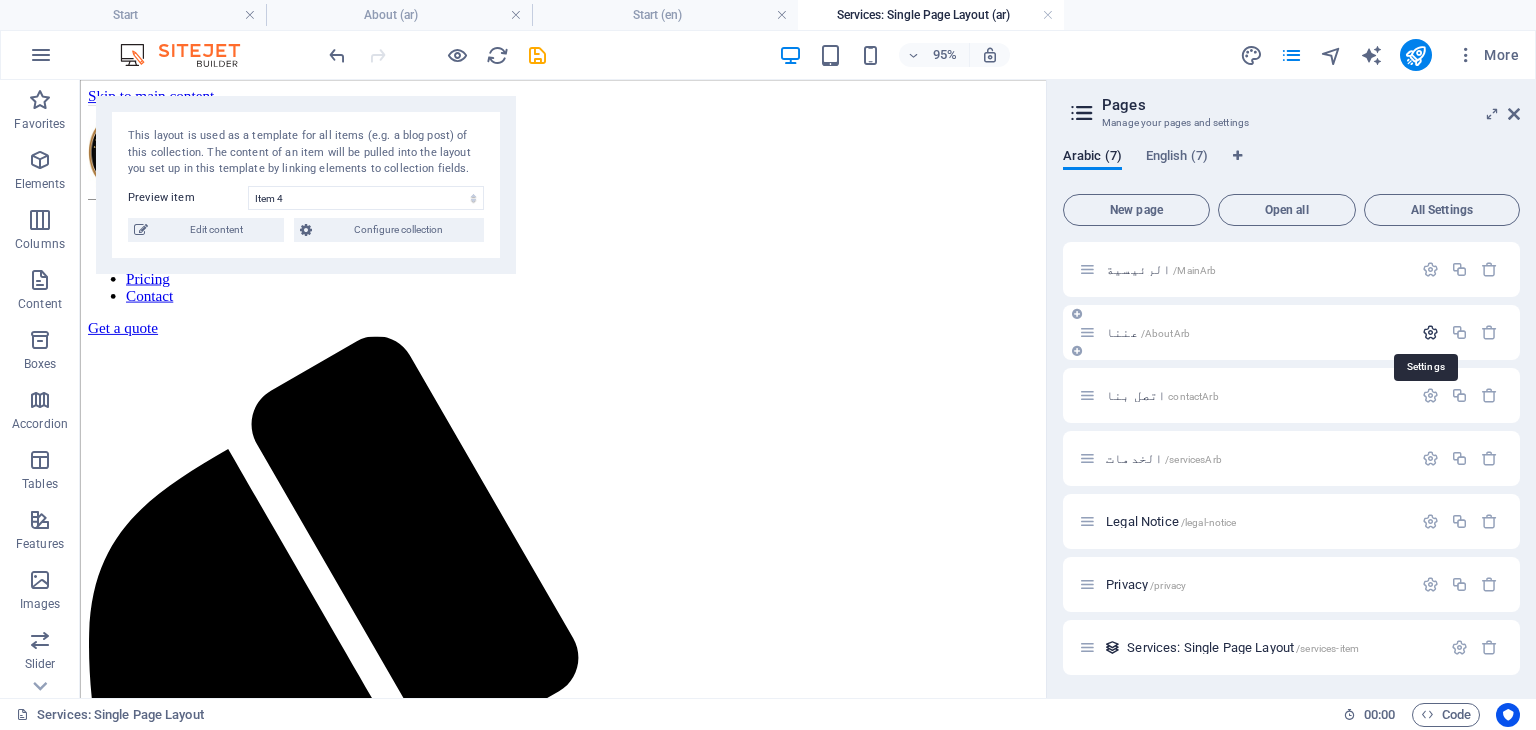 click at bounding box center [1430, 332] 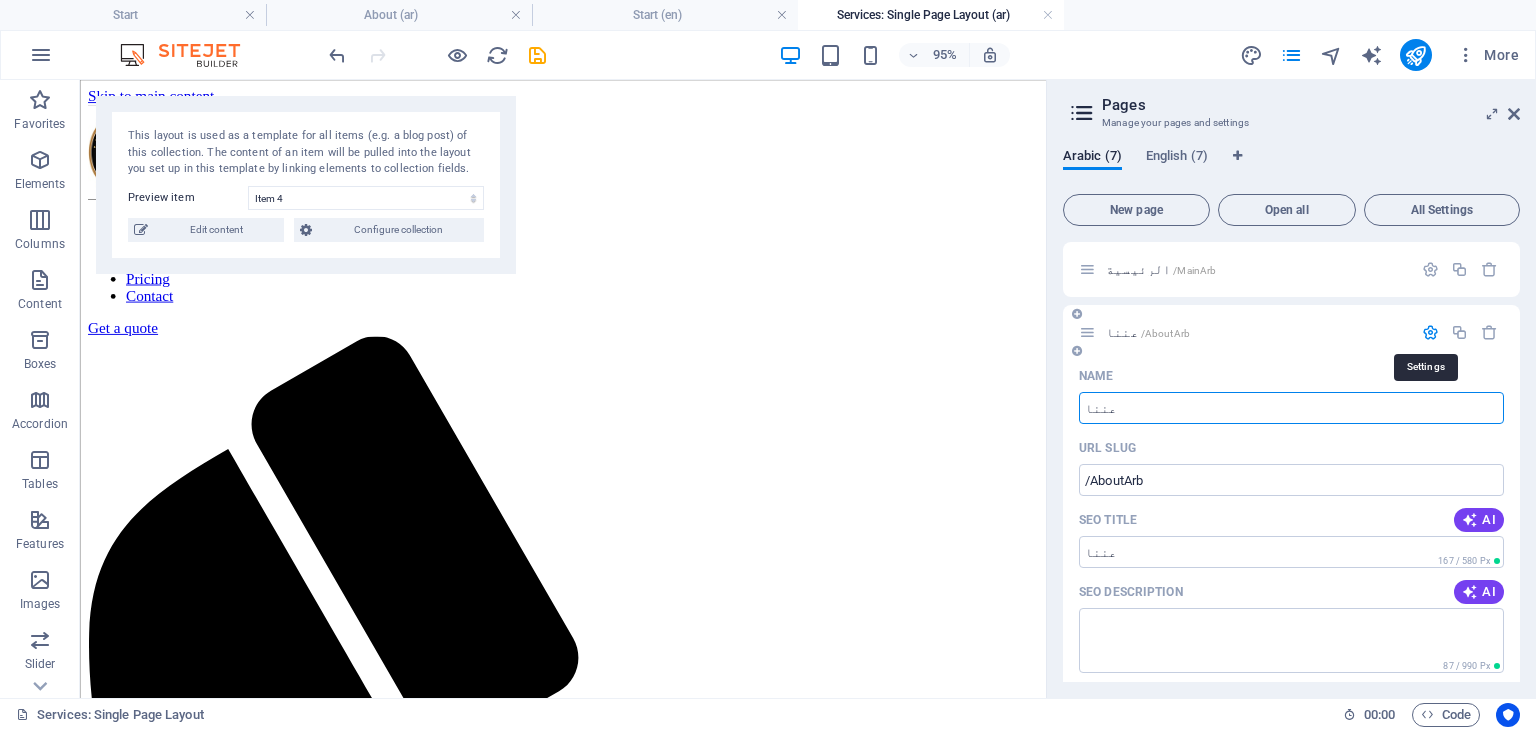 click at bounding box center [1430, 332] 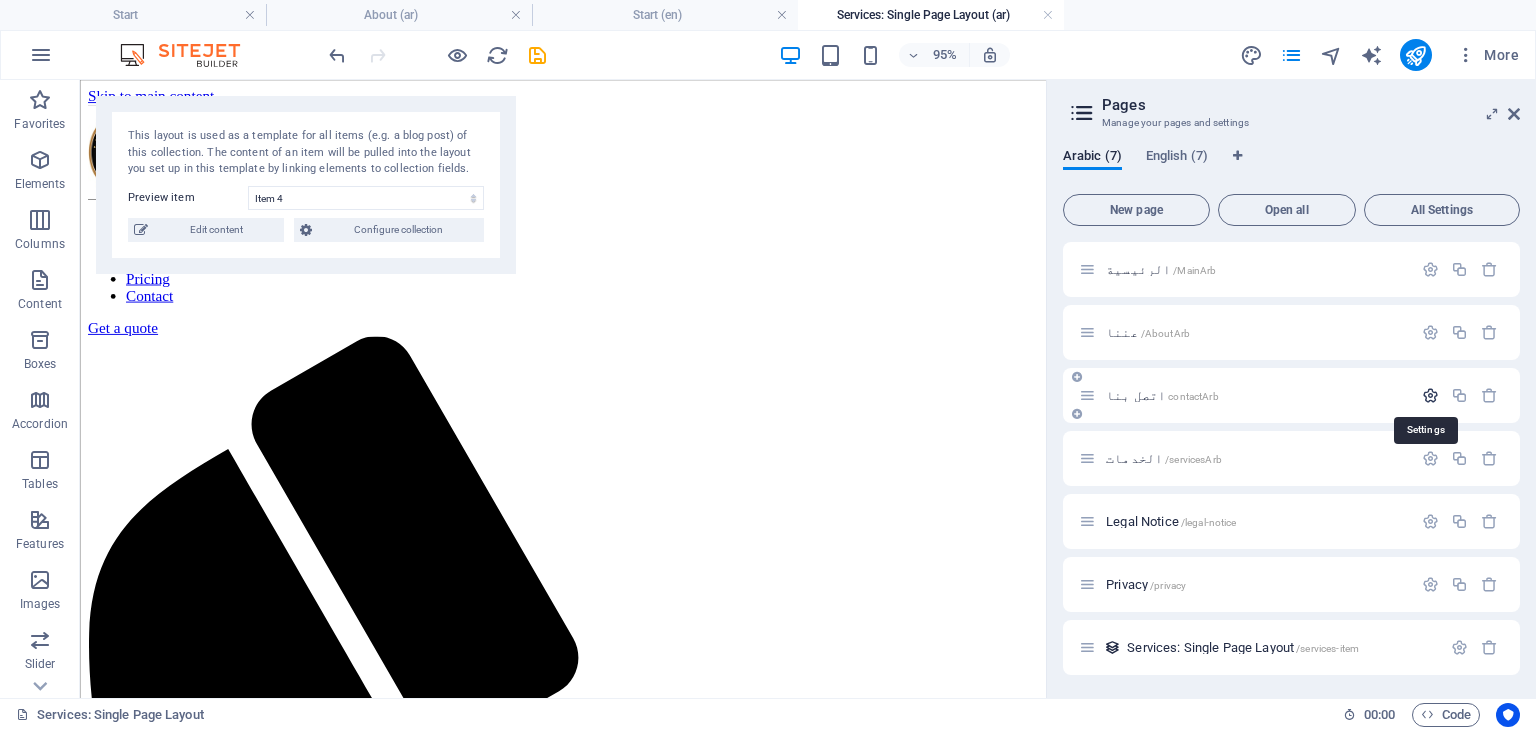 click at bounding box center (1430, 395) 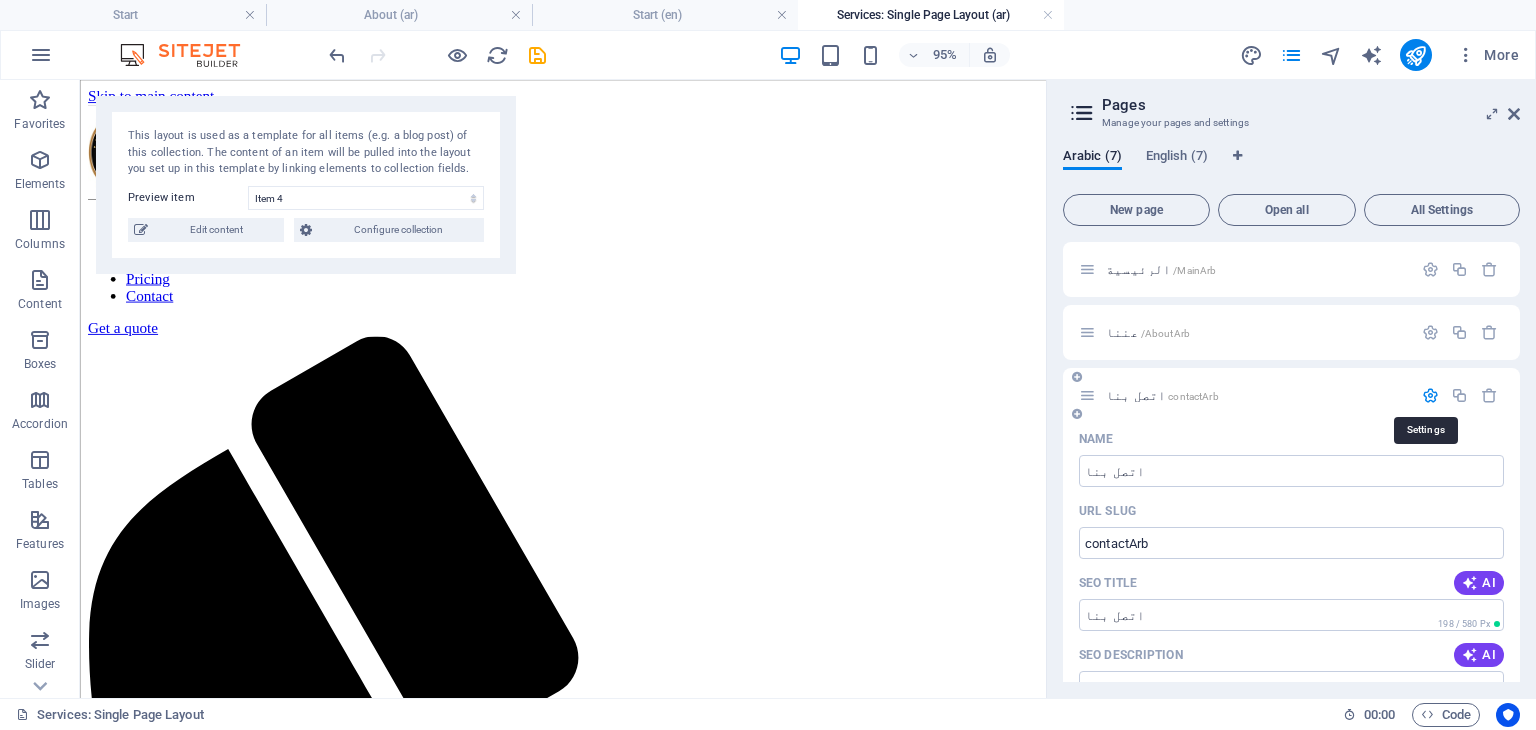 click at bounding box center (1430, 395) 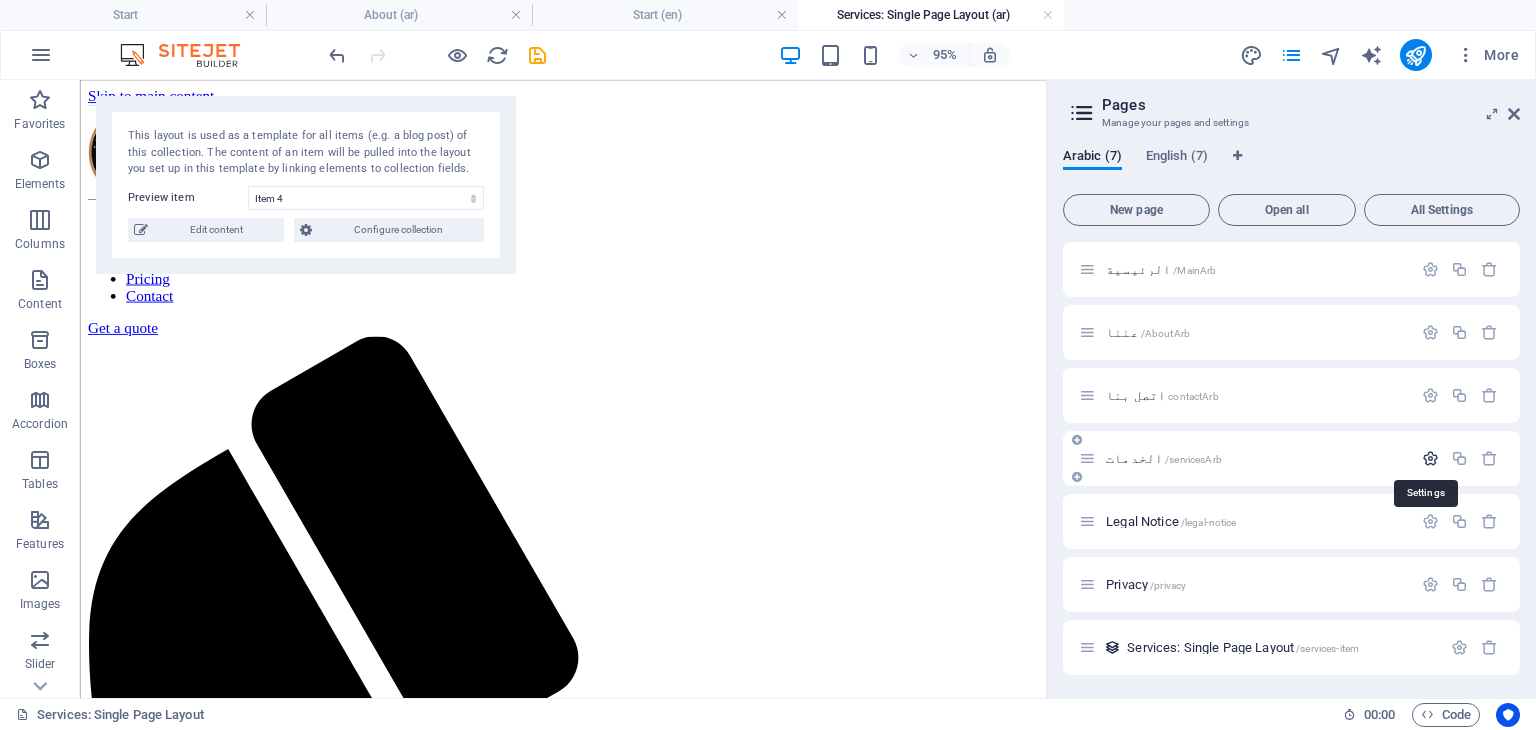 click at bounding box center [1430, 458] 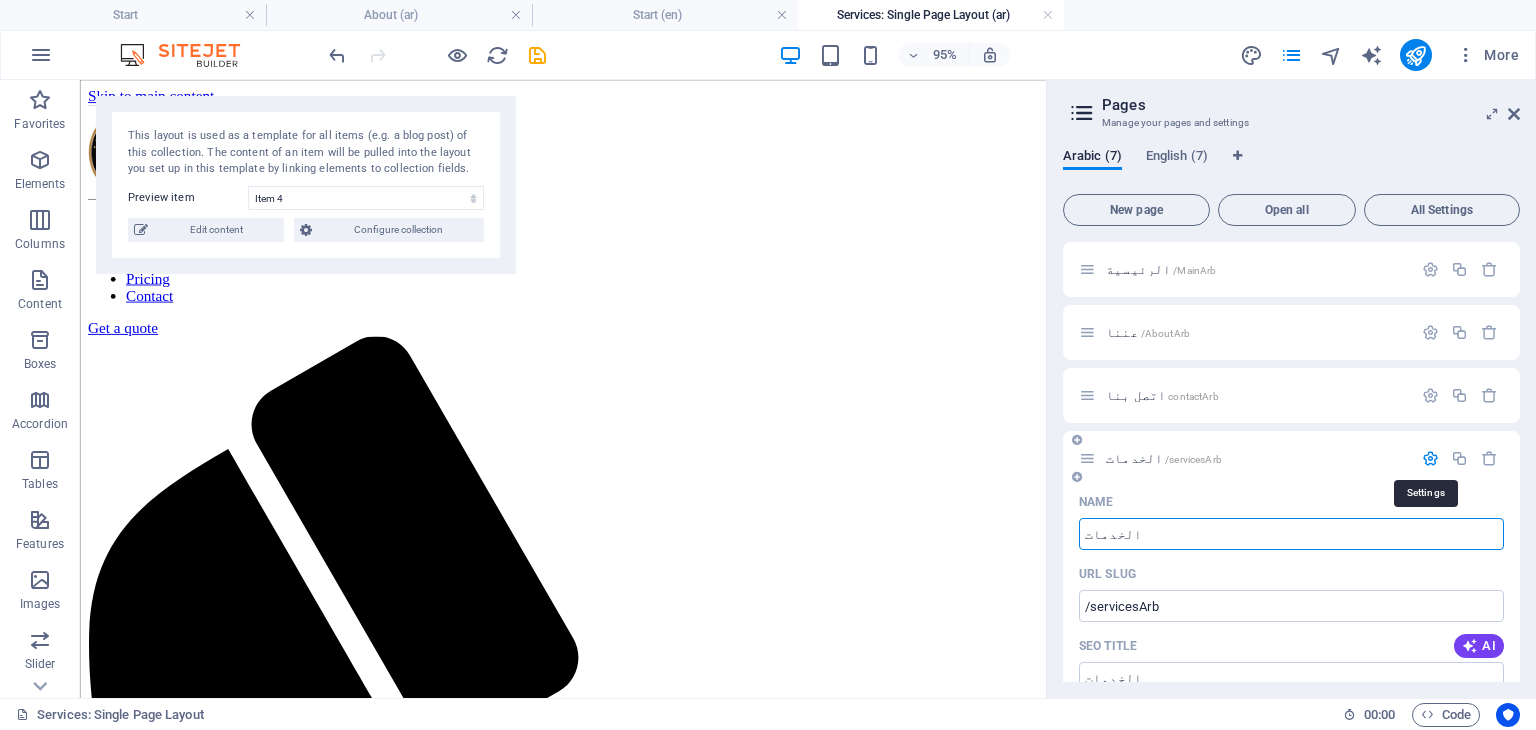 click at bounding box center [1430, 458] 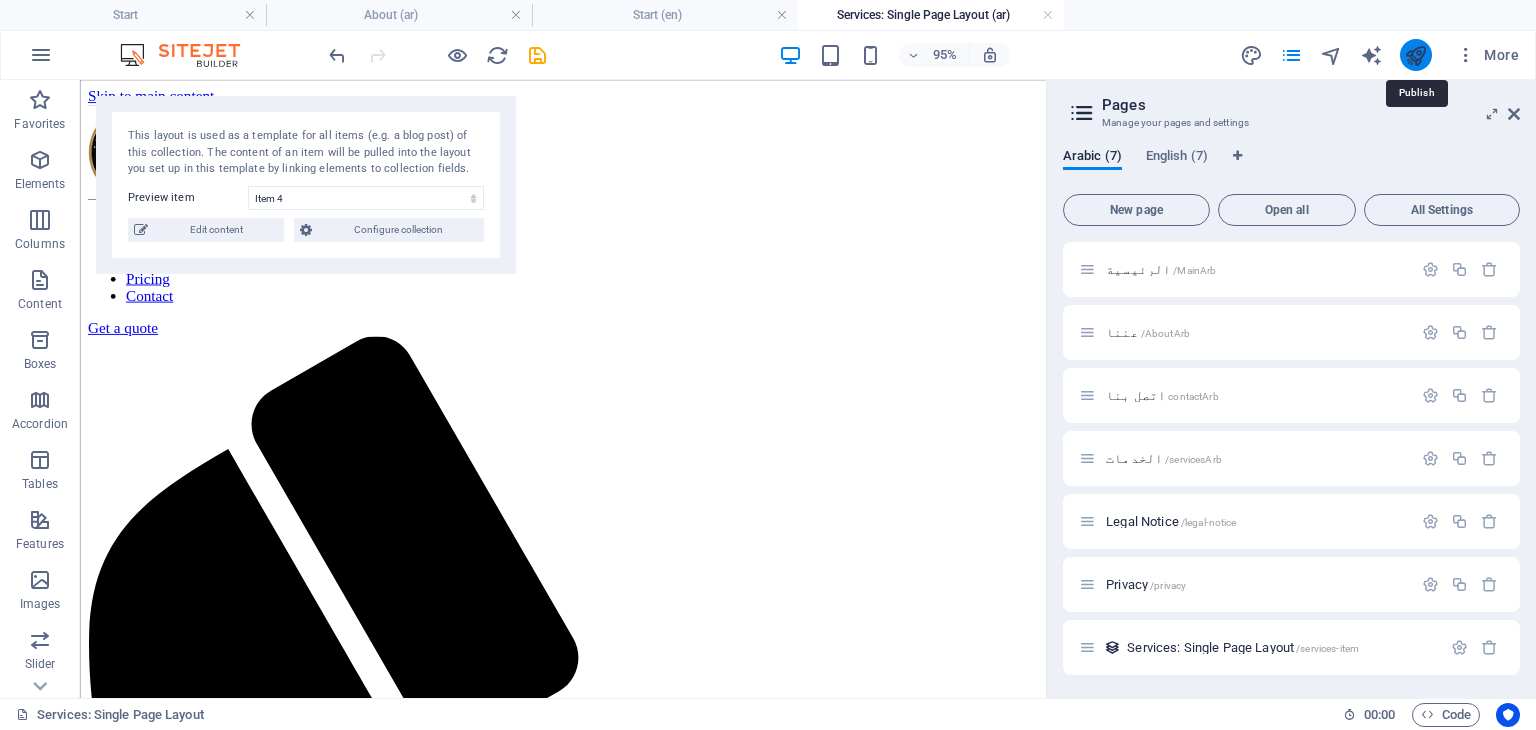 click at bounding box center [1415, 55] 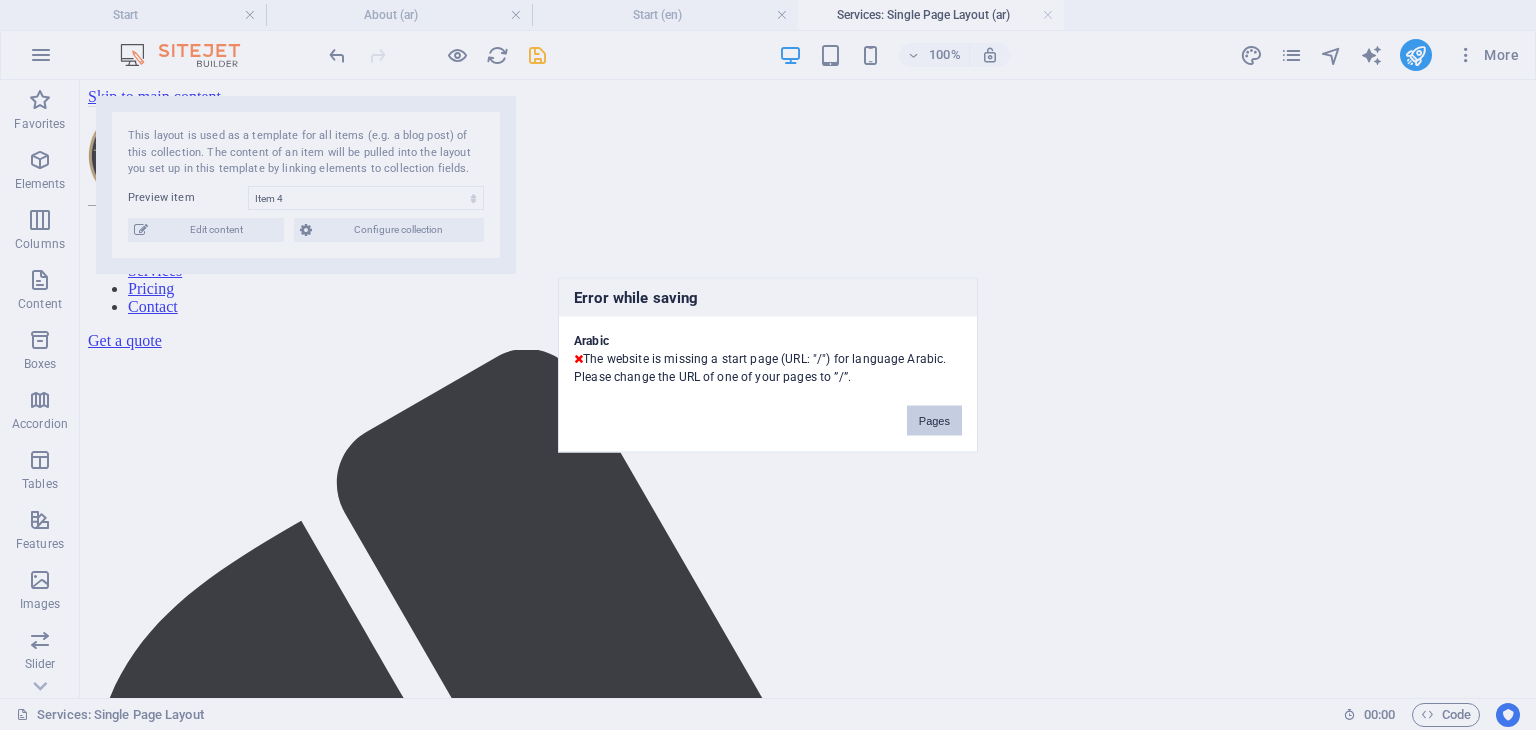 click on "Pages" at bounding box center [934, 421] 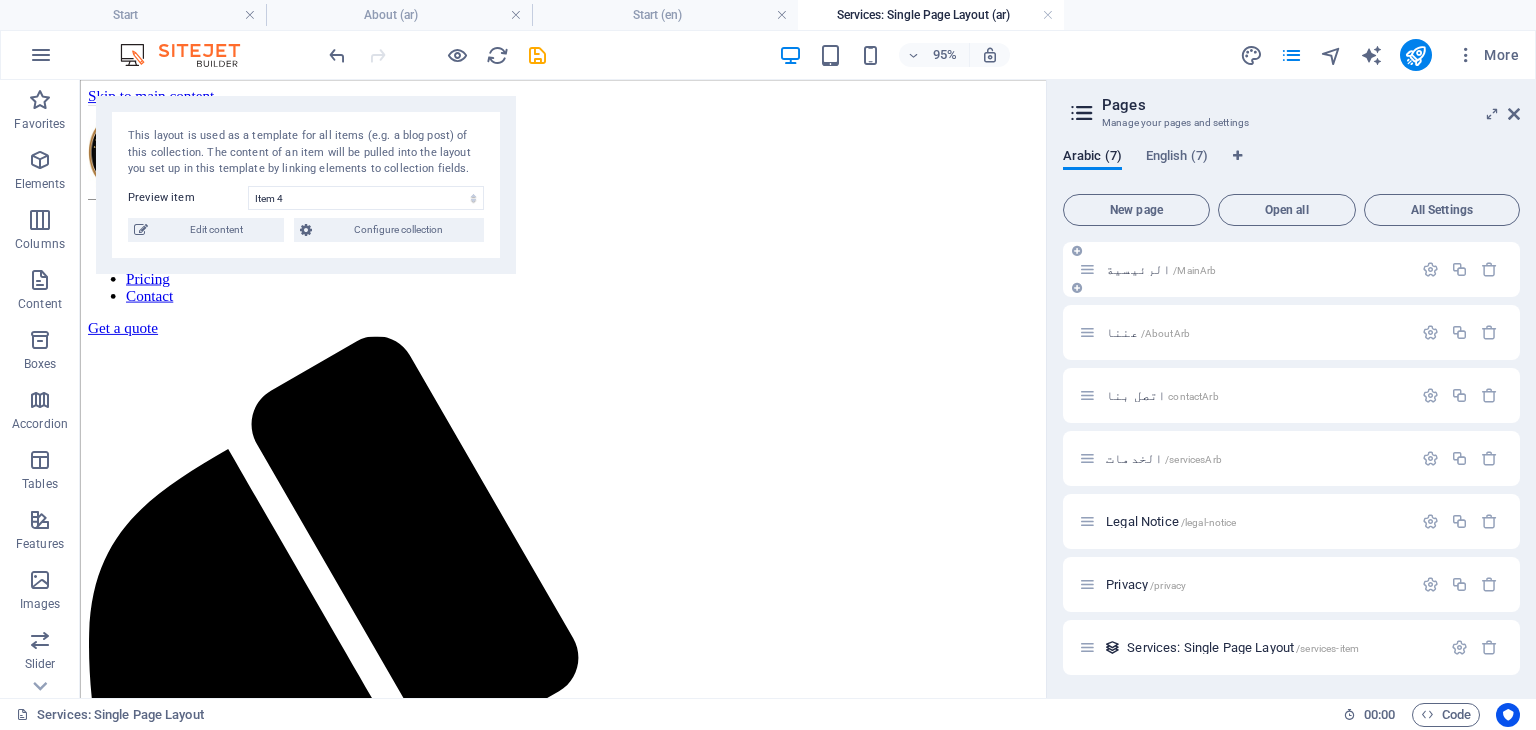 click on "/MainArb" at bounding box center [1194, 270] 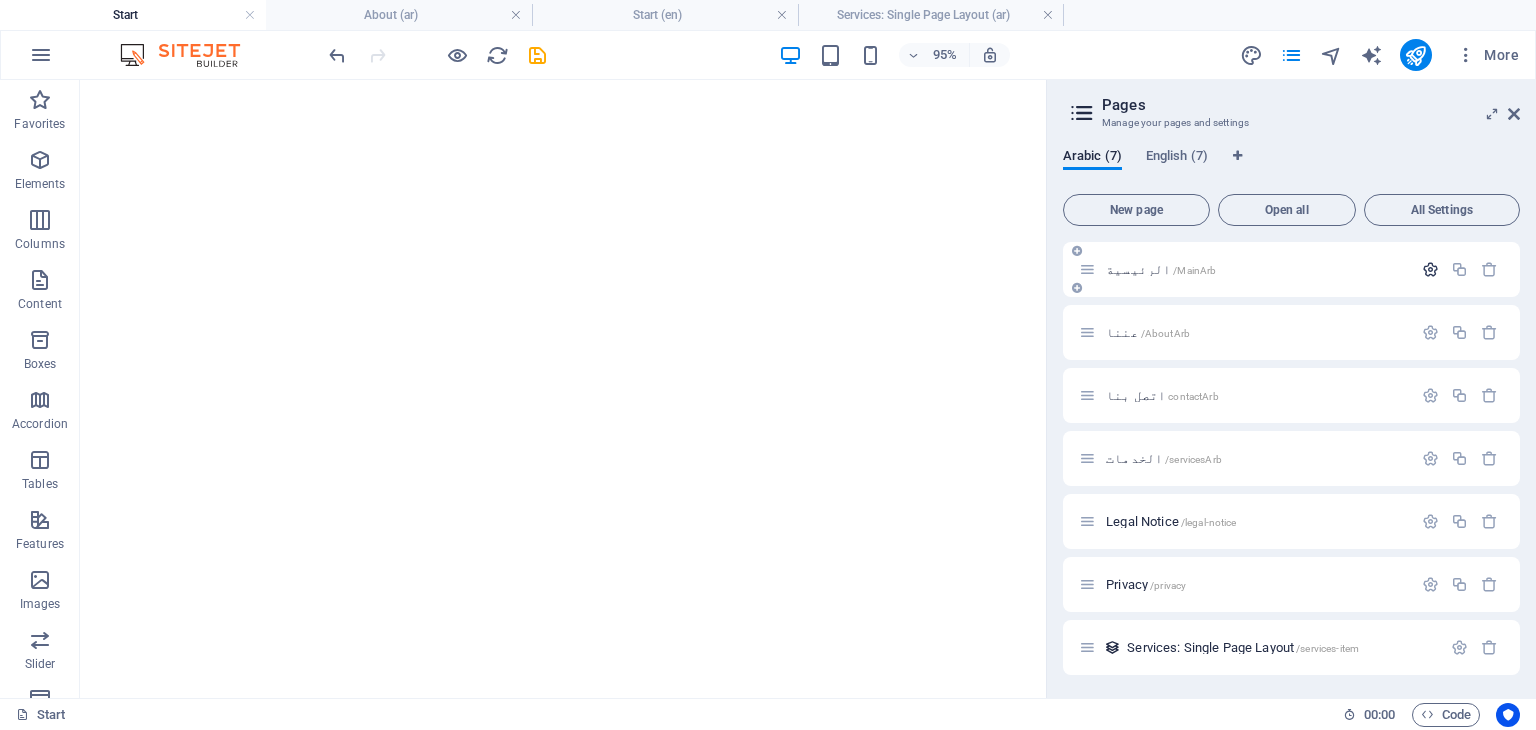 click at bounding box center [1430, 269] 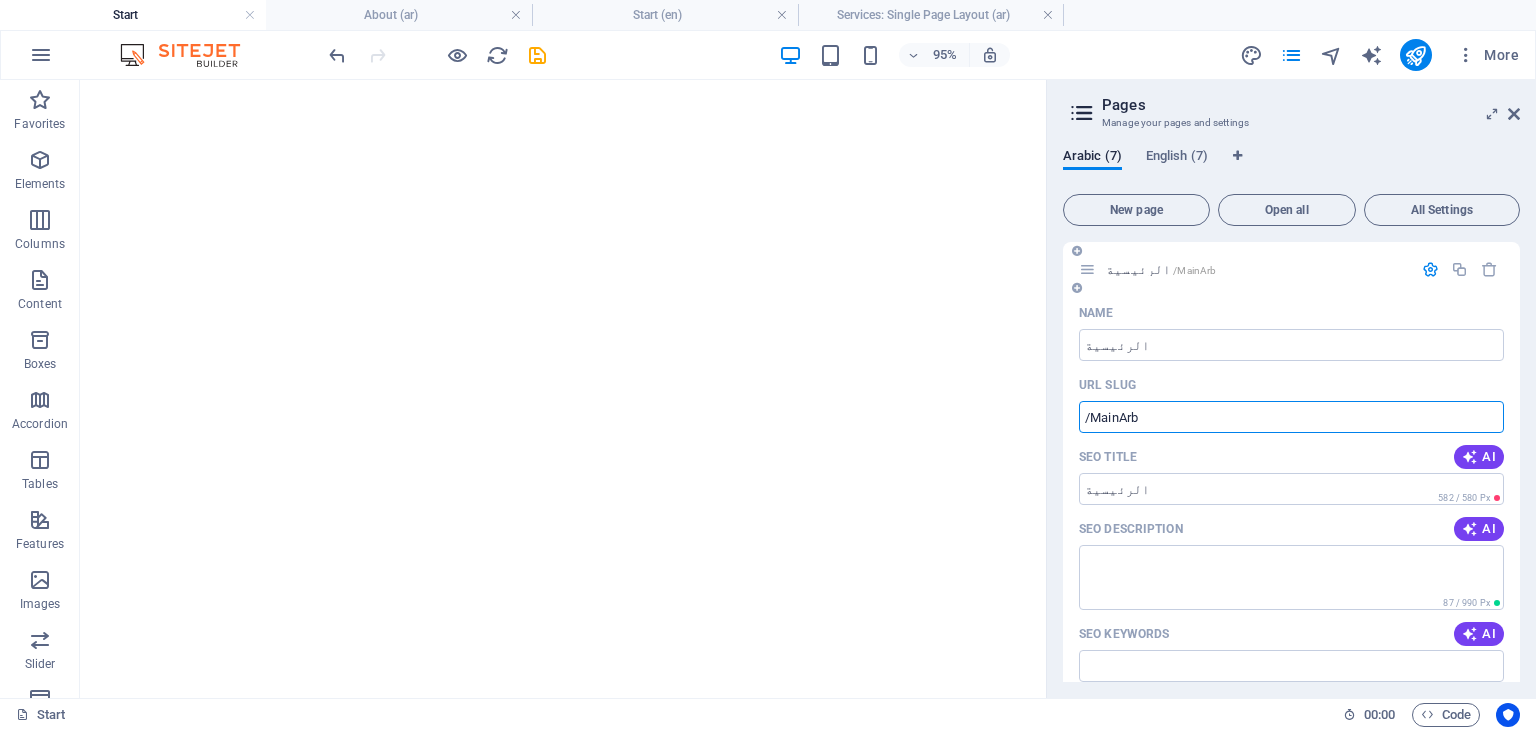 drag, startPoint x: 1090, startPoint y: 416, endPoint x: 1155, endPoint y: 430, distance: 66.4906 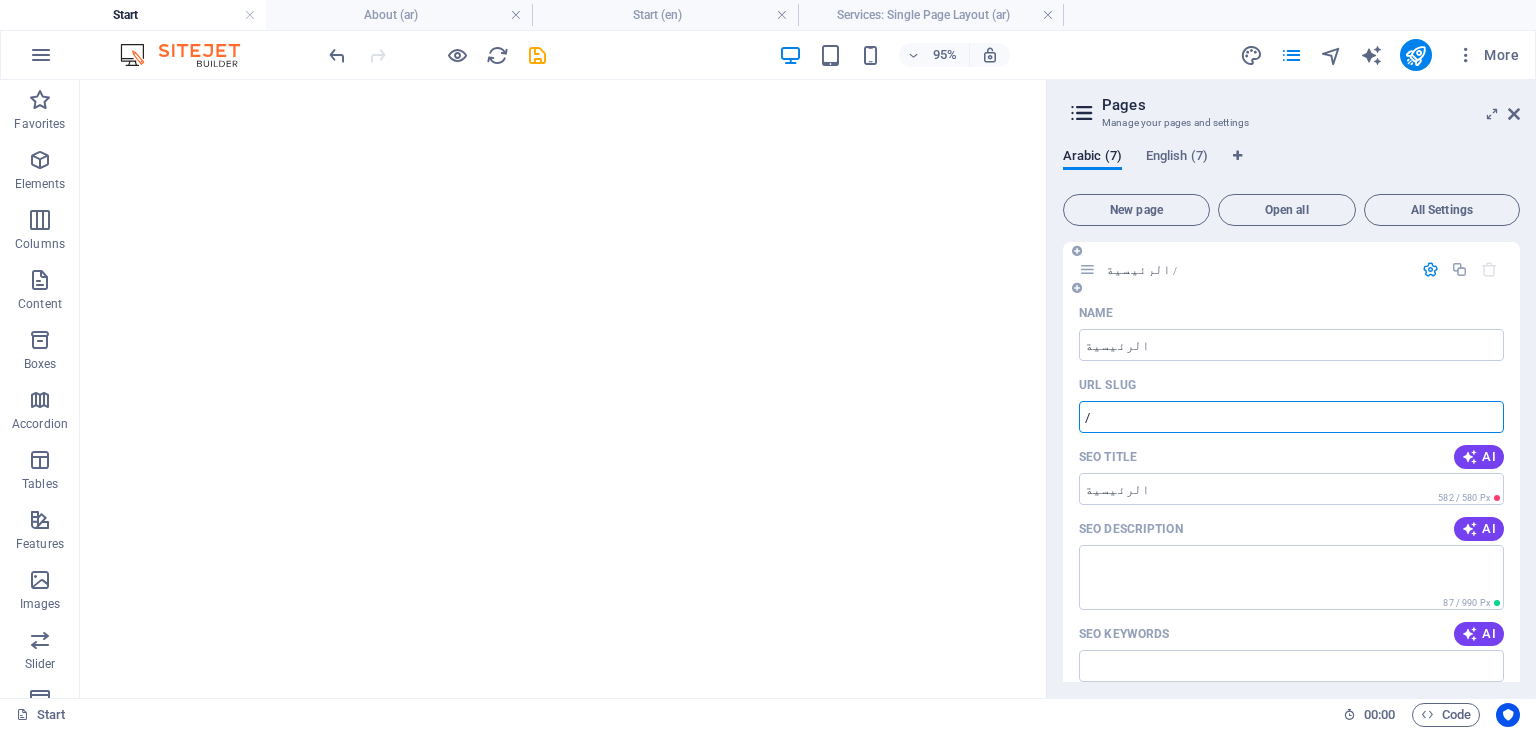 type on "/" 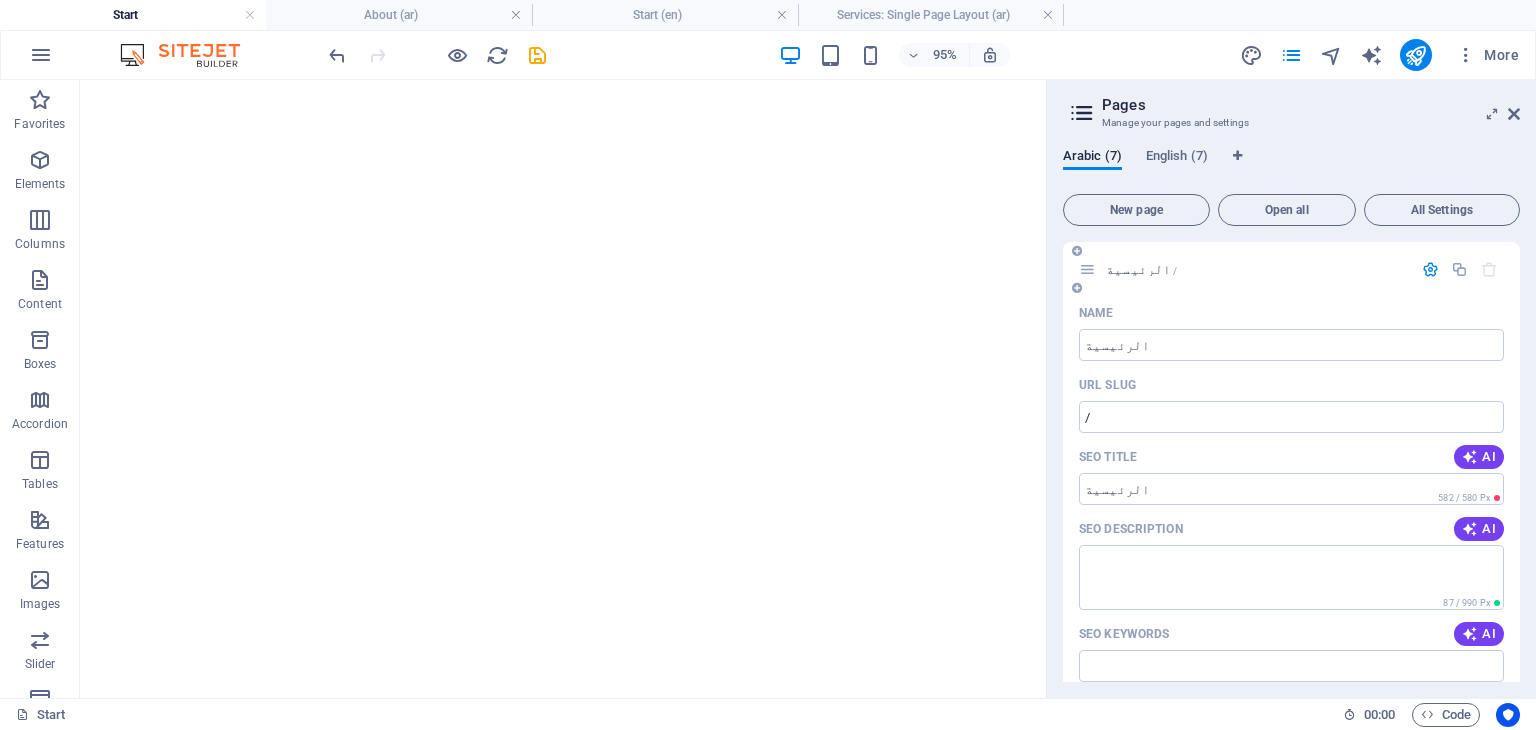 click on "Name" at bounding box center [1291, 313] 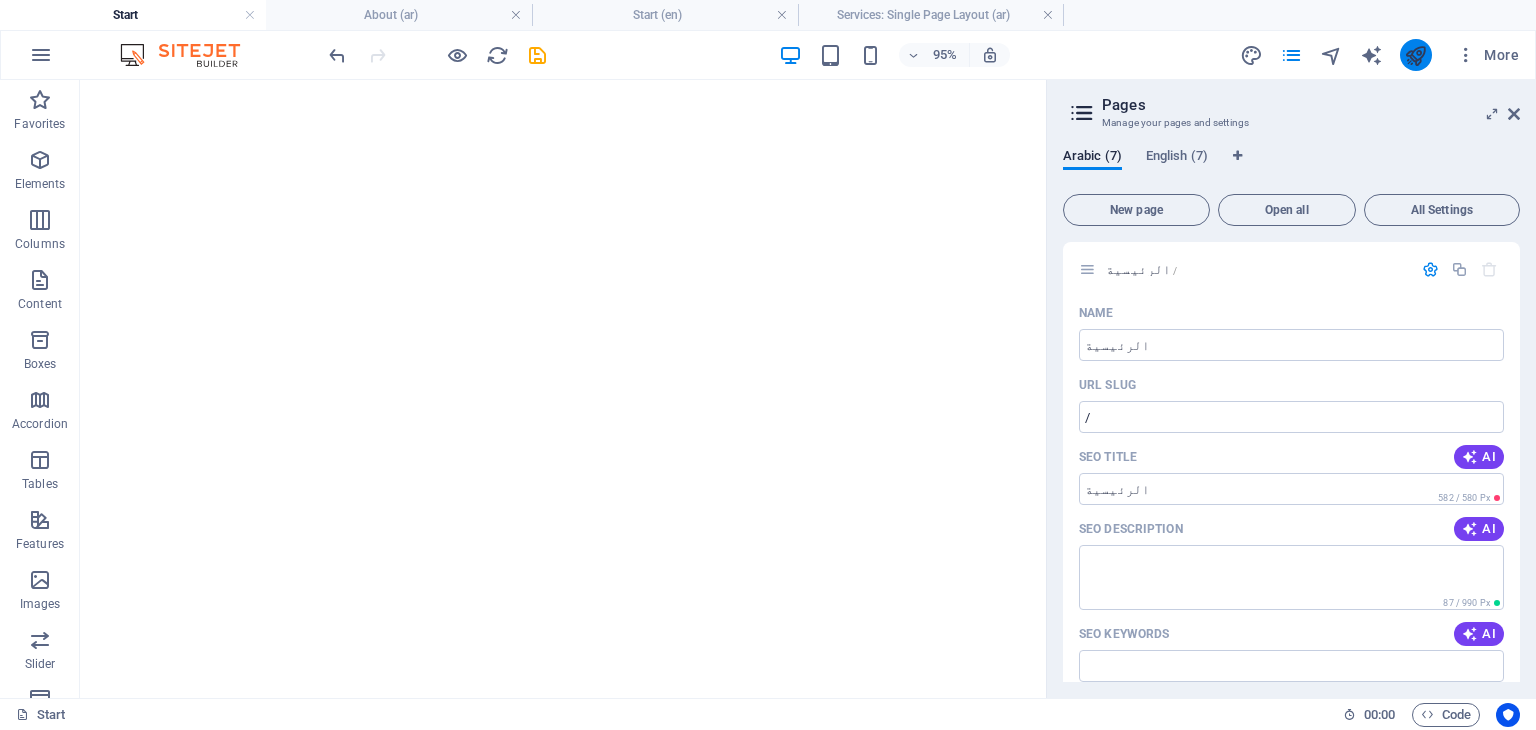 click at bounding box center [1416, 55] 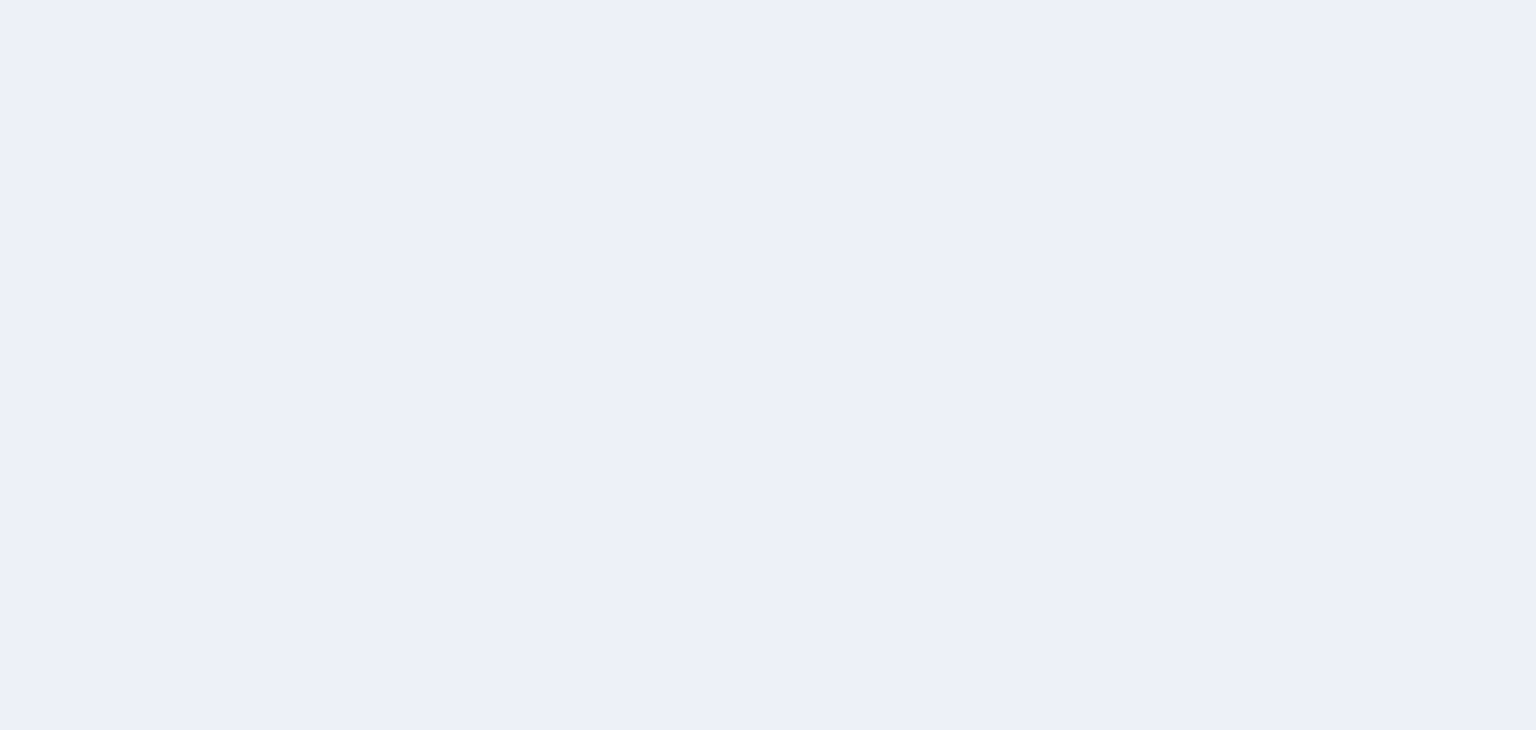 scroll, scrollTop: 0, scrollLeft: 0, axis: both 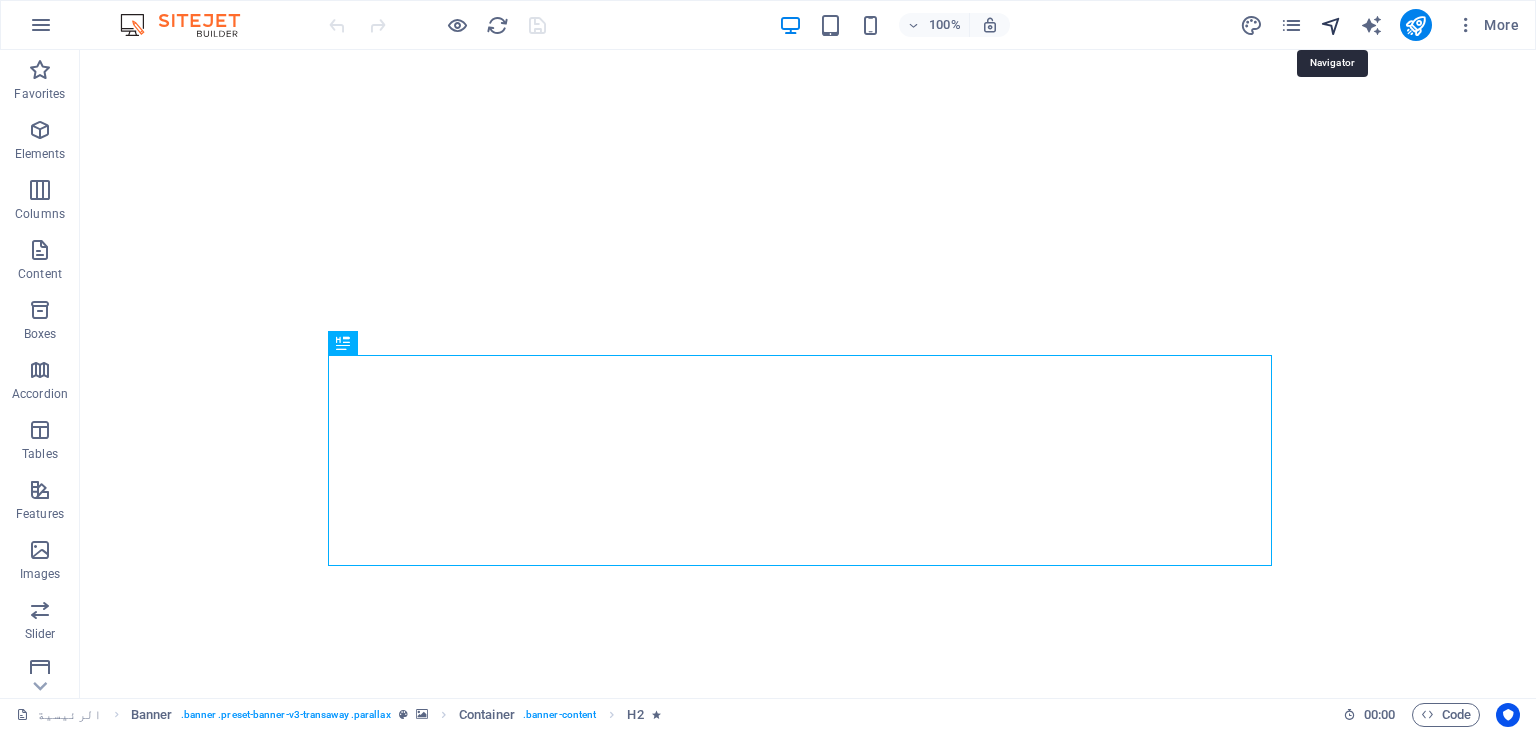 click at bounding box center [1331, 25] 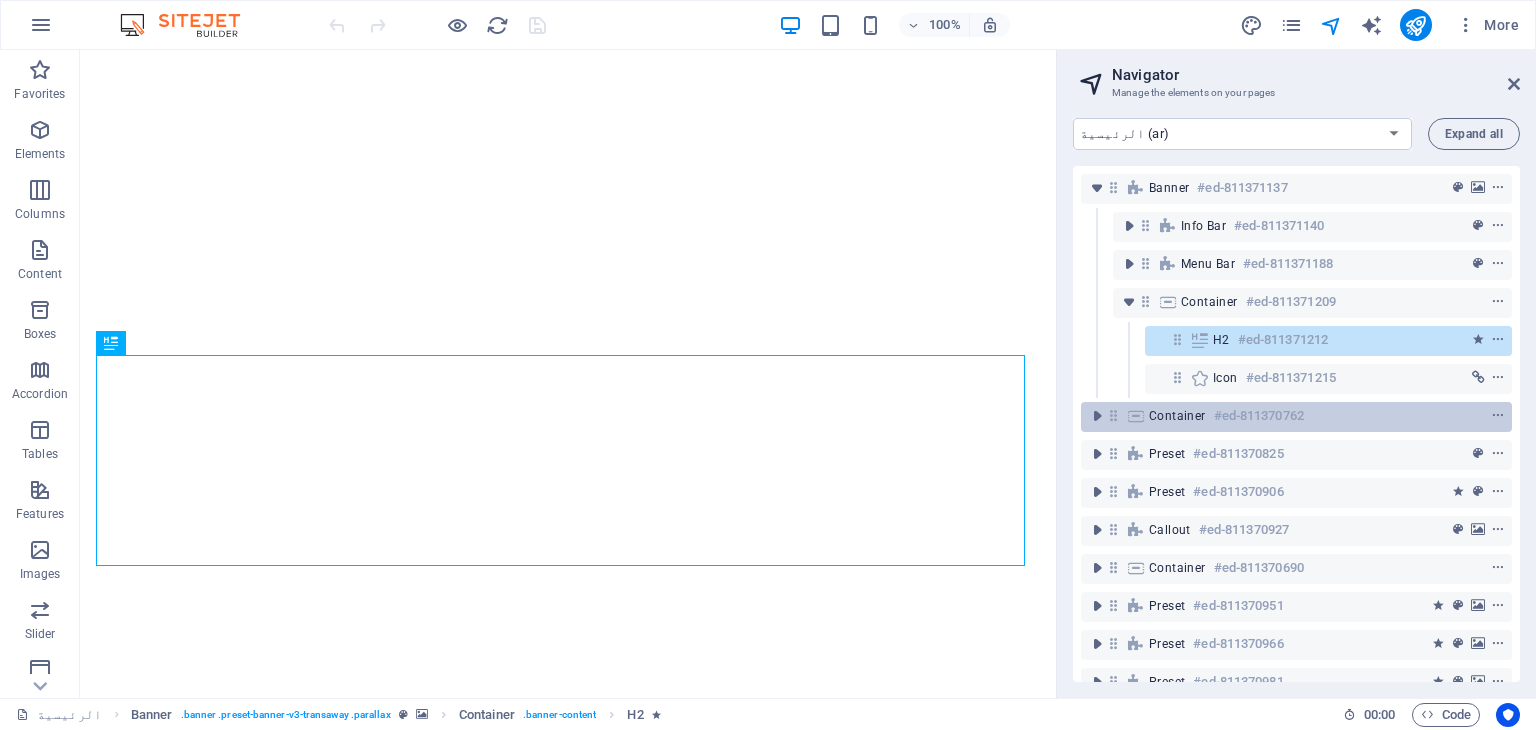 scroll, scrollTop: 0, scrollLeft: 0, axis: both 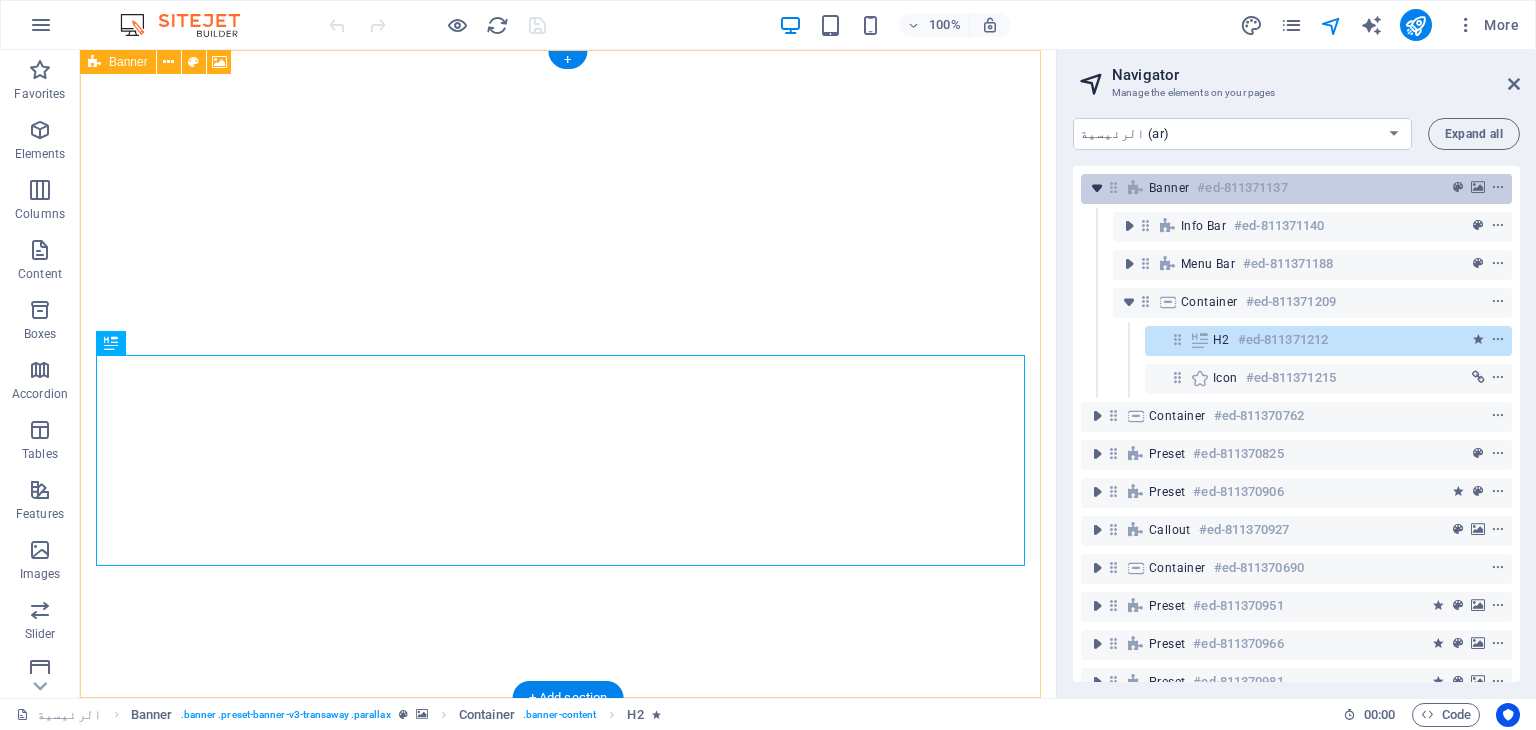 click at bounding box center [1097, 188] 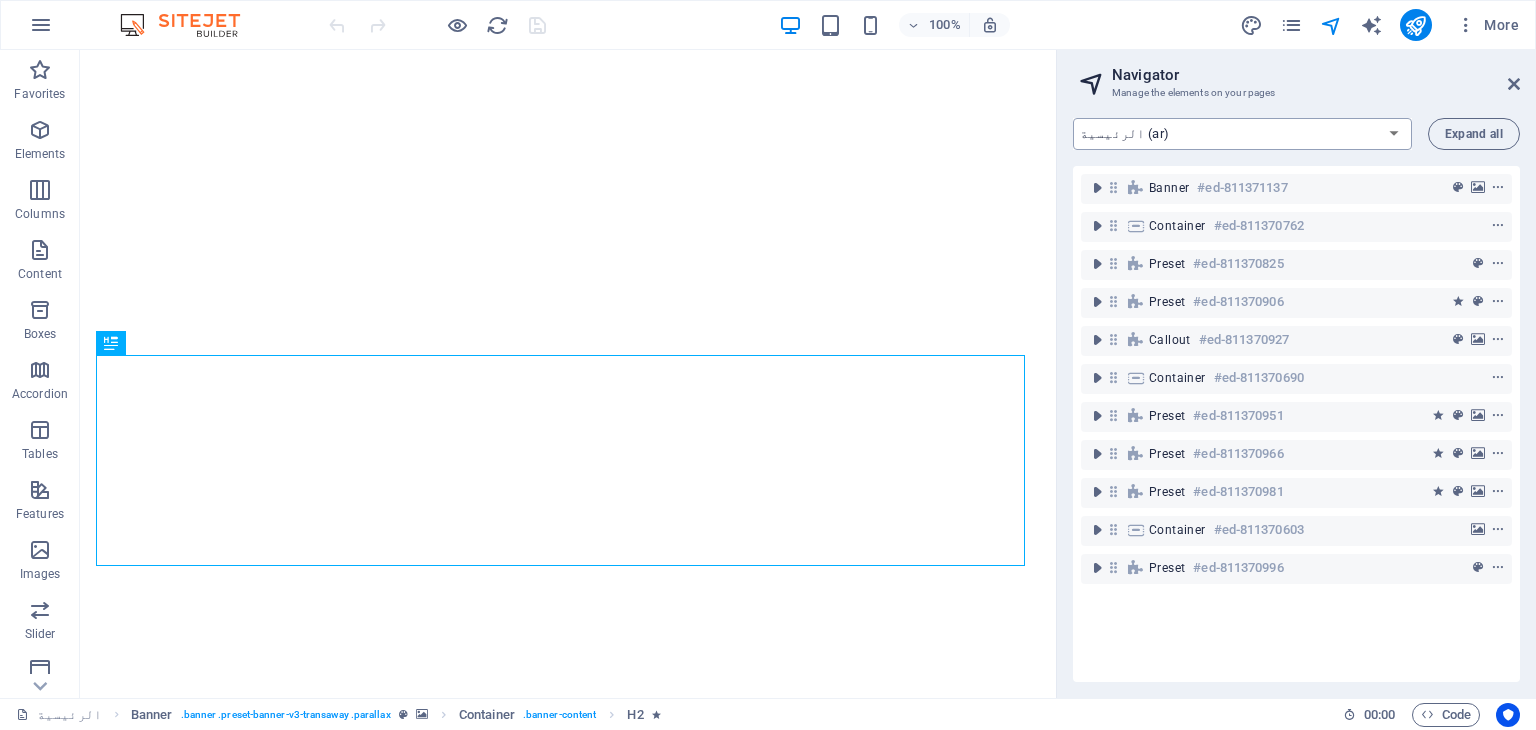 click on "الرئيسية  (ar) عننا  (ar) اتصل بنا  (ar) الخدمات  (ar) Legal Notice  (ar) Privacy  (ar) Services: Single Page Layout  (ar) Start  (en) About  (en) Contact  (en) Services  (en) Legal Notice  (en) Privacy  (en) Services: Single Page Layout  (en)" at bounding box center [1242, 134] 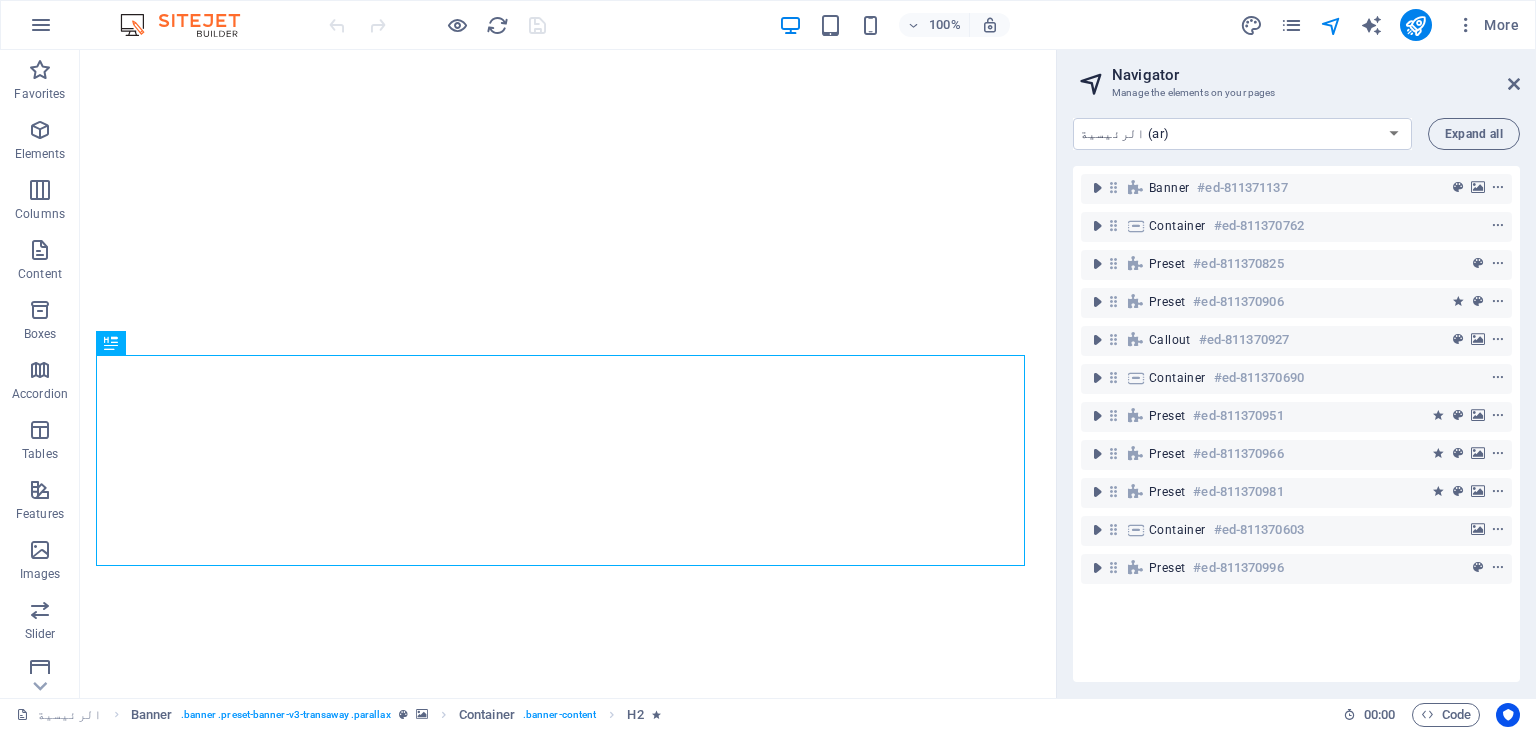 click on "More" at bounding box center [1383, 25] 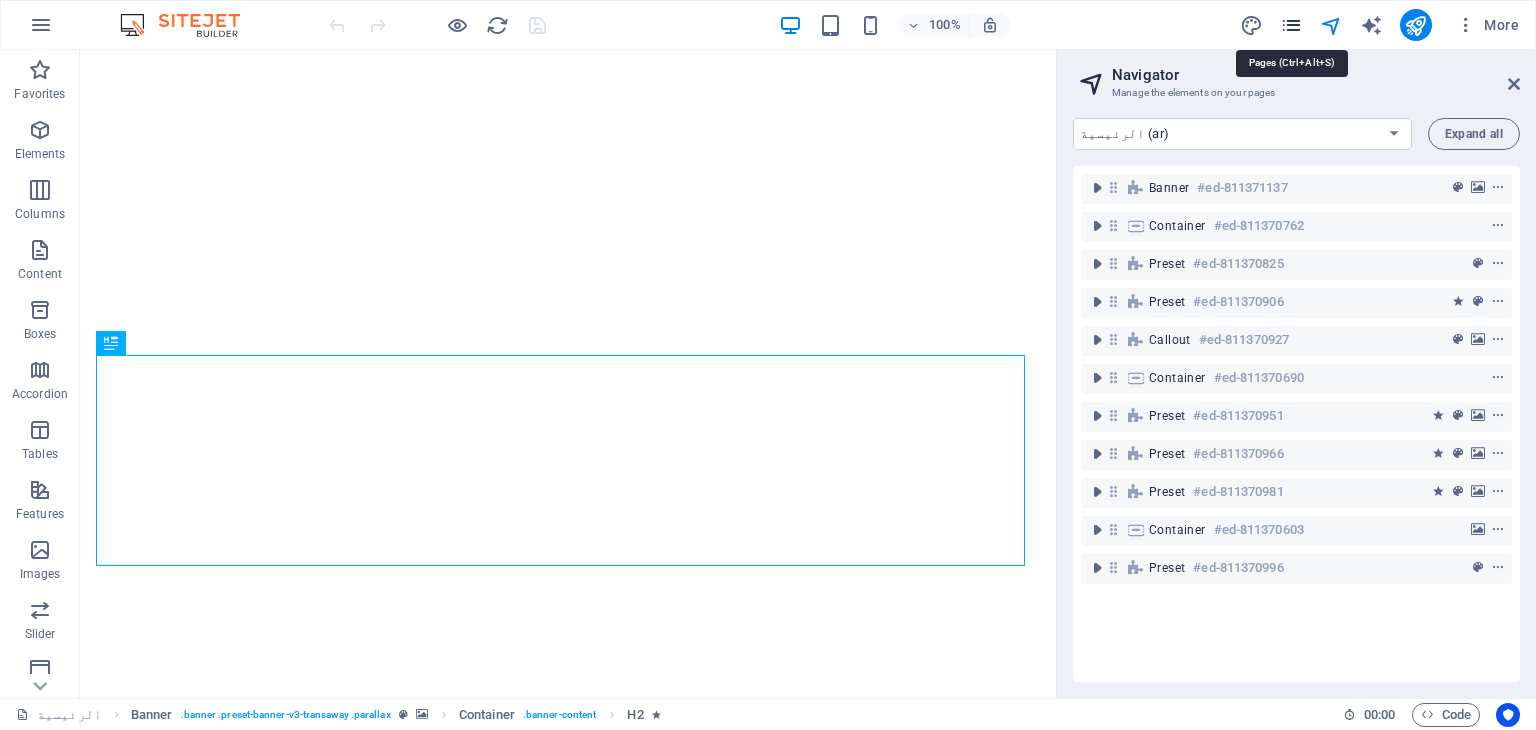 click at bounding box center [1291, 25] 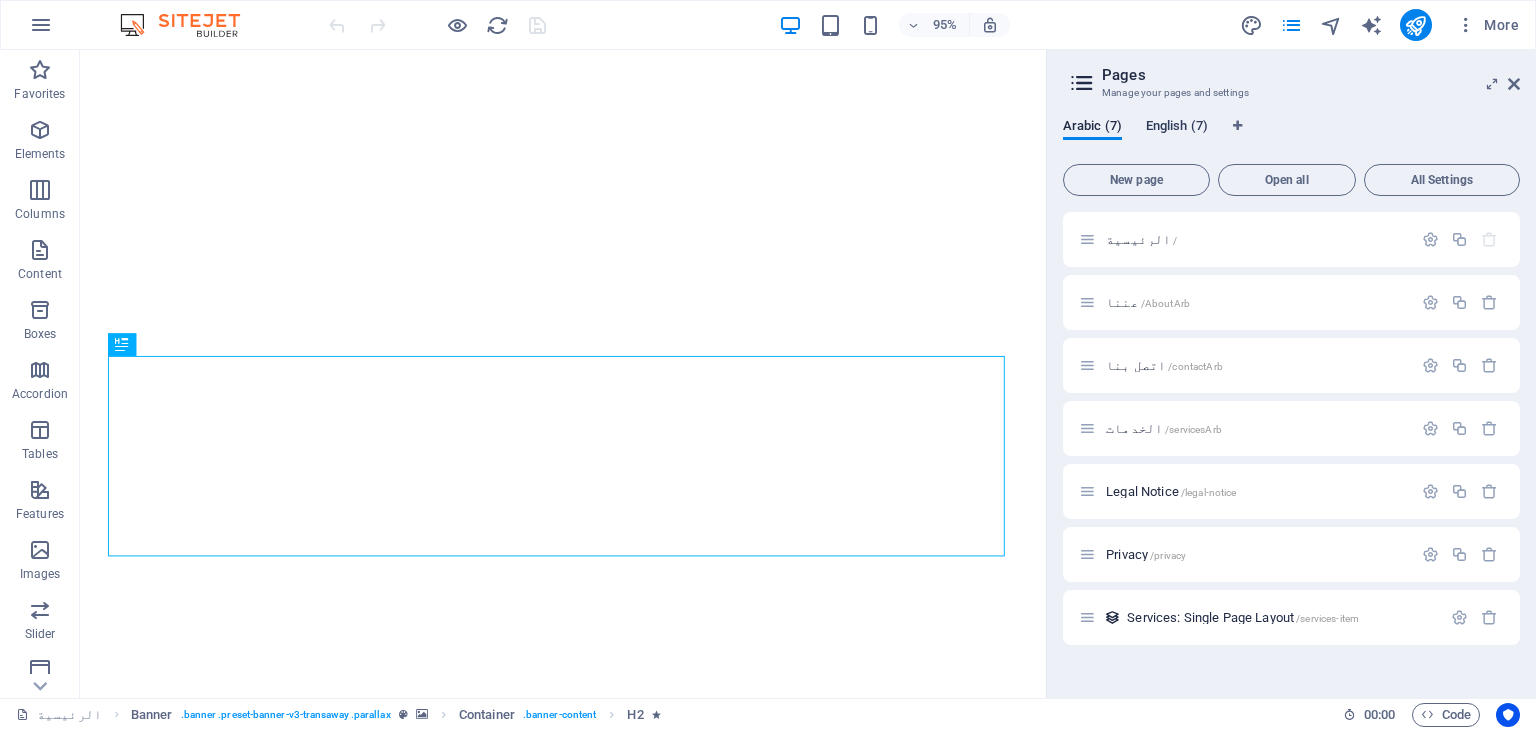 click on "English (7)" at bounding box center [1177, 128] 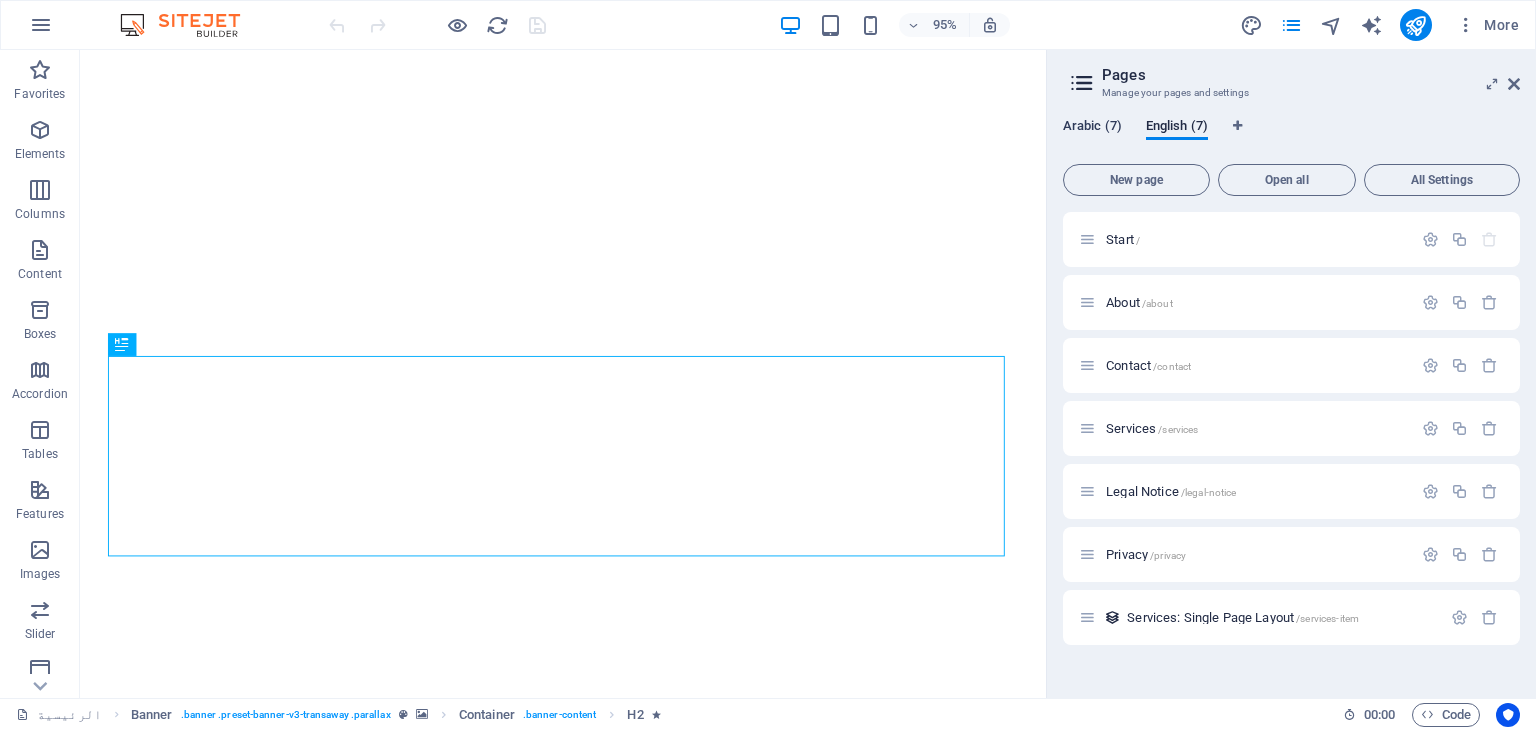 click on "Arabic (7)" at bounding box center (1092, 128) 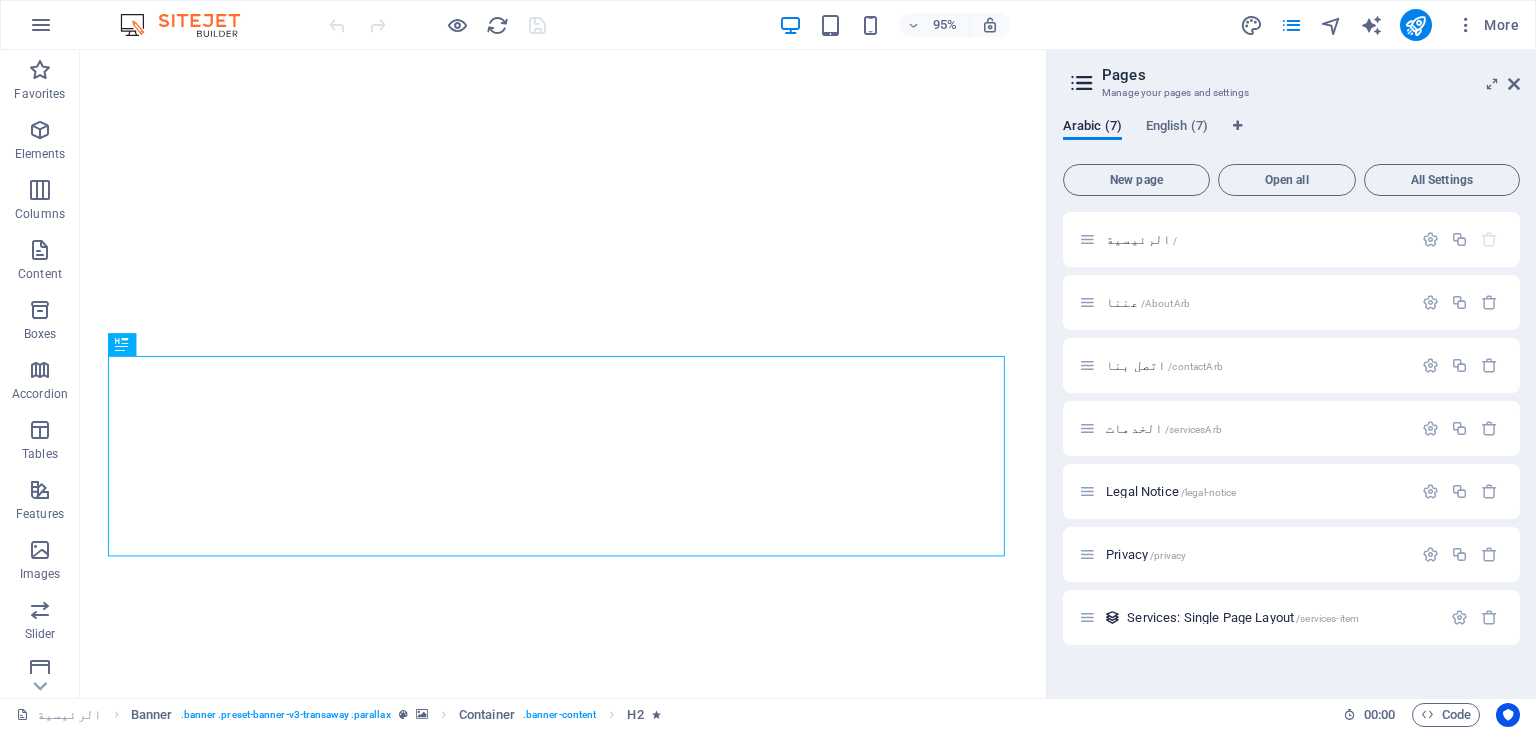click on "English (7)" at bounding box center [1177, 128] 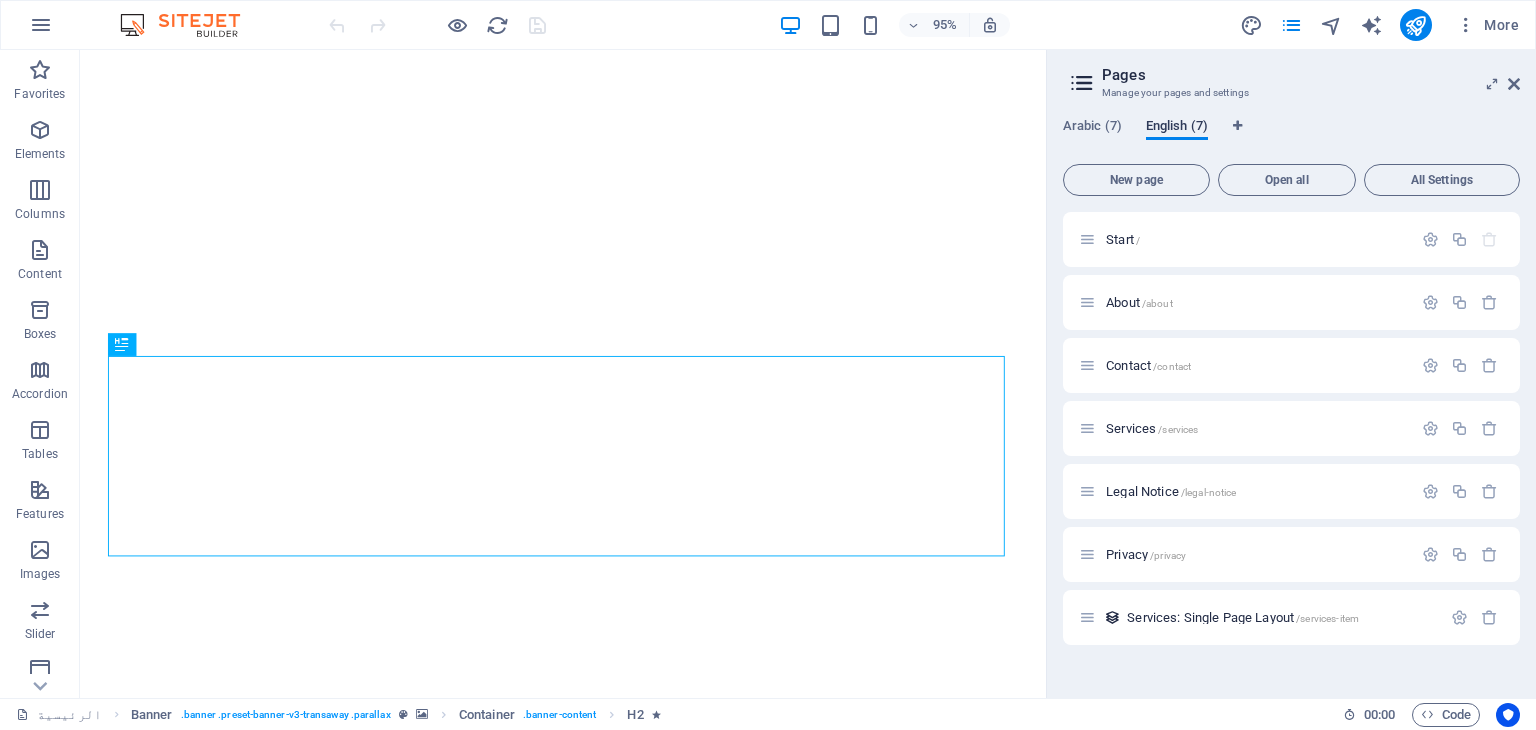 click on "English (7)" at bounding box center [1177, 129] 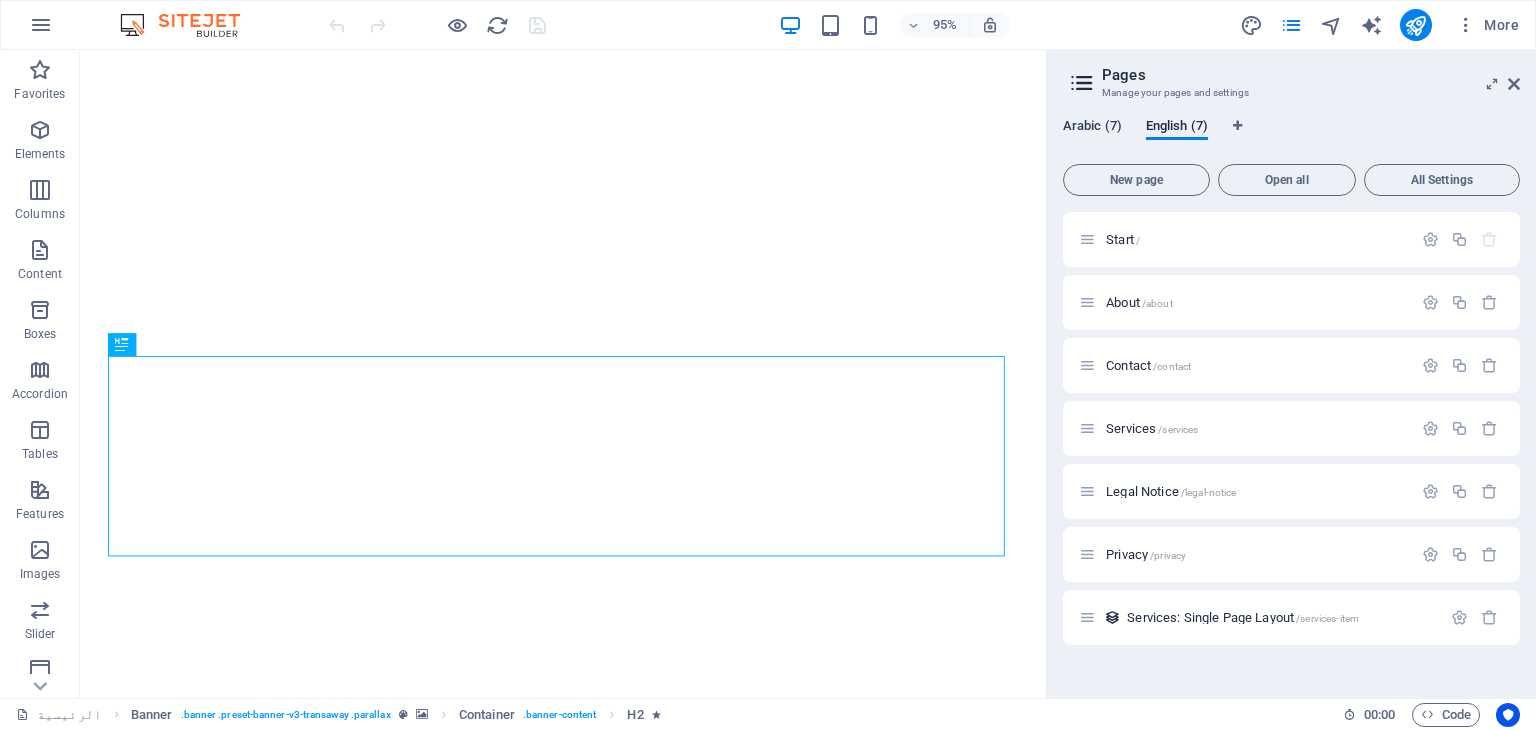 click on "Arabic (7)" at bounding box center [1092, 128] 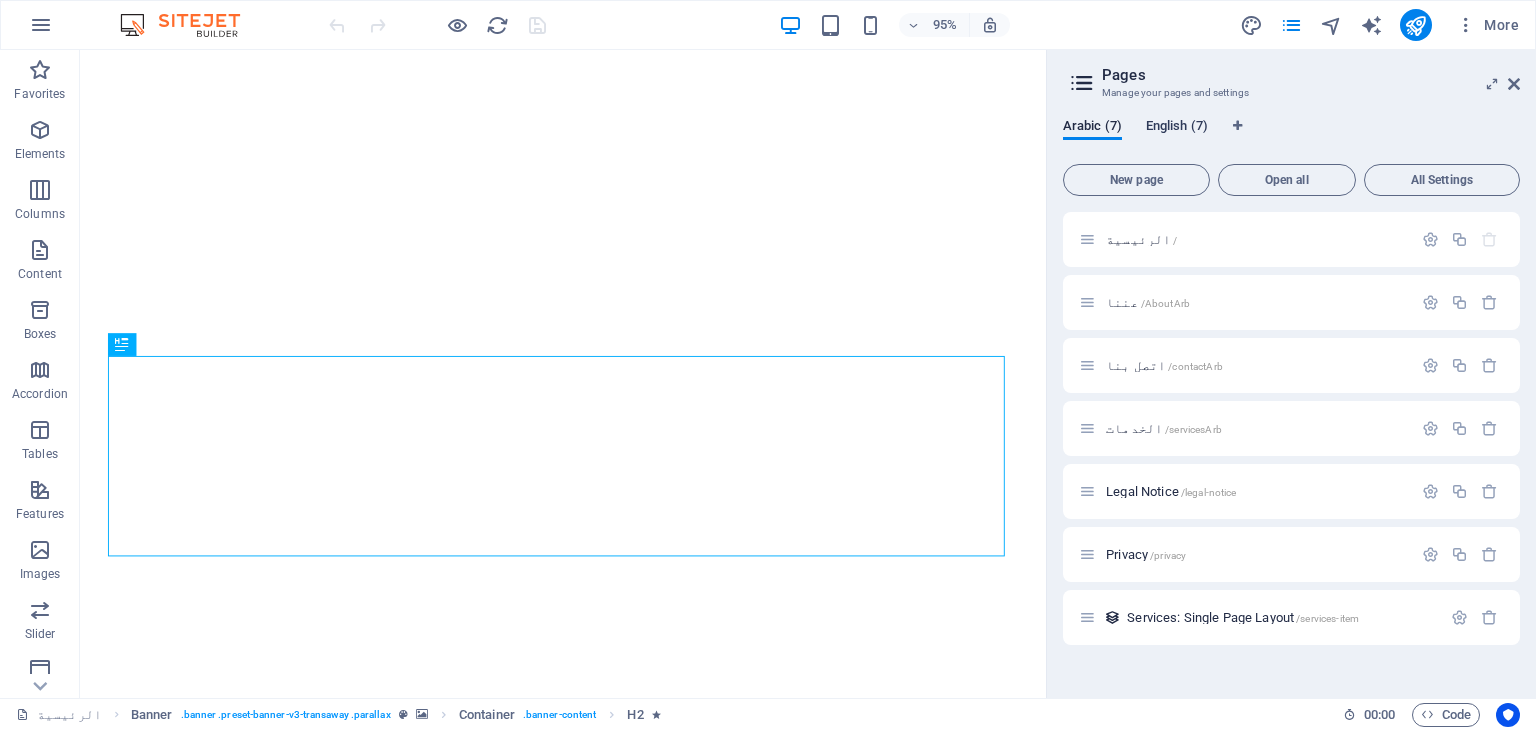 click on "English (7)" at bounding box center (1177, 128) 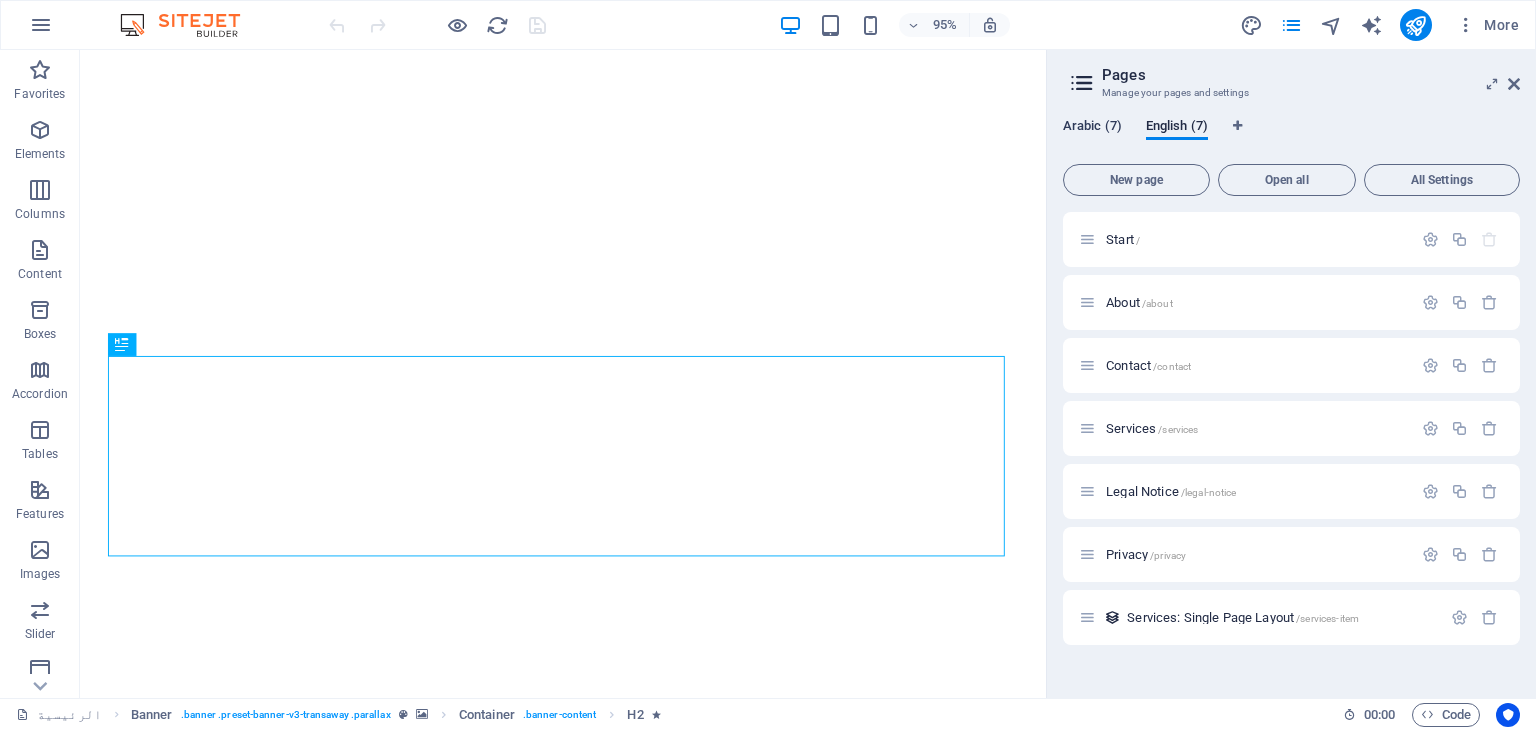 click on "Arabic (7)" at bounding box center [1092, 128] 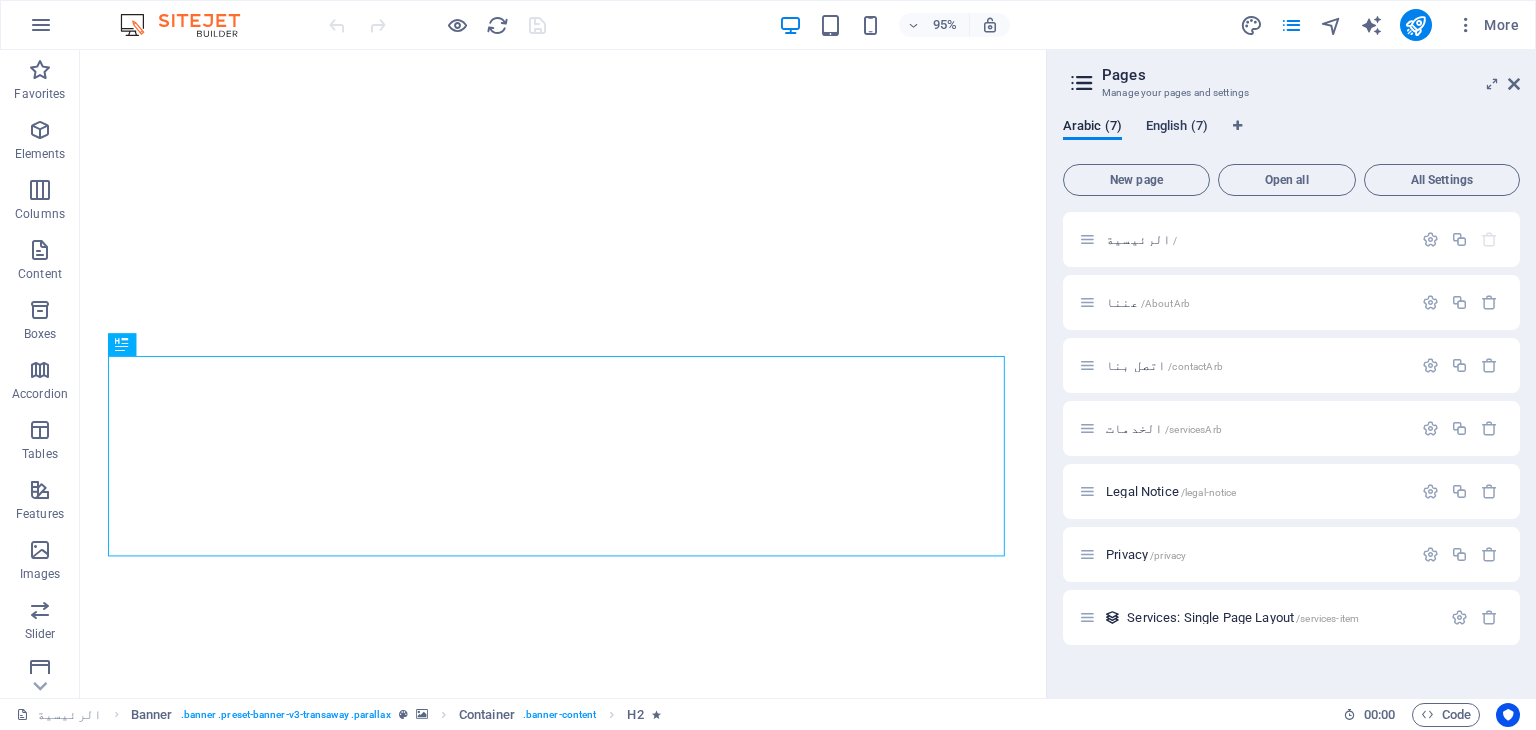 click on "English (7)" at bounding box center (1177, 128) 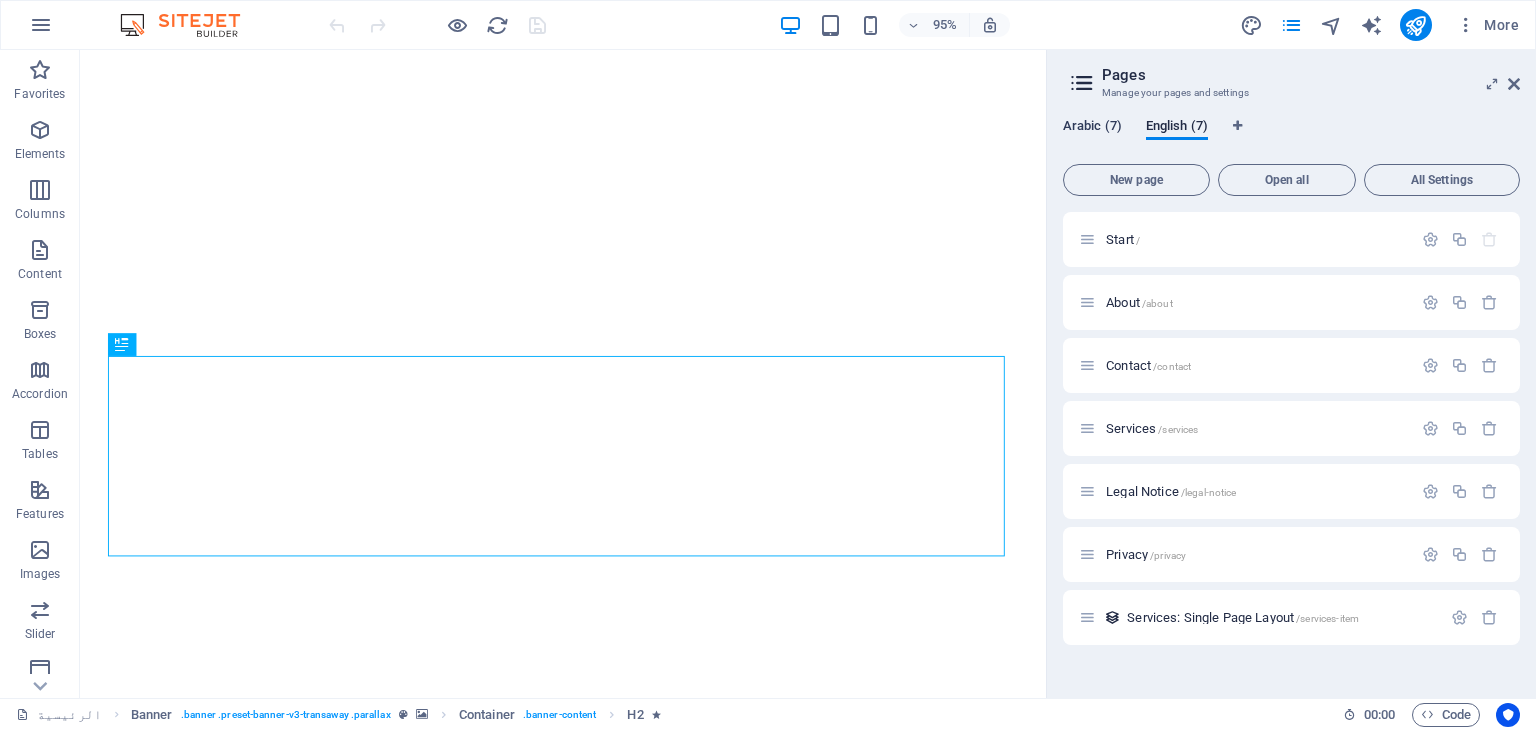 click on "Arabic (7)" at bounding box center [1092, 128] 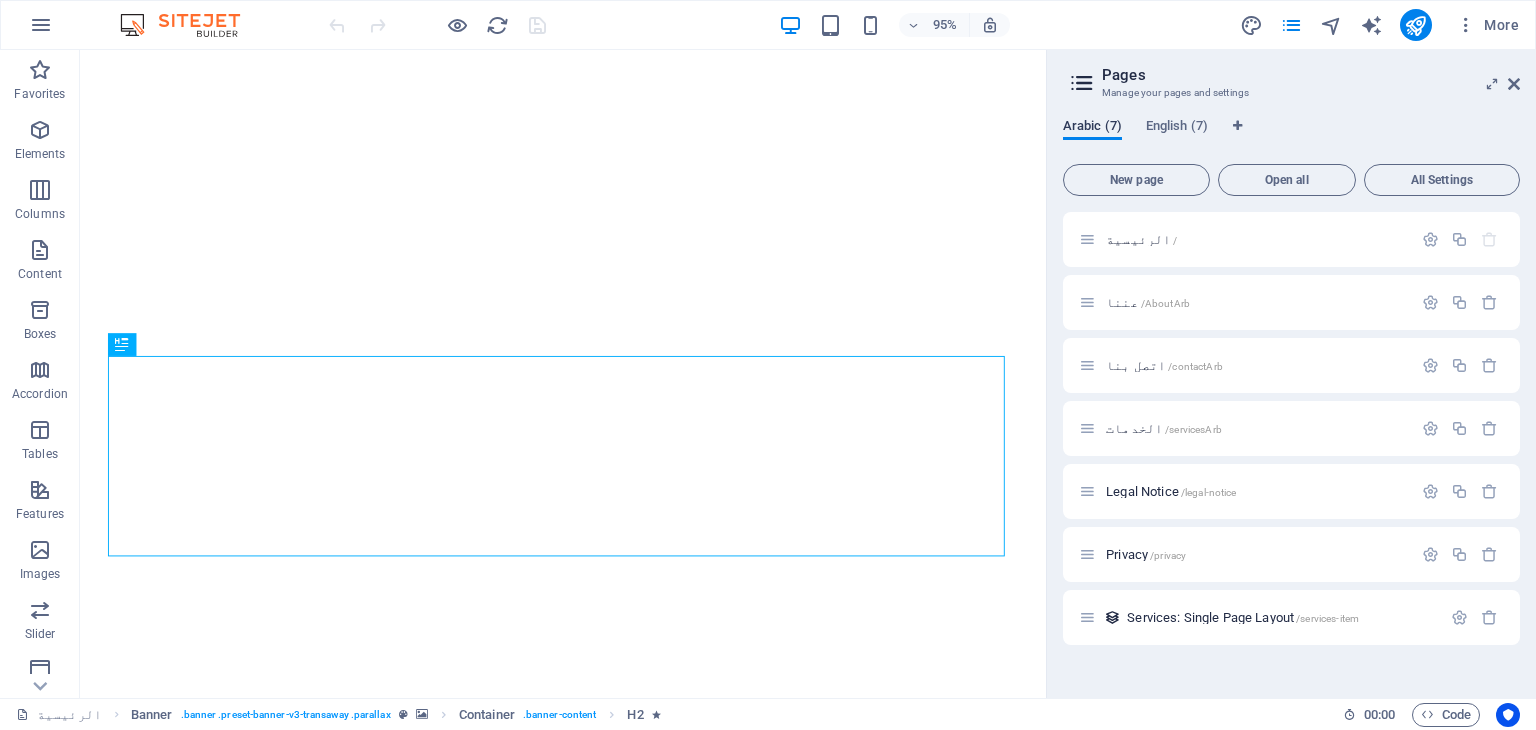 click on "Arabic (7)" at bounding box center (1092, 128) 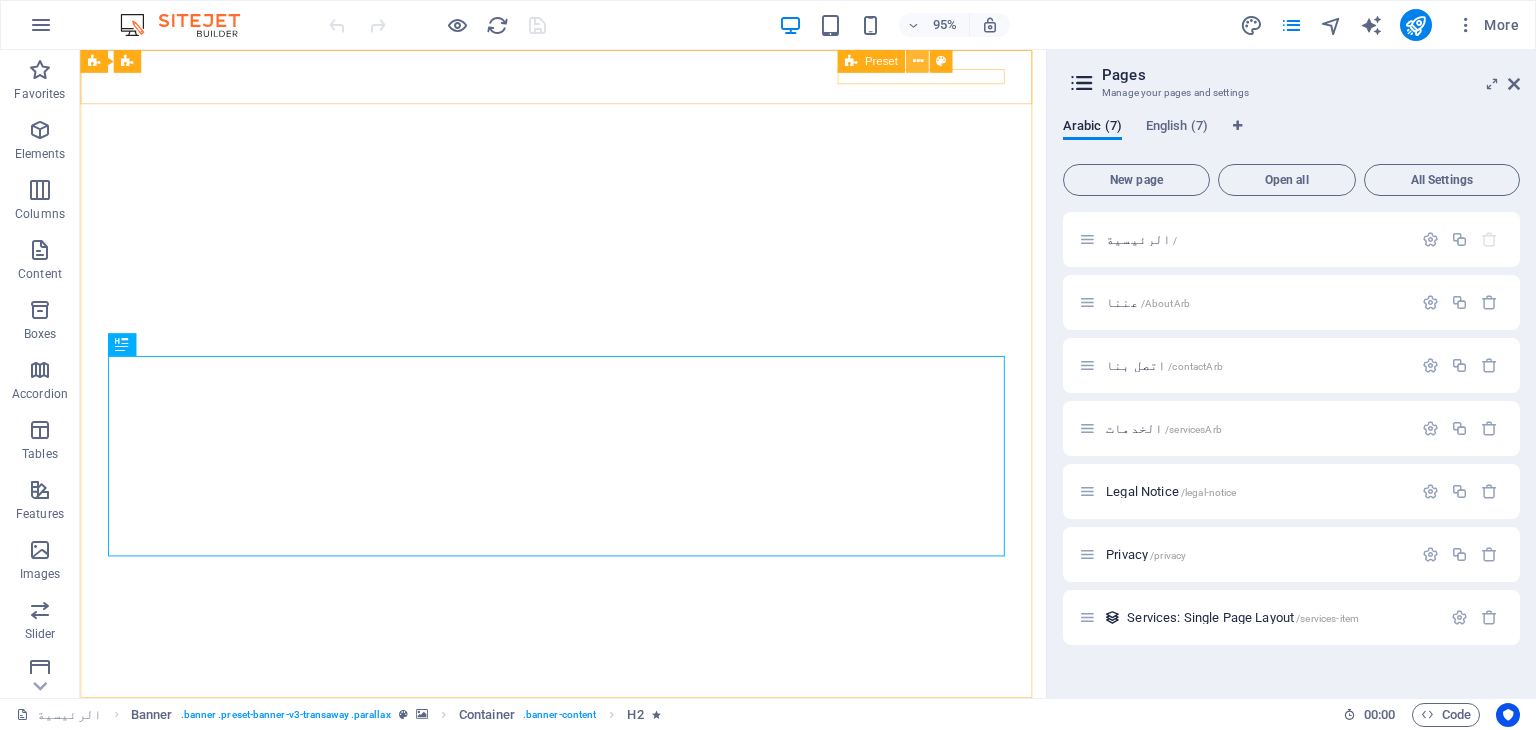 click at bounding box center (917, 61) 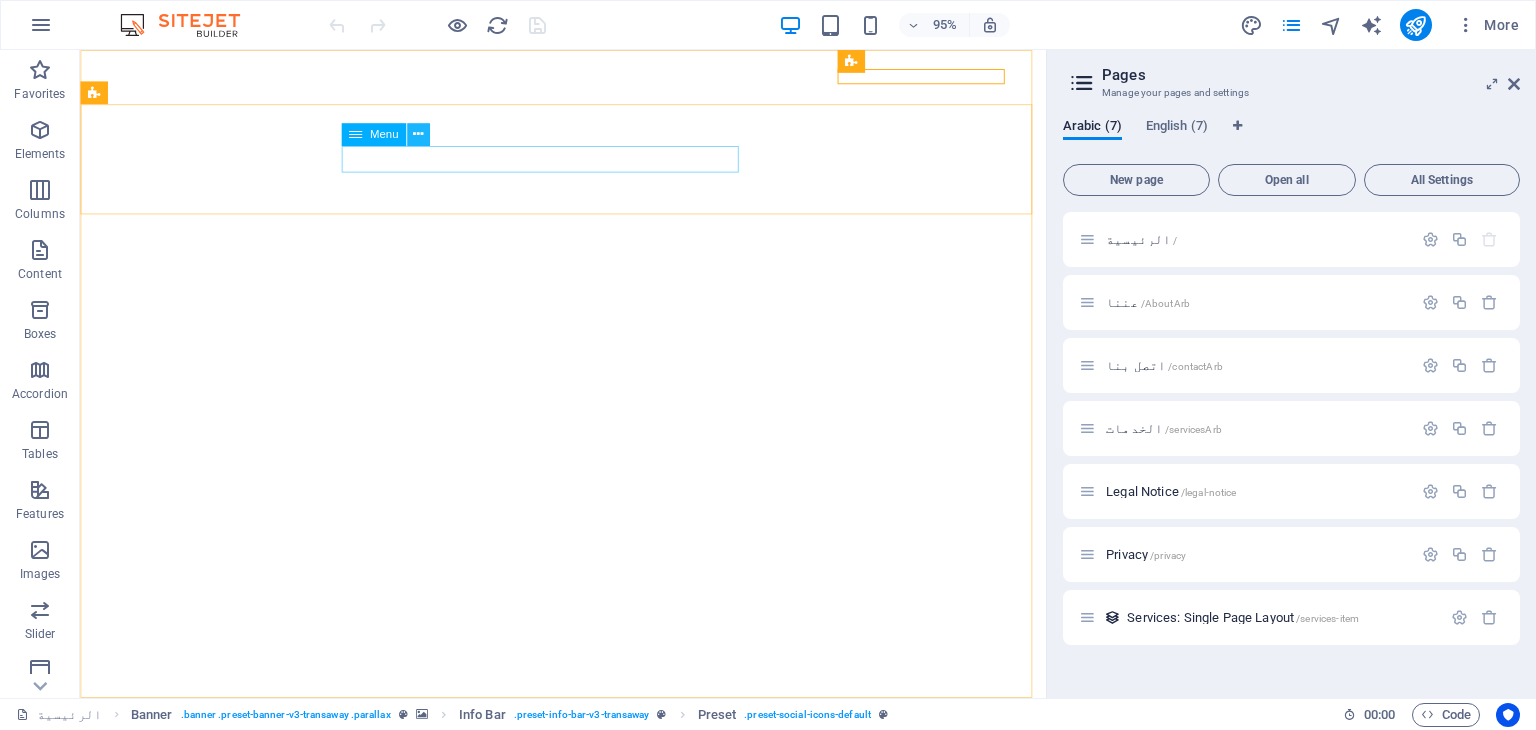 click at bounding box center (418, 135) 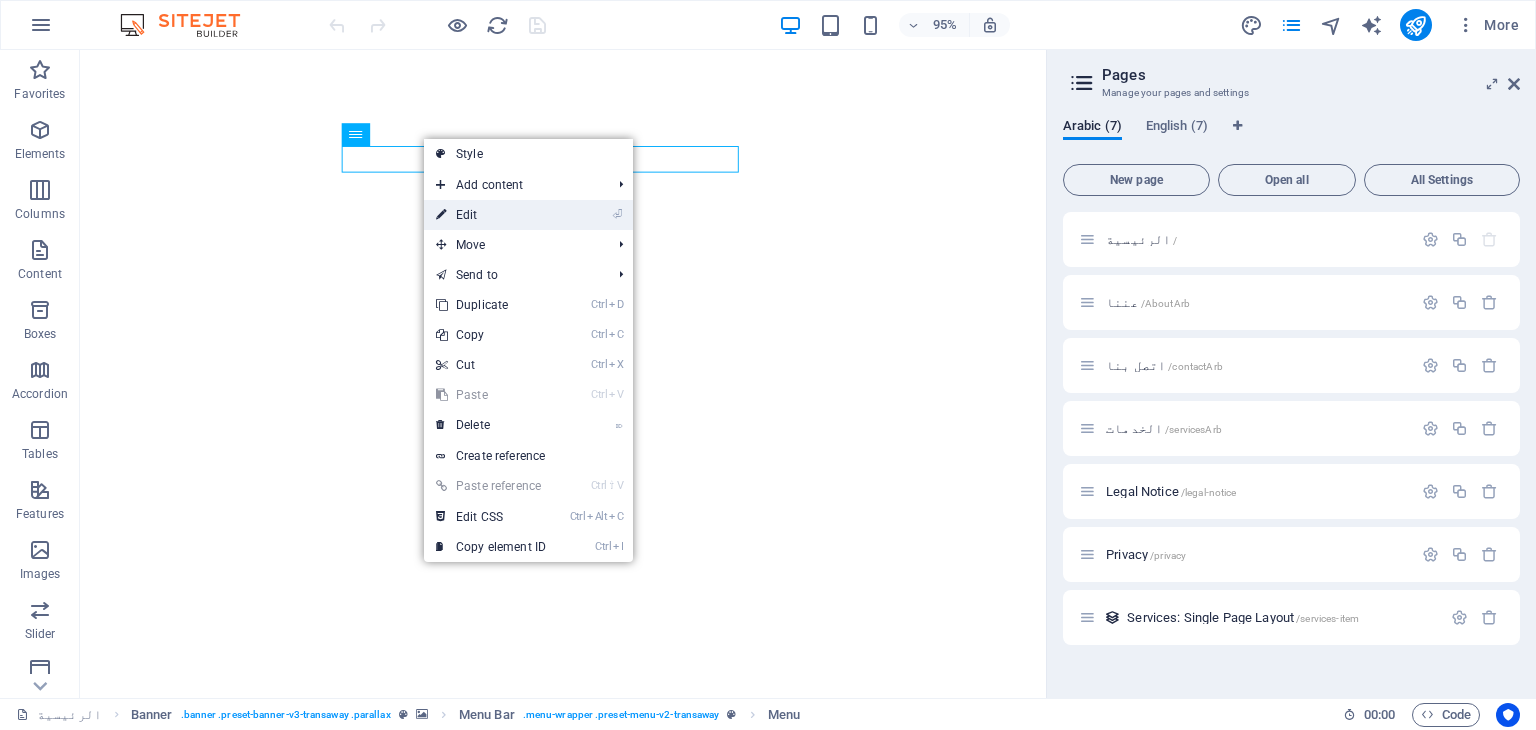 drag, startPoint x: 477, startPoint y: 219, endPoint x: 75, endPoint y: 284, distance: 407.22107 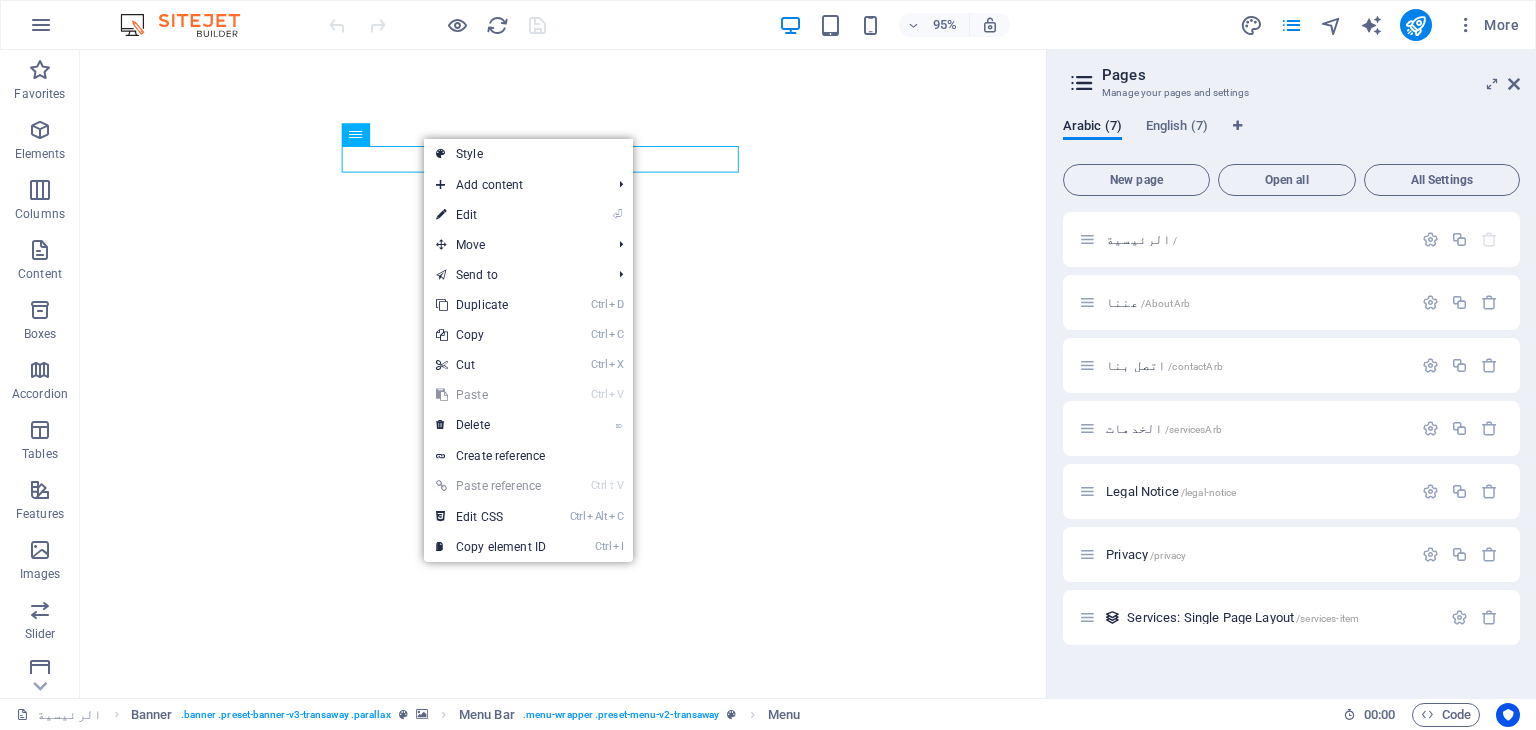 select 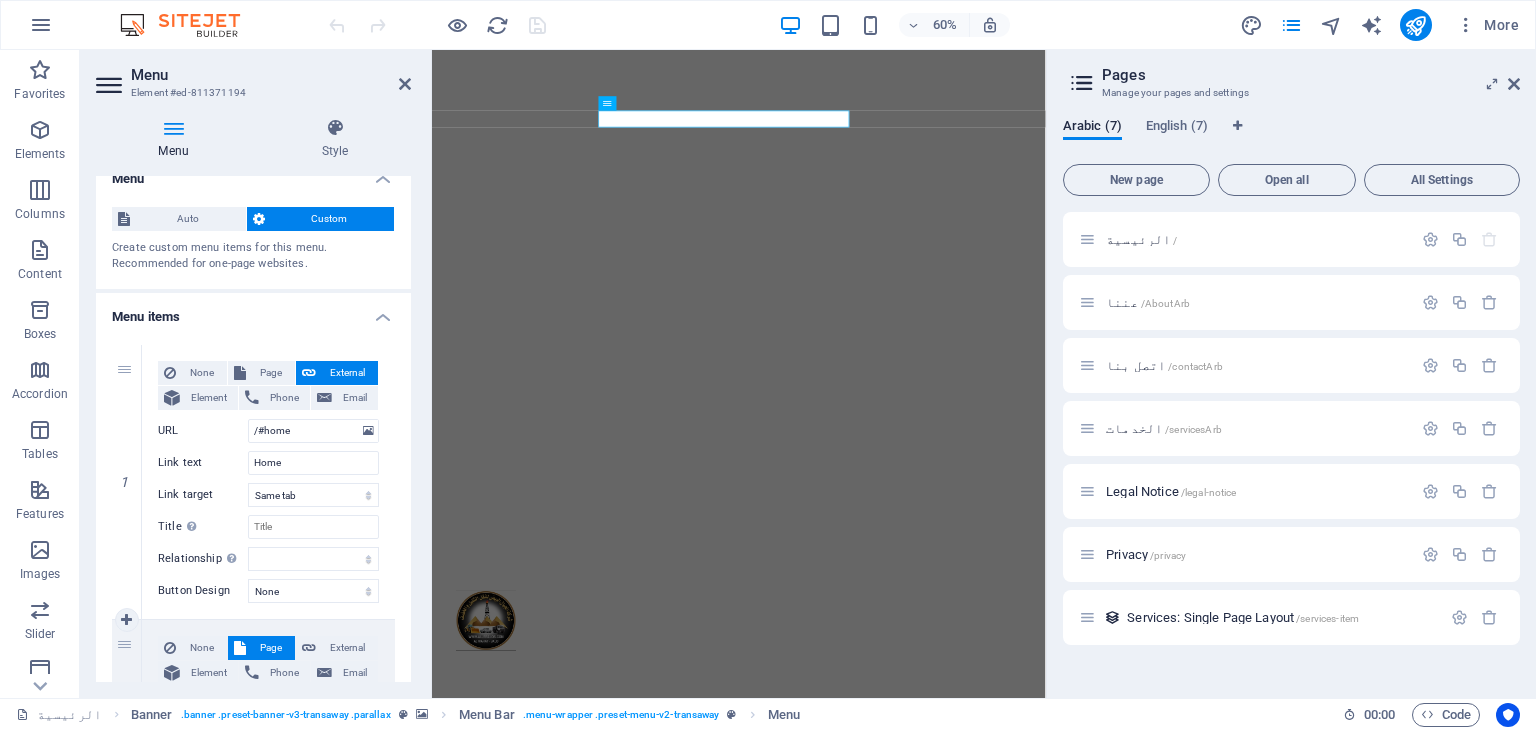 scroll, scrollTop: 0, scrollLeft: 0, axis: both 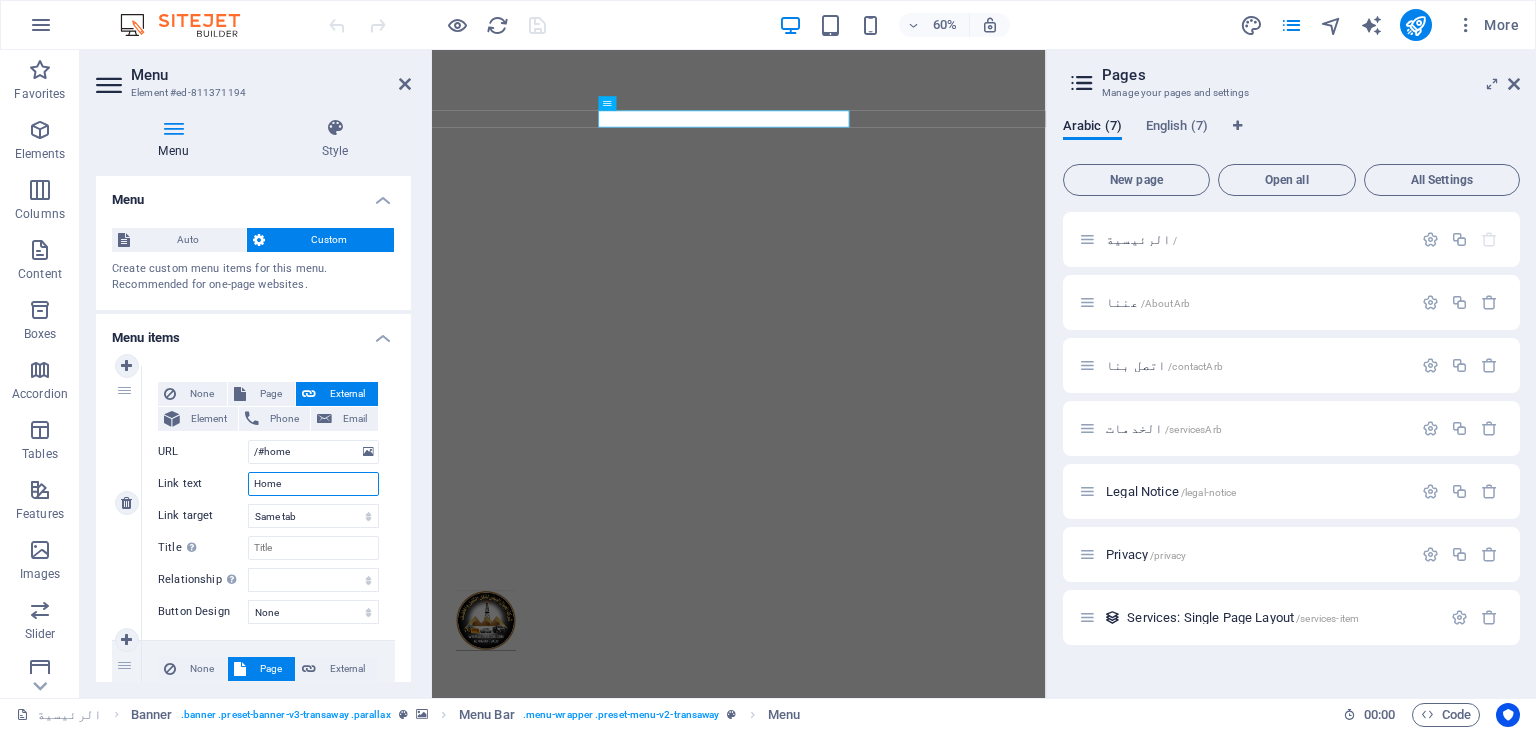 click on "Home" at bounding box center [313, 484] 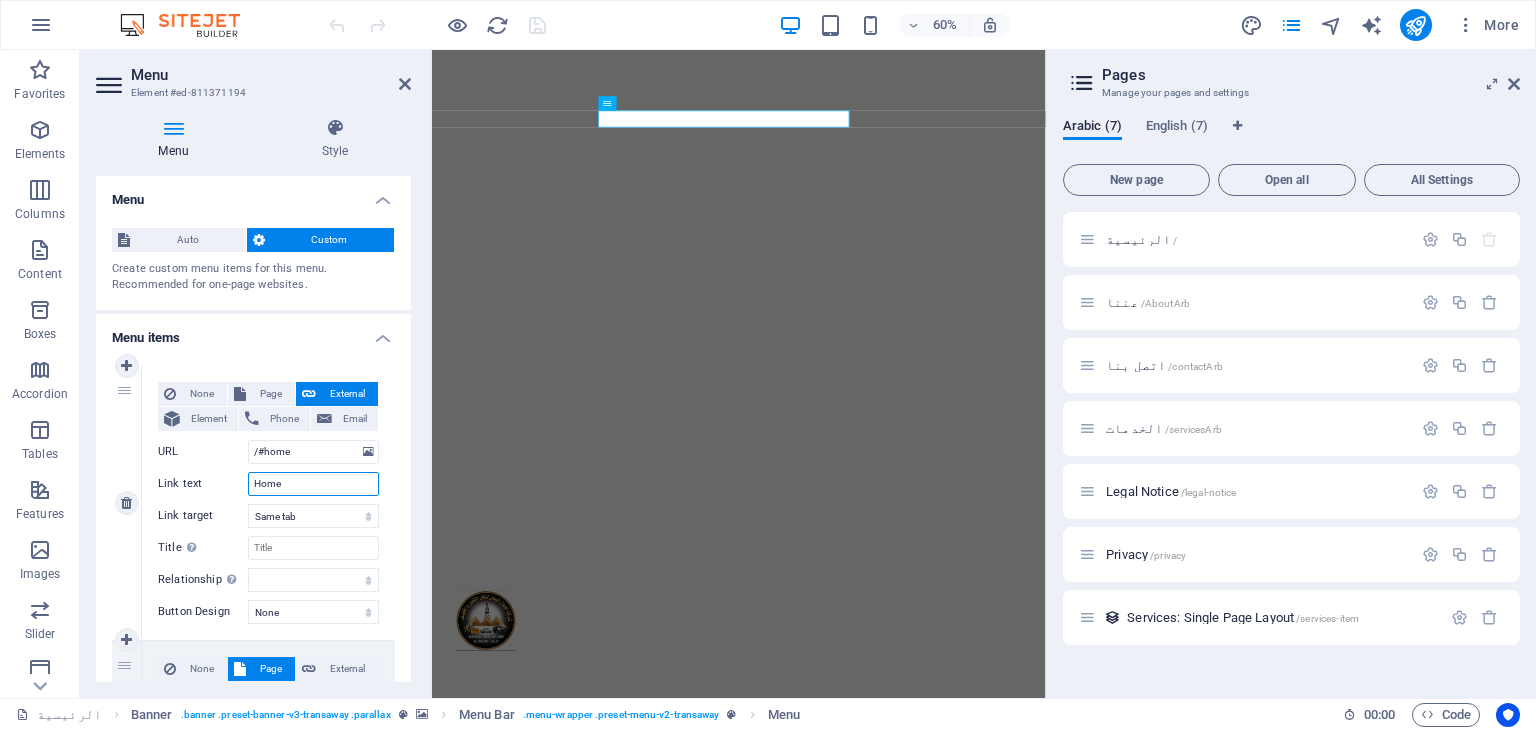 type on "ع" 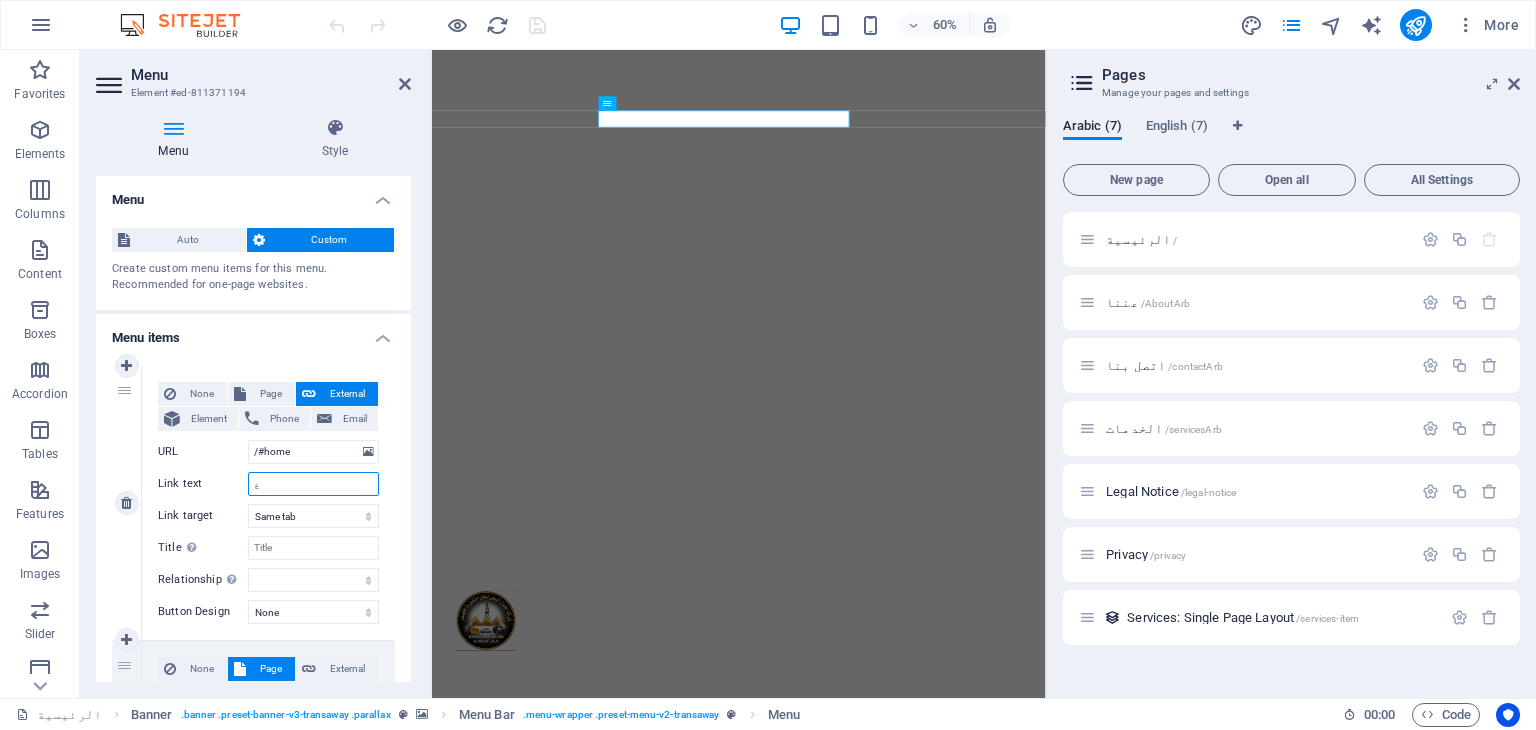 type 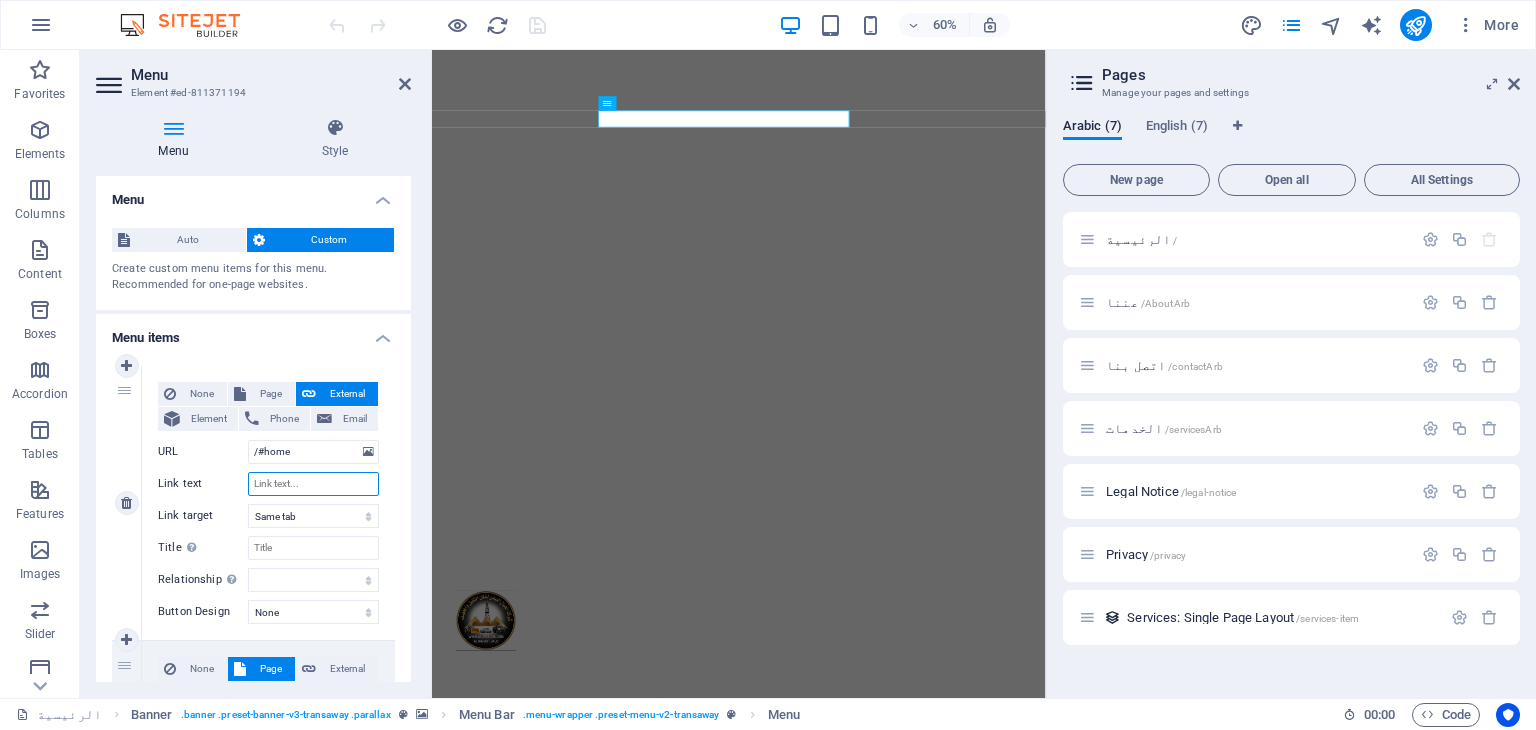 select 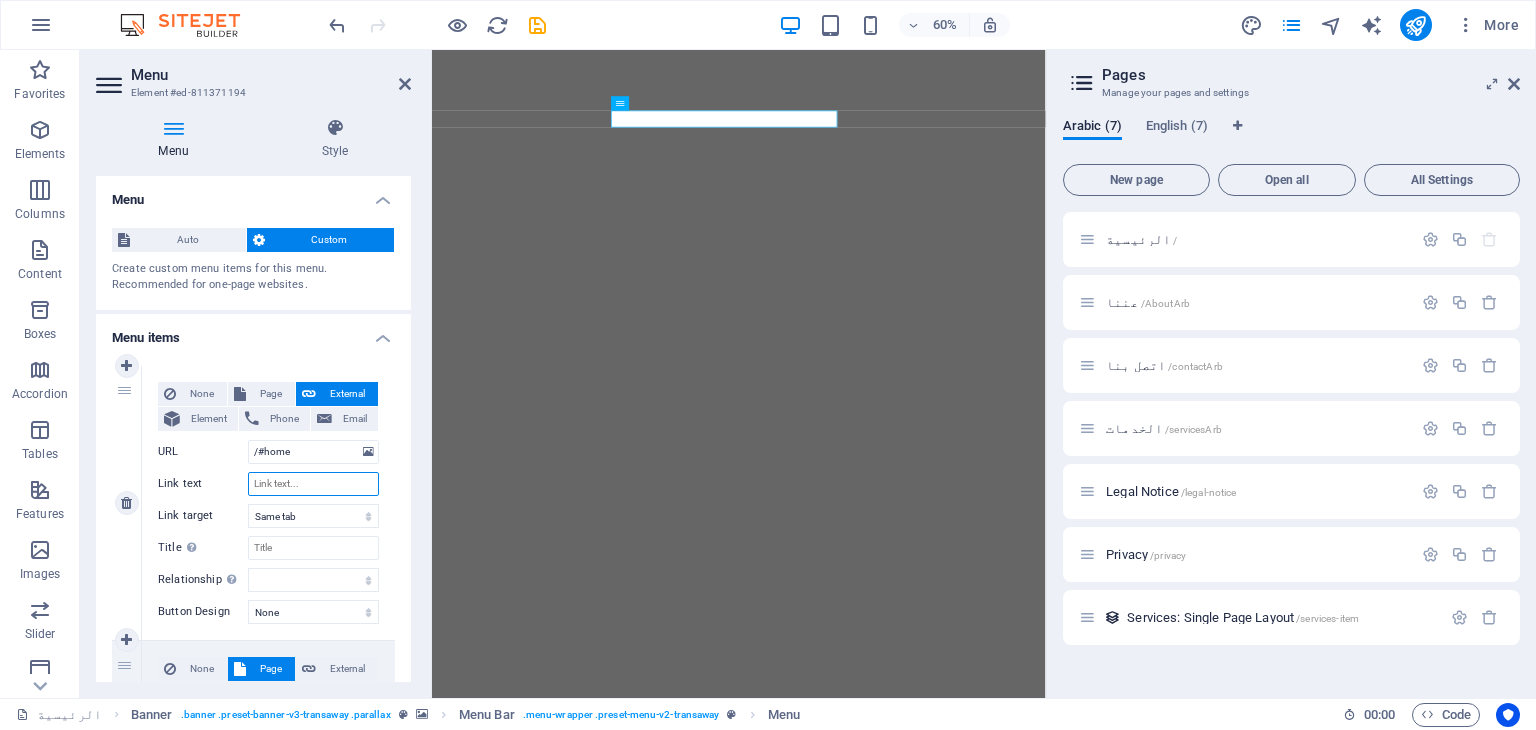 select 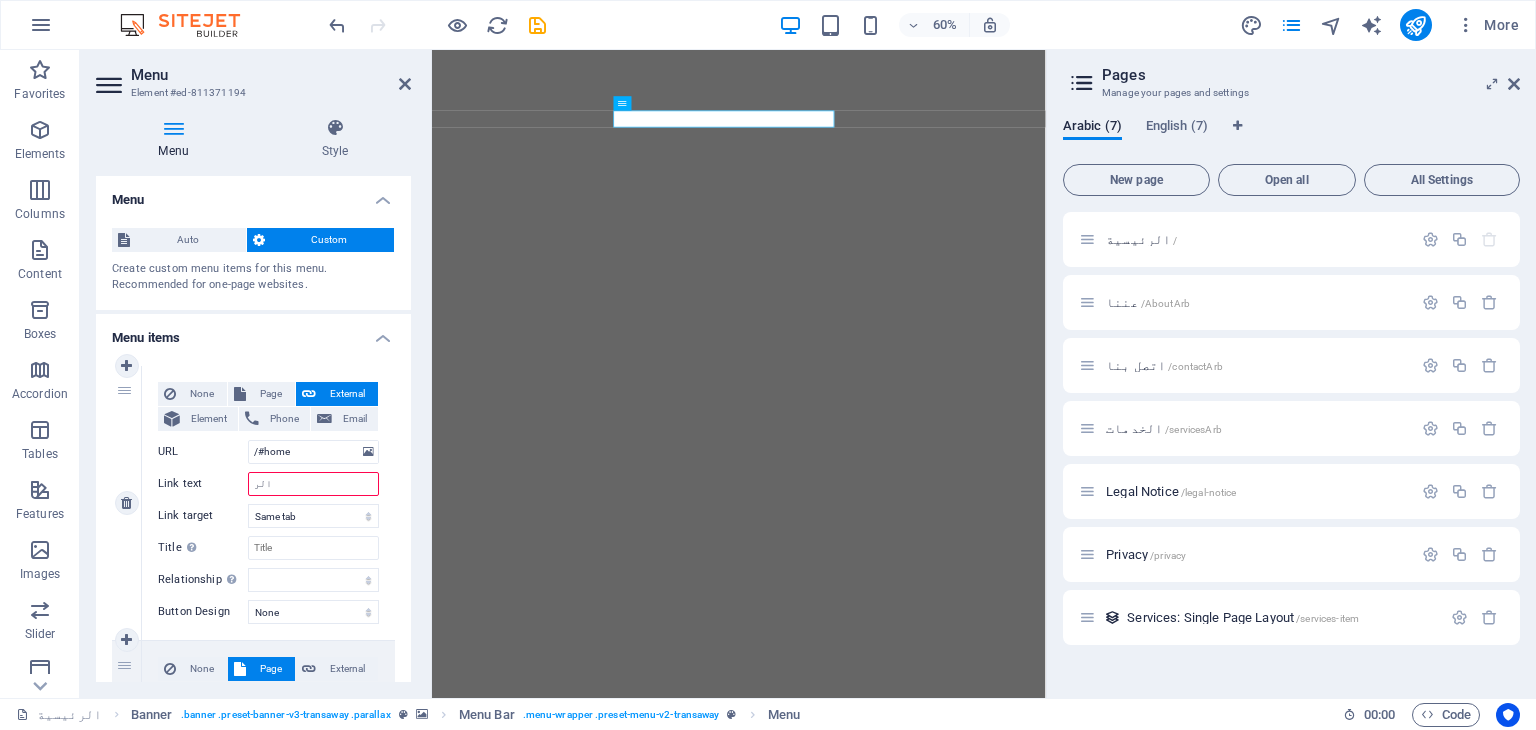 type on "الرئ" 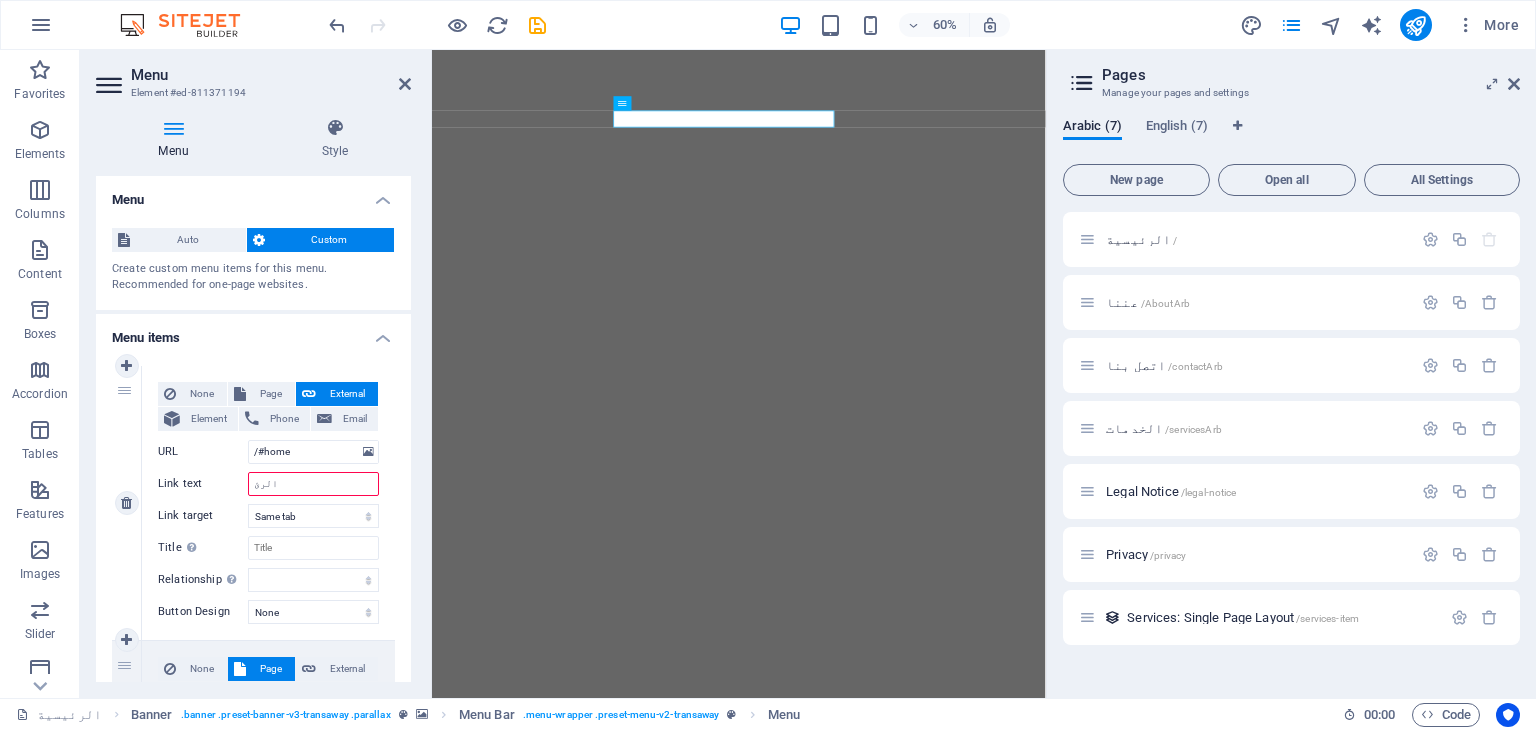 select 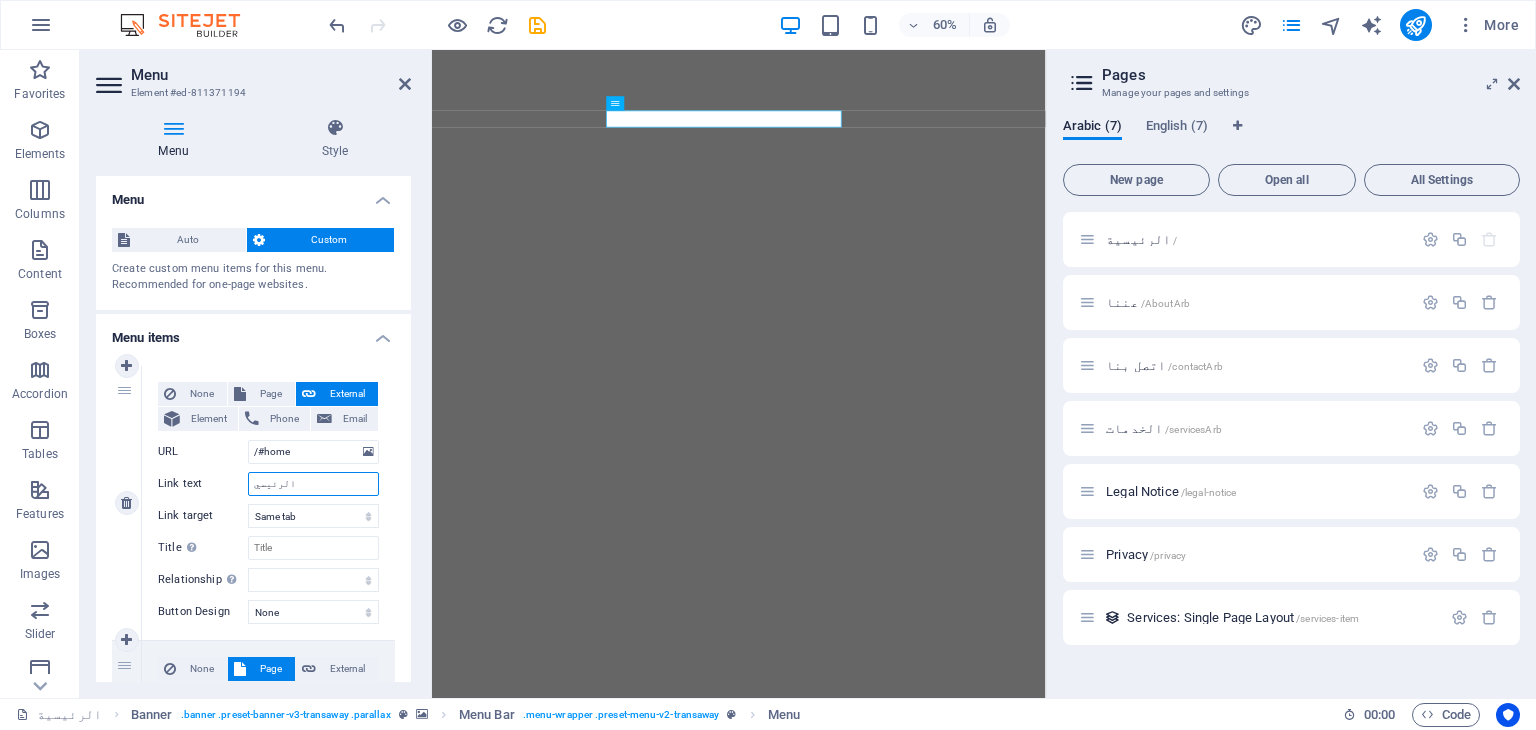 type on "الرئيسية" 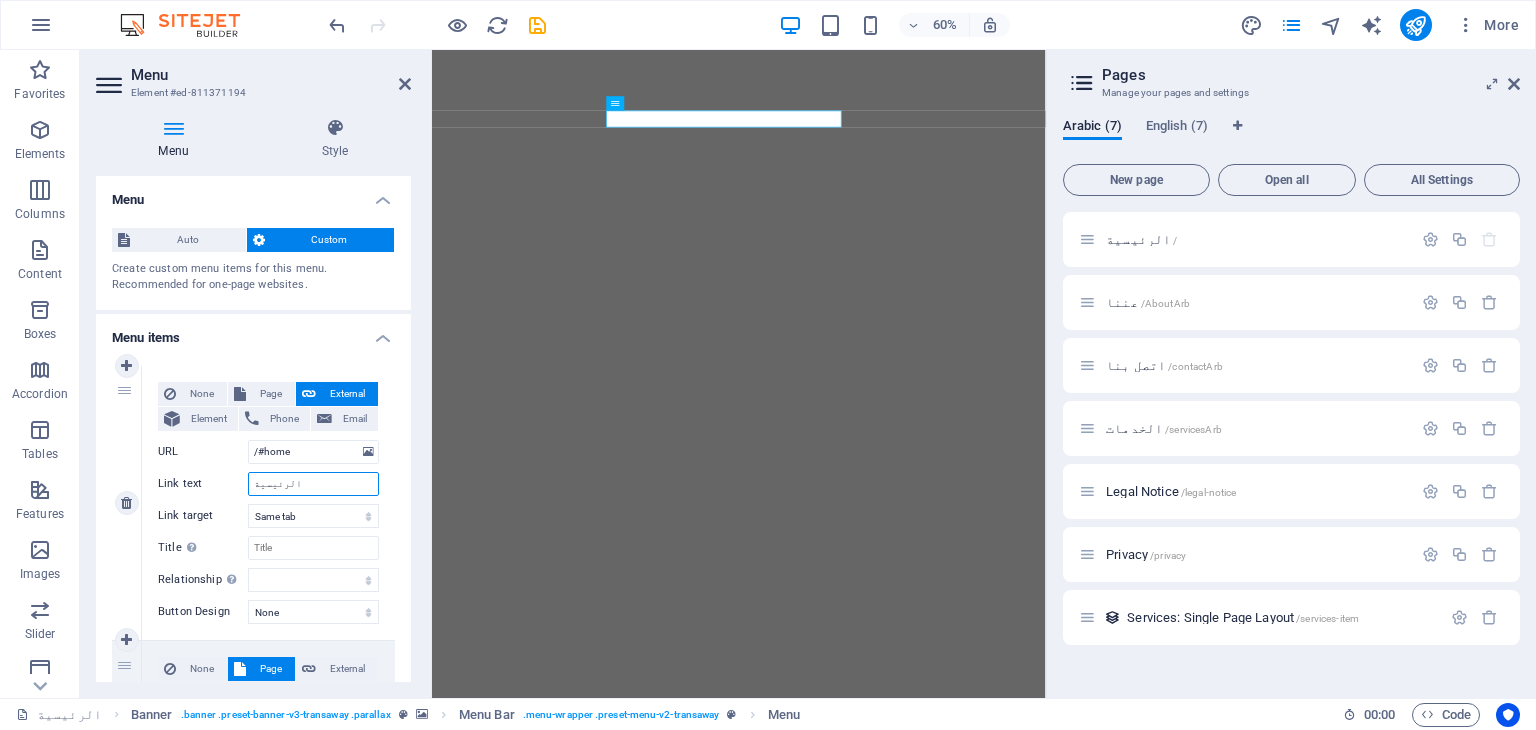 select 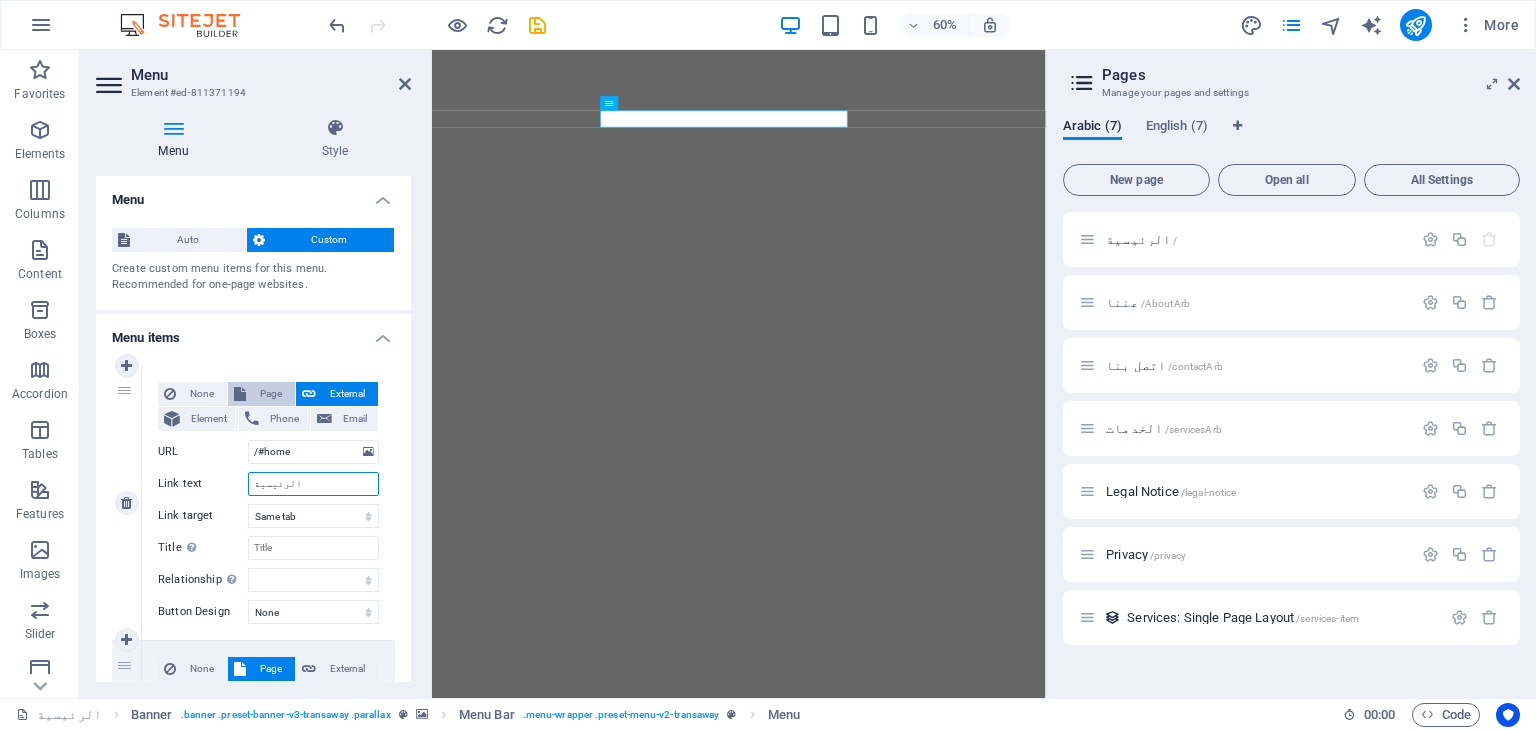 type on "الرئيسية" 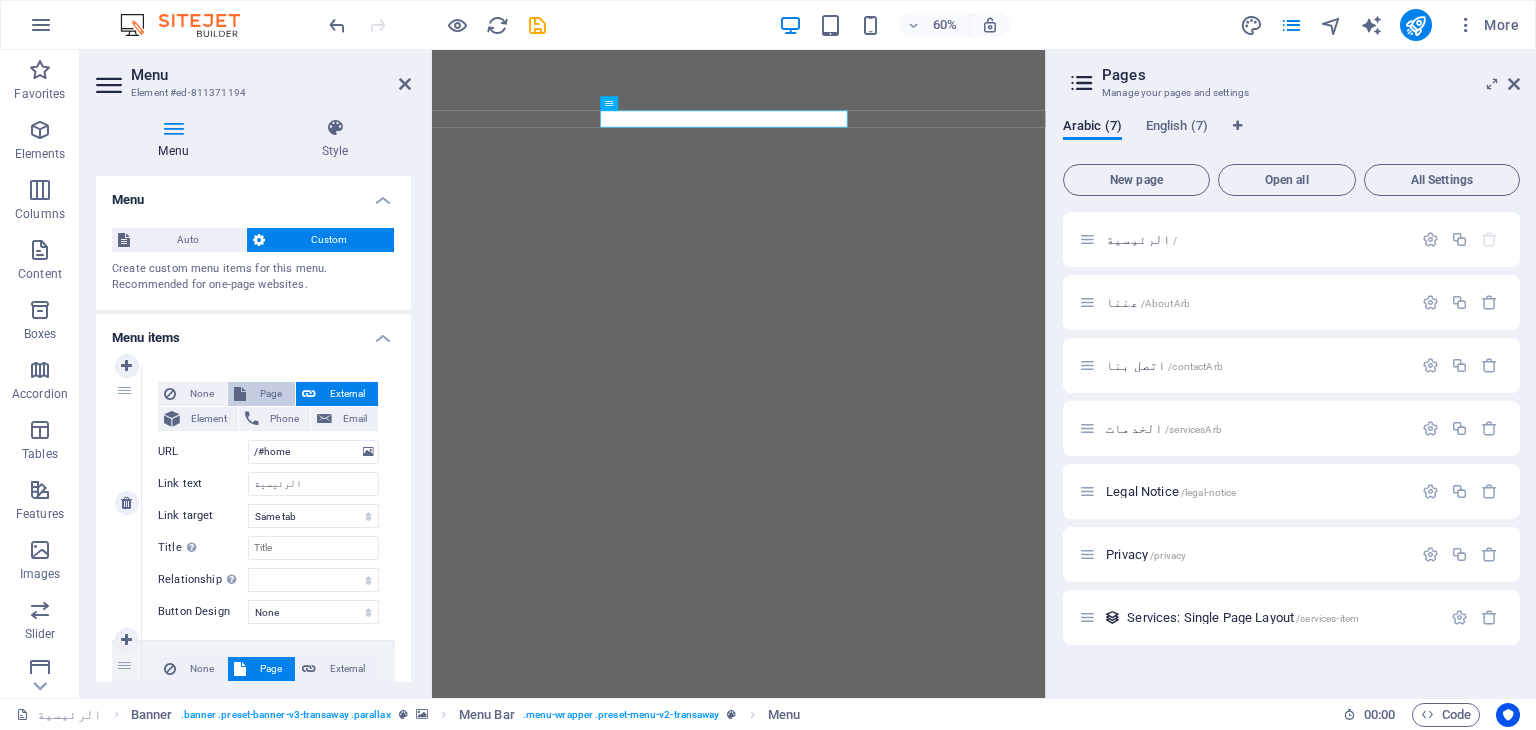 click on "Page" at bounding box center [270, 394] 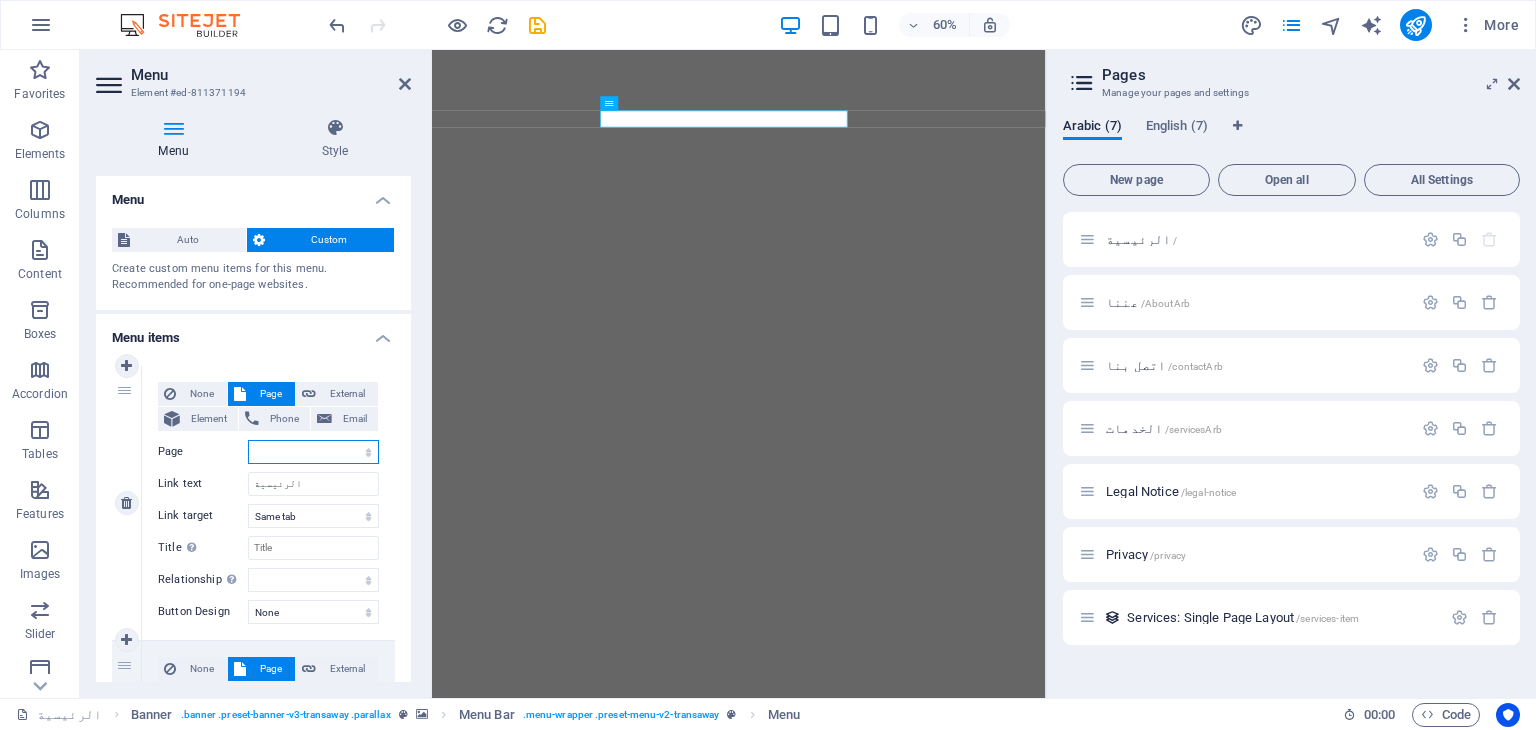 click on "الرئيسية عننا اتصل بنا الخدمات Legal Notice Privacy Start About Contact Services Legal Notice Privacy" at bounding box center (313, 452) 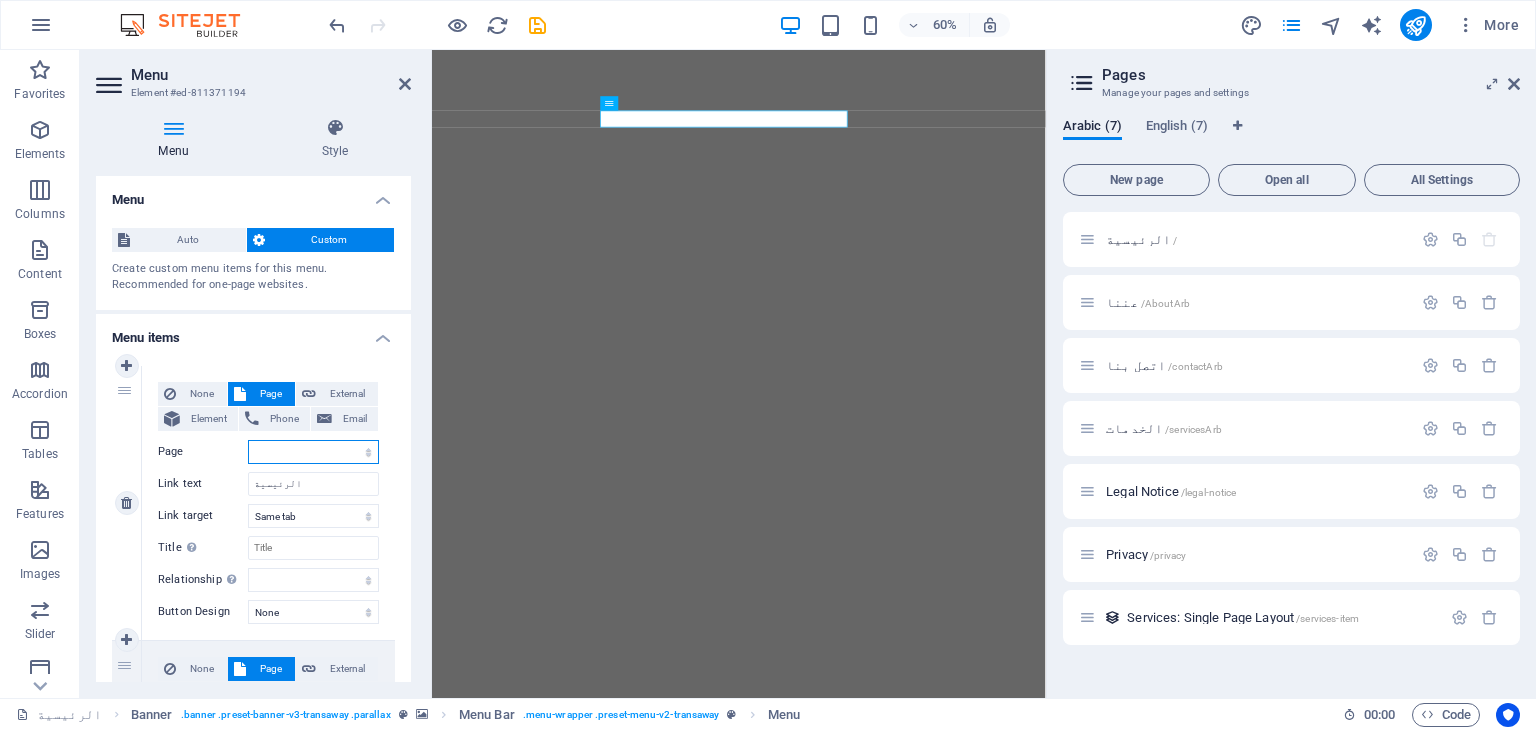 select on "0" 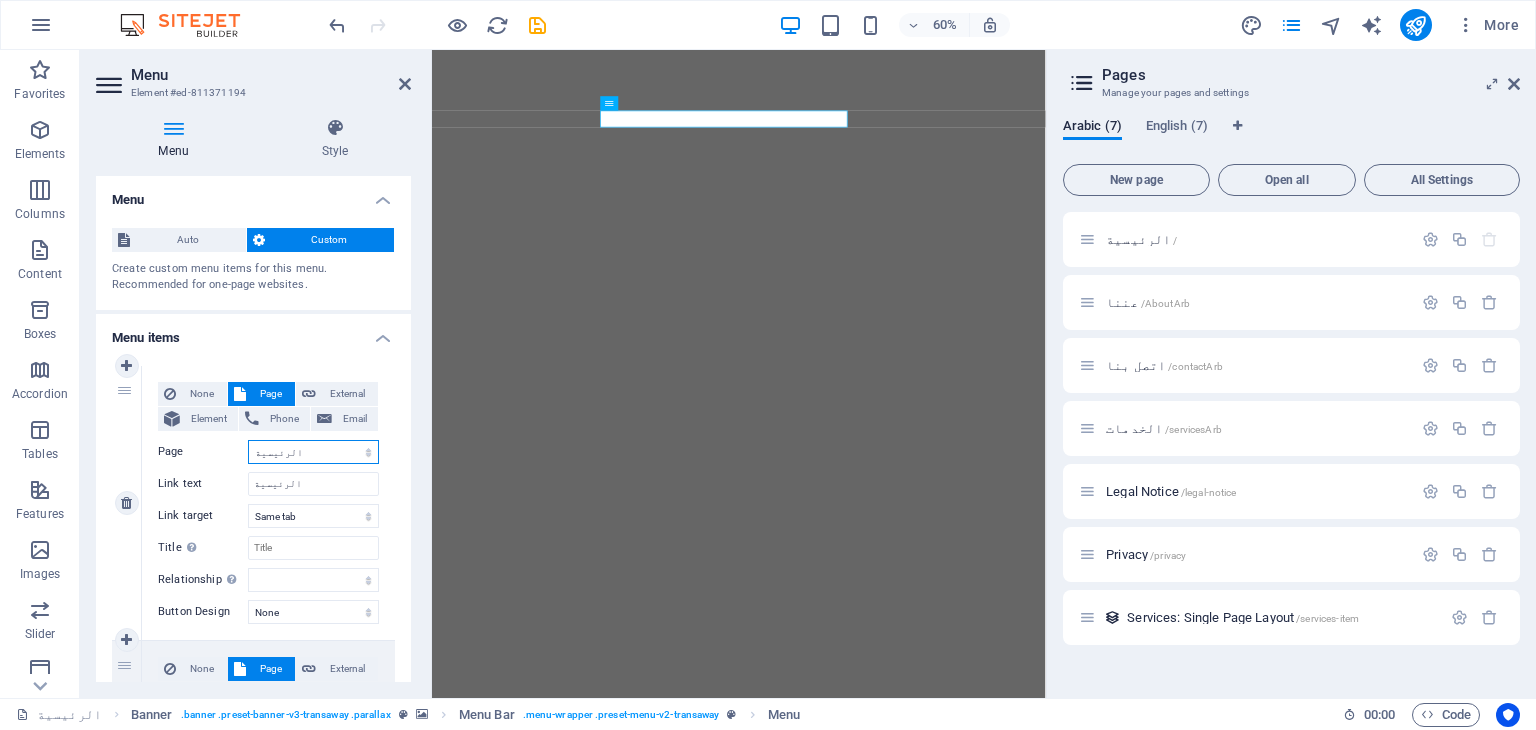 click on "الرئيسية عننا اتصل بنا الخدمات Legal Notice Privacy Start About Contact Services Legal Notice Privacy" at bounding box center [313, 452] 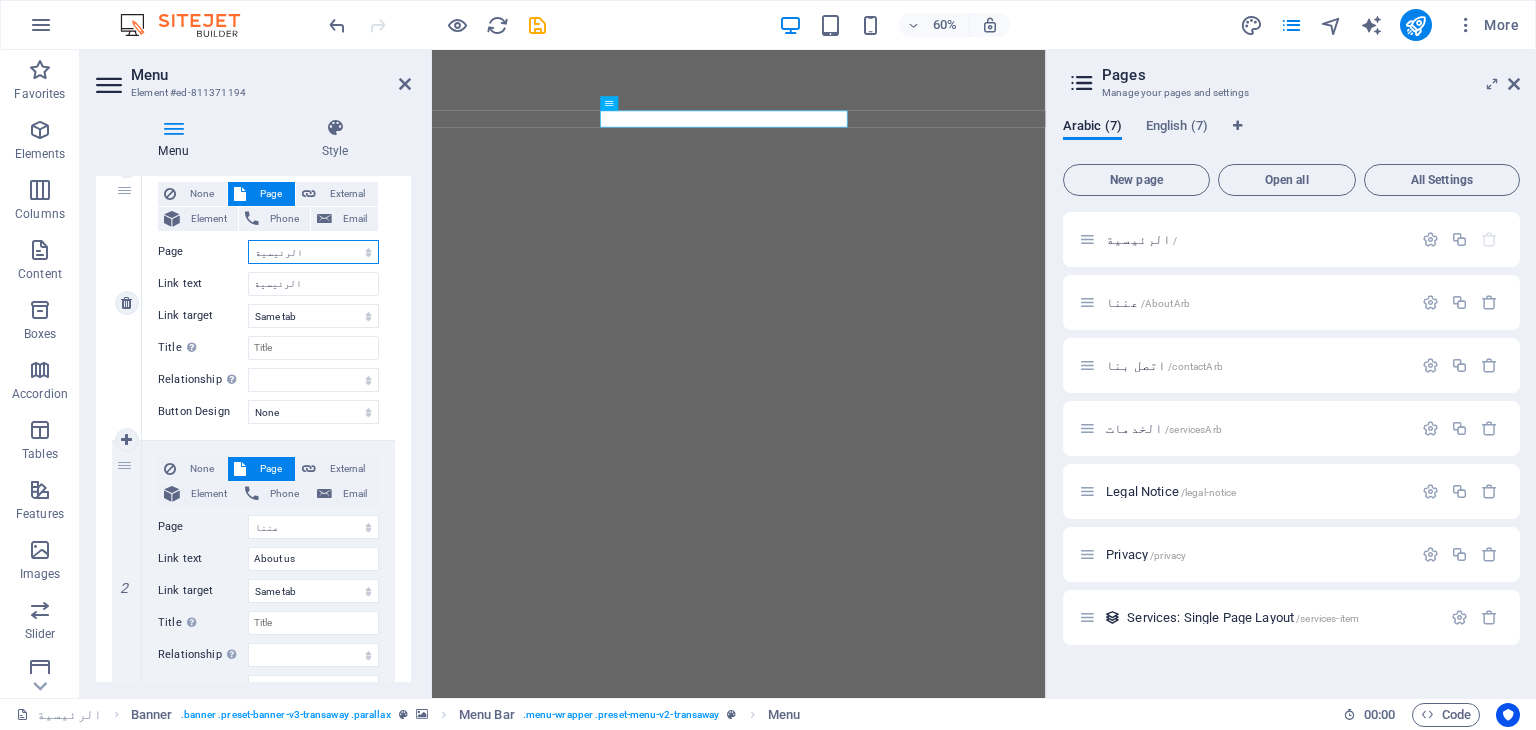 scroll, scrollTop: 400, scrollLeft: 0, axis: vertical 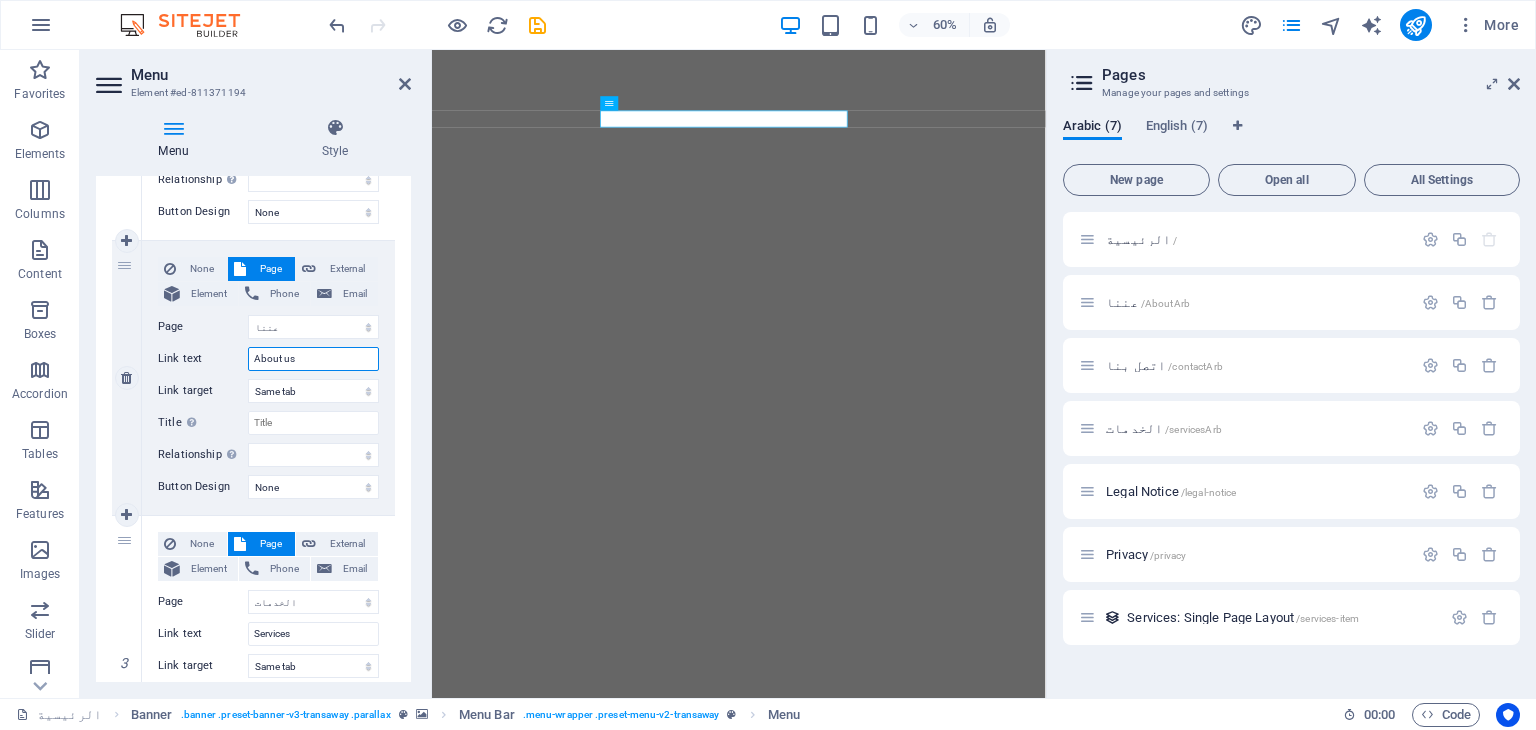 click on "About us" at bounding box center (313, 359) 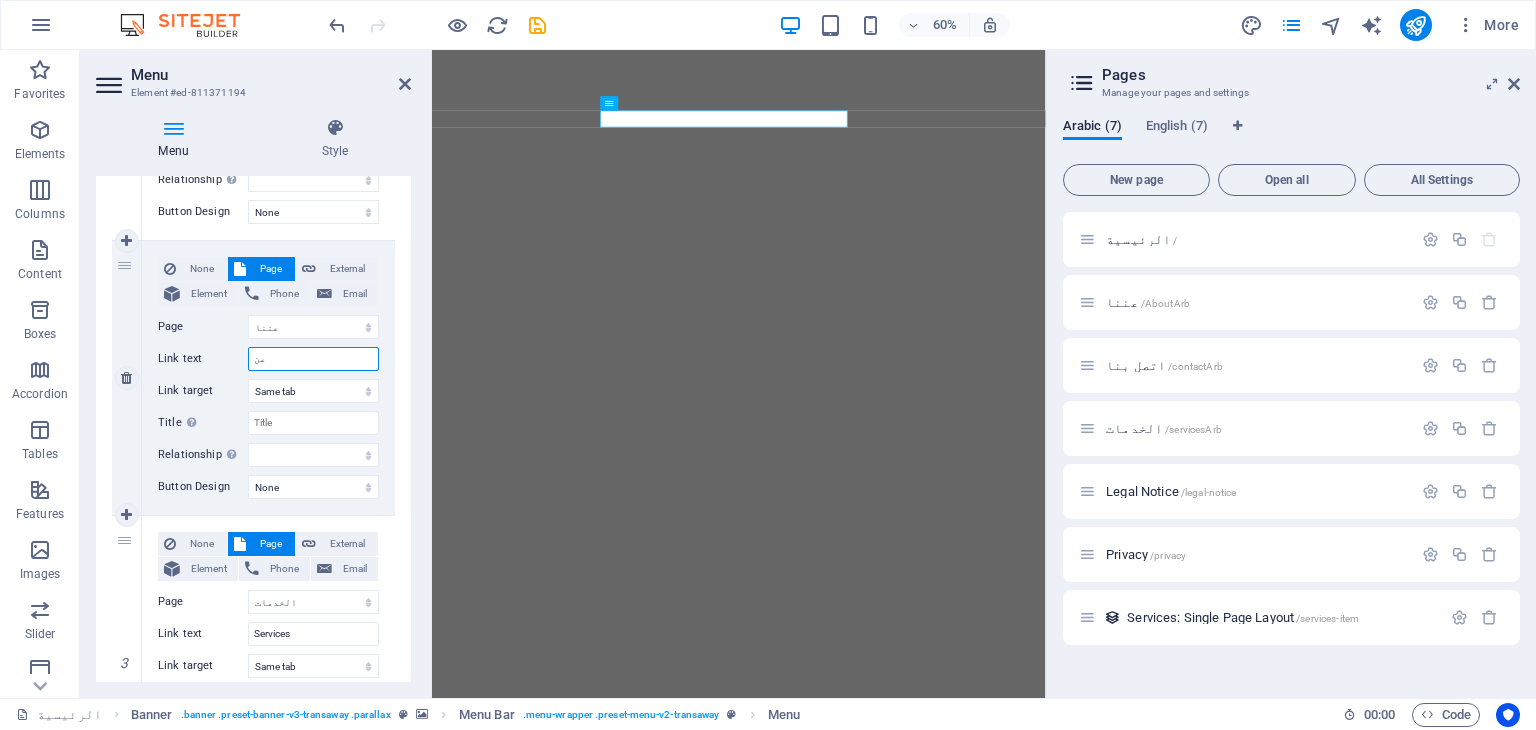 type on "عنا" 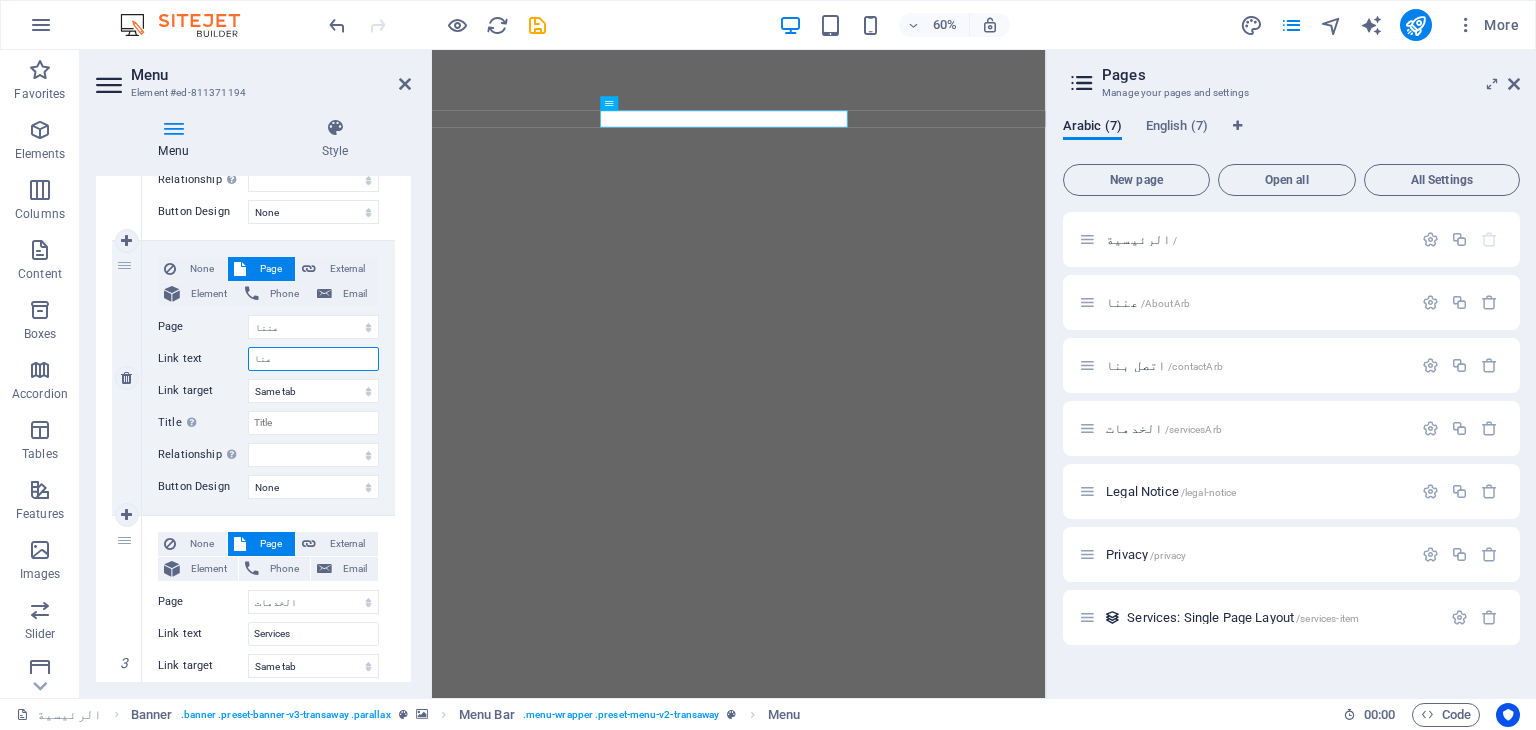 select 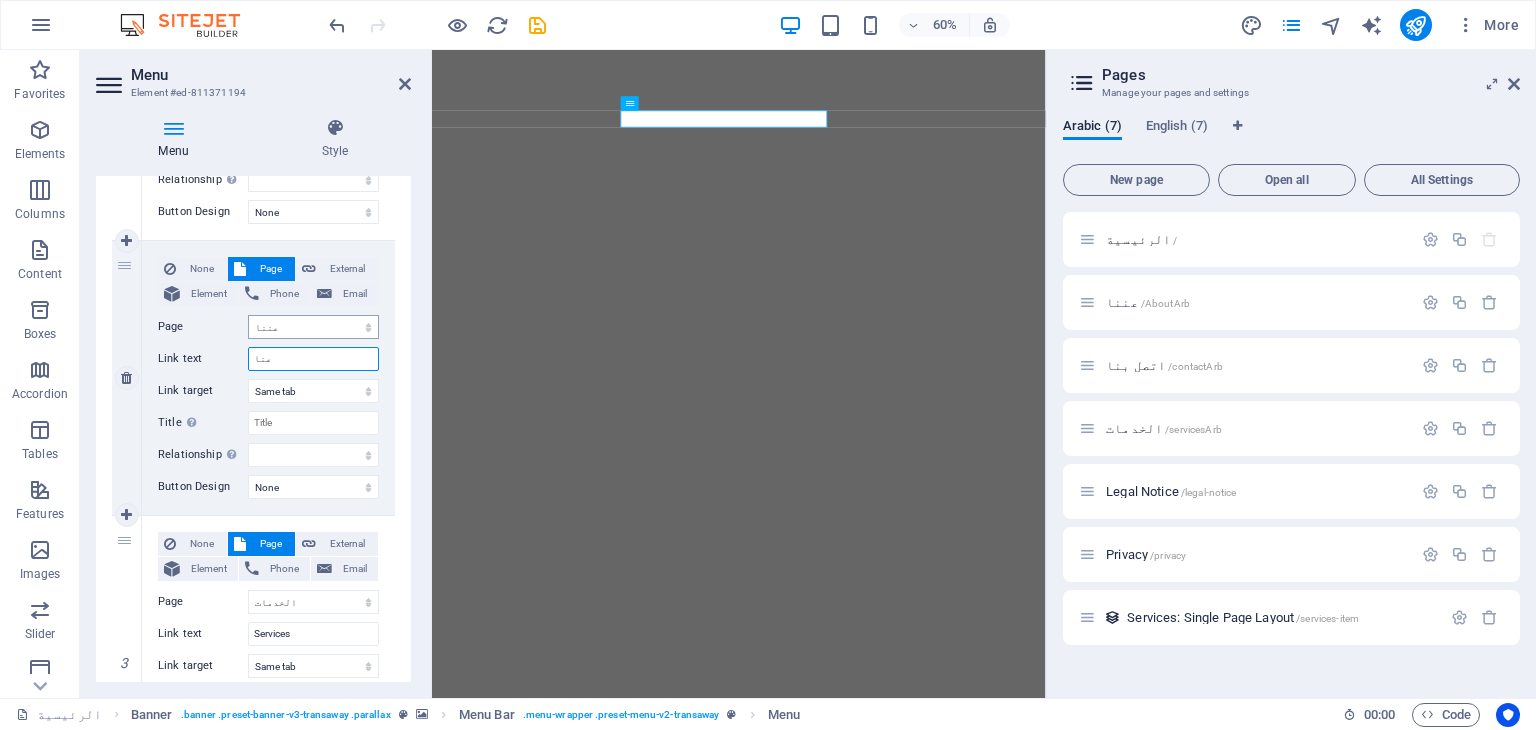 type on "عنا" 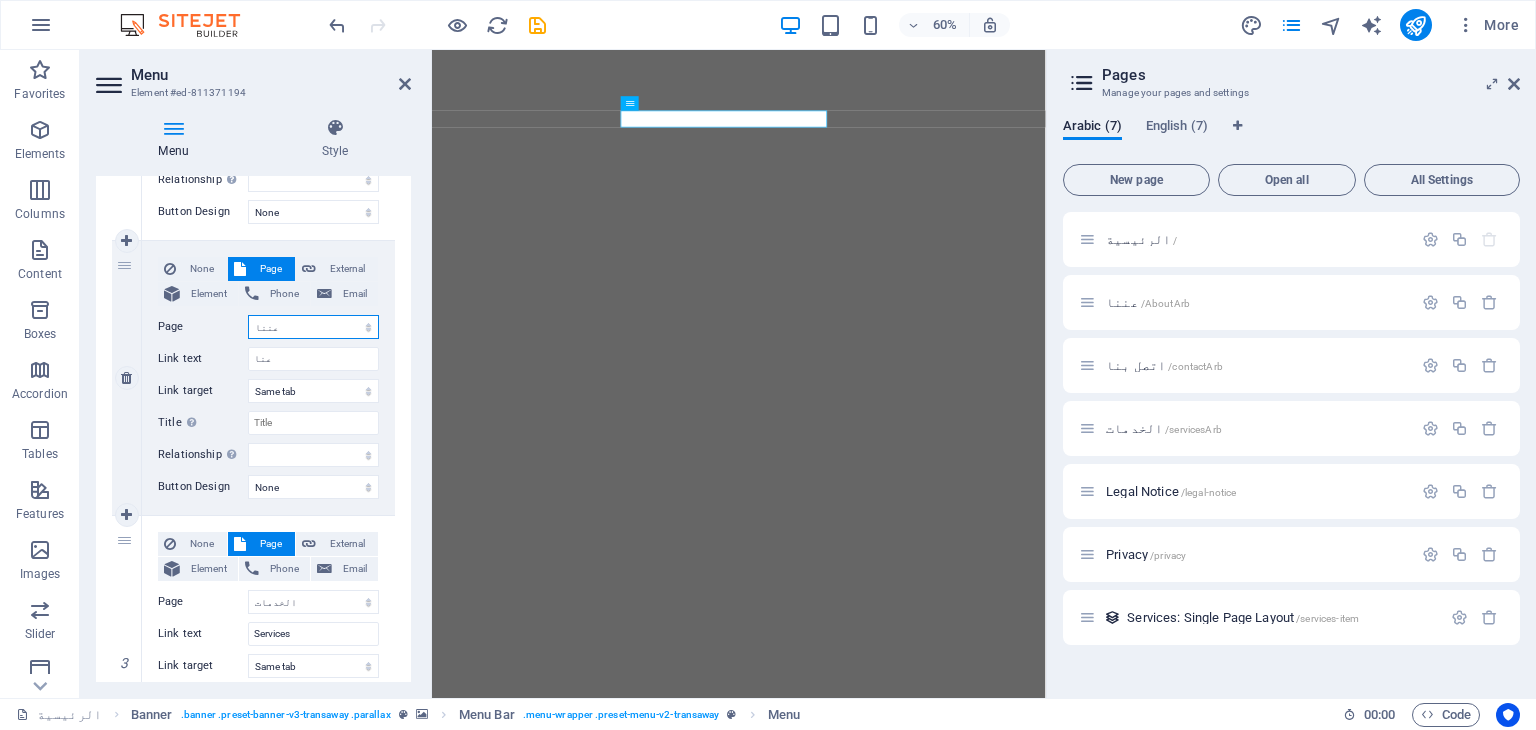click on "الرئيسية عننا اتصل بنا الخدمات Legal Notice Privacy Start About Contact Services Legal Notice Privacy" at bounding box center [313, 327] 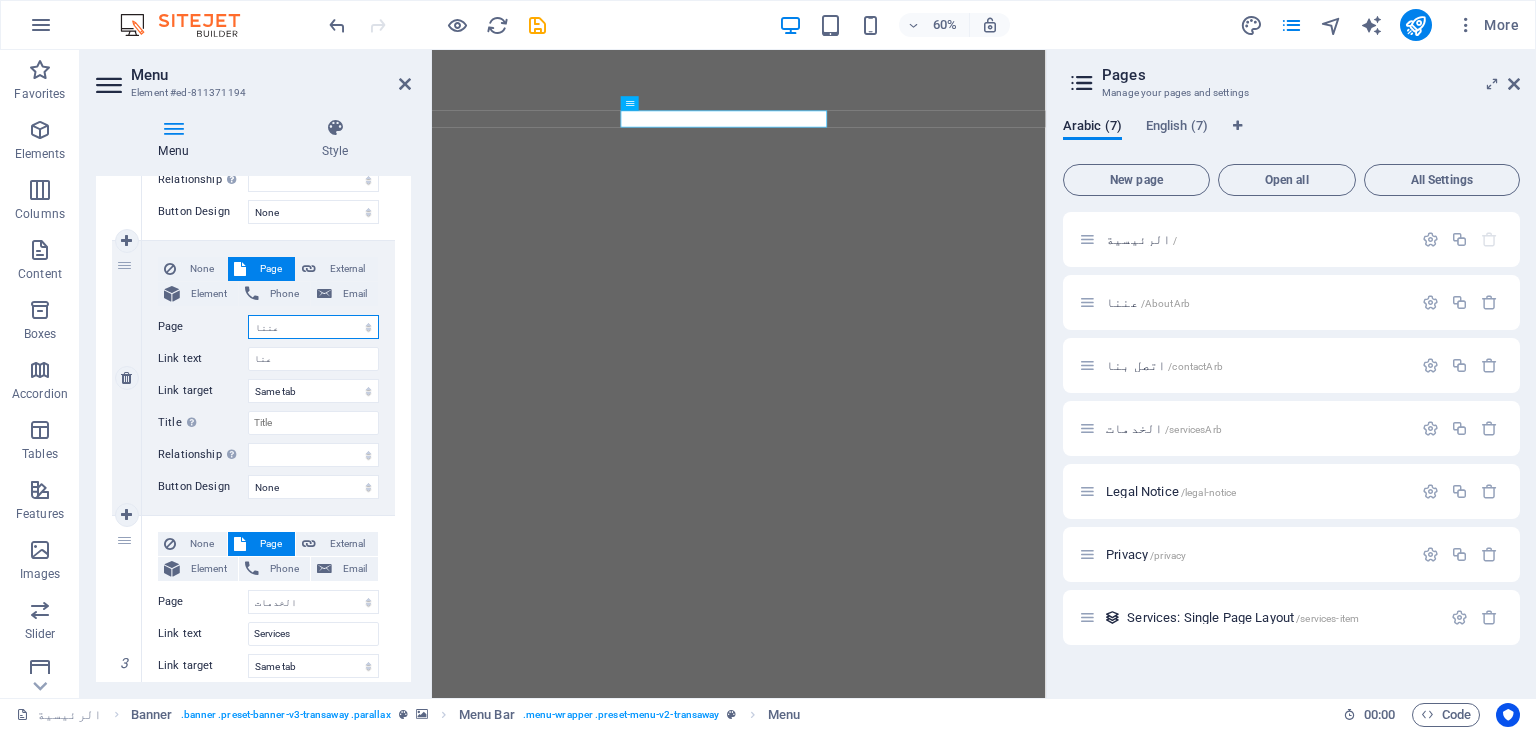 click on "الرئيسية عننا اتصل بنا الخدمات Legal Notice Privacy Start About Contact Services Legal Notice Privacy" at bounding box center [313, 327] 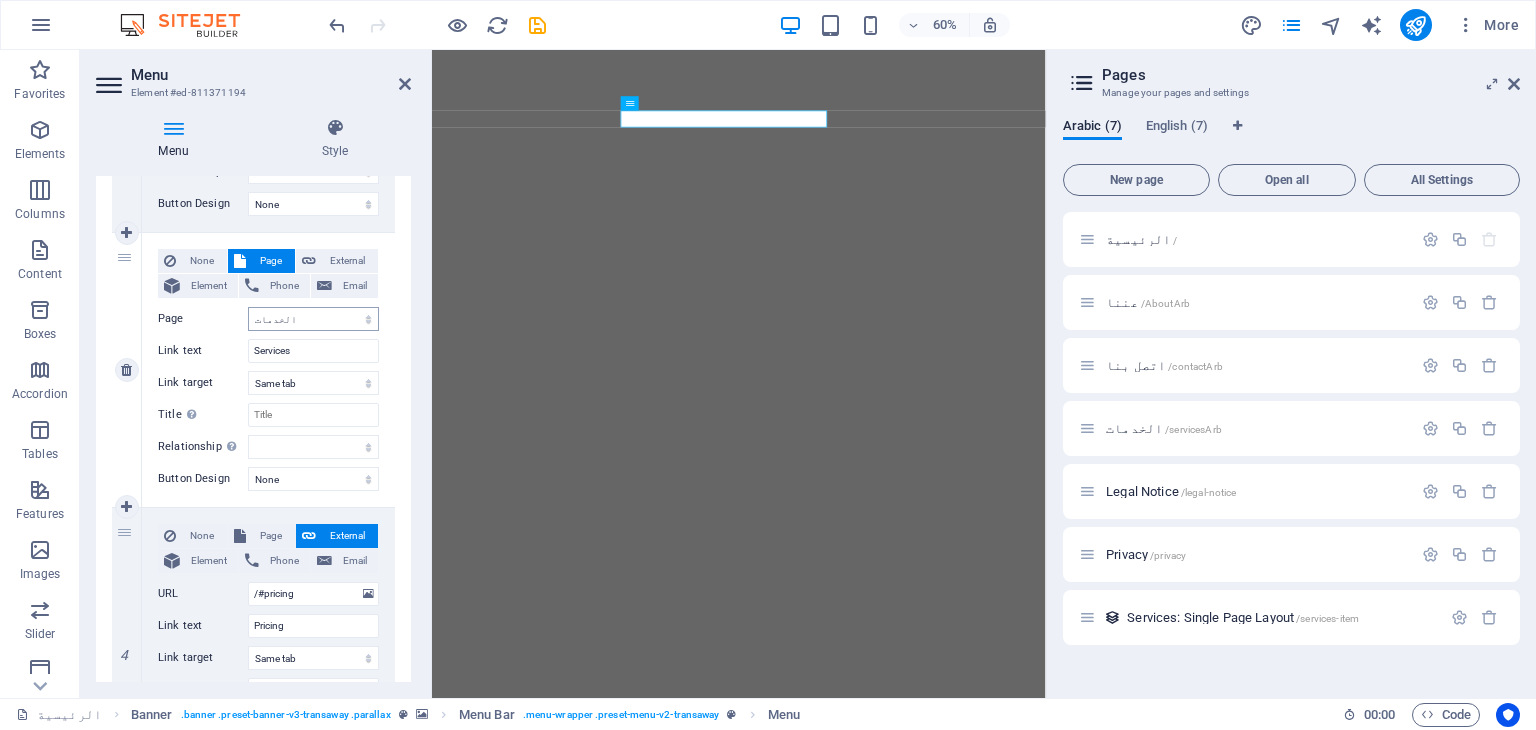 scroll, scrollTop: 700, scrollLeft: 0, axis: vertical 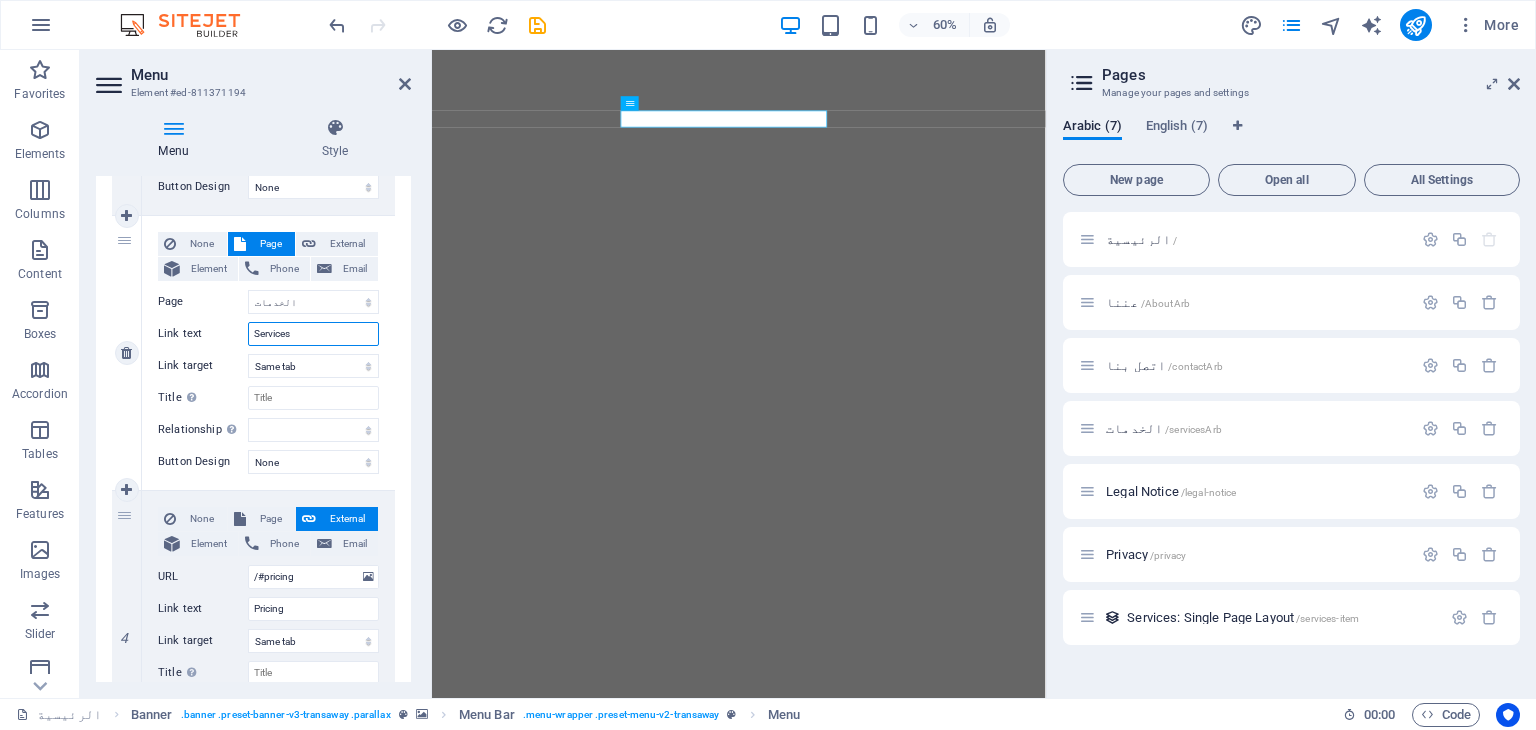 click on "Services" at bounding box center [313, 334] 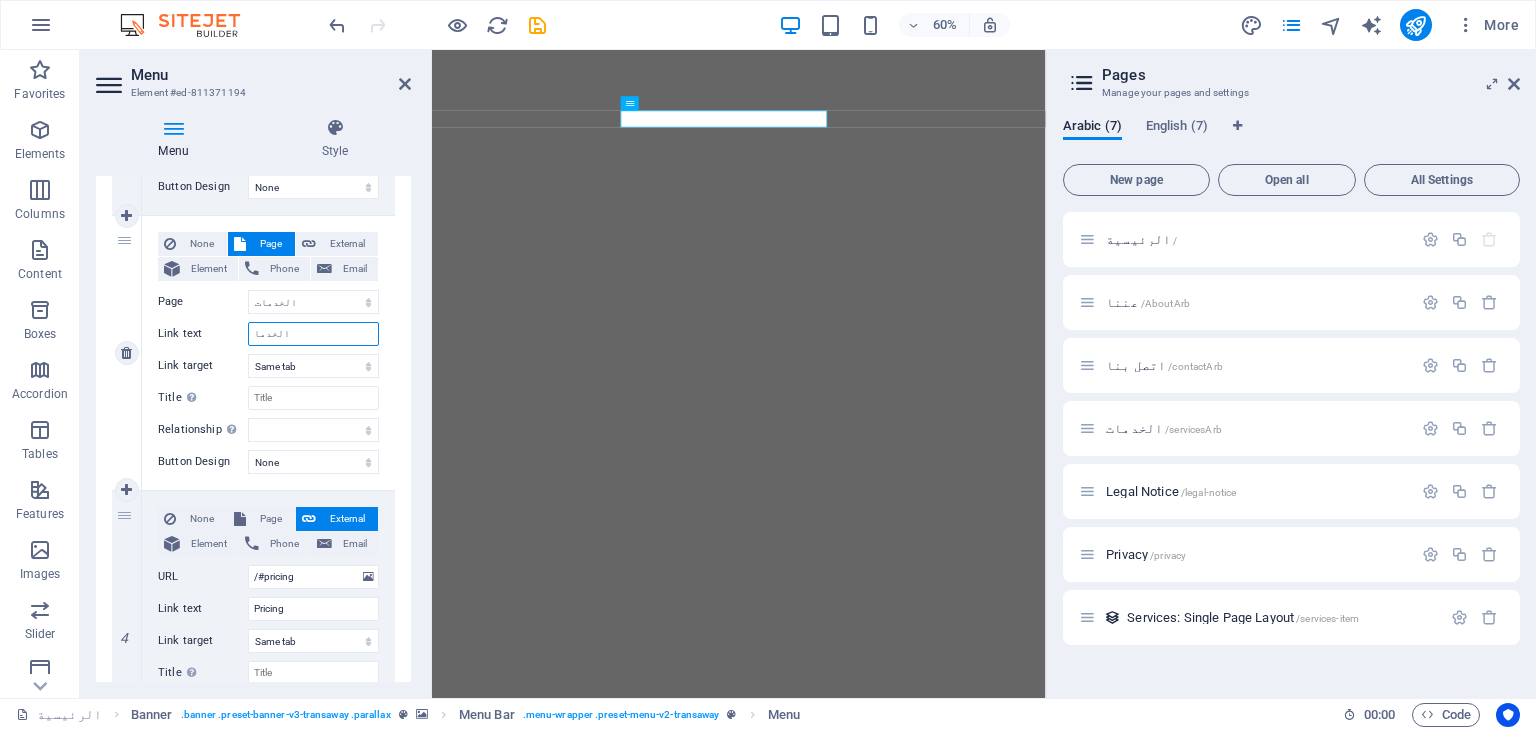 type on "الخدمات" 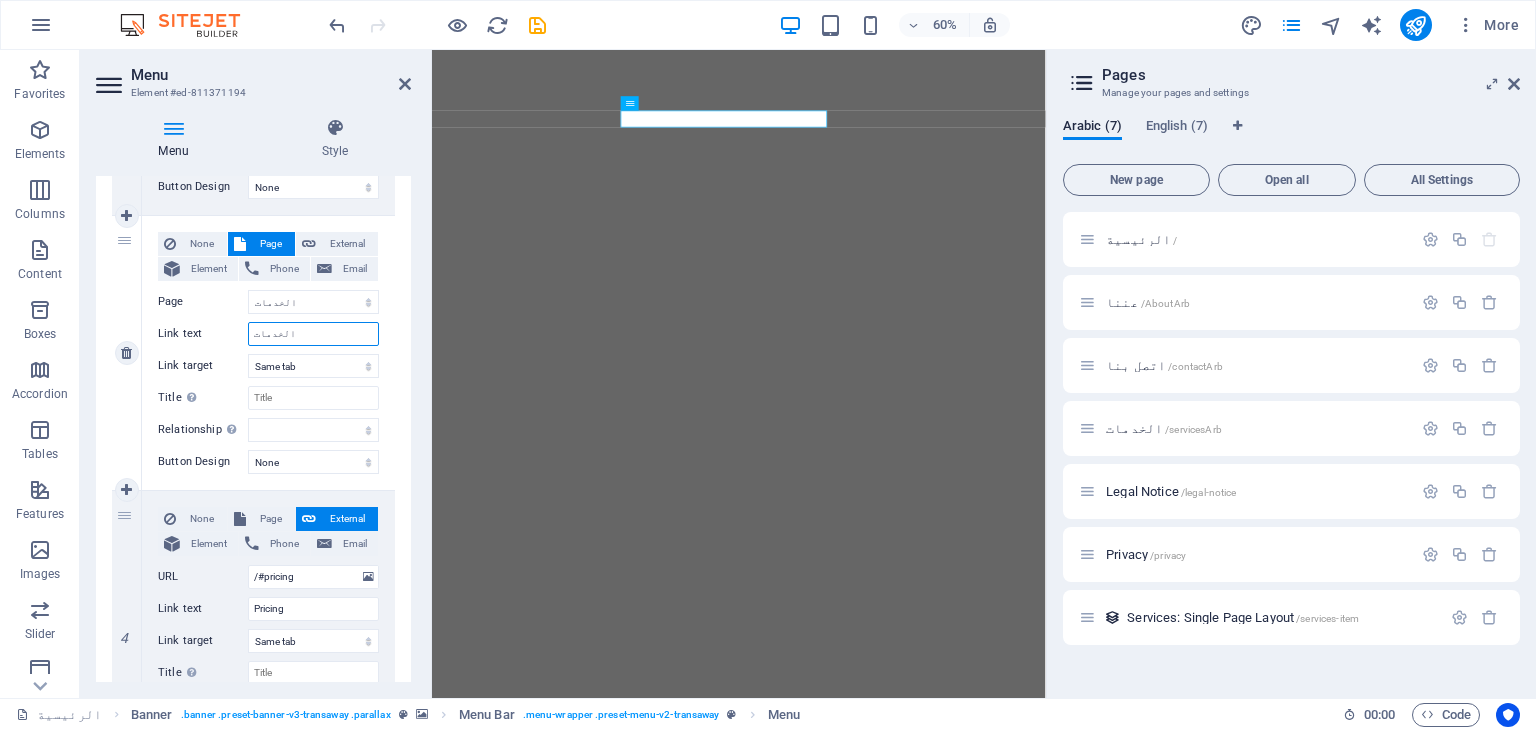 select 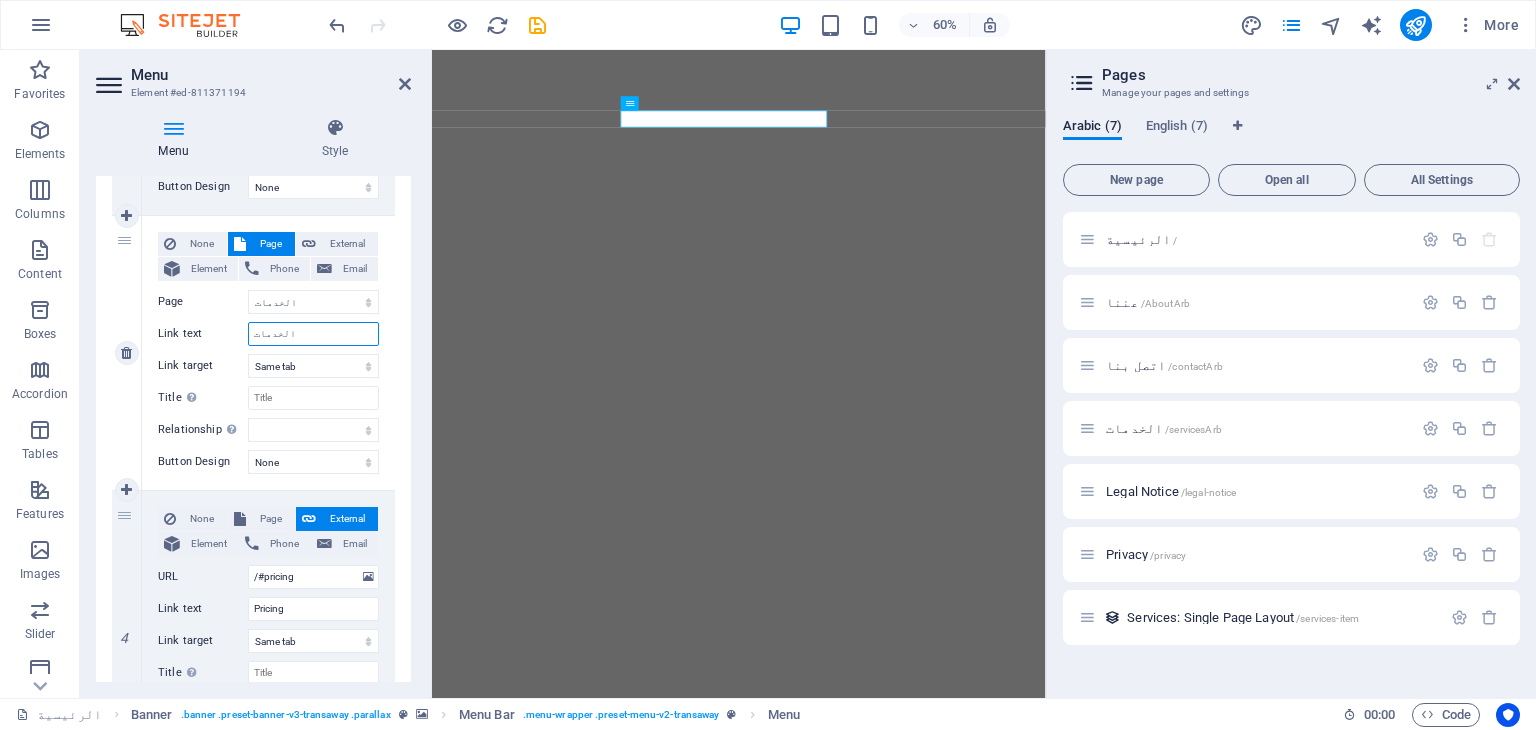 select 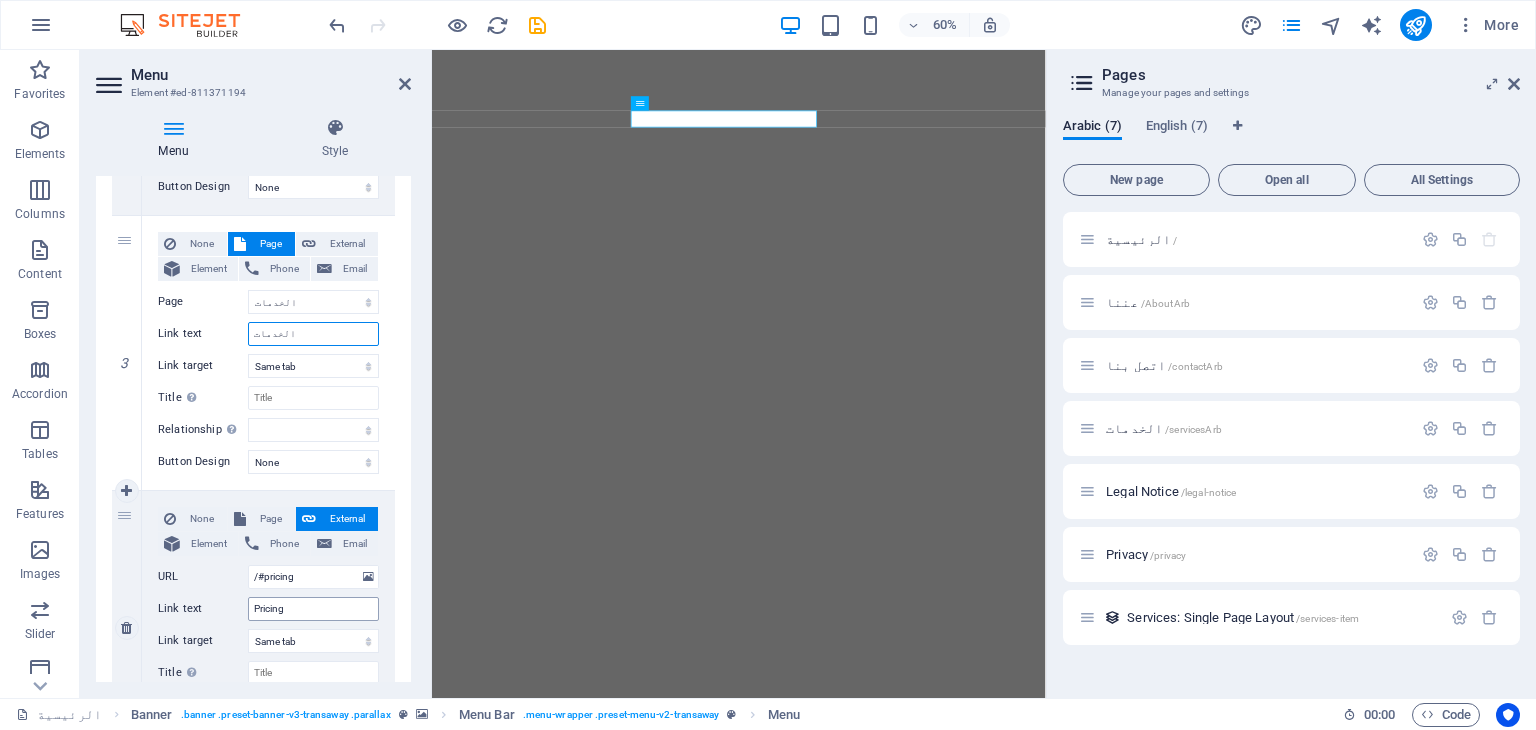 type on "الخدمات" 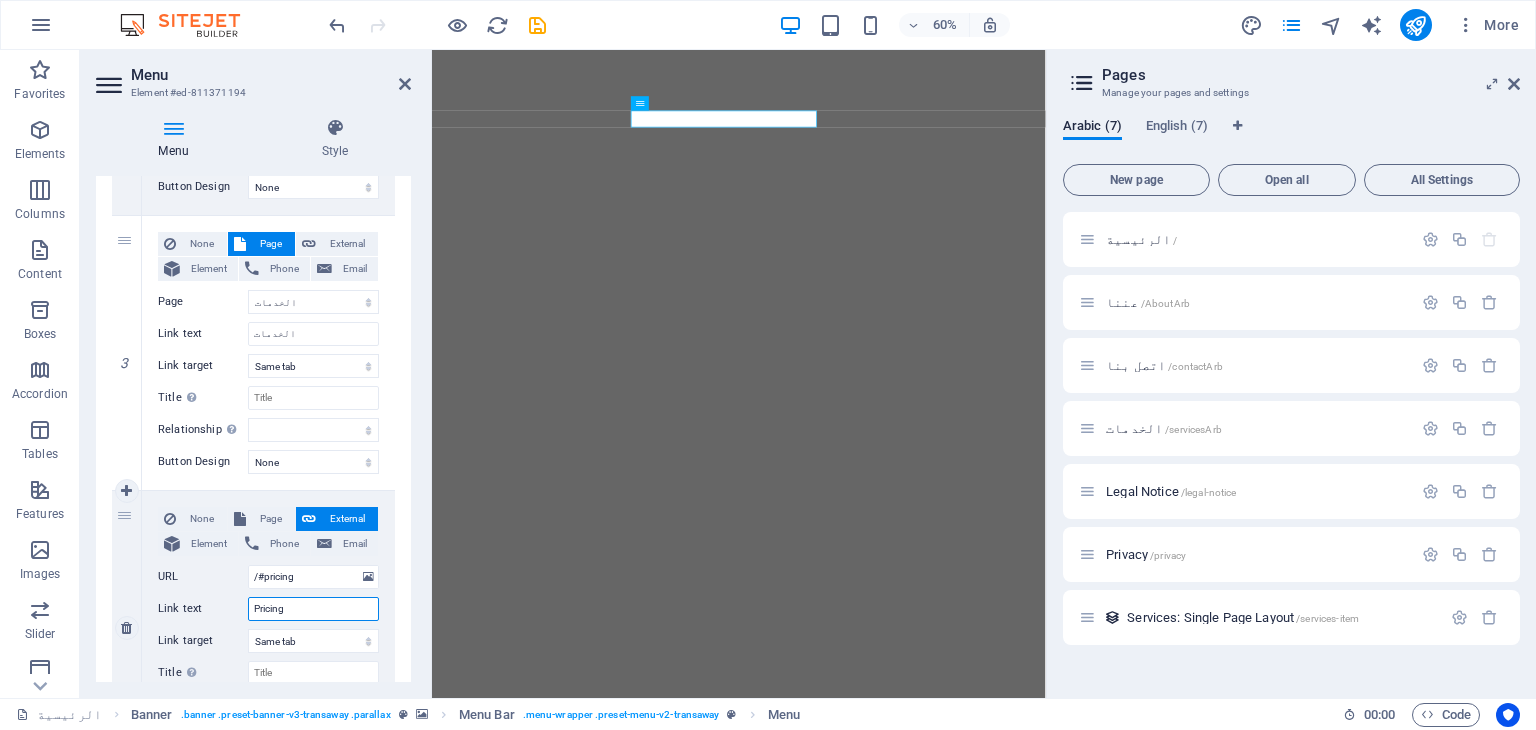 click on "Pricing" at bounding box center (313, 609) 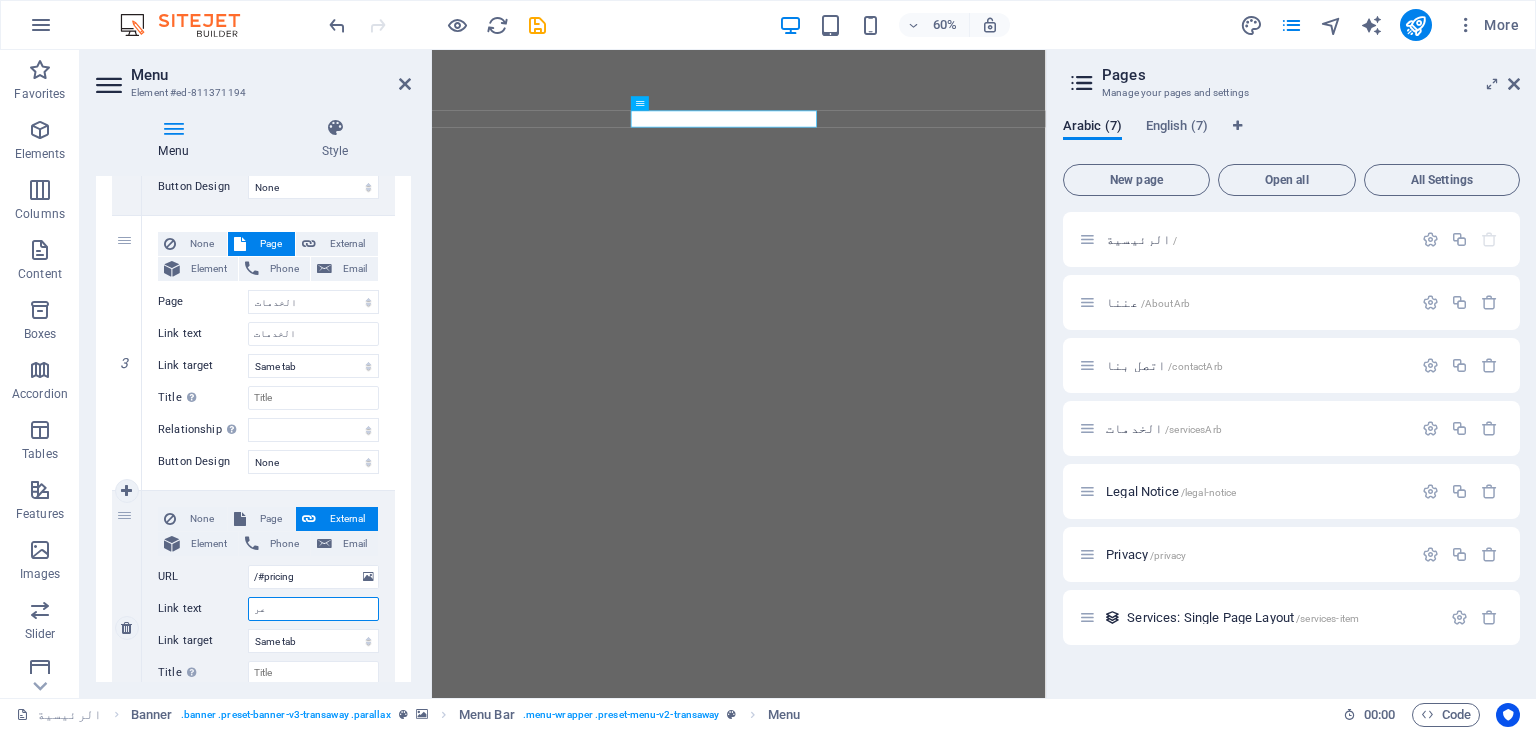 type on "عرو" 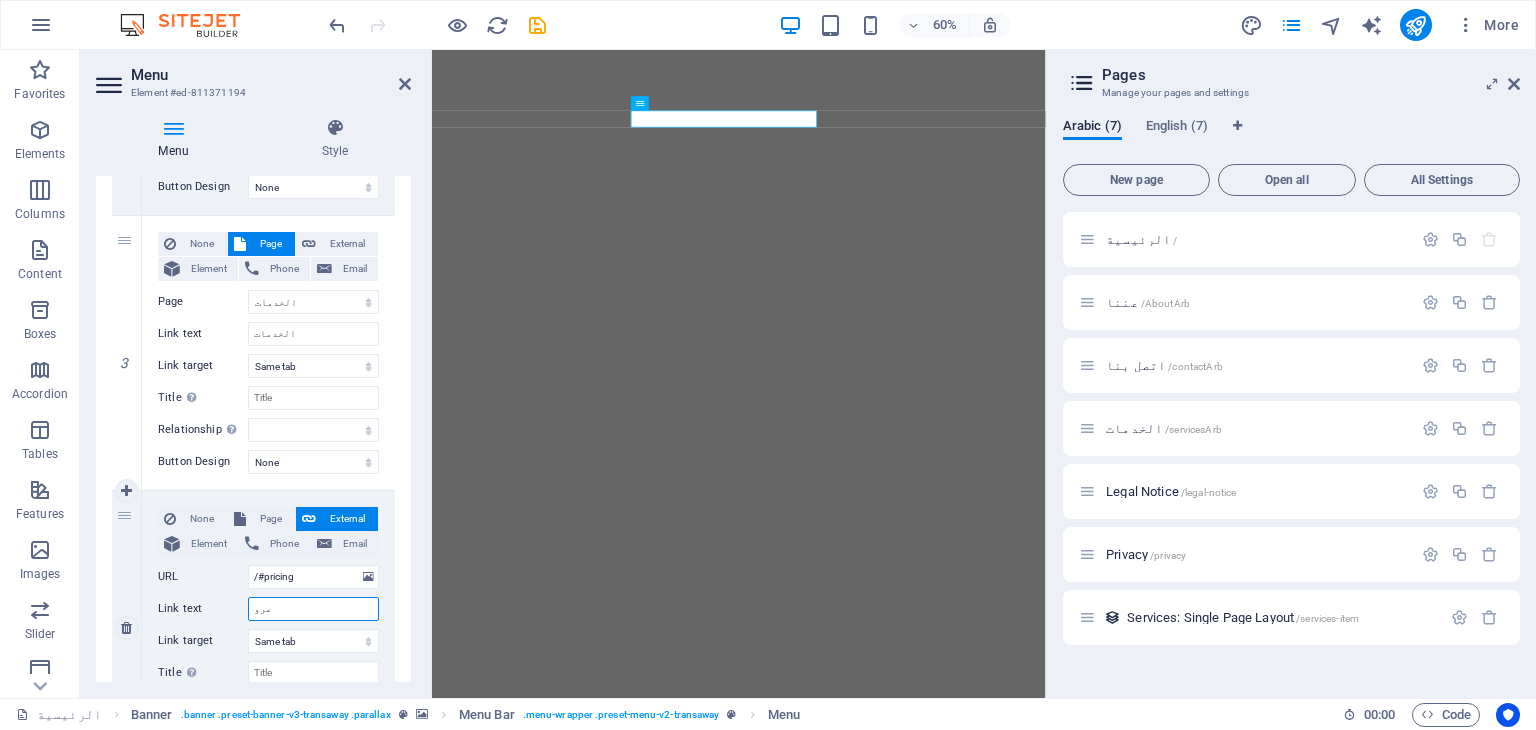 select 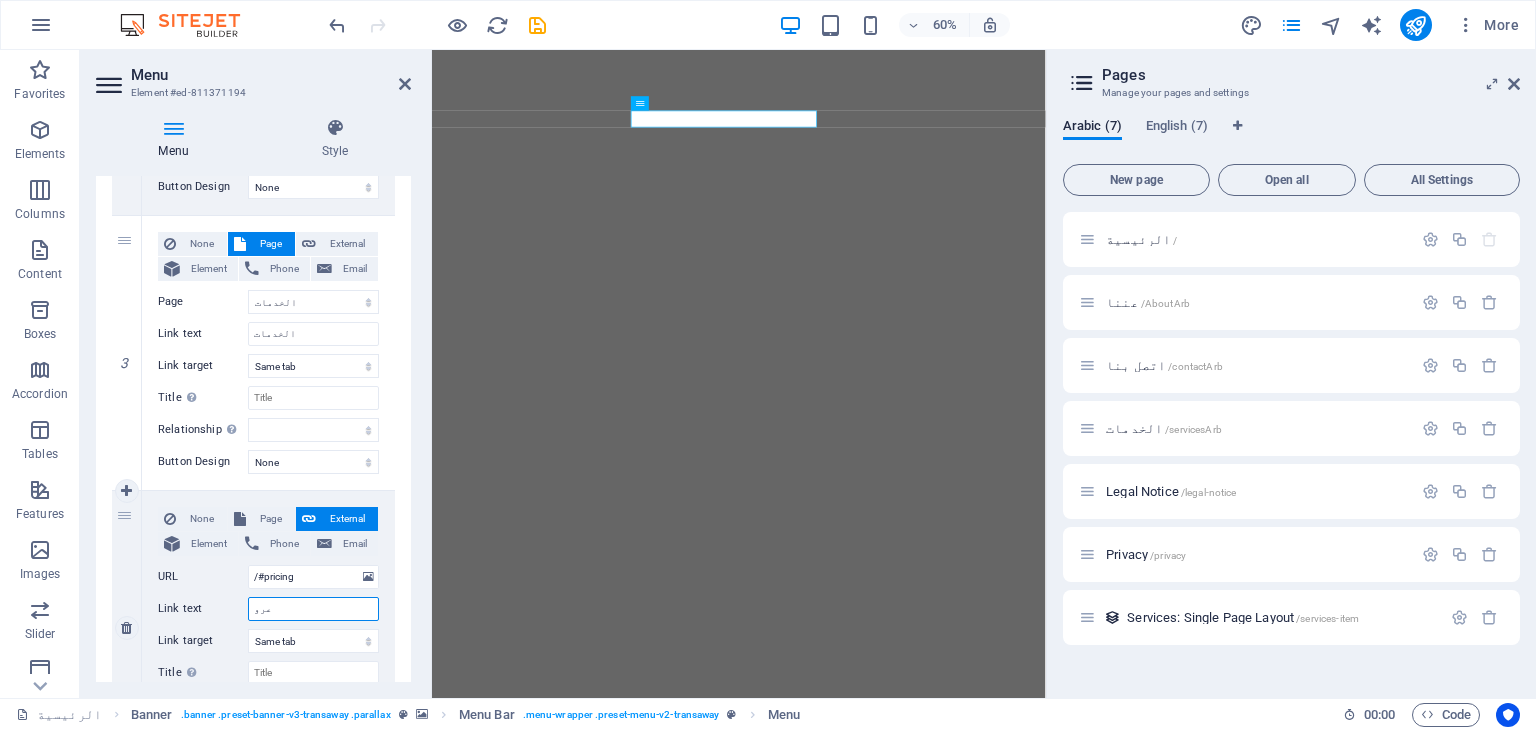 type on "عروض" 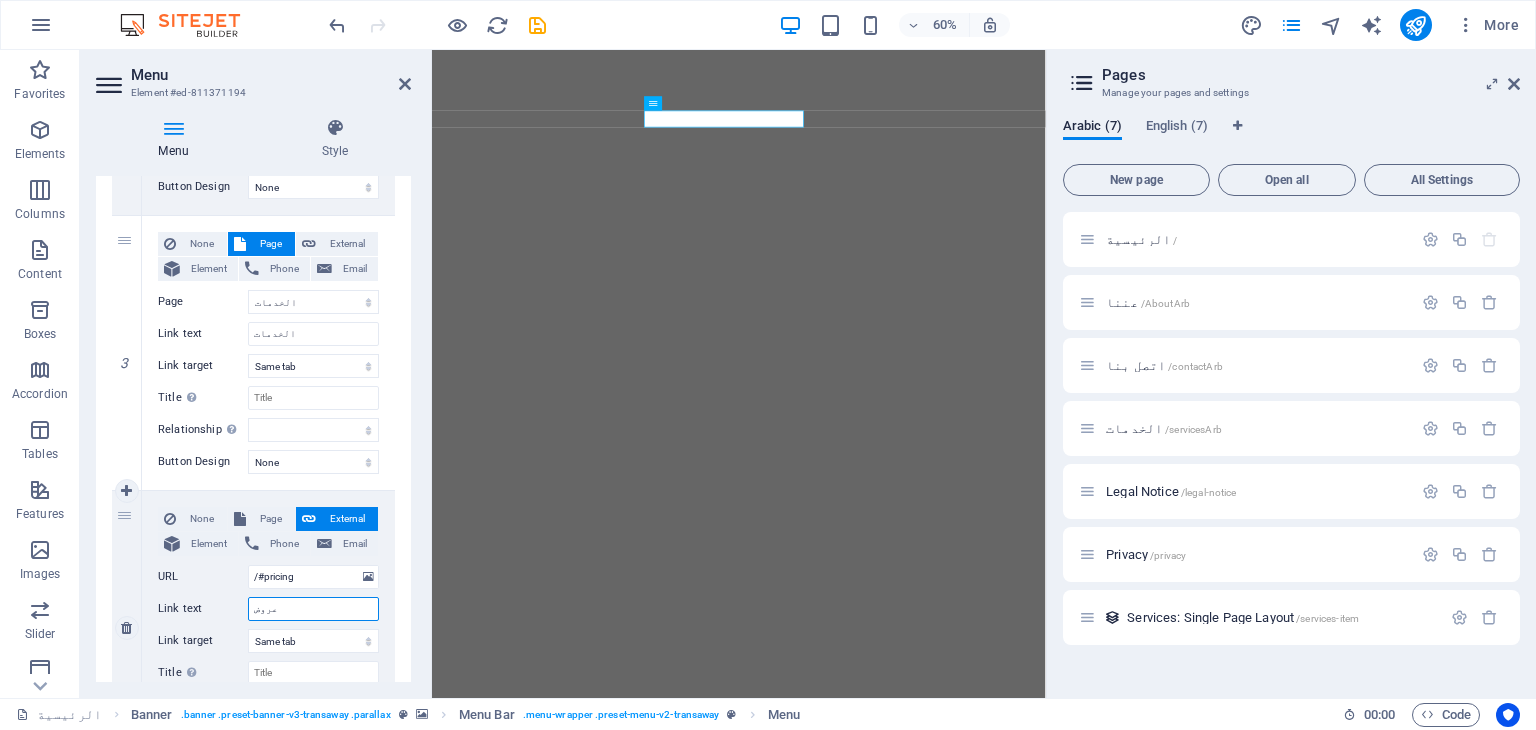 select 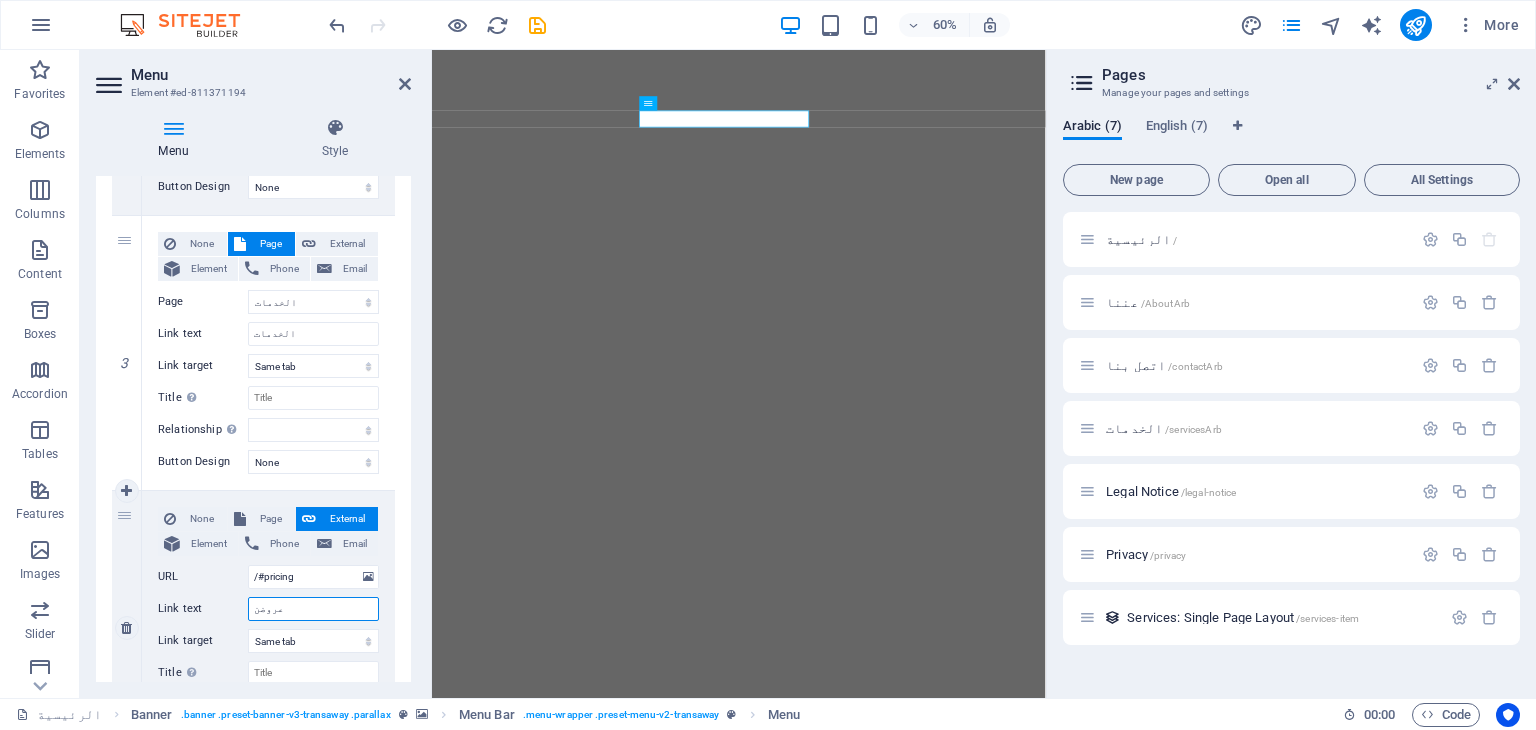 type on "عروضنا" 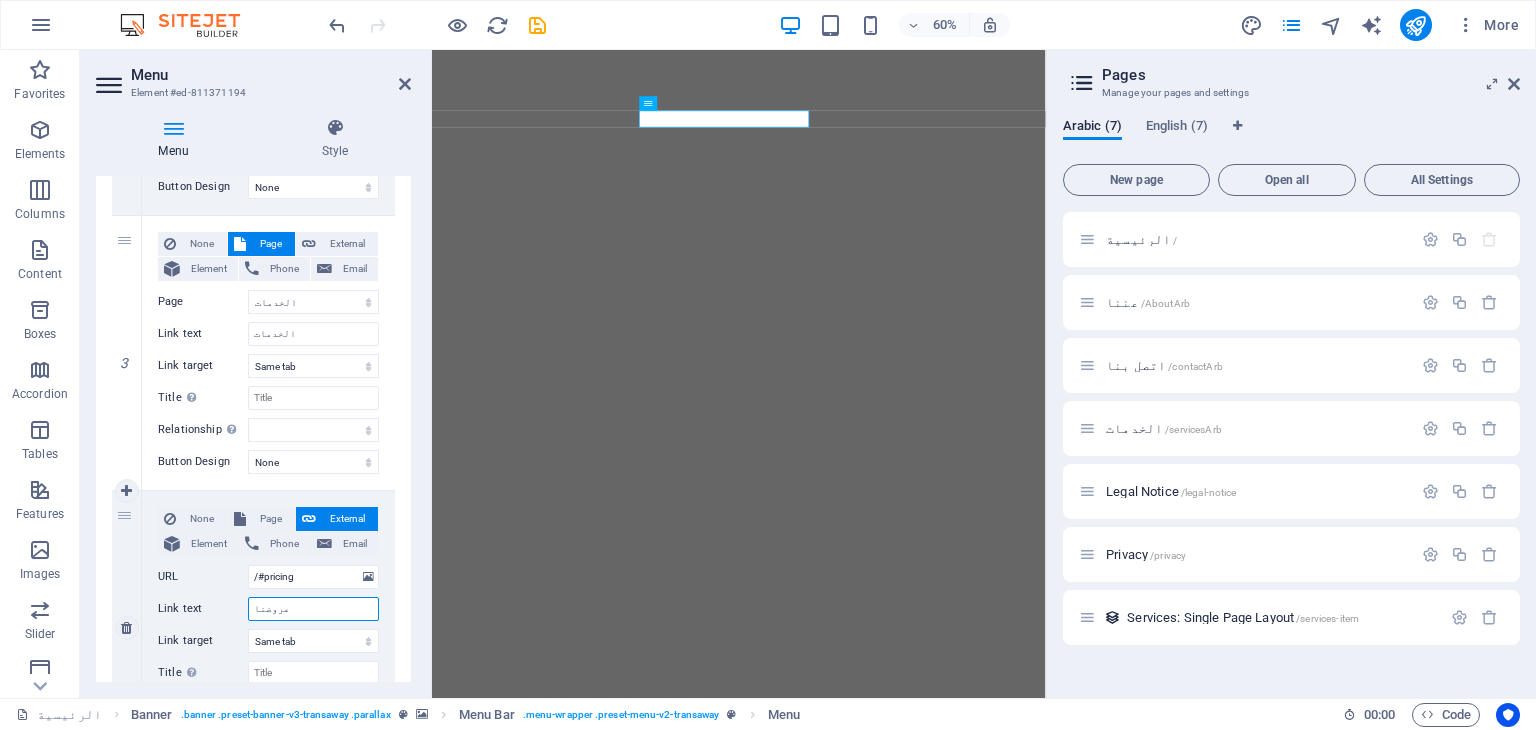 select 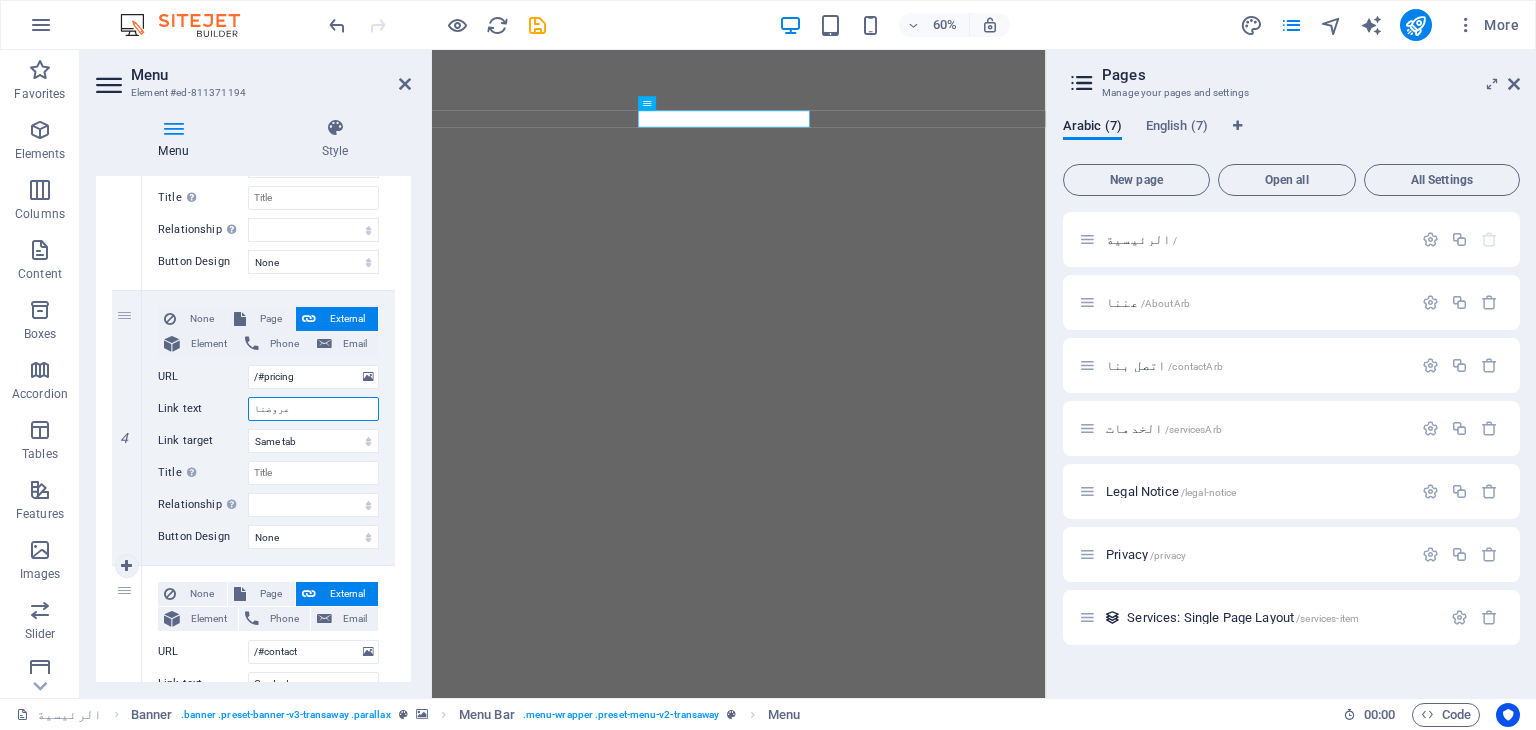 scroll, scrollTop: 1000, scrollLeft: 0, axis: vertical 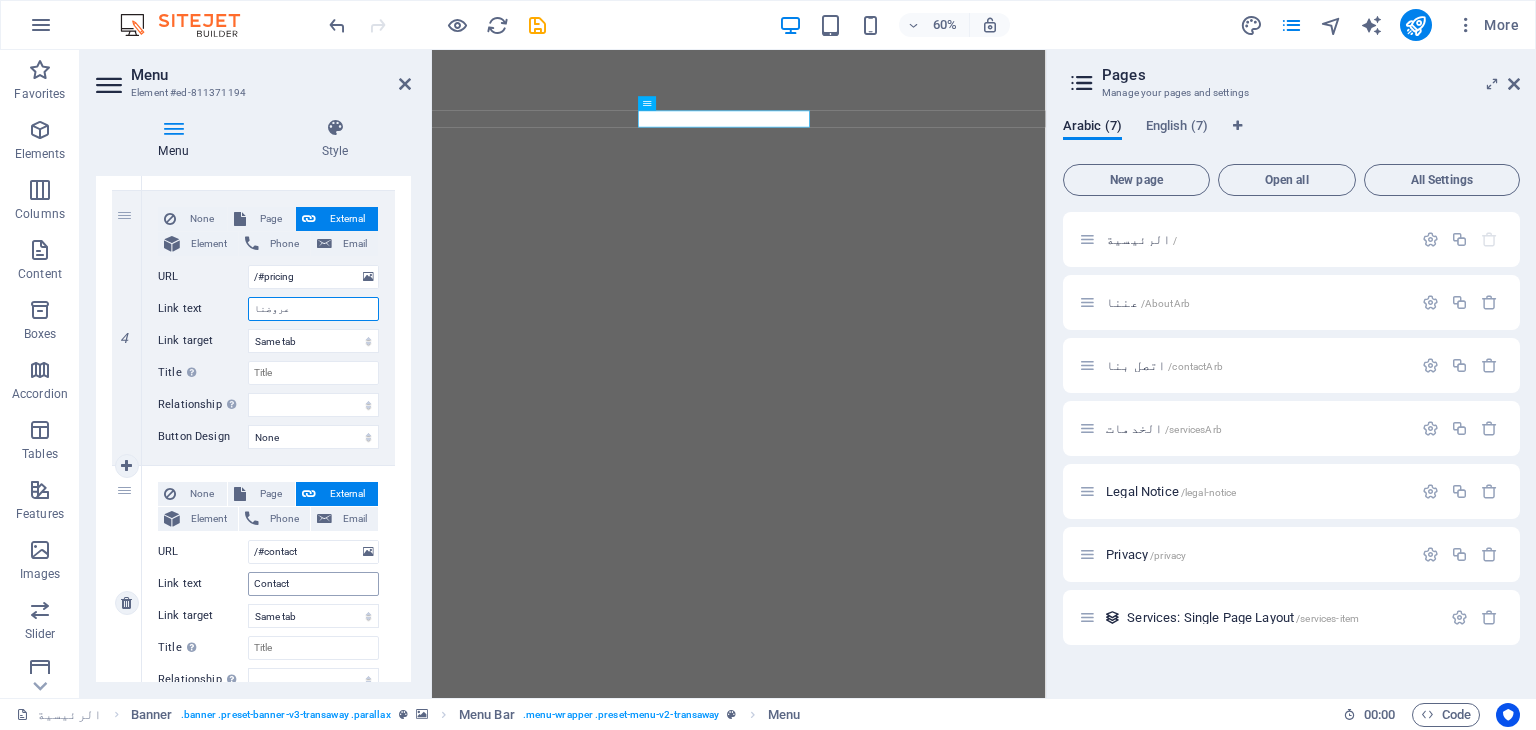 type on "عروضنا" 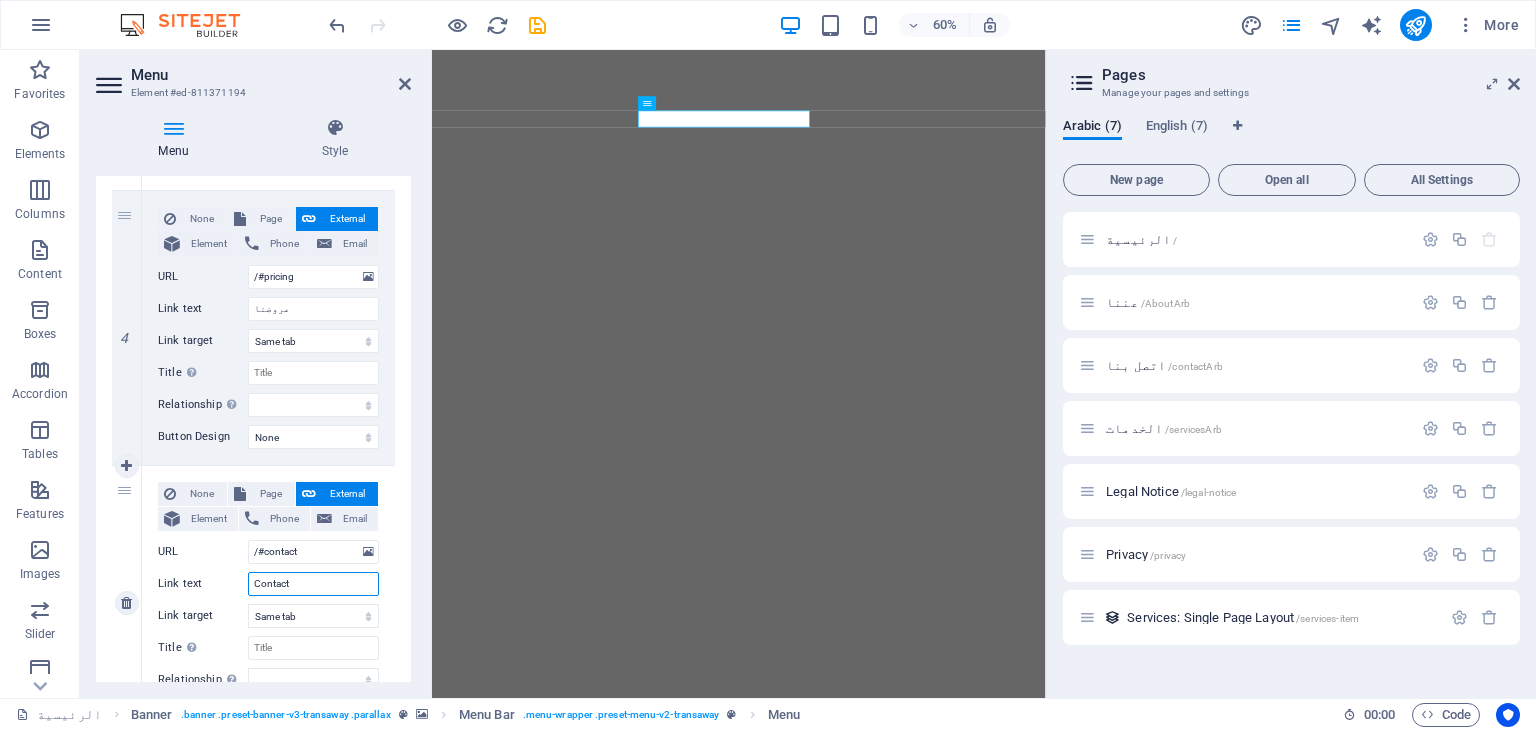 click on "Contact" at bounding box center [313, 584] 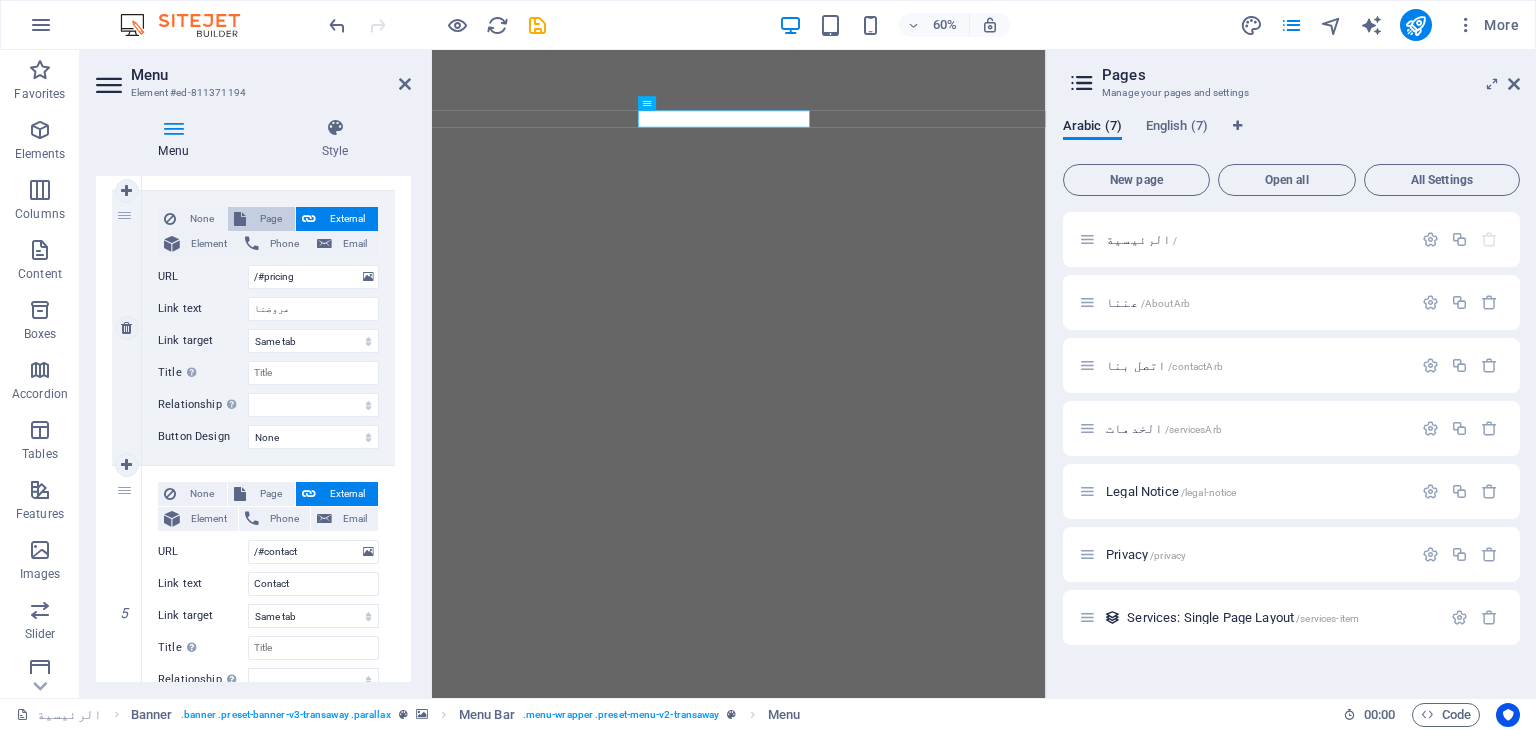 click on "Page" at bounding box center (270, 219) 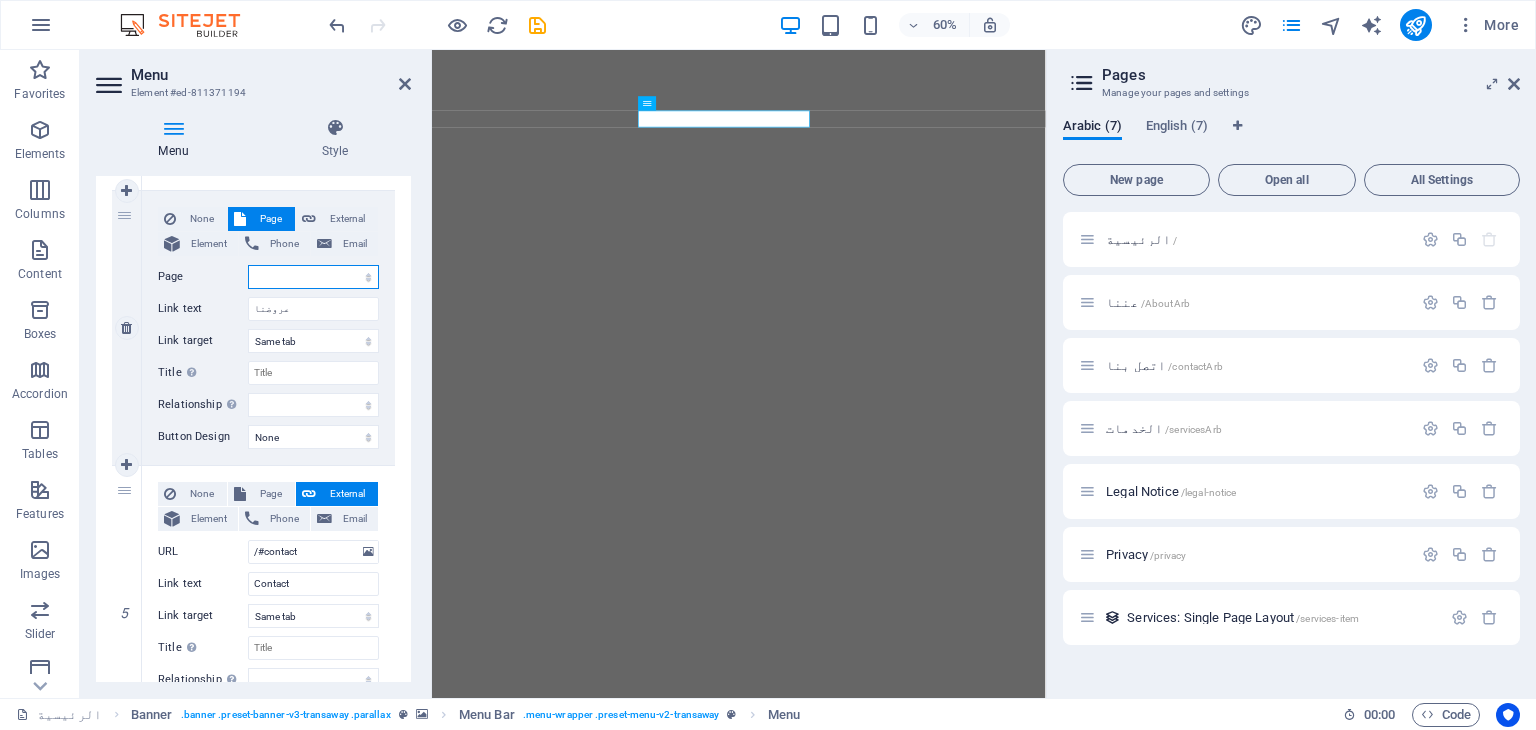 click on "الرئيسية عننا اتصل بنا الخدمات Legal Notice Privacy Start About Contact Services Legal Notice Privacy" at bounding box center [313, 277] 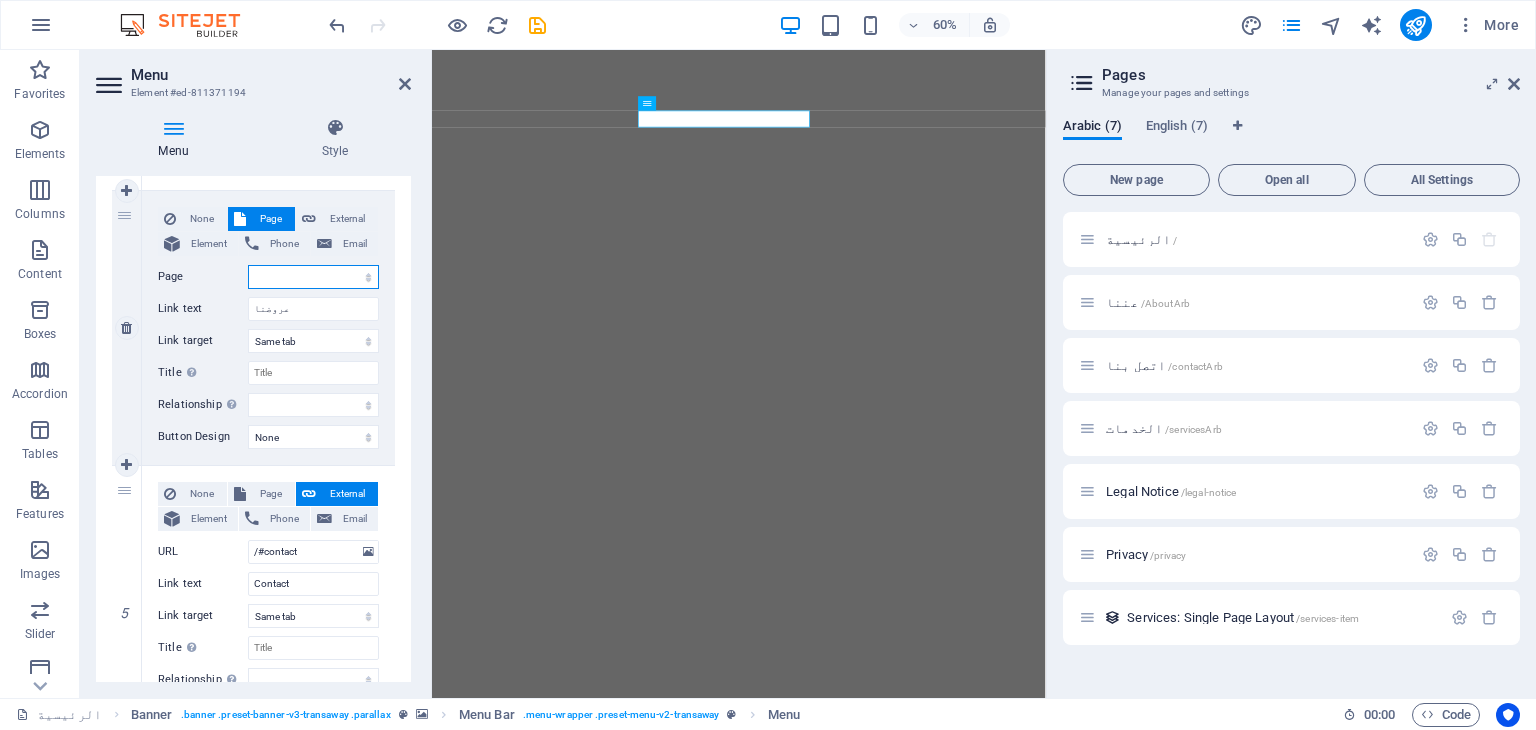 select on "3" 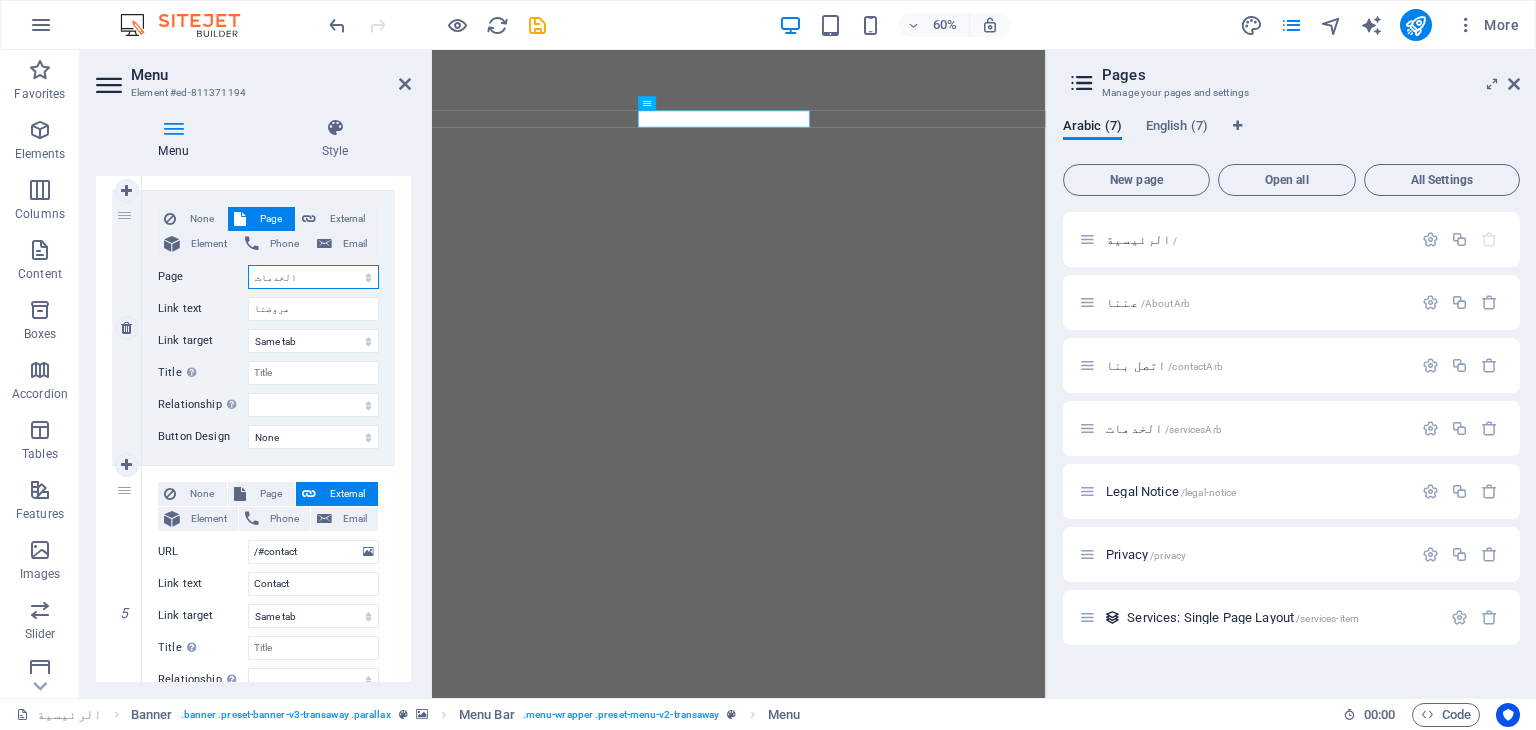 click on "الرئيسية عننا اتصل بنا الخدمات Legal Notice Privacy Start About Contact Services Legal Notice Privacy" at bounding box center [313, 277] 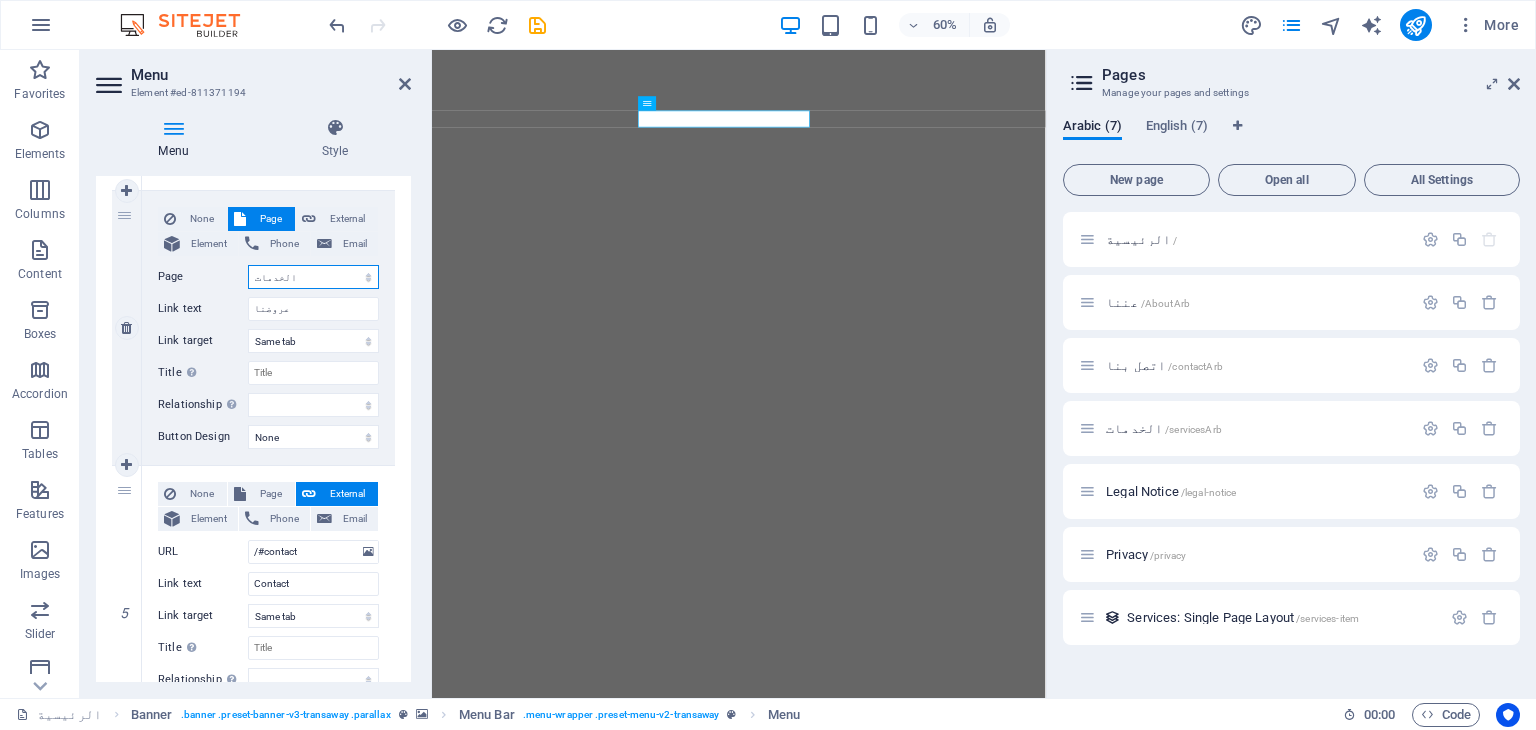 click on "الرئيسية عننا اتصل بنا الخدمات Legal Notice Privacy Start About Contact Services Legal Notice Privacy" at bounding box center [313, 277] 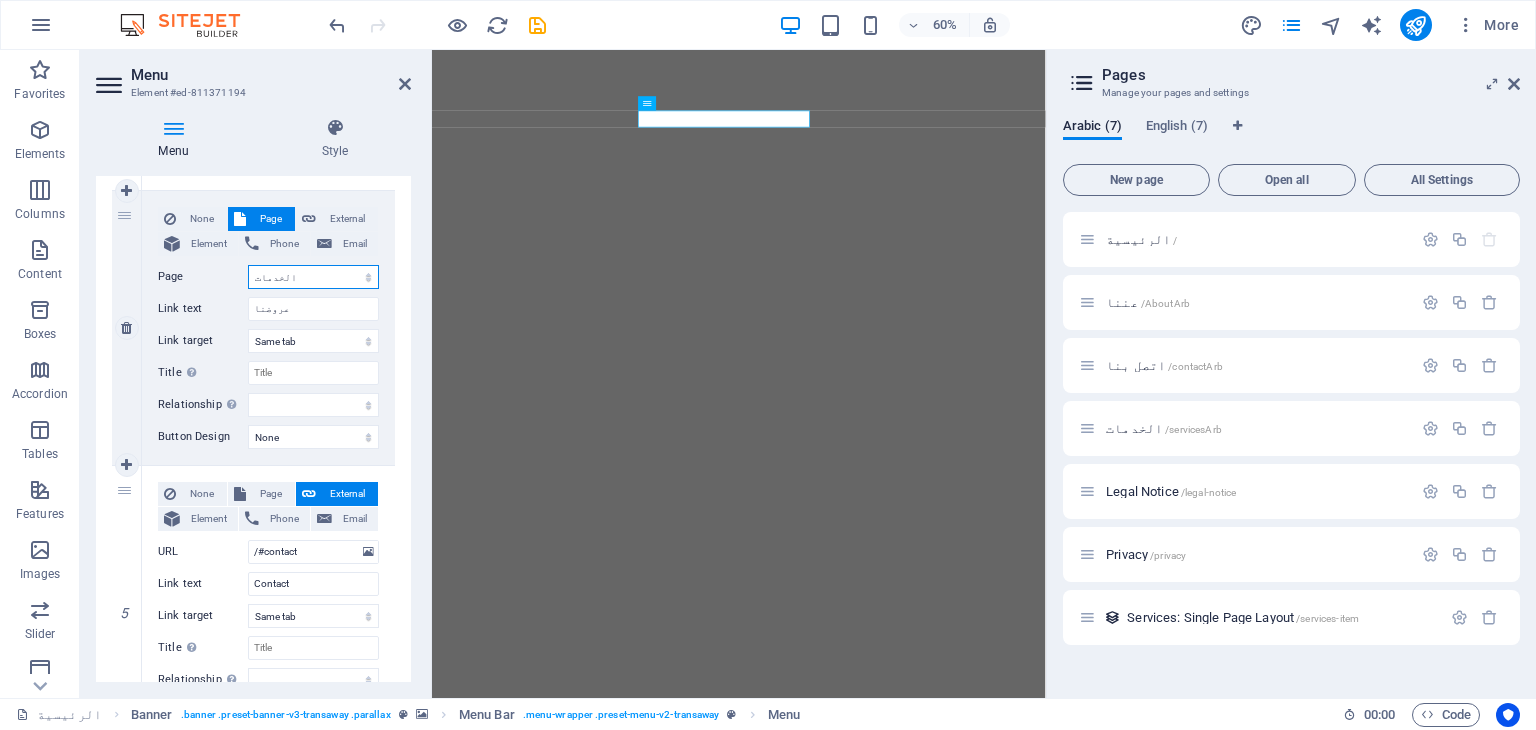 click on "الرئيسية عننا اتصل بنا الخدمات Legal Notice Privacy Start About Contact Services Legal Notice Privacy" at bounding box center (313, 277) 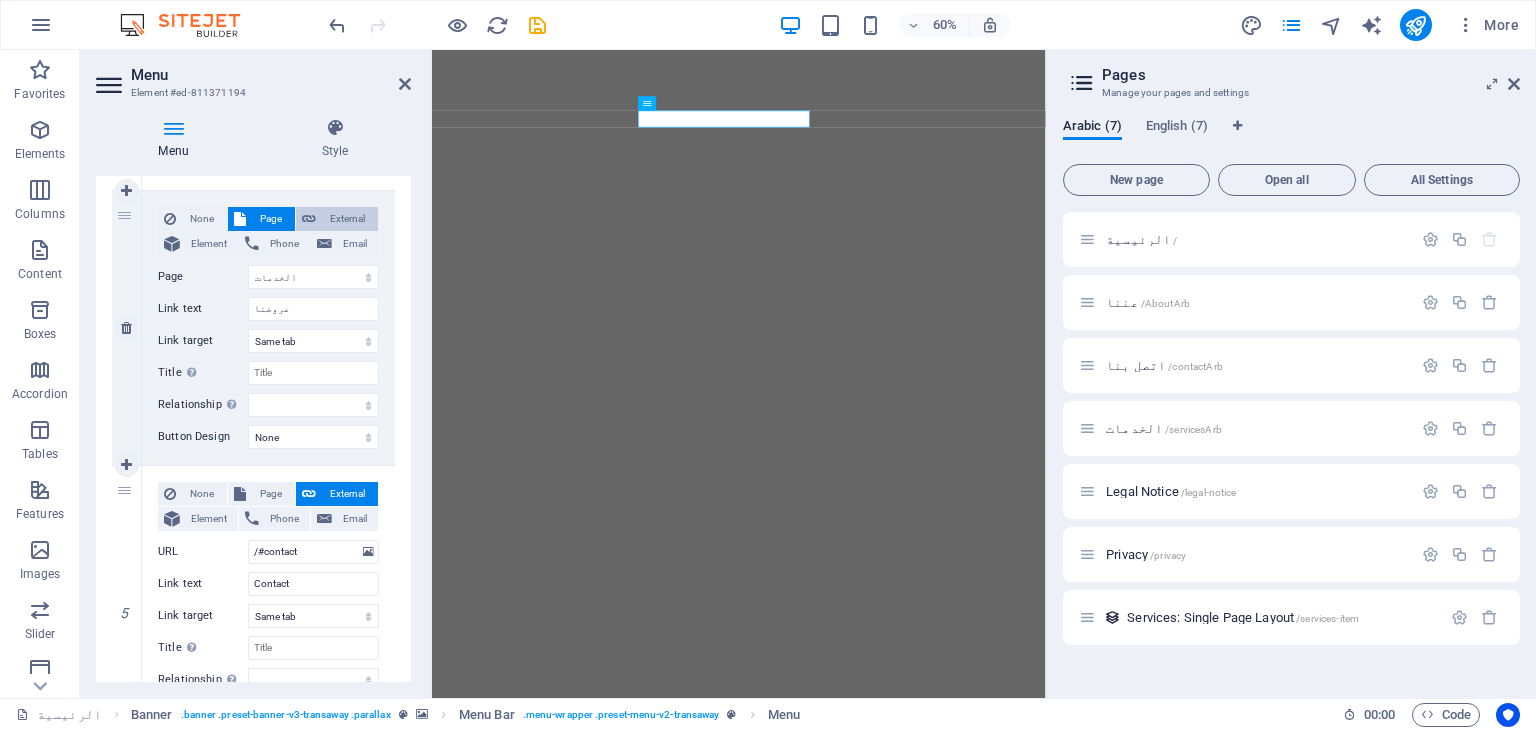 click on "External" at bounding box center (347, 219) 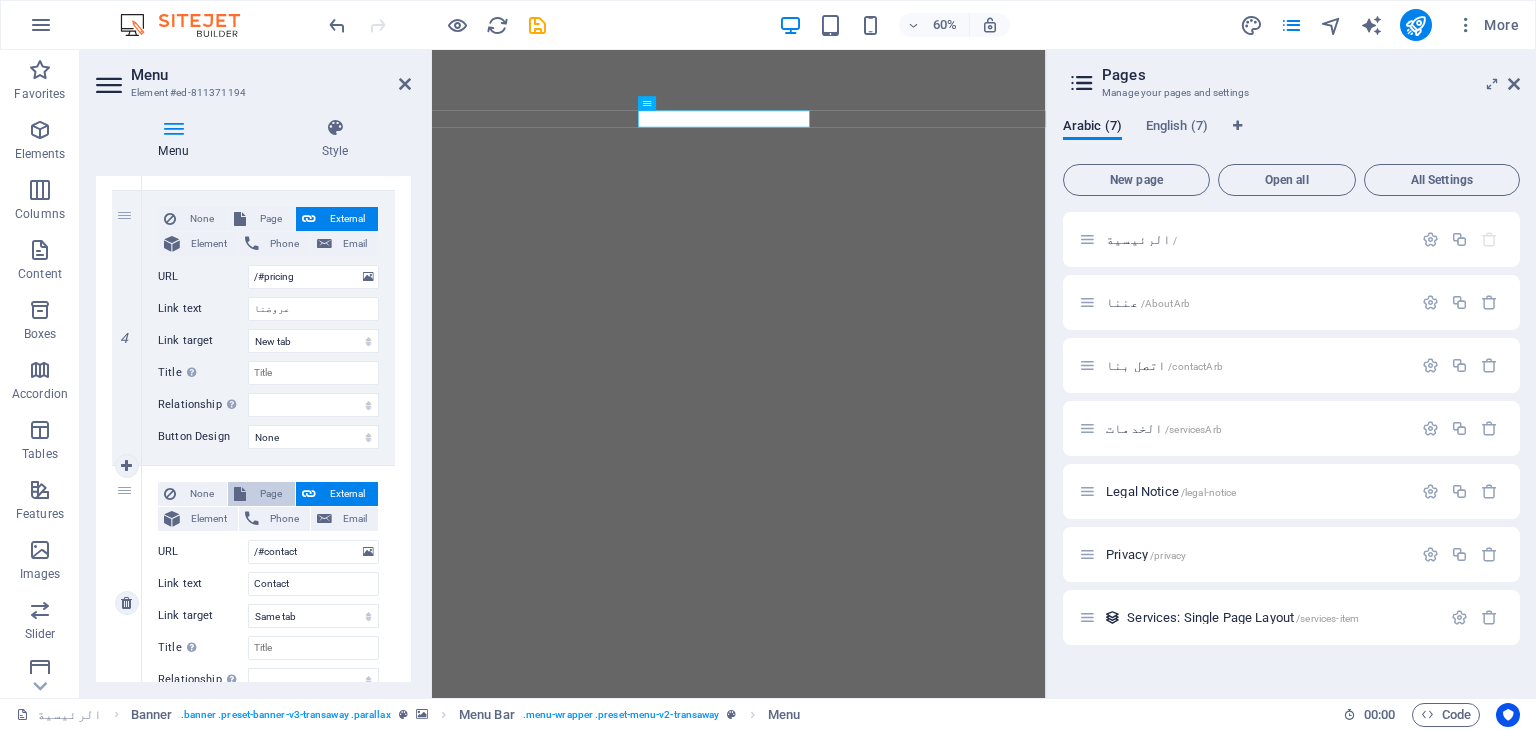 click on "Page" at bounding box center [270, 494] 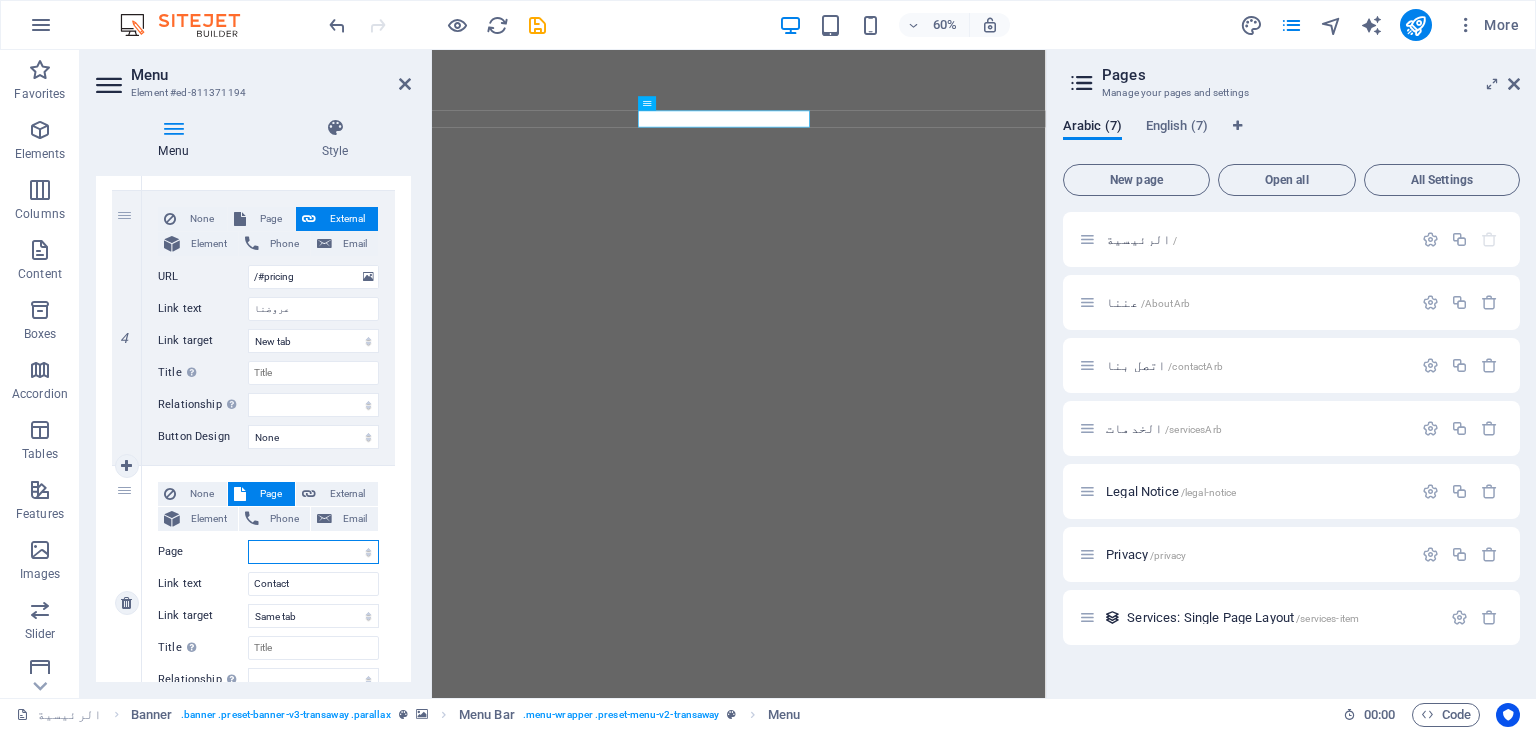 click on "الرئيسية عننا اتصل بنا الخدمات Legal Notice Privacy Start About Contact Services Legal Notice Privacy" at bounding box center (313, 552) 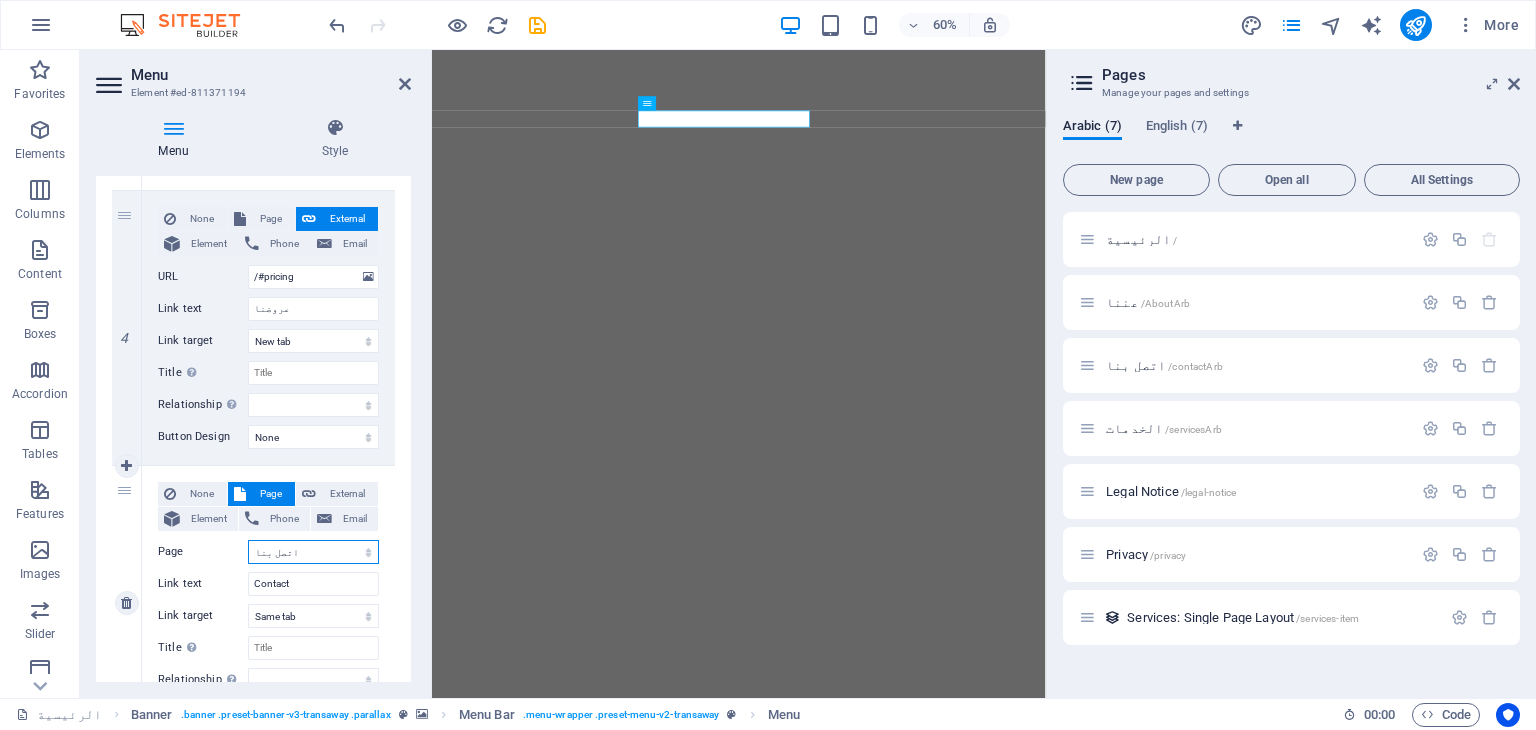 click on "الرئيسية عننا اتصل بنا الخدمات Legal Notice Privacy Start About Contact Services Legal Notice Privacy" at bounding box center (313, 552) 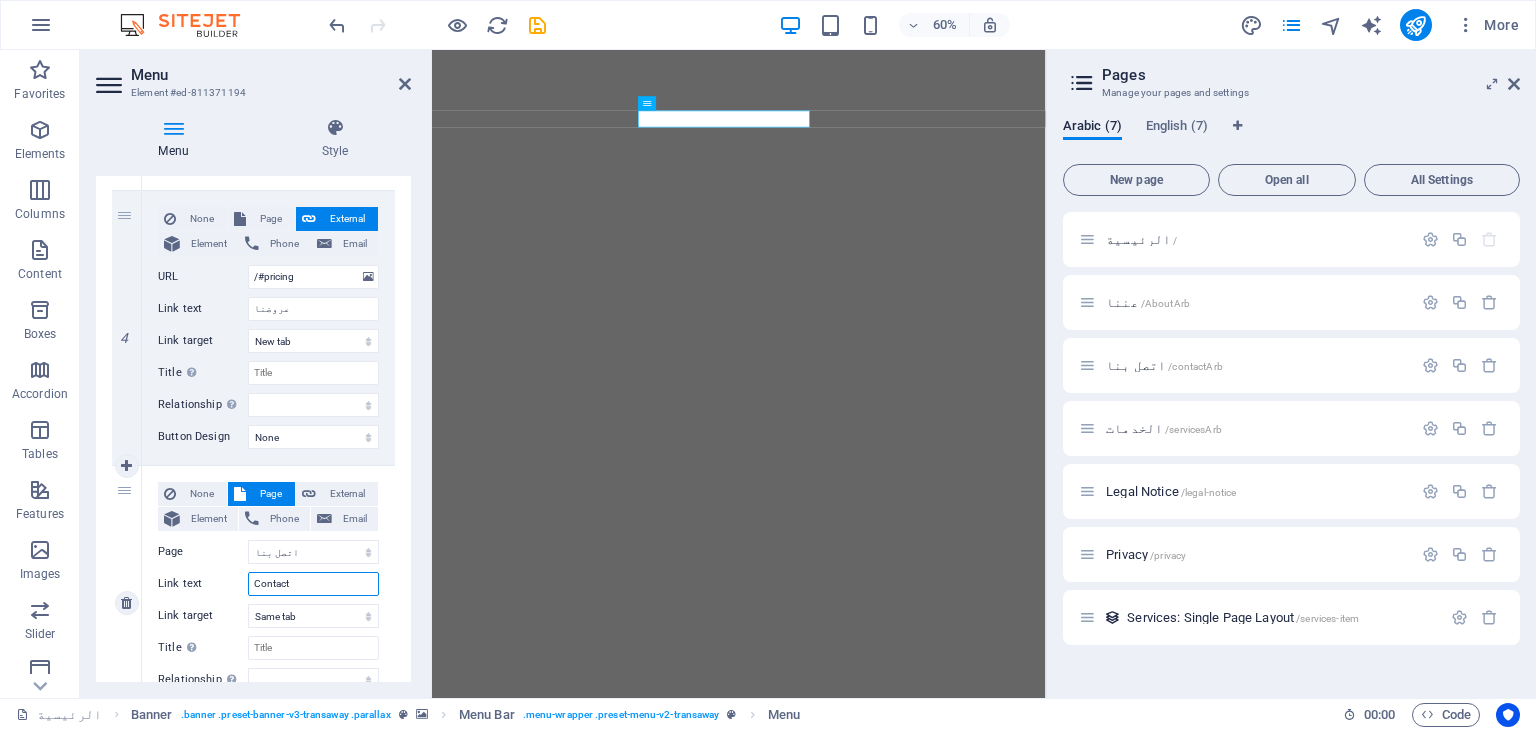 click on "Contact" at bounding box center (313, 584) 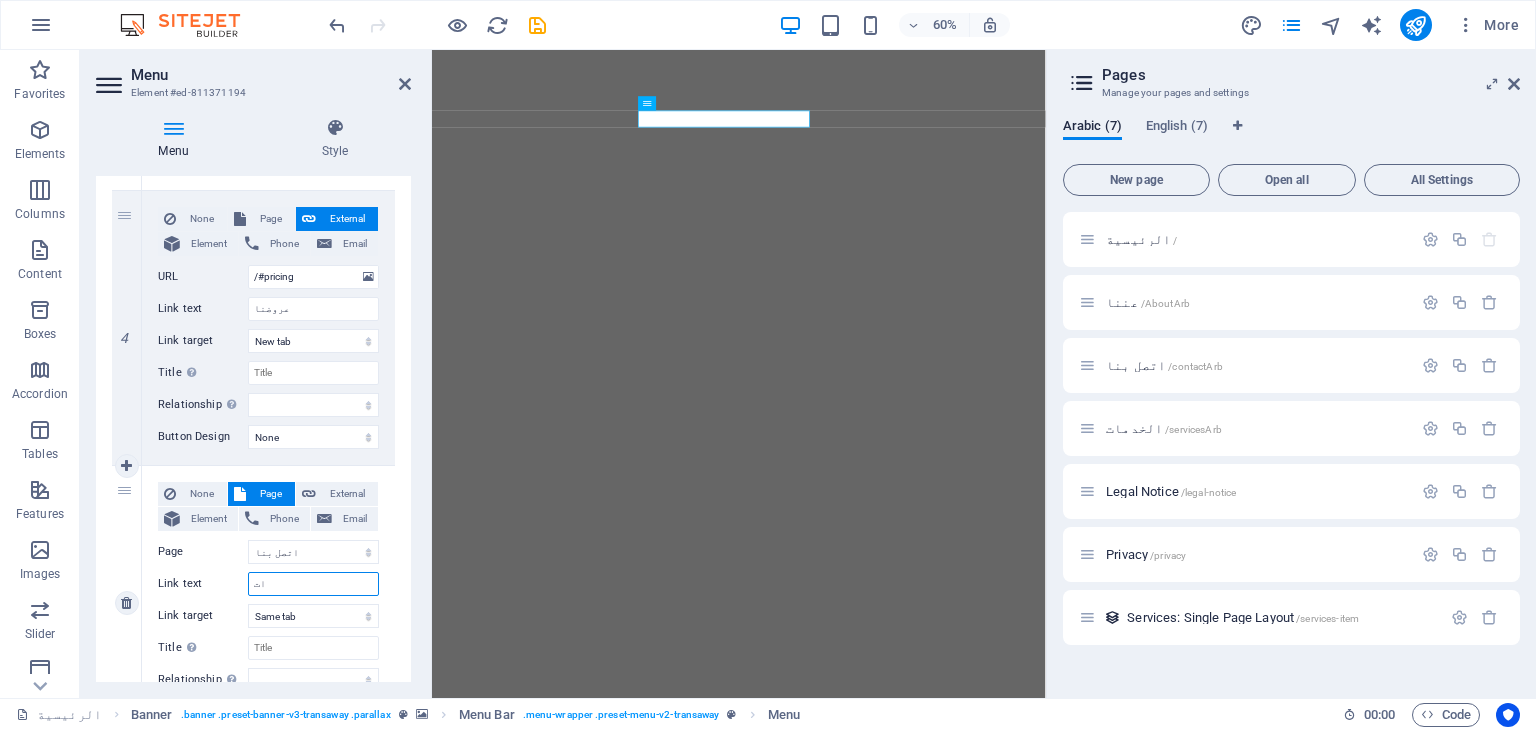 type on "ا" 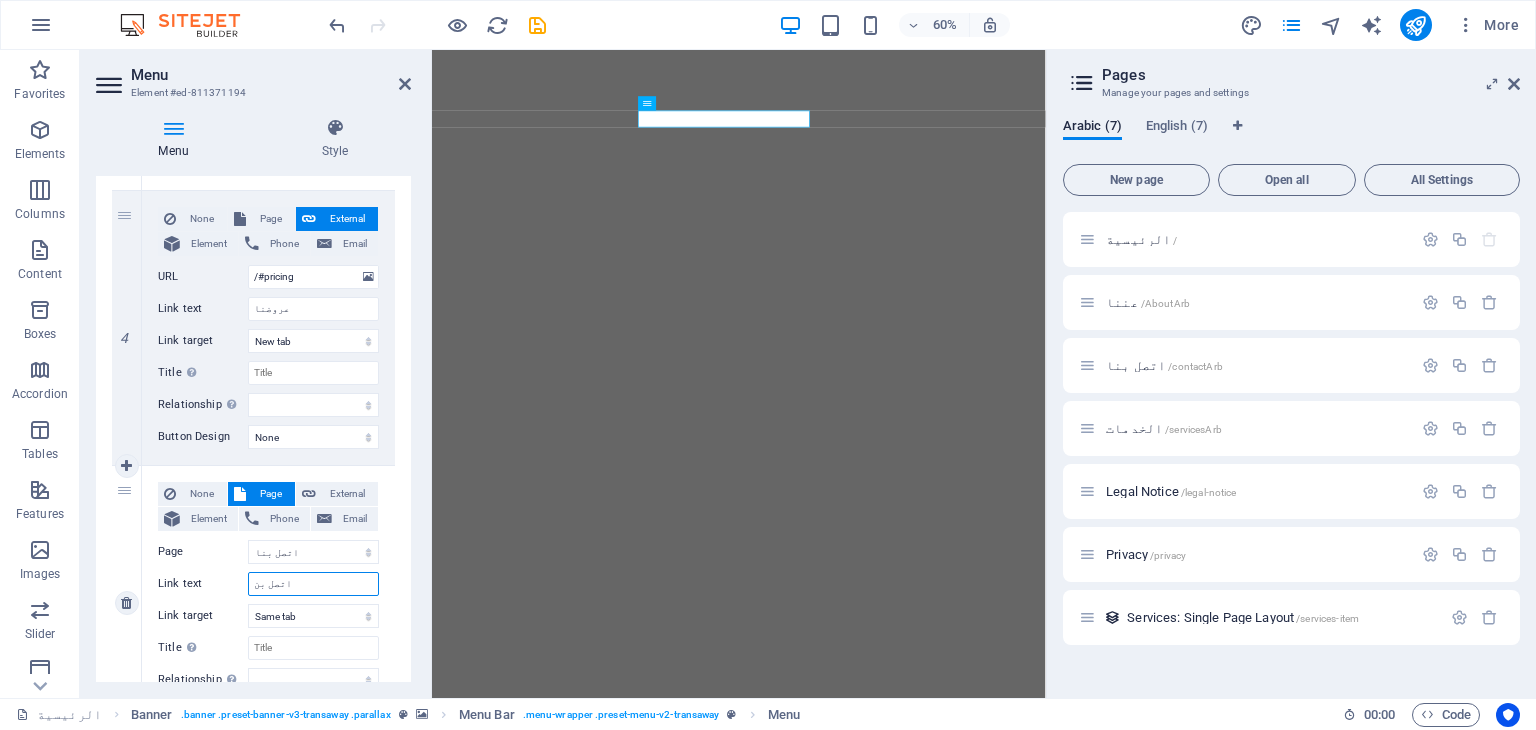 type on "اتصل بنا" 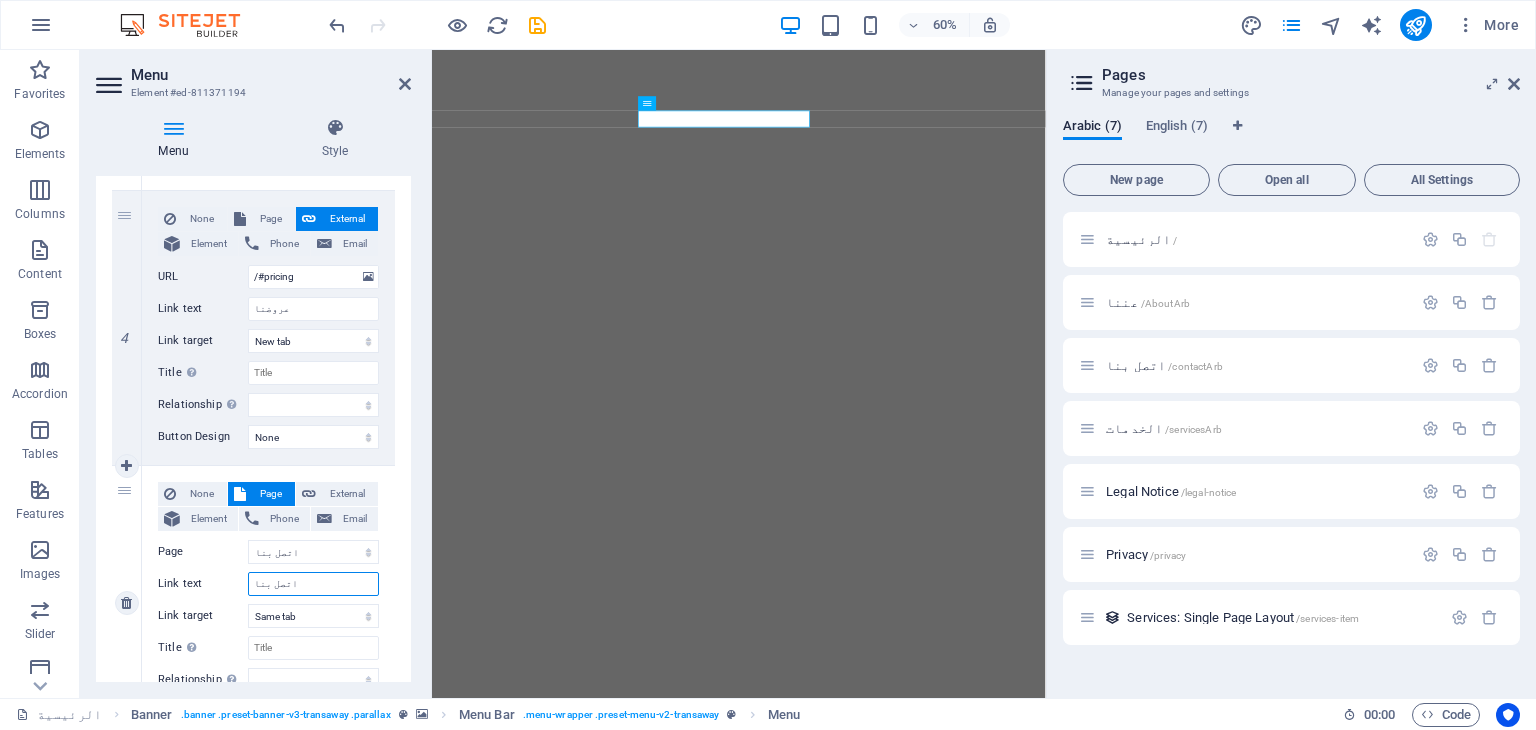 select 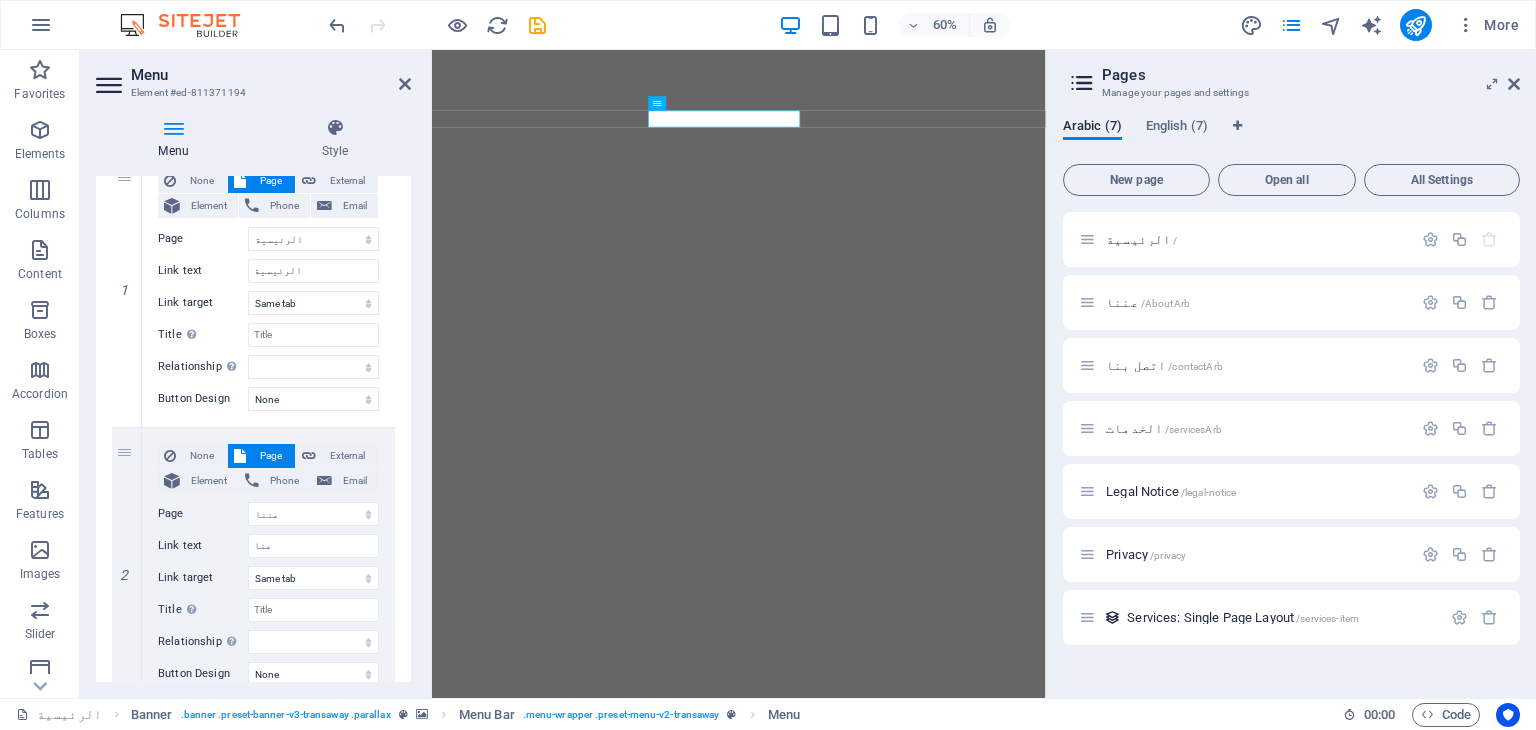 scroll, scrollTop: 0, scrollLeft: 0, axis: both 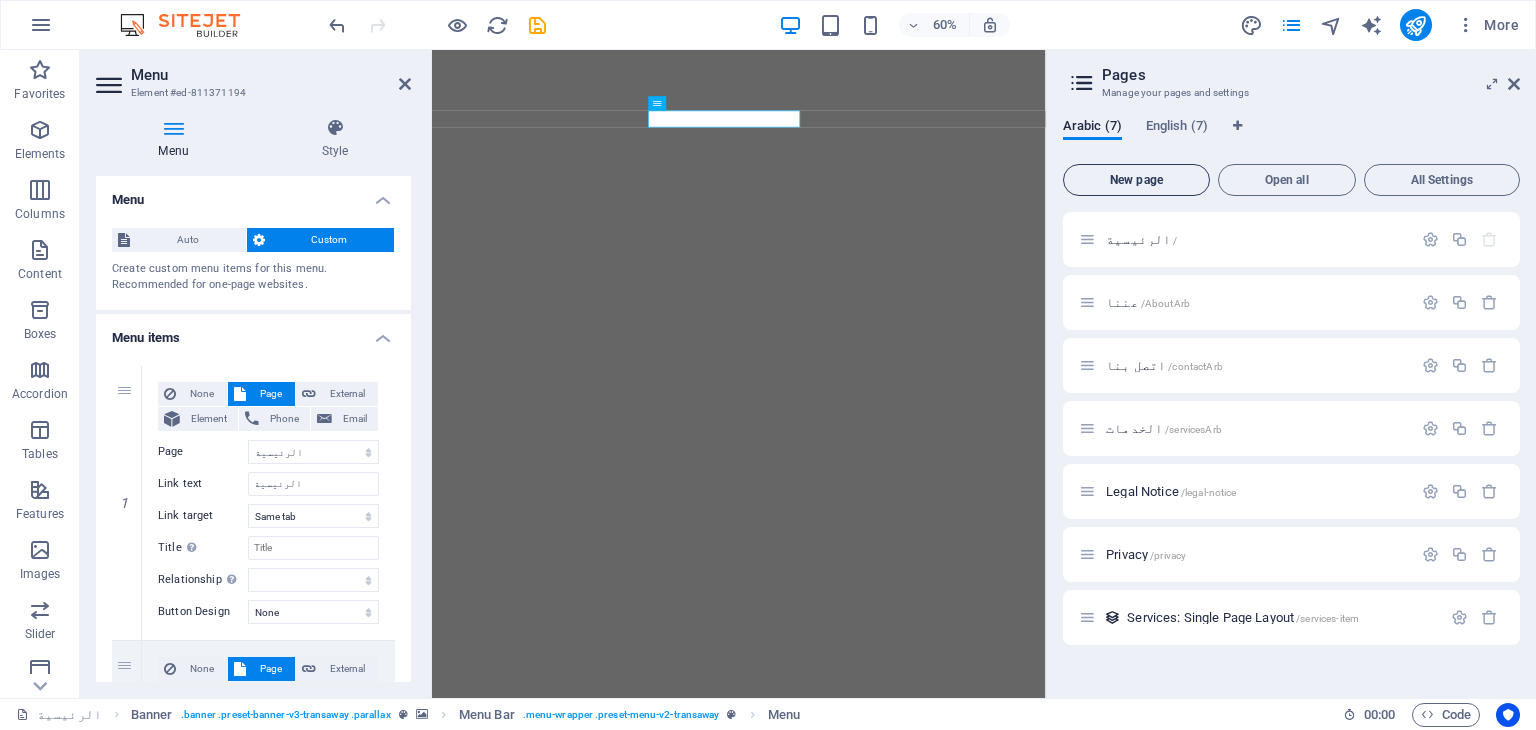 type on "اتصل بنا" 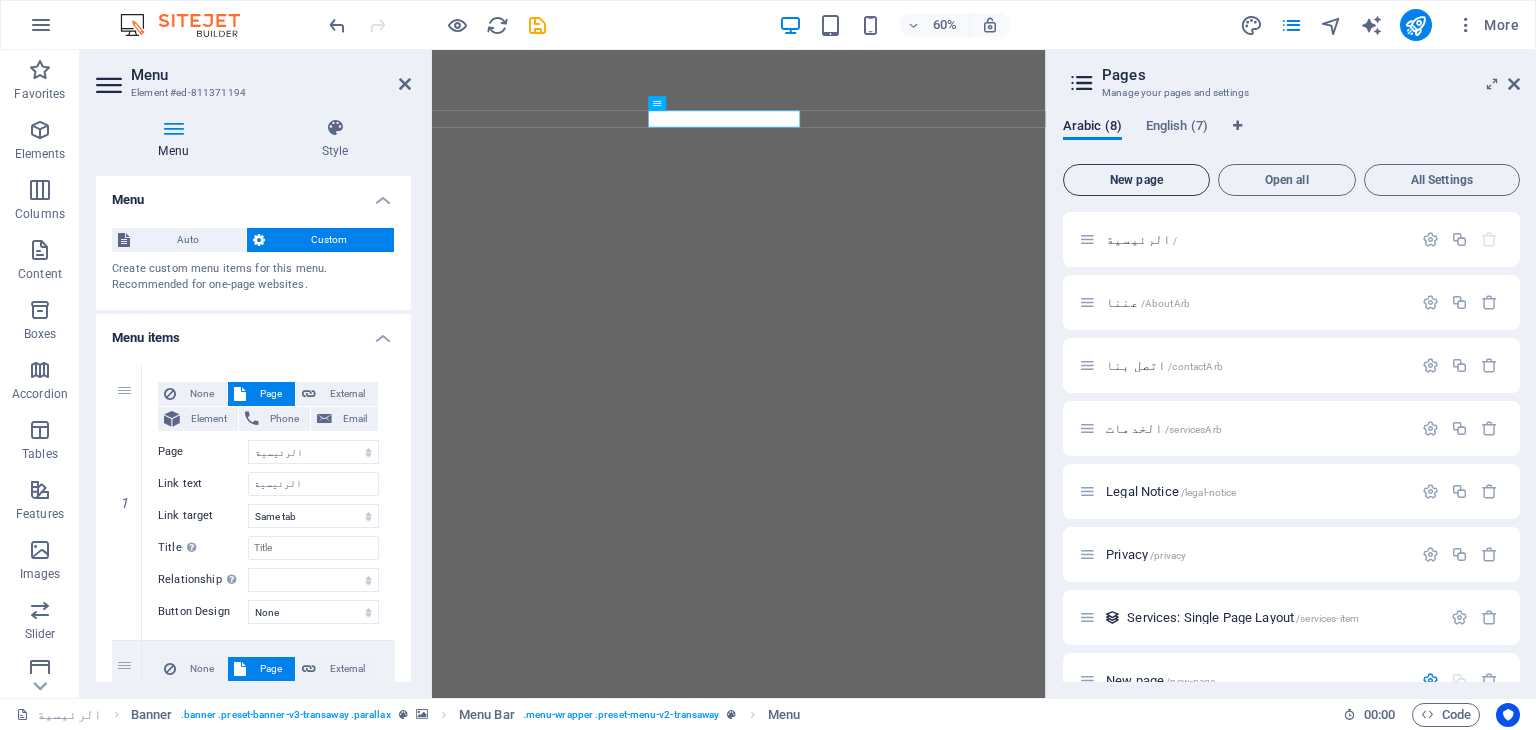 scroll, scrollTop: 309, scrollLeft: 0, axis: vertical 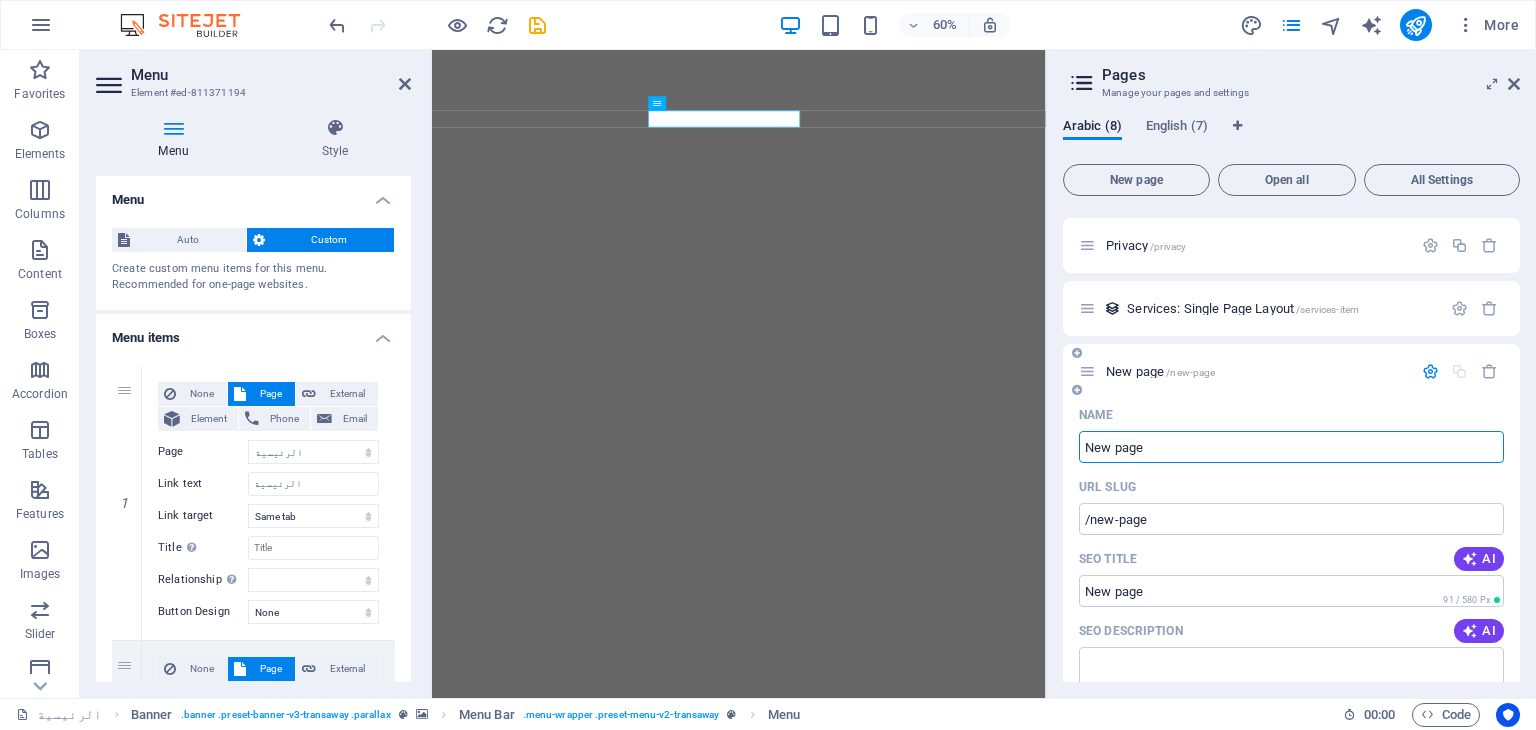 type on "أ" 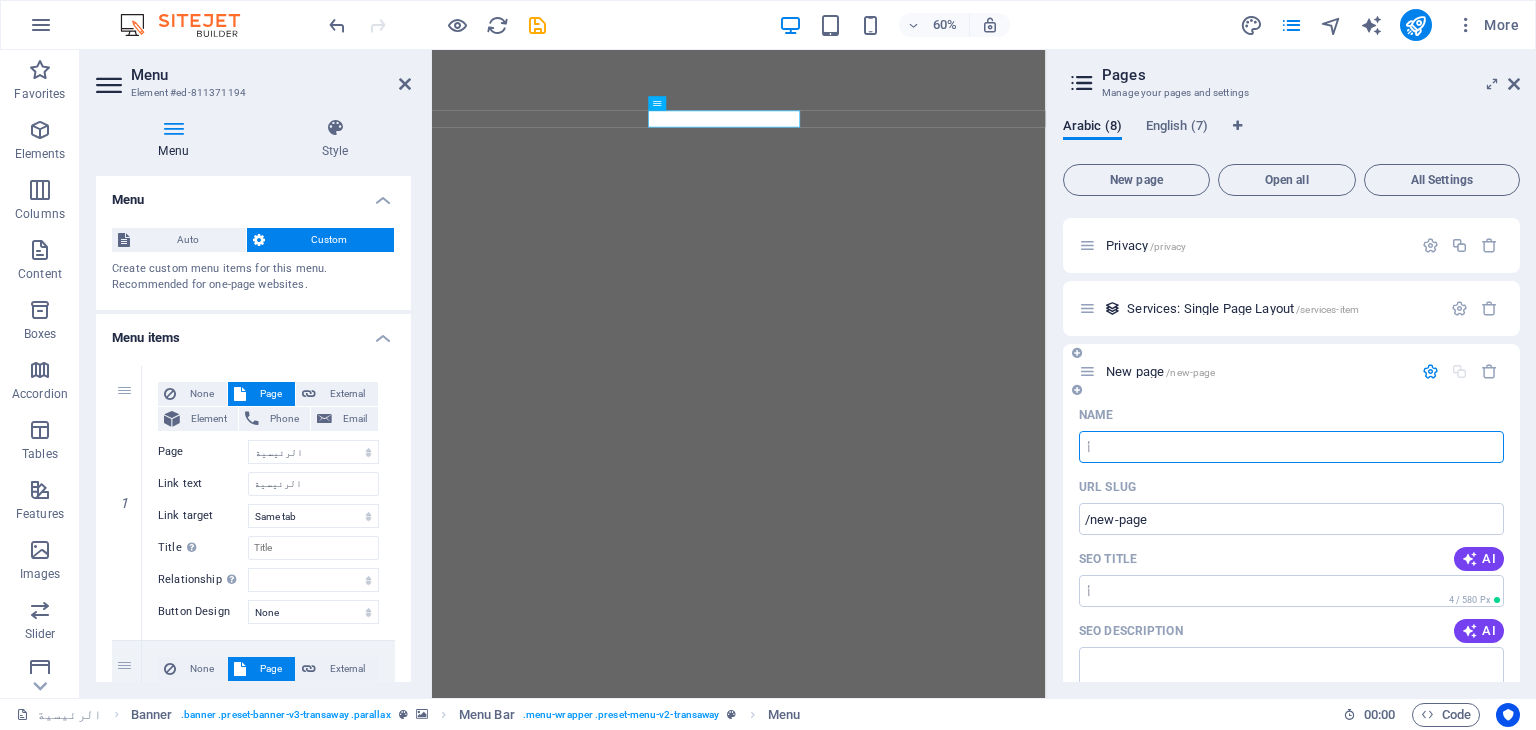 type 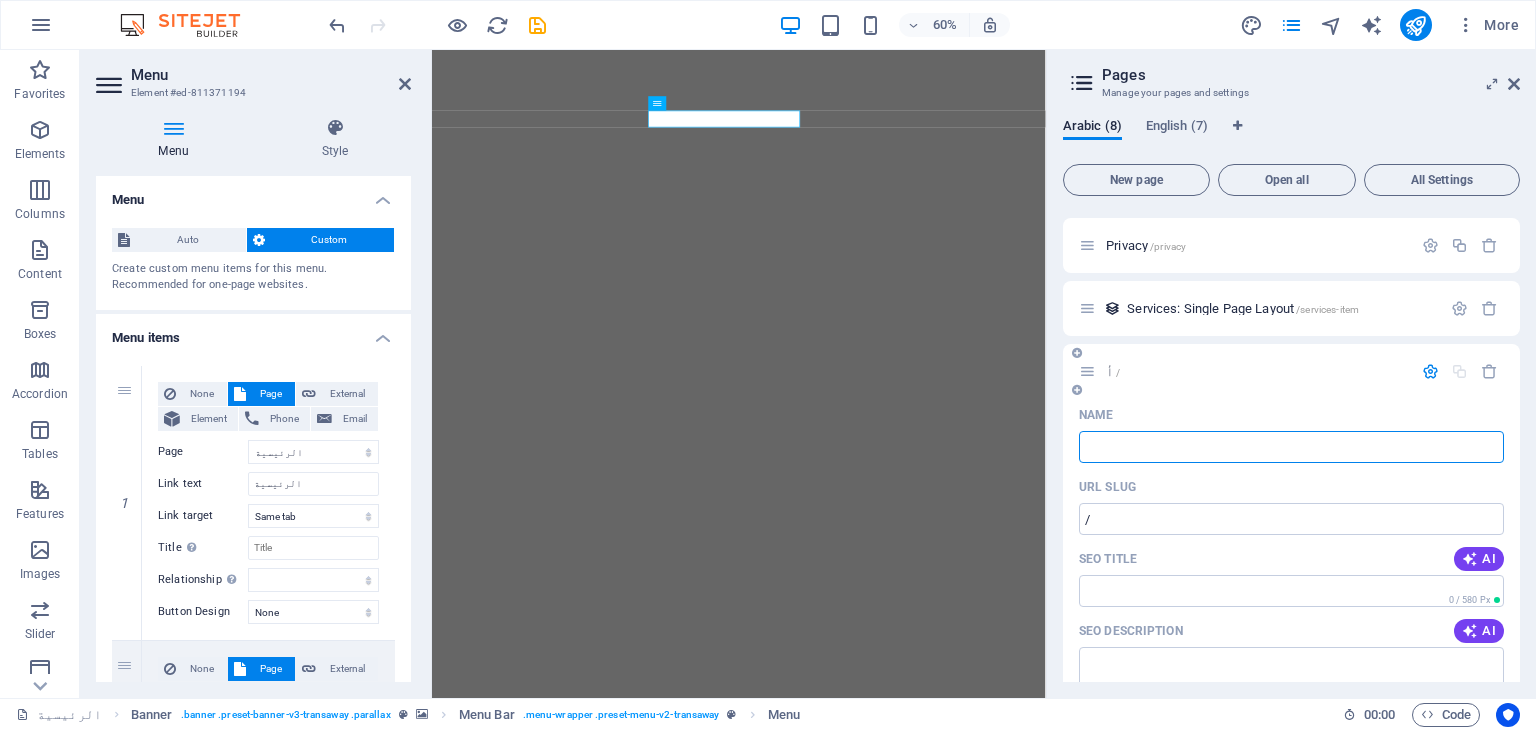 select on "1" 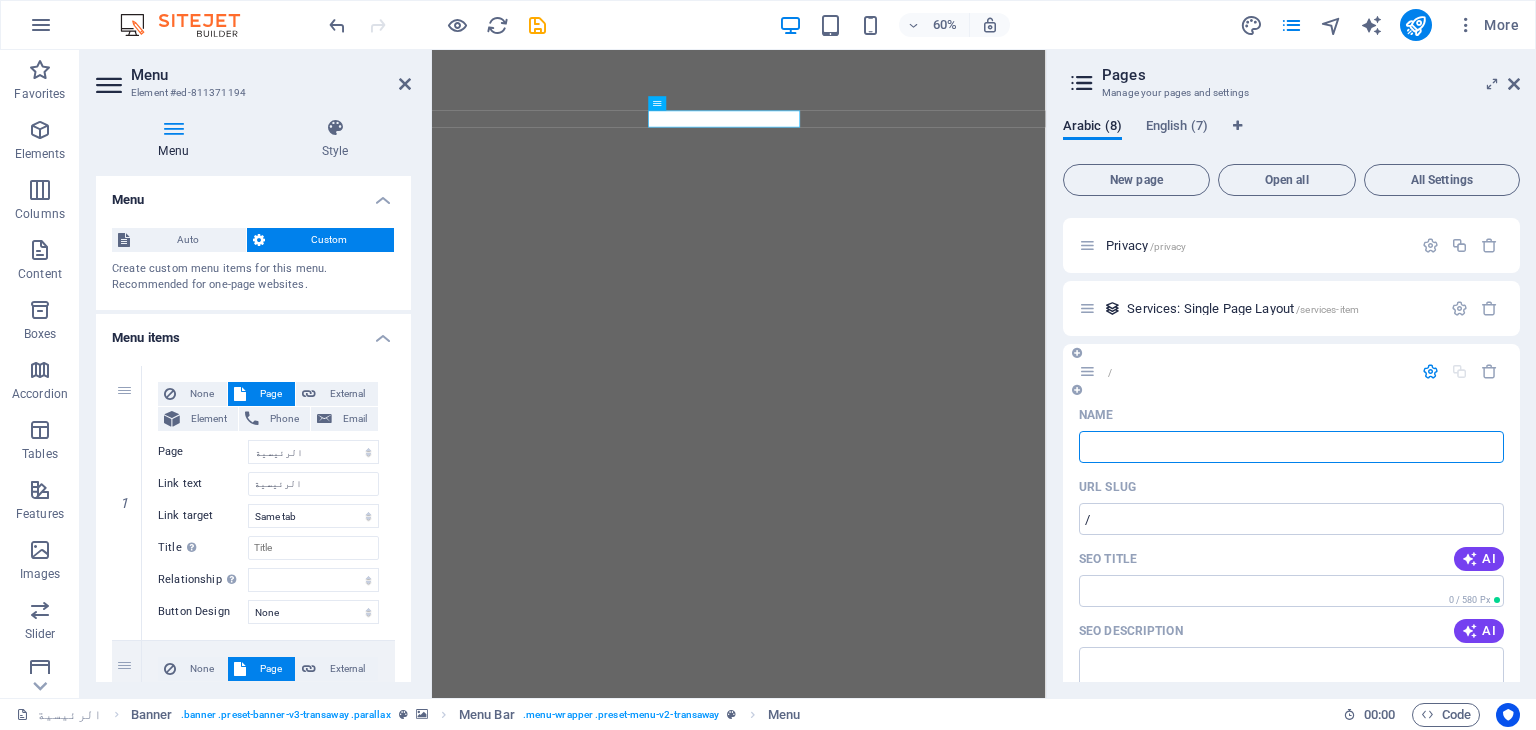 select on "1" 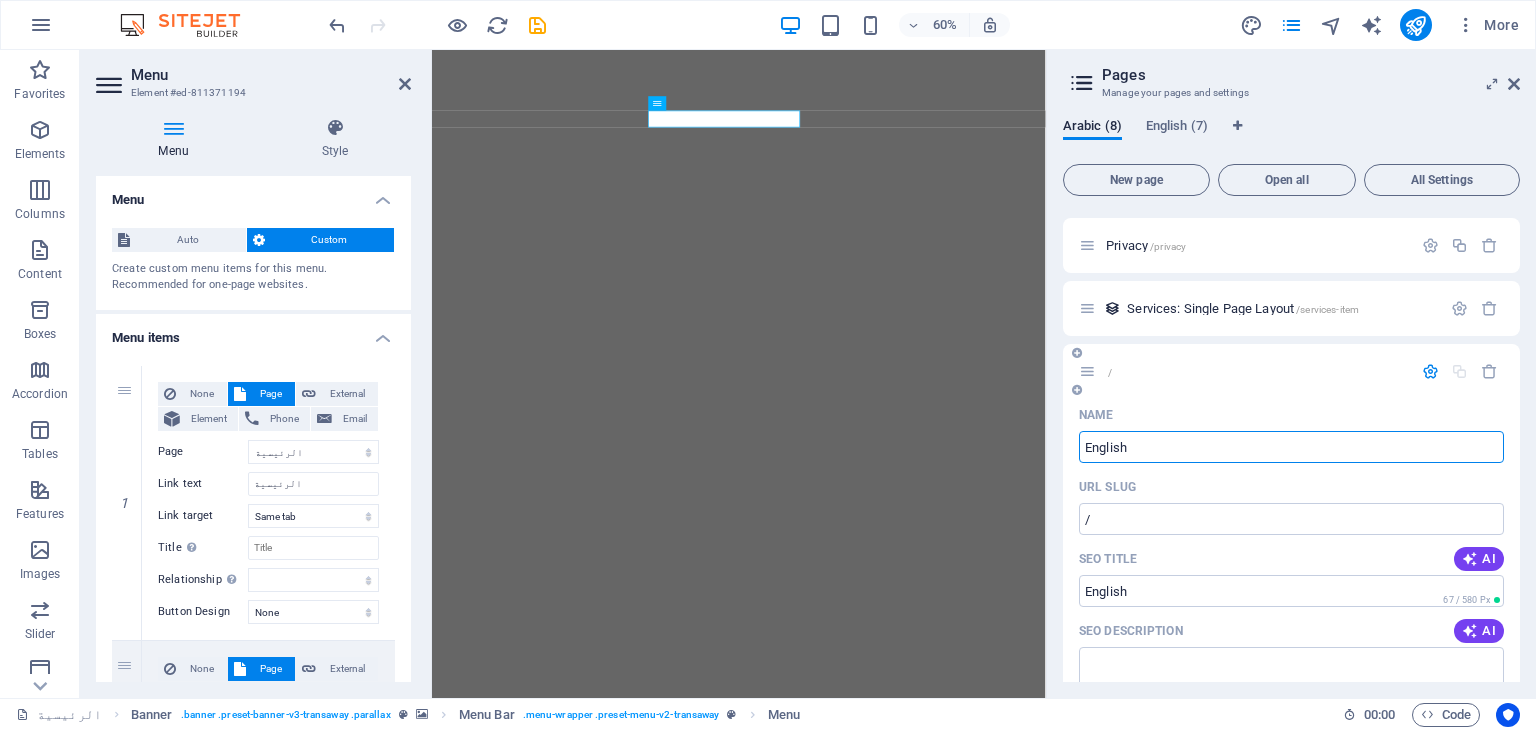 type on "English" 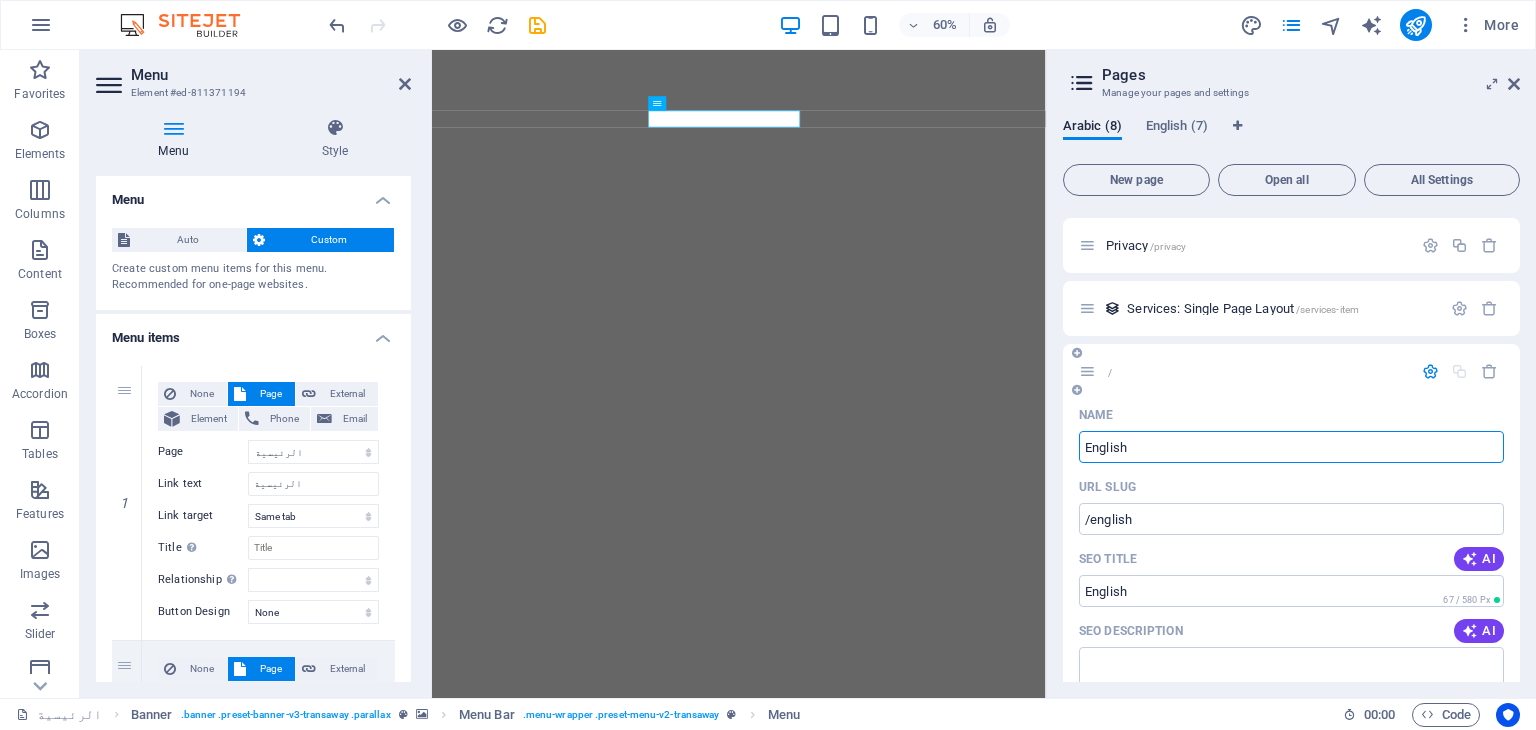 select on "1" 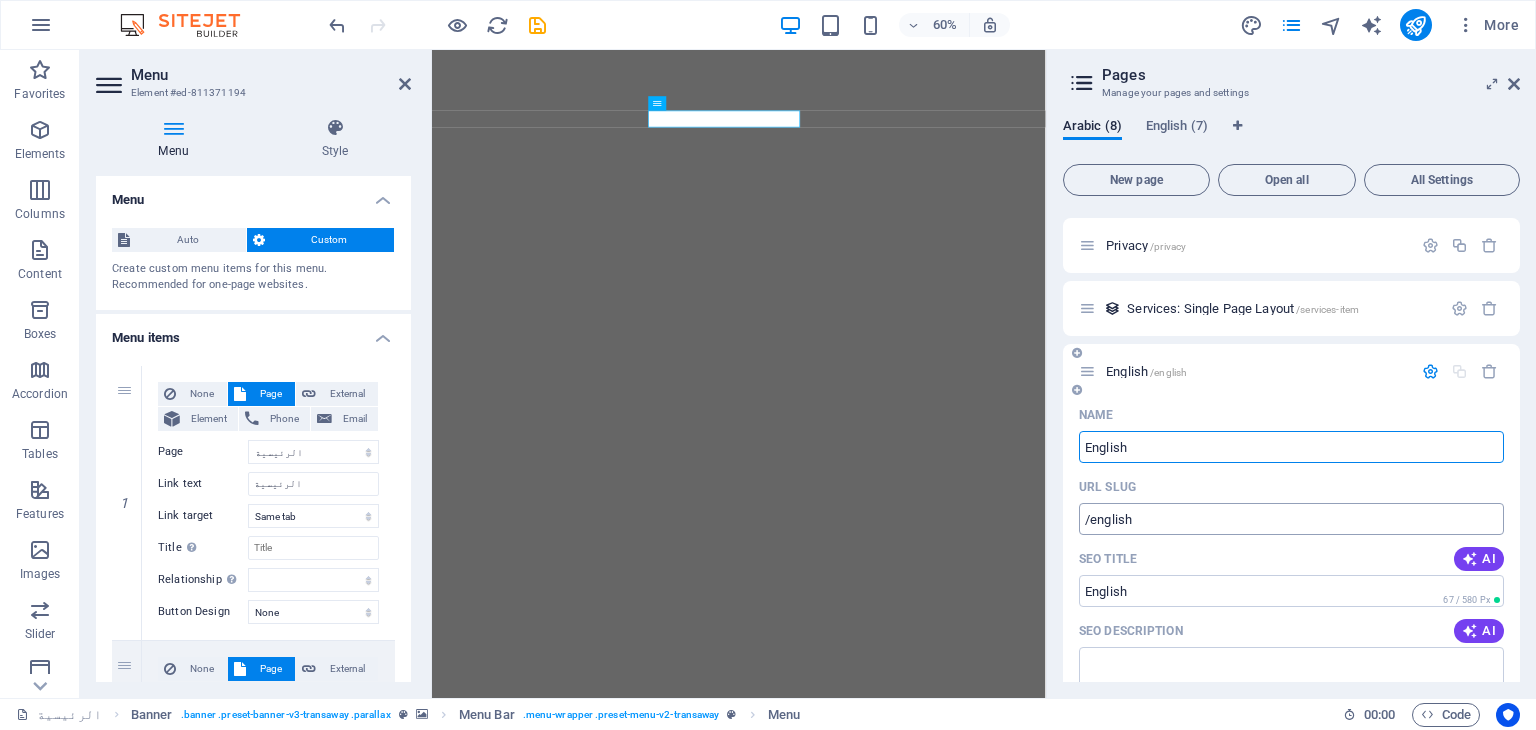 type on "English" 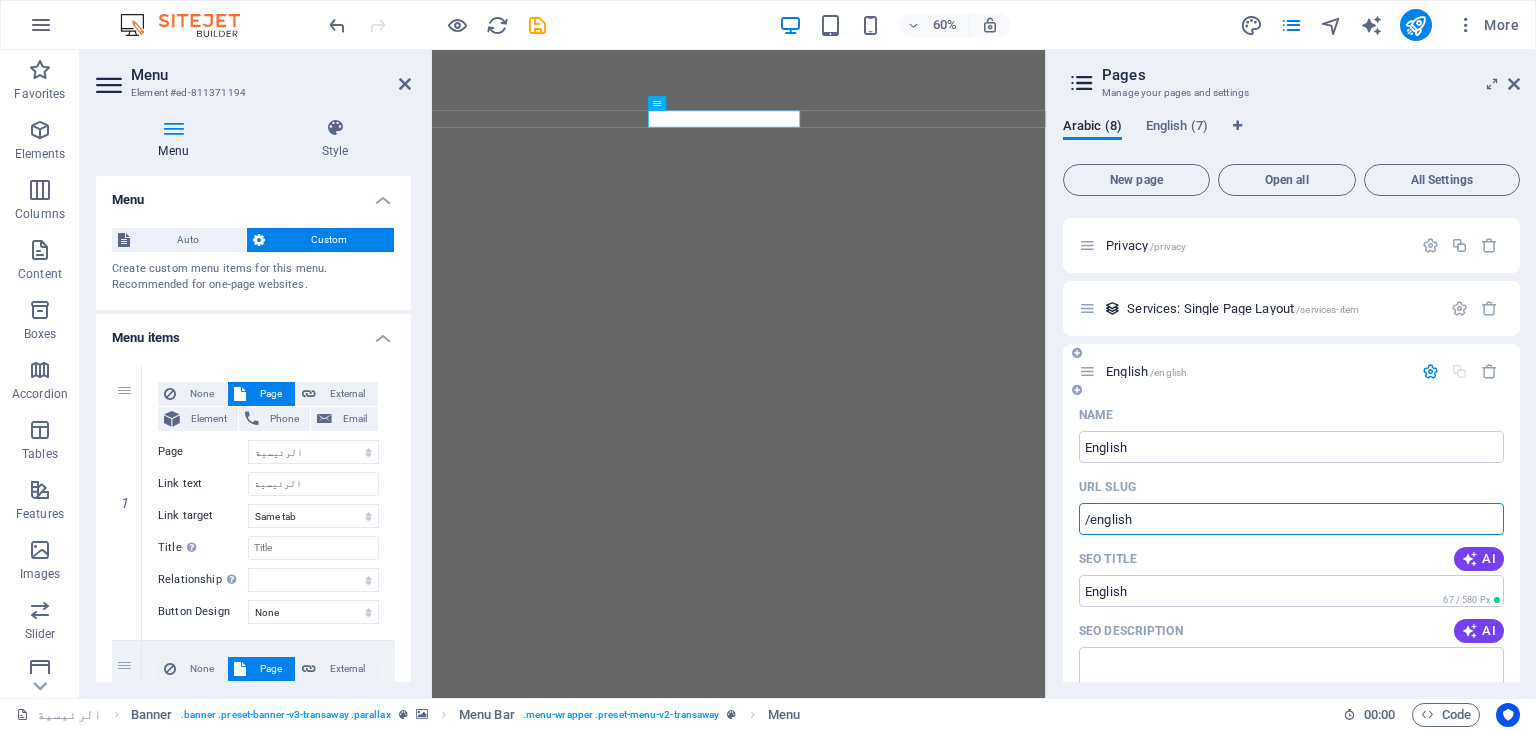 click on "/english" at bounding box center (1291, 519) 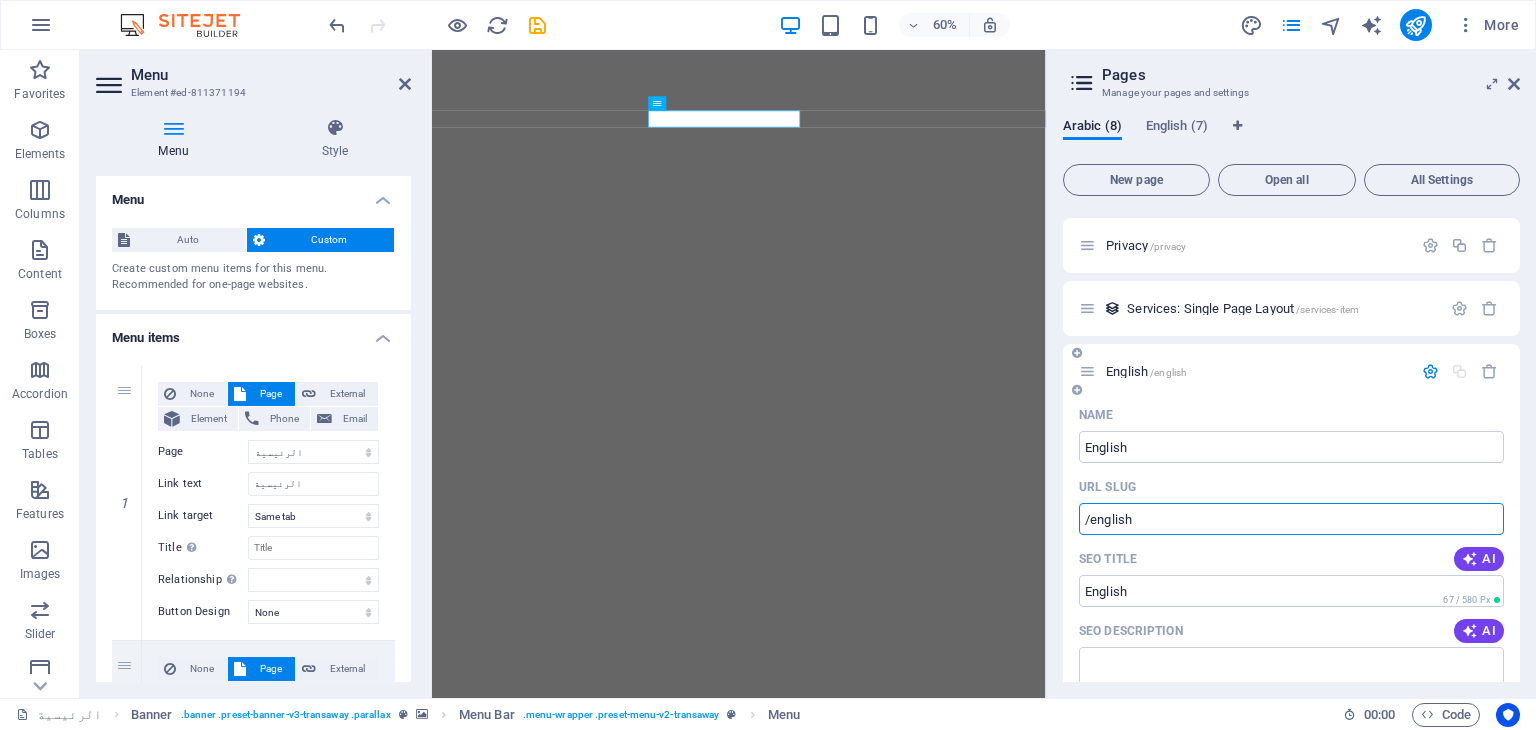 click on "/english" at bounding box center (1291, 519) 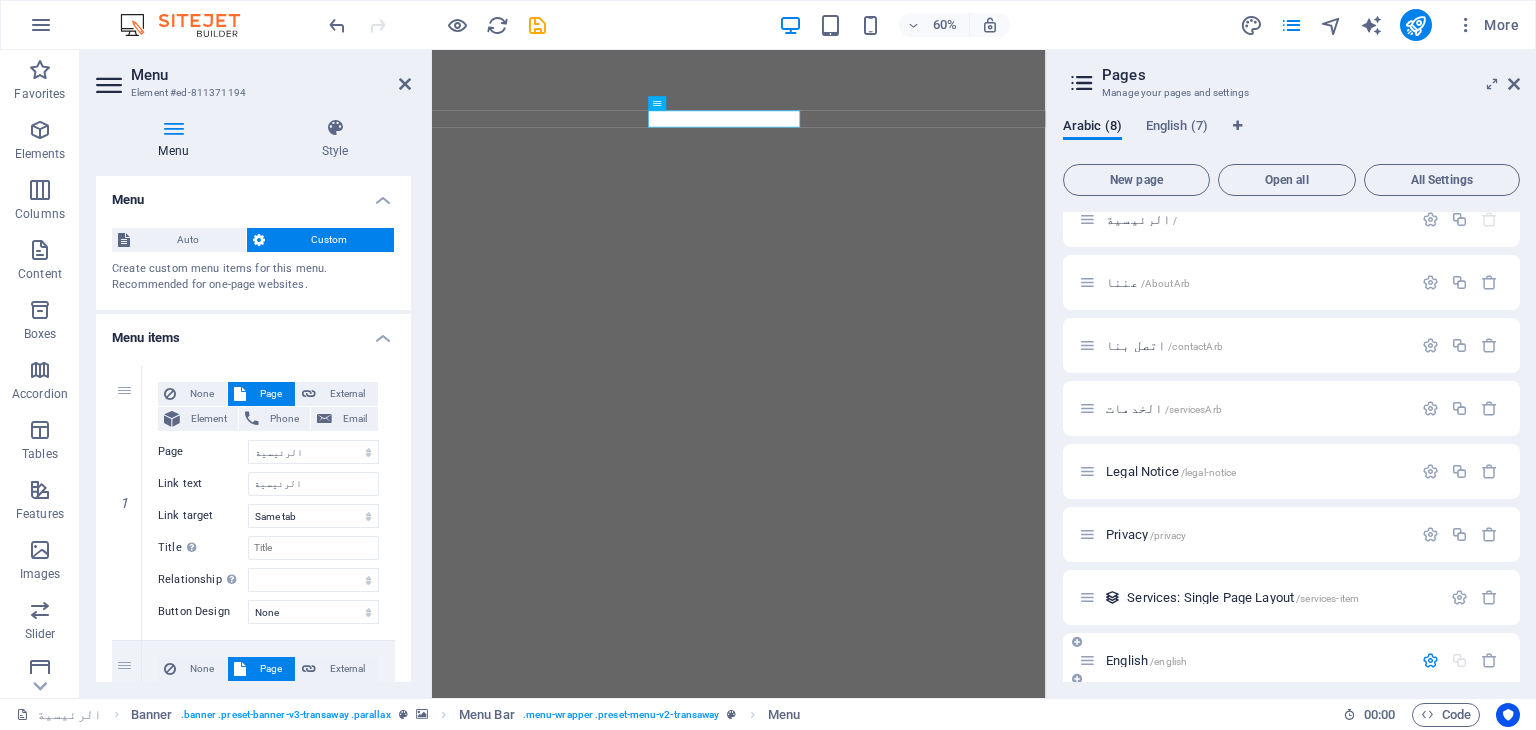 scroll, scrollTop: 0, scrollLeft: 0, axis: both 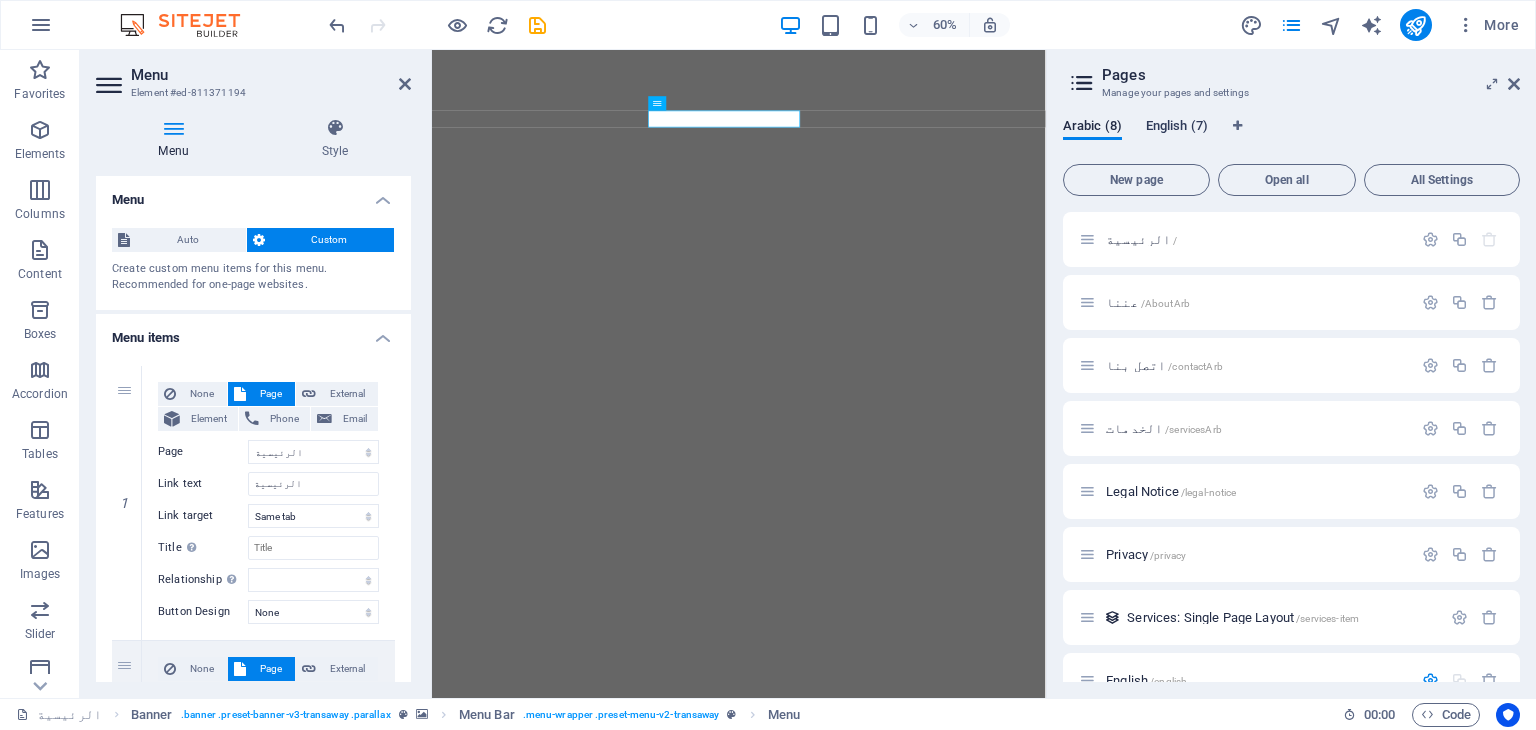 click on "English (7)" at bounding box center (1177, 128) 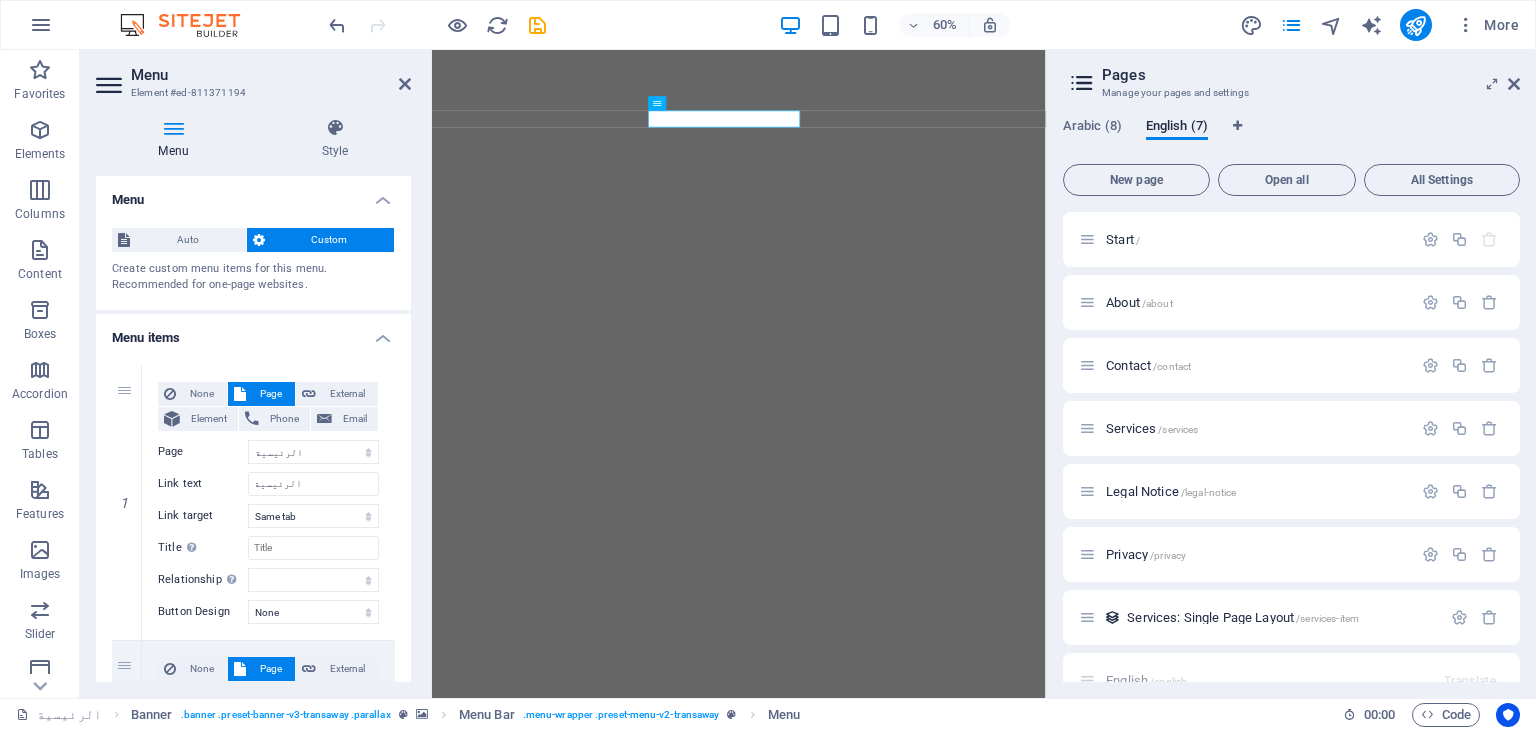 click on "Arabic (8) English (7) New page Open all All Settings Start / About /about Contact /contact Services /services Legal Notice /legal-notice Privacy /privacy Services: Single Page Layout /services-item English /english Translate" at bounding box center (1291, 400) 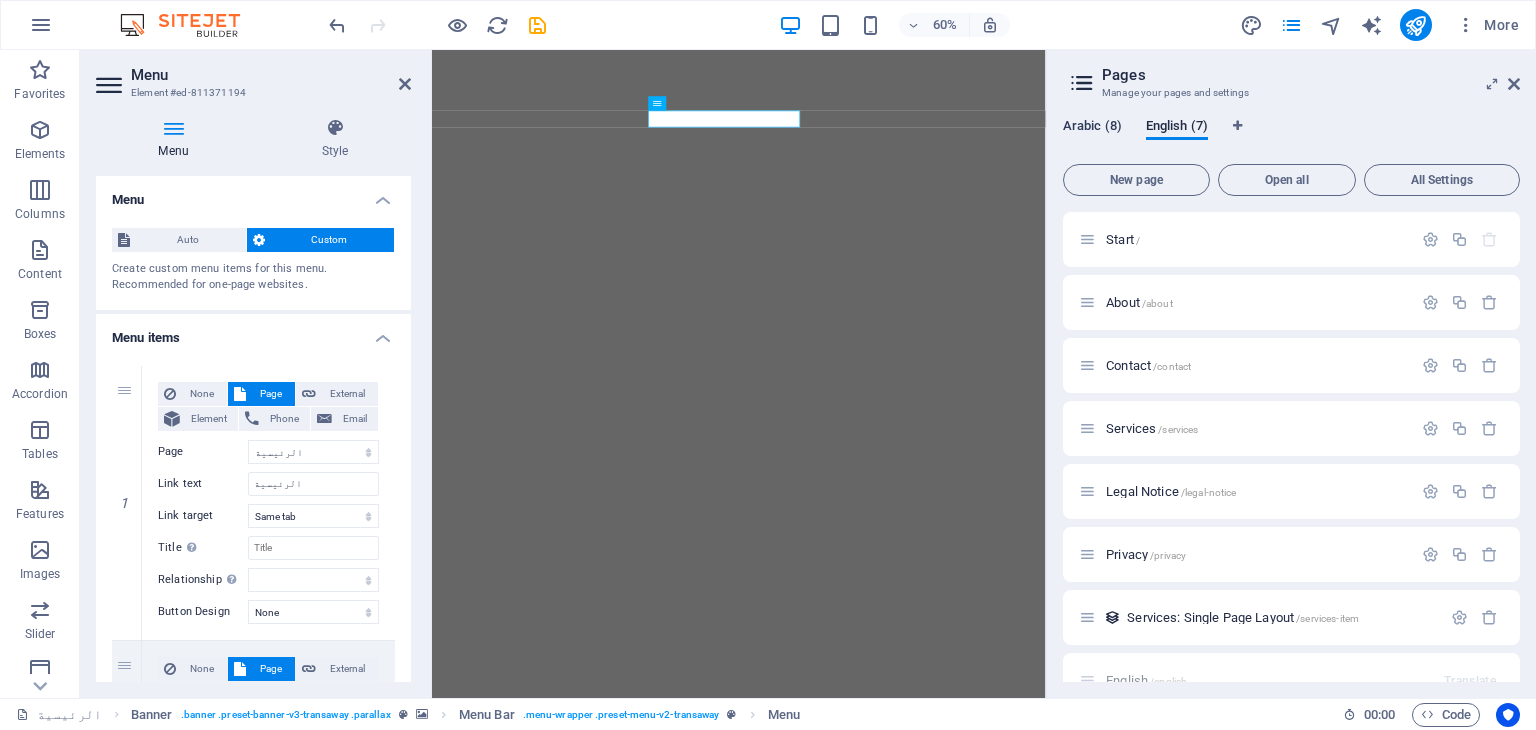click on "Arabic (8)" at bounding box center [1092, 128] 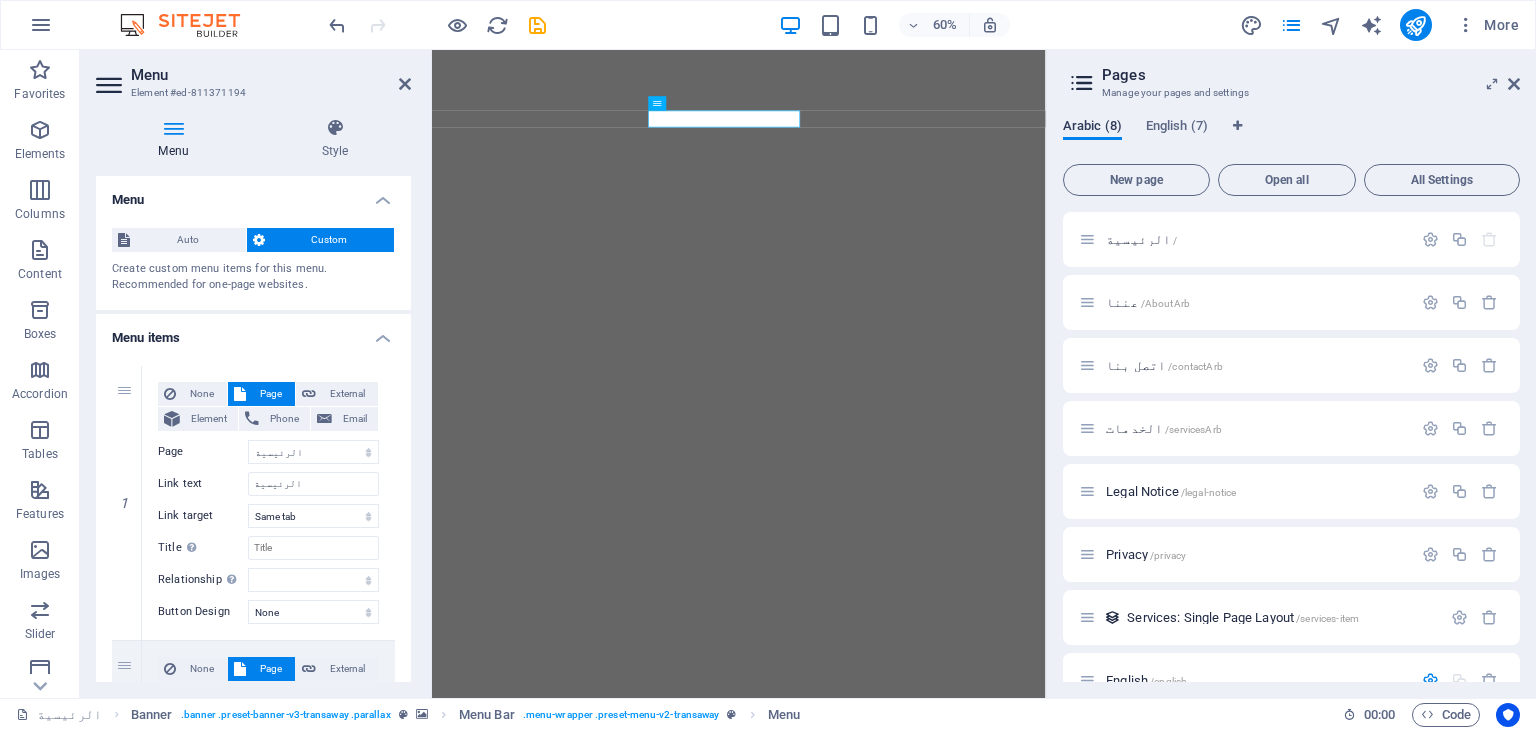 scroll, scrollTop: 309, scrollLeft: 0, axis: vertical 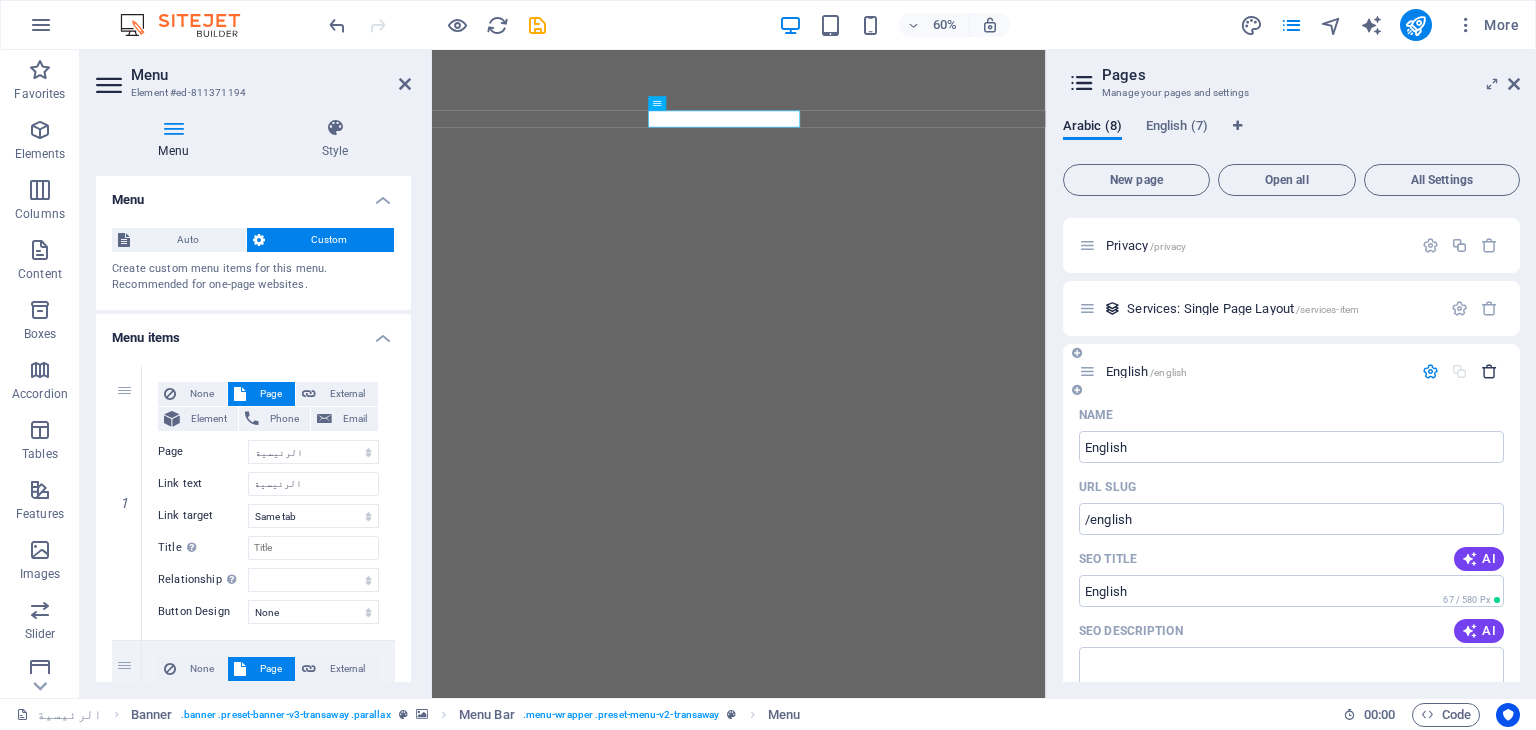 click at bounding box center [1489, 371] 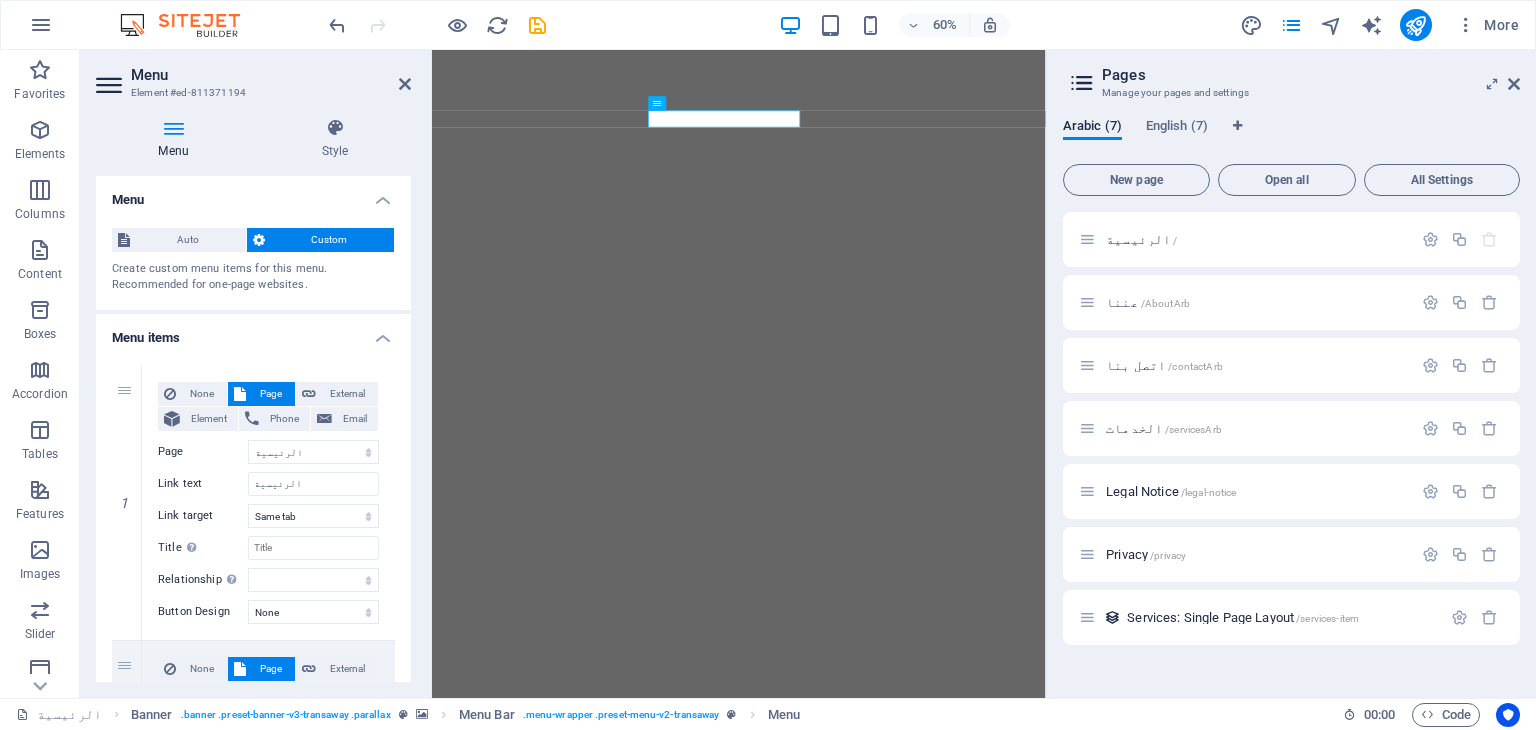 scroll, scrollTop: 0, scrollLeft: 0, axis: both 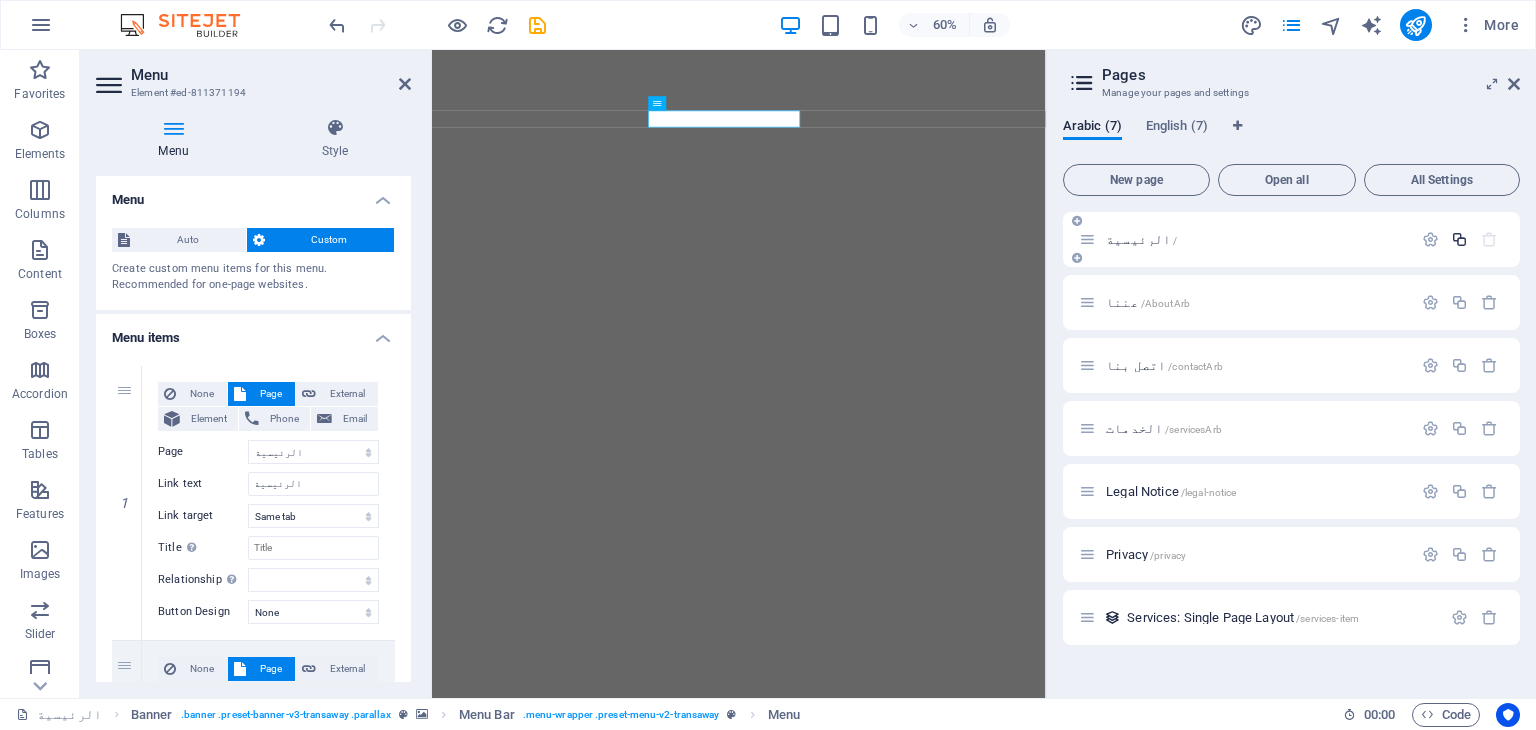 click at bounding box center (1459, 239) 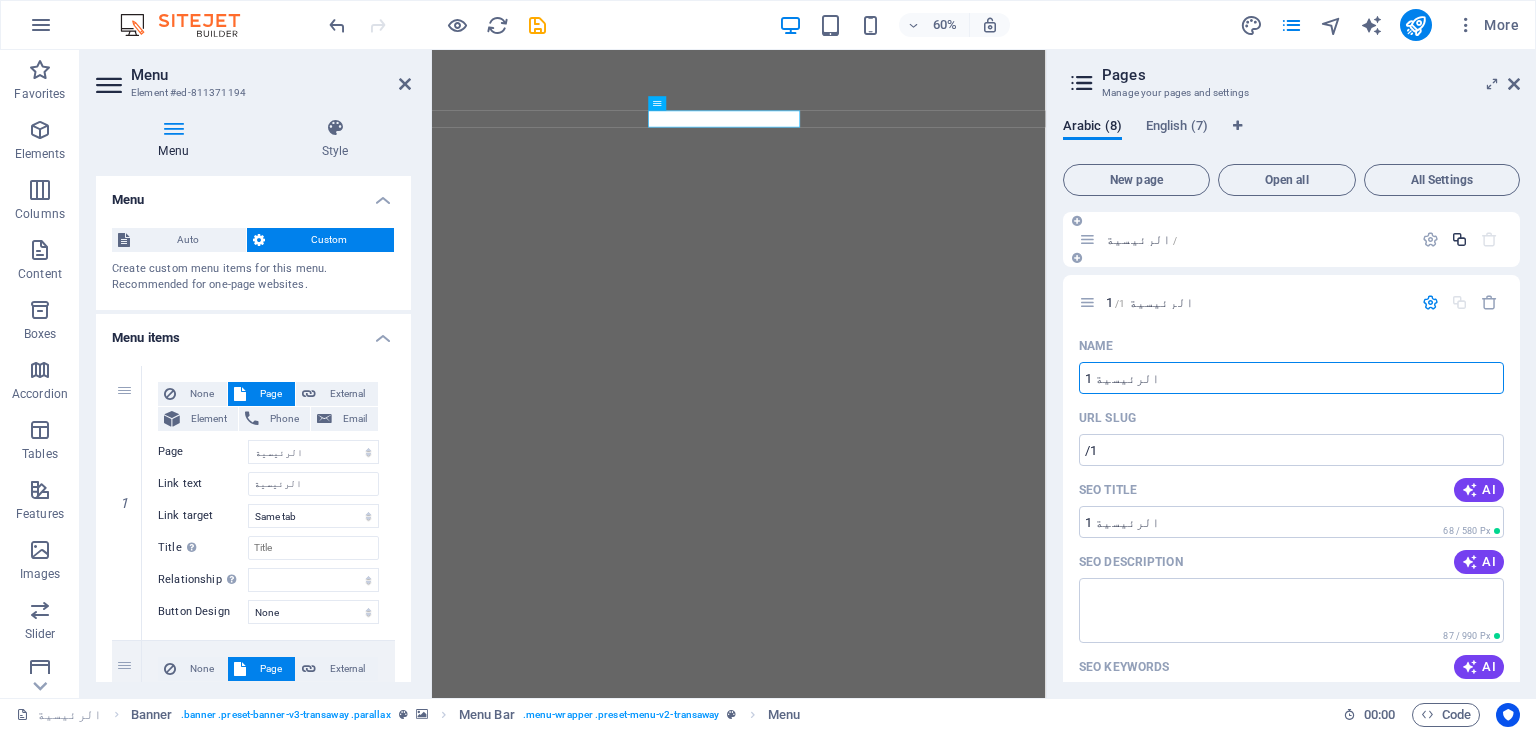 select on "1" 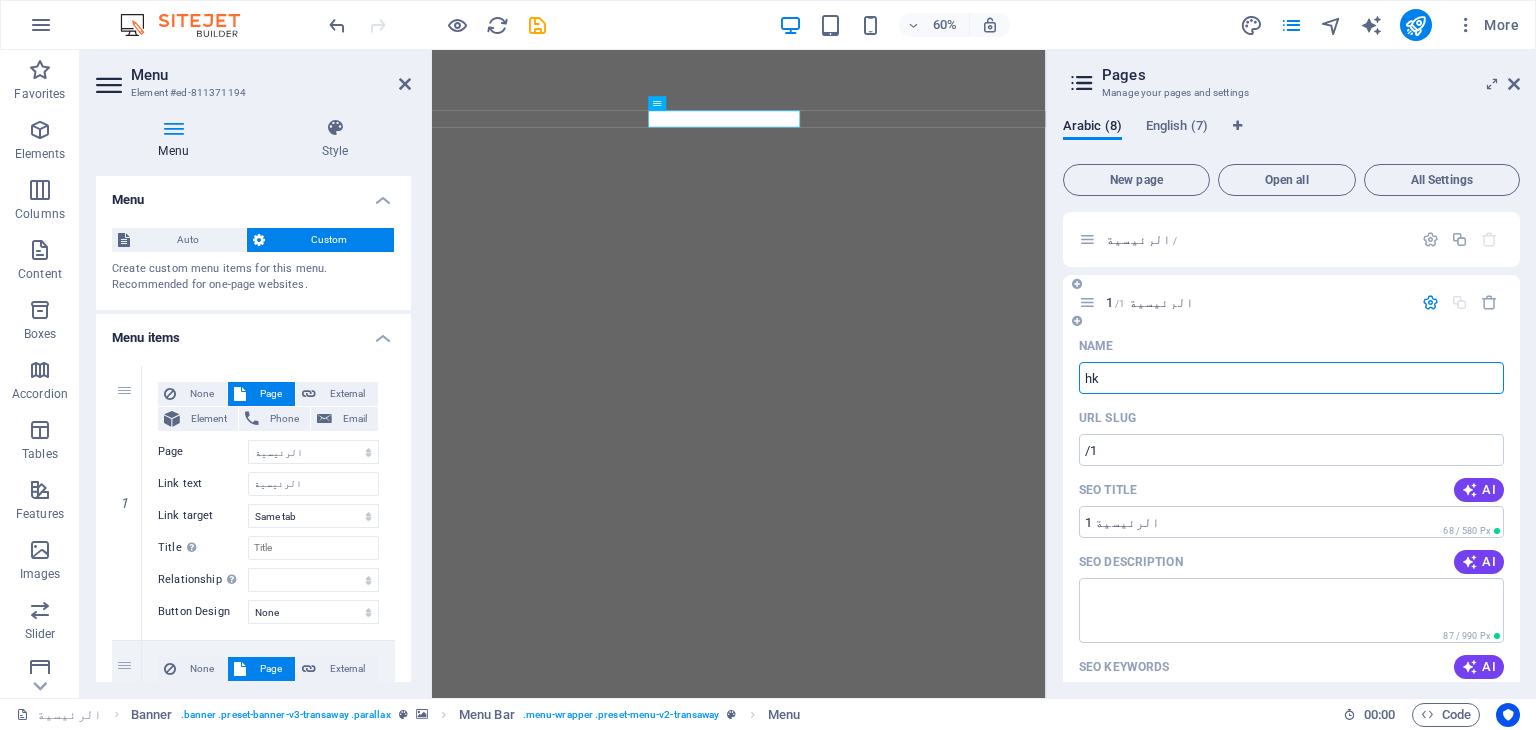 type on "h" 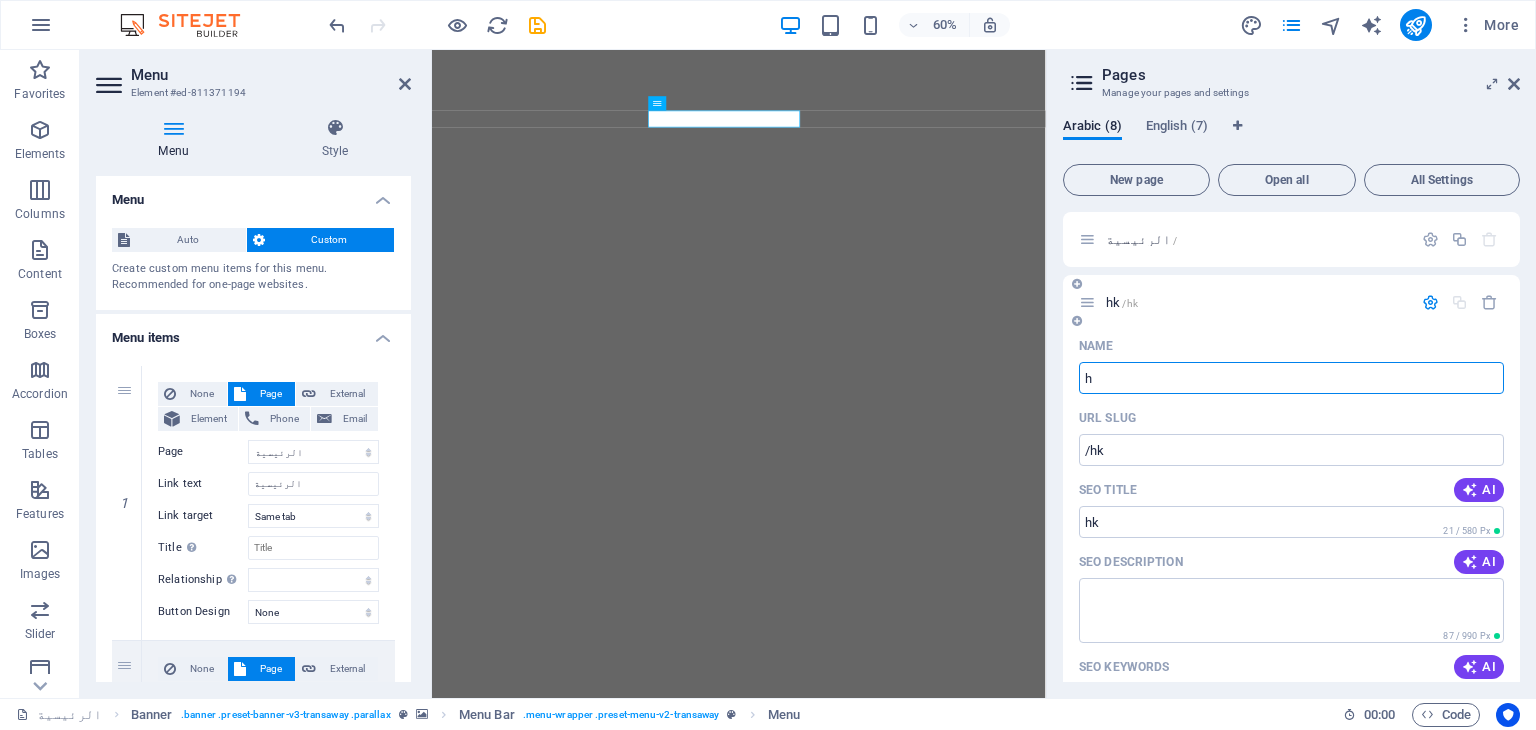 select on "1" 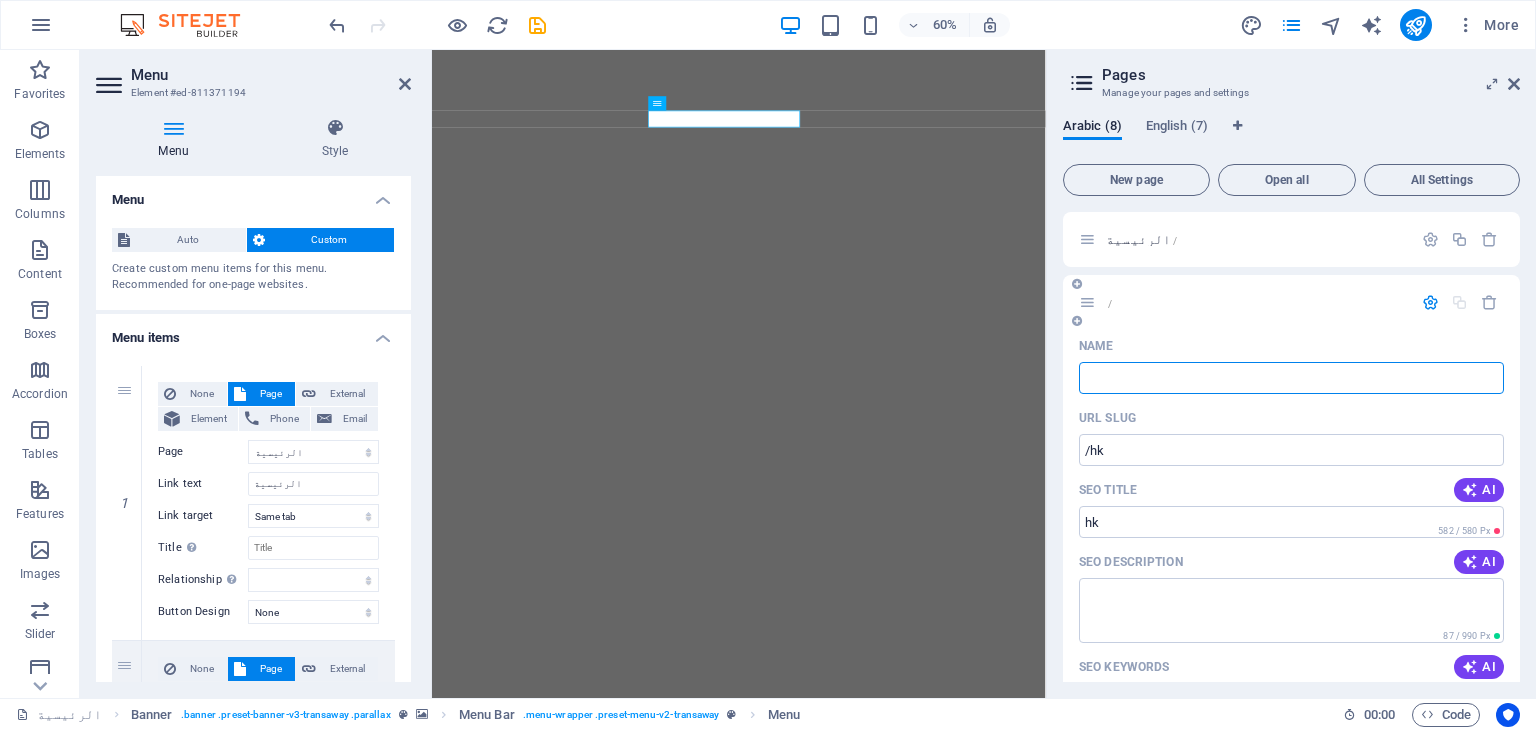 select on "1" 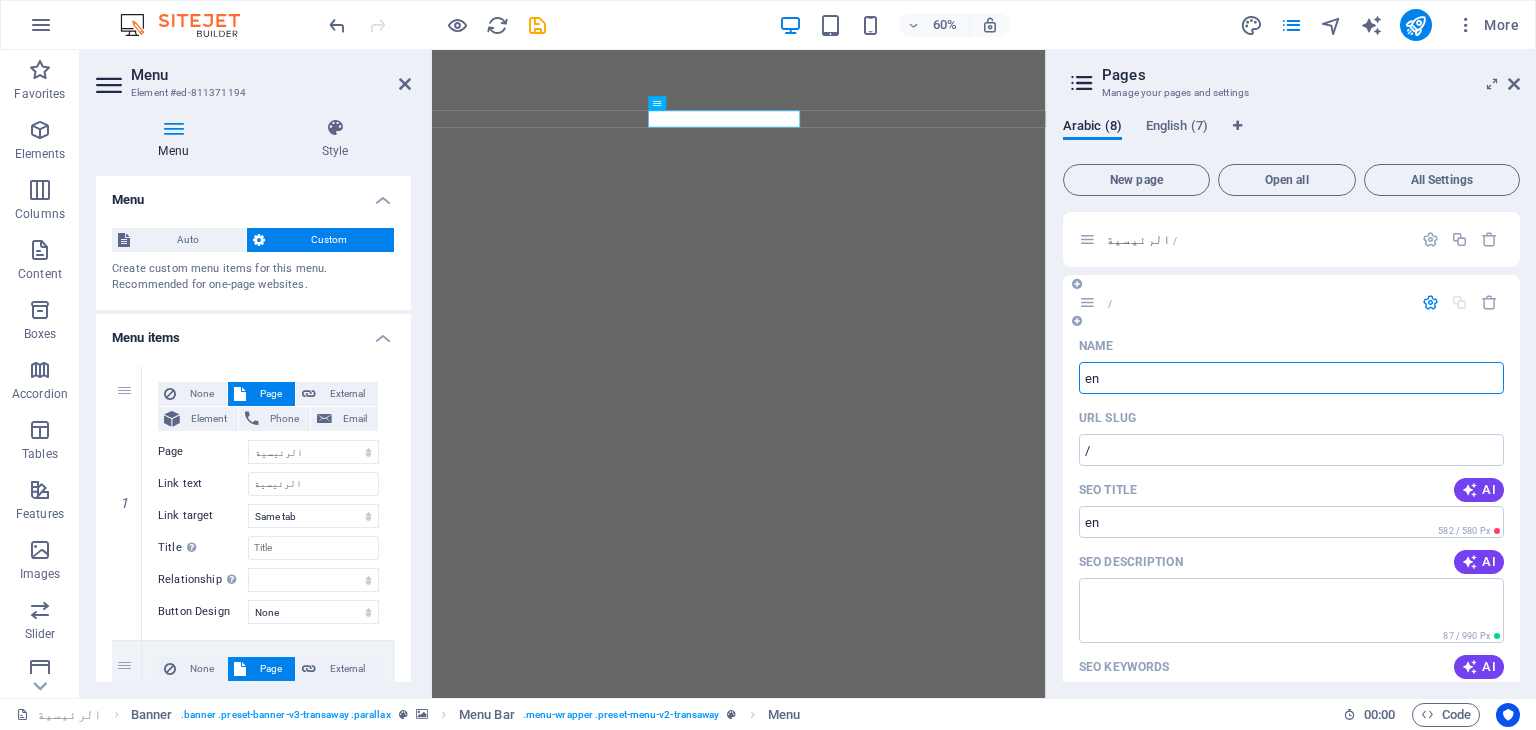 type on "e" 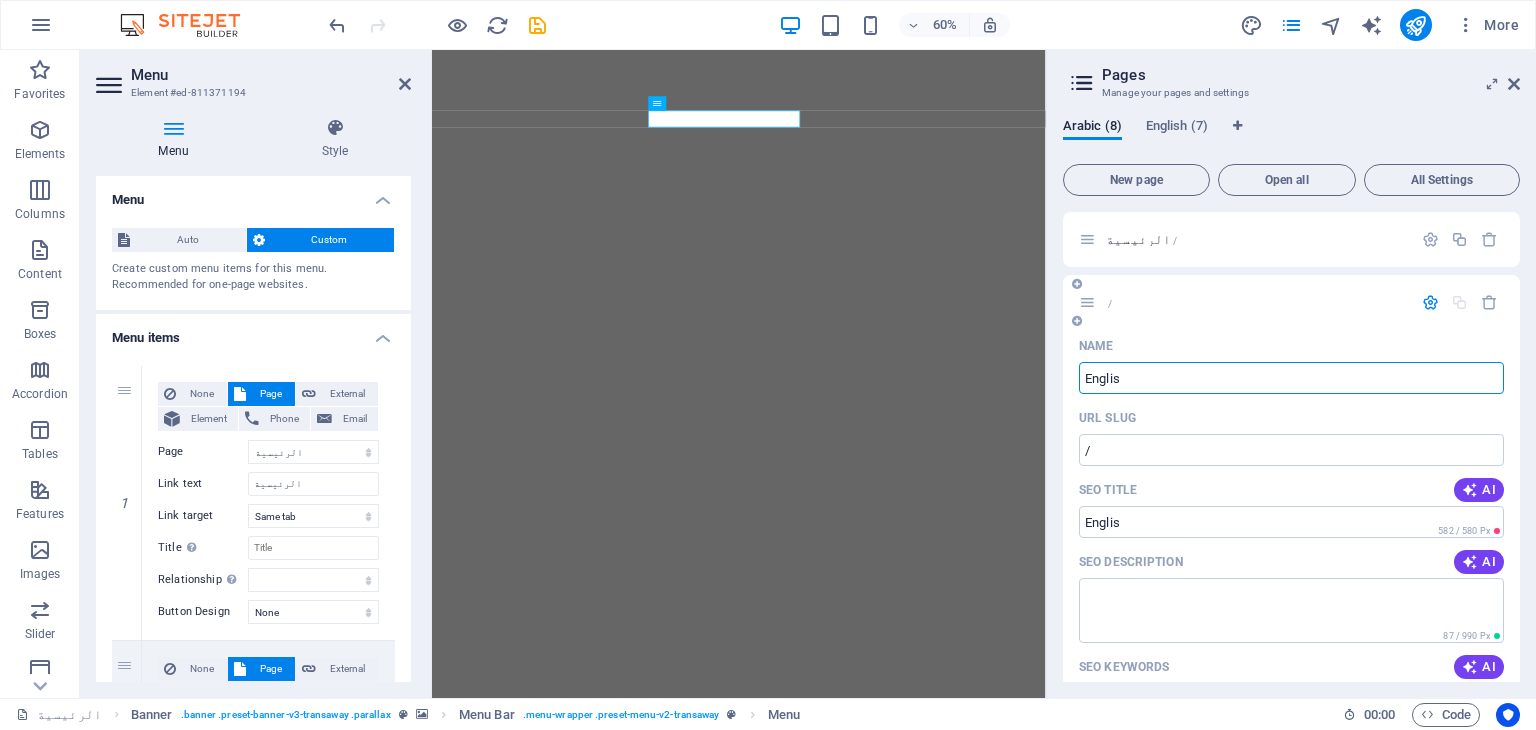 type on "English" 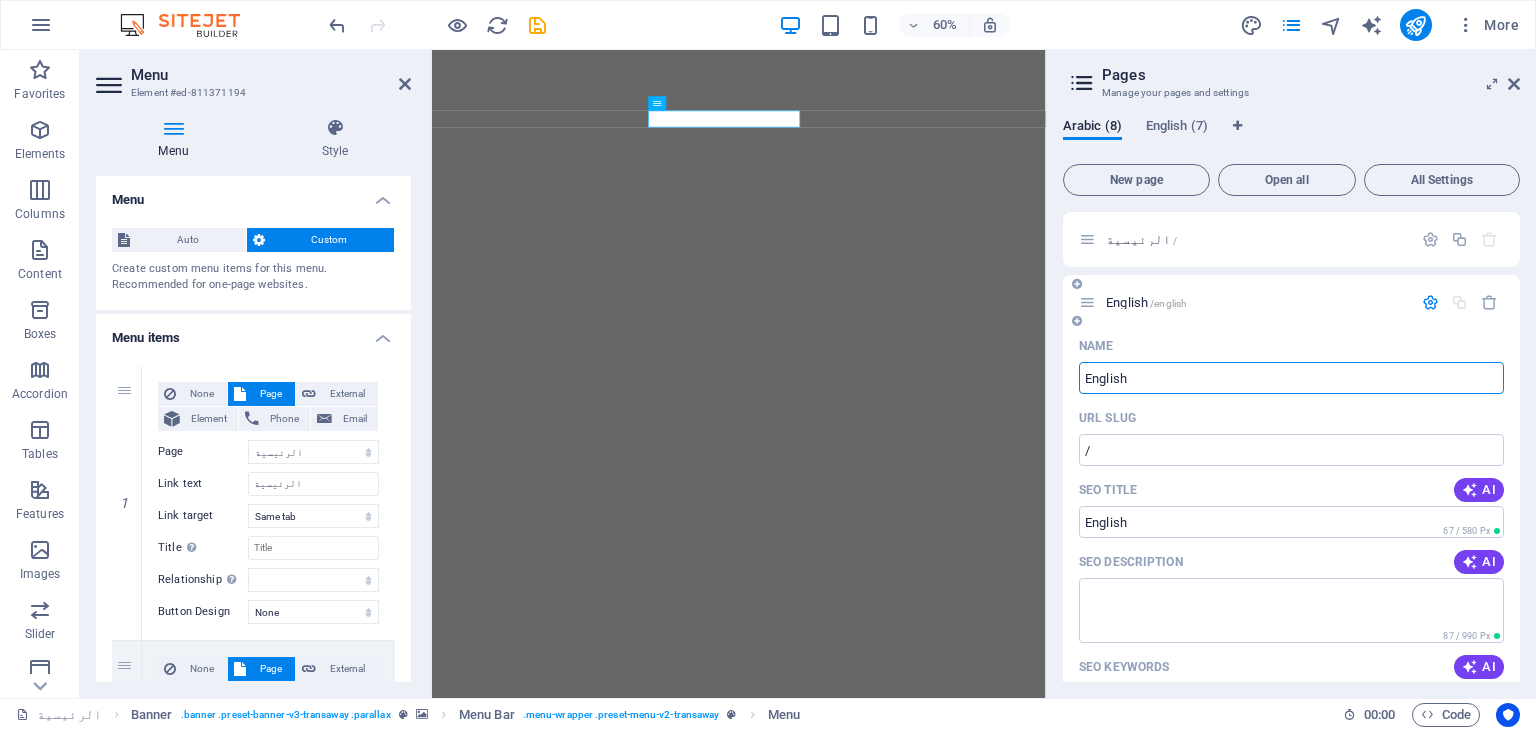 select on "1" 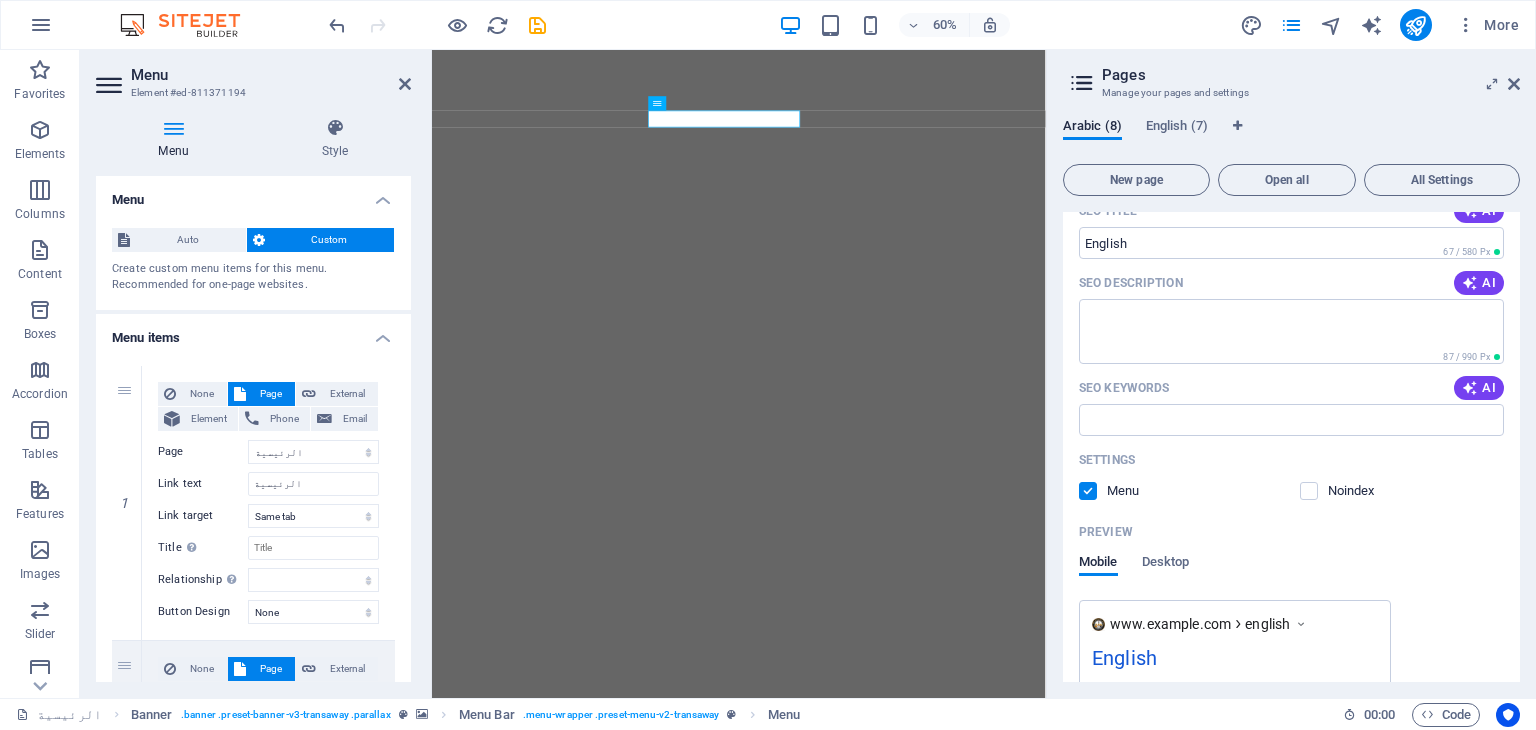 scroll, scrollTop: 0, scrollLeft: 0, axis: both 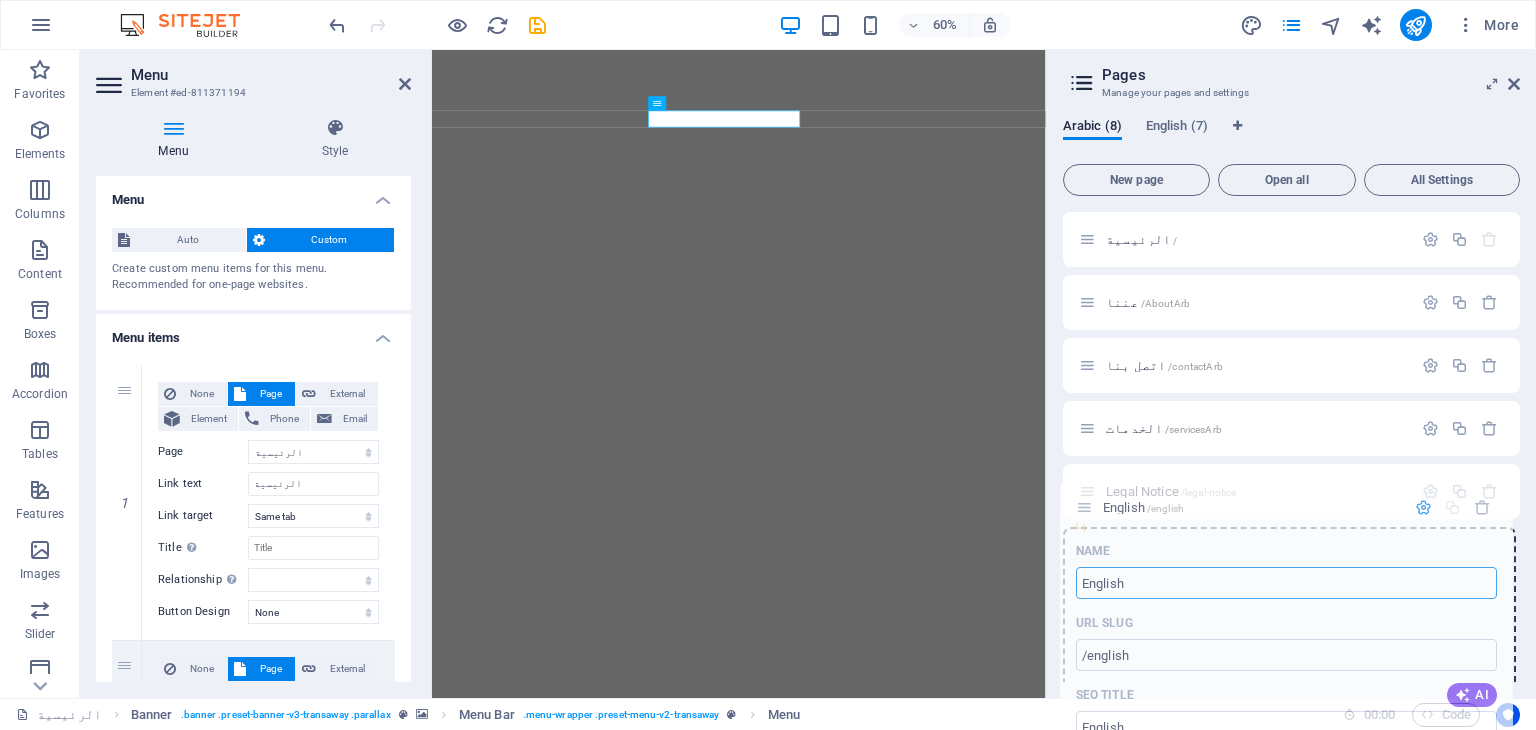 drag, startPoint x: 1087, startPoint y: 309, endPoint x: 1078, endPoint y: 531, distance: 222.18236 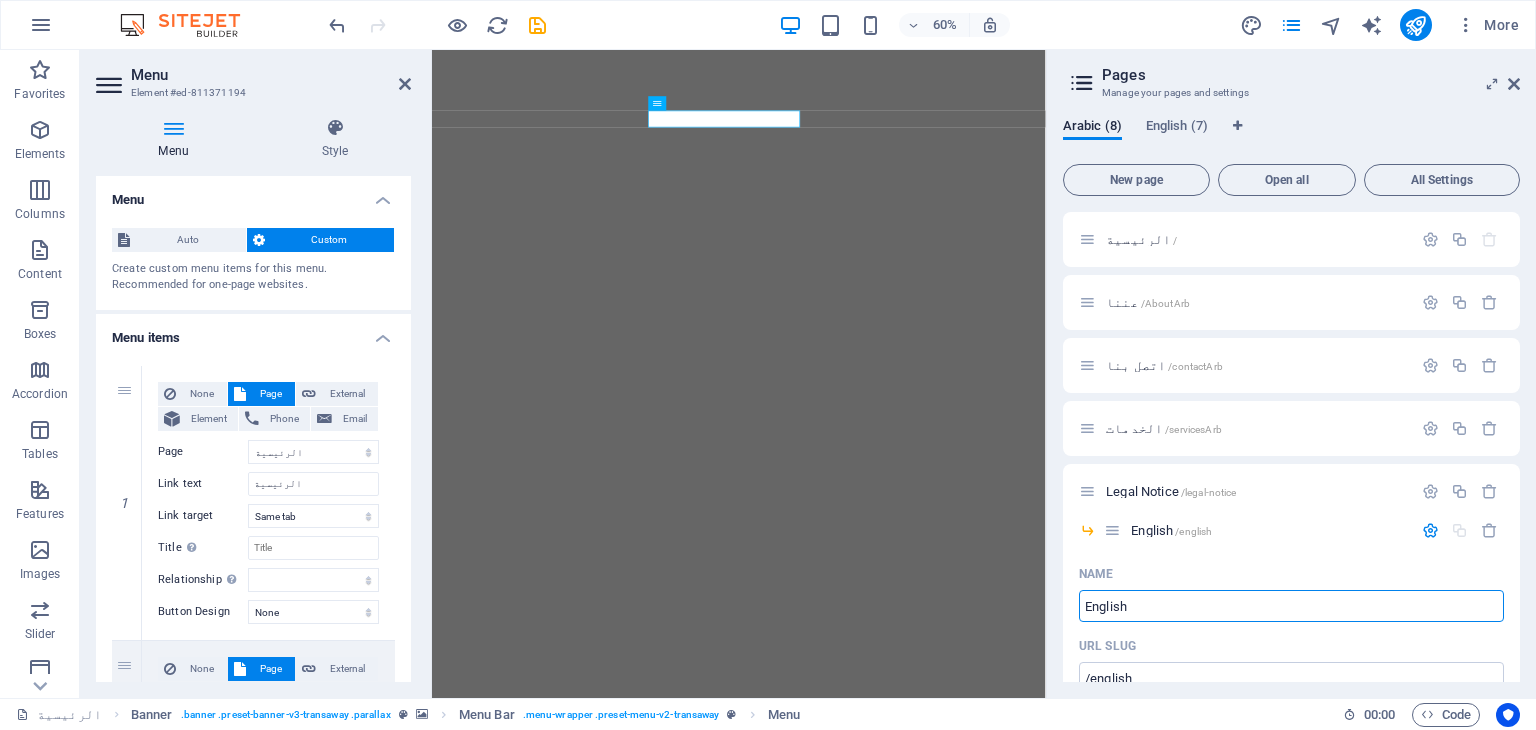 select on "1" 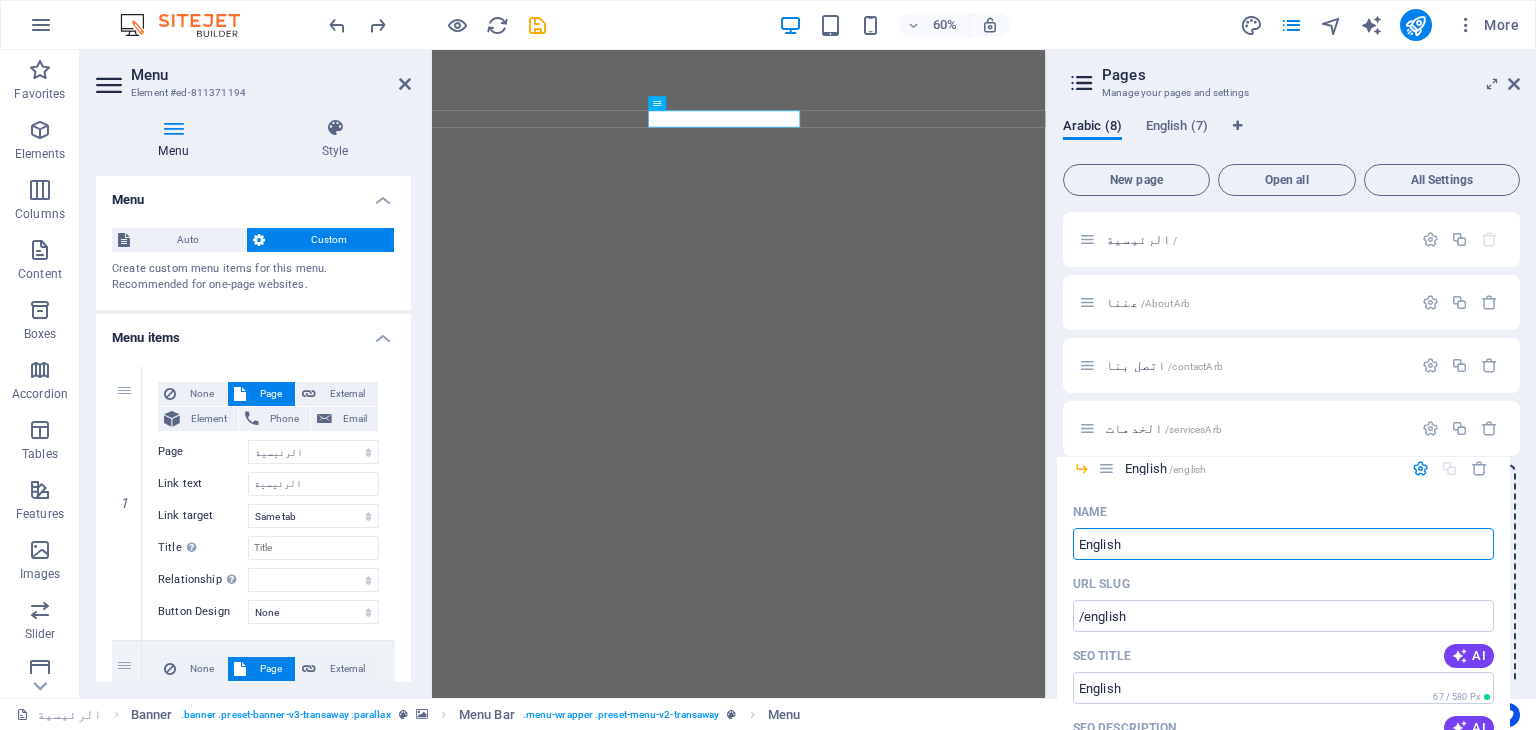 drag, startPoint x: 1111, startPoint y: 533, endPoint x: 1104, endPoint y: 463, distance: 70.34913 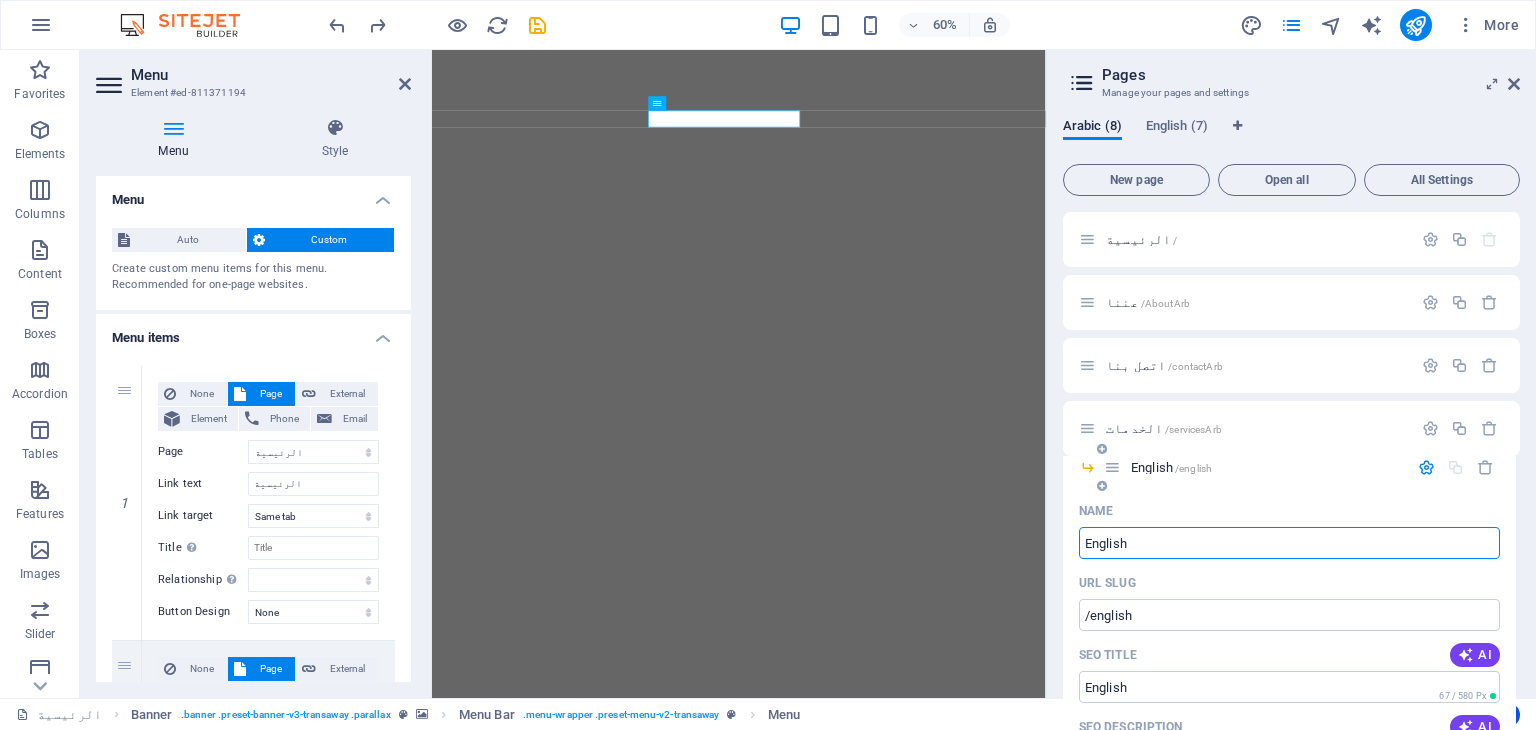 select on "1" 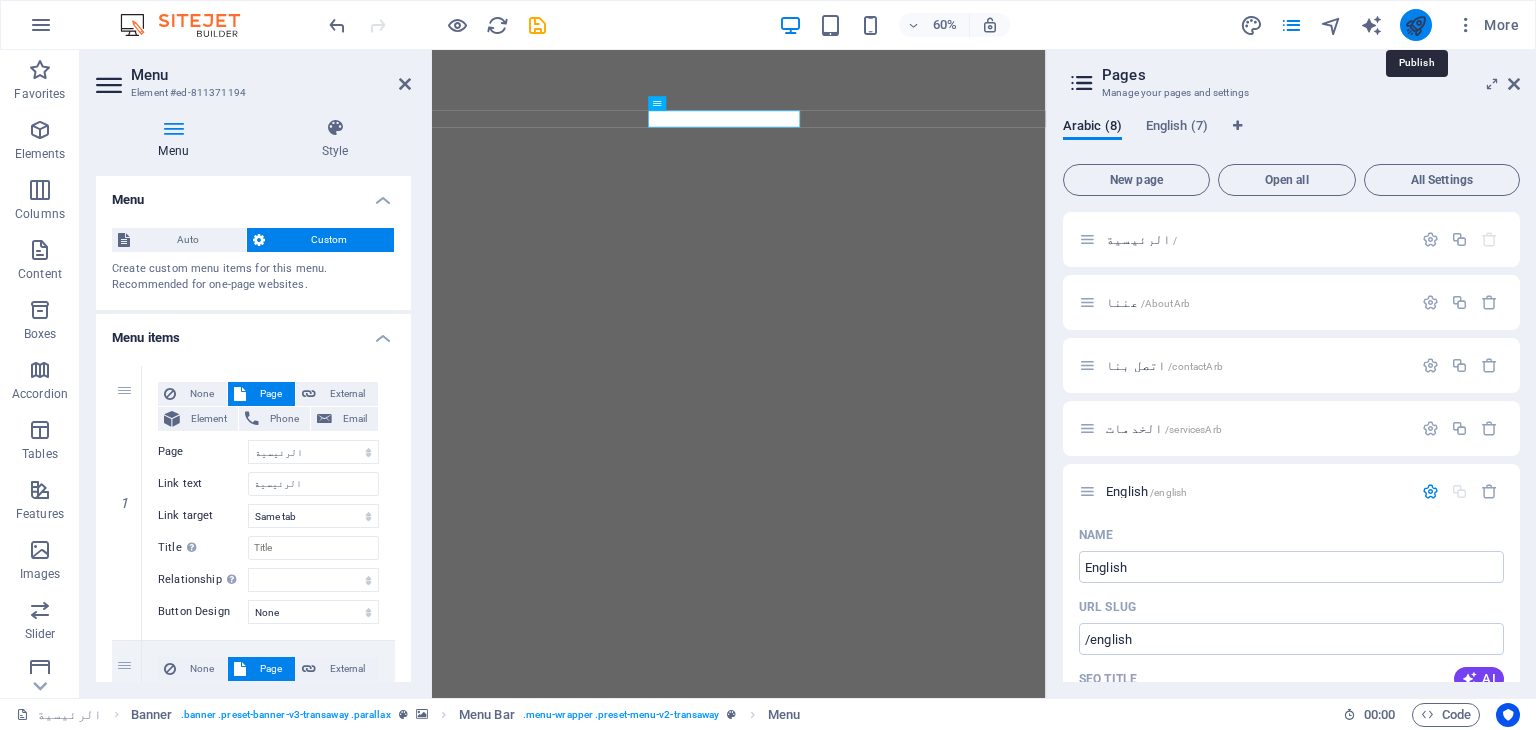 click at bounding box center (1415, 25) 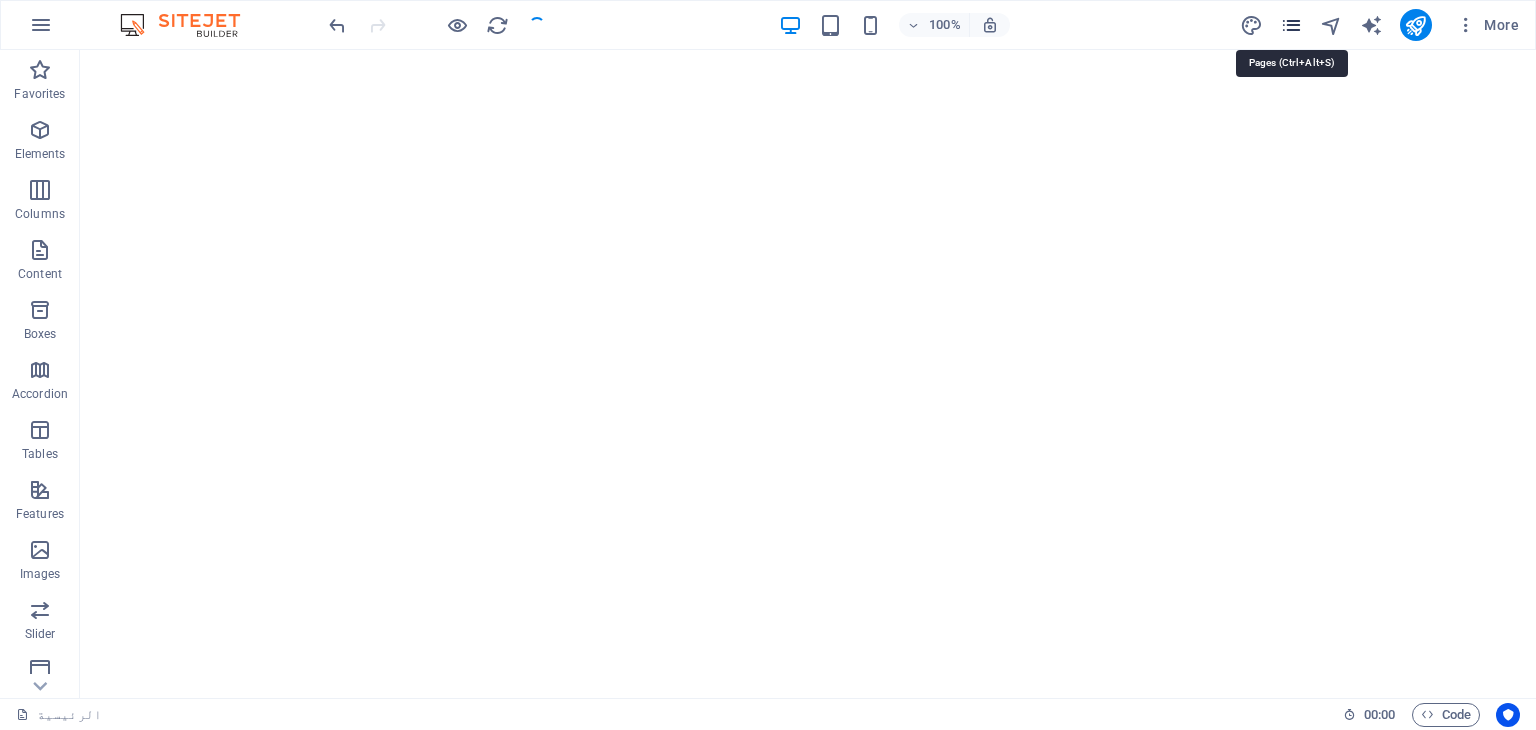 click at bounding box center [1291, 25] 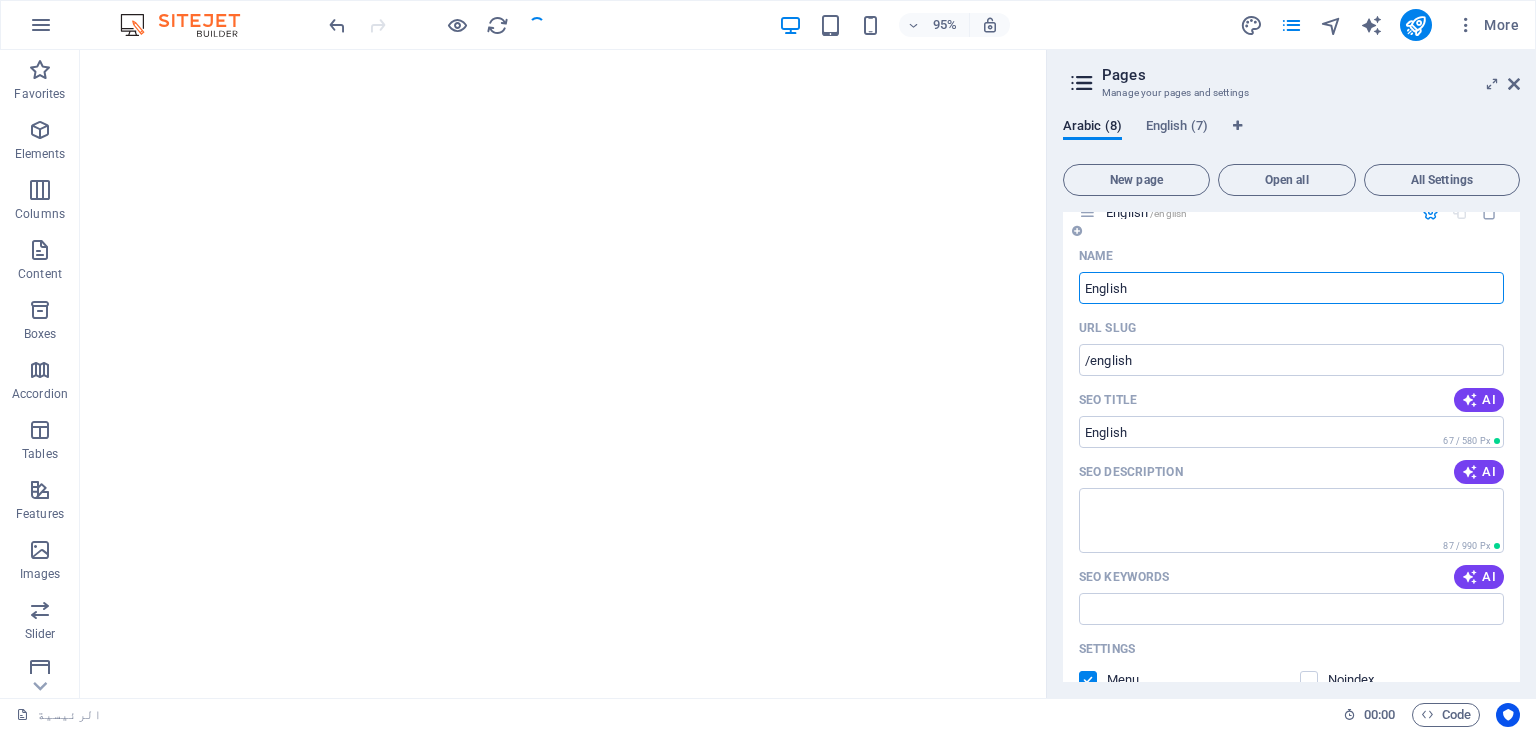 scroll, scrollTop: 179, scrollLeft: 0, axis: vertical 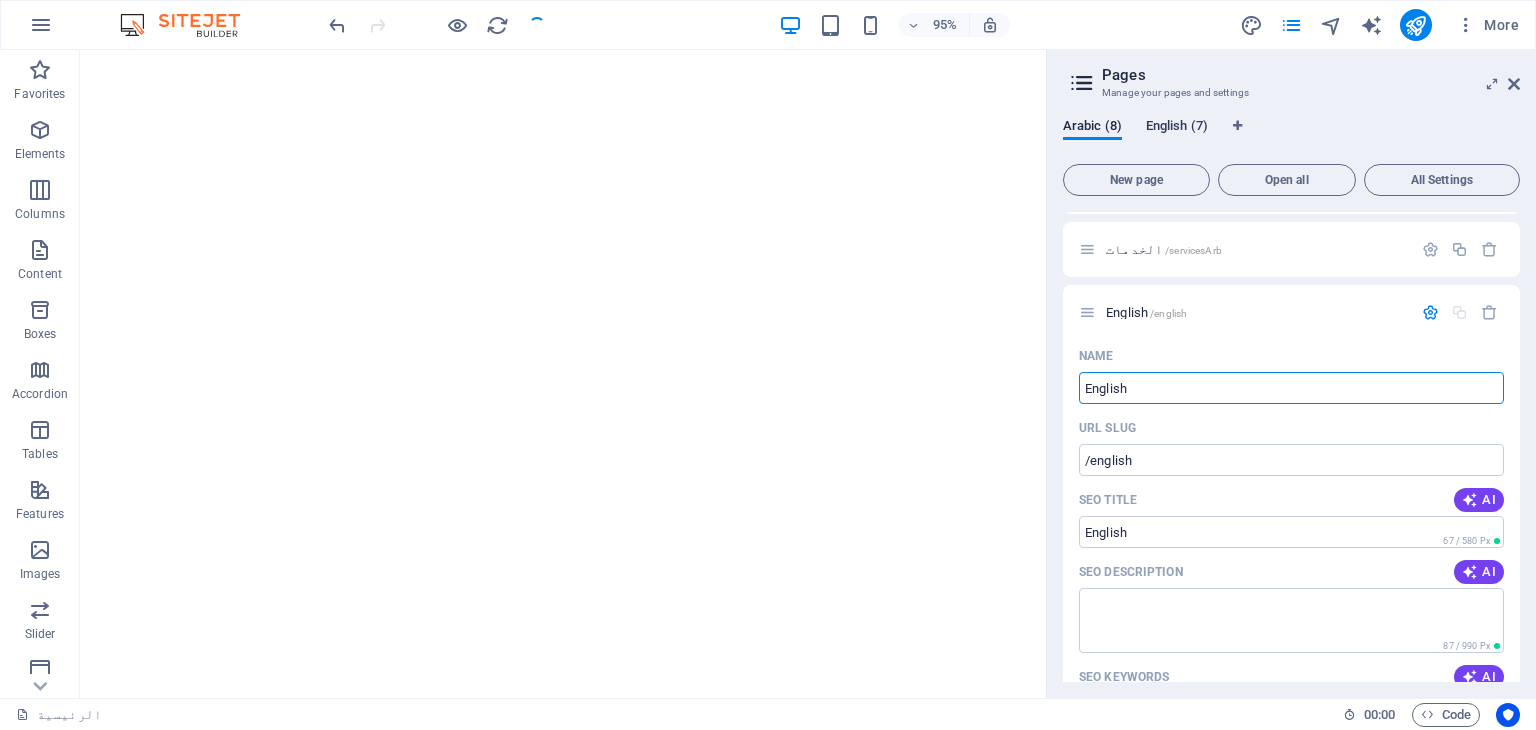 click on "English (7)" at bounding box center [1177, 128] 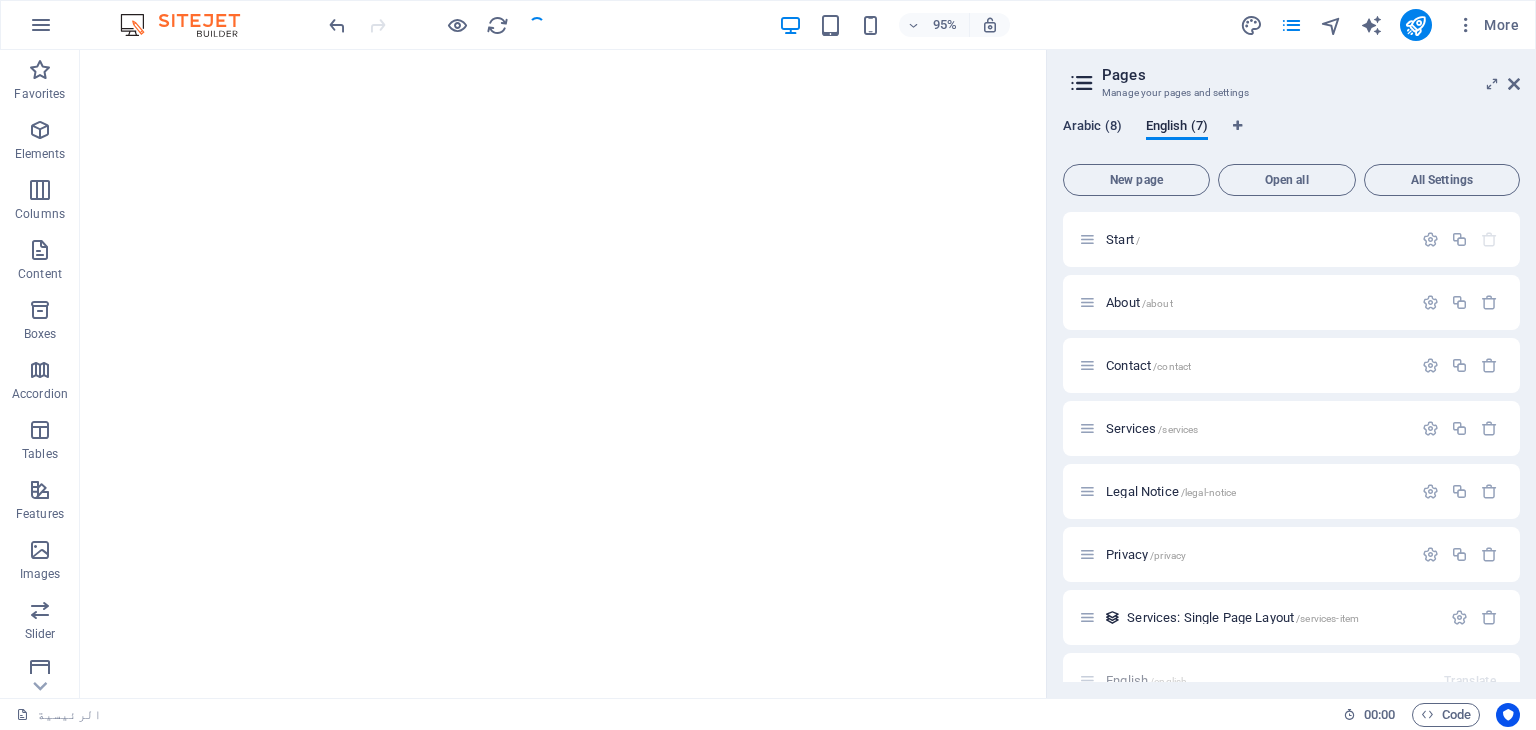 click on "Arabic (8)" at bounding box center (1092, 128) 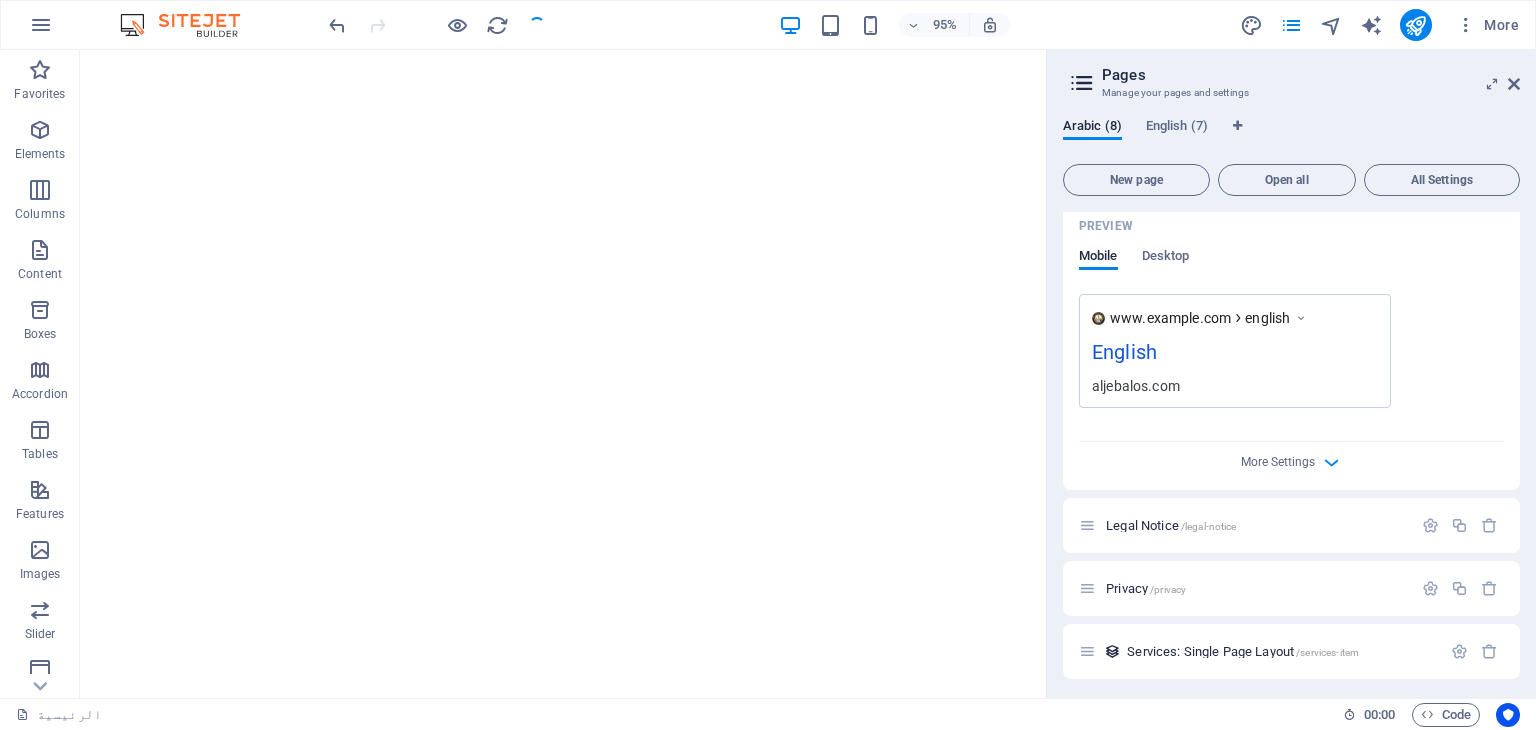 scroll, scrollTop: 779, scrollLeft: 0, axis: vertical 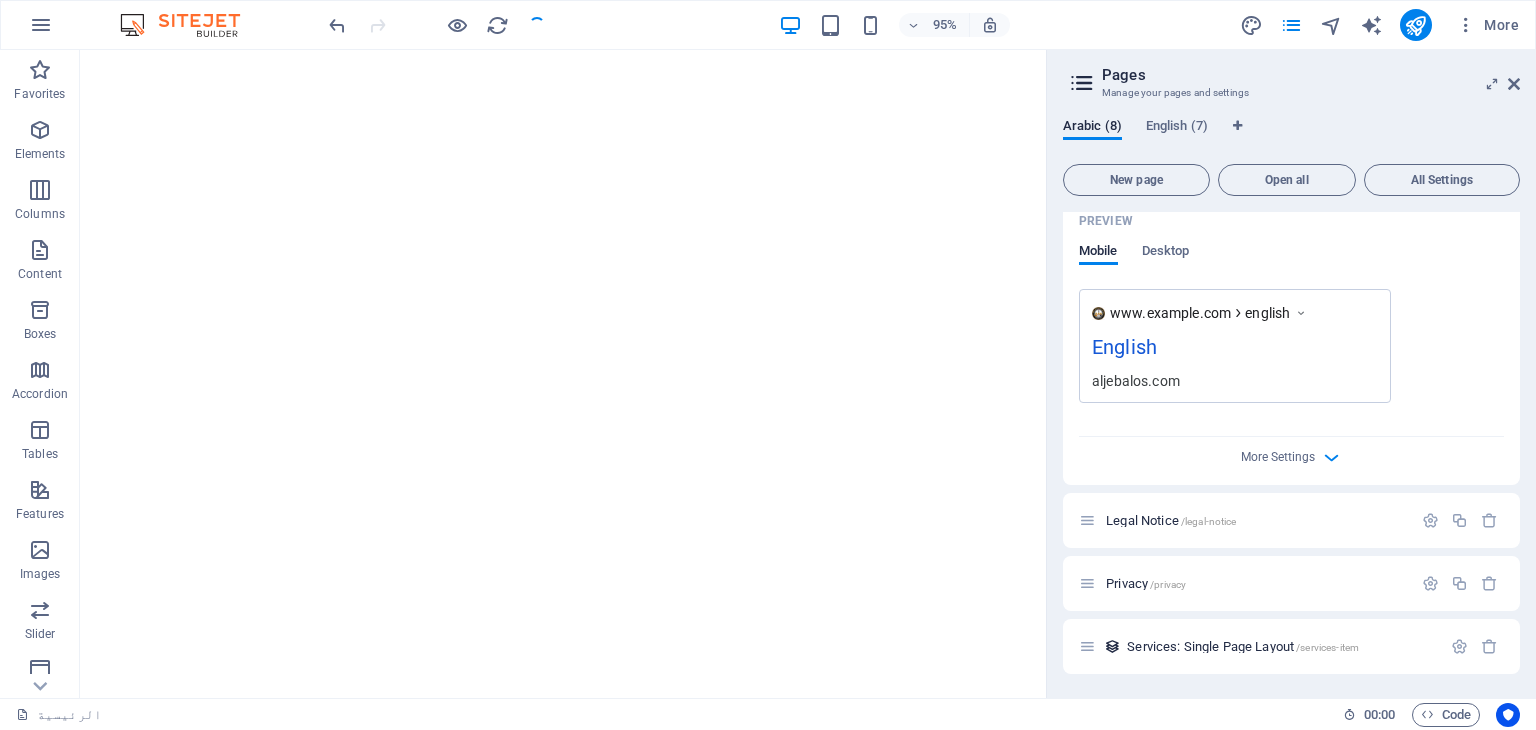 click on "More Settings" at bounding box center [1291, 453] 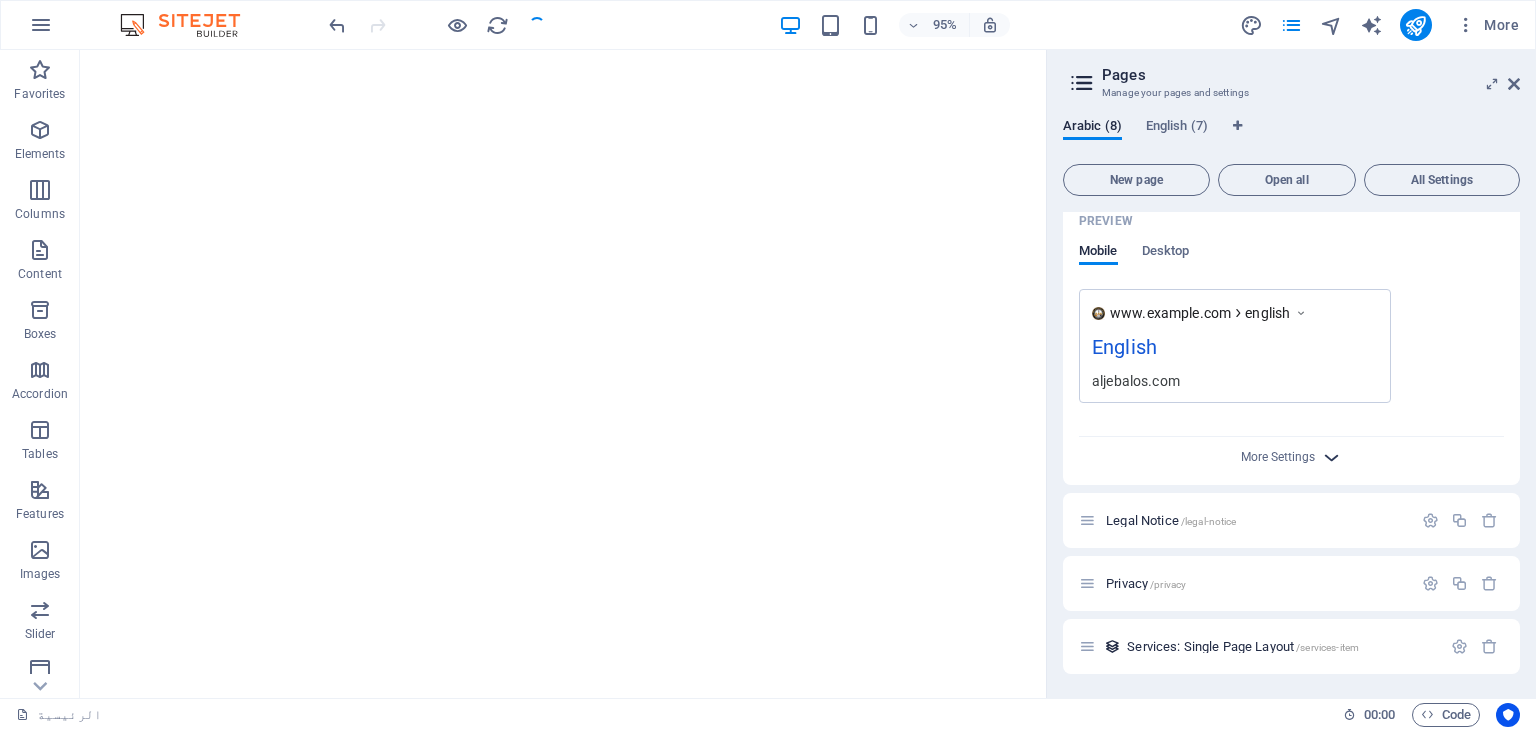 click at bounding box center (1331, 457) 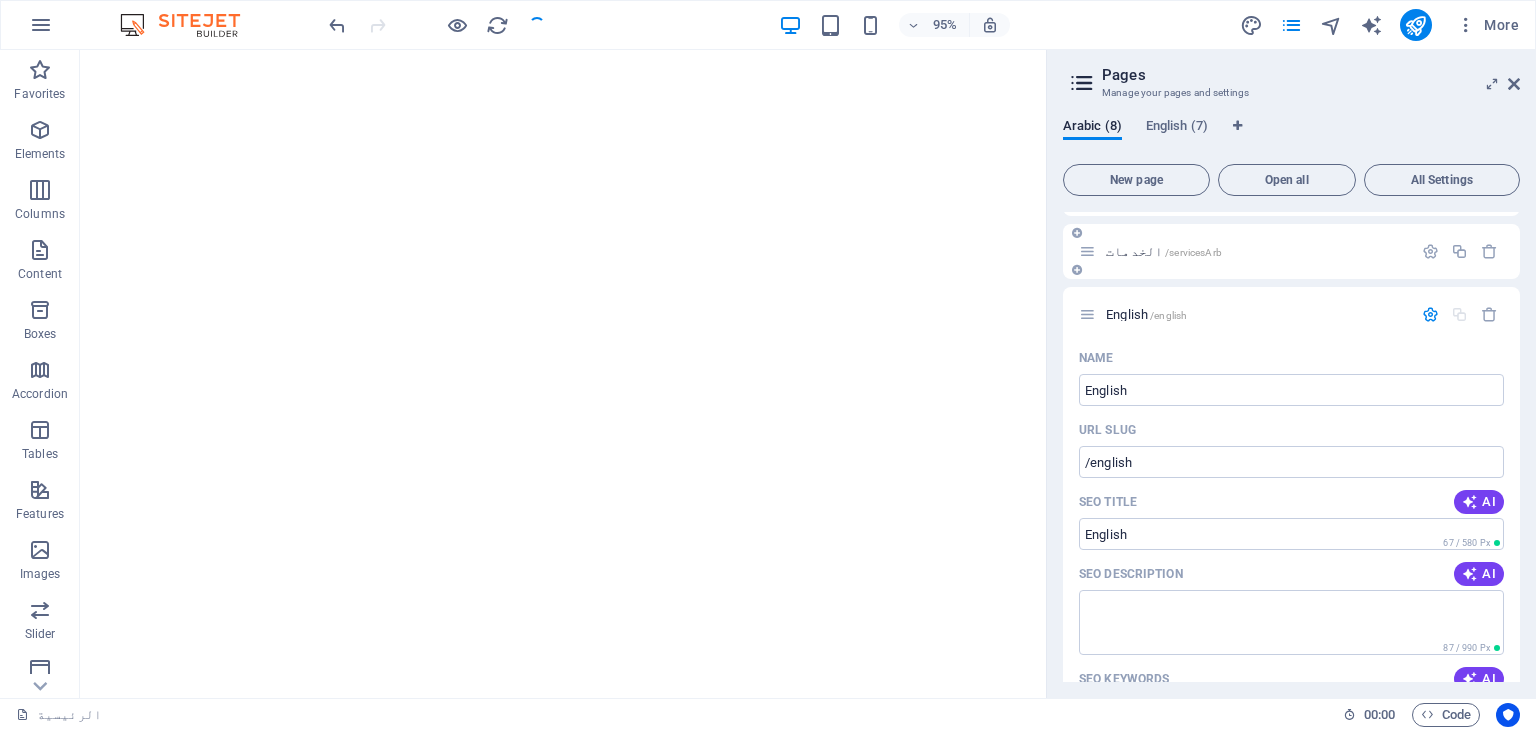 scroll, scrollTop: 166, scrollLeft: 0, axis: vertical 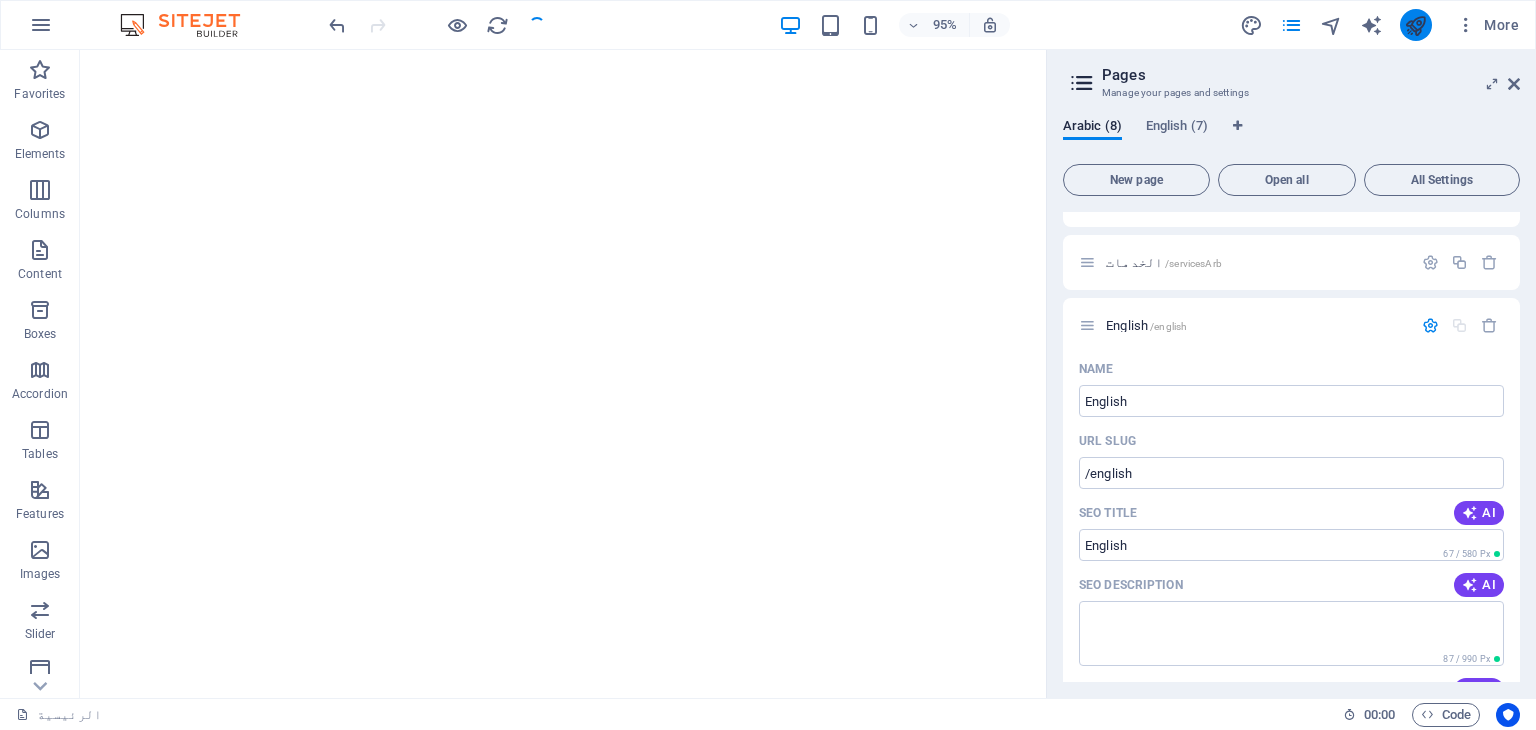 click at bounding box center [1415, 25] 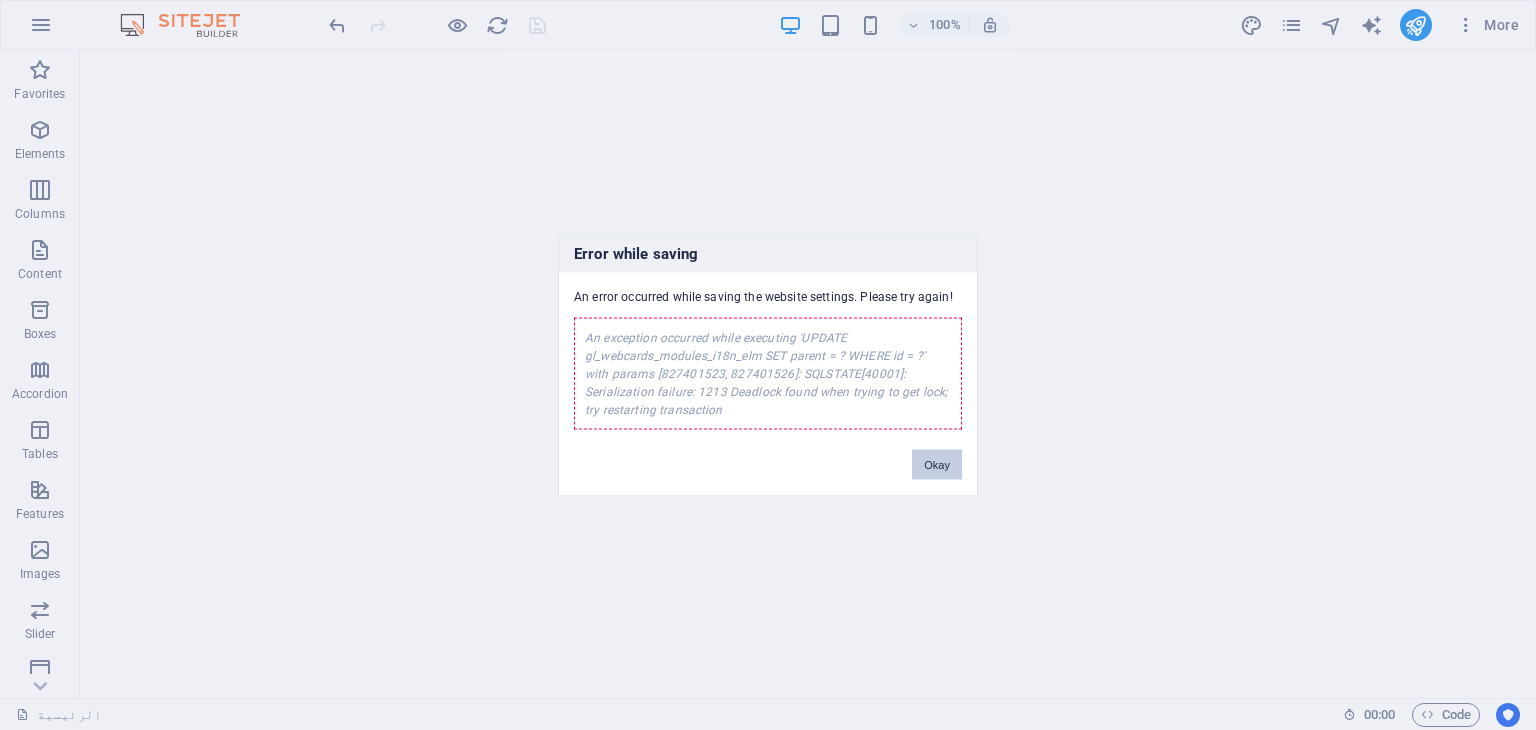 click on "Okay" at bounding box center (937, 465) 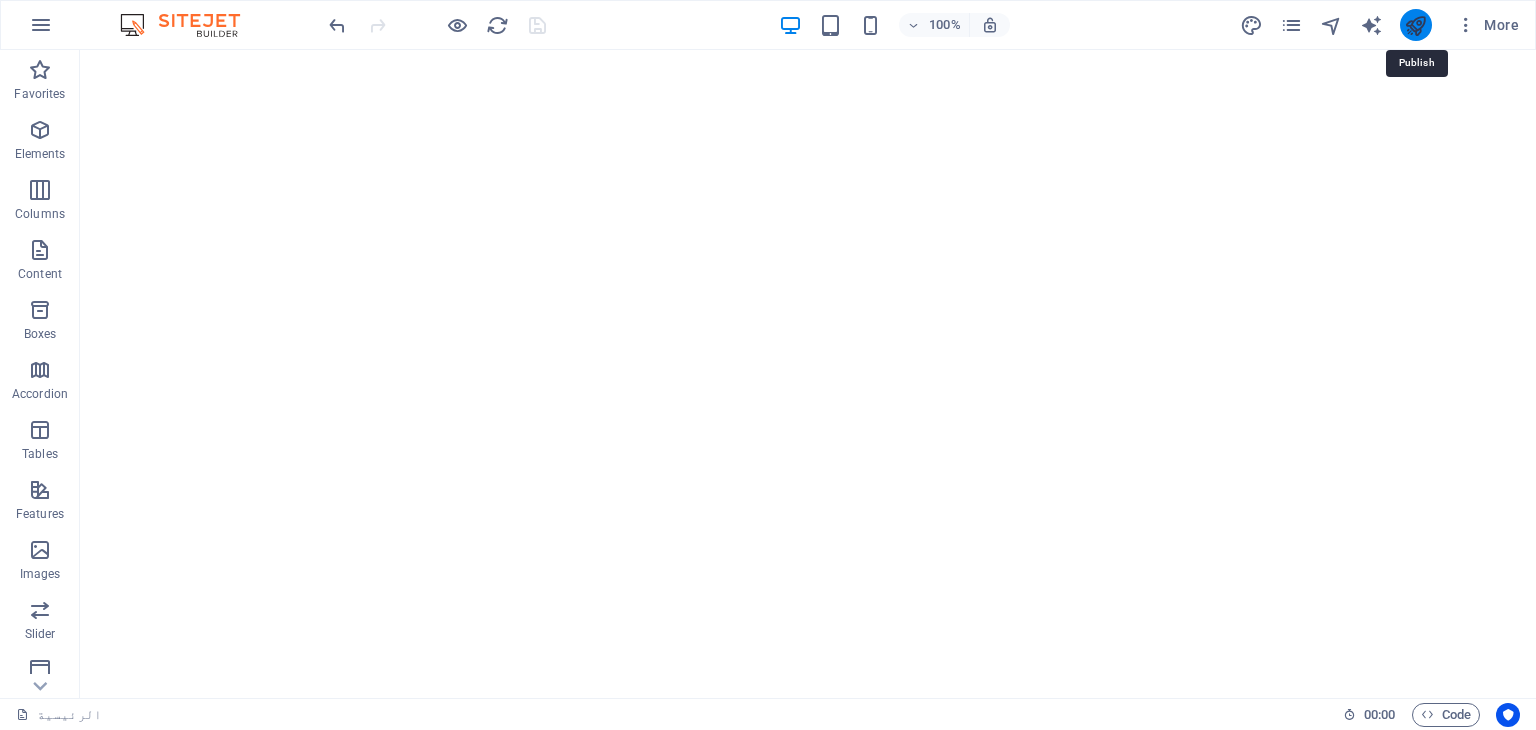 click at bounding box center (1415, 25) 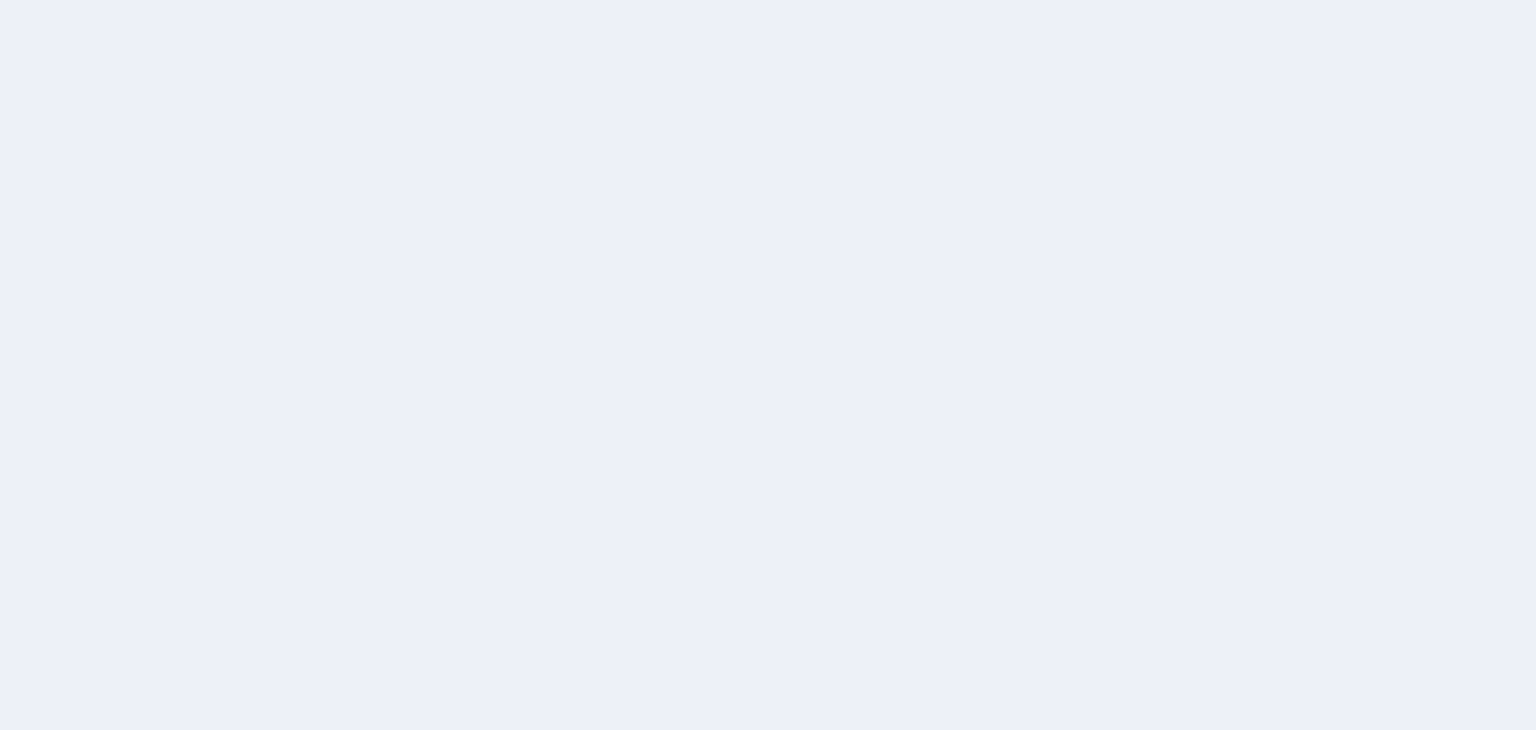 scroll, scrollTop: 0, scrollLeft: 0, axis: both 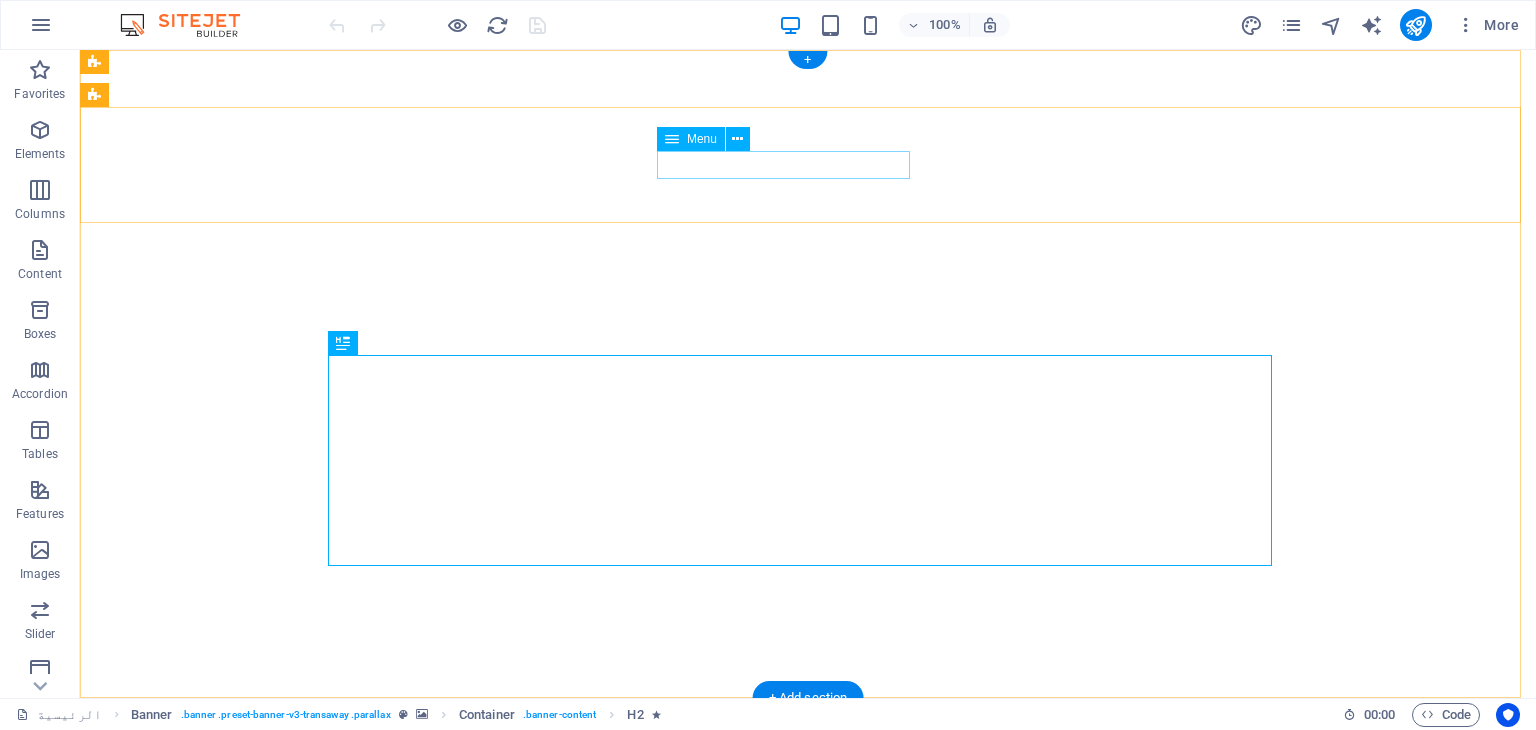 click on "الرئيسية عنا الخدمات عروضنا اتصل بنا" at bounding box center [808, 1065] 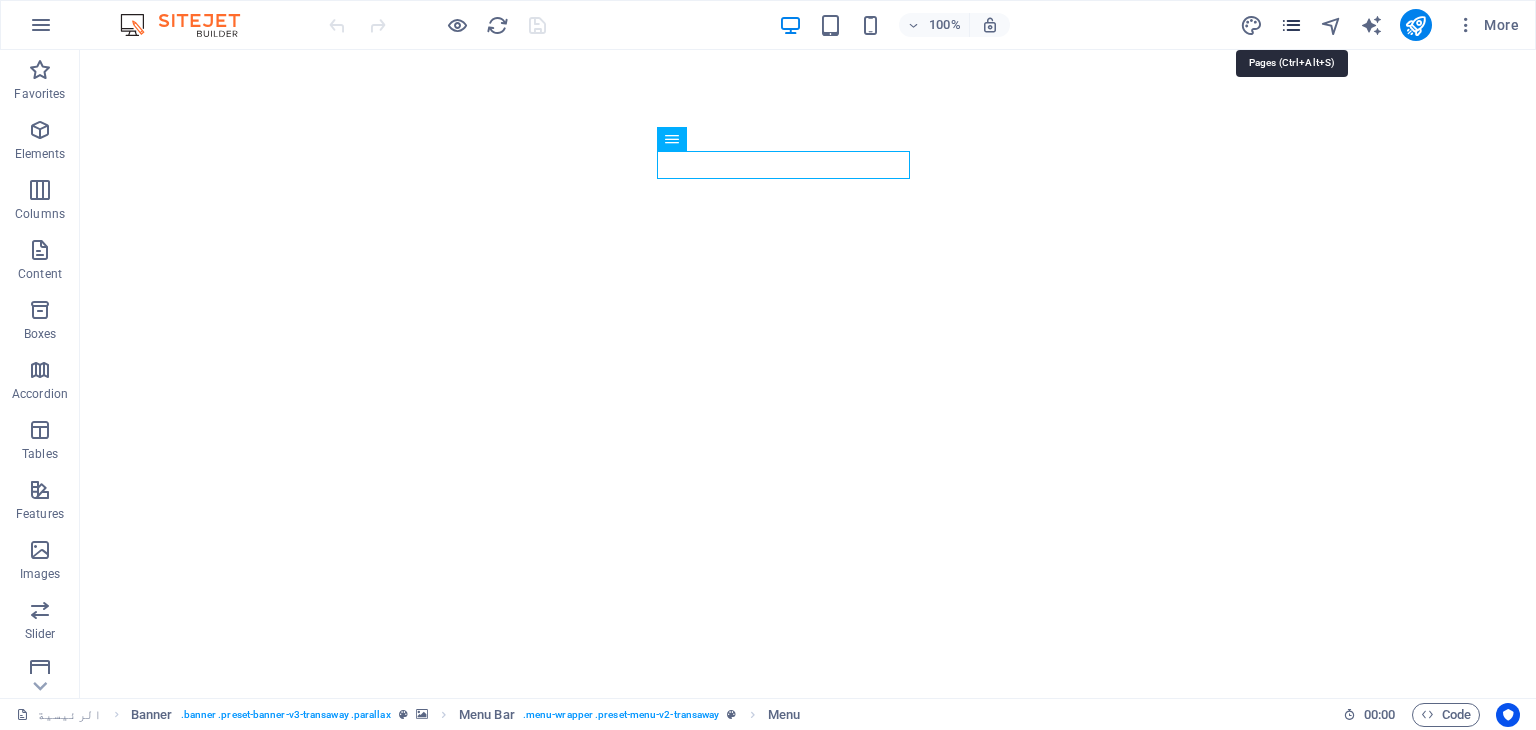 click at bounding box center (1291, 25) 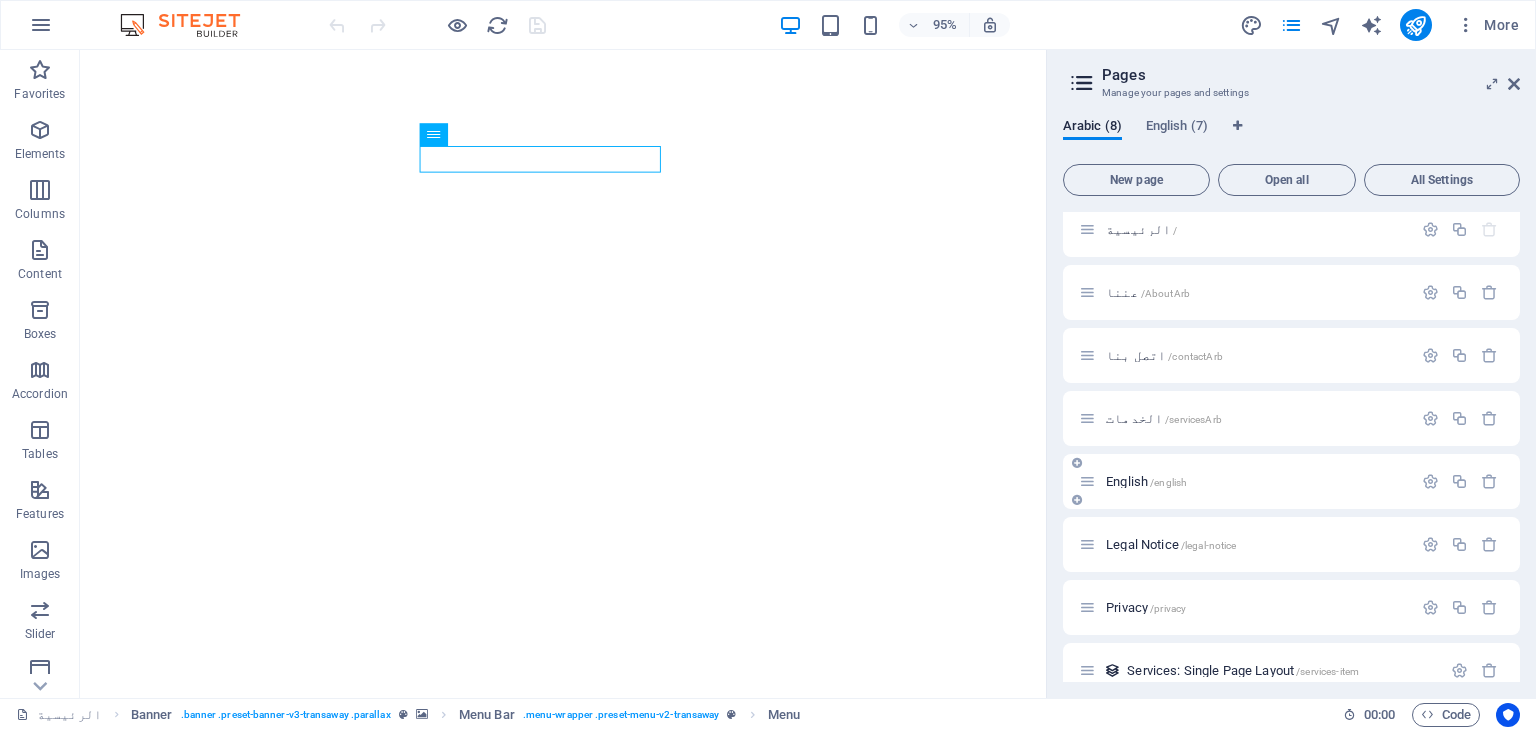 scroll, scrollTop: 0, scrollLeft: 0, axis: both 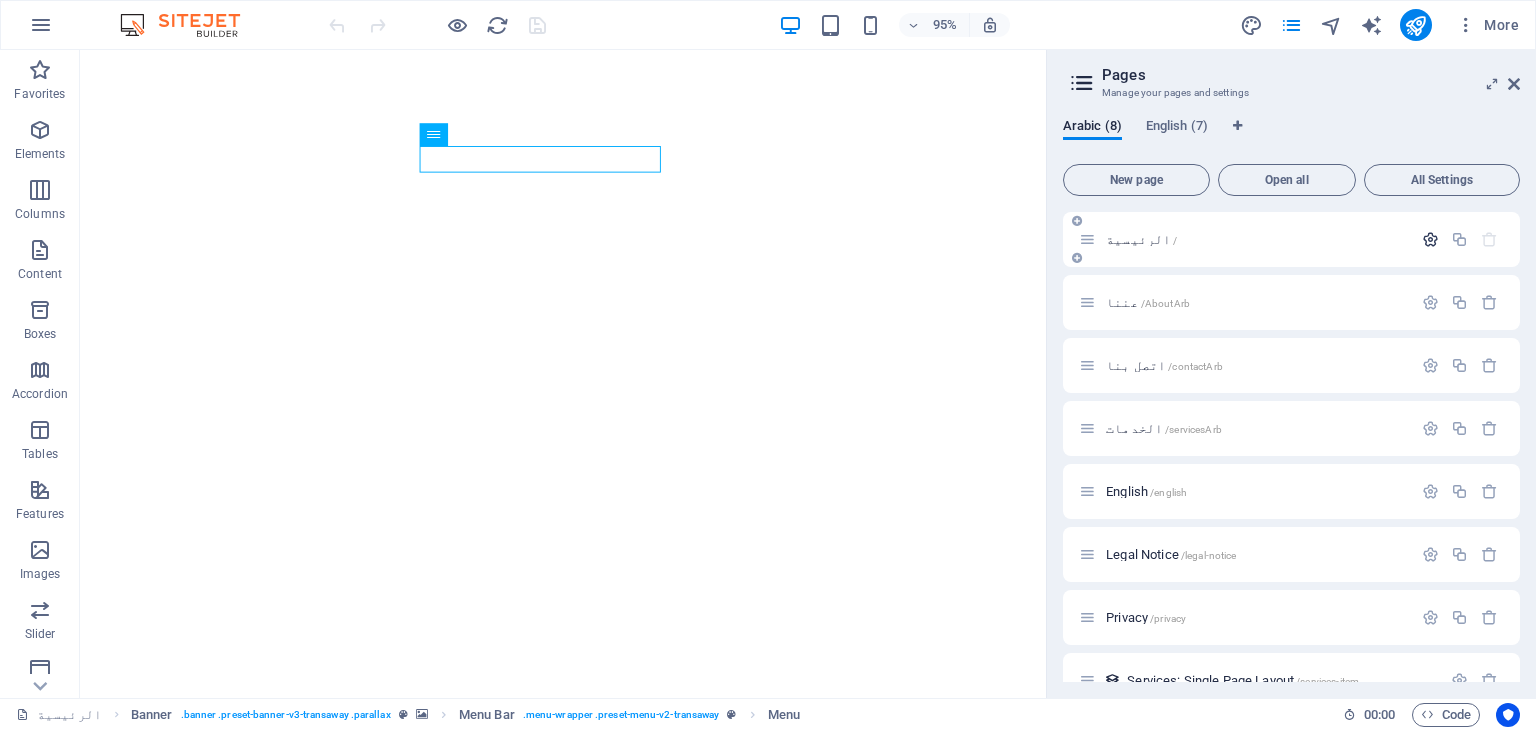 click at bounding box center [1430, 239] 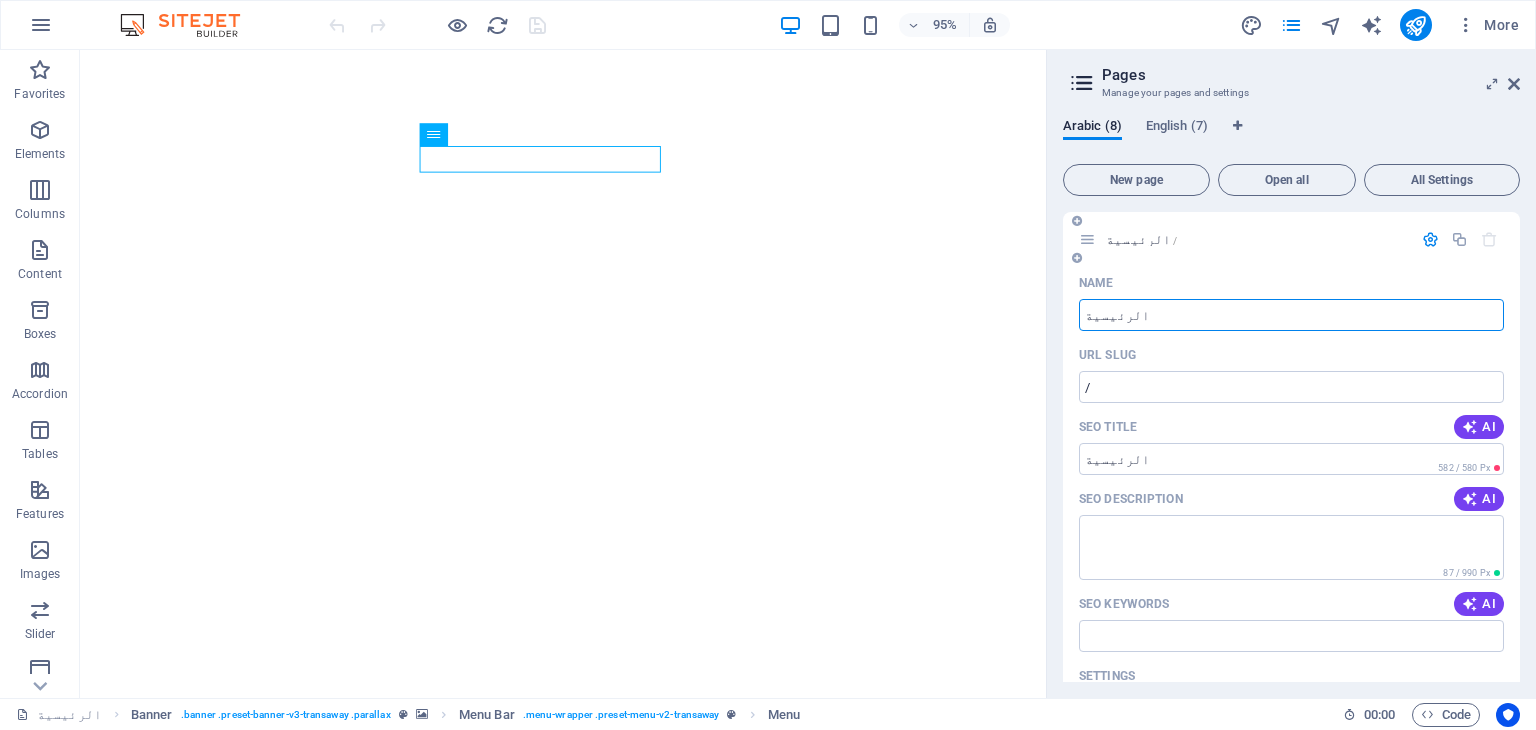 click on "الرئيسية /" at bounding box center (1141, 239) 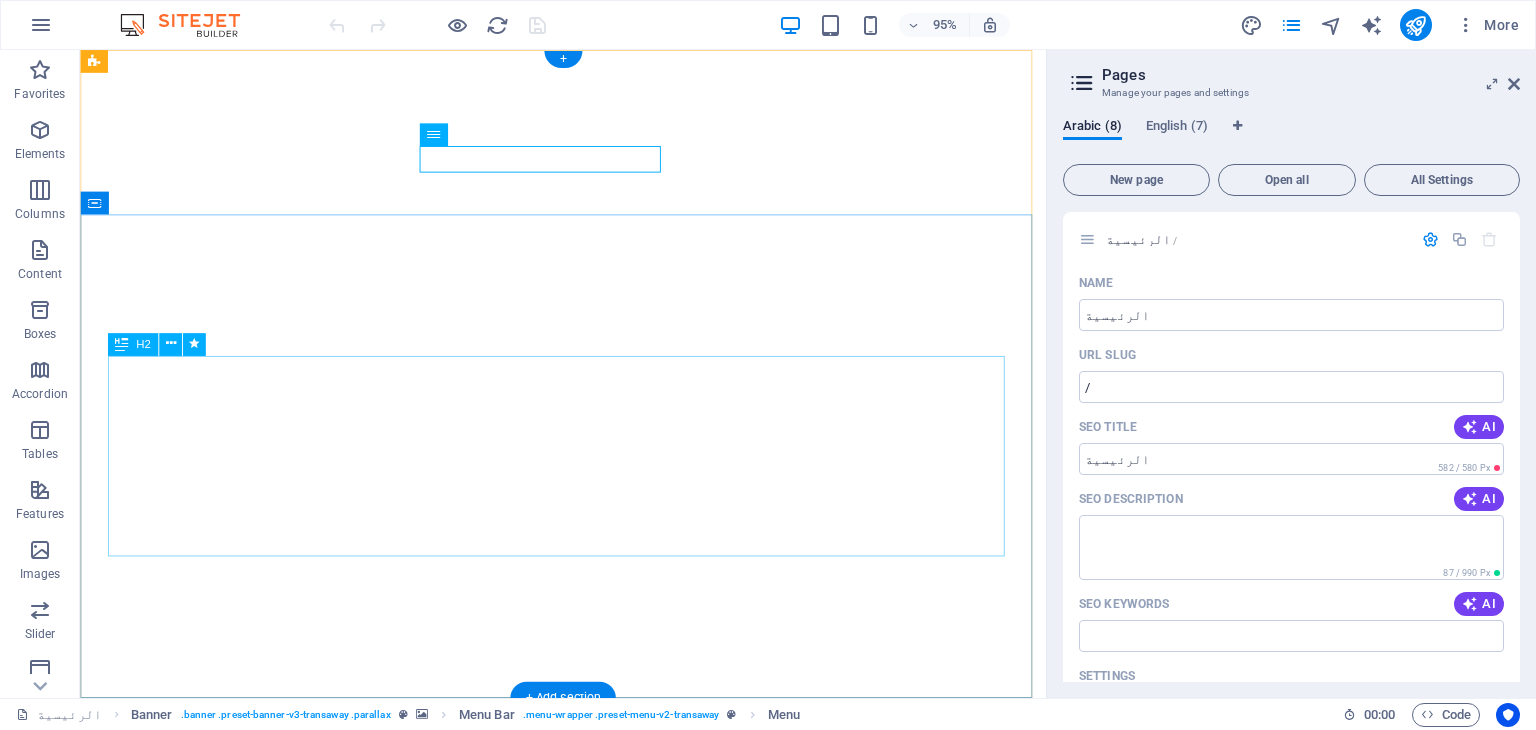 click on "Your globLE Freight & Resupply Logistics  service" at bounding box center [589, 1314] 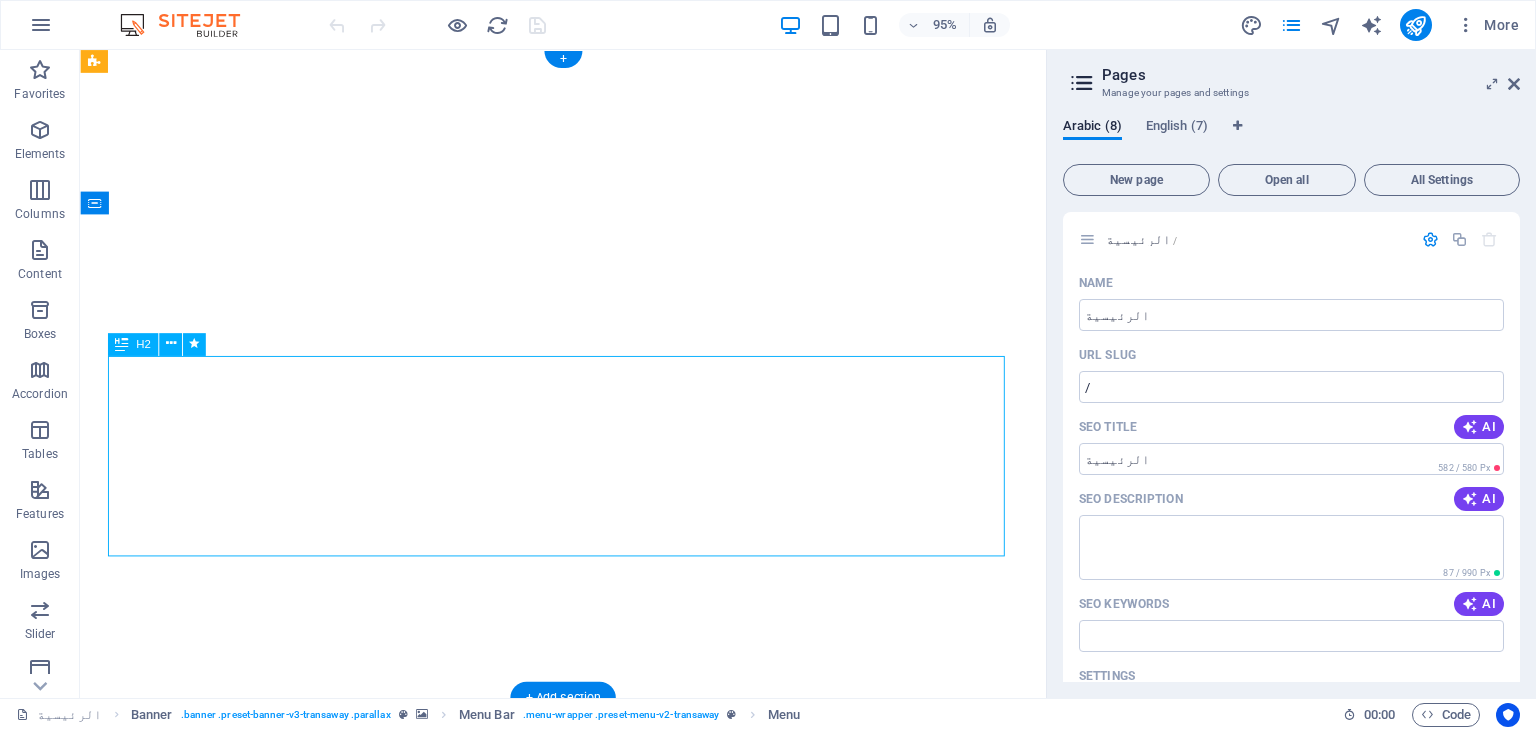 click on "Your globLE Freight & Resupply Logistics  service" at bounding box center [589, 1314] 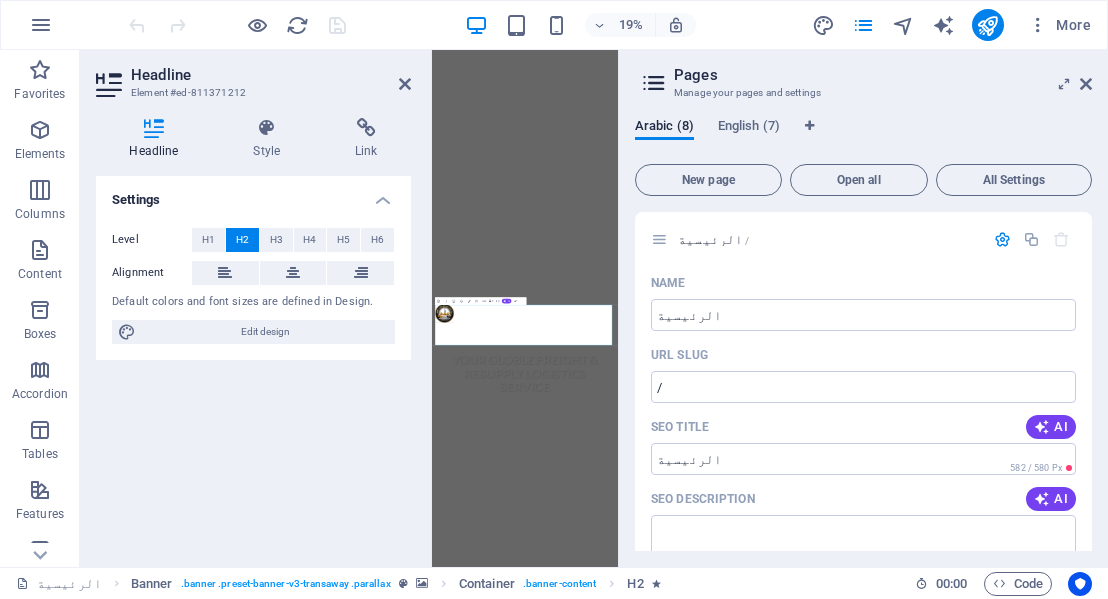 drag, startPoint x: 1098, startPoint y: 419, endPoint x: 1053, endPoint y: 137, distance: 285.56784 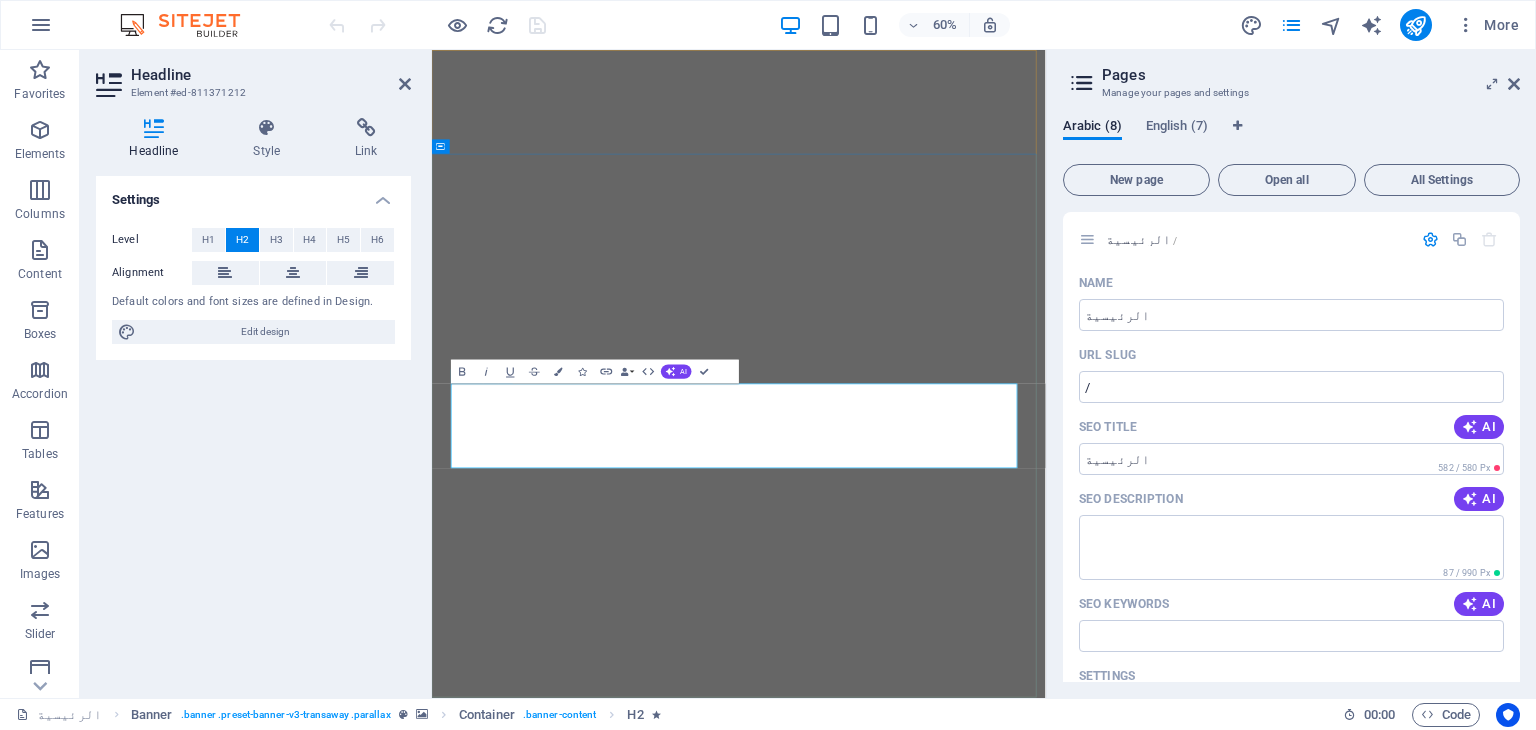 scroll, scrollTop: 0, scrollLeft: -3, axis: horizontal 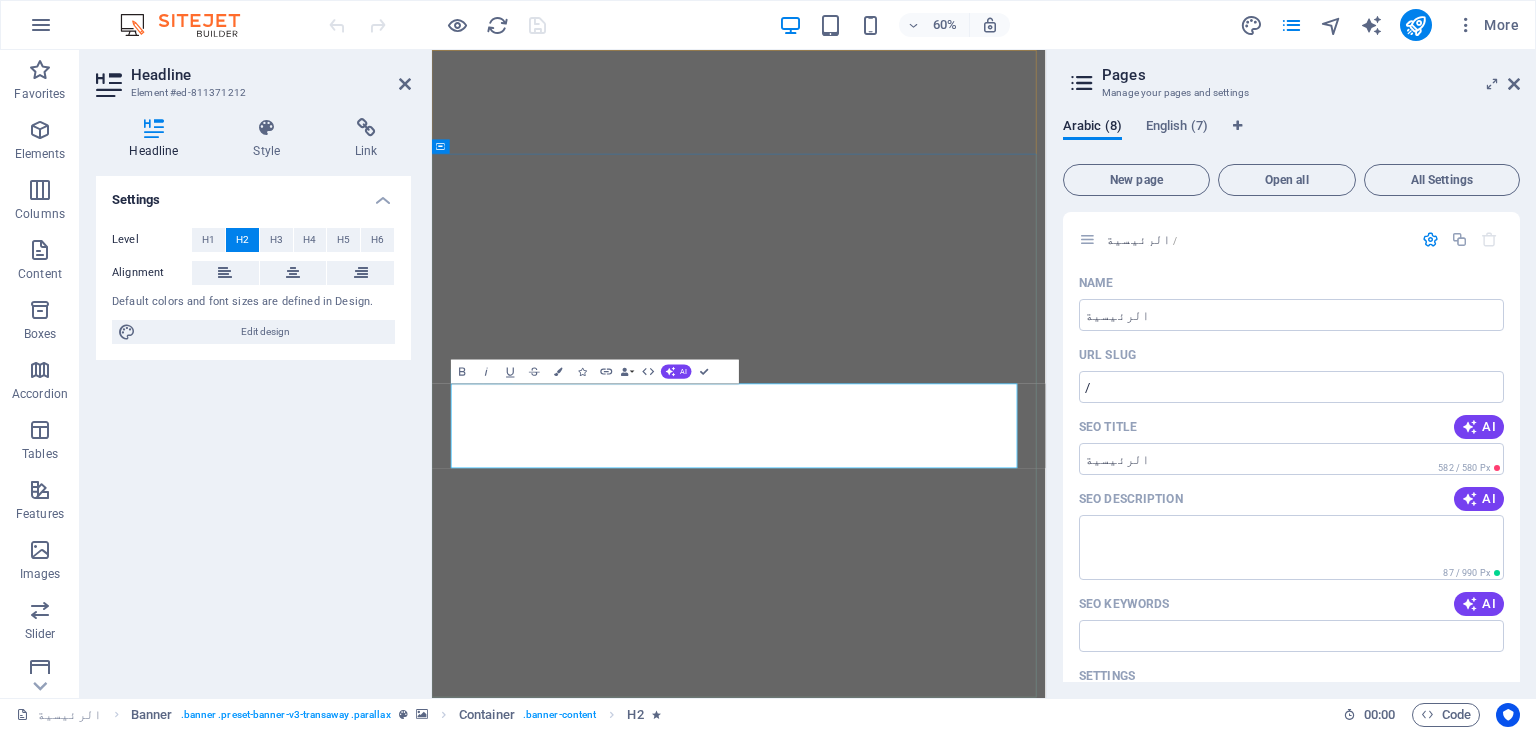 click on "خدماتكم اللوجستية العالمية للشحن والإمداد" at bounding box center [944, 1780] 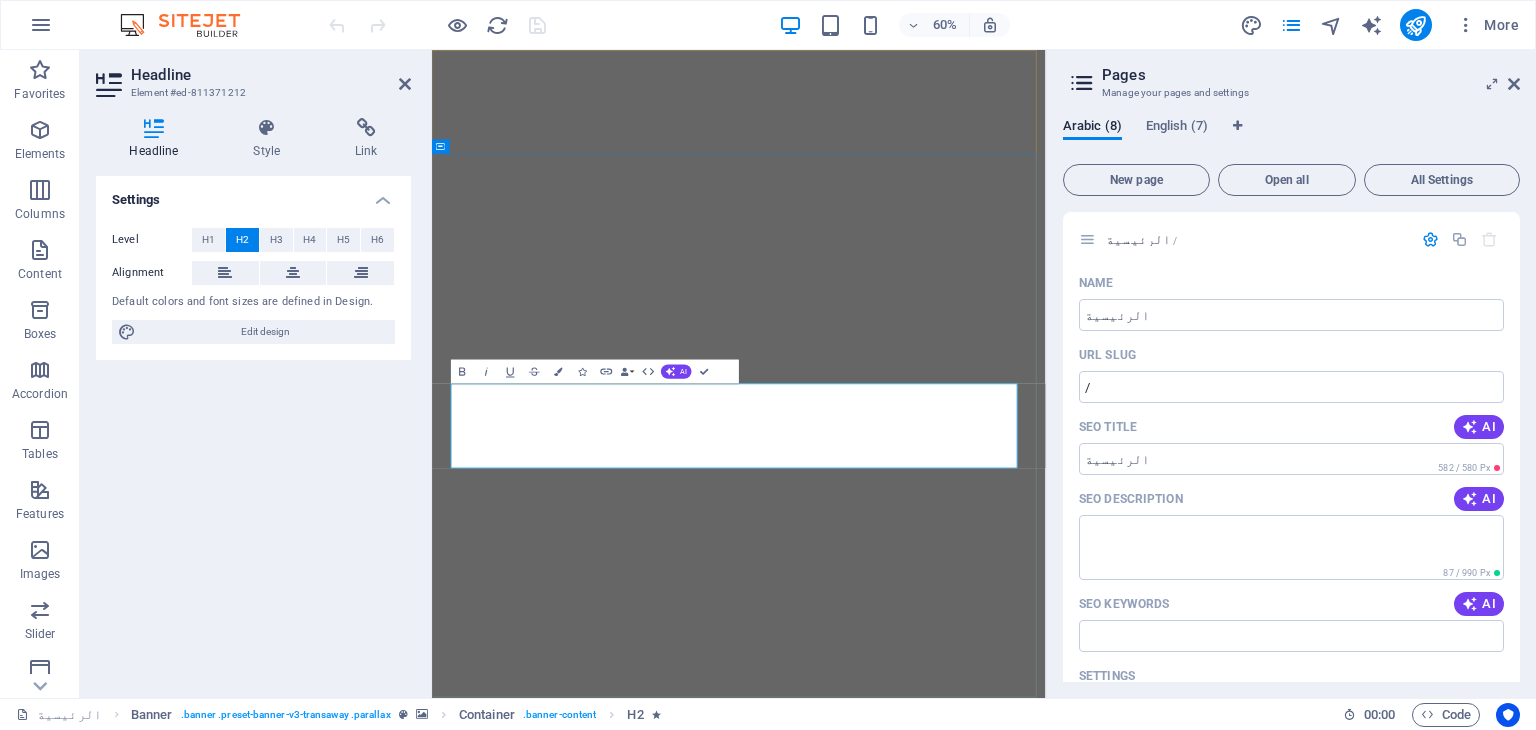 type 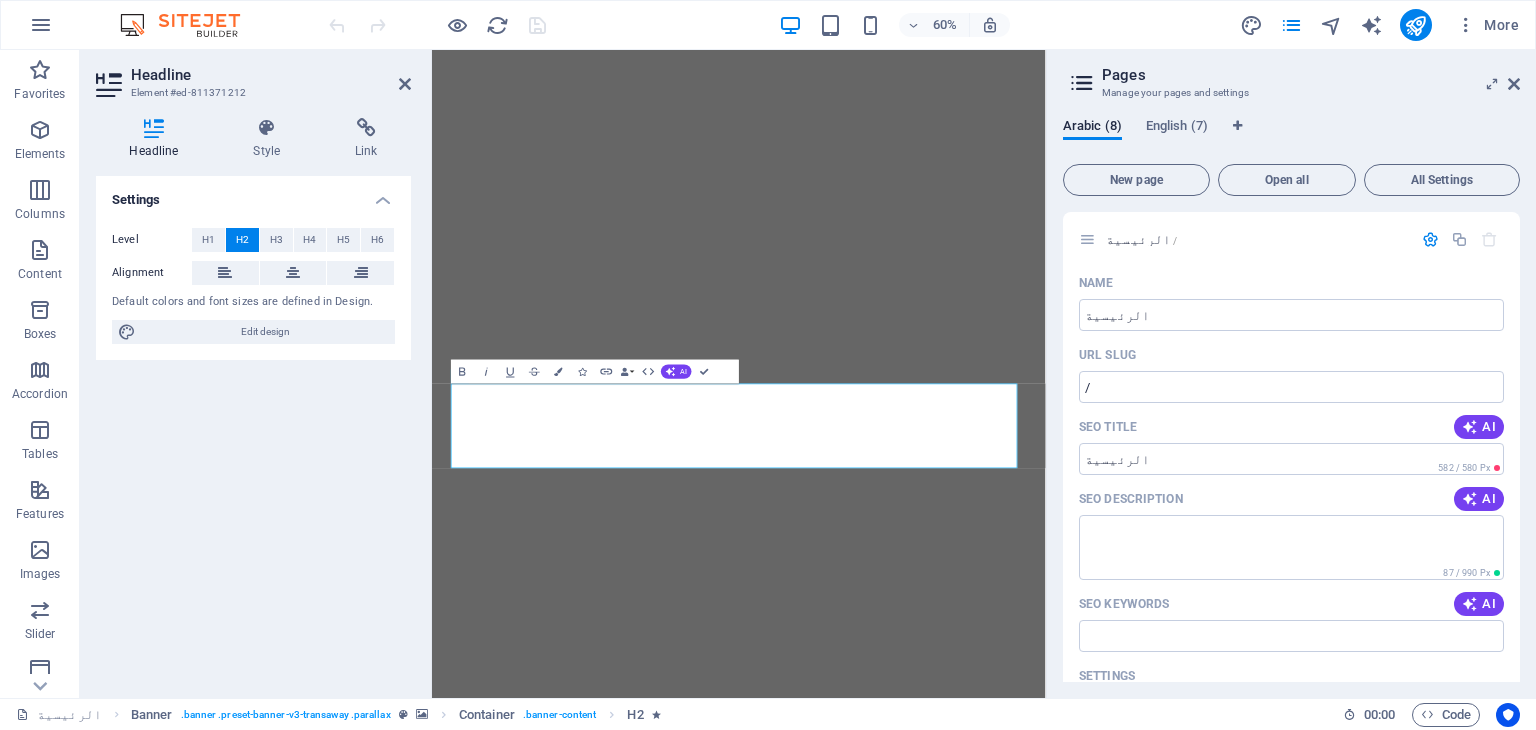 drag, startPoint x: 1662, startPoint y: 1200, endPoint x: 2059, endPoint y: 1254, distance: 400.6557 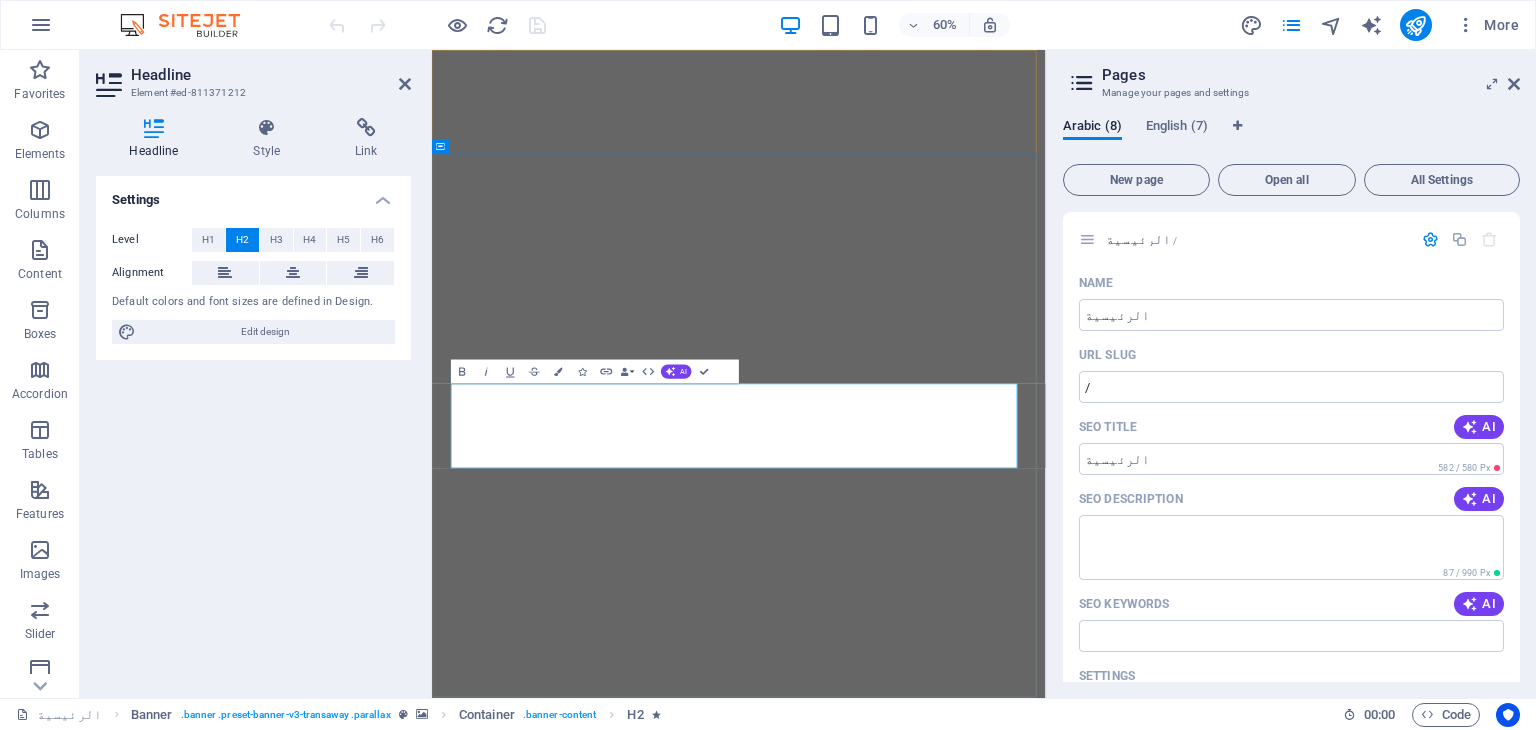click on "خدماتكم اللوجستية العالمية للشحن والإمداد" at bounding box center (944, 1780) 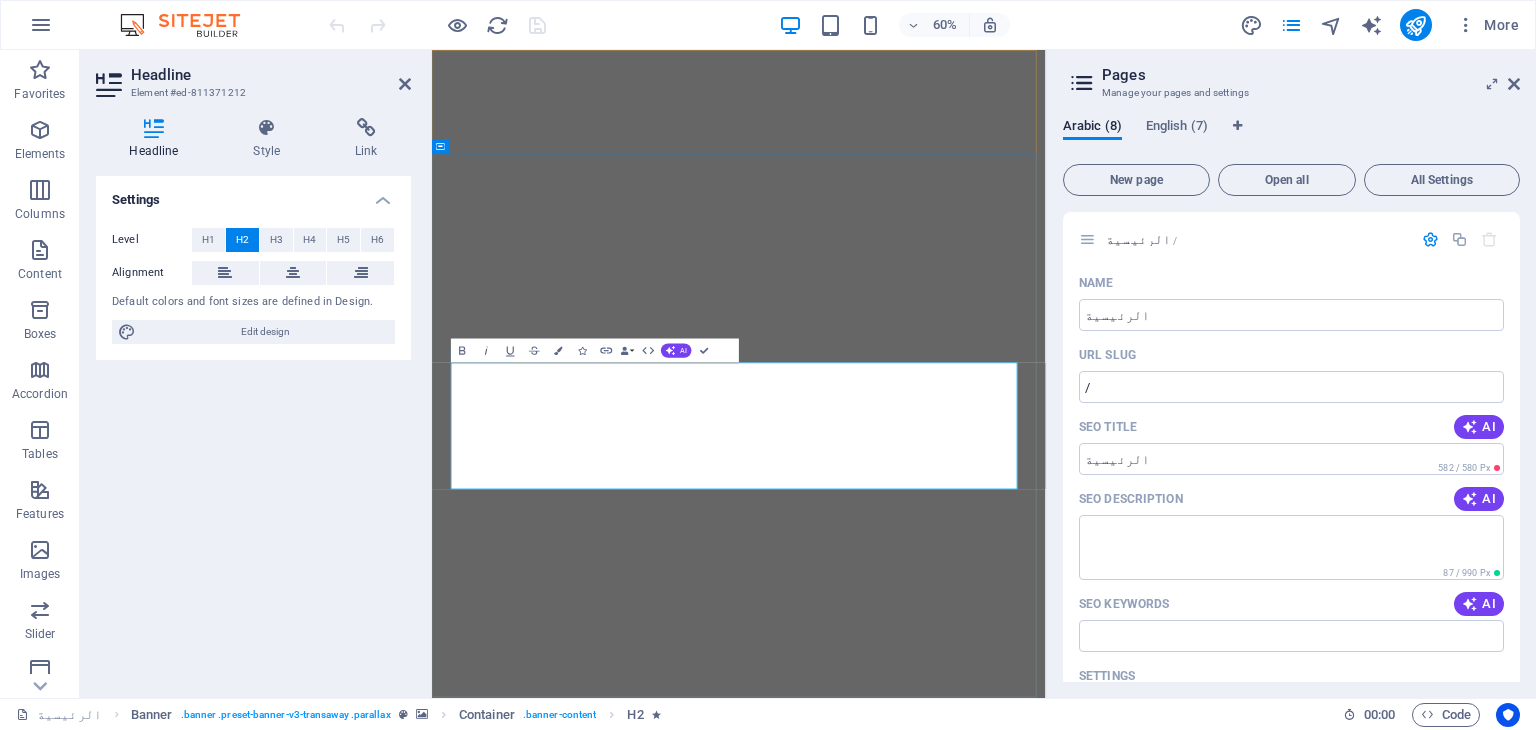 click on "رواد الخدمات اللوجستية العالمية للشحن والإمداد" at bounding box center (944, 1780) 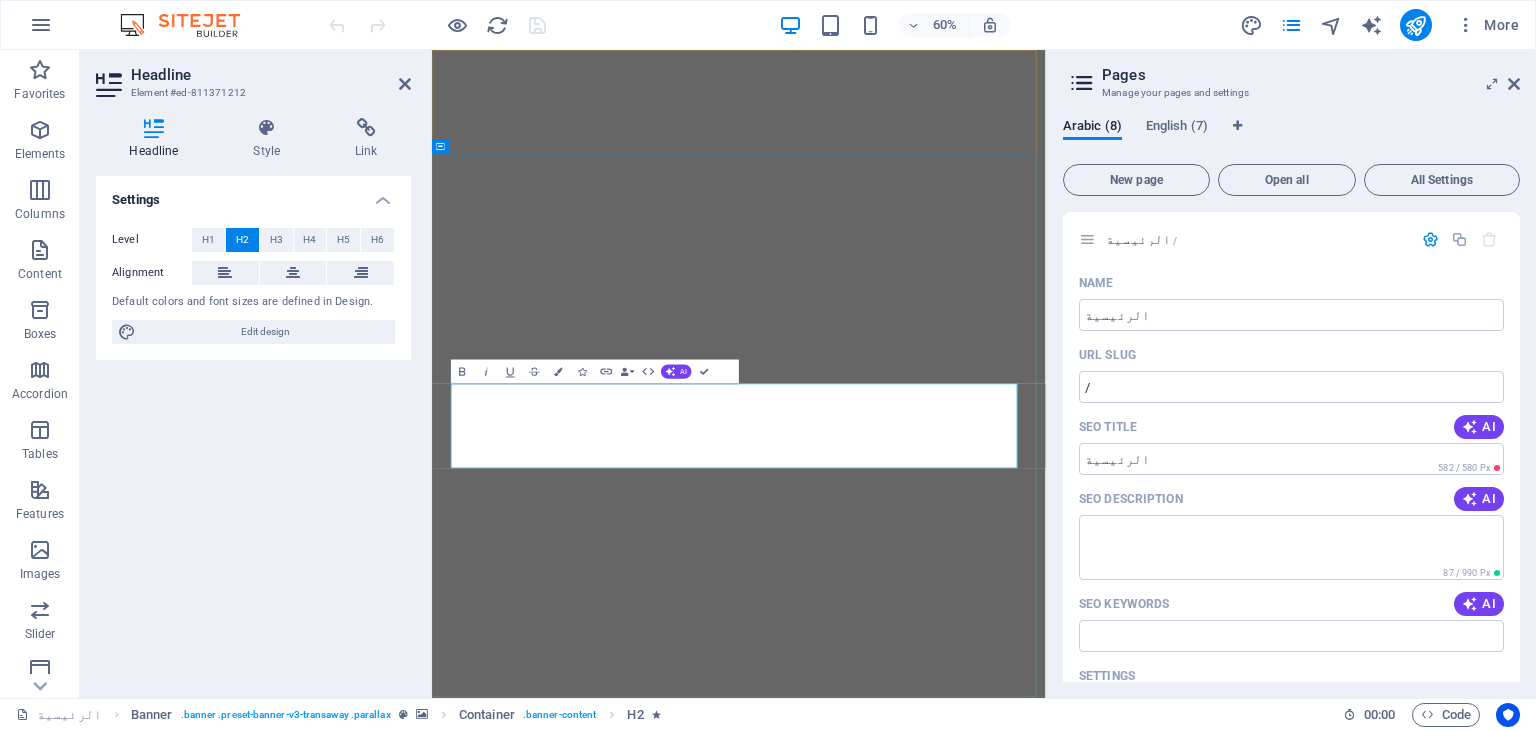 click on "رواد الخدمات اللوجستية للشحن والإمداد" at bounding box center (944, 1780) 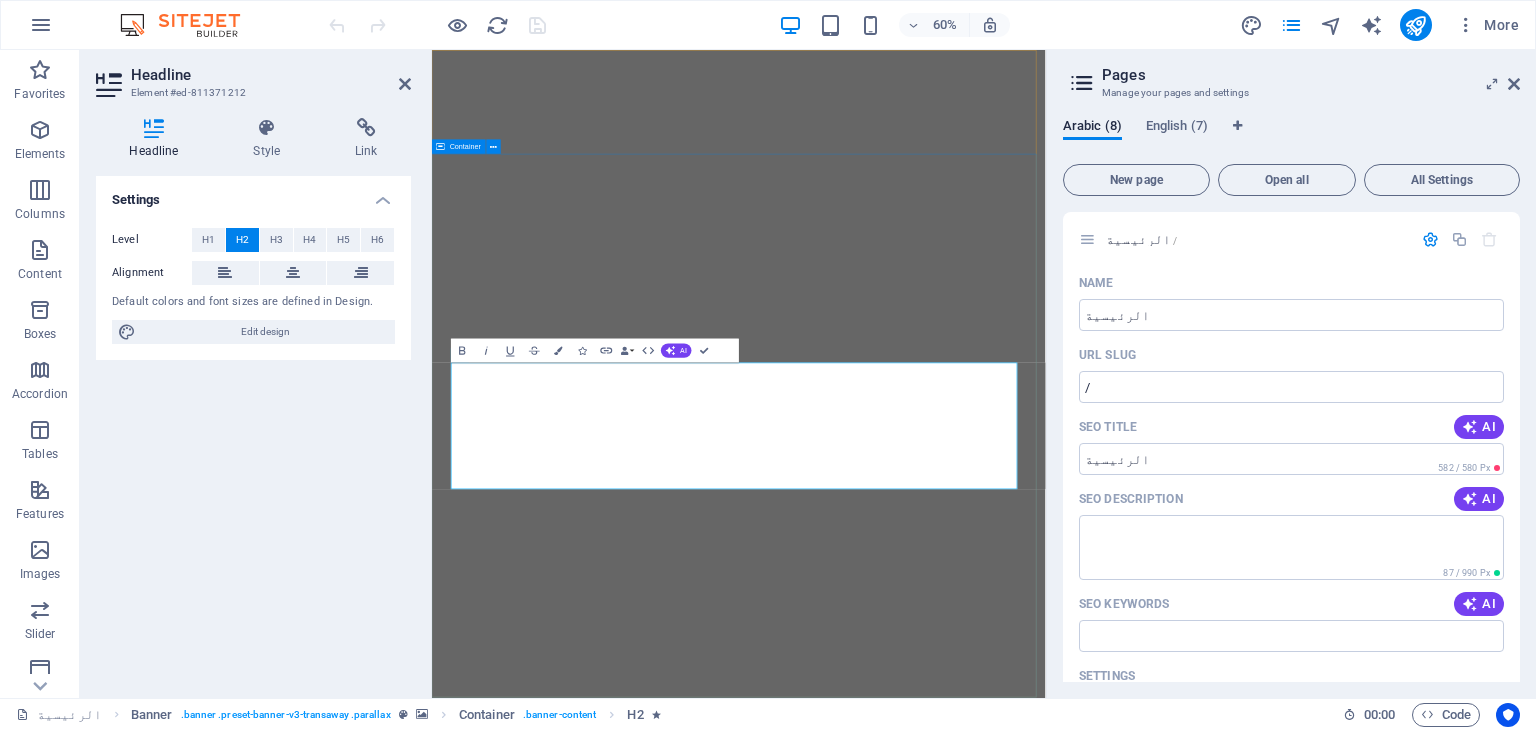click on "رواد الخدمات اللوجستية العالمية للشحن والإمداد خدماتكم اللوجستية العالمية للشحن والإمداد" at bounding box center (943, 1745) 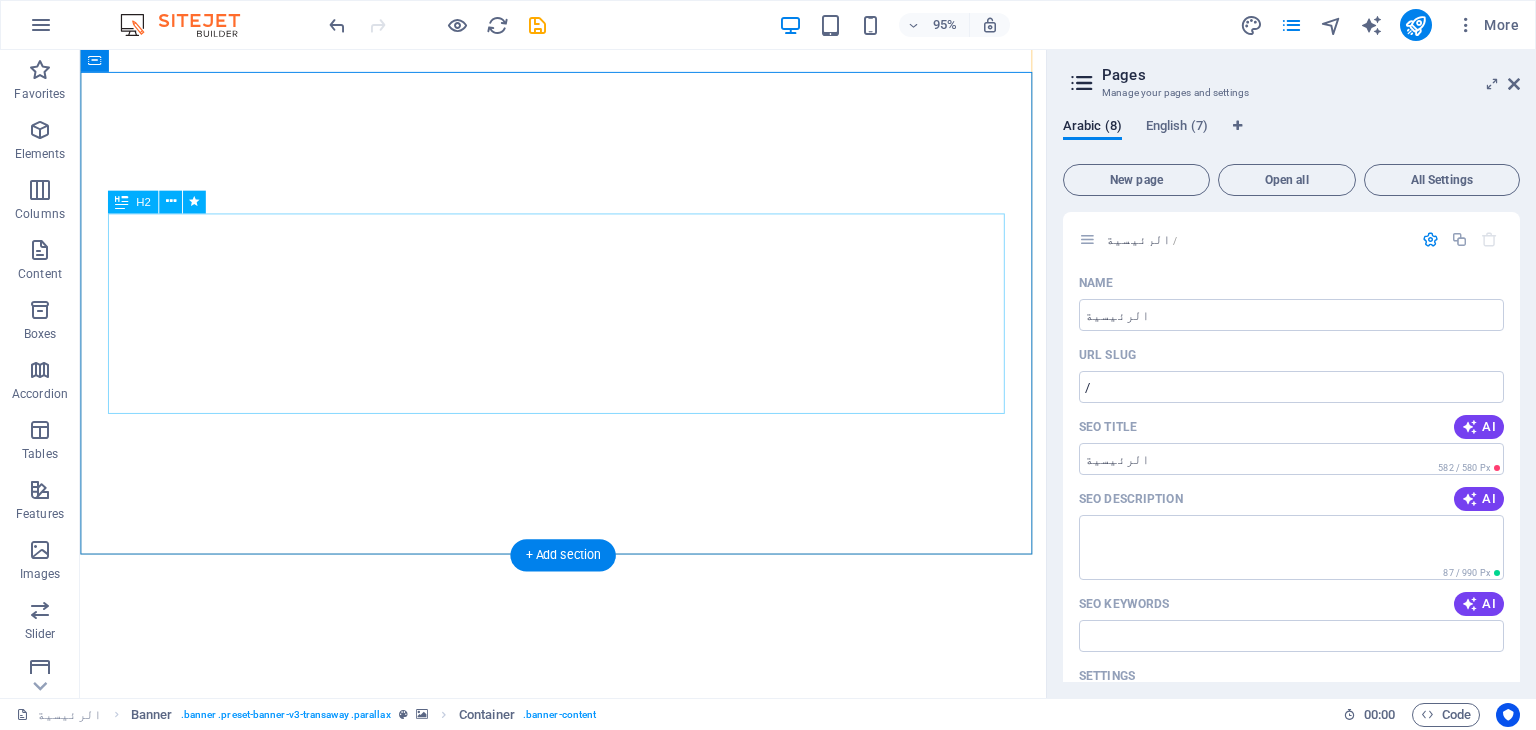 scroll, scrollTop: 400, scrollLeft: 0, axis: vertical 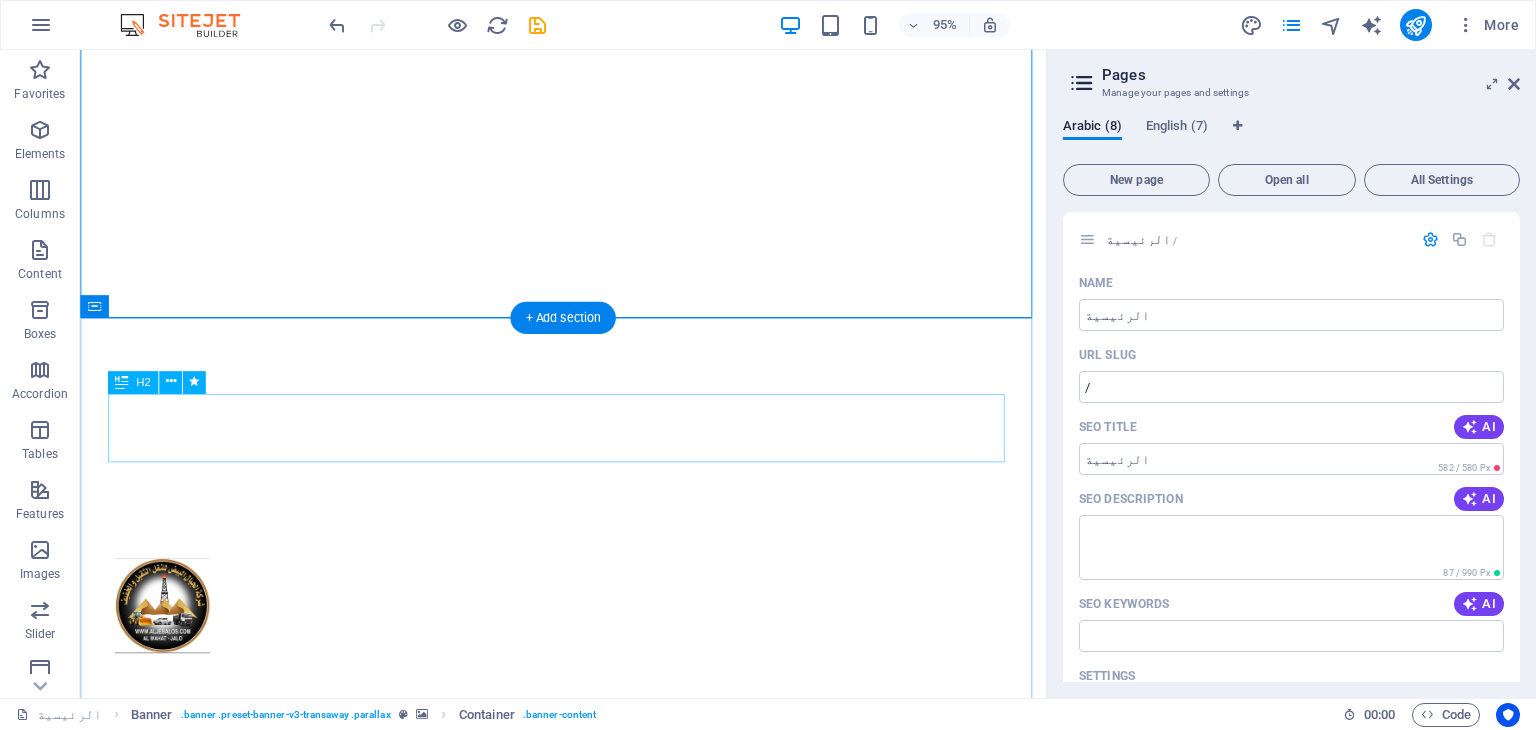 click on "About us" at bounding box center (589, 1251) 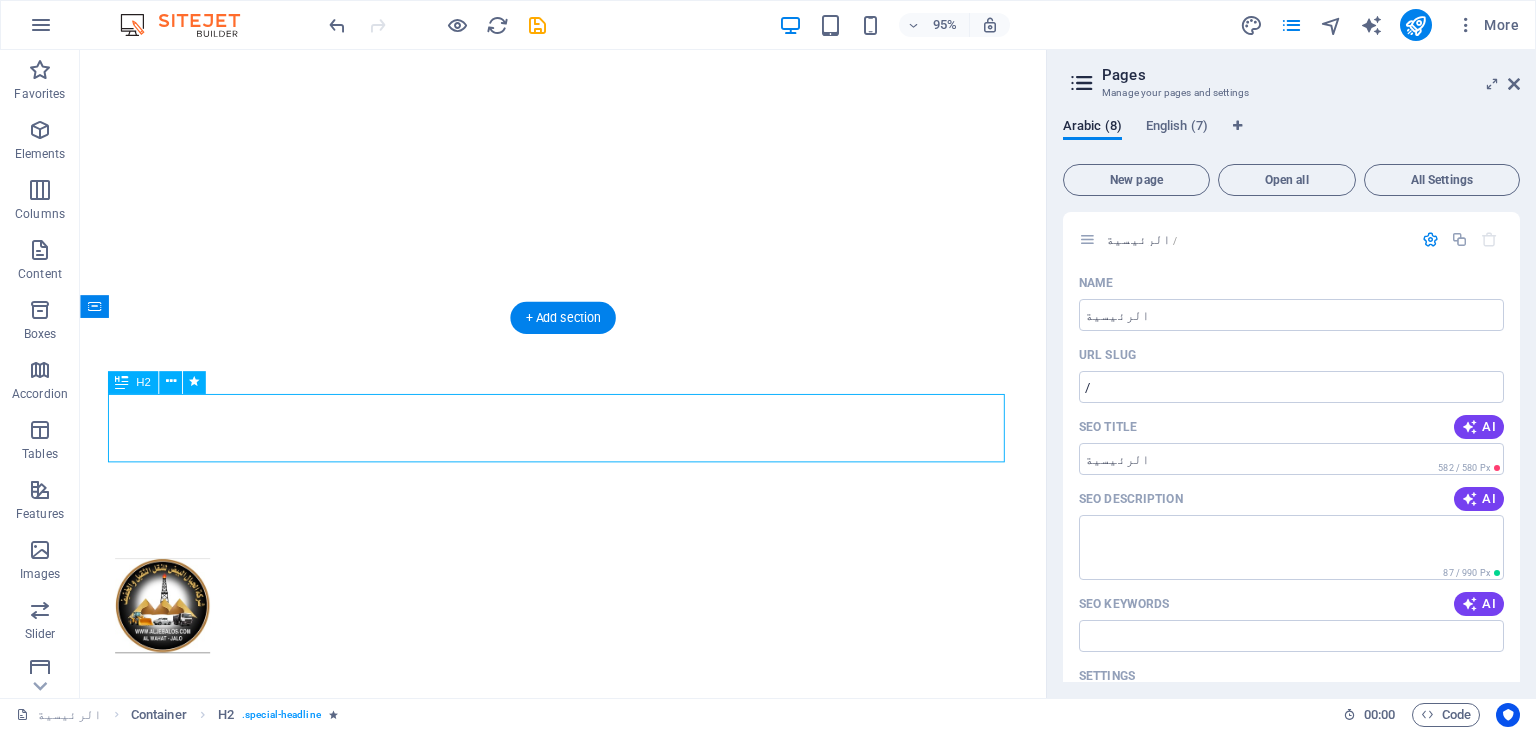 drag, startPoint x: 704, startPoint y: 427, endPoint x: 481, endPoint y: 648, distance: 313.9586 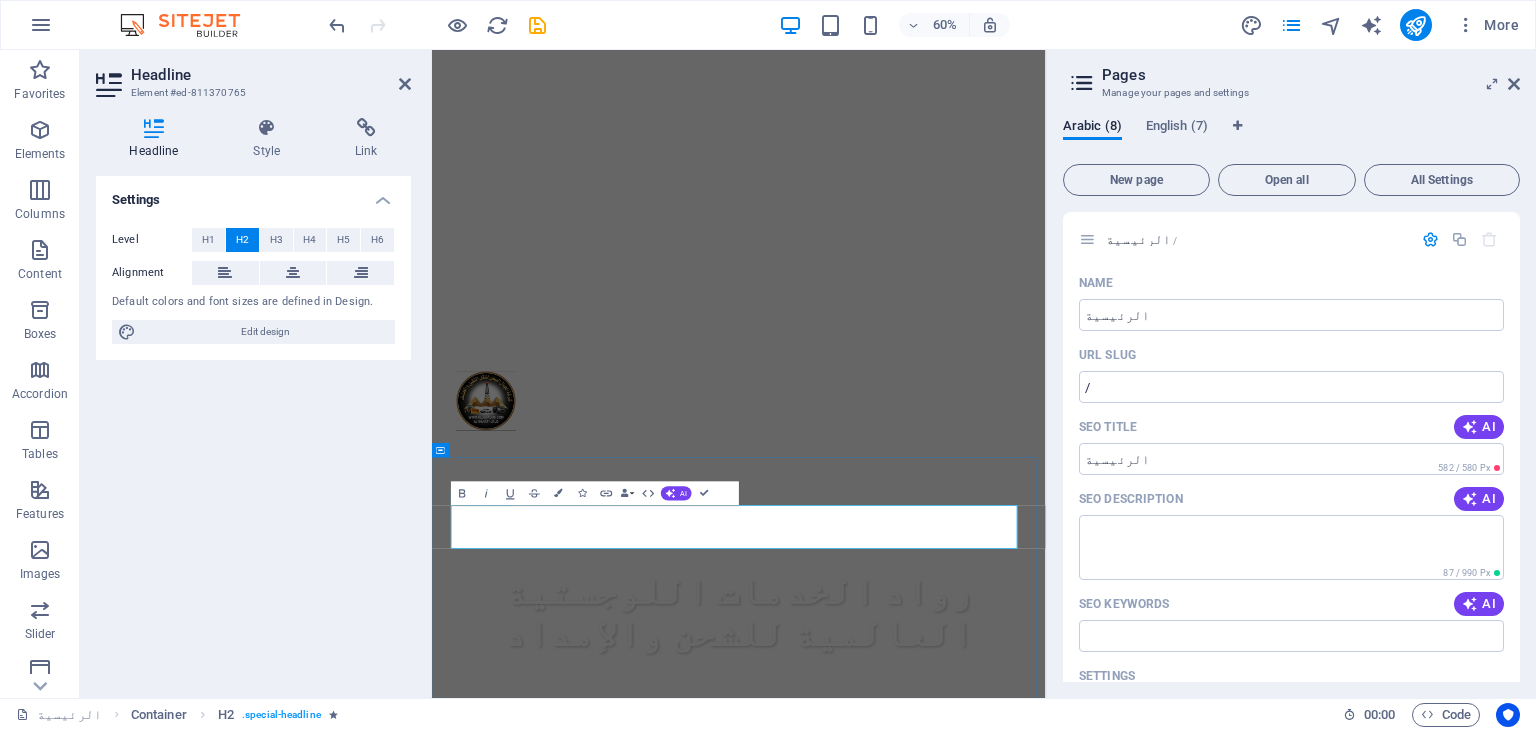 click on "About us" at bounding box center (944, 1251) 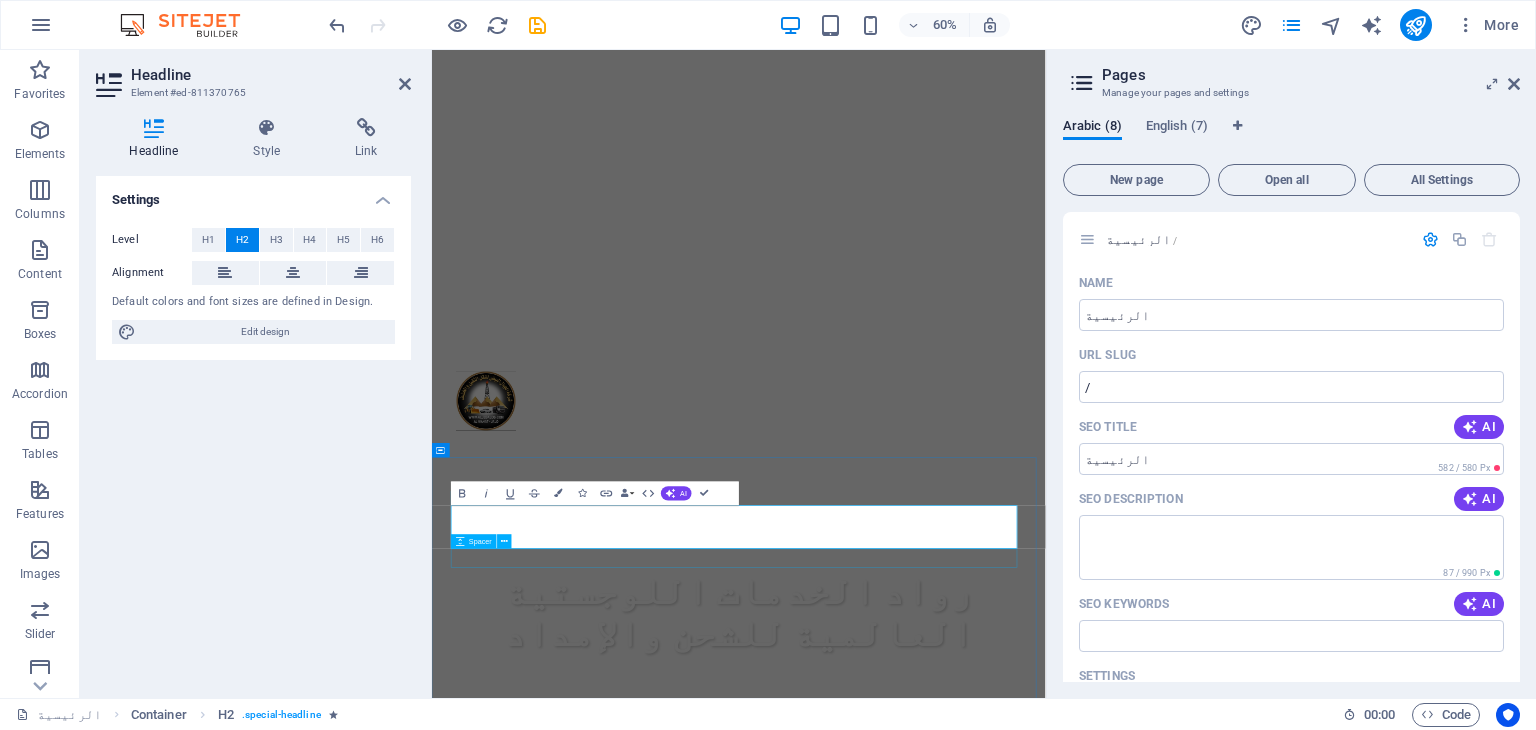 type 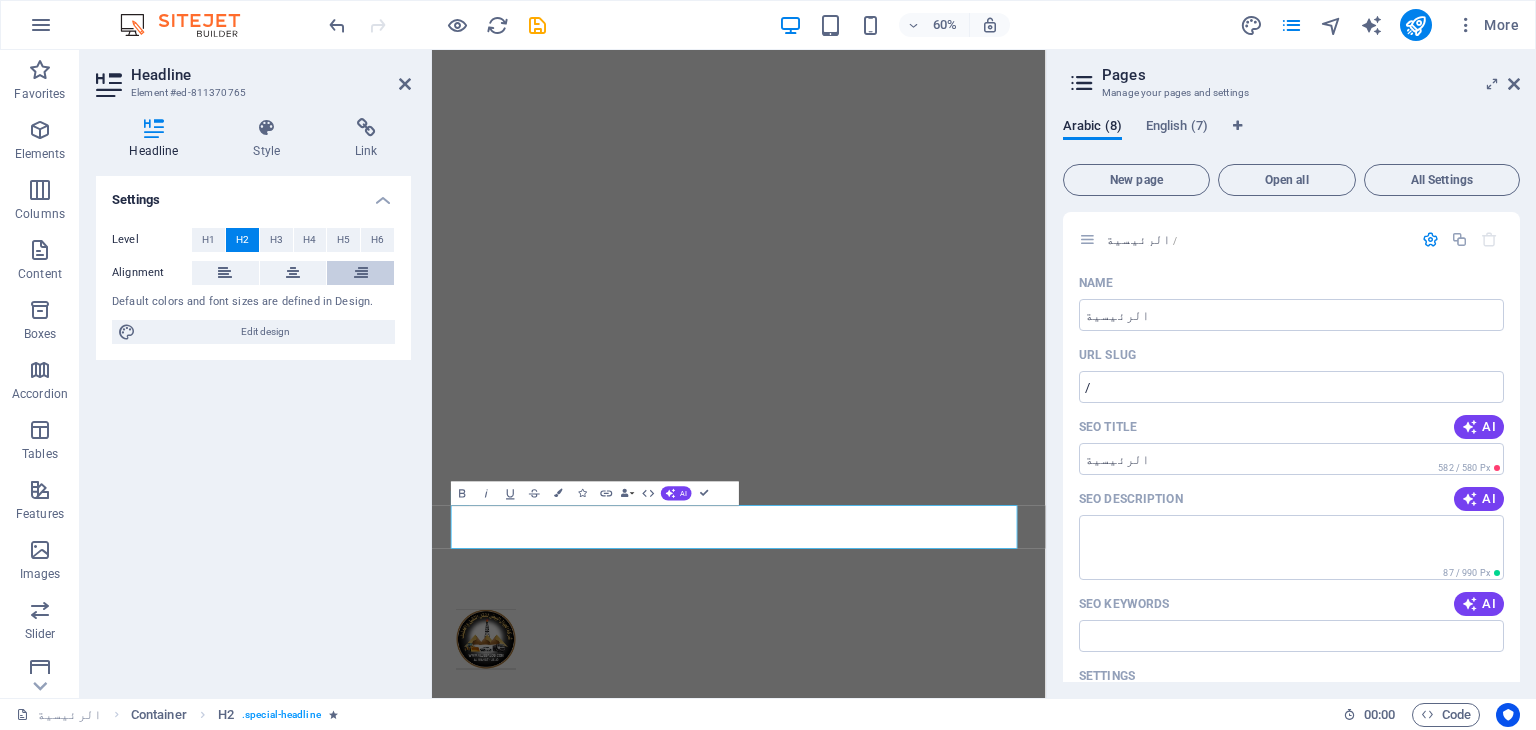 click at bounding box center (361, 273) 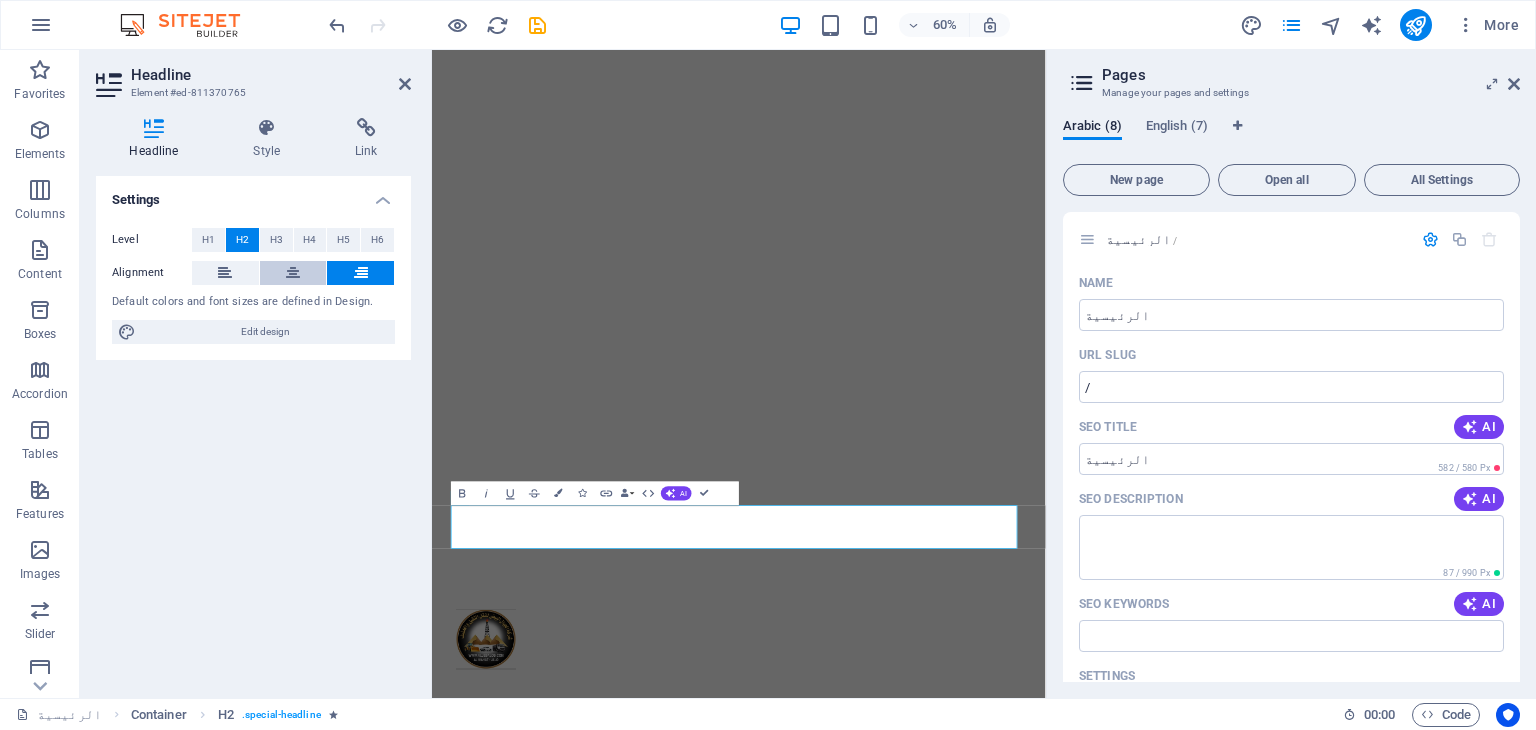 click at bounding box center [293, 273] 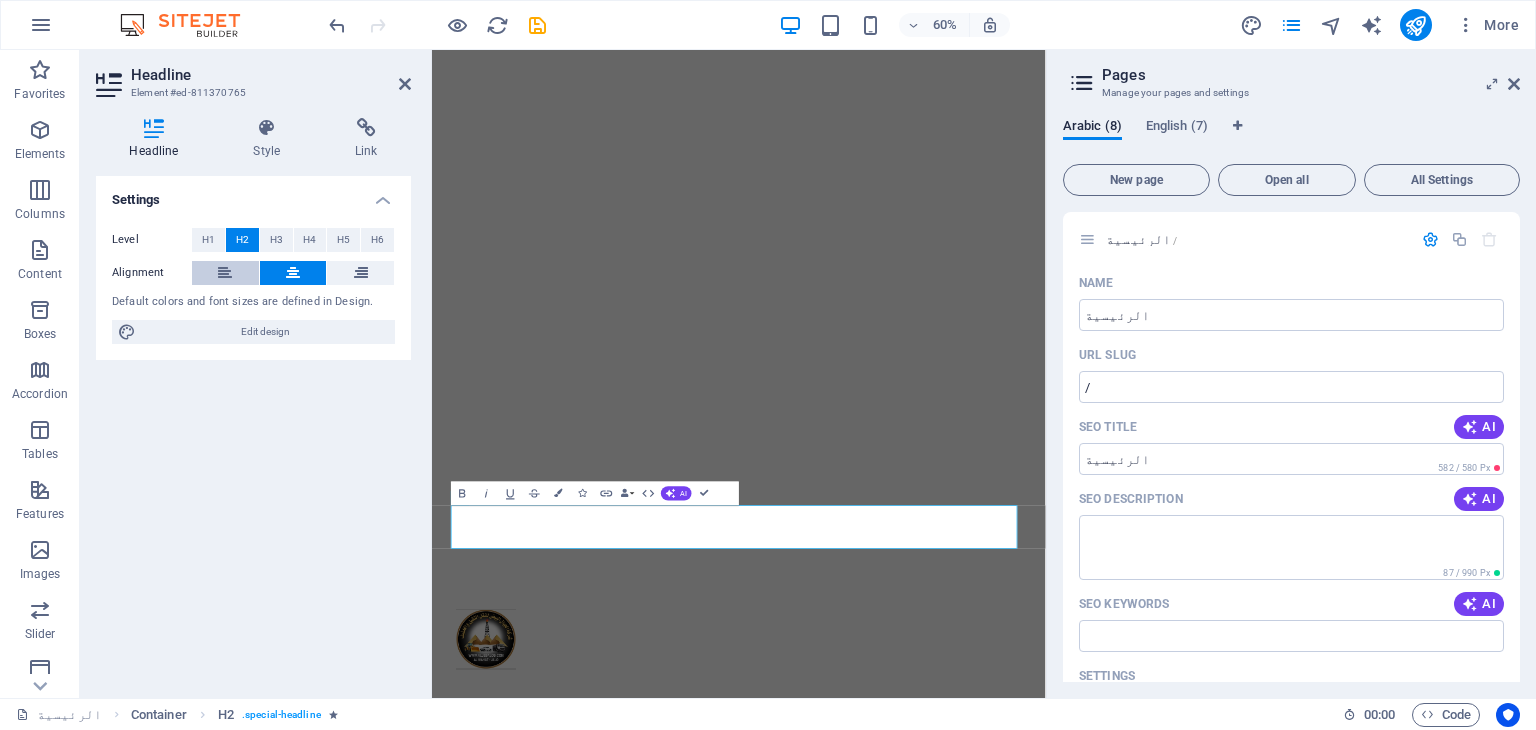click at bounding box center [225, 273] 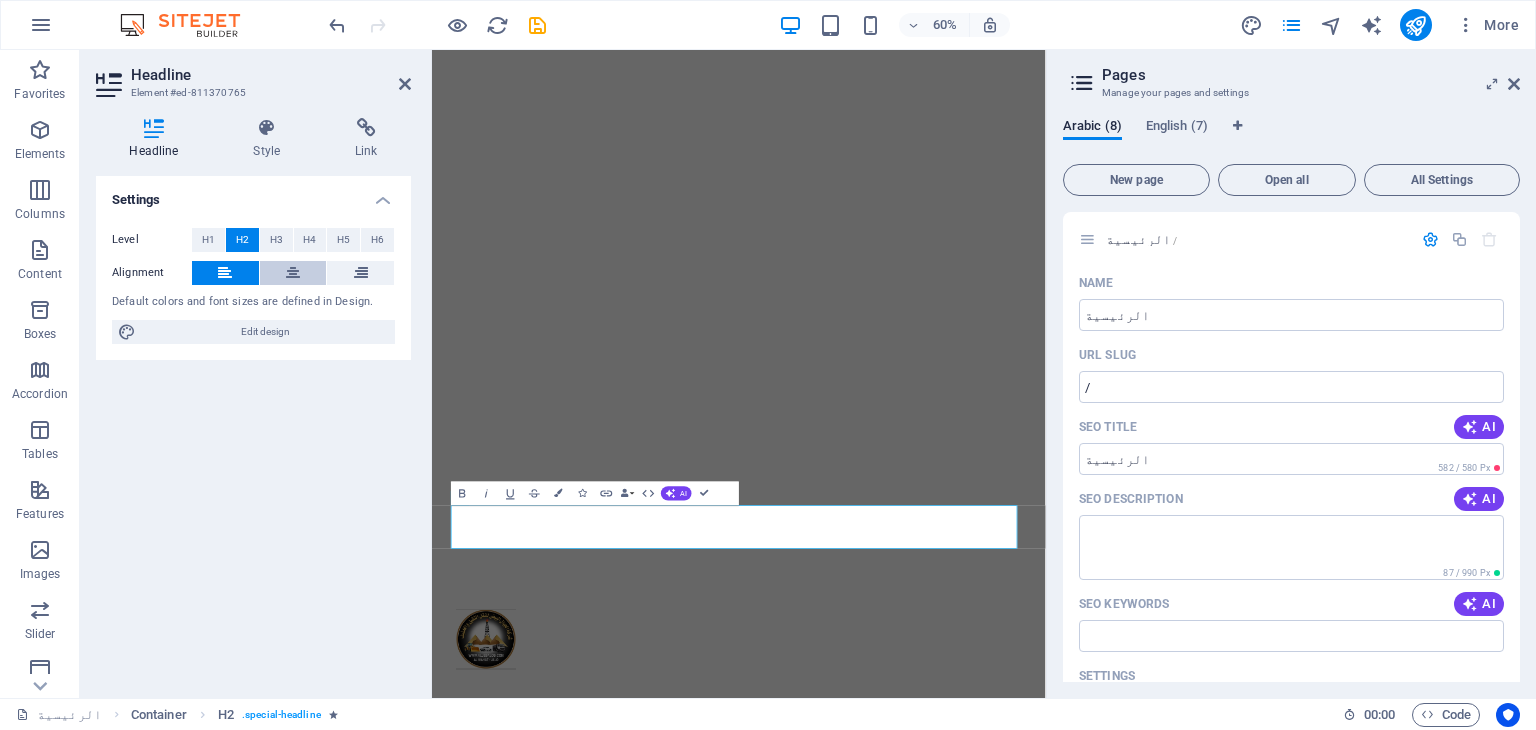 click at bounding box center [293, 273] 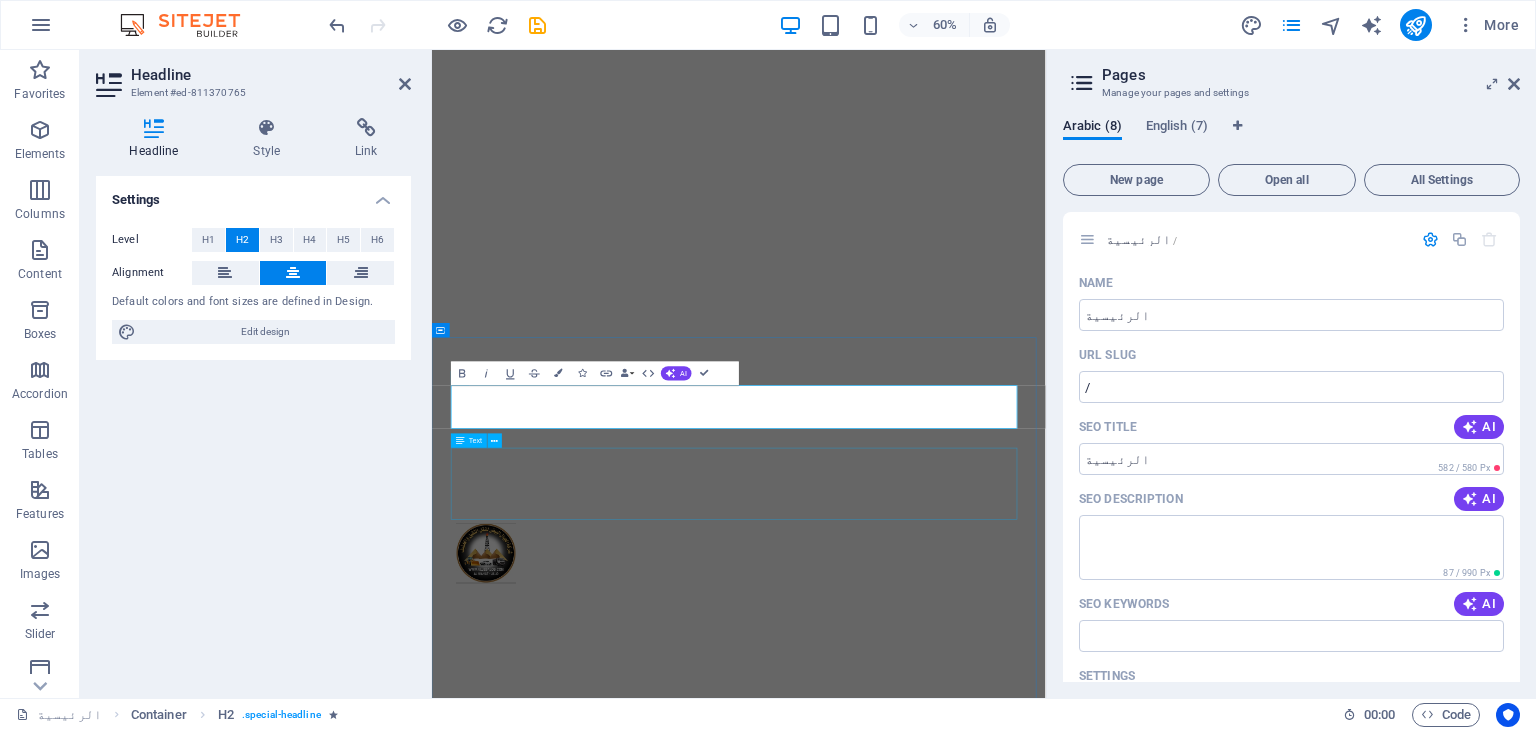 scroll, scrollTop: 600, scrollLeft: 0, axis: vertical 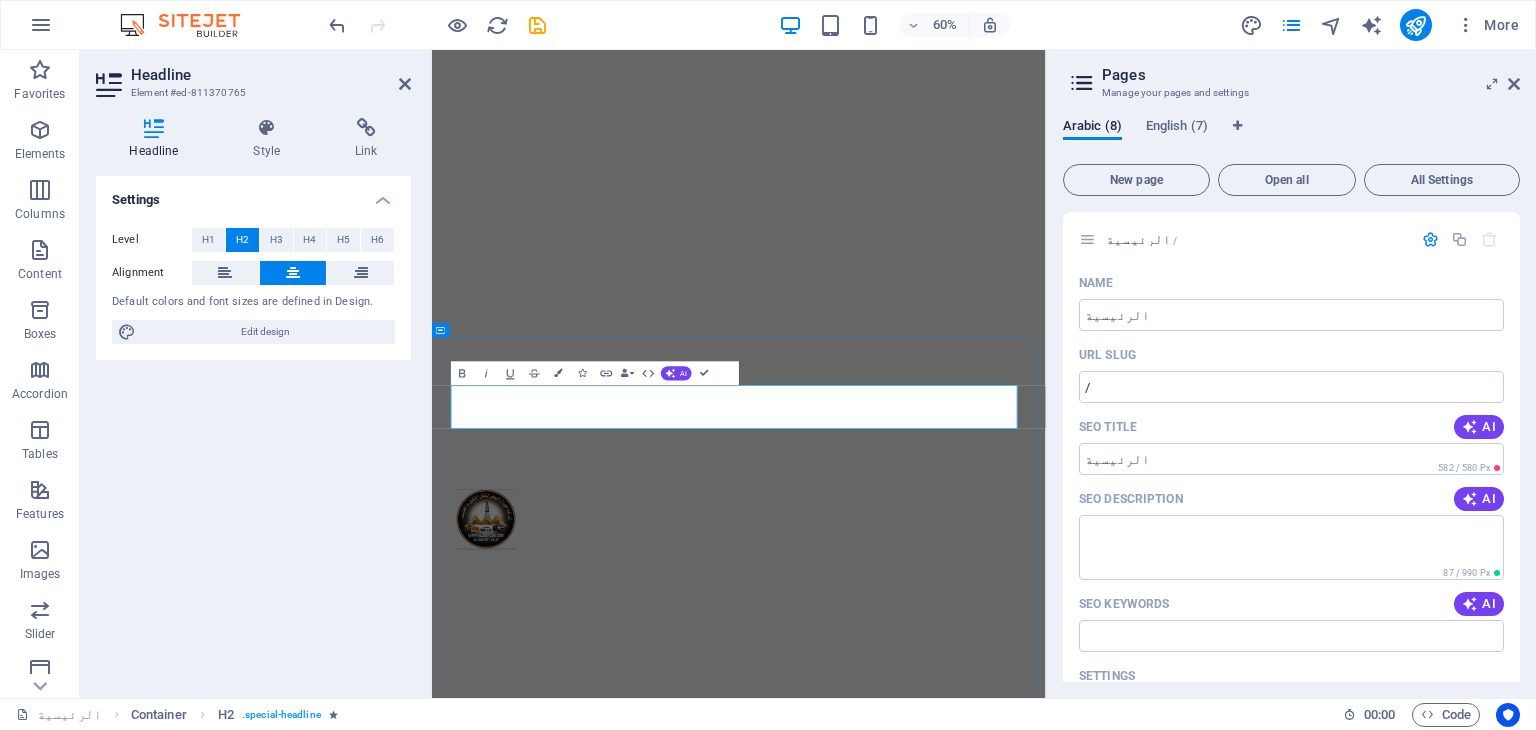 click on "عننا" at bounding box center (944, 1448) 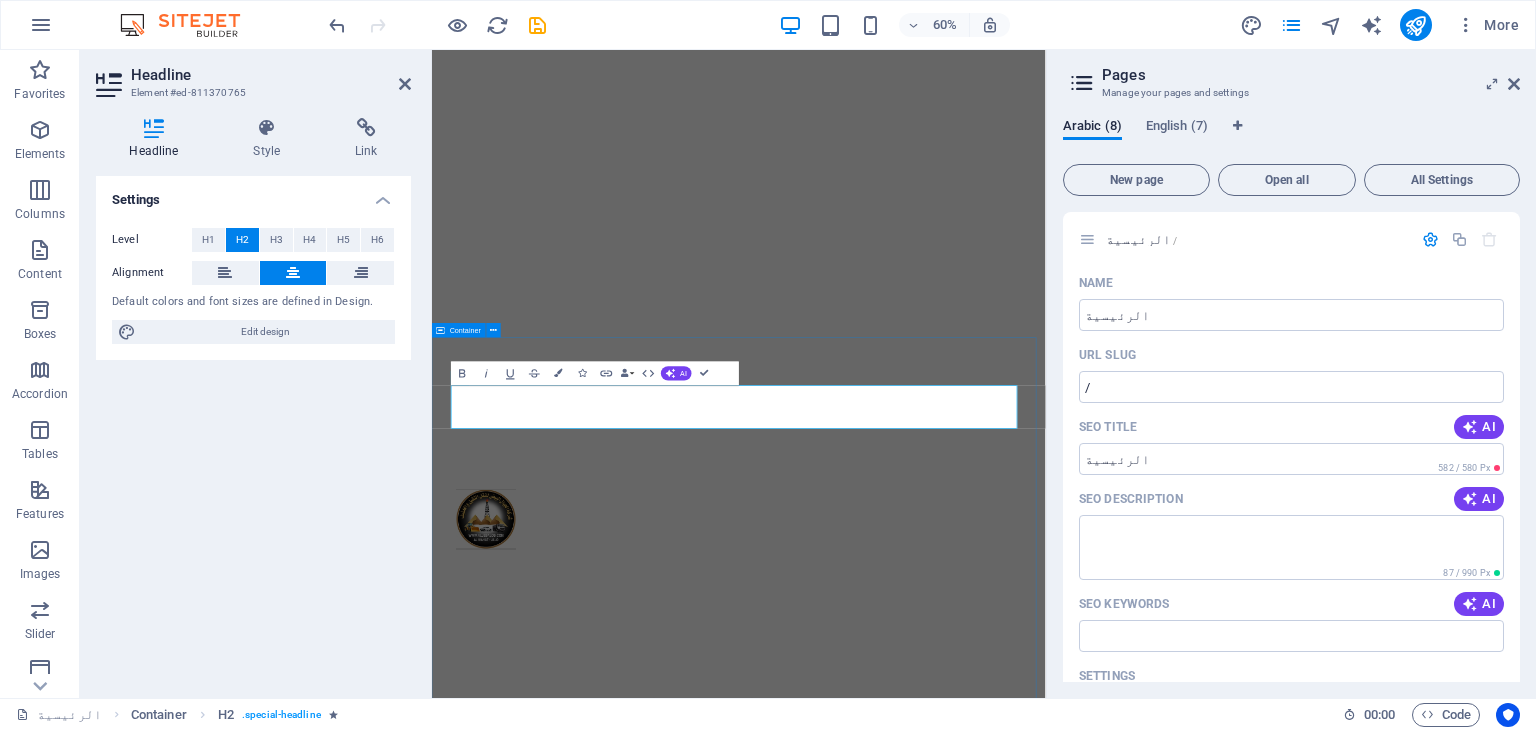 click on "عننا Aljibal Albayd  is a global logistics and shipping company, recognized for handling complex project freight forwarding, GFF and resupply transports, our Transport Management and Tracking System - as well as offering ship-owning, chartering, and brokerage services to its global clients. Our company was founded in Lybia 20 years ago and today operates in an international network of 10 offices and dedicated sub-contractors & partners plus 100 worldwide employees.  Timely Delivery To ensure goods and materials arrive on schedule and in good condition.   Global delivery By utilizing various modes of transportation tailored to the specific needs of each sector. 24/7  Support Time-critical deliveries, emergency logistics, and maintaining crucial infrastructure for various industries." at bounding box center (943, 1812) 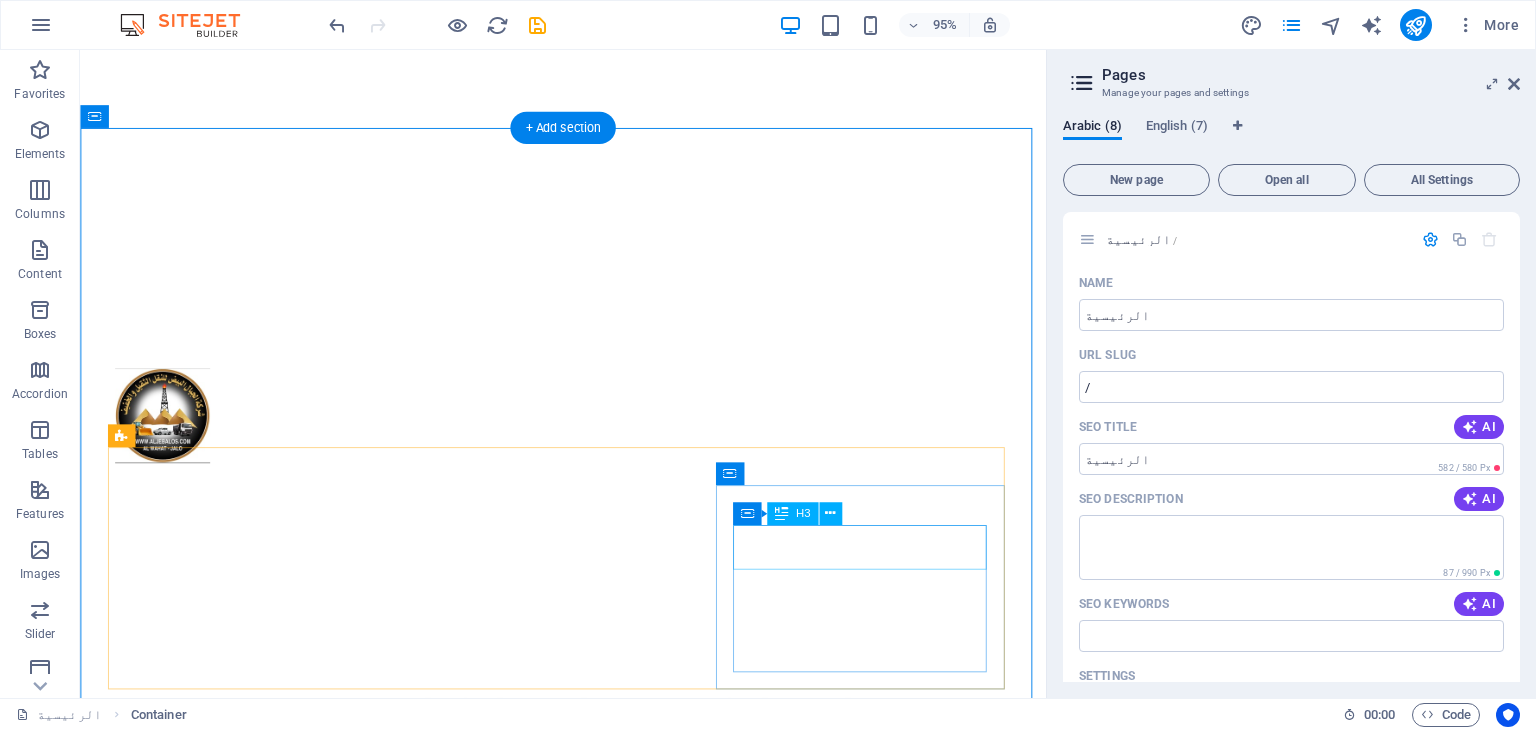 click on "24/7  Support" at bounding box center [589, 1746] 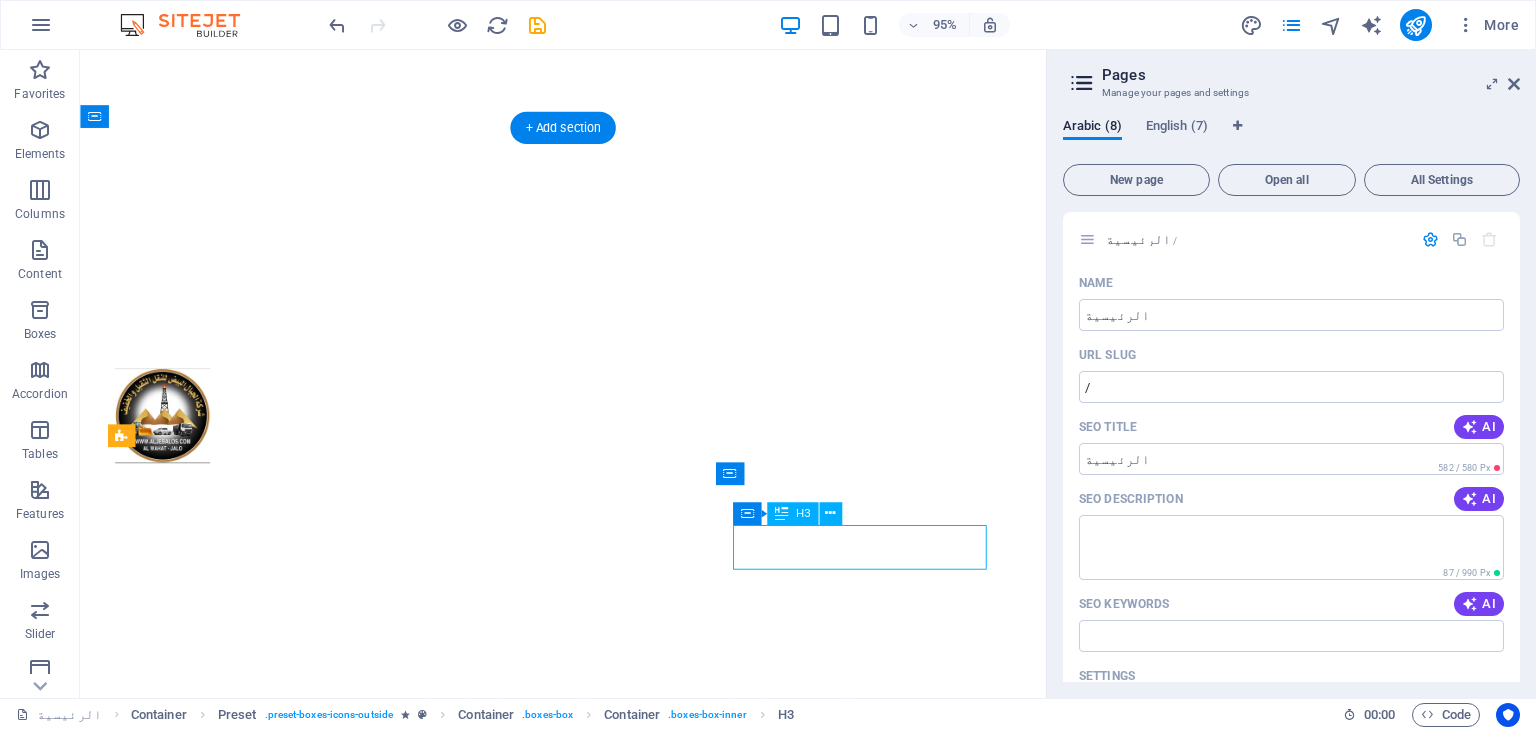 click on "24/7  Support" at bounding box center [589, 1746] 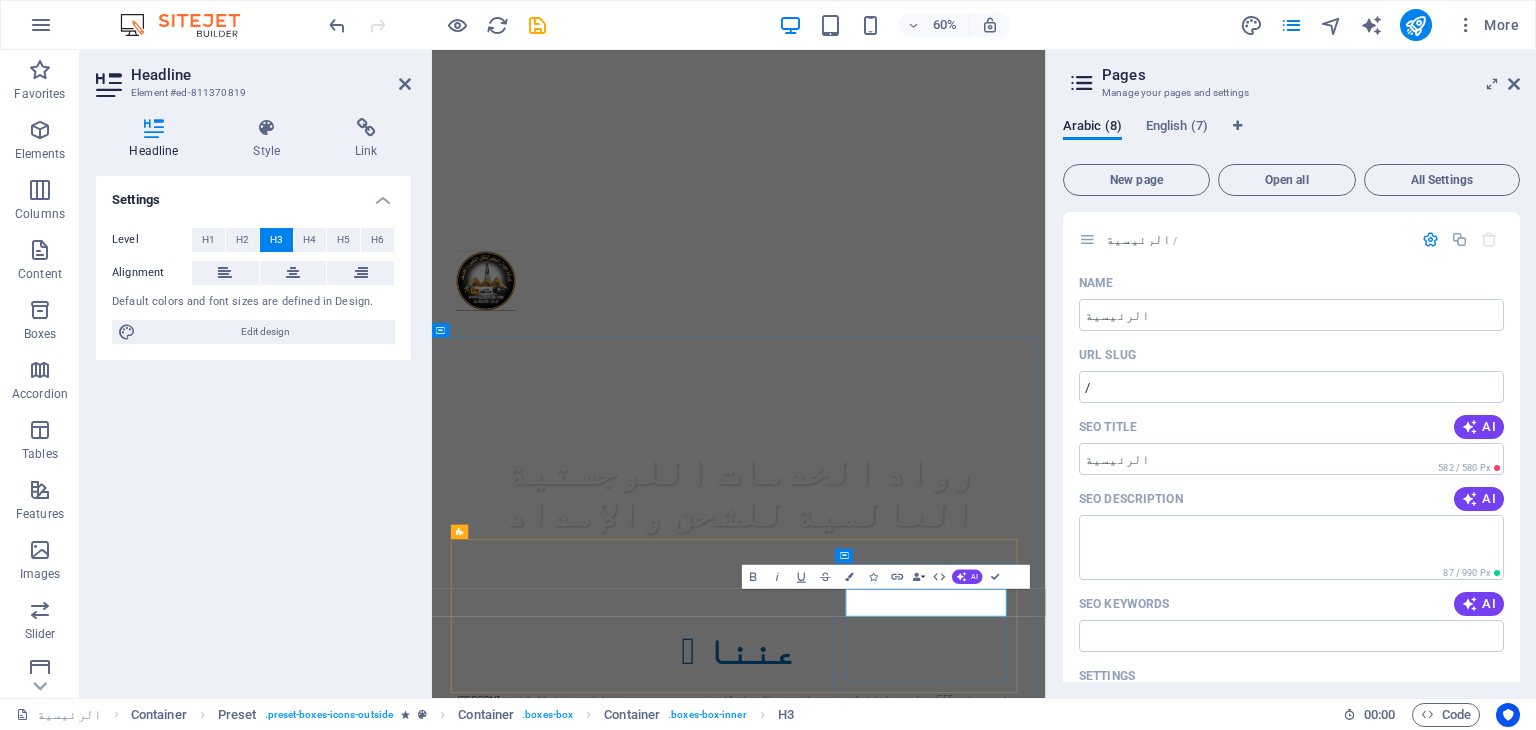 click on "24/7  Support" at bounding box center (944, 1746) 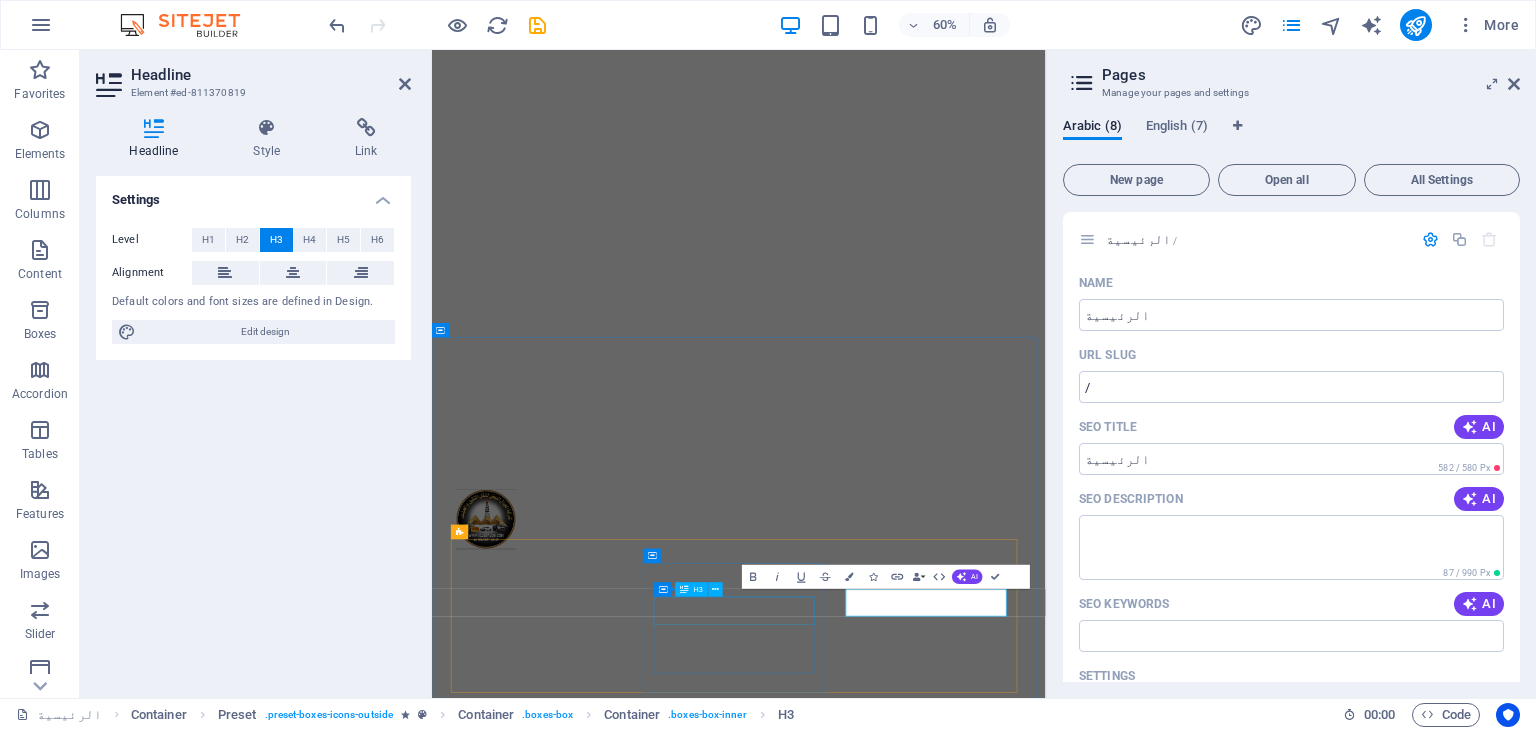 click on "Global delivery" at bounding box center [944, 1959] 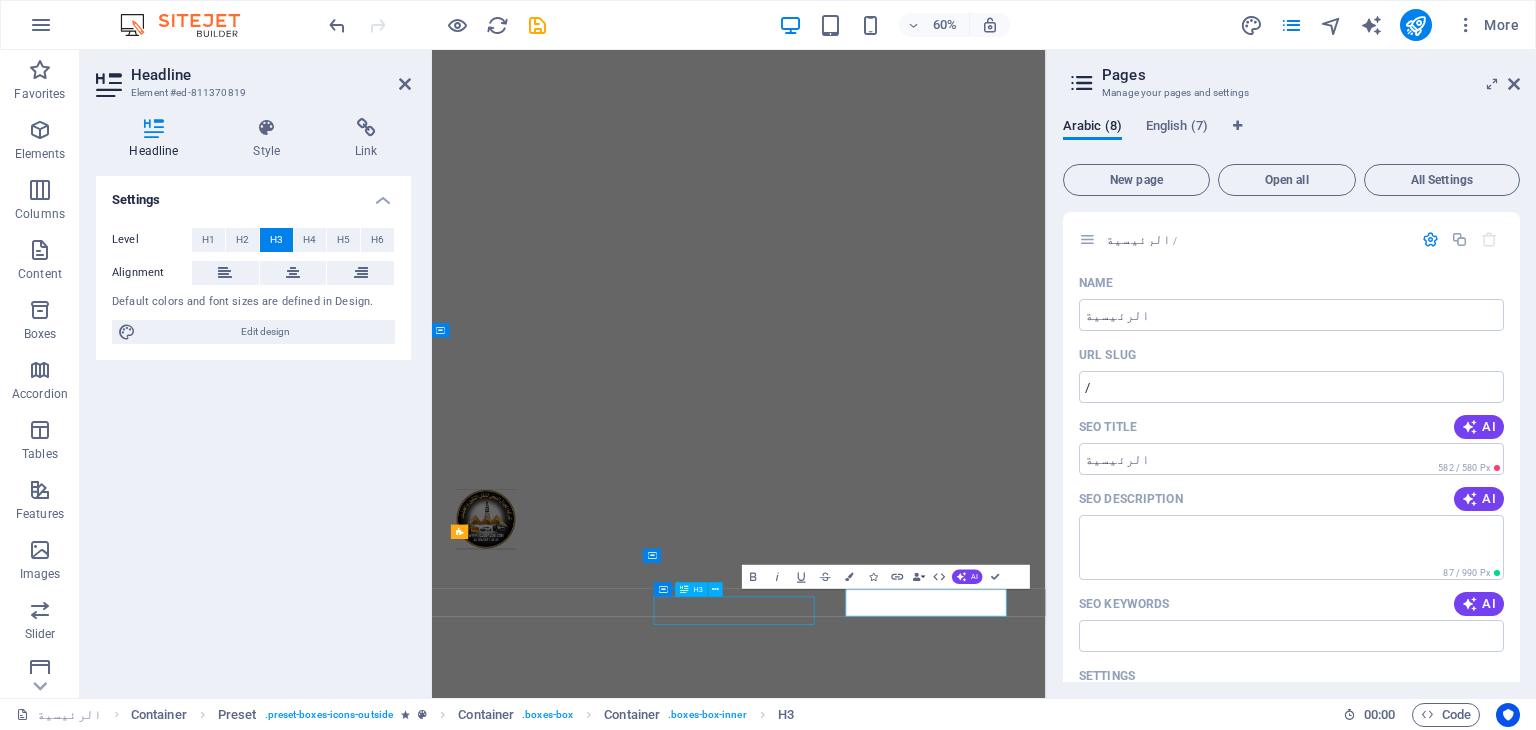 click on "Global delivery" at bounding box center [944, 1959] 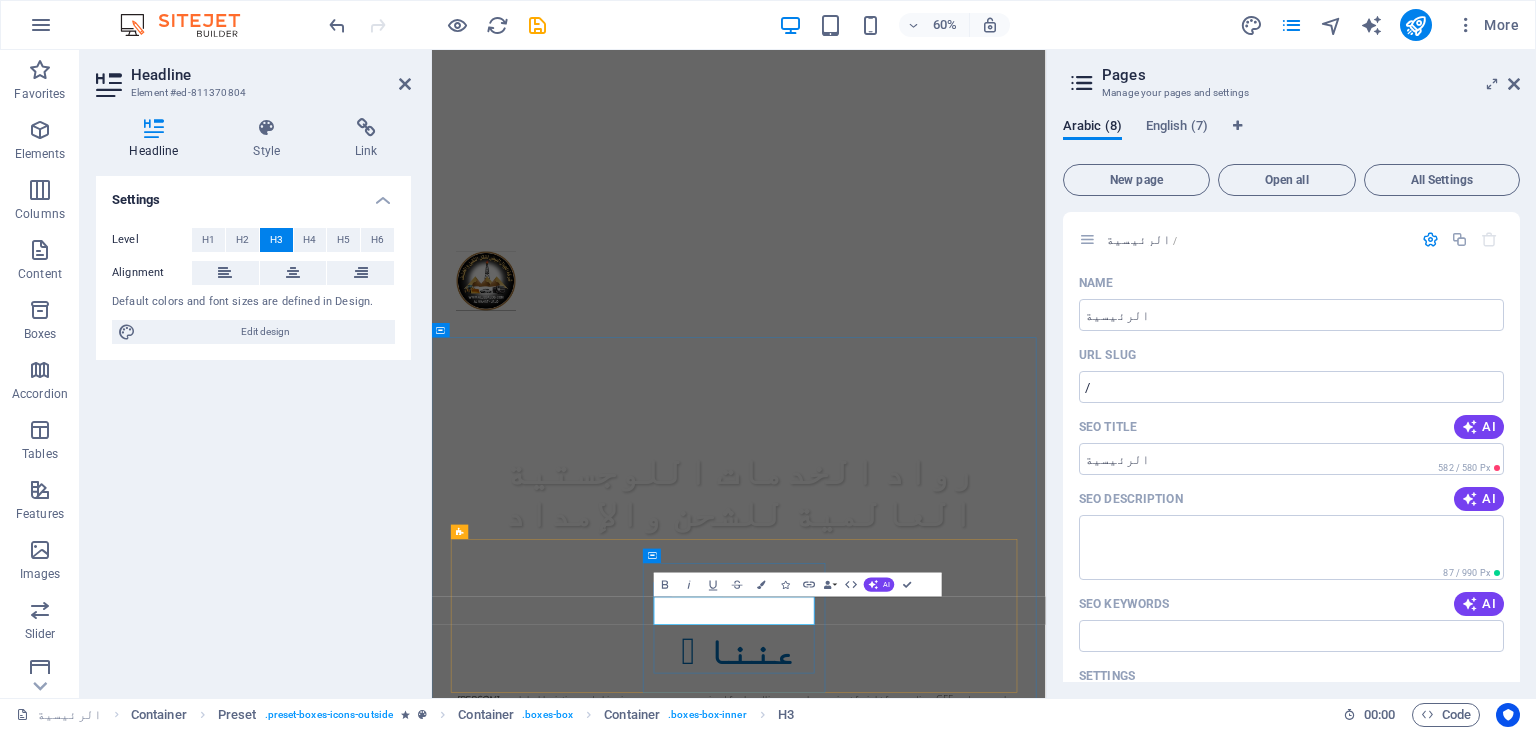 click on "Global delivery" at bounding box center (944, 1562) 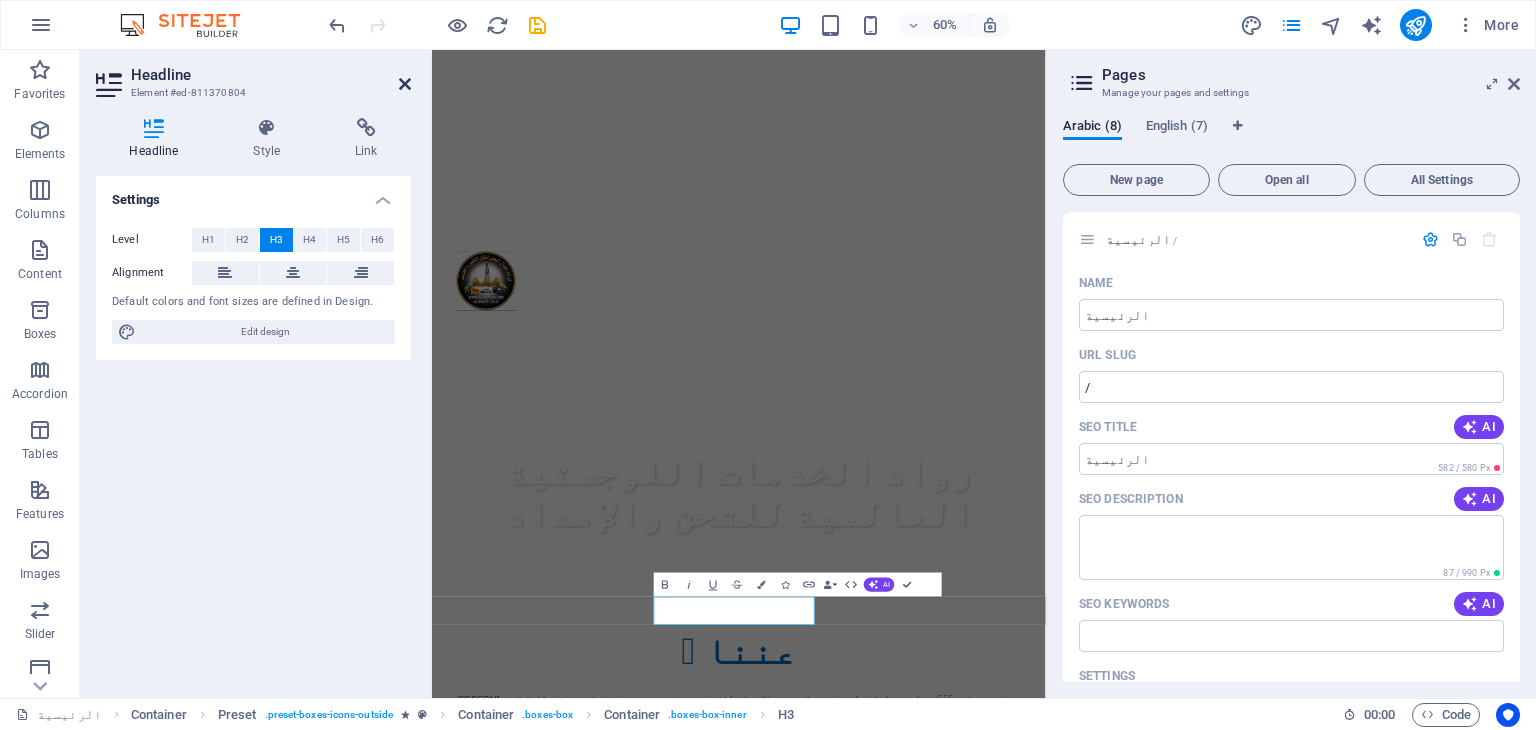 click at bounding box center [405, 84] 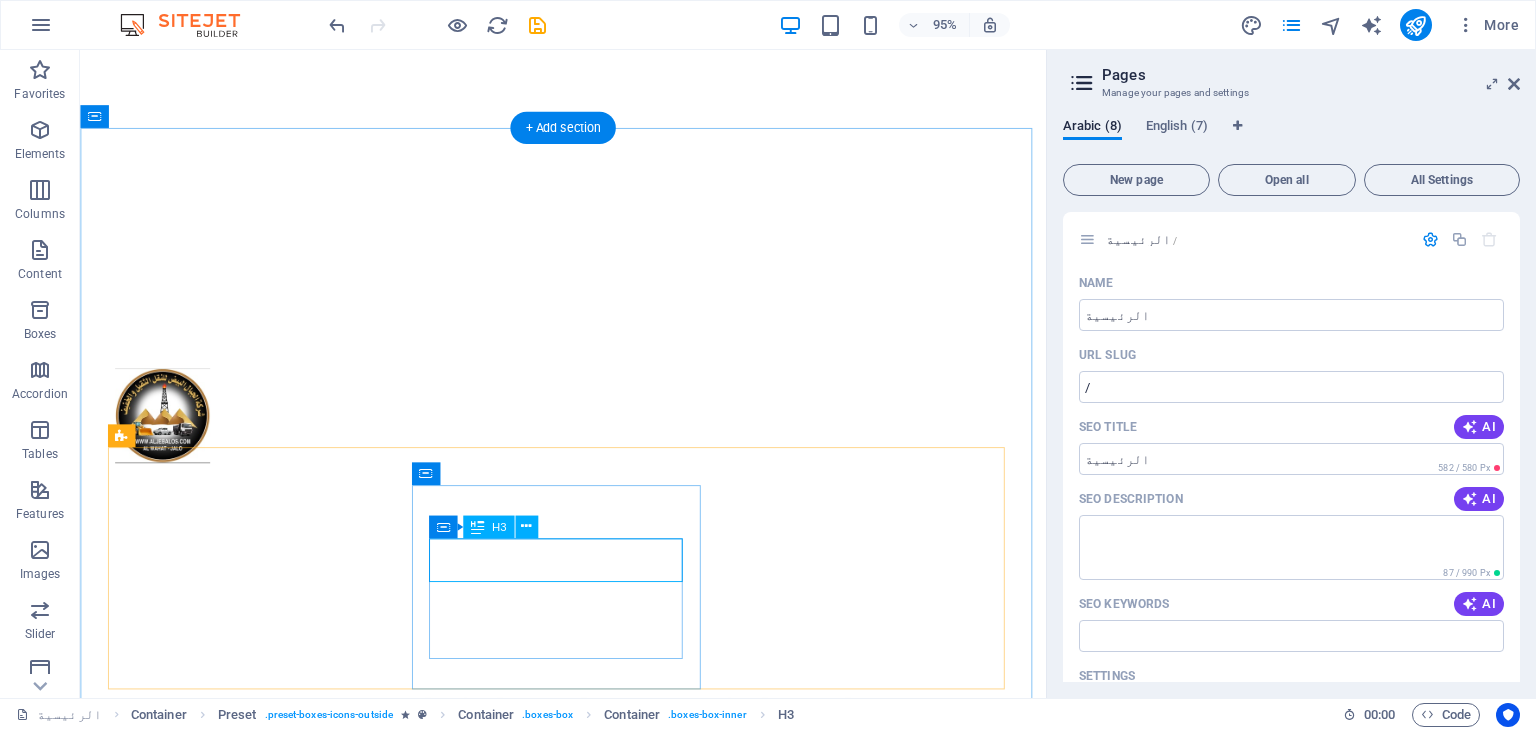 click on "Global delivery" at bounding box center (589, 1562) 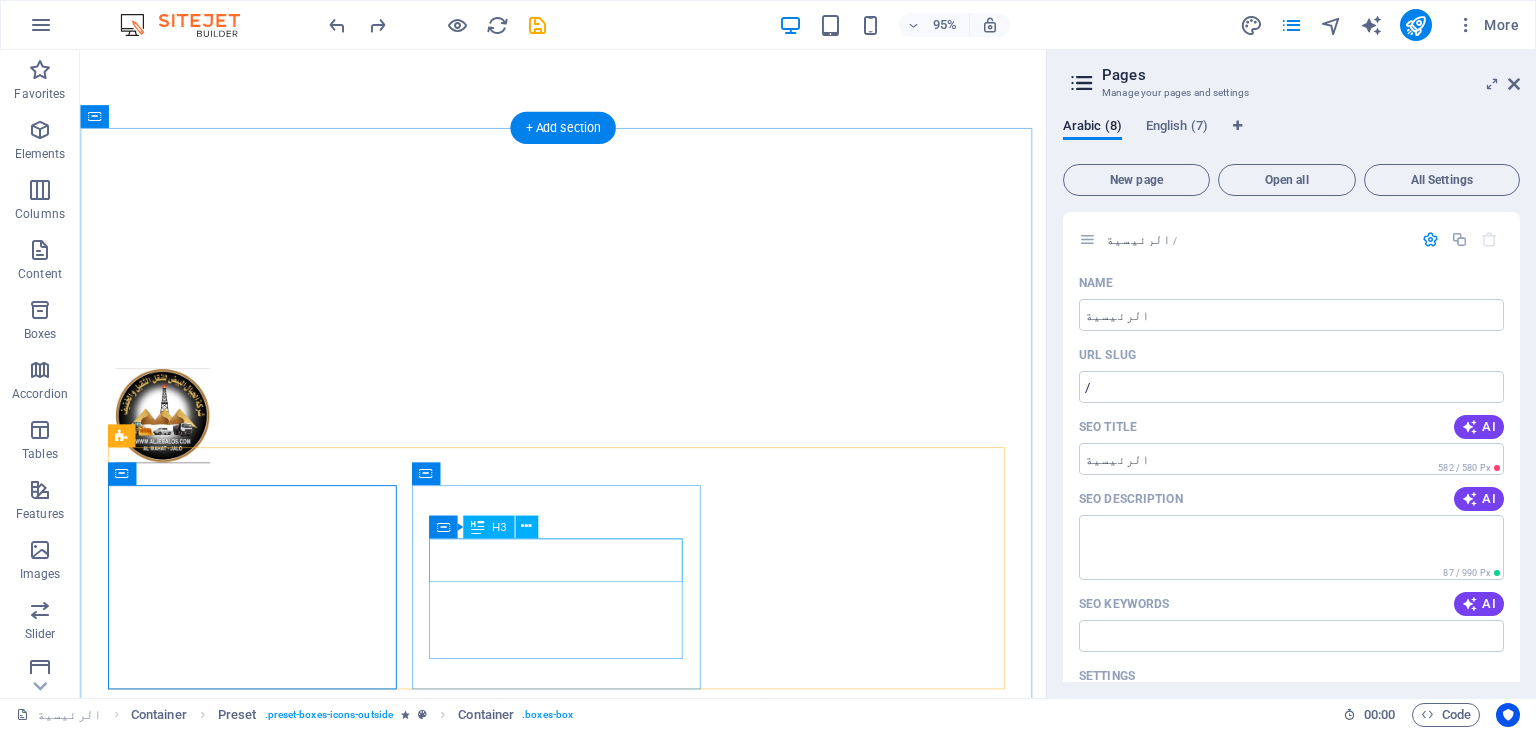 click on "Global delivery" at bounding box center (589, 1562) 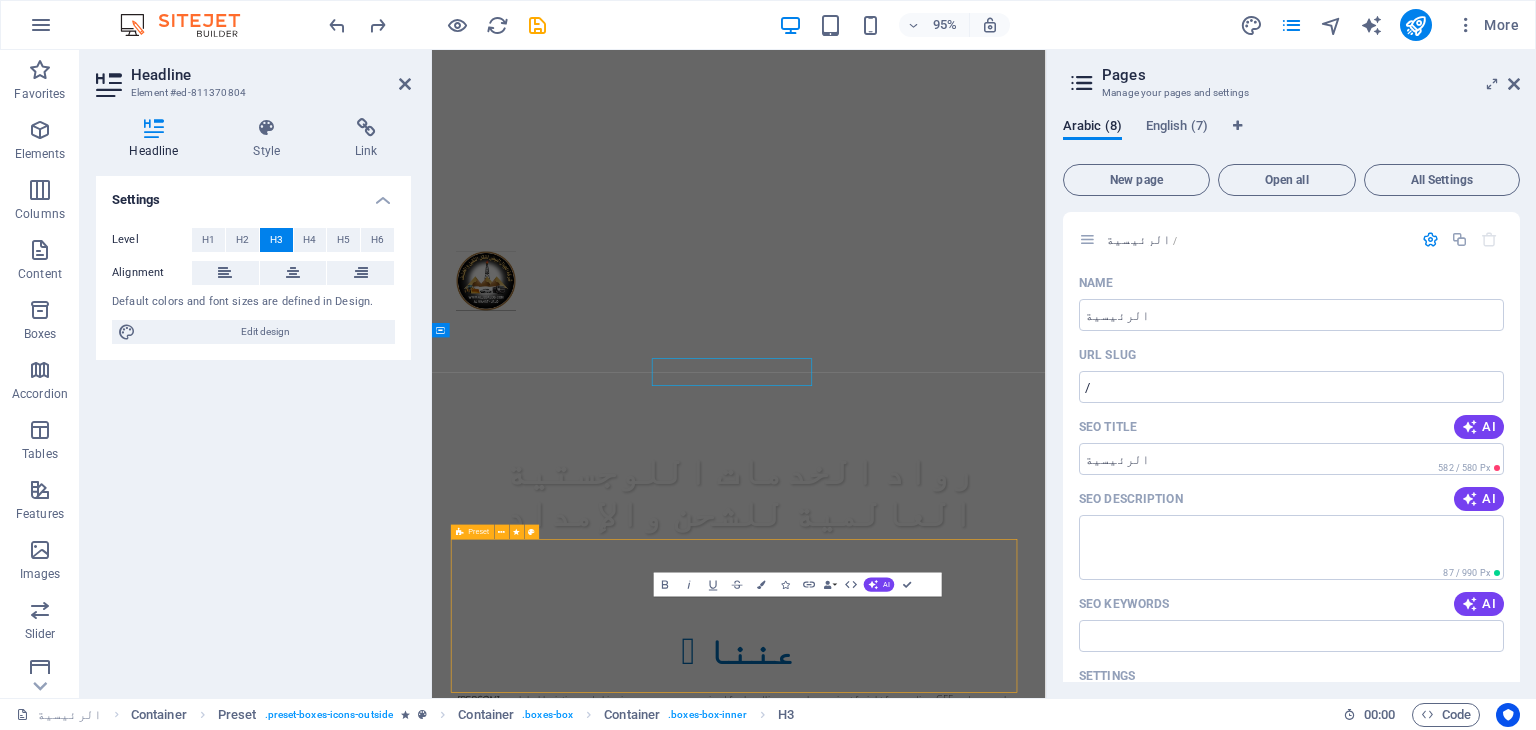 click on "Timely Delivery To ensure goods and materials arrive on schedule and in good condition.   Global delivery By utilizing various modes of transportation tailored to the specific needs of each sector. دعم يومي 24/7   Time-critical deliveries, emergency logistics, and maintaining crucial infrastructure for various industries." at bounding box center [944, 1543] 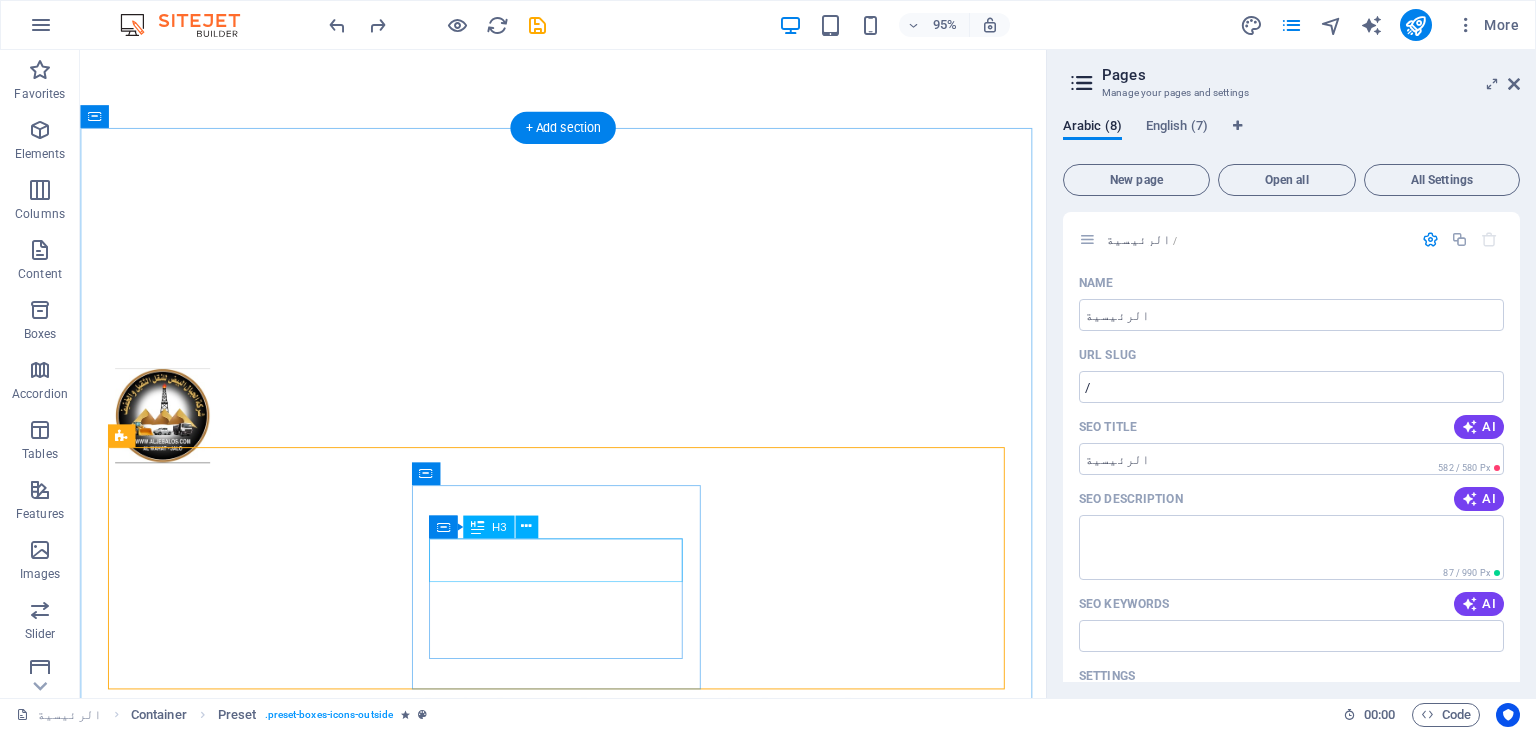 click on "Global delivery" at bounding box center (589, 1562) 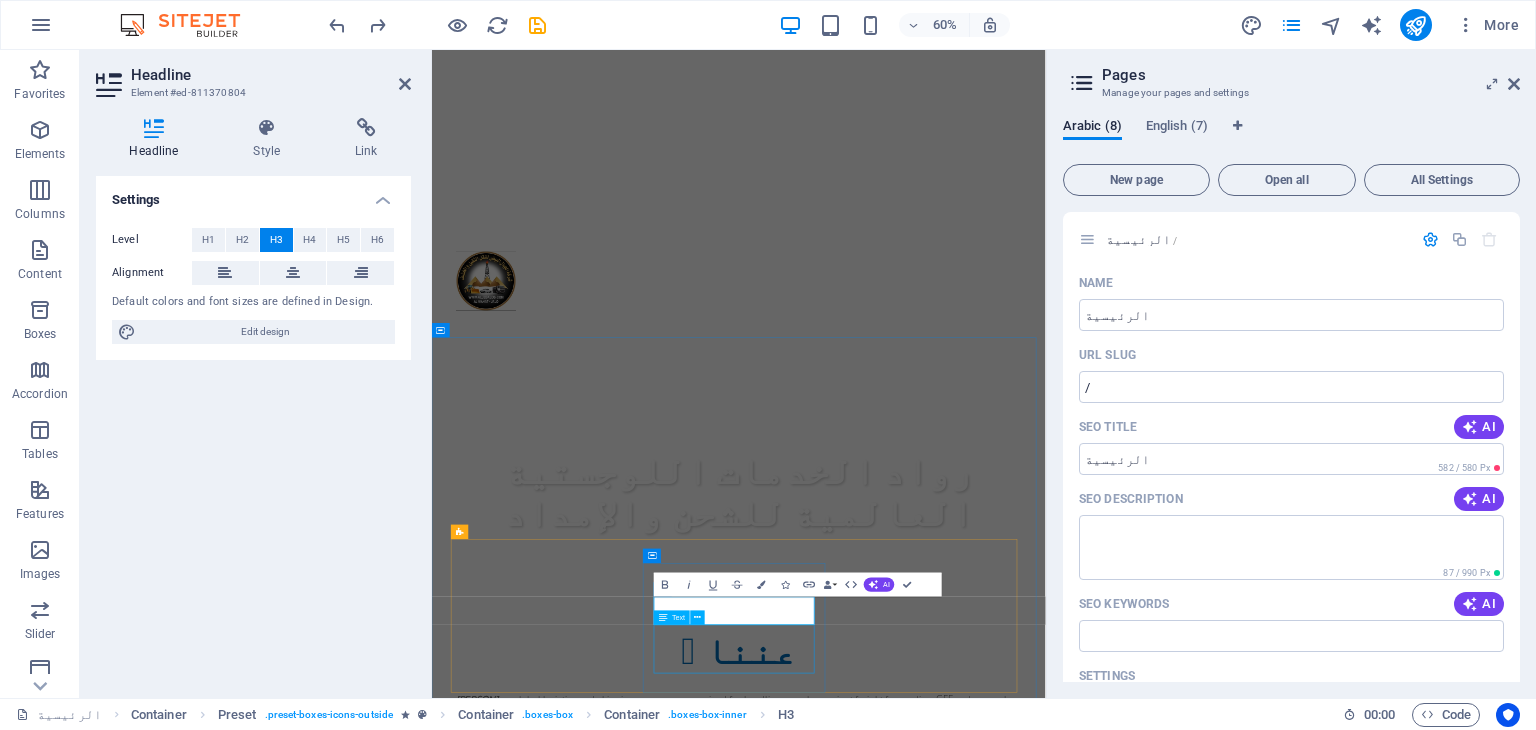 type 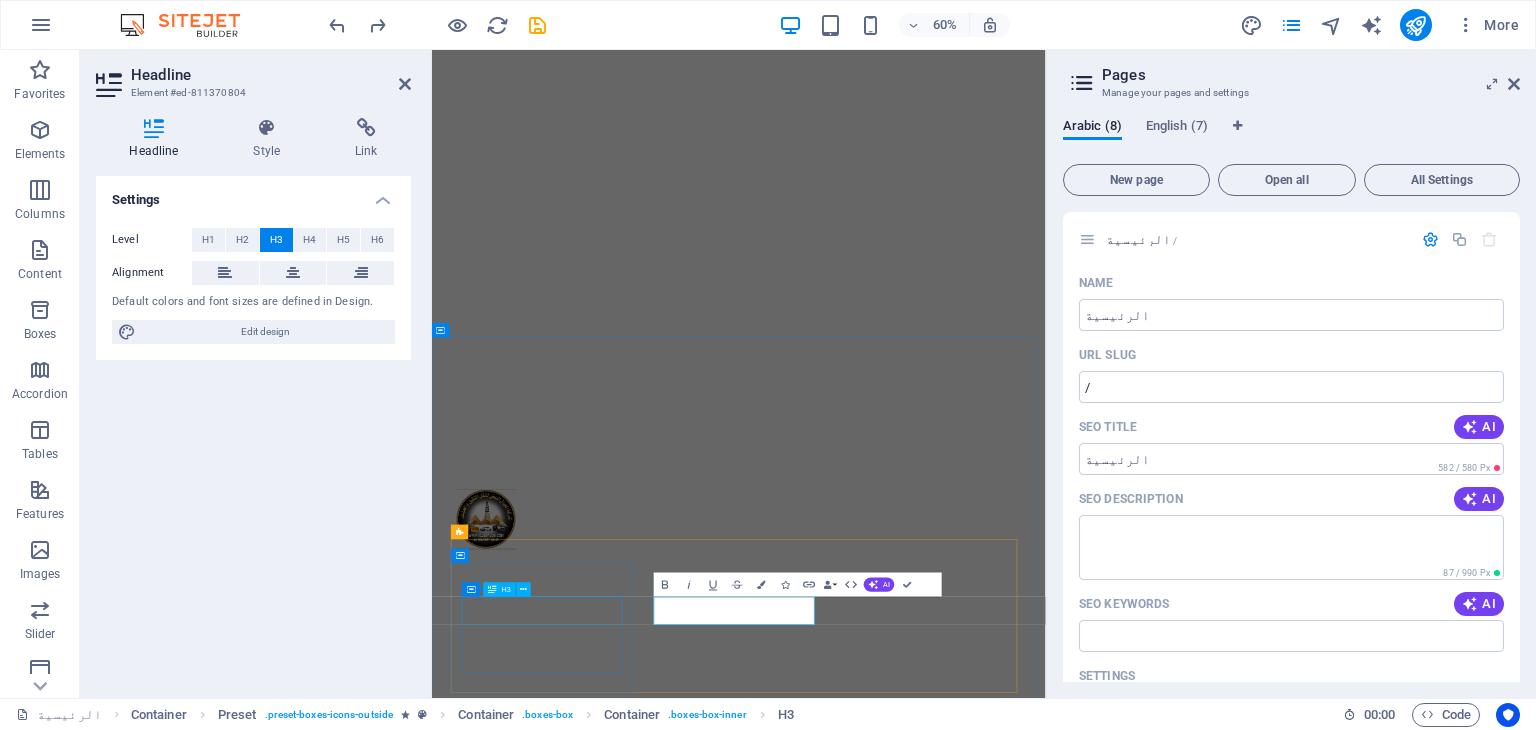 click on "Timely Delivery" at bounding box center (944, 1775) 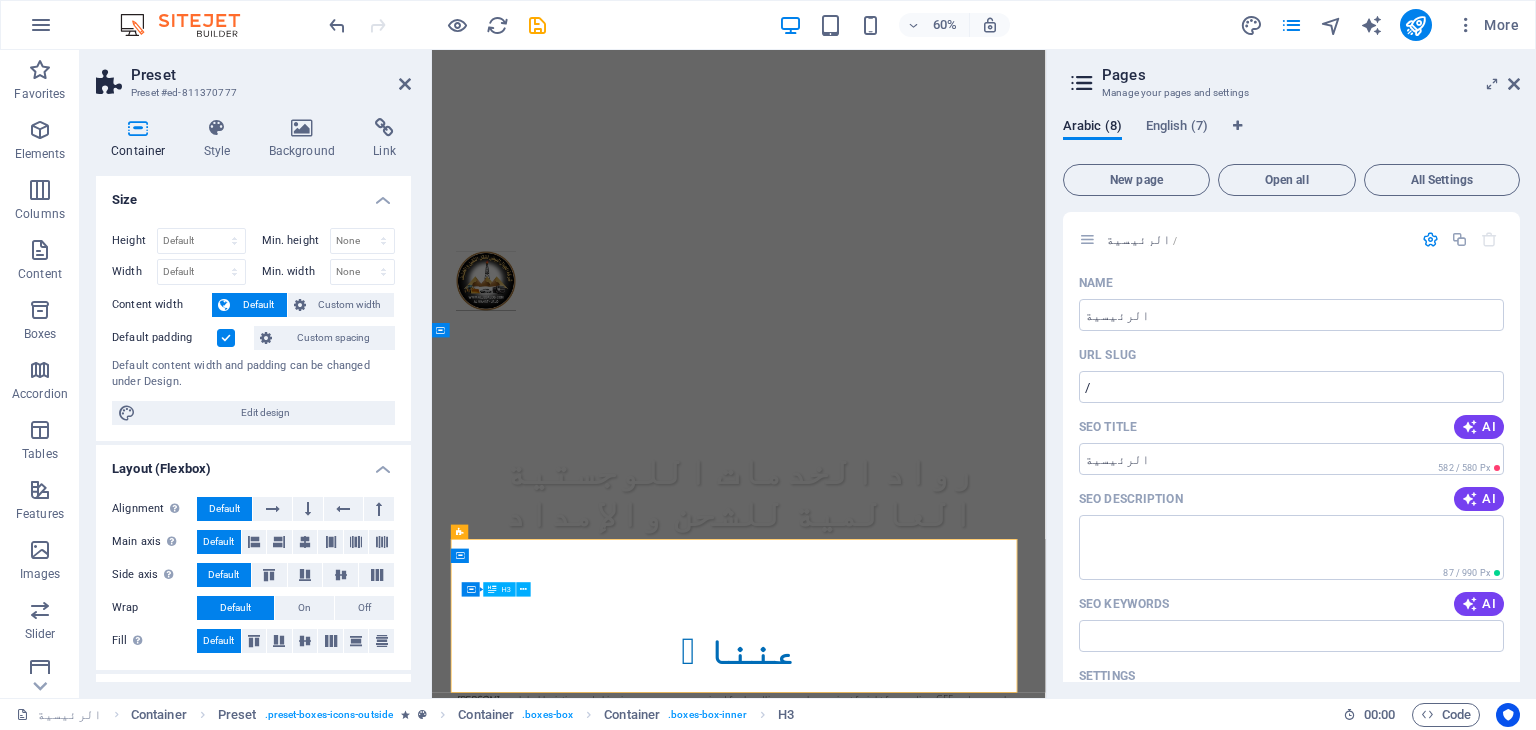 click on "Timely Delivery" at bounding box center [944, 1378] 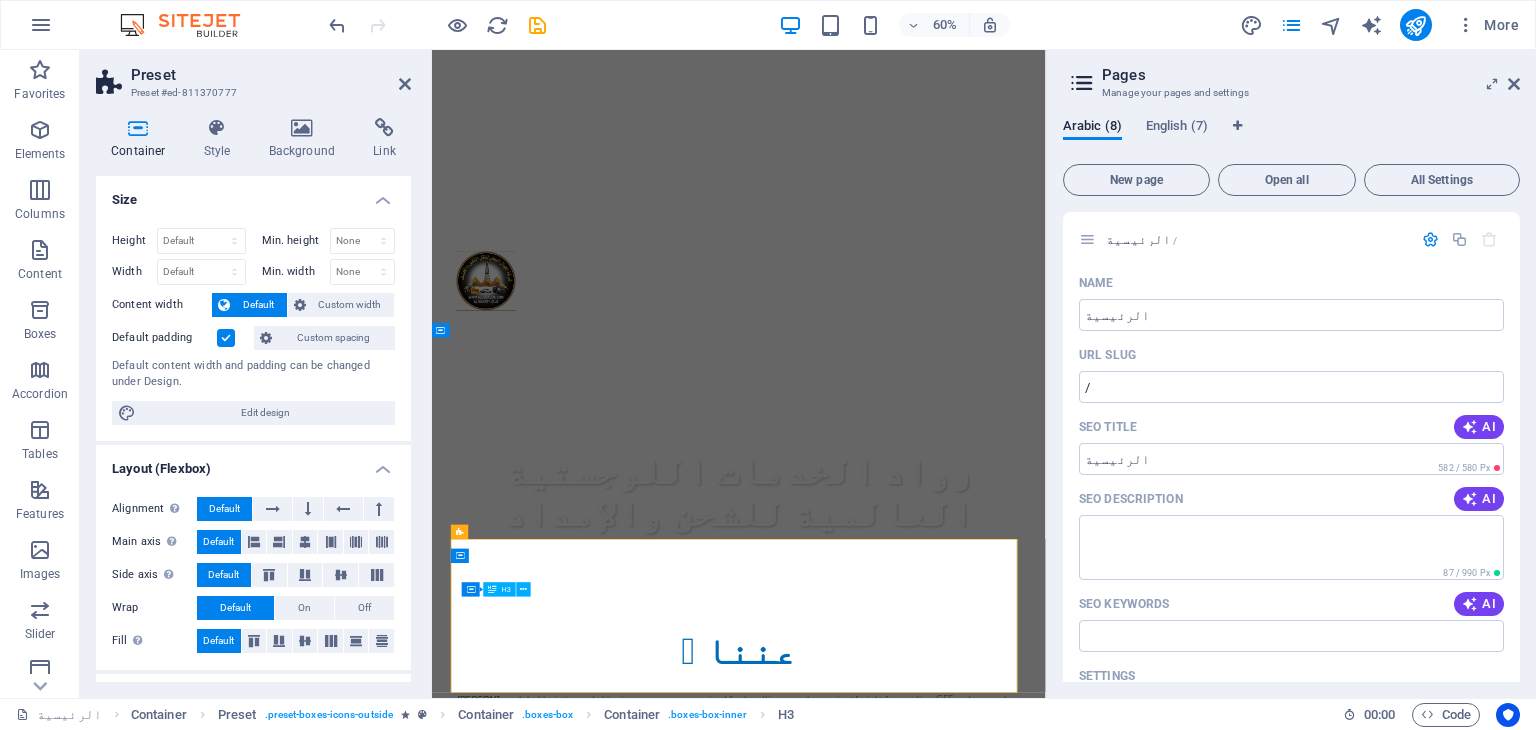 click on "Timely Delivery" at bounding box center (944, 1378) 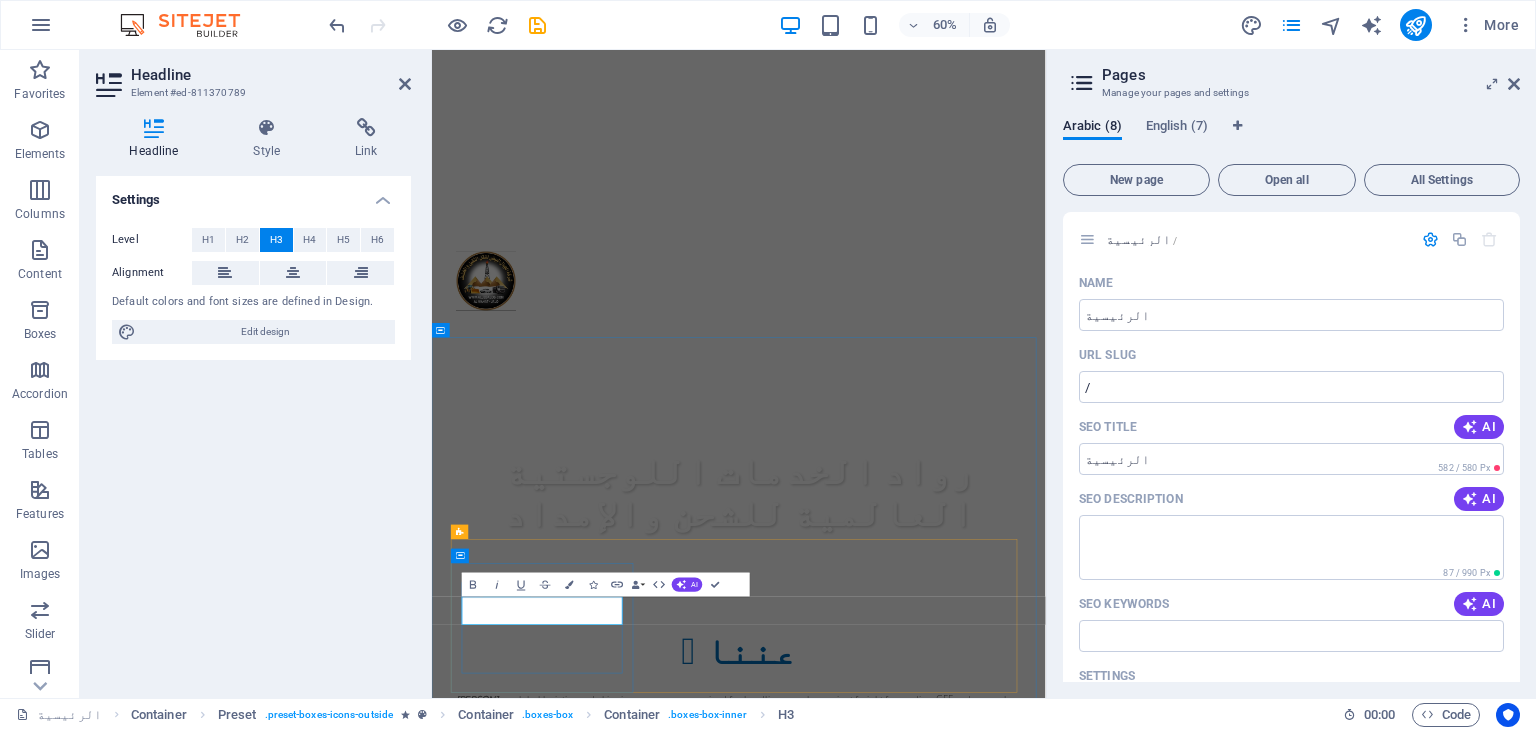 type 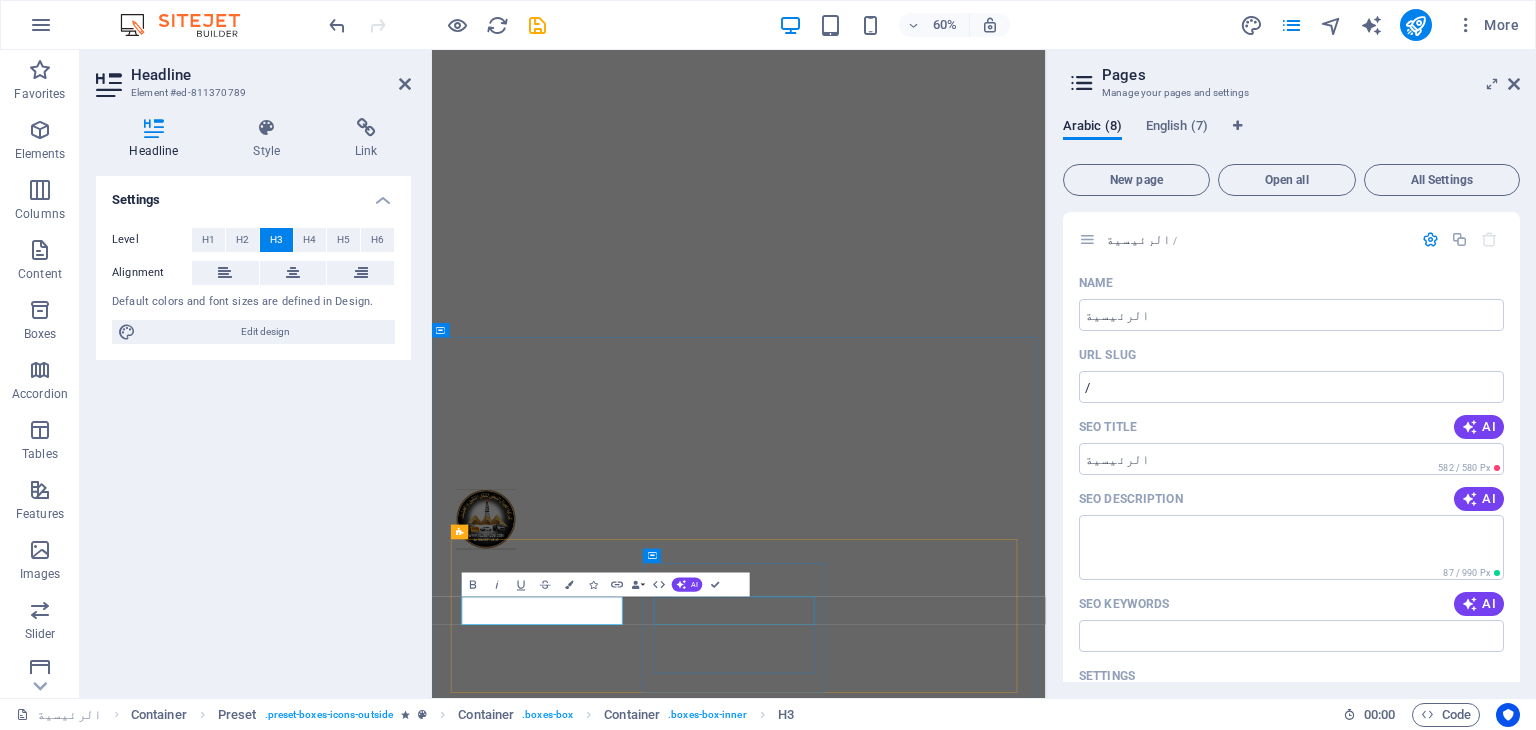 click on "توصيل لكل العالم" at bounding box center [944, 1959] 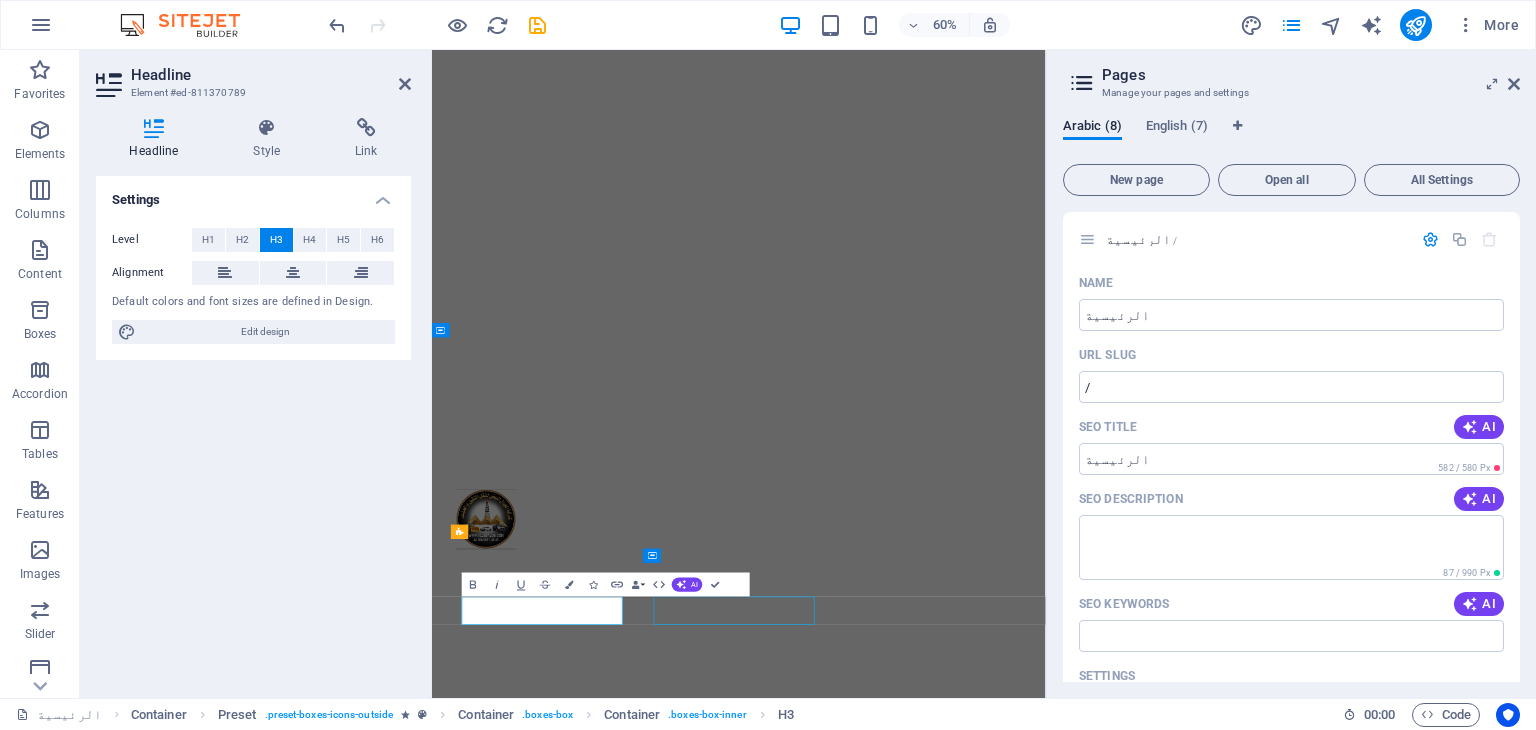 click on "توصيل لكل العالم" at bounding box center (944, 1959) 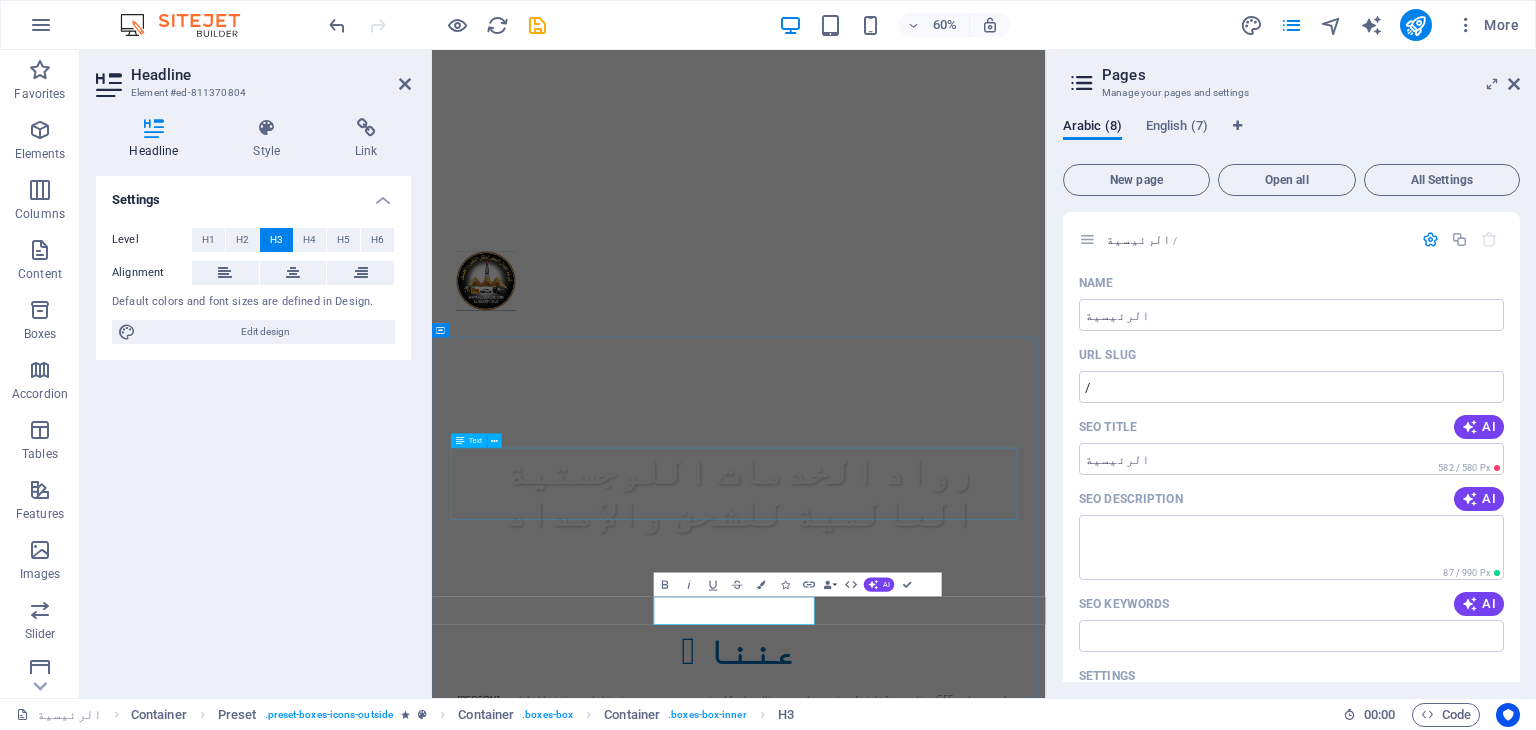 click on "Aljibal Albayd  is a global logistics and shipping company, recognized for handling complex project freight forwarding, GFF and resupply transports, our Transport Management and Tracking System - as well as offering ship-owning, chartering, and brokerage services to its global clients. Our company was founded in Lybia 20 years ago and today operates in an international network of 10 offices and dedicated sub-contractors & partners plus 100 worldwide employees." at bounding box center (944, 1180) 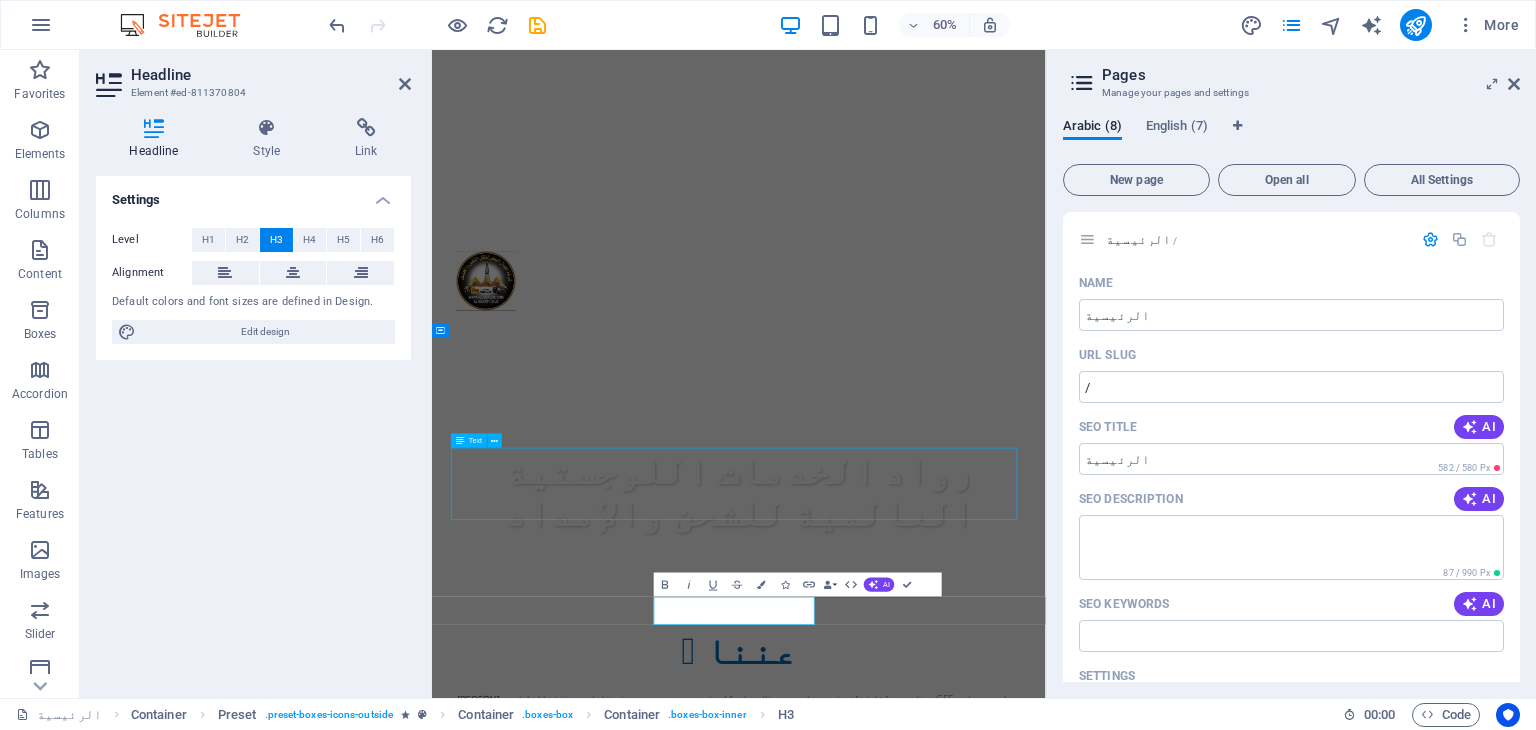 click on "Aljibal Albayd  is a global logistics and shipping company, recognized for handling complex project freight forwarding, GFF and resupply transports, our Transport Management and Tracking System - as well as offering ship-owning, chartering, and brokerage services to its global clients. Our company was founded in Lybia 20 years ago and today operates in an international network of 10 offices and dedicated sub-contractors & partners plus 100 worldwide employees." at bounding box center [944, 1180] 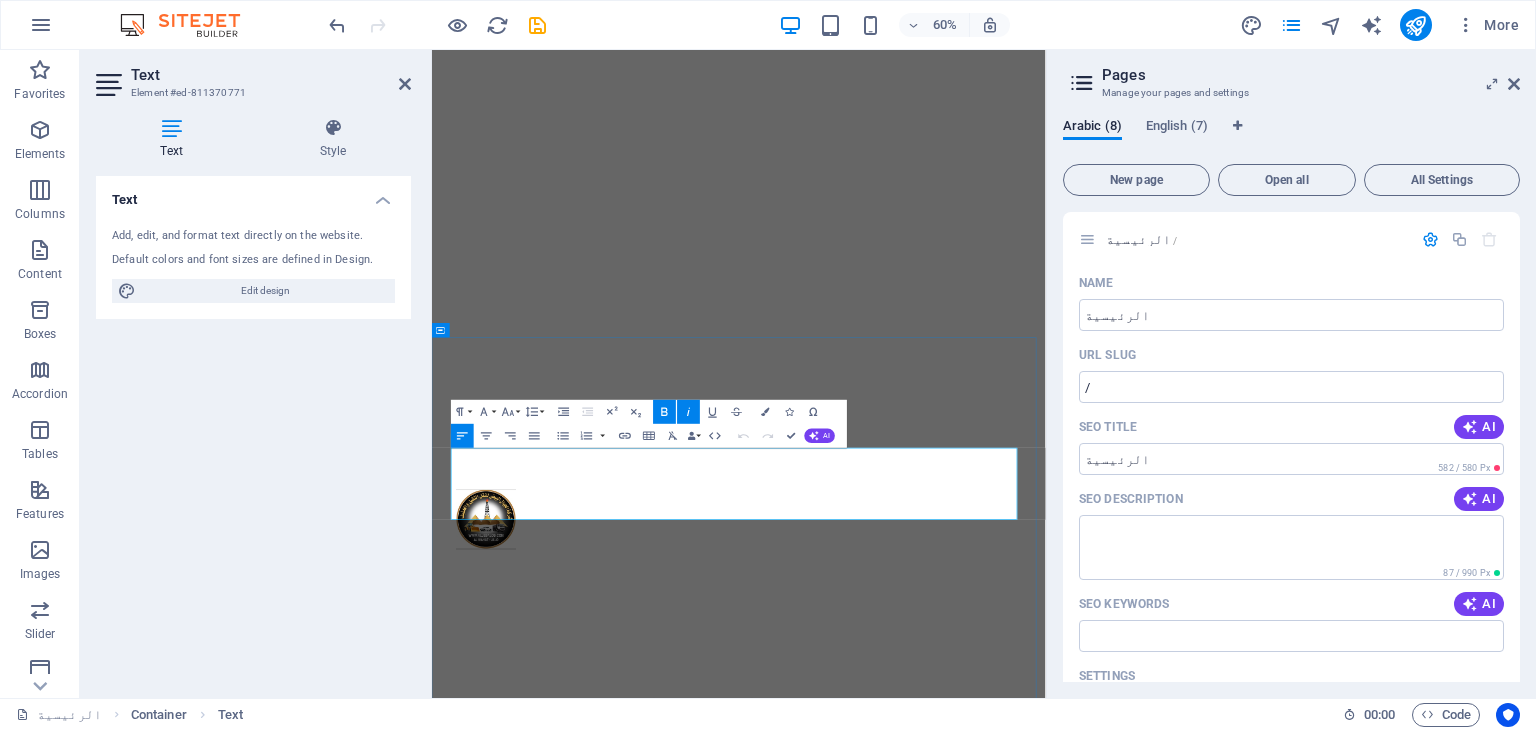click on "Aljibal Albayd  is a global logistics and shipping company, recognized for handling complex project freight forwarding, GFF and resupply transports, our Transport Management and Tracking System - as well as offering ship-owning, chartering, and brokerage services to its global clients. Our company was founded in Lybia 20 years ago and today operates in an international network of 10 offices and dedicated sub-contractors & partners plus 100 worldwide employees." at bounding box center [944, 1565] 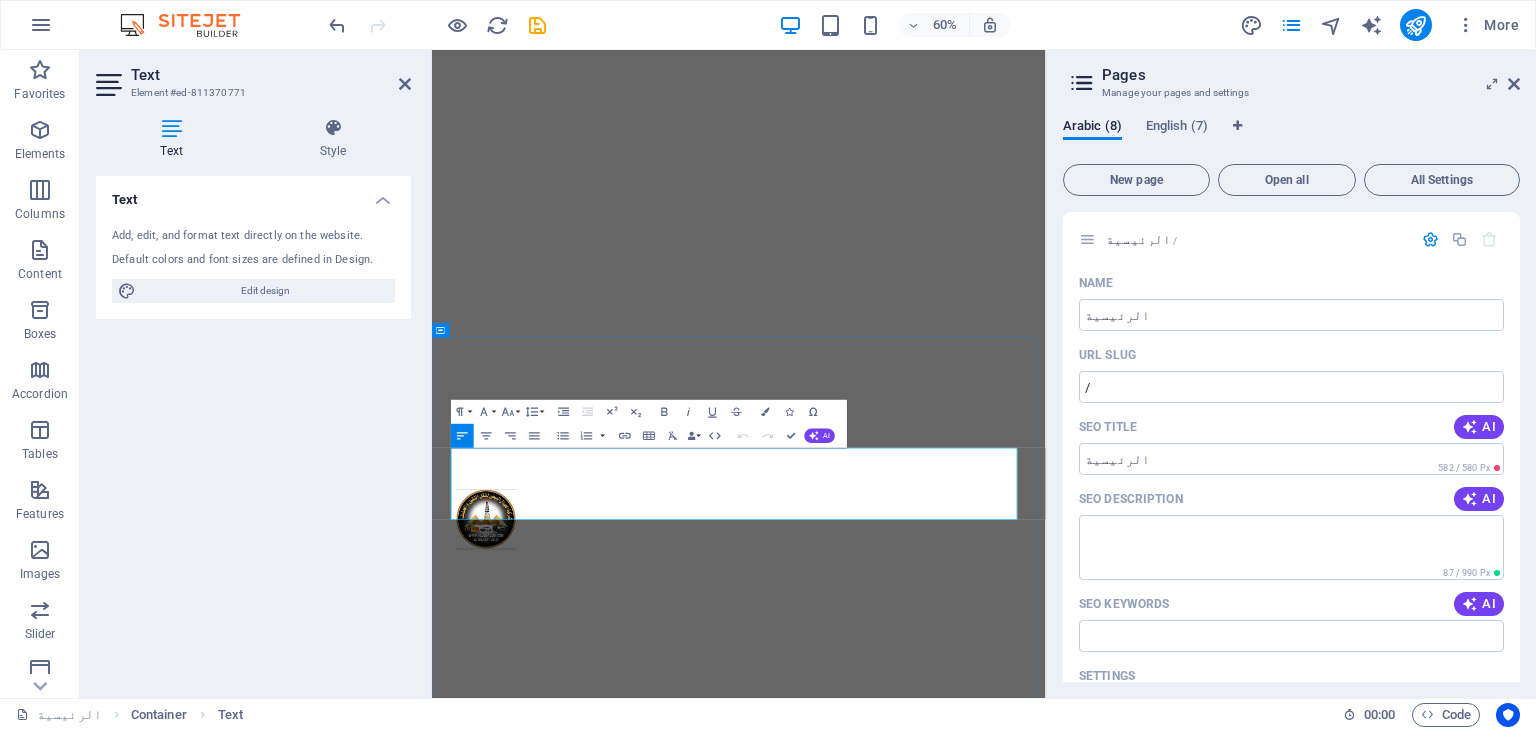 click on "Aljibal Albayd  is a global logistics and shipping company, recognized for handling complex project freight forwarding, GFF and resupply transports, our Transport Management and Tracking System - as well as offering ship-owning, chartering, and brokerage services to its global clients. Our company was founded in Lybia 20 years ago and today operates in an international network of 10 offices and dedicated sub-contractors & partners plus 100 worldwide employees." at bounding box center [944, 1565] 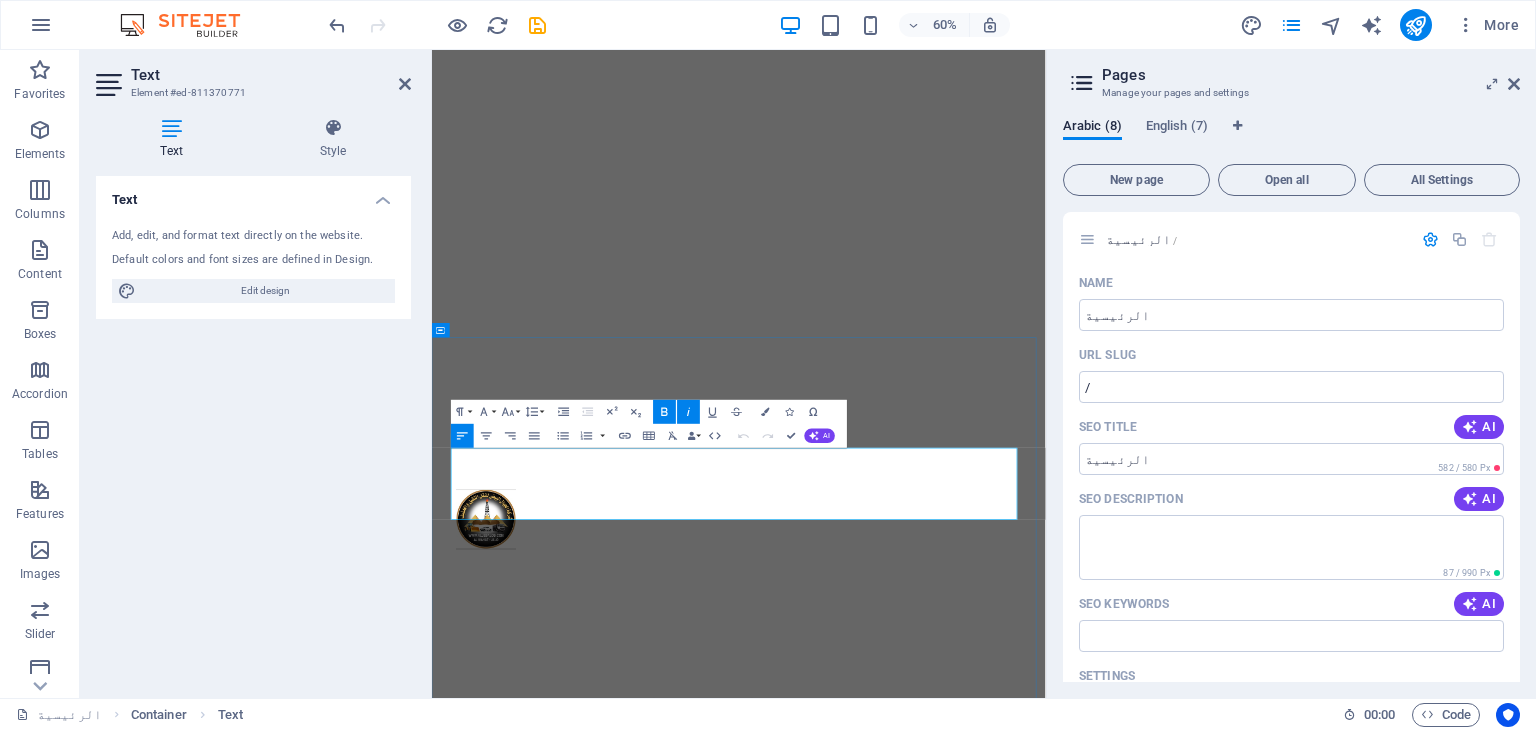 copy on "Aljibal Albayd  is a global logistics and shipping company, recognized for handling complex project freight forwarding, GFF and resupply transports, our Transport Management and Tracking System - as well as offering ship-owning, chartering, and brokerage services to its global clients. Our company was founded in Lybia 20 years ago and today operates in an international network of 10 offices and dedicated sub-contractors & partners plus 100 worldwide employees." 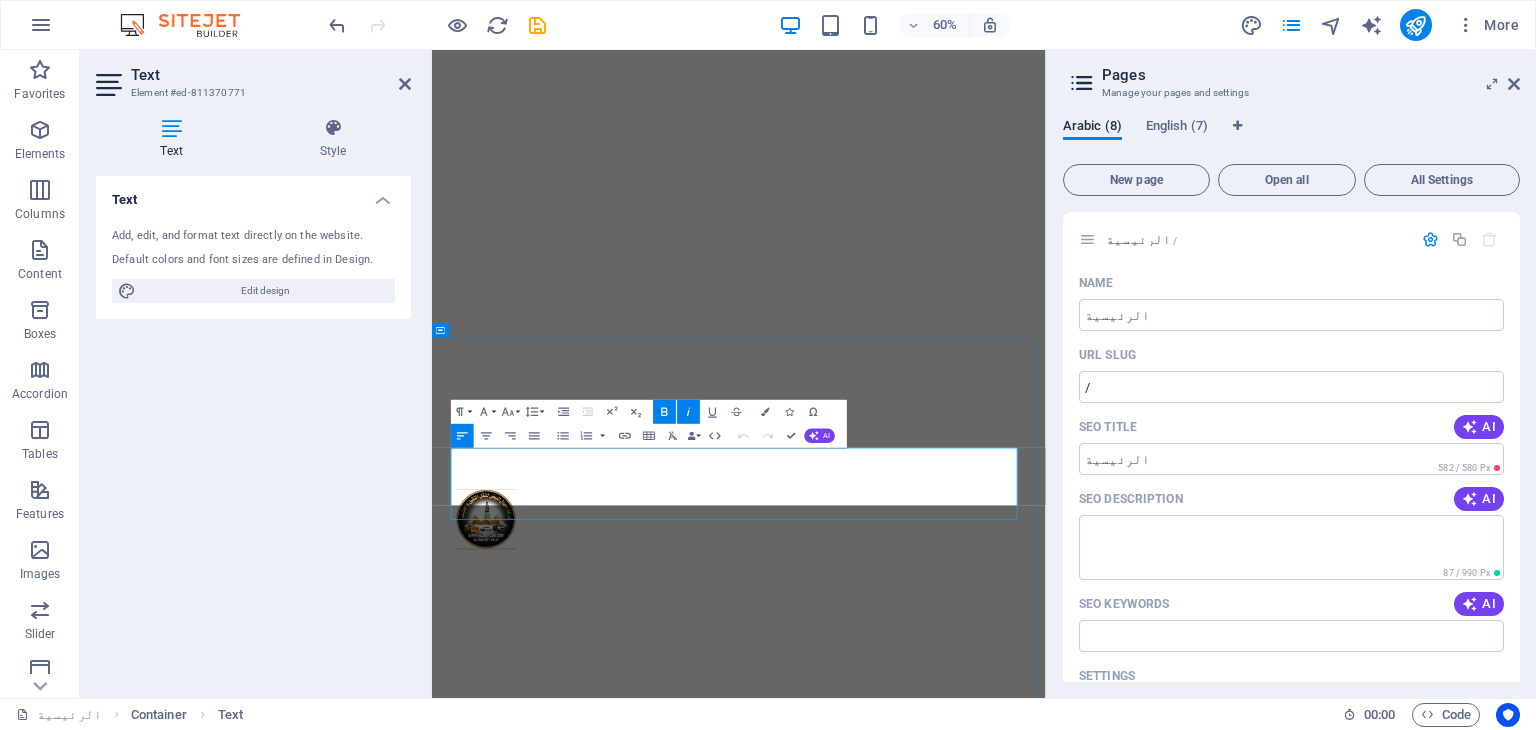 scroll, scrollTop: 5953, scrollLeft: -1, axis: both 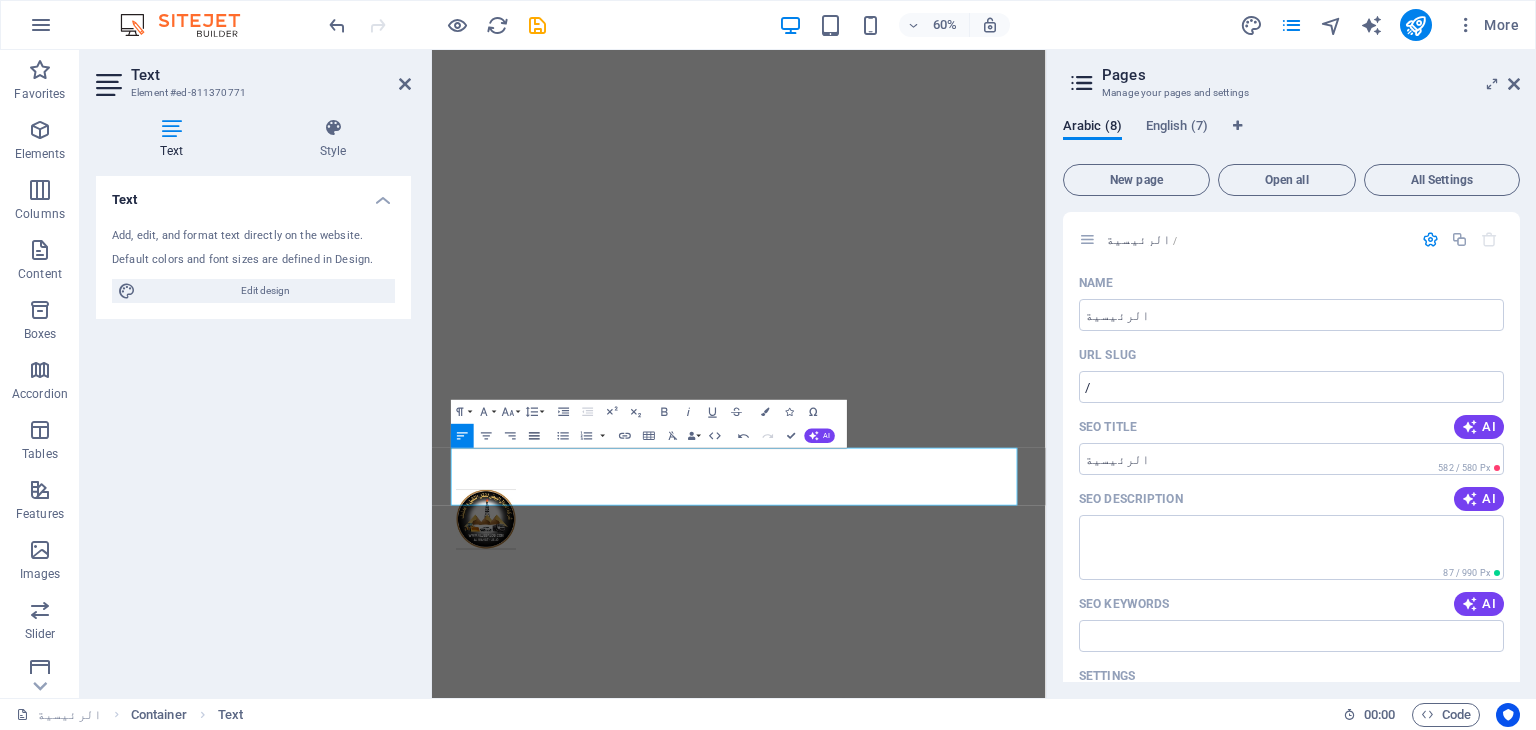 click 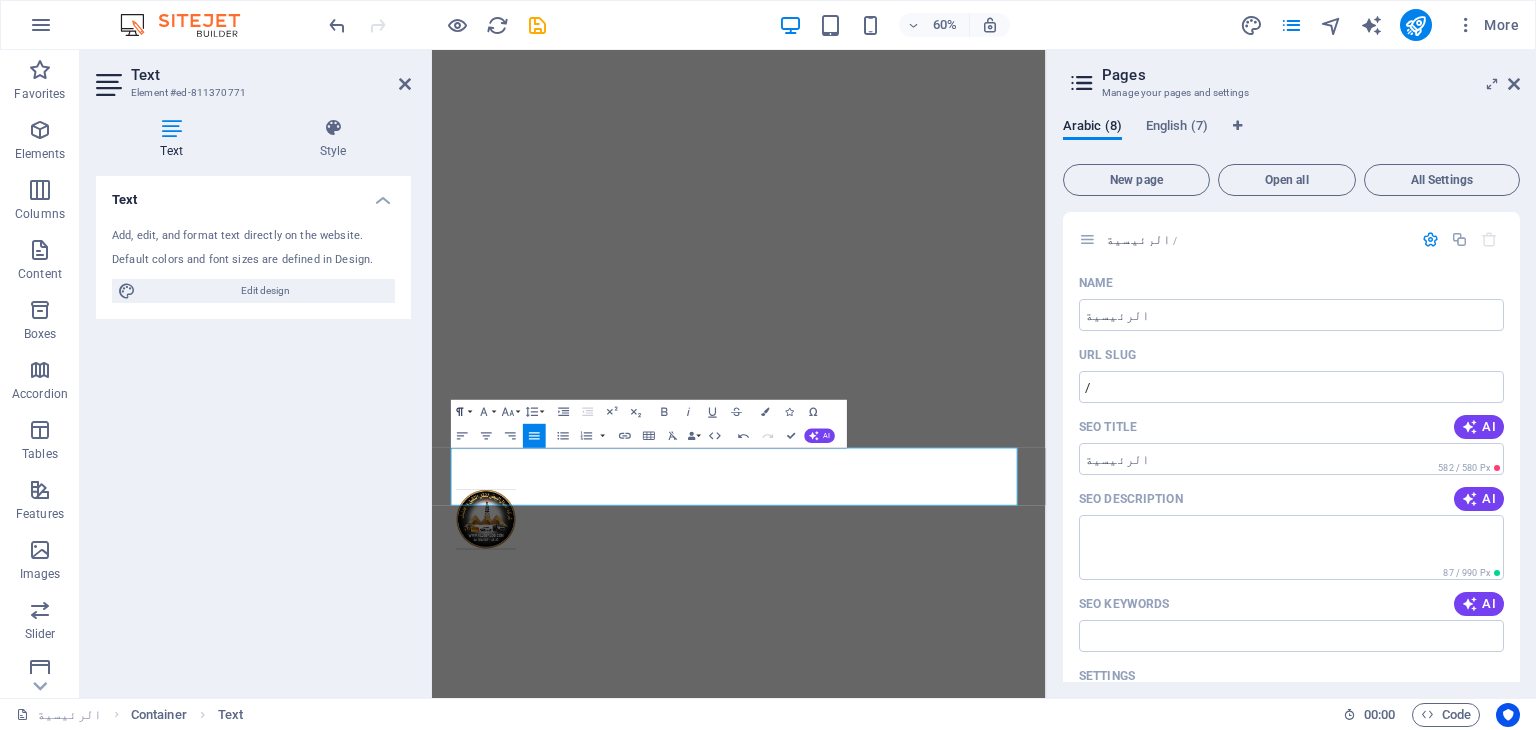 click on "Paragraph Format" at bounding box center (462, 412) 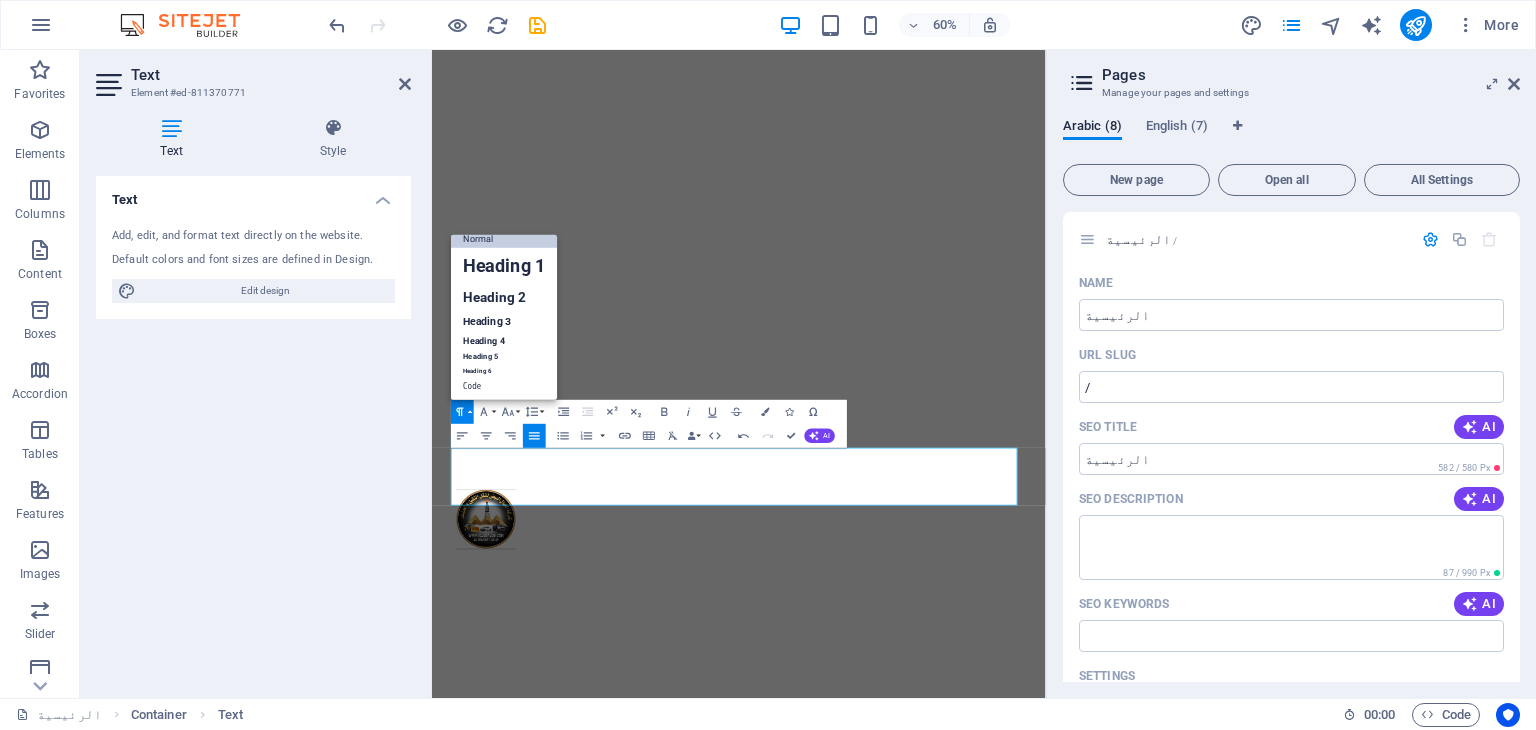 scroll, scrollTop: 16, scrollLeft: 0, axis: vertical 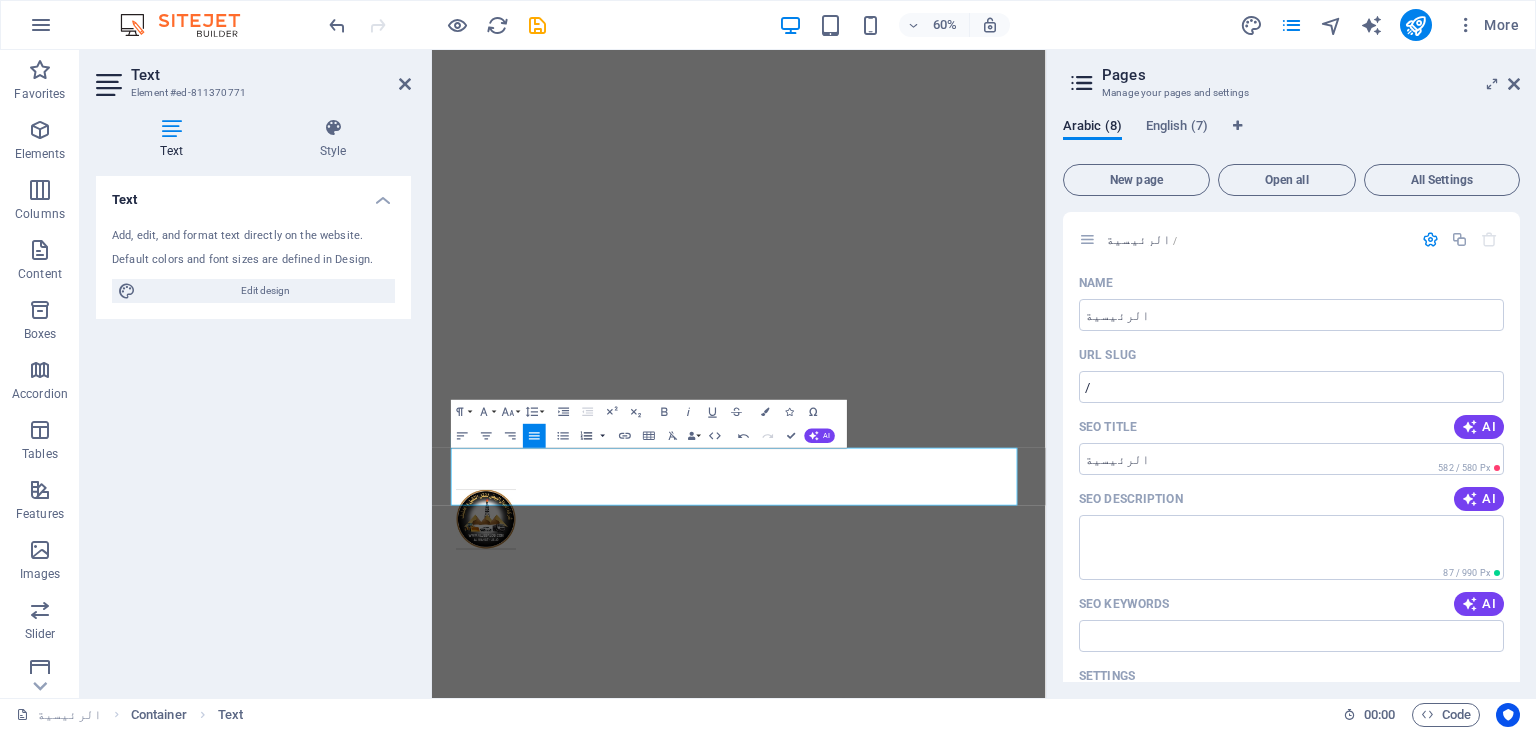 click at bounding box center (603, 436) 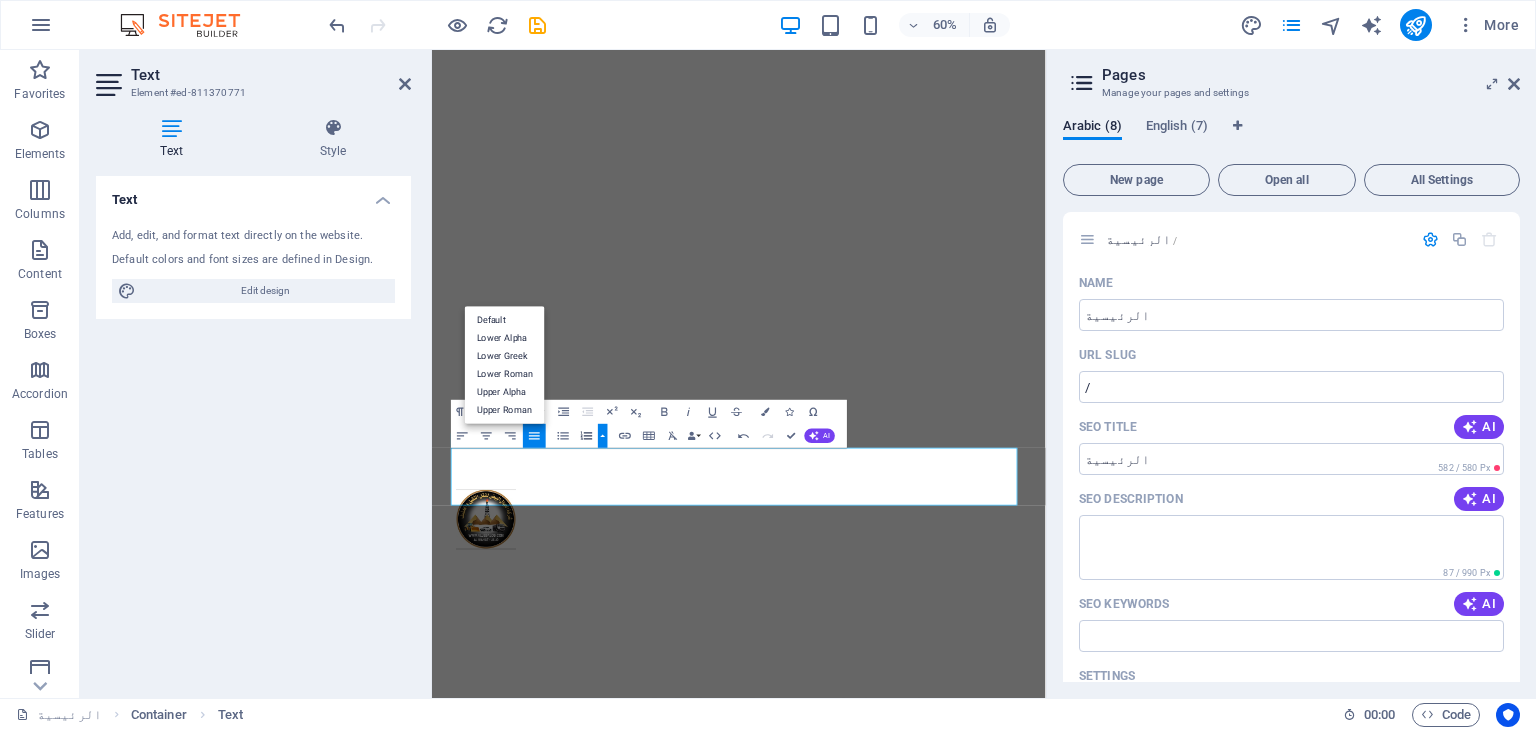 click at bounding box center [603, 436] 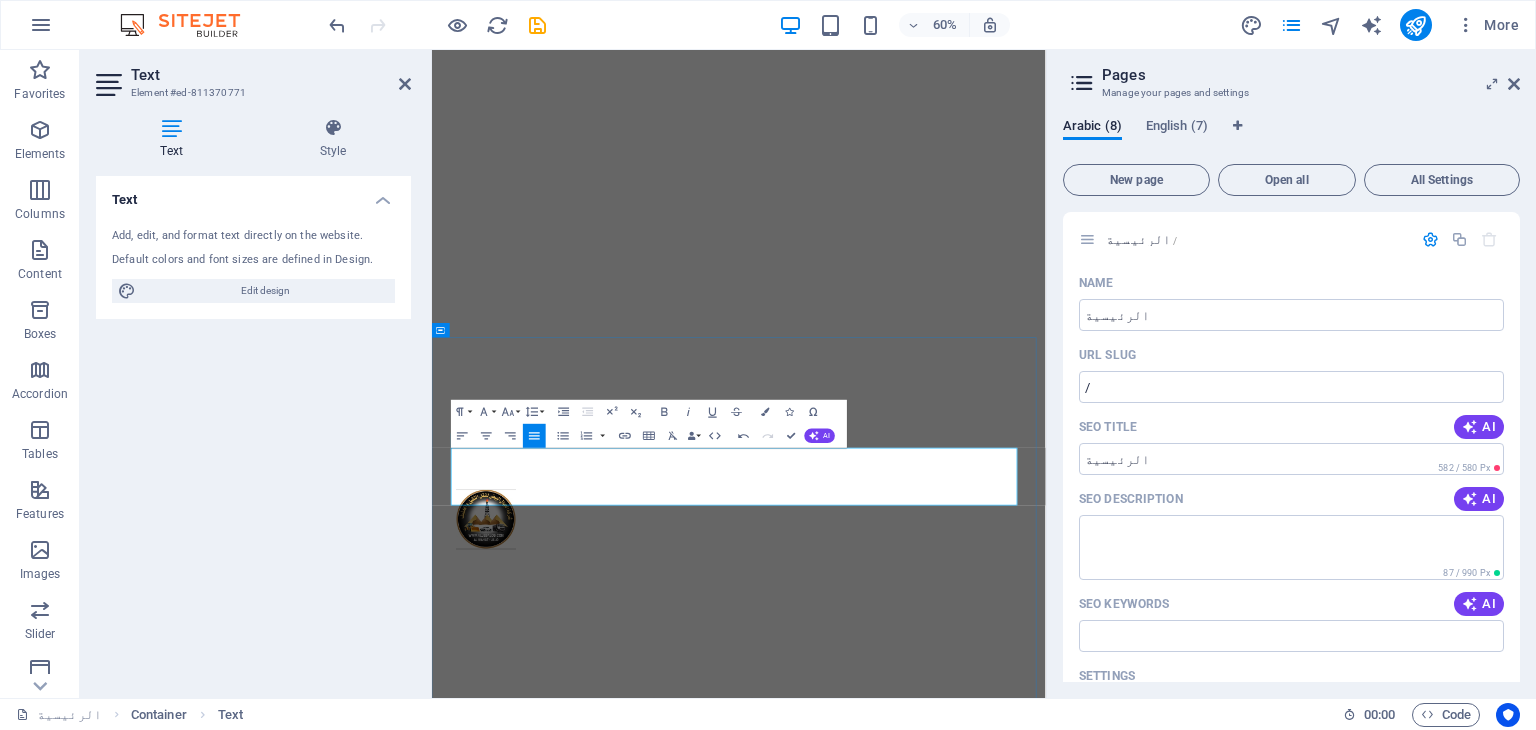 click on "الجبال البيضاء شركة عالمية للخدمات اللوجستية والشحن، تشتهر بتعاملها مع شحن المشاريع المعقدة، ونقل البضائع العامة وإعادة الإمداد، ونظام إدارة وتتبع النقل، بالإضافة إلى تقديم خدمات امتلاك السفن وتأجيرها والوساطة لعملائها حول العالم. تأسست شركتنا في ليبيا قبل 20 عامًا، وتعمل اليوم ضمن شبكة دولية تضم 10 مكاتب ومقاولين فرعيين وشركاء متخصصين، بالإضافة إلى 100 موظف حول العالم." at bounding box center [944, 1565] 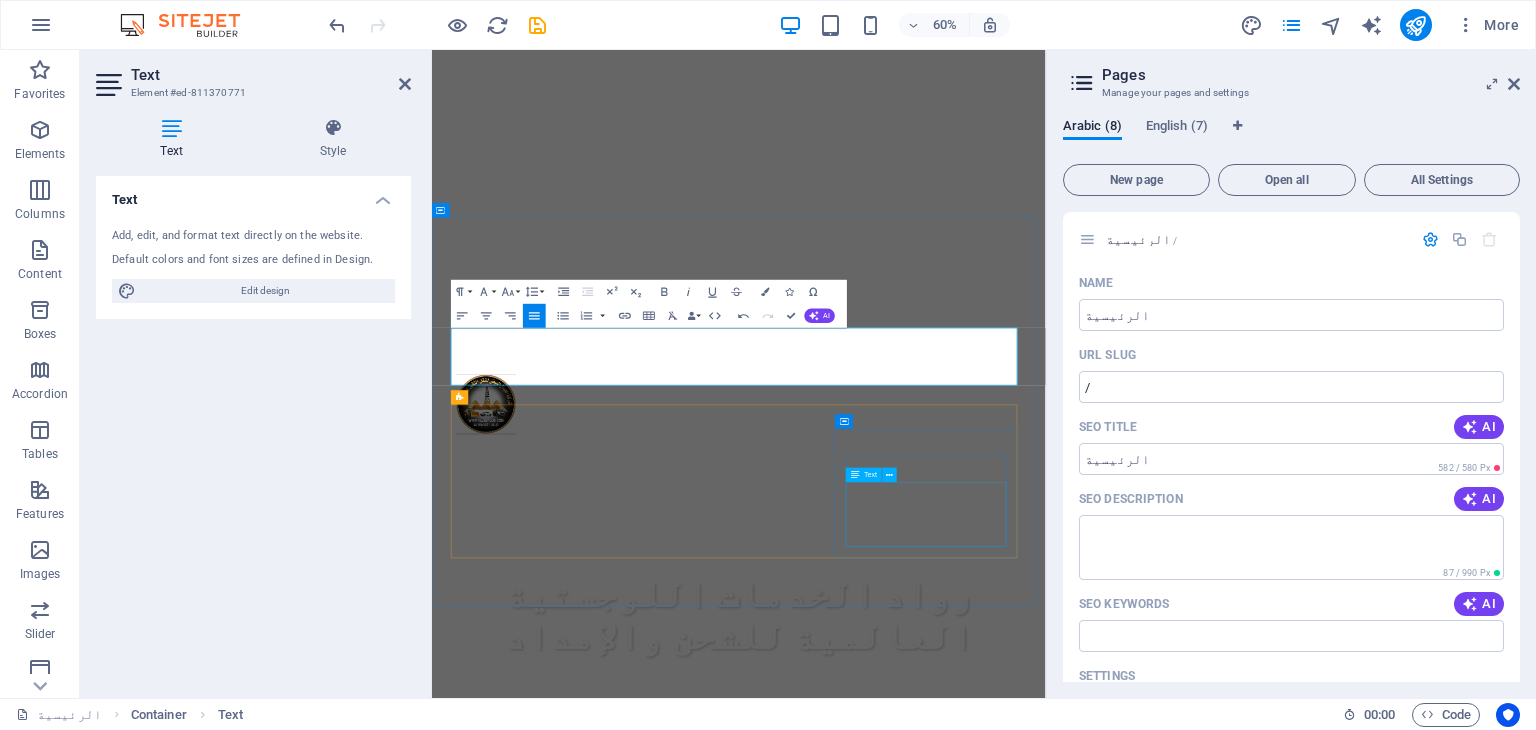 scroll, scrollTop: 800, scrollLeft: 0, axis: vertical 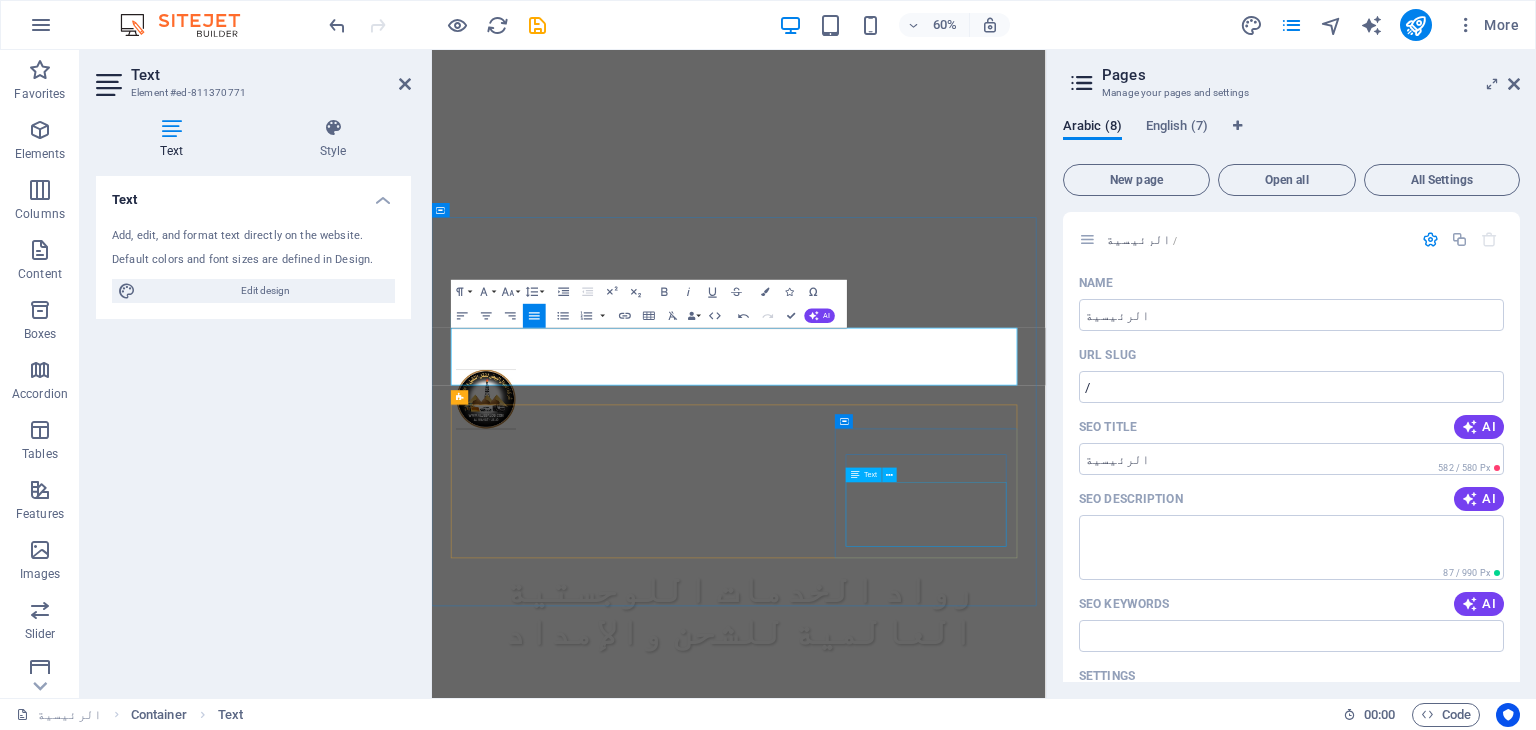 click on "Time-critical deliveries, emergency logistics, and maintaining crucial infrastructure for various industries." at bounding box center [944, 1979] 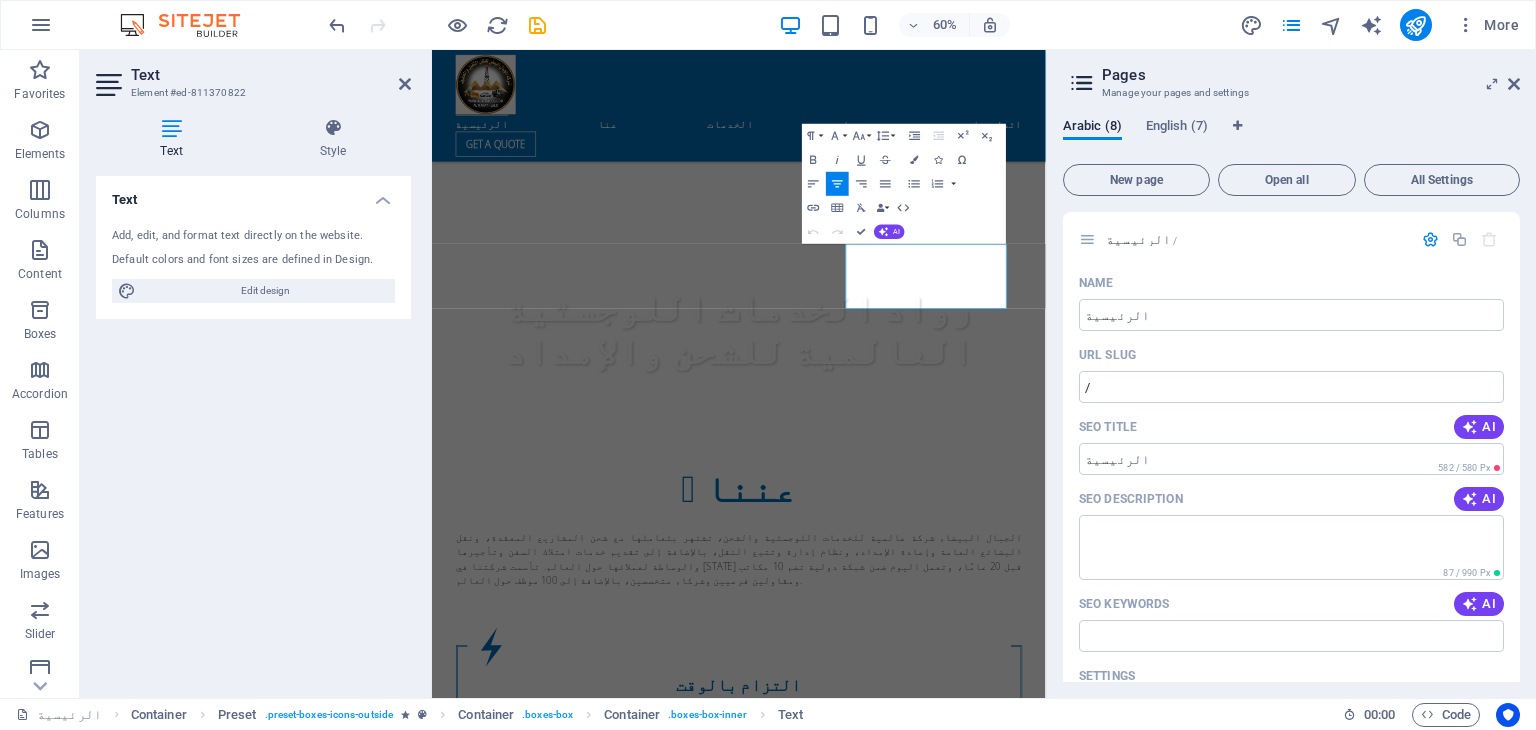 scroll, scrollTop: 1197, scrollLeft: 0, axis: vertical 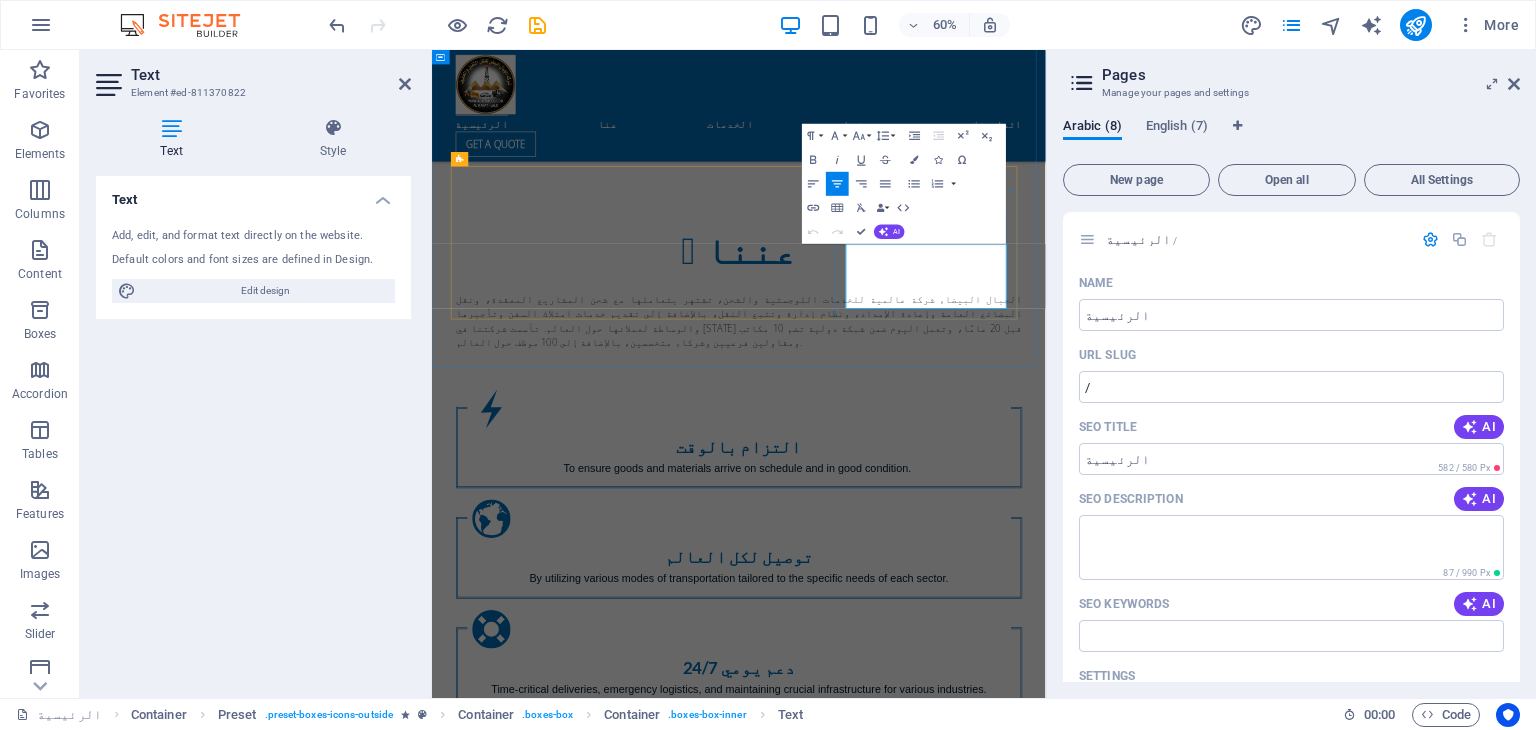 click on "Time-critical deliveries, emergency logistics, and maintaining crucial infrastructure for various industries." at bounding box center [944, 1115] 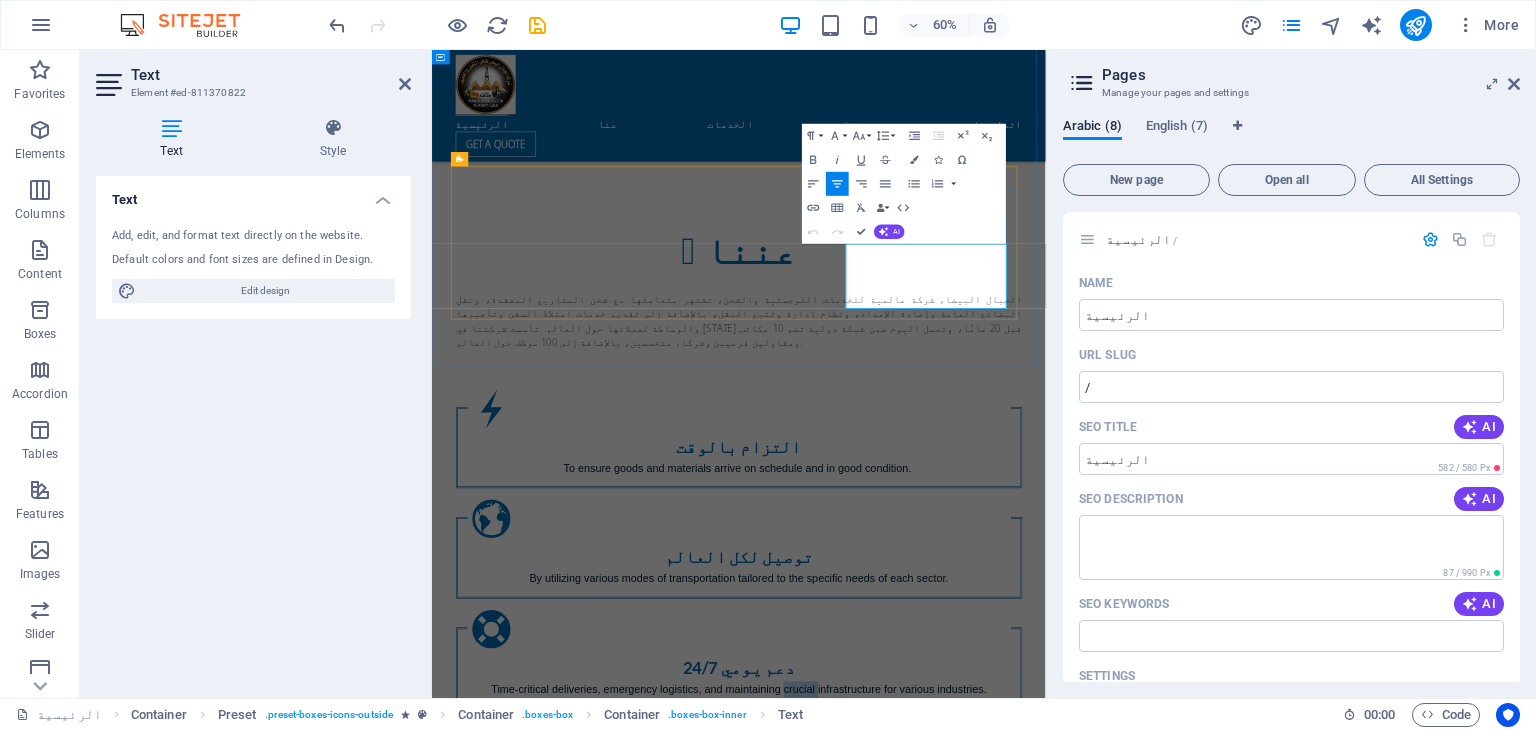 click on "Time-critical deliveries, emergency logistics, and maintaining crucial infrastructure for various industries." at bounding box center (944, 1115) 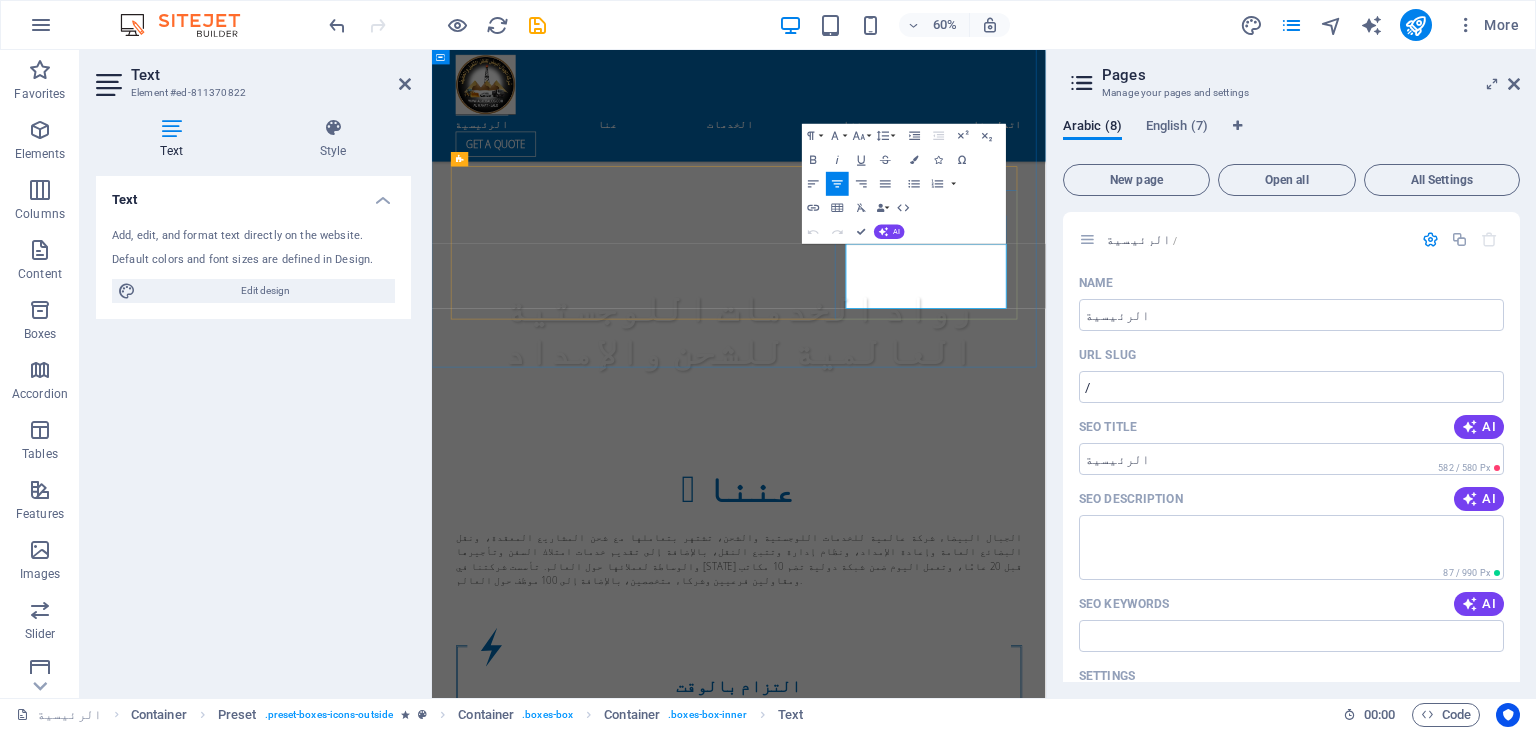 copy on "Time-critical deliveries, emergency logistics, and maintaining crucial infrastructure for various industries." 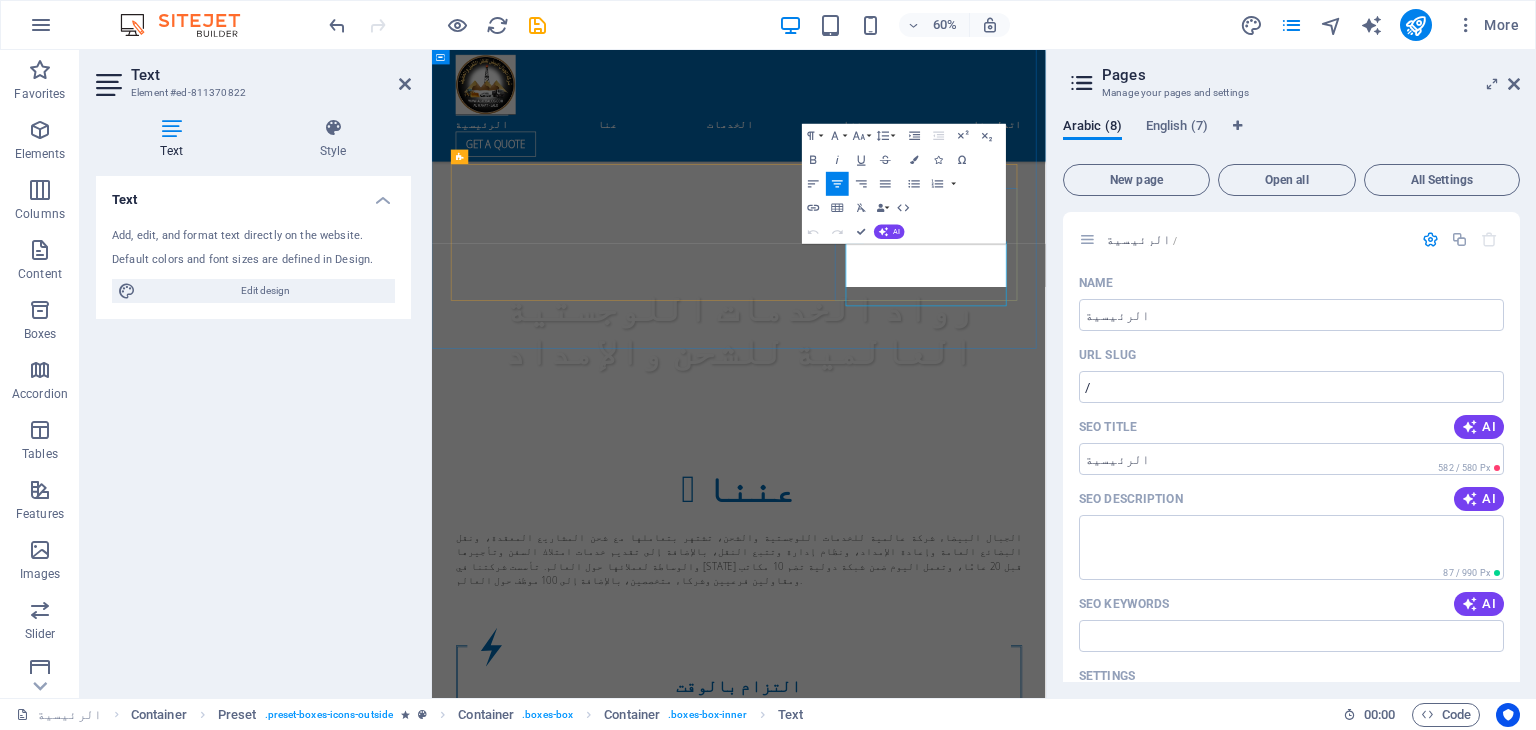 scroll, scrollTop: 1201, scrollLeft: 0, axis: vertical 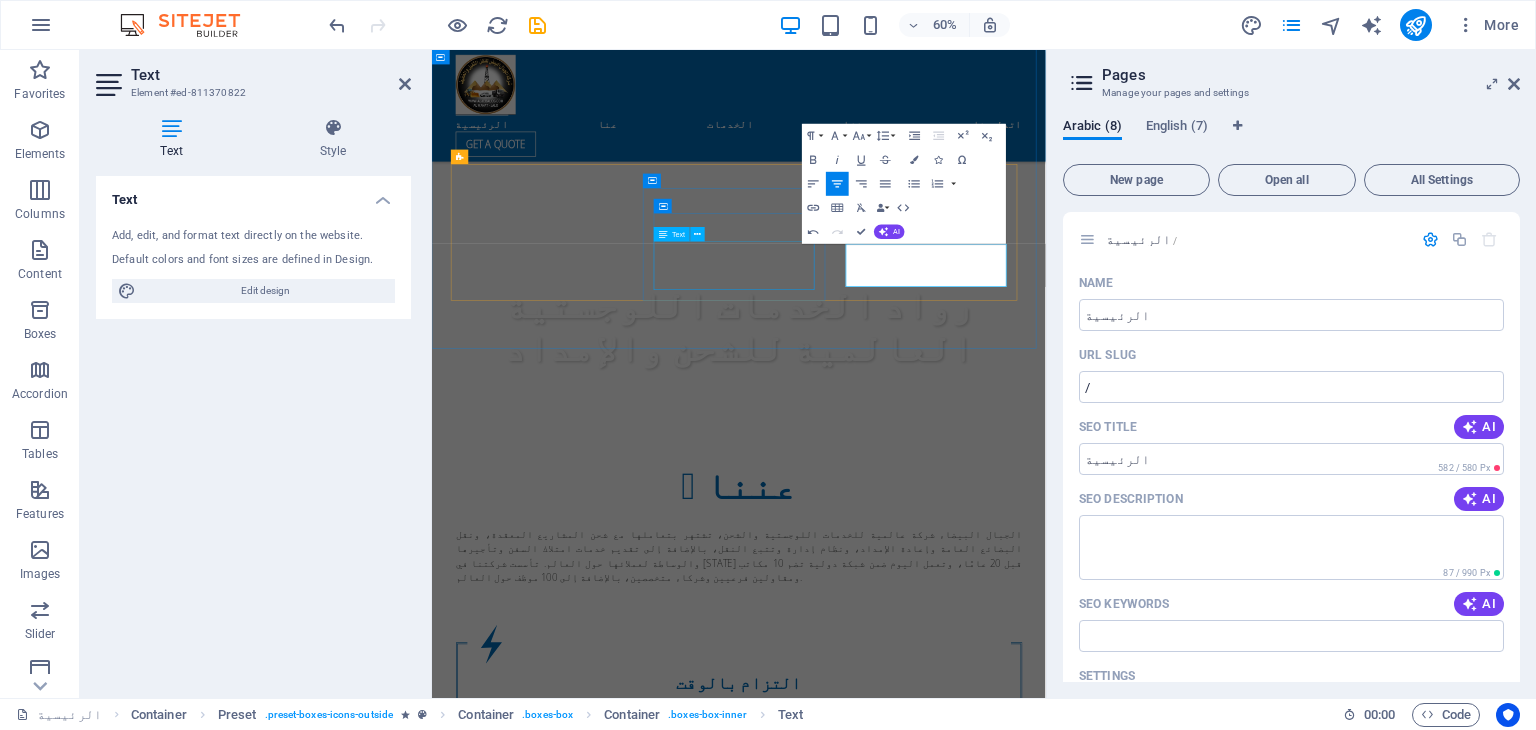 click on "By utilizing various modes of transportation tailored to the specific needs of each sector." at bounding box center (944, 1324) 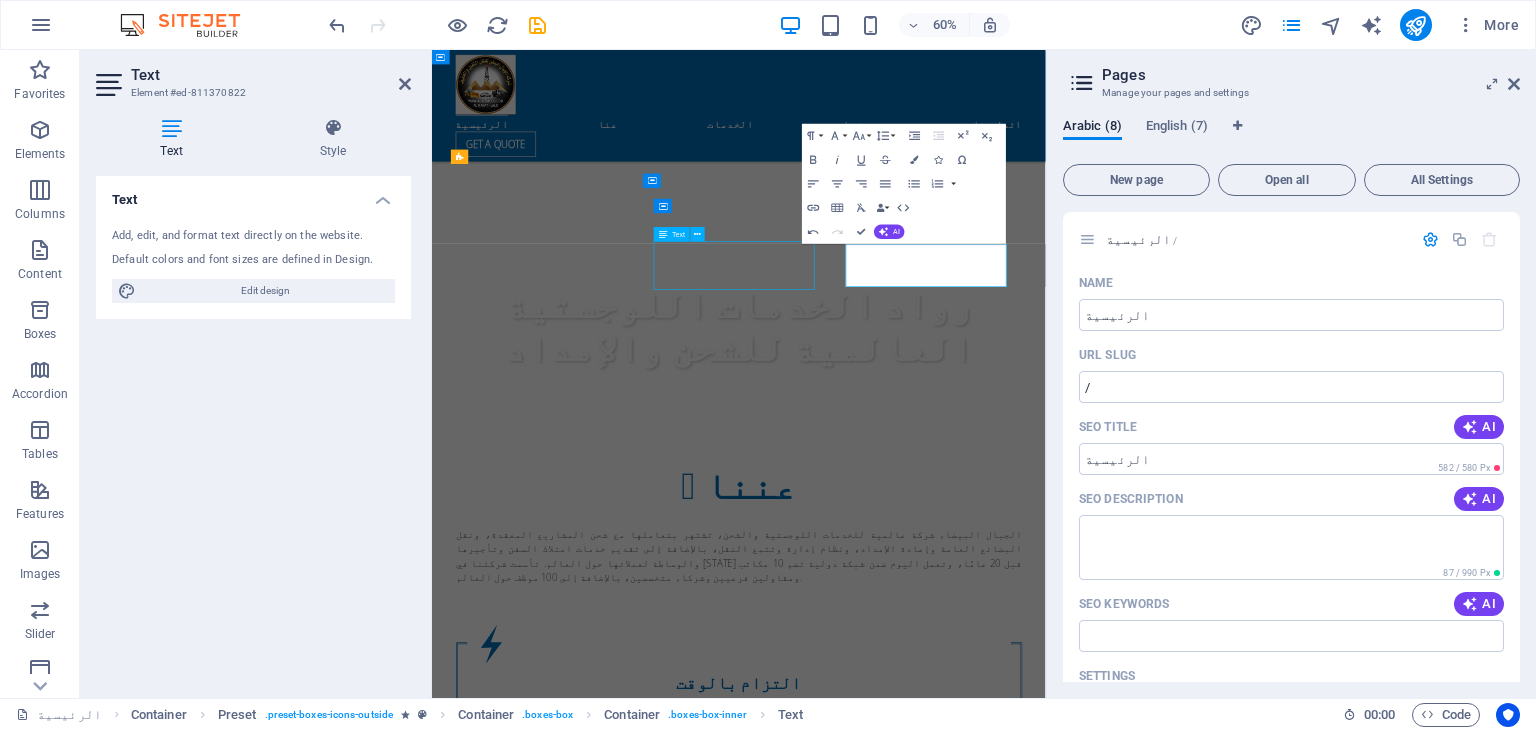 click on "By utilizing various modes of transportation tailored to the specific needs of each sector." at bounding box center (944, 1324) 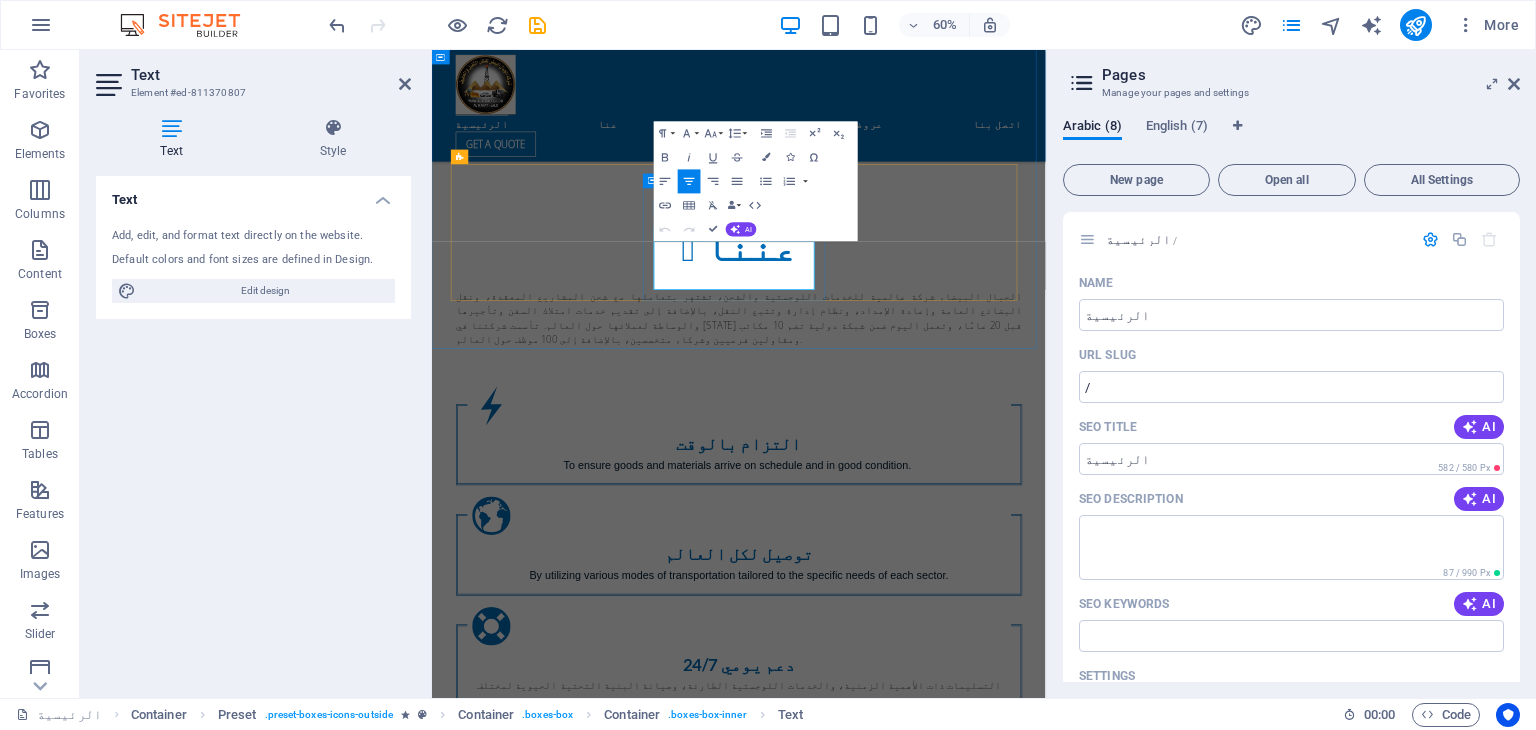 click on "By utilizing various modes of transportation tailored to the specific needs of each sector." at bounding box center [944, 927] 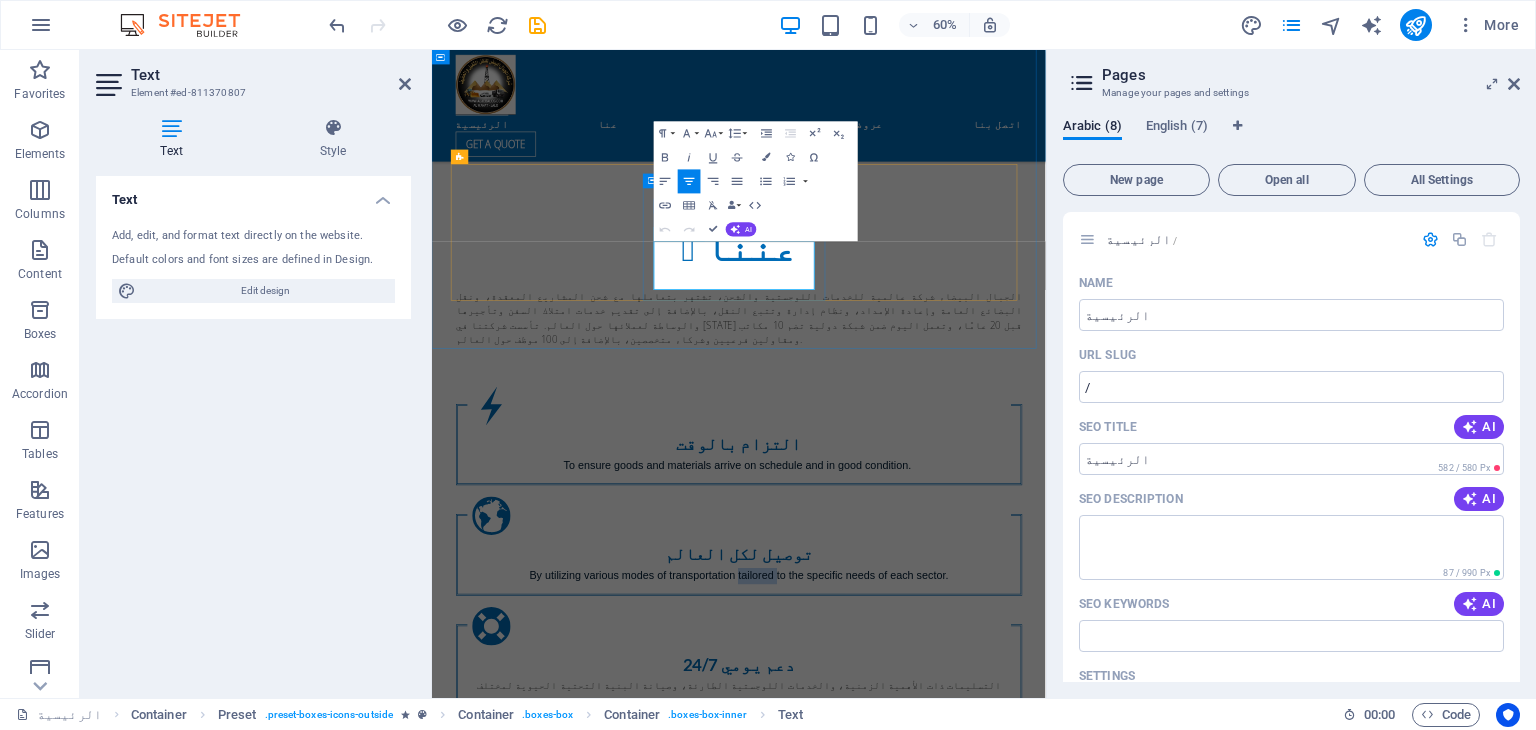 click on "By utilizing various modes of transportation tailored to the specific needs of each sector." at bounding box center [944, 927] 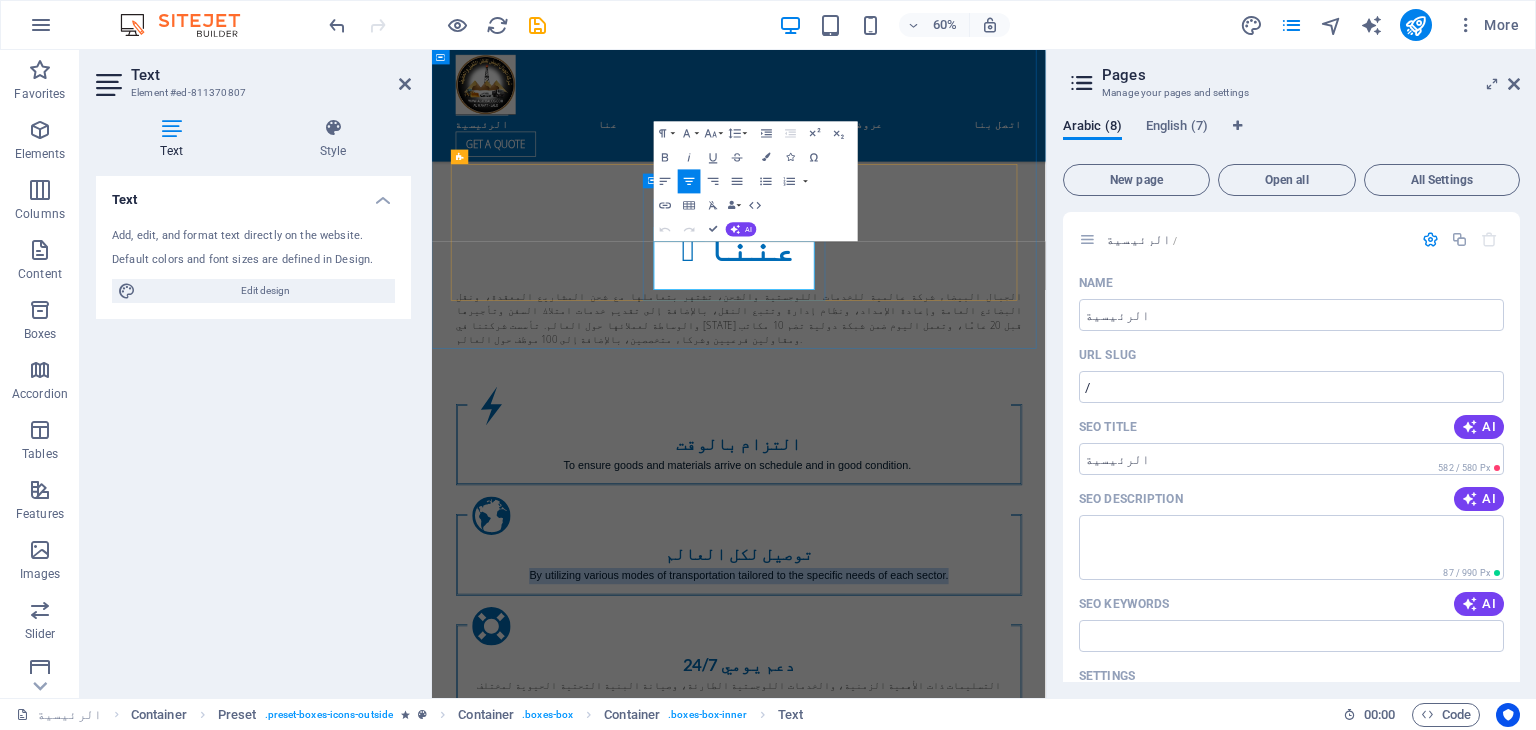 click on "By utilizing various modes of transportation tailored to the specific needs of each sector." at bounding box center (944, 927) 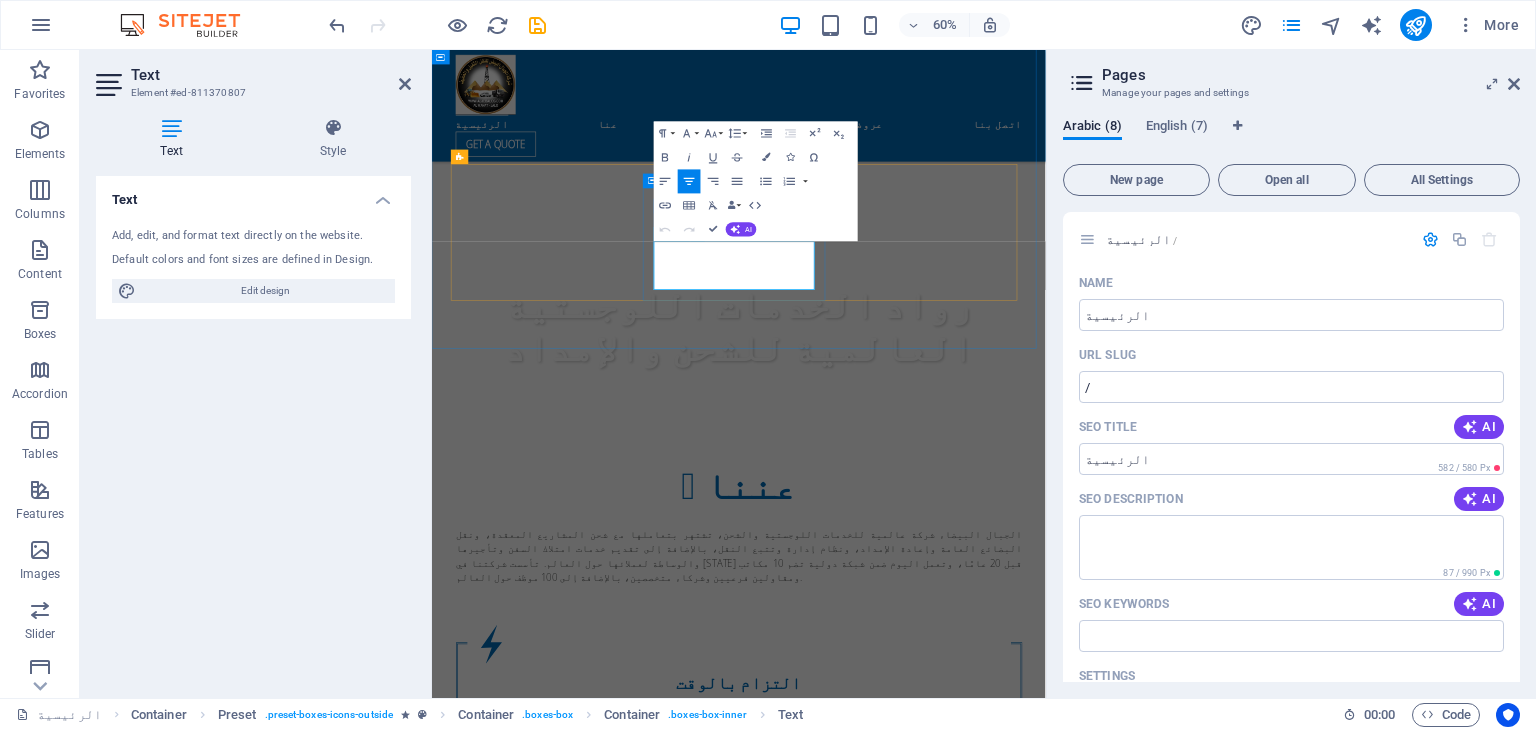 copy on "By utilizing various modes of transportation tailored to the specific needs of each sector." 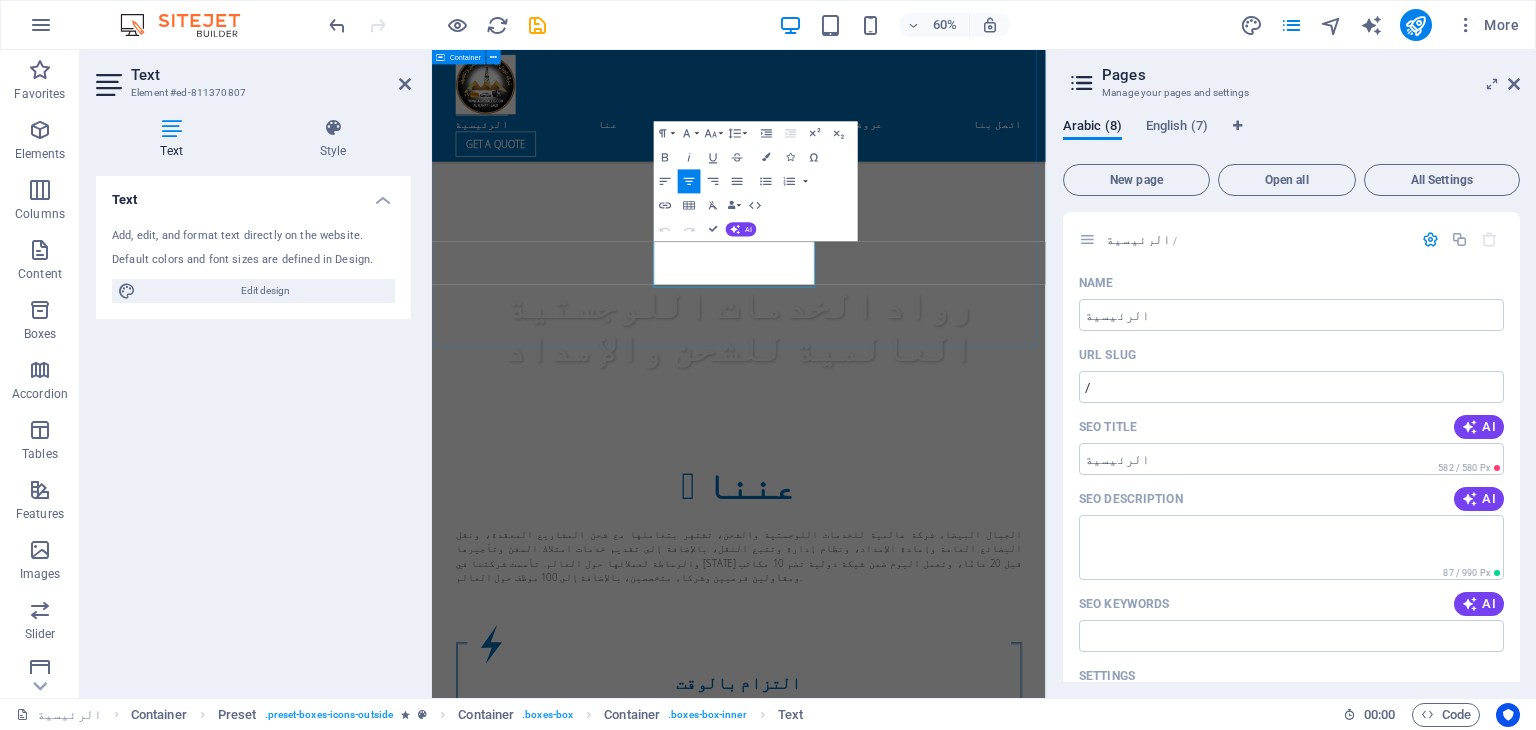 scroll, scrollTop: 1205, scrollLeft: 0, axis: vertical 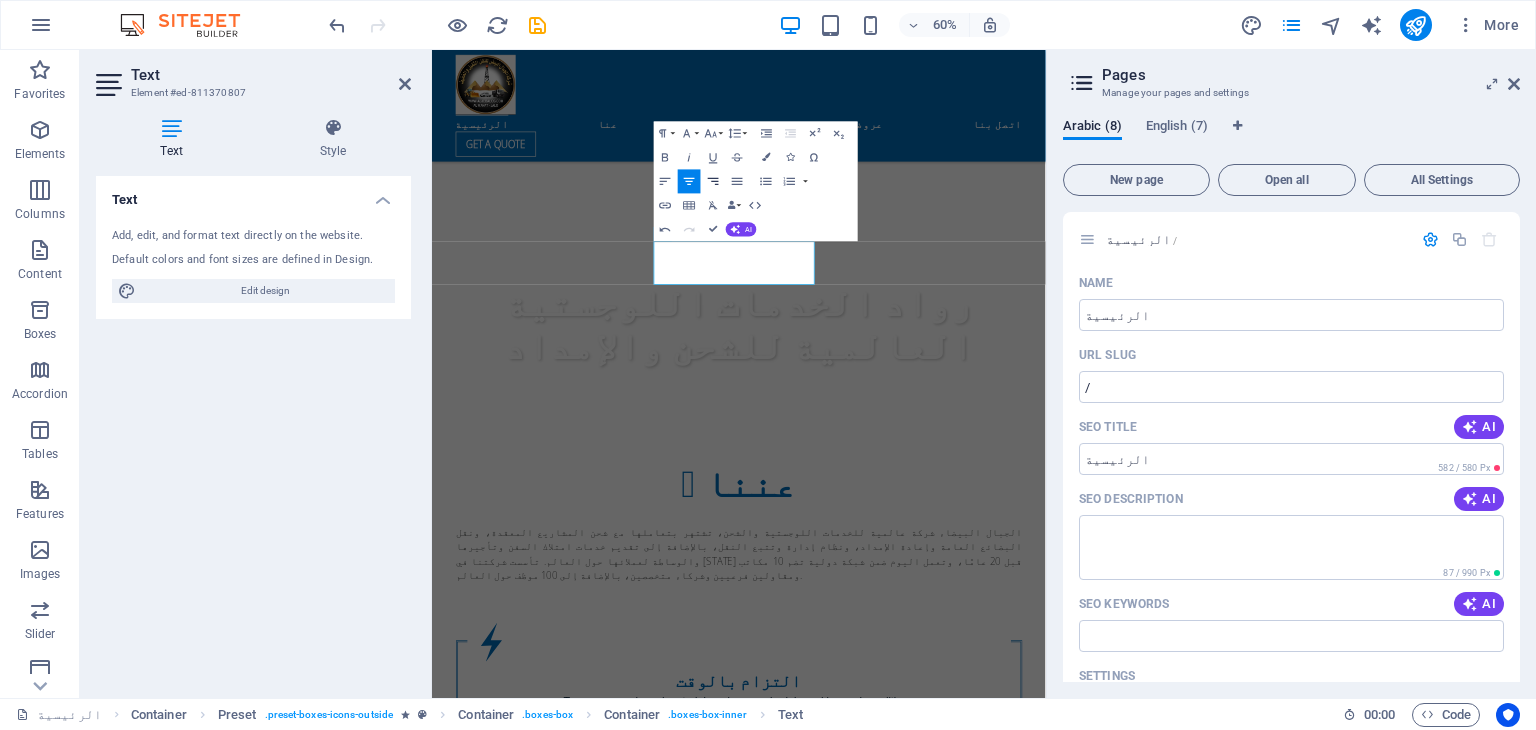 click 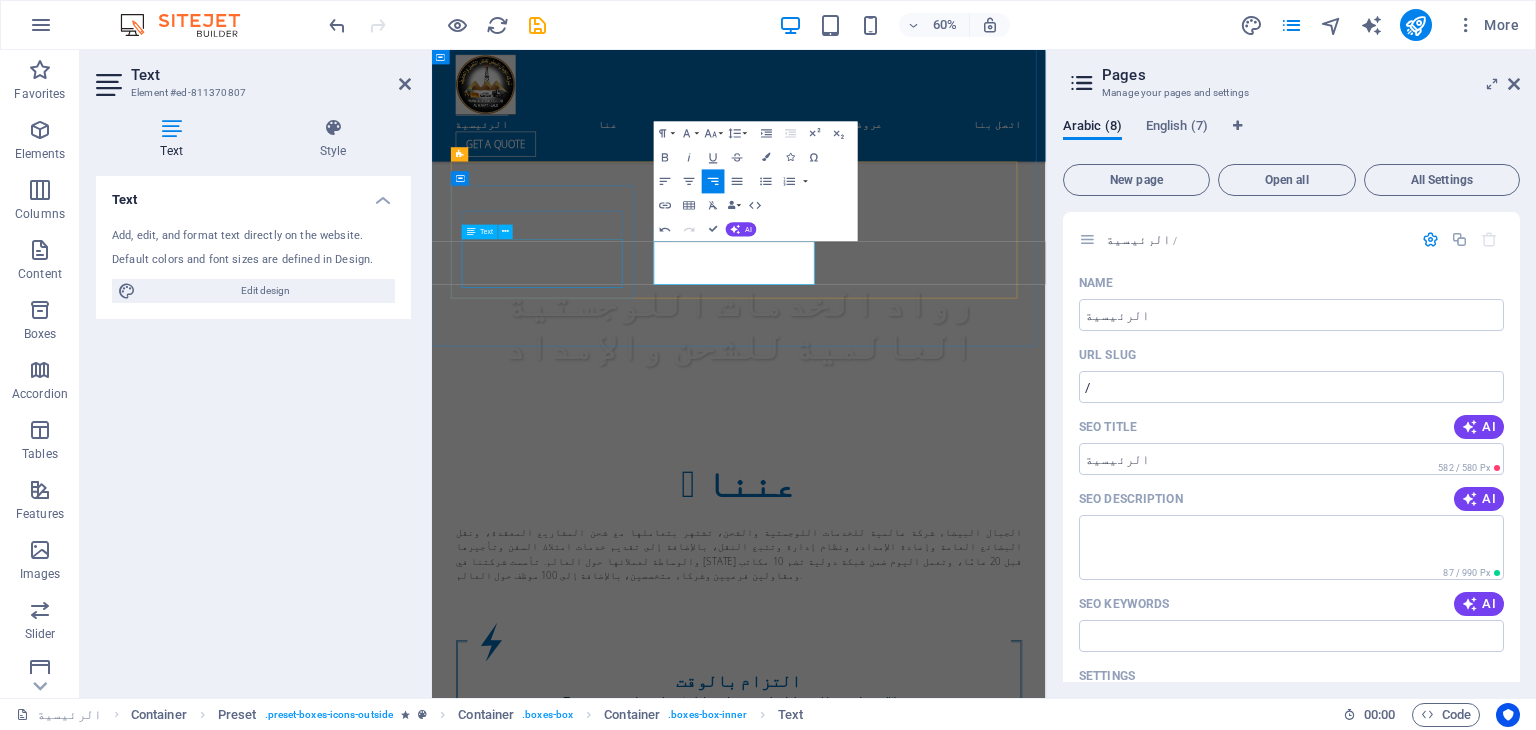 click on "To ensure goods and materials arrive on schedule and in good condition." at bounding box center [944, 1136] 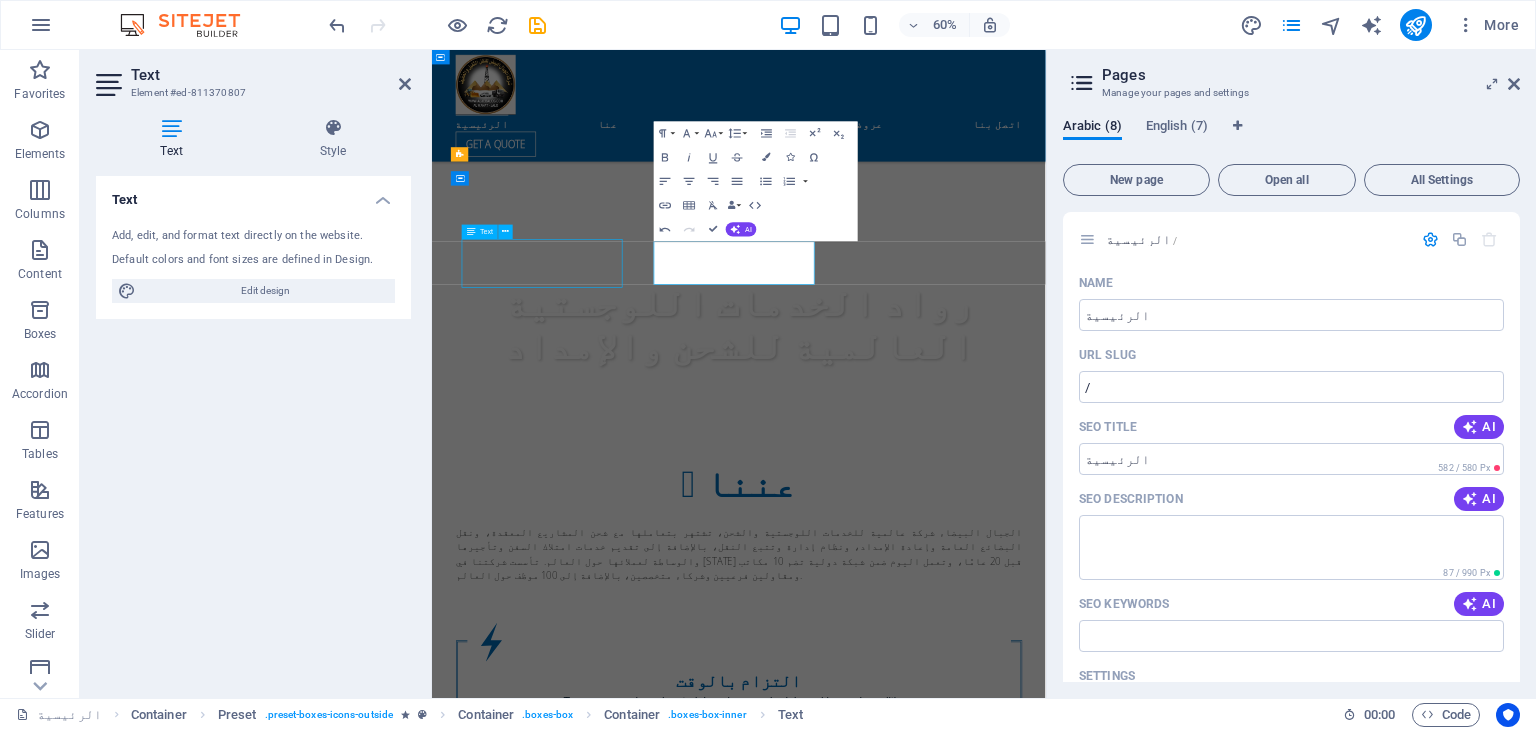 click on "To ensure goods and materials arrive on schedule and in good condition." at bounding box center [944, 1136] 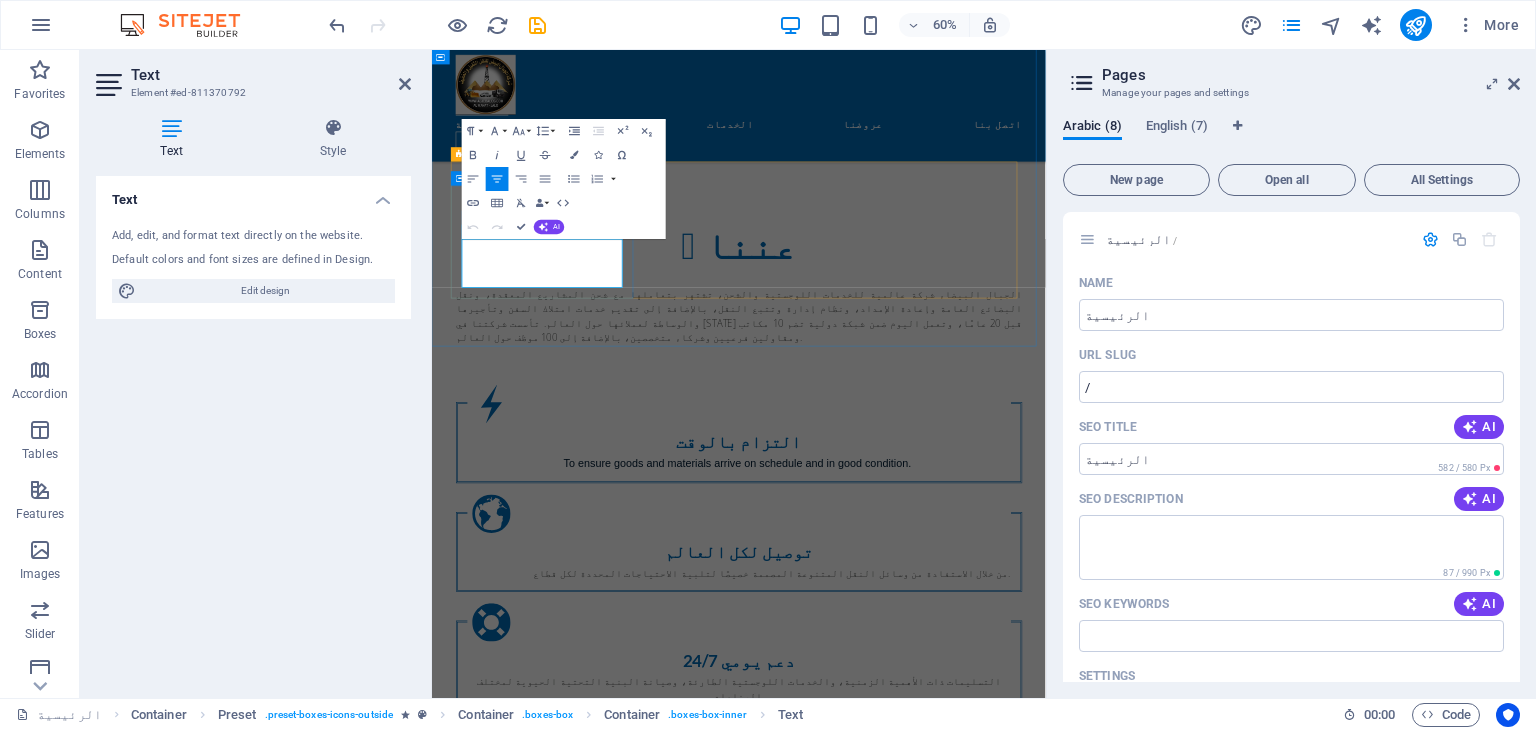 click on "To ensure goods and materials arrive on schedule and in good condition." at bounding box center (940, 739) 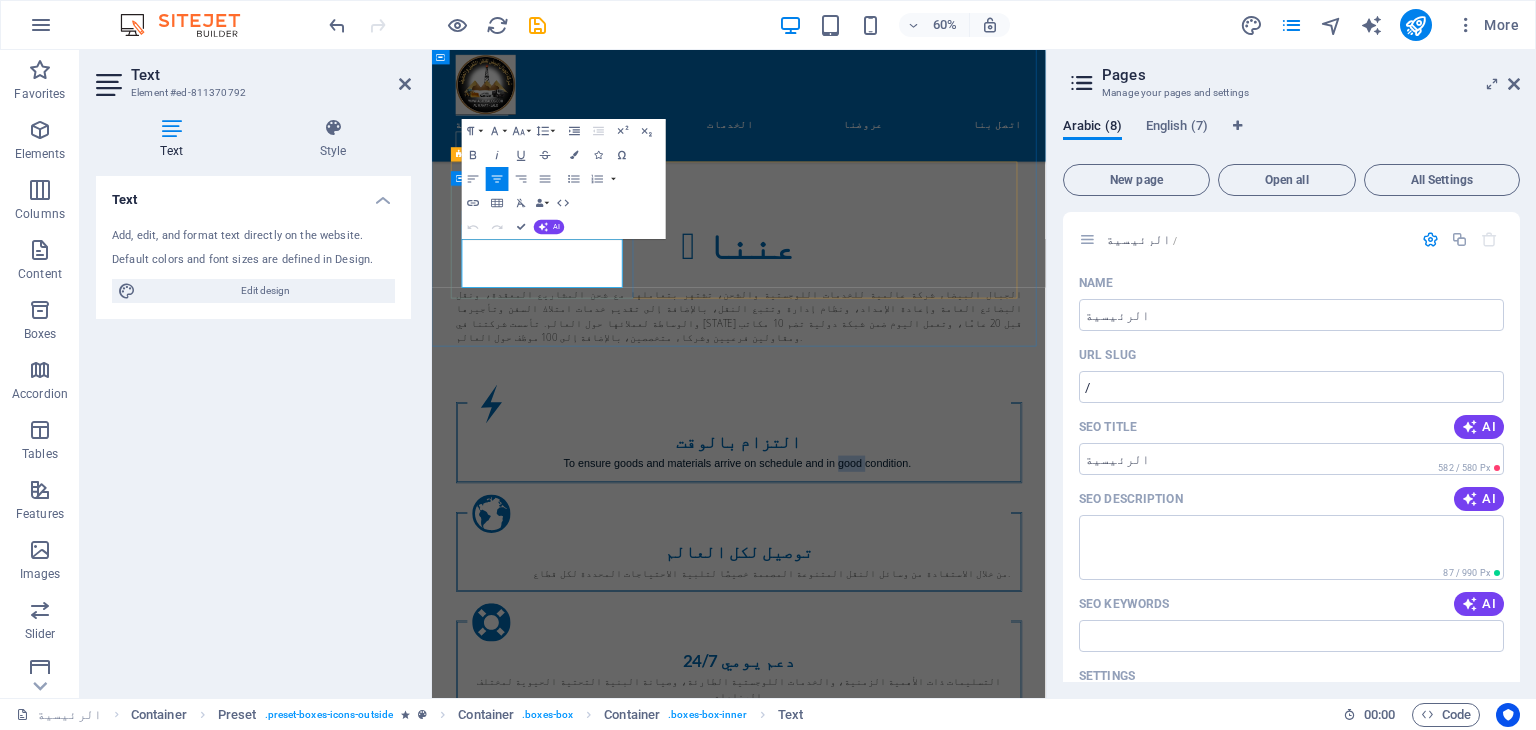 click on "To ensure goods and materials arrive on schedule and in good condition." at bounding box center (940, 739) 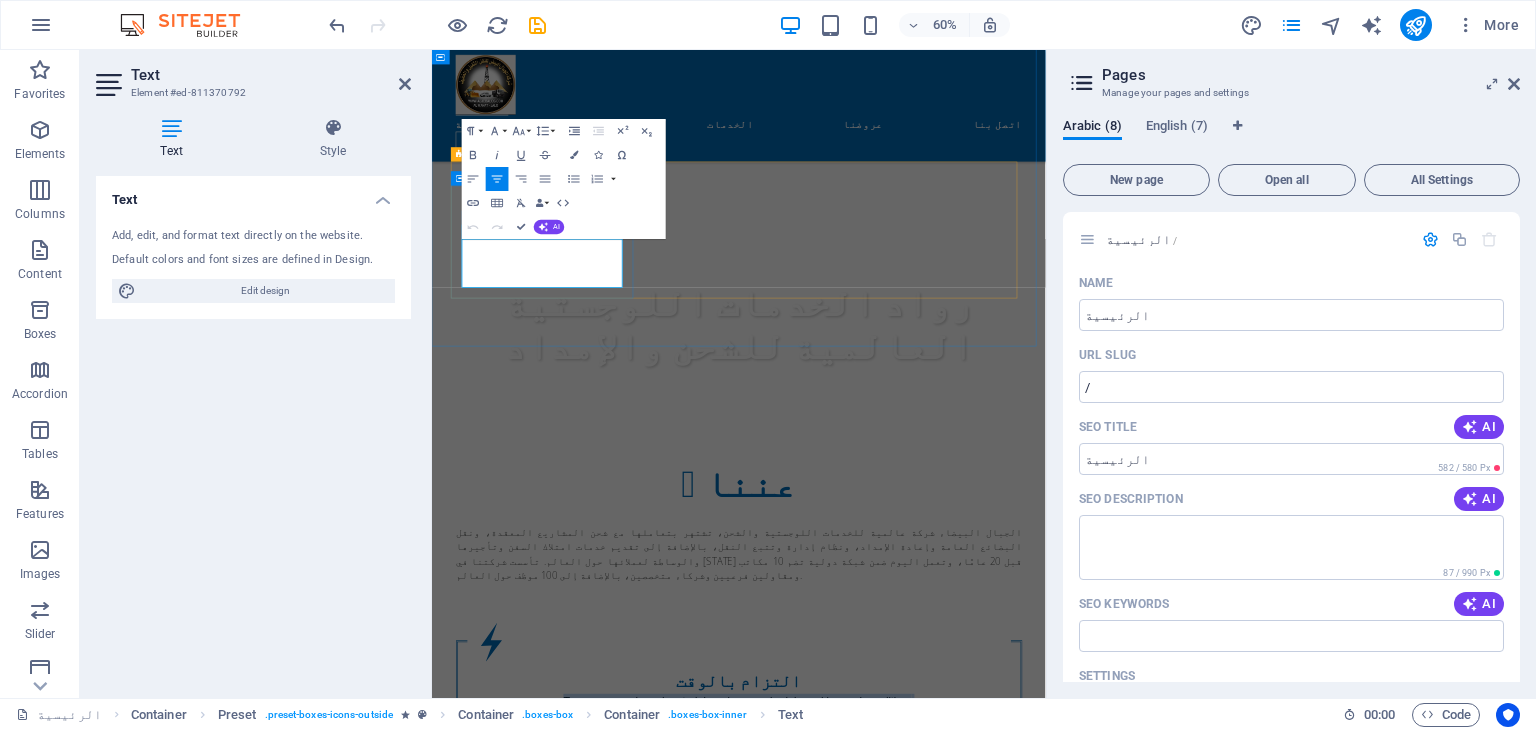copy on "To ensure goods and materials arrive on schedule and in good condition." 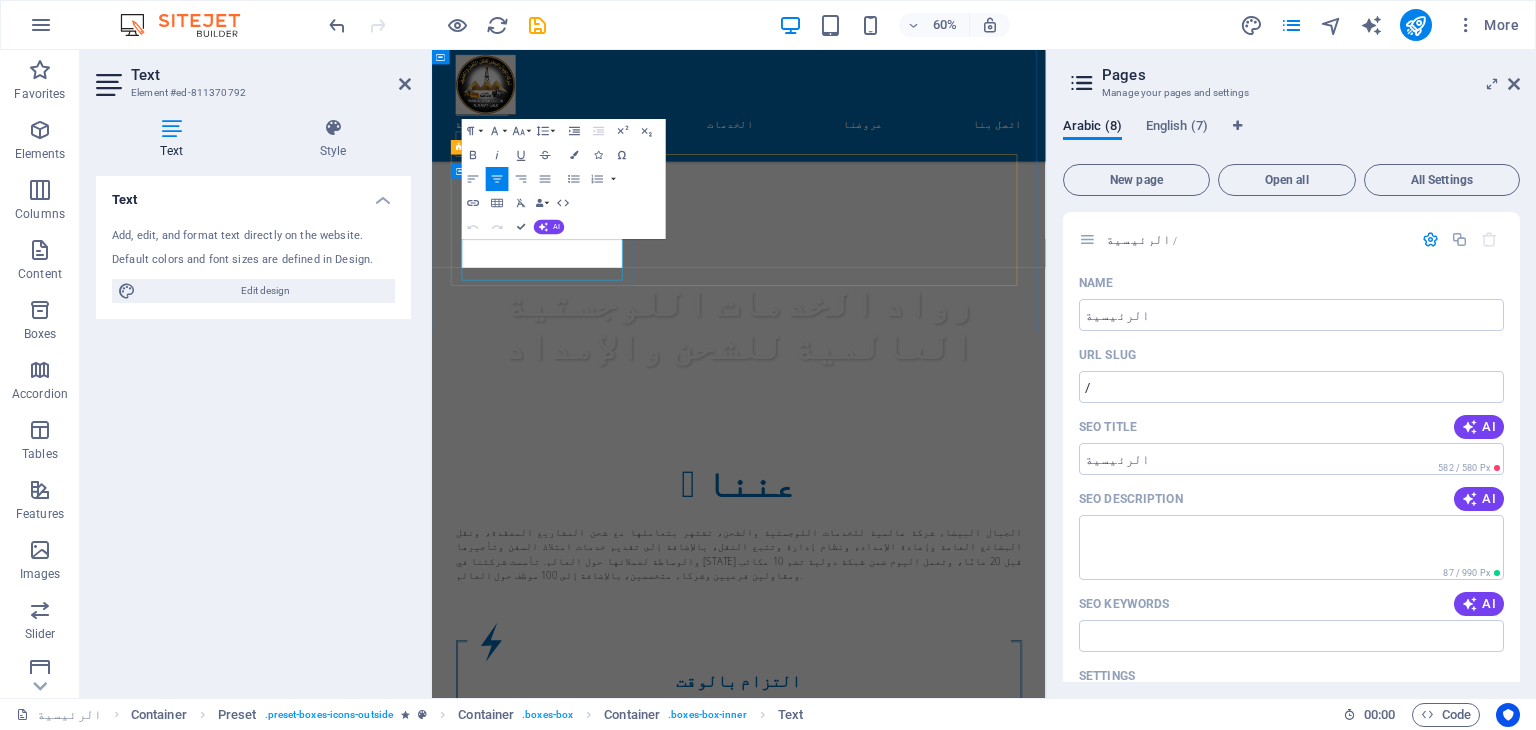 scroll, scrollTop: 1217, scrollLeft: 0, axis: vertical 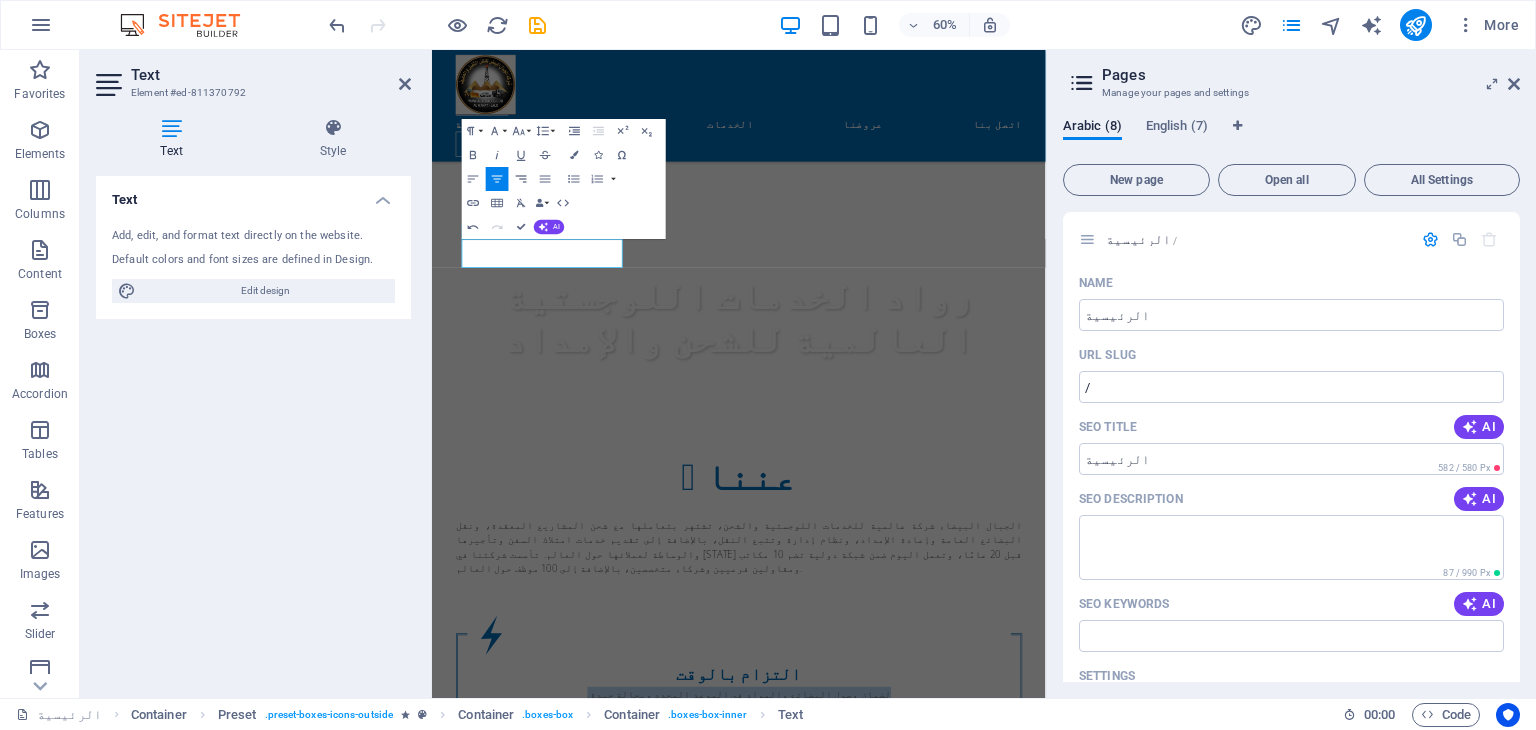 click 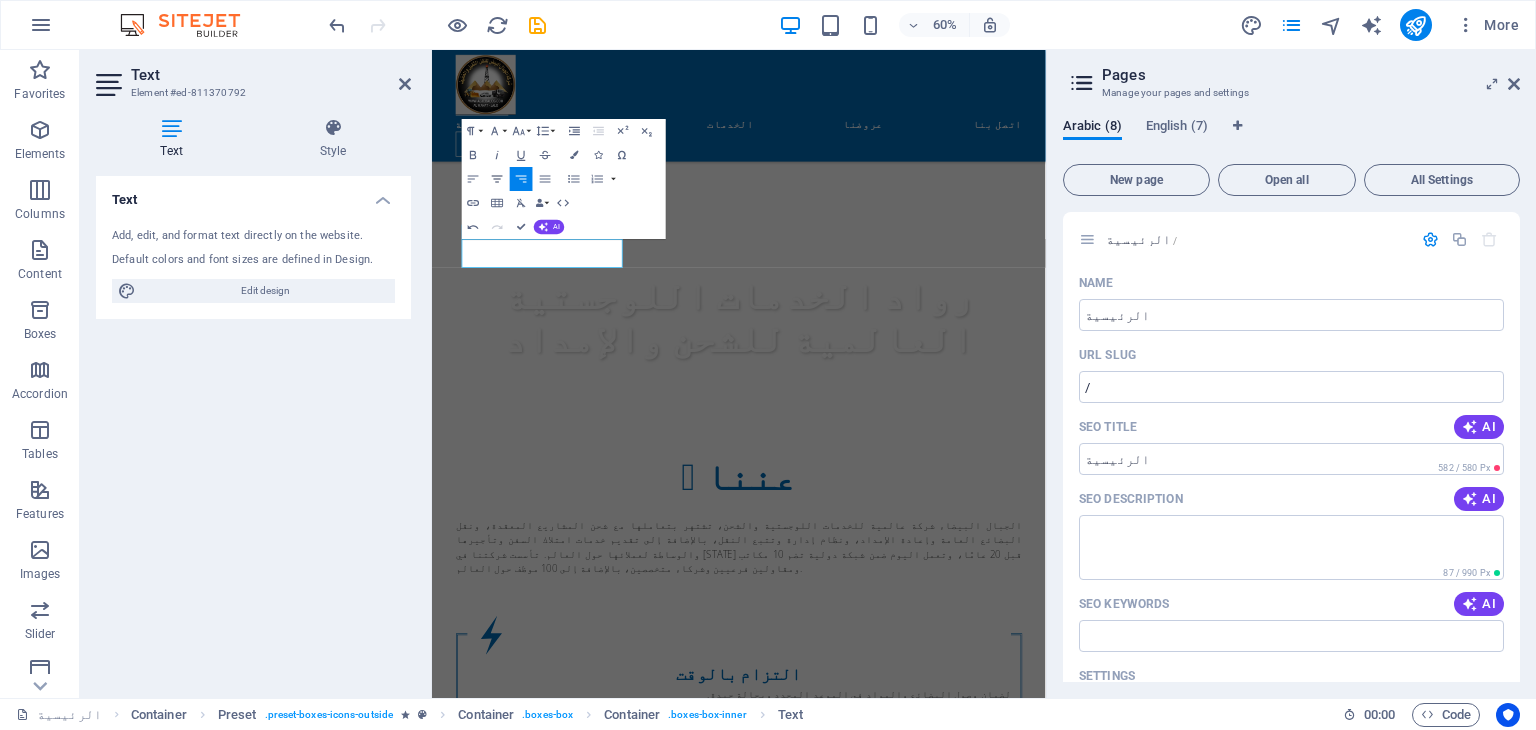 click 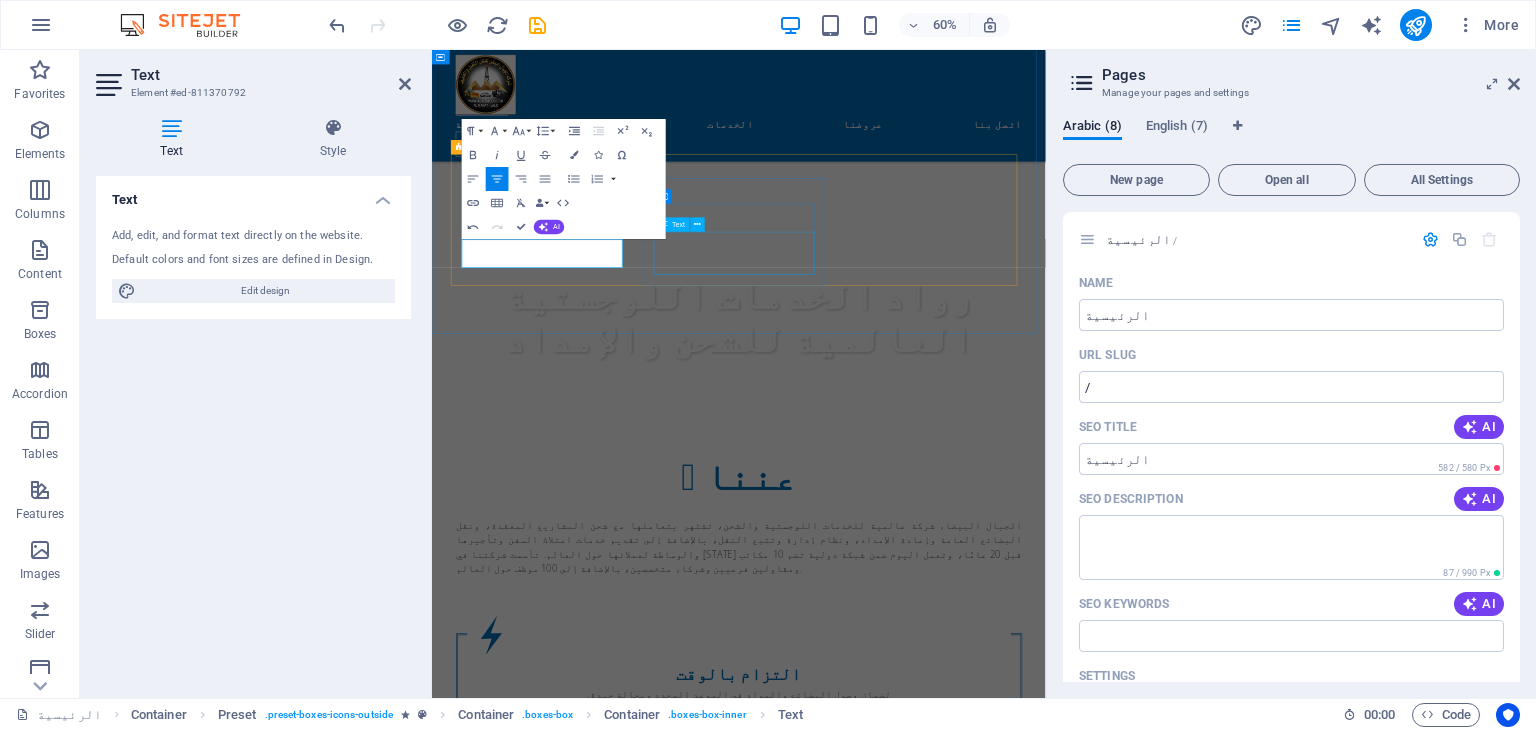 click on "من خلال الاستفادة من وسائل النقل المتنوعة المصممة خصيصًا لتلبية الاحتياجات المحددة لكل قطاع." at bounding box center [944, 1304] 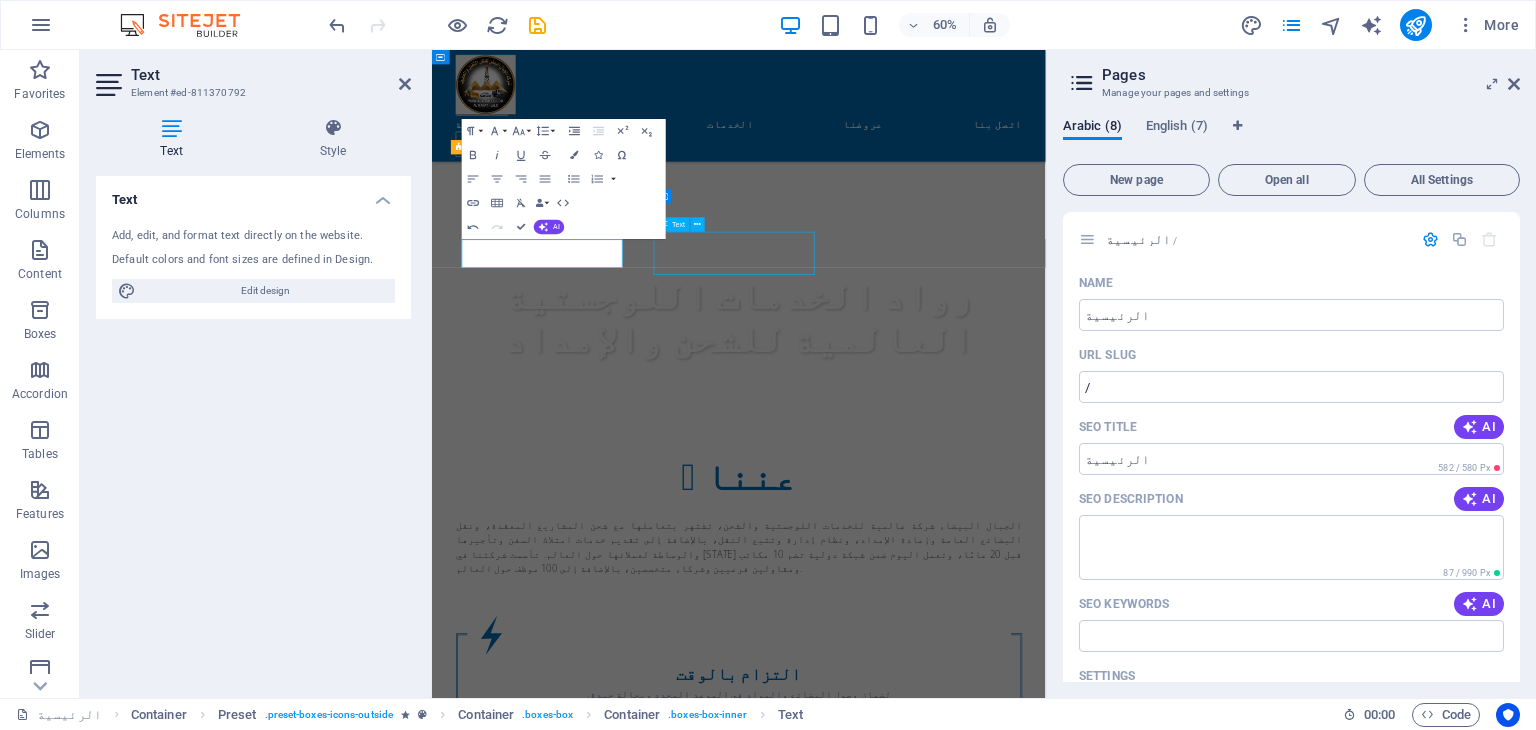 click on "من خلال الاستفادة من وسائل النقل المتنوعة المصممة خصيصًا لتلبية الاحتياجات المحددة لكل قطاع." at bounding box center (944, 1304) 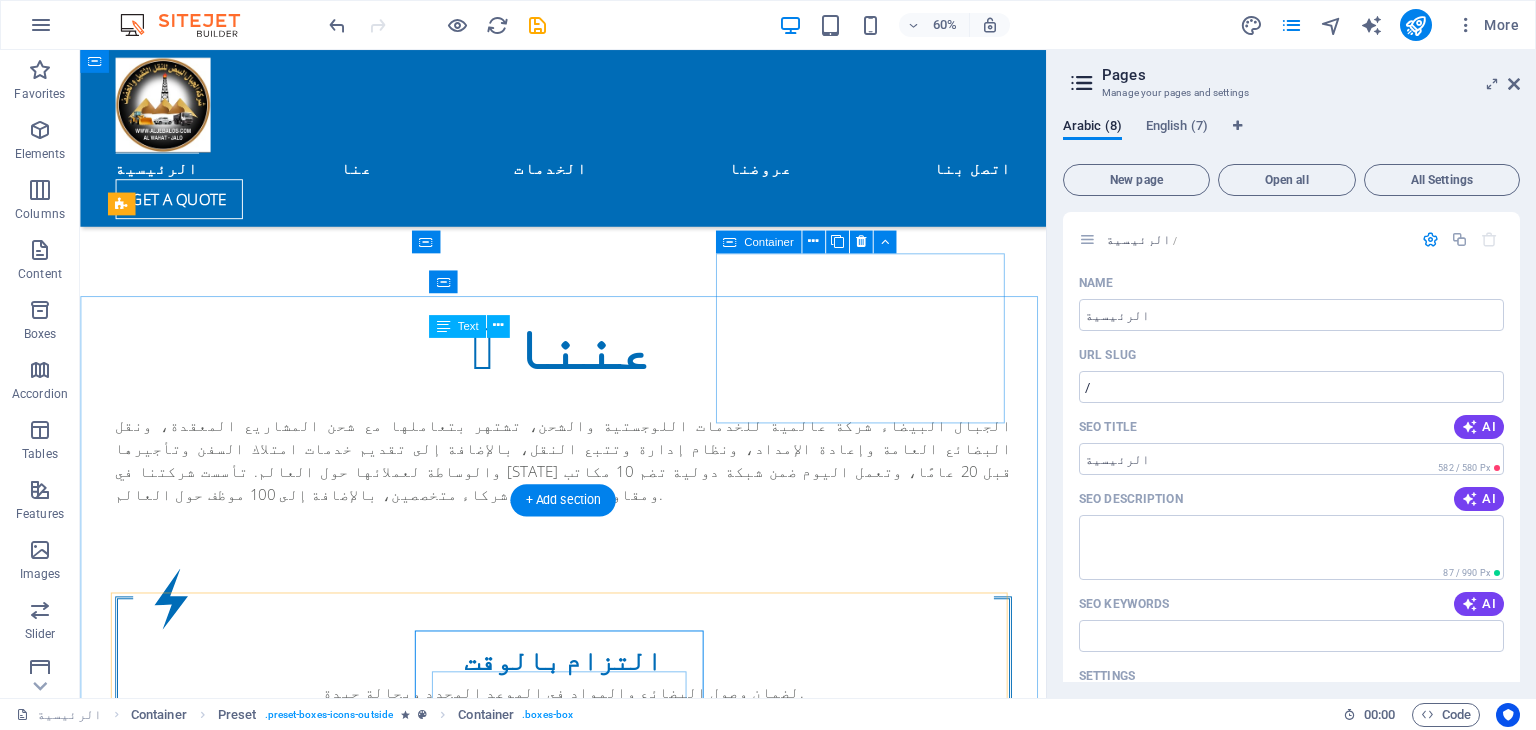 scroll, scrollTop: 820, scrollLeft: 0, axis: vertical 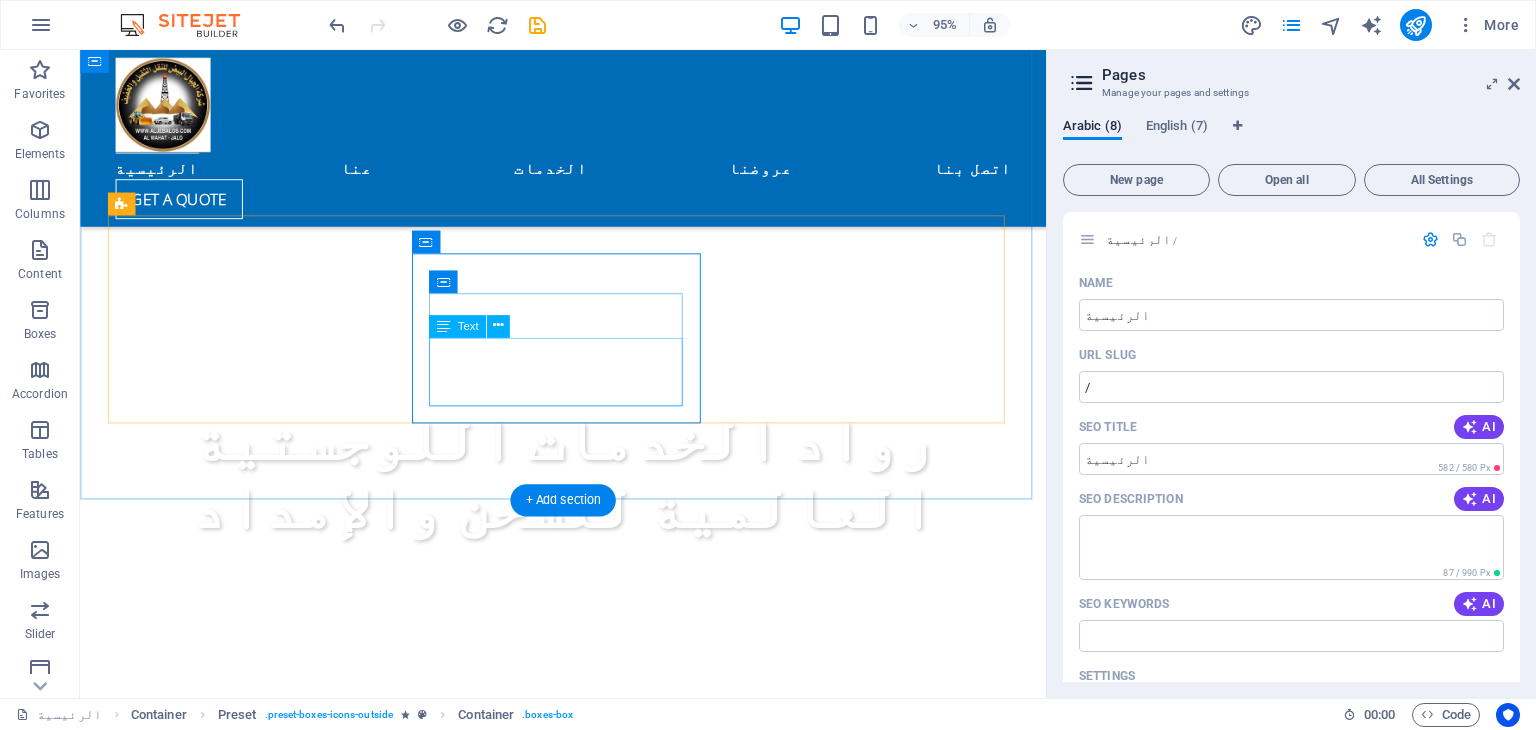 click on "من خلال الاستفادة من وسائل النقل المتنوعة المصممة خصيصًا لتلبية الاحتياجات المحددة لكل قطاع." at bounding box center [589, 1304] 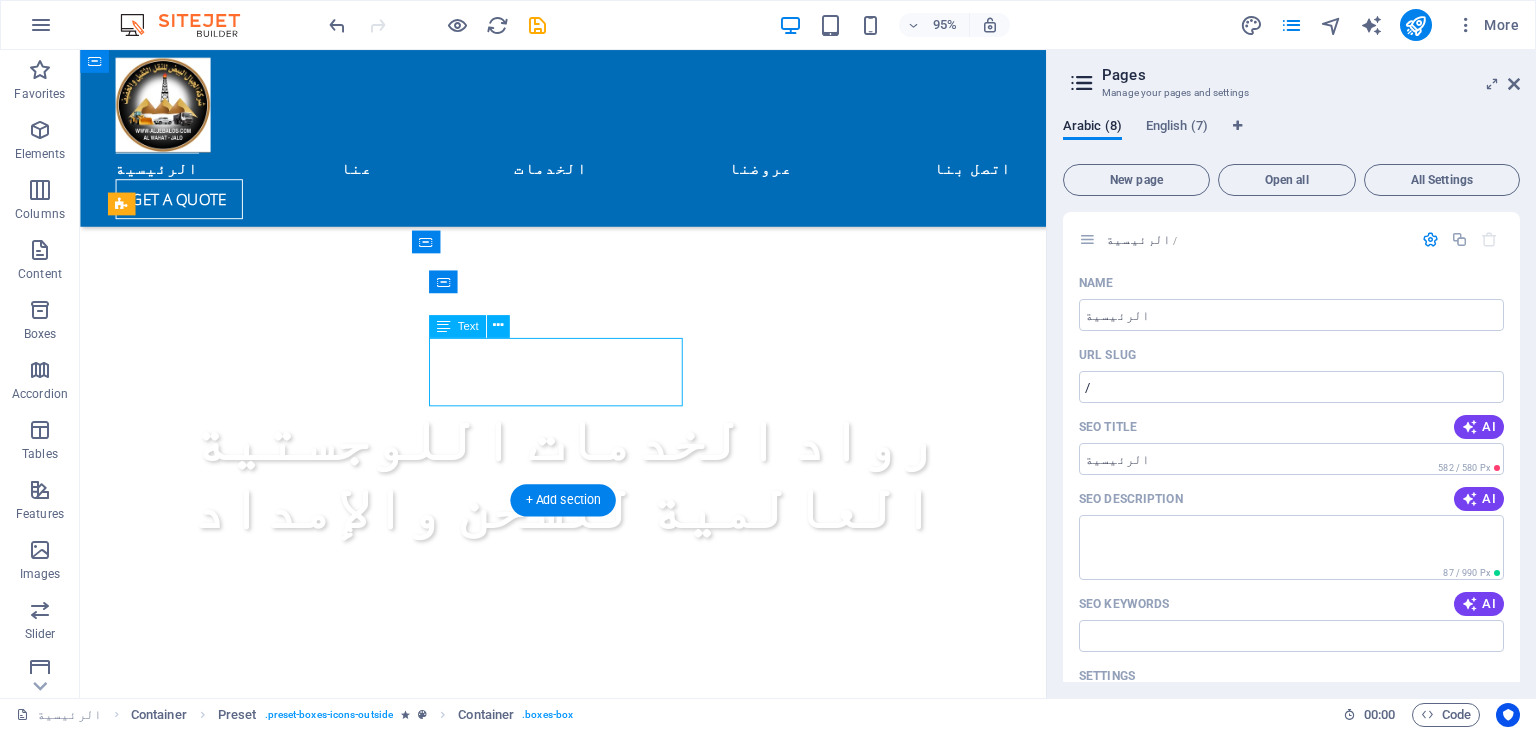 click on "من خلال الاستفادة من وسائل النقل المتنوعة المصممة خصيصًا لتلبية الاحتياجات المحددة لكل قطاع." at bounding box center [589, 1304] 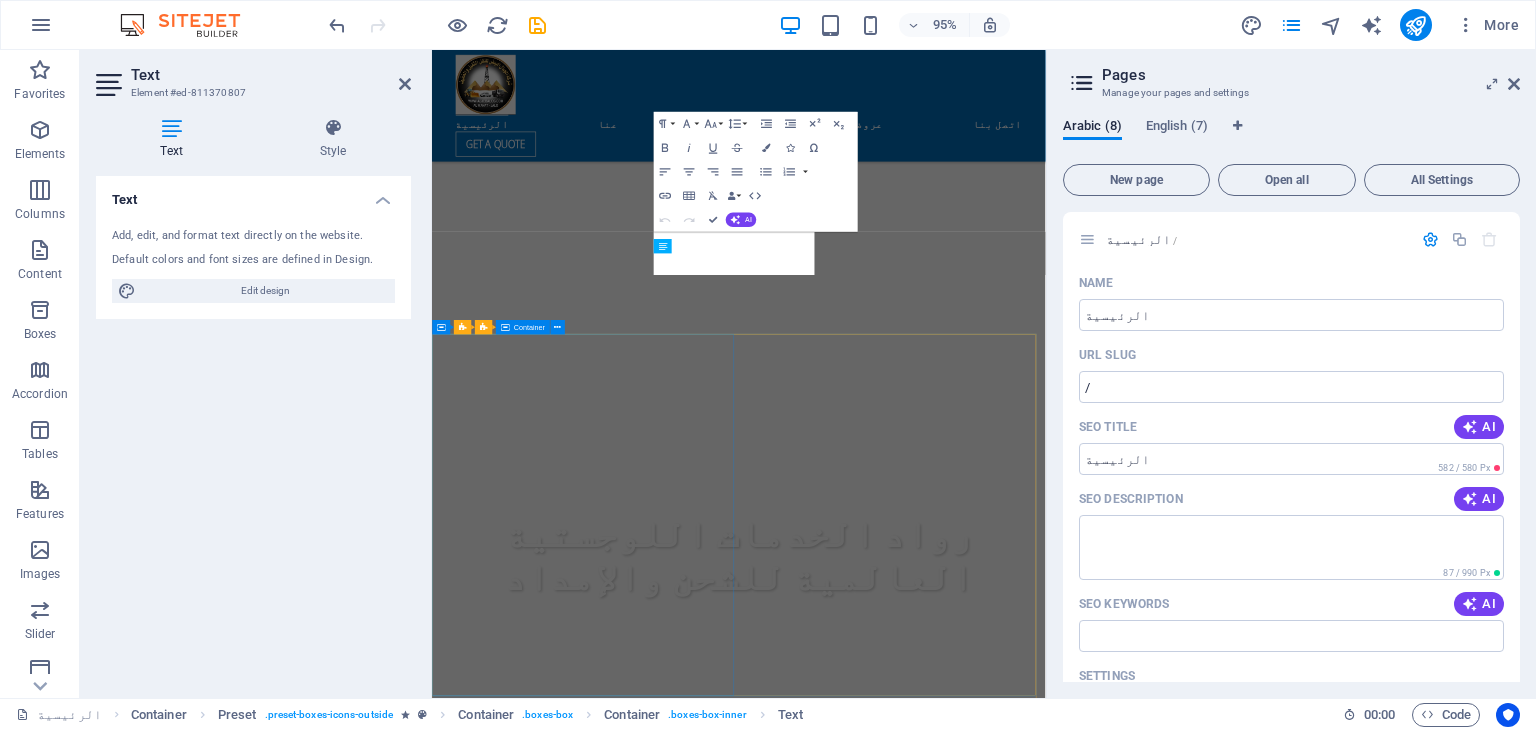 scroll, scrollTop: 1217, scrollLeft: 0, axis: vertical 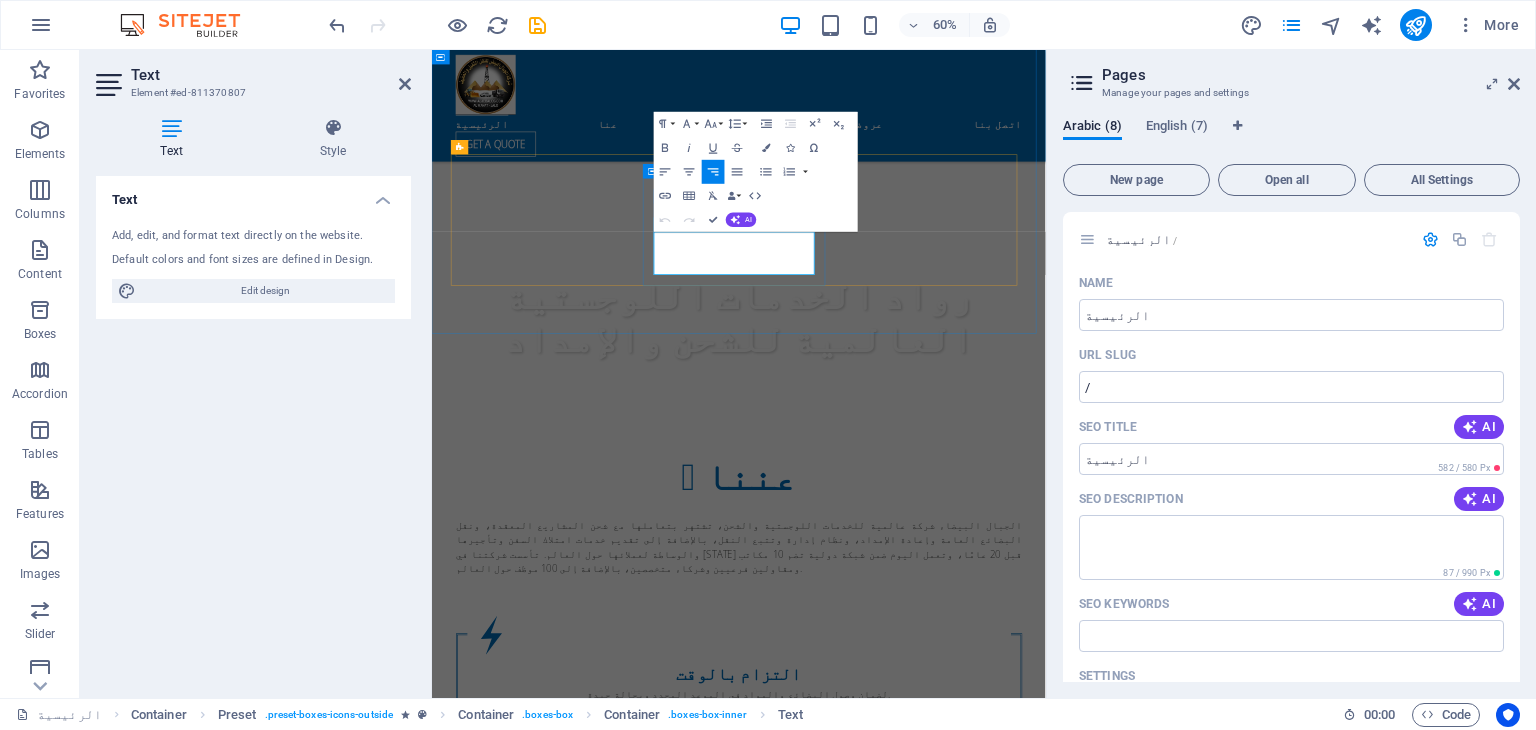click on "من خلال الاستفادة من وسائل النقل المتنوعة المصممة خصيصًا لتلبية الاحتياجات المحددة لكل قطاع." at bounding box center (944, 1304) 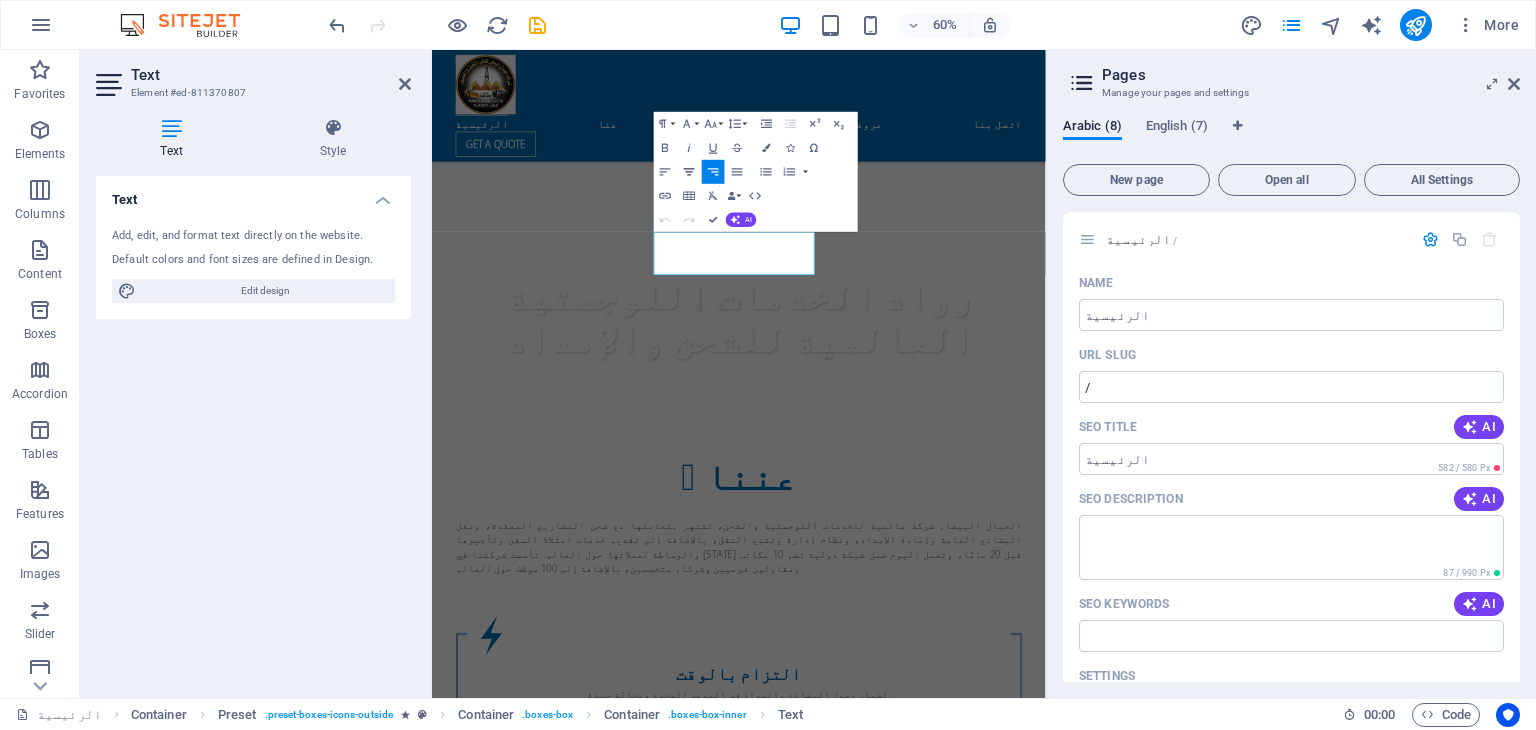 click 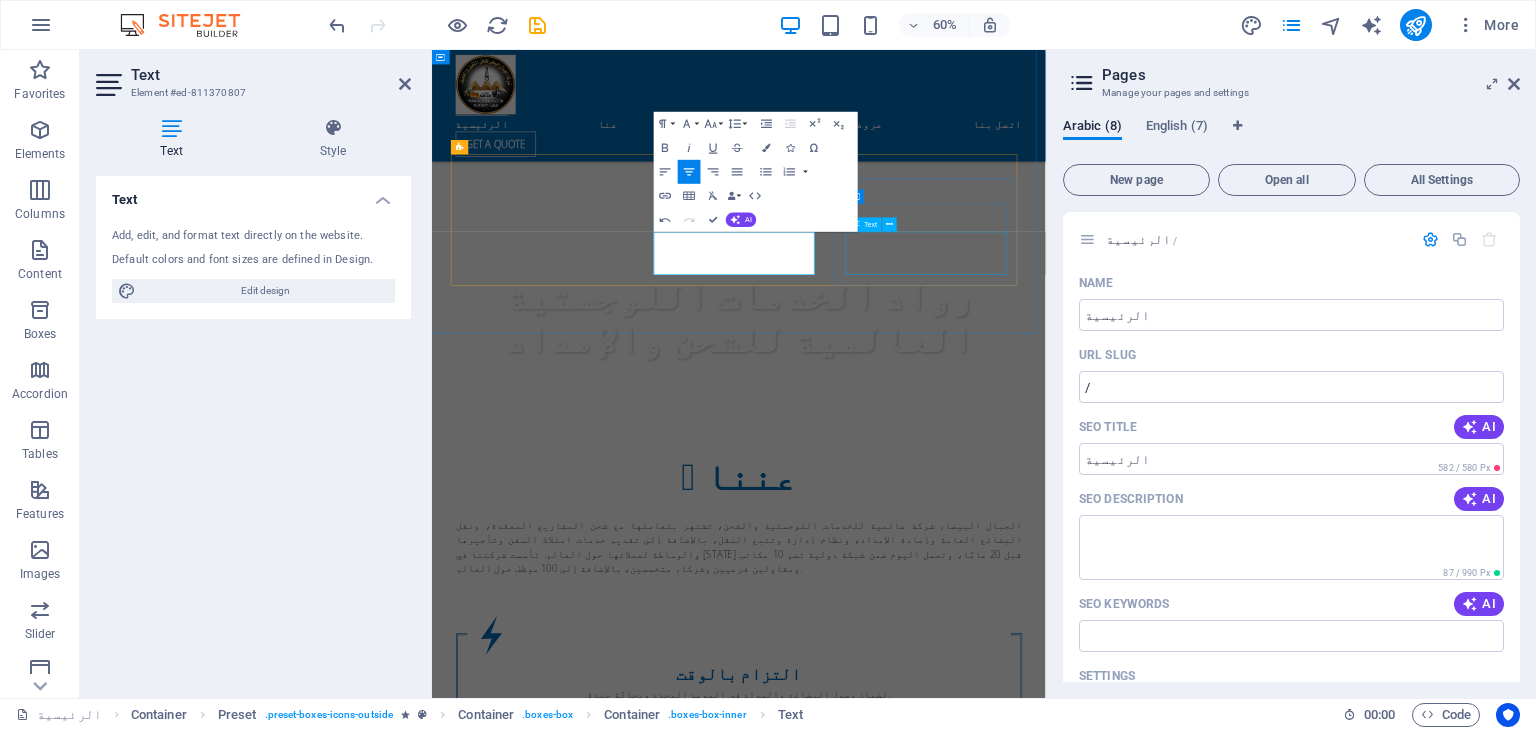 click on "التسليمات ذات الأهمية الزمنية، والخدمات اللوجستية الطارئة، وصيانة البنية التحتية الحيوية لمختلف الصناعات." at bounding box center (944, 1497) 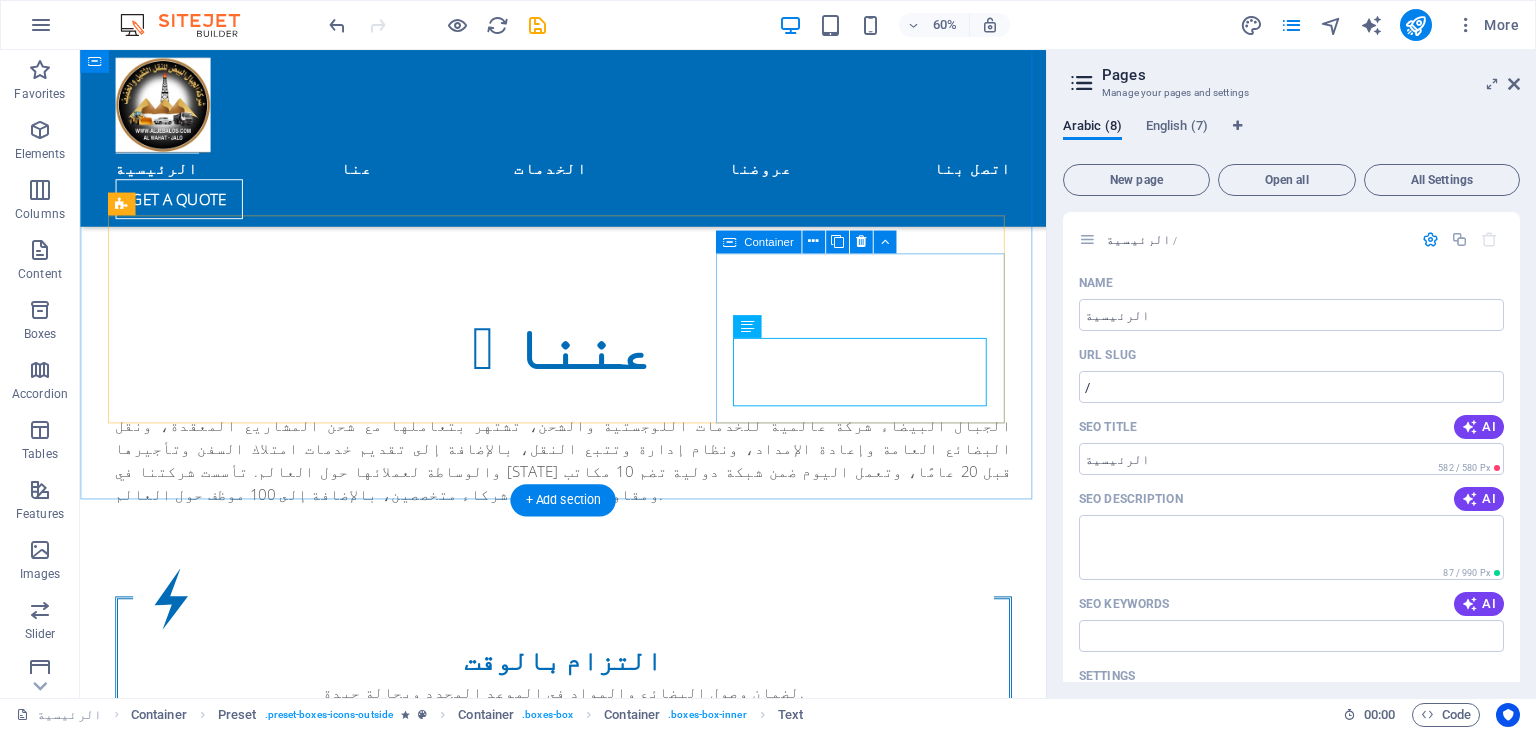 scroll, scrollTop: 820, scrollLeft: 0, axis: vertical 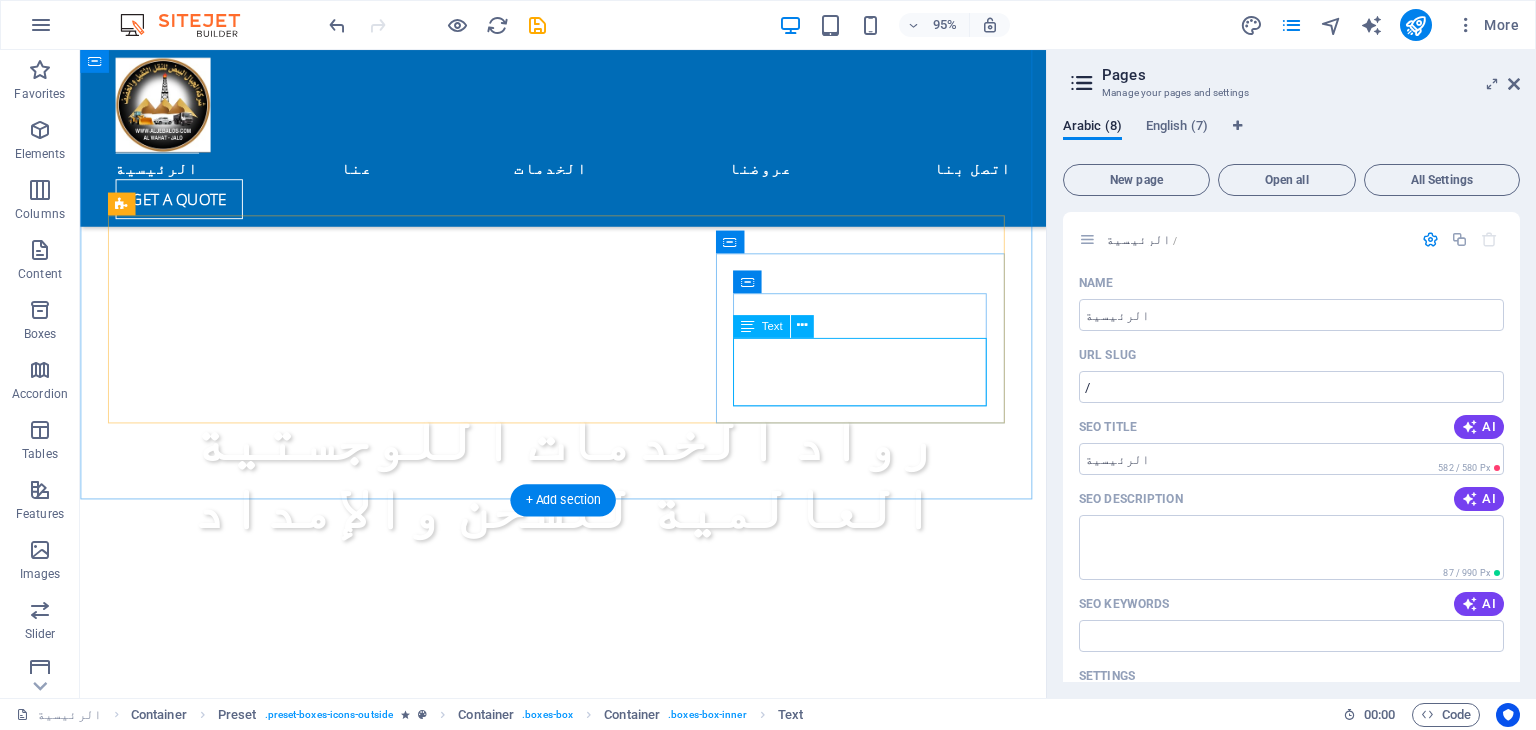click on "التسليمات ذات الأهمية الزمنية، والخدمات اللوجستية الطارئة، وصيانة البنية التحتية الحيوية لمختلف الصناعات." at bounding box center [589, 1497] 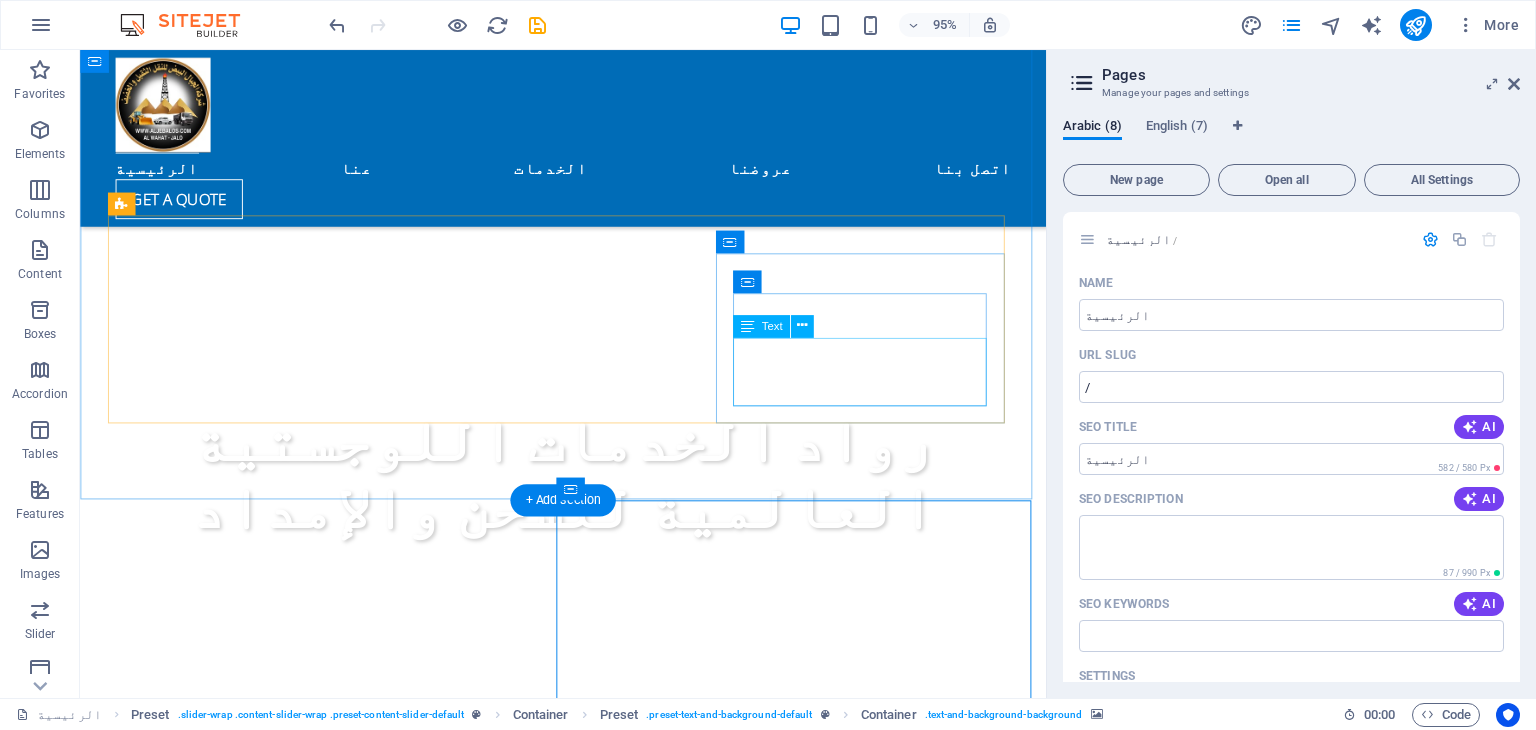 scroll, scrollTop: 820, scrollLeft: 0, axis: vertical 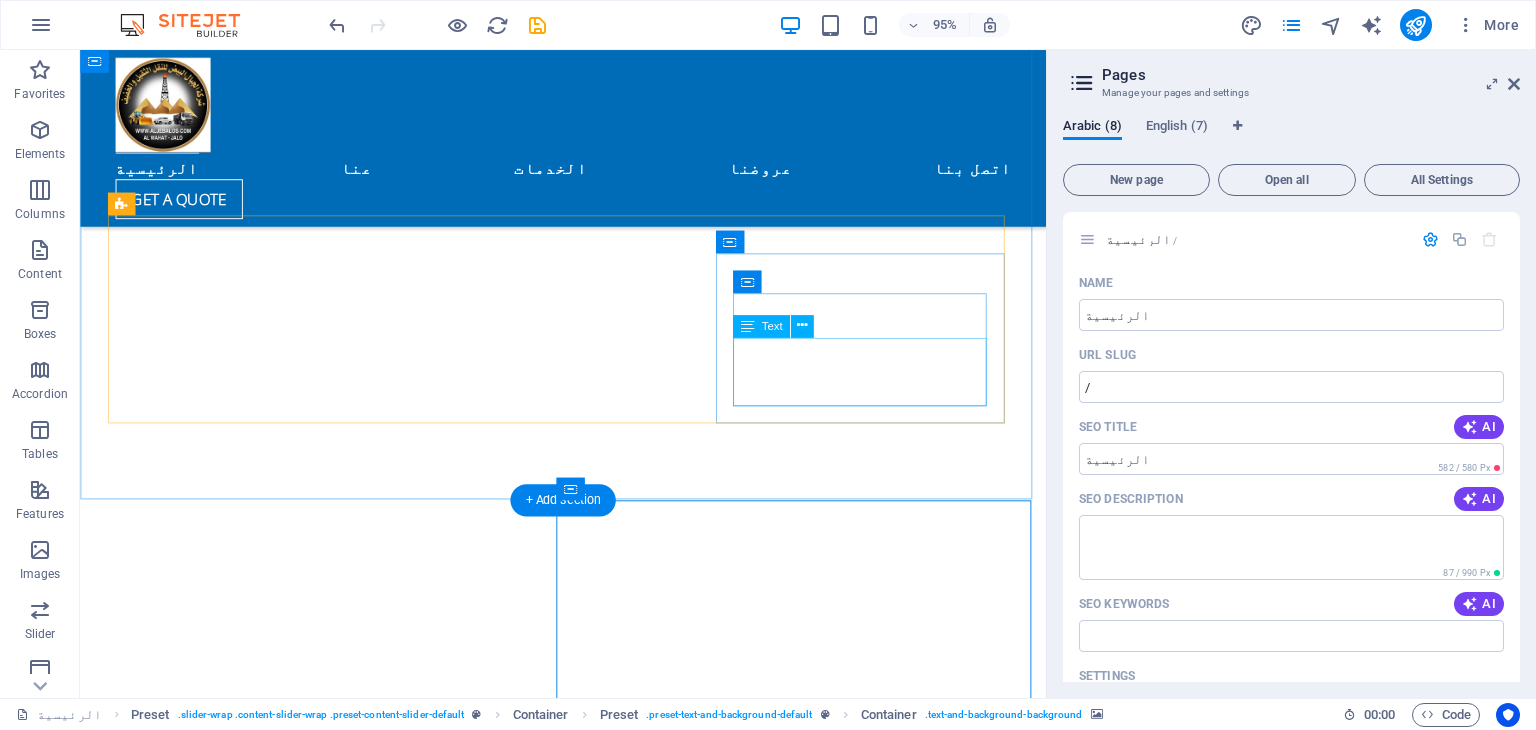 click on "التسليمات ذات الأهمية الزمنية، والخدمات اللوجستية الطارئة، وصيانة البنية التحتية الحيوية لمختلف الصناعات." at bounding box center (589, 1894) 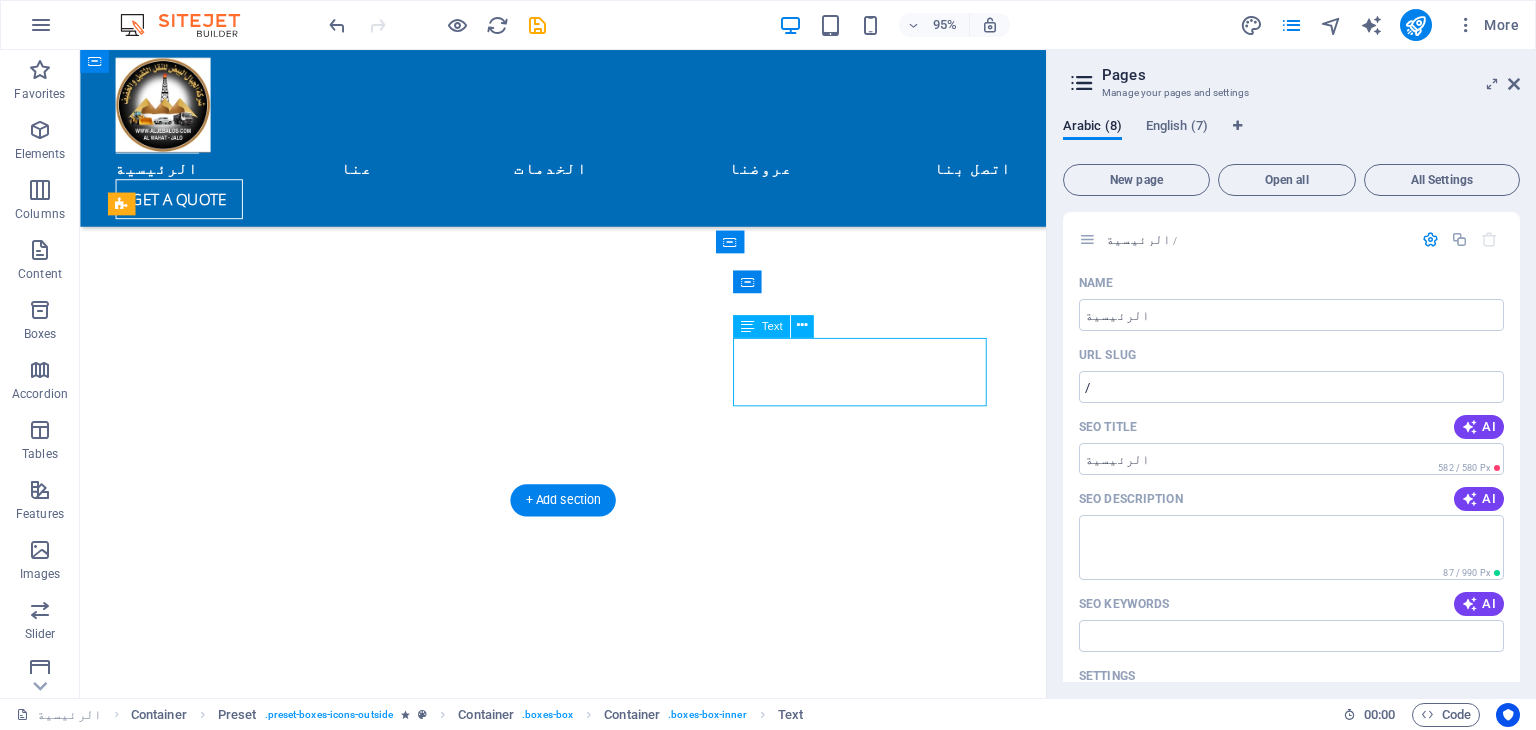 click on "التسليمات ذات الأهمية الزمنية، والخدمات اللوجستية الطارئة، وصيانة البنية التحتية الحيوية لمختلف الصناعات." at bounding box center (589, 1894) 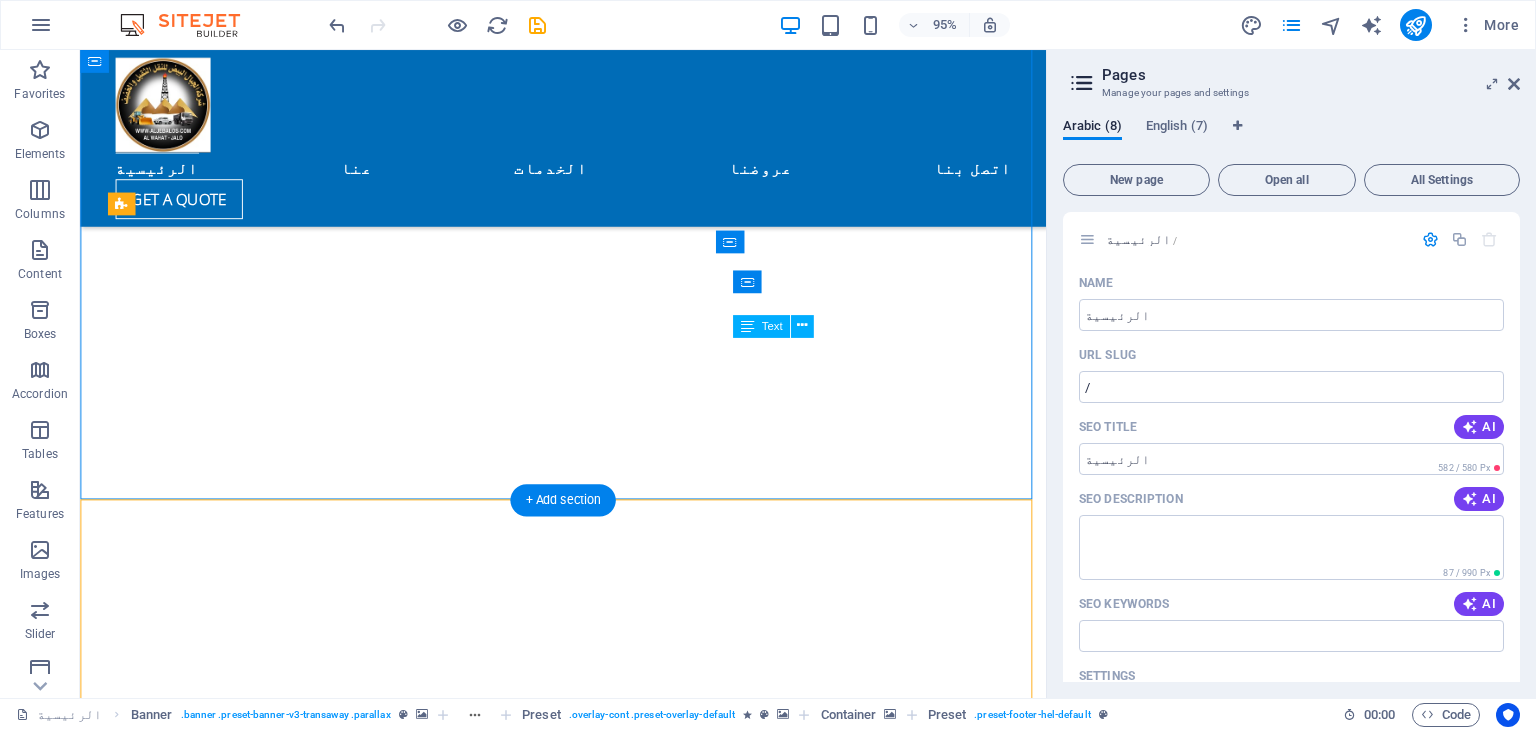 click on "التسليمات ذات الأهمية الزمنية، والخدمات اللوجستية الطارئة، وصيانة البنية التحتية الحيوية لمختلف الصناعات." at bounding box center (589, 1894) 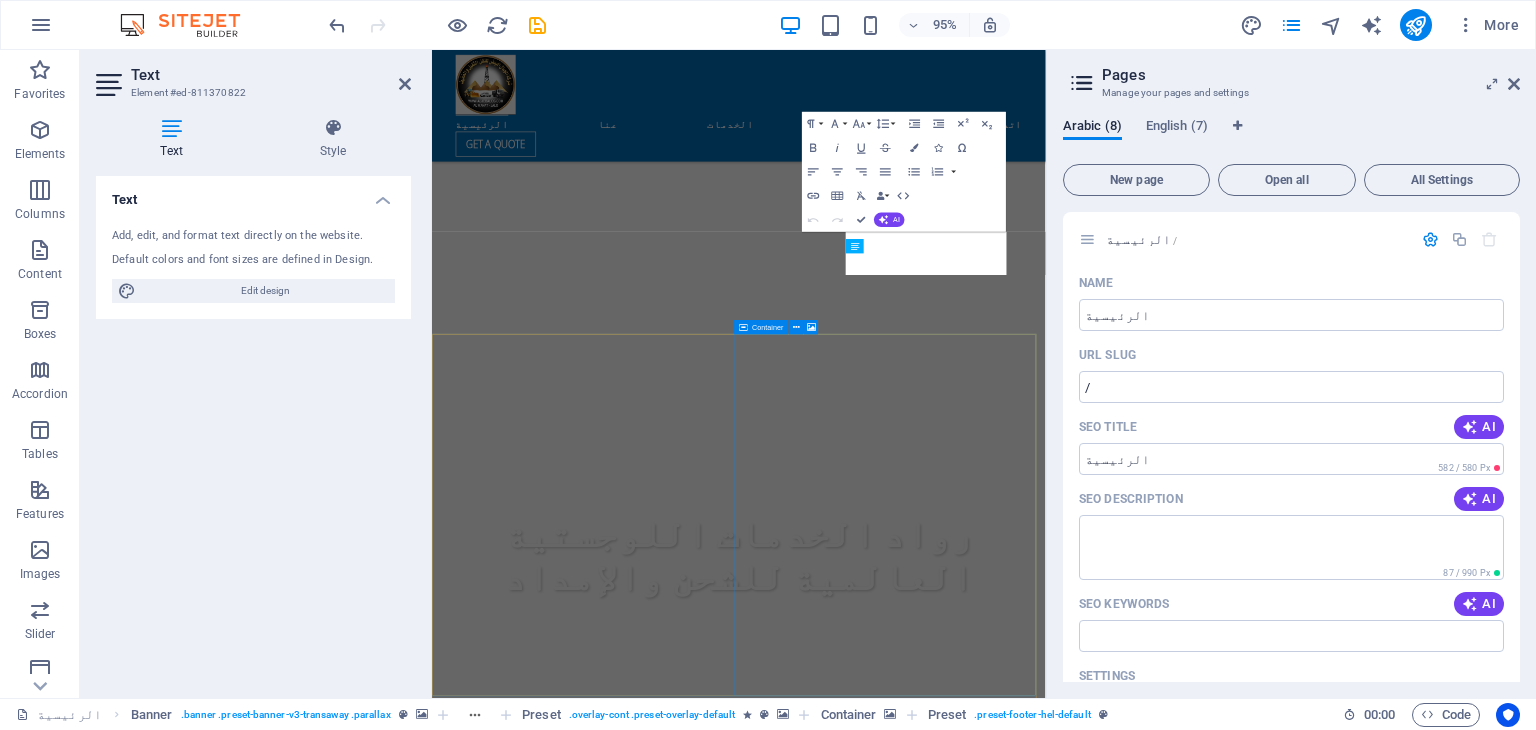 scroll, scrollTop: 1217, scrollLeft: 0, axis: vertical 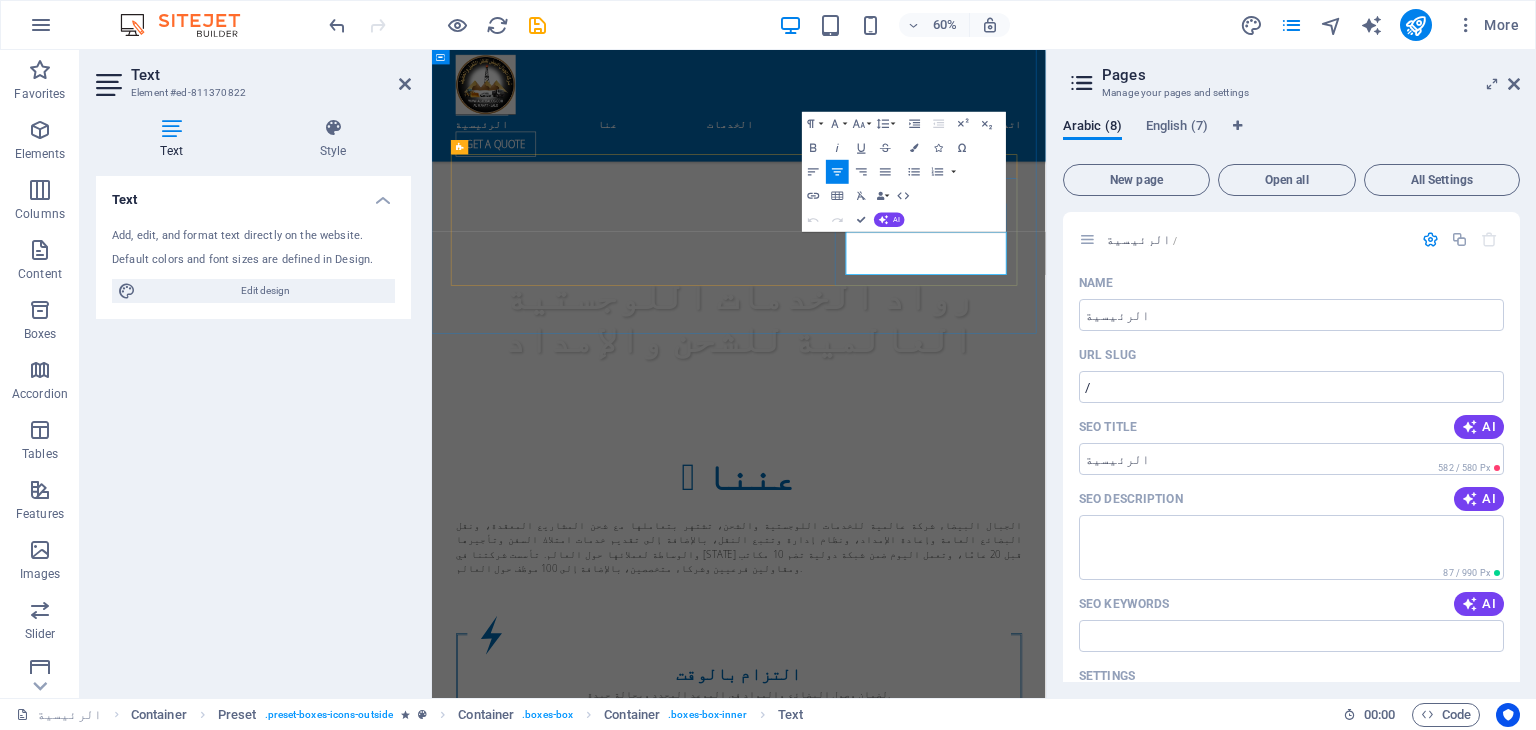 click on "التسليمات ذات الأهمية الزمنية، والخدمات اللوجستية الطارئة، وصيانة البنية التحتية الحيوية لمختلف الصناعات." at bounding box center [944, 1497] 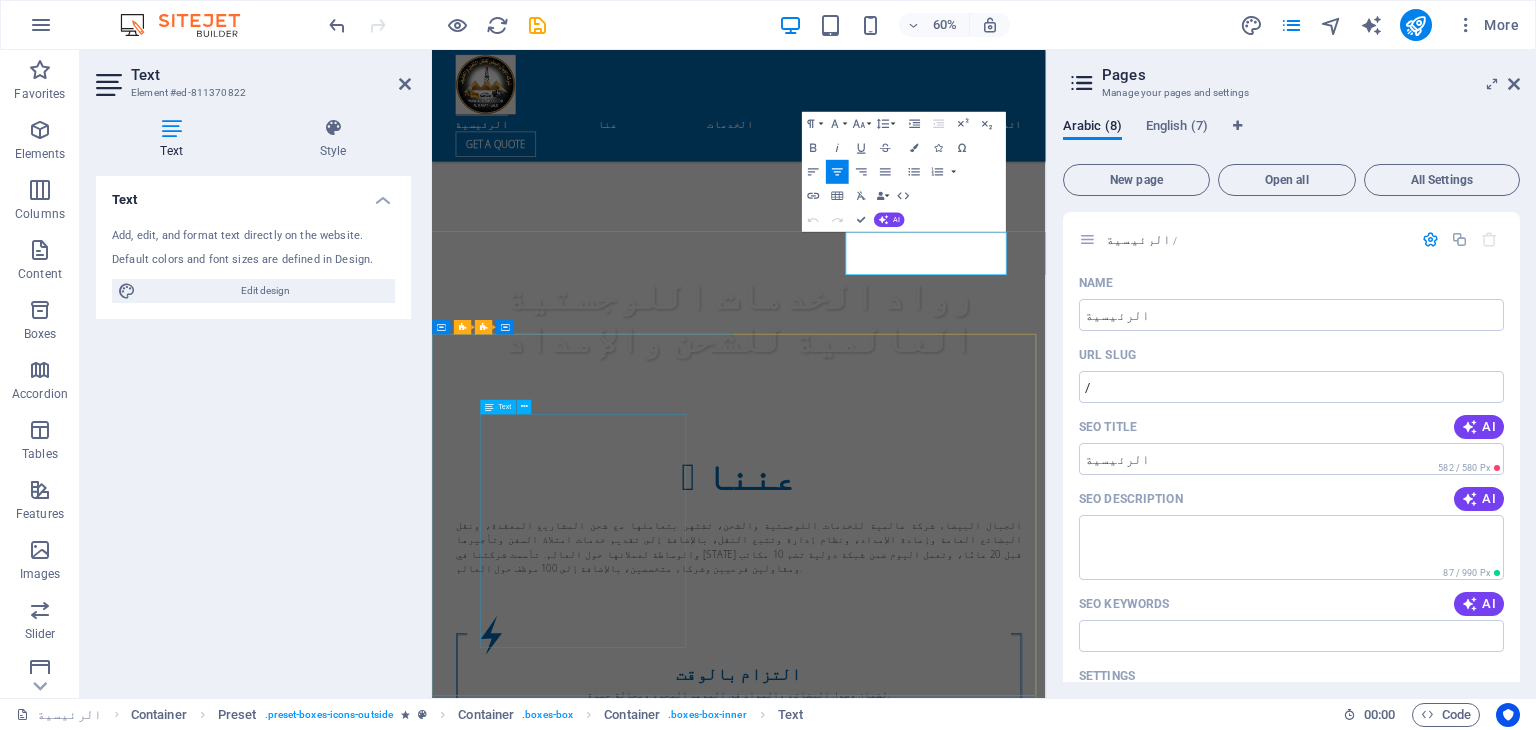 click on "For heavy and light transport needs in the oil and gas sector in Thailand,  Aljibal Albayd  deals with several specialized logistics and transportation companies offer tailored solutions. I nclude companies like SAL Heavy Lift, Siam HeavyLift, and Rhenus Project Logistics, which handle various aspects of project logistics and heavy lift transport.  Additionally, companies like MISC Group and PTT Tank Terminal provide maritime and terminal services for the energy industry." at bounding box center (944, 1742) 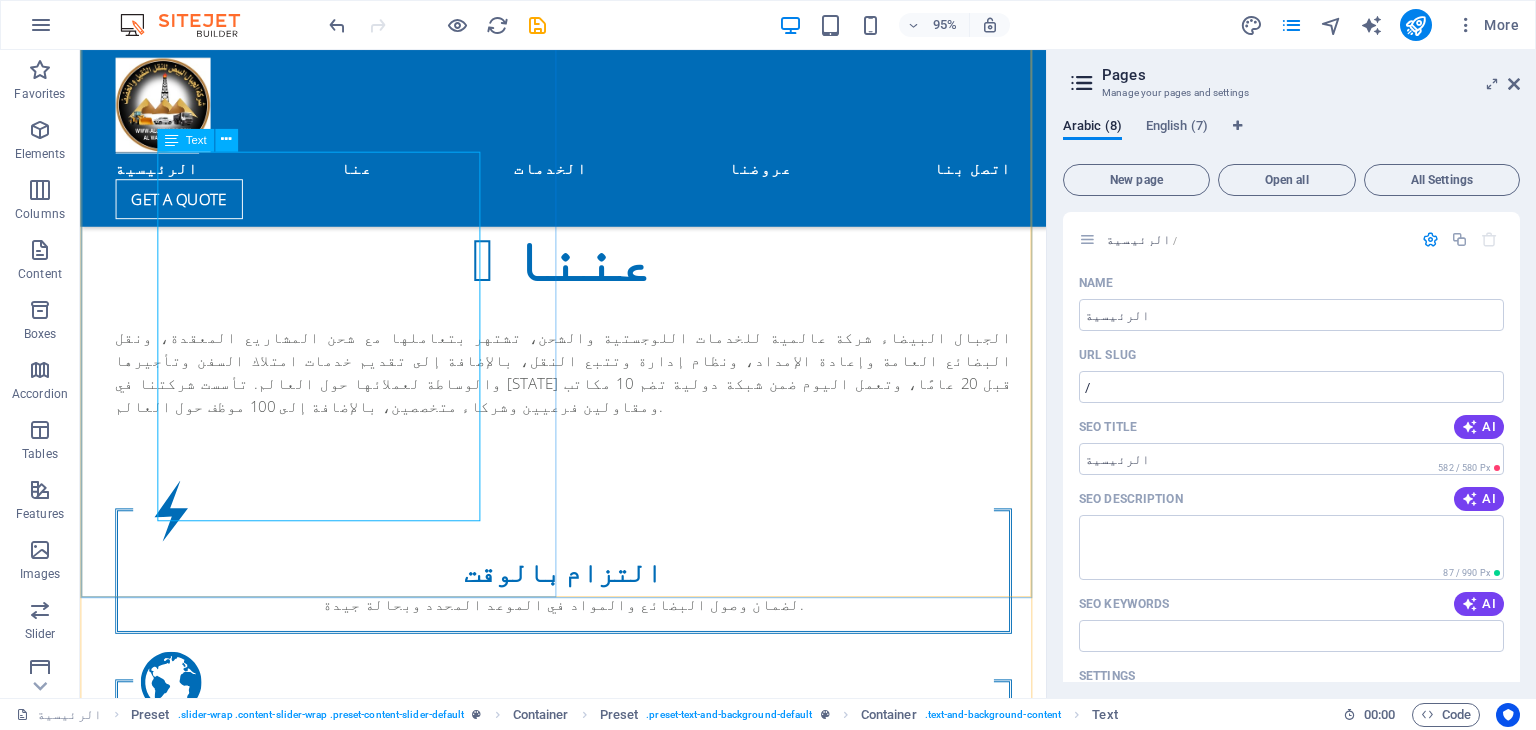 scroll, scrollTop: 1320, scrollLeft: 0, axis: vertical 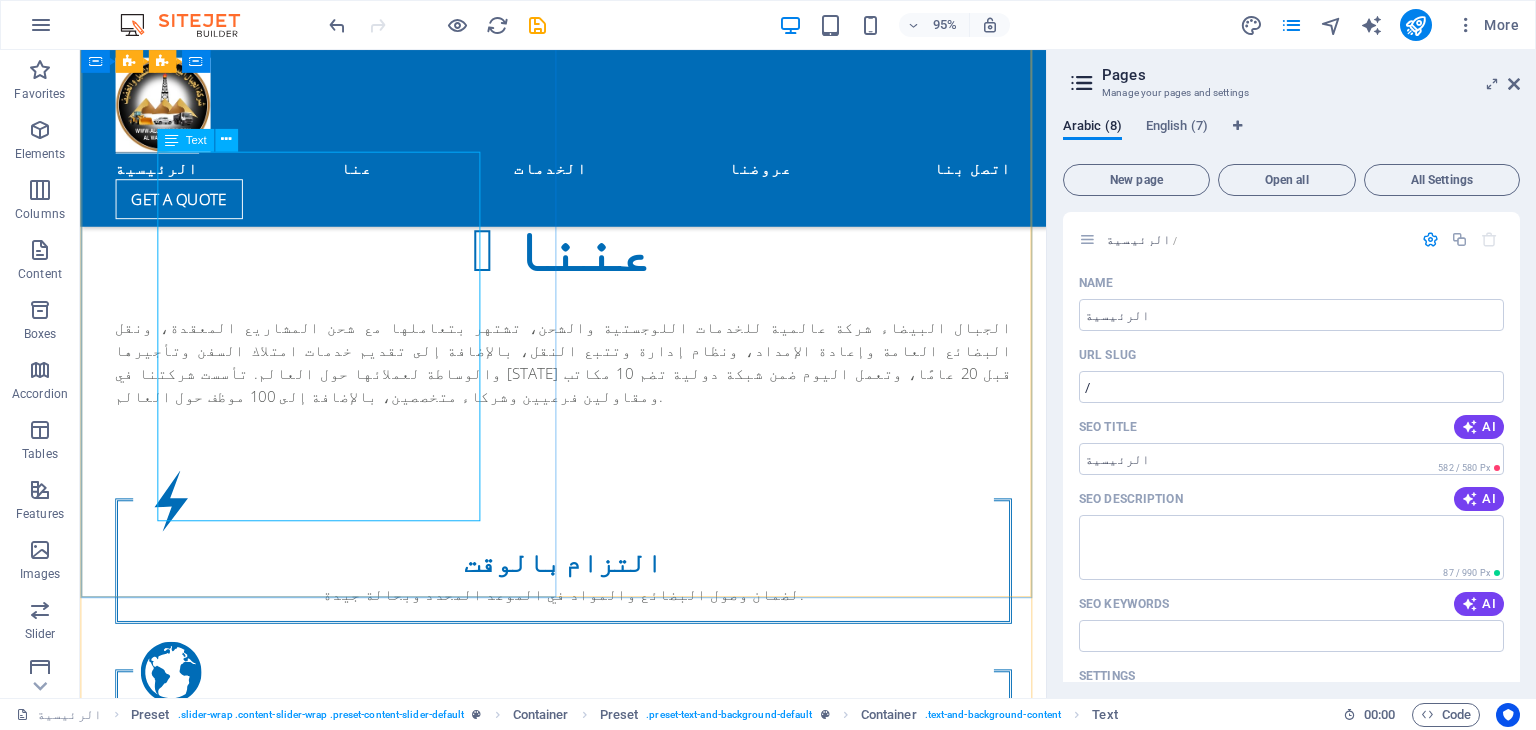 click on "For heavy and light transport needs in the oil and gas sector in Thailand,  Aljibal Albayd  deals with several specialized logistics and transportation companies offer tailored solutions. I nclude companies like SAL Heavy Lift, Siam HeavyLift, and Rhenus Project Logistics, which handle various aspects of project logistics and heavy lift transport.  Additionally, companies like MISC Group and PTT Tank Terminal provide maritime and terminal services for the energy industry." at bounding box center (589, 1242) 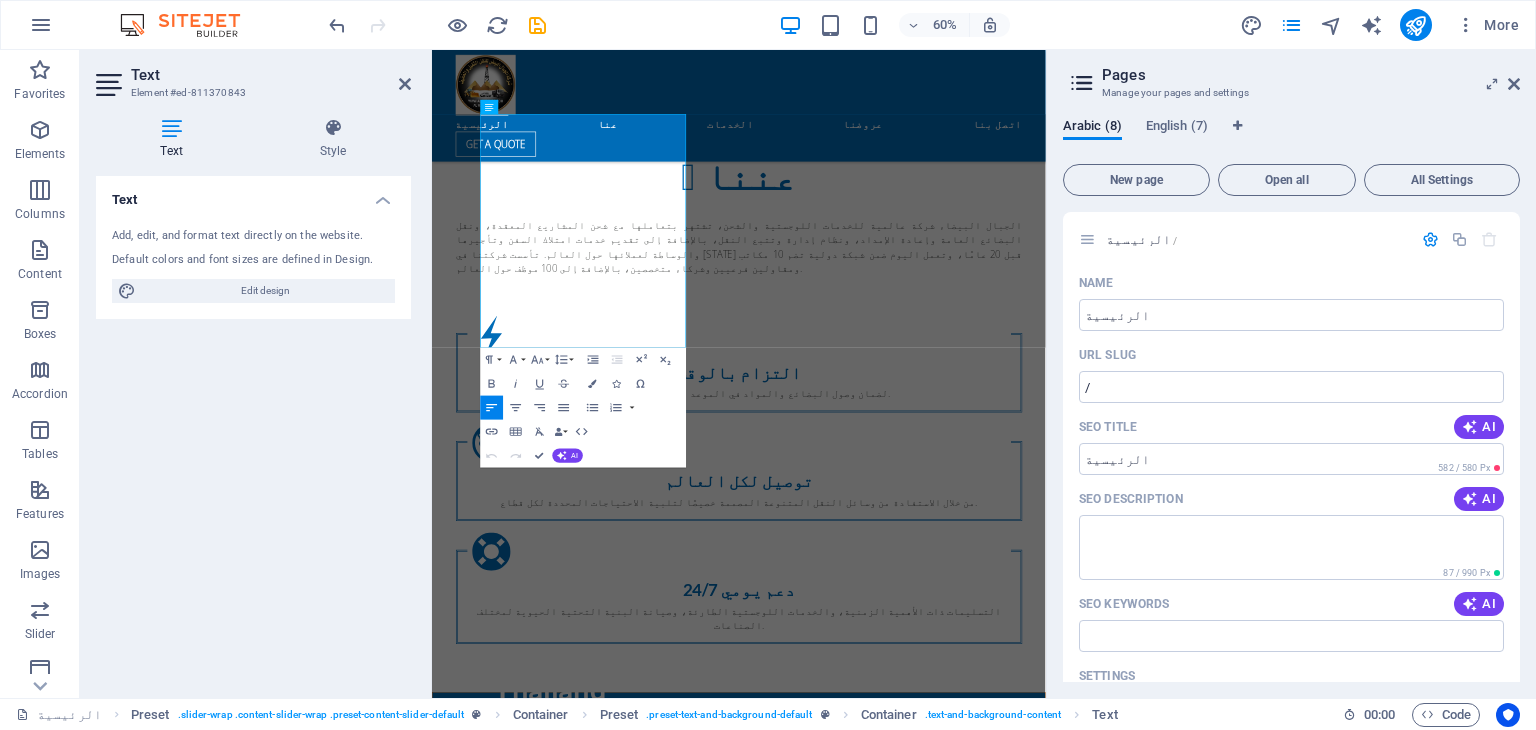 scroll, scrollTop: 1717, scrollLeft: 0, axis: vertical 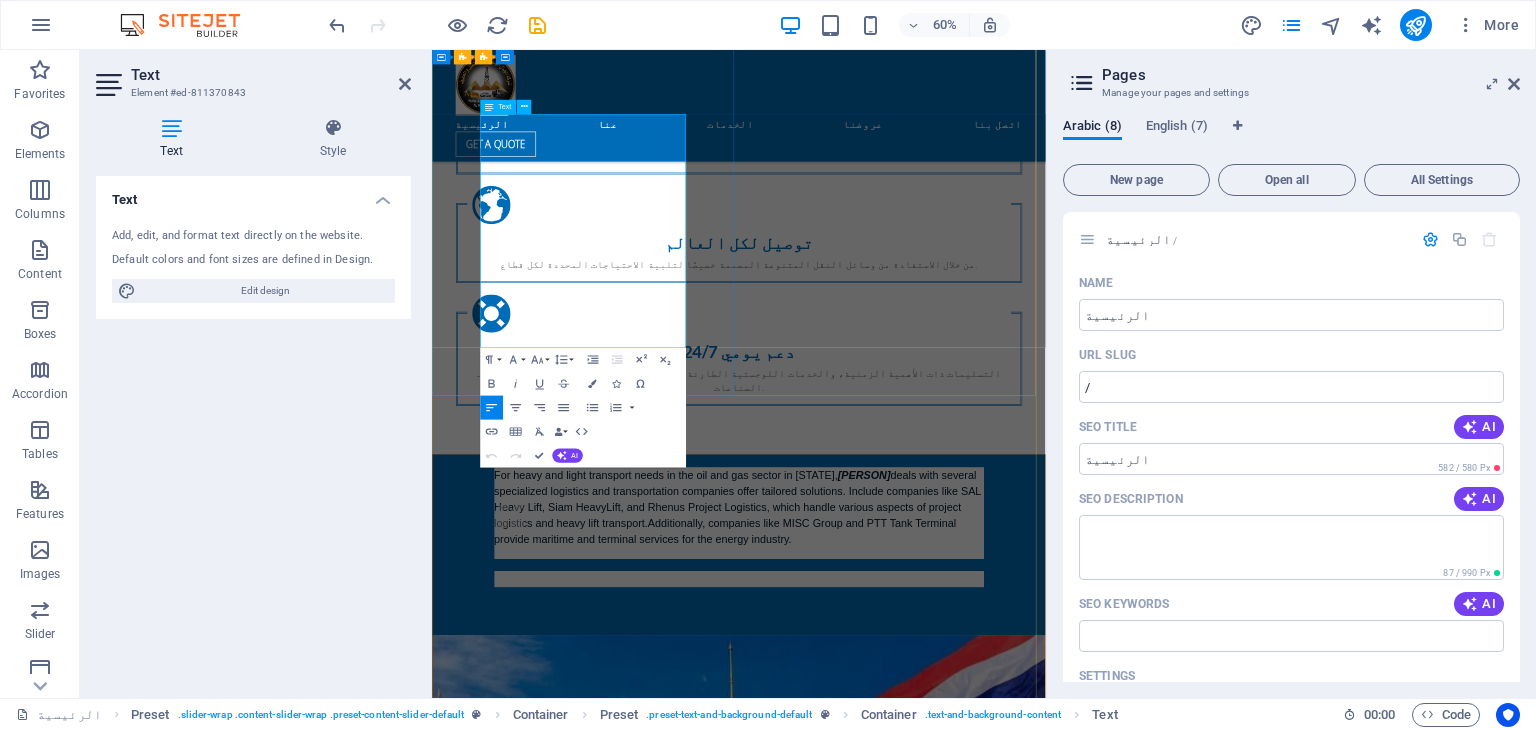 click on "nclude companies like SAL Heavy Lift, Siam HeavyLift, and Rhenus Project Logistics, which handle various aspects of project logistics and heavy lift transport." at bounding box center [941, 812] 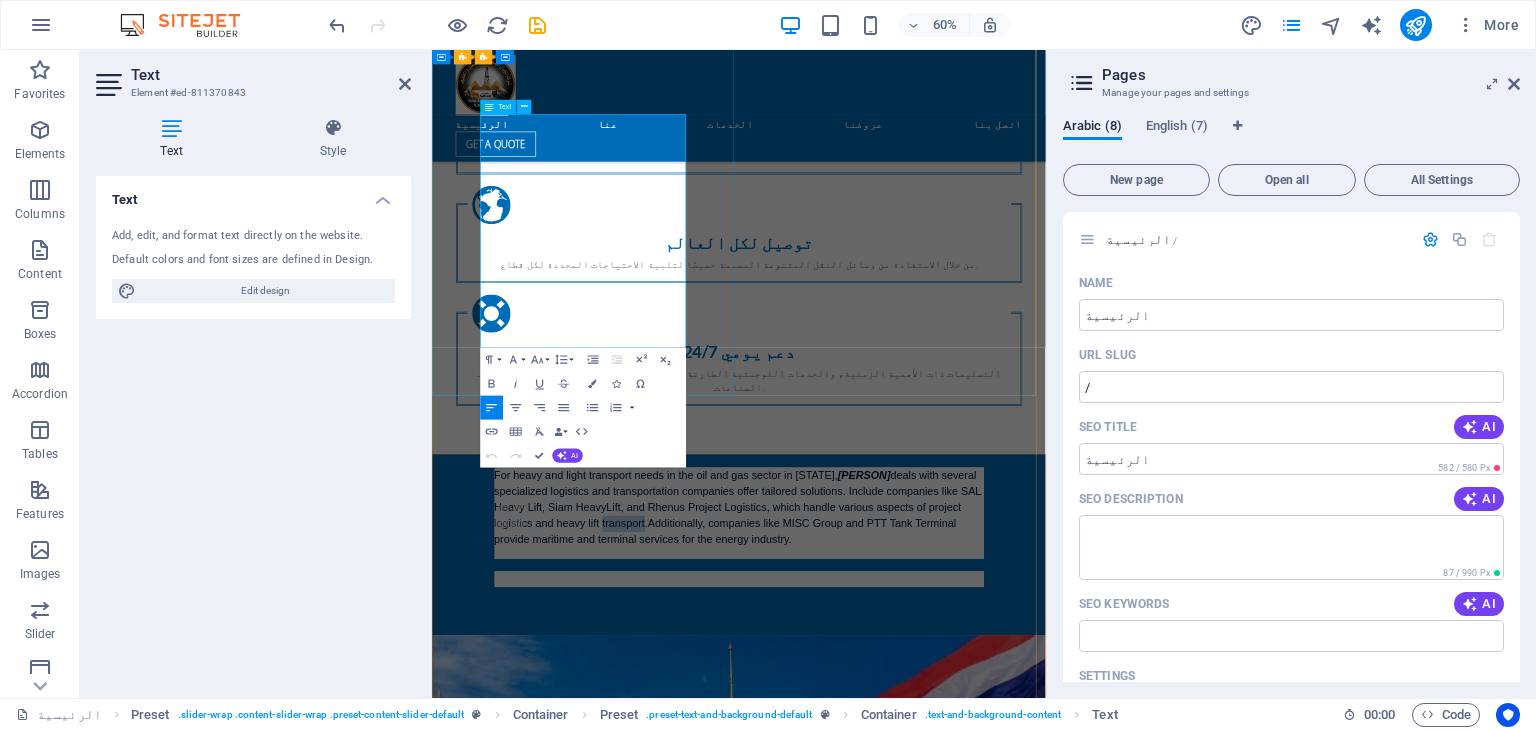click on "nclude companies like SAL Heavy Lift, Siam HeavyLift, and Rhenus Project Logistics, which handle various aspects of project logistics and heavy lift transport." at bounding box center (941, 812) 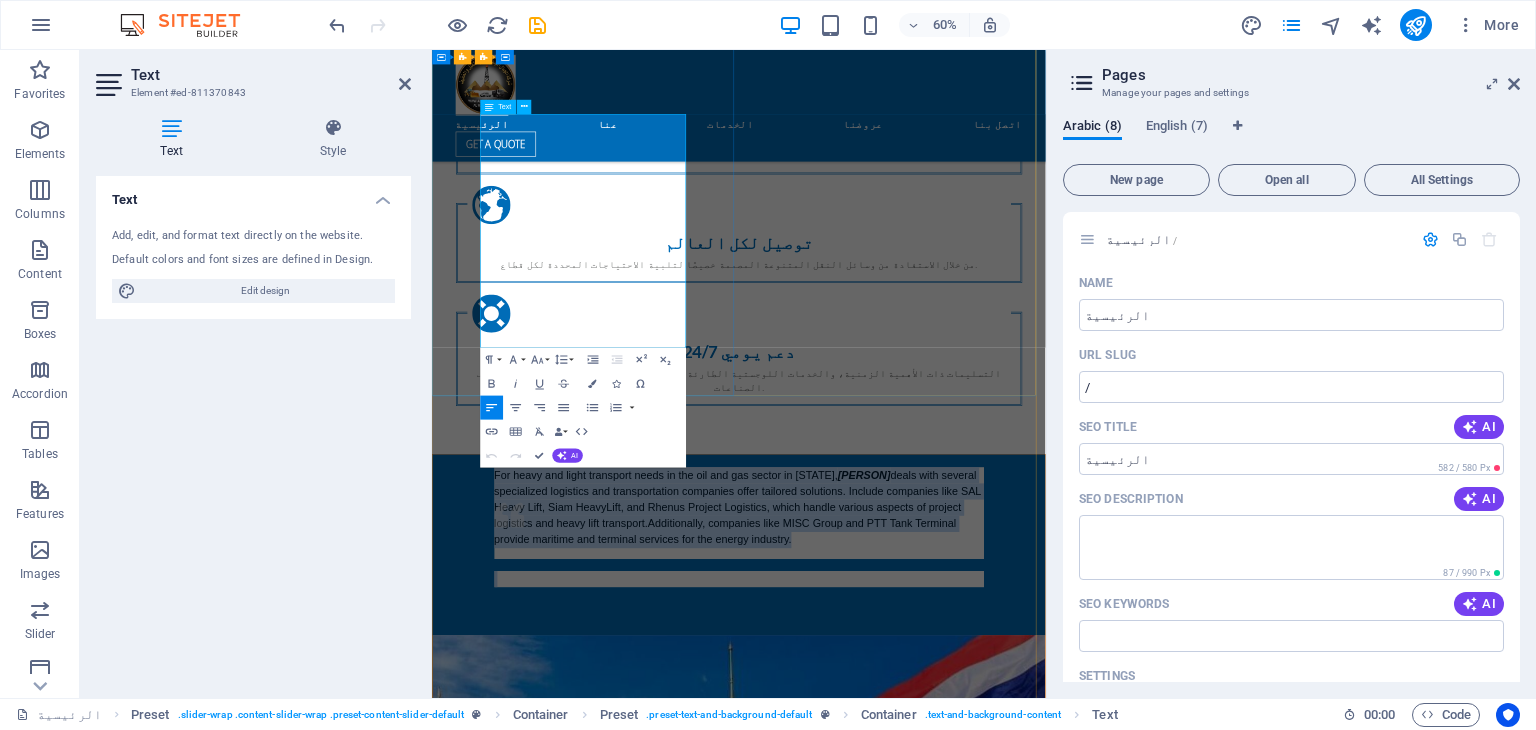 click on "nclude companies like SAL Heavy Lift, Siam HeavyLift, and Rhenus Project Logistics, which handle various aspects of project logistics and heavy lift transport." at bounding box center (941, 812) 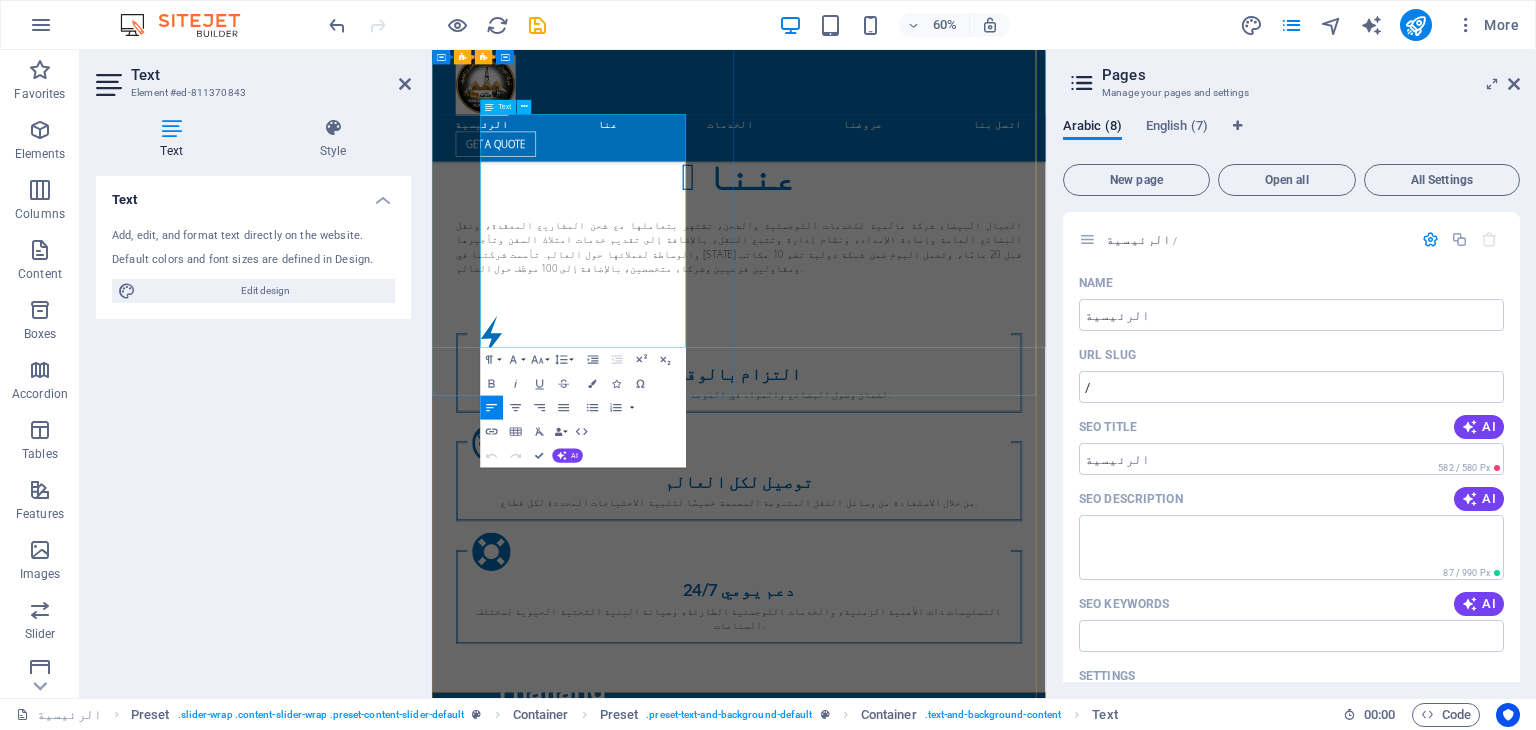 copy on "For heavy and light transport needs in the oil and gas sector in Thailand,  Aljibal Albayd  deals with several specialized logistics and transportation companies offer tailored solutions. I nclude companies like SAL Heavy Lift, Siam HeavyLift, and Rhenus Project Logistics, which handle various aspects of project logistics and heavy lift transport.  Additionally, companies like MISC Group and PTT Tank Terminal provide maritime and terminal services for the energy industry." 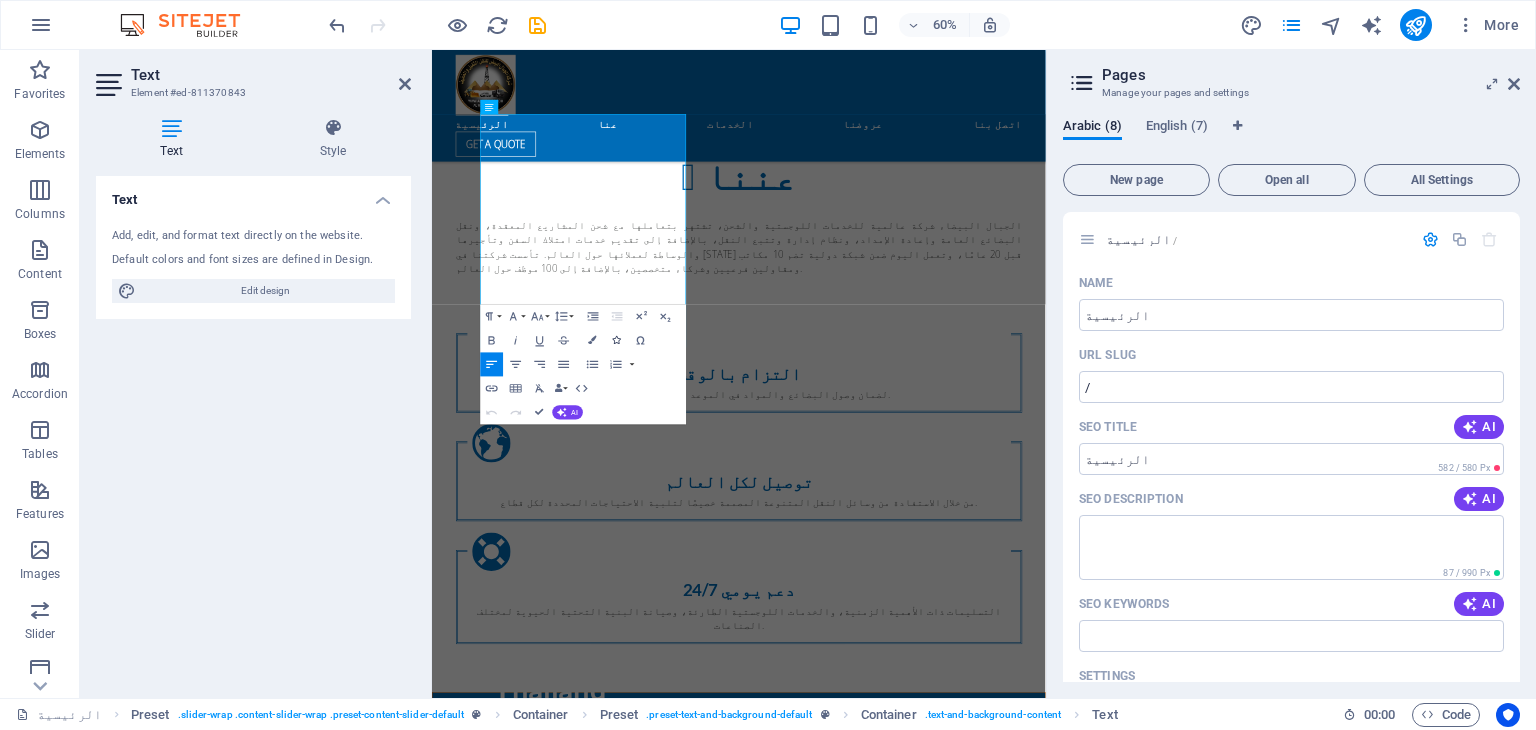 scroll, scrollTop: 7252, scrollLeft: -1, axis: both 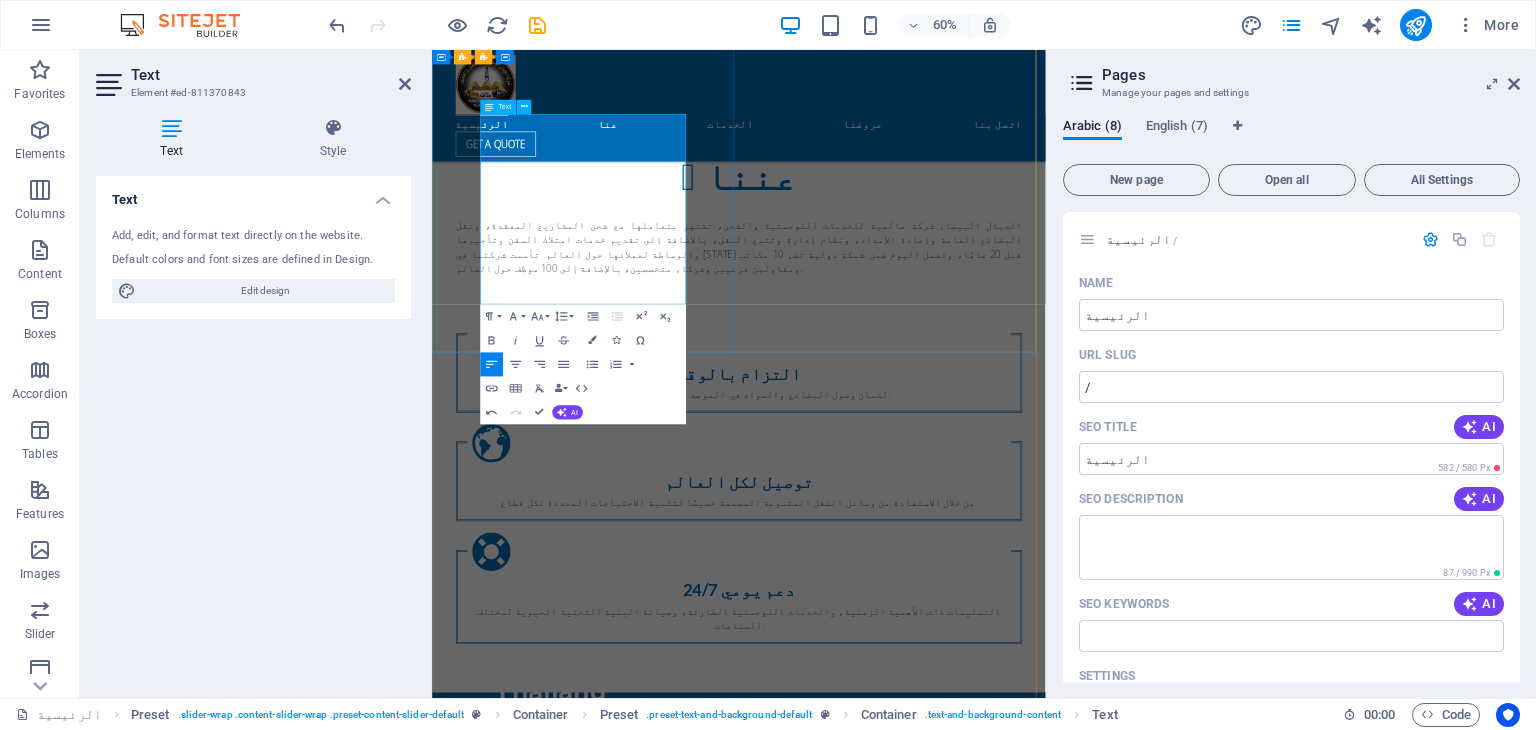 click on "لتلبية احتياجات النقل الثقيل والخفيف في قطاع النفط والغاز في تايلاند، تتعاون شركة الجبال البيضاء مع العديد من شركات الخدمات اللوجستية والنقل المتخصصة، وتقدم حلولاً مصممة خصيصاً. من بين هذه الشركات، شركة SAL Heavy Lift، وشركة Siam HeavyLift، وشركة Rhenus Project Logistics، التي تتولى مختلف جوانب الخدمات اللوجستية للمشاريع ونقل البضائع الثقيلة. كما تقدم شركات مثل MISC Group وPTT Tank Terminal خدمات النقل البحري وخدمات المحطات لقطاع الطاقة." at bounding box center (944, 1223) 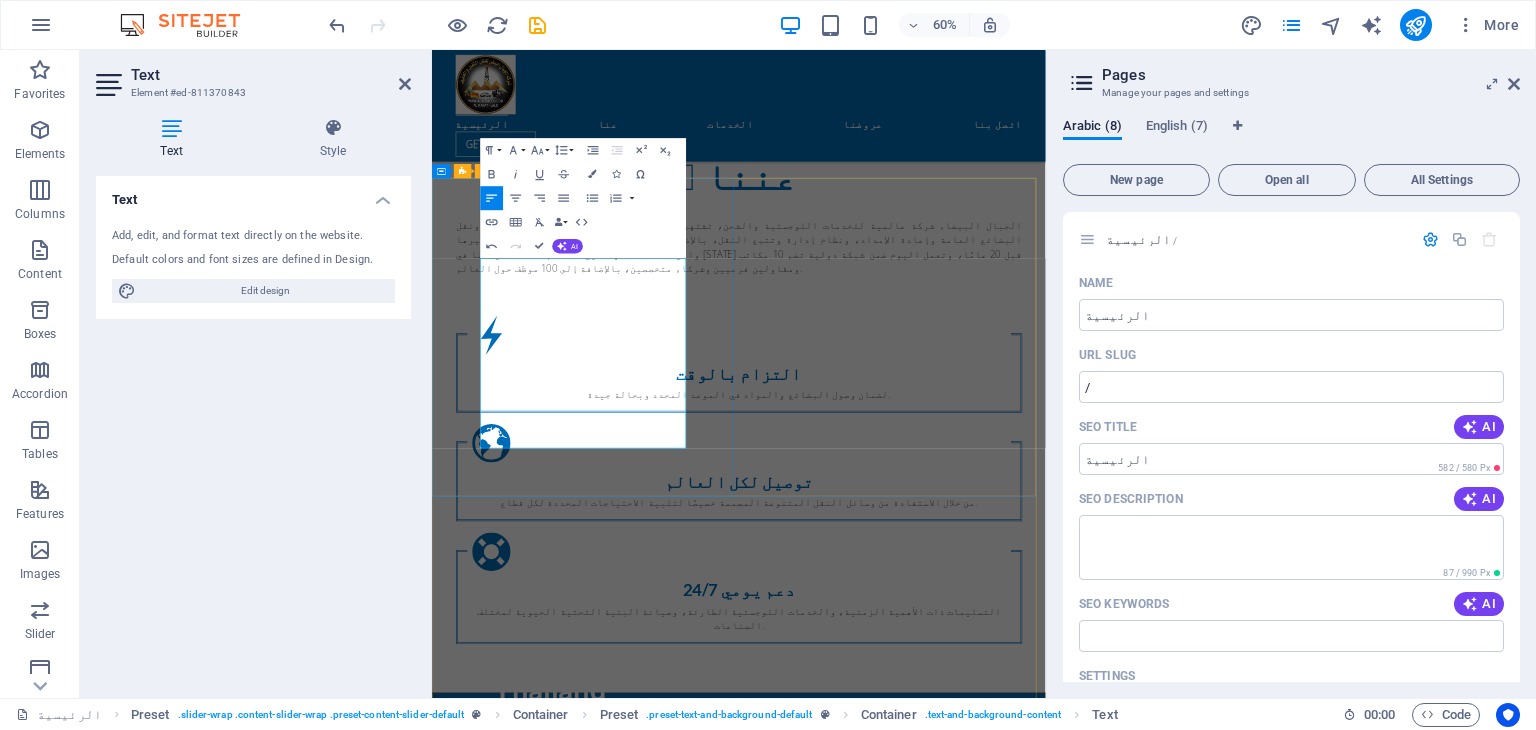 scroll, scrollTop: 1417, scrollLeft: 0, axis: vertical 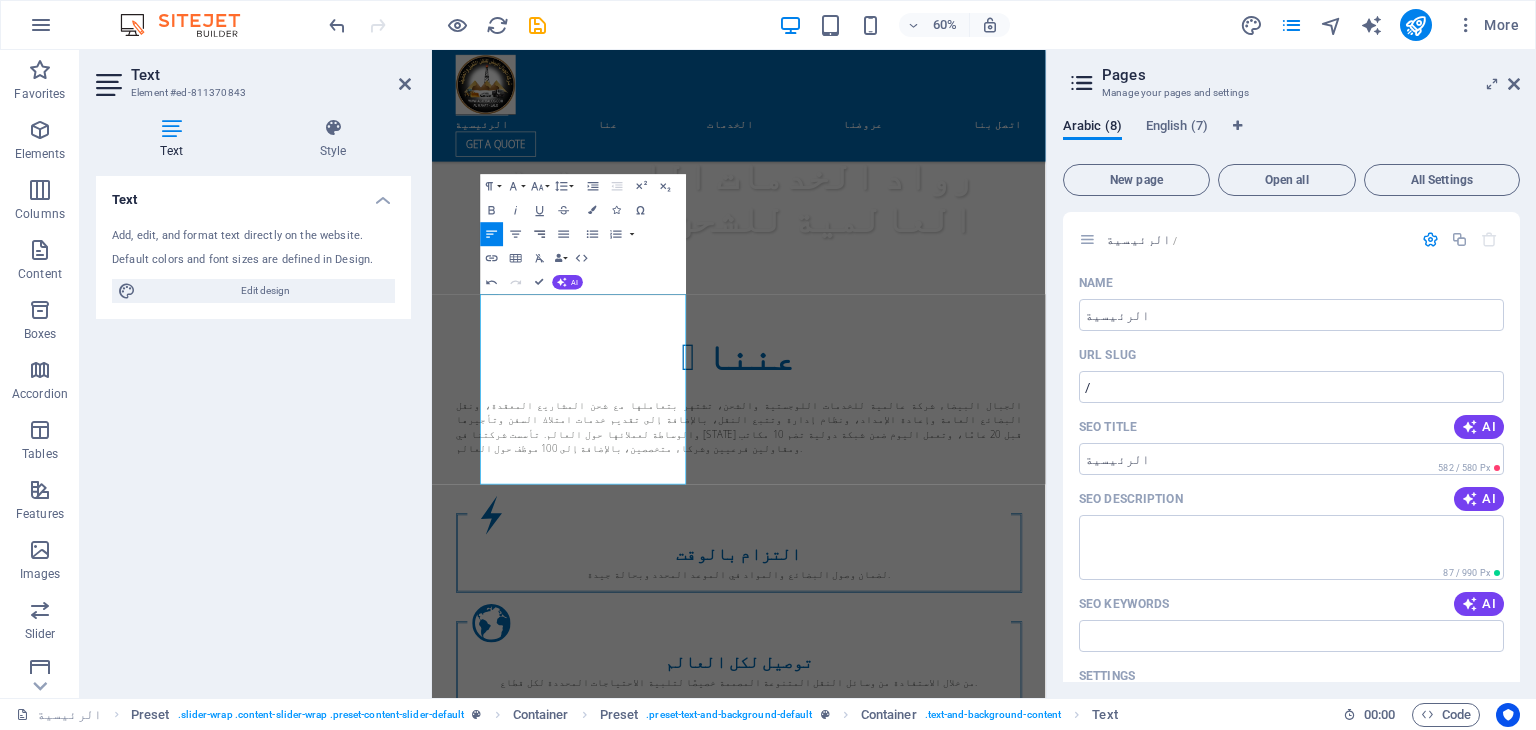 click on "Align Right" at bounding box center [539, 234] 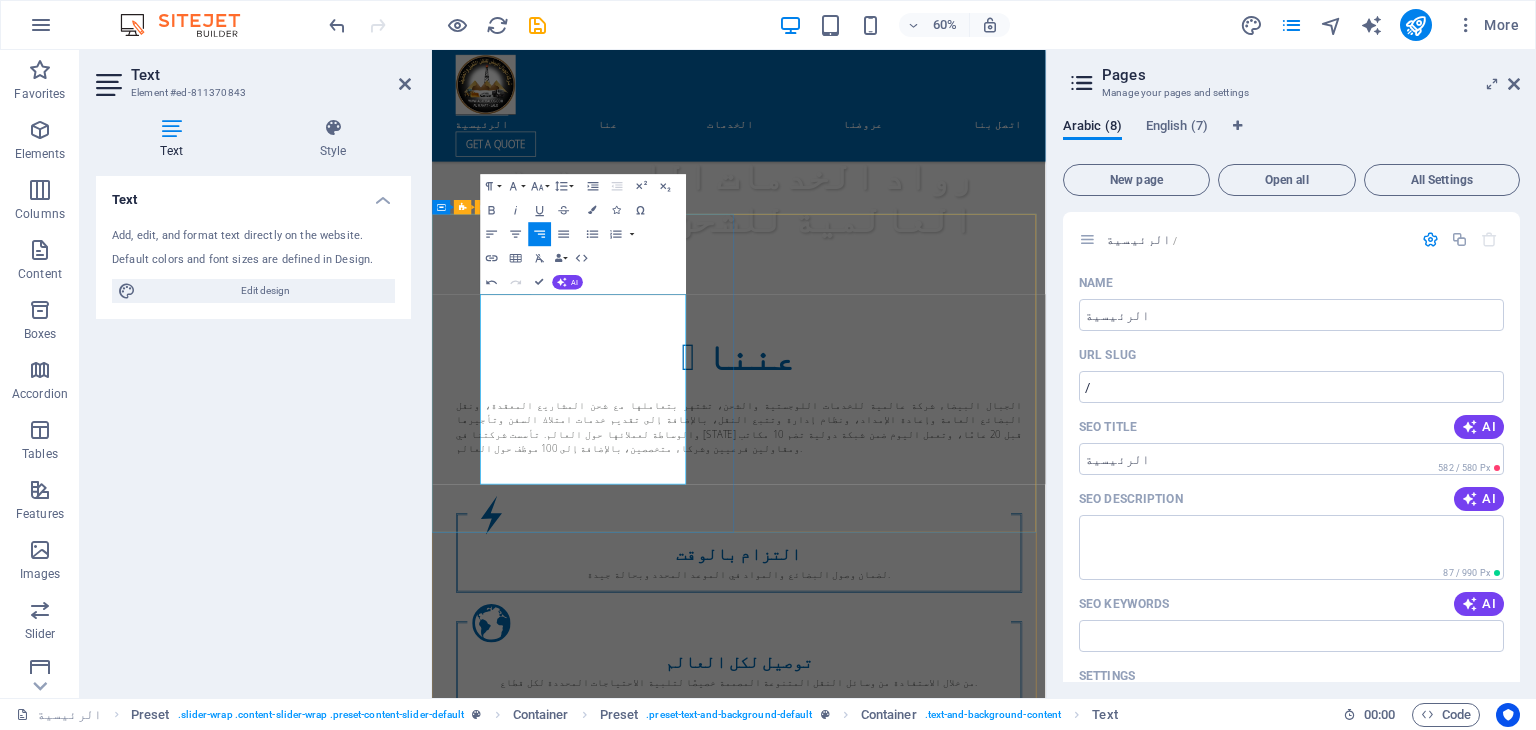 click on "لتلبية احتياجات النقل الثقيل والخفيف في قطاع النفط والغاز في تايلاند، تتعاون شركة الجبال البيضاء مع العديد من شركات الخدمات اللوجستية والنقل المتخصصة، وتقدم حلولاً مصممة خصيصاً. من بين هذه الشركات، شركة SAL Heavy Lift، وشركة Siam HeavyLift، وشركة Rhenus Project Logistics، التي تتولى مختلف جوانب الخدمات اللوجستية للمشاريع ونقل البضائع الثقيلة. كما تقدم شركات مثل MISC Group وPTT Tank Terminal خدمات النقل البحري وخدمات المحطات لقطاع الطاقة." at bounding box center [944, 1523] 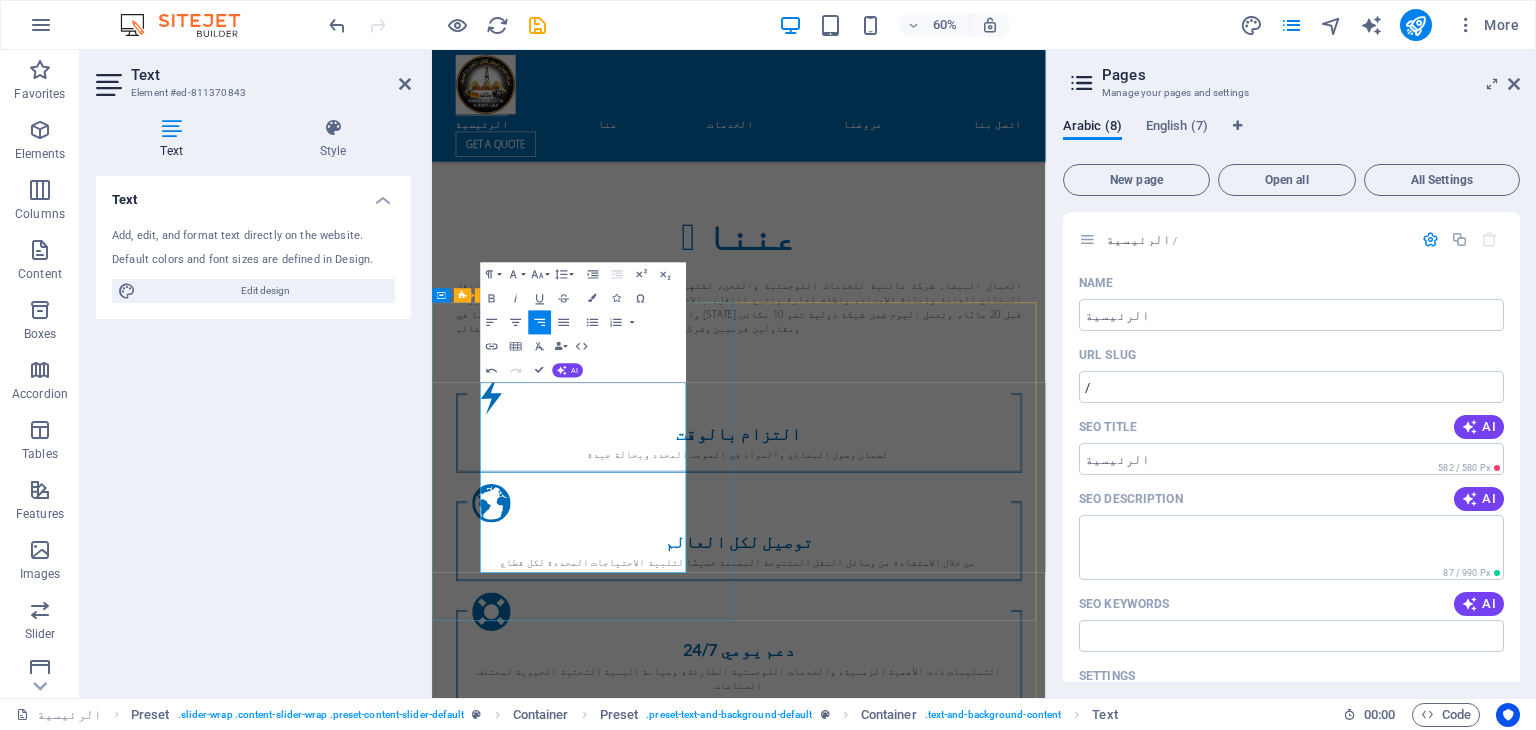 scroll, scrollTop: 1217, scrollLeft: 0, axis: vertical 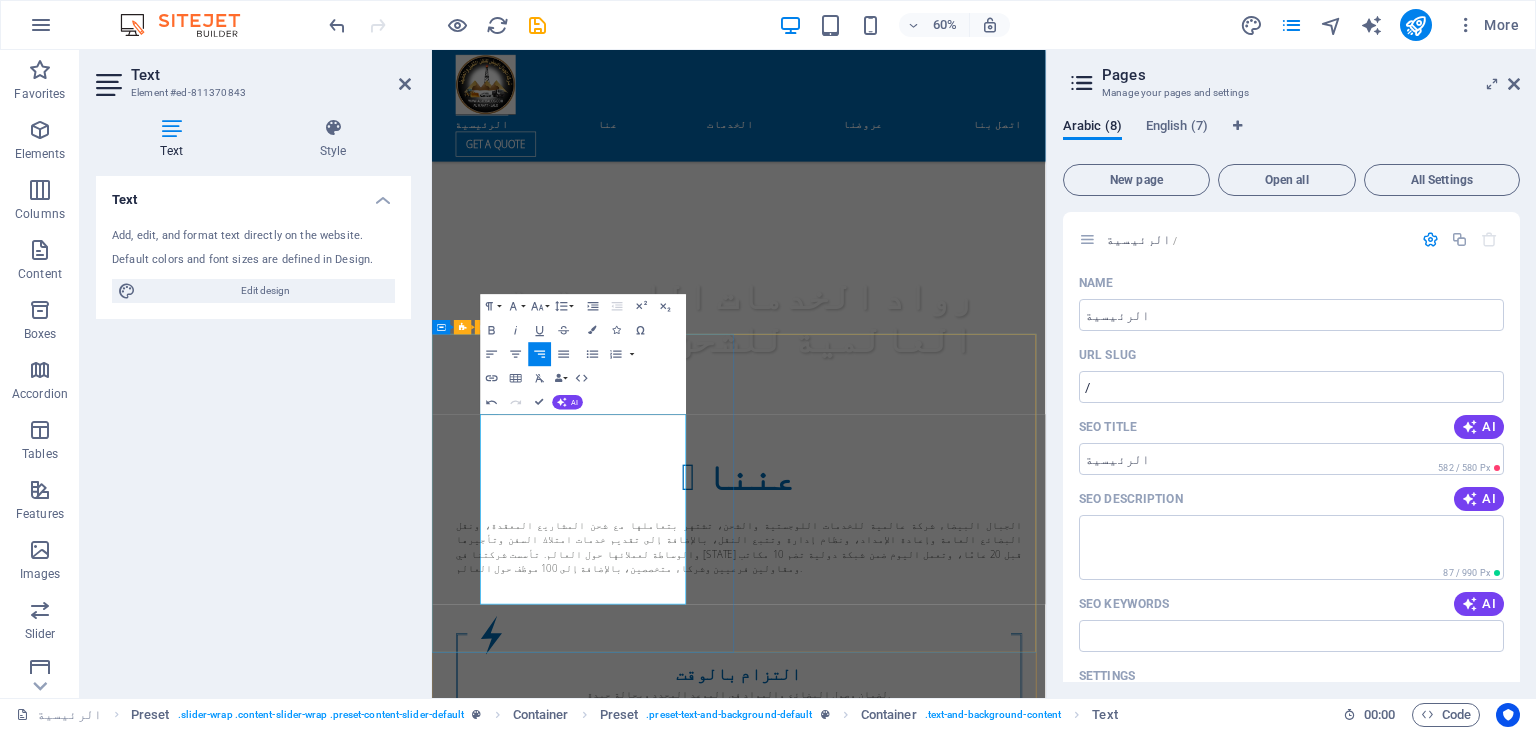 click on "Thailand لتلبية احتياجات النقل الثقيل والخفيف في قطاع النفط والغاز في تايلاند، تتعاون شركة الجبال البيضاء مع العديد من شركات الخدمات اللوجستية والنقل المتخصصة، وتقدم حلولاً مصممة خصيصاً. من بين هذه الشركات، شركة SAL Heavy Lift، وشركة Siam HeavyLift، وشركة Rhenus Project Logistics، التي تتولى مختلف جوانب الخدمات اللوجستية للمشاريع ونقل البضائع الثقيلة. كما تقدم شركات مثل MISC Group وPTT Tank Terminal خدمات النقل البحري وخدمات المحطات لقطاع الطاقة." at bounding box center [943, 1776] 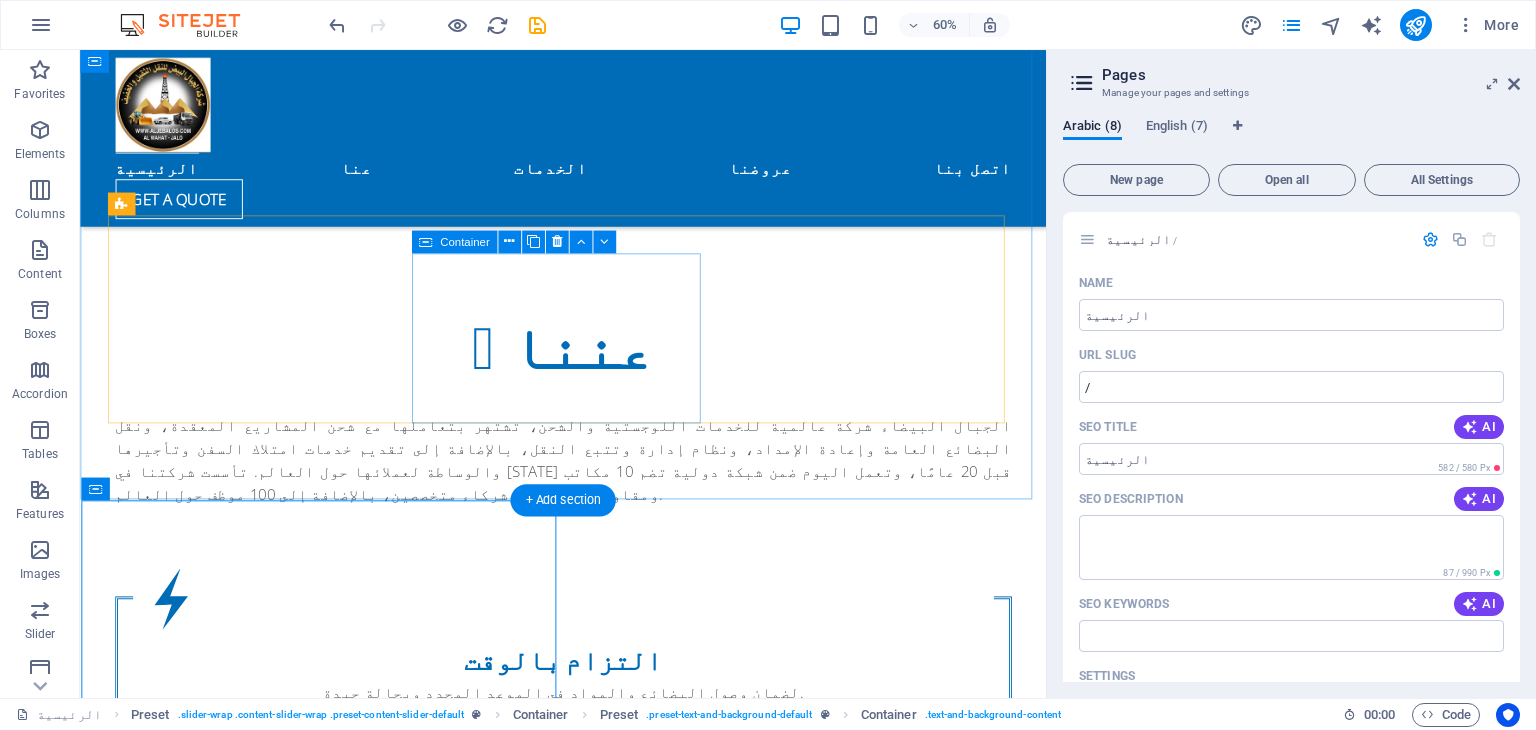 scroll, scrollTop: 820, scrollLeft: 0, axis: vertical 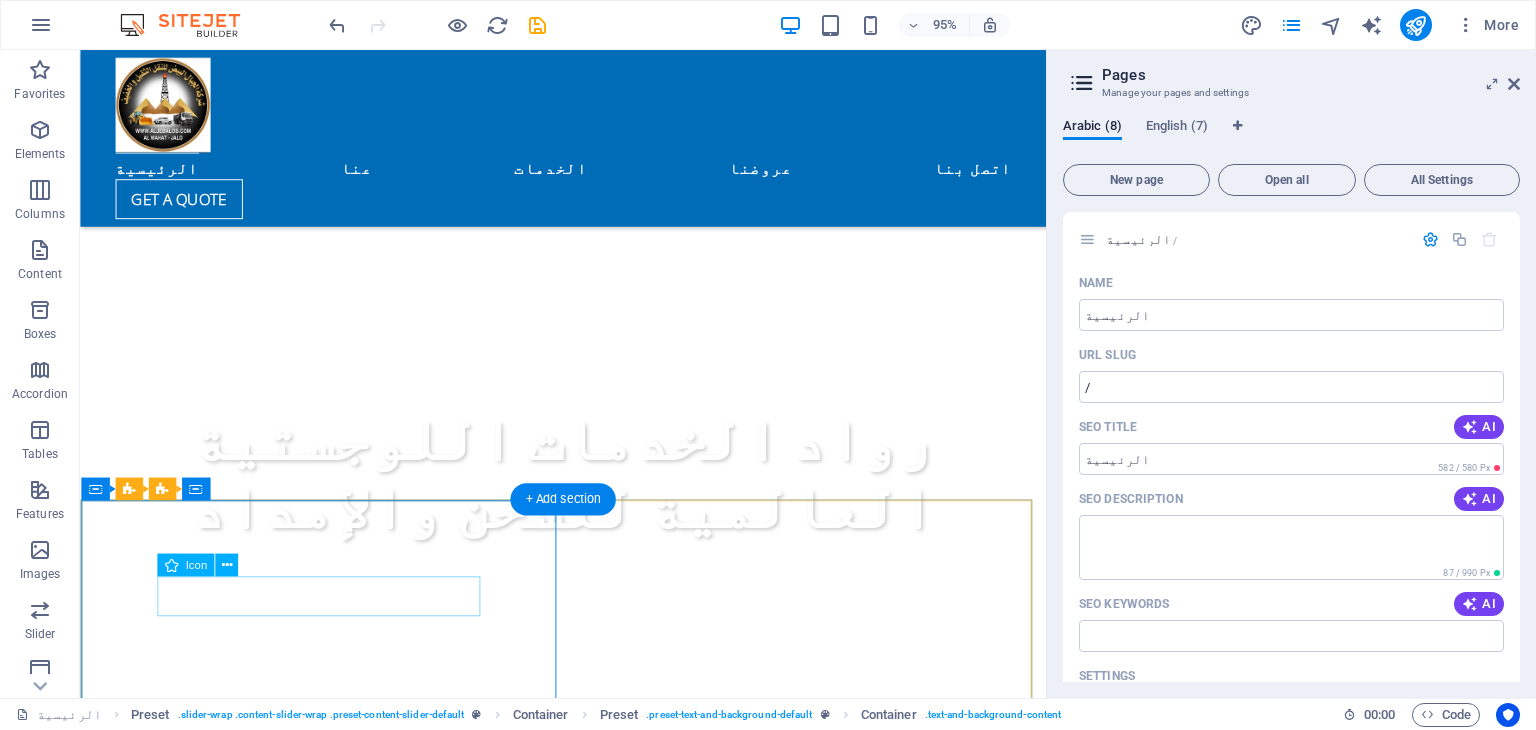 click at bounding box center (589, 1725) 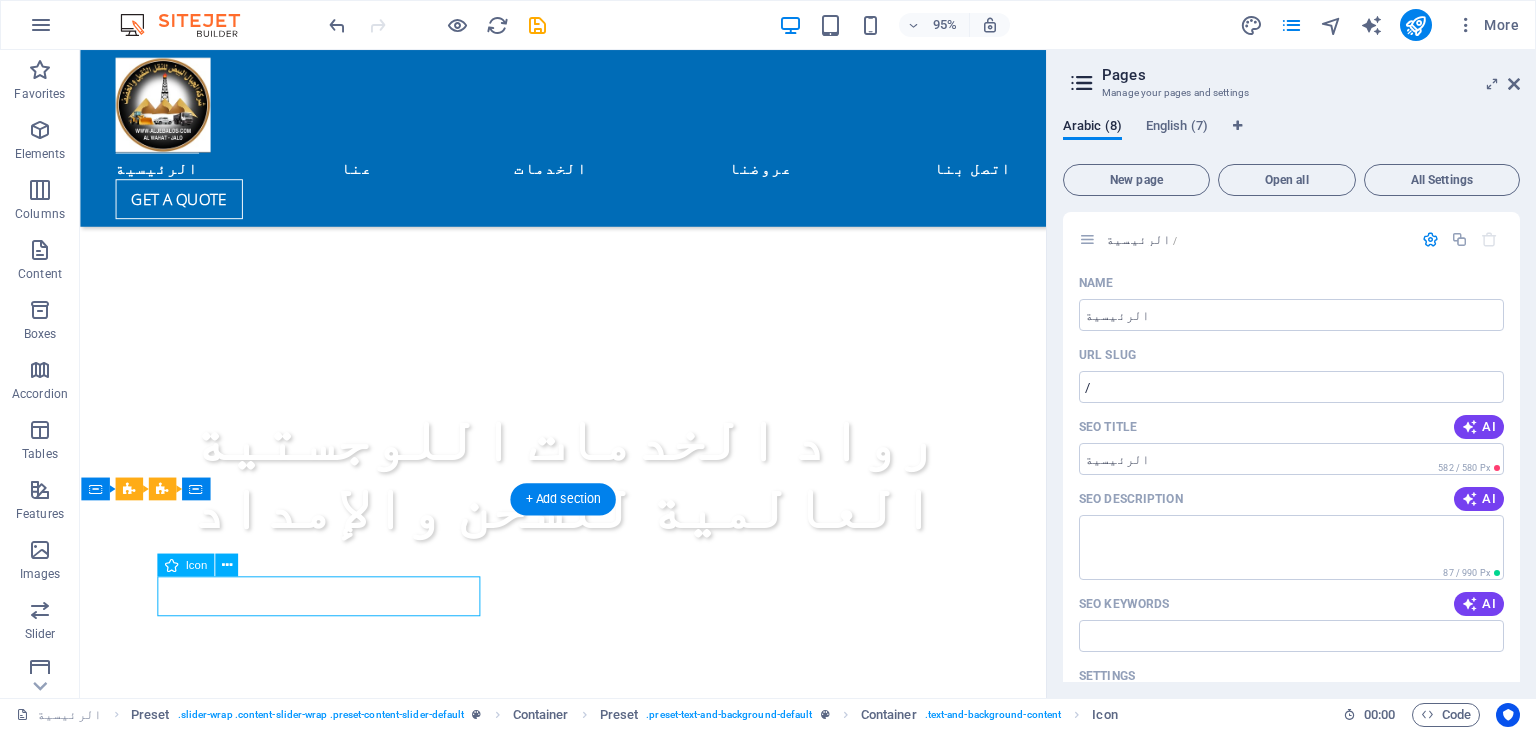 click at bounding box center (589, 1725) 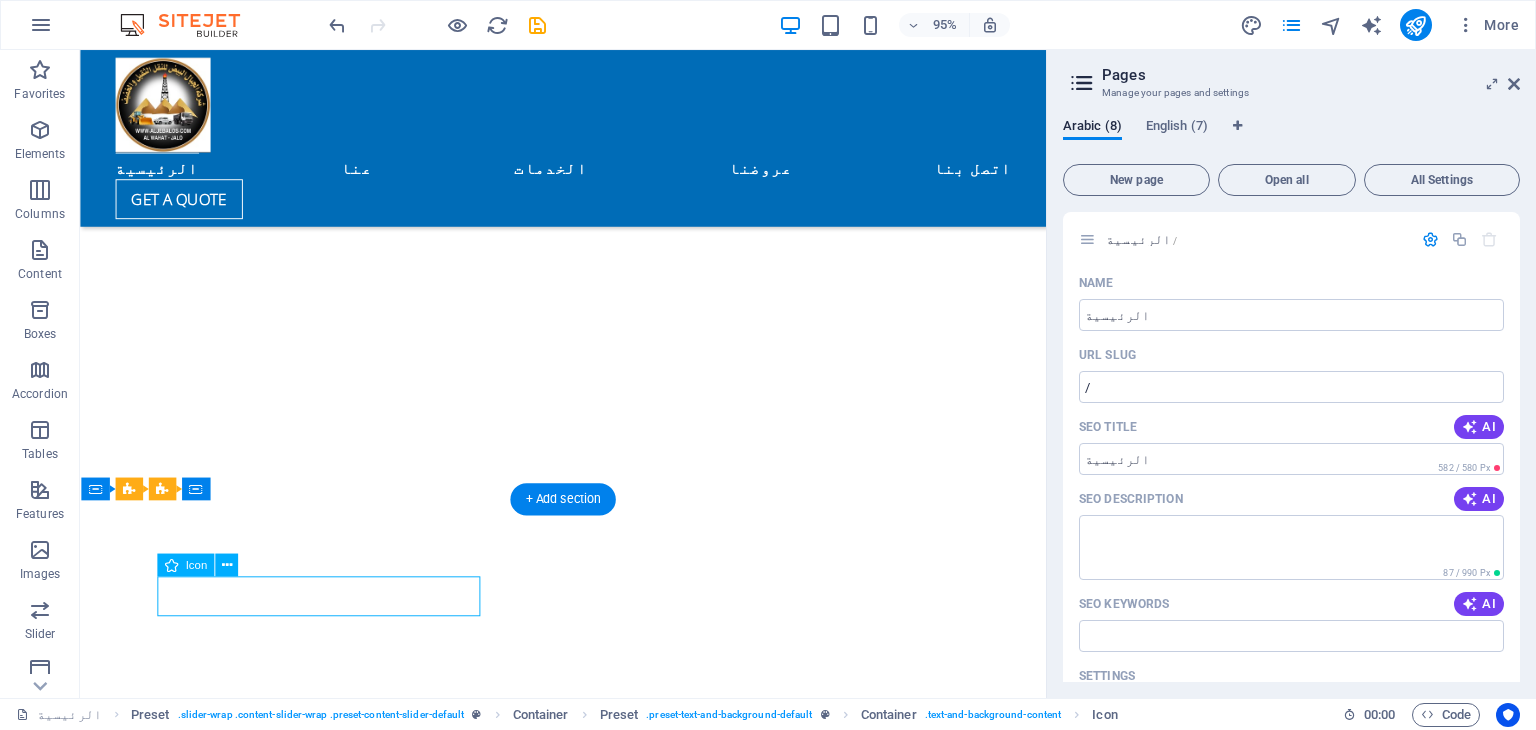 select on "xMidYMid" 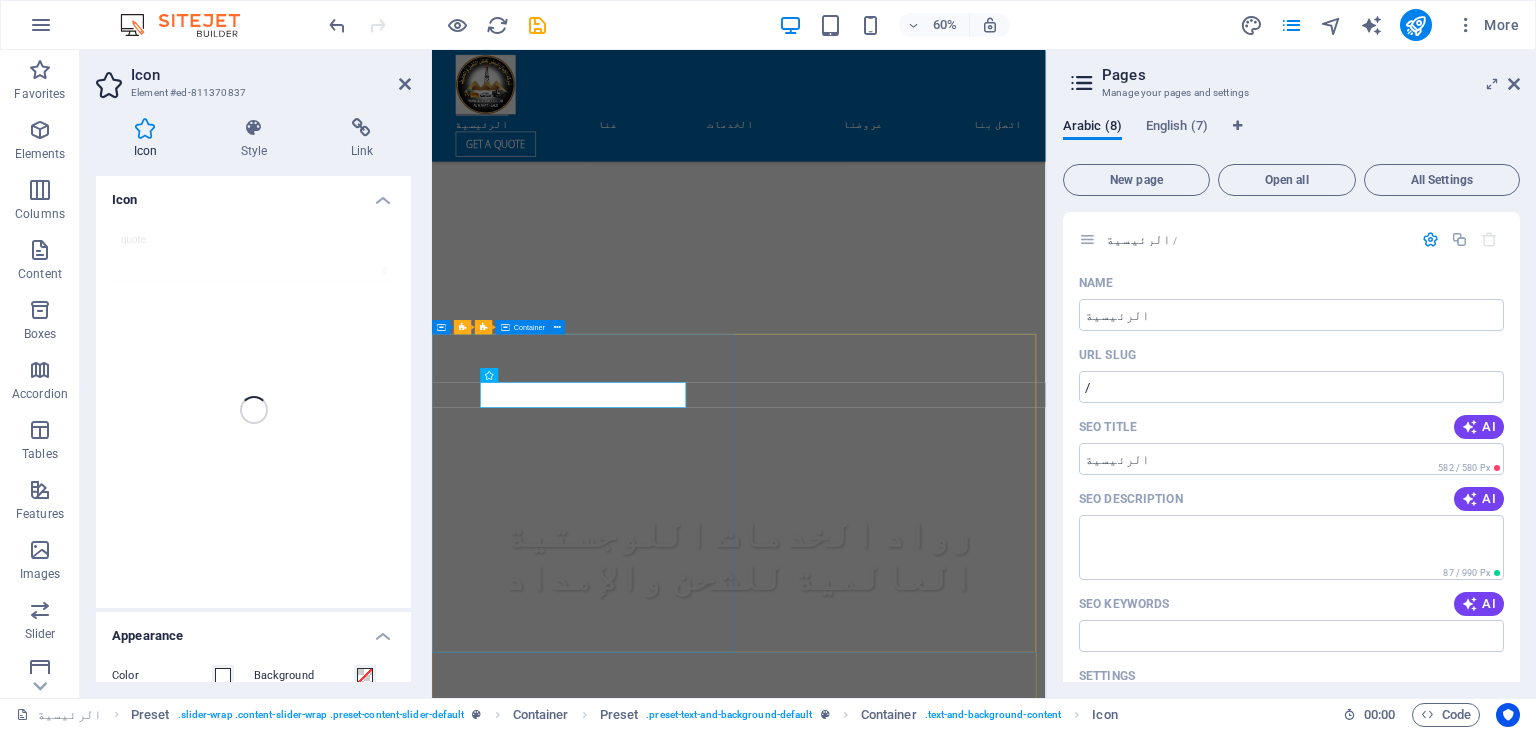 scroll, scrollTop: 1217, scrollLeft: 0, axis: vertical 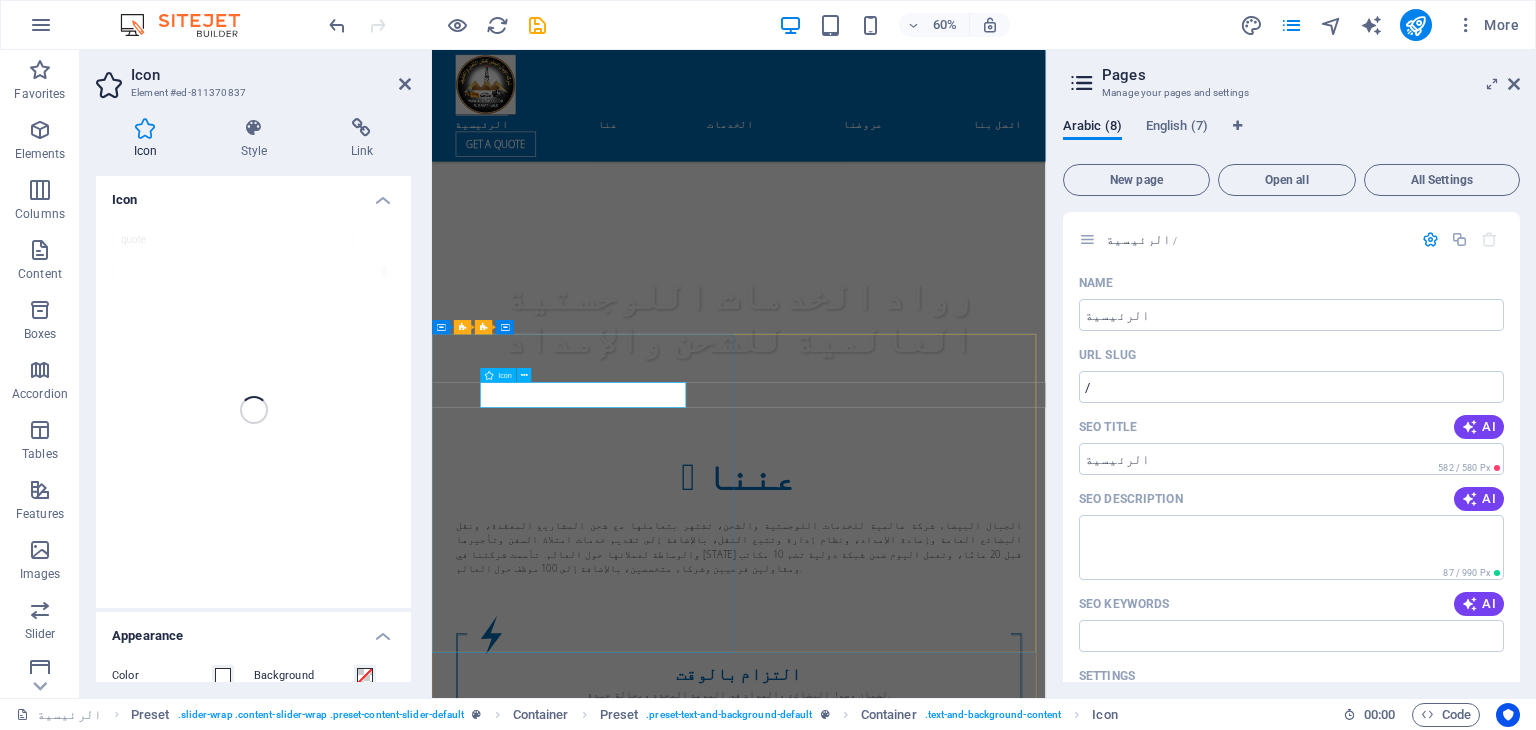 click at bounding box center (944, 1725) 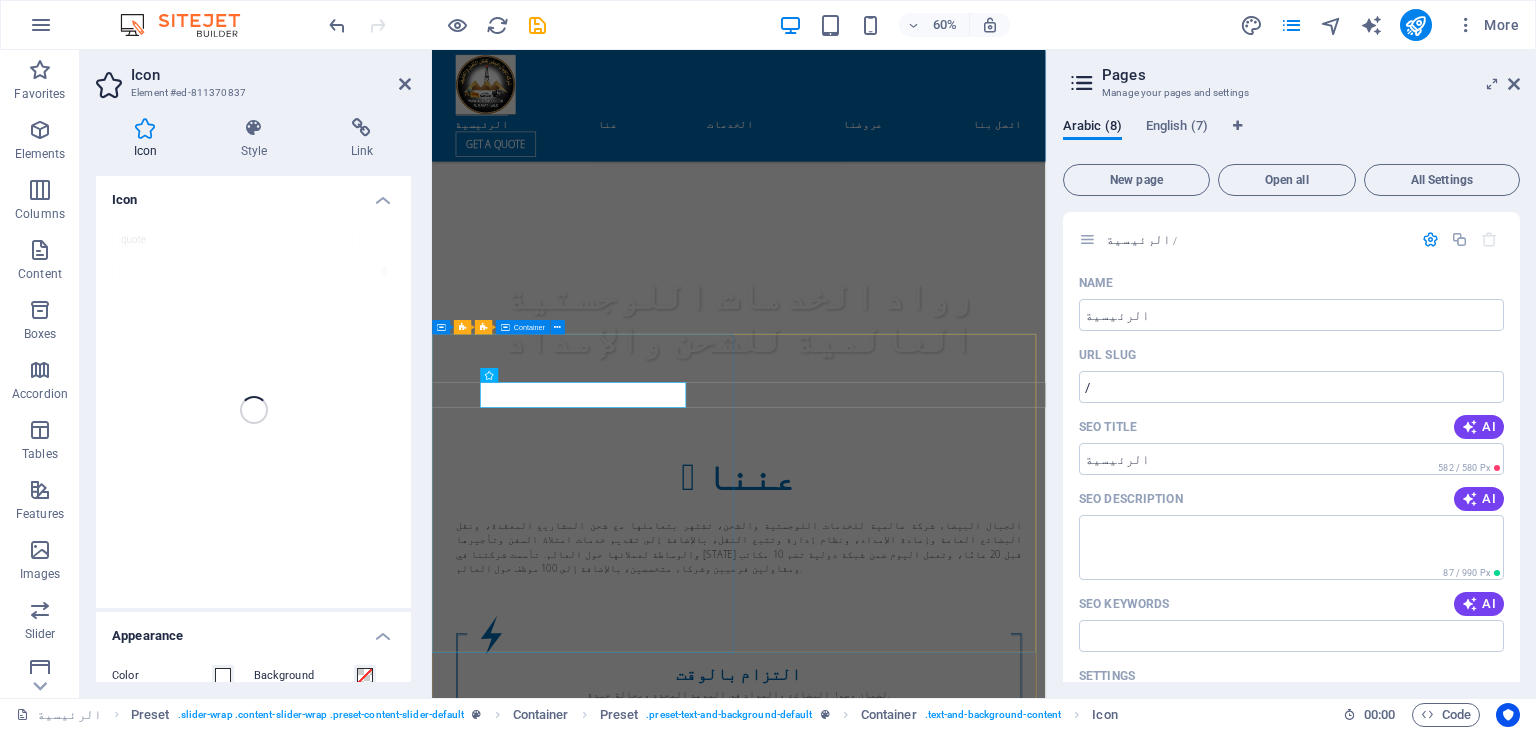 drag, startPoint x: 786, startPoint y: 586, endPoint x: 729, endPoint y: 626, distance: 69.63476 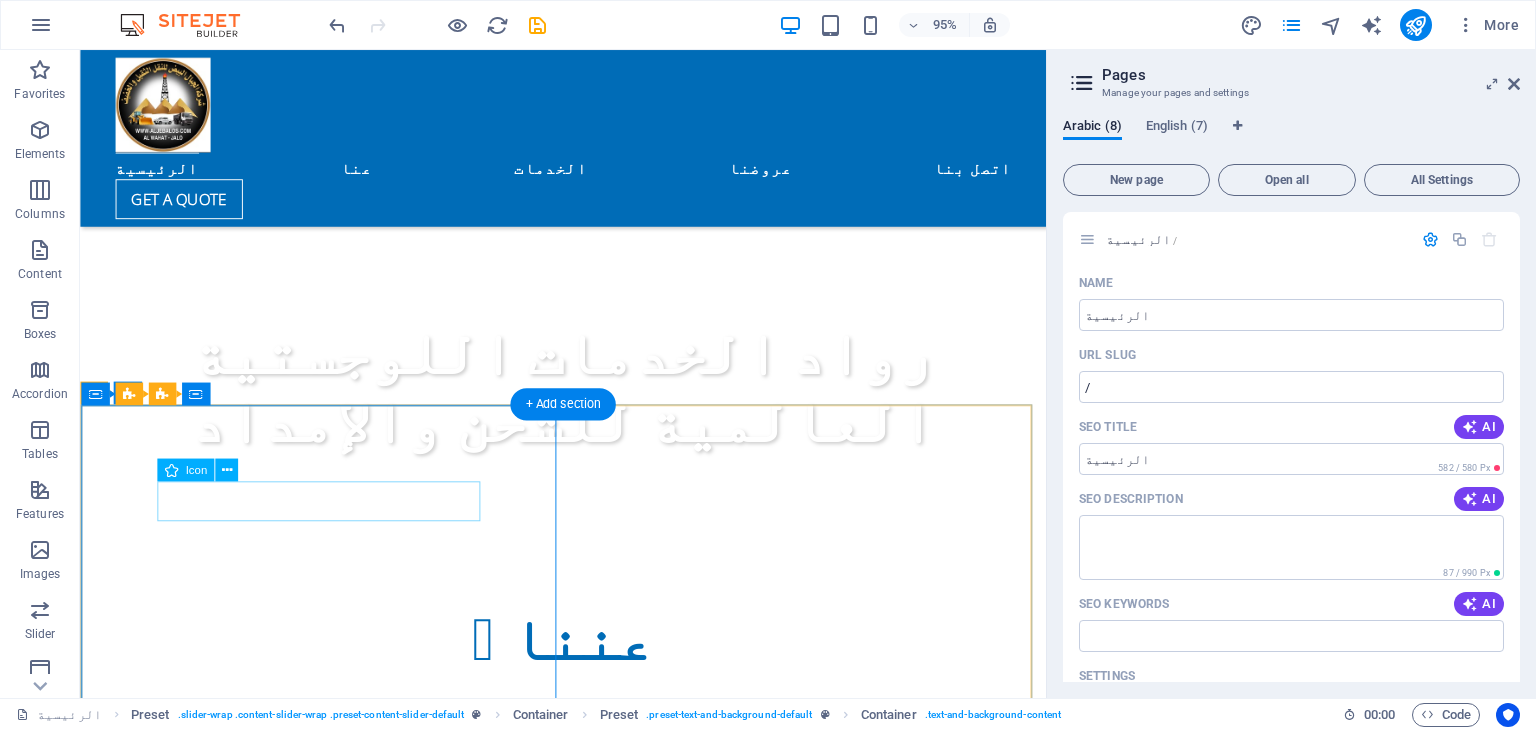 scroll, scrollTop: 920, scrollLeft: 0, axis: vertical 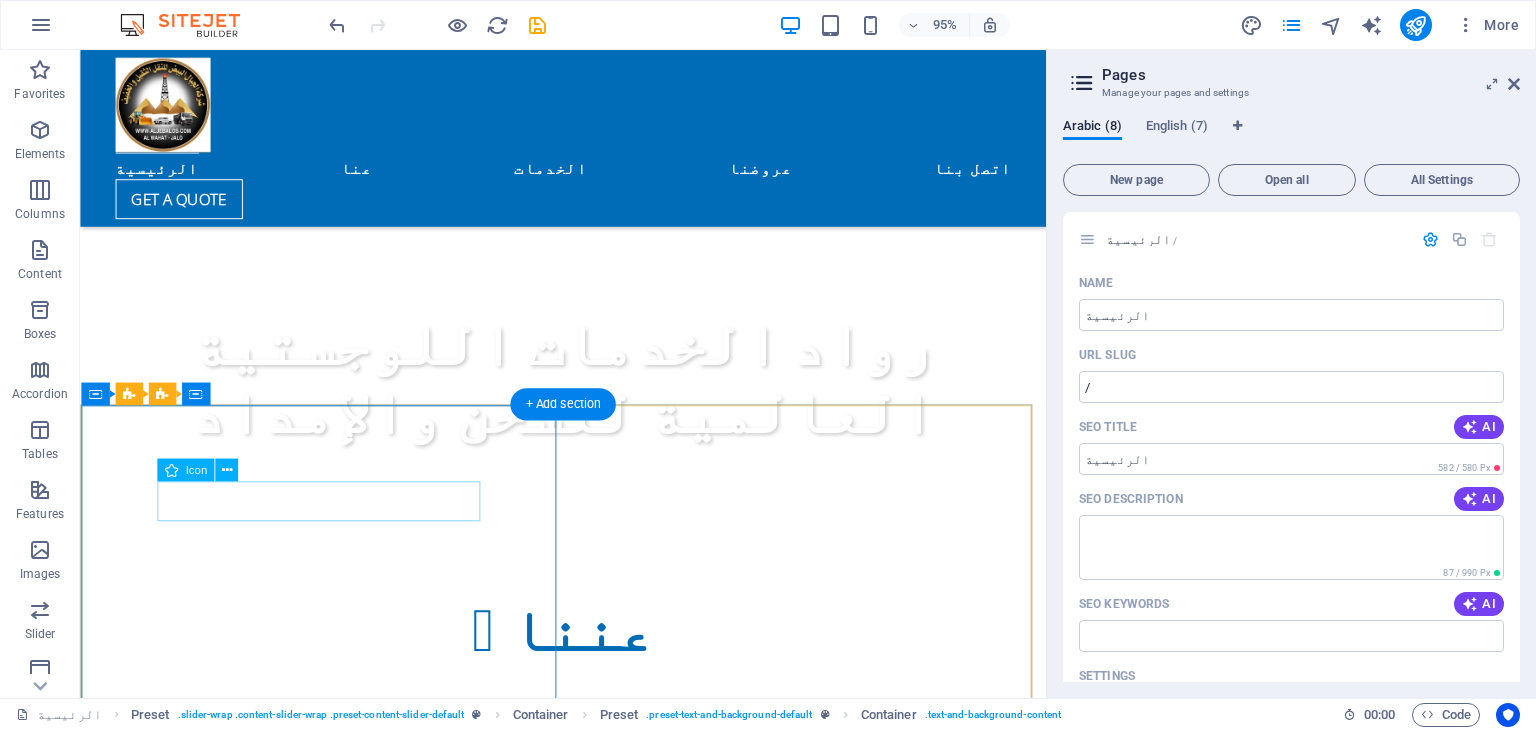 click at bounding box center (589, 1625) 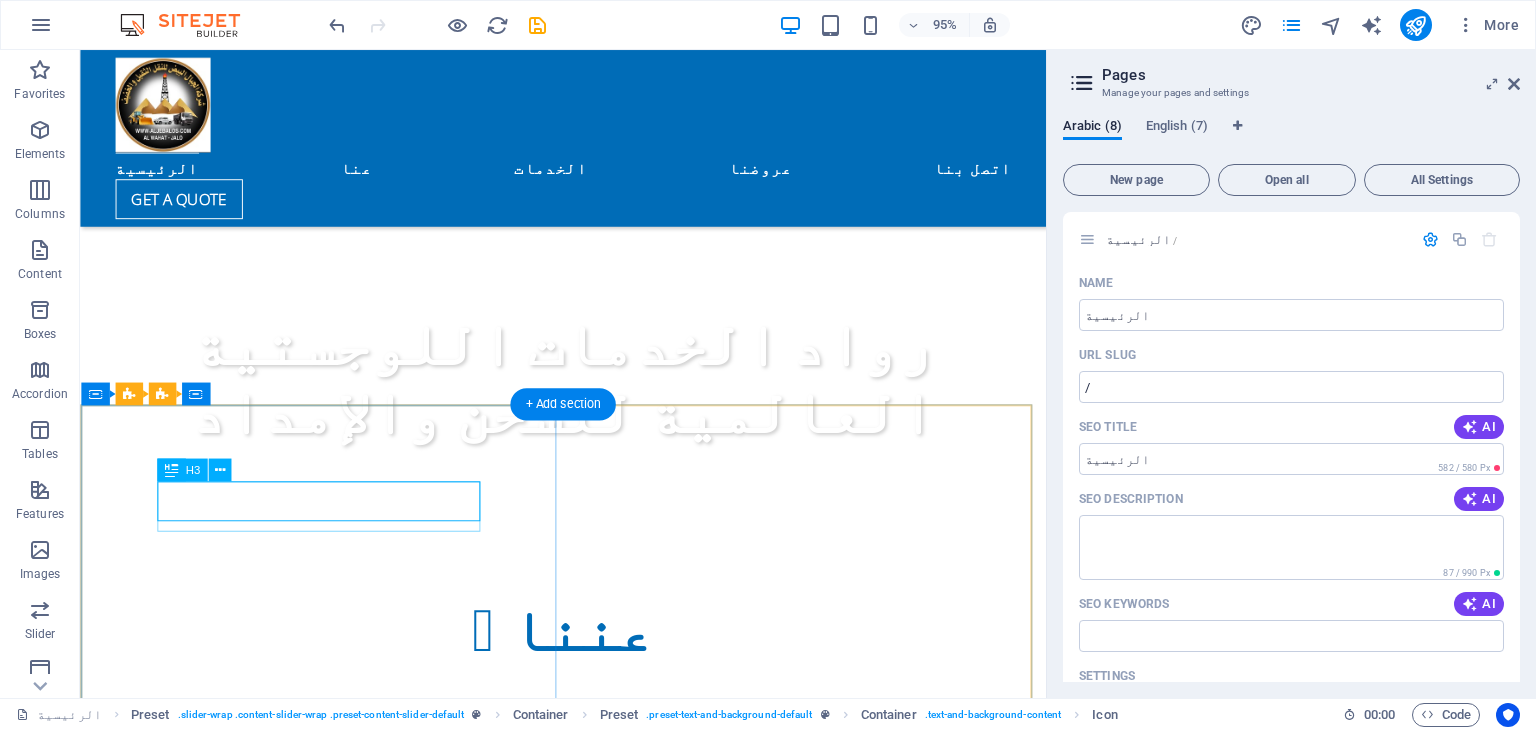 click on "Thailand" at bounding box center [589, 1515] 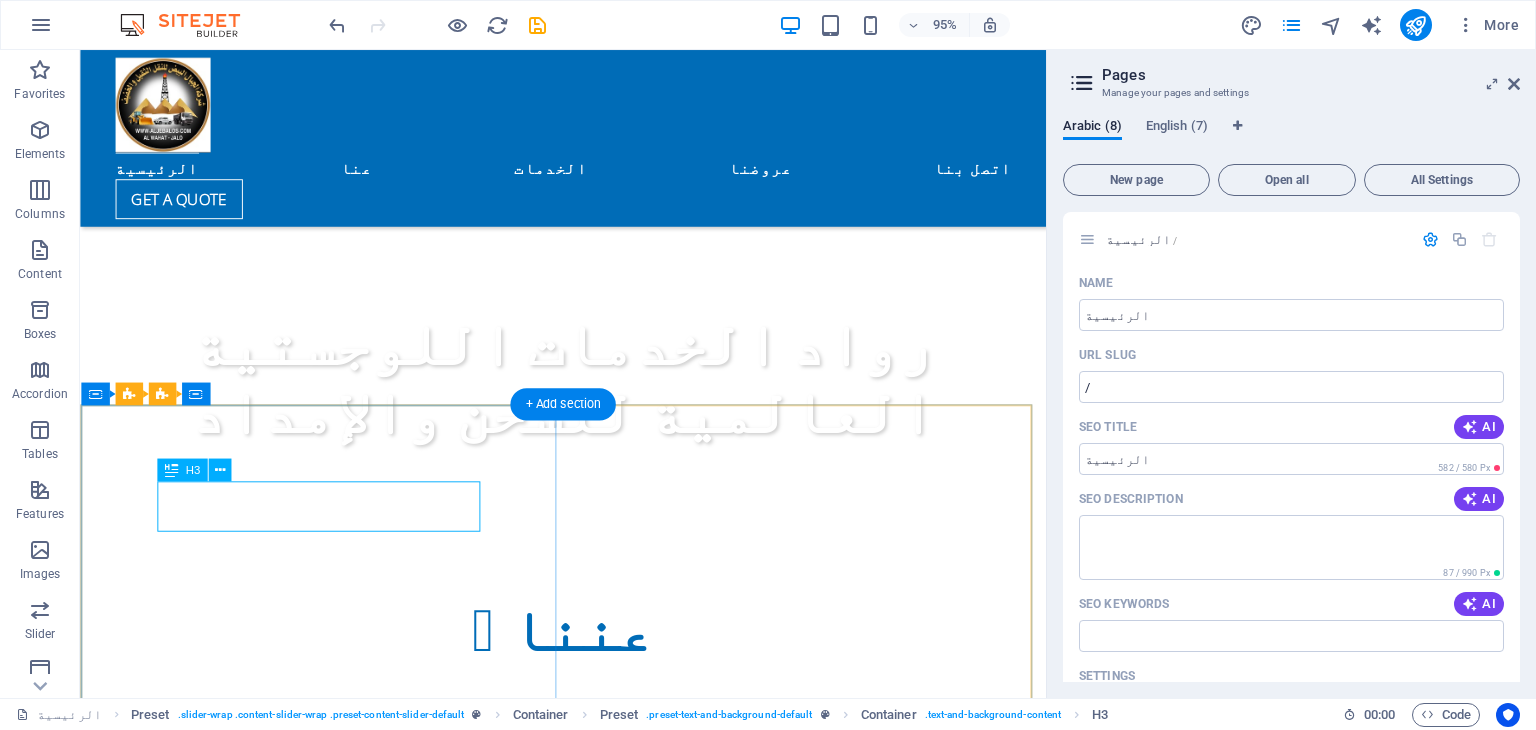 click on "Thailand" at bounding box center (589, 1515) 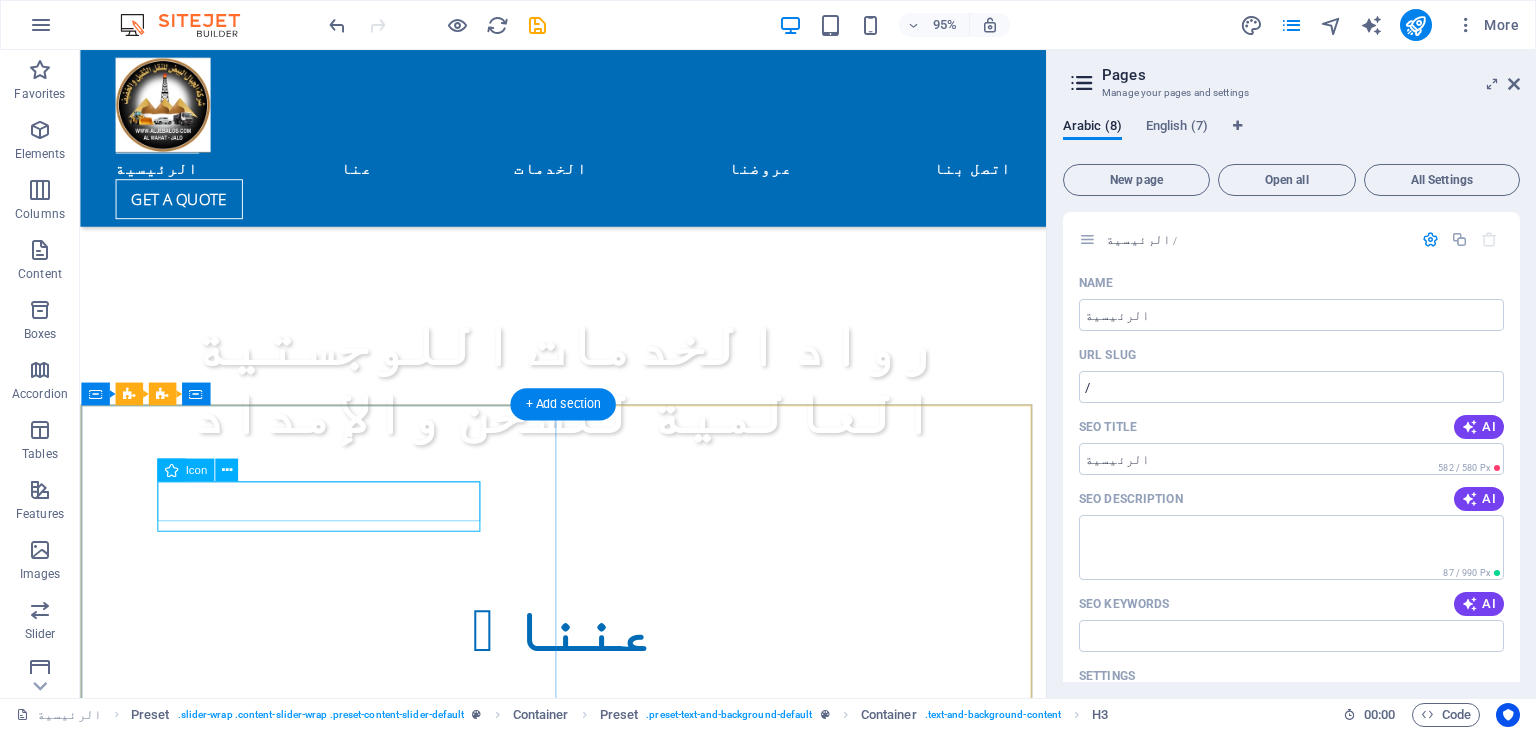 click at bounding box center (589, 1625) 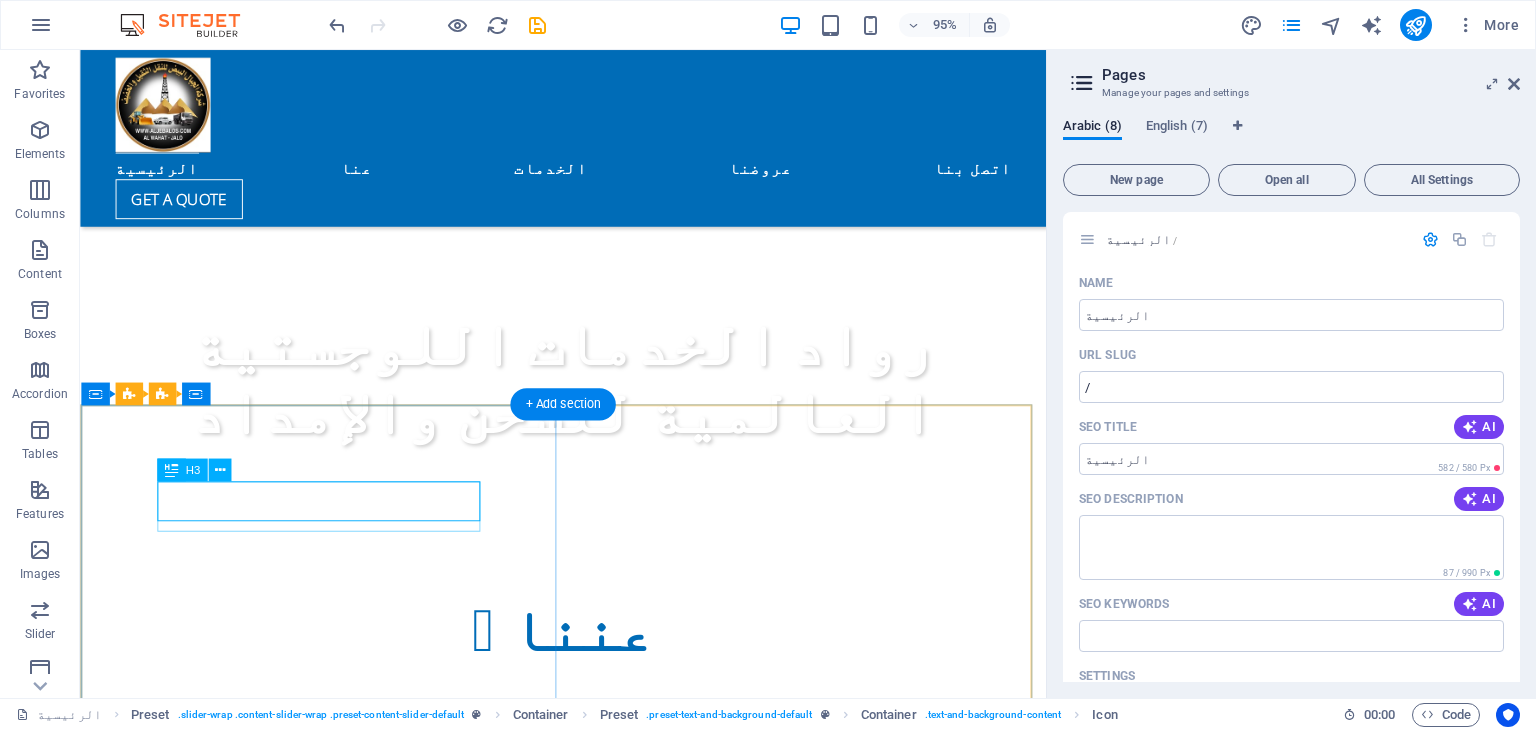 click on "Thailand" at bounding box center (589, 1515) 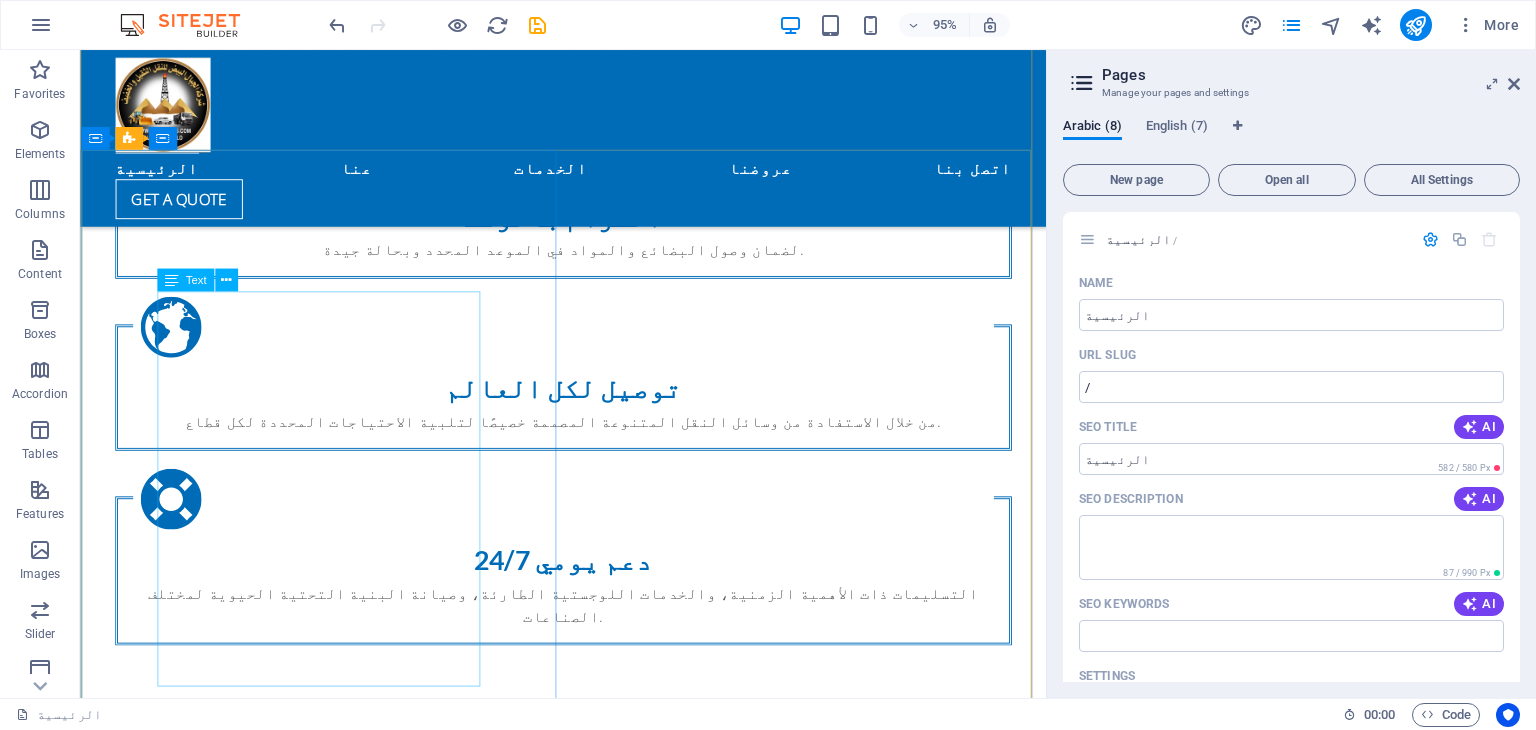 scroll, scrollTop: 1720, scrollLeft: 0, axis: vertical 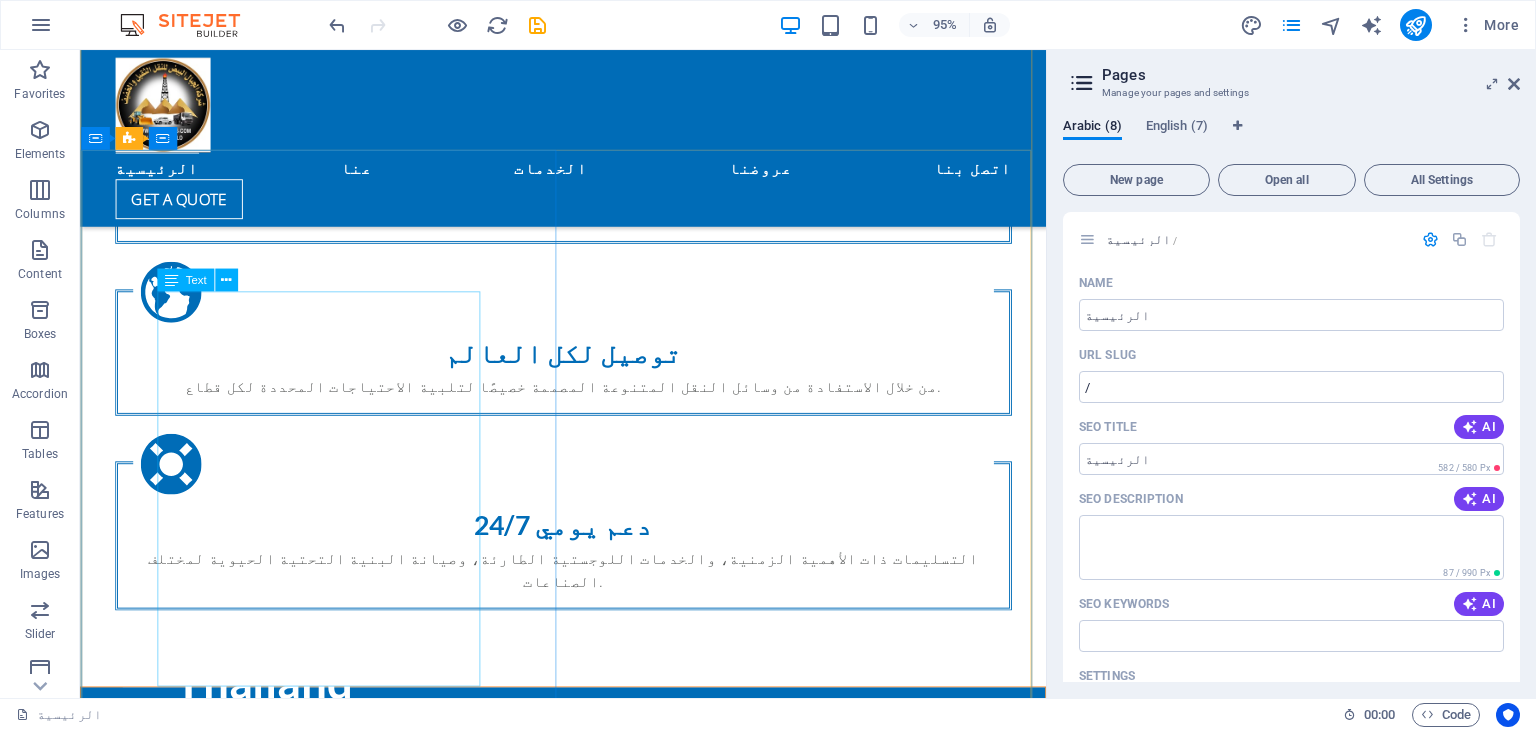 click on "Aljibal Albayd  offer you heavy and light transport and oil services in Malaysia, with several companies offer specialized solutions.  Companies like Lima Bintang focus on cross-border transportation for the oil and gas industry, while Megalift provides a range of services including heavy lift transportation, sea freight, and air freight for various industries.  Additionally, companies like Pearl Castle Transport supply petroleum products and specialized trucks for oil transportation." at bounding box center (589, 1842) 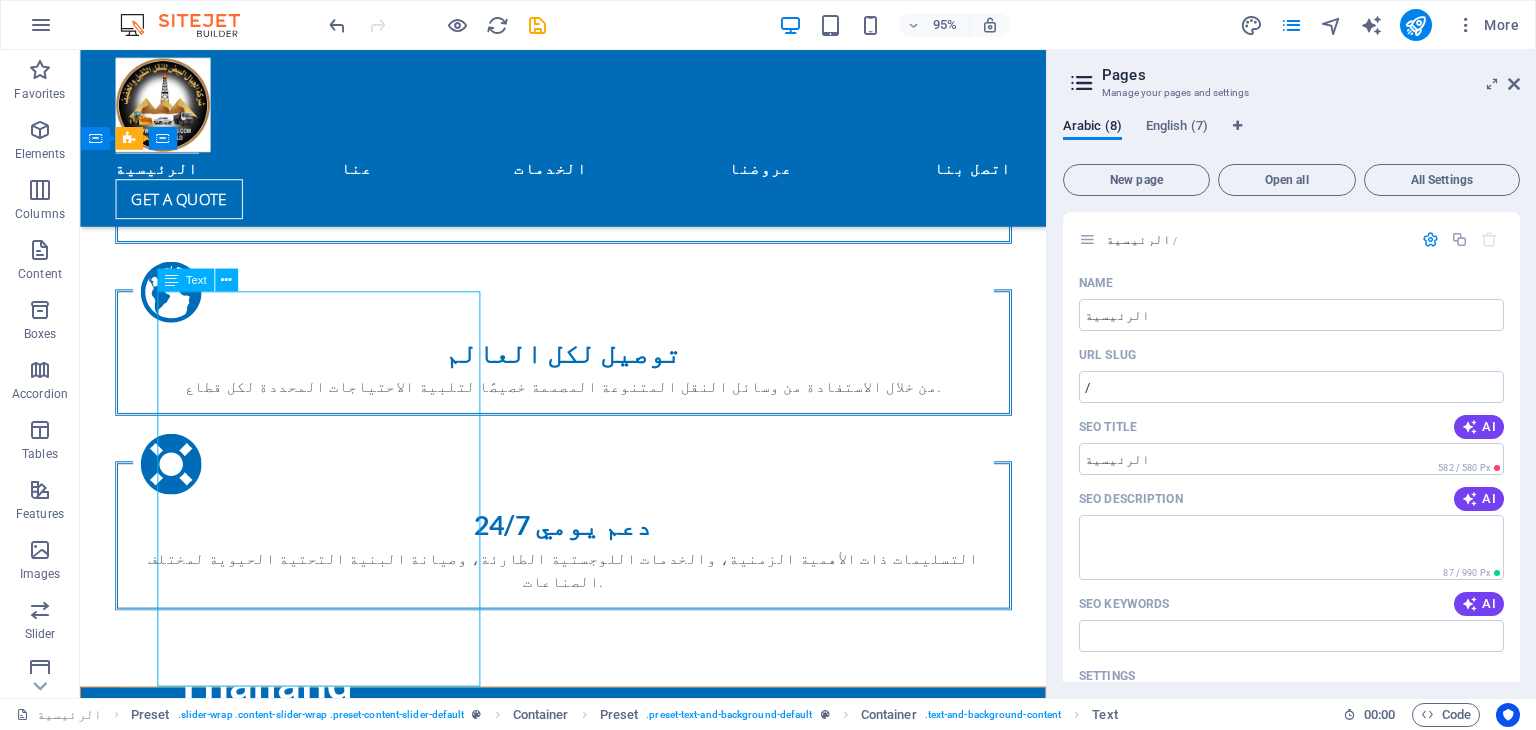 click on "Aljibal Albayd  offer you heavy and light transport and oil services in Malaysia, with several companies offer specialized solutions.  Companies like Lima Bintang focus on cross-border transportation for the oil and gas industry, while Megalift provides a range of services including heavy lift transportation, sea freight, and air freight for various industries.  Additionally, companies like Pearl Castle Transport supply petroleum products and specialized trucks for oil transportation." at bounding box center [589, 1842] 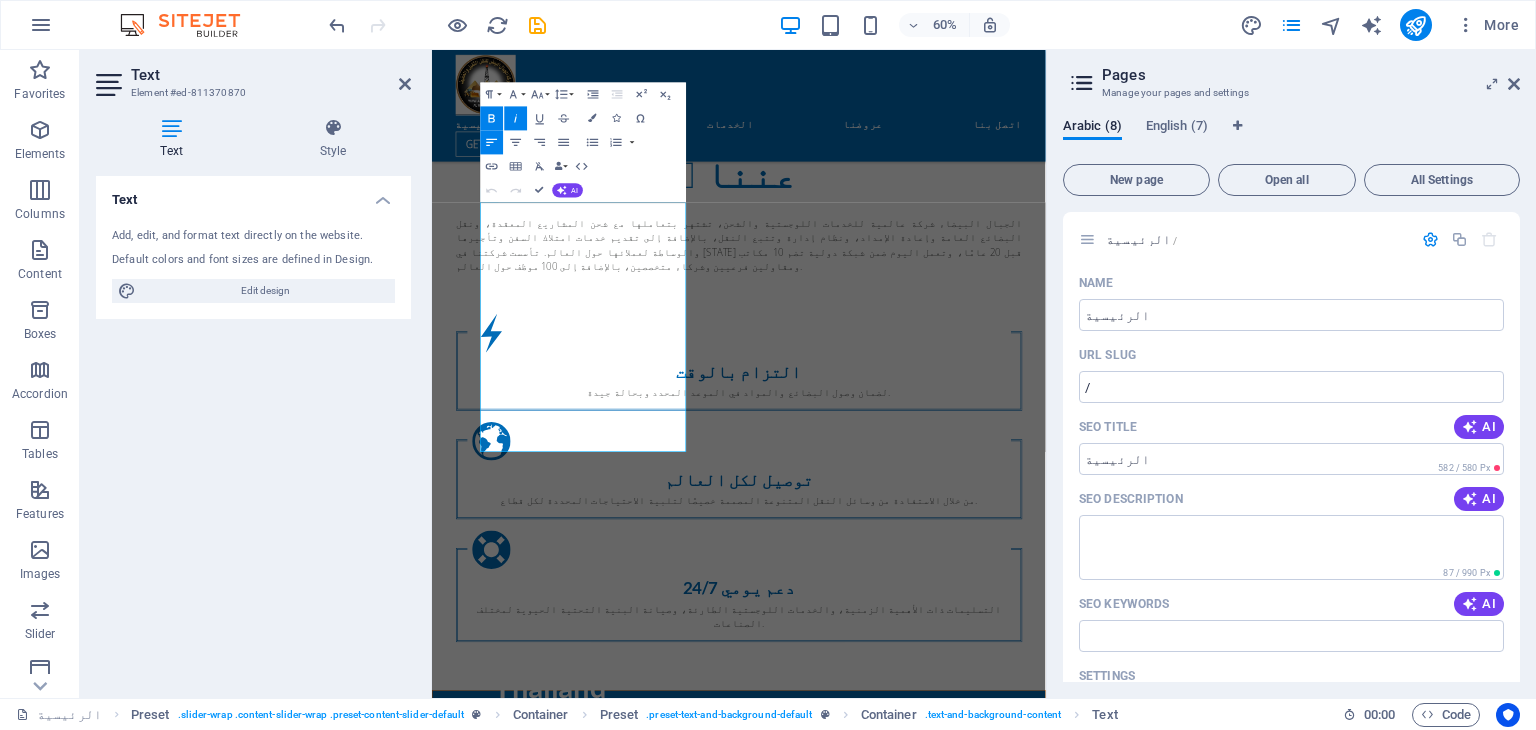 scroll, scrollTop: 2117, scrollLeft: 0, axis: vertical 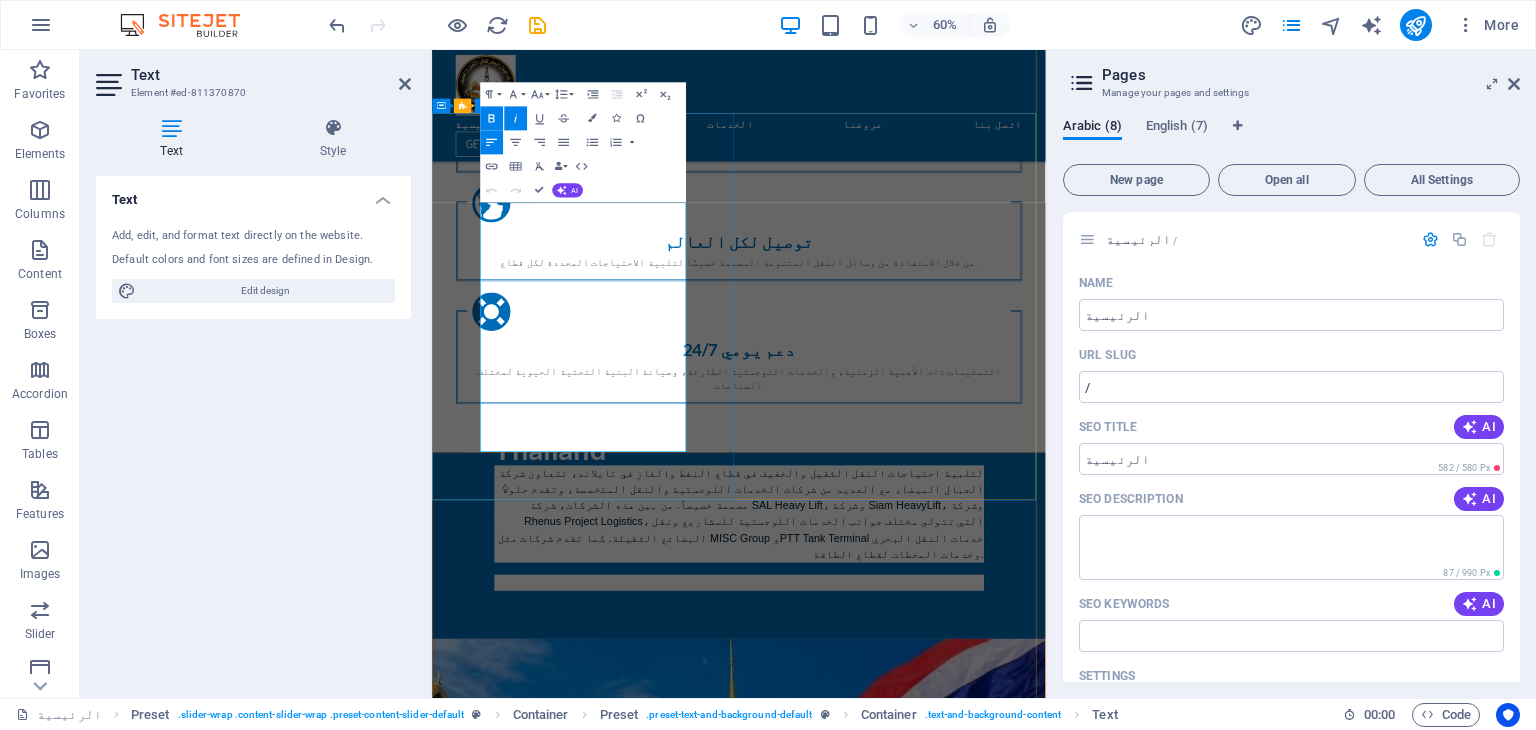 click on "Aljibal Albayd  offer you heavy and light transport and oil services in Malaysia, with several companies offer specialized solutions.  Companies like Lima Bintang focus on cross-border transportation for the oil and gas industry, while Megalift provides a range of services including heavy lift transportation, sea freight, and air freight for various industries.  Additionally, companies like Pearl Castle Transport supply petroleum products and specialized trucks for oil transportation." at bounding box center (944, 1818) 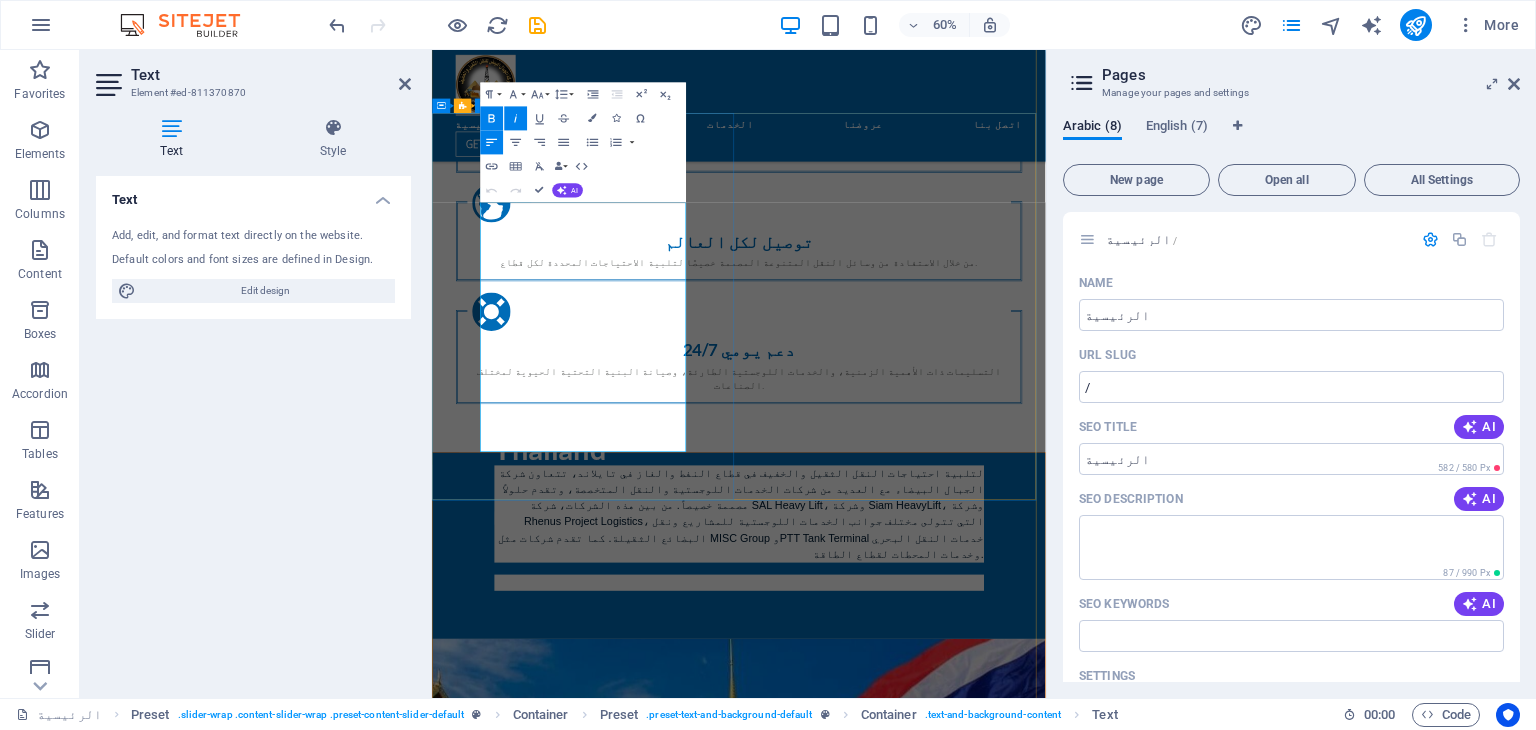 copy on "Aljibal Albayd  offer you heavy and light transport and oil services in Malaysia, with several companies offer specialized solutions.  Companies like Lima Bintang focus on cross-border transportation for the oil and gas industry, while Megalift provides a range of services including heavy lift transportation, sea freight, and air freight for various industries.  Additionally, companies like Pearl Castle Transport supply petroleum products and specialized trucks for oil transportation." 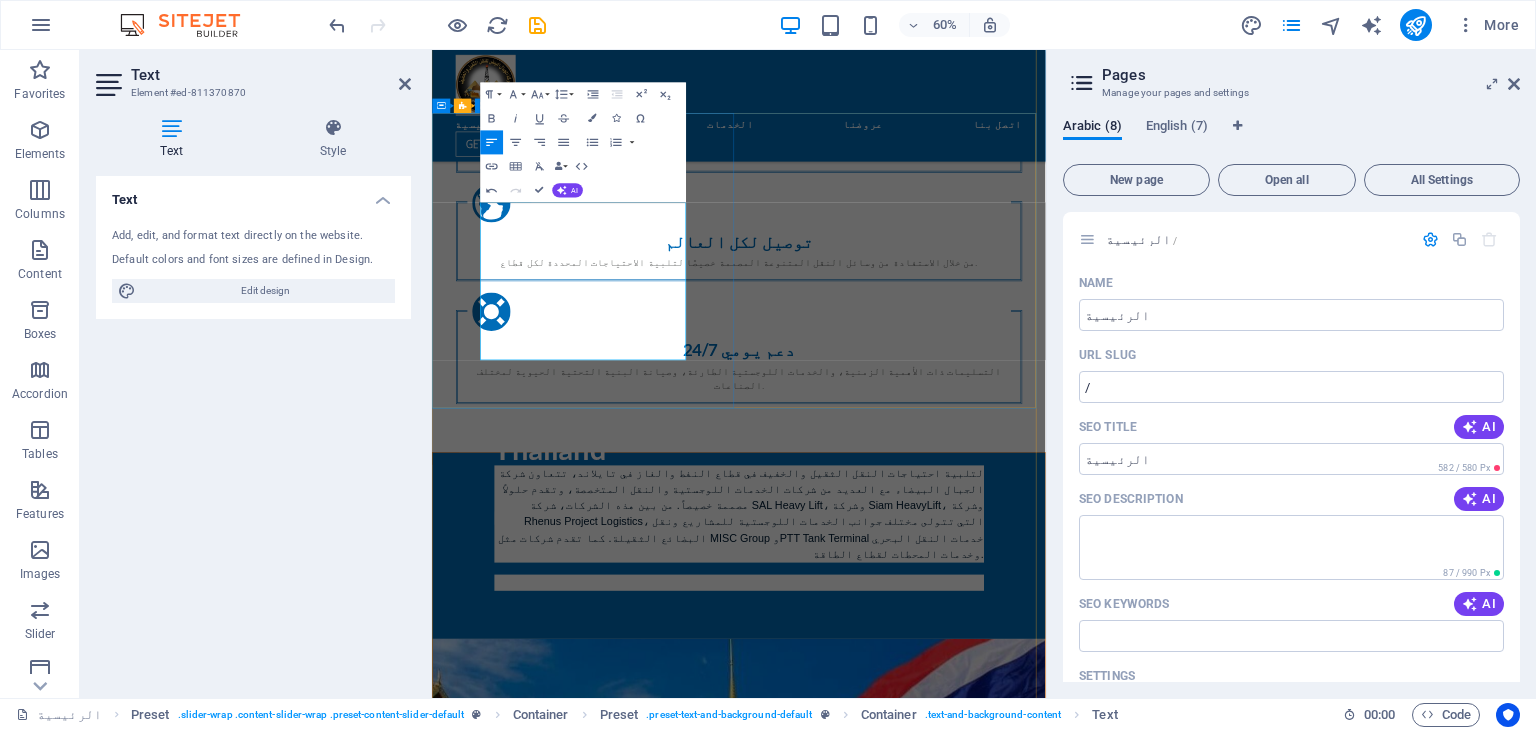 scroll, scrollTop: 6132, scrollLeft: -1, axis: both 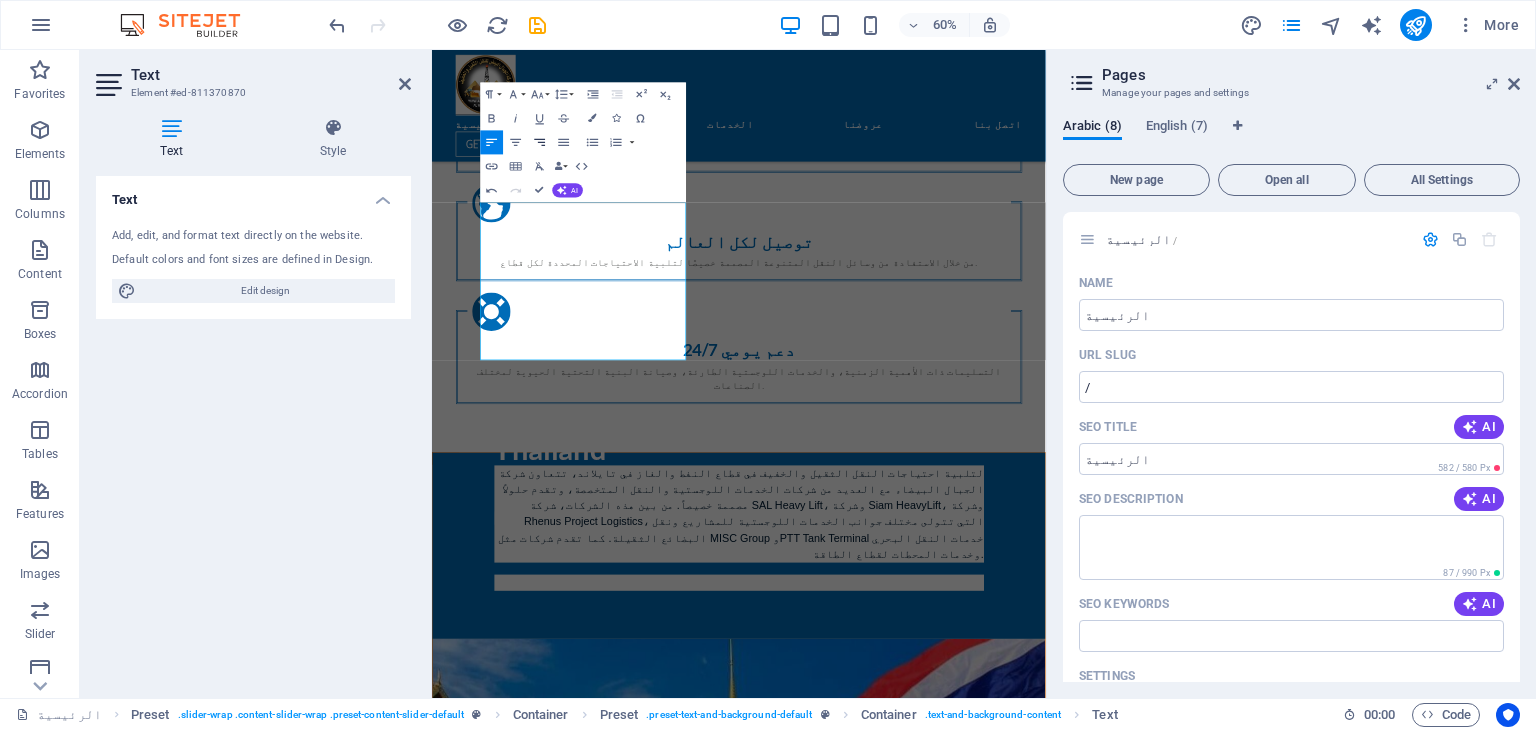 click 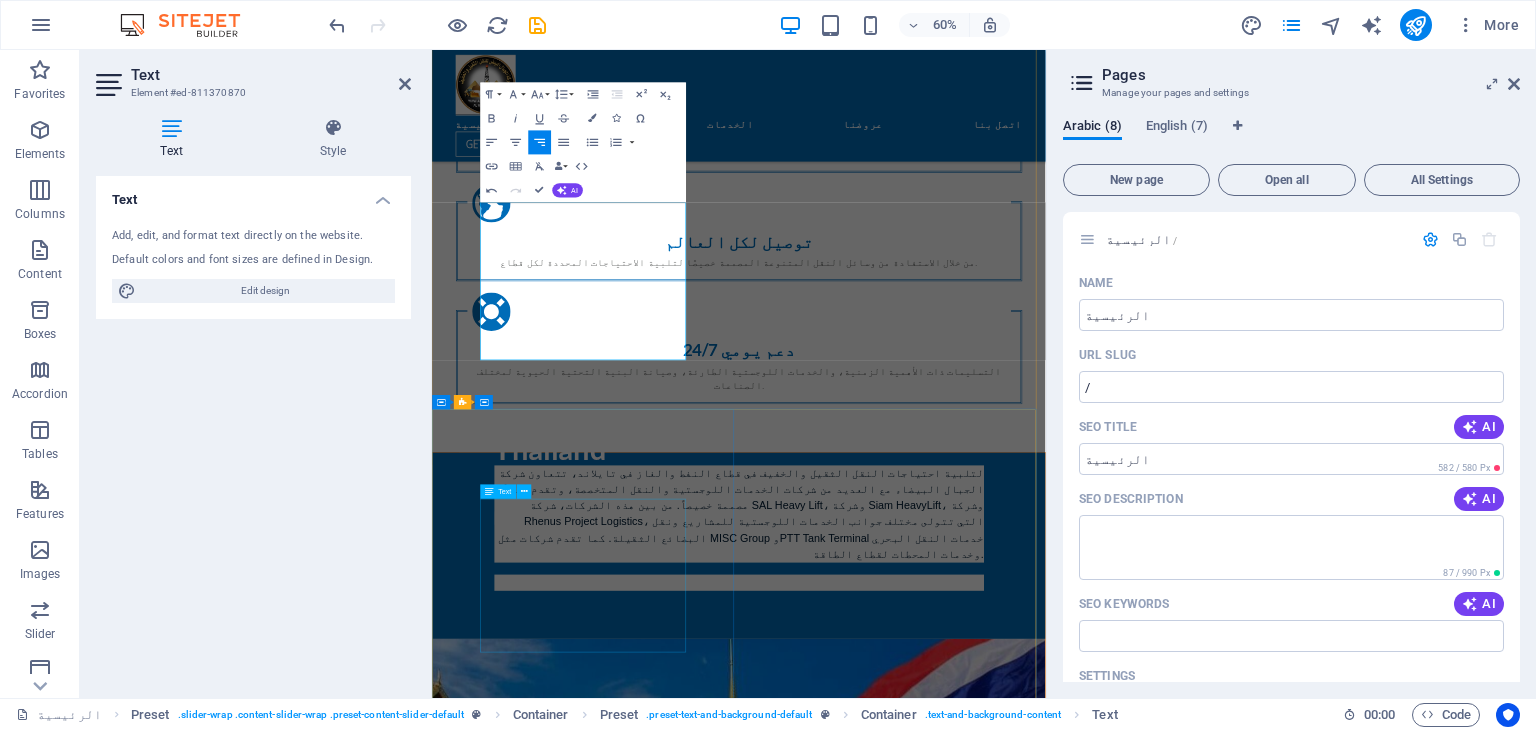 click on "Aljibal Albayd  offer heavy and light transport services to and from Libya, with some specializing in the oil and gas sector .  These services include fuel transportation, vehicle maintenance, equipment rental, and various forms of logistics support for oil field operations." at bounding box center [944, 2750] 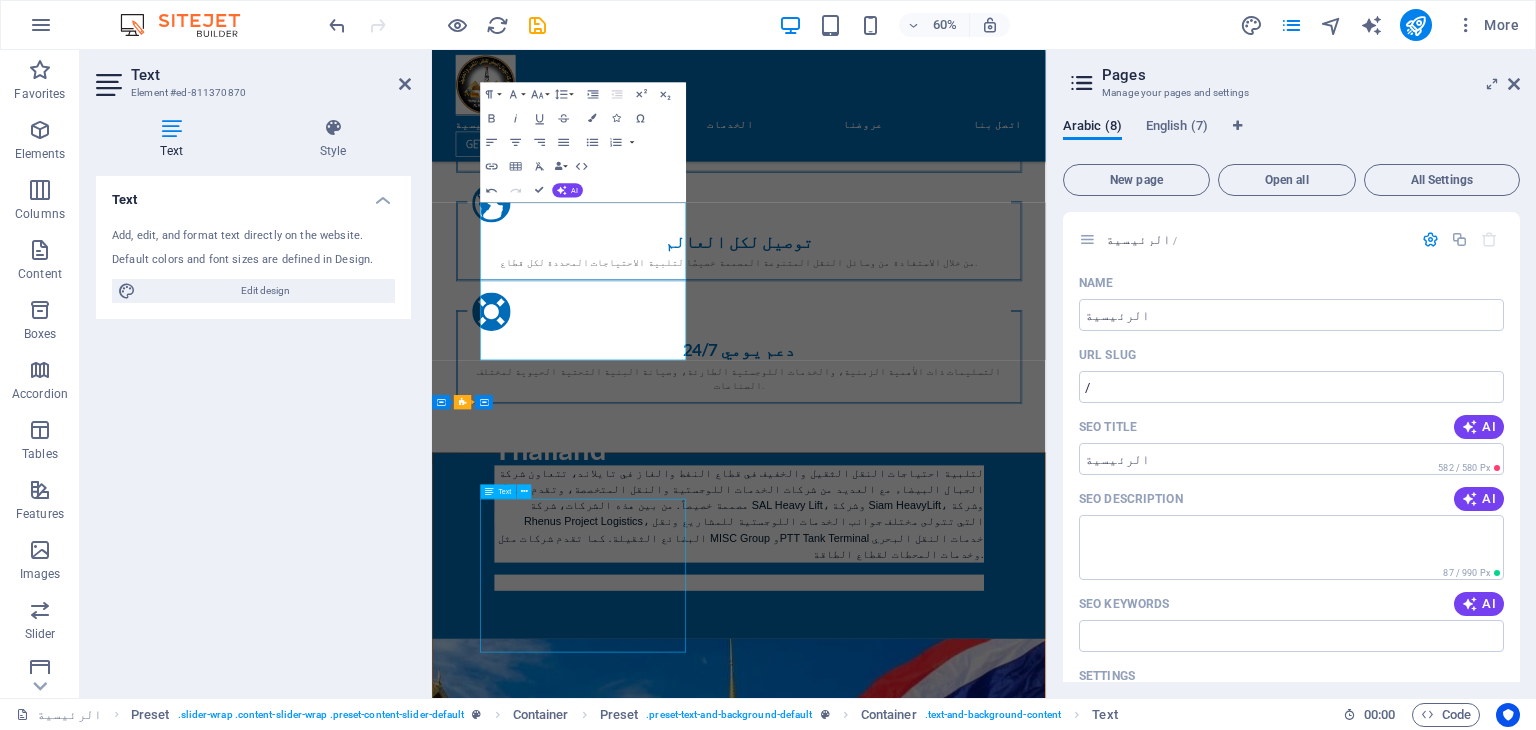 click on "Aljibal Albayd  offer heavy and light transport services to and from Libya, with some specializing in the oil and gas sector .  These services include fuel transportation, vehicle maintenance, equipment rental, and various forms of logistics support for oil field operations." at bounding box center [944, 2750] 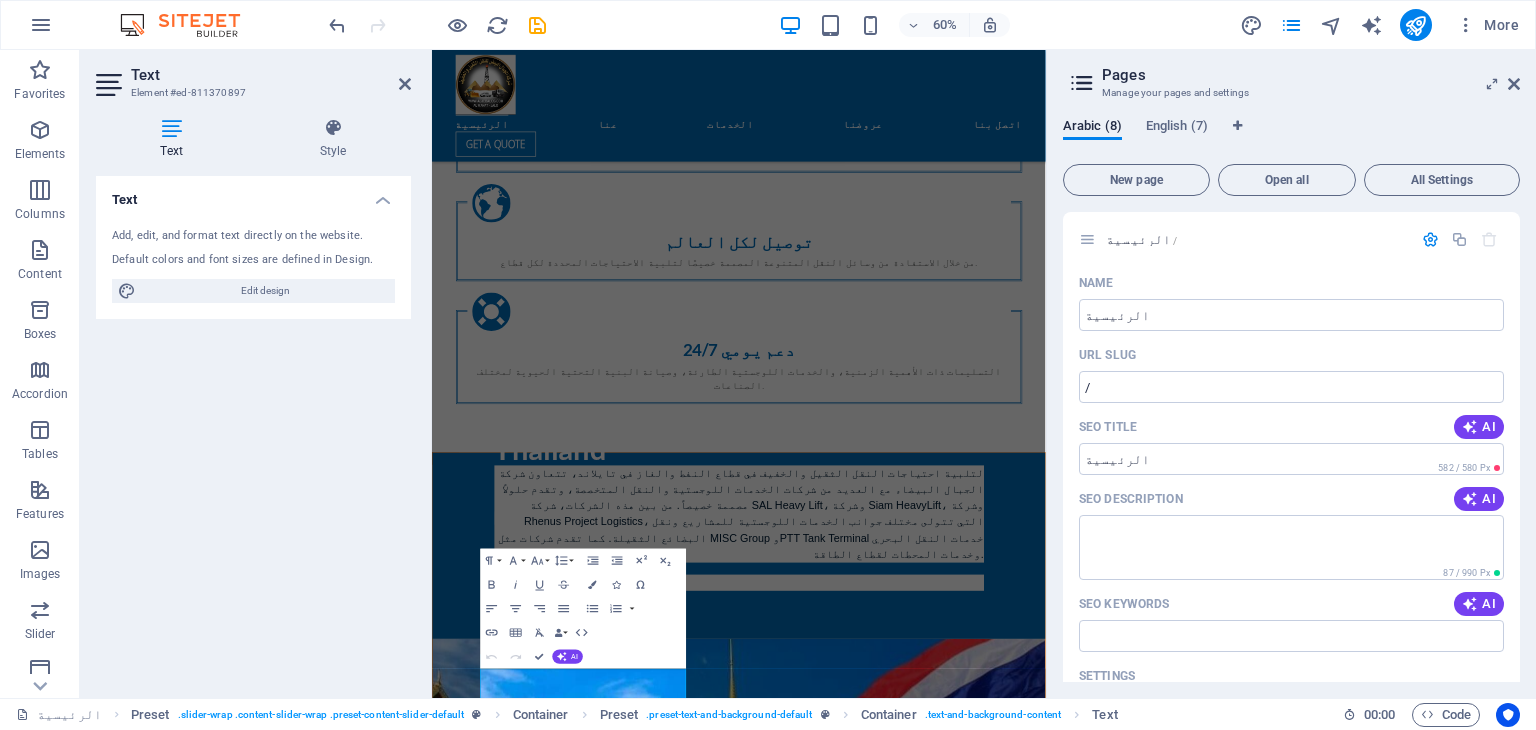 scroll, scrollTop: 1964, scrollLeft: 0, axis: vertical 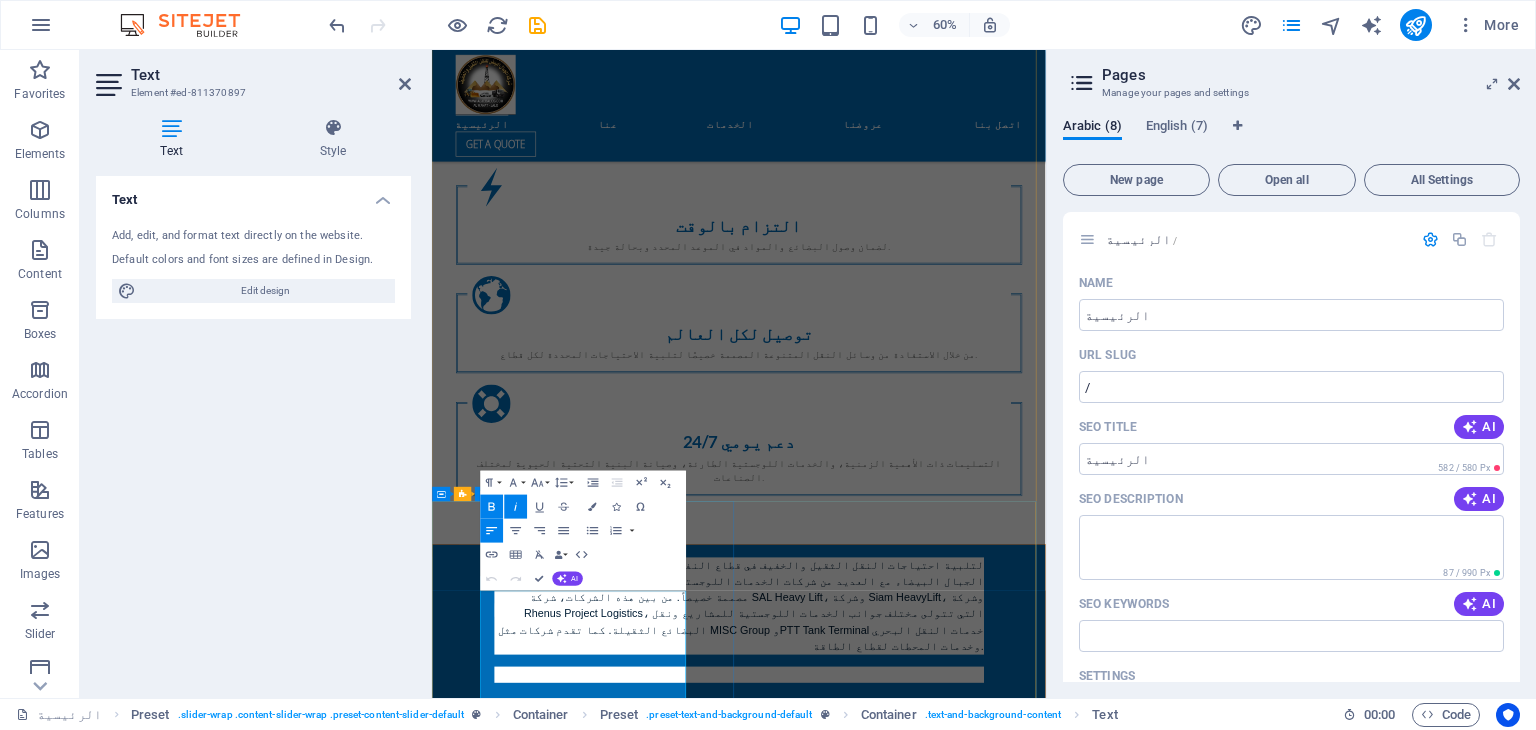 click on "These services include fuel transportation, vehicle maintenance, equipment rental, and various forms of logistics support for oil field operations." at bounding box center [944, 2894] 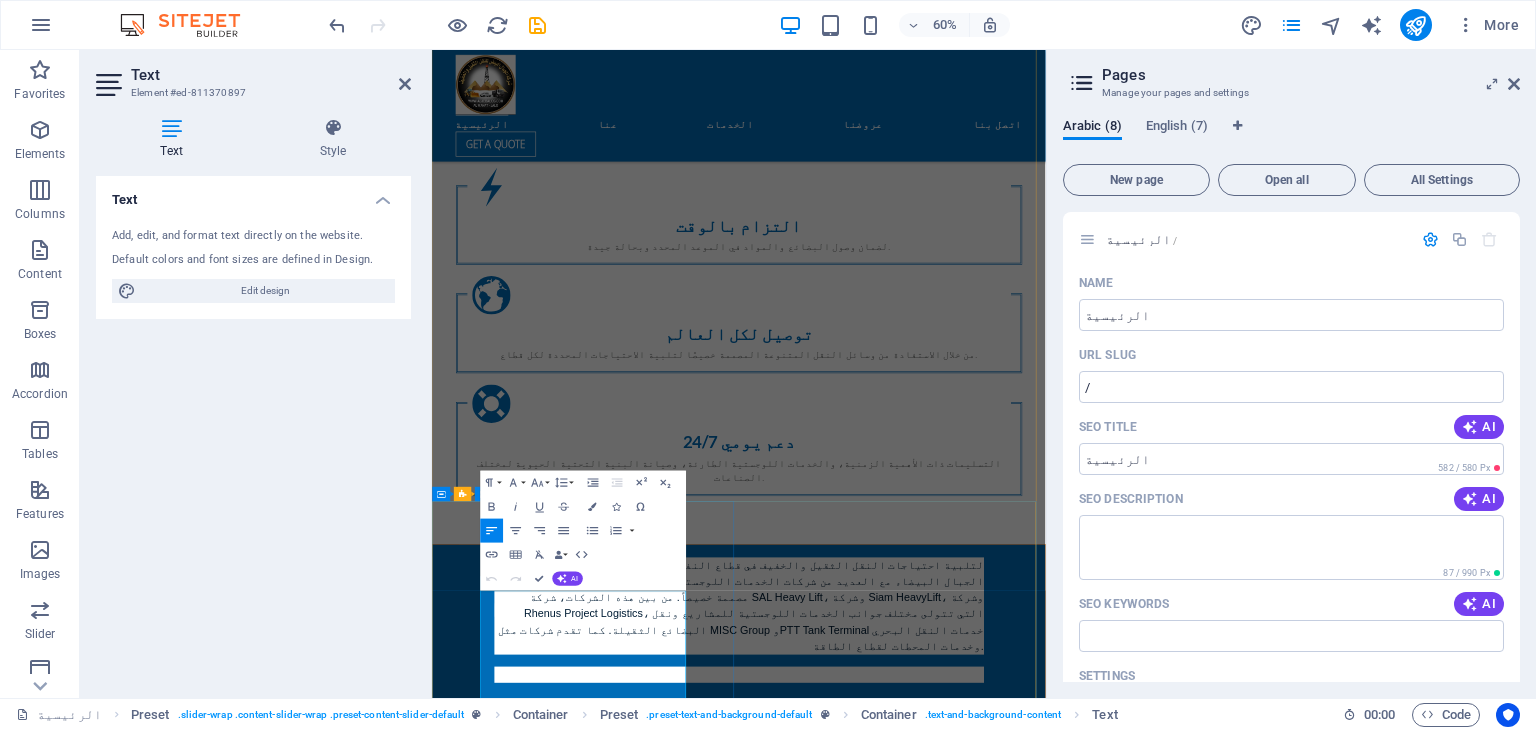 click on "These services include fuel transportation, vehicle maintenance, equipment rental, and various forms of logistics support for oil field operations." at bounding box center [944, 2894] 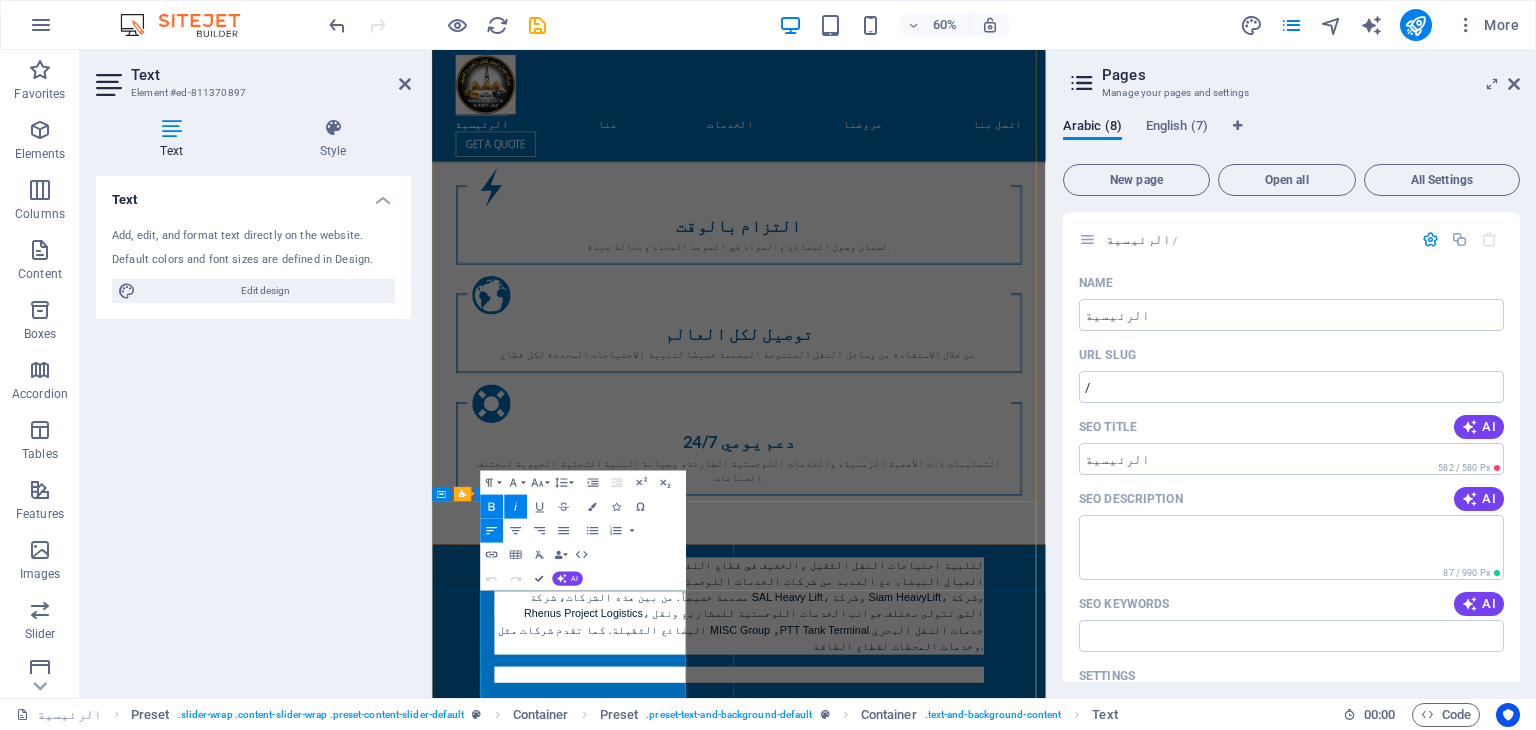 copy on "Aljibal Albayd  offer heavy and light transport services to and from Libya, with some specializing in the oil and gas sector .  These services include fuel transportation, vehicle maintenance, equipment rental, and various forms of logistics support for oil field operations." 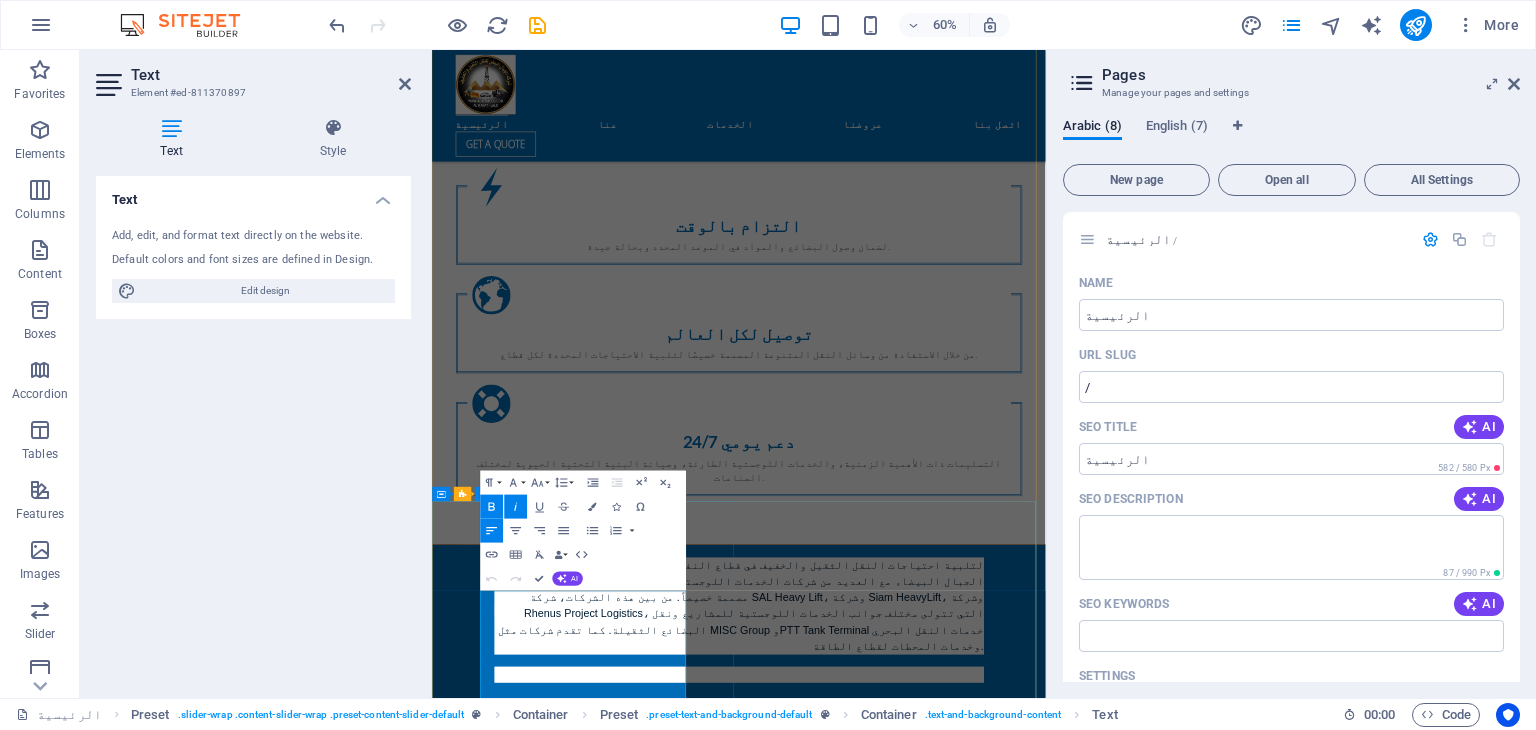scroll, scrollTop: 2929, scrollLeft: -1, axis: both 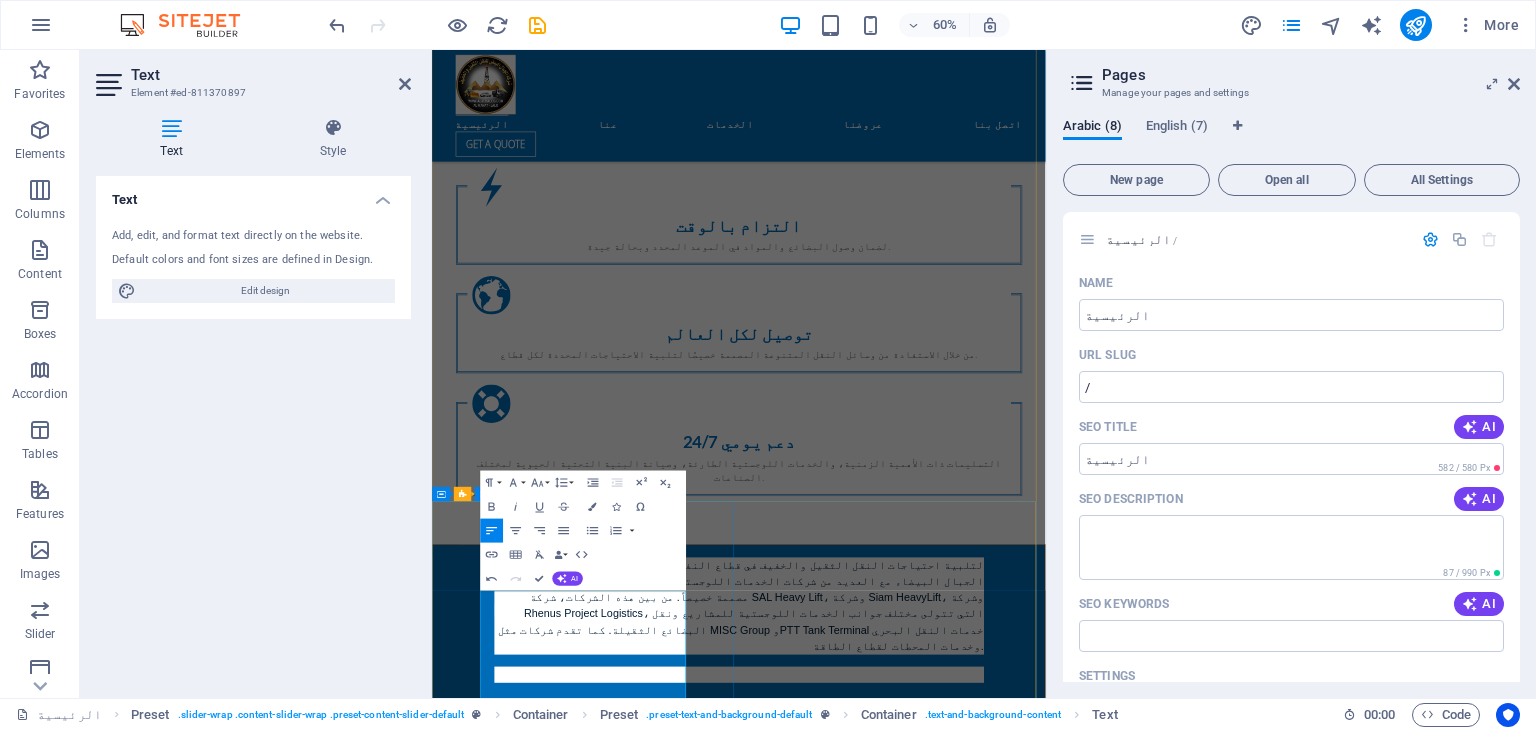 click on "تقدم شركة الجبال البيضاء خدمات النقل الثقيل والخفيف من وإلى ليبيا، مع تخصص بعضها في قطاع النفط والغاز. تشمل هذه الخدمات نقل الوقود، وصيانة المركبات، وتأجير المعدات، ومختلف أشكال الدعم اللوجستي لعمليات حقول النفط." at bounding box center (944, 2869) 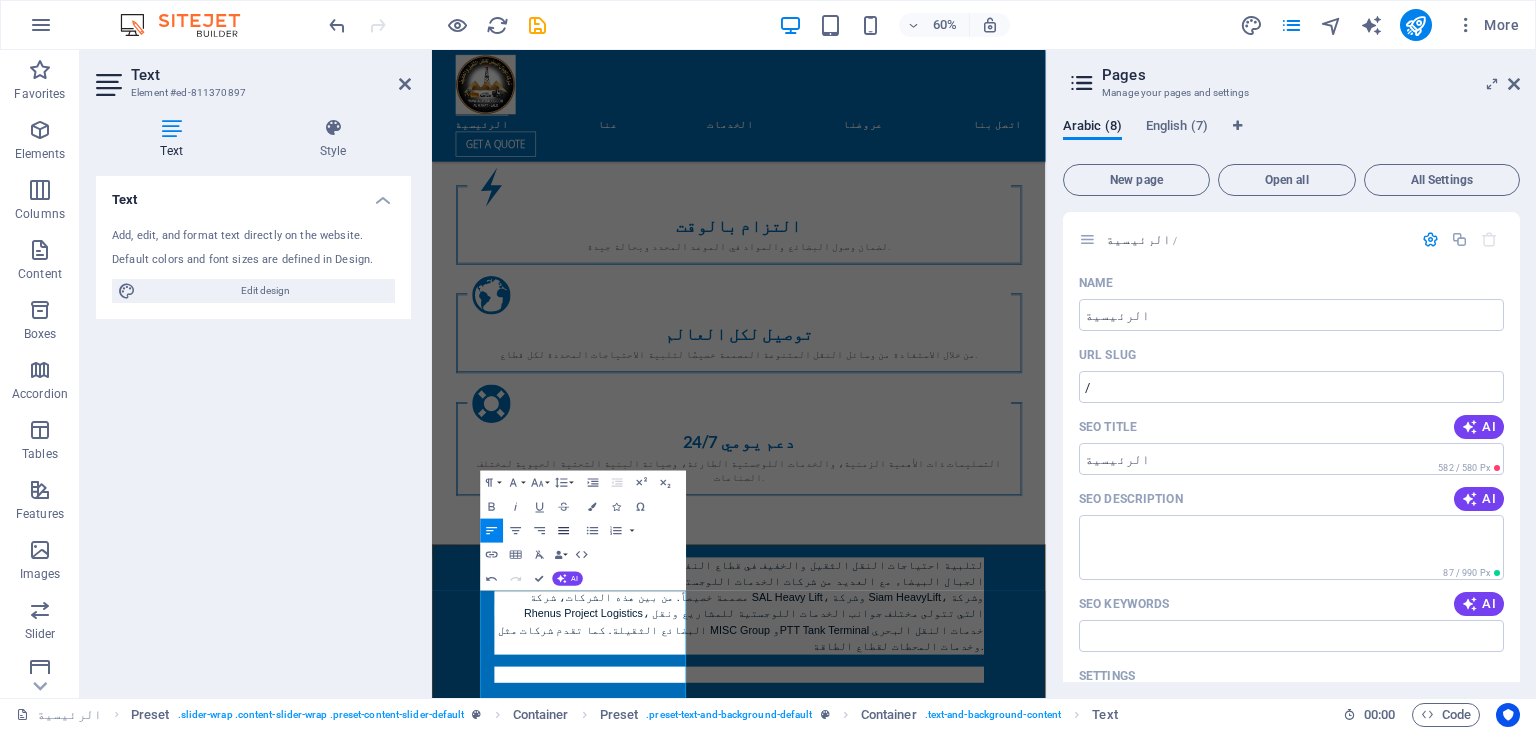 click 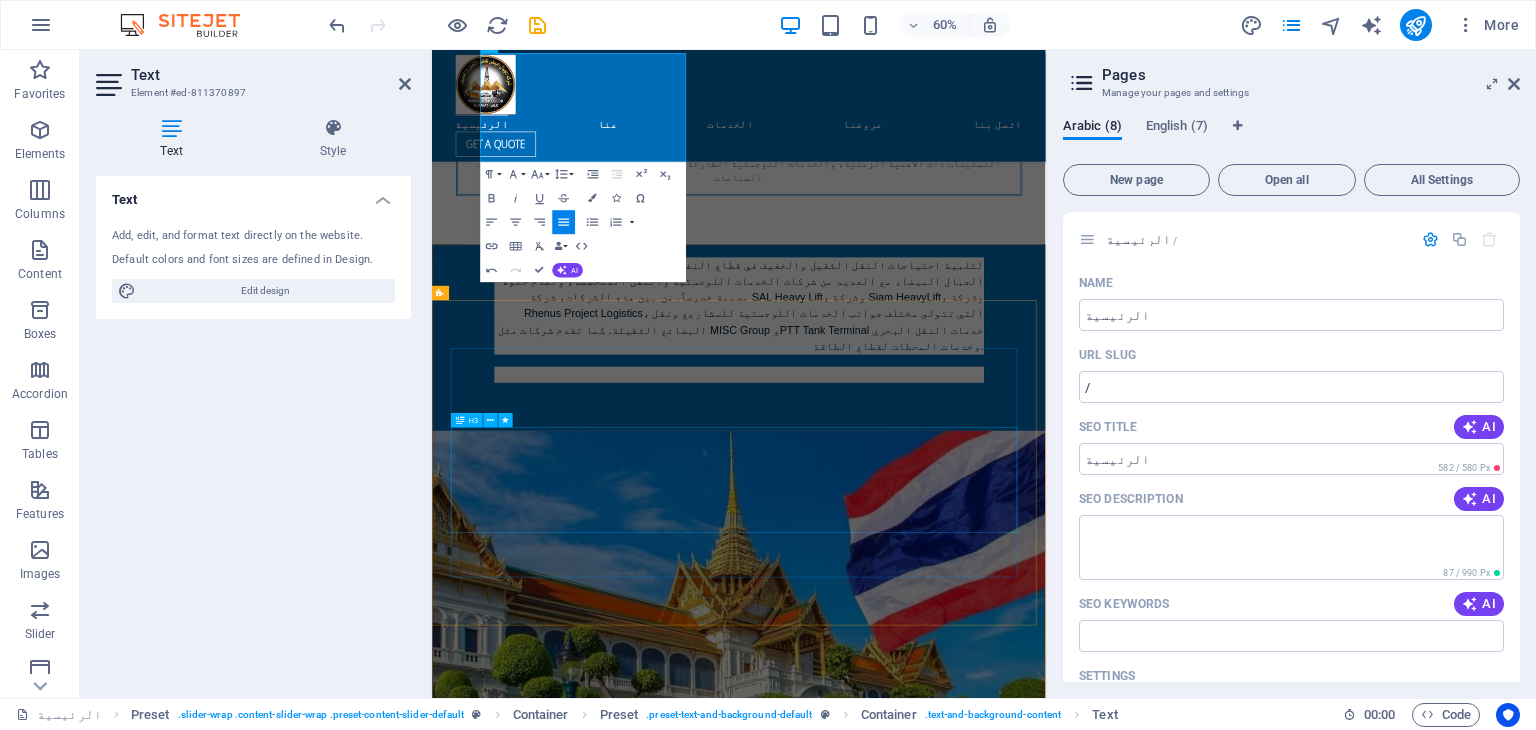scroll, scrollTop: 2864, scrollLeft: 0, axis: vertical 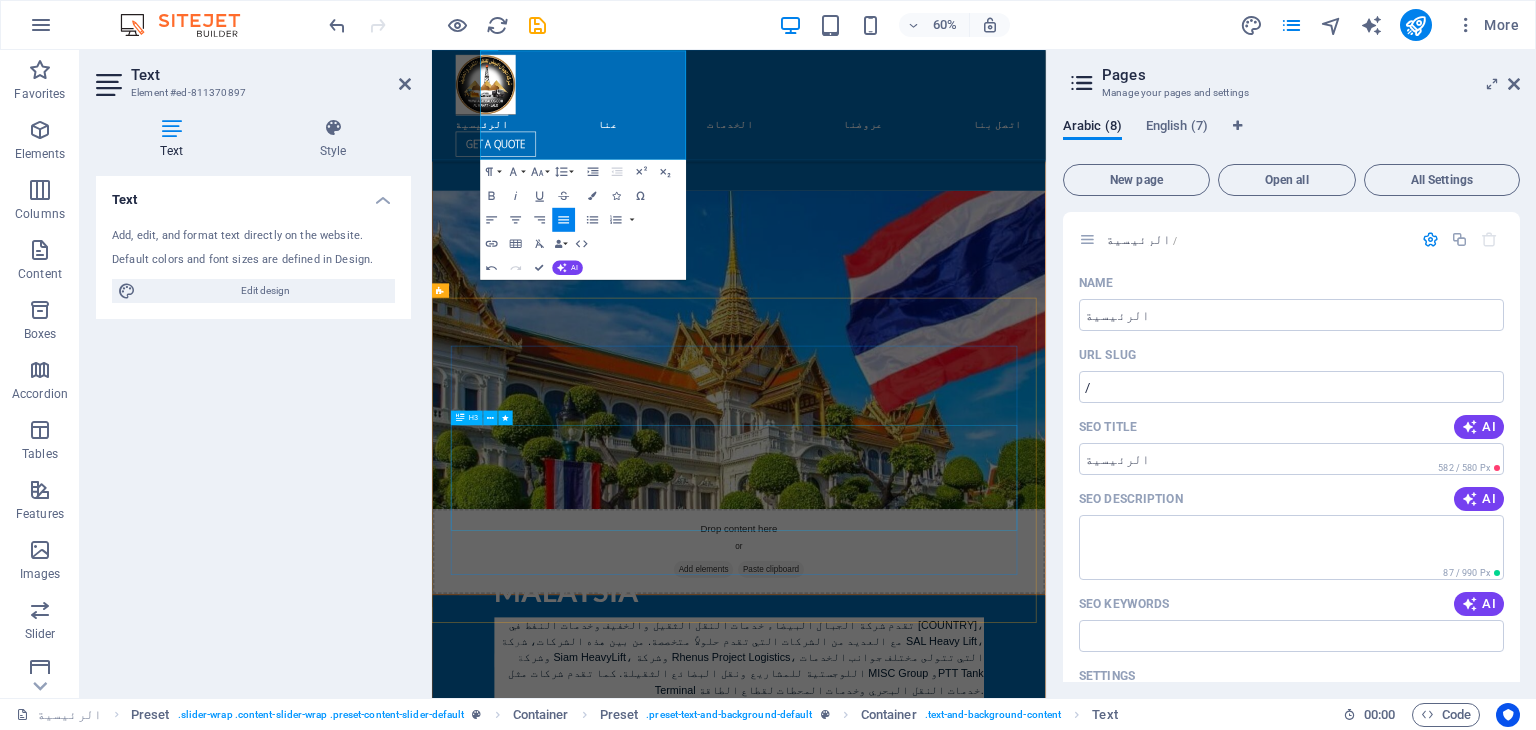 click on "Global Logistics & Shipping" at bounding box center [944, 4125] 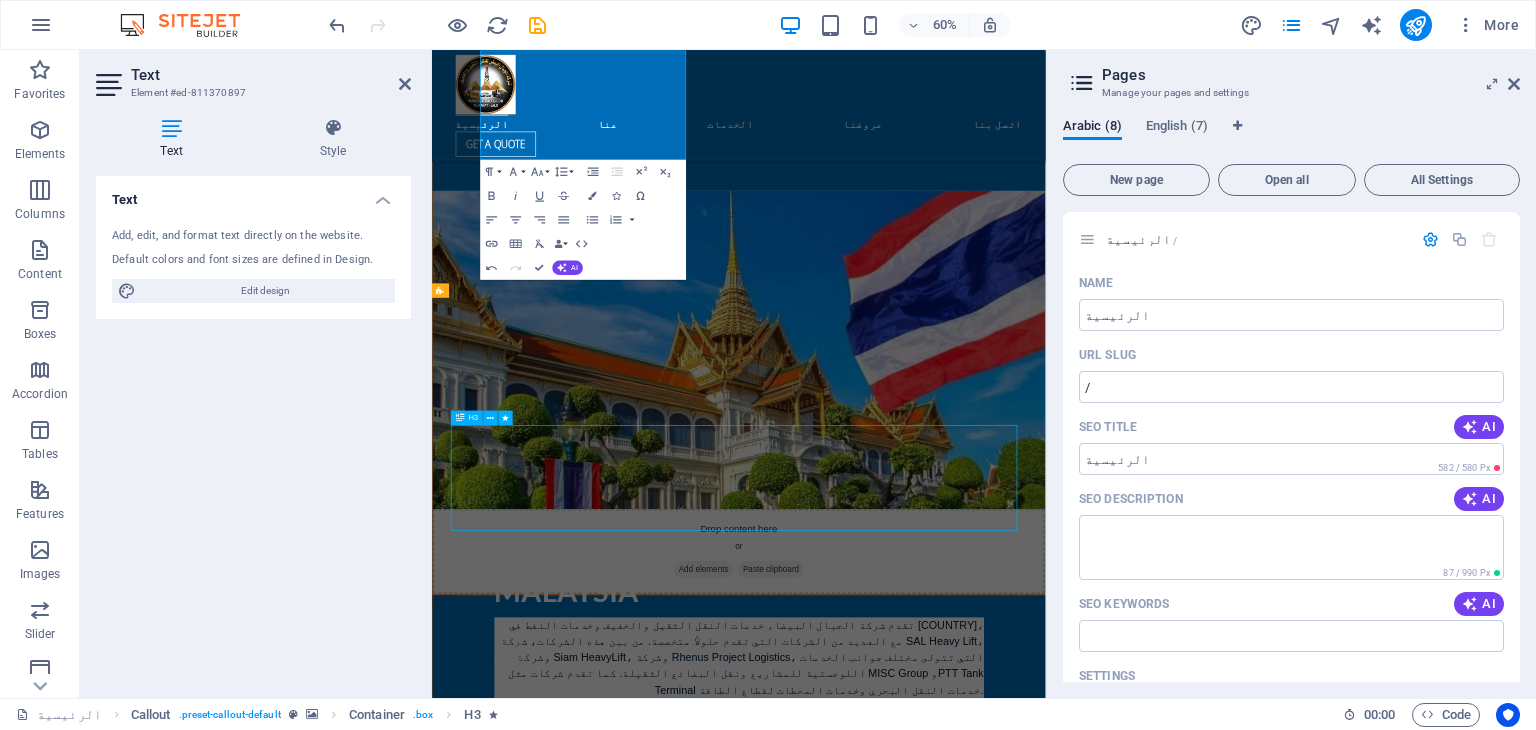 click on "Global Logistics & Shipping" at bounding box center (944, 4125) 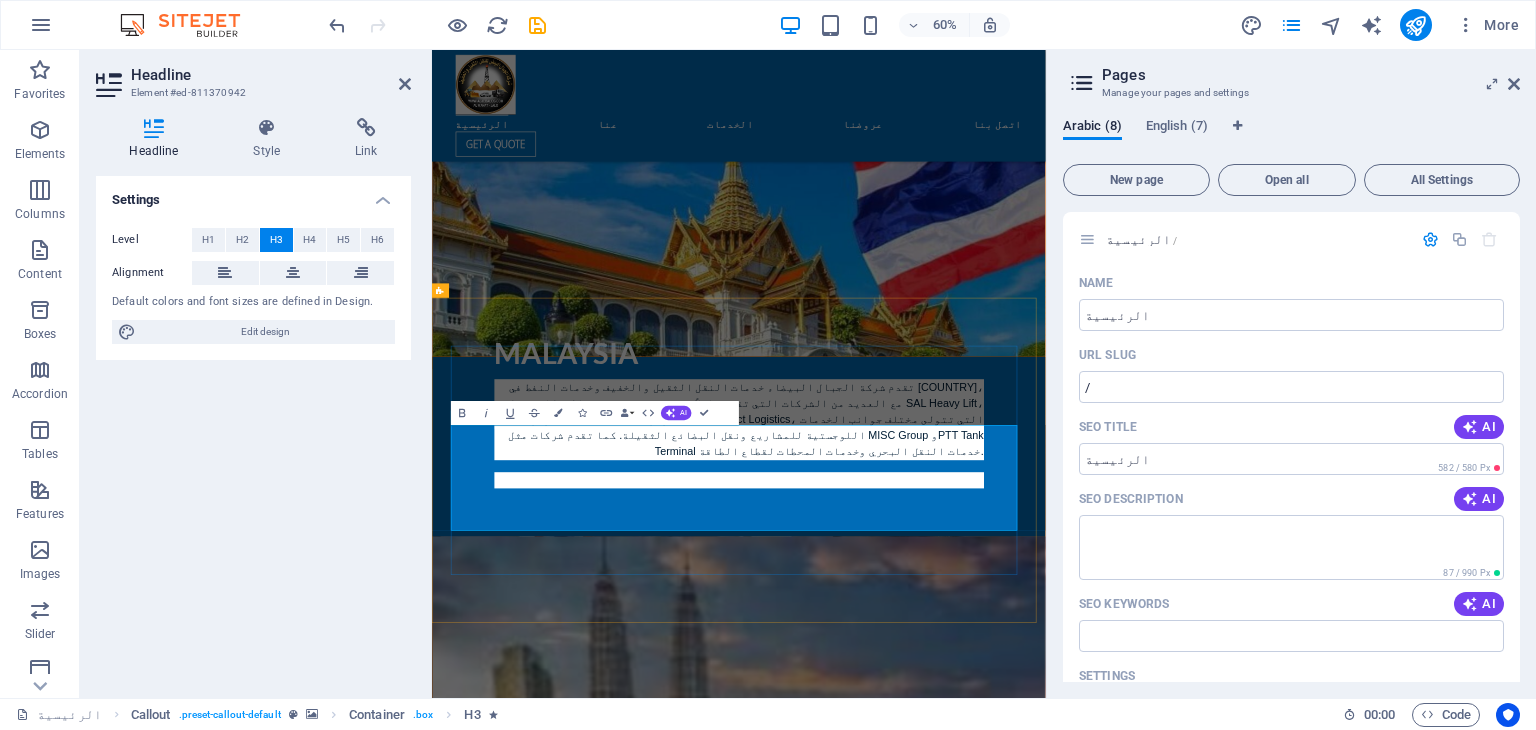 click on "Global Logistics & Shipping" at bounding box center [944, 3728] 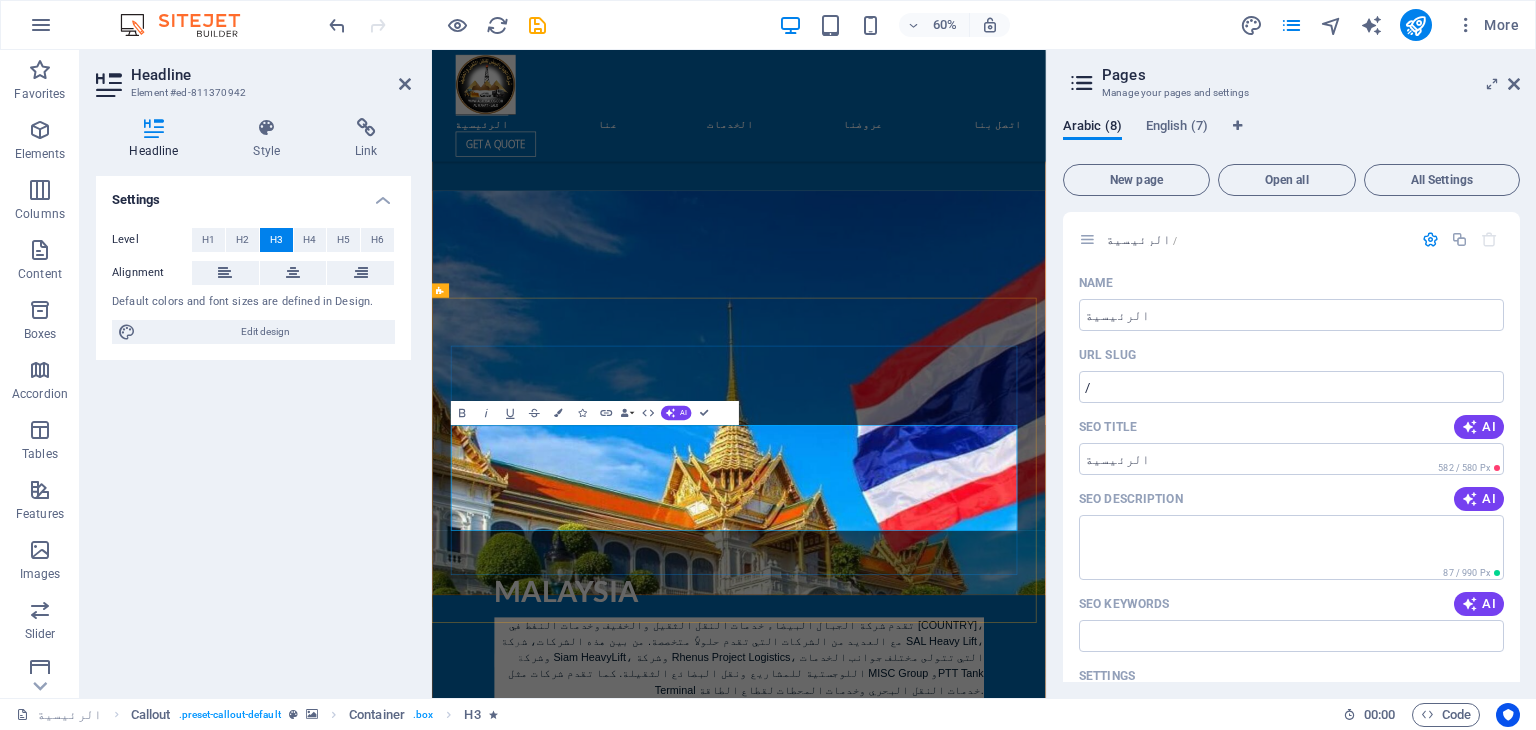 copy on "Global Logistics & Shipping" 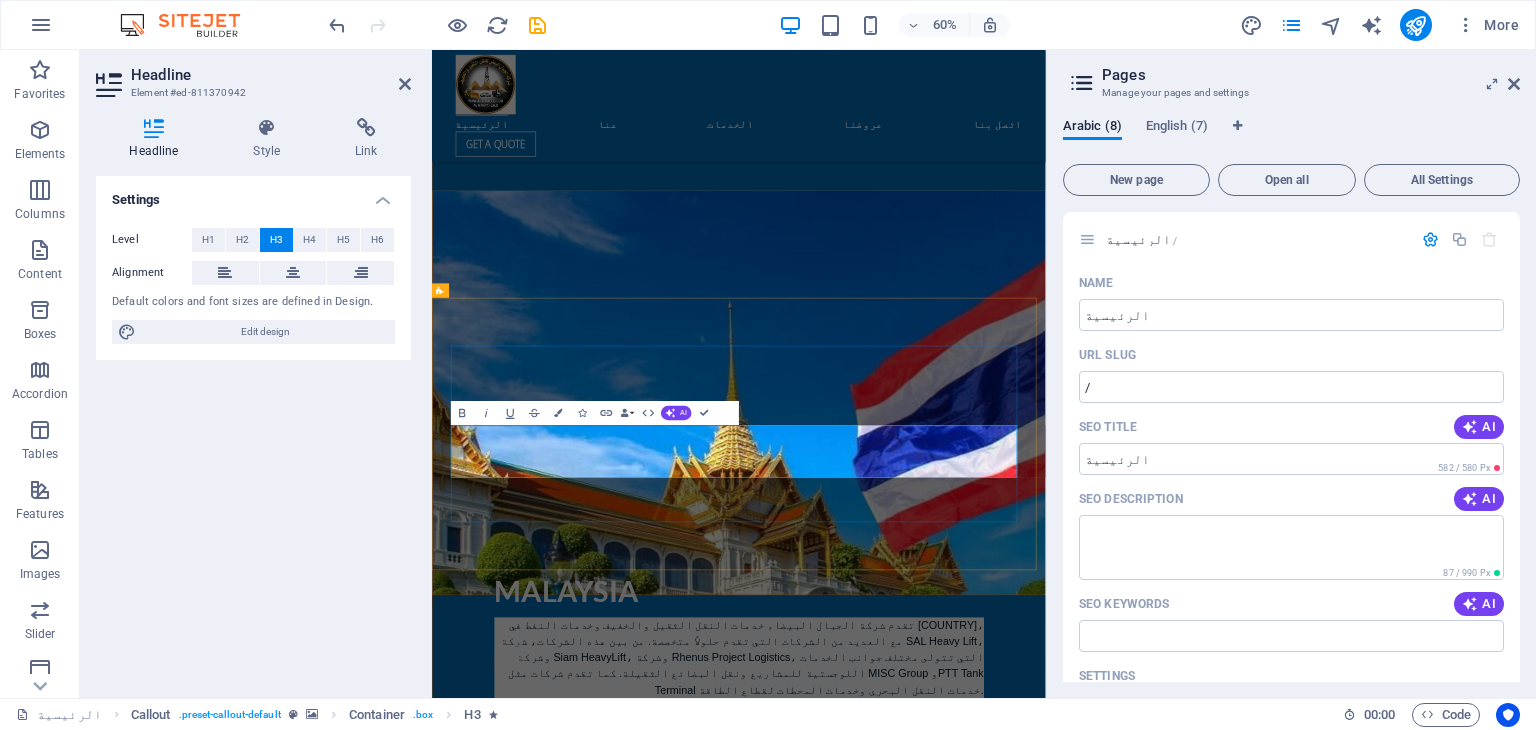 scroll, scrollTop: 0, scrollLeft: -4, axis: horizontal 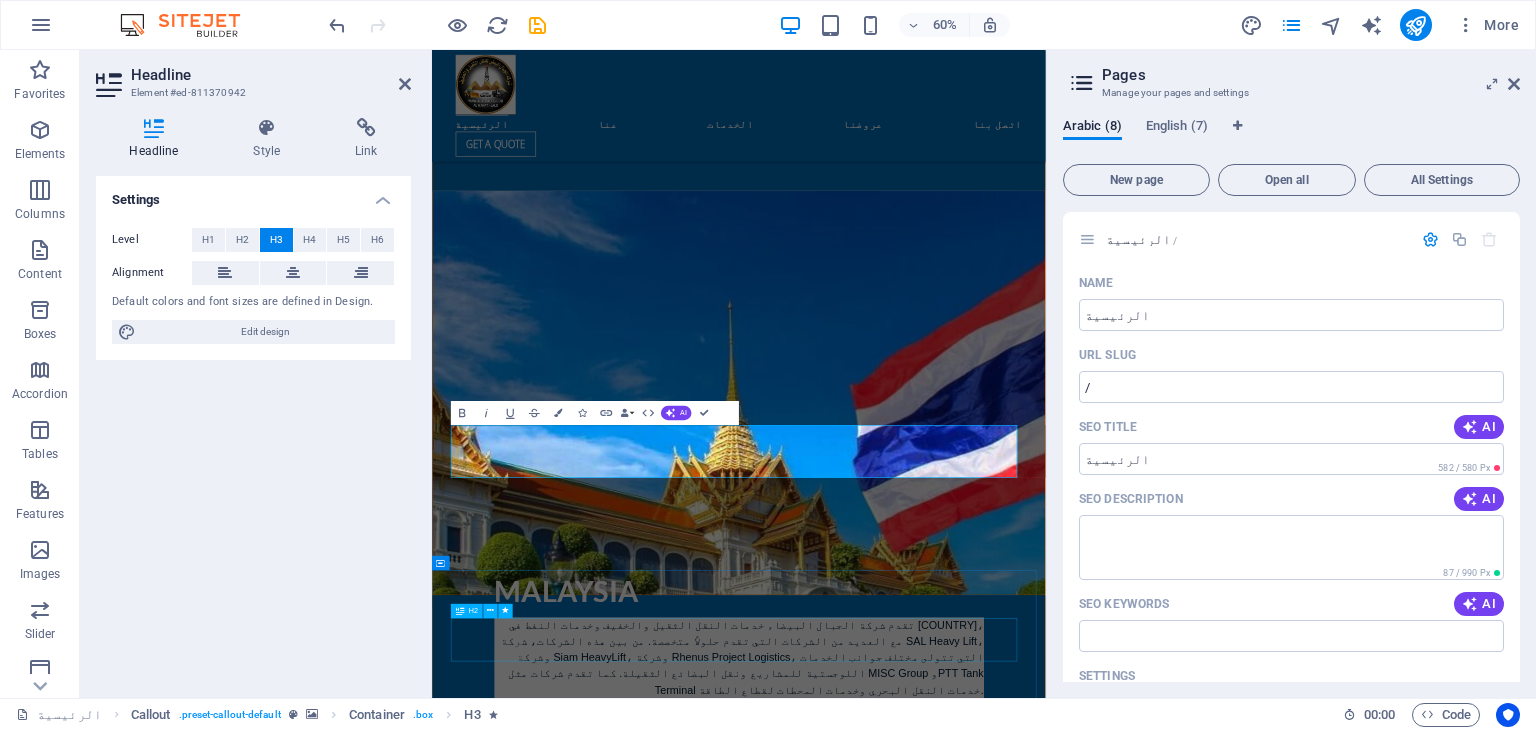 click on "Our Services" at bounding box center [944, 4395] 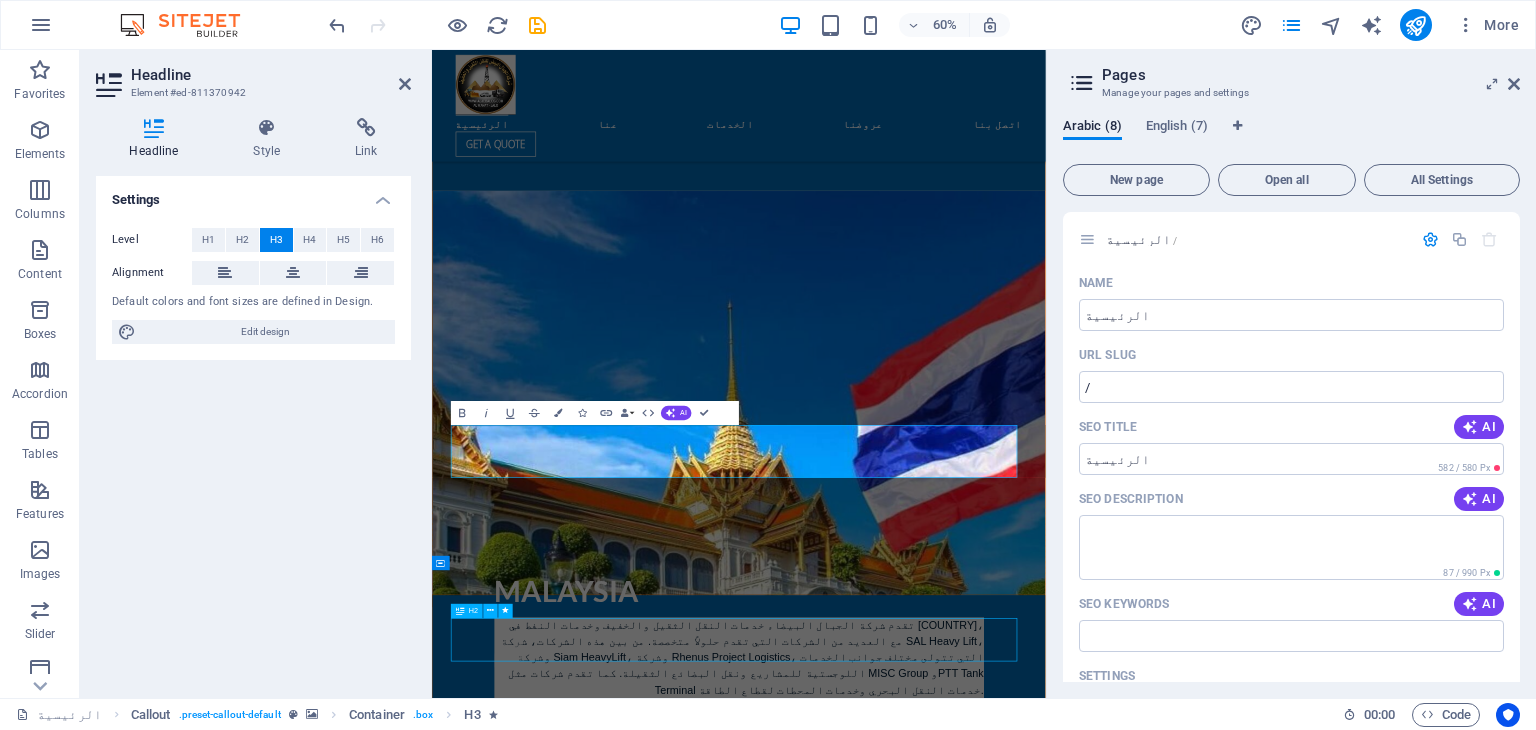 click on "Our Services" at bounding box center (944, 4395) 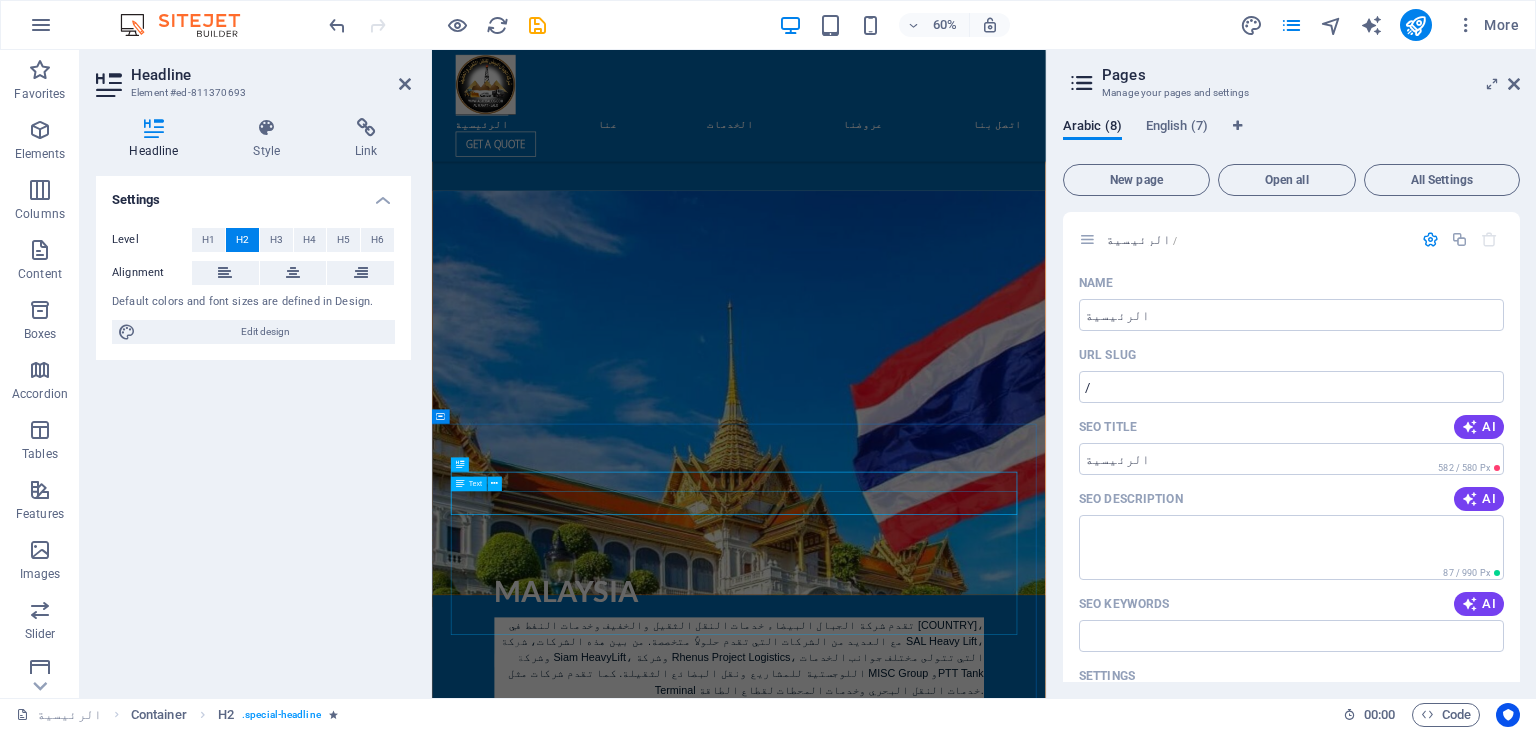 scroll, scrollTop: 3108, scrollLeft: 0, axis: vertical 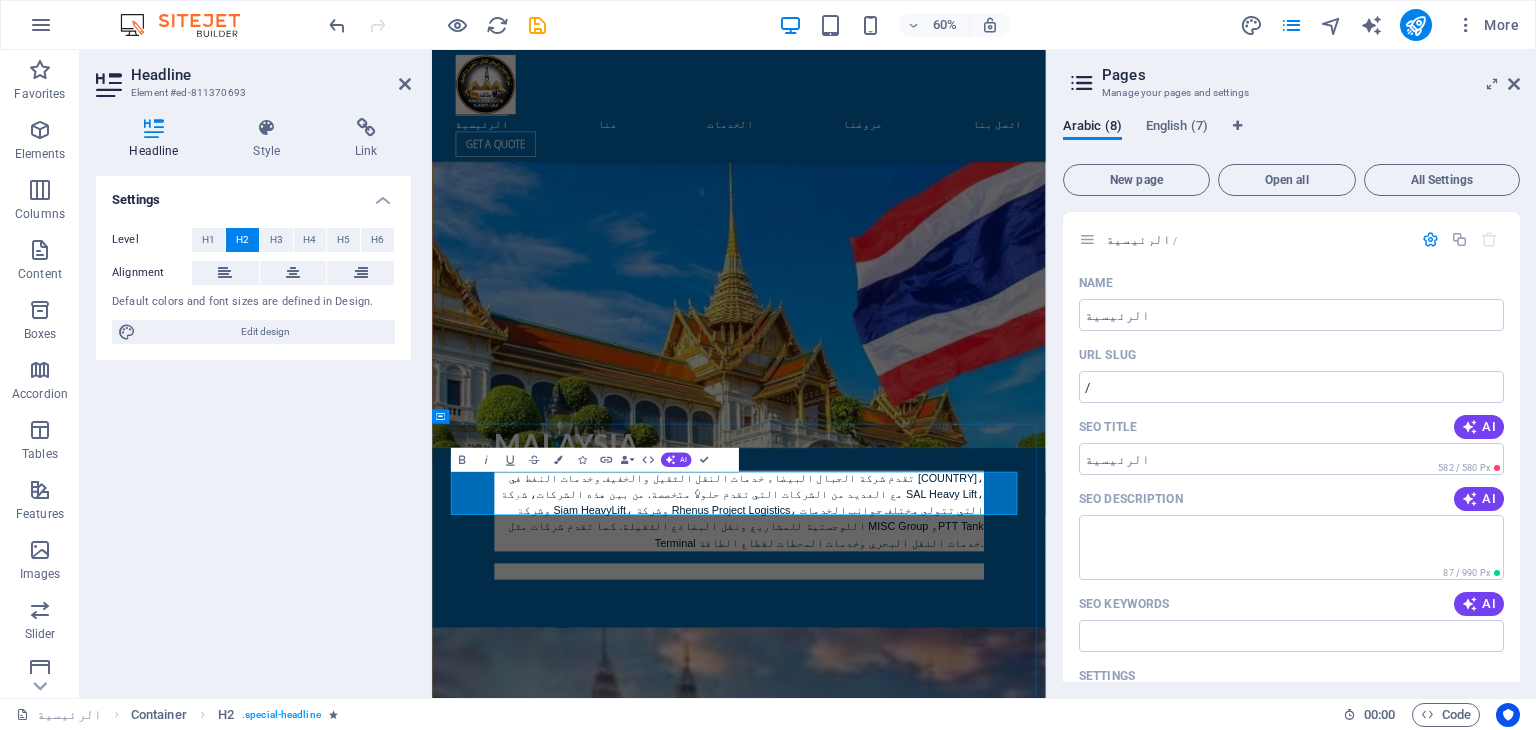 click on "Our Services" at bounding box center (944, 4151) 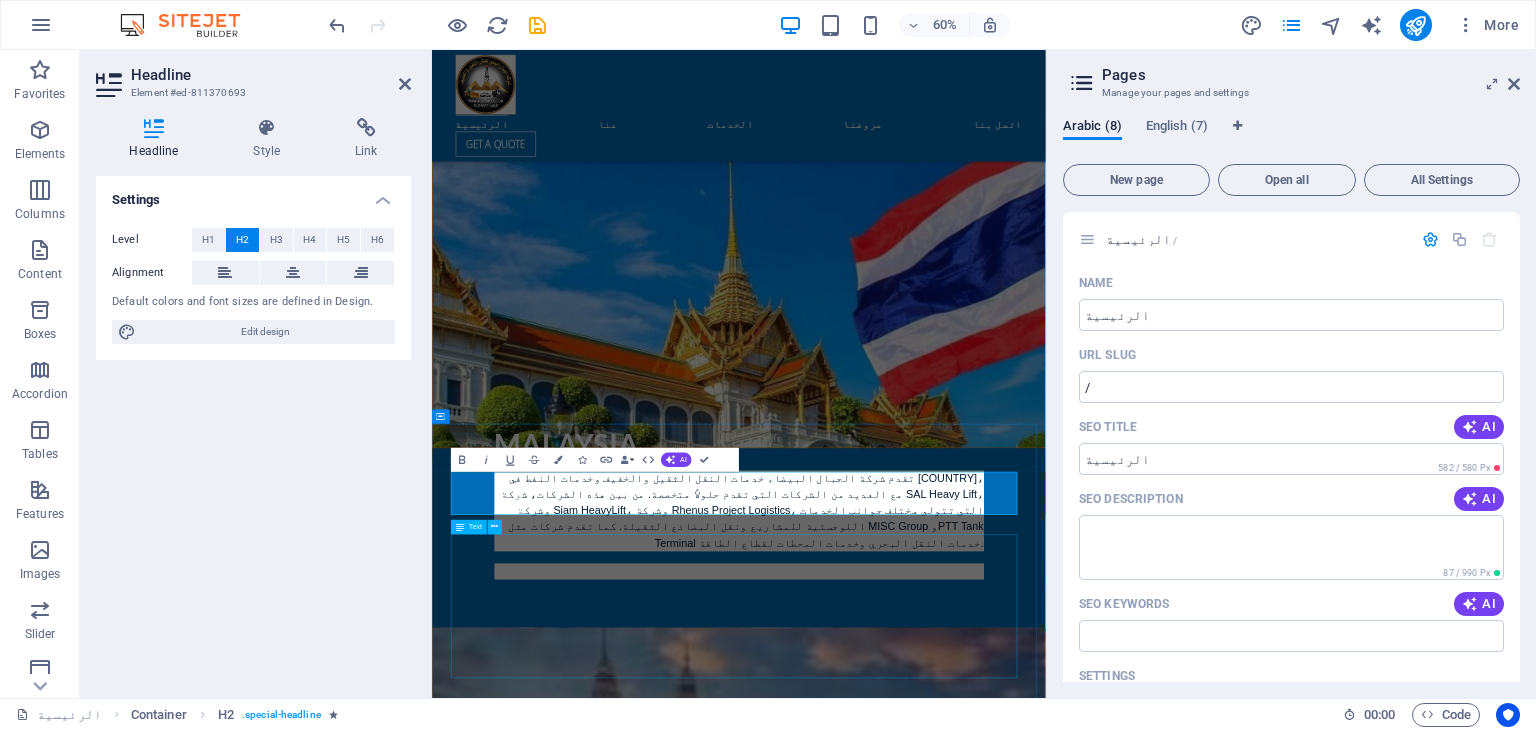 scroll, scrollTop: 0, scrollLeft: -1, axis: horizontal 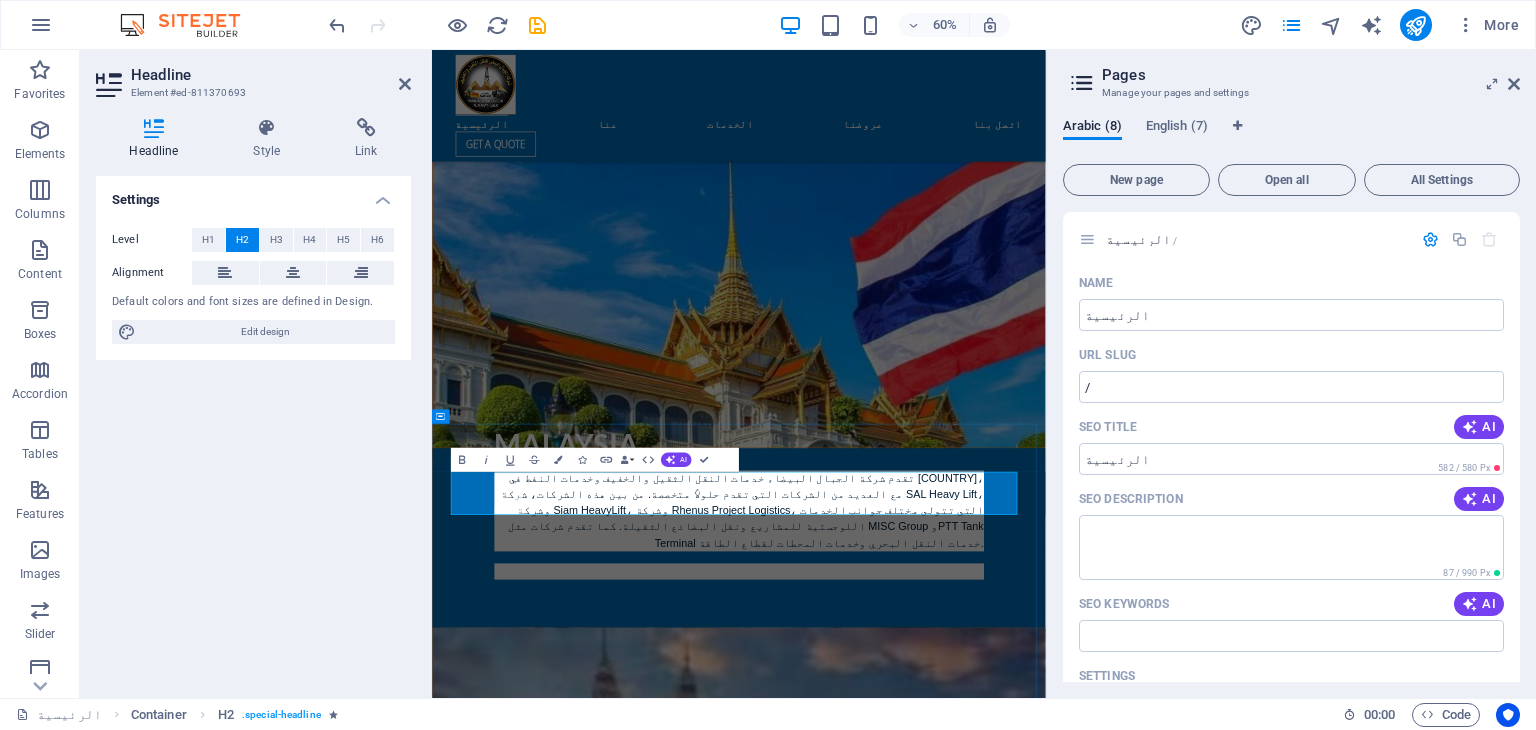 click on "خدماتنا" at bounding box center (944, 4151) 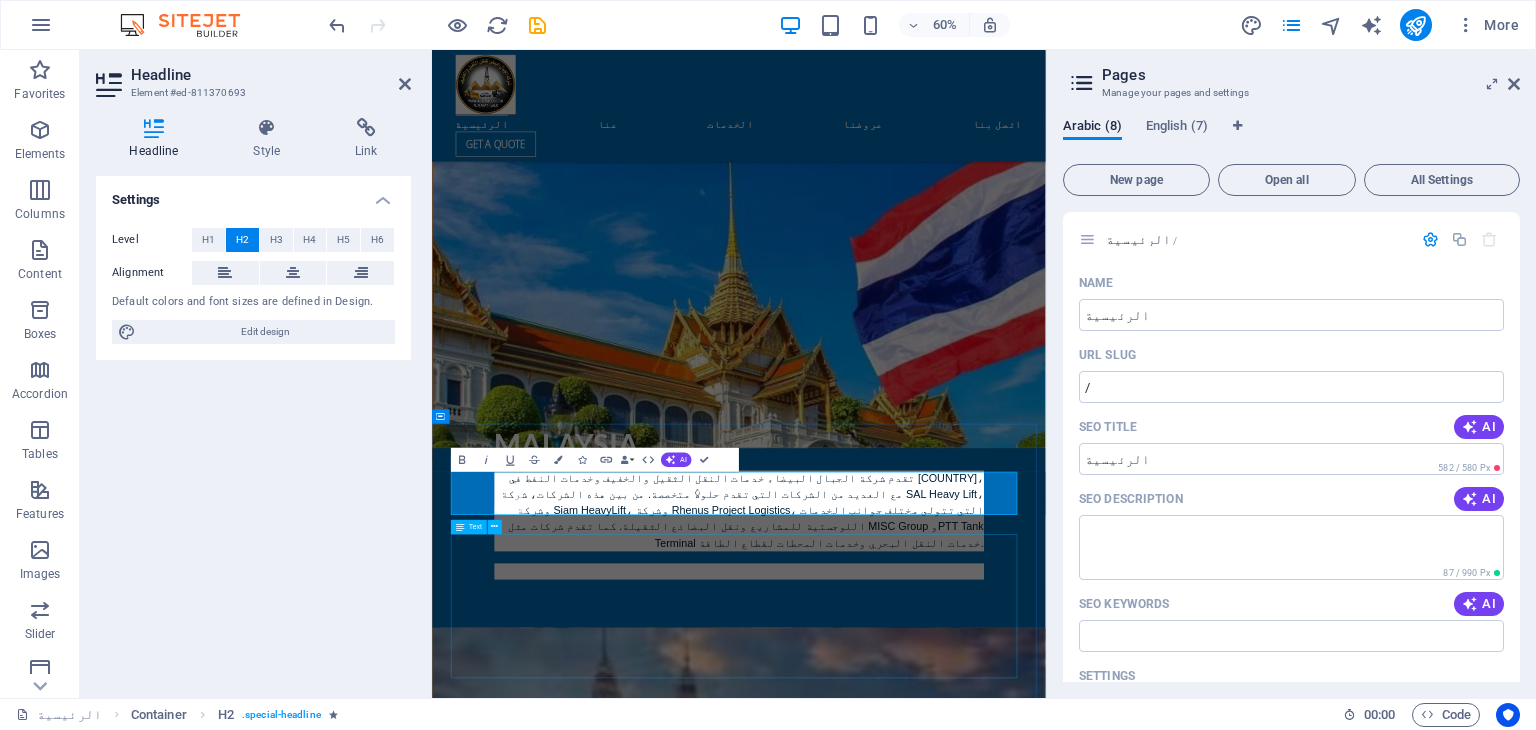 type 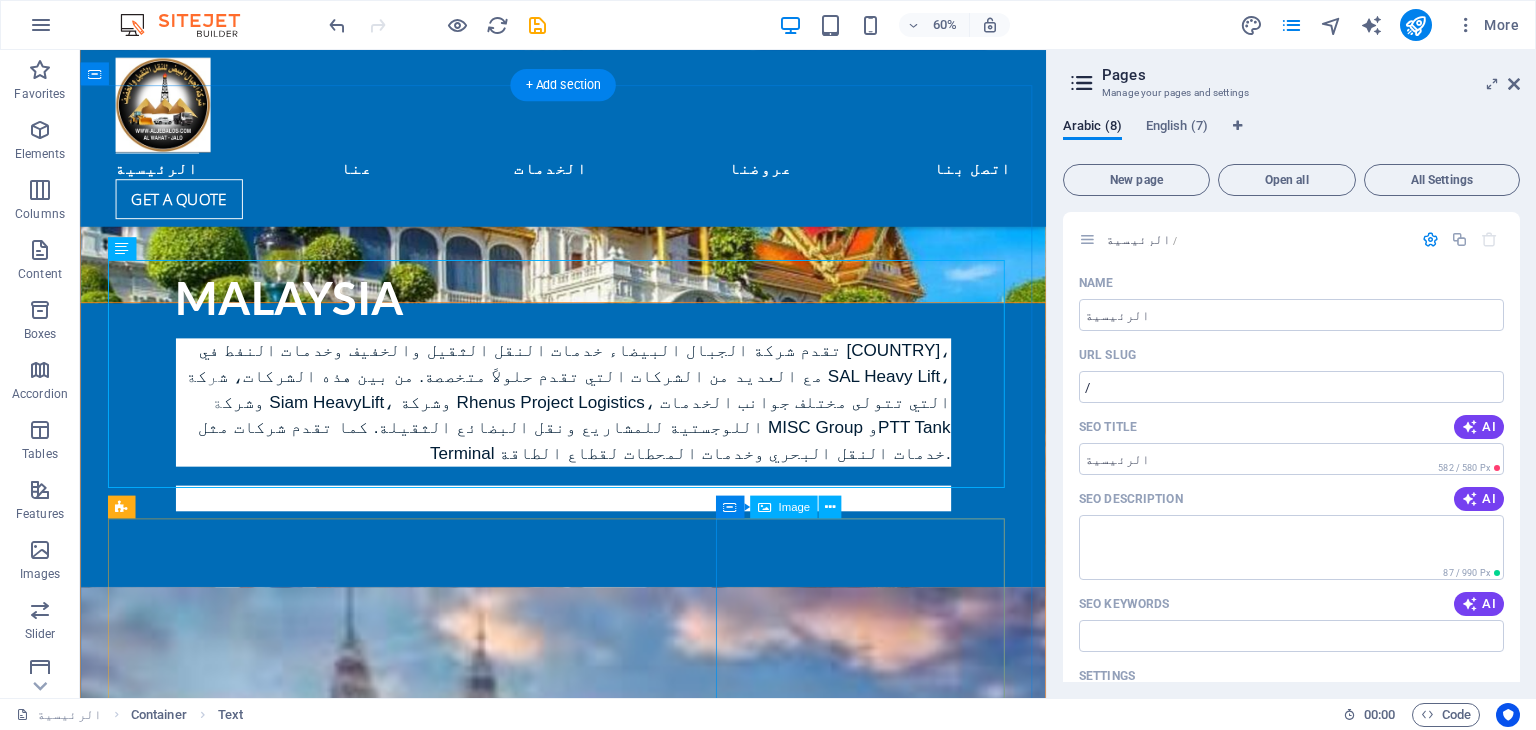 click at bounding box center (589, 5850) 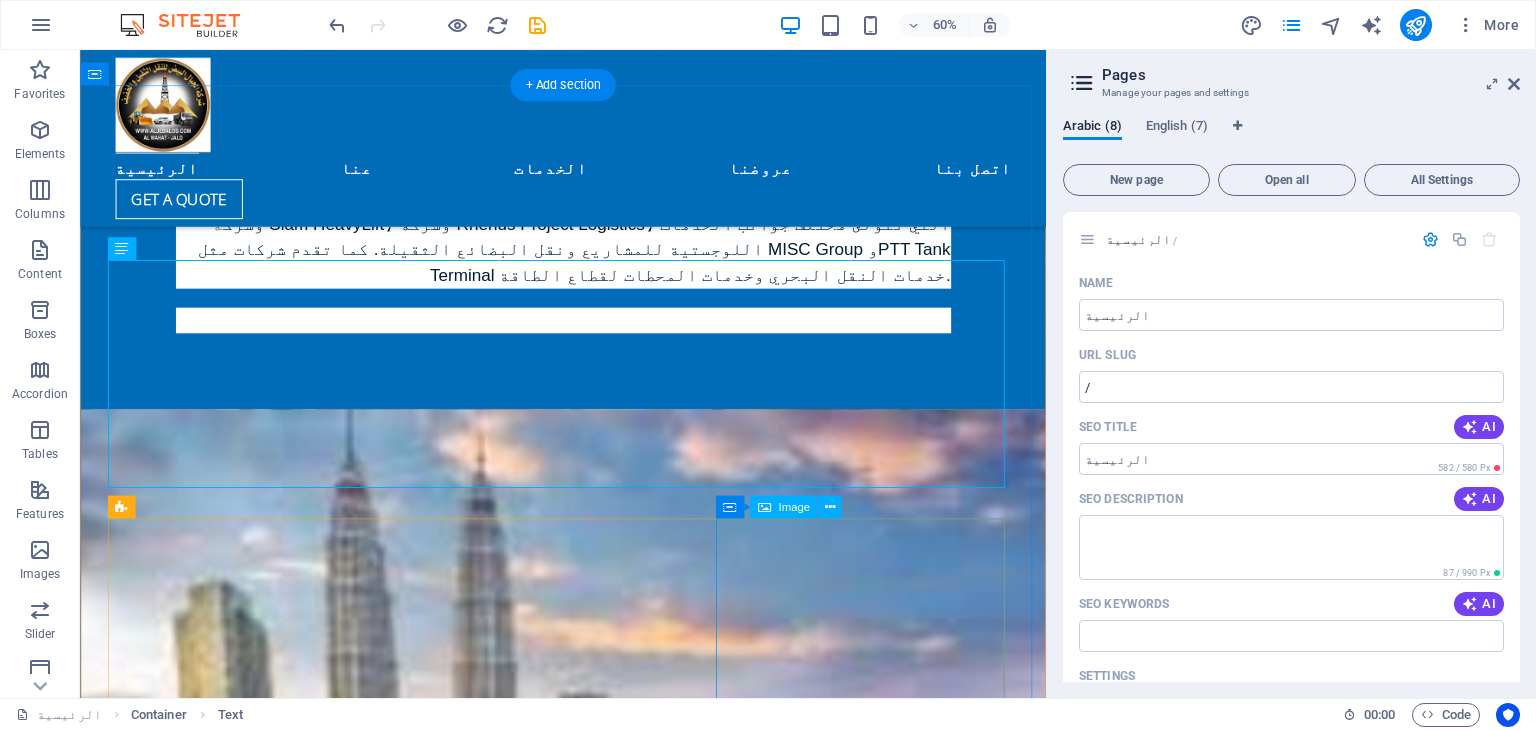 click at bounding box center [589, 5662] 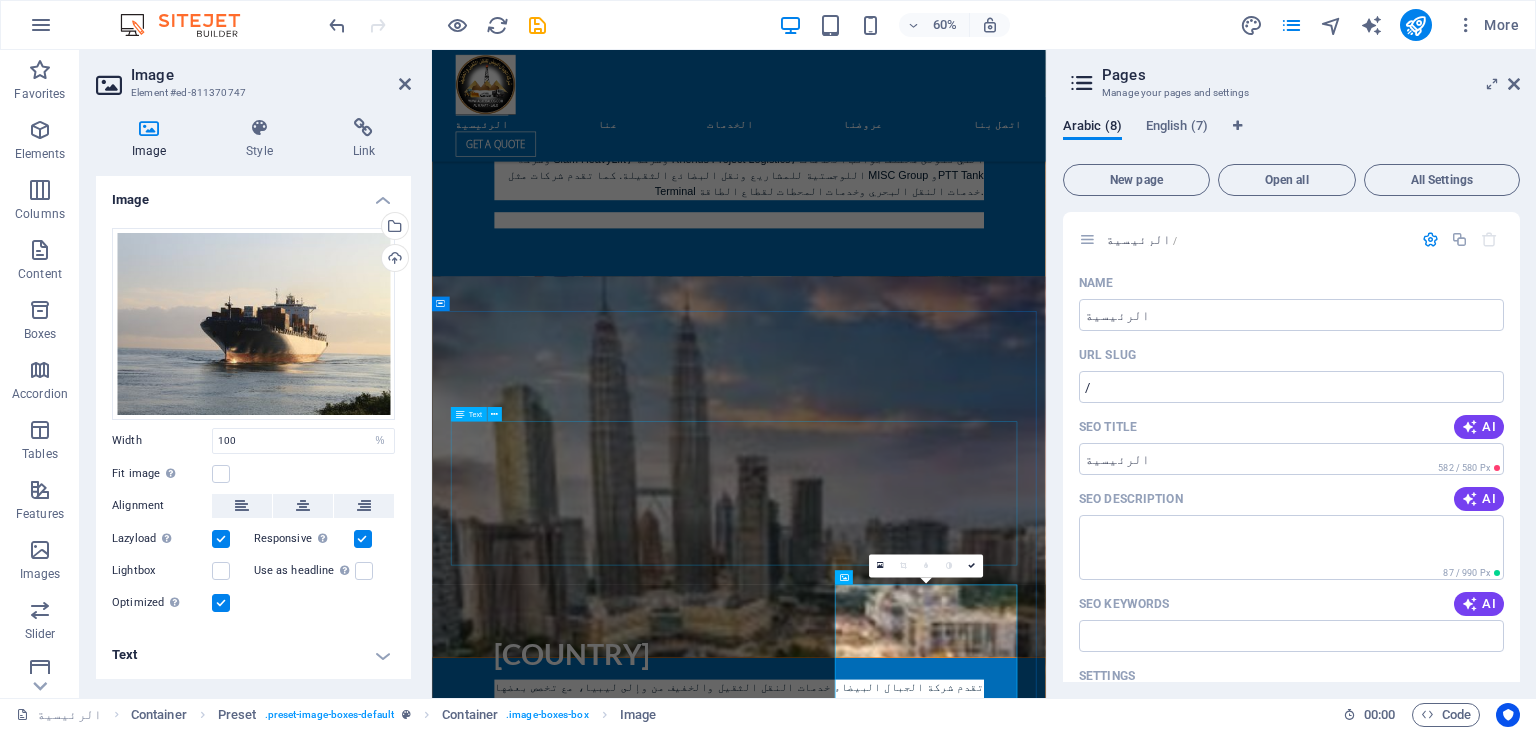 click on "Aljibal Albayd  is a global logistics and shipping company with deep roots and high ambitions. Founded in Libya over 20 years ago, we have built a solid reputation for managing complex freight forwarding operations, project cargo transport, and customized logistics solutions across challenging terrains. With operations extending to international waters and inland corridors alike, we offer seamless global freight forwarding (GFF), resupply transport, and advanced tracking through our proprietary Transport Management and Tracking System (TMTS). We are also proud to own and operate a fleet of vessels, offering ship-owning, chartering, and brokerage services for clients worldwide." at bounding box center (944, 3755) 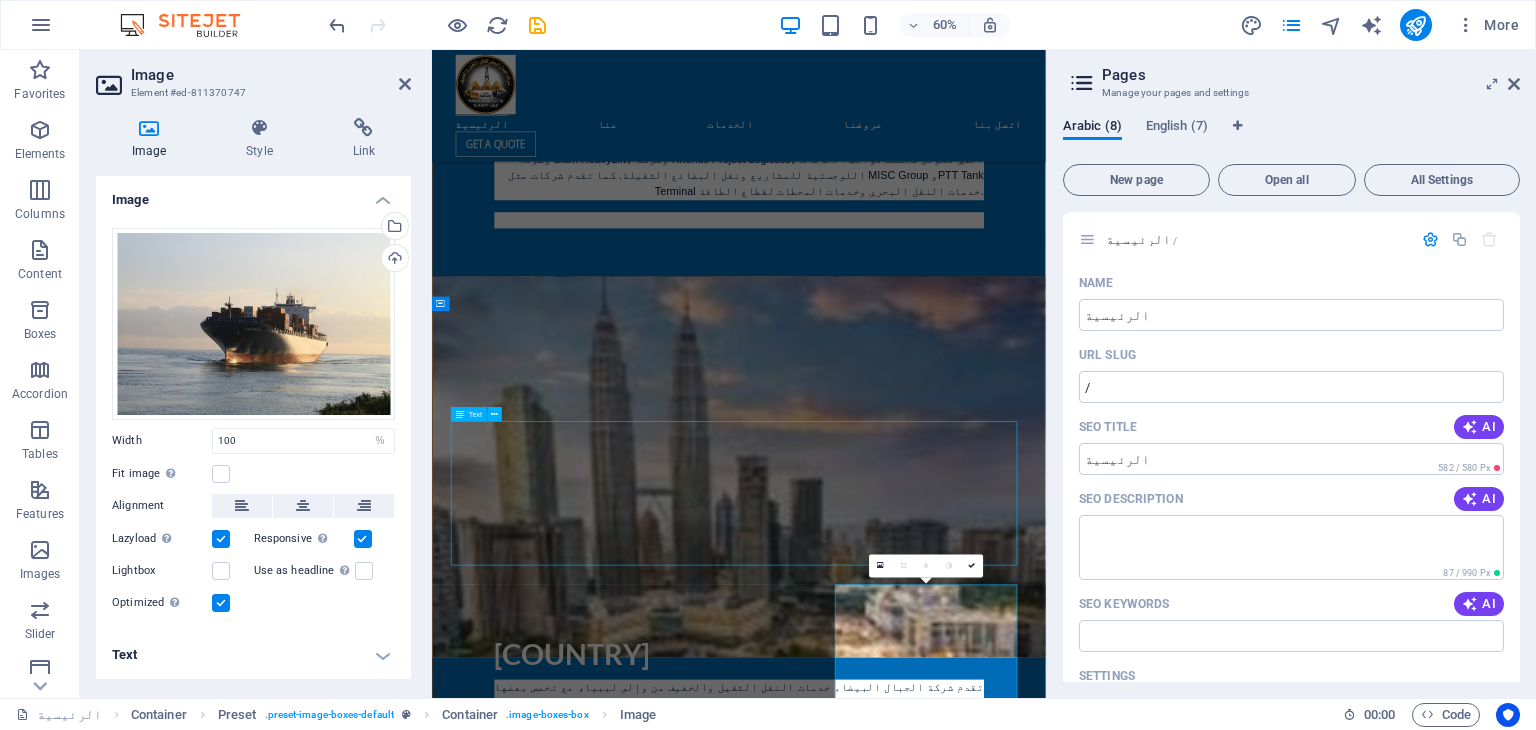 click on "Aljibal Albayd  is a global logistics and shipping company with deep roots and high ambitions. Founded in Libya over 20 years ago, we have built a solid reputation for managing complex freight forwarding operations, project cargo transport, and customized logistics solutions across challenging terrains. With operations extending to international waters and inland corridors alike, we offer seamless global freight forwarding (GFF), resupply transport, and advanced tracking through our proprietary Transport Management and Tracking System (TMTS). We are also proud to own and operate a fleet of vessels, offering ship-owning, chartering, and brokerage services for clients worldwide." at bounding box center [944, 3755] 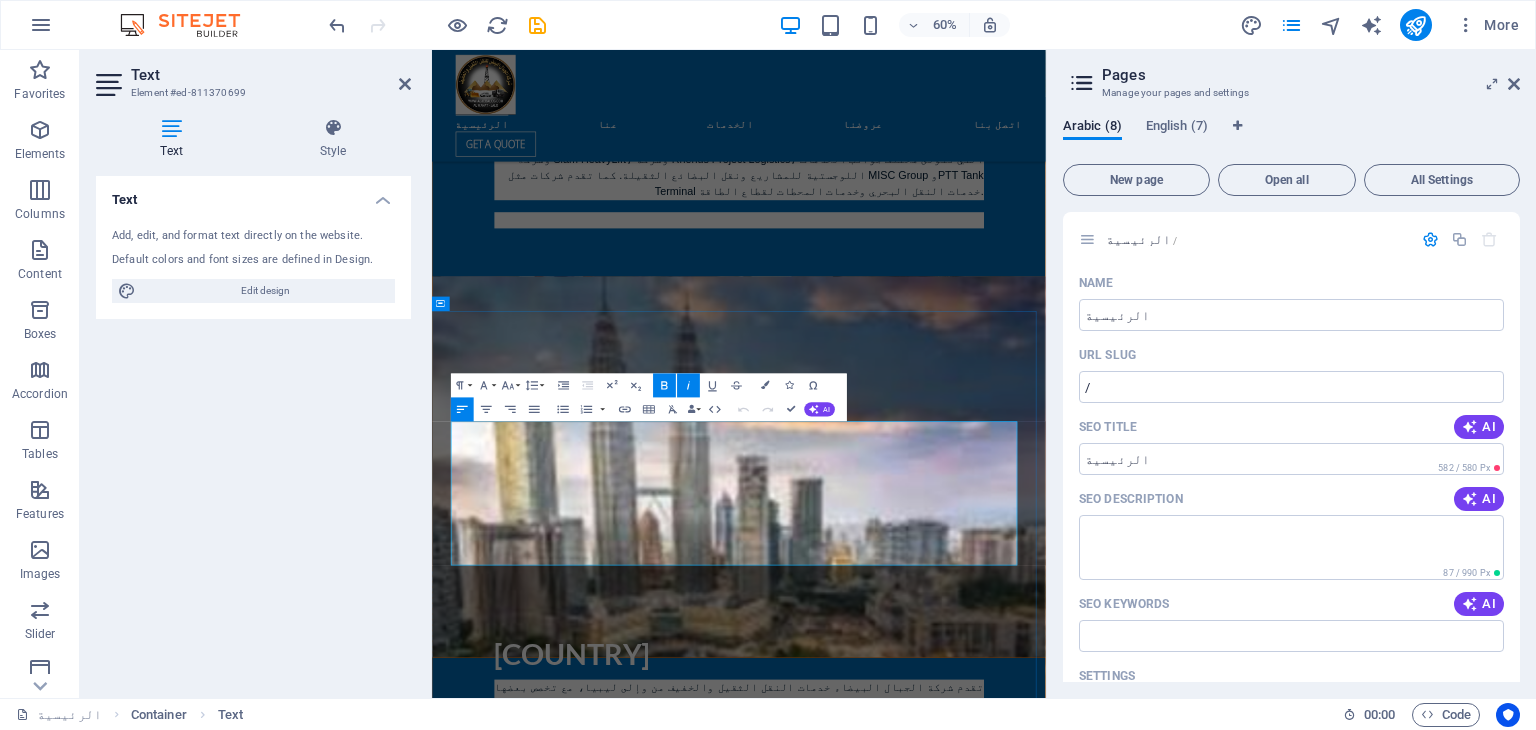 click on "With operations extending to international waters and inland corridors alike, we offer seamless global freight forwarding (GFF), resupply transport, and advanced tracking through our proprietary Transport Management and Tracking System (TMTS)." at bounding box center (944, 3755) 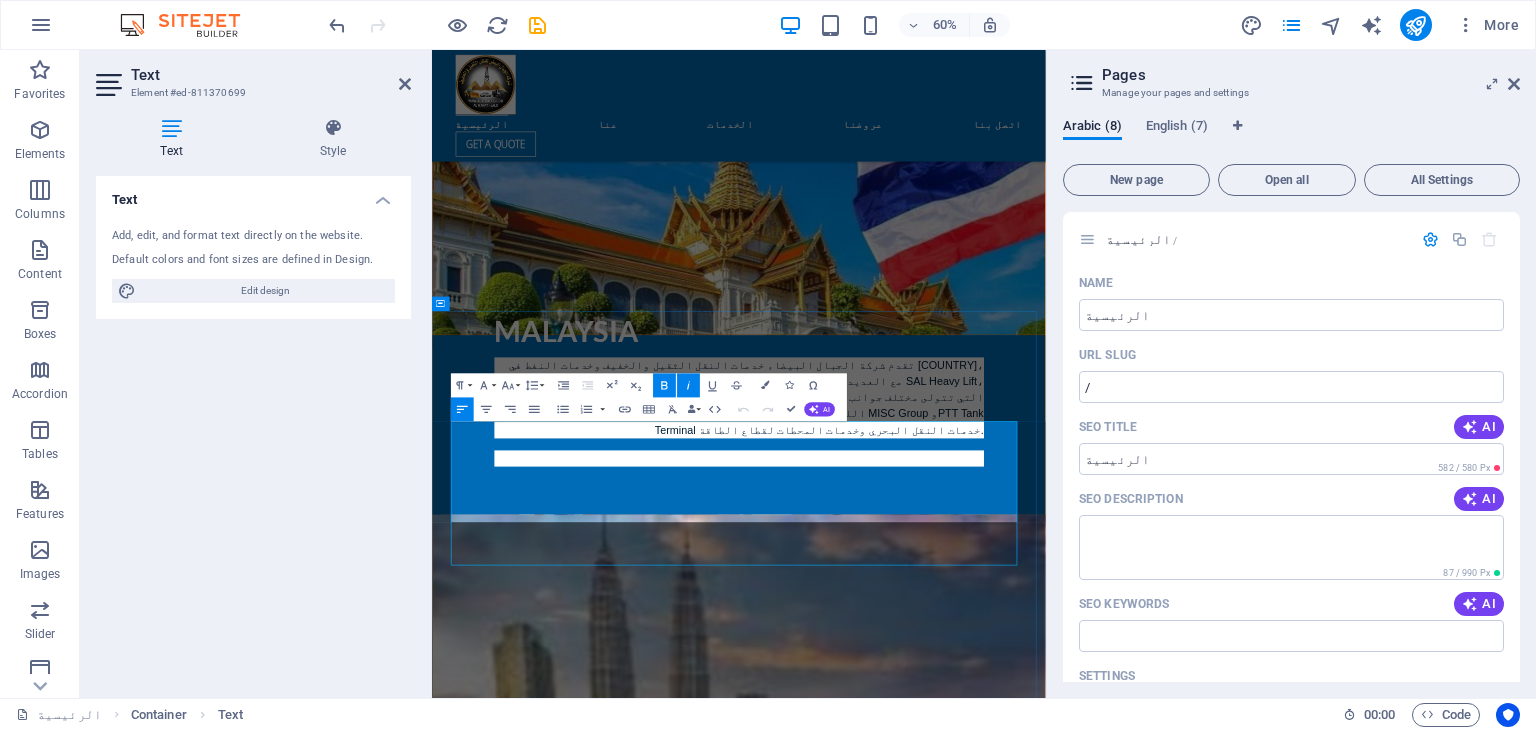 scroll, scrollTop: 9022, scrollLeft: -1, axis: both 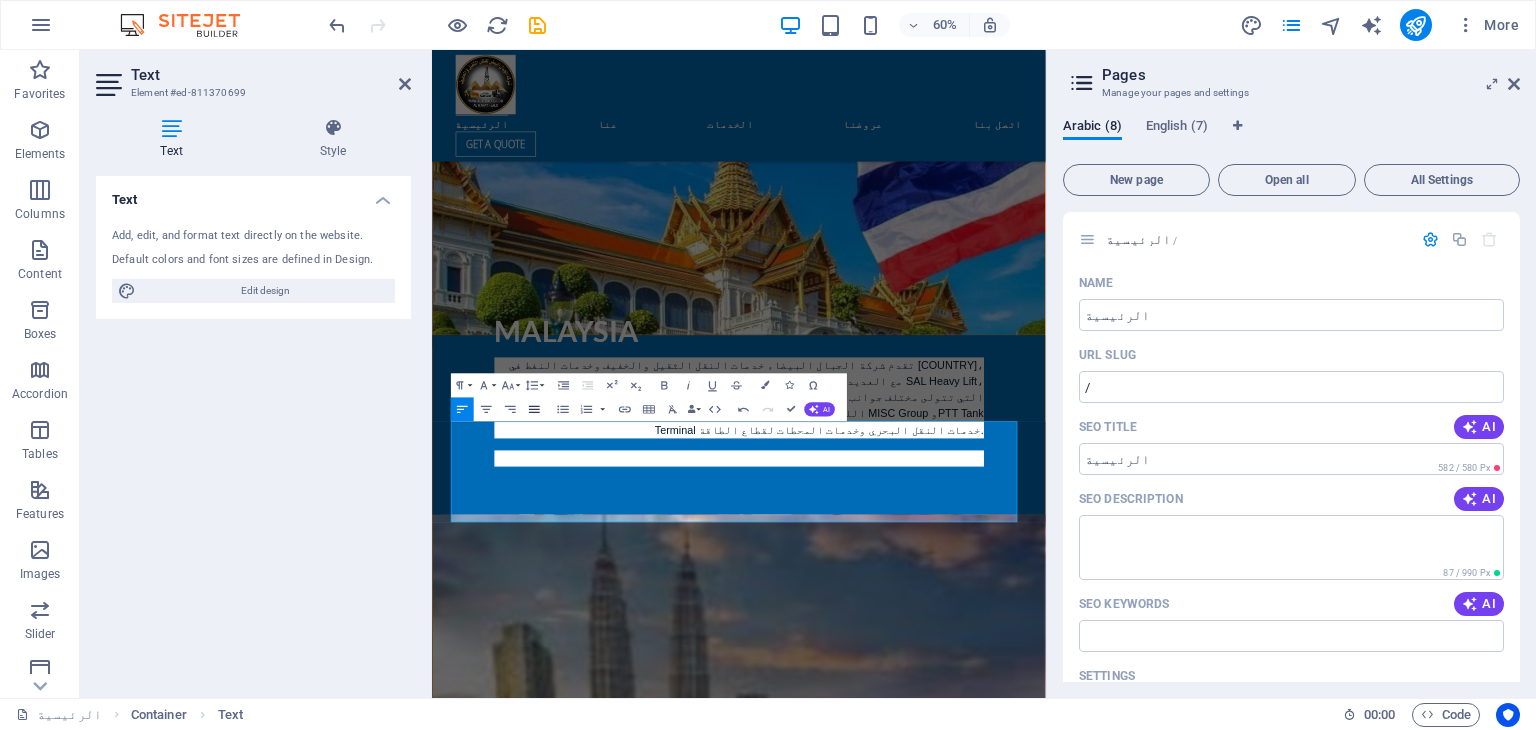 click 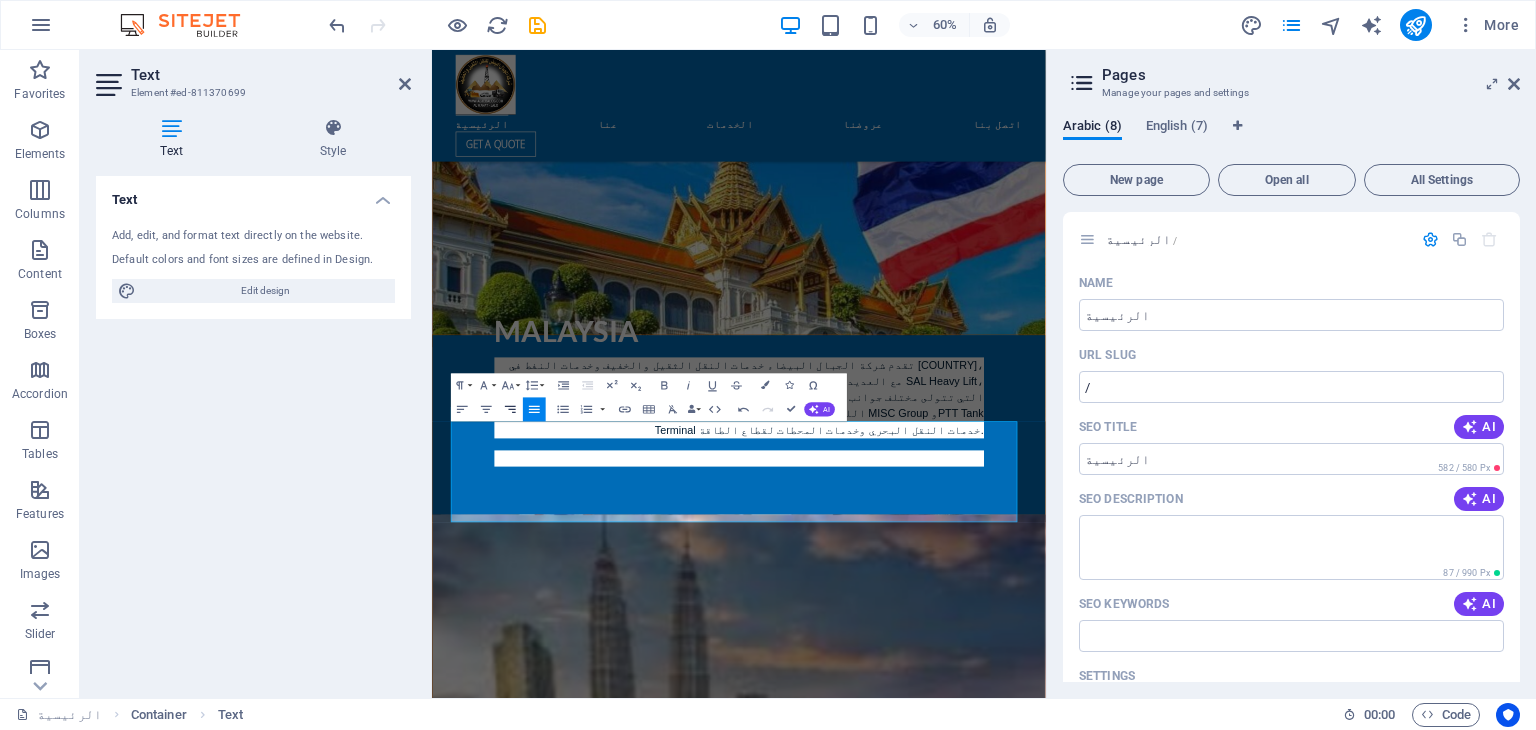 click on "Align Right" at bounding box center (510, 409) 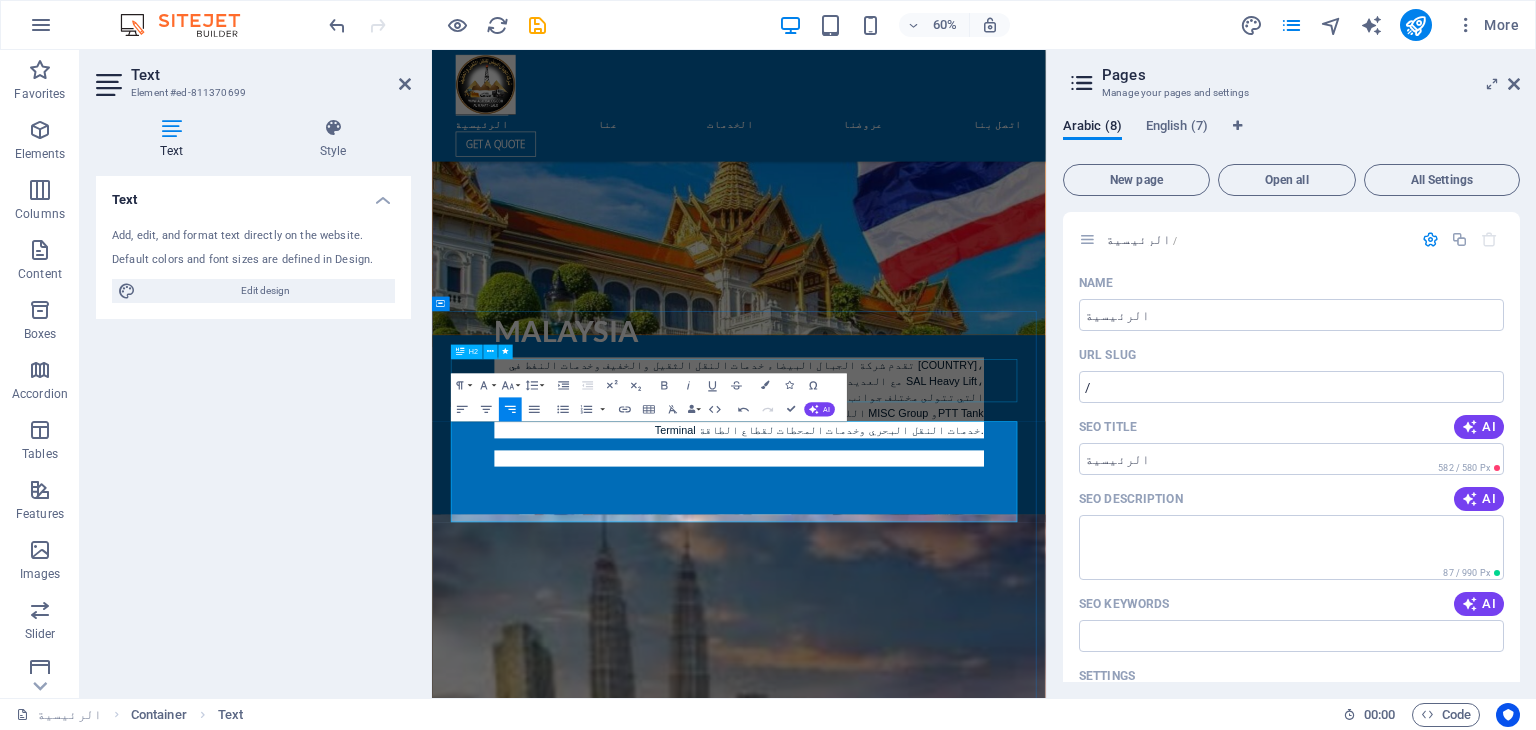 drag, startPoint x: 1295, startPoint y: 569, endPoint x: 1348, endPoint y: 376, distance: 200.14494 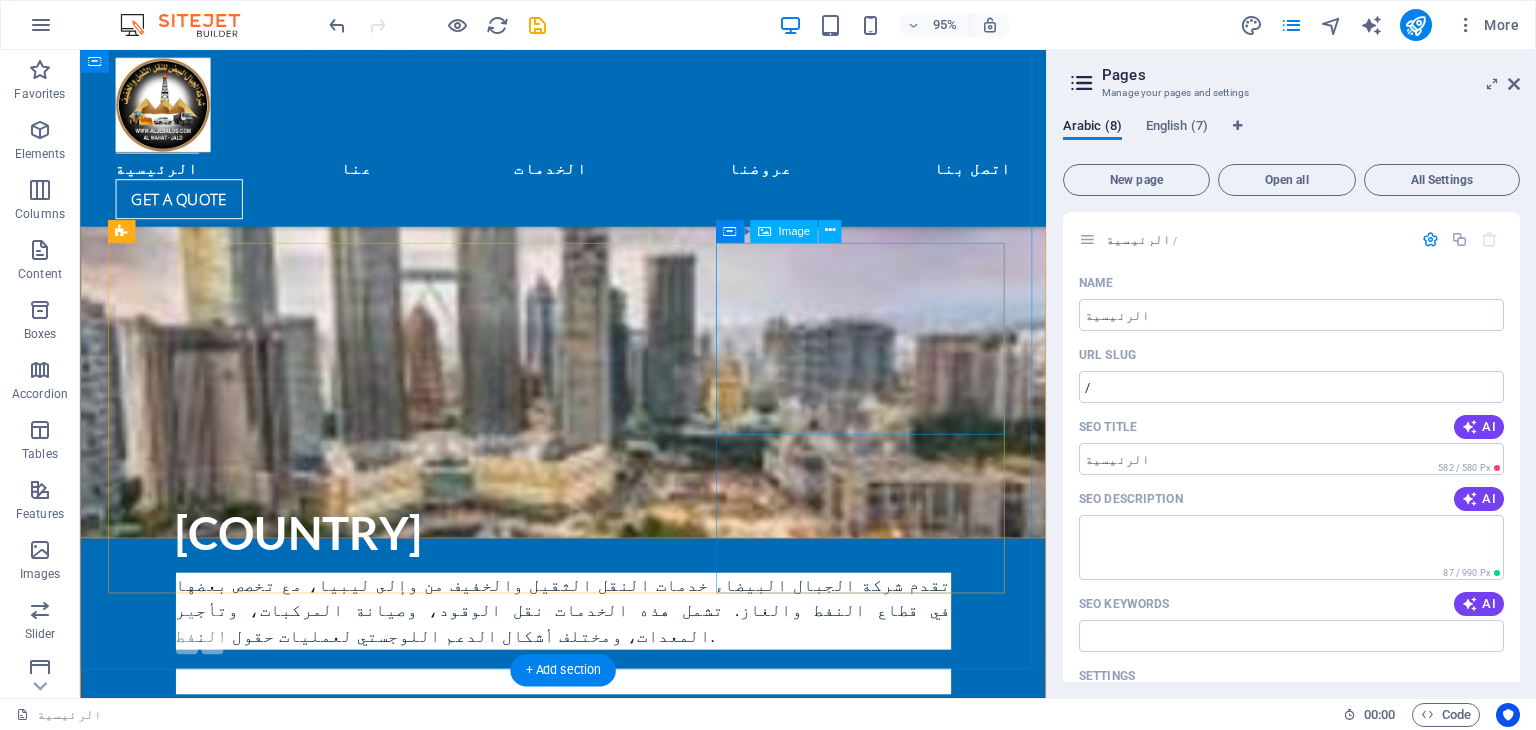 scroll, scrollTop: 3496, scrollLeft: 0, axis: vertical 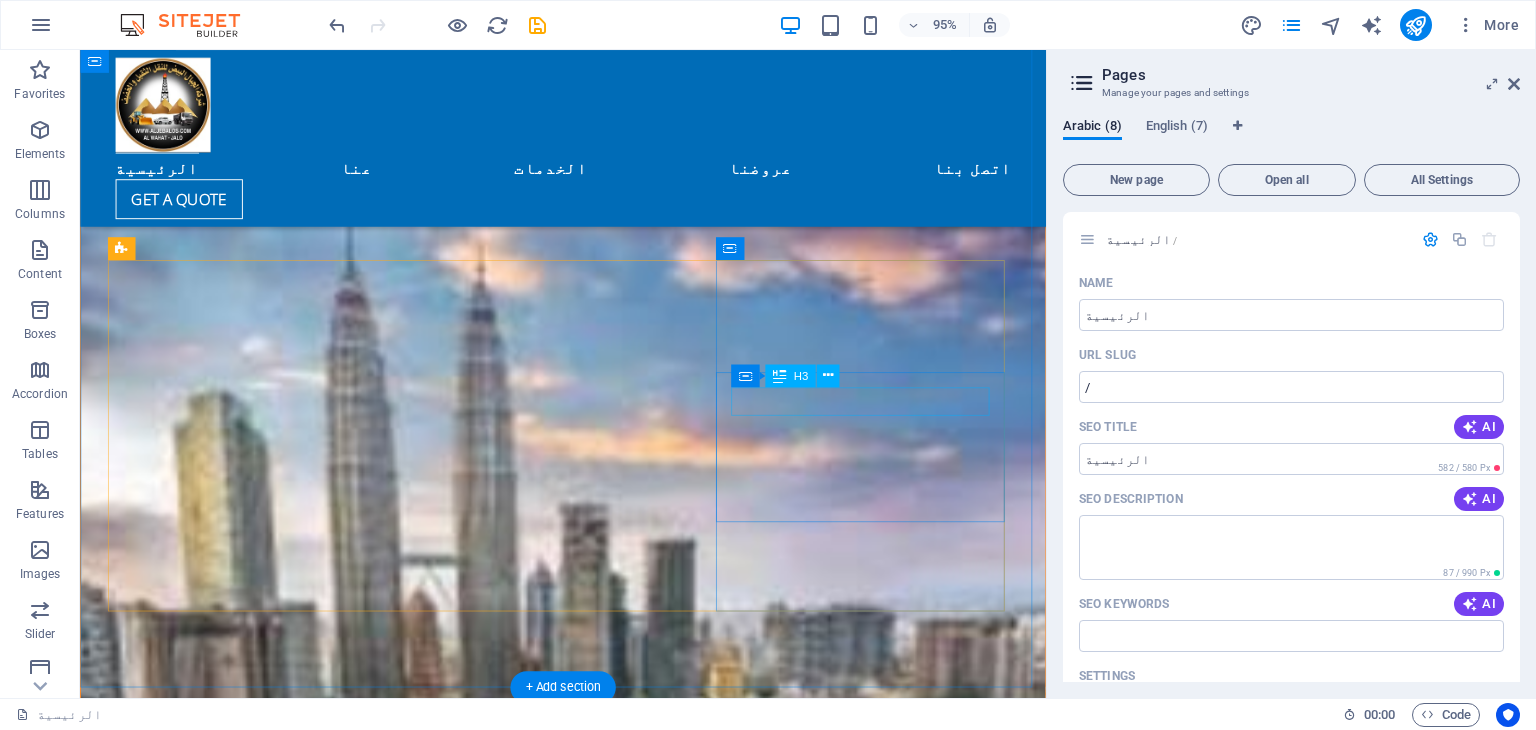 click on "Sea delivery" at bounding box center [589, 5521] 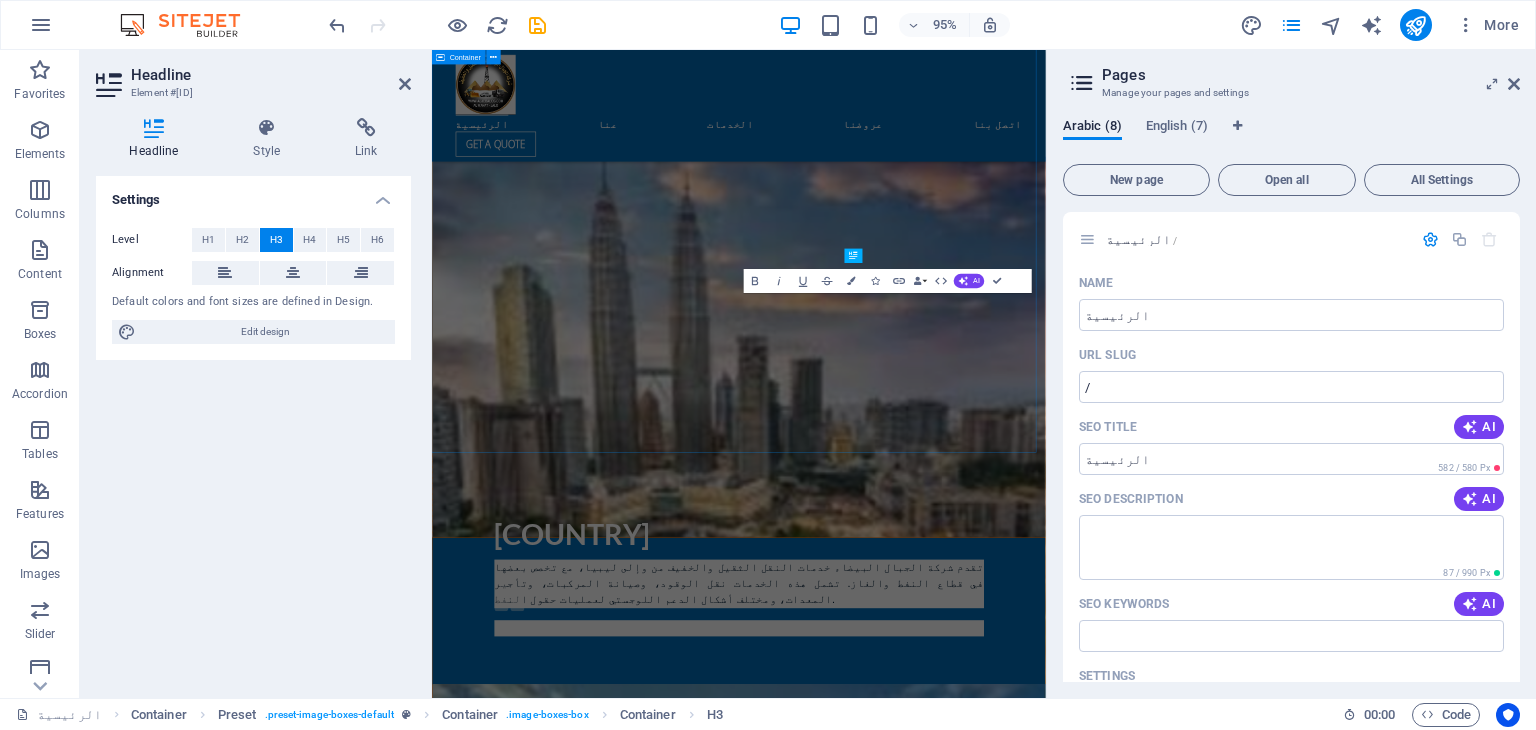 scroll, scrollTop: 3893, scrollLeft: 0, axis: vertical 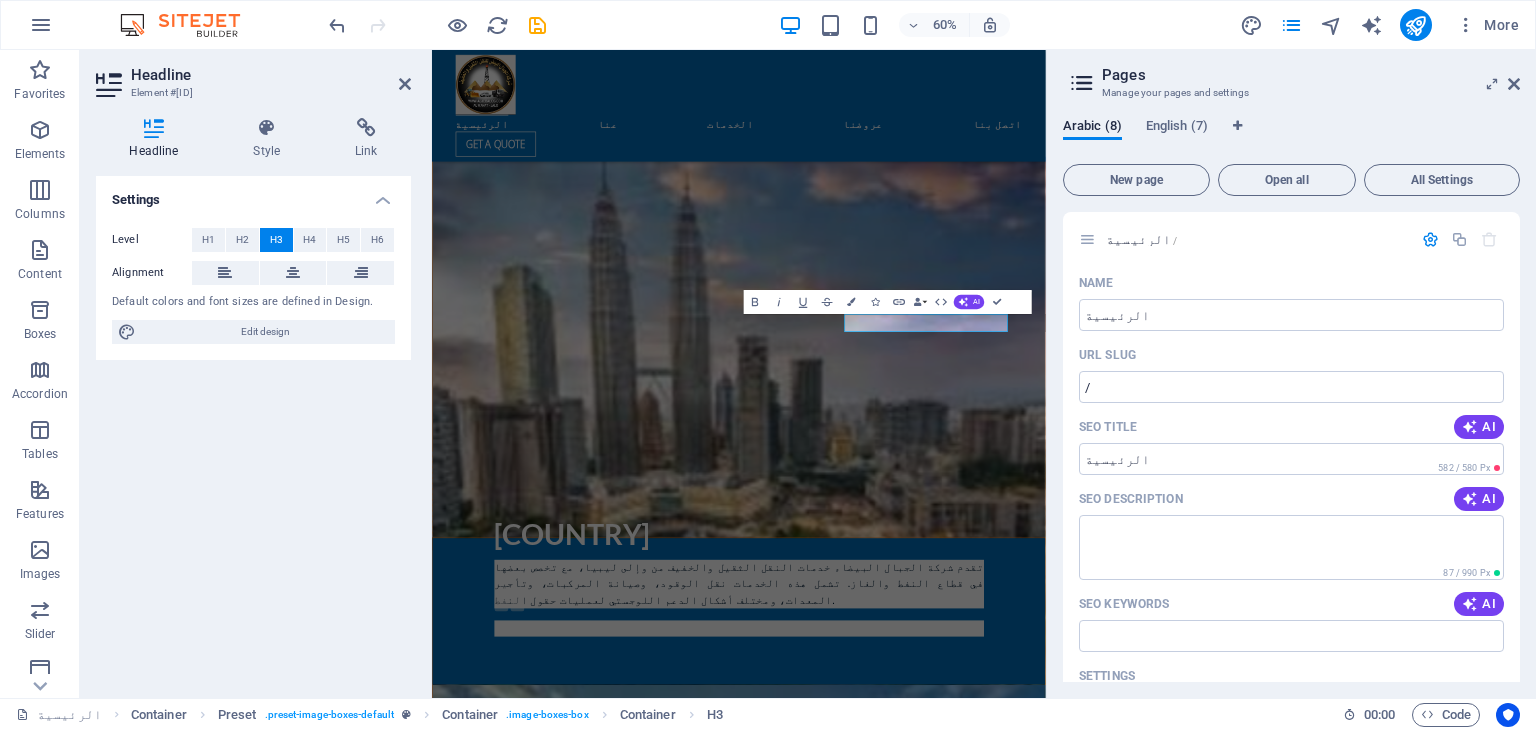 type 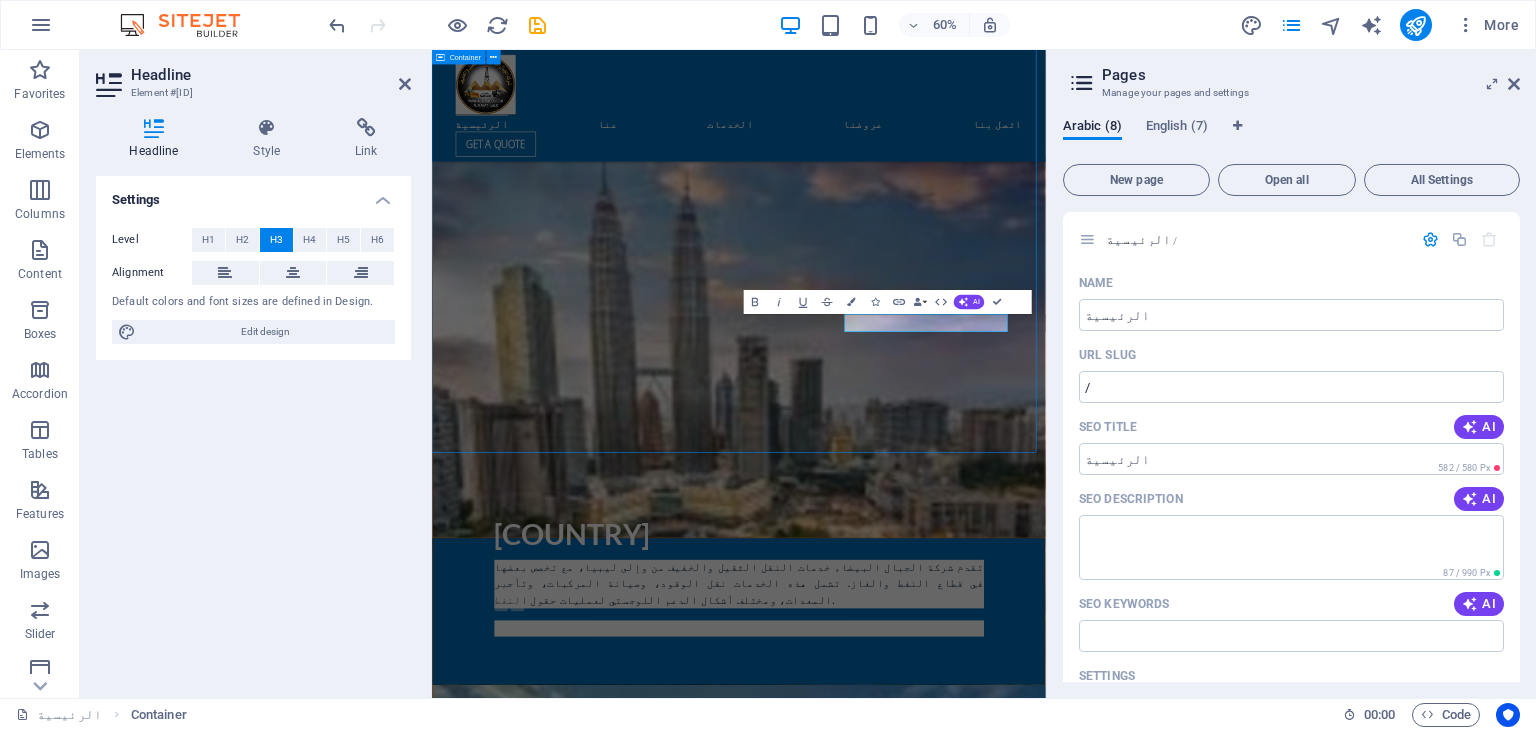 click on "+218647302828 info@aljebalos.com الرئيسية عنا الخدمات عروضنا اتصل بنا Get a quote رواد الخدمات اللوجستية العالمية للشحن والإمداد عننا الجبال البيضاء شركة عالمية للخدمات اللوجستية والشحن، تشتهر بتعاملها مع شحن المشاريع المعقدة، ونقل البضائع العامة وإعادة الإمداد، ونظام إدارة وتتبع النقل، بالإضافة إلى تقديم خدمات امتلاك السفن وتأجيرها والوساطة لعملائها حول العالم. تأسست شركتنا في ليبيا قبل 20 عامًا، وتعمل اليوم ضمن شبكة دولية تضم 10 مكاتب ومقاولين فرعيين وشركاء متخصصين، بالإضافة إلى 100 موظف حول العالم. التزام بالوقت لضمان وصول البضائع والمواد في الموعد المحدد وبحالة جيدة. or or" at bounding box center [943, 4184] 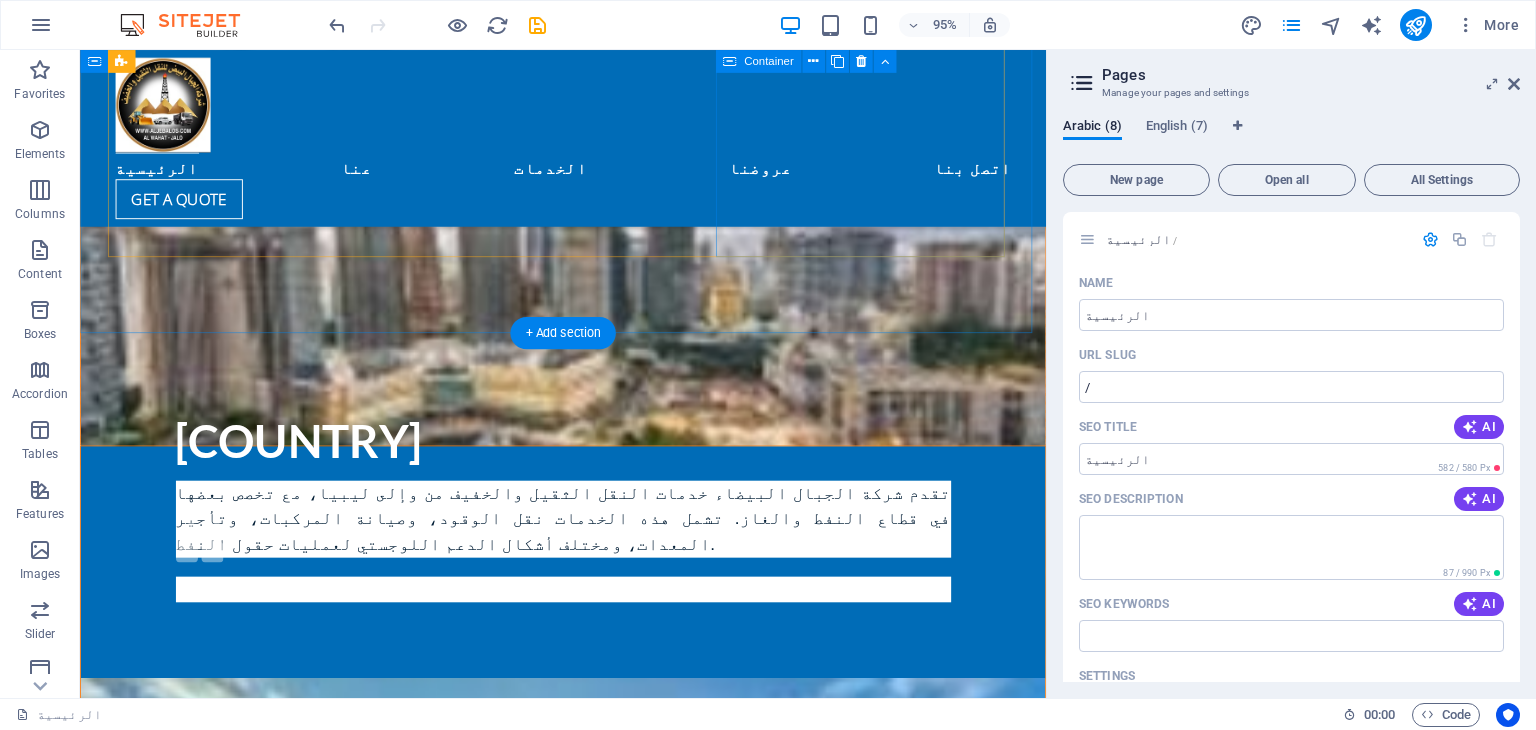 scroll, scrollTop: 3793, scrollLeft: 0, axis: vertical 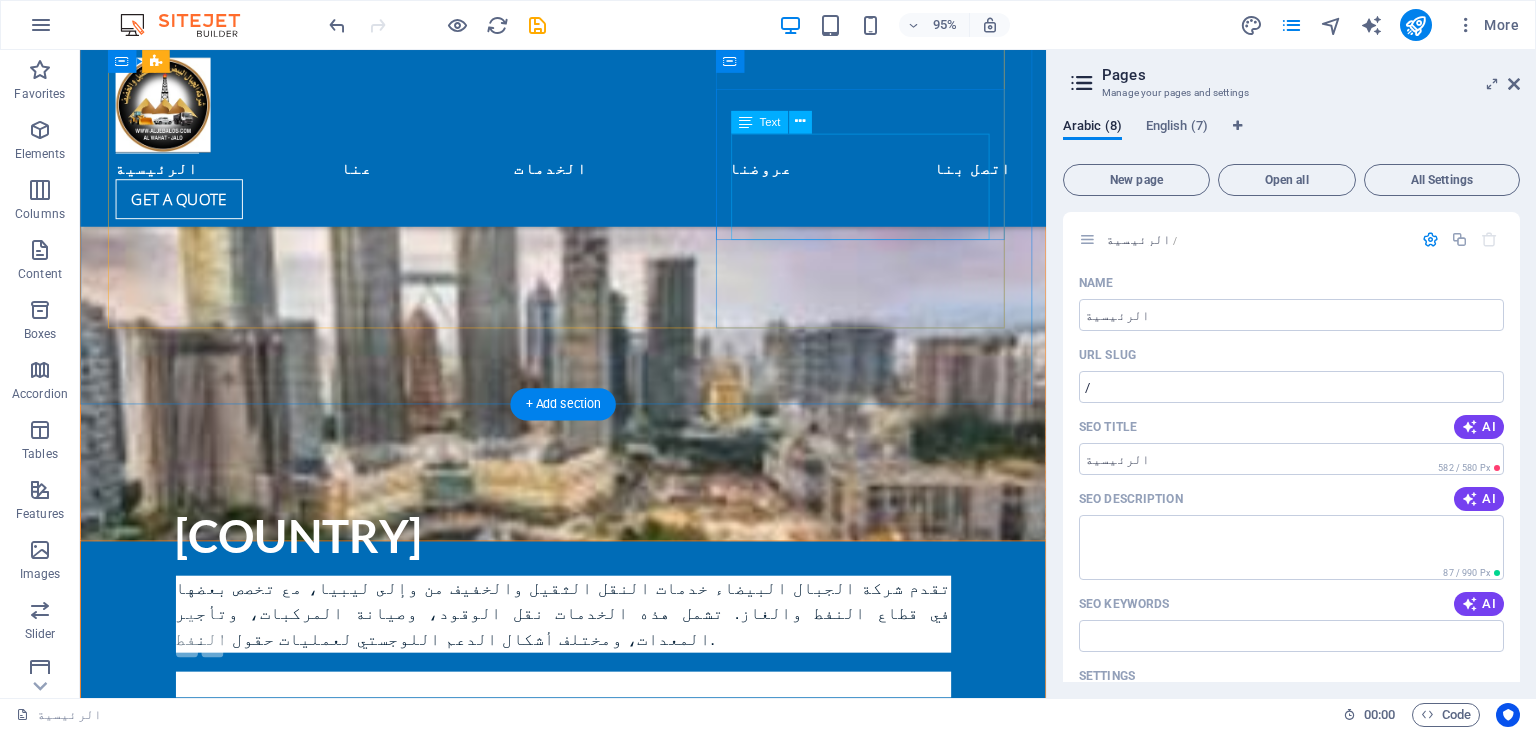 click on "Shipping and brokerage experts around the globe select and charter the ideal vessel for each cargo requirement." at bounding box center (589, 5260) 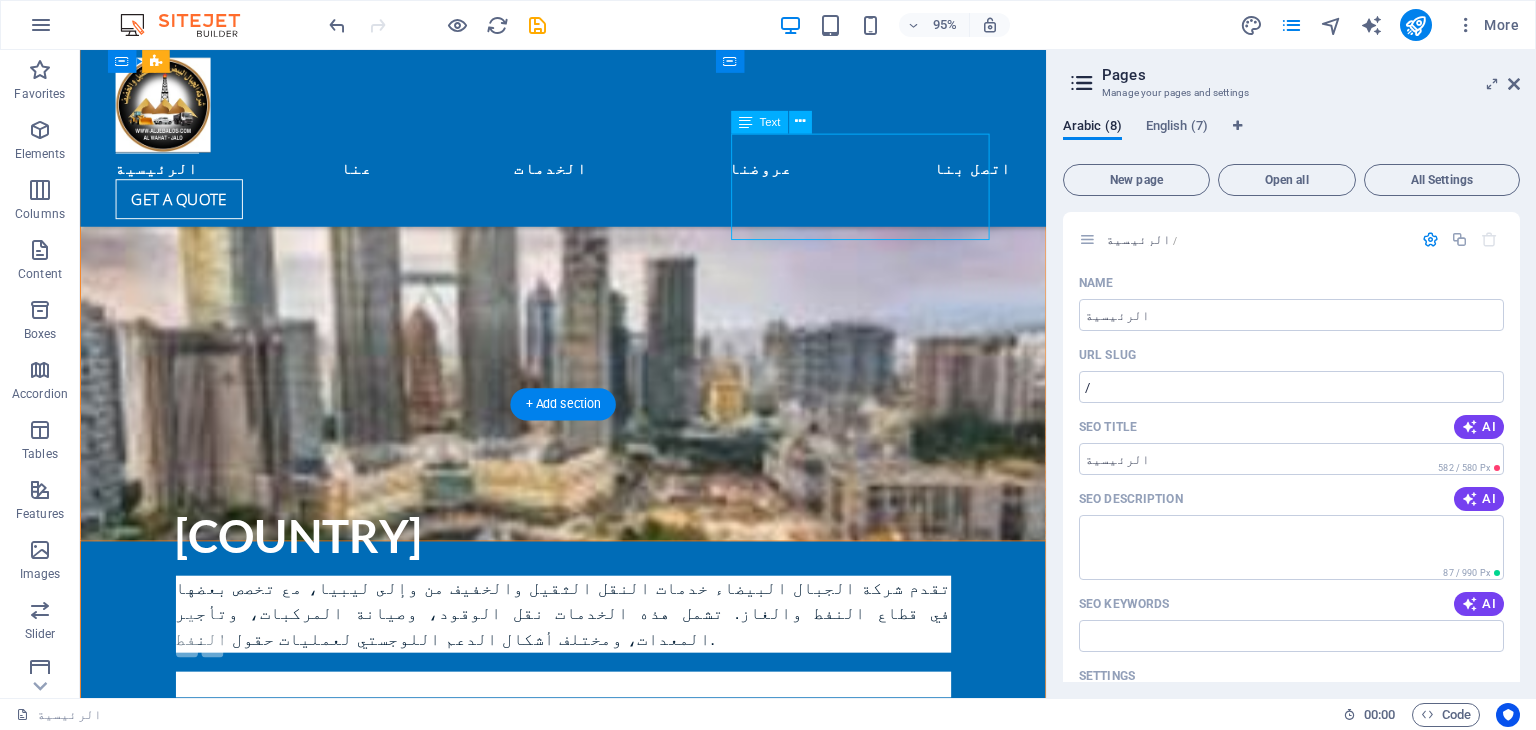 click on "Shipping and brokerage experts around the globe select and charter the ideal vessel for each cargo requirement." at bounding box center [589, 5260] 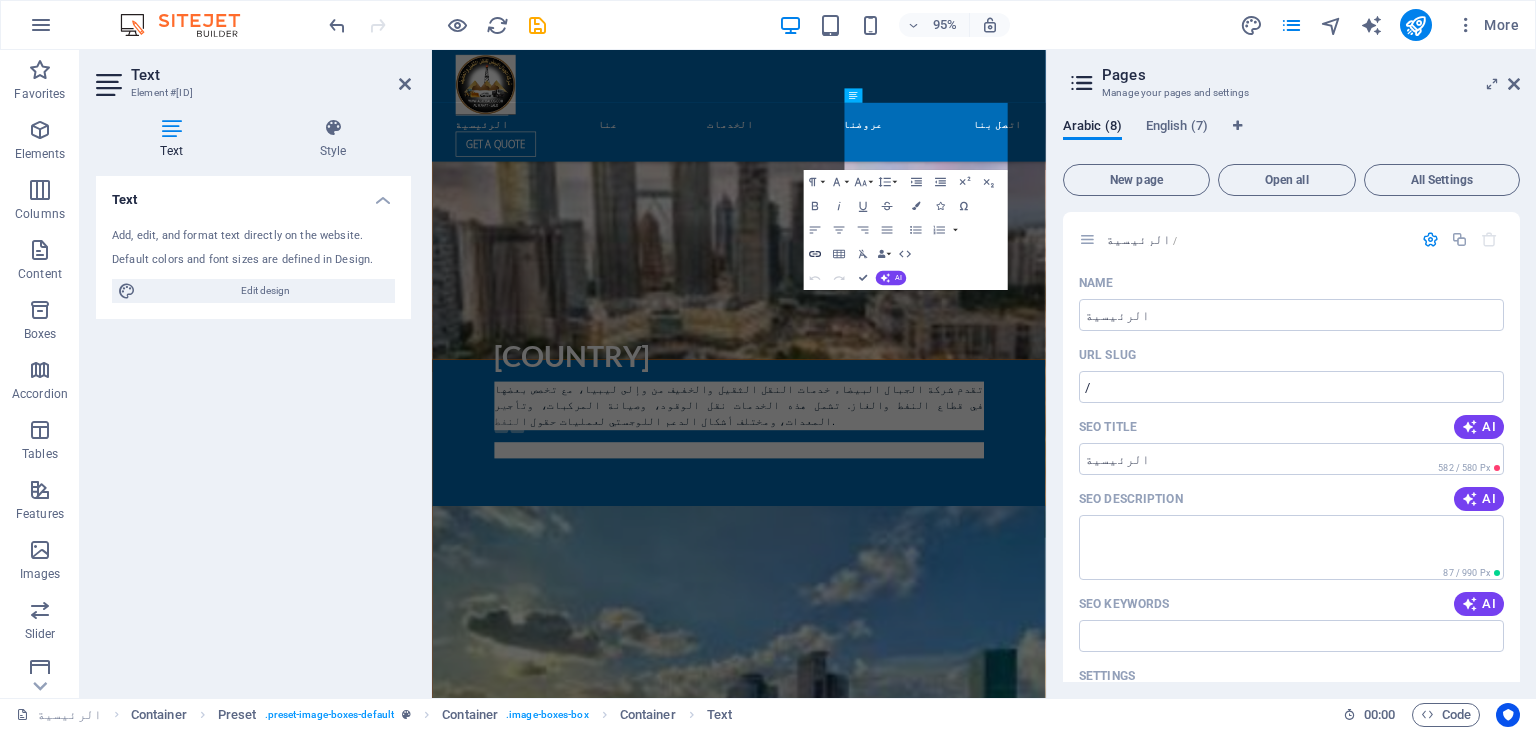scroll, scrollTop: 4191, scrollLeft: 0, axis: vertical 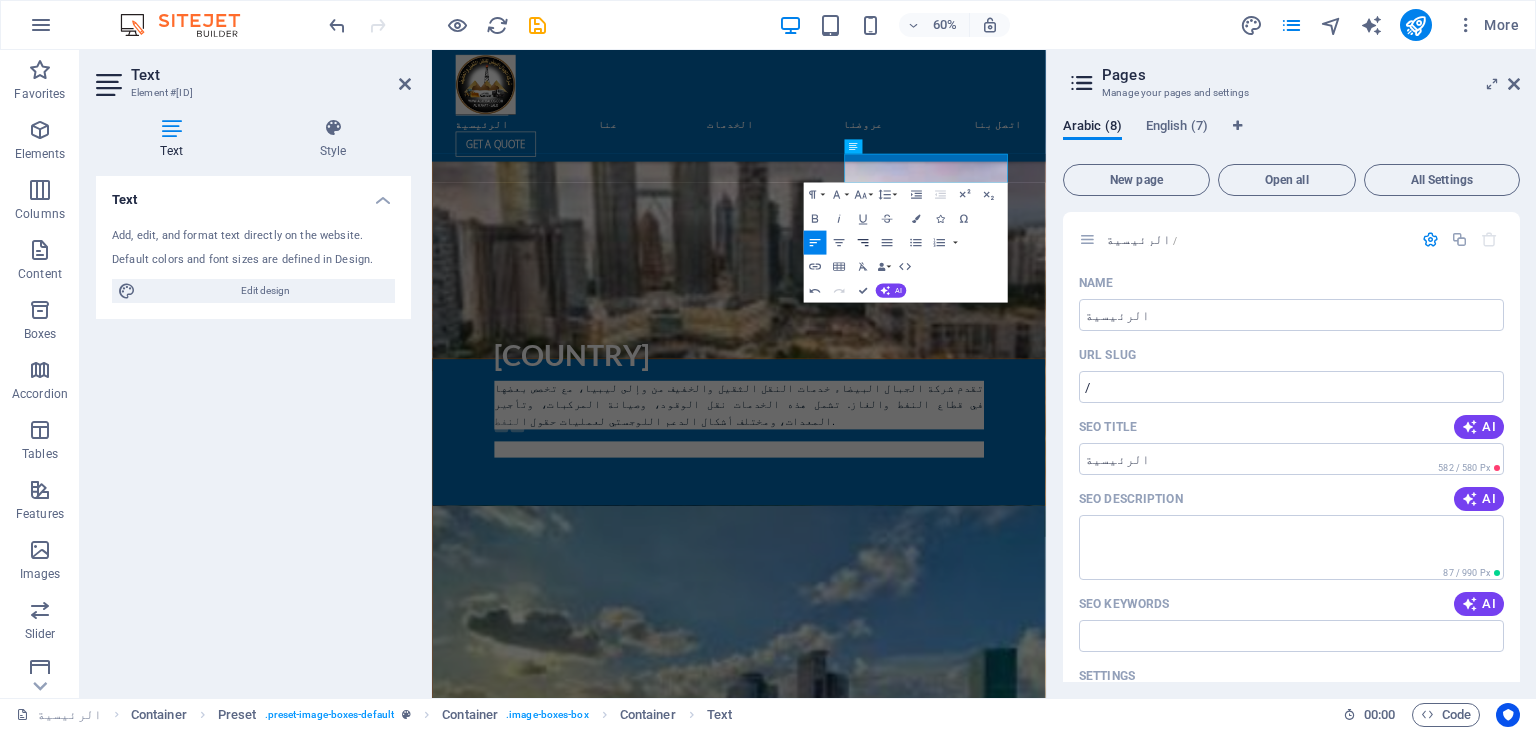 click 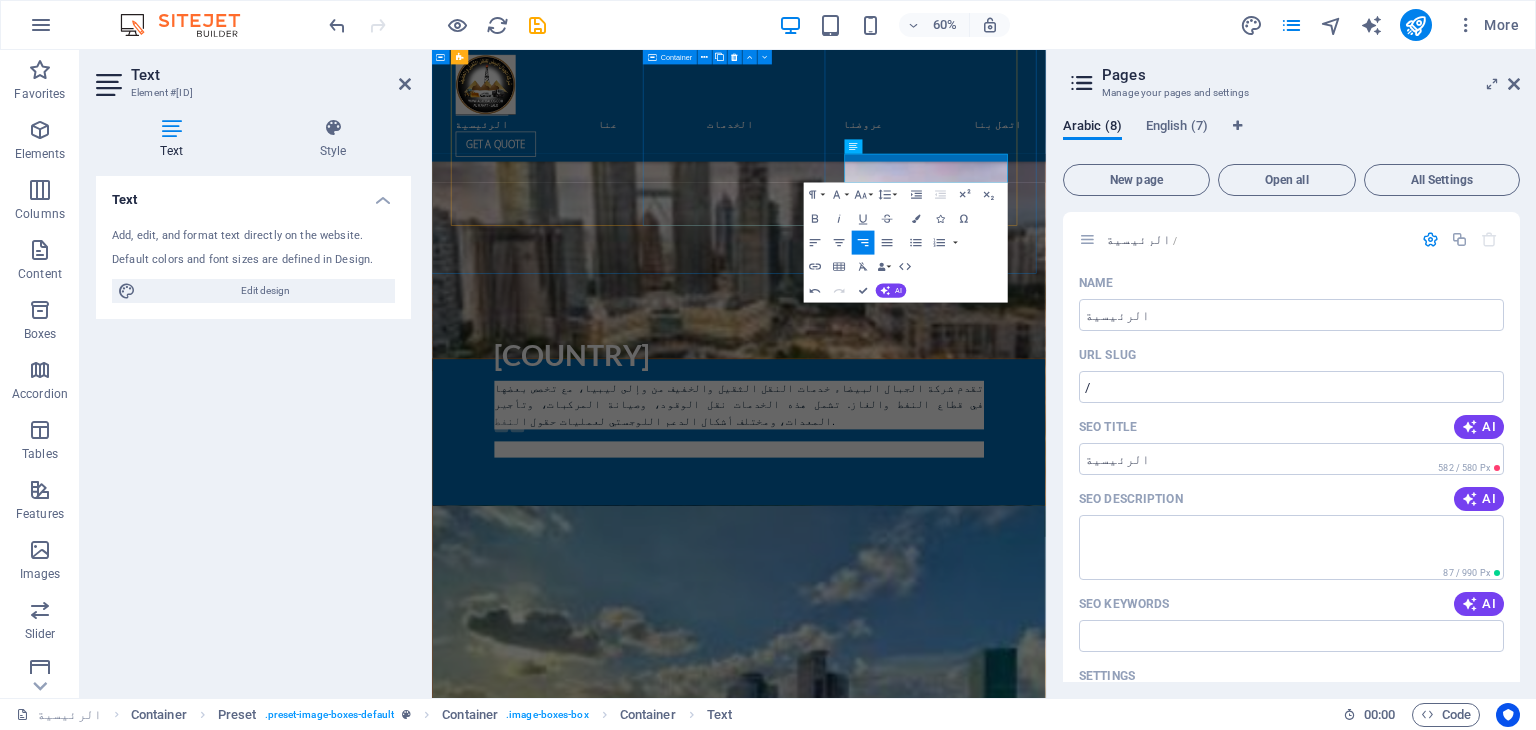 click on "Air shipping Aljibal Albayd  offers highly specialized airfreight products depending on your timescale and freight type   Read more" at bounding box center [944, 4344] 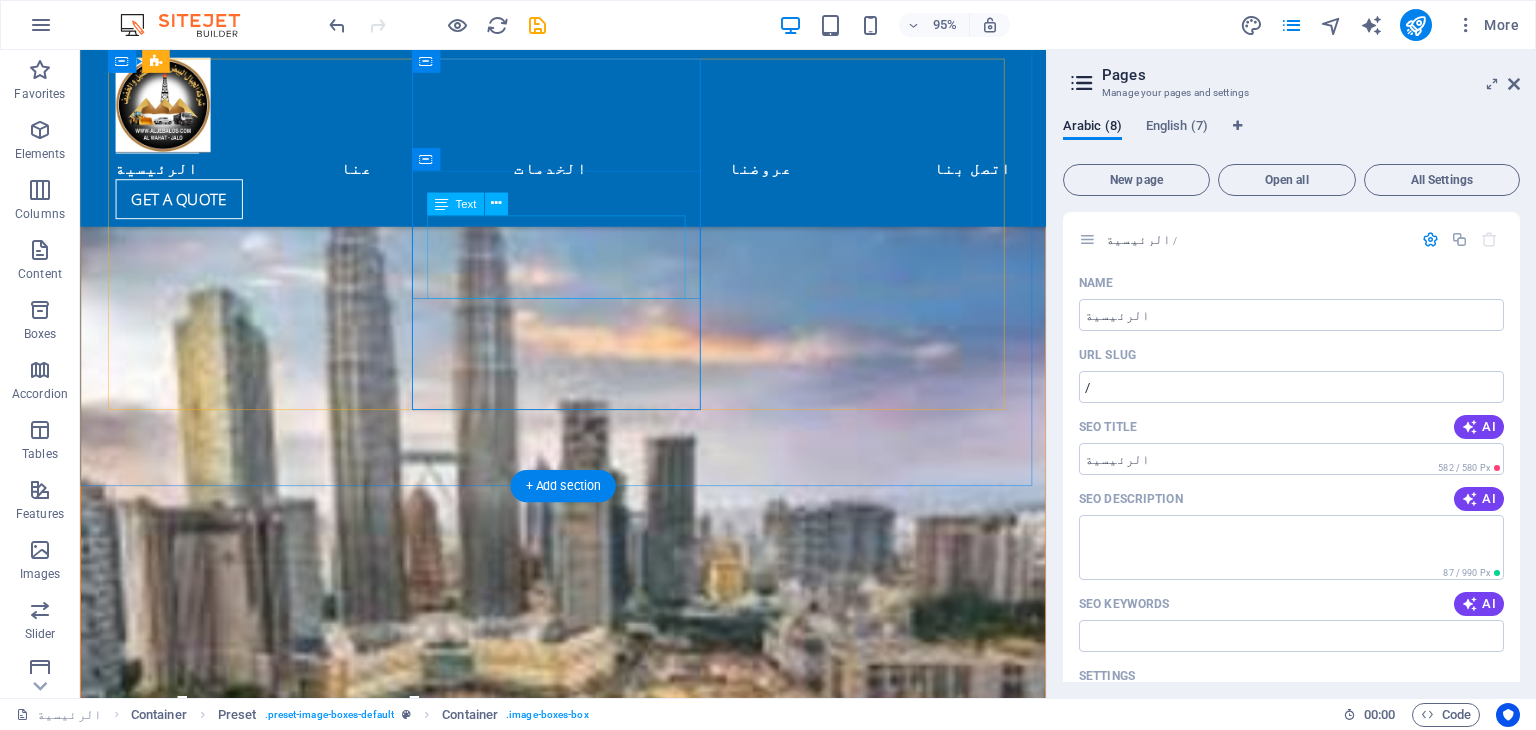 scroll, scrollTop: 3593, scrollLeft: 0, axis: vertical 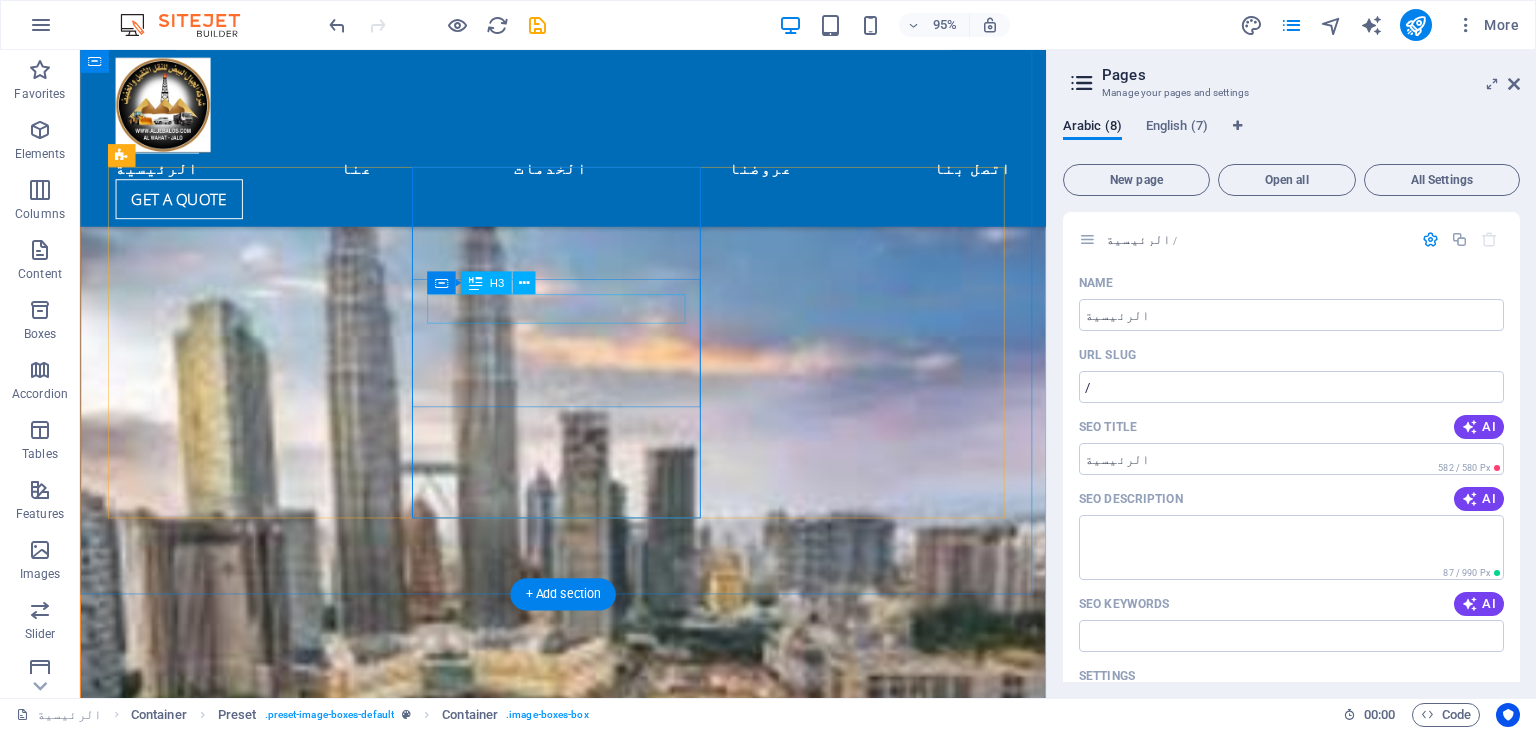 click on "Air shipping" at bounding box center [589, 4715] 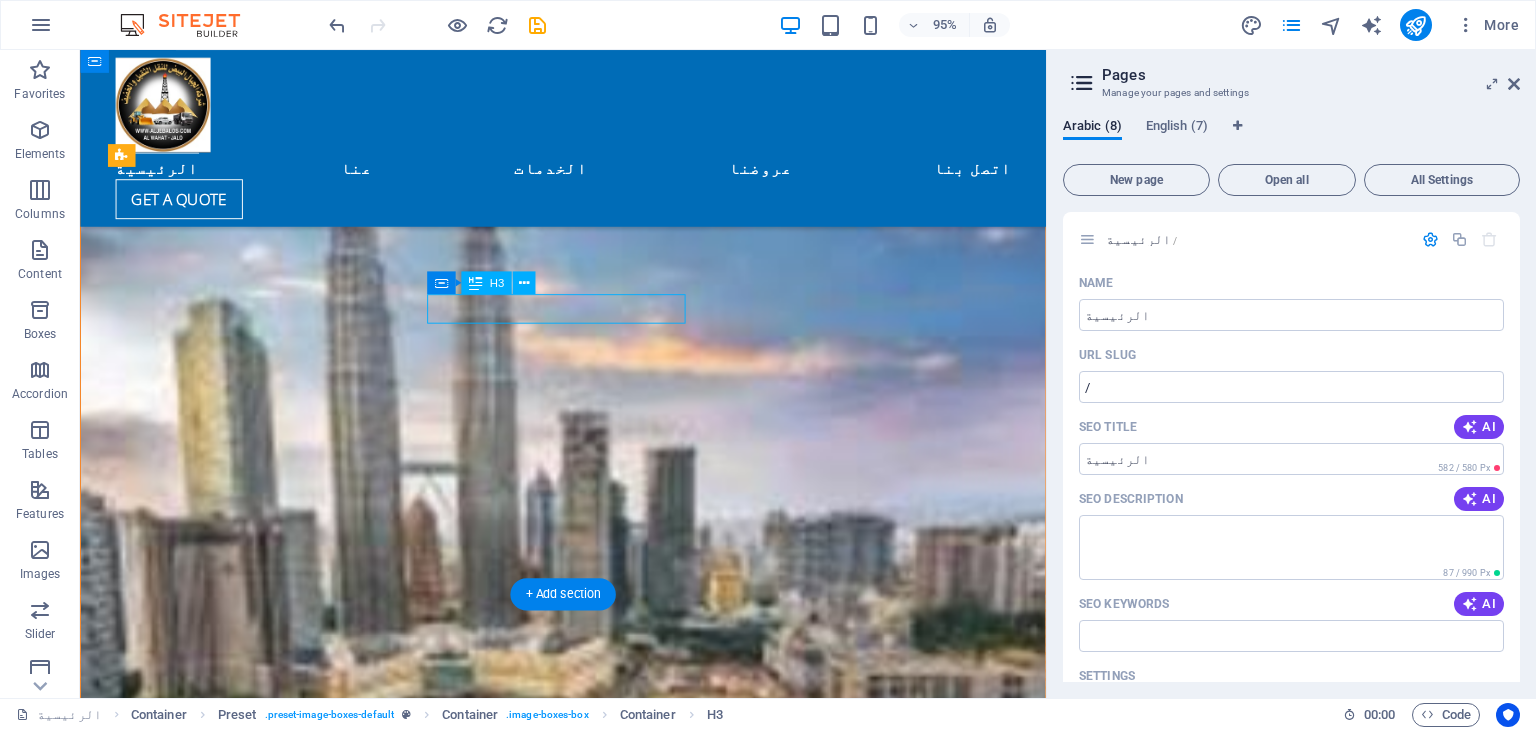 click on "Air shipping" at bounding box center [589, 4715] 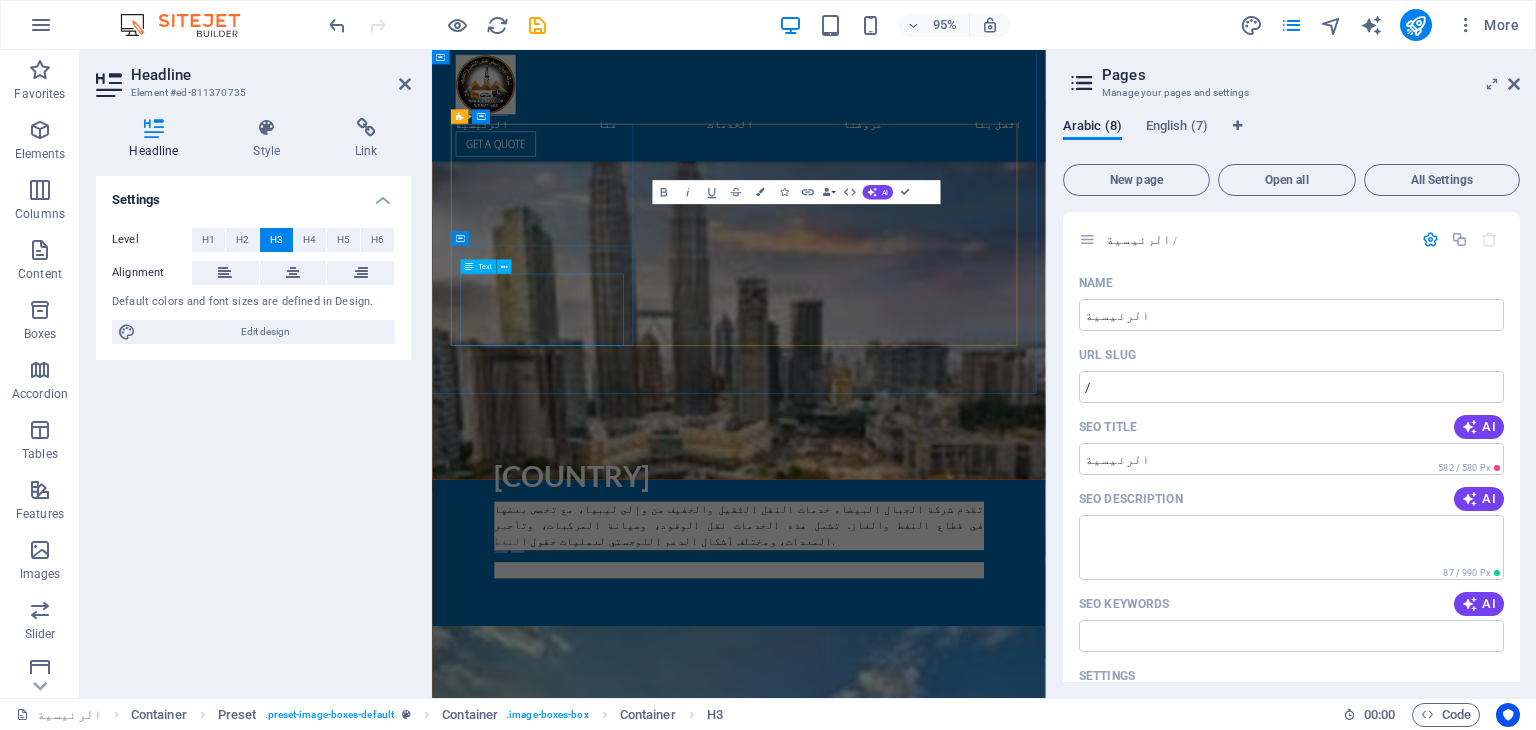 scroll, scrollTop: 3991, scrollLeft: 0, axis: vertical 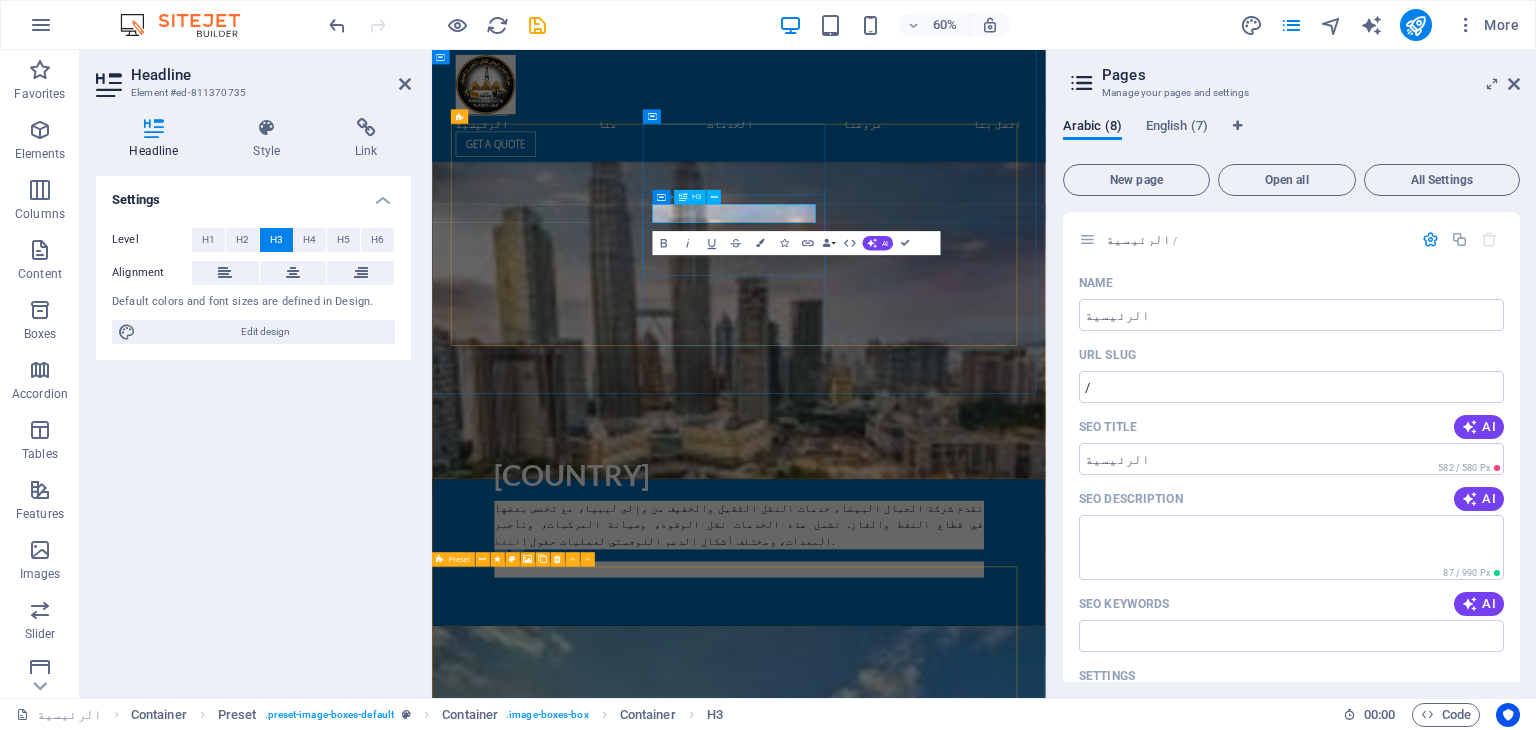 click on "الشحن الجوي" at bounding box center (944, 4714) 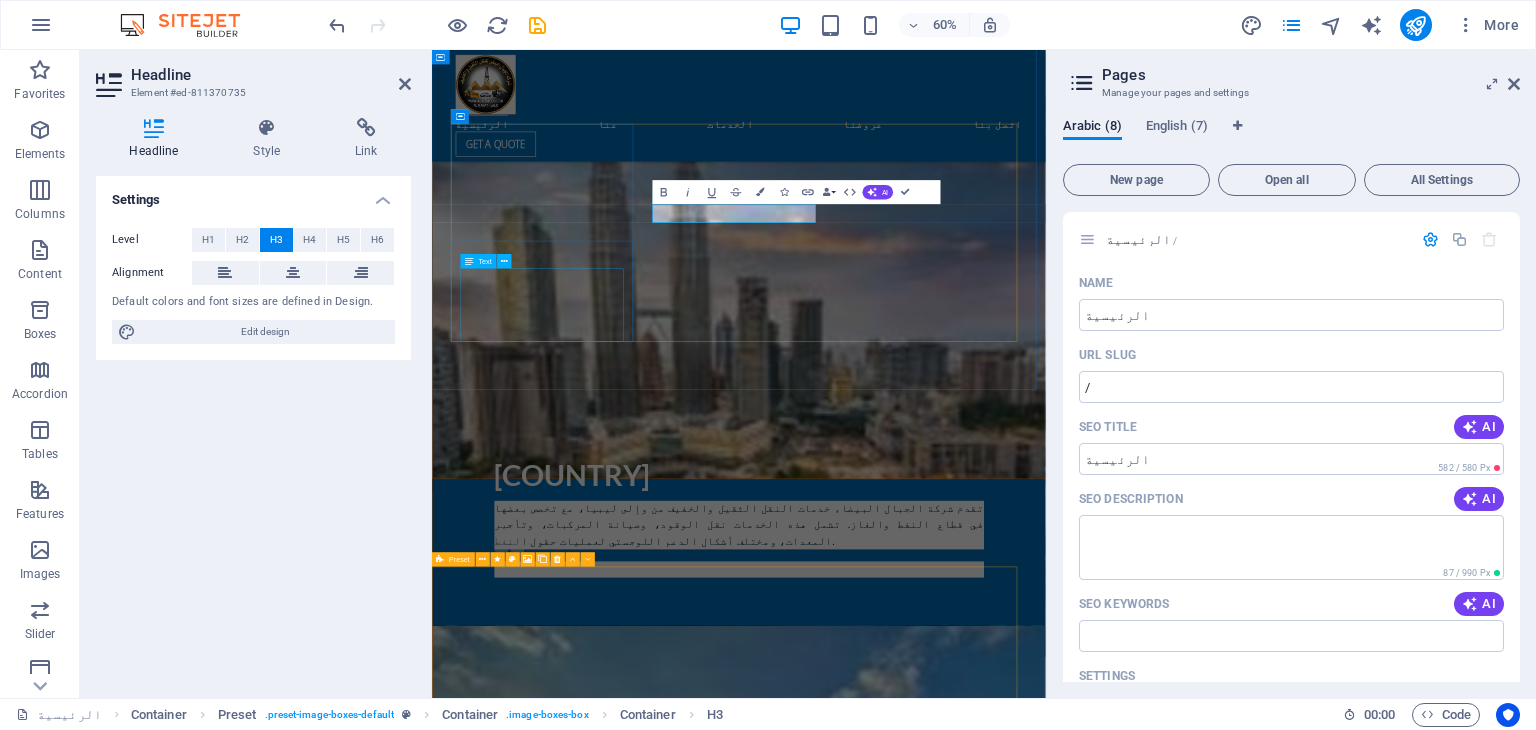 click on "Aljibal Albayd  offers a complete range of inland transportation services including full and partial truckload transportation, heavy-haul and over-dimensional trucking" at bounding box center (944, 4029) 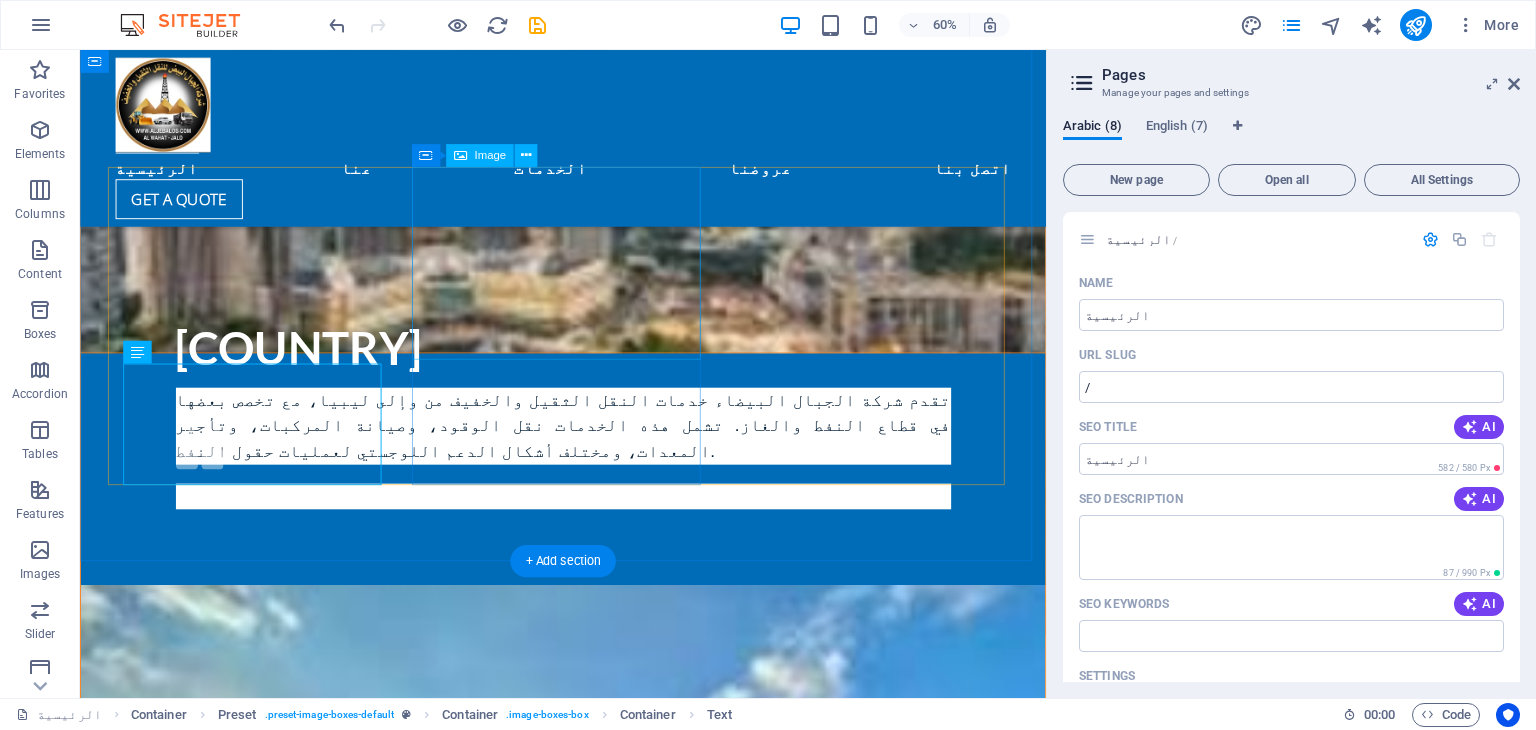 scroll, scrollTop: 3593, scrollLeft: 0, axis: vertical 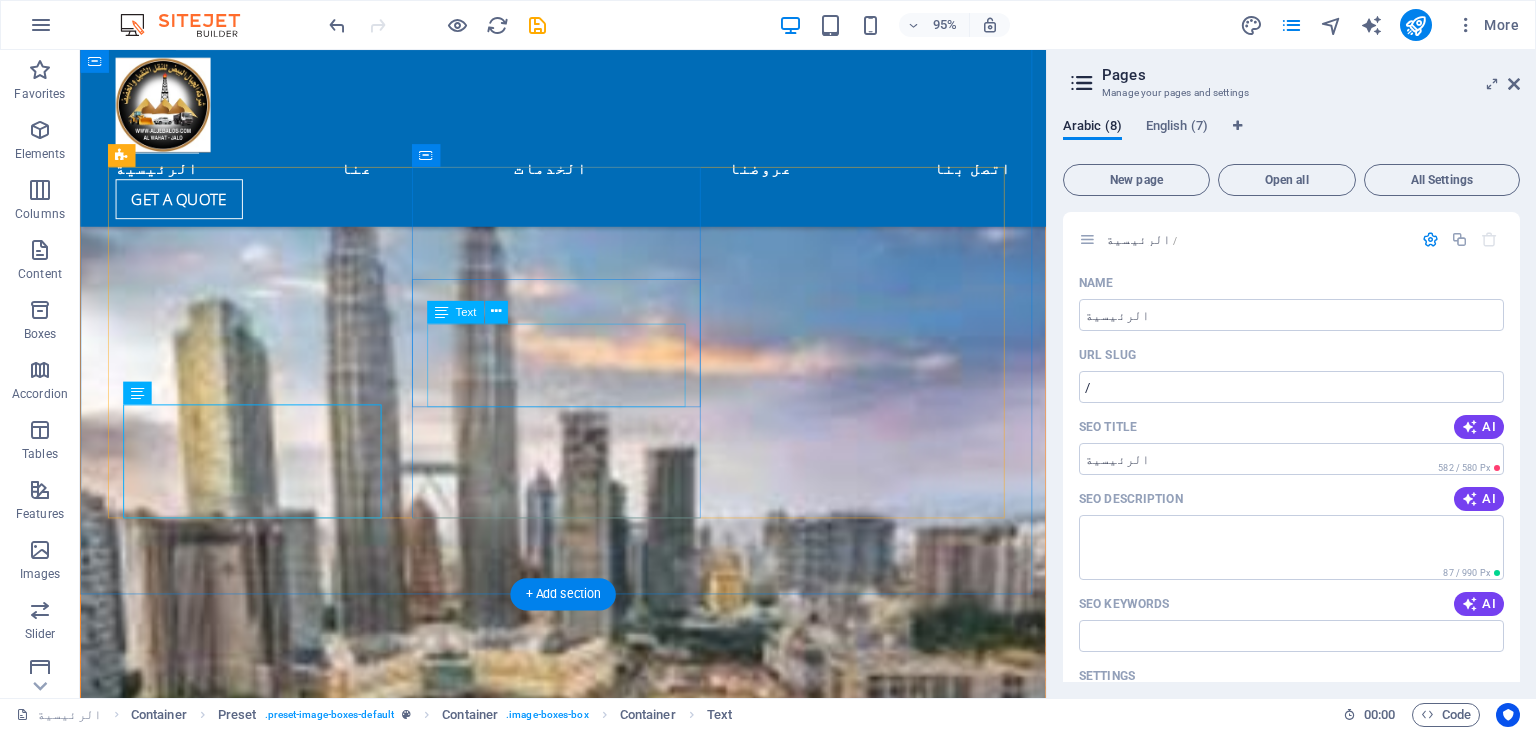 click on "Aljibal Albayd  offers highly specialized airfreight products depending on your timescale and freight type" at bounding box center (589, 4751) 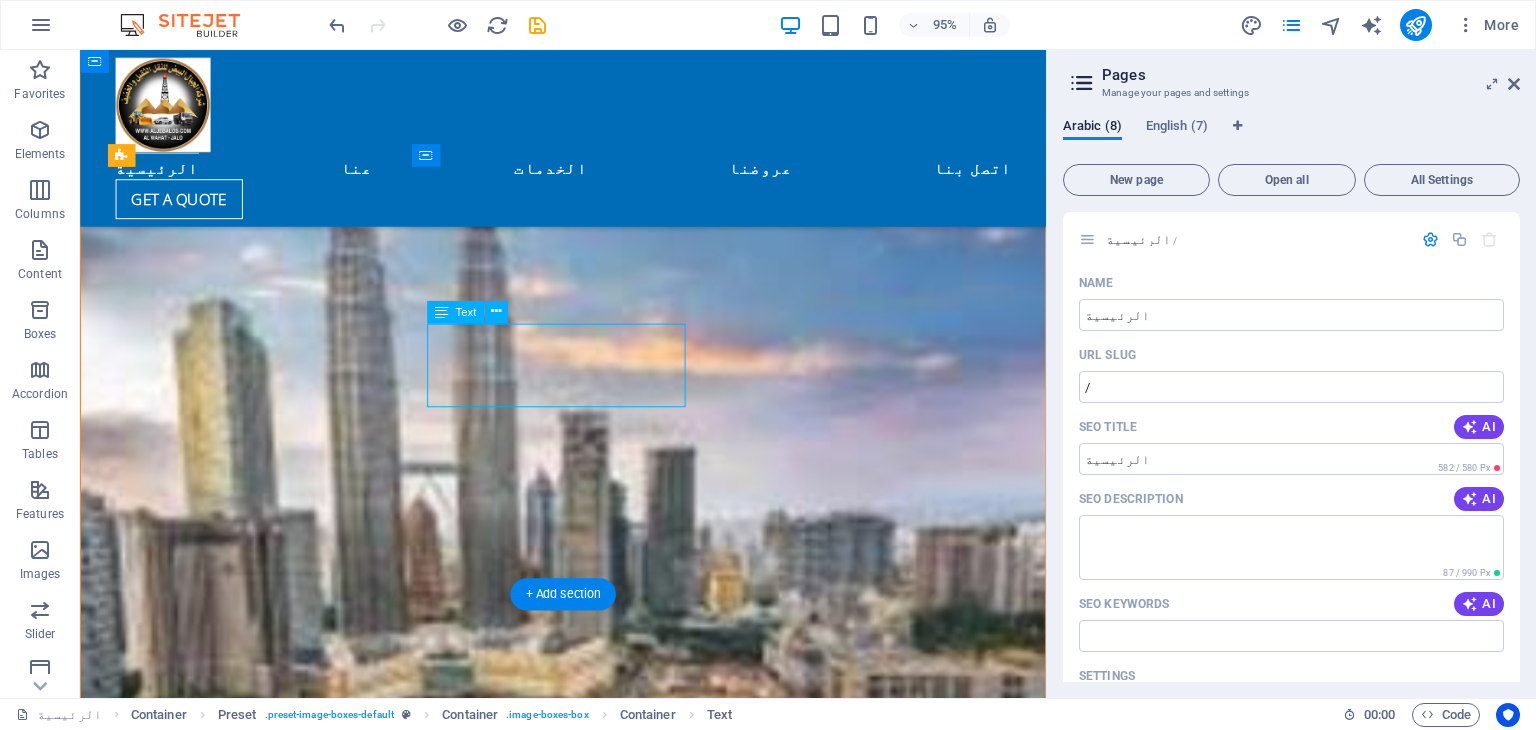 click on "Aljibal Albayd  offers highly specialized airfreight products depending on your timescale and freight type" at bounding box center (589, 4751) 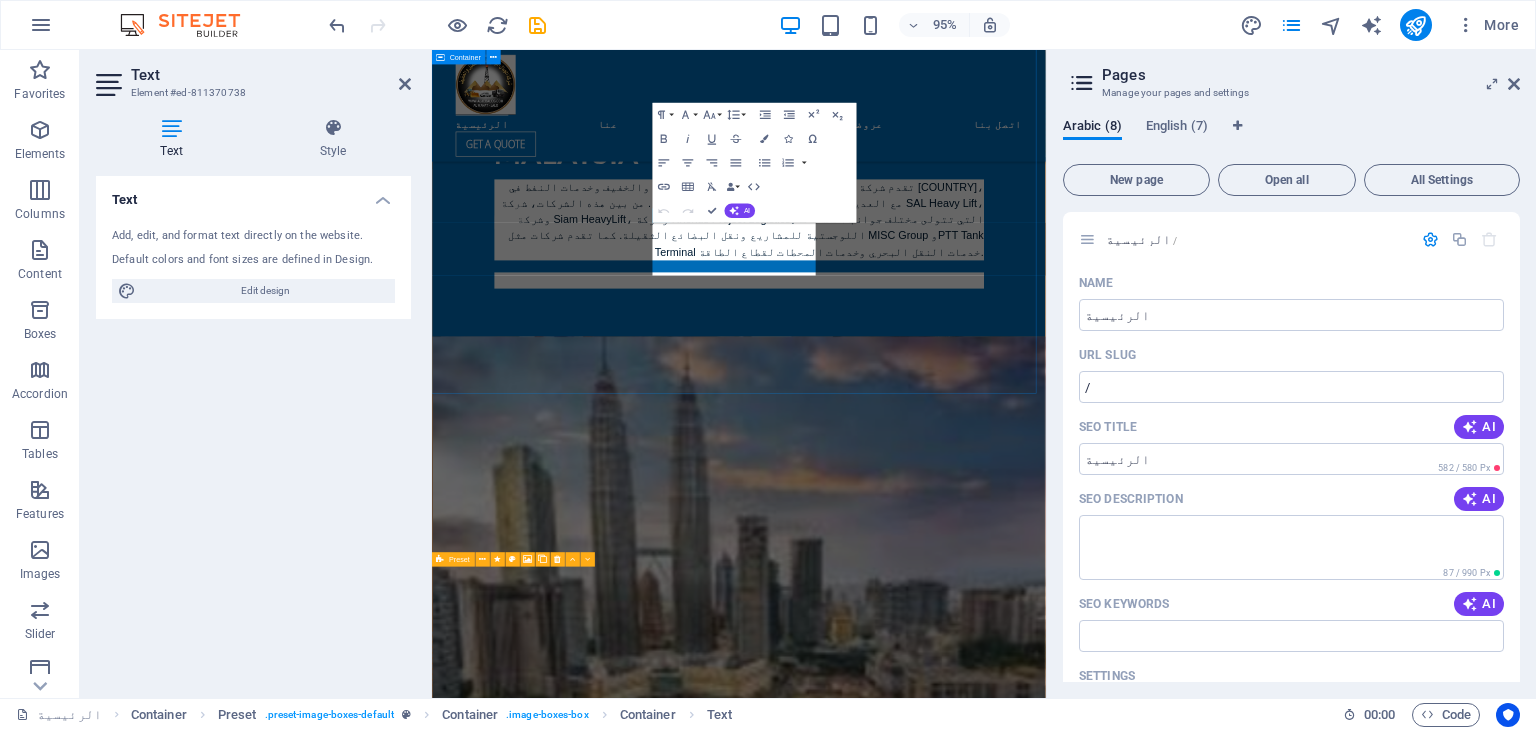scroll, scrollTop: 3991, scrollLeft: 0, axis: vertical 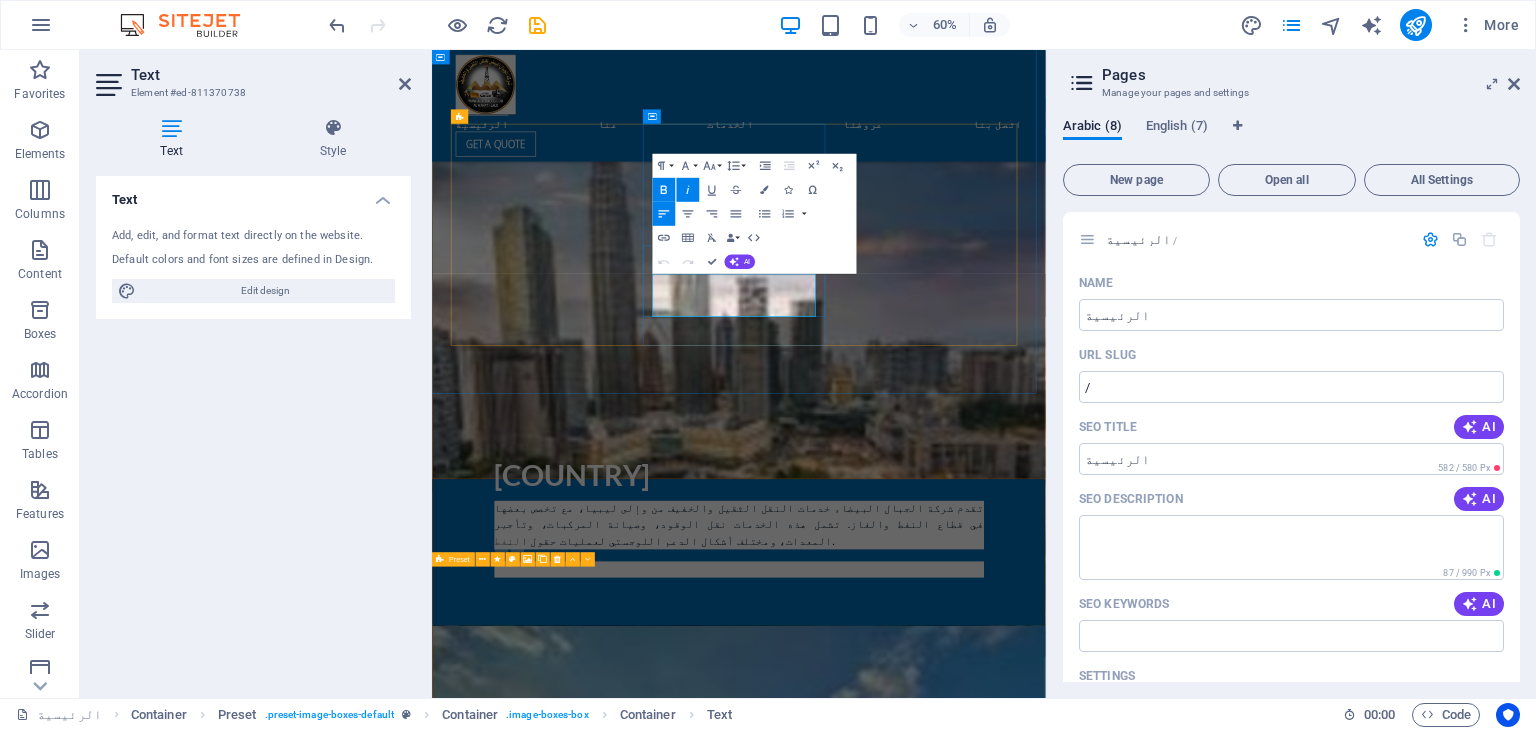 click on "شحن جوي Aljibal Albayd  offers highly specialized airfreight products depending on your timescale and freight type   Read more" at bounding box center [944, 4544] 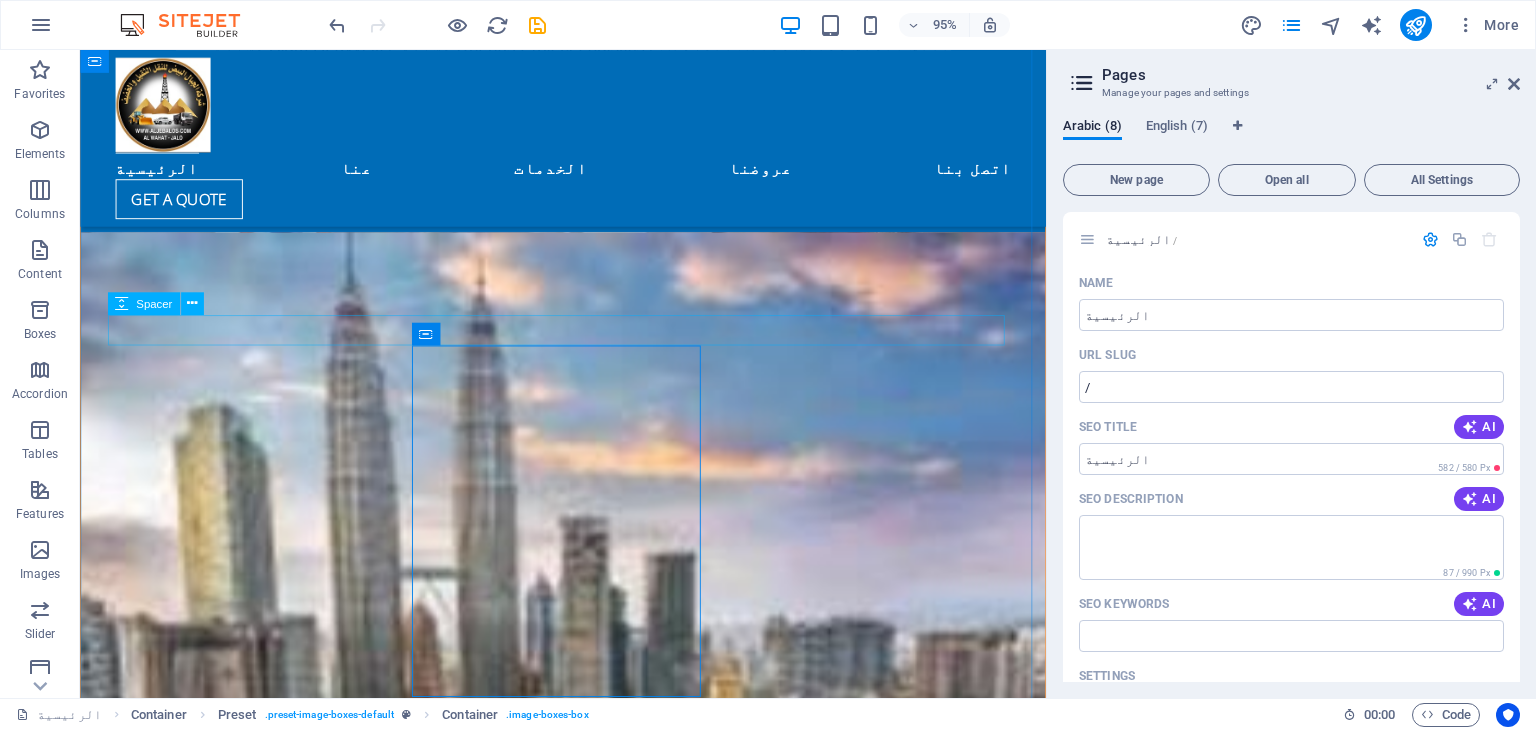 scroll, scrollTop: 3393, scrollLeft: 0, axis: vertical 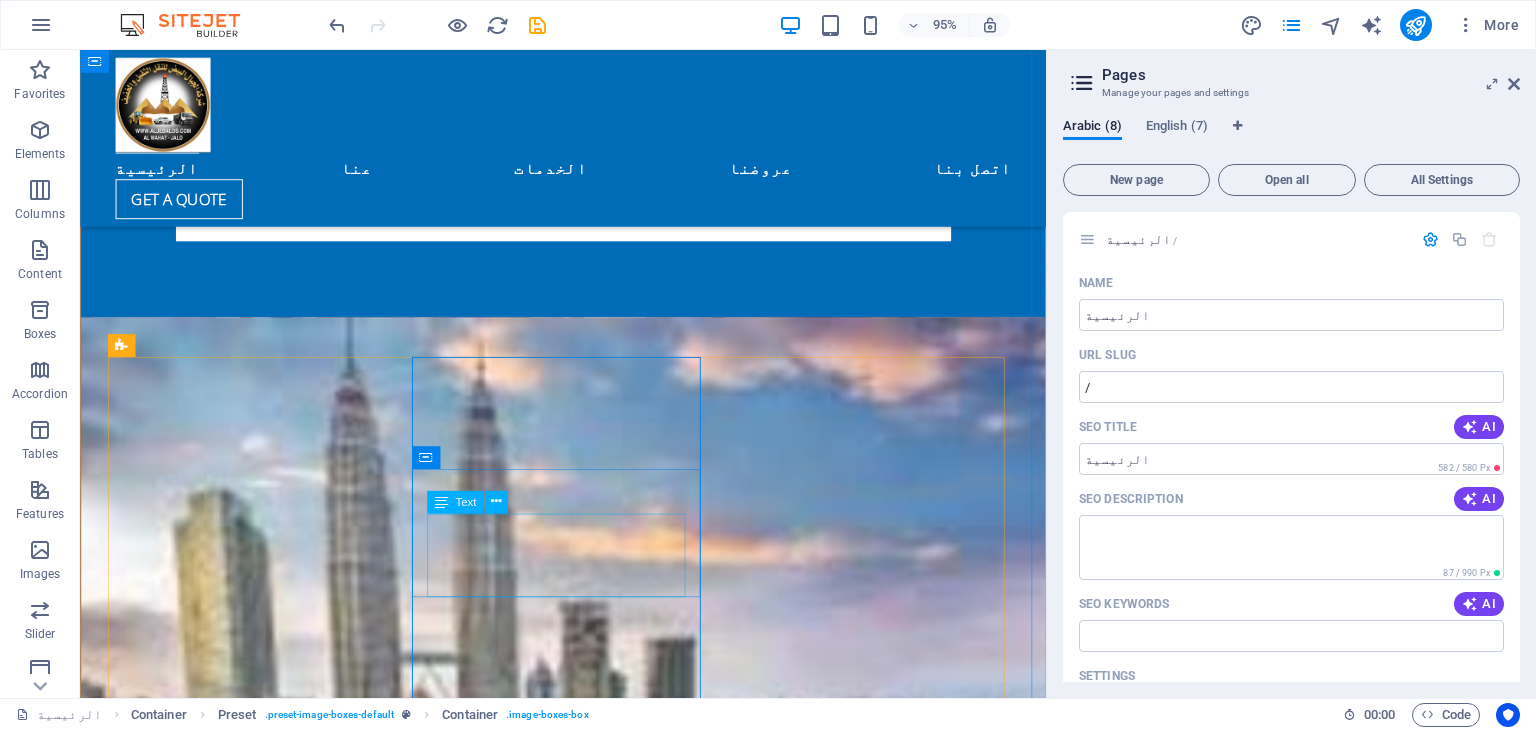 click on "Aljibal Albayd  offers highly specialized airfreight products depending on your timescale and freight type" at bounding box center [589, 5207] 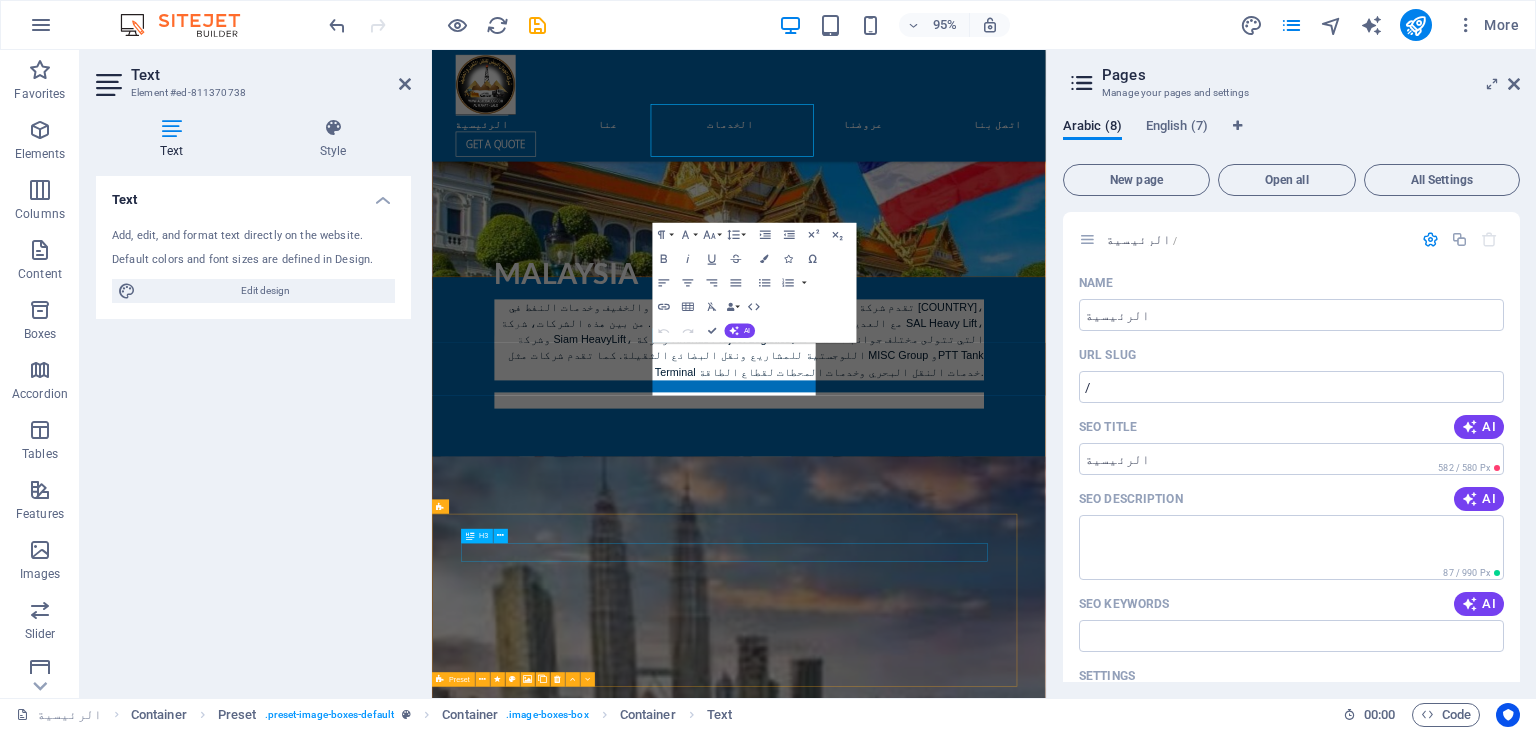 scroll, scrollTop: 3791, scrollLeft: 0, axis: vertical 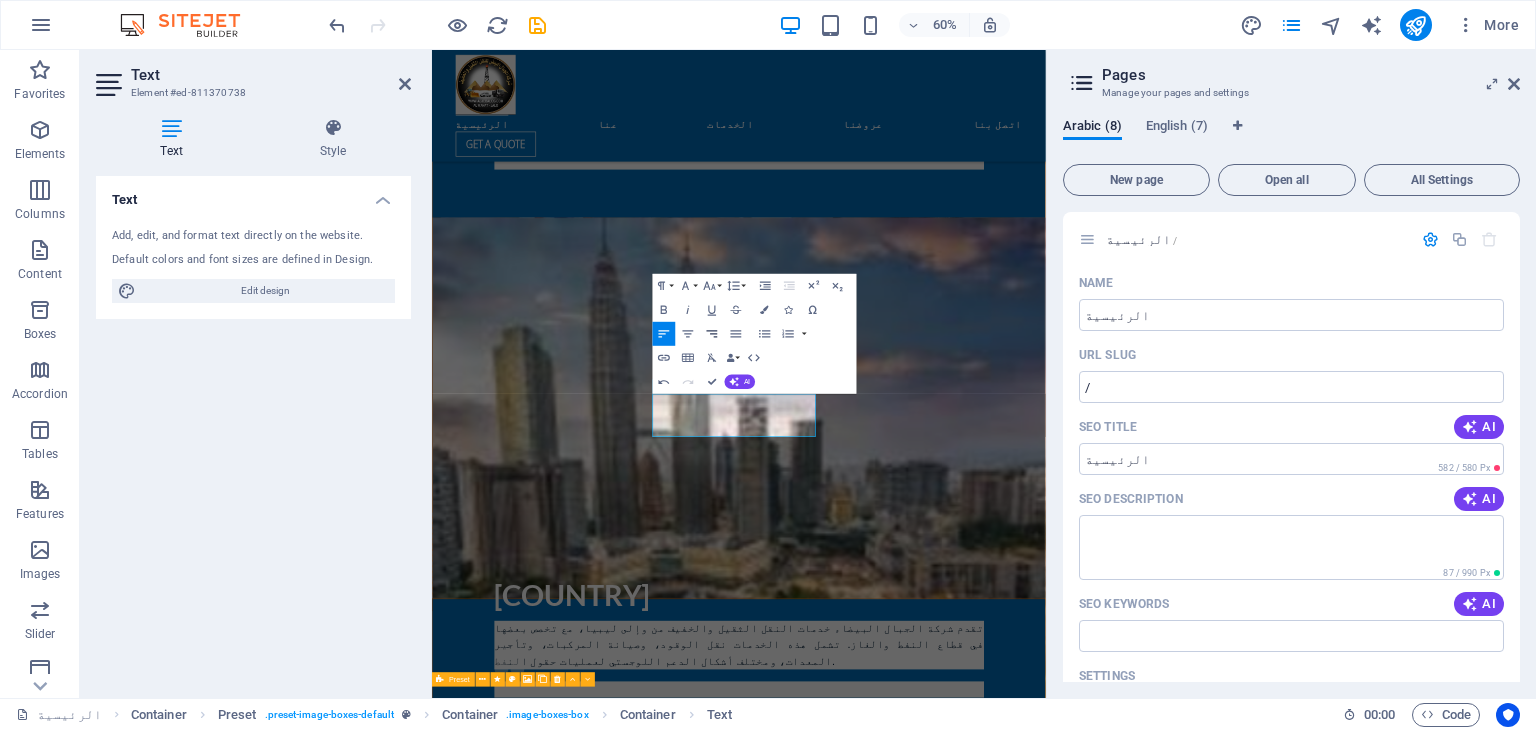 click 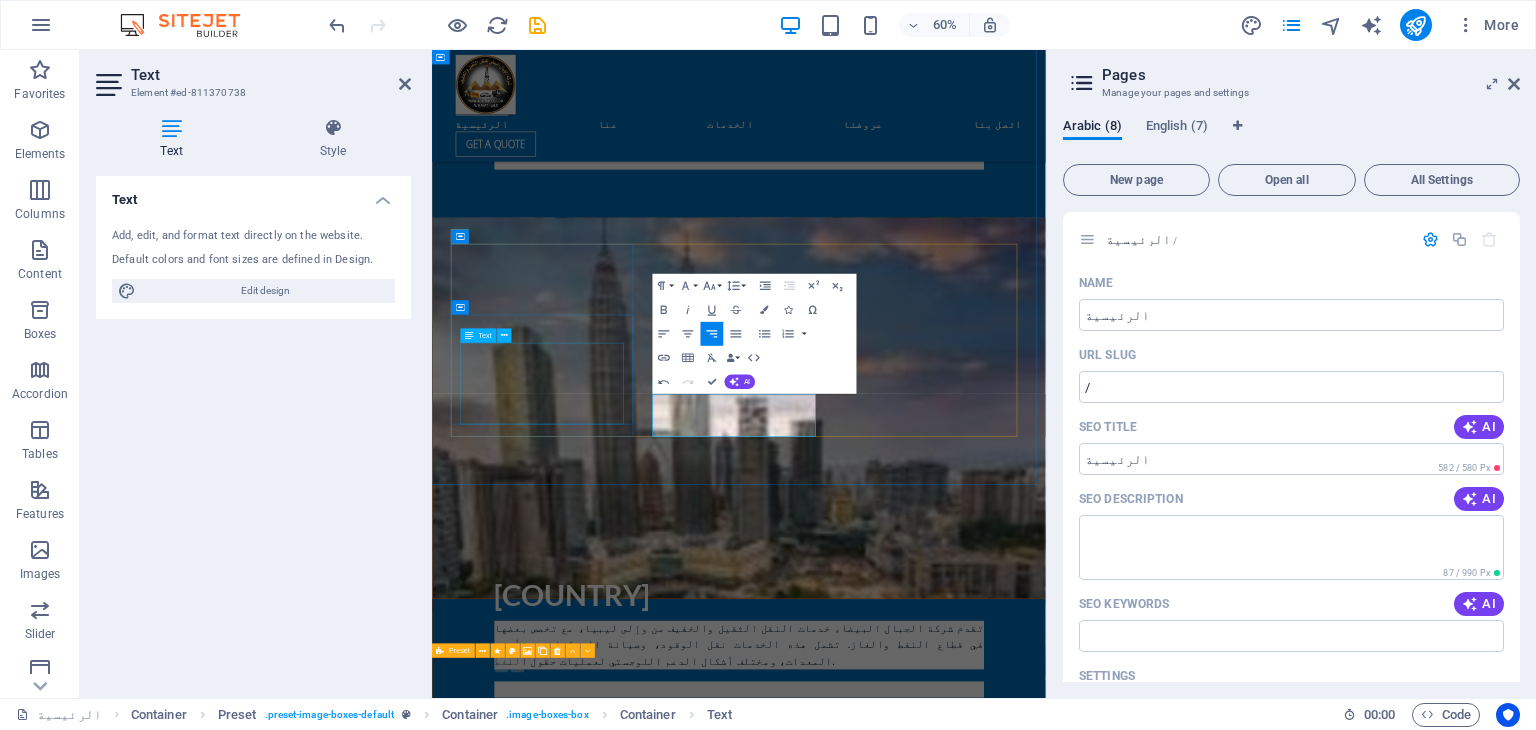 click on "Ground shipping Aljibal Albayd  offers a complete range of inland transportation services including full and partial truckload transportation, heavy-haul and over-dimensional trucking   Read more شحن جوي تقدم شركة الجبال البيضاء منتجات شحن جوي متخصصة للغاية اعتمادًا على الجدول الزمني ونوع الشحنة تقدم شركة الجبال البيضاء منتجات شحن جوي متخصصة للغاية اعتمادًا على الجدول الزمني ونوع الشحنة   Read more شحن بحري يقوم خبراء الشحن والوساطة في جميع أنحاء العالم باختيار واستئجار السفينة المثالية لكل متطلبات الشحن.   Read more" at bounding box center (944, 4732) 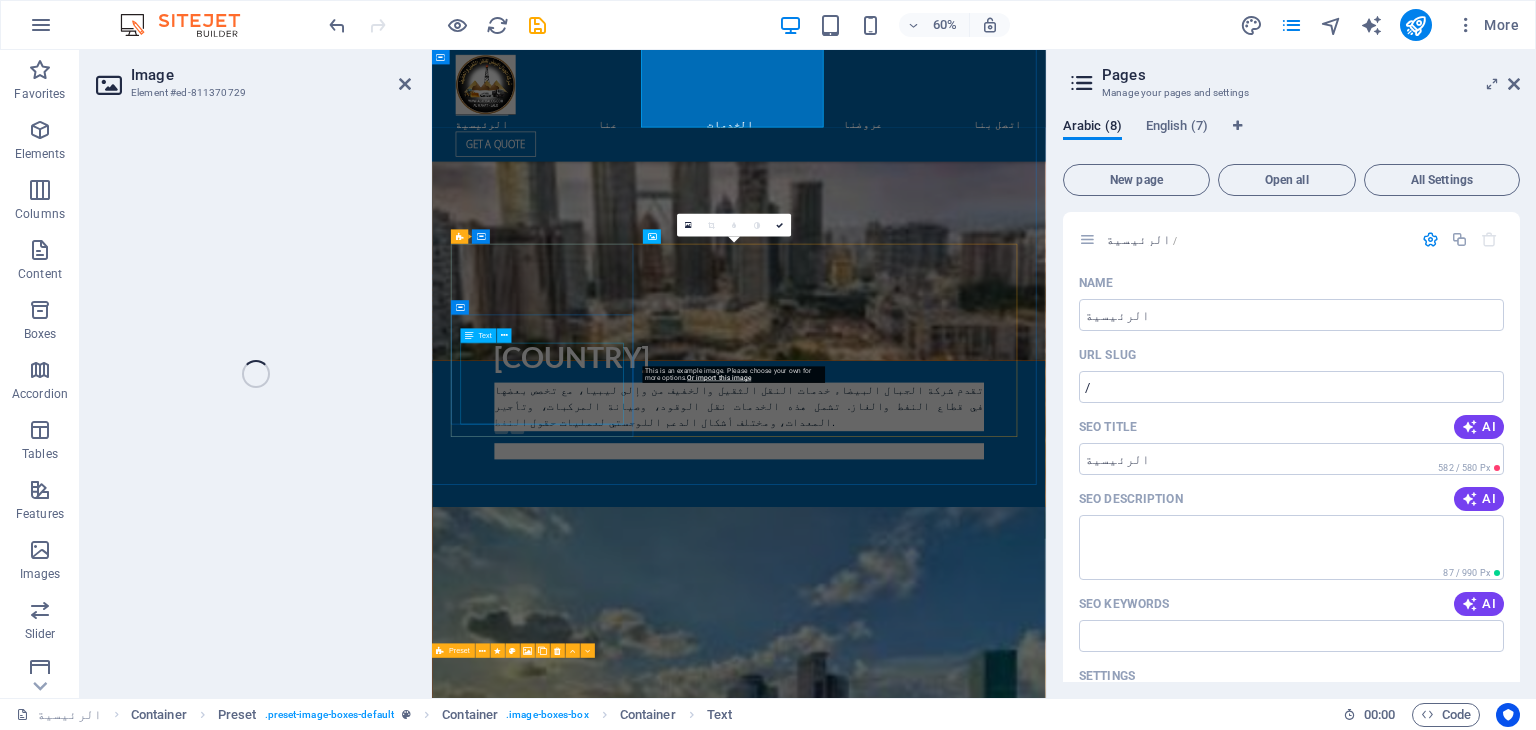 select on "%" 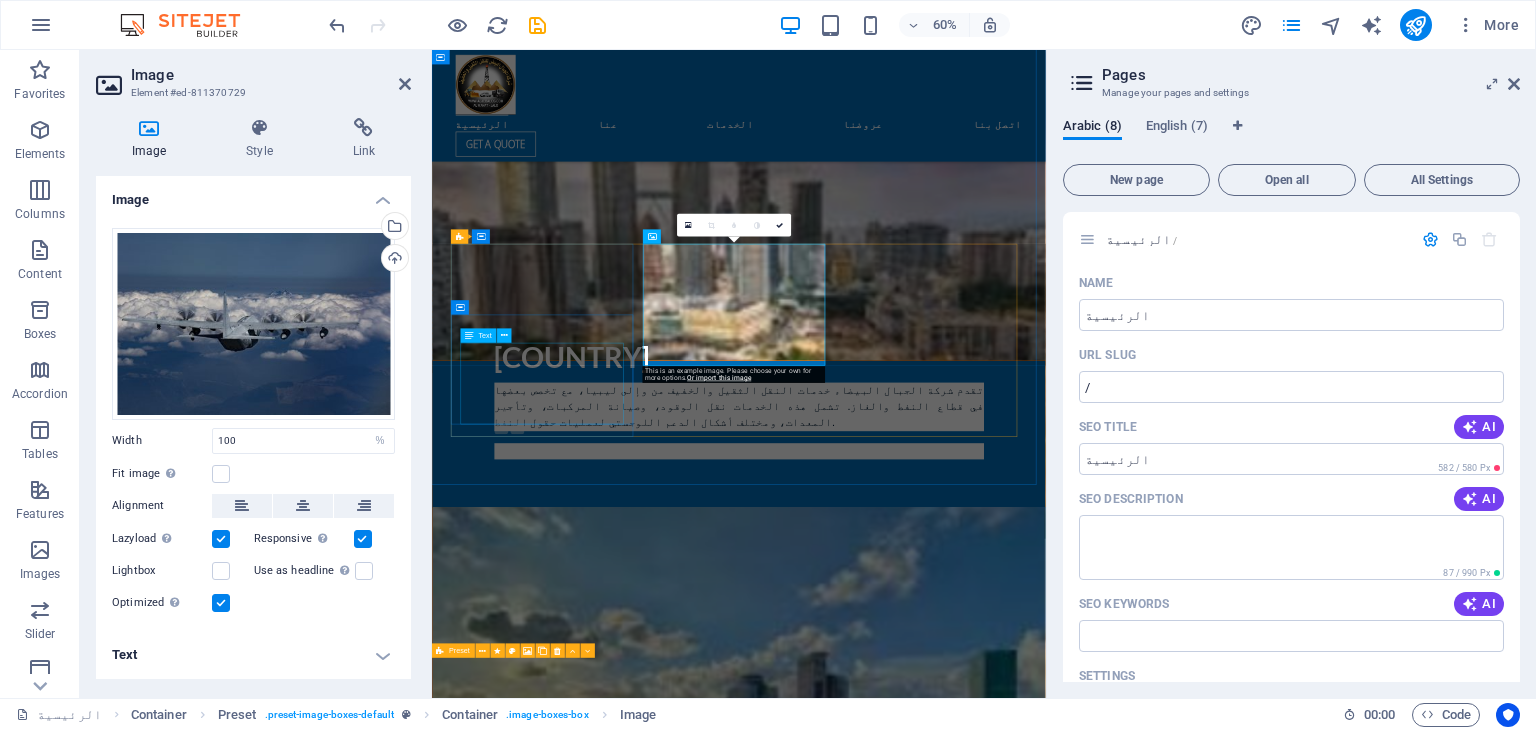 click on "Aljibal Albayd  offers a complete range of inland transportation services including full and partial truckload transportation, heavy-haul and over-dimensional trucking" at bounding box center (944, 3832) 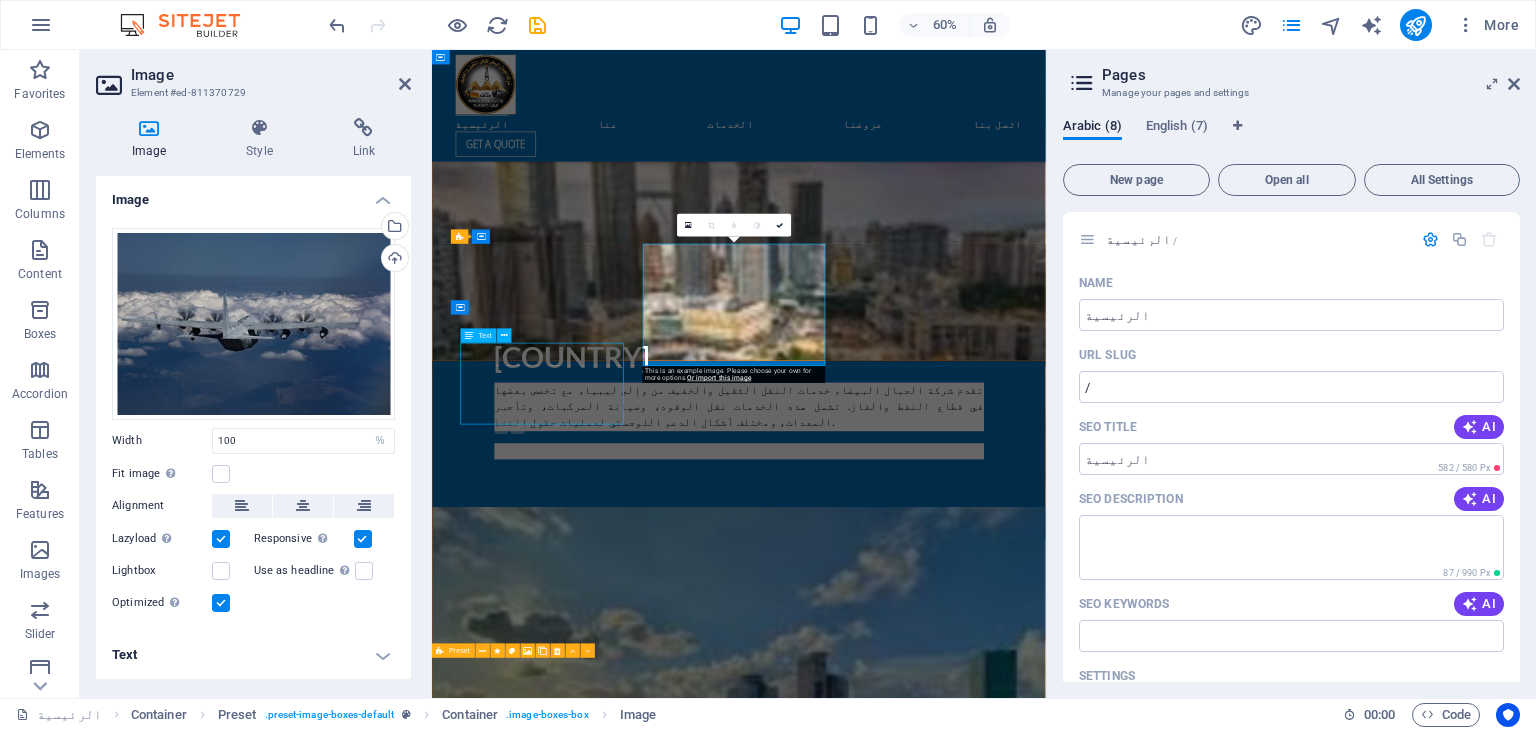 click at bounding box center [944, 4187] 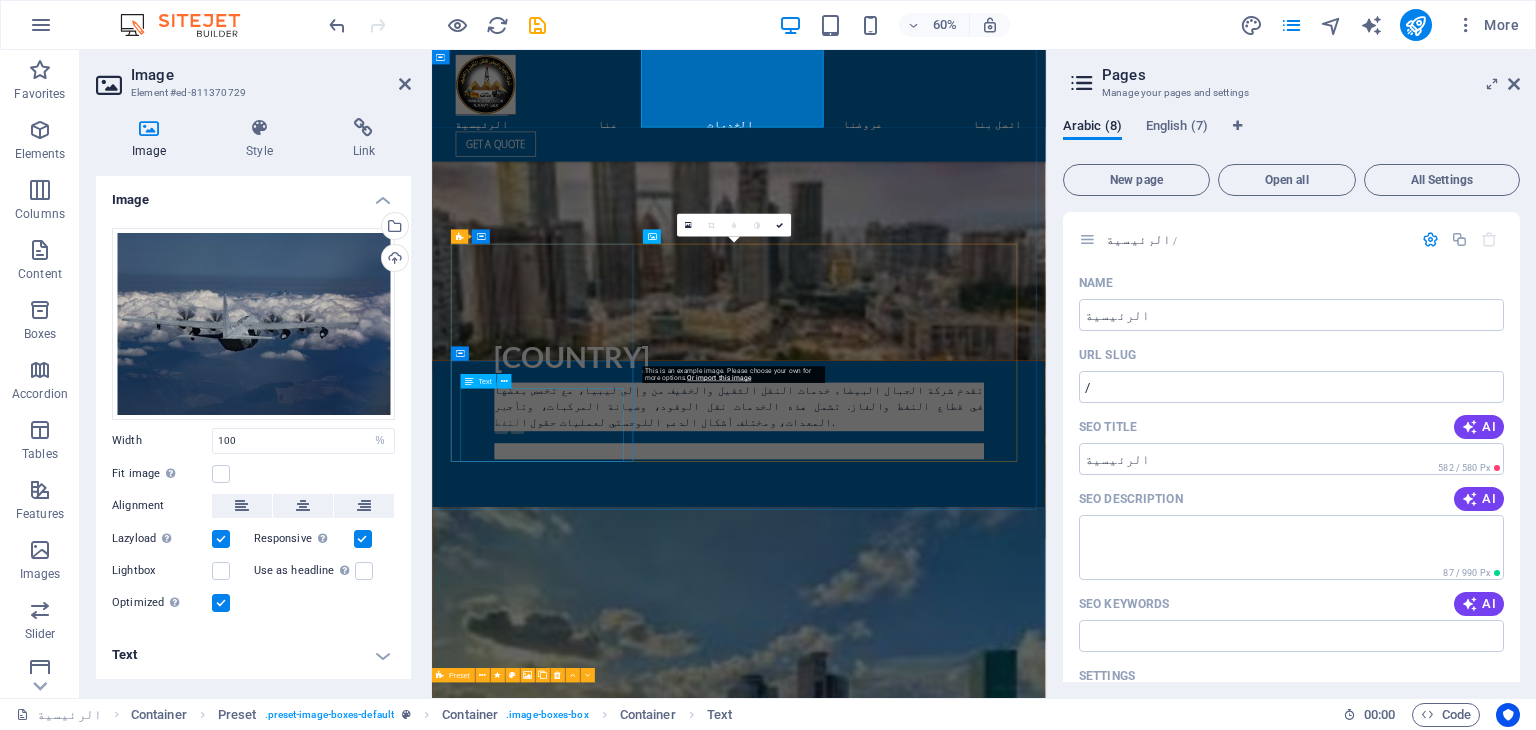 click on "Aljibal Albayd  offers a complete range of inland transportation services including full and partial truckload transportation, heavy-haul and over-dimensional trucking" at bounding box center (944, 3832) 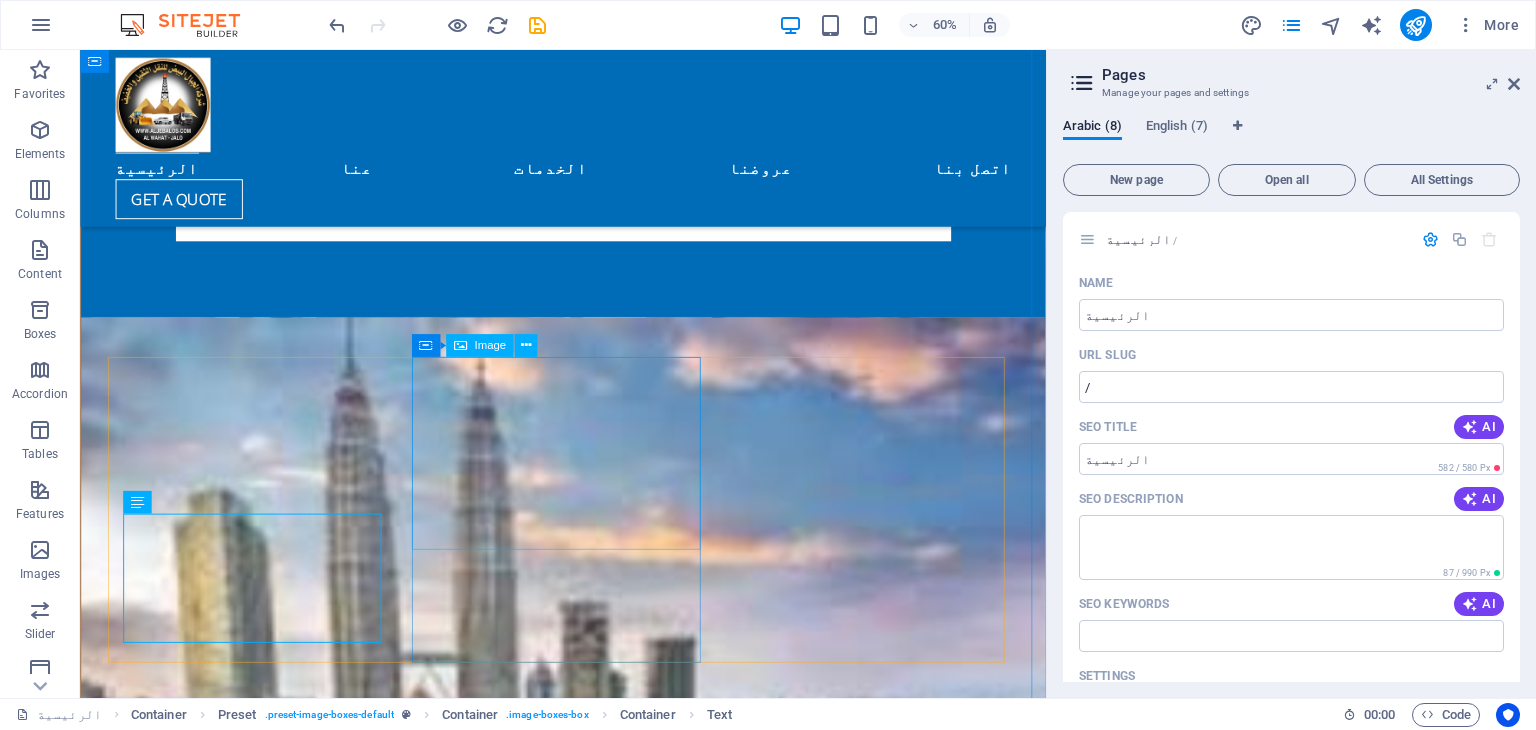 click at bounding box center (589, 4834) 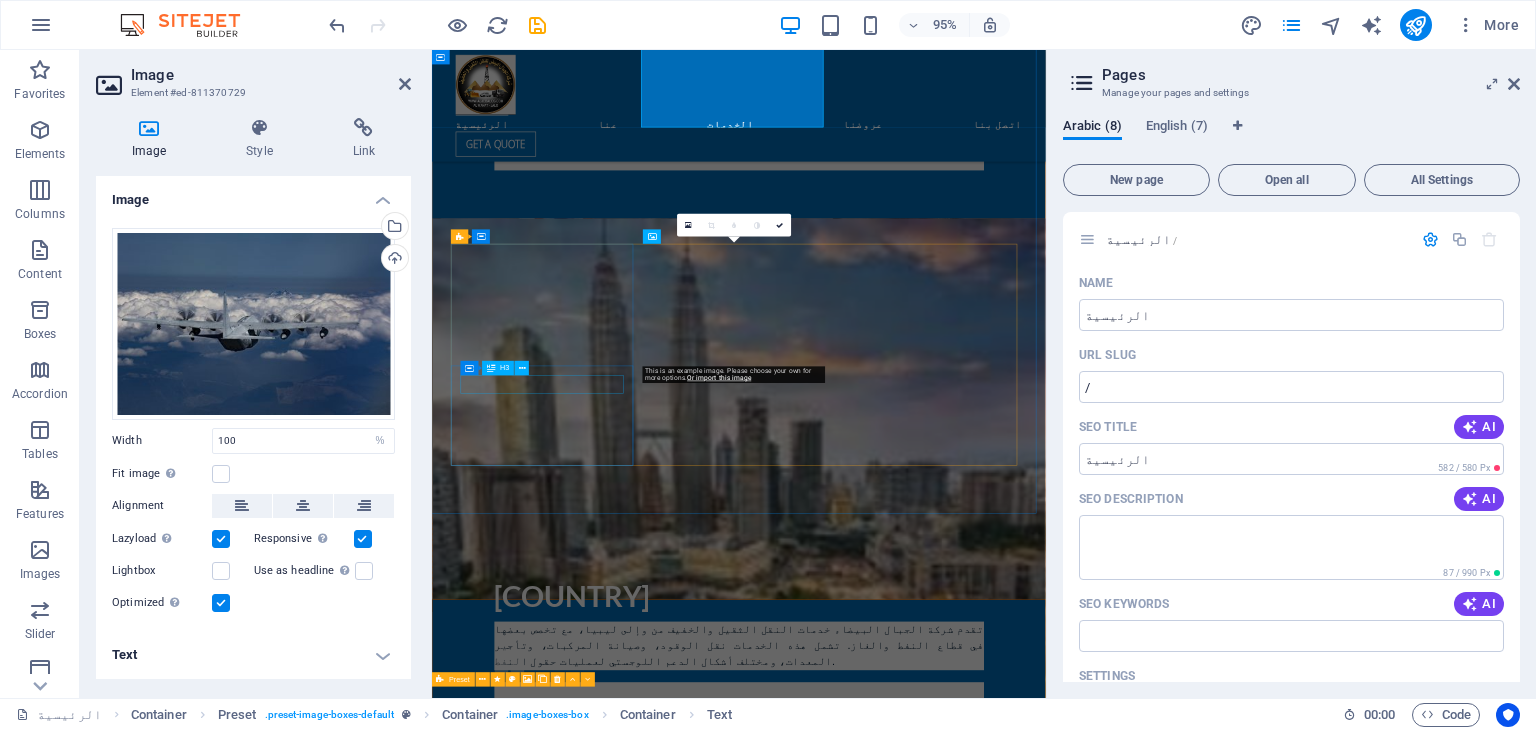 scroll, scrollTop: 3791, scrollLeft: 0, axis: vertical 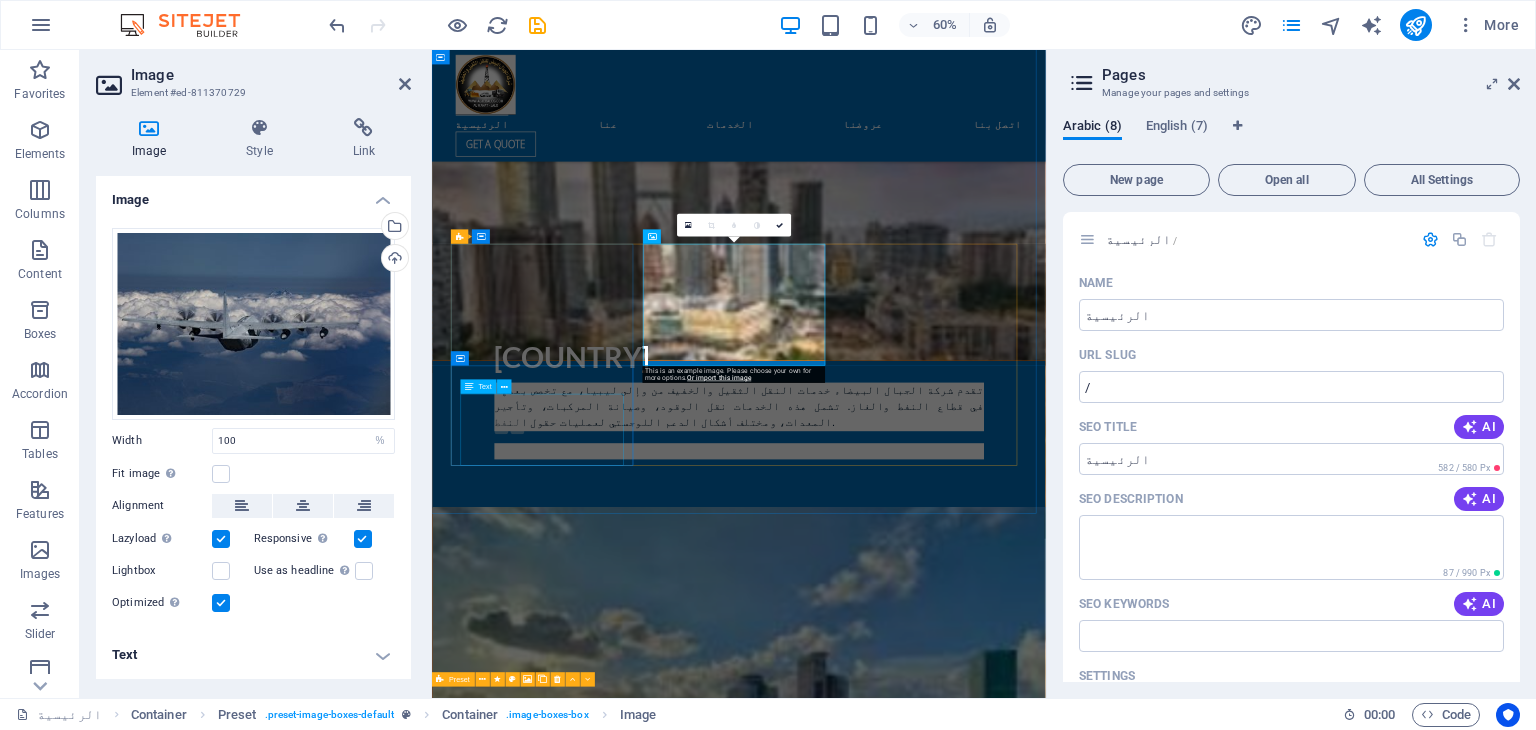 click on "Aljibal Albayd  offers a complete range of inland transportation services including full and partial truckload transportation, heavy-haul and over-dimensional trucking" at bounding box center [944, 3832] 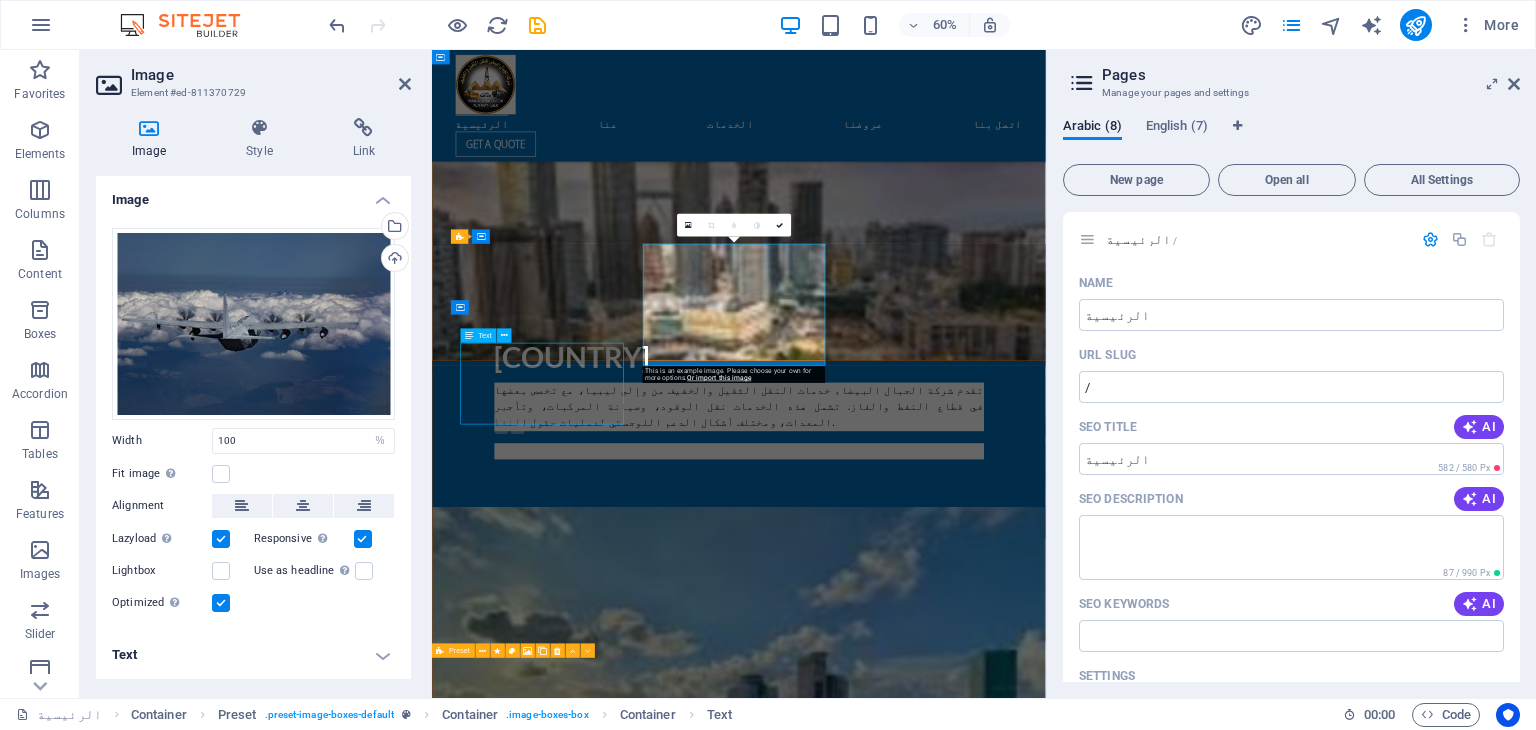 click at bounding box center [944, 4187] 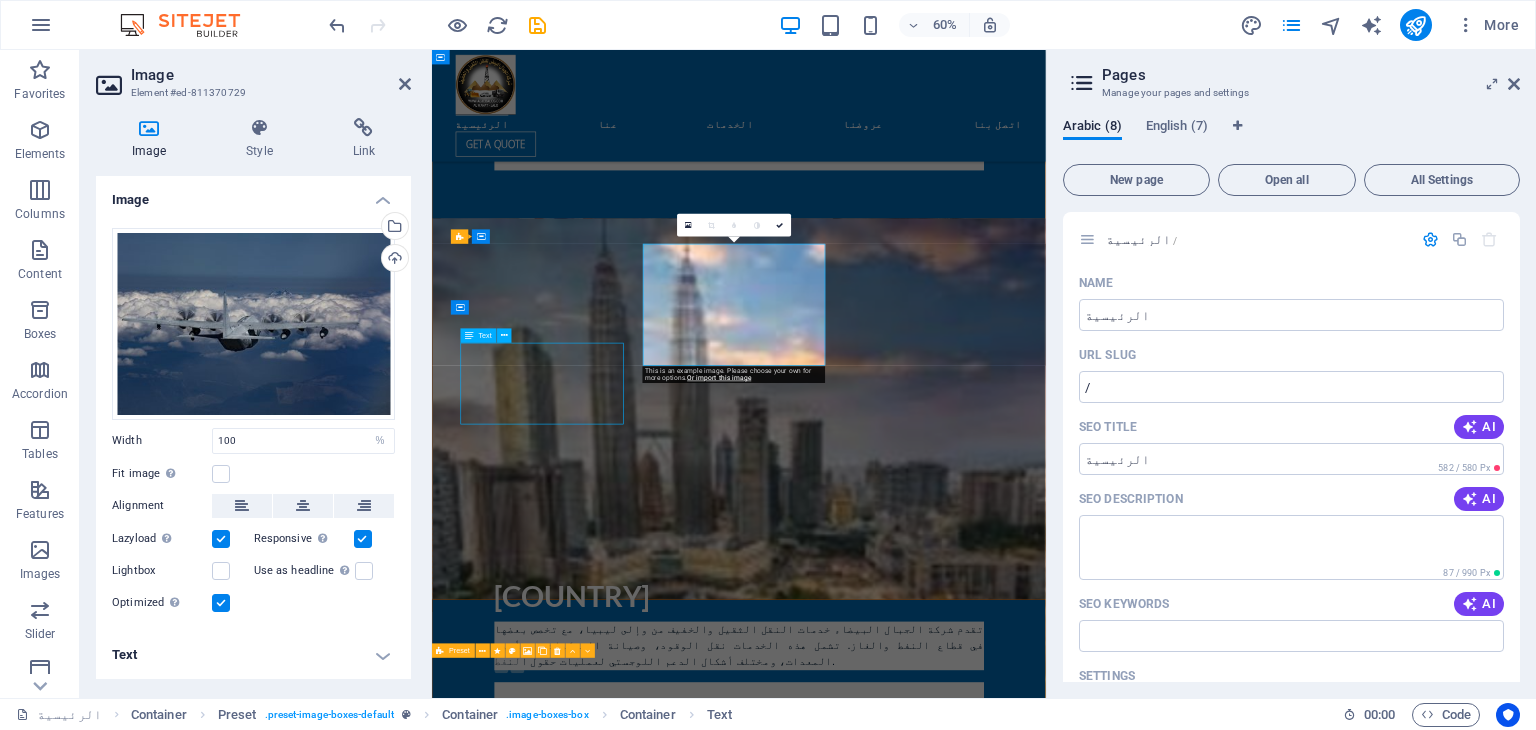 click at bounding box center [944, 4585] 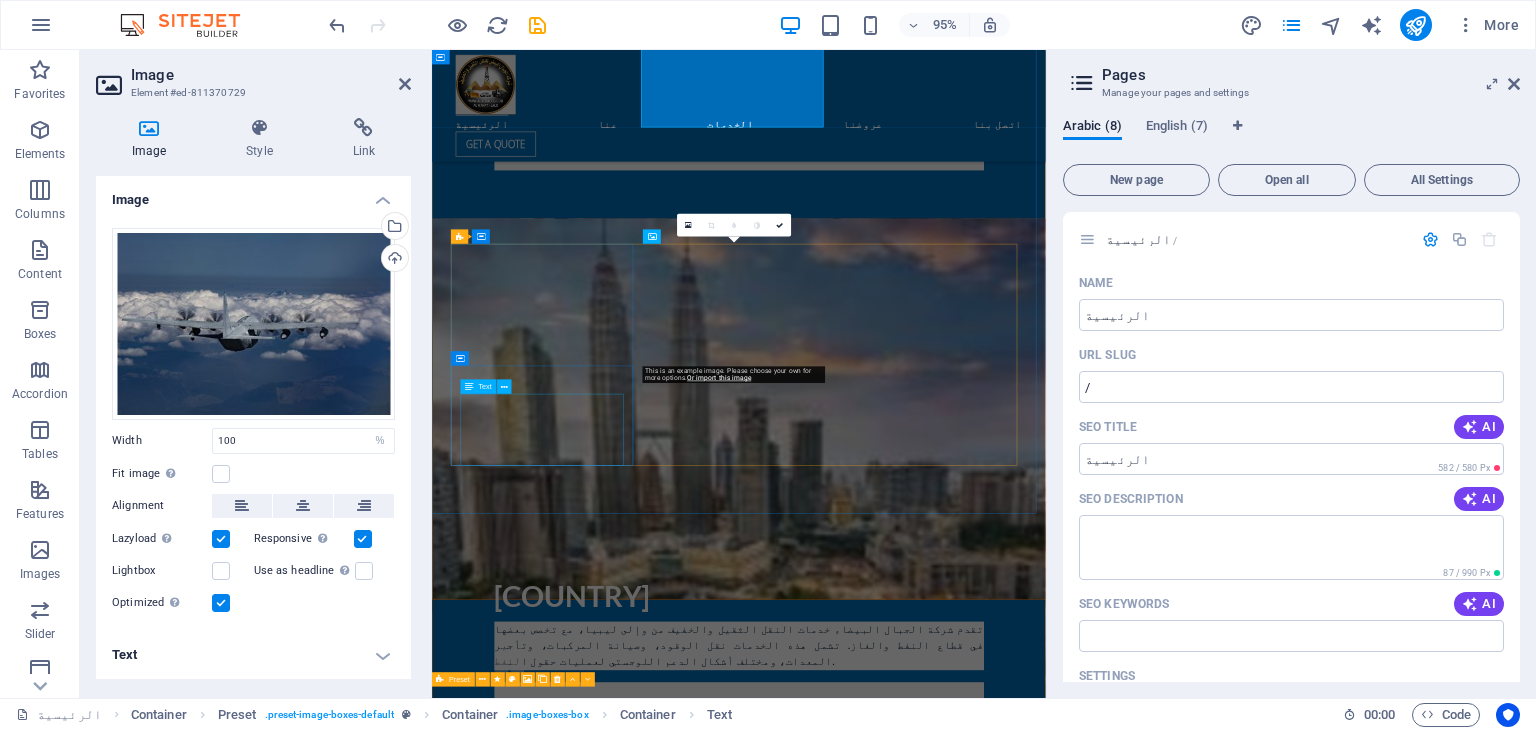 scroll, scrollTop: 3791, scrollLeft: 0, axis: vertical 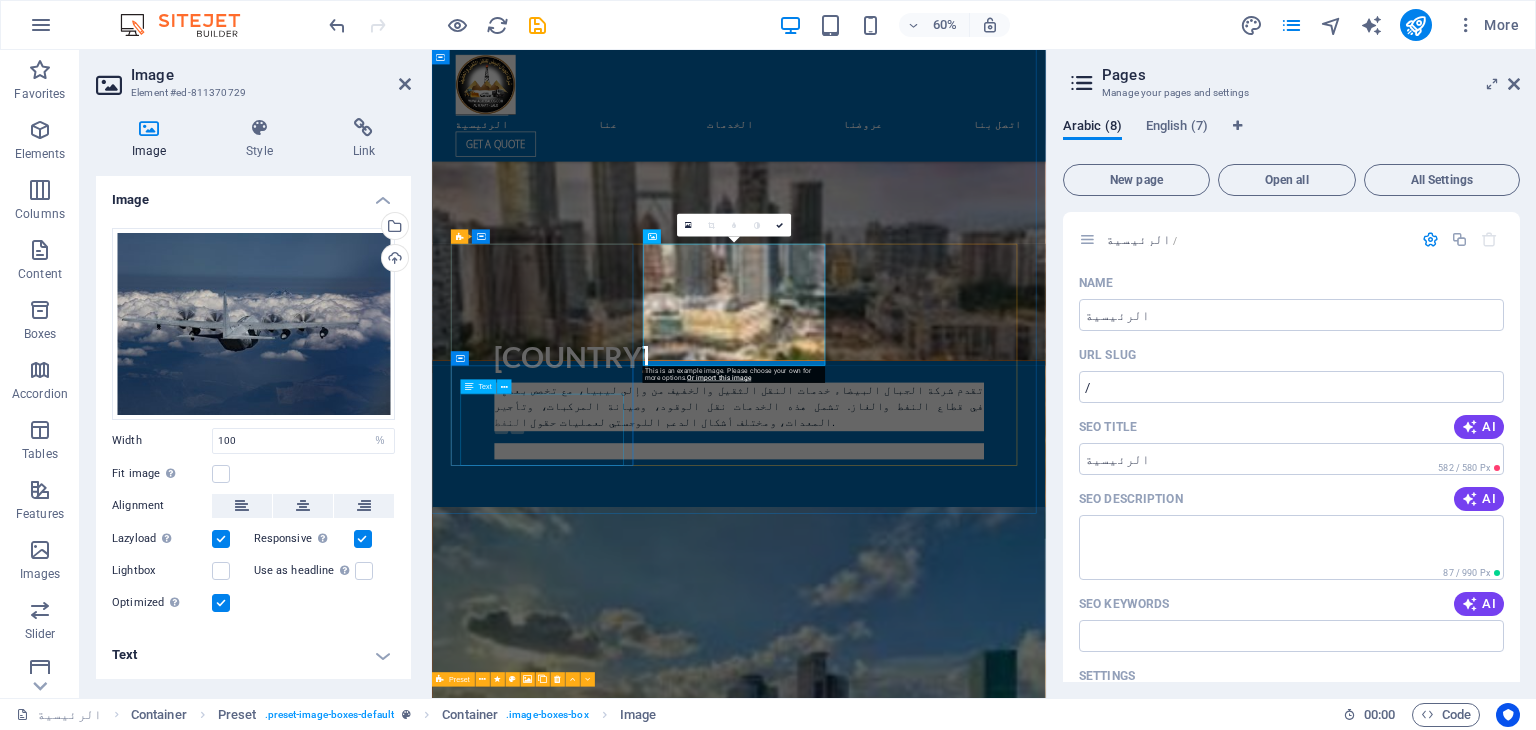 click on "Aljibal Albayd  offers a complete range of inland transportation services including full and partial truckload transportation, heavy-haul and over-dimensional trucking" at bounding box center [944, 3832] 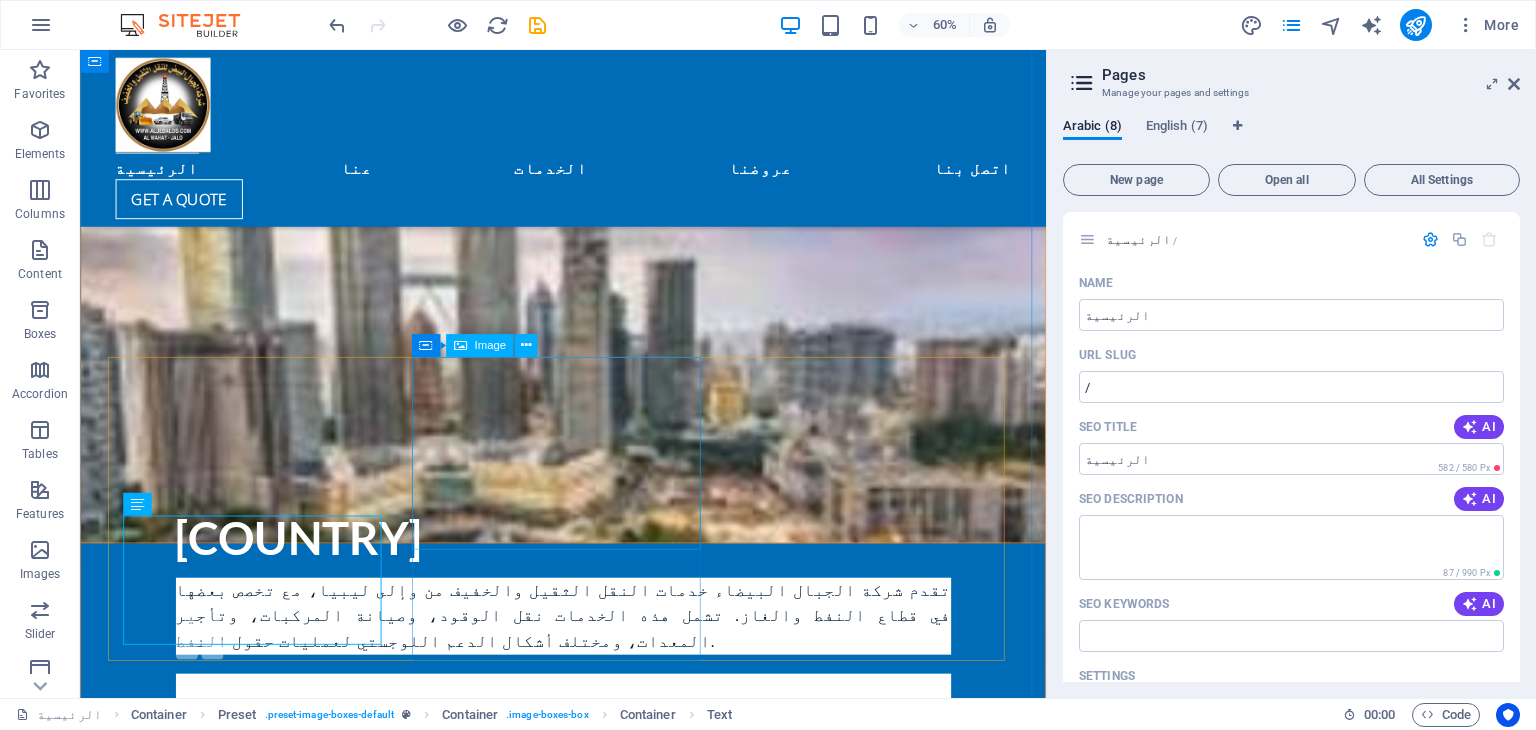 scroll, scrollTop: 3393, scrollLeft: 0, axis: vertical 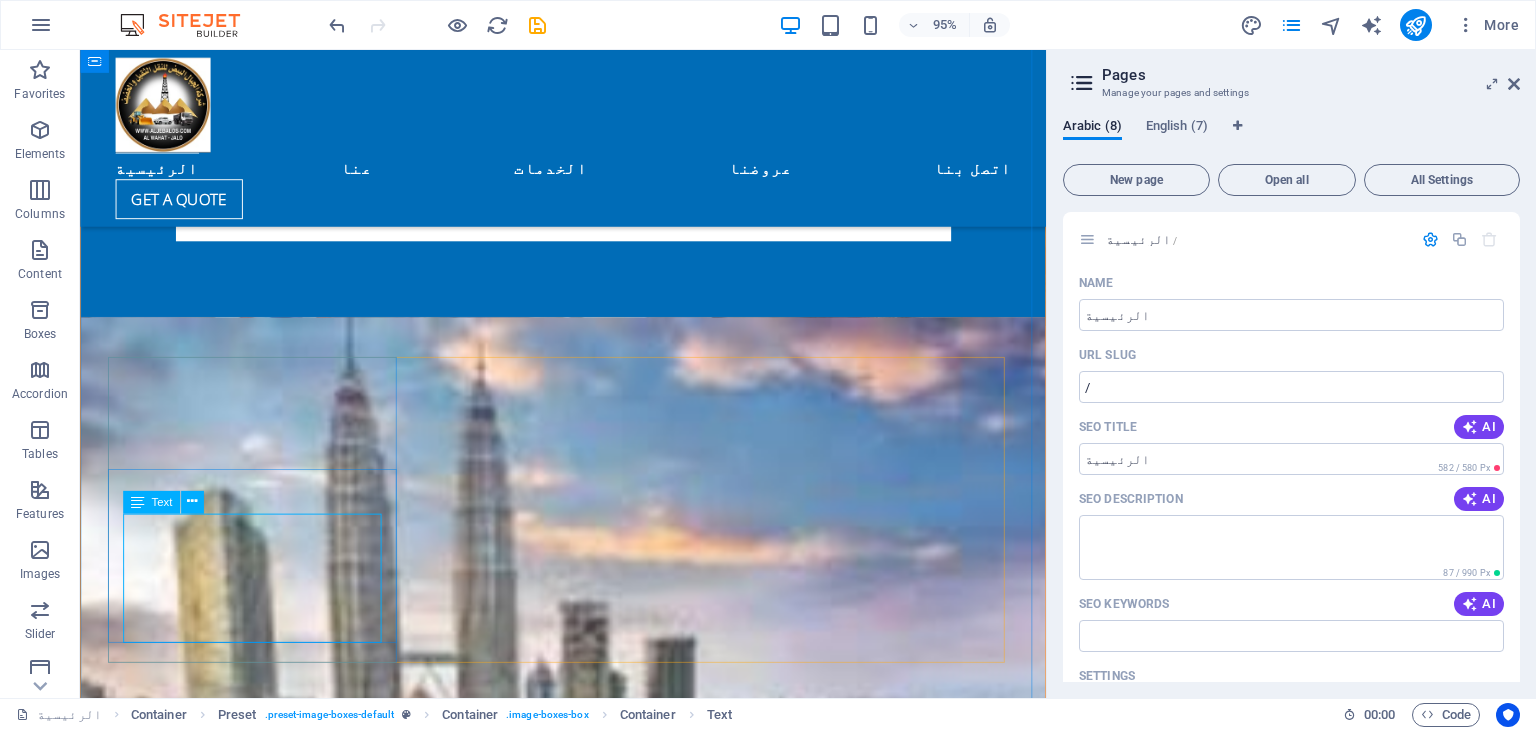 click on "Aljibal Albayd  offers a complete range of inland transportation services including full and partial truckload transportation, heavy-haul and over-dimensional trucking" at bounding box center (589, 4230) 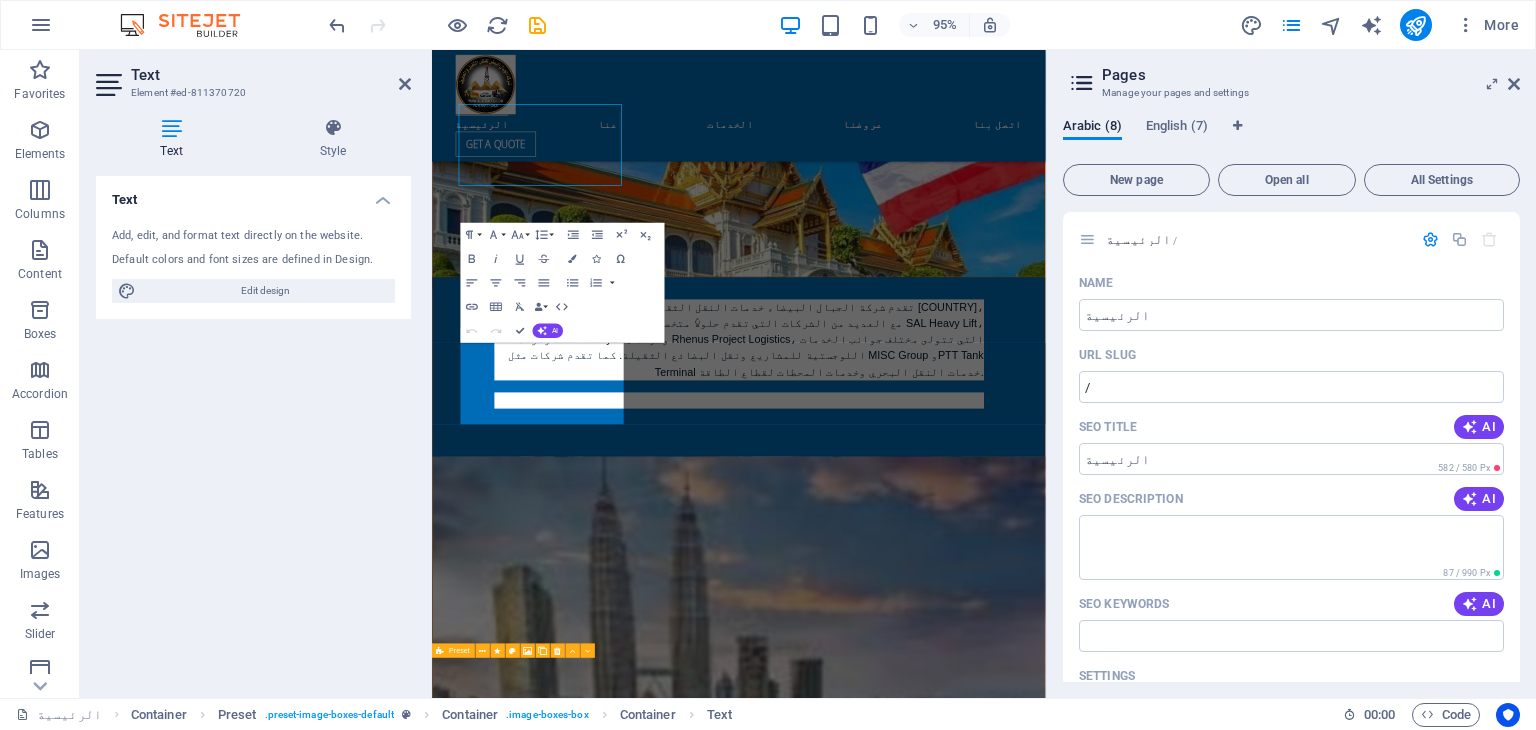 scroll, scrollTop: 3791, scrollLeft: 0, axis: vertical 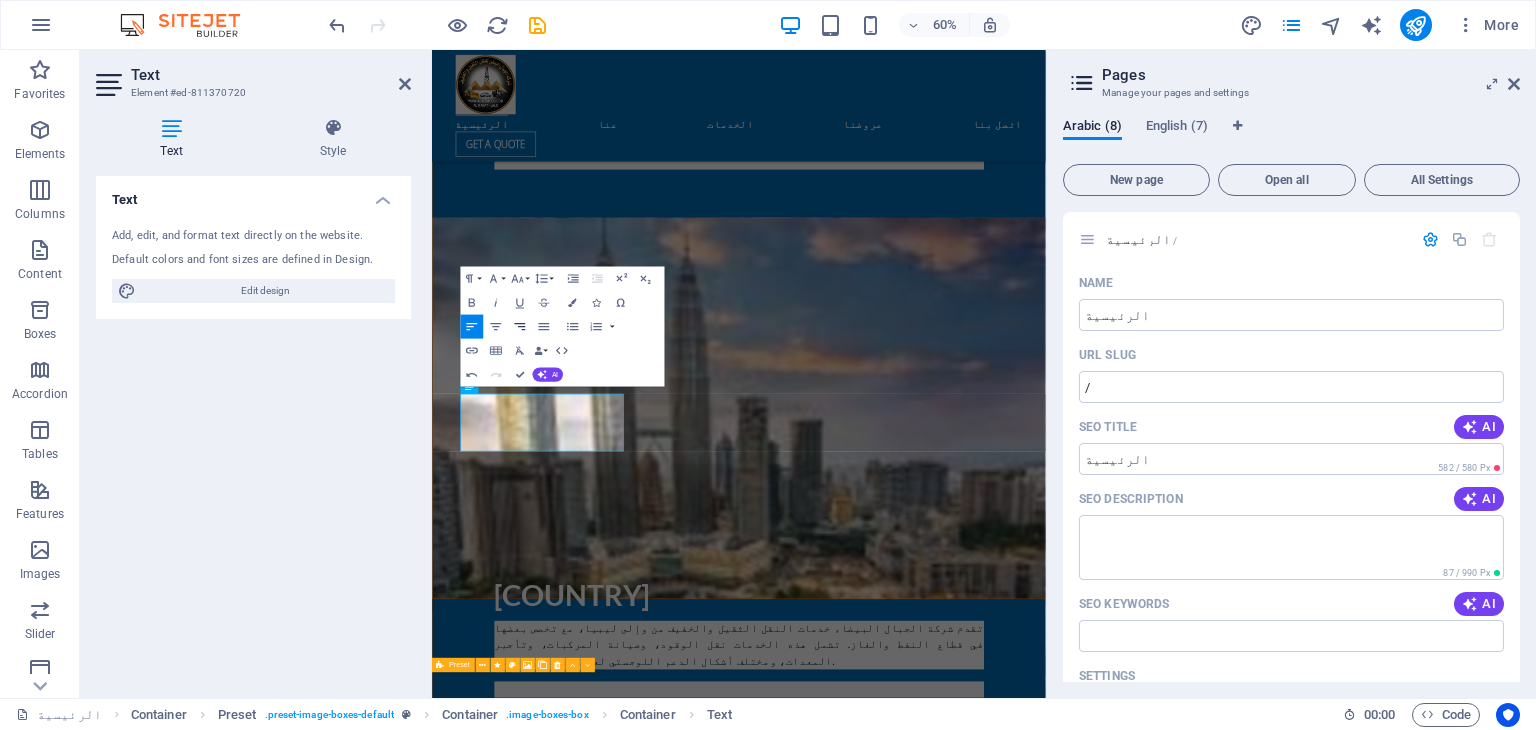 click 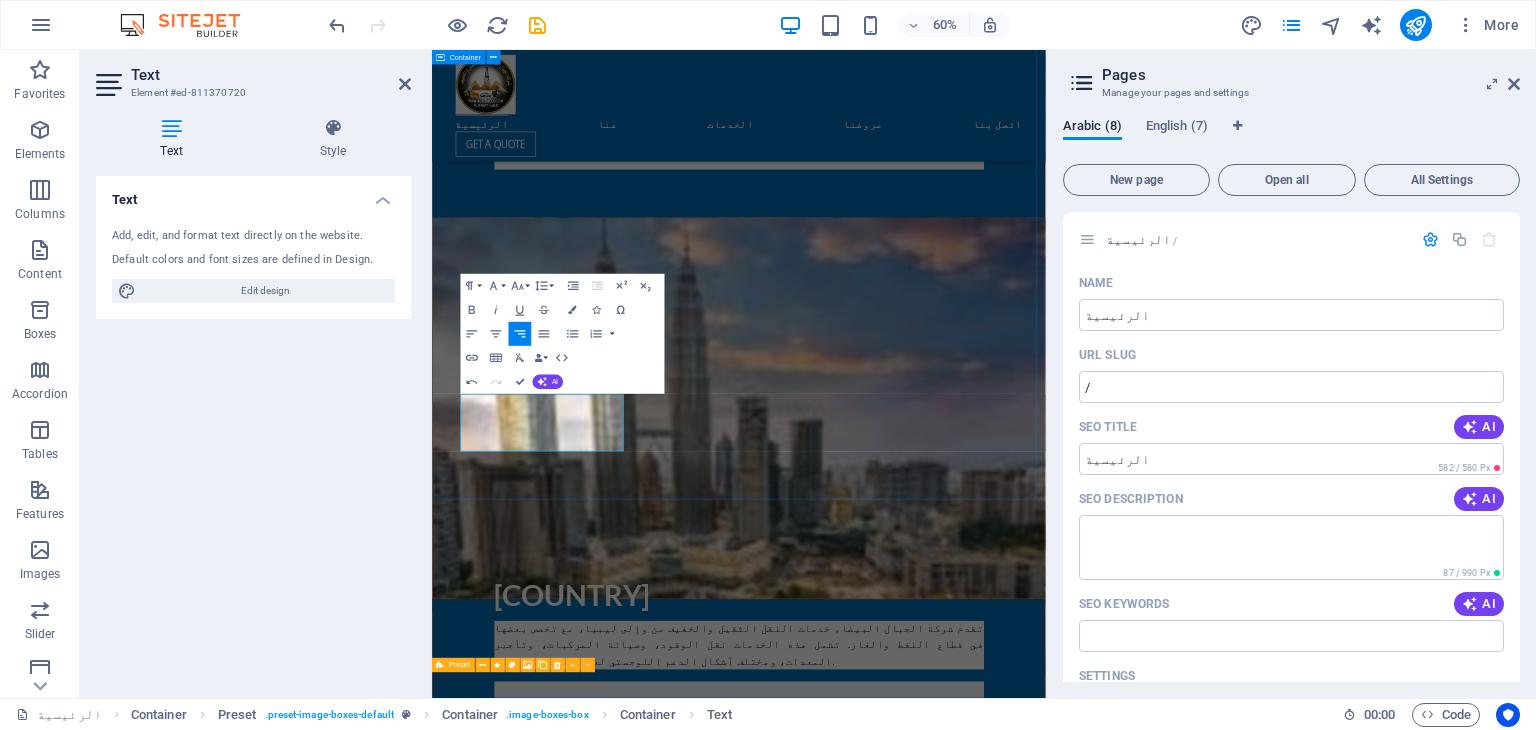 click on "خدماتنا الجبال البيضاء شركة عالمية رائدة في مجال الخدمات اللوجستية والشحن، تتمتع بجذور راسخة وطموحات عالية. تأسست في ليبيا منذ أكثر من 20 عامًا، وبنينا سمعة راسخة في إدارة عمليات شحن البضائع المعقدة، ونقل بضائع المشاريع، وتقديم حلول لوجستية مخصصة عبر مختلف التضاريس. مع امتداد عملياتنا إلى المياه الدولية والممرات الداخلية، نقدم خدمات شحن عالمية سلسة (GFF)، ونقل الإمدادات، وتتبعًا متقدمًا من خلال نظام إدارة وتتبع النقل (TMTS) الخاص بنا. كما نفخر بامتلاك وتشغيل أسطول من السفن، حيث نقدم خدمات امتلاك السفن وتأجيرها والوساطة لعملائنا حول العالم. Ground shipping   Read more" at bounding box center (943, 4680) 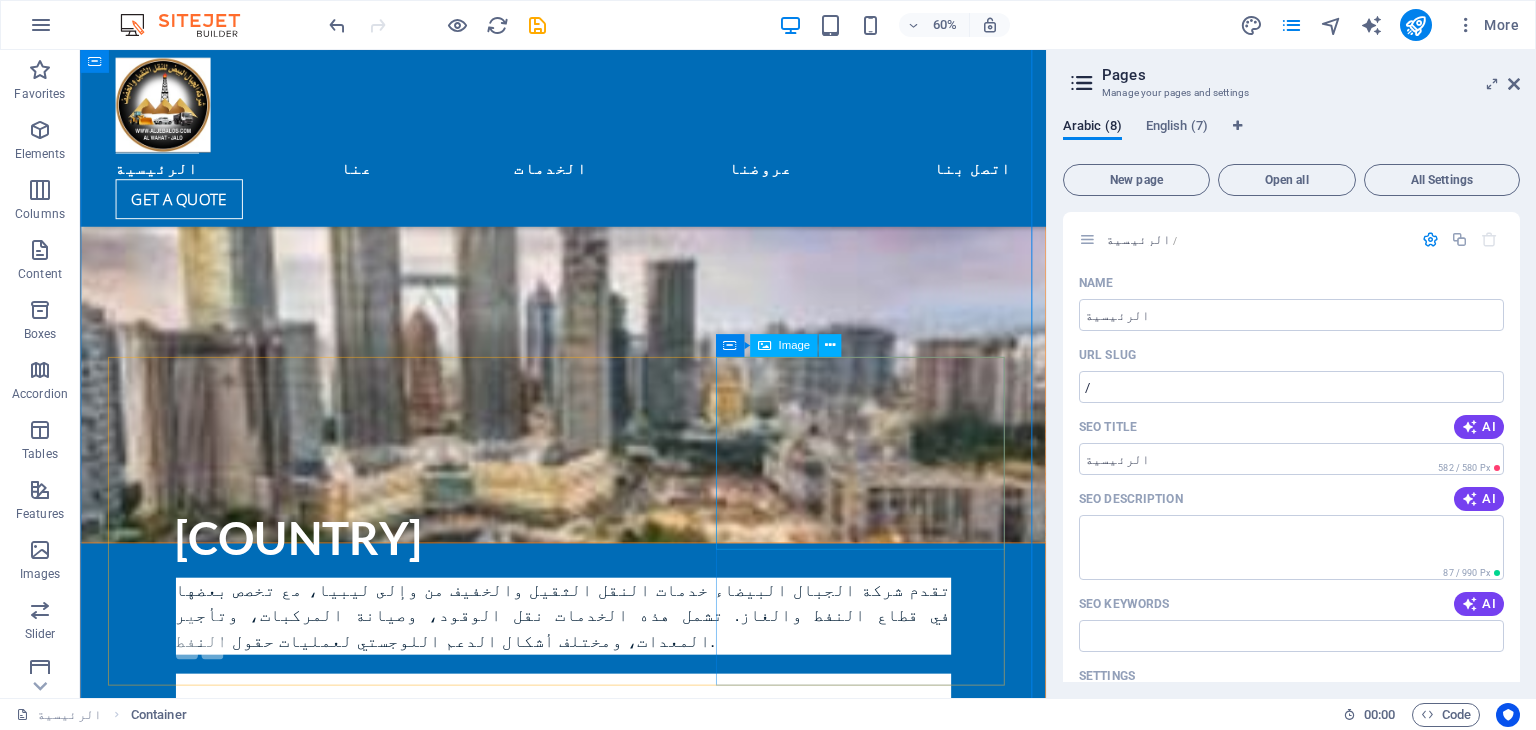 scroll, scrollTop: 3393, scrollLeft: 0, axis: vertical 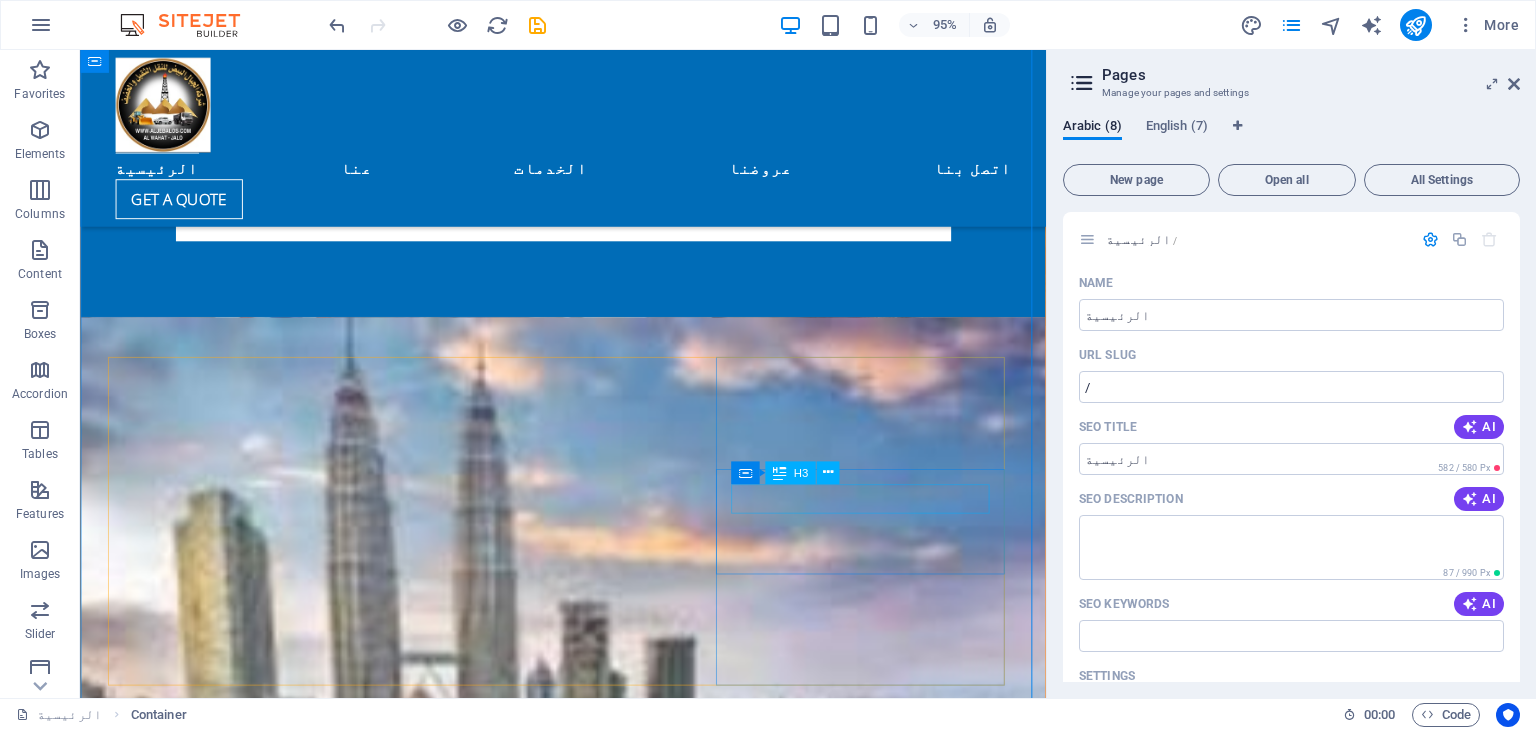 click on "شحن بحري" at bounding box center (589, 5625) 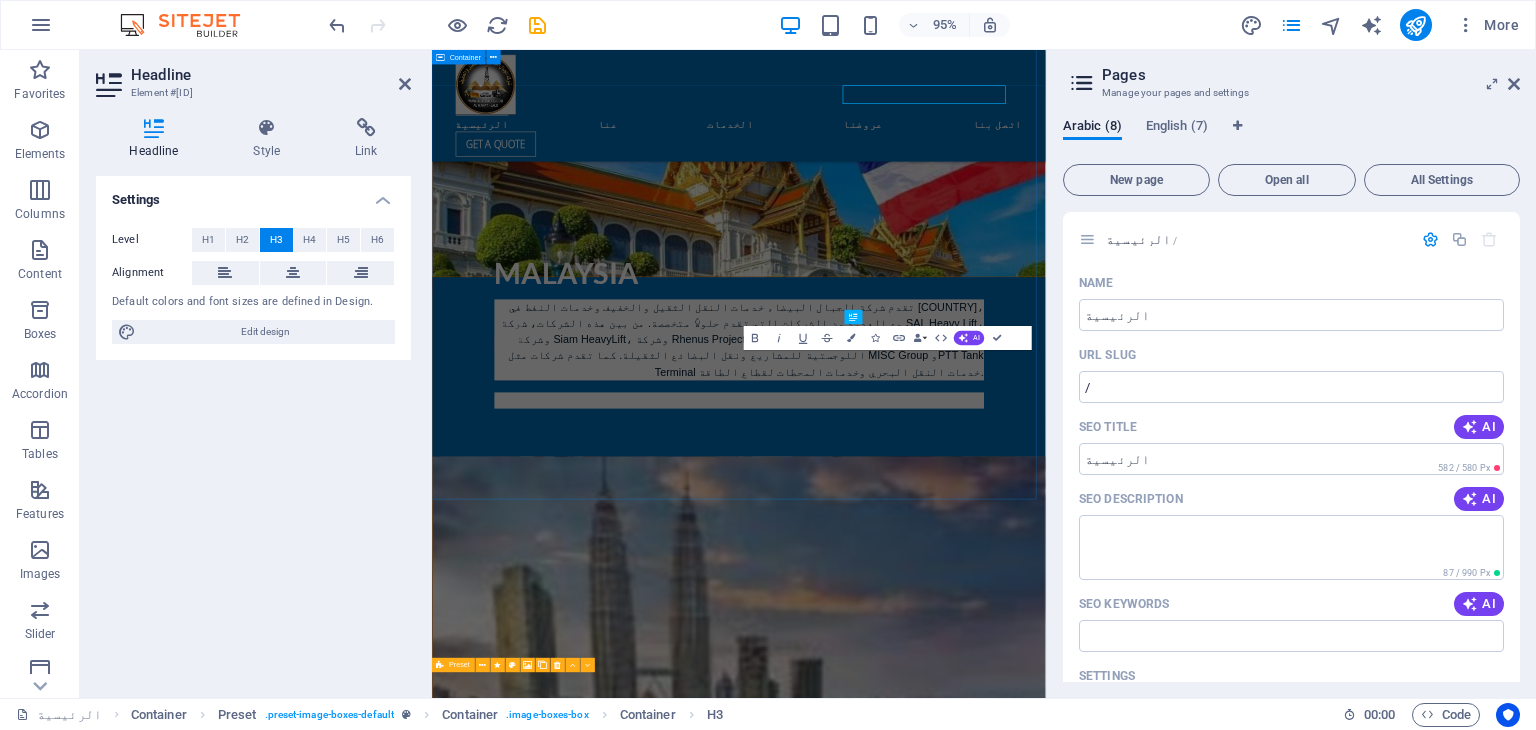 scroll, scrollTop: 3791, scrollLeft: 0, axis: vertical 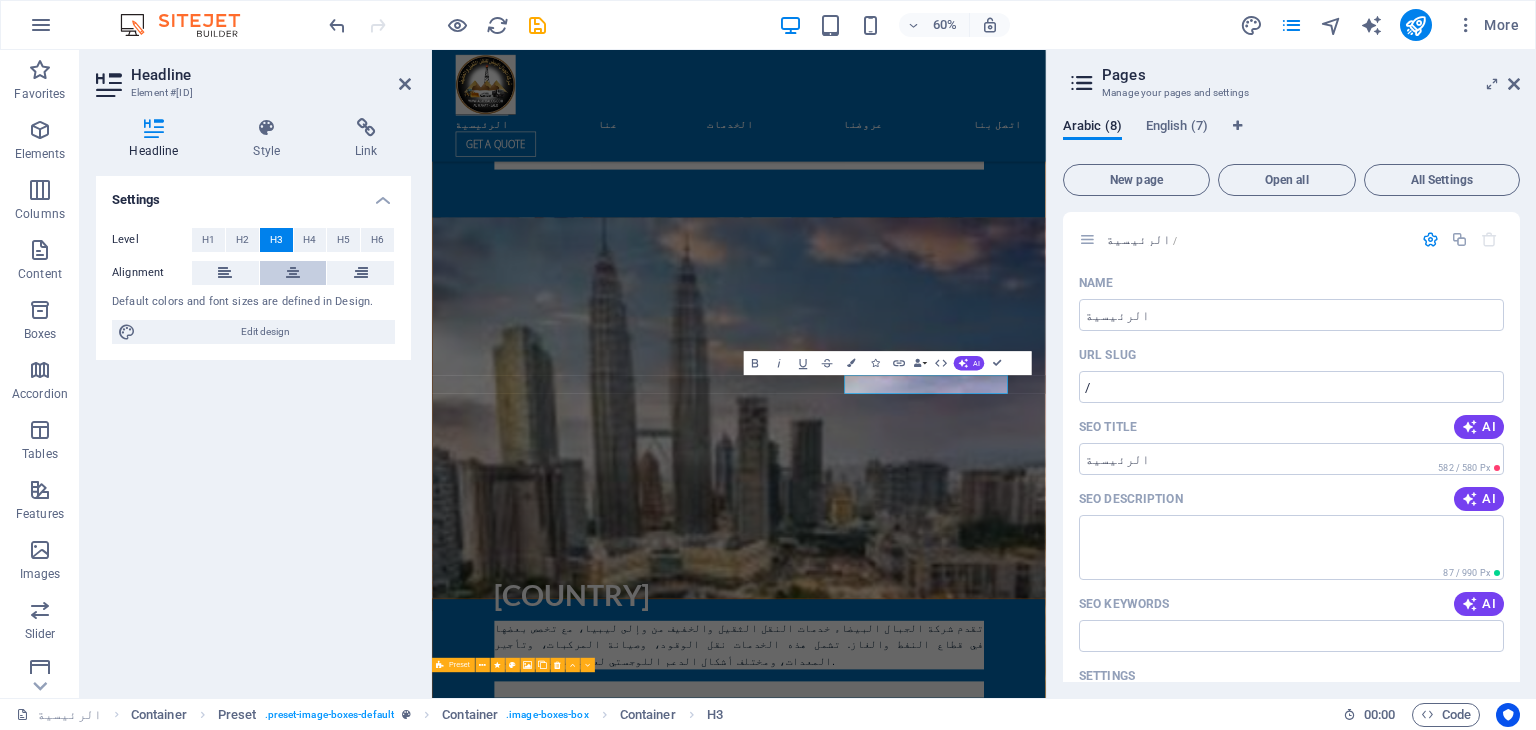 click at bounding box center [293, 273] 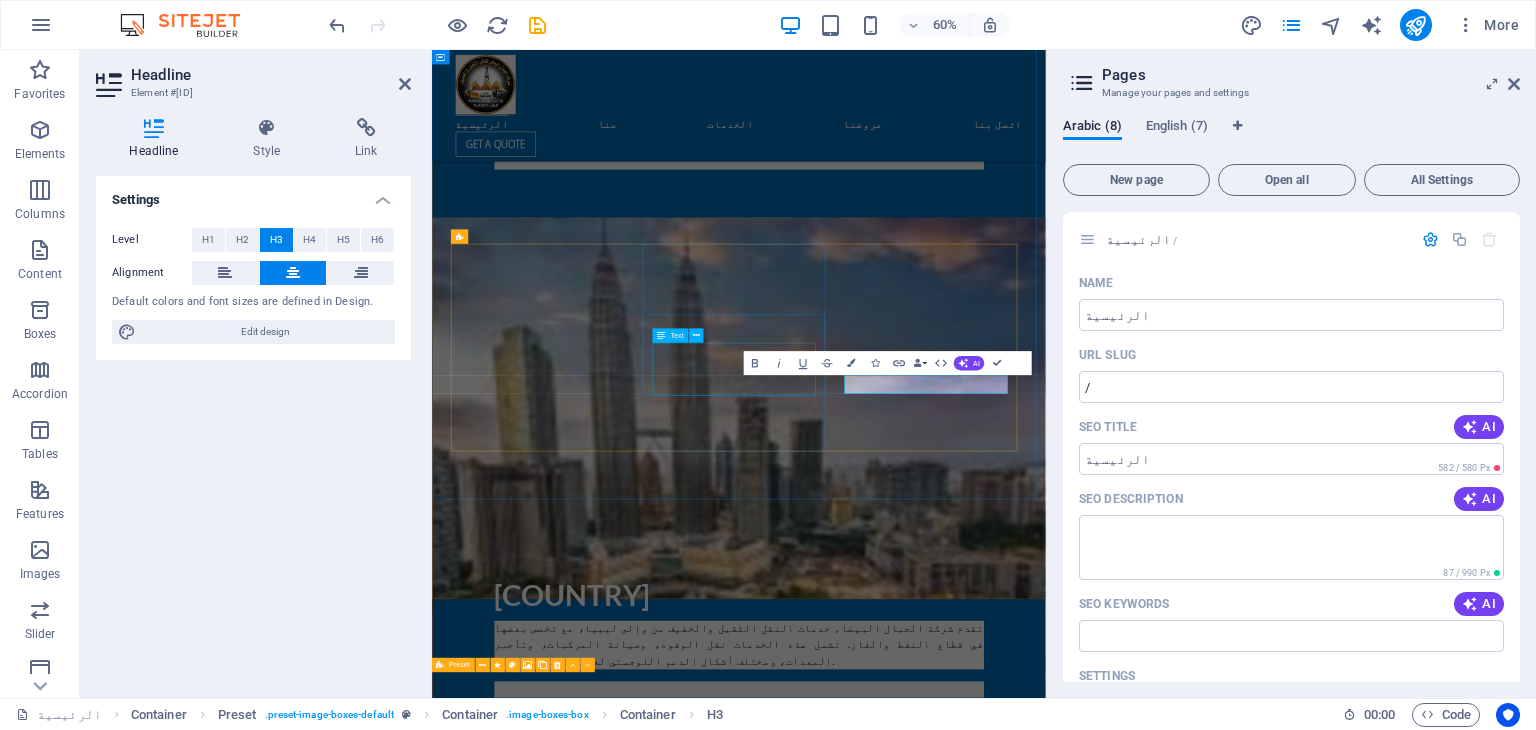 click on "تقدم شركة الجبال البيضاء منتجات شحن جوي متخصصة للغاية اعتمادًا على الجدول الزمني ونوع الشحنة" at bounding box center [944, 4951] 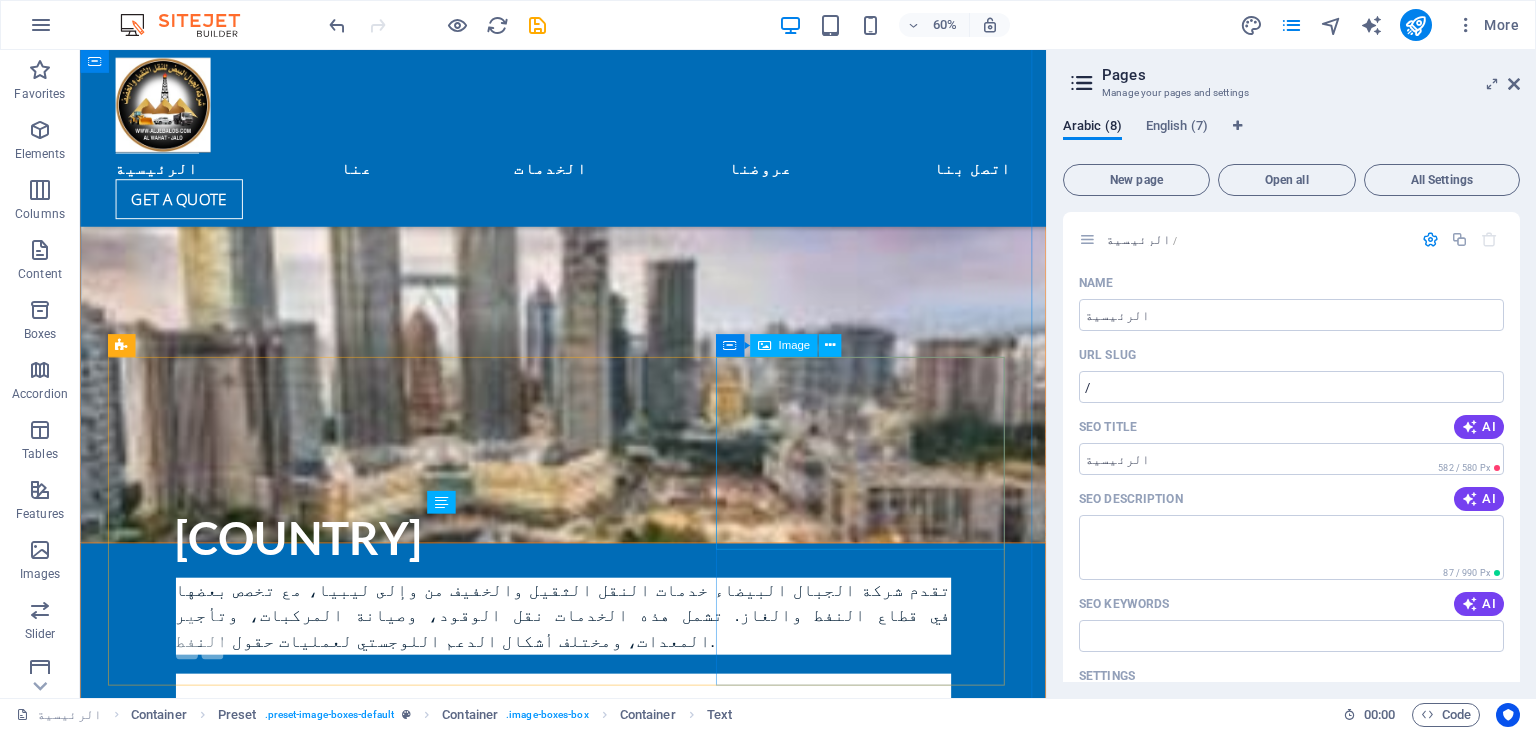 scroll, scrollTop: 3393, scrollLeft: 0, axis: vertical 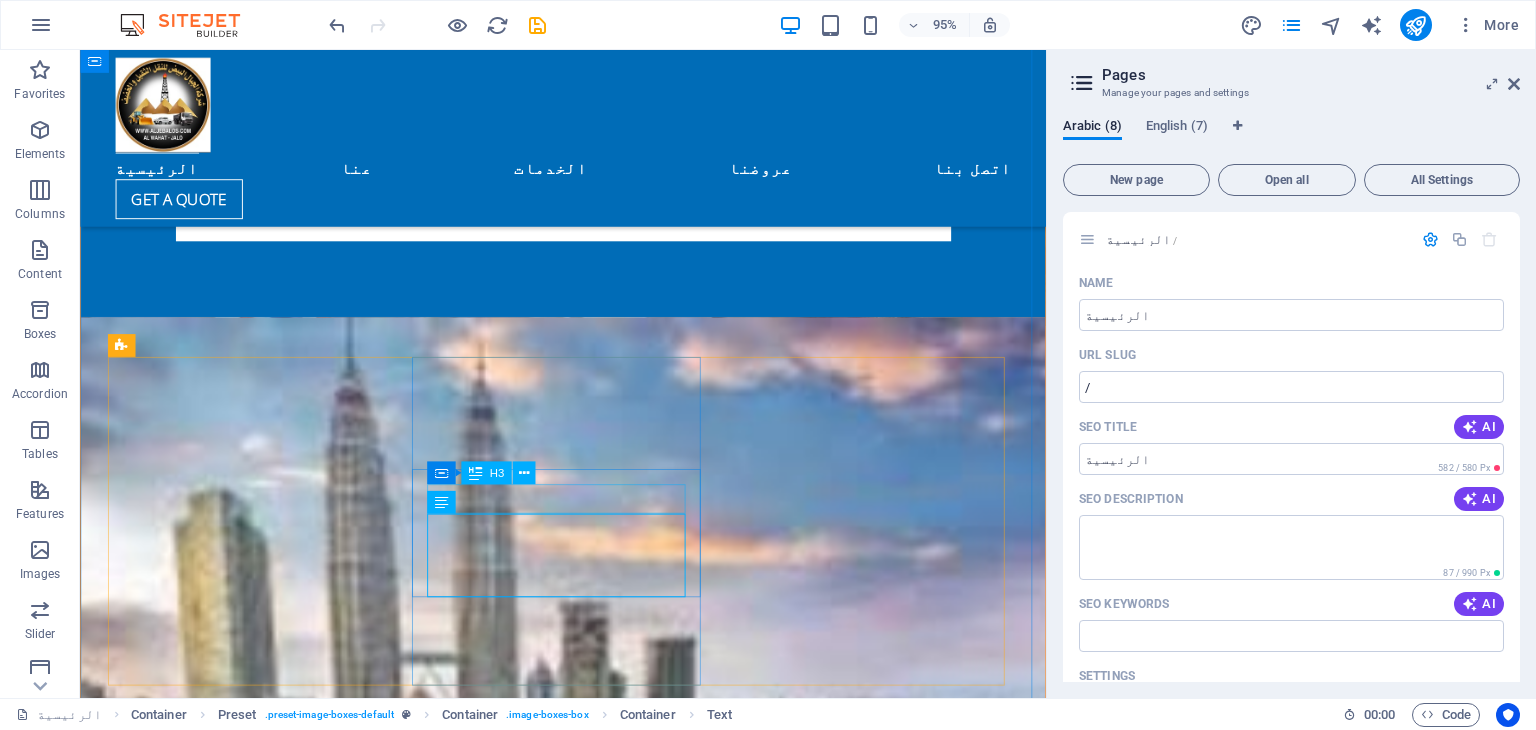 click on "شحن جوي" at bounding box center [589, 4916] 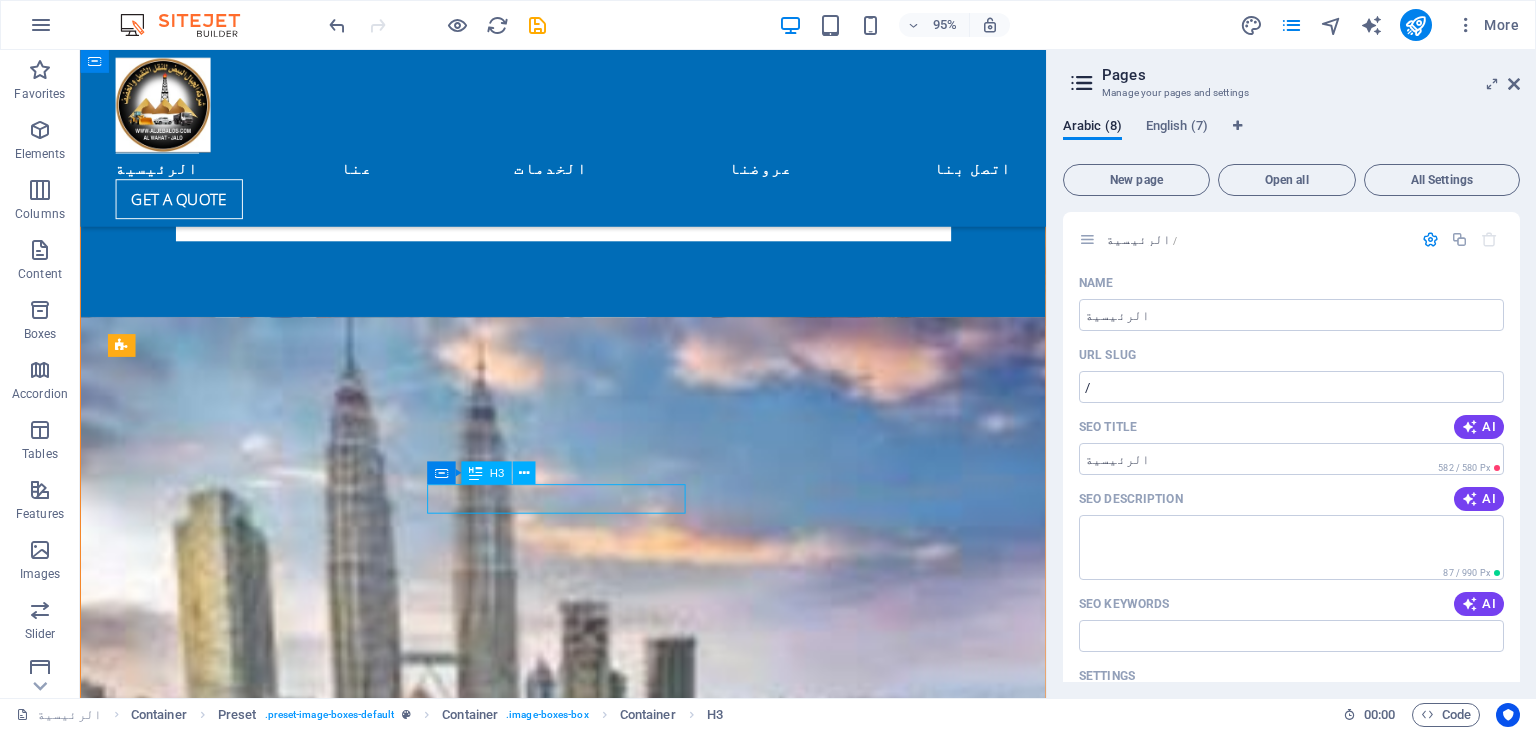 click on "شحن جوي" at bounding box center [589, 4916] 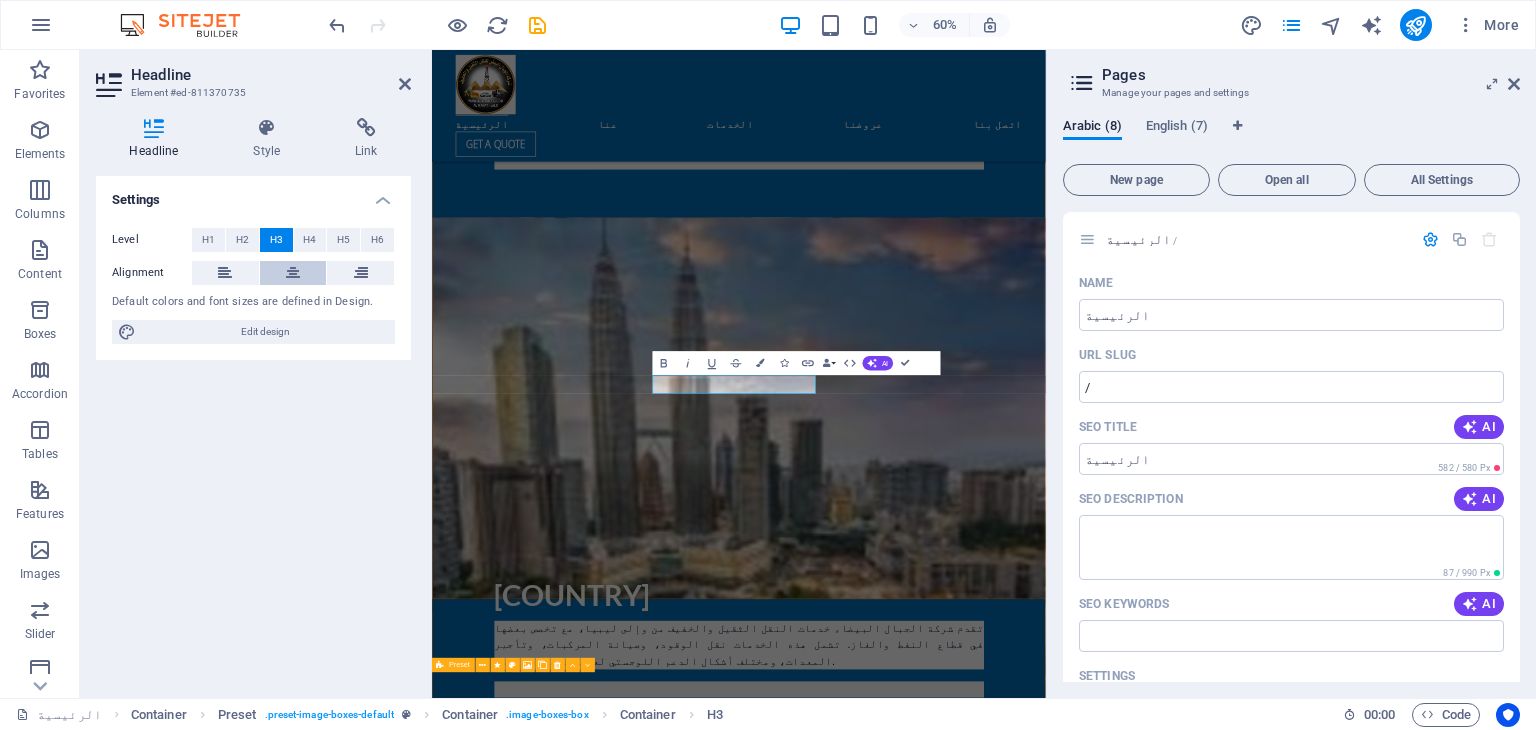 click at bounding box center (293, 273) 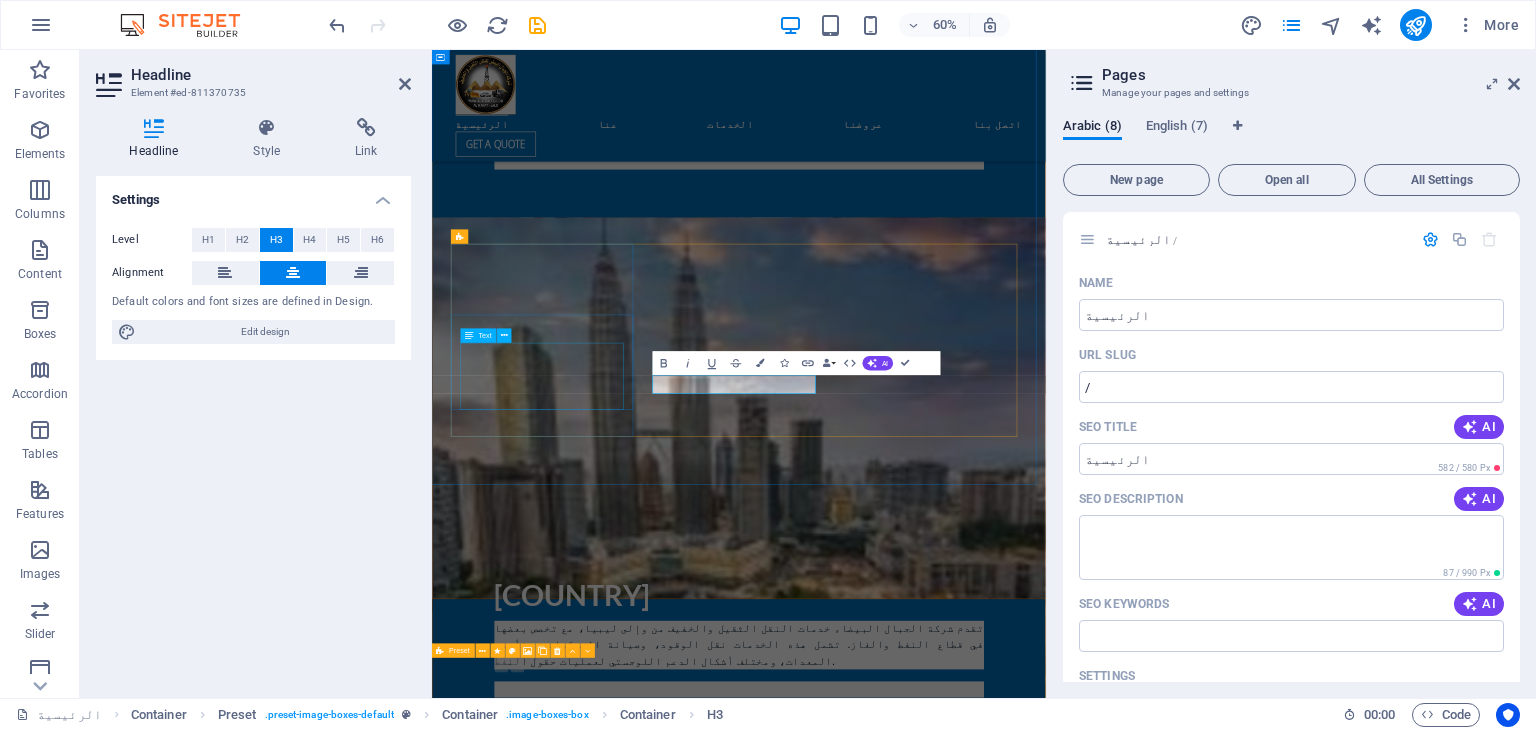 click on "تقدم شركة الجبال البيضاء مجموعة كاملة من خدمات النقل الداخلي بما في ذلك نقل حمولة الشاحنات الكاملة والجزئية والنقل الثقيل والنقل بالشاحنات ذات الأبعاد الكبيرة" at bounding box center [944, 4229] 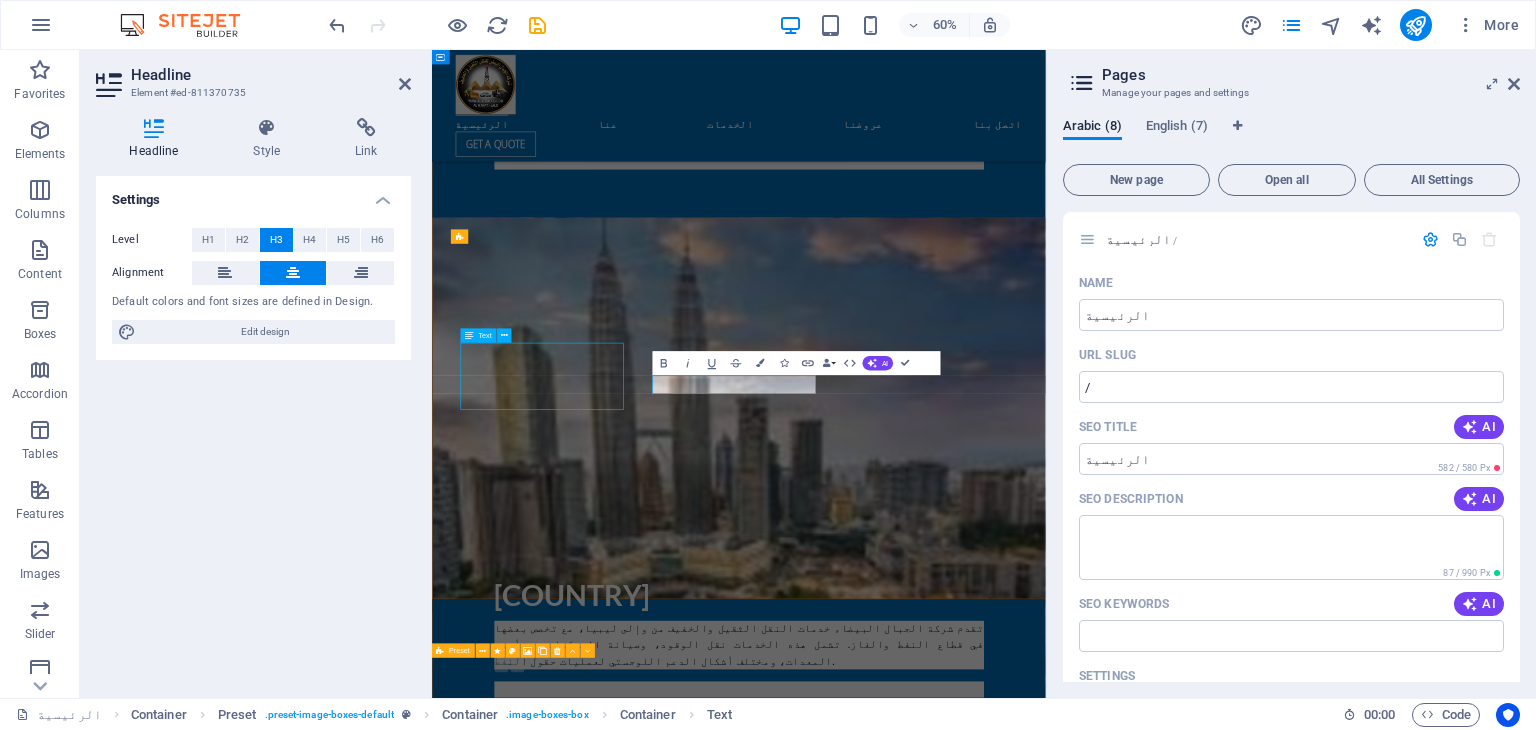 click on "تقدم شركة الجبال البيضاء مجموعة كاملة من خدمات النقل الداخلي بما في ذلك نقل حمولة الشاحنات الكاملة والجزئية والنقل الثقيل والنقل بالشاحنات ذات الأبعاد الكبيرة" at bounding box center [944, 4229] 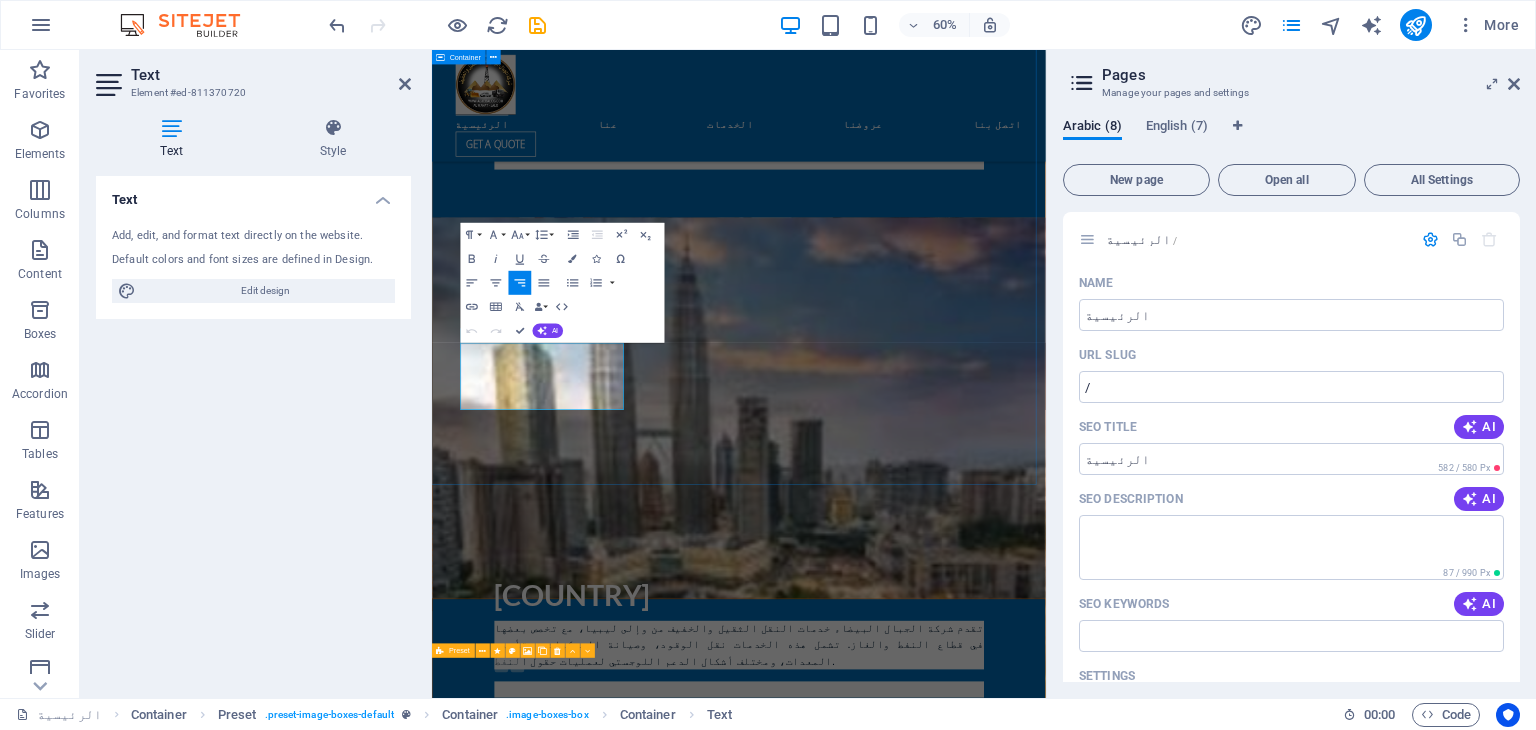 click on "خدماتنا الجبال البيضاء شركة عالمية رائدة في مجال الخدمات اللوجستية والشحن، تتمتع بجذور راسخة وطموحات عالية. تأسست في ليبيا منذ أكثر من 20 عامًا، وبنينا سمعة راسخة في إدارة عمليات شحن البضائع المعقدة، ونقل بضائع المشاريع، وتقديم حلول لوجستية مخصصة عبر مختلف التضاريس. مع امتداد عملياتنا إلى المياه الدولية والممرات الداخلية، نقدم خدمات شحن عالمية سلسة (GFF)، ونقل الإمدادات، وتتبعًا متقدمًا من خلال نظام إدارة وتتبع النقل (TMTS) الخاص بنا. كما نفخر بامتلاك وتشغيل أسطول من السفن، حيث نقدم خدمات امتلاك السفن وتأجيرها والوساطة لعملائنا حول العالم. Ground shipping   Read more" at bounding box center (943, 4680) 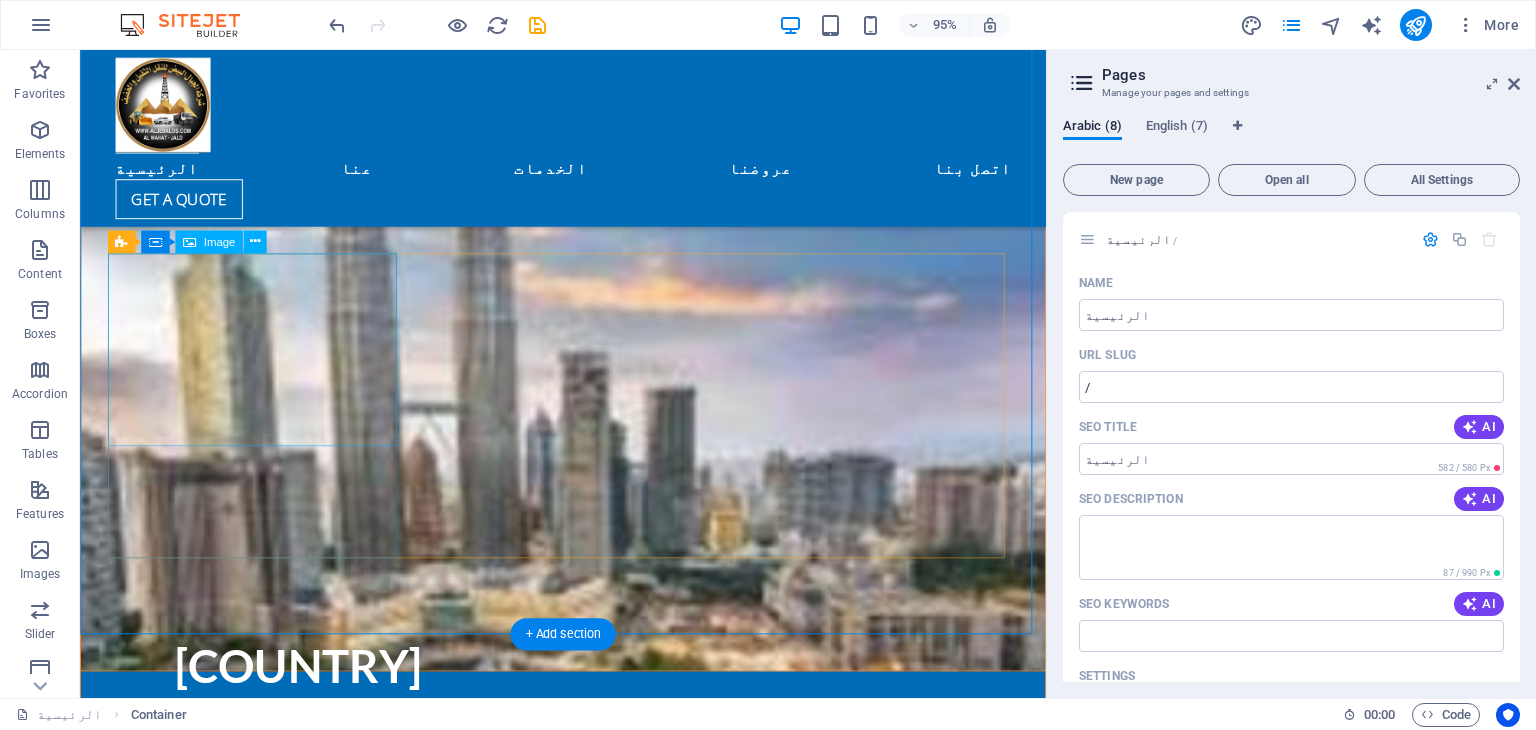 scroll, scrollTop: 3491, scrollLeft: 0, axis: vertical 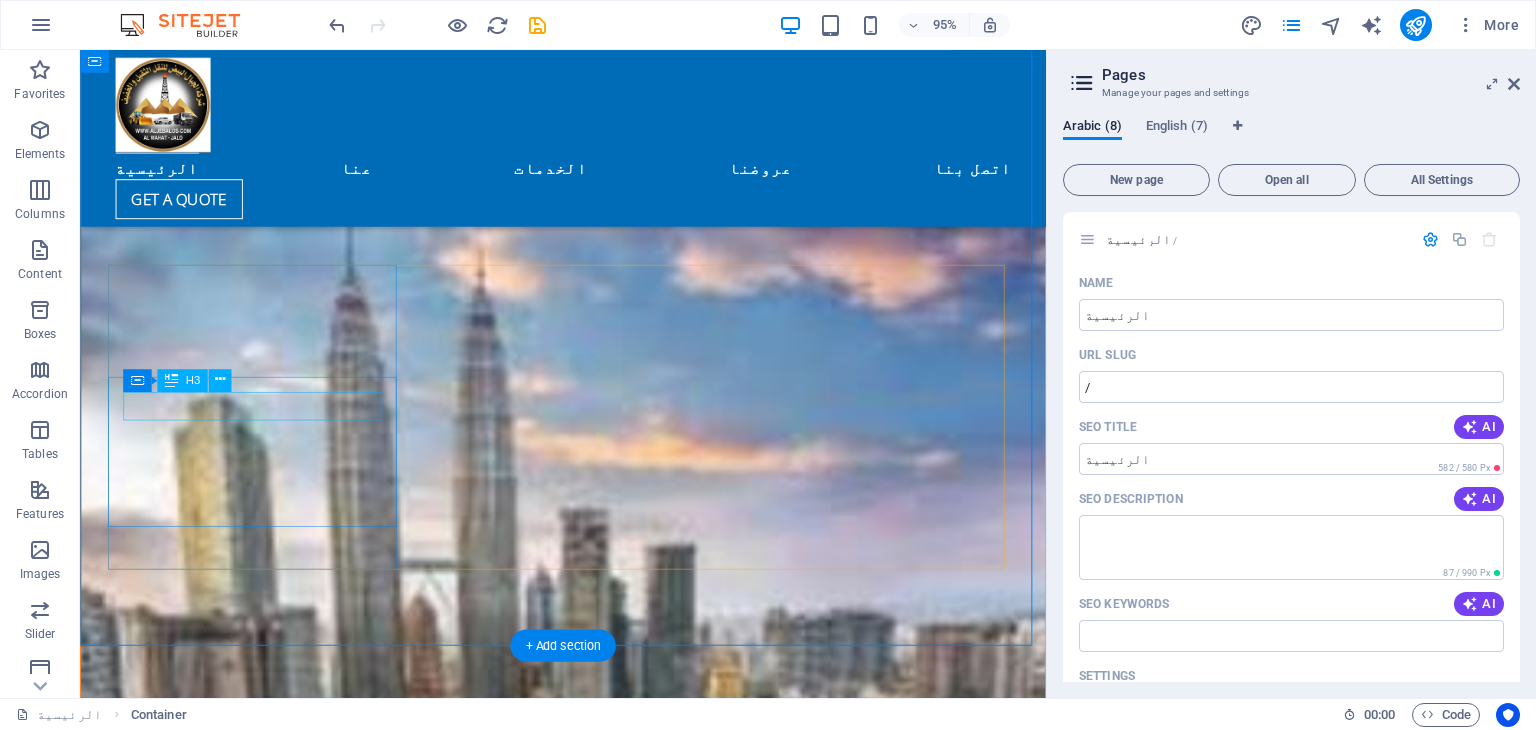 click on "Ground shipping" at bounding box center (589, 4085) 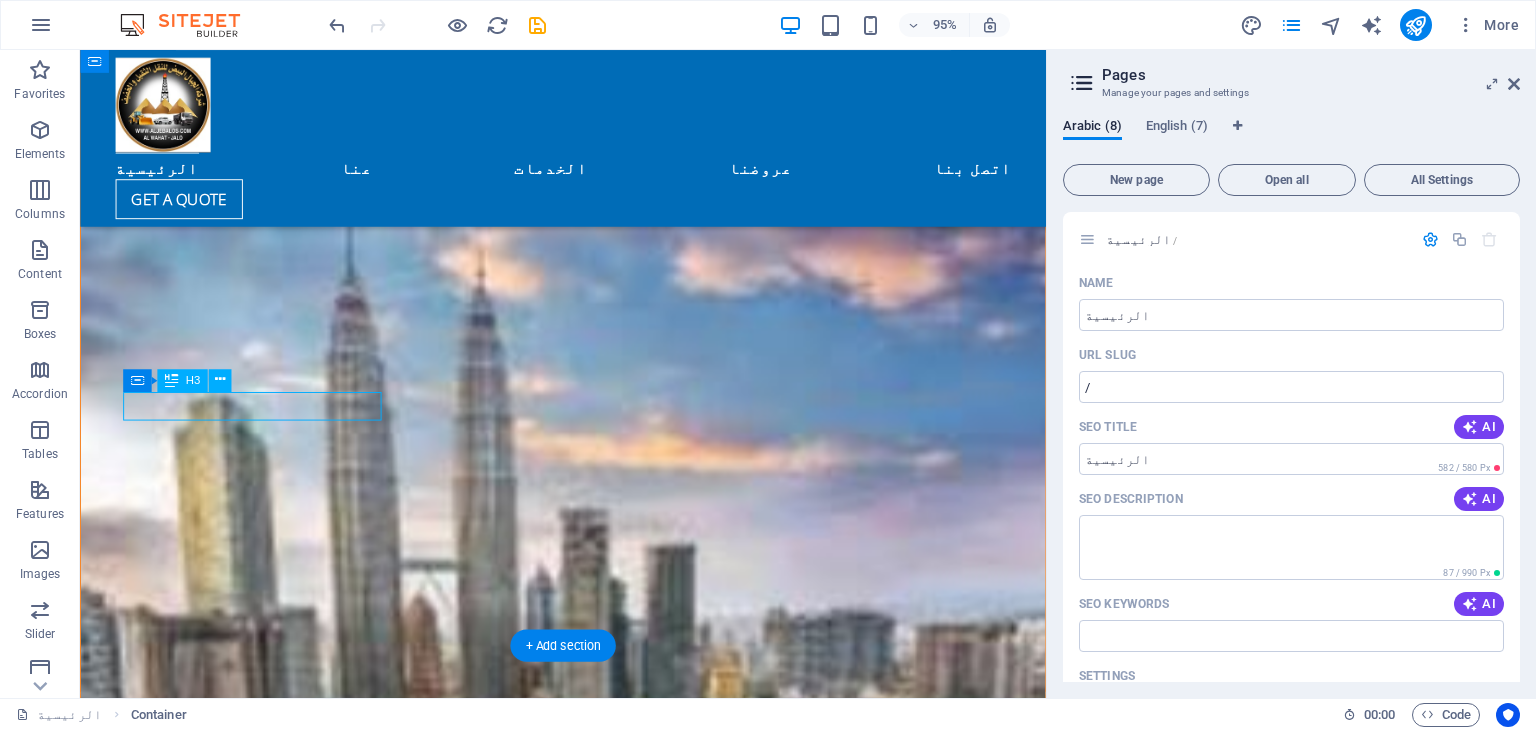 click on "Ground shipping" at bounding box center [589, 4085] 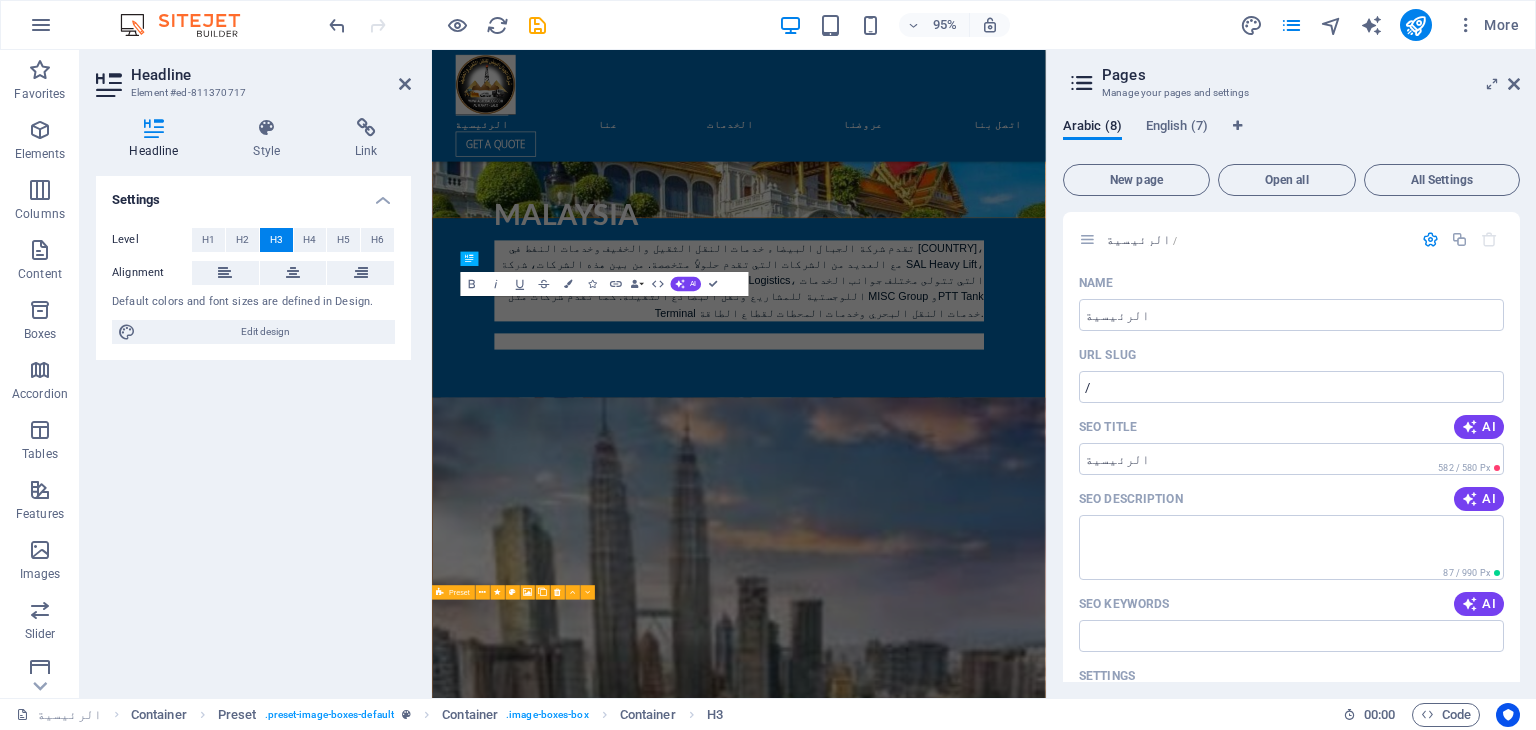 scroll, scrollTop: 3888, scrollLeft: 0, axis: vertical 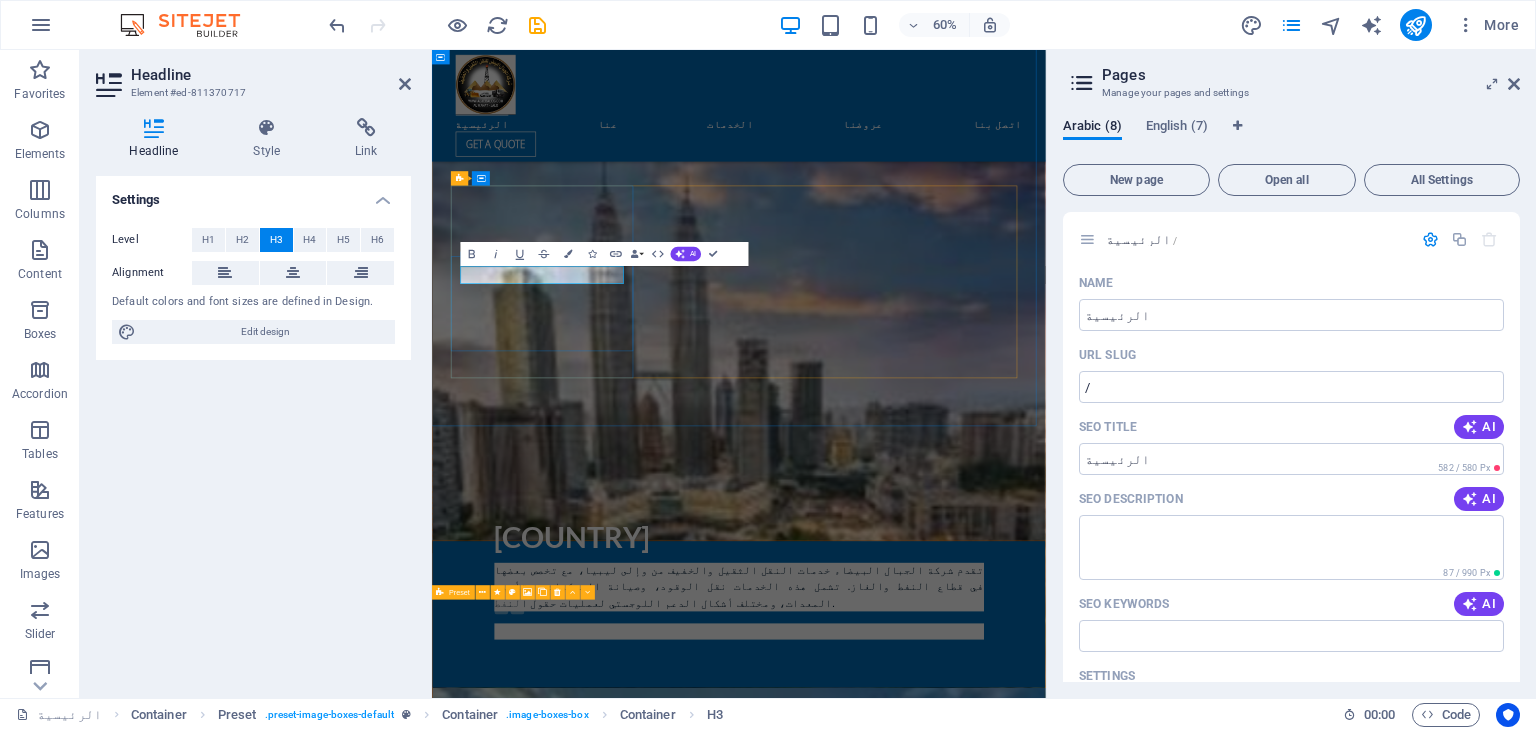 click on "الشحن البري" at bounding box center [944, 4085] 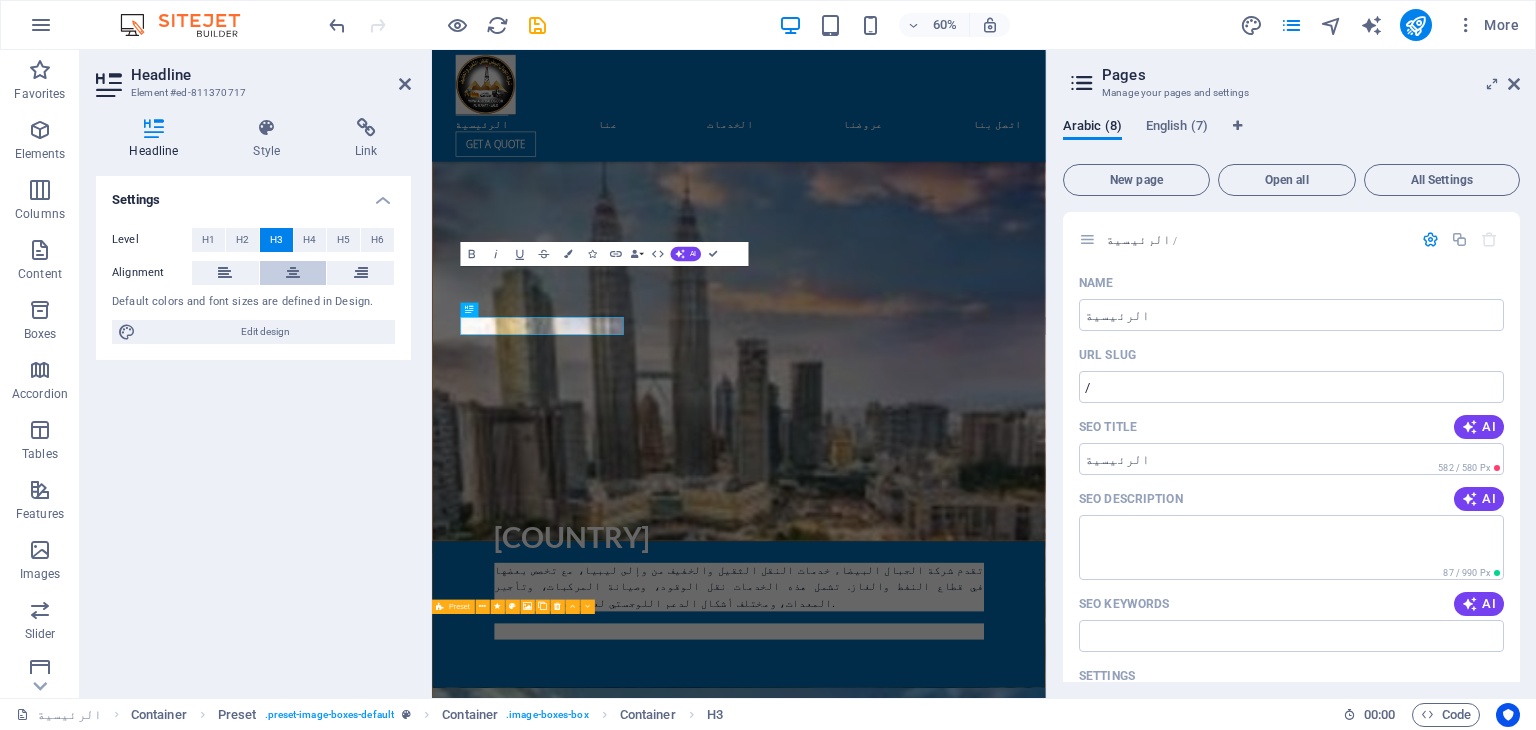 click at bounding box center (293, 273) 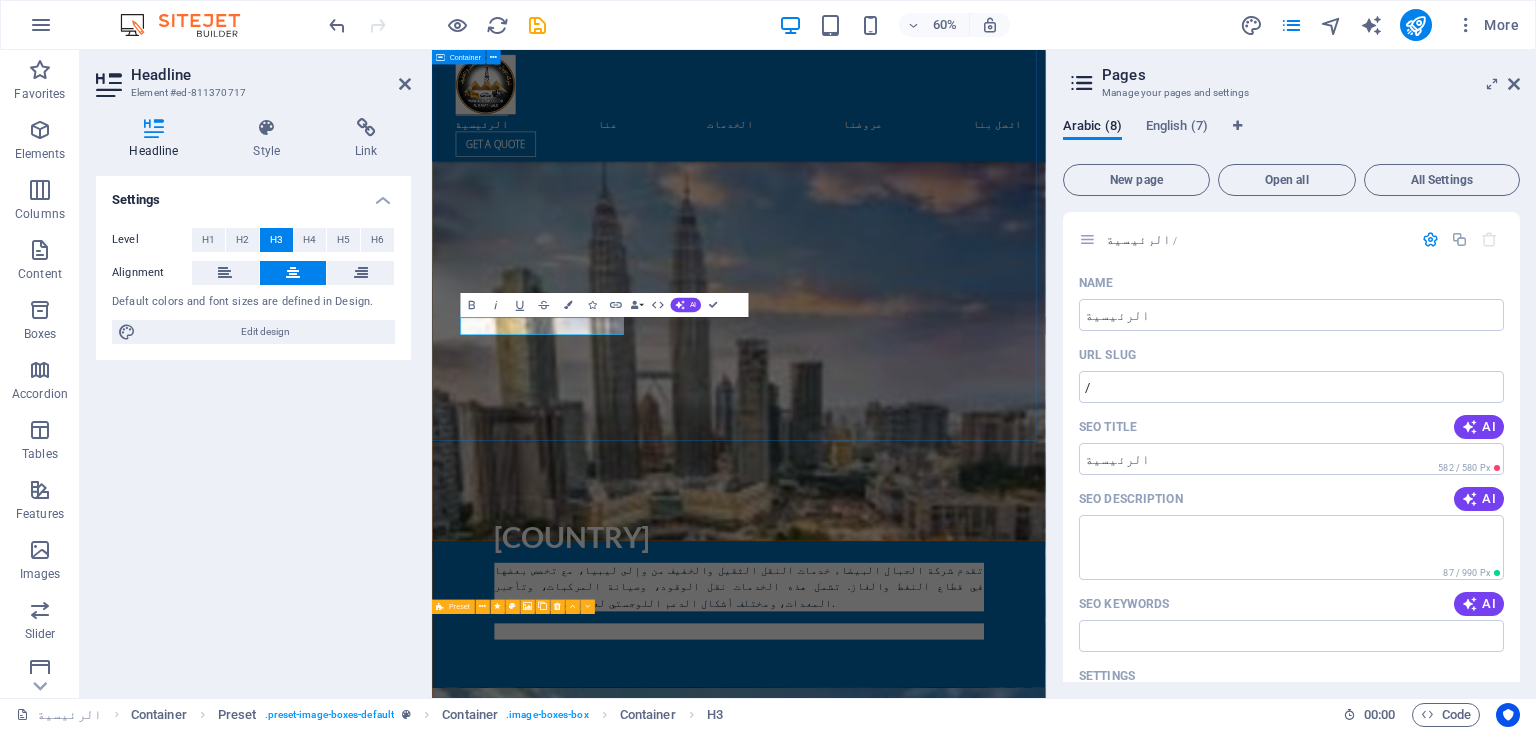click on "خدماتنا الجبال البيضاء شركة عالمية رائدة في مجال الخدمات اللوجستية والشحن، تتمتع بجذور راسخة وطموحات عالية. تأسست في ليبيا منذ أكثر من 20 عامًا، وبنينا سمعة راسخة في إدارة عمليات شحن البضائع المعقدة، ونقل بضائع المشاريع، وتقديم حلول لوجستية مخصصة عبر مختلف التضاريس. مع امتداد عملياتنا إلى المياه الدولية والممرات الداخلية، نقدم خدمات شحن عالمية سلسة (GFF)، ونقل الإمدادات، وتتبعًا متقدمًا من خلال نظام إدارة وتتبع النقل (TMTS) الخاص بنا. كما نفخر بامتلاك وتشغيل أسطول من السفن، حيث نقدم خدمات امتلاك السفن وتأجيرها والوساطة لعملائنا حول العالم. شحن بري   Read more" at bounding box center (943, 4583) 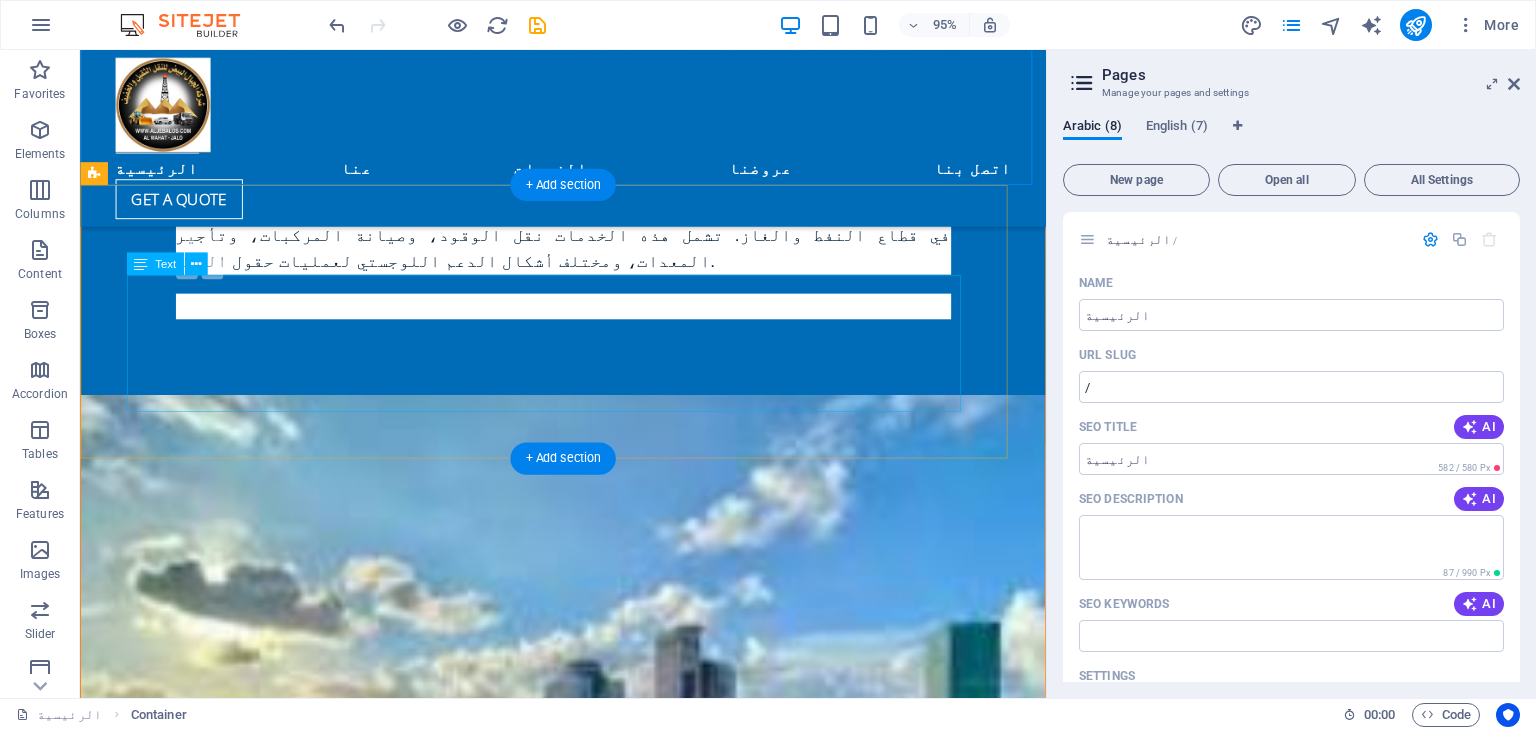 scroll, scrollTop: 3891, scrollLeft: 0, axis: vertical 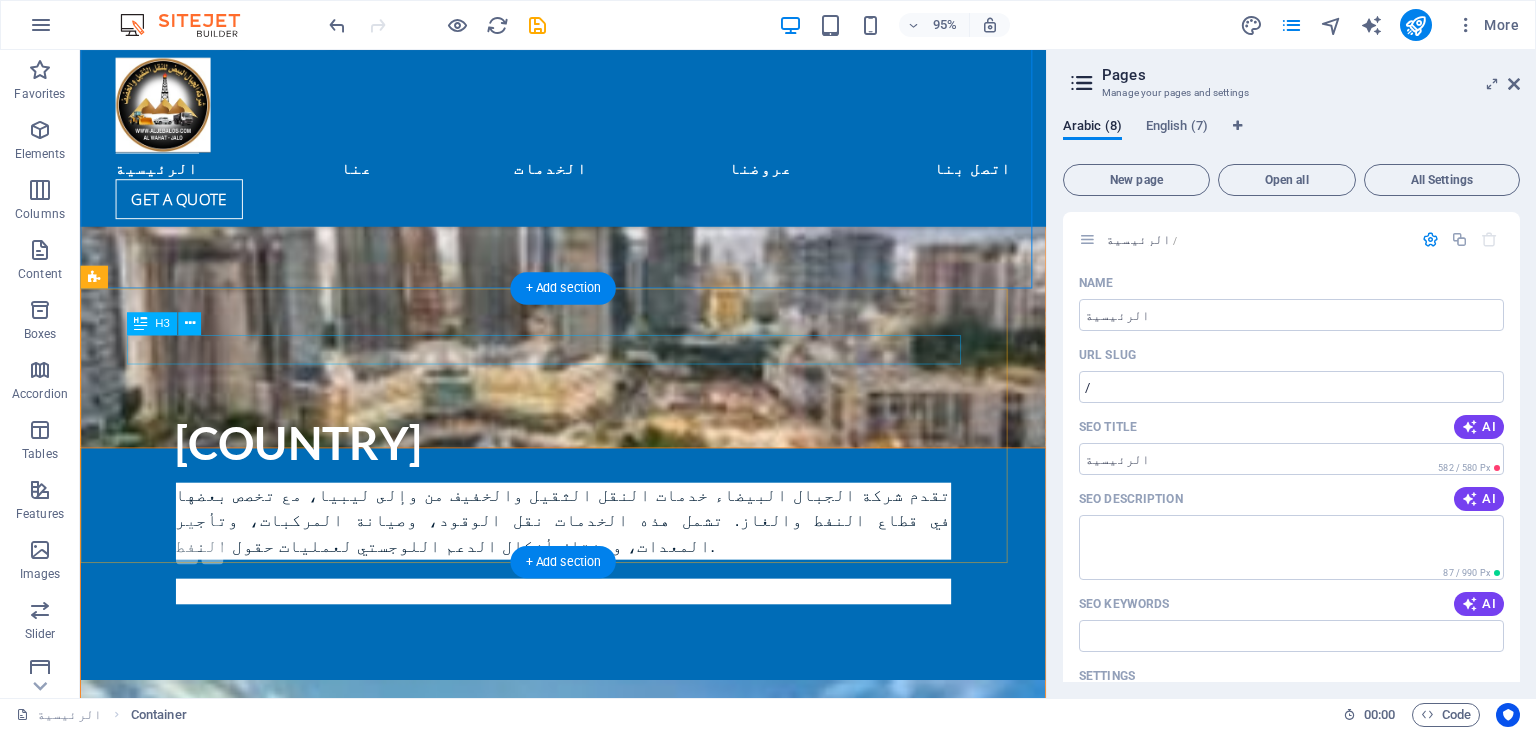 click on "Ground shipping" at bounding box center (568, 5863) 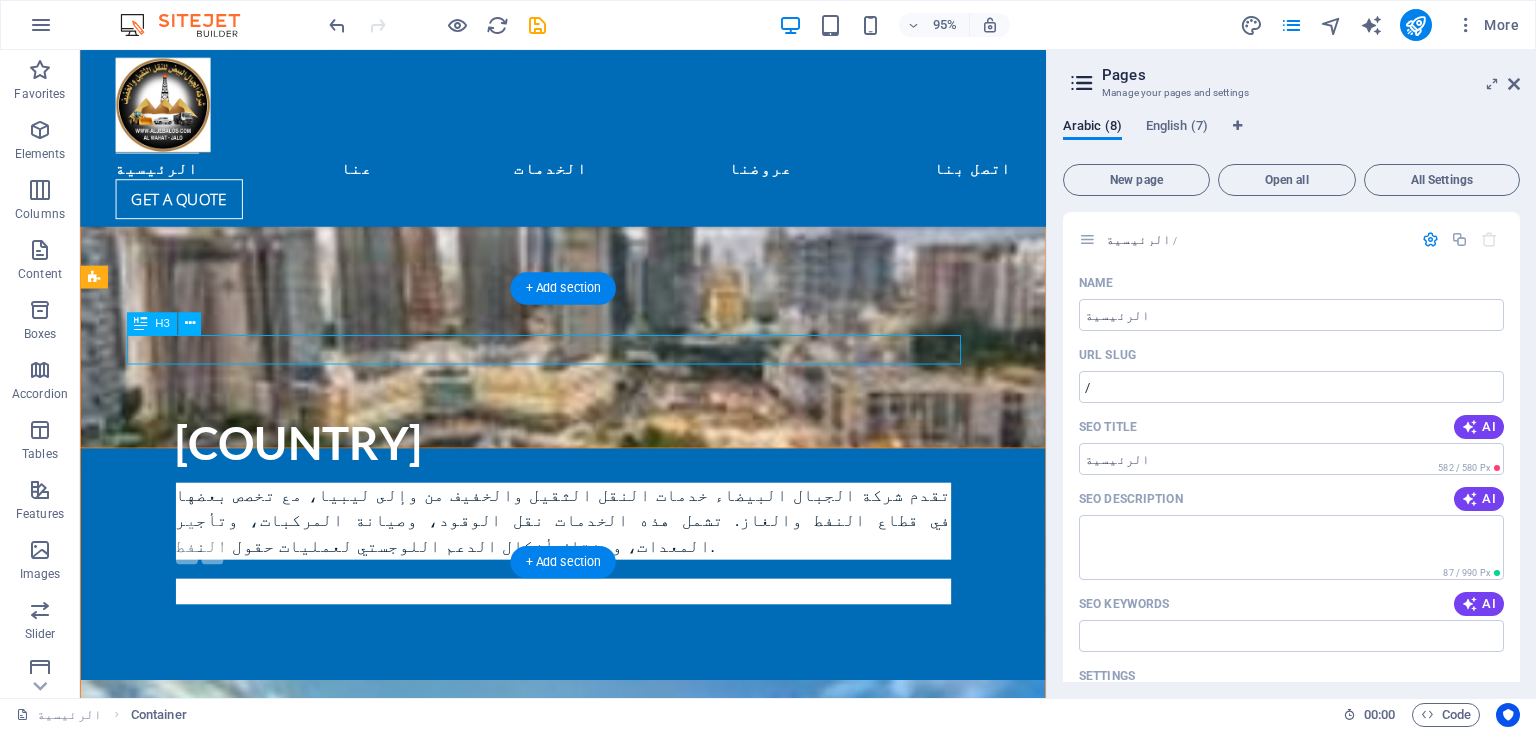 click on "Ground shipping" at bounding box center [568, 5863] 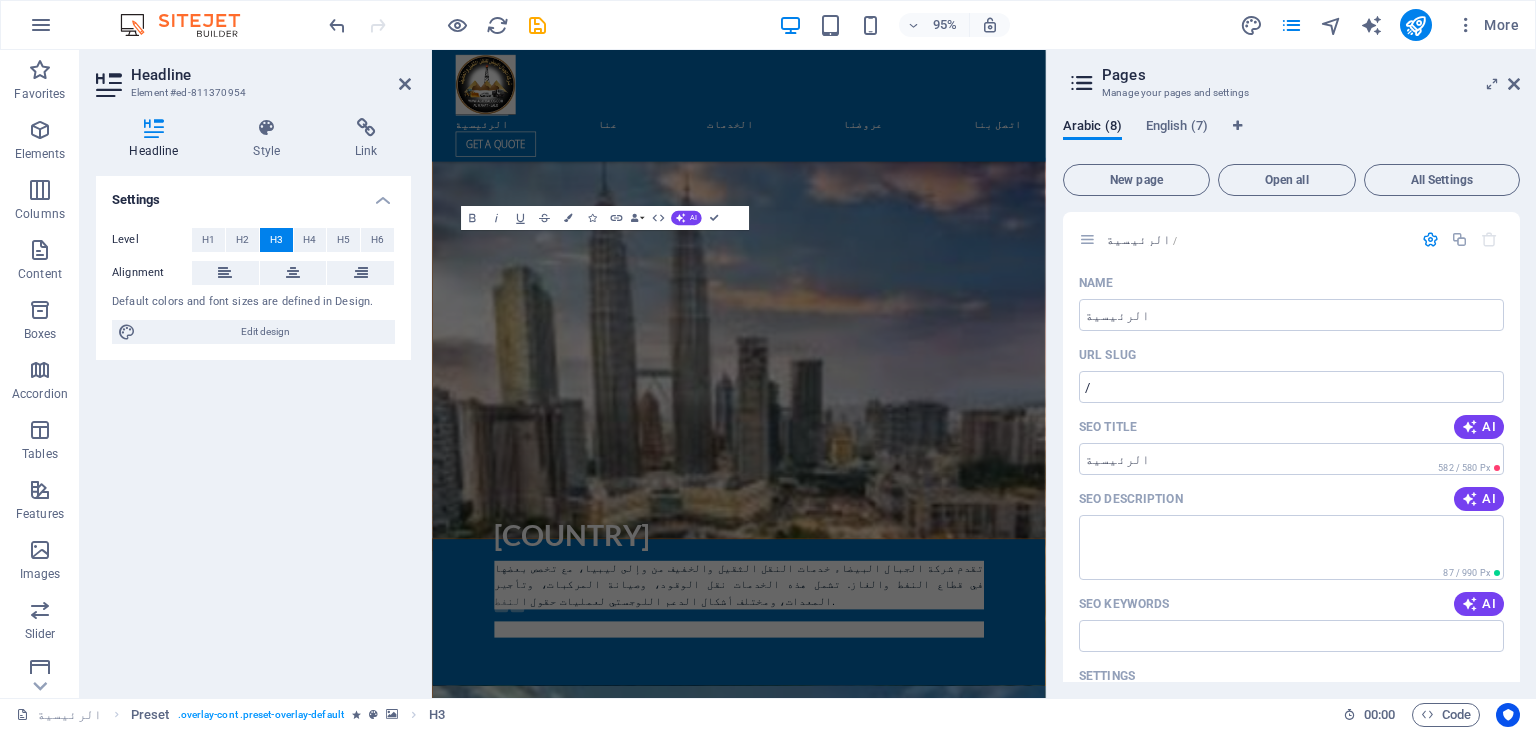 click at bounding box center (920, 6038) 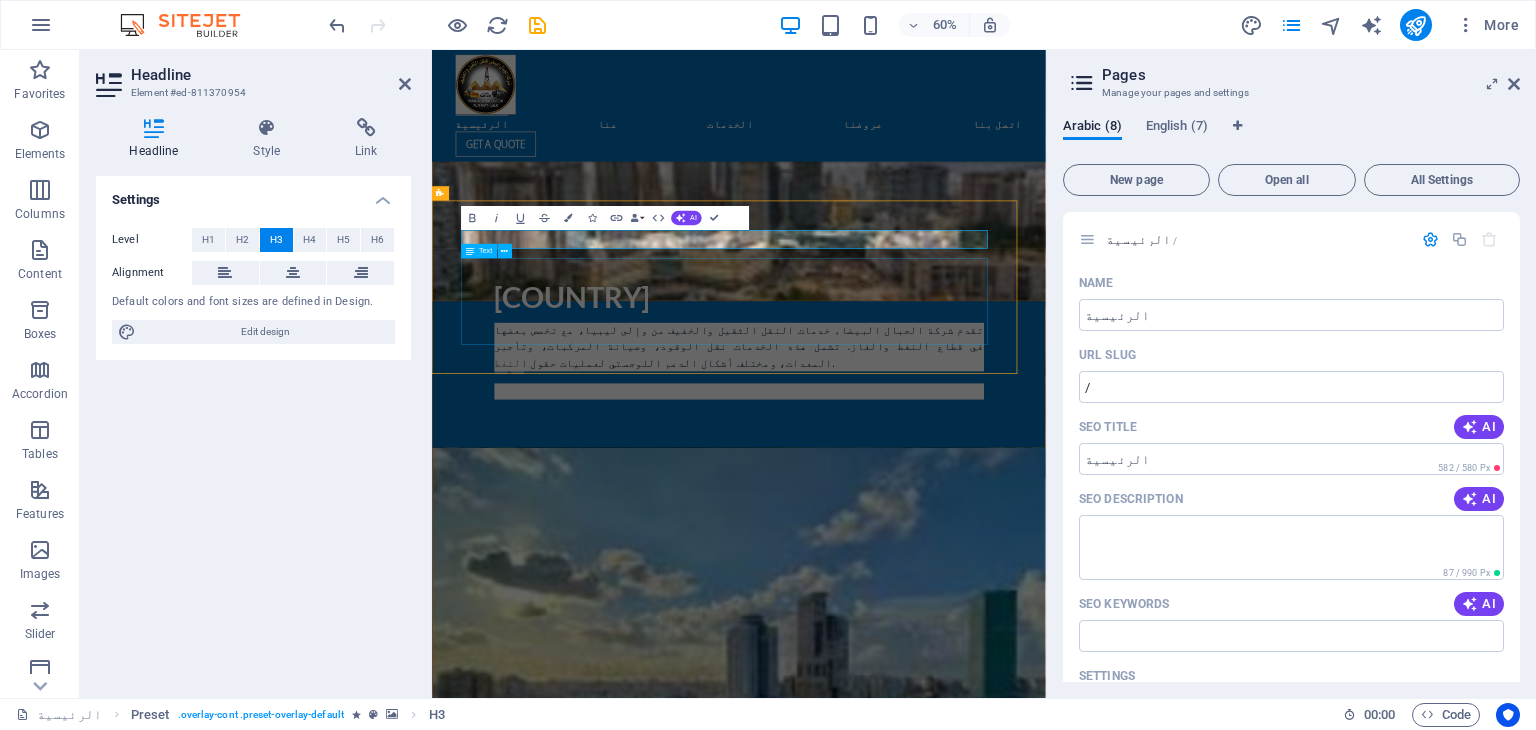 scroll, scrollTop: 3891, scrollLeft: 0, axis: vertical 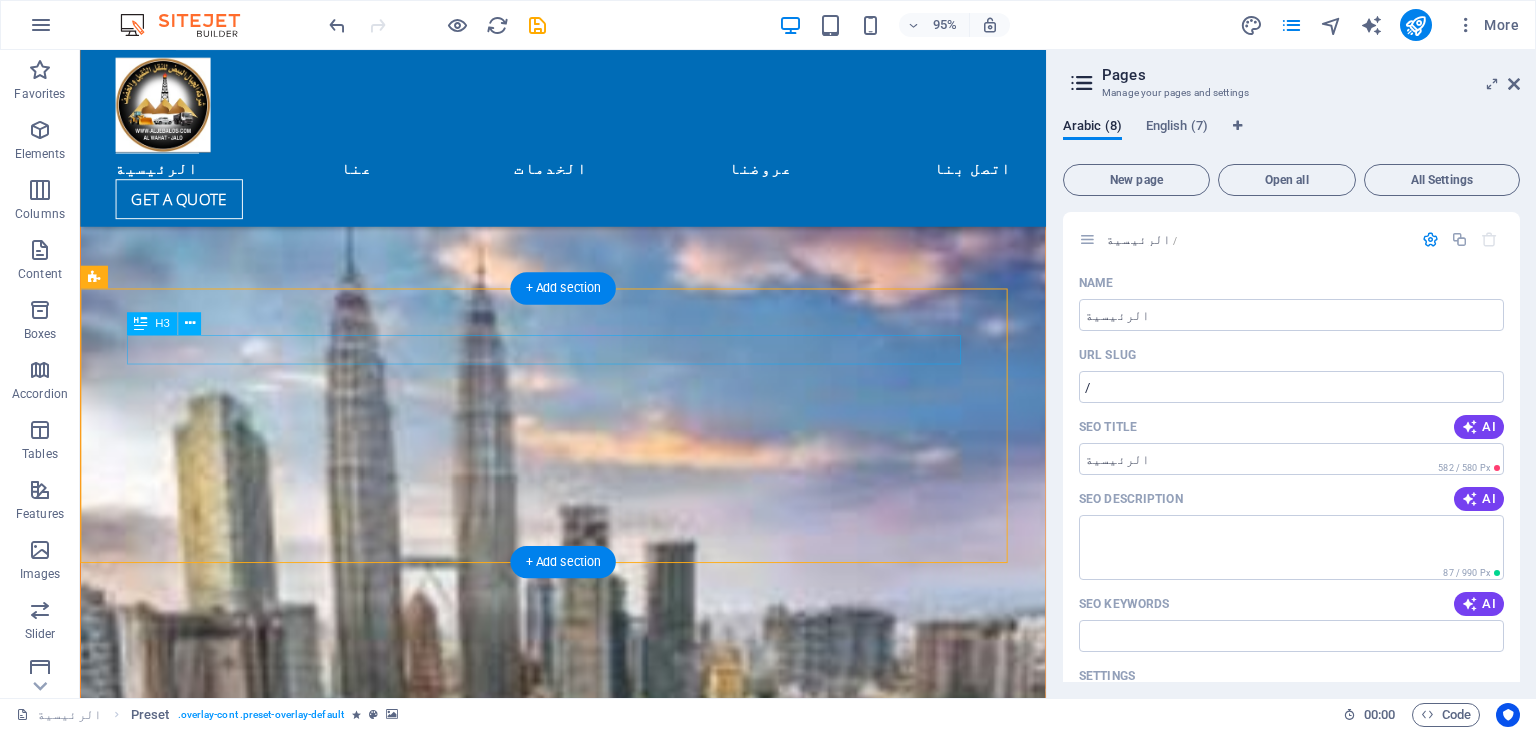 click on "Ground shipping" at bounding box center [568, 6230] 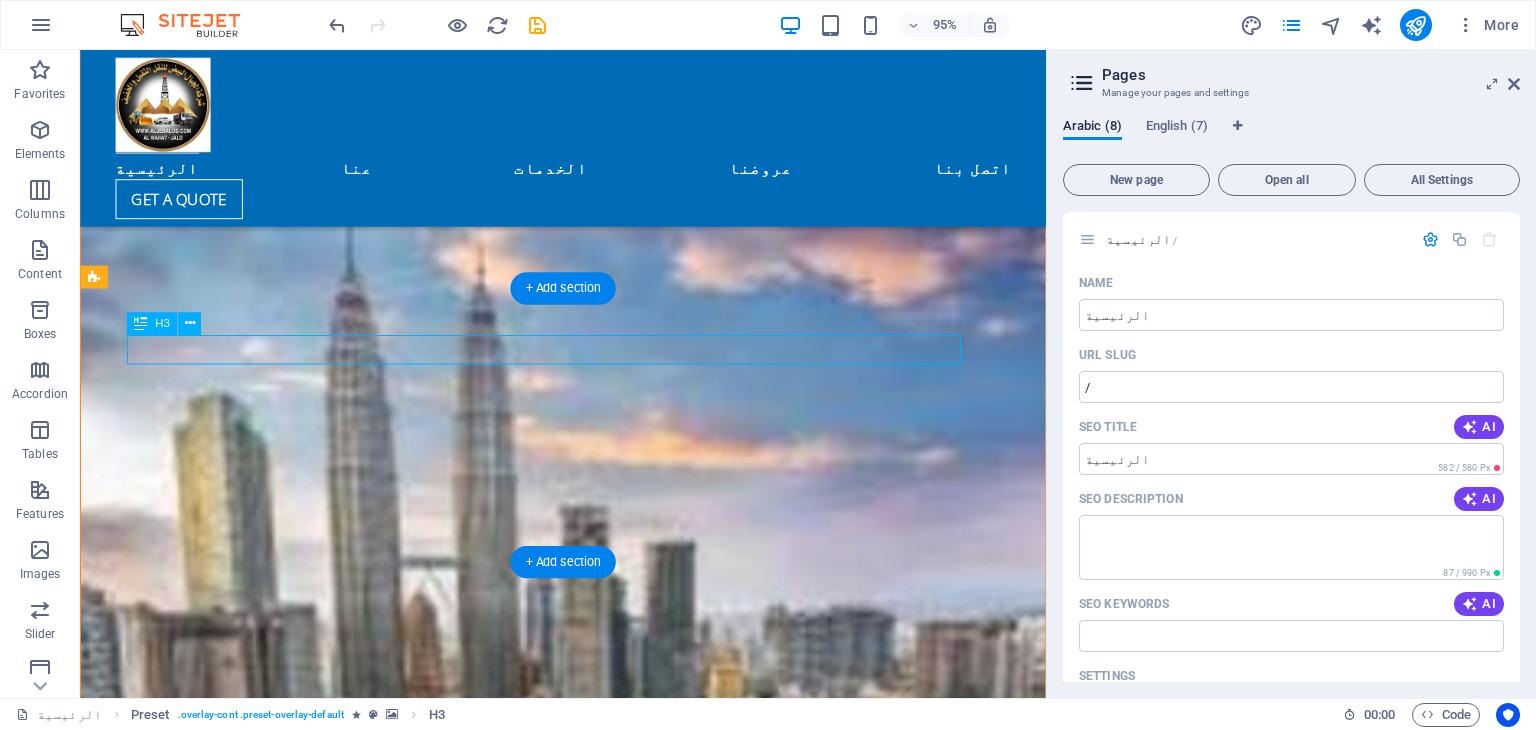 click on "Ground shipping" at bounding box center [568, 6230] 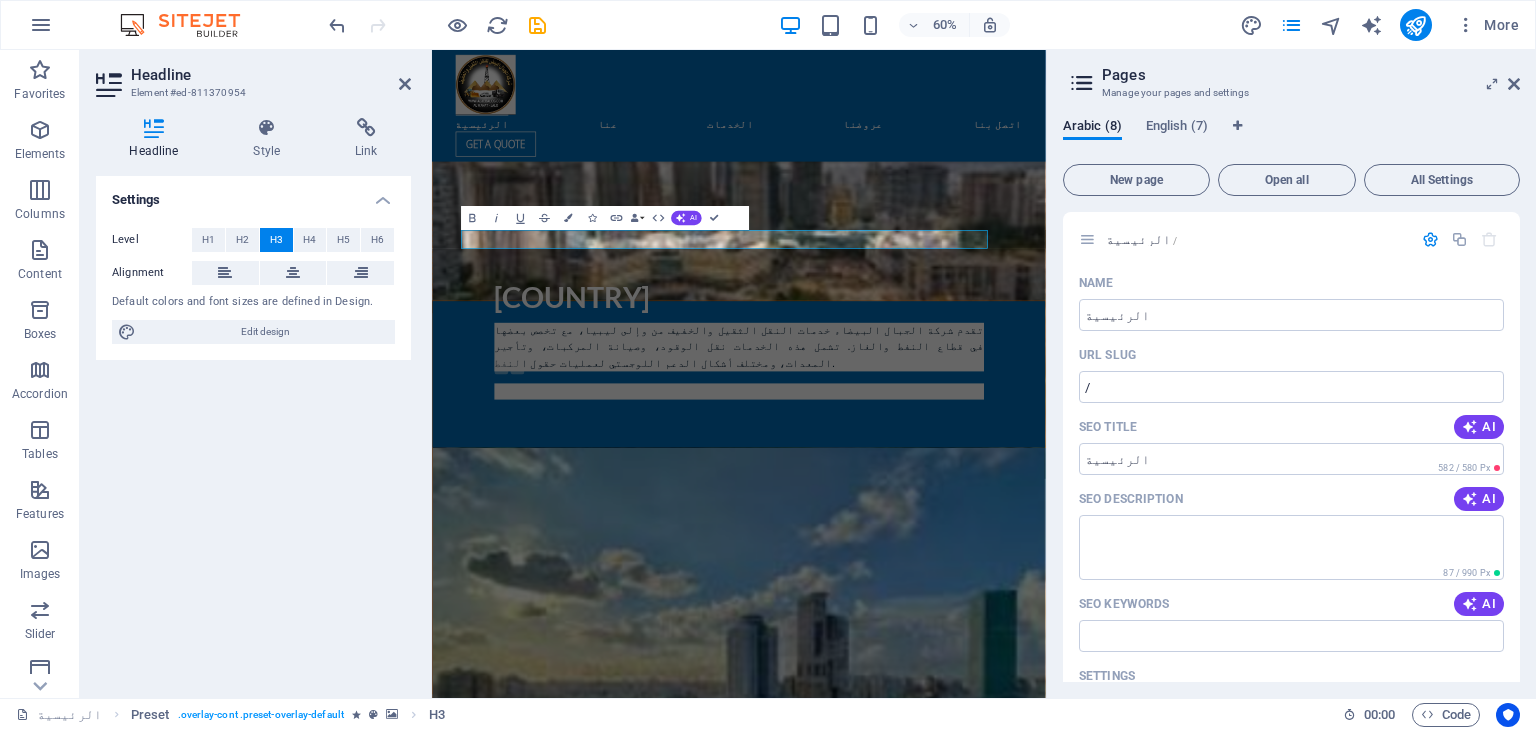 type 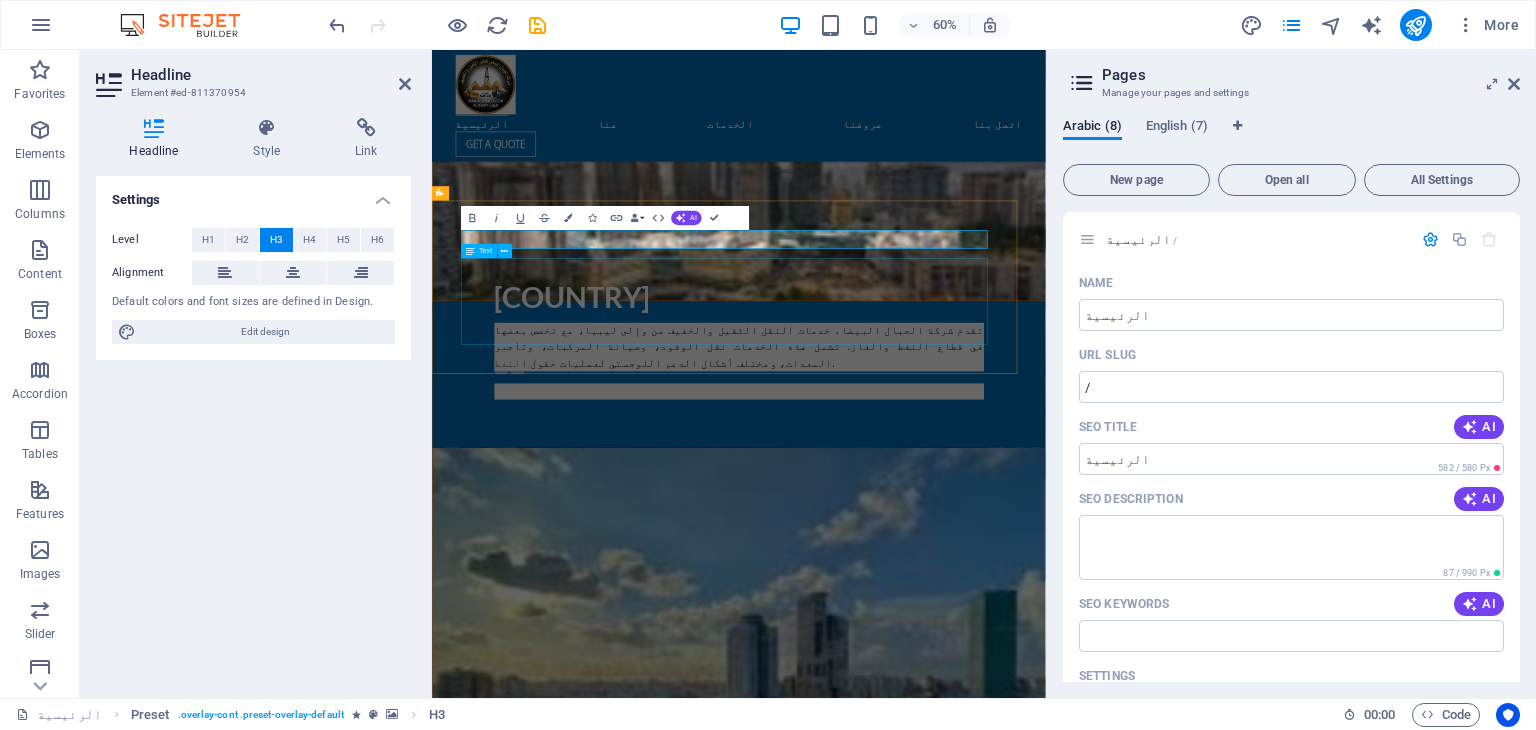 click on "Aljibal Albayd  offers a complete range of inland transportation services including full and partial truckload transportation, heavy-haul and over-dimensional trucking, out-of-gauge rail shipping, barging, and expedited services.  Aljibal Albayd  has an in-depth understanding of market conditions such as fuel costs, truck availability, and lane saturation. The corporate heavy-haul team is comprised of experienced transportation professionals dedicated to providing customized solutions.  Aljibal Albayd  offices provide 24-hour service, seven days a week." at bounding box center [920, 5967] 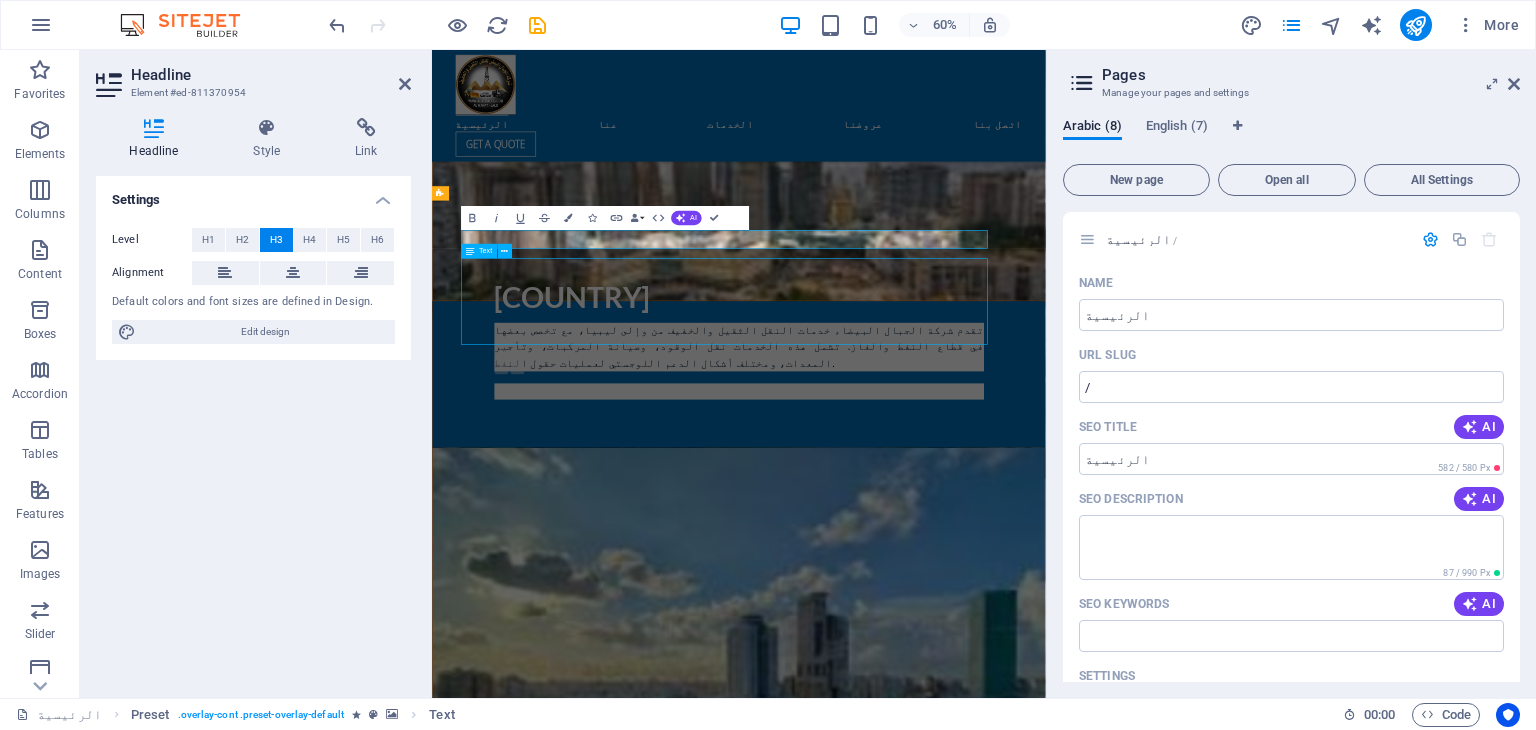 click on "Aljibal Albayd  offers a complete range of inland transportation services including full and partial truckload transportation, heavy-haul and over-dimensional trucking, out-of-gauge rail shipping, barging, and expedited services.  Aljibal Albayd  has an in-depth understanding of market conditions such as fuel costs, truck availability, and lane saturation. The corporate heavy-haul team is comprised of experienced transportation professionals dedicated to providing customized solutions.  Aljibal Albayd  offices provide 24-hour service, seven days a week." at bounding box center [920, 5967] 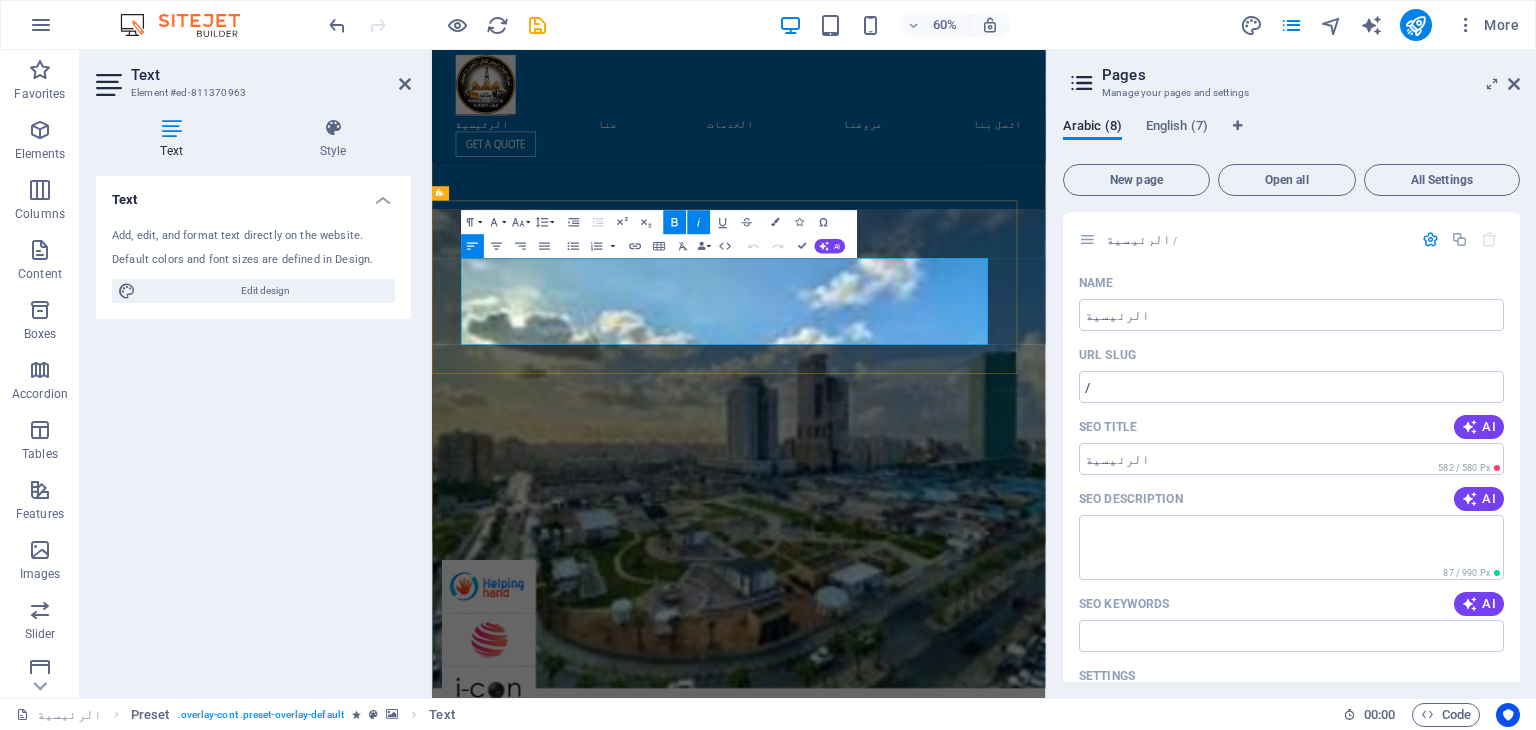 click on "Aljibal Albayd  offers a complete range of inland transportation services including full and partial truckload transportation, heavy-haul and over-dimensional trucking, out-of-gauge rail shipping, barging, and expedited services.  Aljibal Albayd  has an in-depth understanding of market conditions such as fuel costs, truck availability, and lane saturation. The corporate heavy-haul team is comprised of experienced transportation professionals dedicated to providing customized solutions.  Aljibal Albayd  offices provide 24-hour service, seven days a week." at bounding box center [920, 5558] 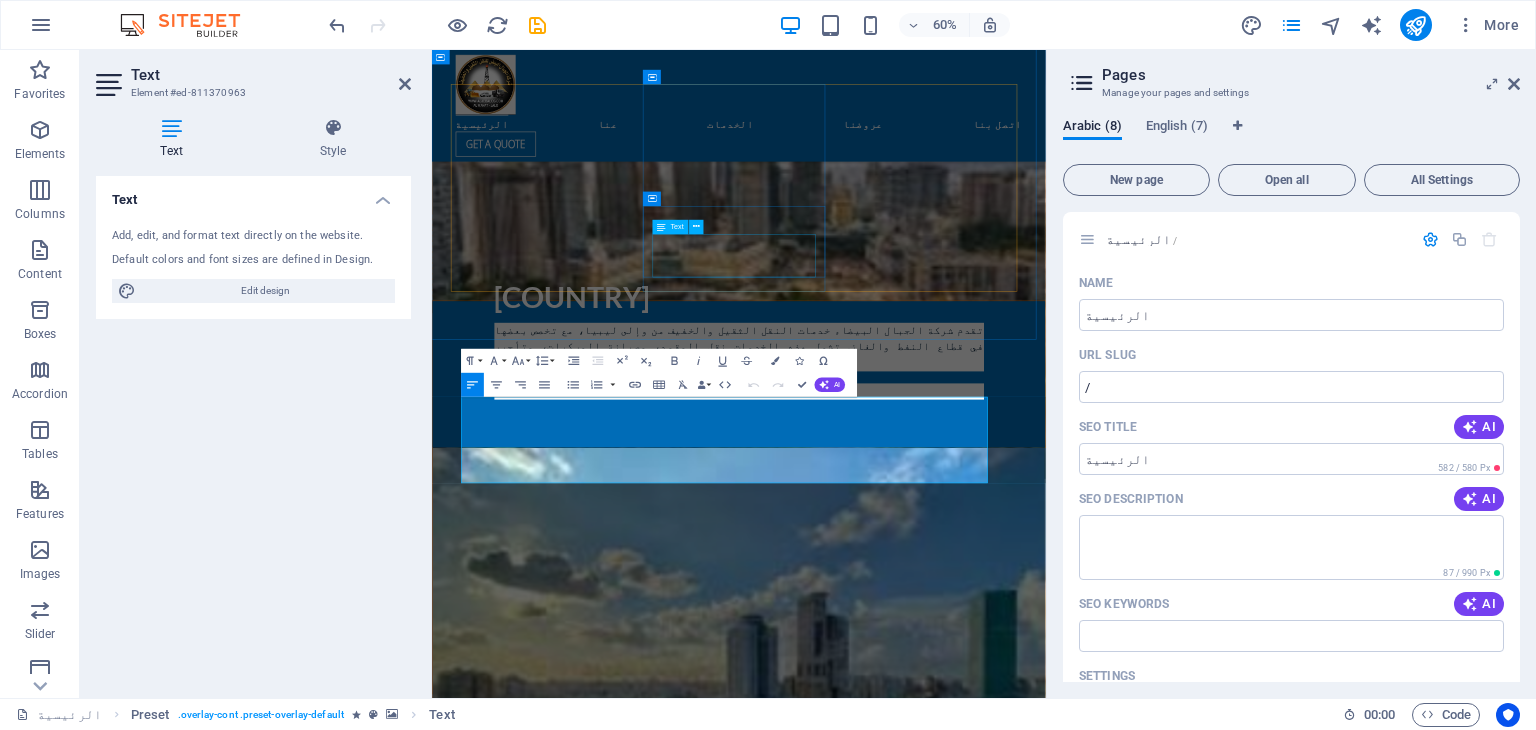 scroll, scrollTop: 3988, scrollLeft: 0, axis: vertical 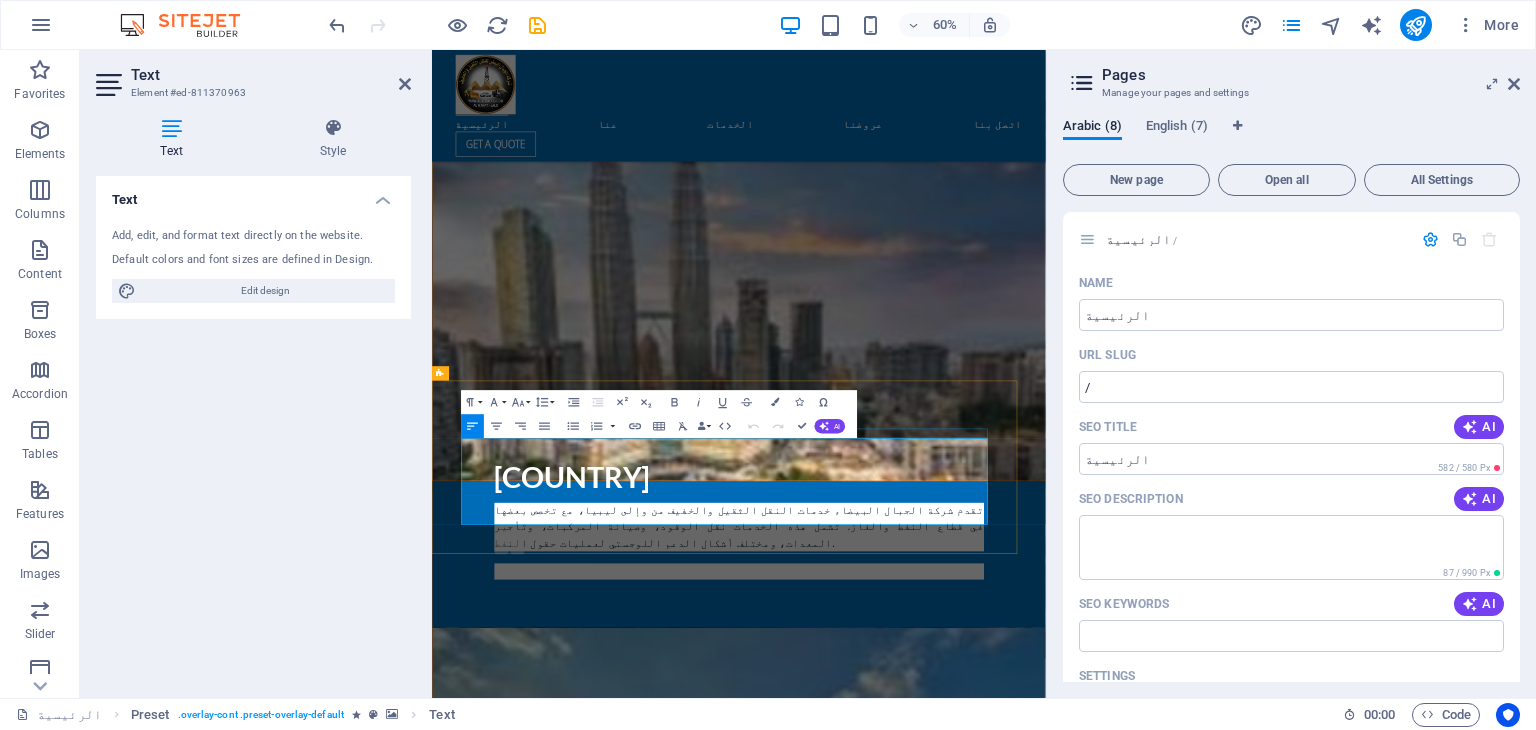 click at bounding box center [920, 6187] 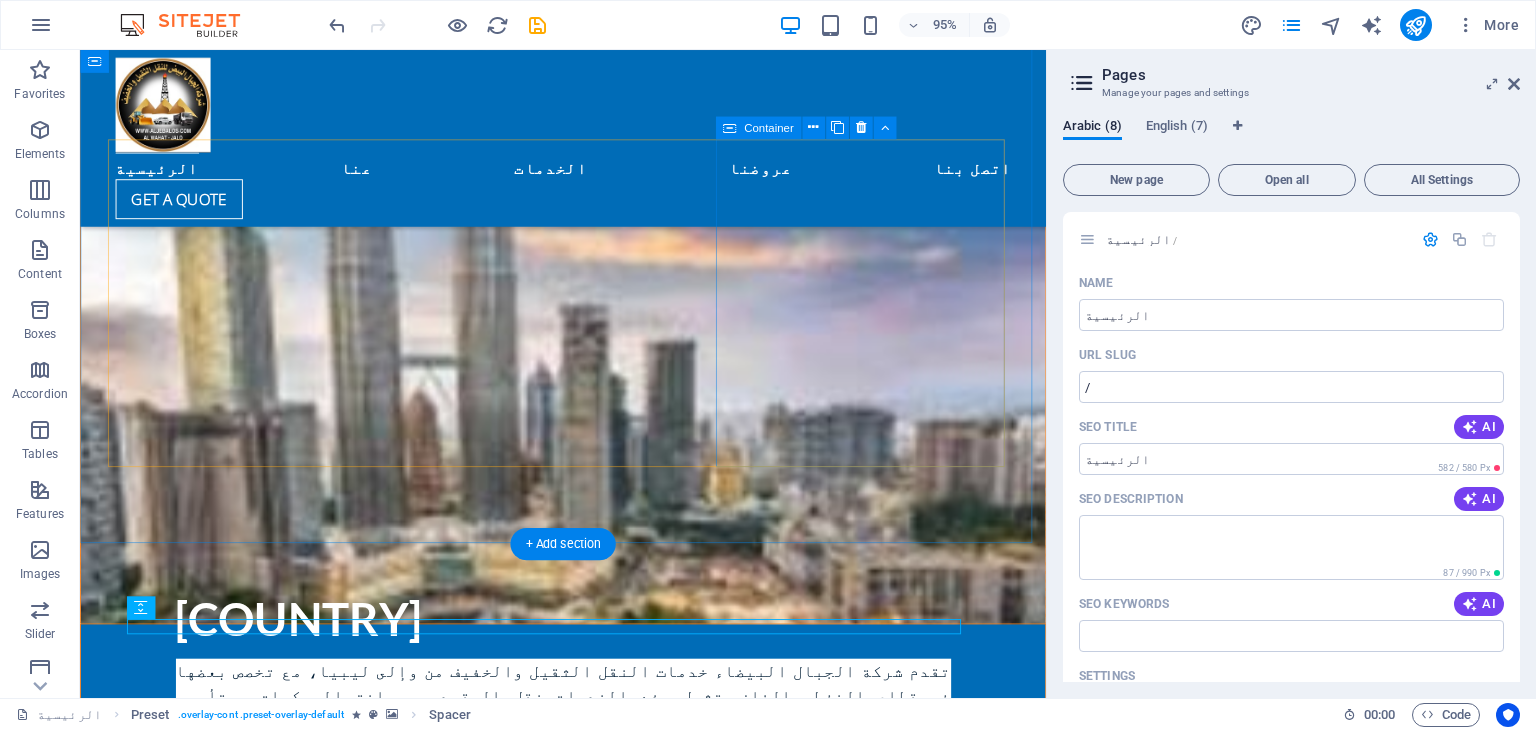 scroll, scrollTop: 3791, scrollLeft: 0, axis: vertical 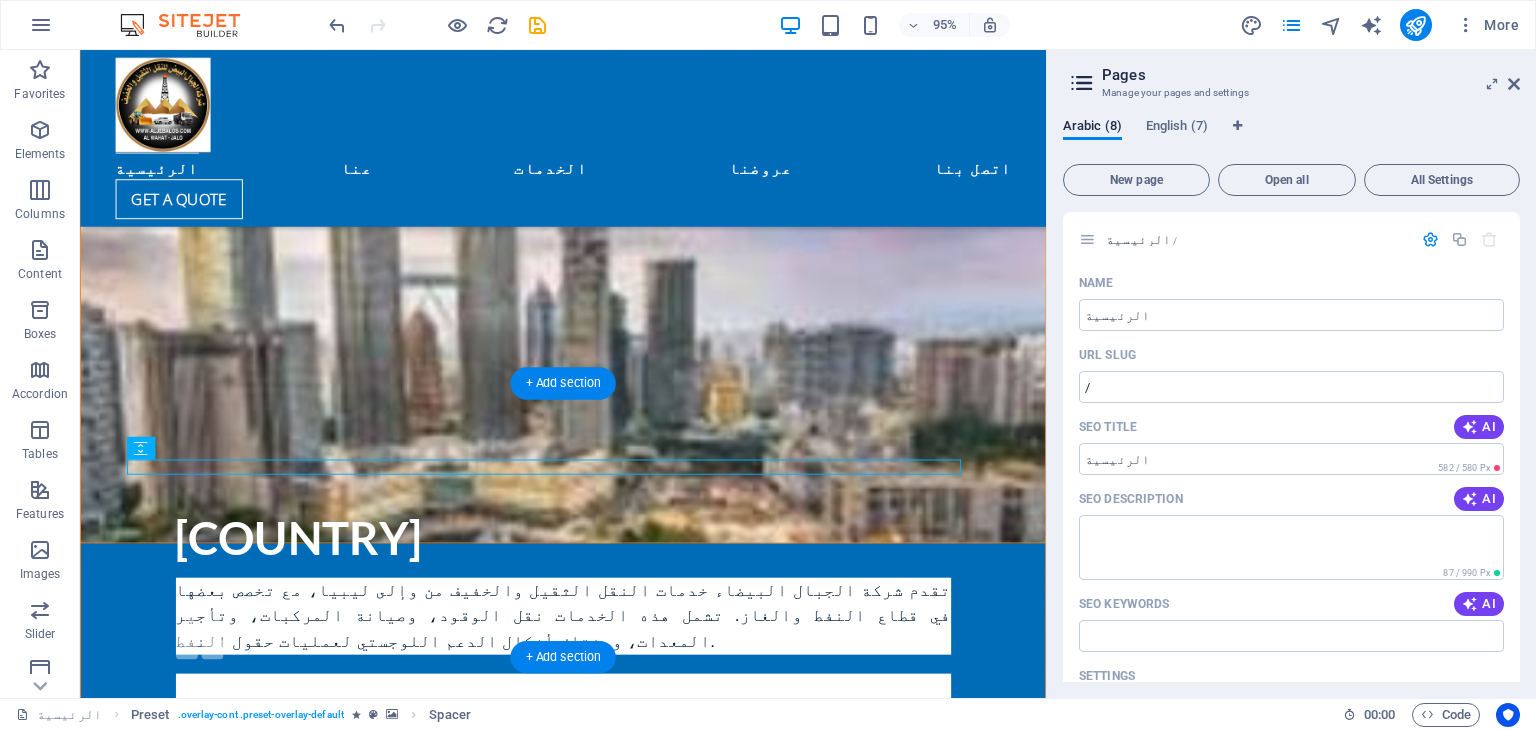 click at bounding box center (568, 5756) 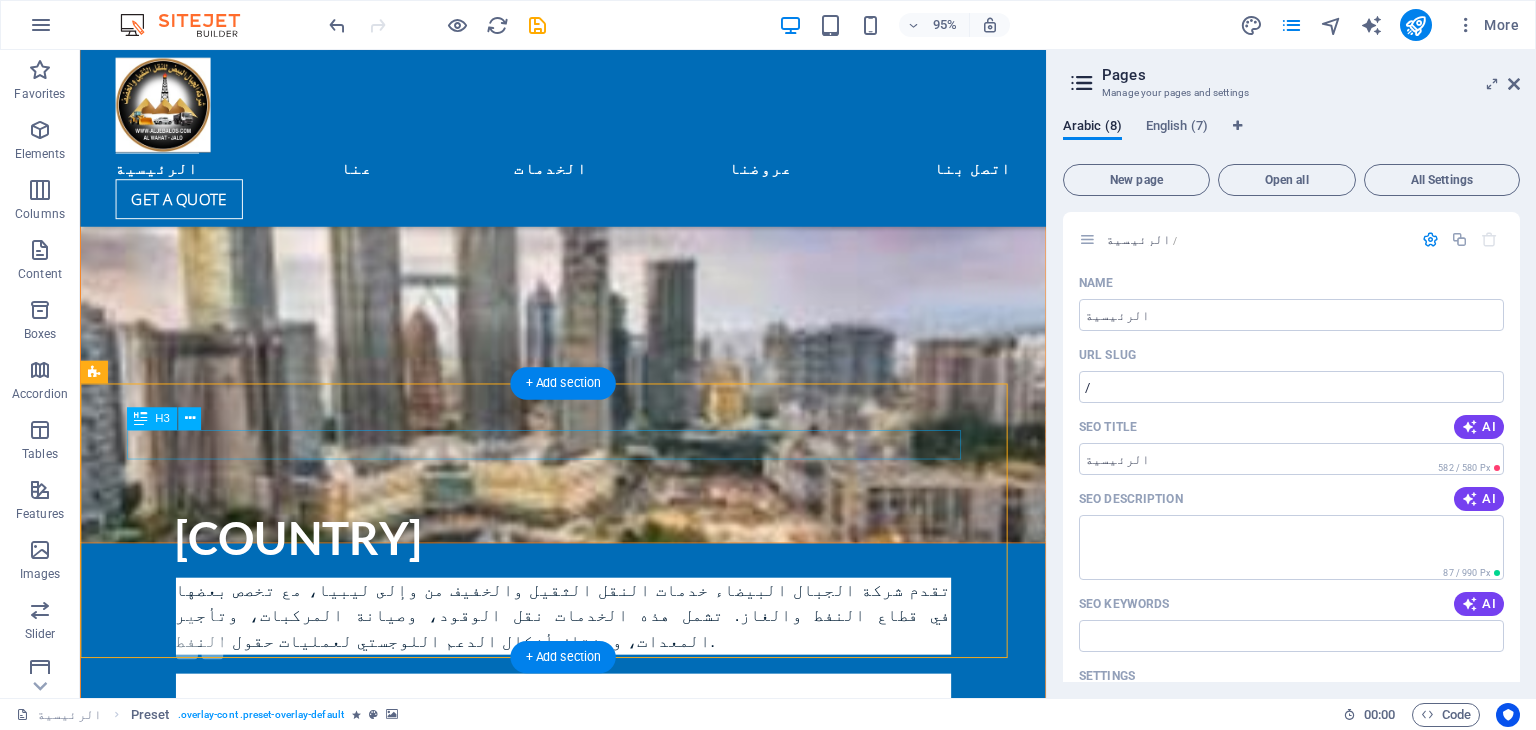 click on "شحن بري" at bounding box center (568, 5963) 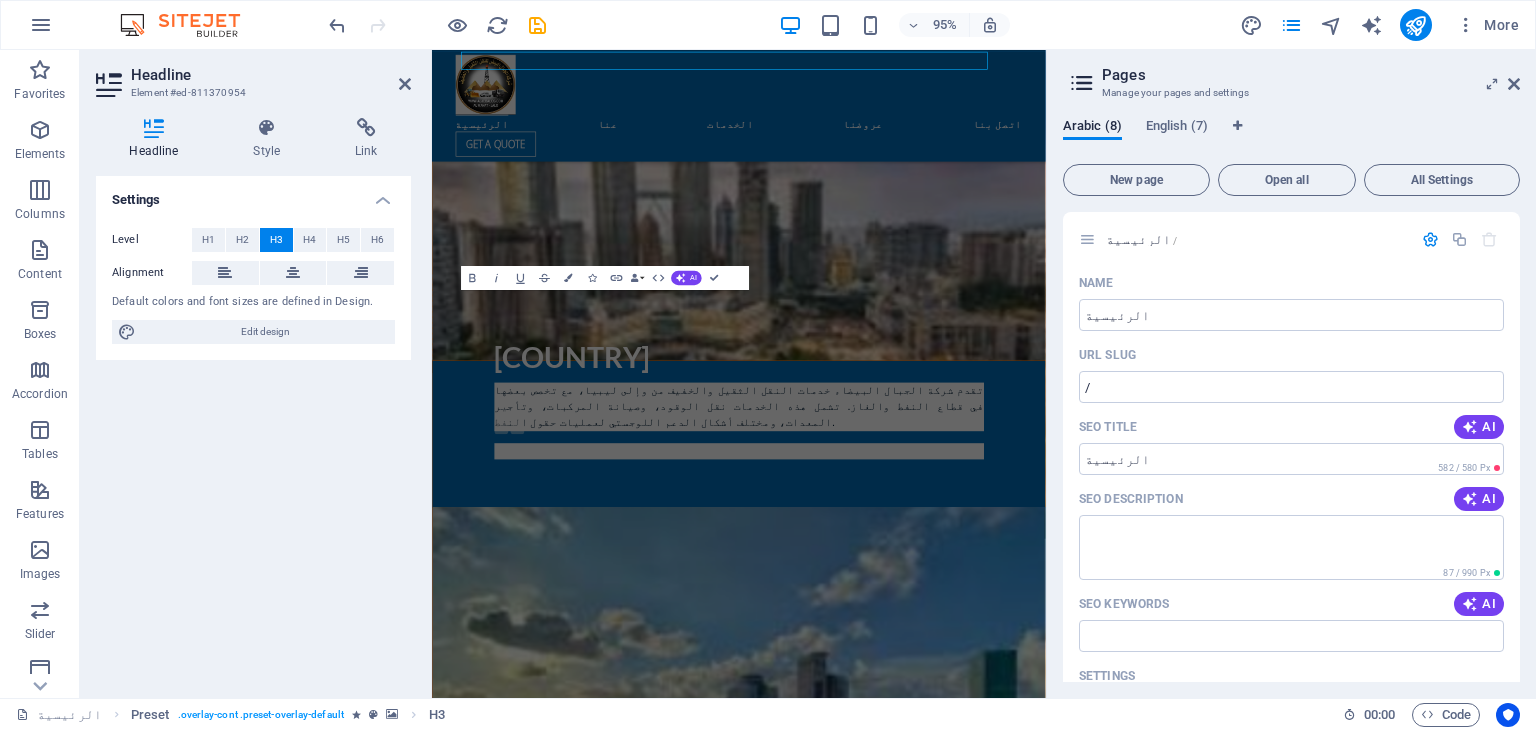 scroll, scrollTop: 4188, scrollLeft: 0, axis: vertical 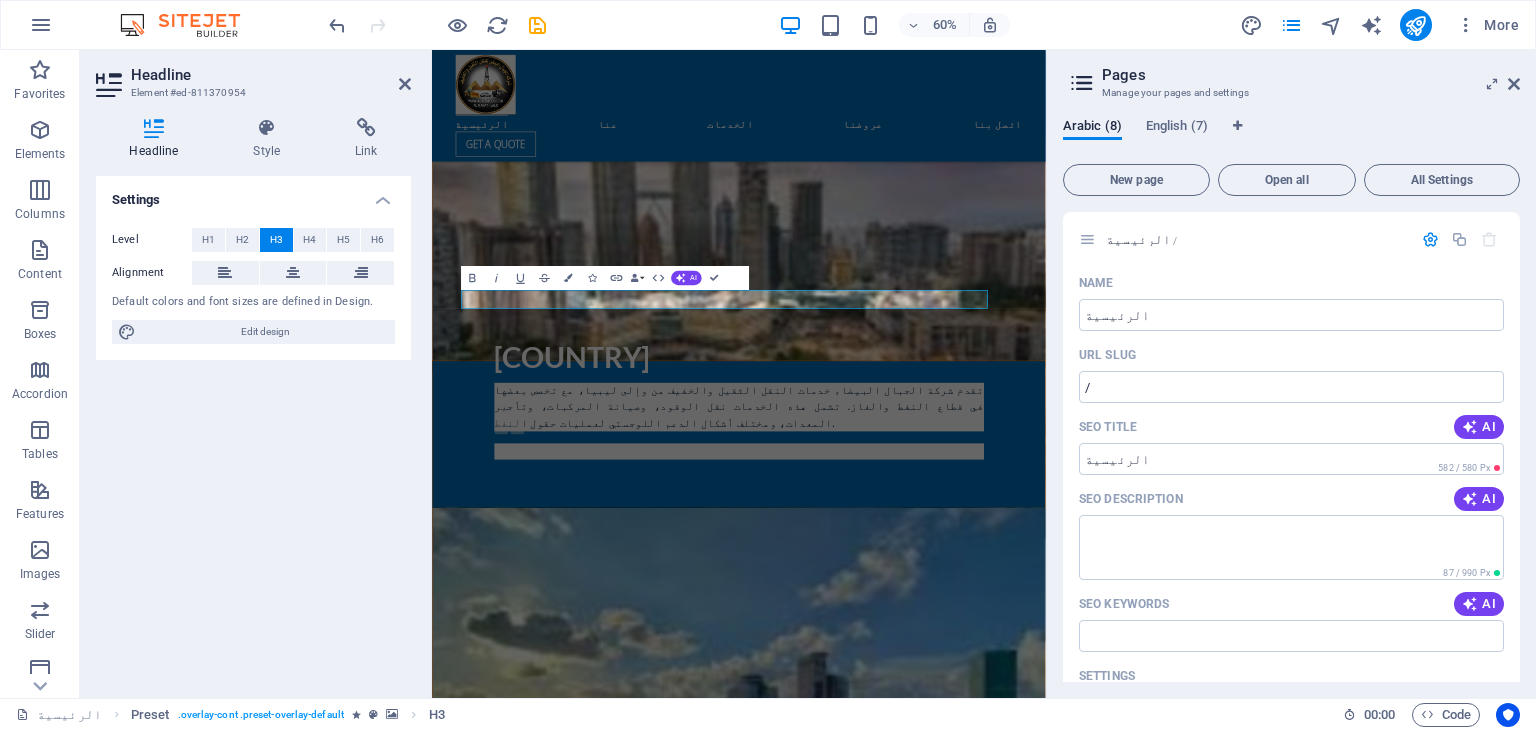type 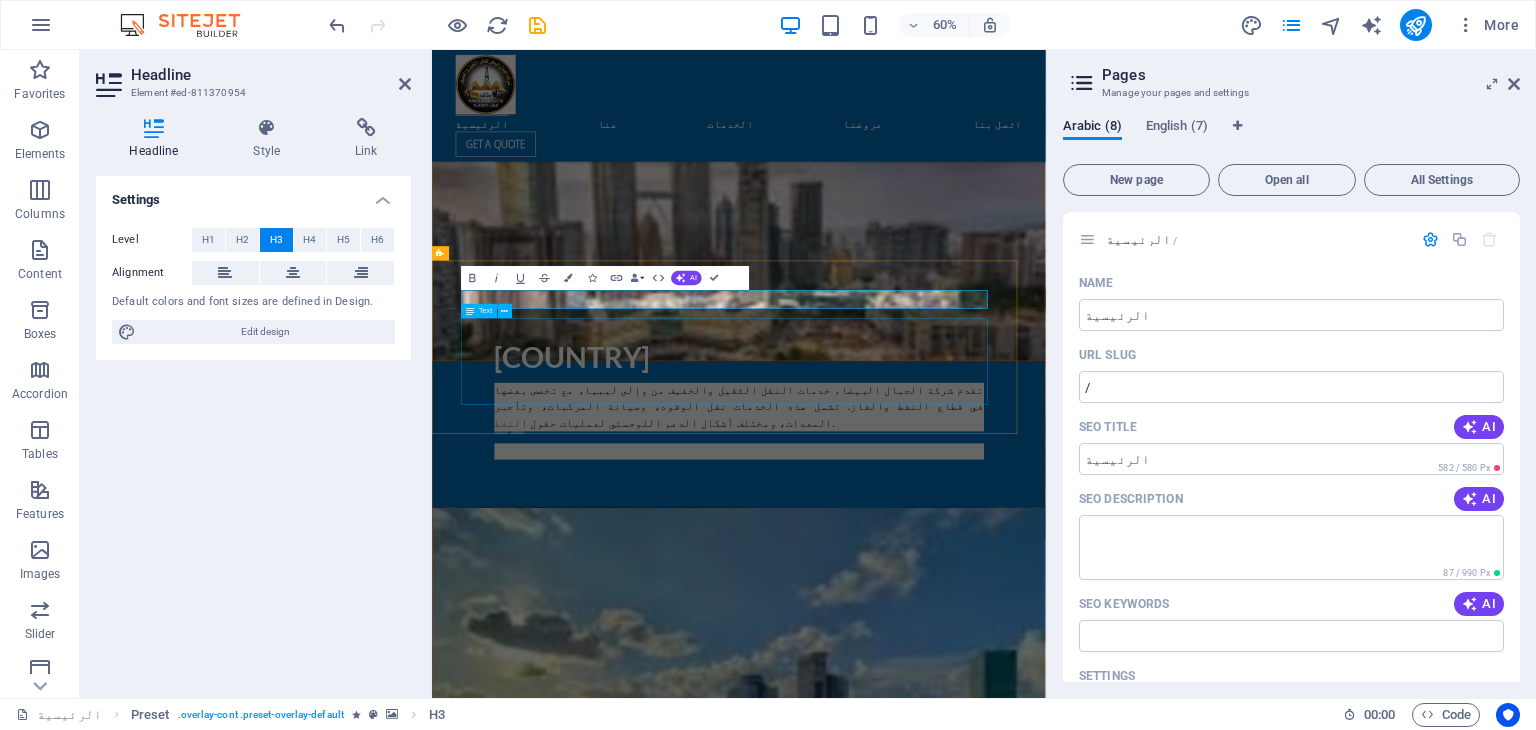 click on "Aljibal Albayd  offers a complete range of inland transportation services including full and partial truckload transportation, heavy-haul and over-dimensional trucking, out-of-gauge rail shipping, barging, and expedited services.  Aljibal Albayd  has an in-depth understanding of market conditions such as fuel costs, truck availability, and lane saturation. The corporate heavy-haul team is comprised of experienced transportation professionals dedicated to providing customized solutions.  Aljibal Albayd  offices provide 24-hour service, seven days a week." at bounding box center (920, 6067) 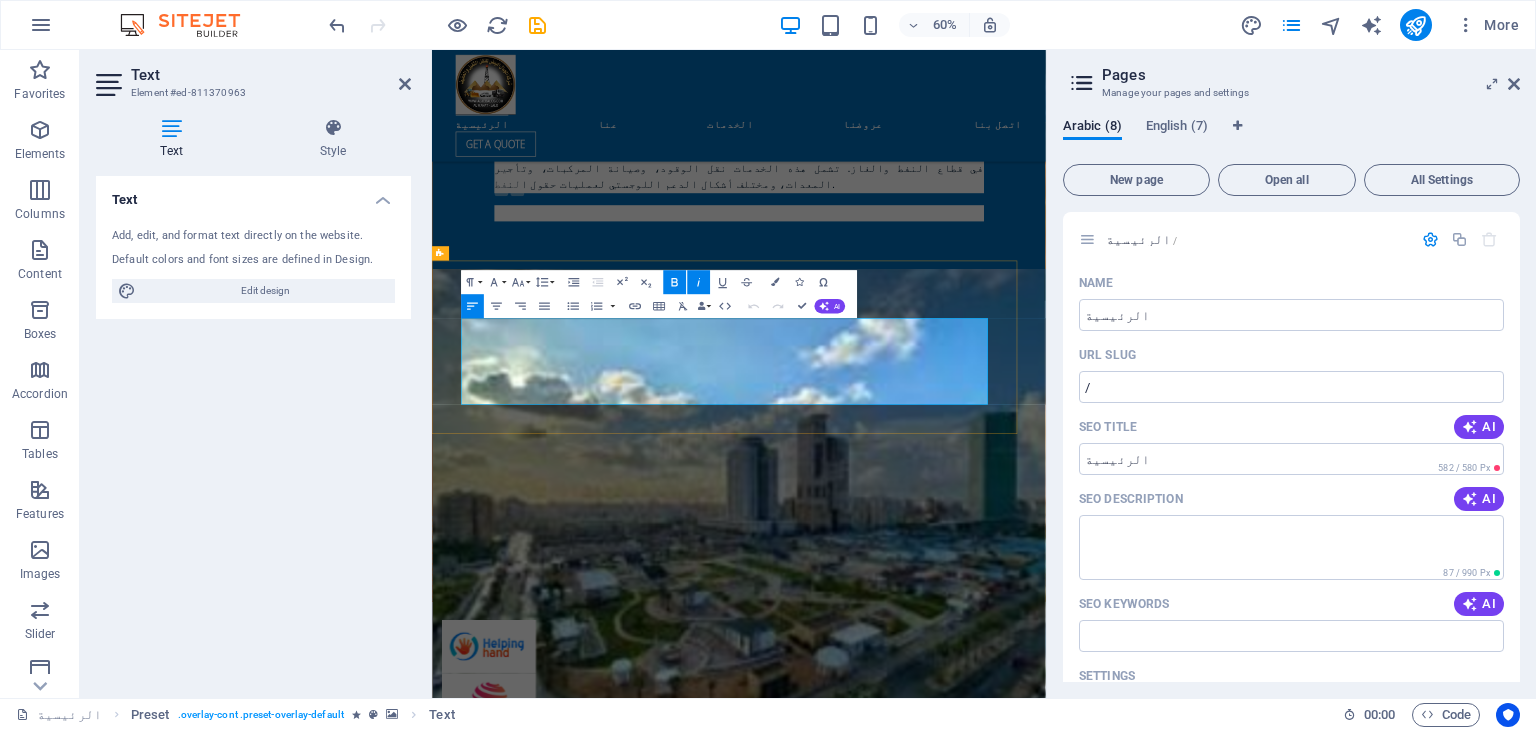 click on "Aljibal Albayd  offers a complete range of inland transportation services including full and partial truckload transportation, heavy-haul and over-dimensional trucking, out-of-gauge rail shipping, barging, and expedited services.  Aljibal Albayd  has an in-depth understanding of market conditions such as fuel costs, truck availability, and lane saturation. The corporate heavy-haul team is comprised of experienced transportation professionals dedicated to providing customized solutions.  Aljibal Albayd  offices provide 24-hour service, seven days a week." at bounding box center [920, 5658] 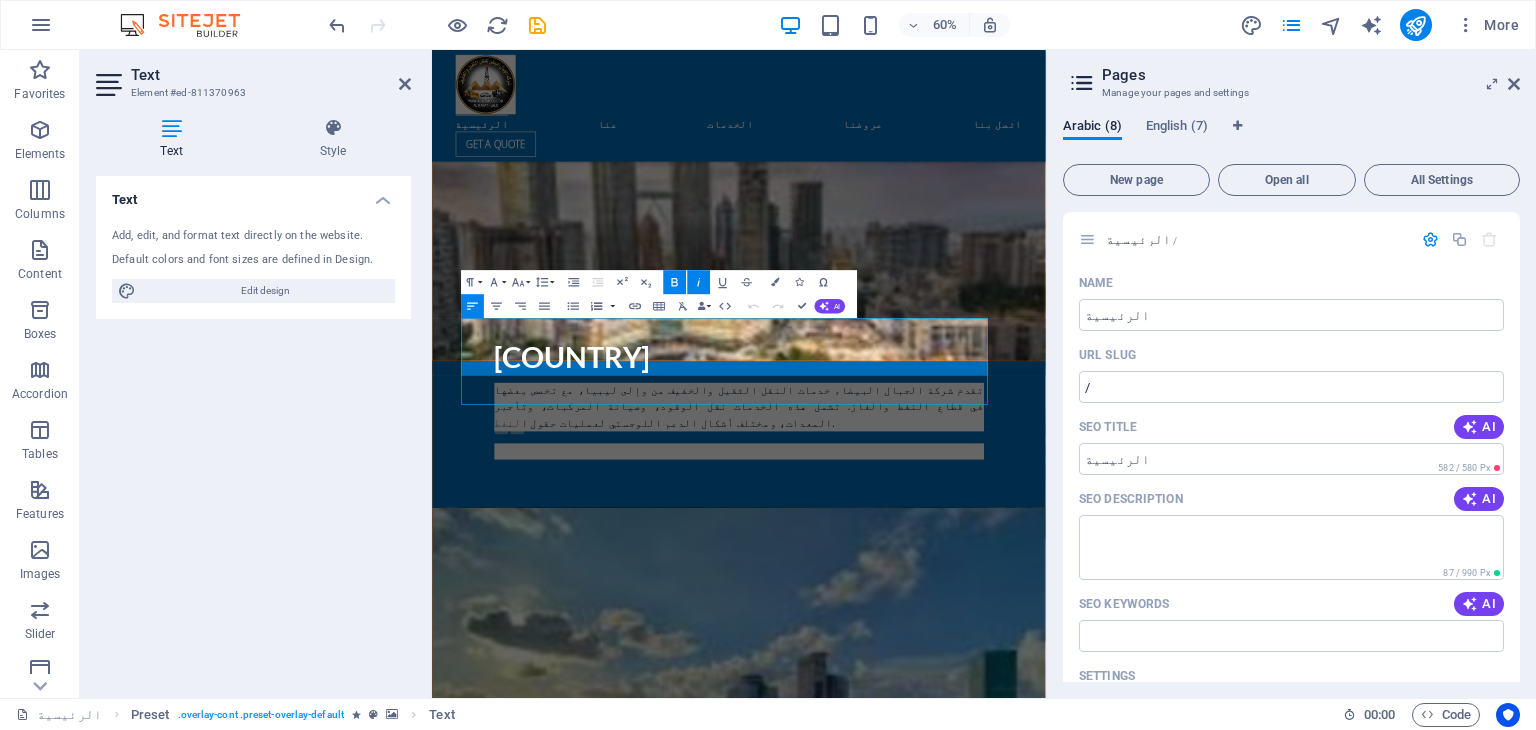 scroll, scrollTop: 7566, scrollLeft: -1, axis: both 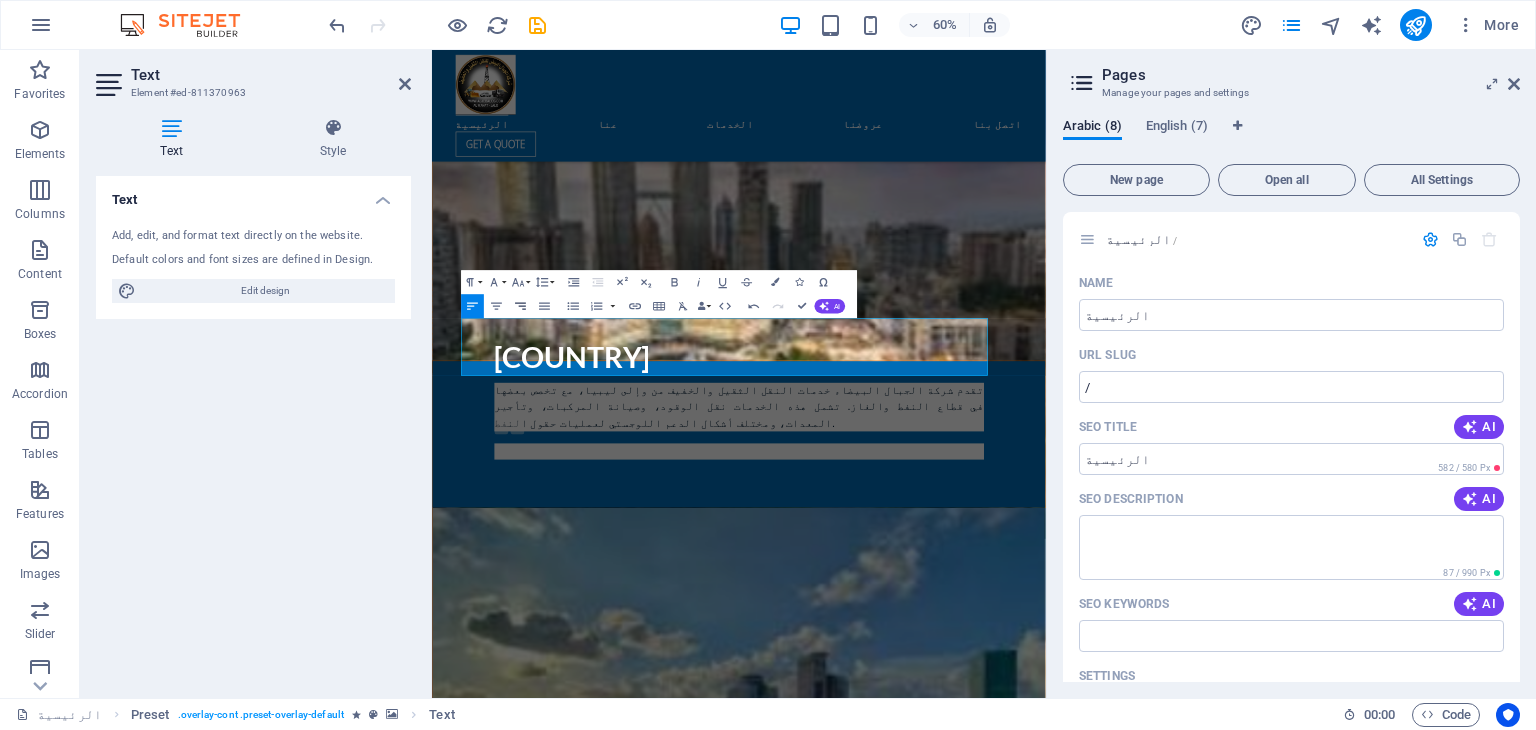 click 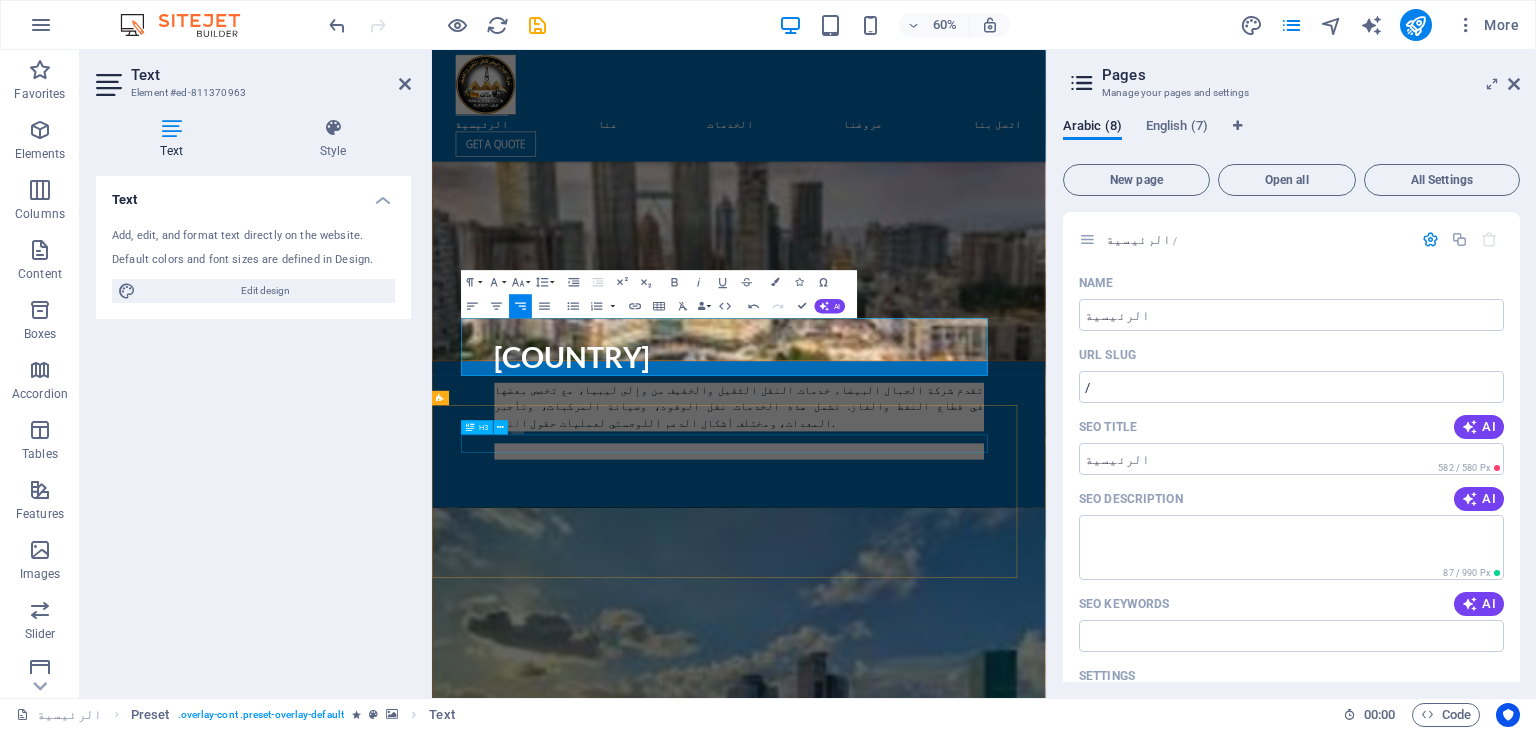 click on "Air shipping" at bounding box center (920, 6492) 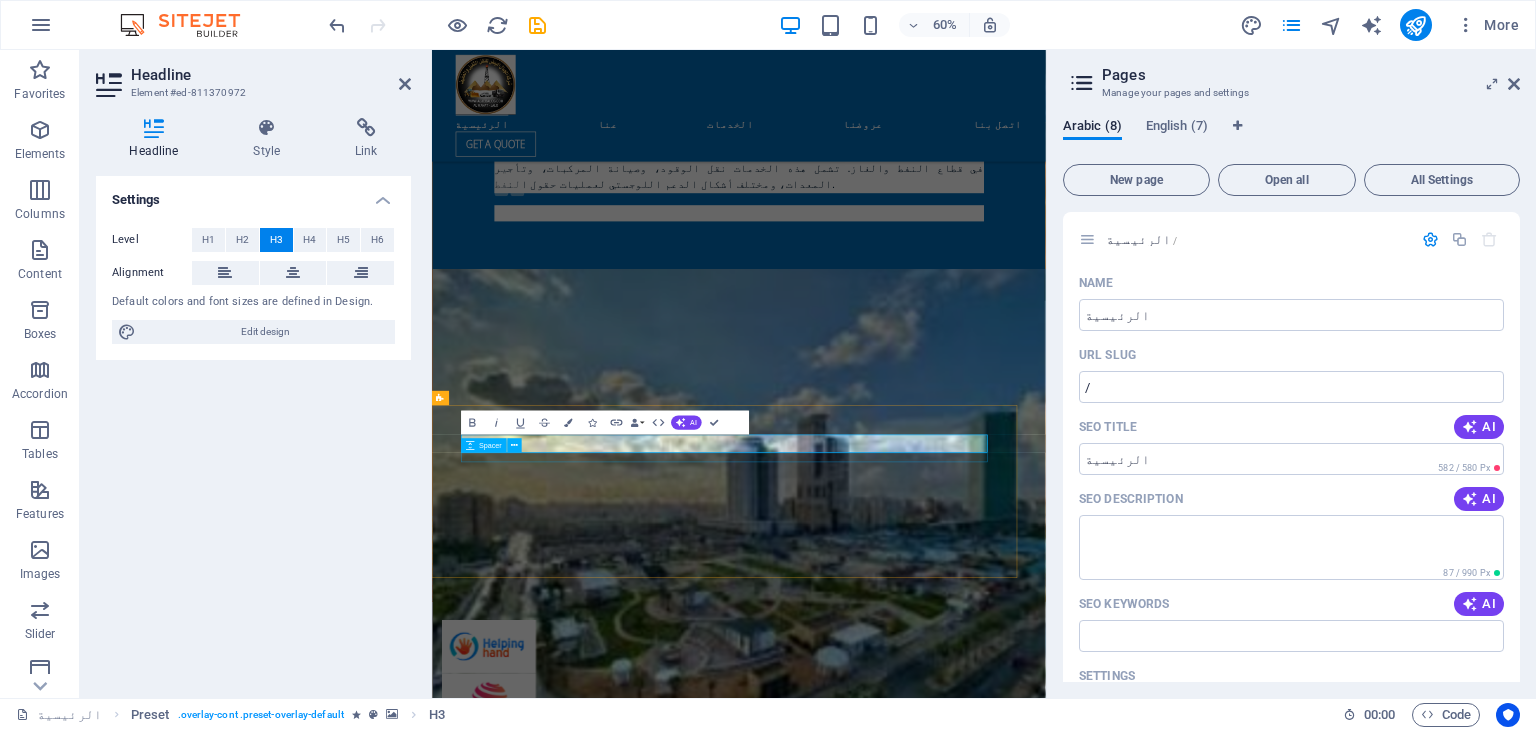 click at bounding box center (920, 6119) 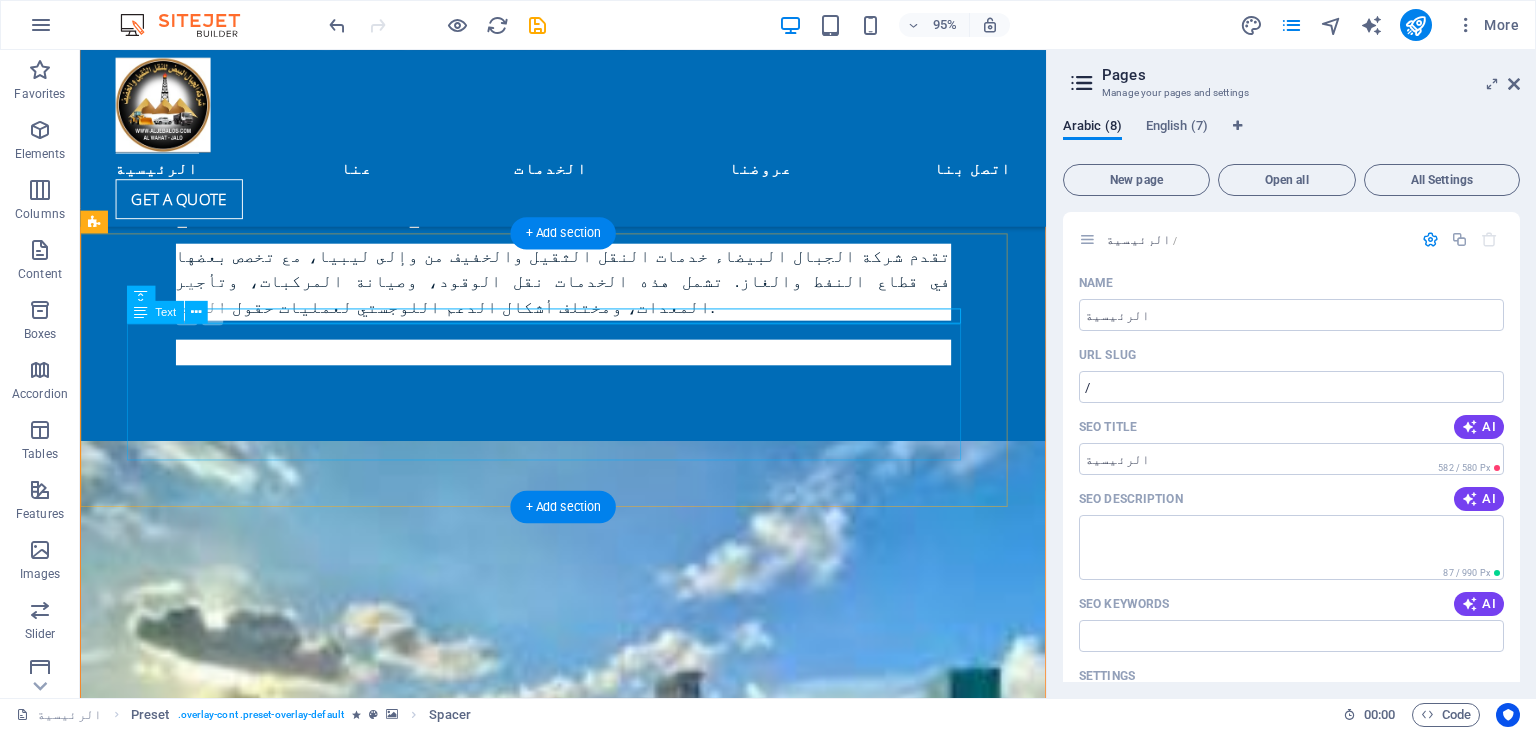 scroll, scrollTop: 4191, scrollLeft: 0, axis: vertical 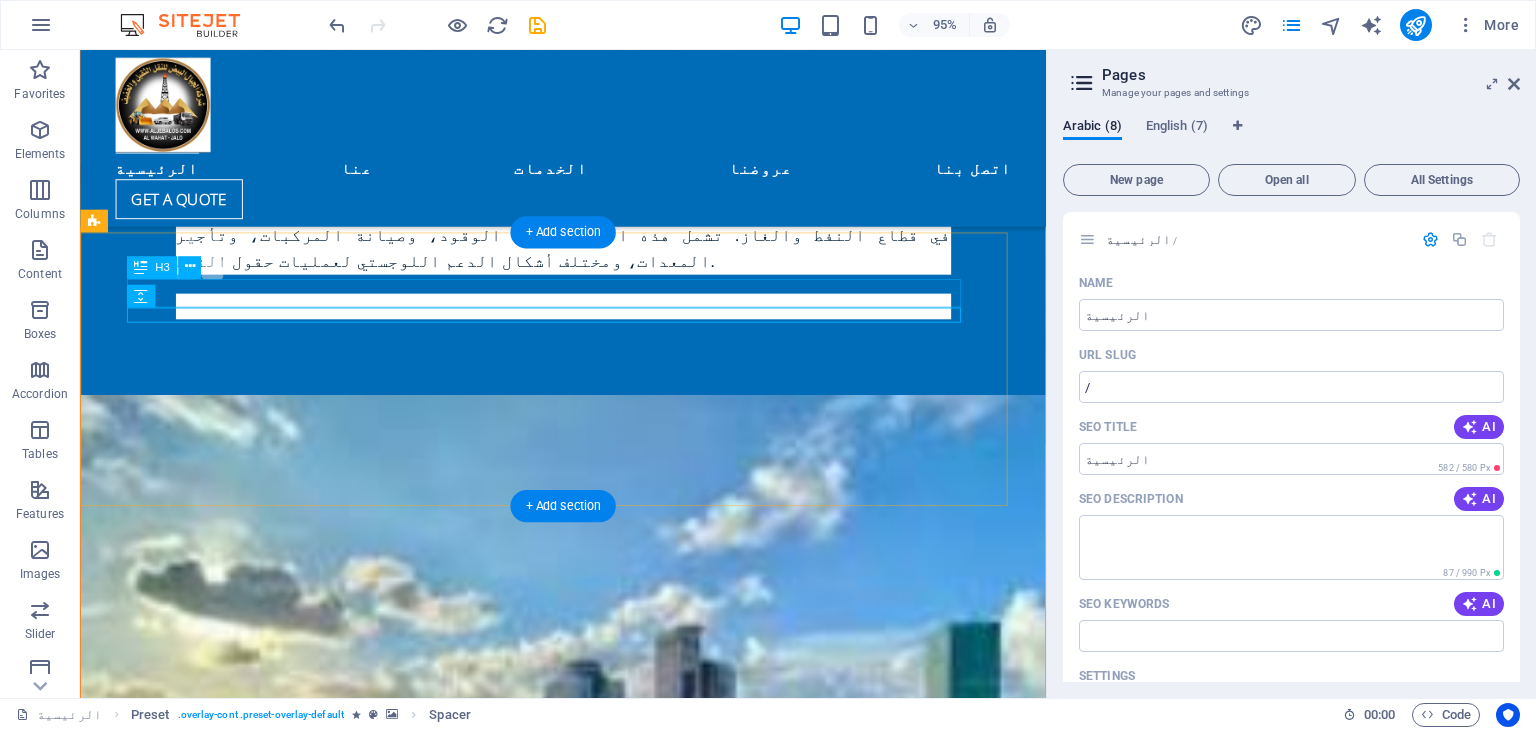 click on "Air shipping" at bounding box center (568, 6092) 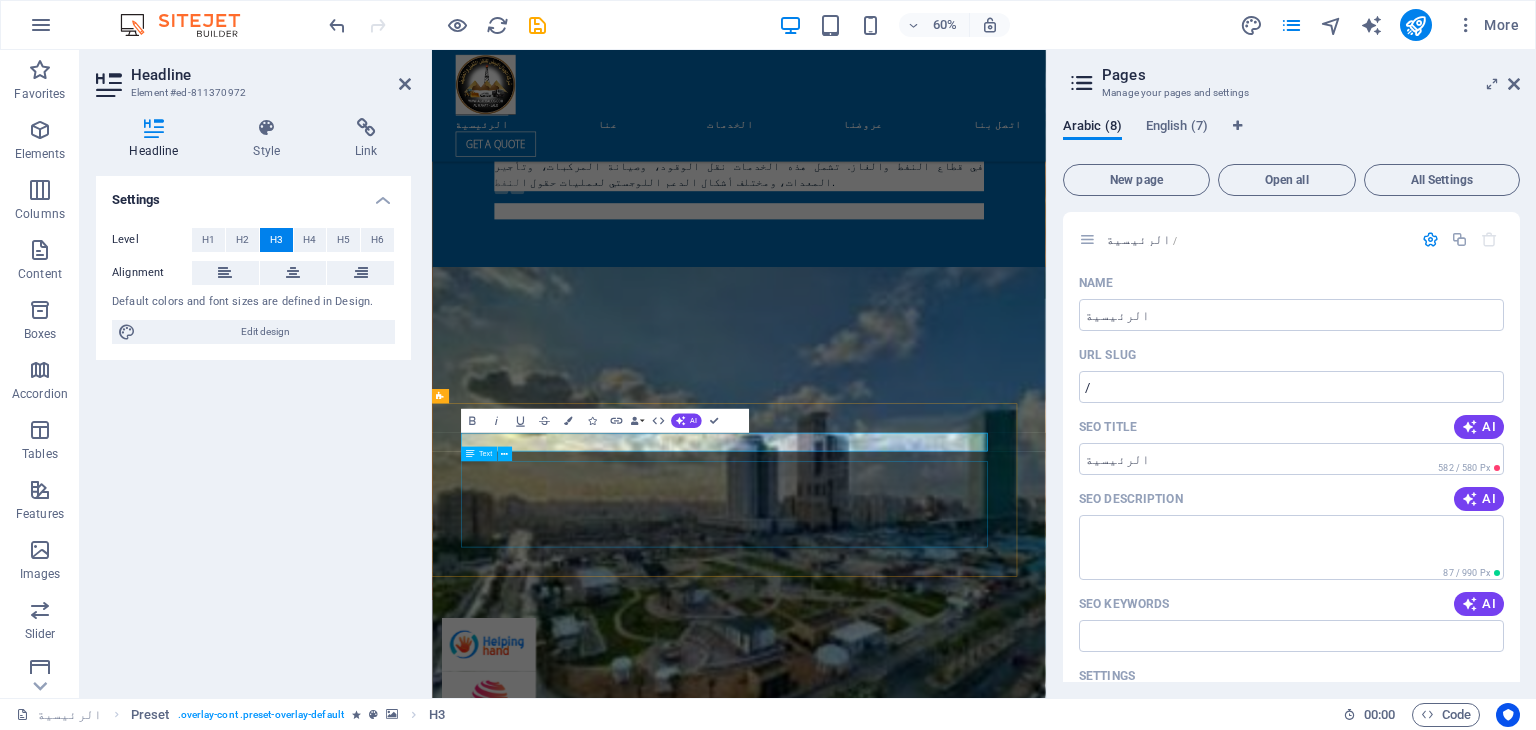 type 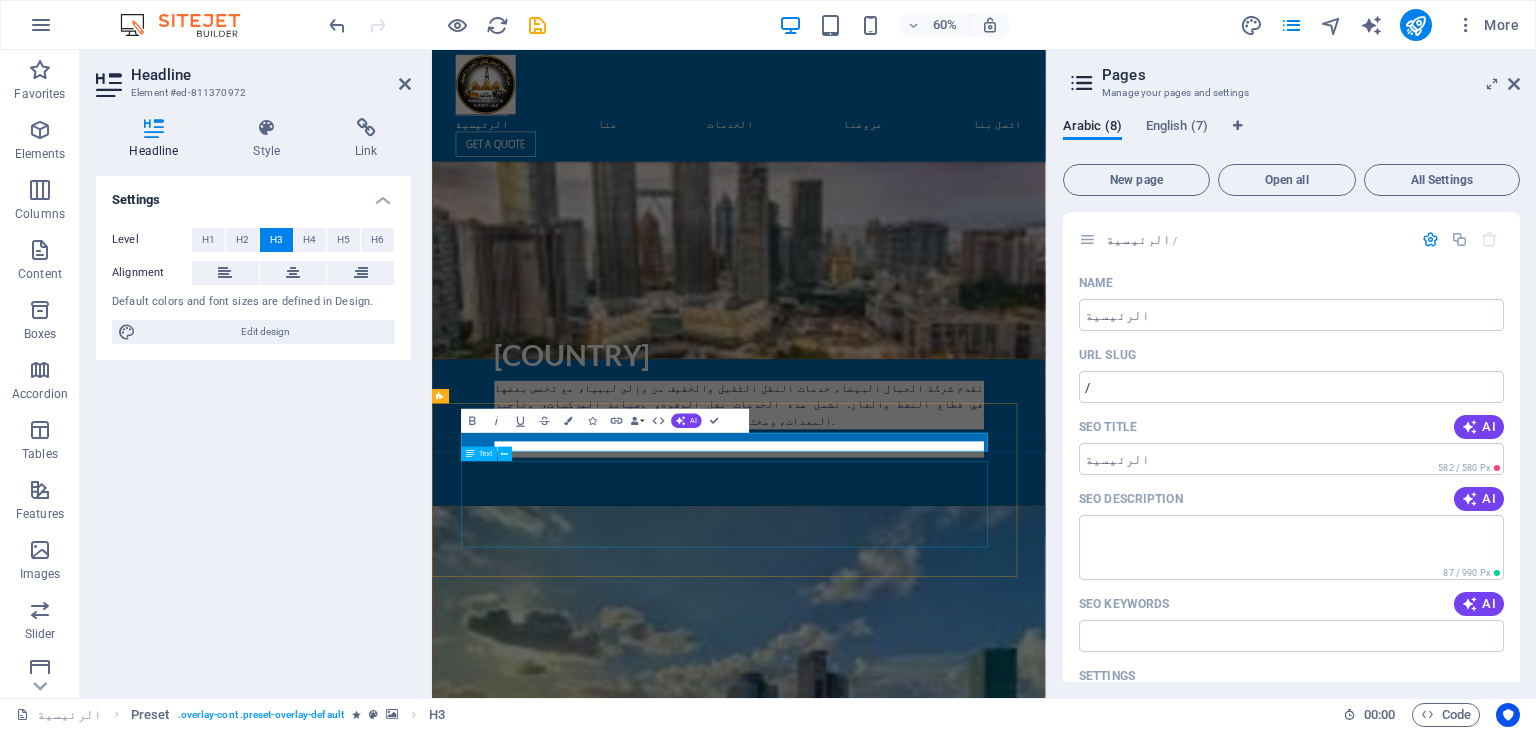 click on "Globally,  Aljibal Albayd  offers five highly specialized airfreight products depending on your timescale and freight type: B.Express, B.Prio, B.Essential, B.Cargo, and B.Green. Considering routings, timescales, and costs, our airfreight experts will always propose the most suitable air freight solution for your transport needs. Additionally,  Aljibal Albayd  provides existing infrastructure development, passenger processing, and freight handling services, operating policies and procedures, security services, auditing, and liaison services with local civil and military aviation authorities." at bounding box center [920, 6593] 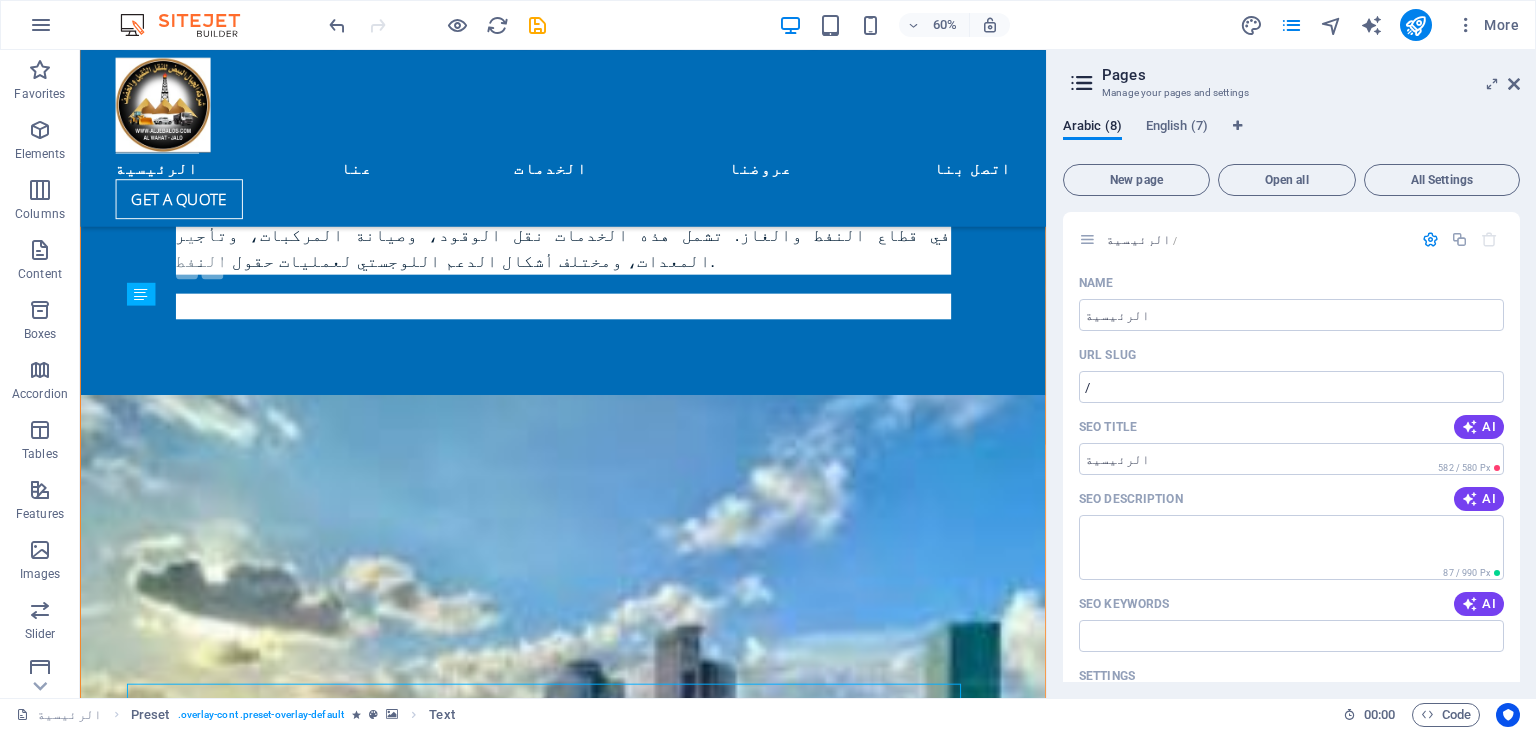 scroll, scrollTop: 4209, scrollLeft: 0, axis: vertical 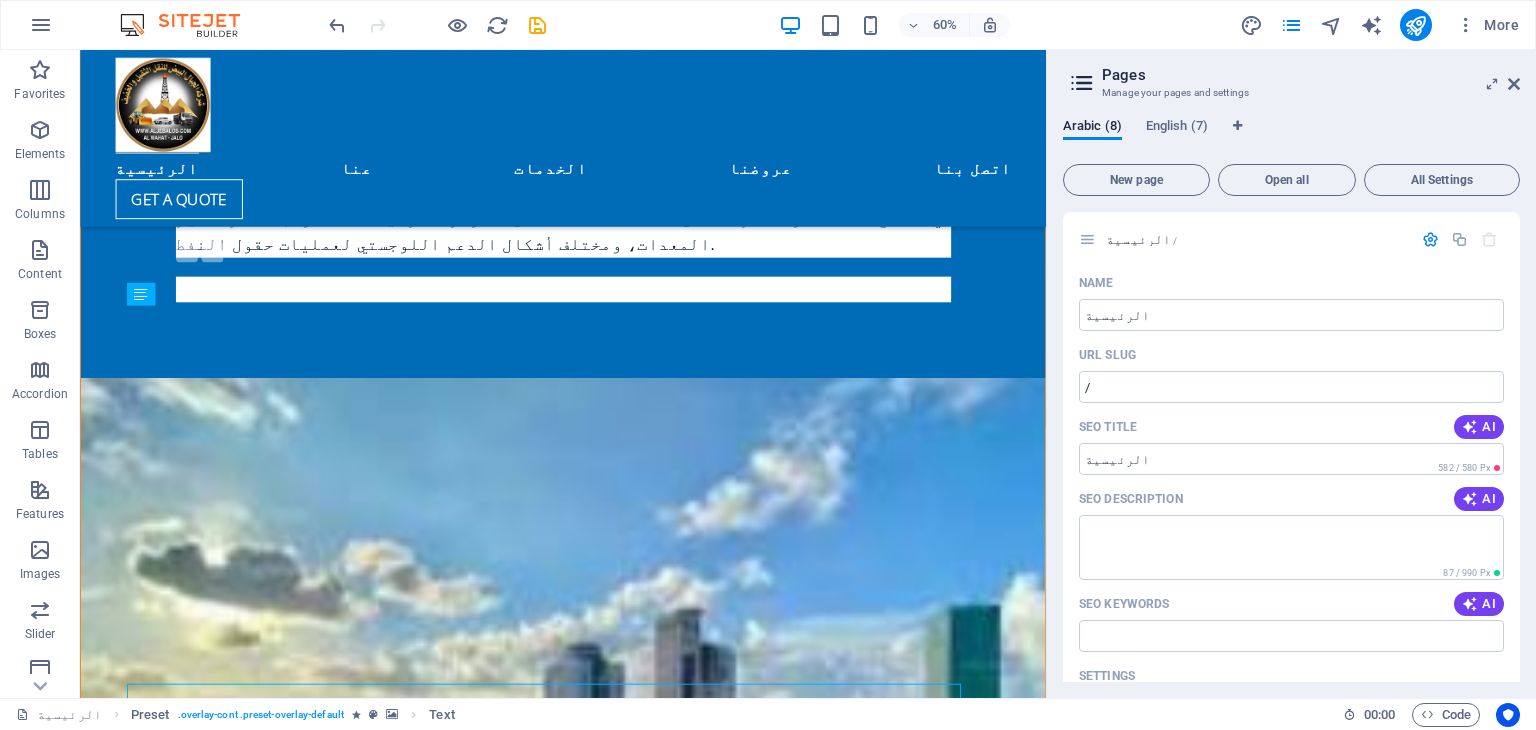 click at bounding box center [568, 6444] 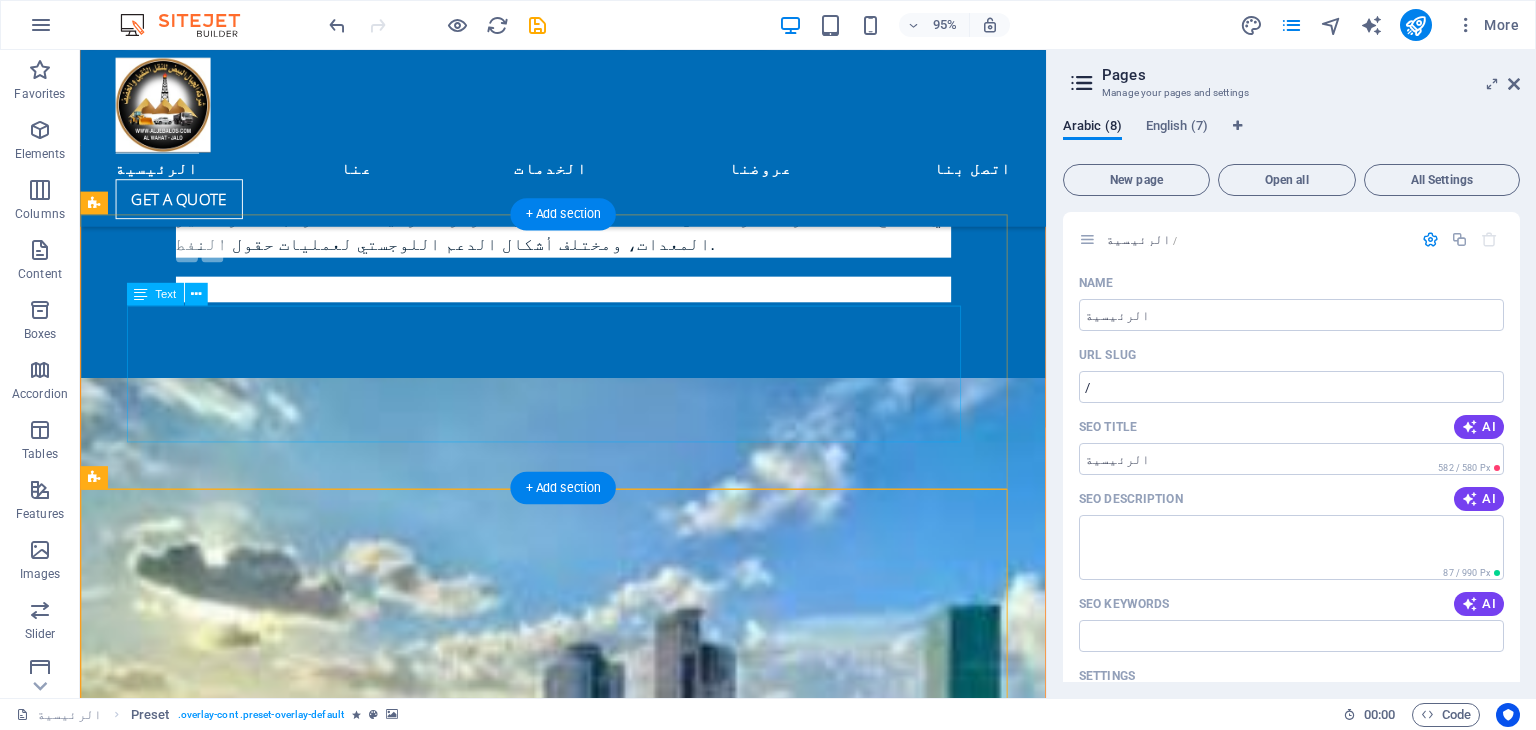 click on "Globally,  Aljibal Albayd  offers five highly specialized airfreight products depending on your timescale and freight type: B.Express, B.Prio, B.Essential, B.Cargo, and B.Green. Considering routings, timescales, and costs, our airfreight experts will always propose the most suitable air freight solution for your transport needs. Additionally,  Aljibal Albayd  provides existing infrastructure development, passenger processing, and freight handling services, operating policies and procedures, security services, auditing, and liaison services with local civil and military aviation authorities." at bounding box center [568, 6178] 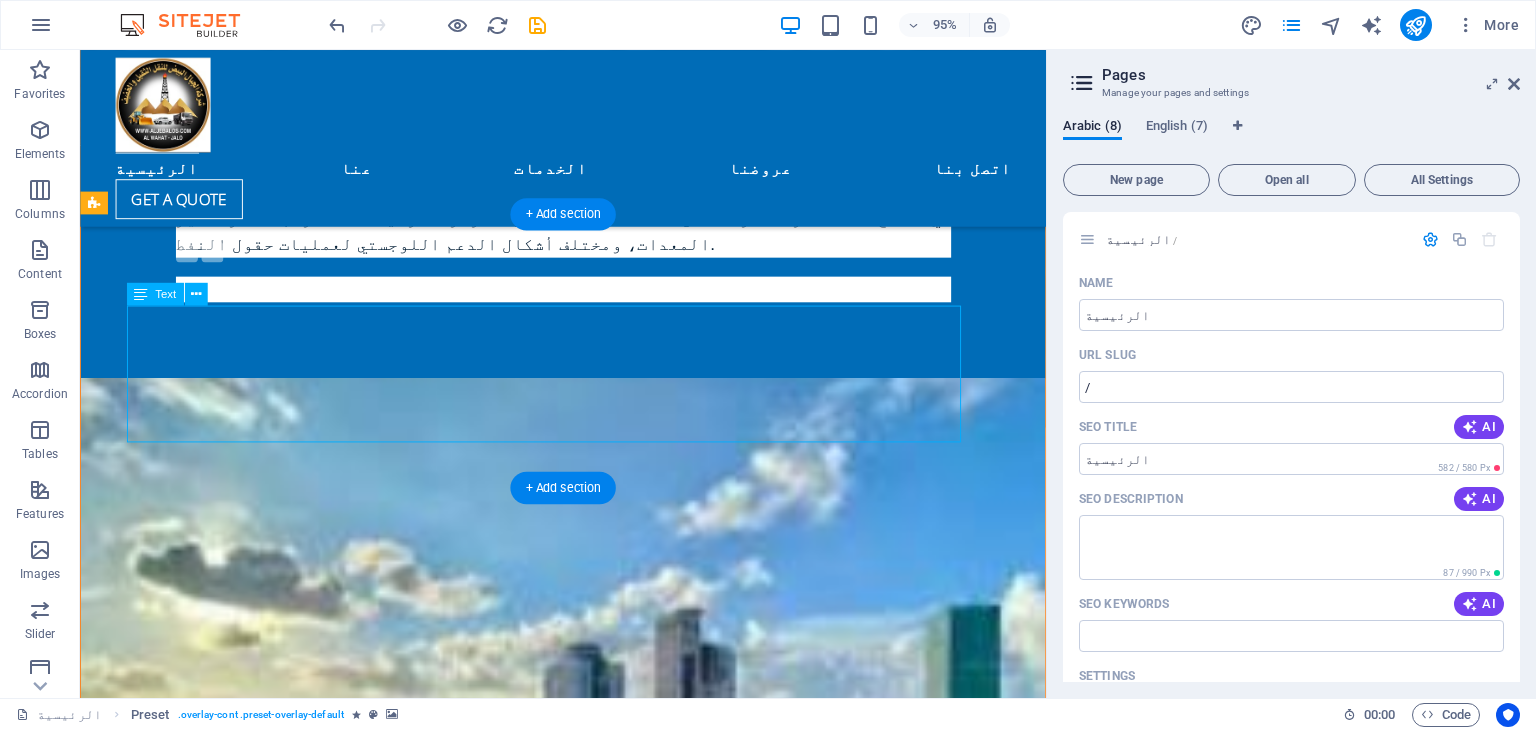 click on "Globally,  Aljibal Albayd  offers five highly specialized airfreight products depending on your timescale and freight type: B.Express, B.Prio, B.Essential, B.Cargo, and B.Green. Considering routings, timescales, and costs, our airfreight experts will always propose the most suitable air freight solution for your transport needs. Additionally,  Aljibal Albayd  provides existing infrastructure development, passenger processing, and freight handling services, operating policies and procedures, security services, auditing, and liaison services with local civil and military aviation authorities." at bounding box center [568, 6178] 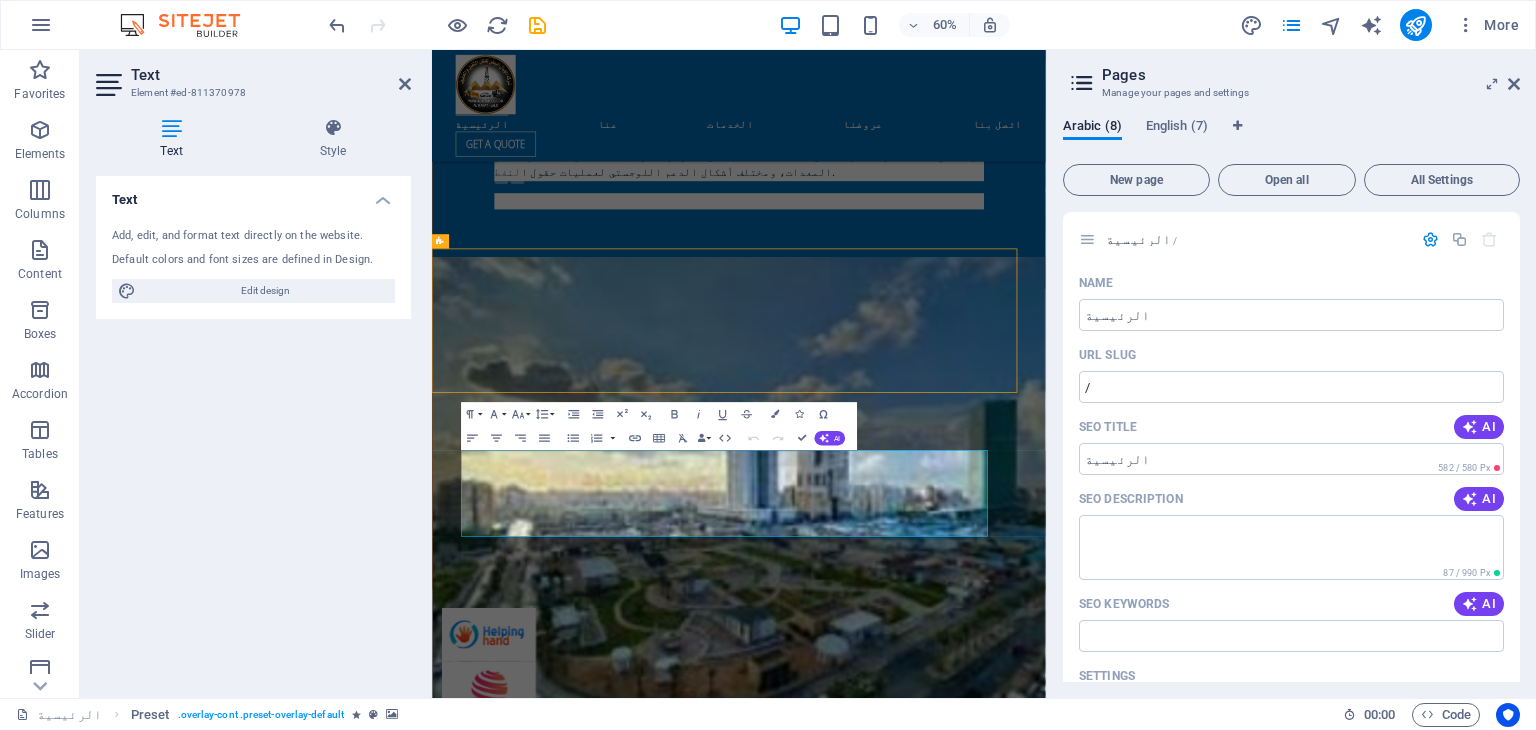 scroll, scrollTop: 3812, scrollLeft: 0, axis: vertical 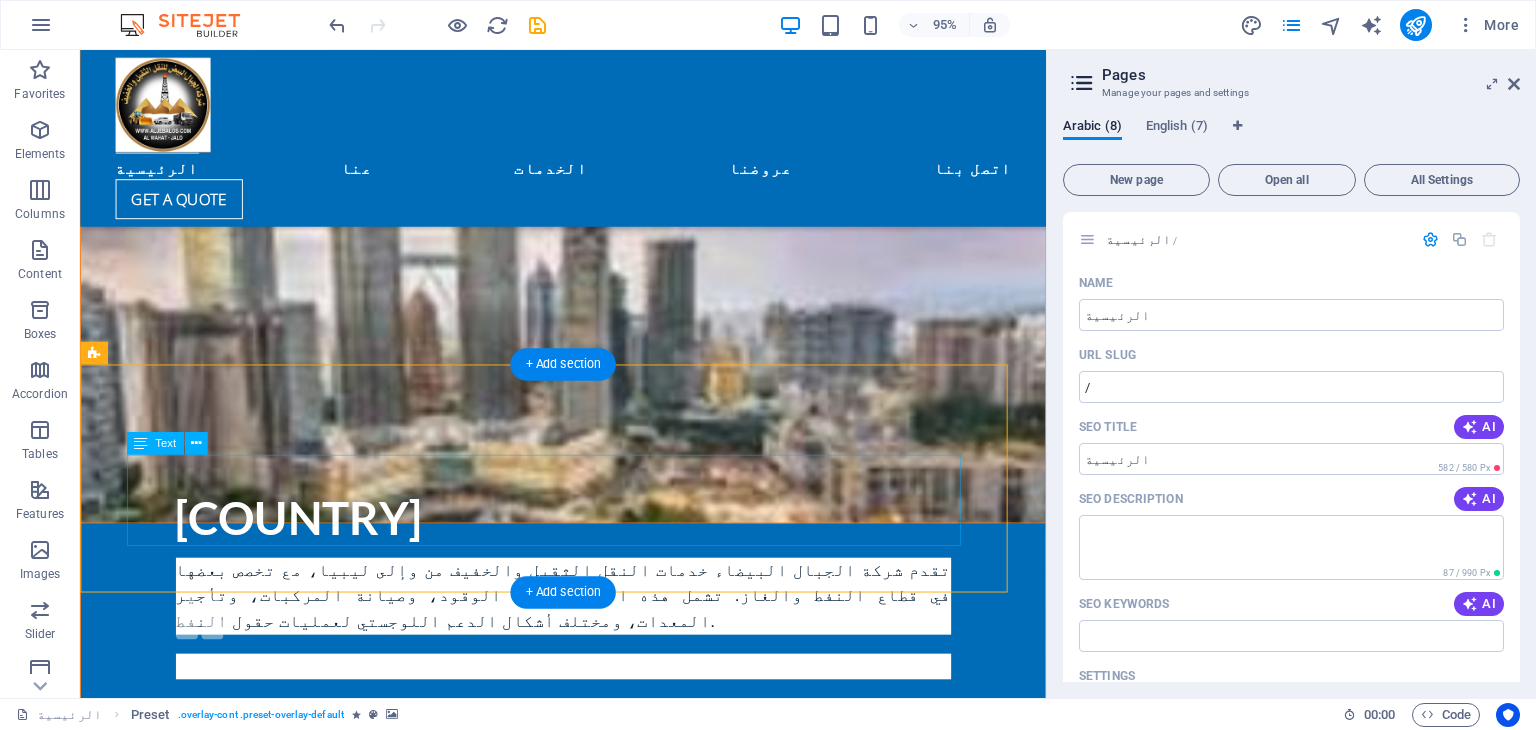 click on "تقدم شركة الجبال البيضاء مجموعة متكاملة من خدمات النقل البري، بما في ذلك نقل حمولات الشاحنات الكاملة والجزئية، ونقل البضائع الثقيلة والكبيرة، والشحن بالسكك الحديدية خارج النطاق، وخدمات النقل بالقوارب، والخدمات السريعة. تتمتع الجبال البيضاء بفهم متعمق لظروف السوق، مثل أسعار الوقود، وتوافر الشاحنات، وكثافة المسارات. يتألف فريق النقل الثقيل من خبراء نقل ذوي خبرة، ملتزمين بتقديم حلول مخصصة. تقدم مكاتب الجبال البيضاء خدمة على مدار الساعة طوال أيام الأسبوع." at bounding box center (568, 5998) 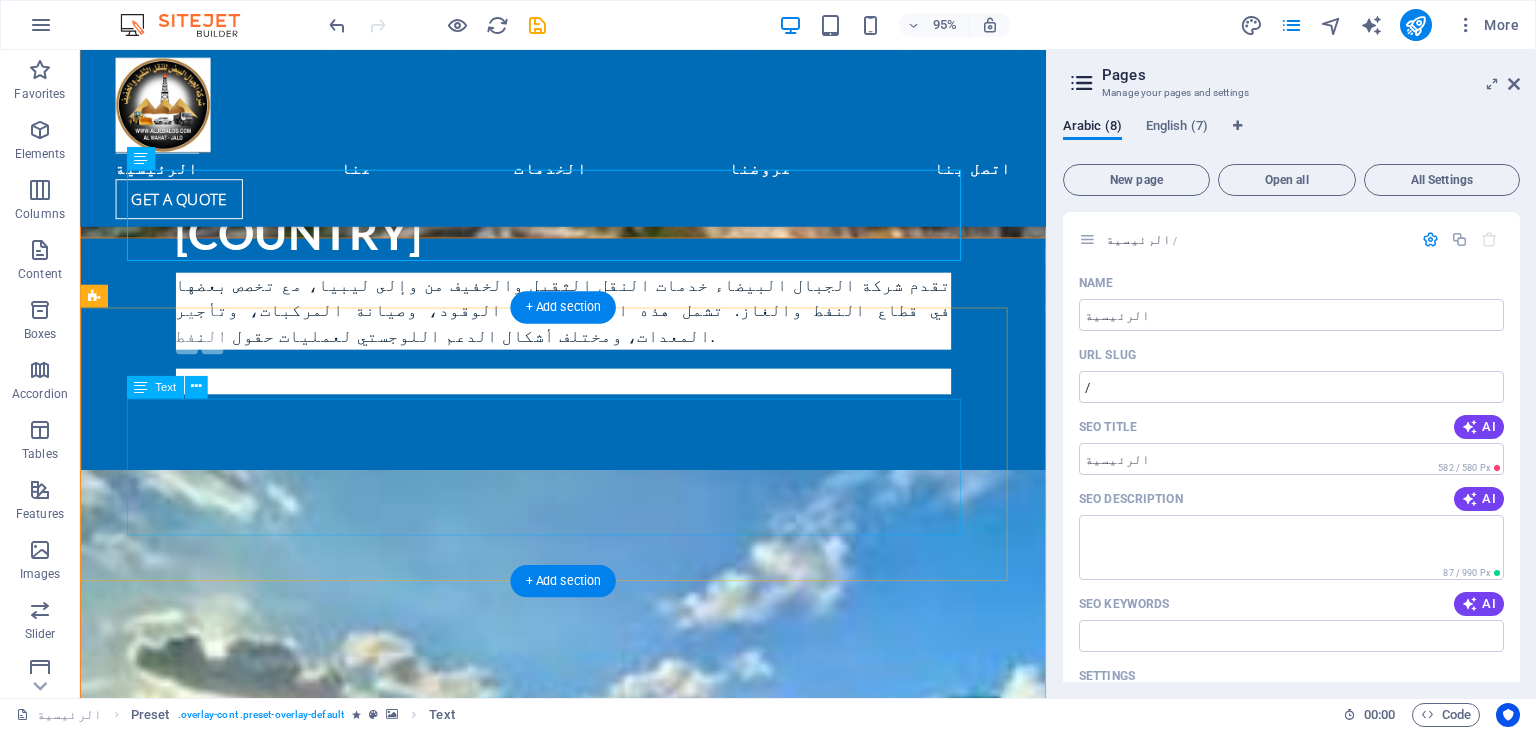 click on "Globally,  Aljibal Albayd  offers five highly specialized airfreight products depending on your timescale and freight type: B.Express, B.Prio, B.Essential, B.Cargo, and B.Green. Considering routings, timescales, and costs, our airfreight experts will always propose the most suitable air freight solution for your transport needs. Additionally,  Aljibal Albayd  provides existing infrastructure development, passenger processing, and freight handling services, operating policies and procedures, security services, auditing, and liaison services with local civil and military aviation authorities." at bounding box center [568, 6275] 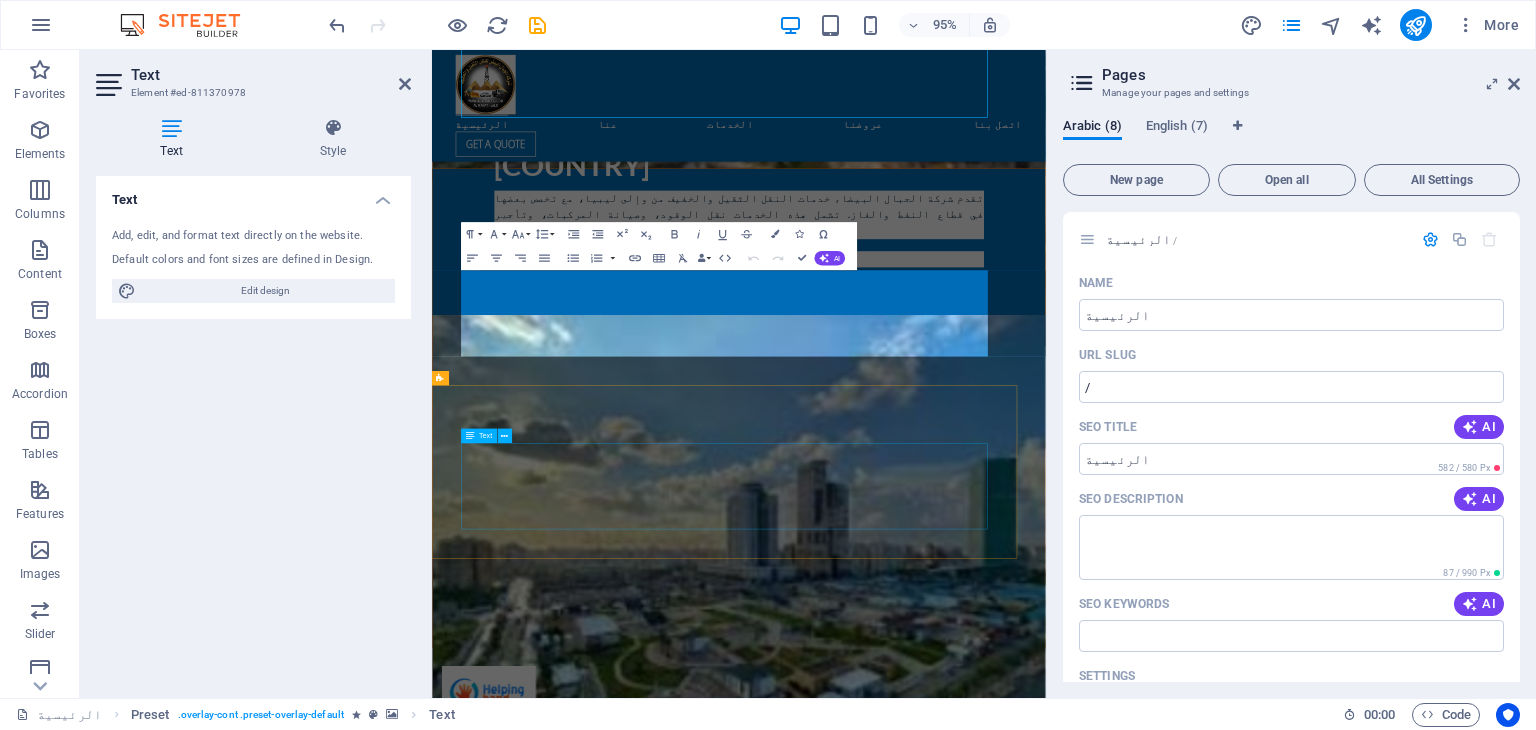 scroll, scrollTop: 4509, scrollLeft: 0, axis: vertical 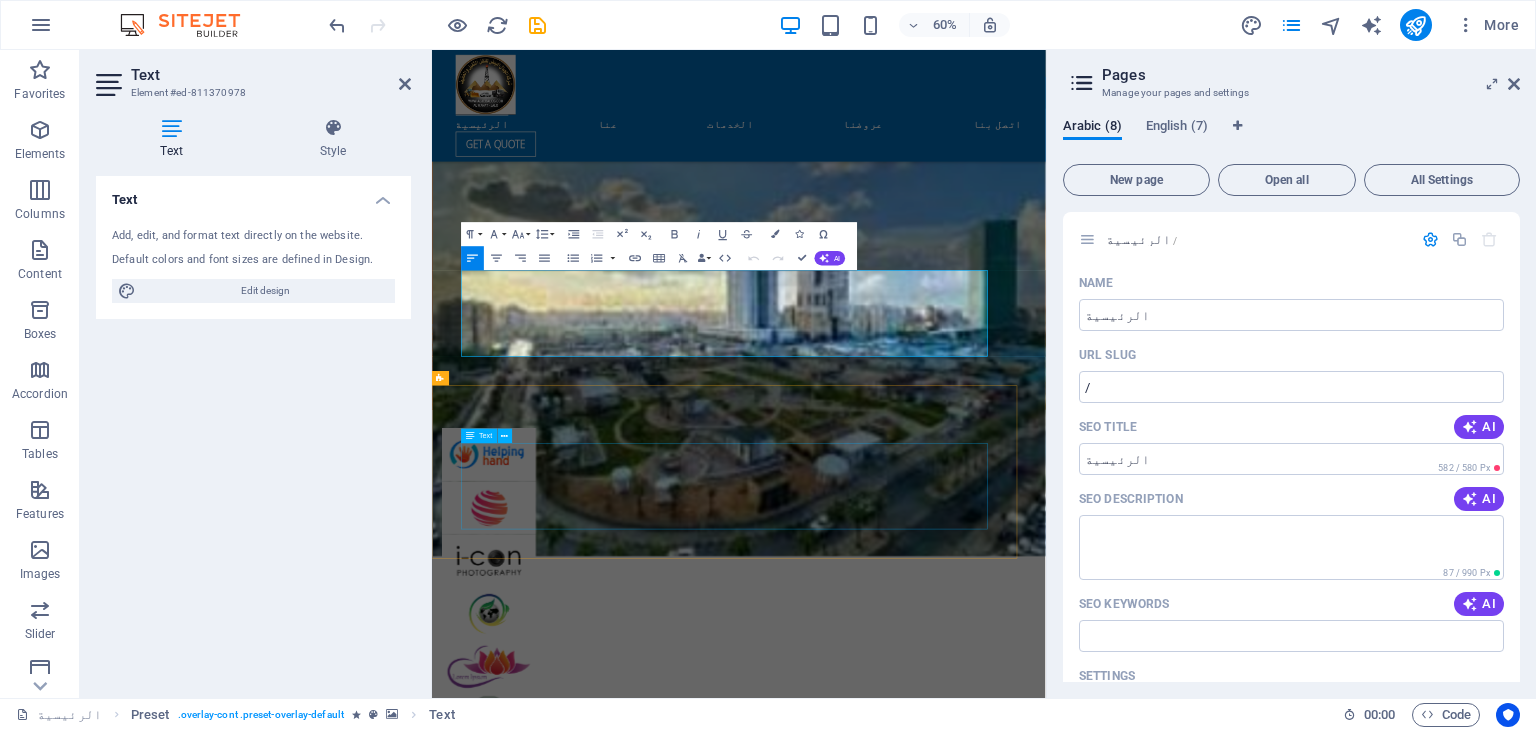 click on "Aljibal Albayd's  experience in chartering and brokerage goes back to the company's foundation. Shipping and brokerage experts around the globe select and charter the ideal vessel for each cargo requirement.  Aljibal Albayd  also provides liaison with local marine authorities, cost management and control, operating policies and procedures, vessel scheduling, and ship chandler's services for all marine vessels. This includes management and support of AHTS, pipe-laying and heavy-lift barges, hovercrafts, crew change vessels, and diving support vessels." at bounding box center (920, 6454) 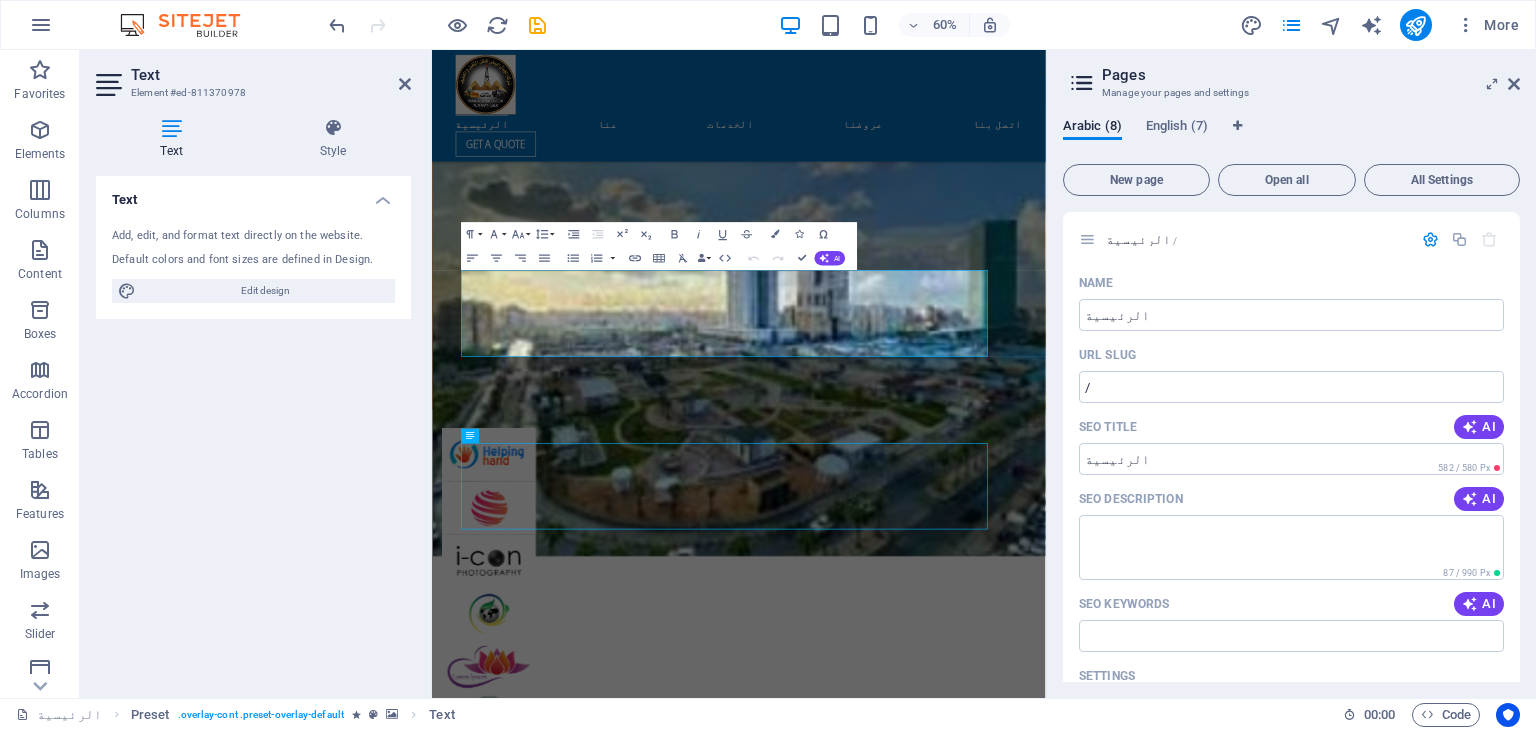 click at bounding box center [920, 5567] 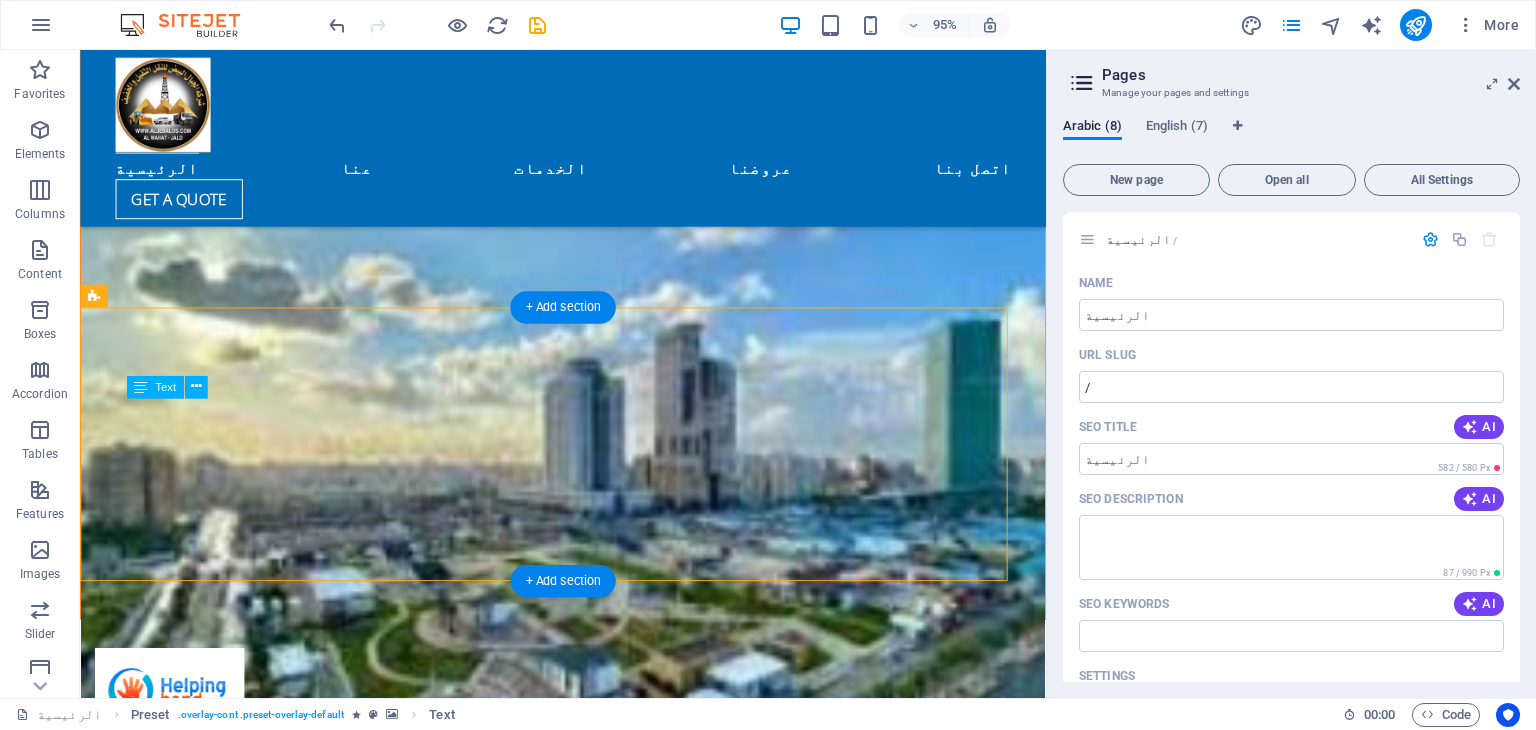 click at bounding box center [568, 5567] 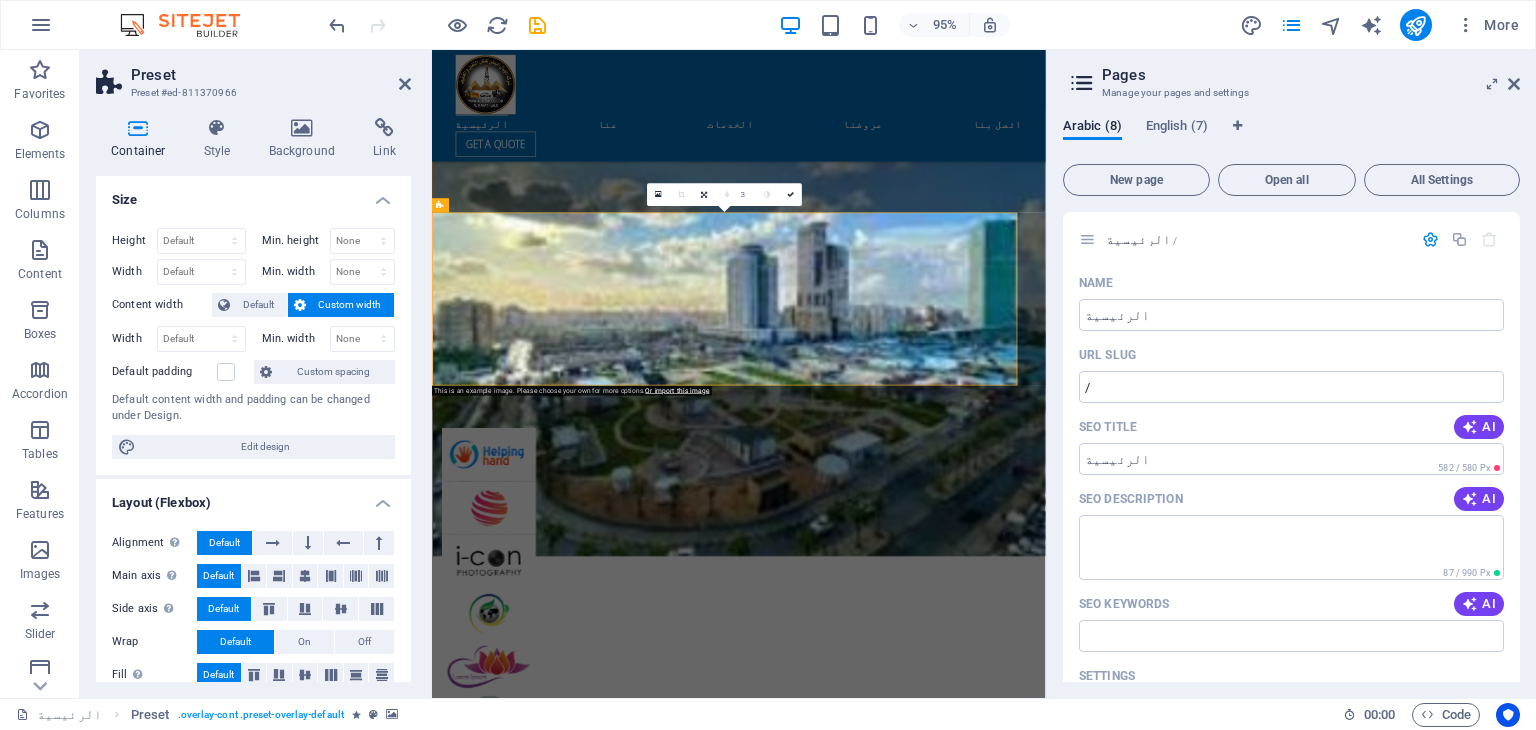click on "Globally,  Aljibal Albayd  offers five highly specialized airfreight products depending on your timescale and freight type: B.Express, B.Prio, B.Essential, B.Cargo, and B.Green. Considering routings, timescales, and costs, our airfreight experts will always propose the most suitable air freight solution for your transport needs. Additionally,  Aljibal Albayd  provides existing infrastructure development, passenger processing, and freight handling services, operating policies and procedures, security services, auditing, and liaison services with local civil and military aviation authorities." at bounding box center (920, 5878) 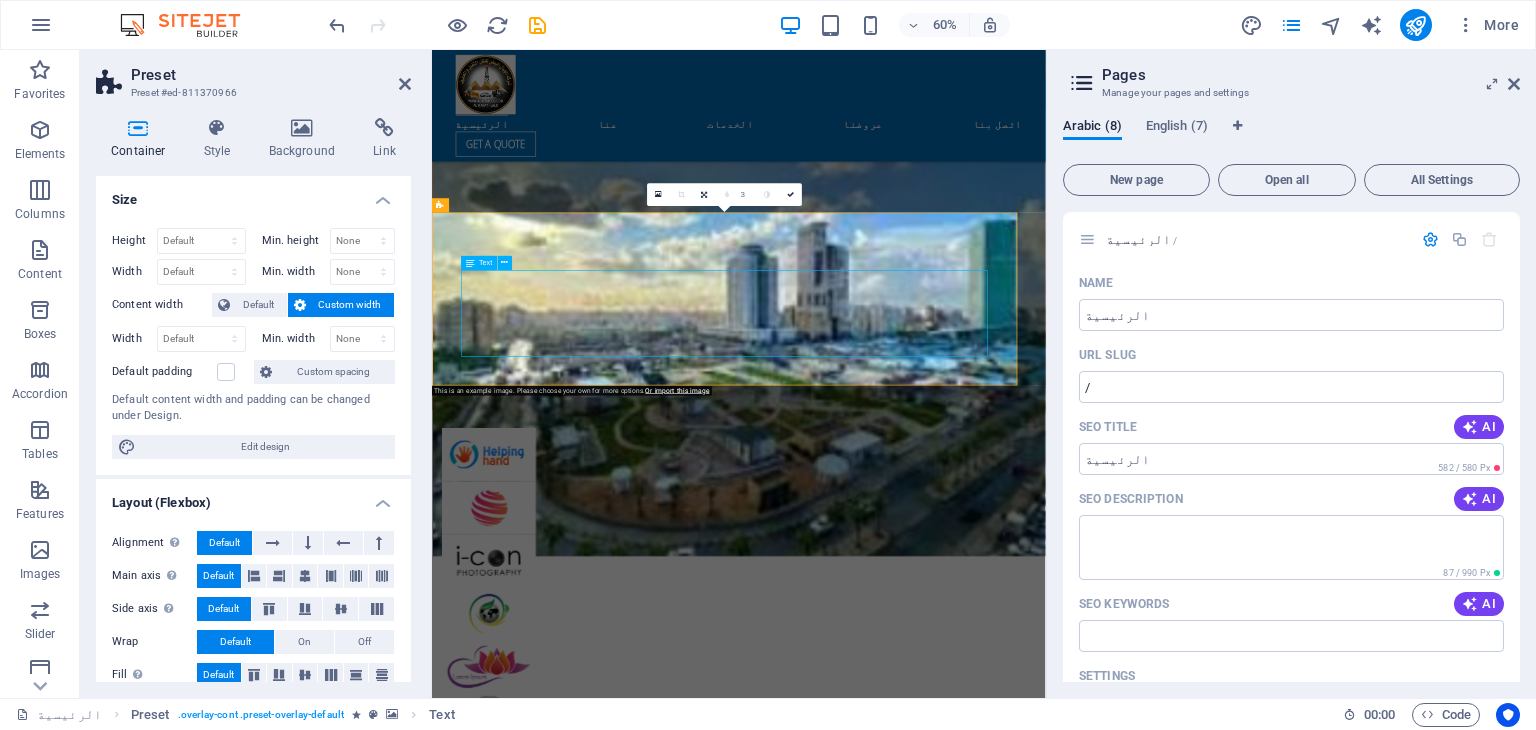 click on "Globally,  Aljibal Albayd  offers five highly specialized airfreight products depending on your timescale and freight type: B.Express, B.Prio, B.Essential, B.Cargo, and B.Green. Considering routings, timescales, and costs, our airfreight experts will always propose the most suitable air freight solution for your transport needs. Additionally,  Aljibal Albayd  provides existing infrastructure development, passenger processing, and freight handling services, operating policies and procedures, security services, auditing, and liaison services with local civil and military aviation authorities." at bounding box center [920, 5878] 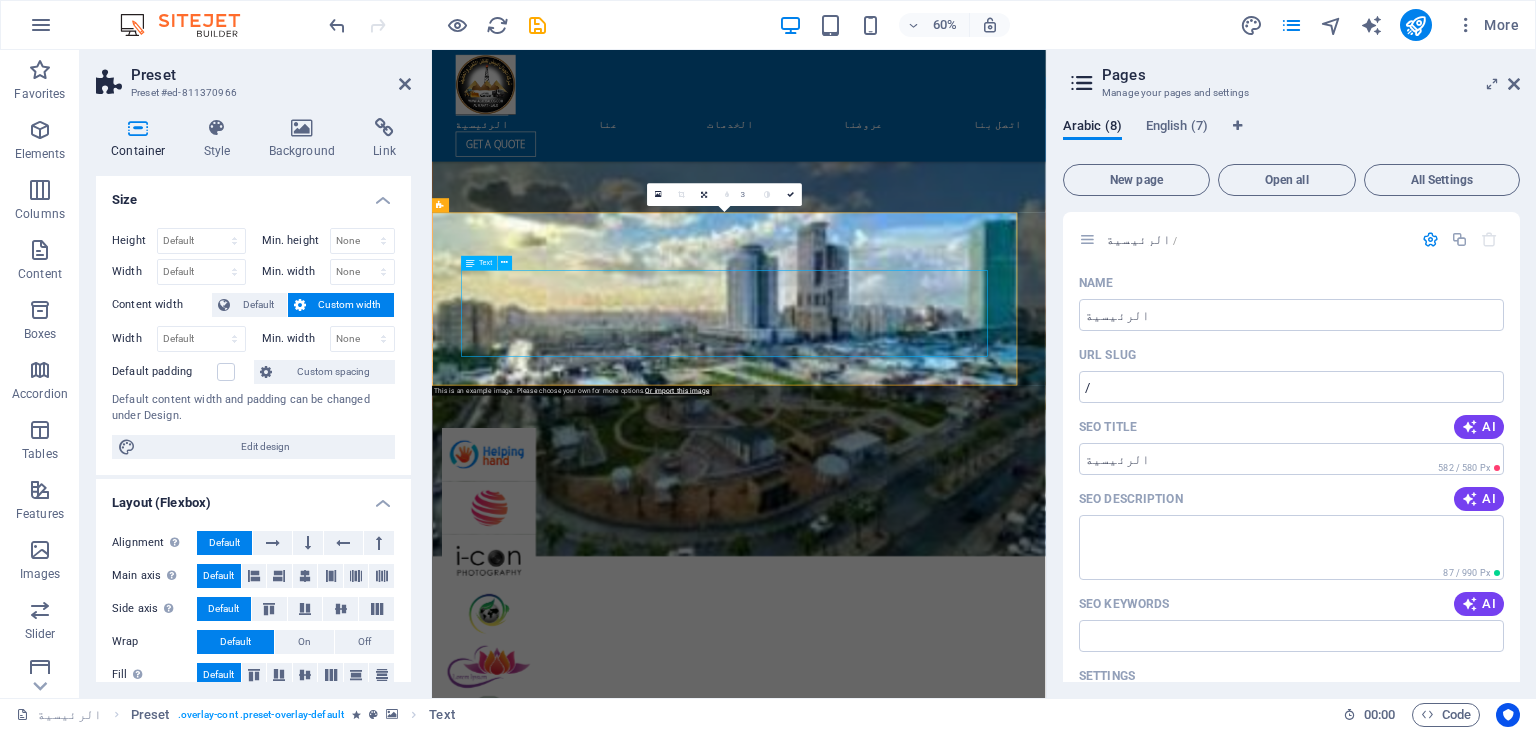 click on "Globally,  Aljibal Albayd  offers five highly specialized airfreight products depending on your timescale and freight type: B.Express, B.Prio, B.Essential, B.Cargo, and B.Green. Considering routings, timescales, and costs, our airfreight experts will always propose the most suitable air freight solution for your transport needs. Additionally,  Aljibal Albayd  provides existing infrastructure development, passenger processing, and freight handling services, operating policies and procedures, security services, auditing, and liaison services with local civil and military aviation authorities." at bounding box center [920, 5878] 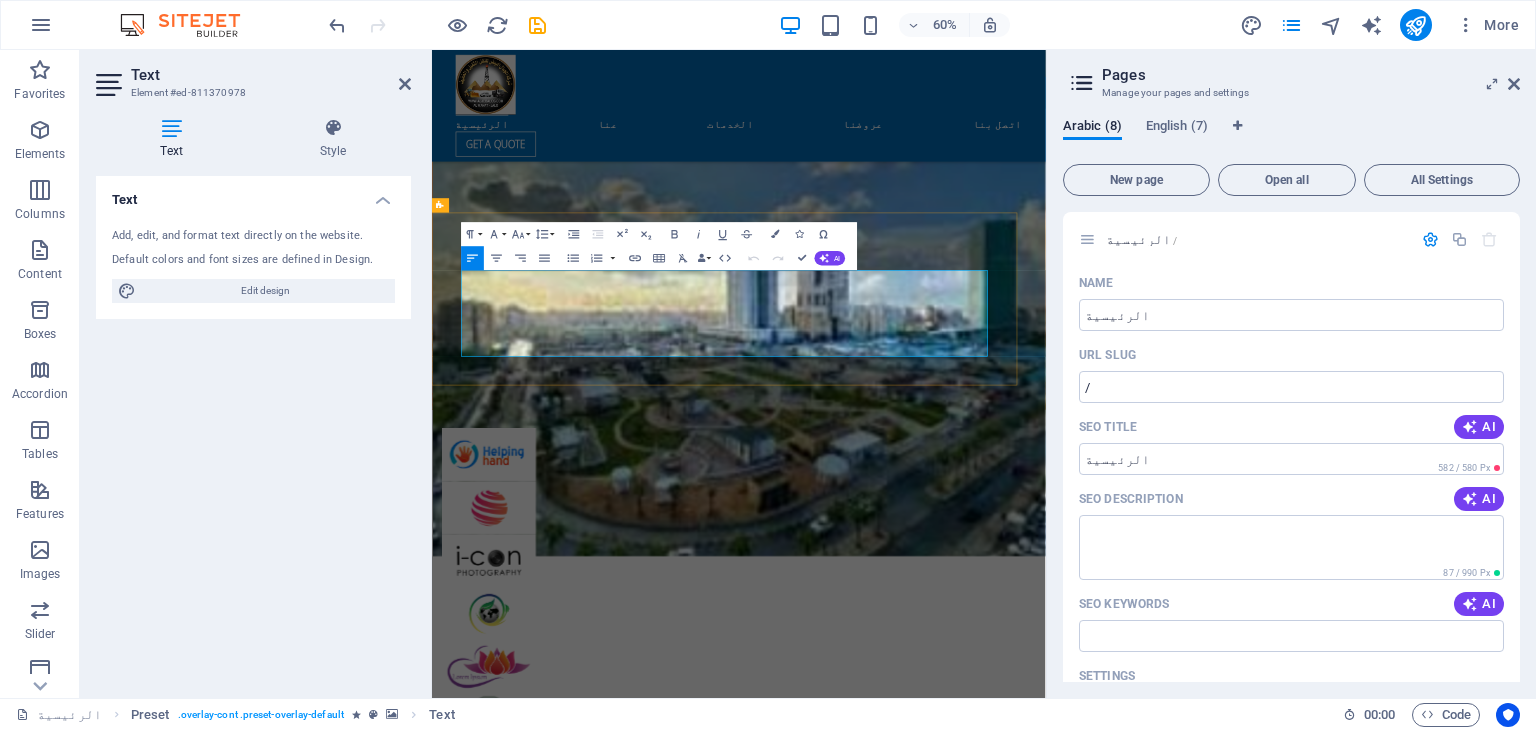 click on "Globally,  Aljibal Albayd  offers five highly specialized airfreight products depending on your timescale and freight type: B.Express, B.Prio, B.Essential, B.Cargo, and B.Green. Considering routings, timescales, and costs, our airfreight experts will always propose the most suitable air freight solution for your transport needs. Additionally,  Aljibal Albayd  provides existing infrastructure development, passenger processing, and freight handling services, operating policies and procedures, security services, auditing, and liaison services with local civil and military aviation authorities." at bounding box center (920, 5866) 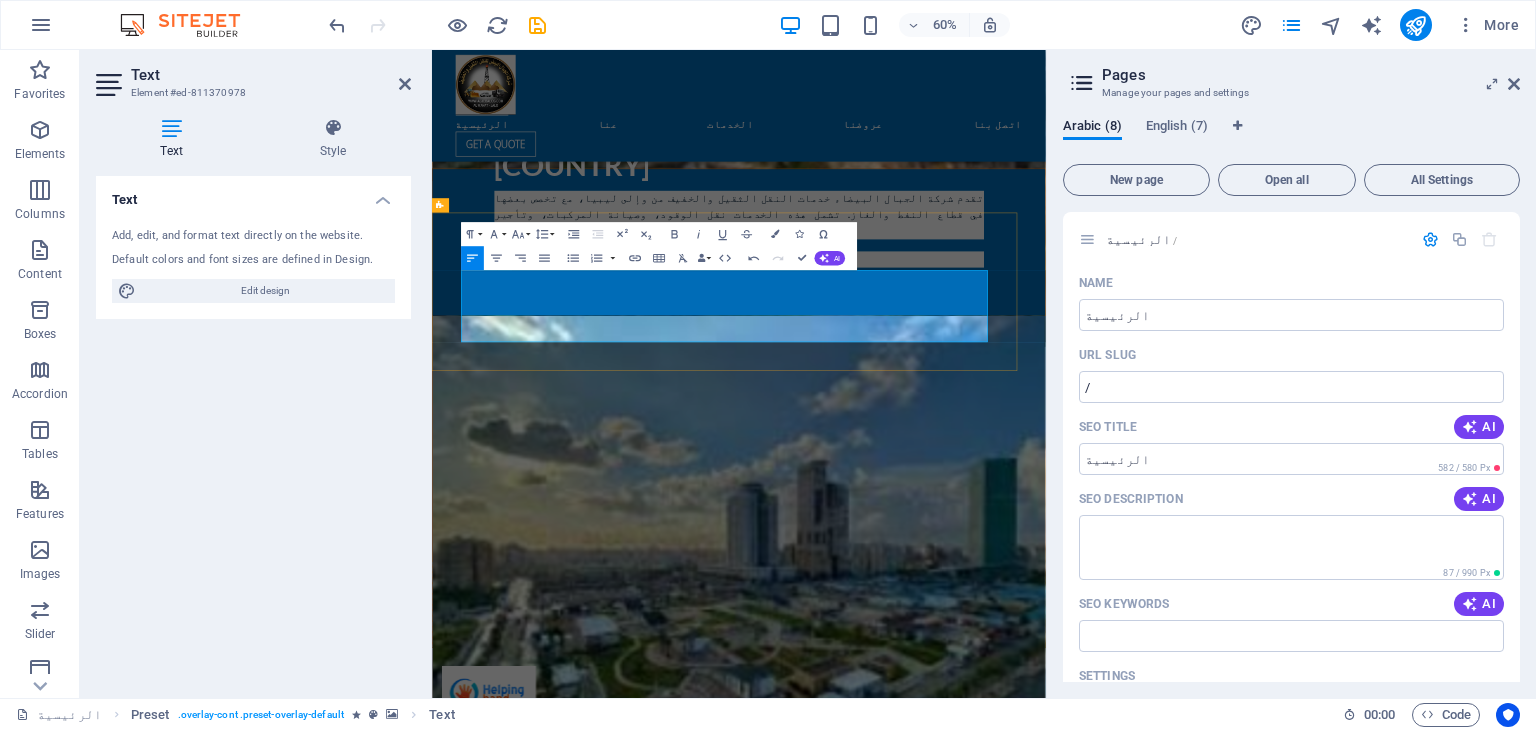 scroll, scrollTop: 8484, scrollLeft: -1, axis: both 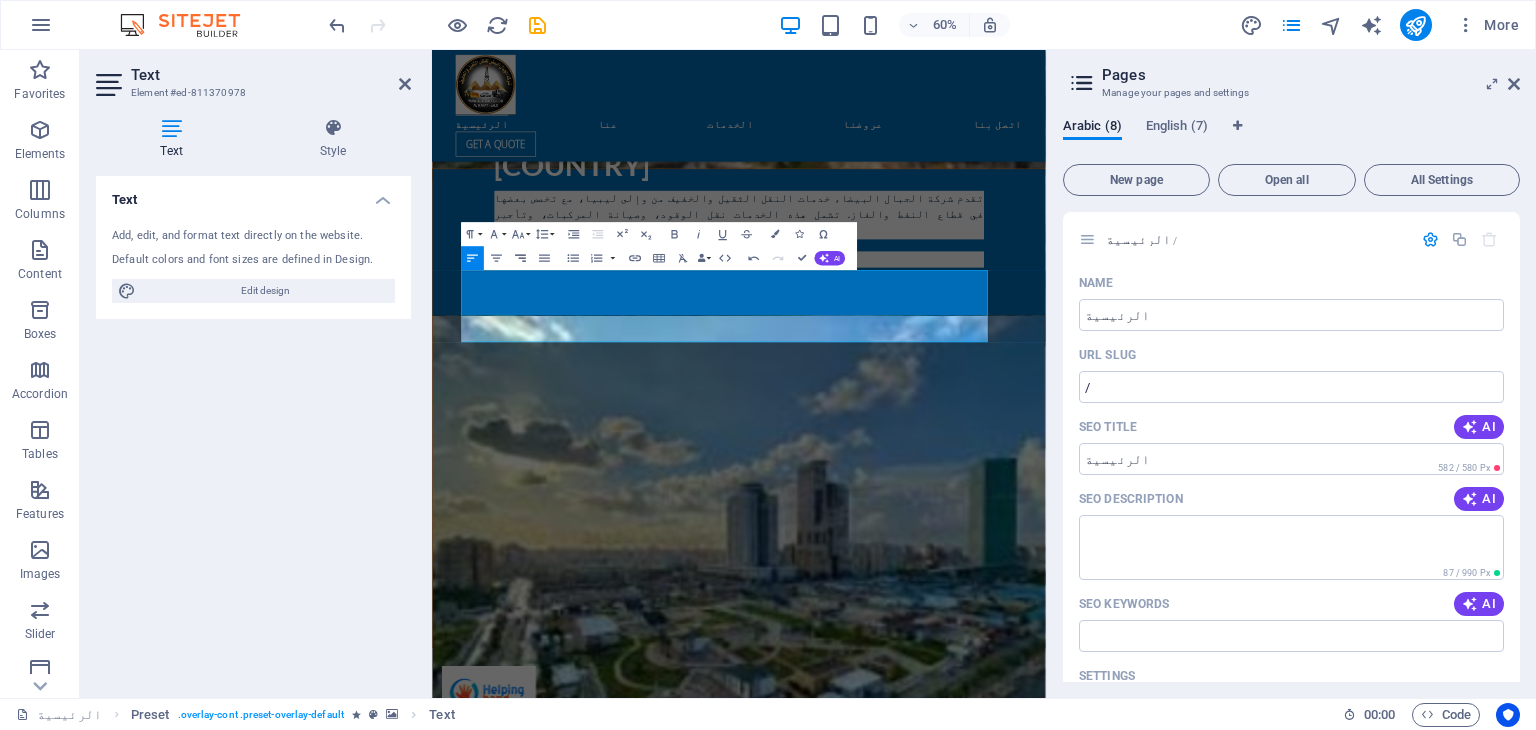 click 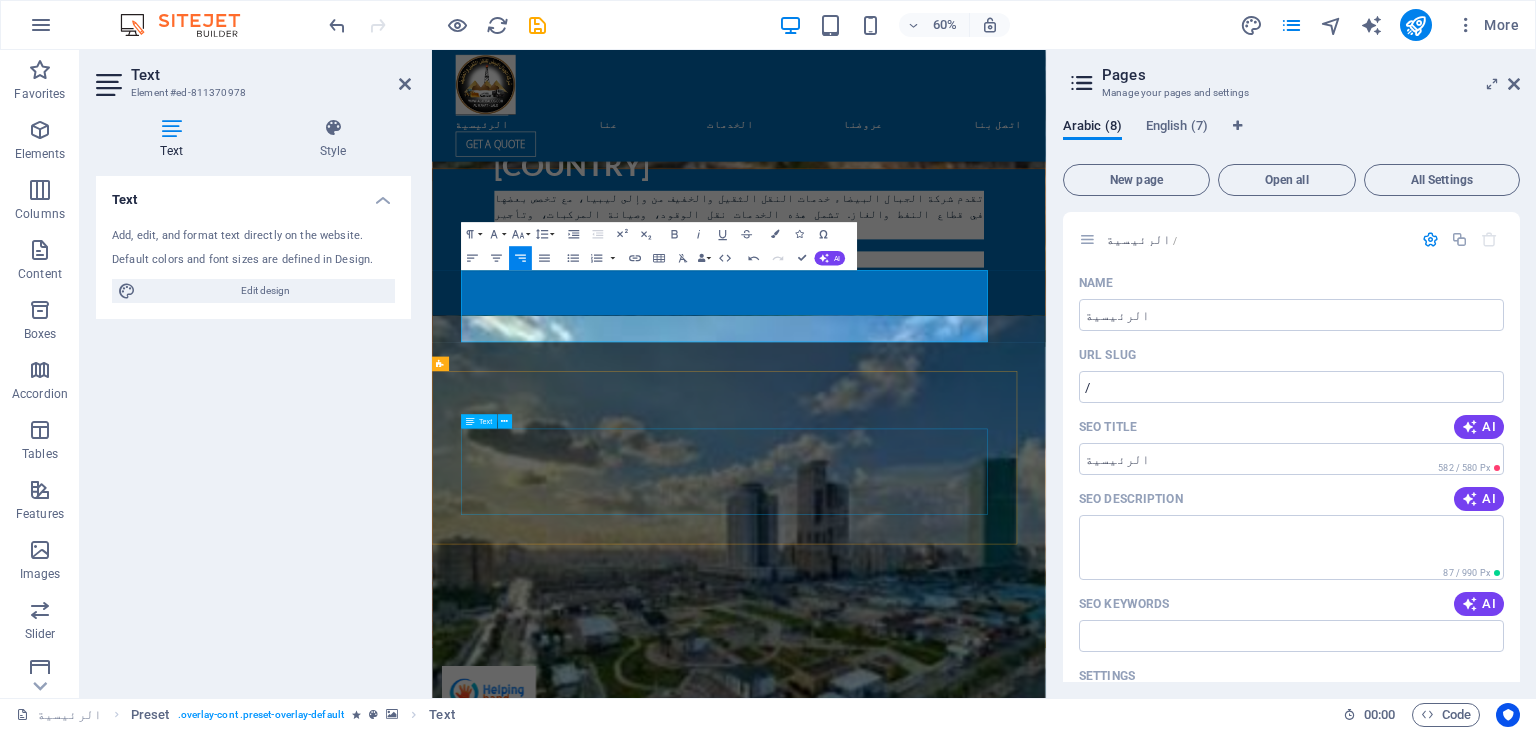 click on "Aljibal Albayd's  experience in chartering and brokerage goes back to the company's foundation. Shipping and brokerage experts around the globe select and charter the ideal vessel for each cargo requirement.  Aljibal Albayd  also provides liaison with local marine authorities, cost management and control, operating policies and procedures, vessel scheduling, and ship chandler's services for all marine vessels. This includes management and support of AHTS, pipe-laying and heavy-lift barges, hovercrafts, crew change vessels, and diving support vessels." at bounding box center (920, 6851) 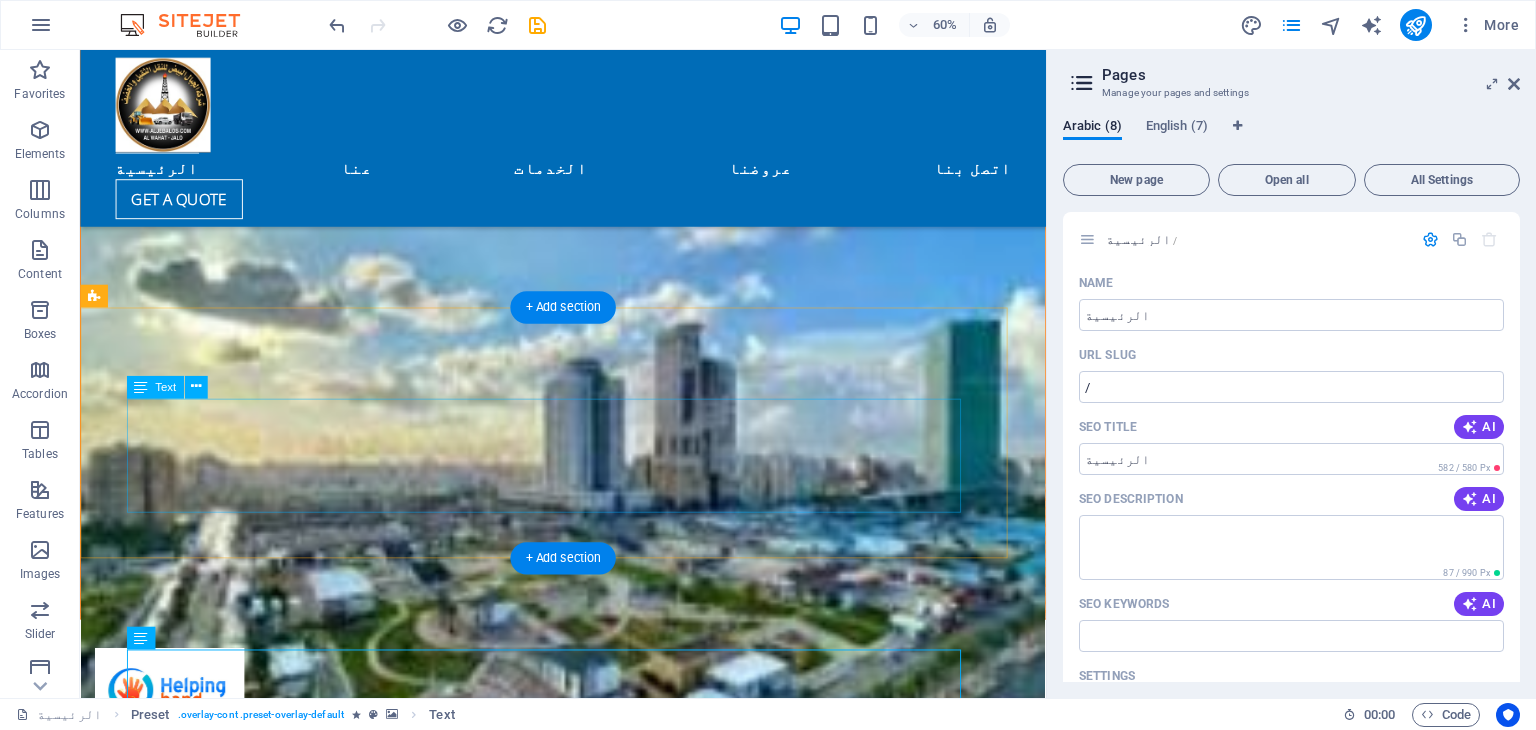 click on "عالميًا، تقدم شركة الجبال البيضاء خمسة منتجات شحن جوي متخصصة للغاية، بناءً على جدولكم الزمني ونوع الشحنة: B.Express، وB.Prio، وB.Essential، وB.Cargo، وB.Green. مع مراعاة المسارات الزمنية والتكاليف، سيقدم خبراء الشحن الجوي لدينا دائمًا حلول الشحن الجوي الأنسب لاحتياجاتكم في النقل. بالإضافة إلى ذلك، تقدم شركة الجبال البيضاء خدمات تطوير البنية التحتية الحالية، وخدمات معالجة الركاب، ومناولة الشحنات، وسياسات وإجراءات التشغيل، وخدمات الأمن، والتدقيق، والتنسيق مع هيئات الطيران المدني والعسكري المحلية." at bounding box center [568, 5866] 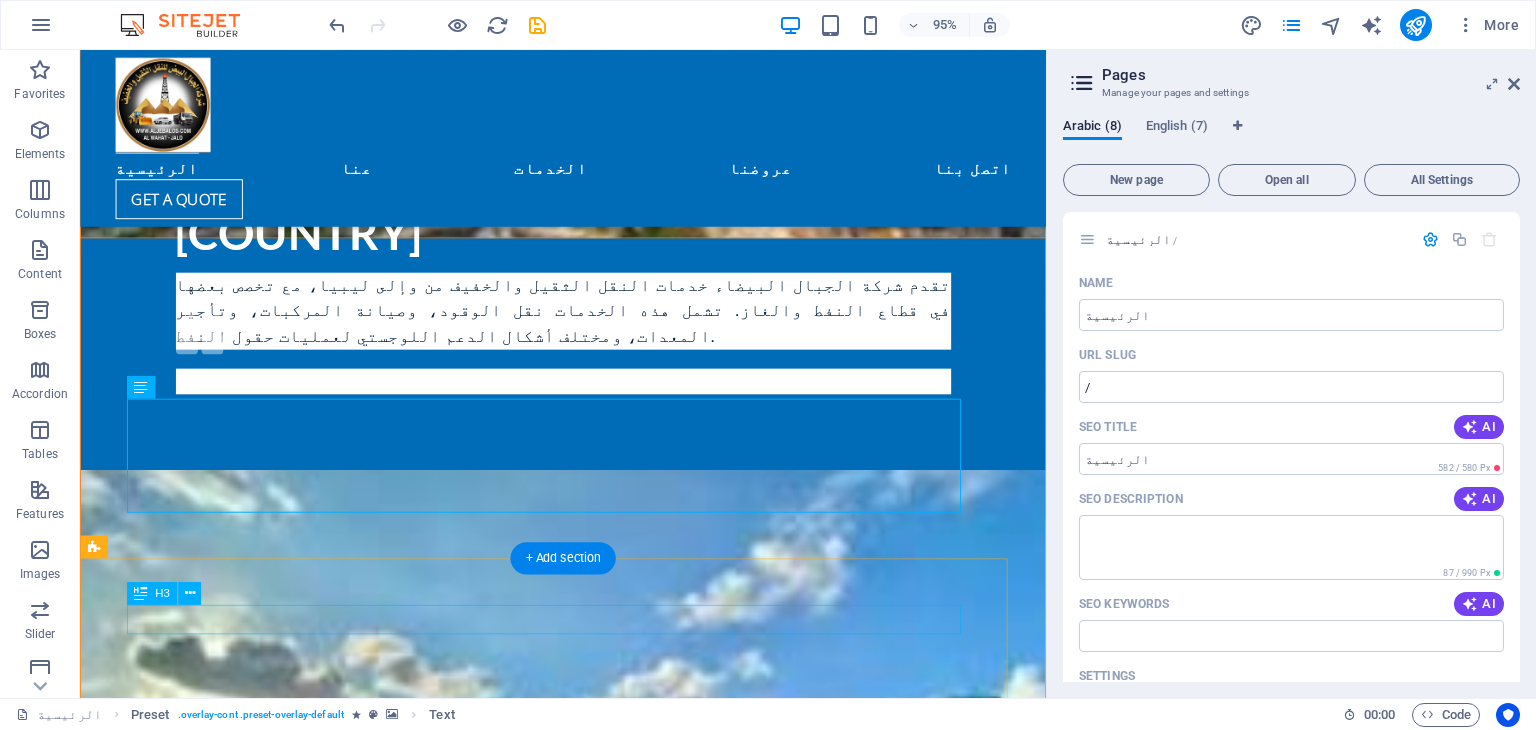 click on "Sea delivery" at bounding box center (568, 6748) 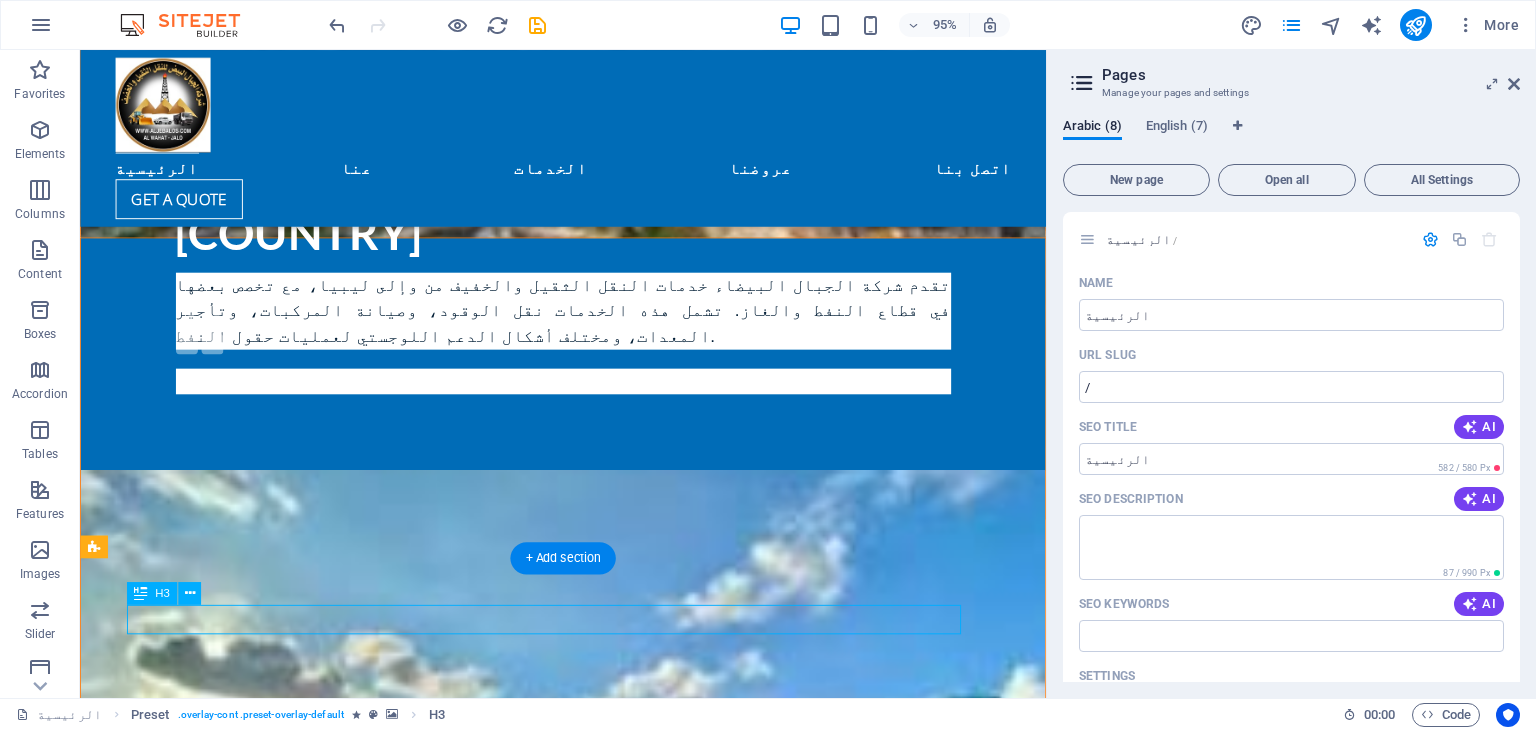 click on "Sea delivery" at bounding box center (568, 6748) 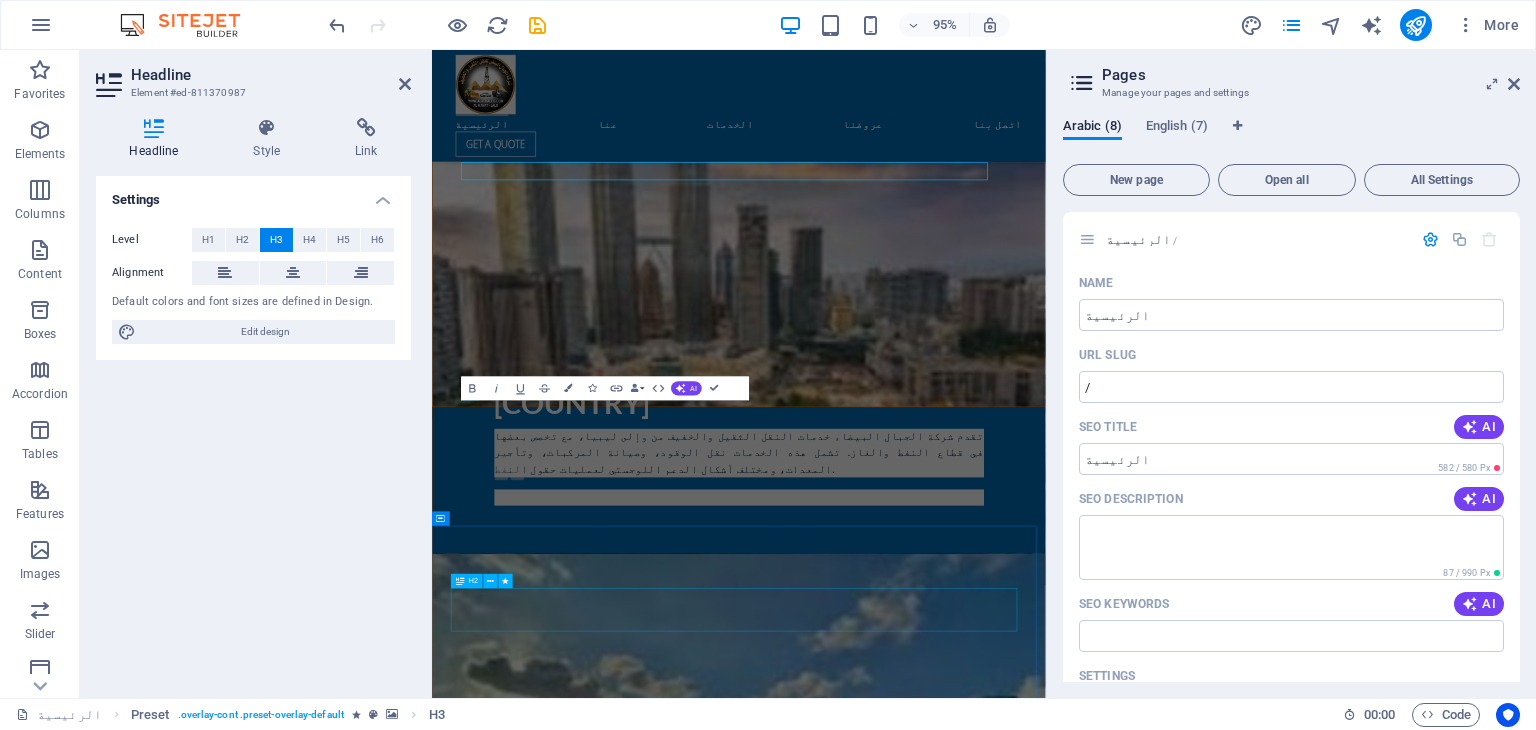 scroll, scrollTop: 4509, scrollLeft: 0, axis: vertical 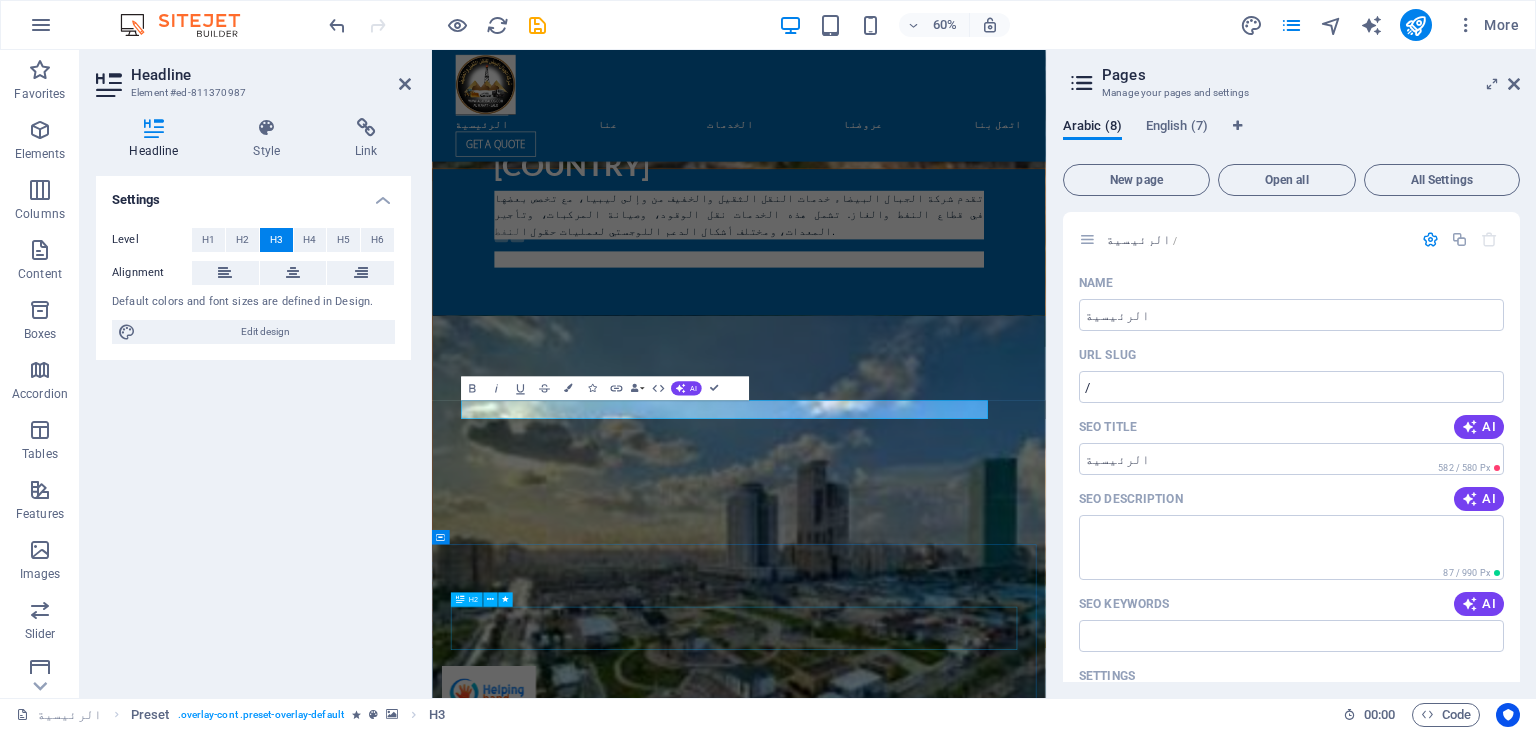 type 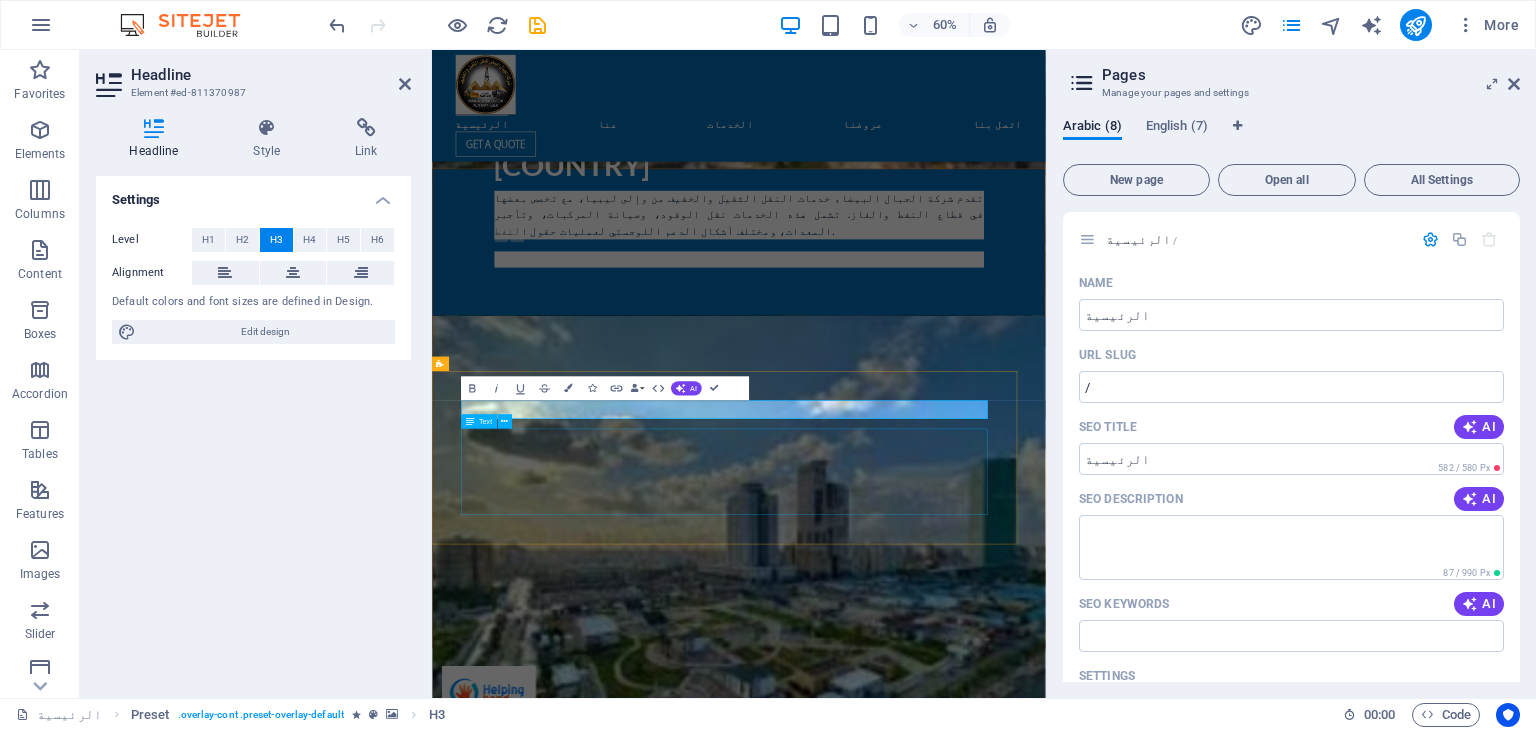 click on "Aljibal Albayd's  experience in chartering and brokerage goes back to the company's foundation. Shipping and brokerage experts around the globe select and charter the ideal vessel for each cargo requirement.  Aljibal Albayd  also provides liaison with local marine authorities, cost management and control, operating policies and procedures, vessel scheduling, and ship chandler's services for all marine vessels. This includes management and support of AHTS, pipe-laying and heavy-lift barges, hovercrafts, crew change vessels, and diving support vessels." at bounding box center [920, 6851] 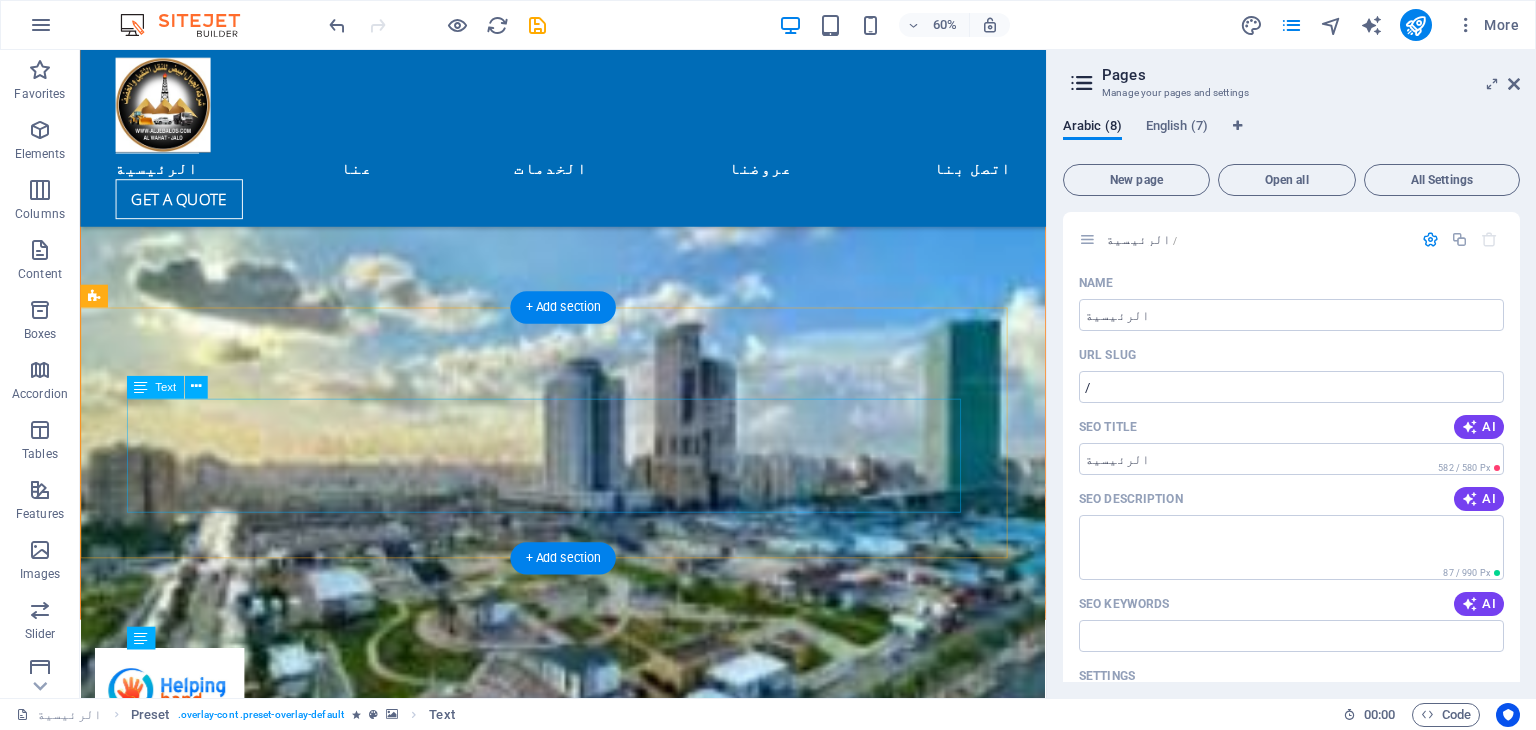 click on "عالميًا، تقدم شركة الجبال البيضاء خمسة منتجات شحن جوي متخصصة للغاية، بناءً على جدولكم الزمني ونوع الشحنة: B.Express، وB.Prio، وB.Essential، وB.Cargo، وB.Green. مع مراعاة المسارات الزمنية والتكاليف، سيقدم خبراء الشحن الجوي لدينا دائمًا حلول الشحن الجوي الأنسب لاحتياجاتكم في النقل. بالإضافة إلى ذلك، تقدم شركة الجبال البيضاء خدمات تطوير البنية التحتية الحالية، وخدمات معالجة الركاب، ومناولة الشحنات، وسياسات وإجراءات التشغيل، وخدمات الأمن، والتدقيق، والتنسيق مع هيئات الطيران المدني والعسكري المحلية." at bounding box center [568, 5866] 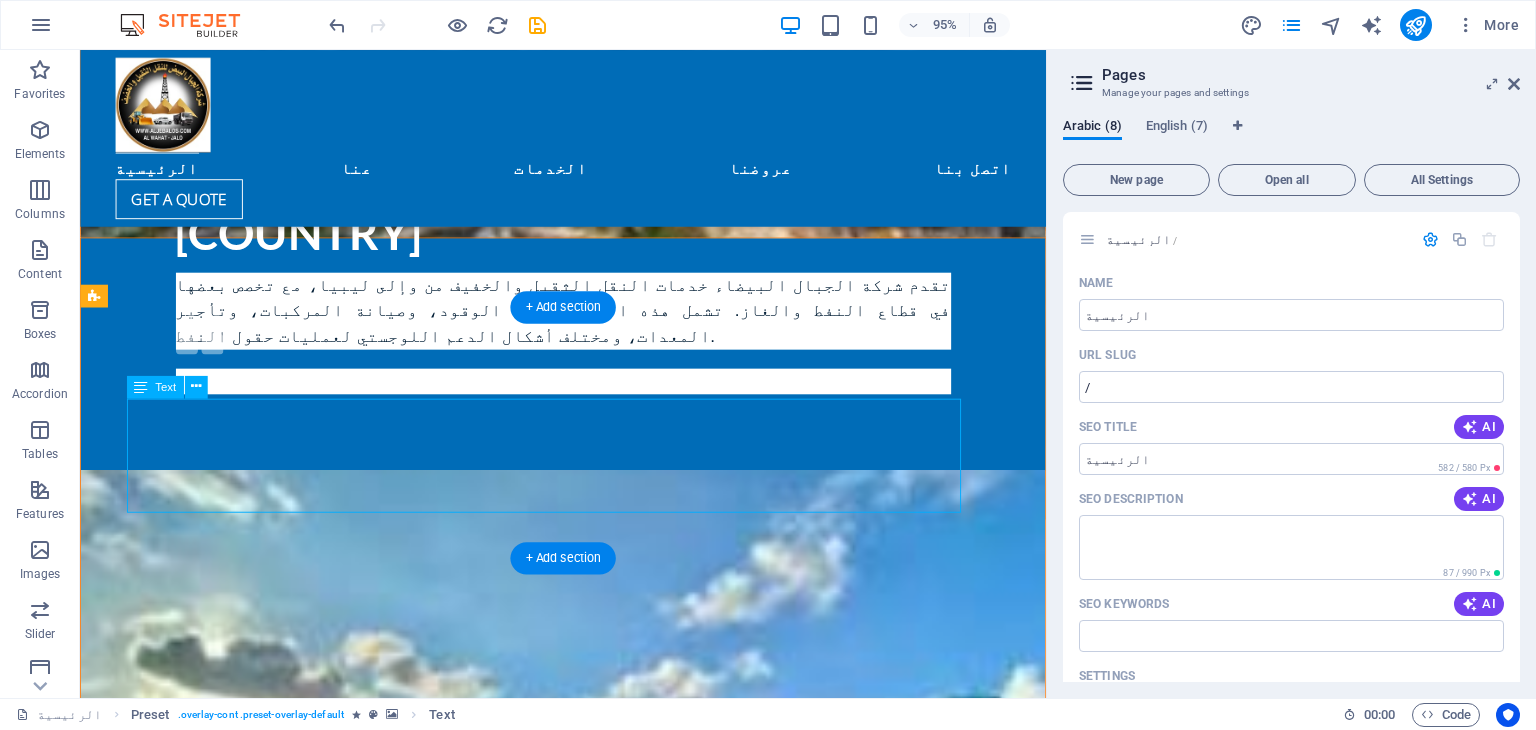 drag, startPoint x: 639, startPoint y: 515, endPoint x: 378, endPoint y: 785, distance: 375.52762 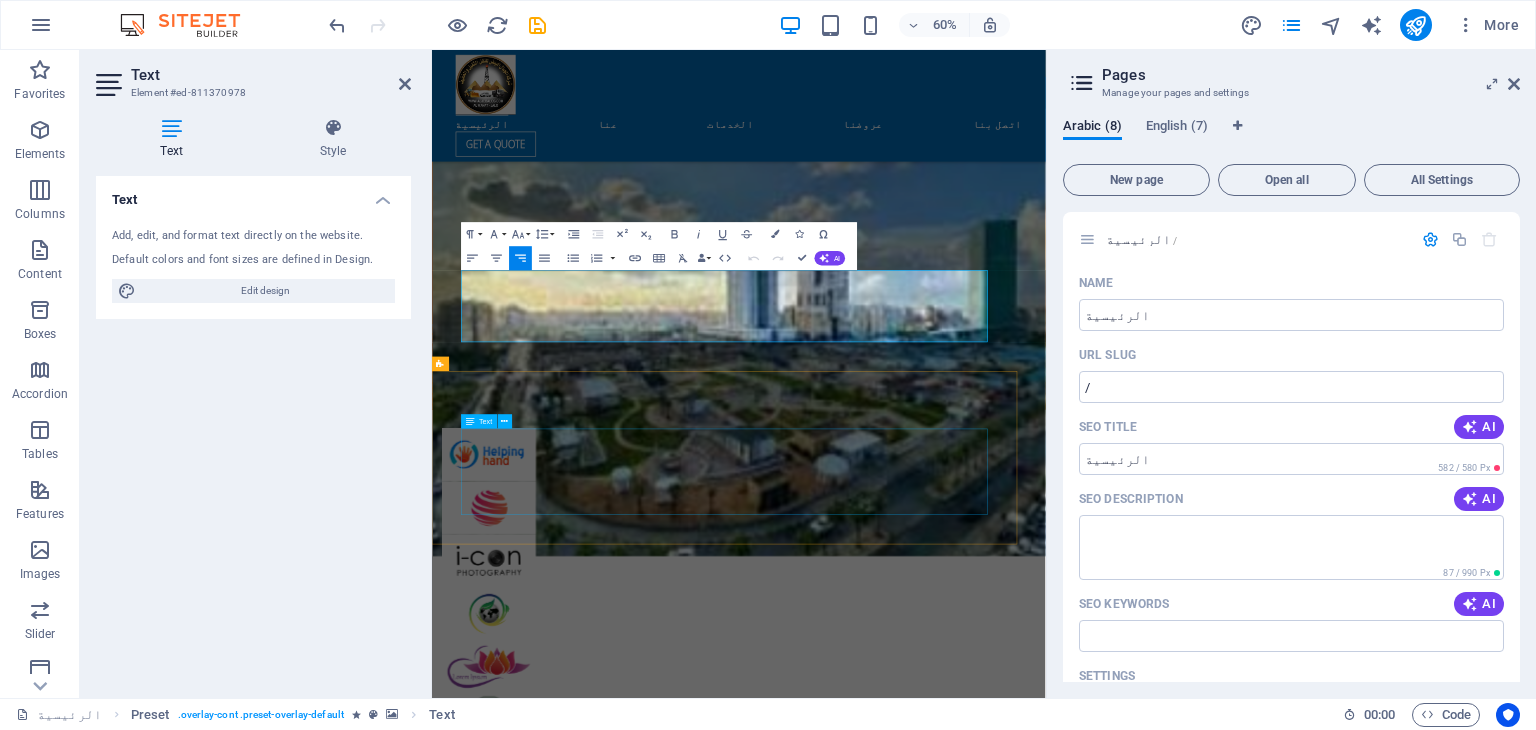 drag, startPoint x: 729, startPoint y: 762, endPoint x: 990, endPoint y: 498, distance: 371.23712 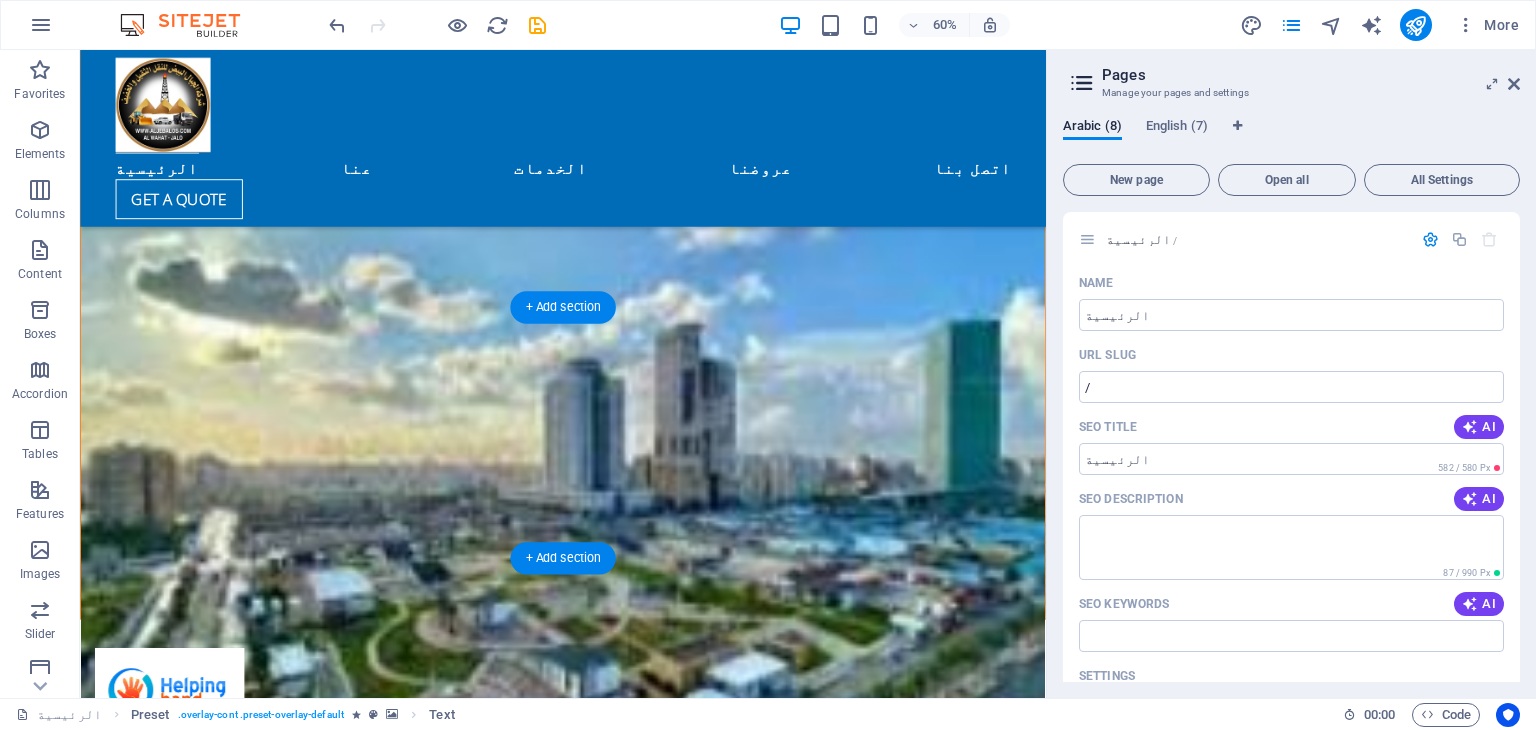 scroll, scrollTop: 4112, scrollLeft: 0, axis: vertical 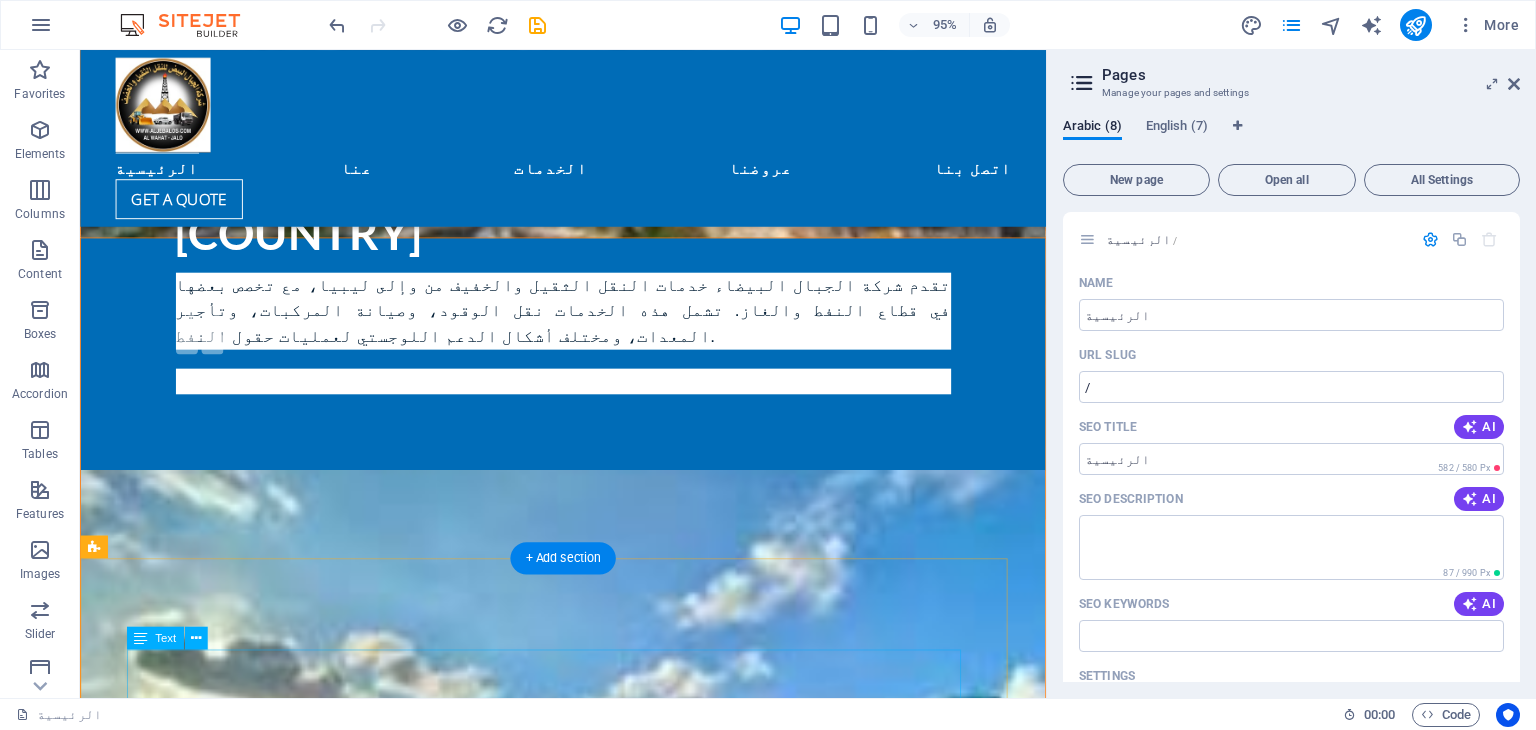 click on "Aljibal Albayd's  experience in chartering and brokerage goes back to the company's foundation. Shipping and brokerage experts around the globe select and charter the ideal vessel for each cargo requirement.  Aljibal Albayd  also provides liaison with local marine authorities, cost management and control, operating policies and procedures, vessel scheduling, and ship chandler's services for all marine vessels. This includes management and support of AHTS, pipe-laying and heavy-lift barges, hovercrafts, crew change vessels, and diving support vessels." at bounding box center [568, 6851] 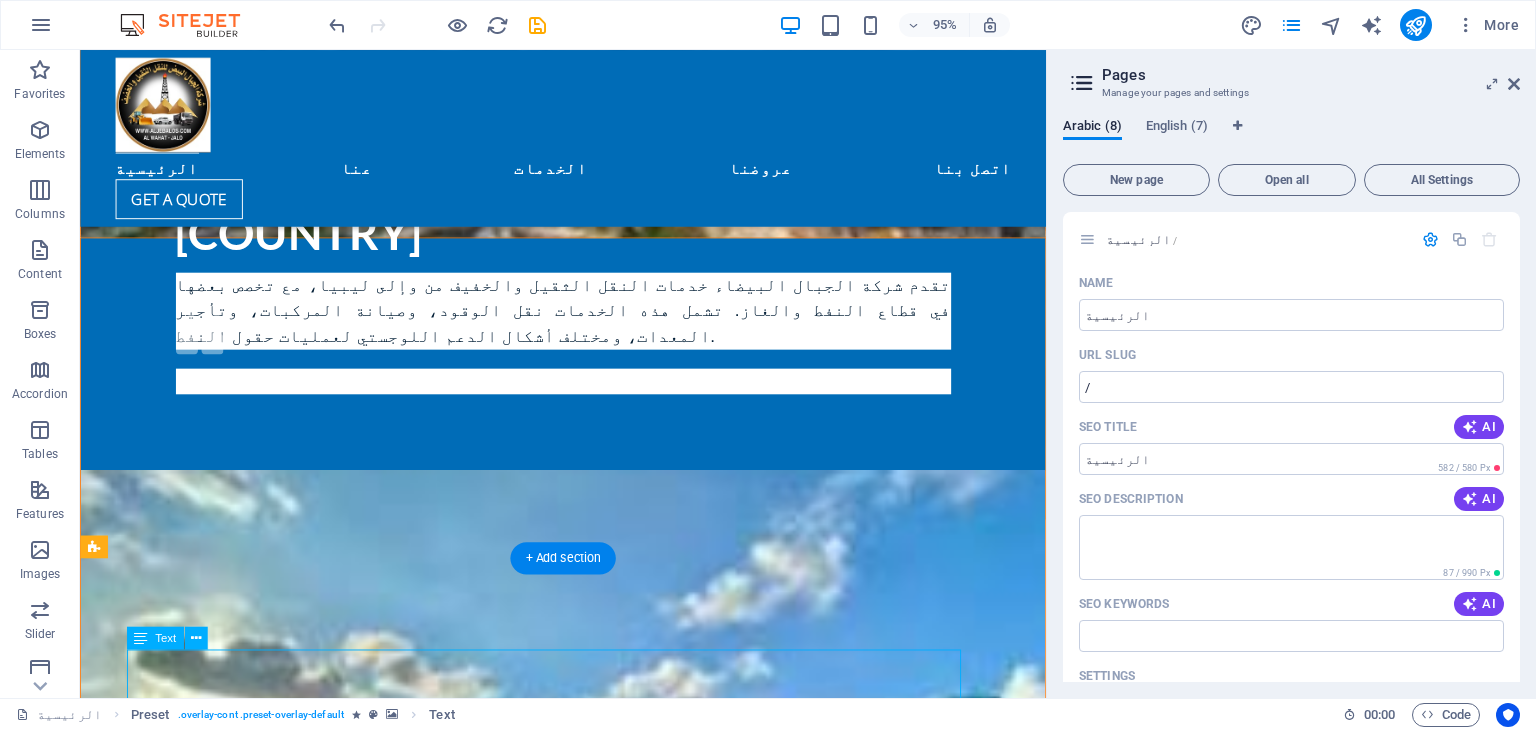 click on "Aljibal Albayd's  experience in chartering and brokerage goes back to the company's foundation. Shipping and brokerage experts around the globe select and charter the ideal vessel for each cargo requirement.  Aljibal Albayd  also provides liaison with local marine authorities, cost management and control, operating policies and procedures, vessel scheduling, and ship chandler's services for all marine vessels. This includes management and support of AHTS, pipe-laying and heavy-lift barges, hovercrafts, crew change vessels, and diving support vessels." at bounding box center (568, 6851) 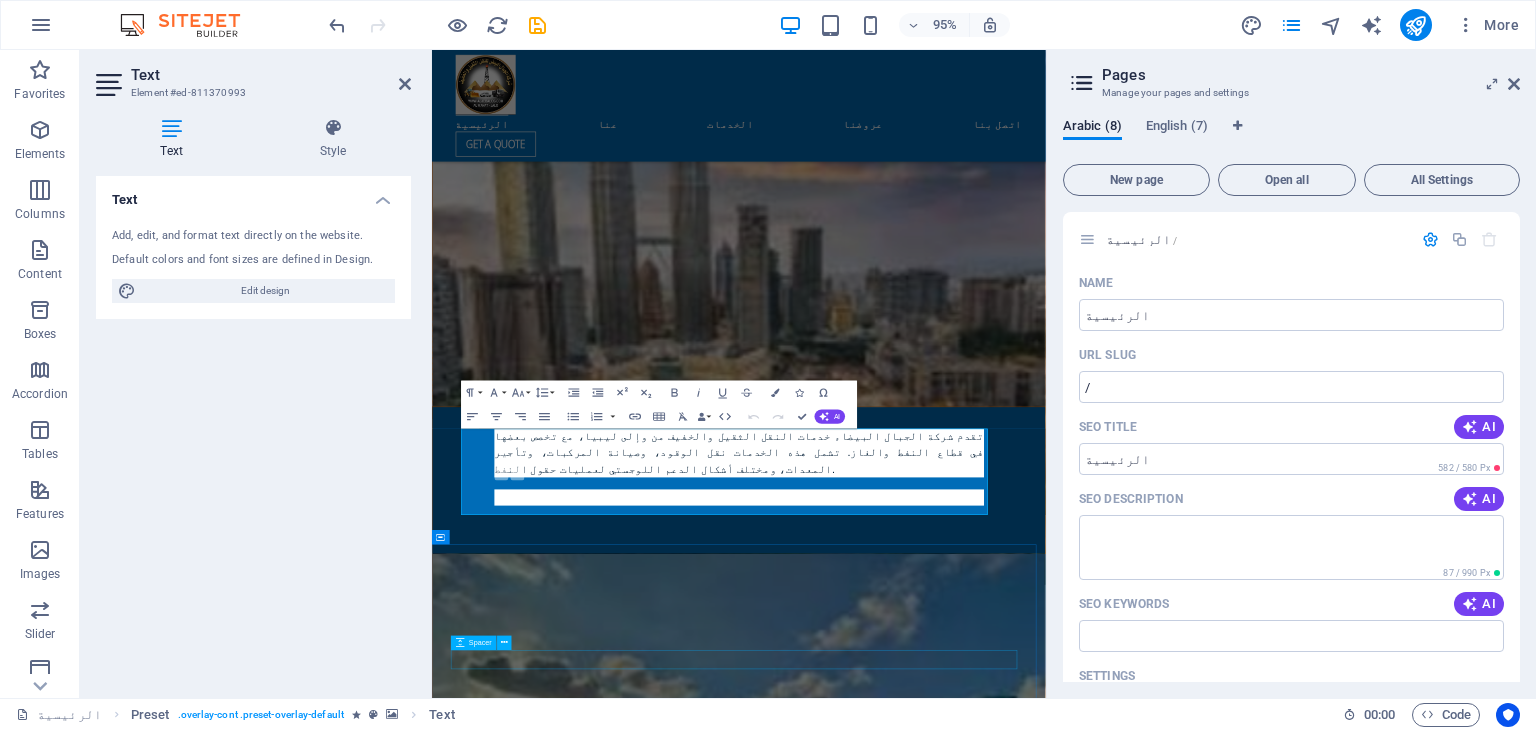 scroll, scrollTop: 4509, scrollLeft: 0, axis: vertical 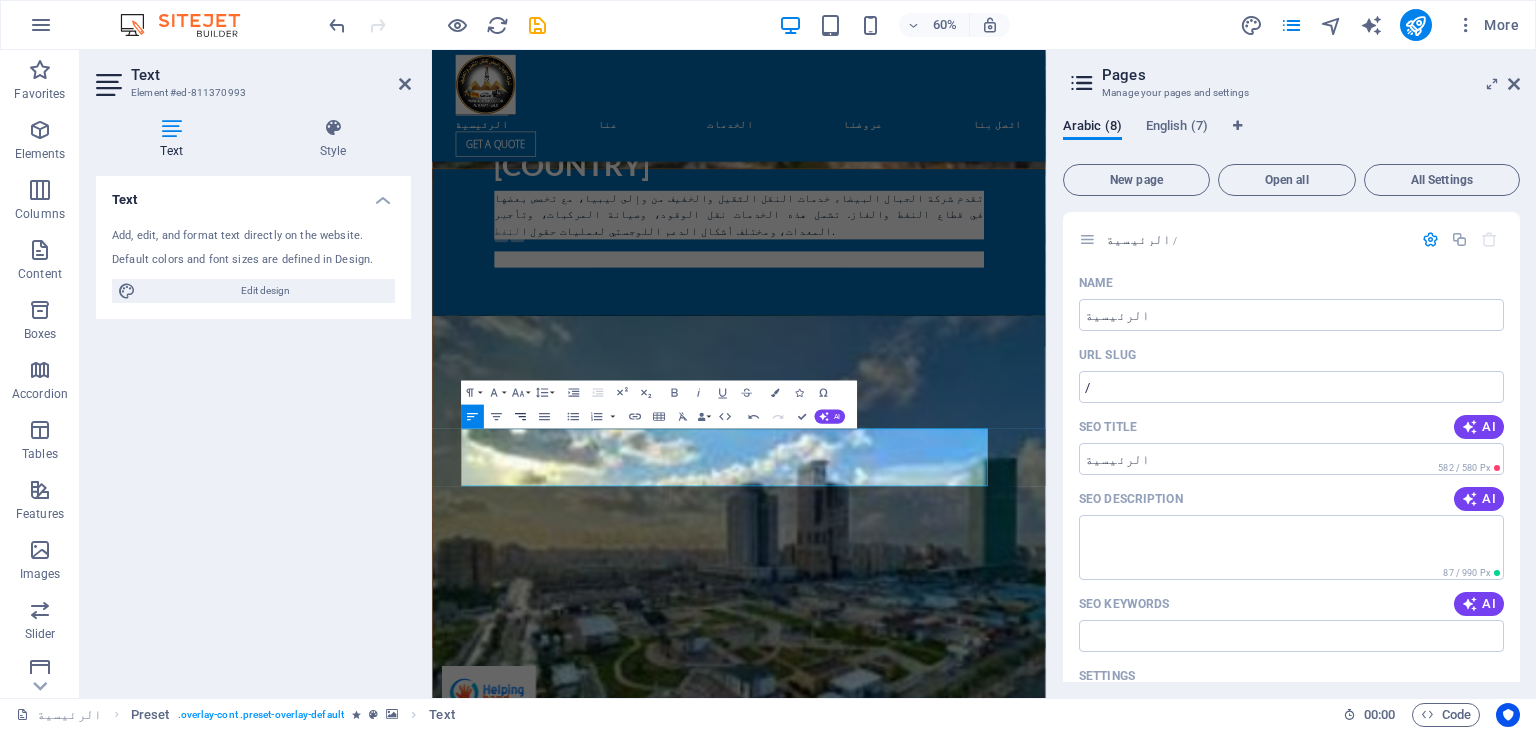 click 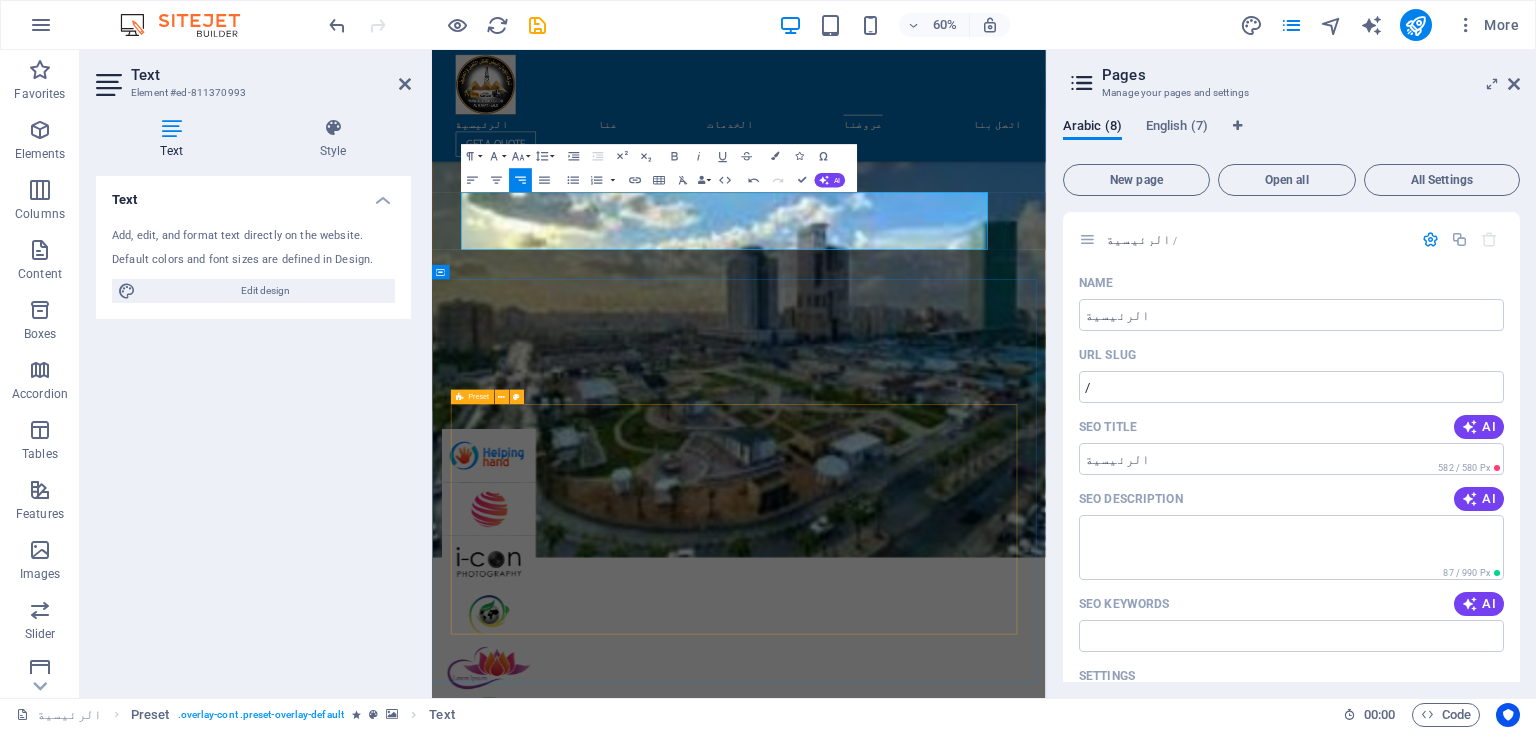scroll, scrollTop: 4909, scrollLeft: 0, axis: vertical 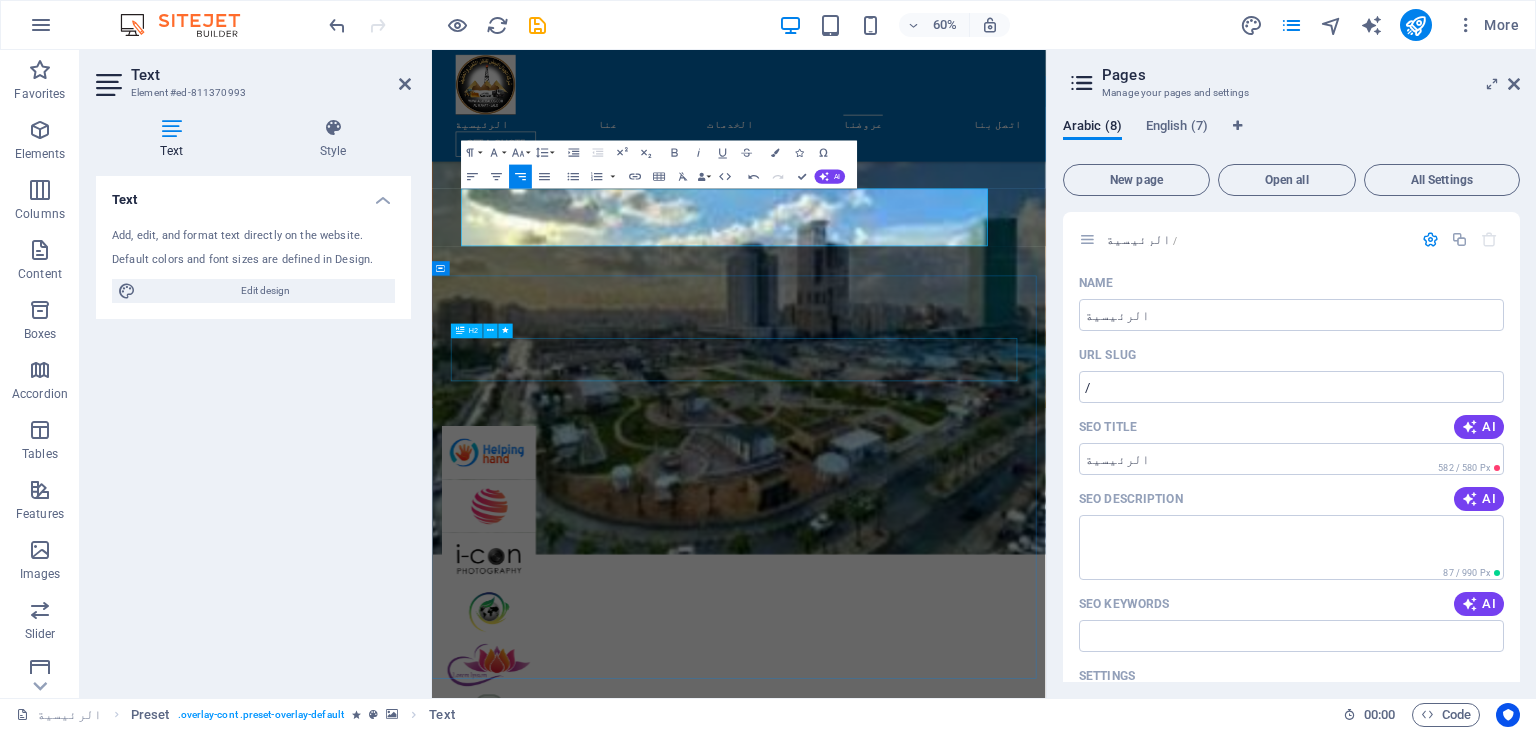 click on "Our Pricing" at bounding box center [944, 7360] 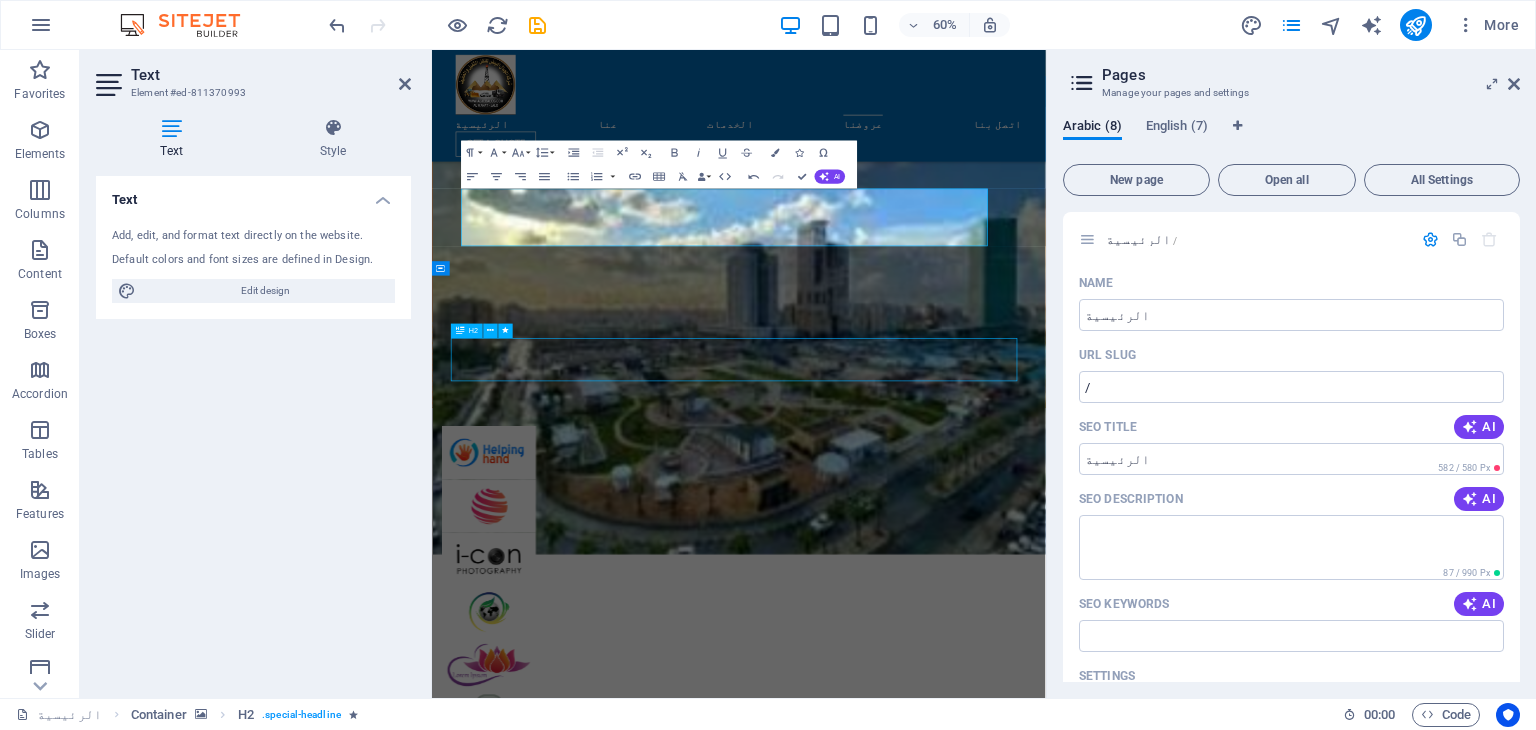 click on "Our Pricing" at bounding box center [944, 7360] 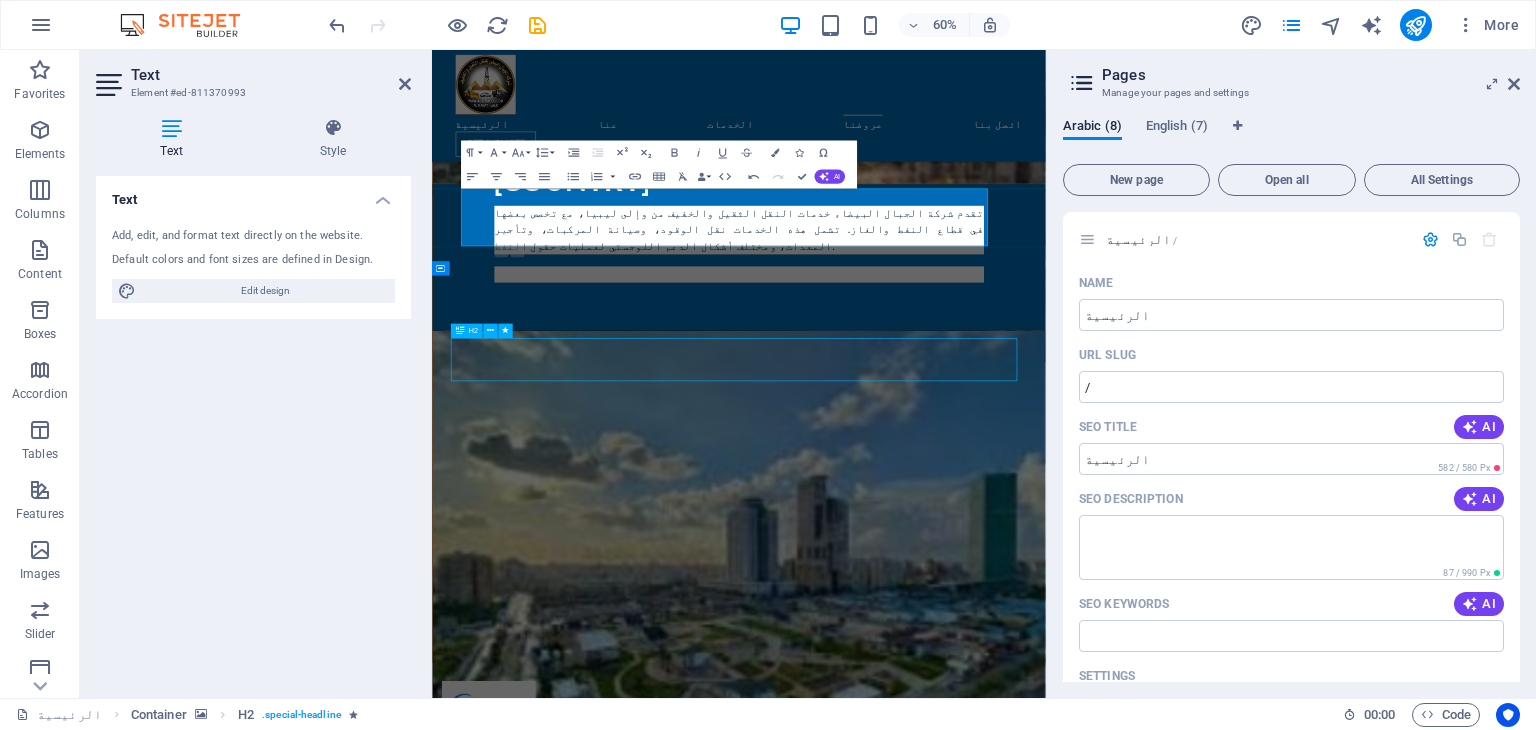 click on "+218647302828 info@aljebalos.com الرئيسية عنا الخدمات عروضنا اتصل بنا Get a quote رواد الخدمات اللوجستية العالمية للشحن والإمداد عننا الجبال البيضاء شركة عالمية للخدمات اللوجستية والشحن، تشتهر بتعاملها مع شحن المشاريع المعقدة، ونقل البضائع العامة وإعادة الإمداد، ونظام إدارة وتتبع النقل، بالإضافة إلى تقديم خدمات امتلاك السفن وتأجيرها والوساطة لعملائها حول العالم. تأسست شركتنا في ليبيا قبل 20 عامًا، وتعمل اليوم ضمن شبكة دولية تضم 10 مكاتب ومقاولين فرعيين وشركاء متخصصين، بالإضافة إلى 100 موظف حول العالم. التزام بالوقت لضمان وصول البضائع والمواد في الموعد المحدد وبحالة جيدة. or or" at bounding box center (943, 3683) 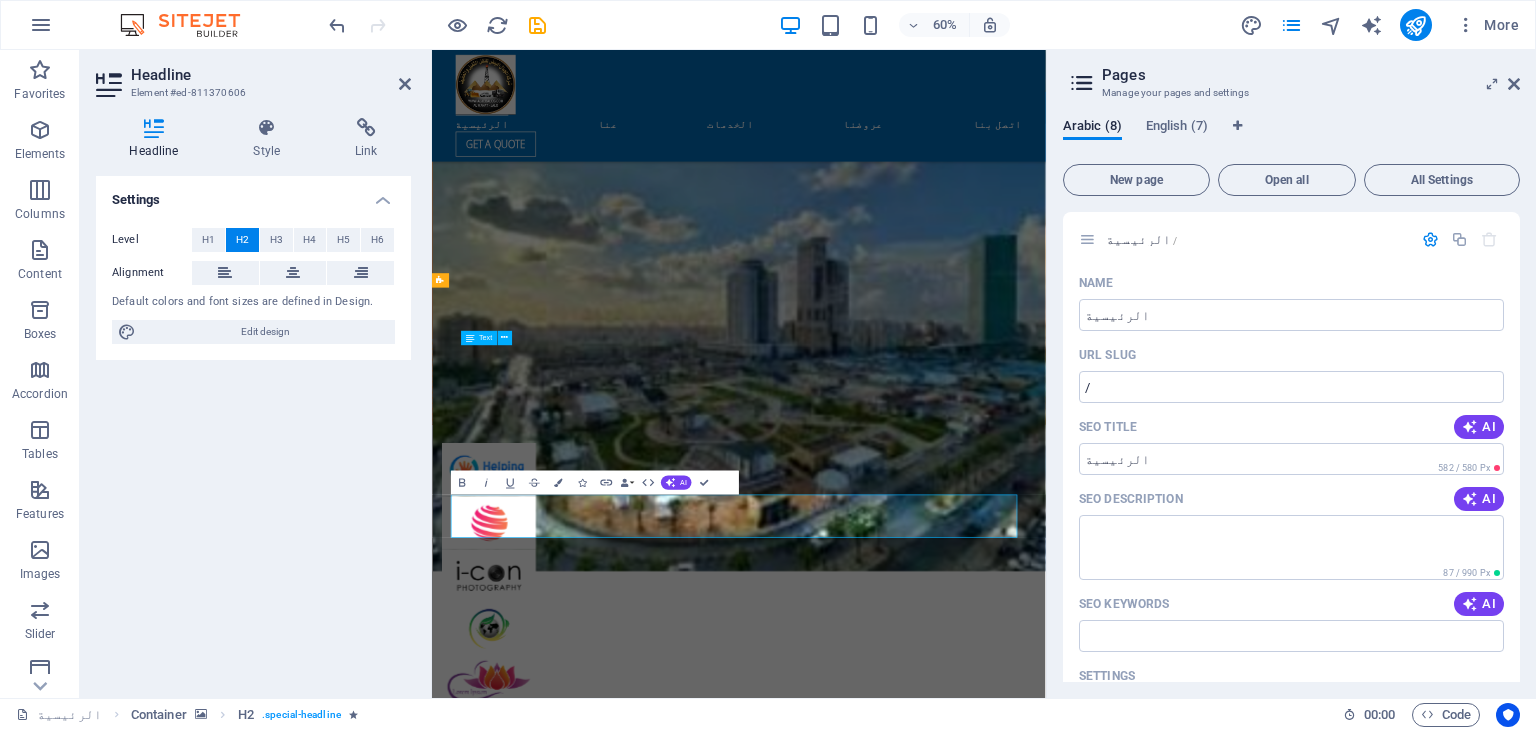 scroll, scrollTop: 4648, scrollLeft: 0, axis: vertical 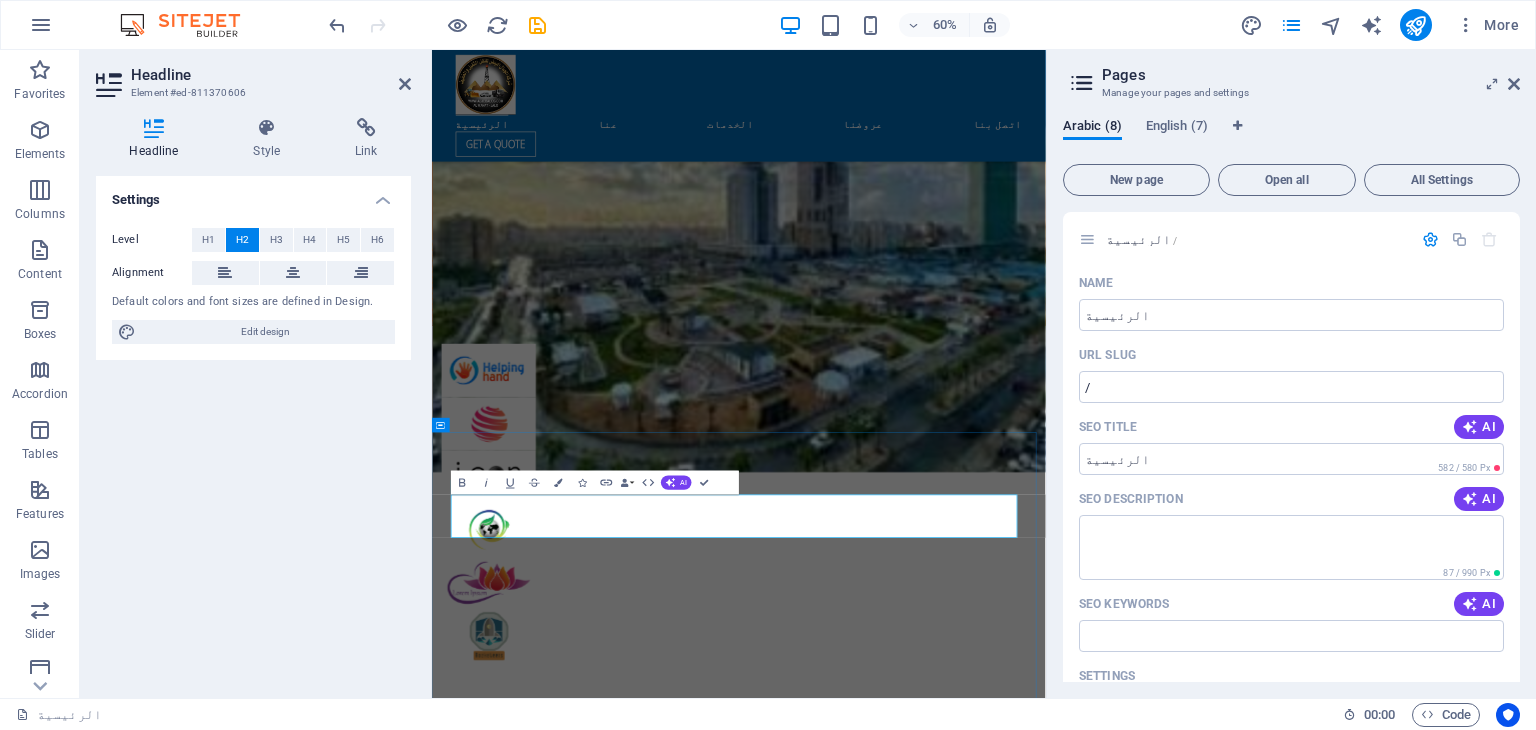 click on "Our Pricing" at bounding box center [944, 7224] 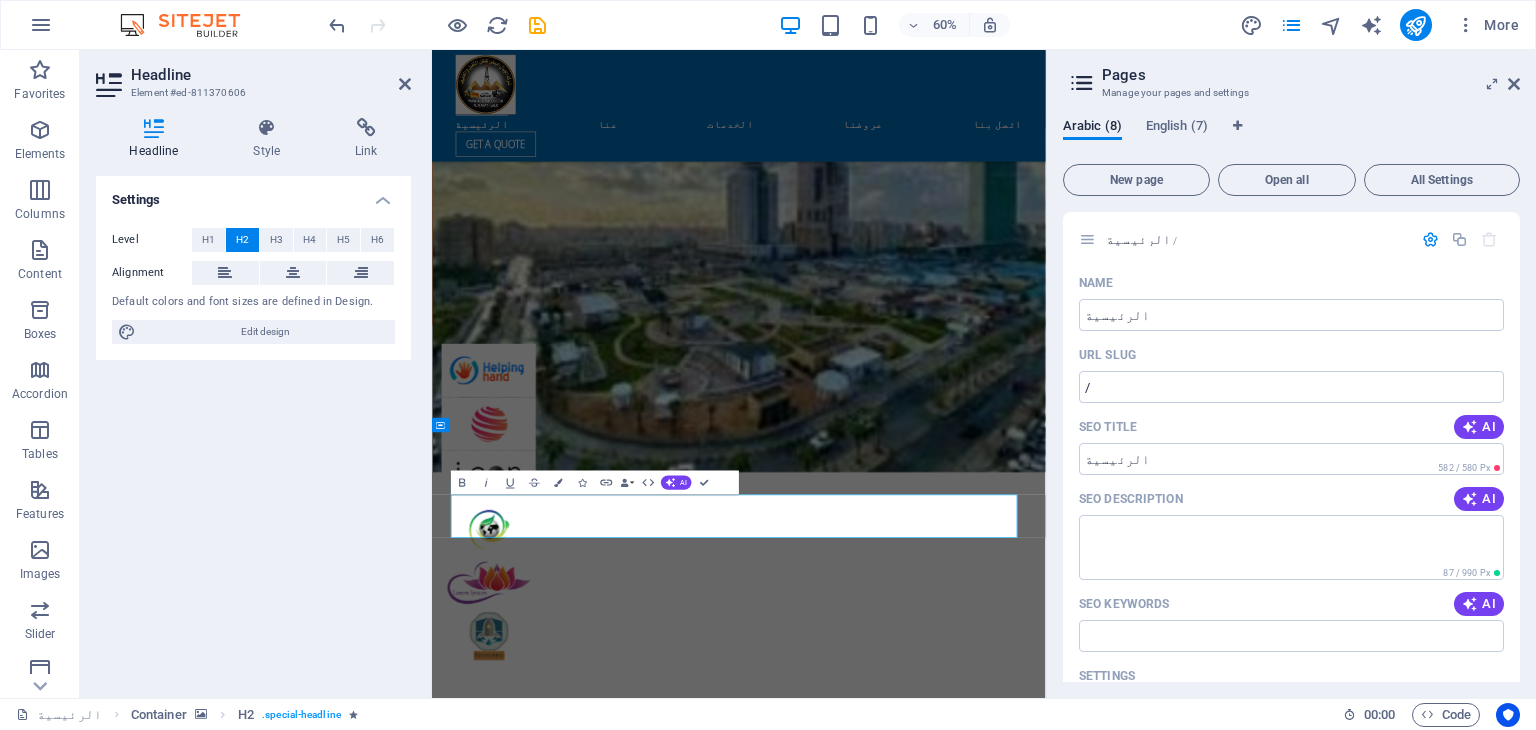 click on "Our Pricing" at bounding box center [944, 7224] 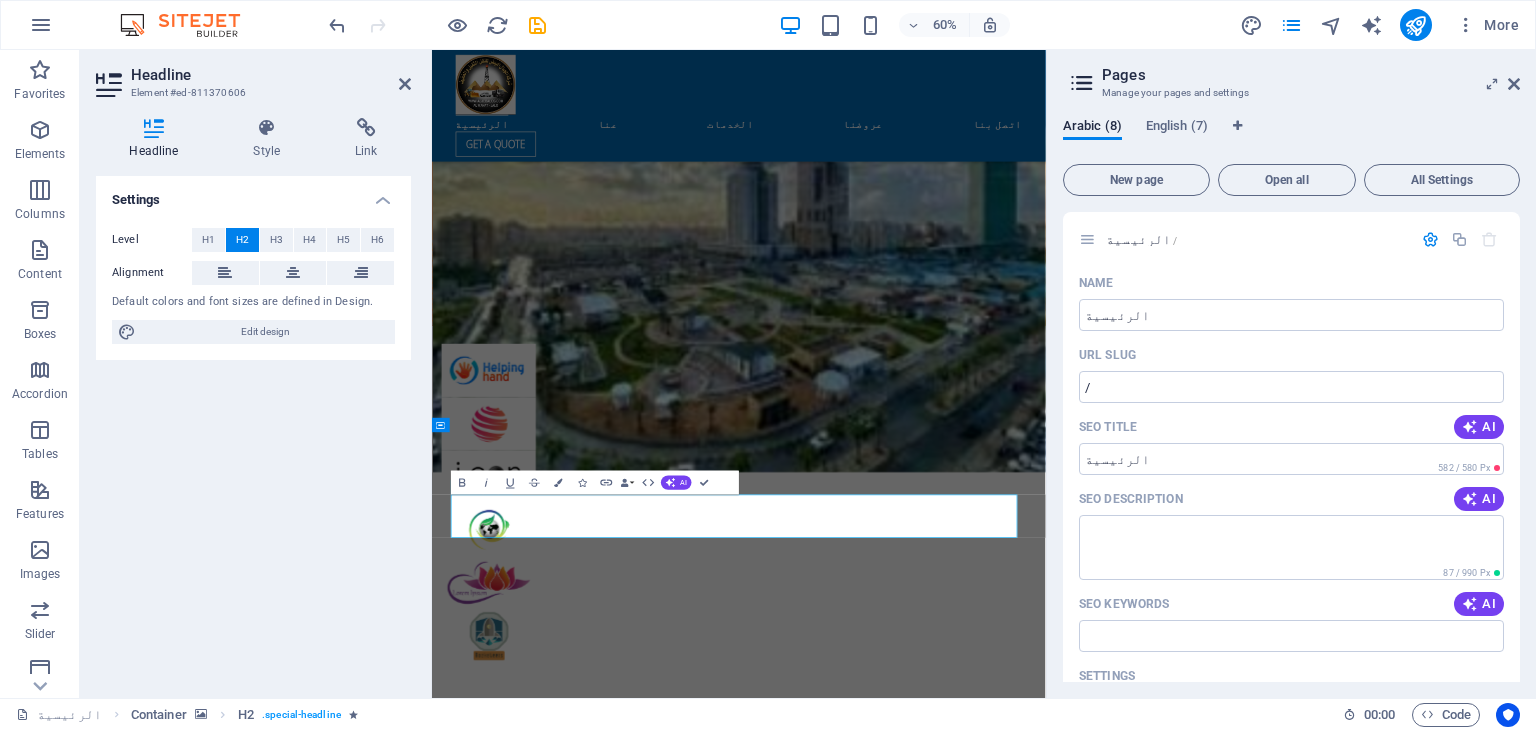 type 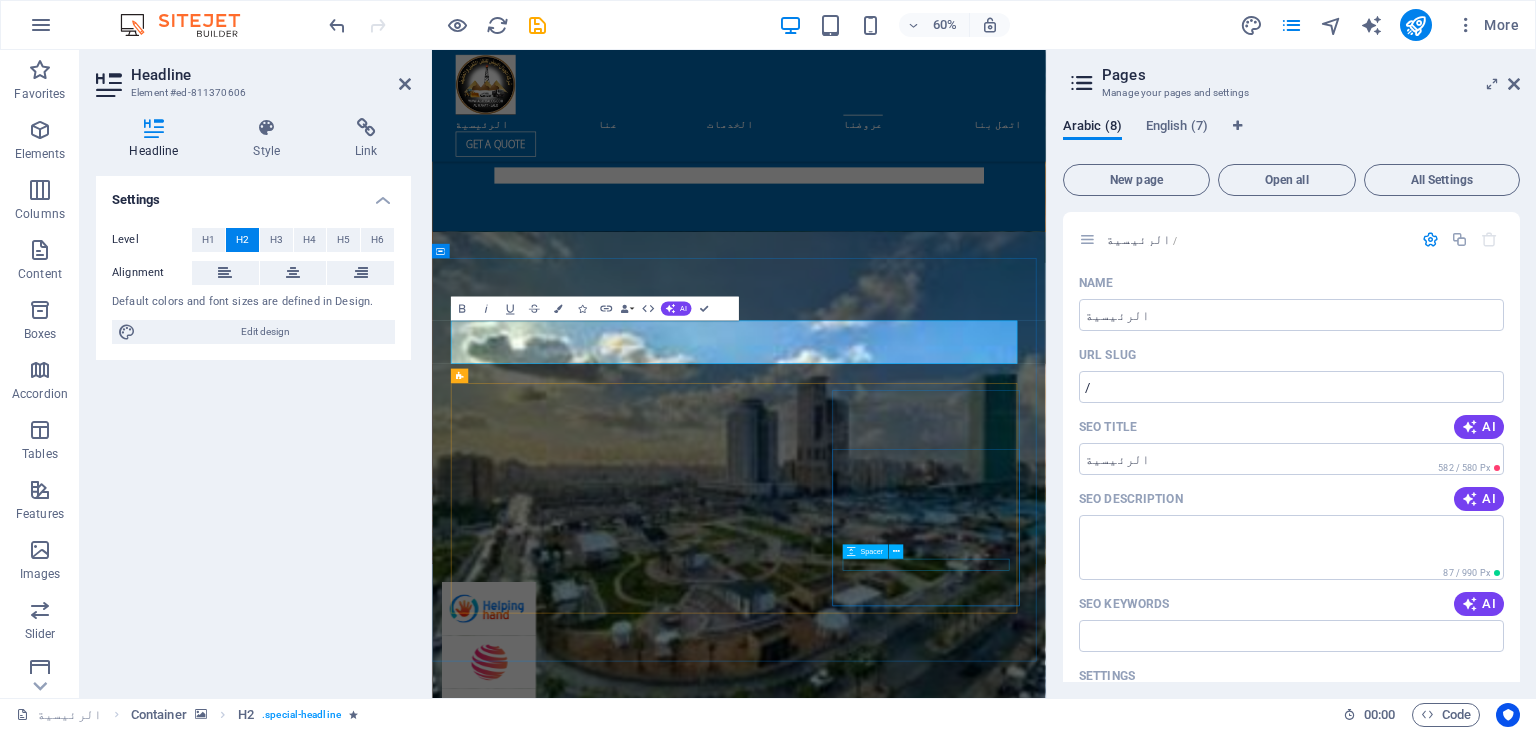 scroll, scrollTop: 4948, scrollLeft: 0, axis: vertical 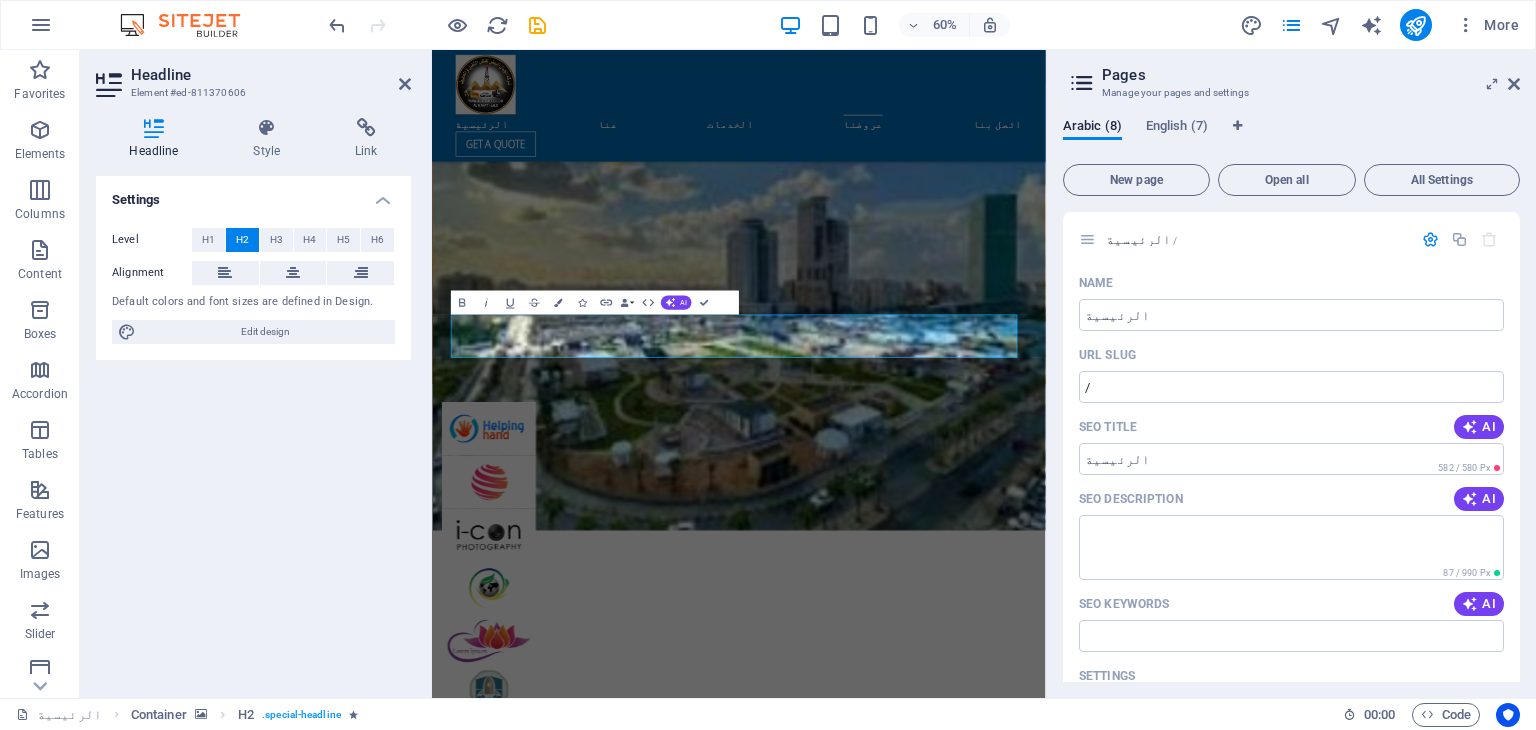 click at bounding box center (943, 6845) 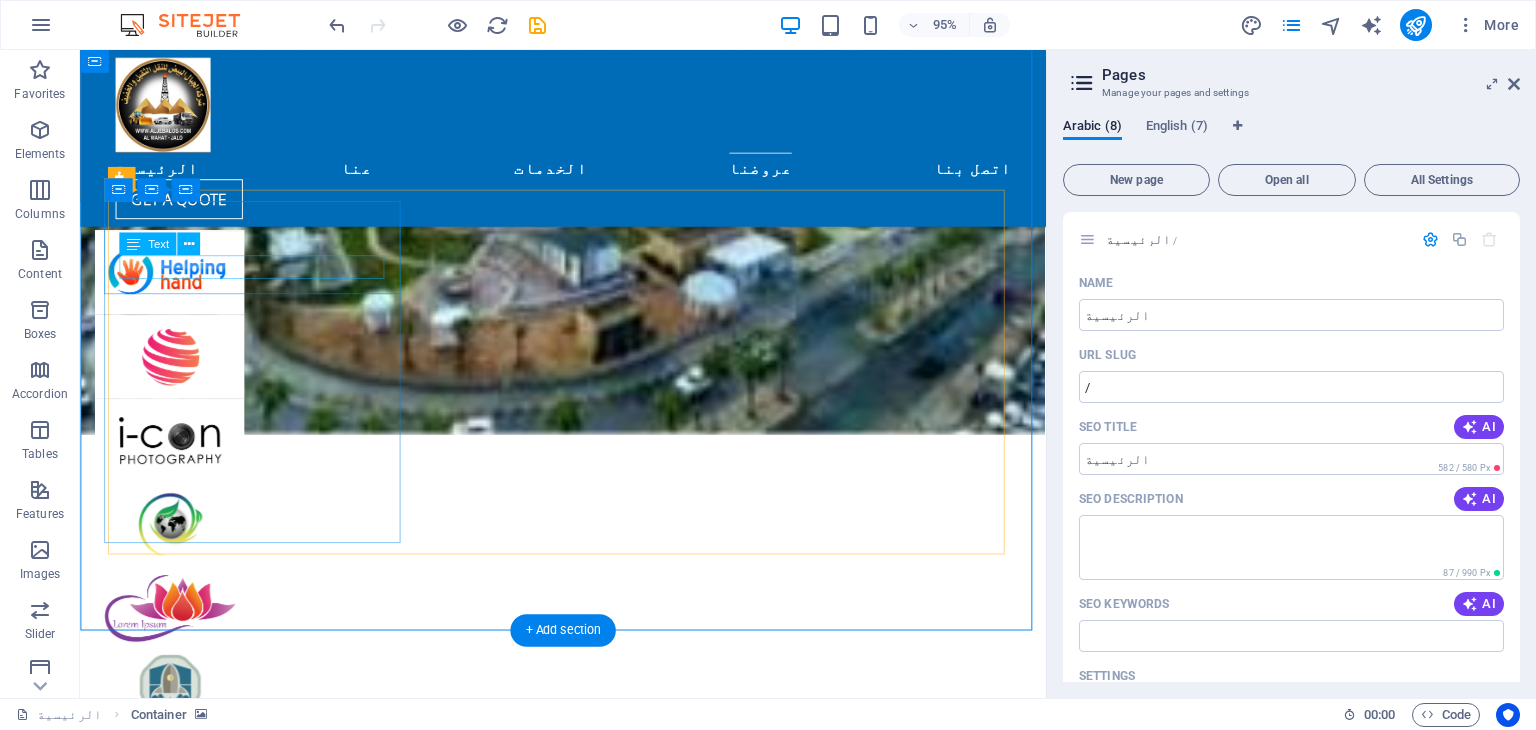 click on "Basic" at bounding box center (588, 7067) 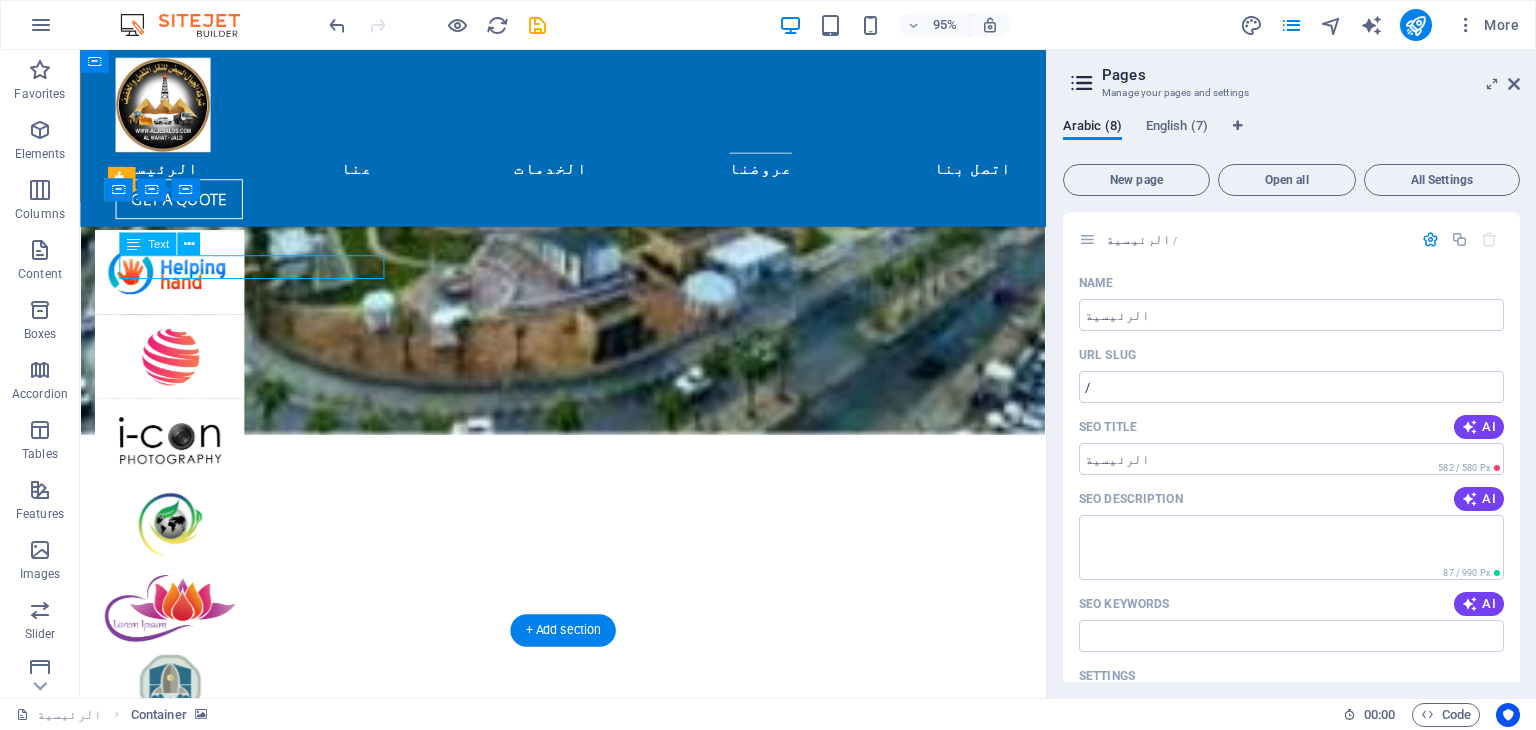 click on "Basic" at bounding box center (588, 7067) 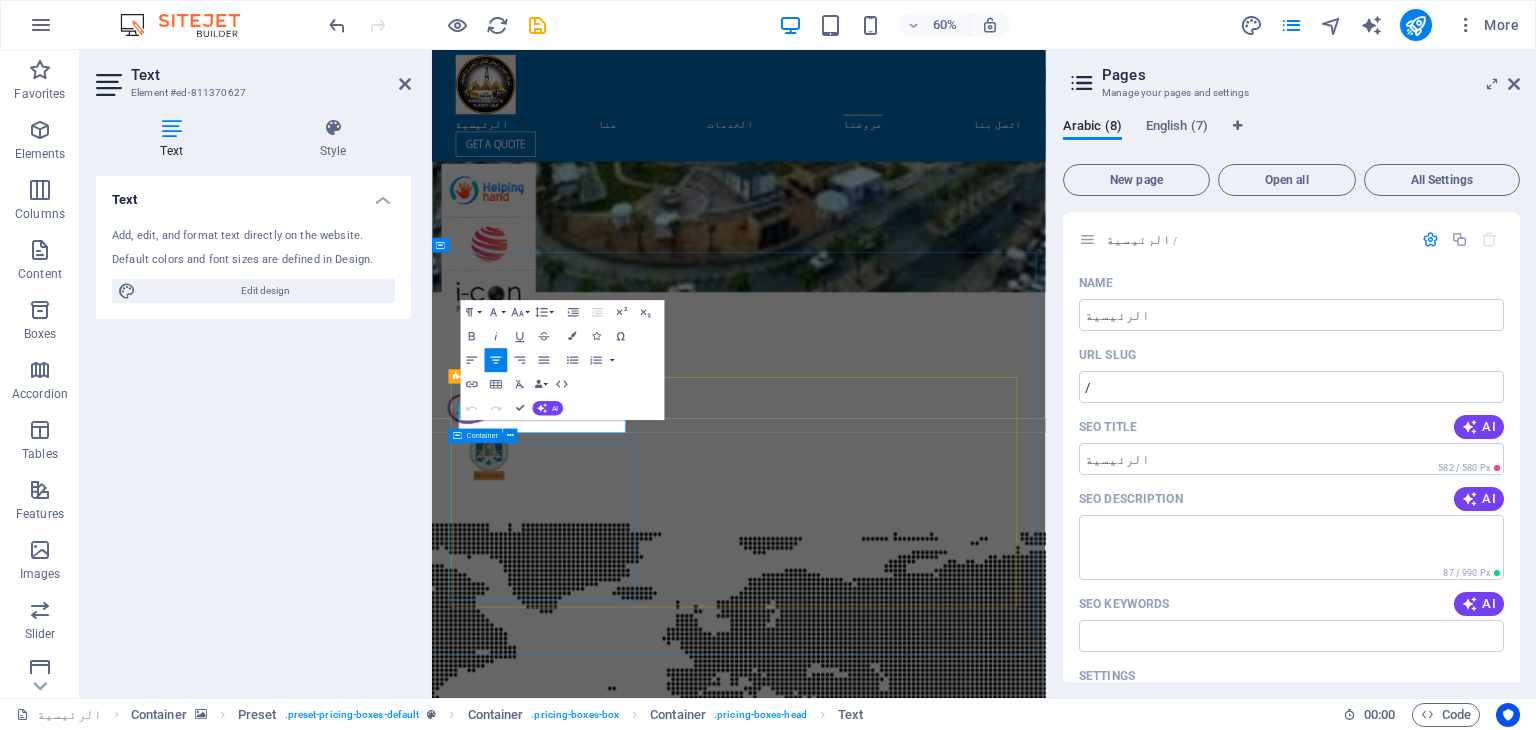 type 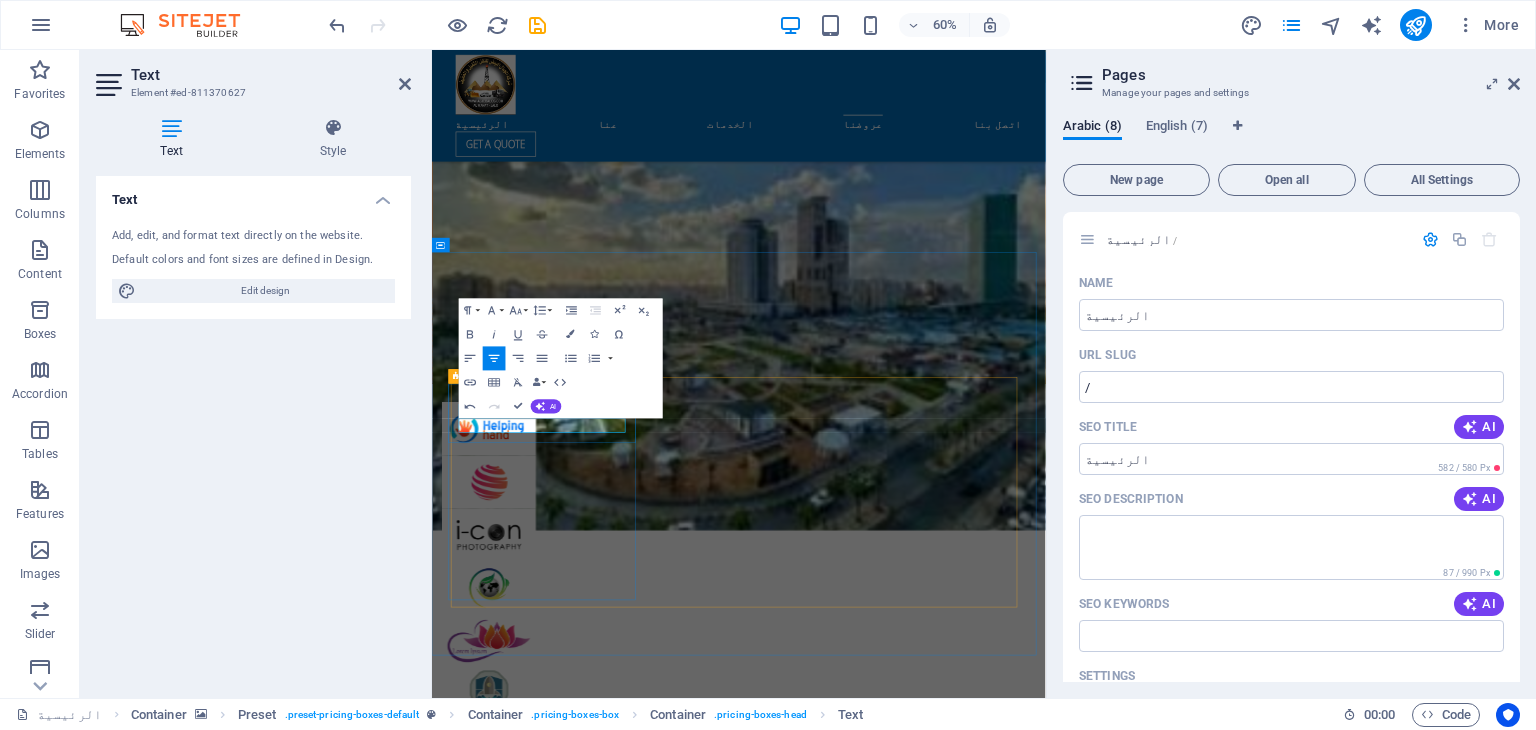 click on "الBasic" at bounding box center [943, 7464] 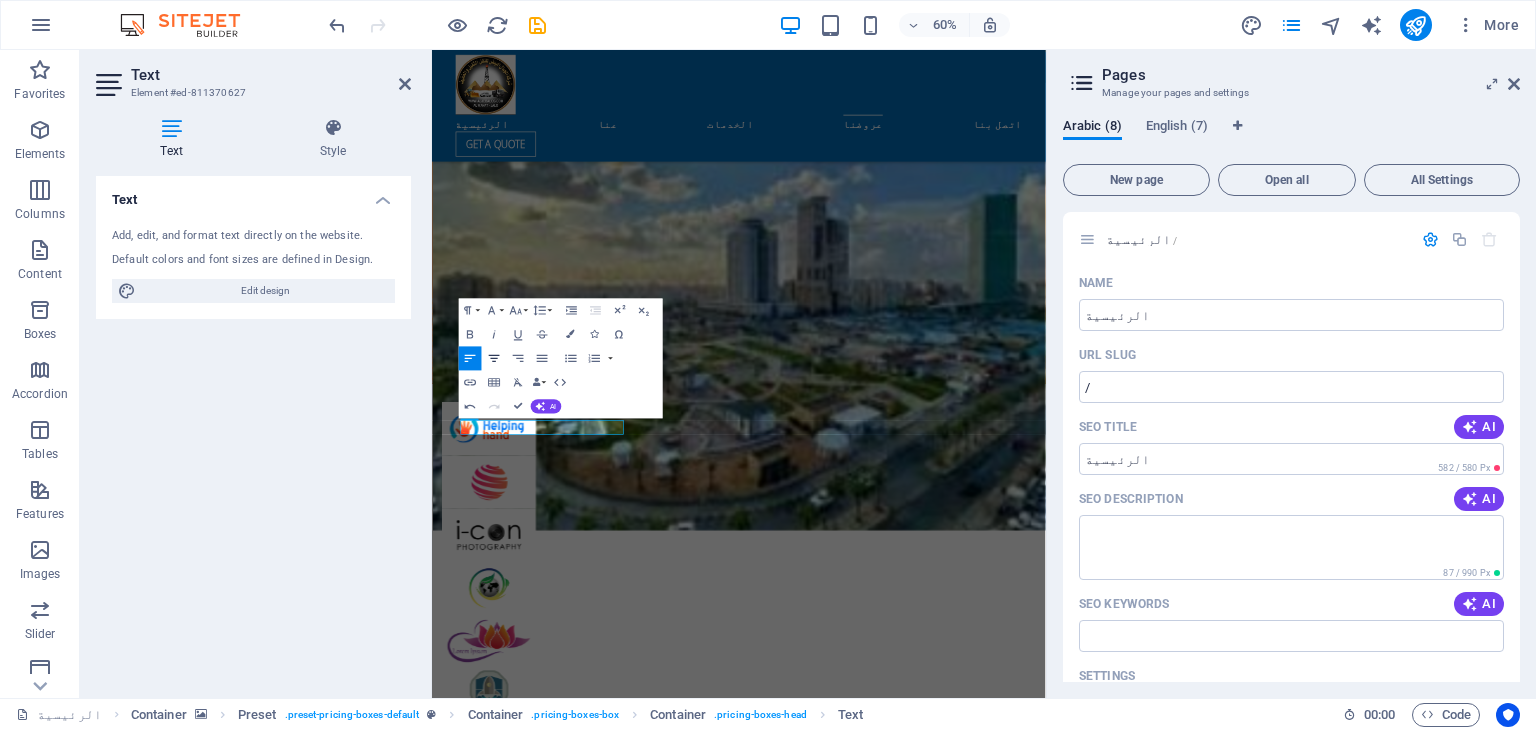 click 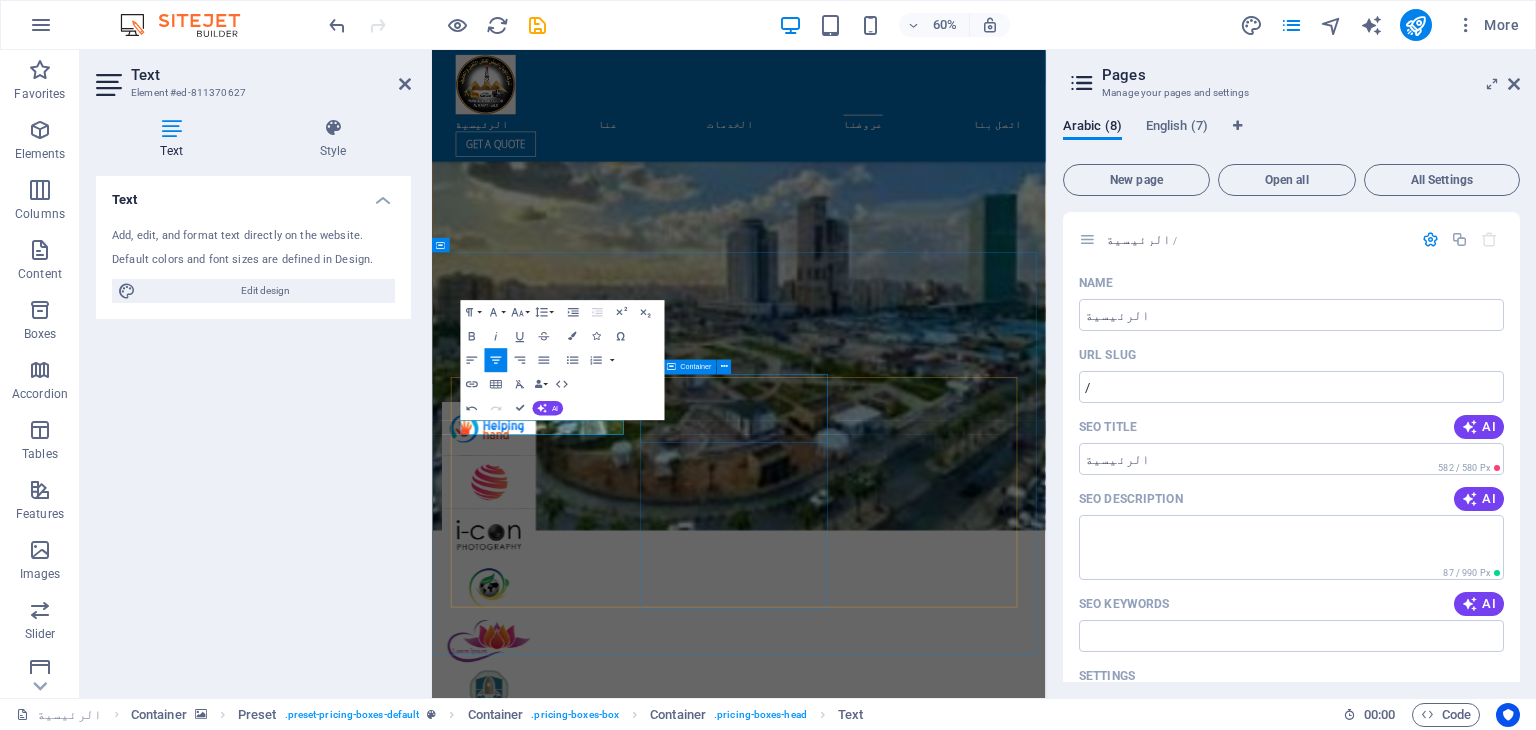 click on "Premium" at bounding box center [943, 7841] 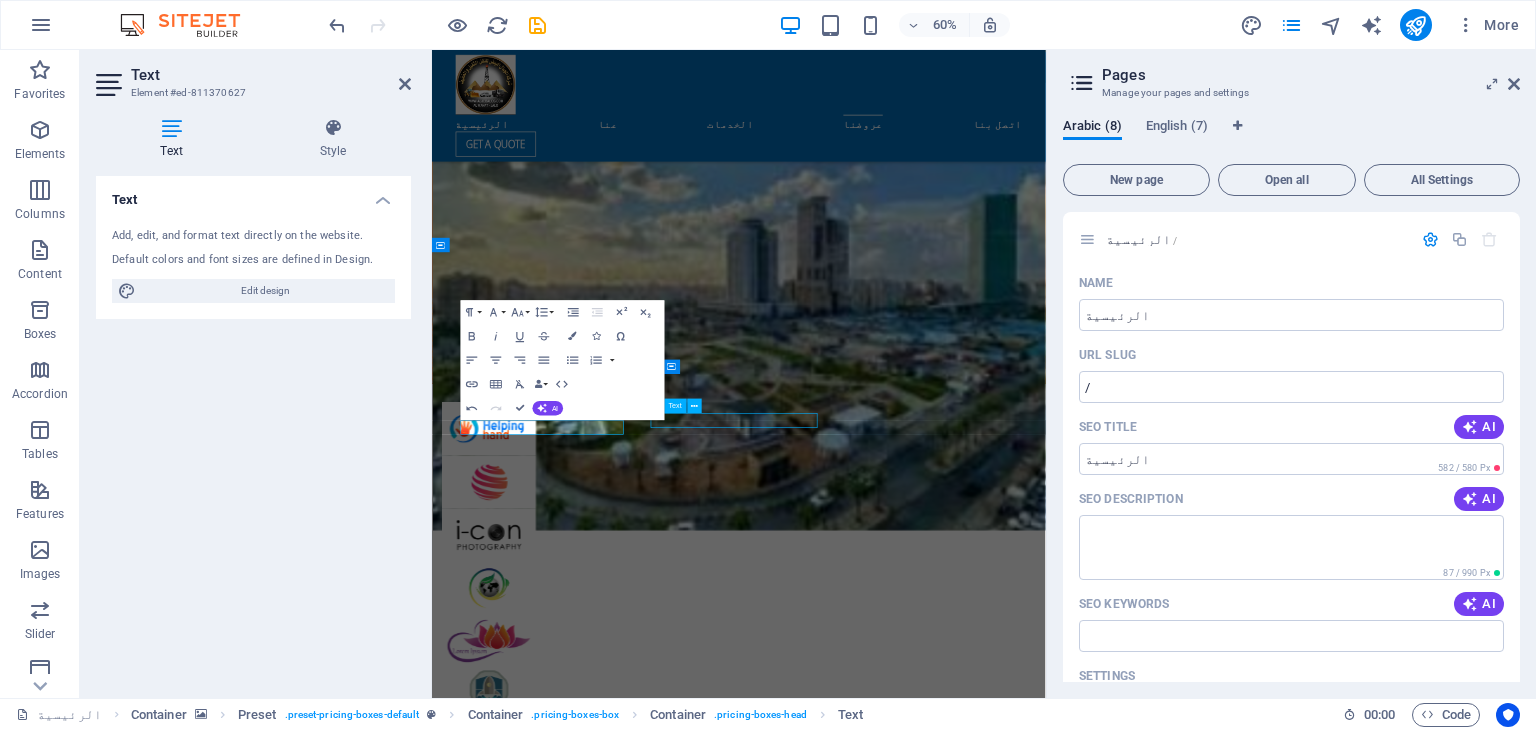 click on "Premium" at bounding box center [943, 7841] 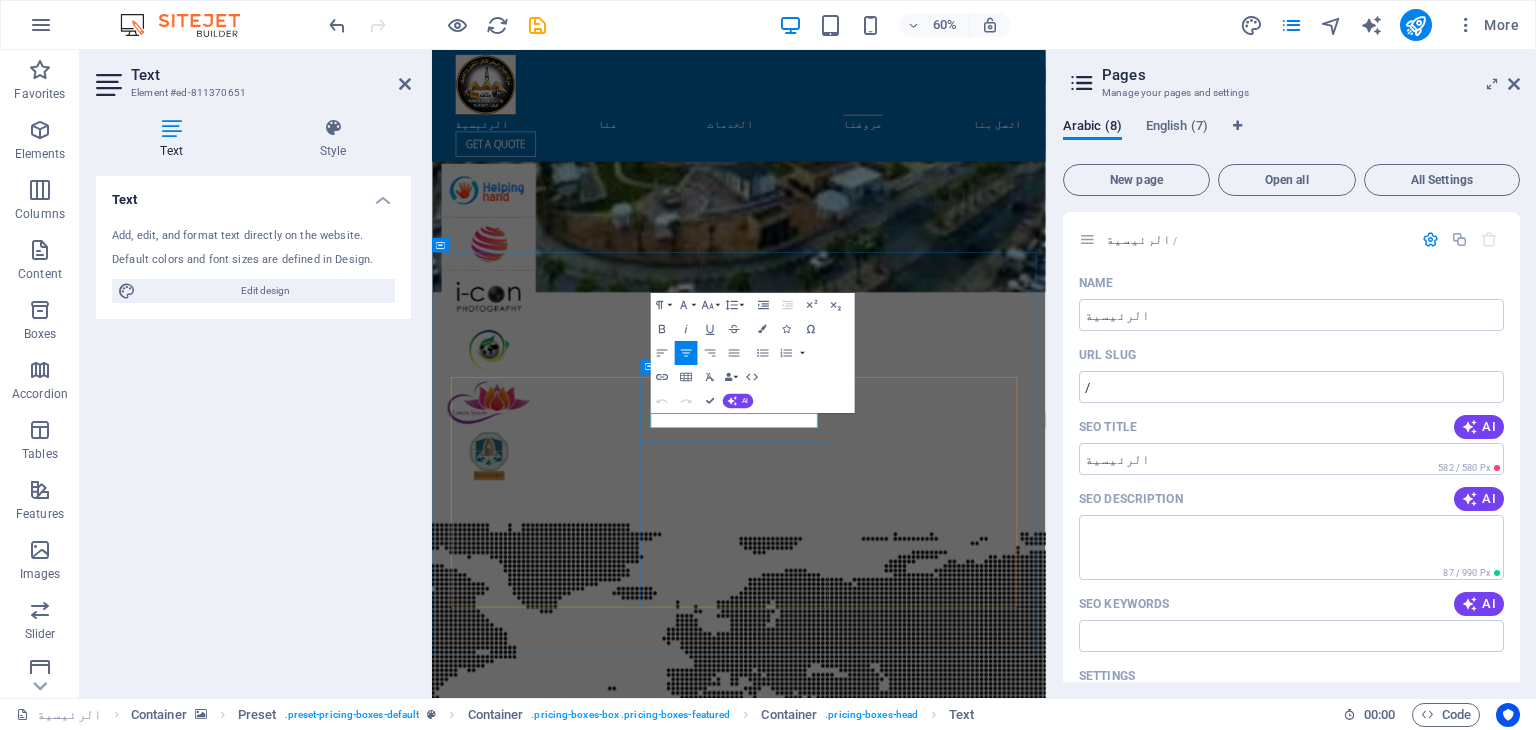 click on "Premium" at bounding box center (943, 7444) 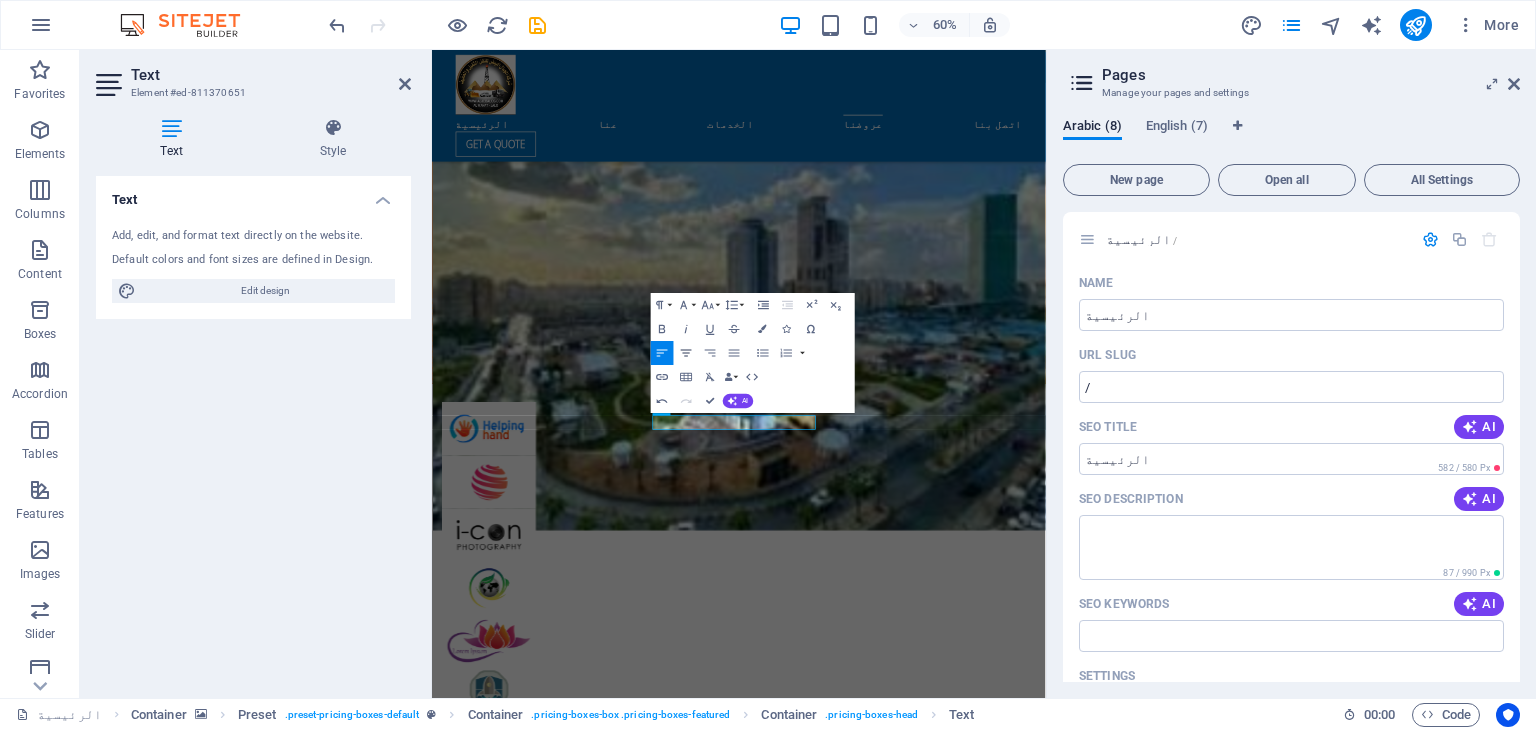 click 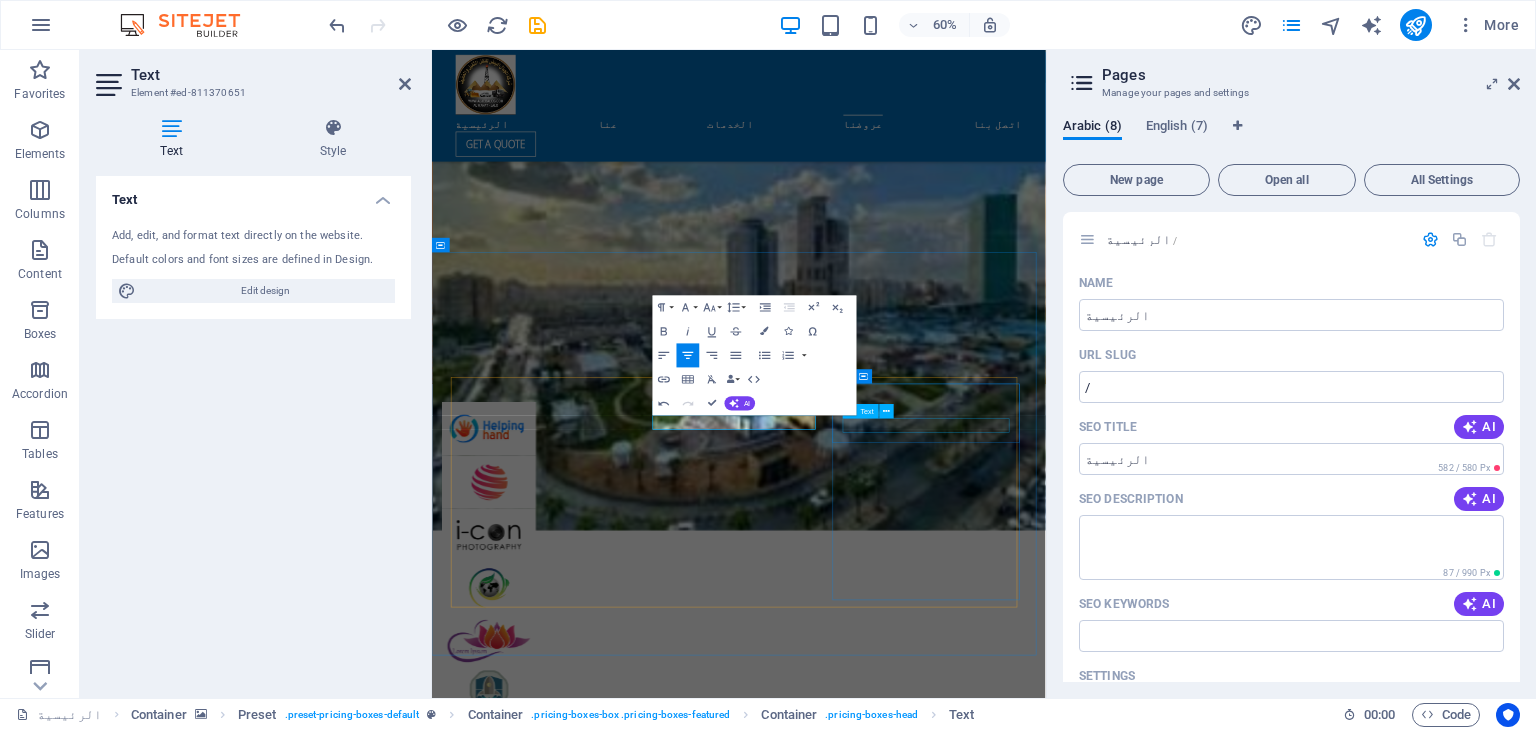 click on "Pro" at bounding box center [943, 8234] 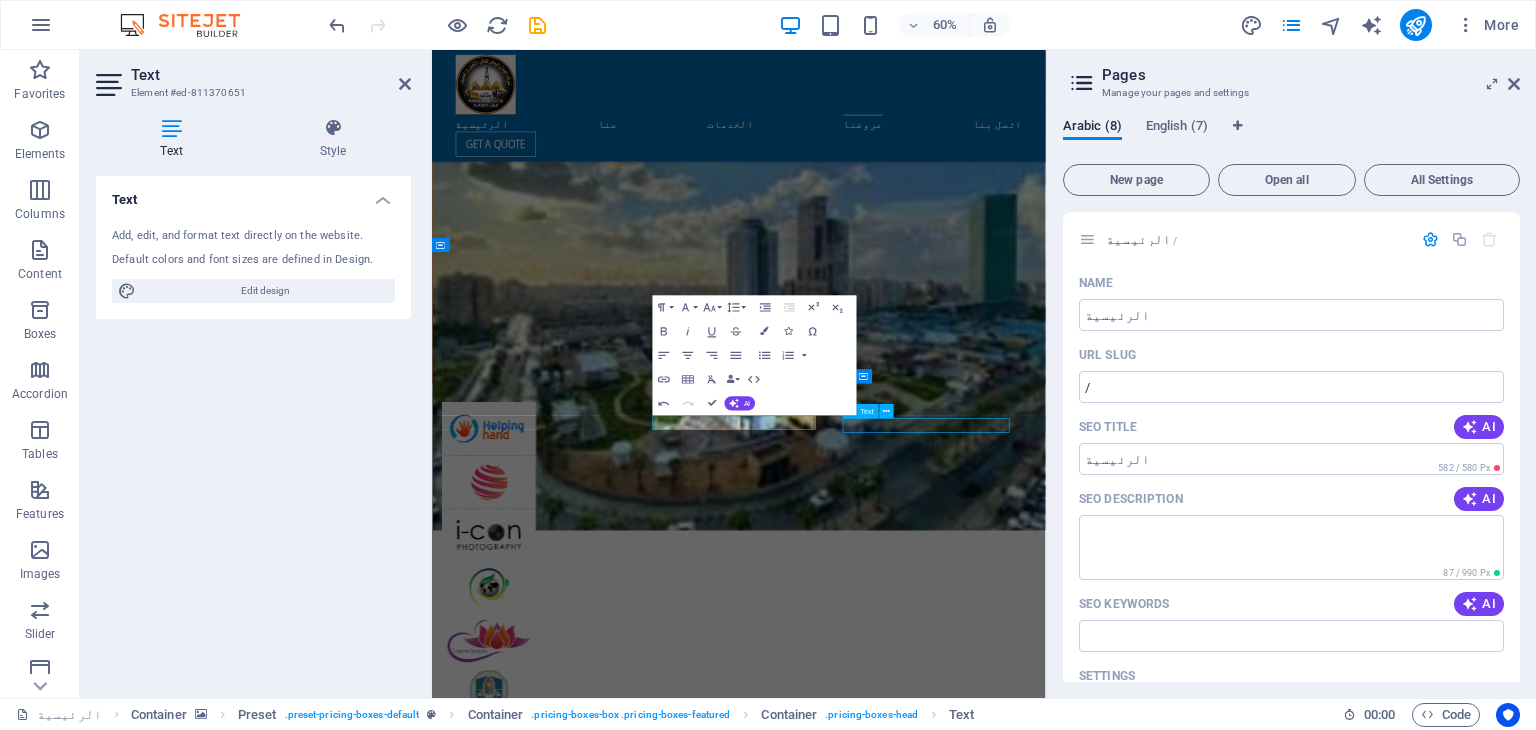 click on "Pro" at bounding box center (943, 8234) 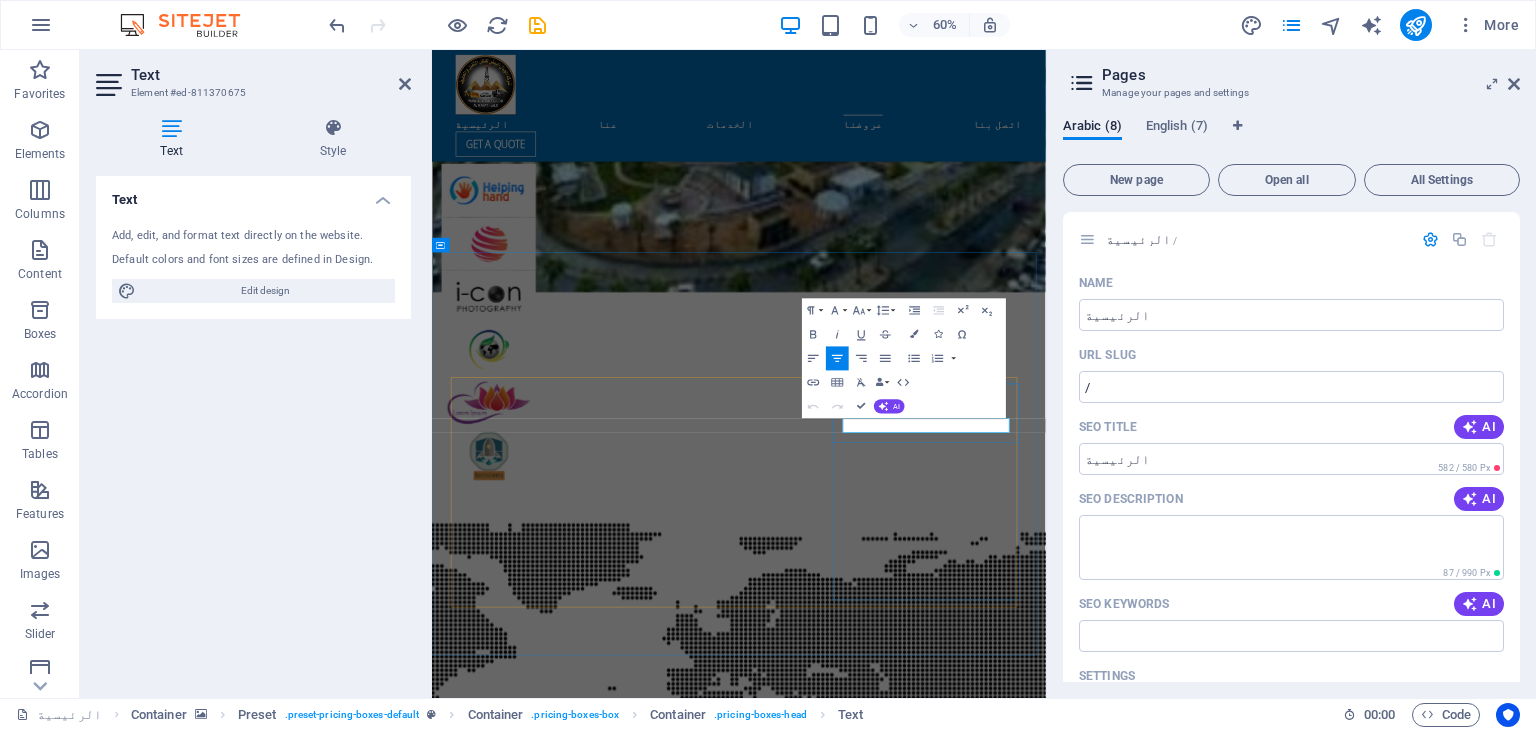 click on "Pro" at bounding box center (943, 7837) 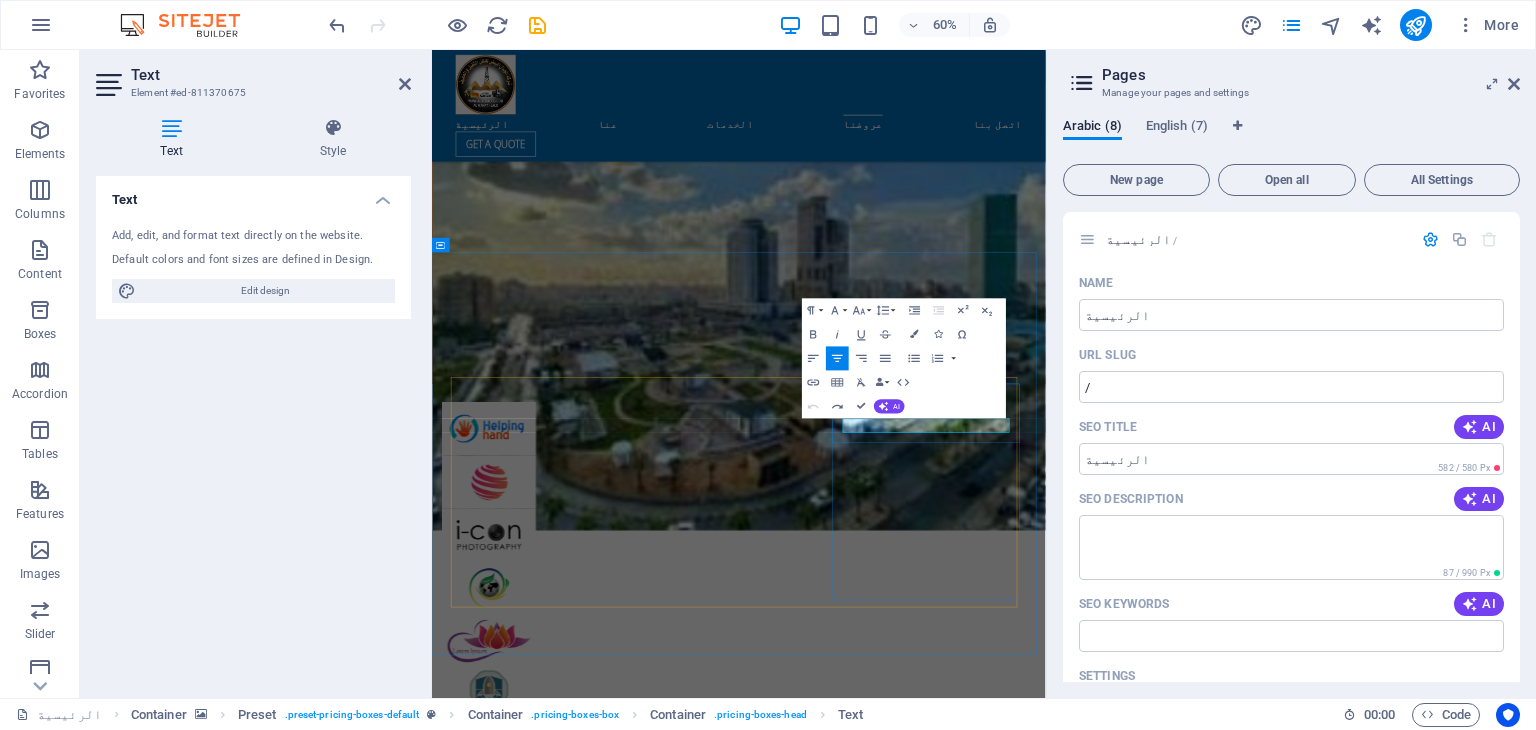 click on "Pro" at bounding box center (943, 8234) 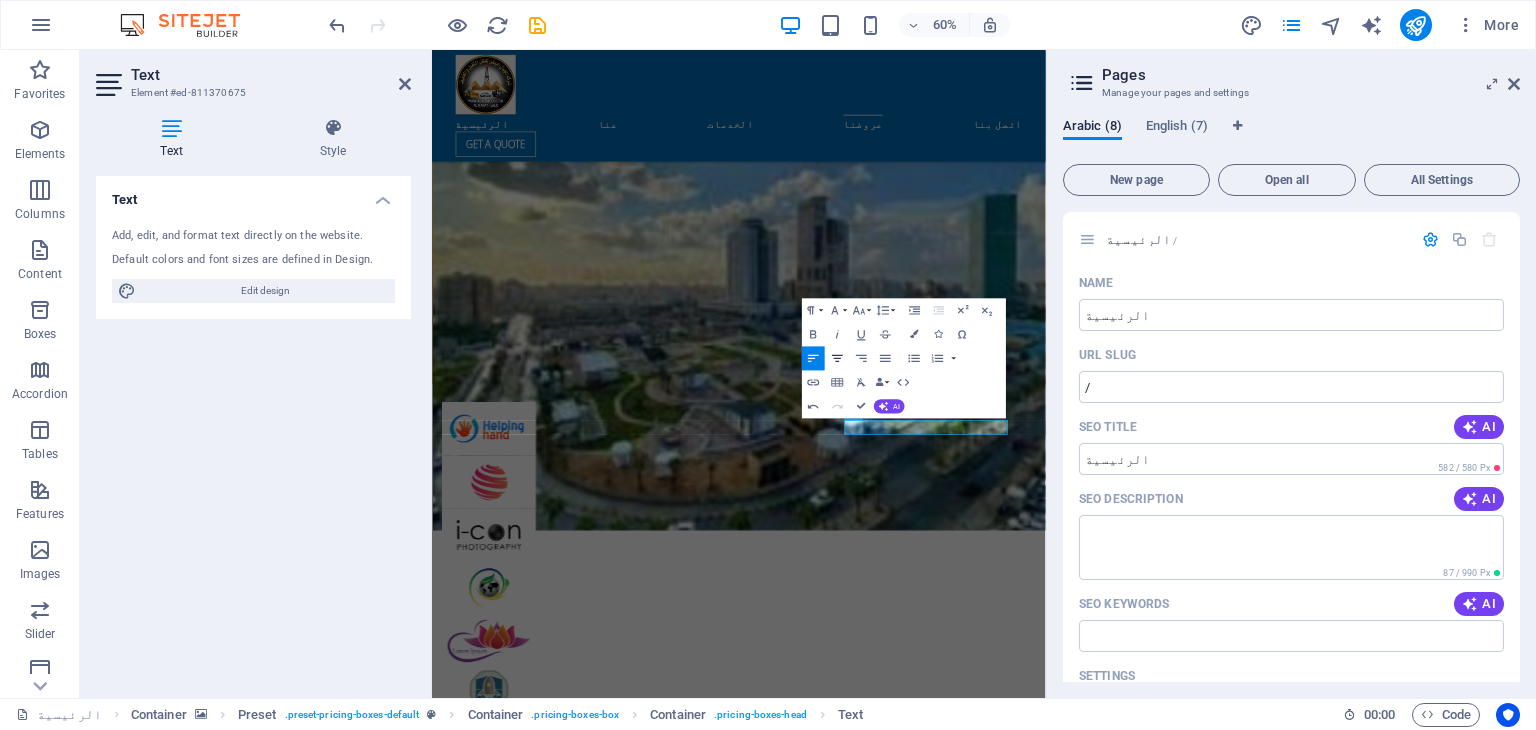 click 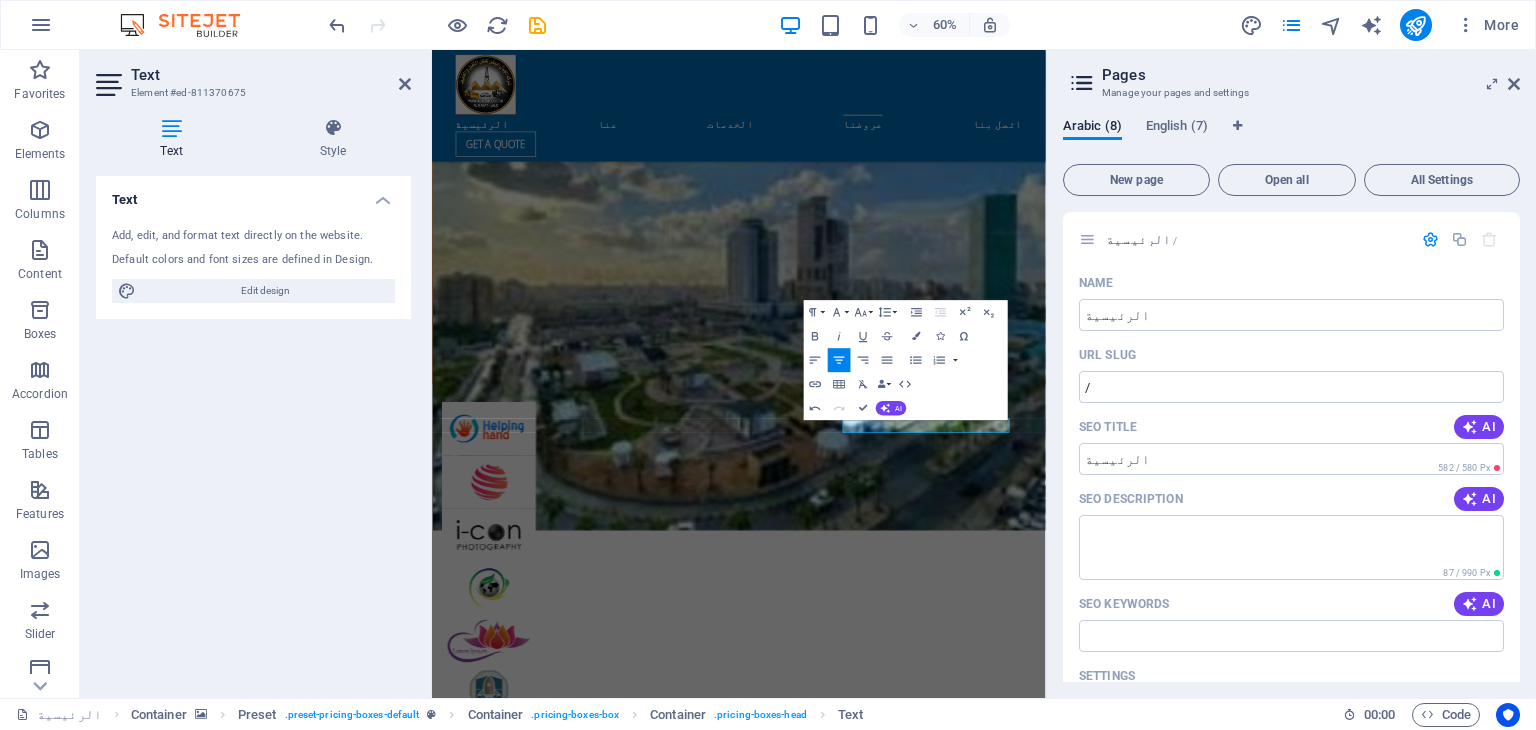 click at bounding box center [943, 6845] 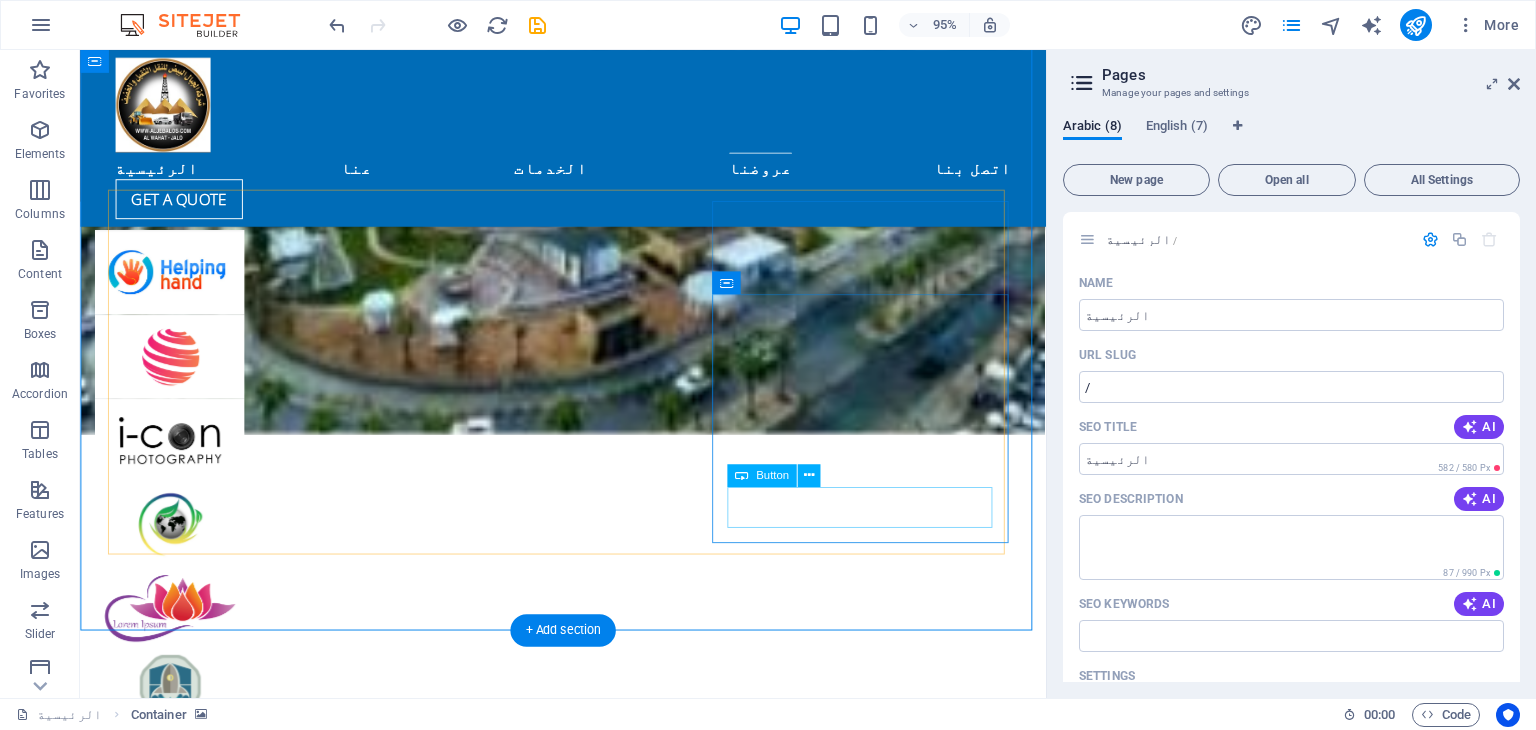 click on "order Now" at bounding box center [588, 8091] 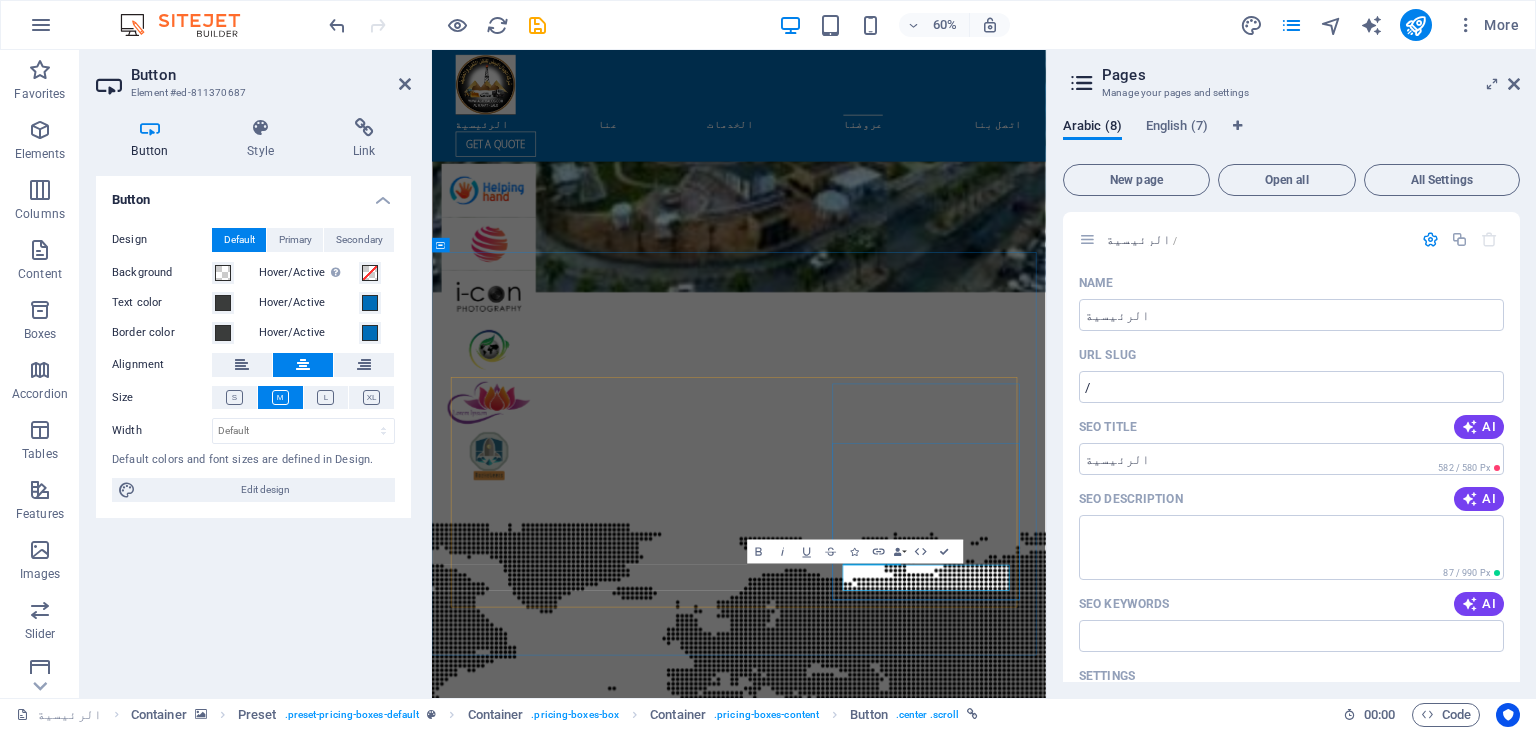 type 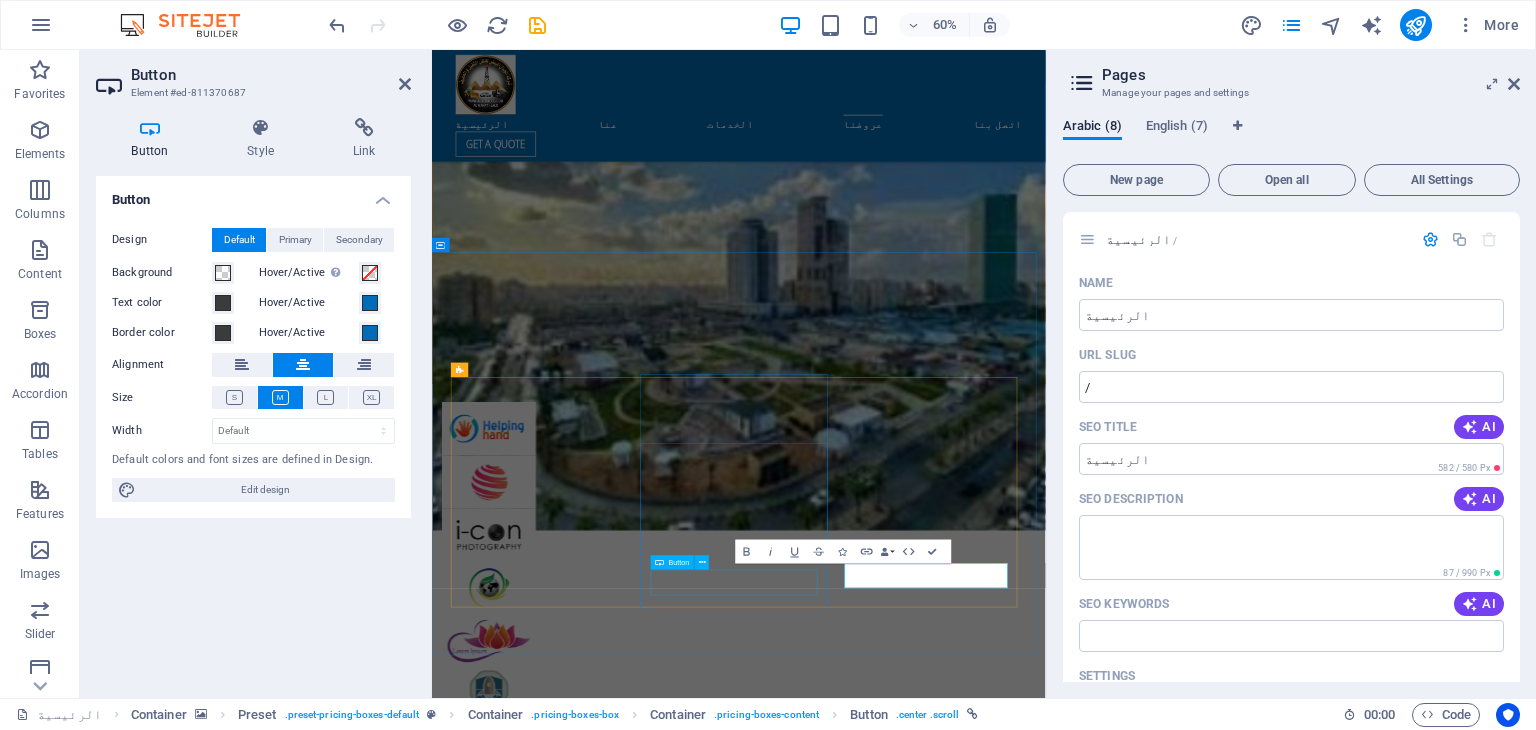 click on "order Now" at bounding box center (943, 8111) 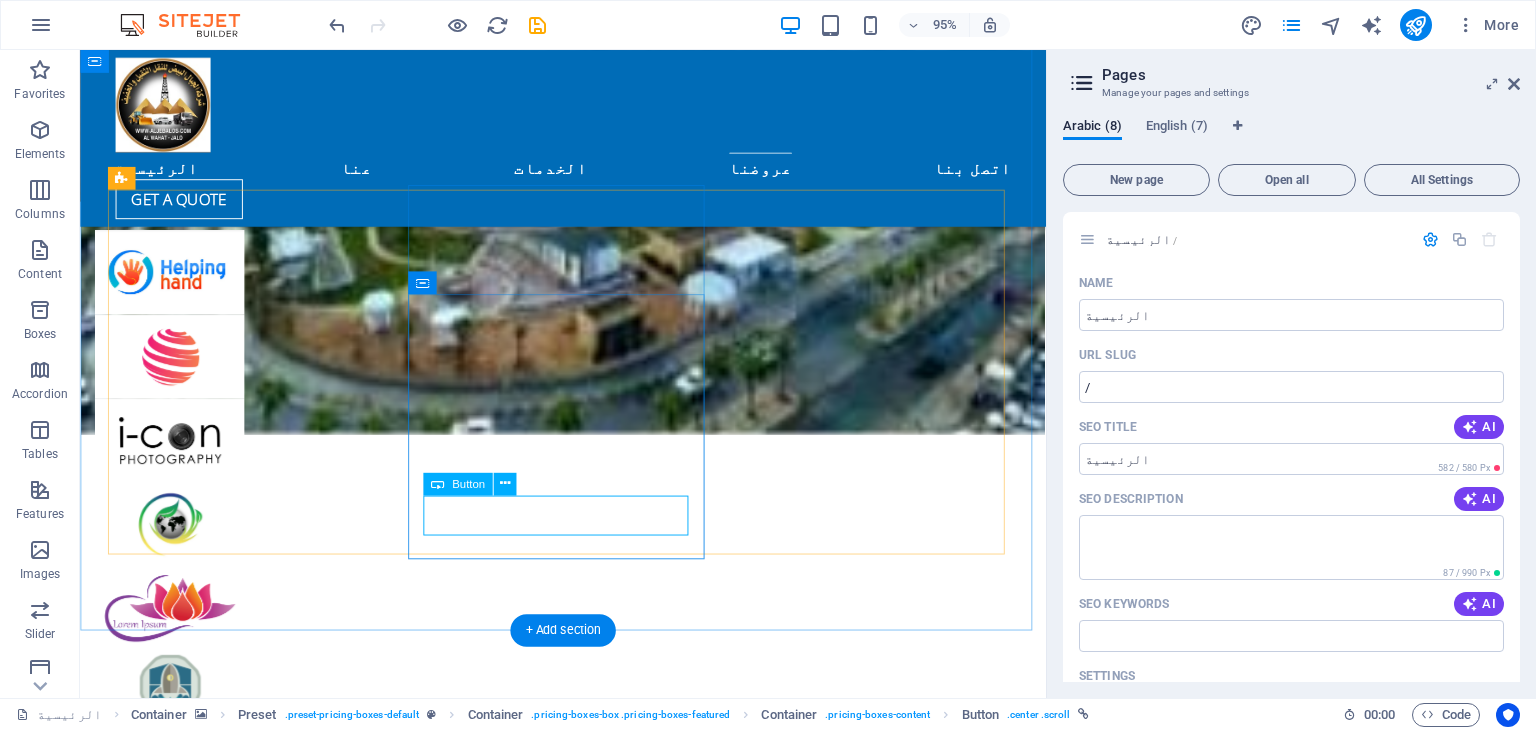 click on "order Now" at bounding box center [588, 7714] 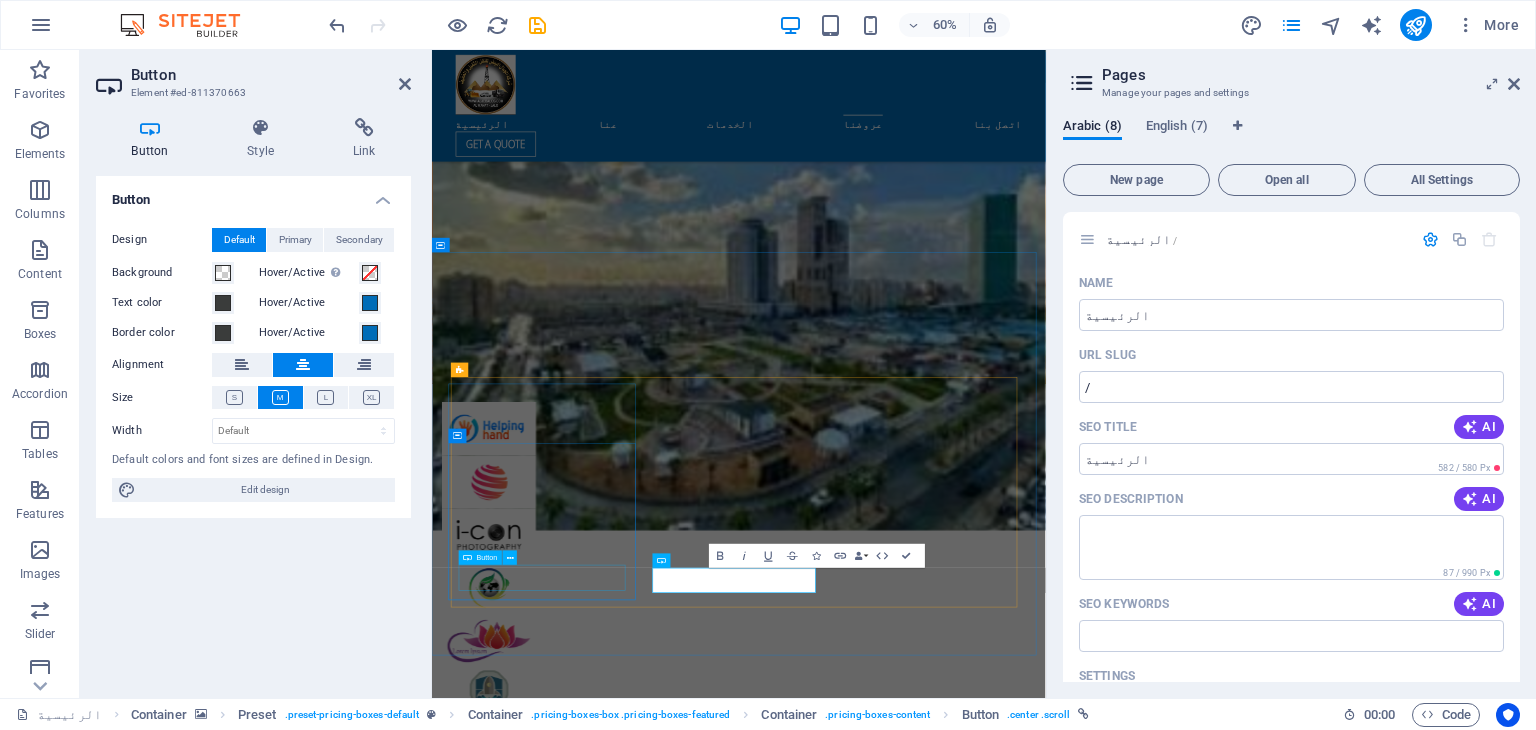 click on "order Now" at bounding box center (943, 7718) 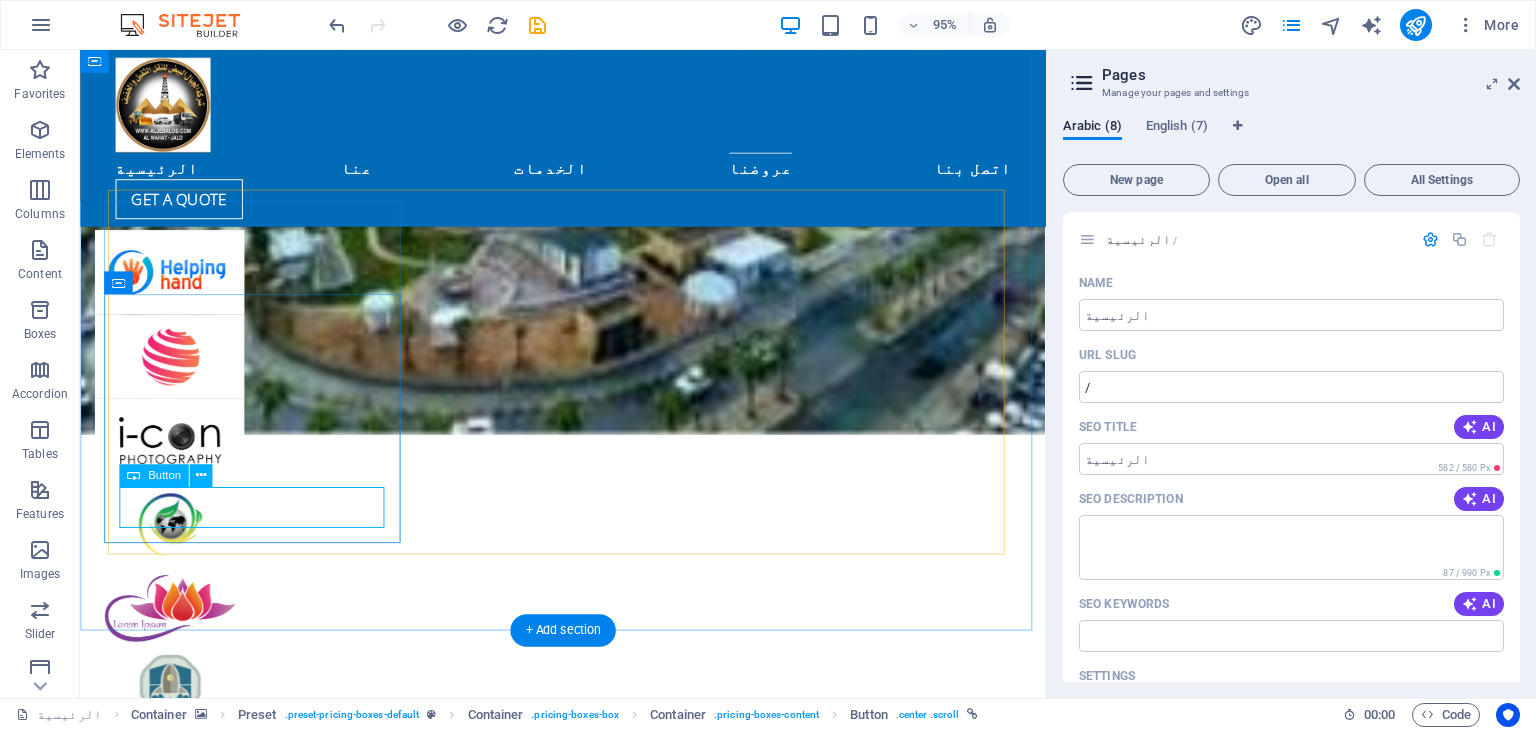 click on "order Now" at bounding box center (588, 7321) 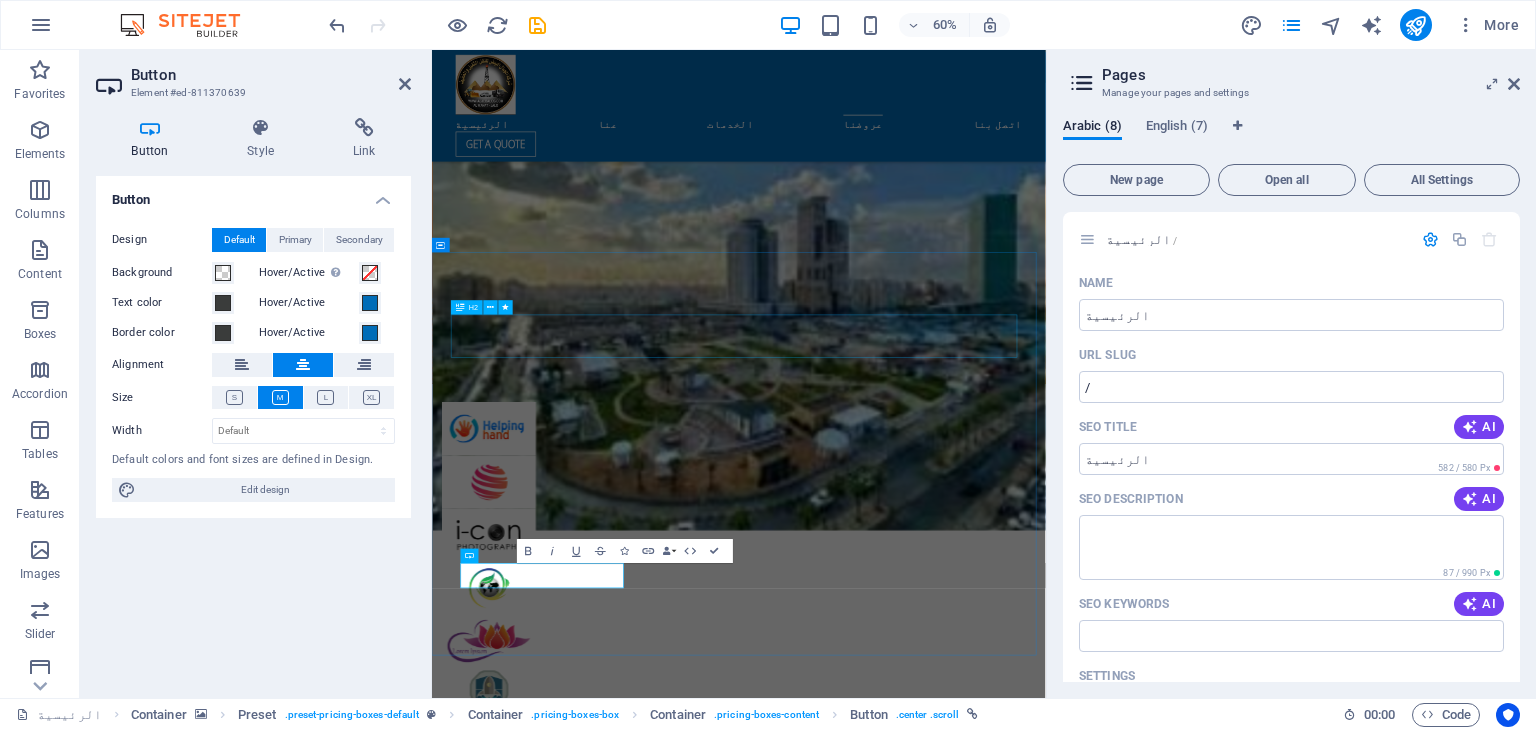 click on "عروض خاصة" at bounding box center [944, 7321] 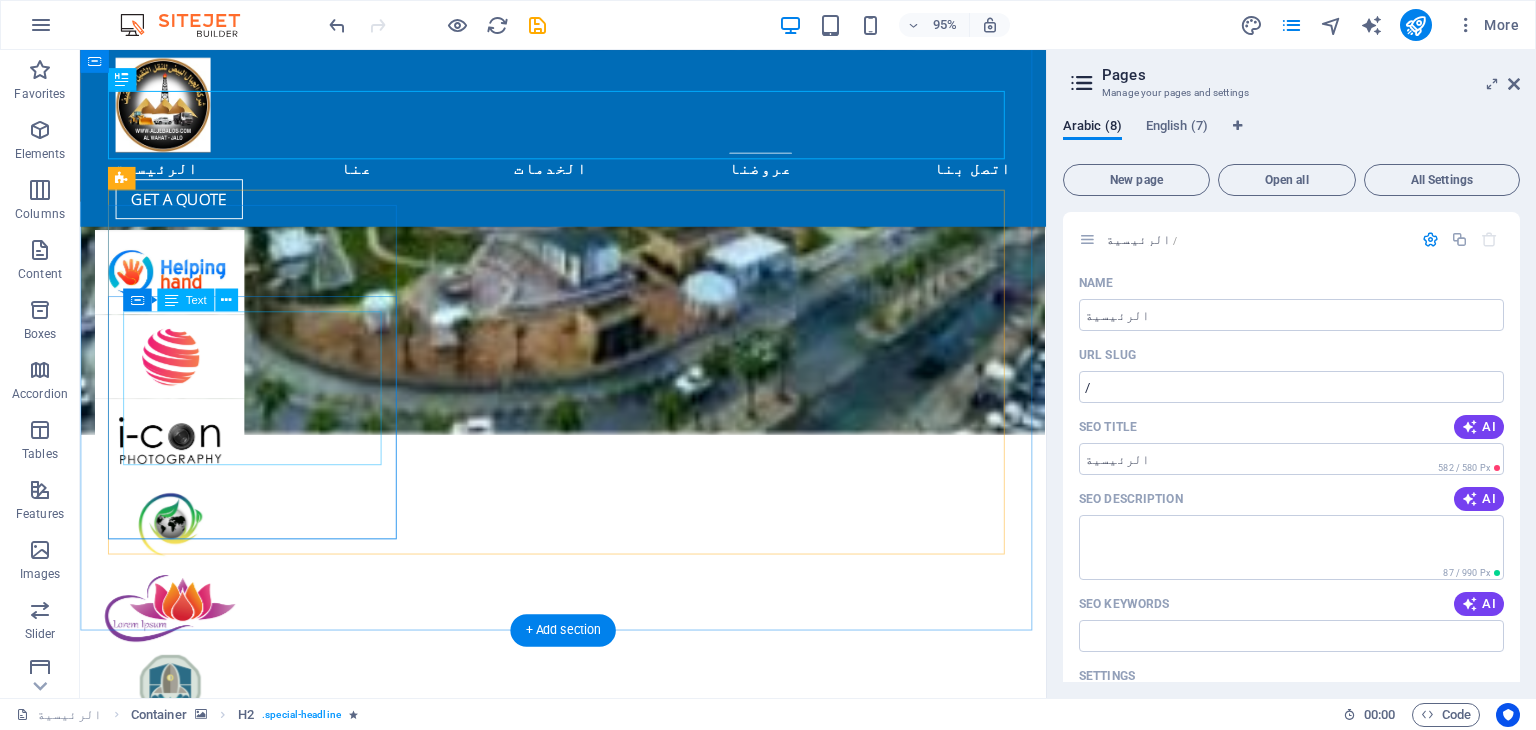 click on "4000  kg load 425  kg / pallet 100  miles 24/7  support" at bounding box center (588, 7195) 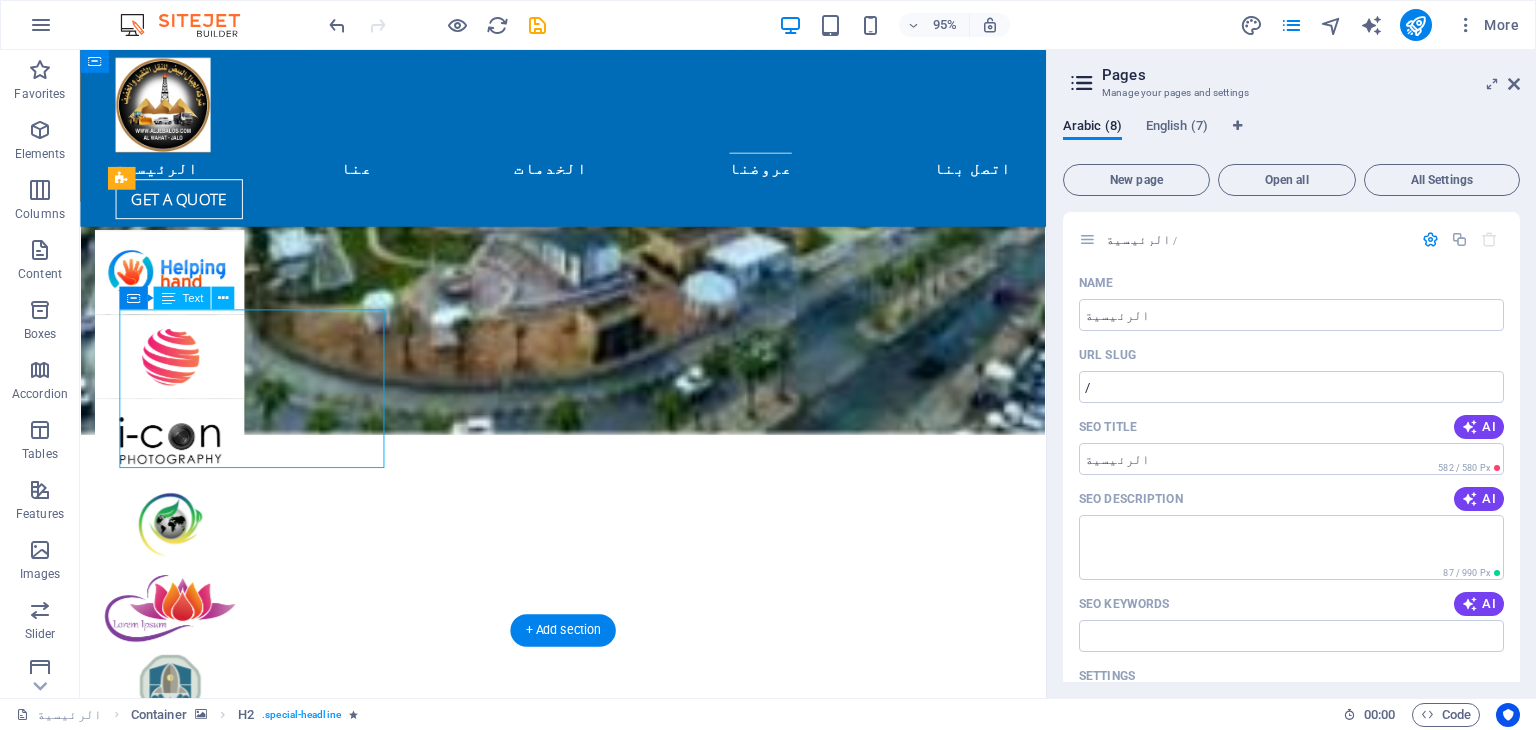 click on "4000  kg load 425  kg / pallet 100  miles 24/7  support" at bounding box center [588, 7195] 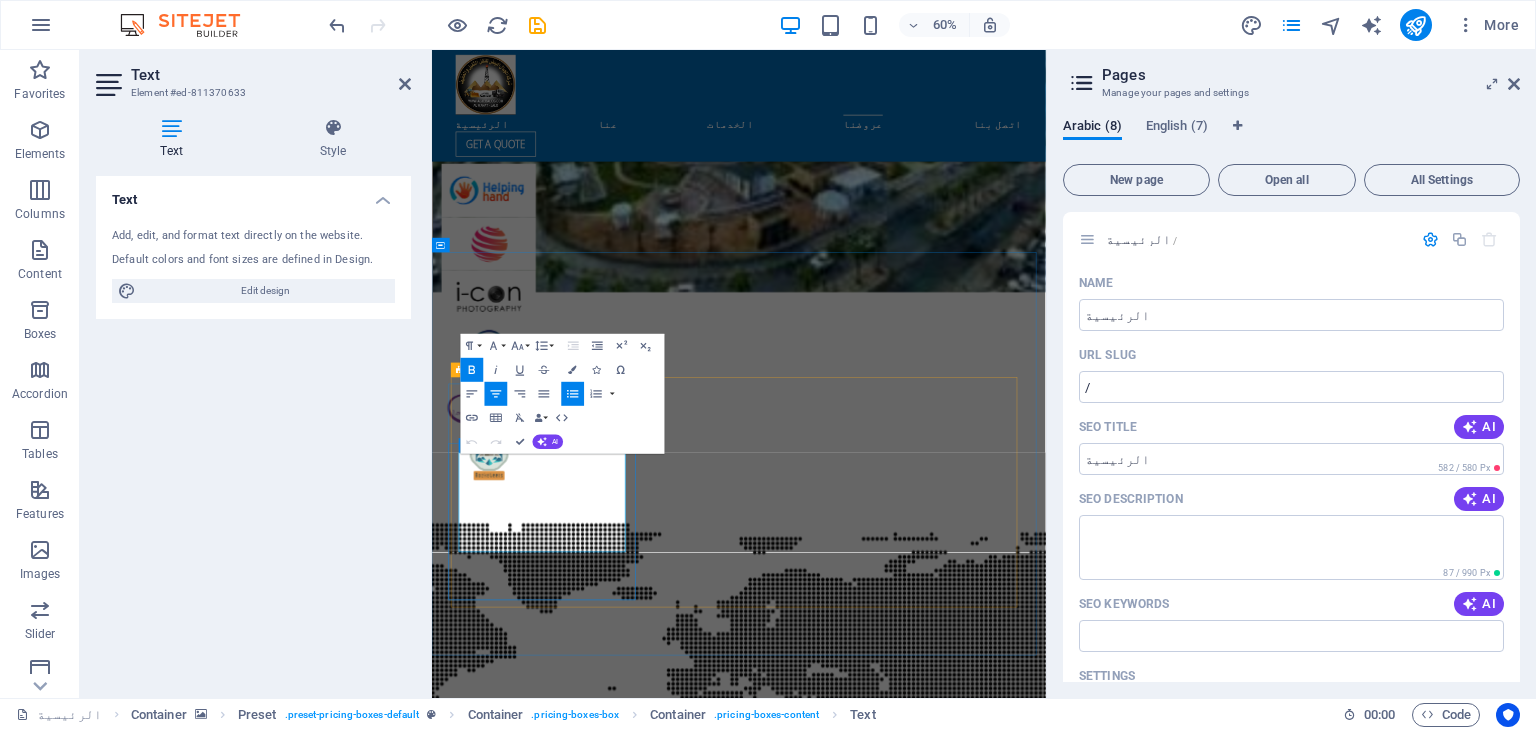 click on "4000" at bounding box center [917, 7132] 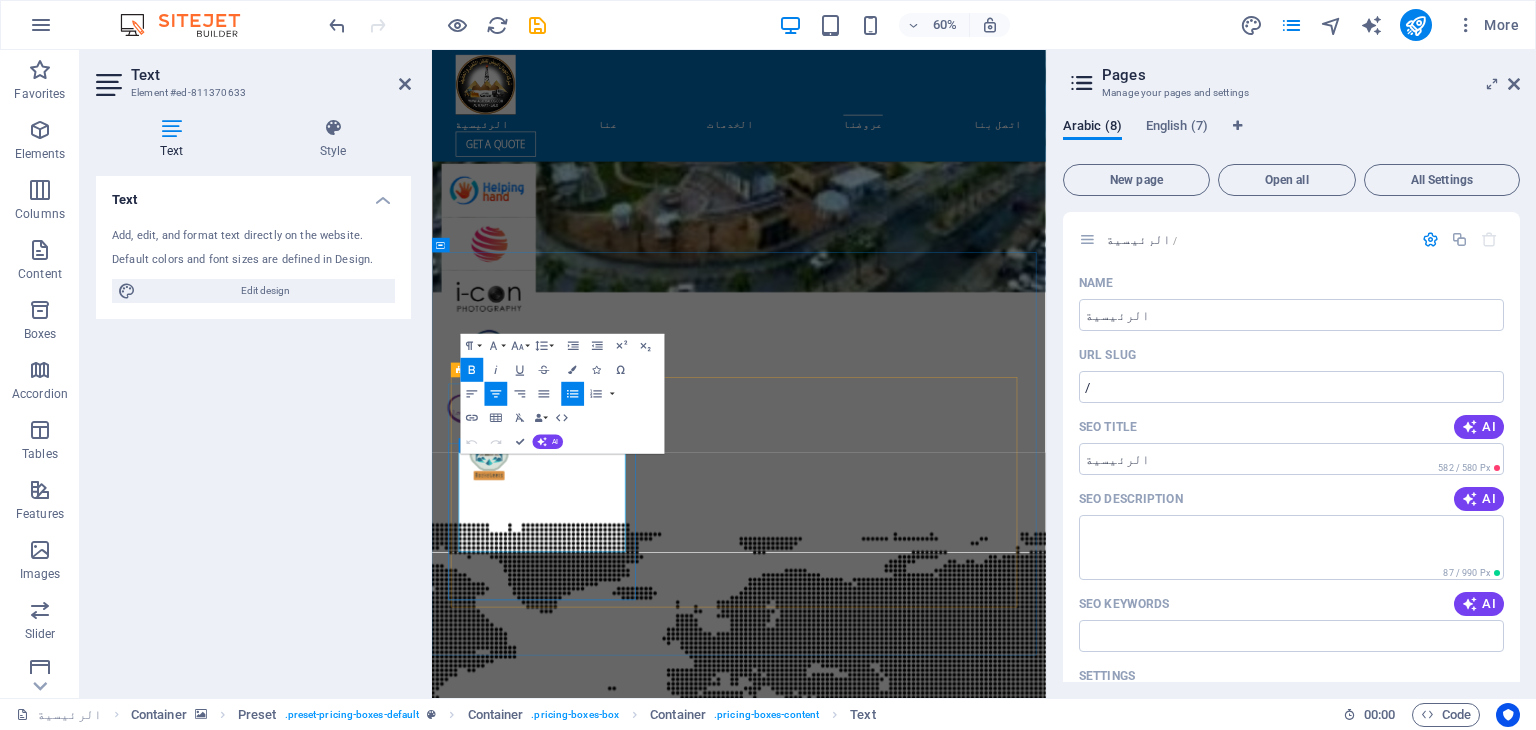 type 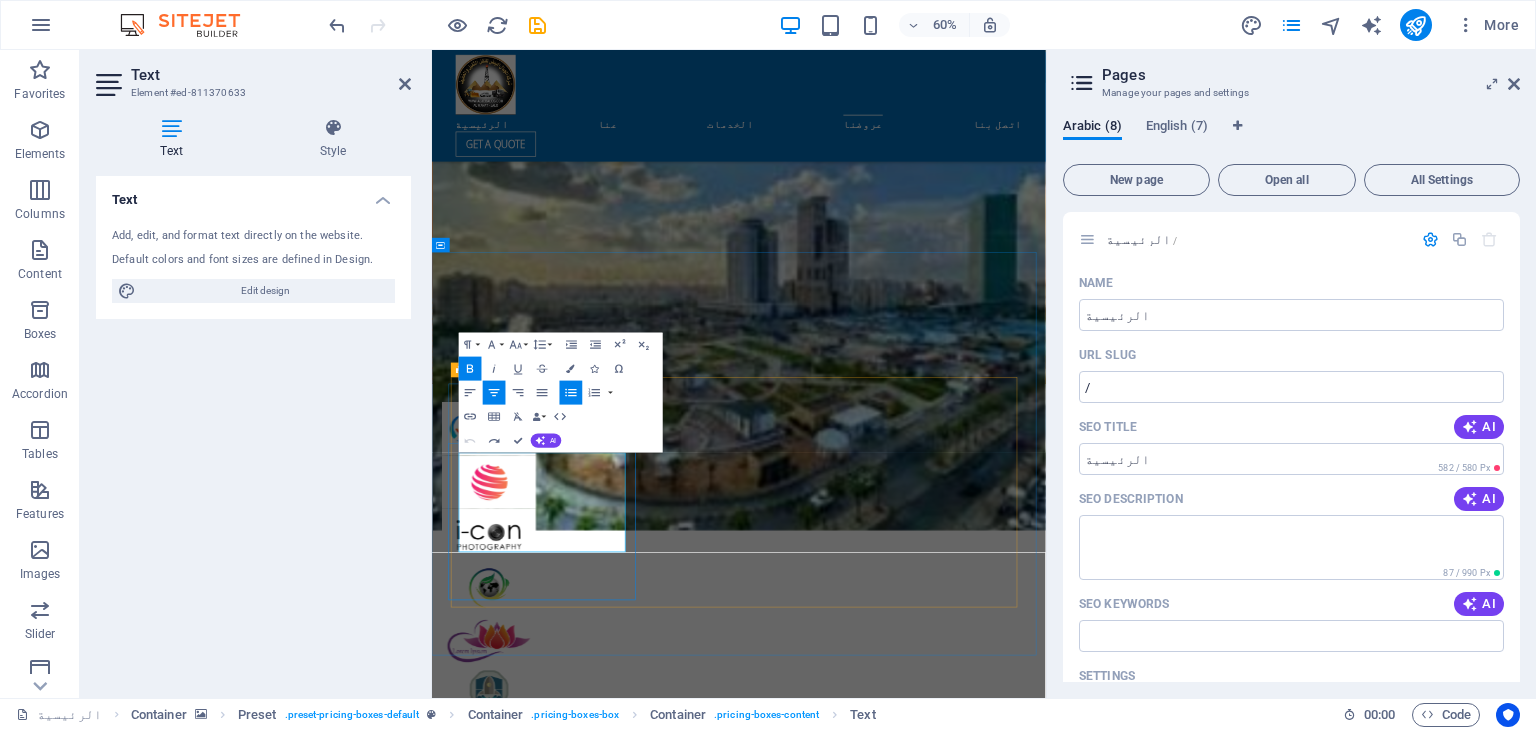 click on "4000  kg load" at bounding box center [943, 7530] 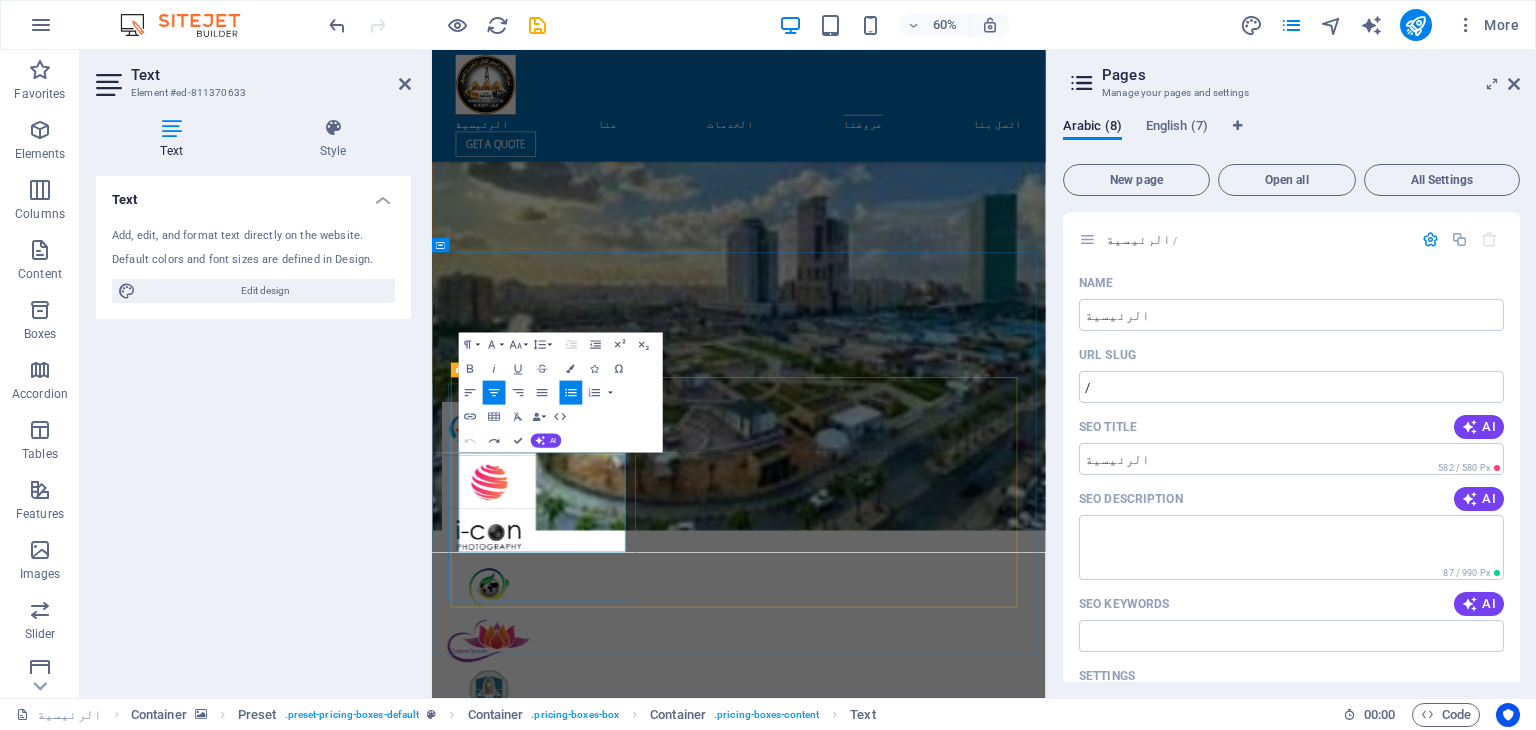 click on "4000  kg load" at bounding box center [943, 7530] 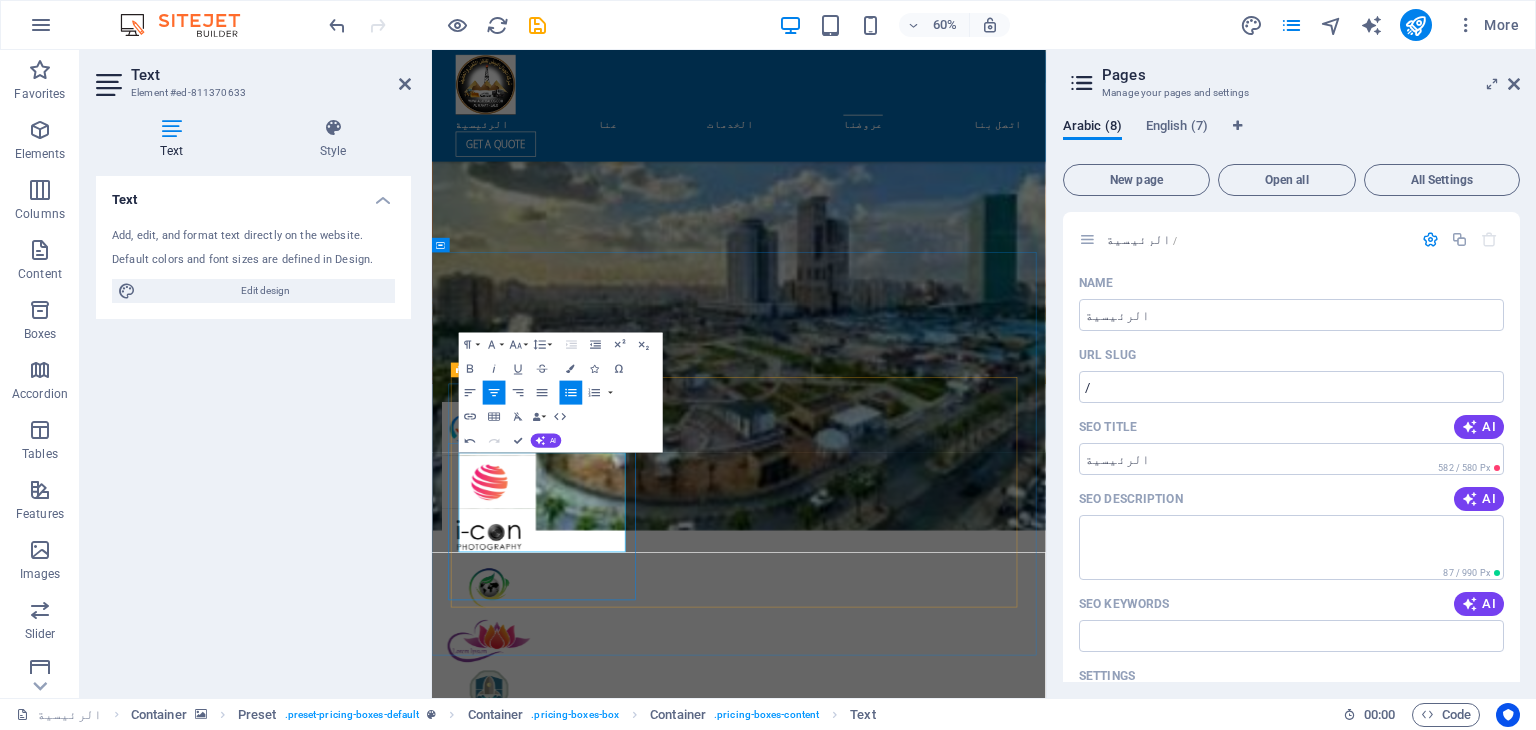 click on "425  kg / pallet" at bounding box center [943, 7572] 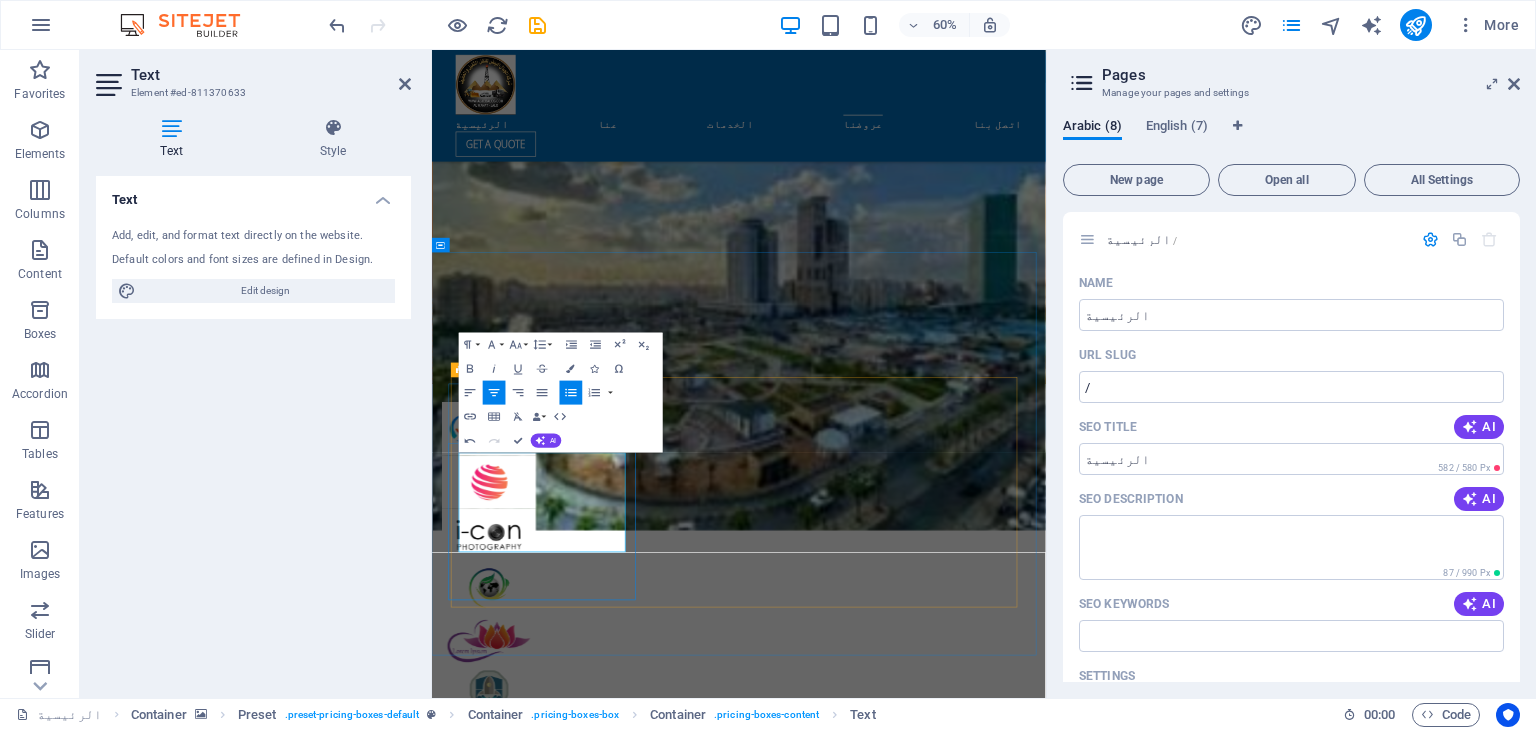 click on "425  kg / pallet" at bounding box center [943, 7572] 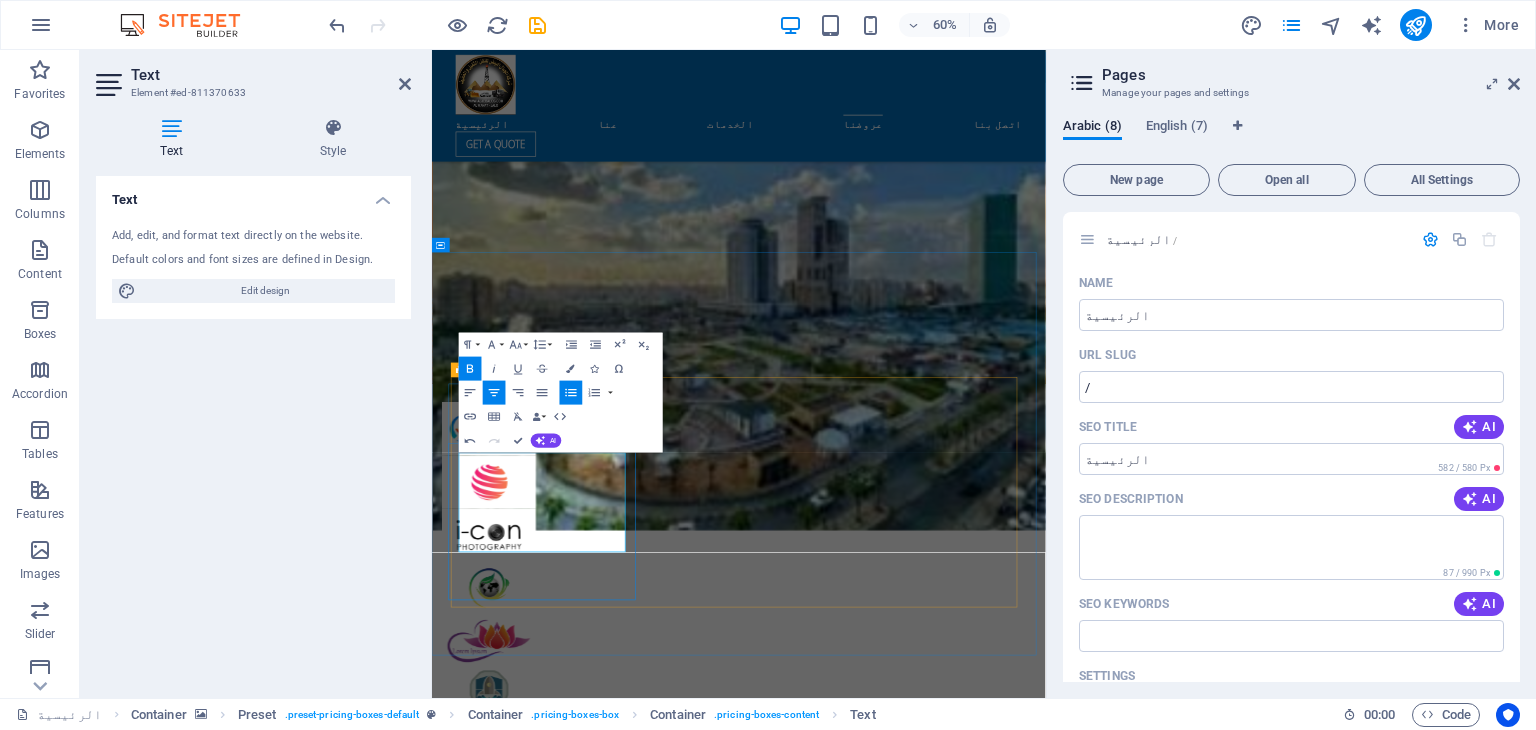 click on "100  miles" at bounding box center [943, 7614] 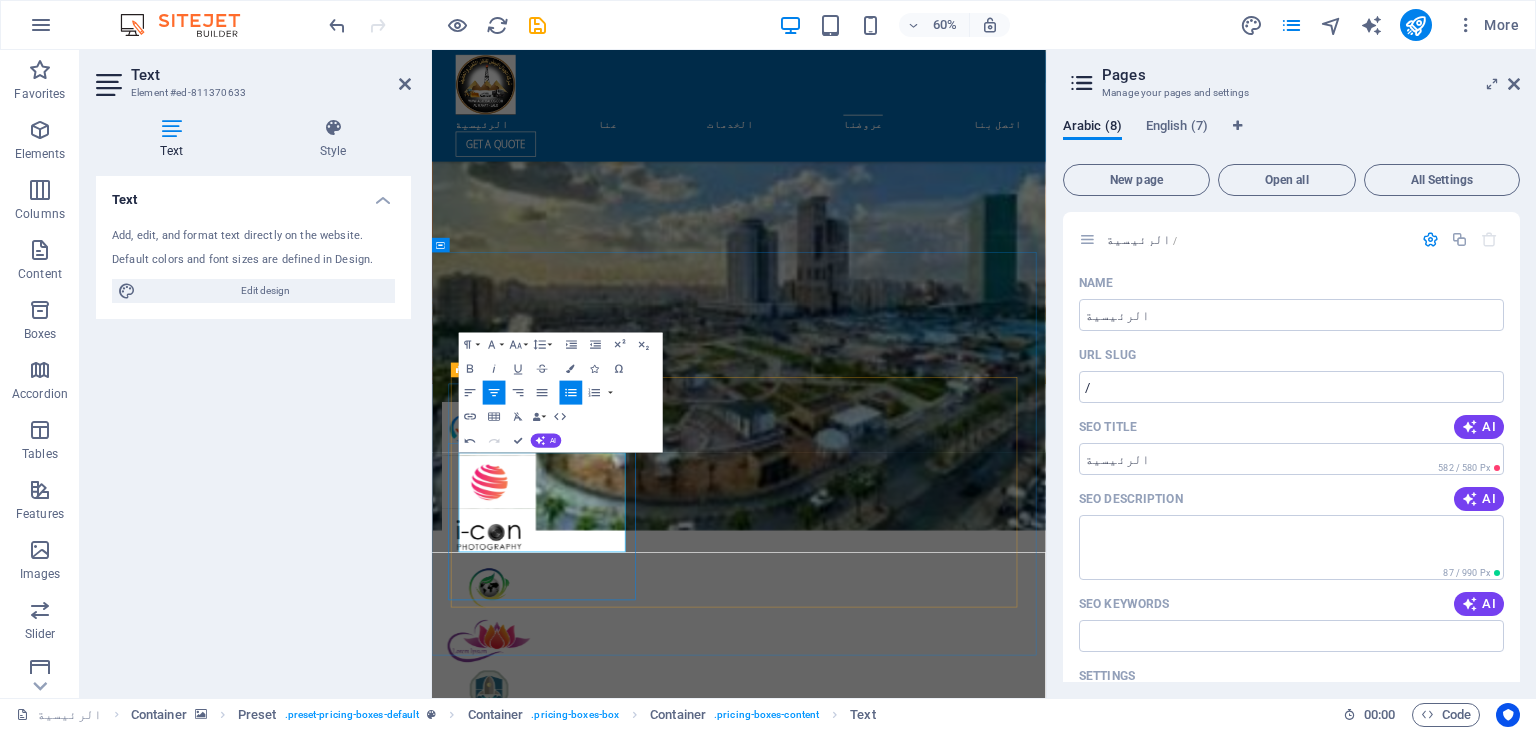 click on "100  miles" at bounding box center [943, 7614] 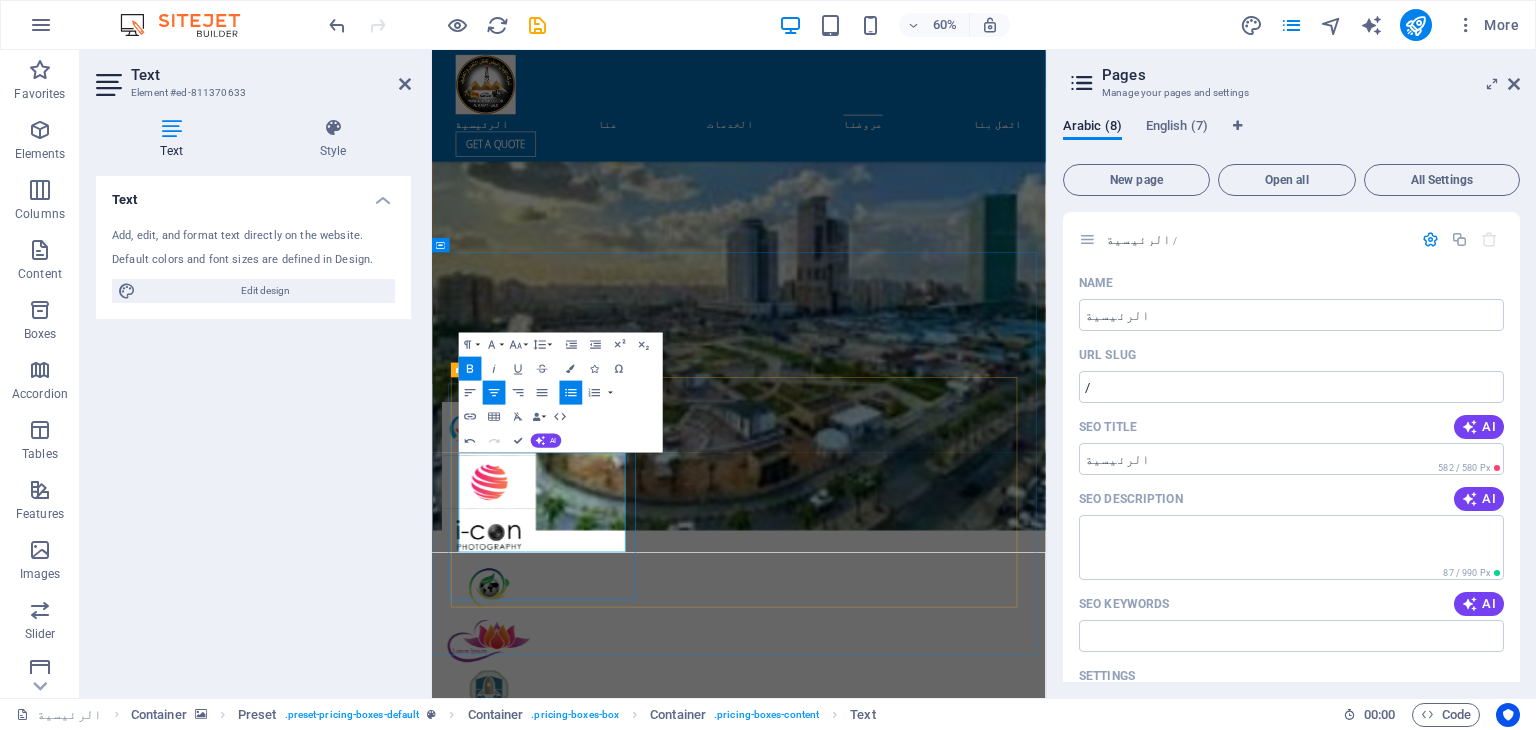click on "24/7  support" at bounding box center (943, 7655) 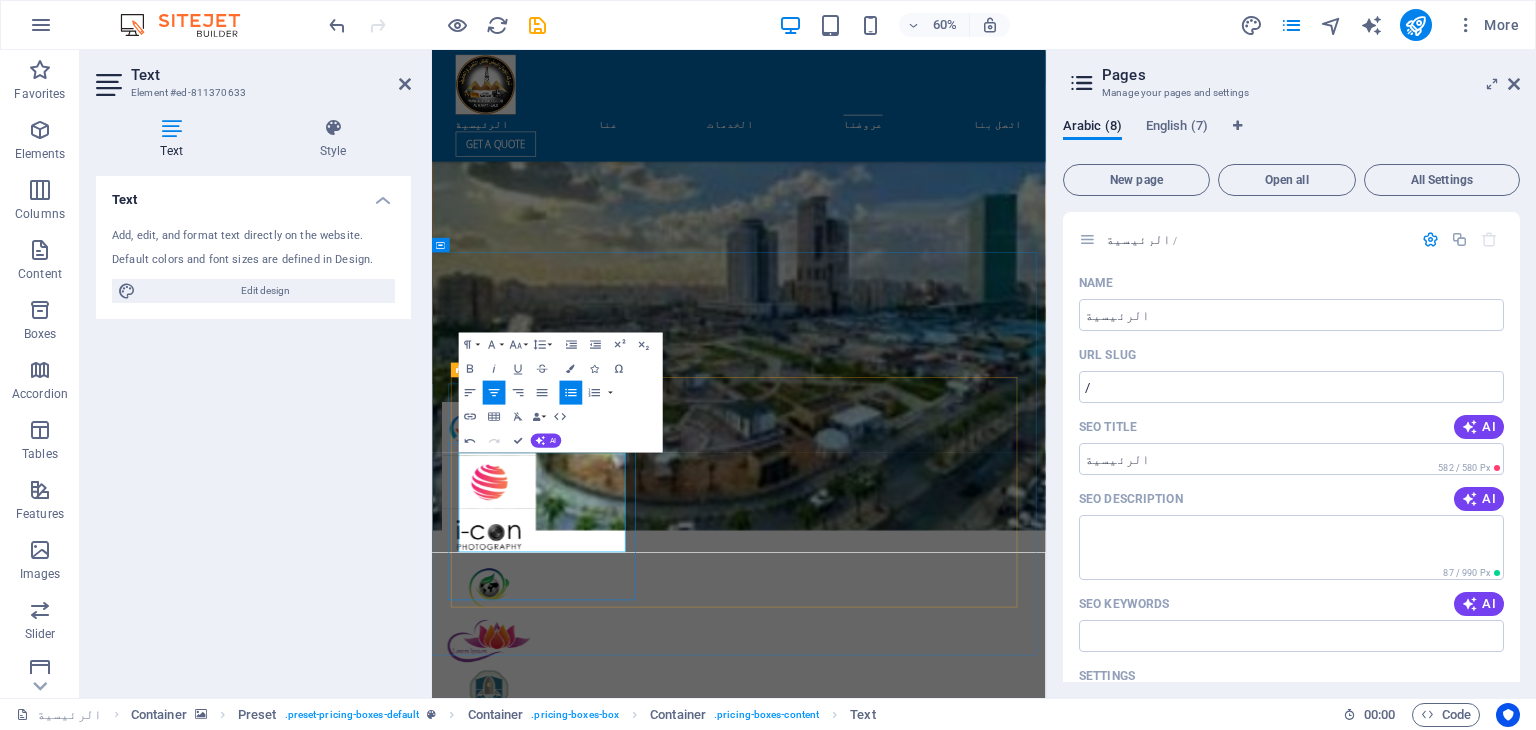 click on "24/7  support" at bounding box center [943, 7655] 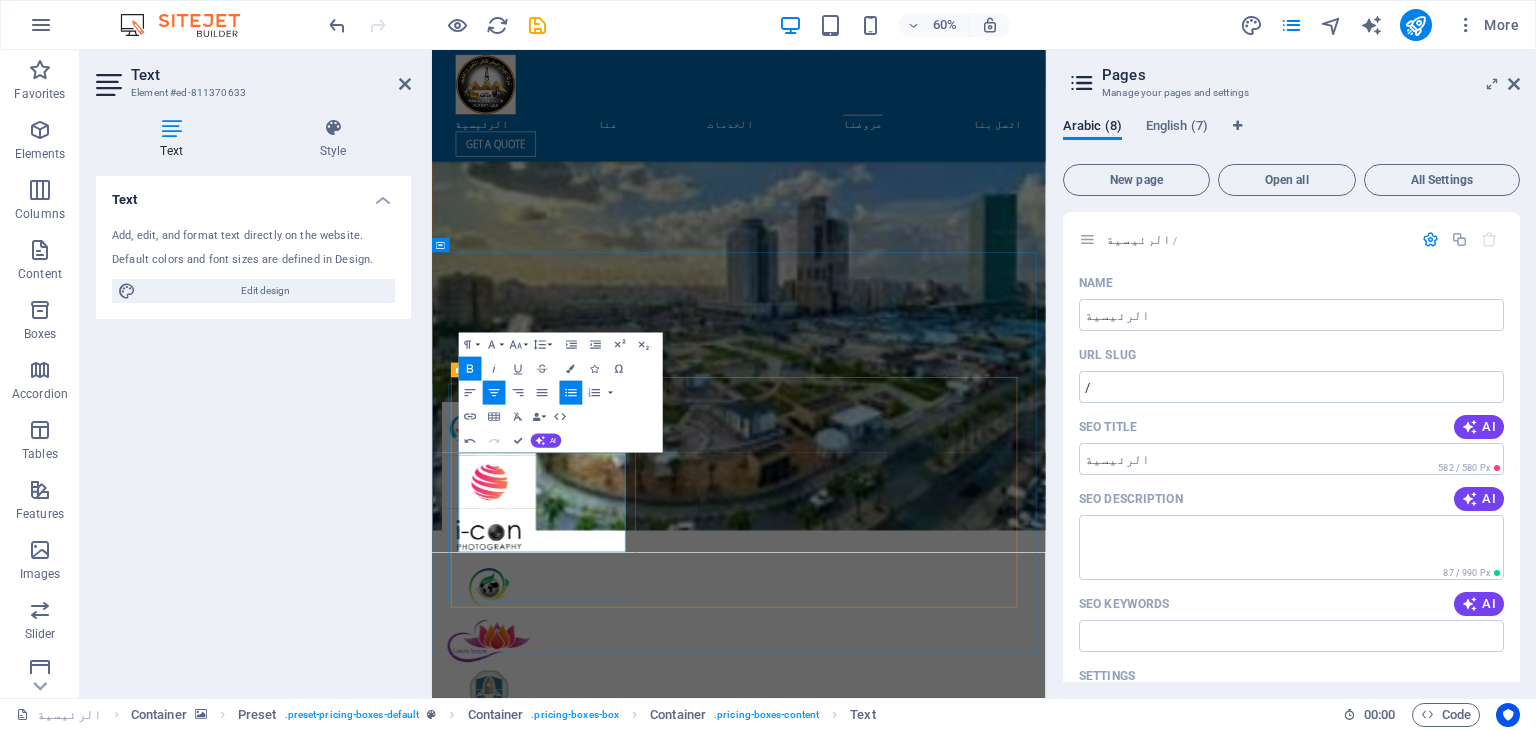 click on "24/7 حدمة" at bounding box center (944, 7656) 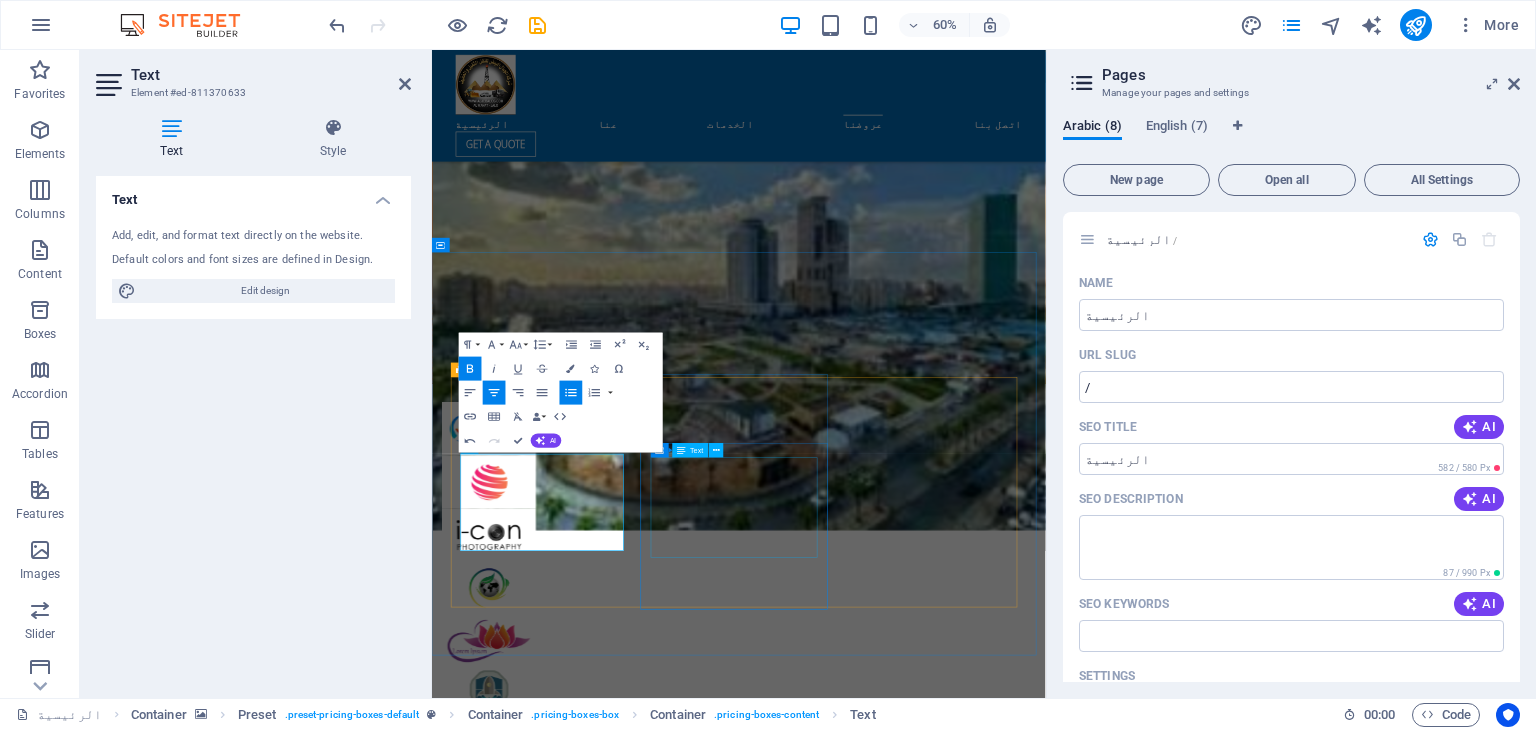 click on "7000  kg load 630  kg / pallet 200  miles 24/7  support" at bounding box center (943, 7985) 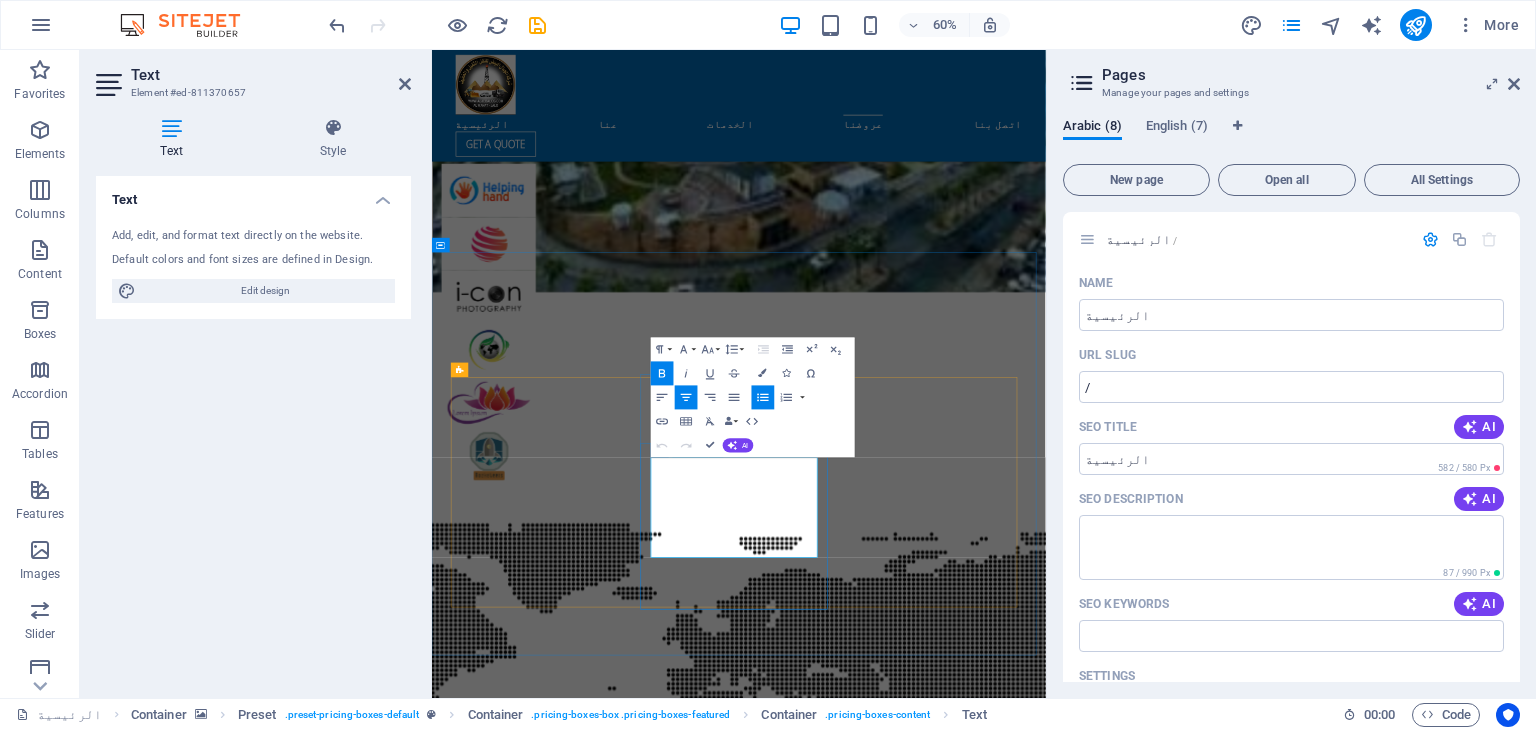 click on "24/7  support" at bounding box center (943, 7651) 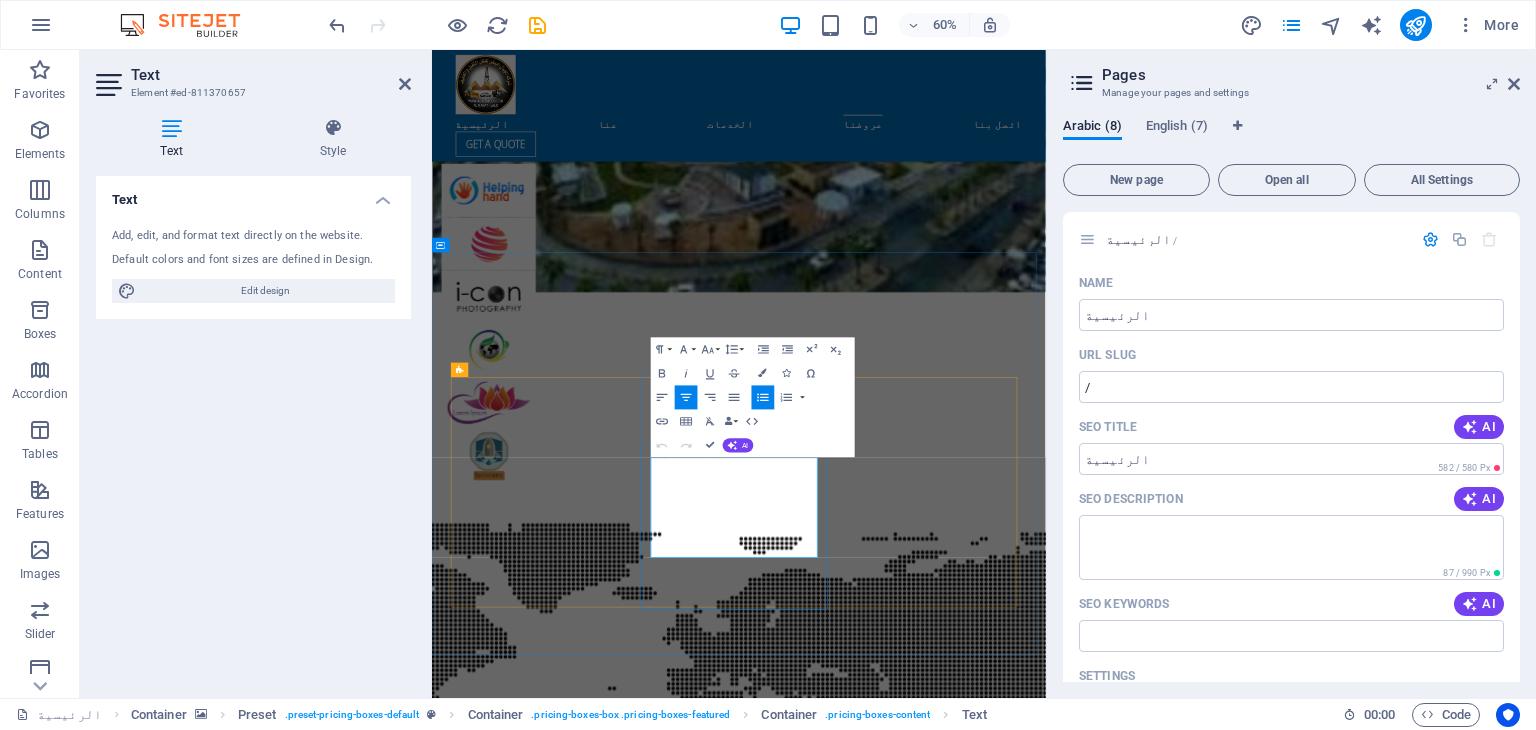 click on "24/7  support" at bounding box center (943, 7651) 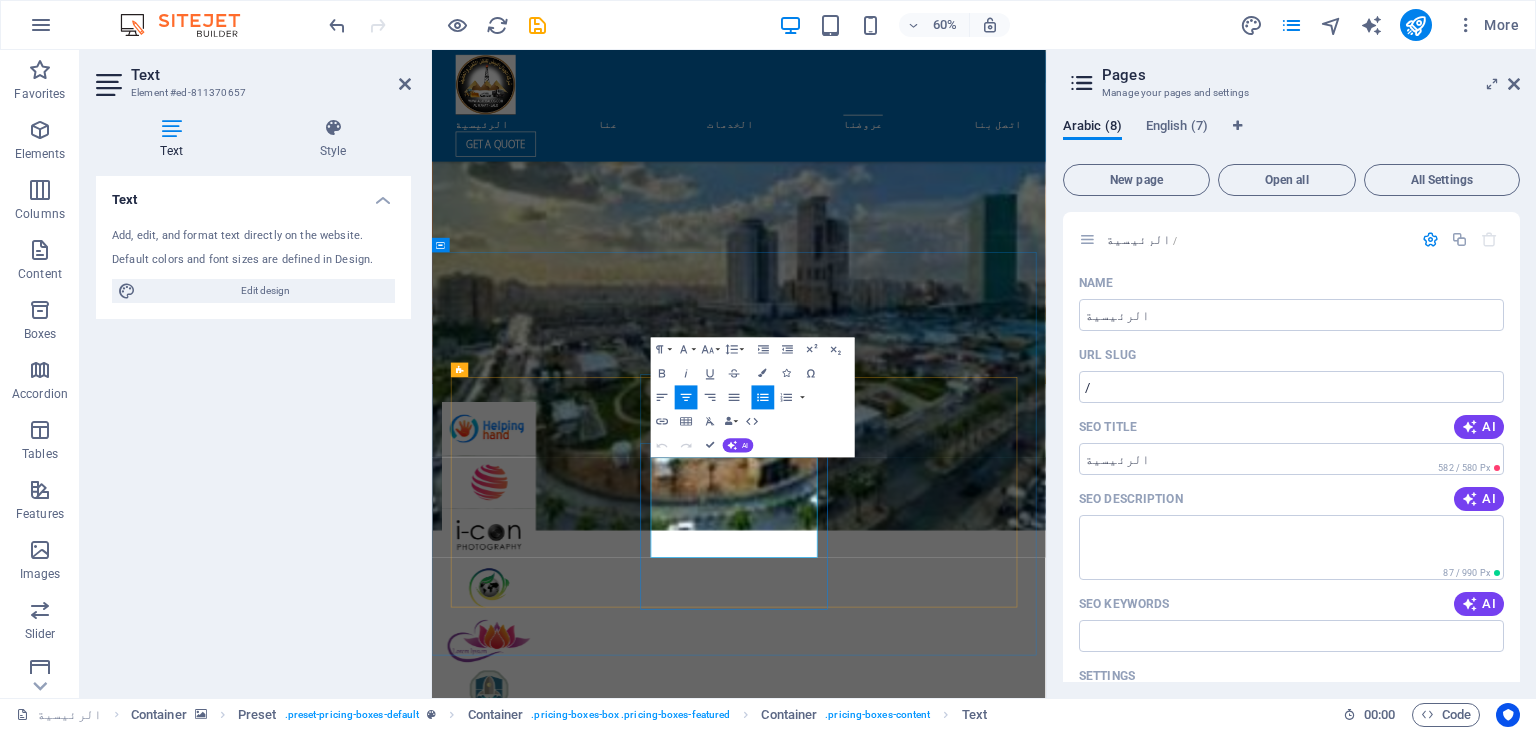 scroll, scrollTop: 4948, scrollLeft: 0, axis: vertical 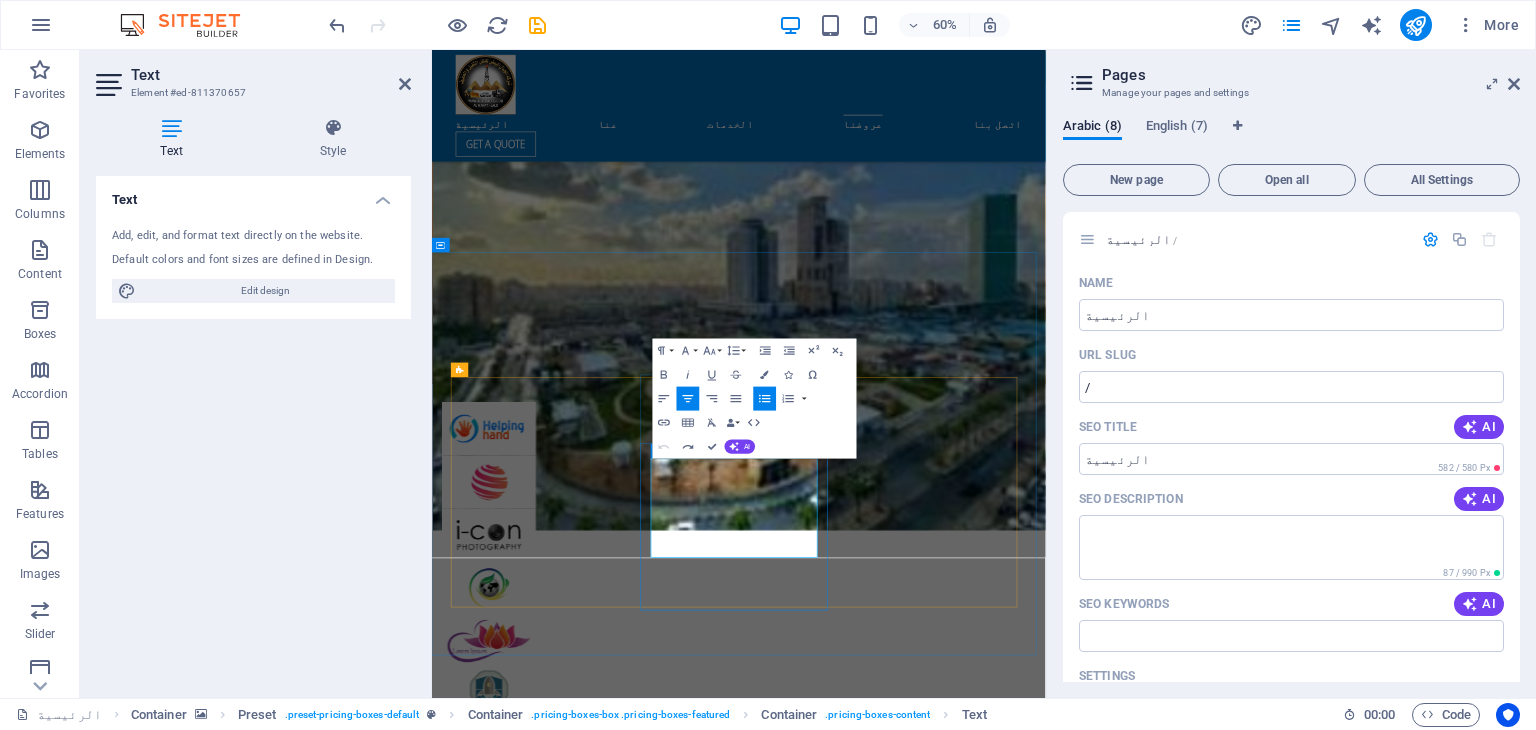 type 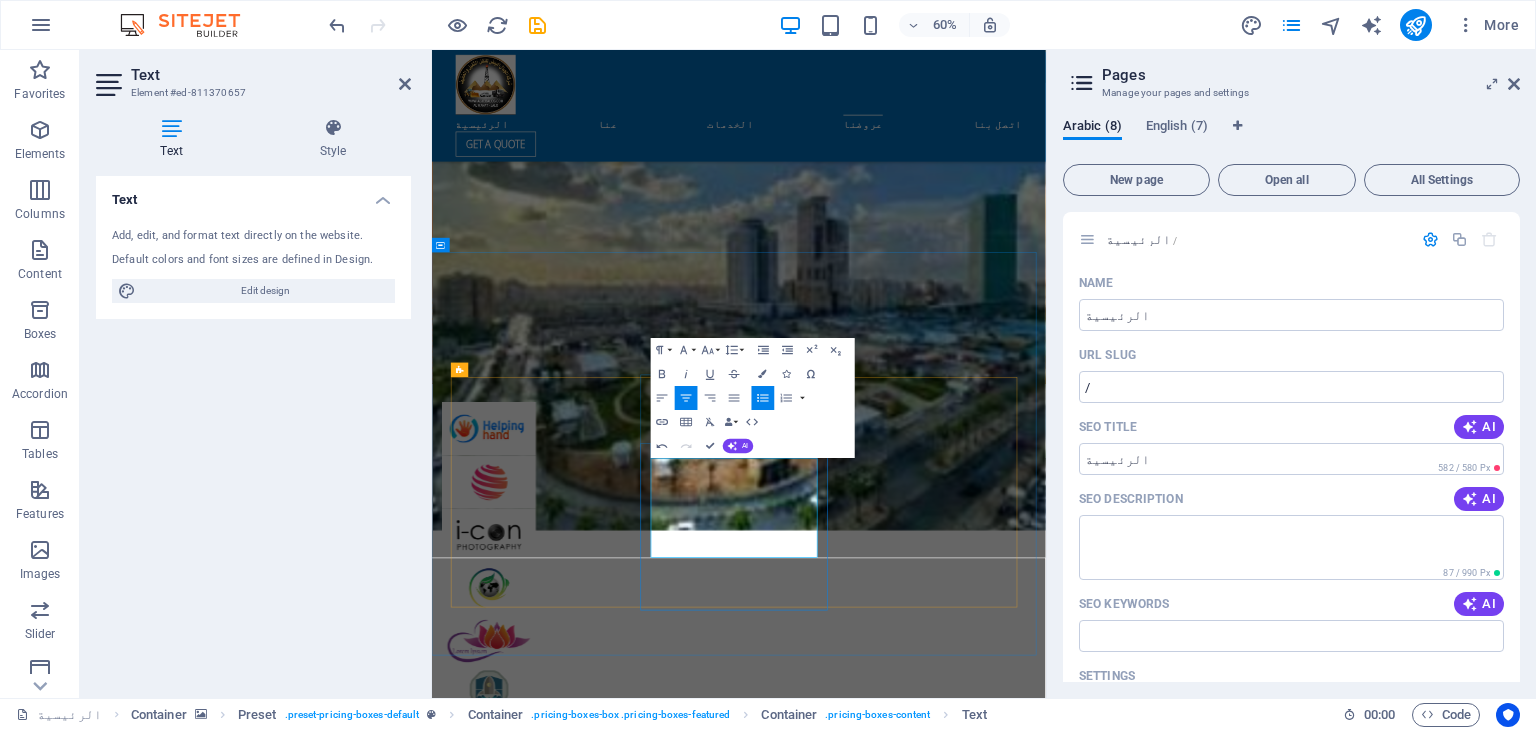 click on "200  miles" at bounding box center (943, 8007) 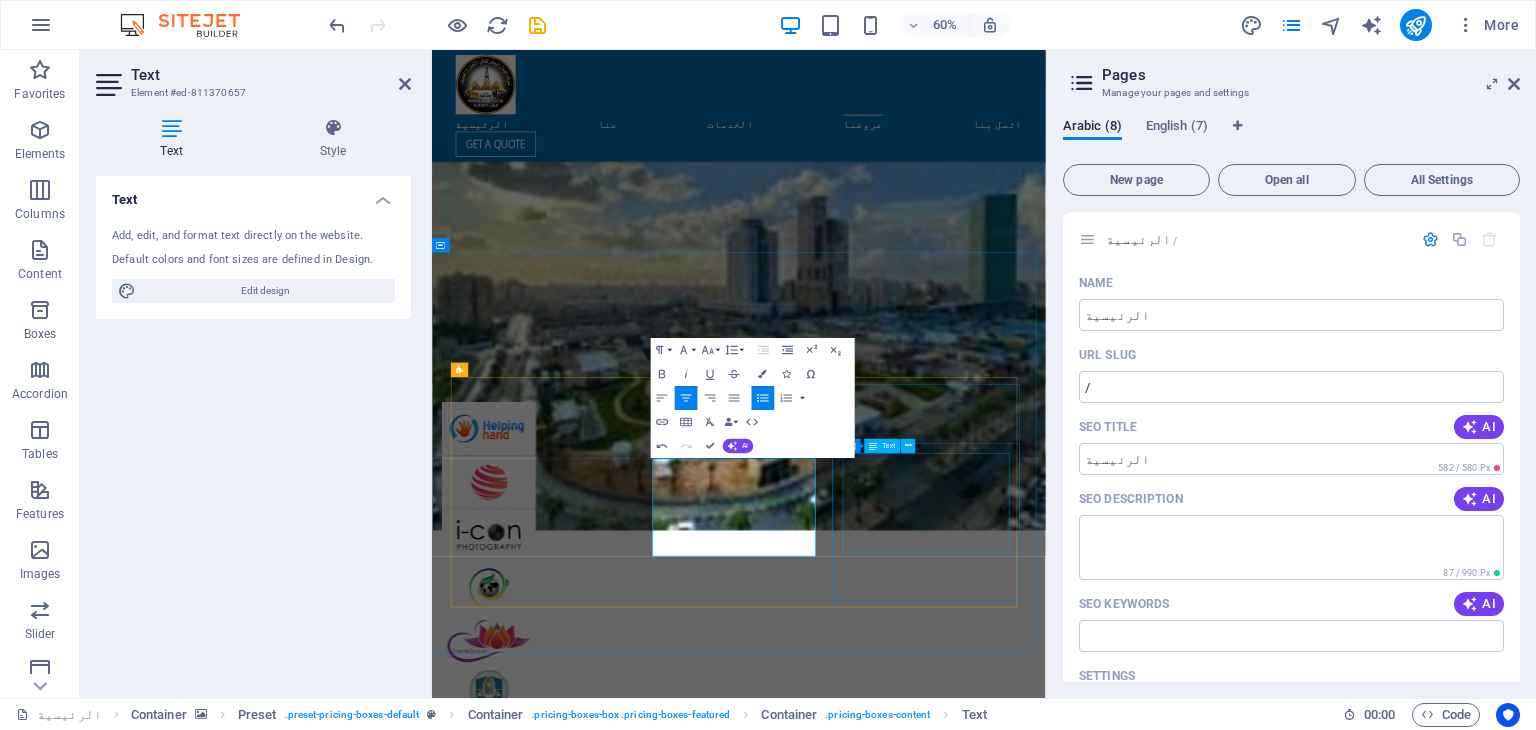 click on "10000  kg load 840  kg / pallet 300  miles 24/7  support" at bounding box center (943, 8362) 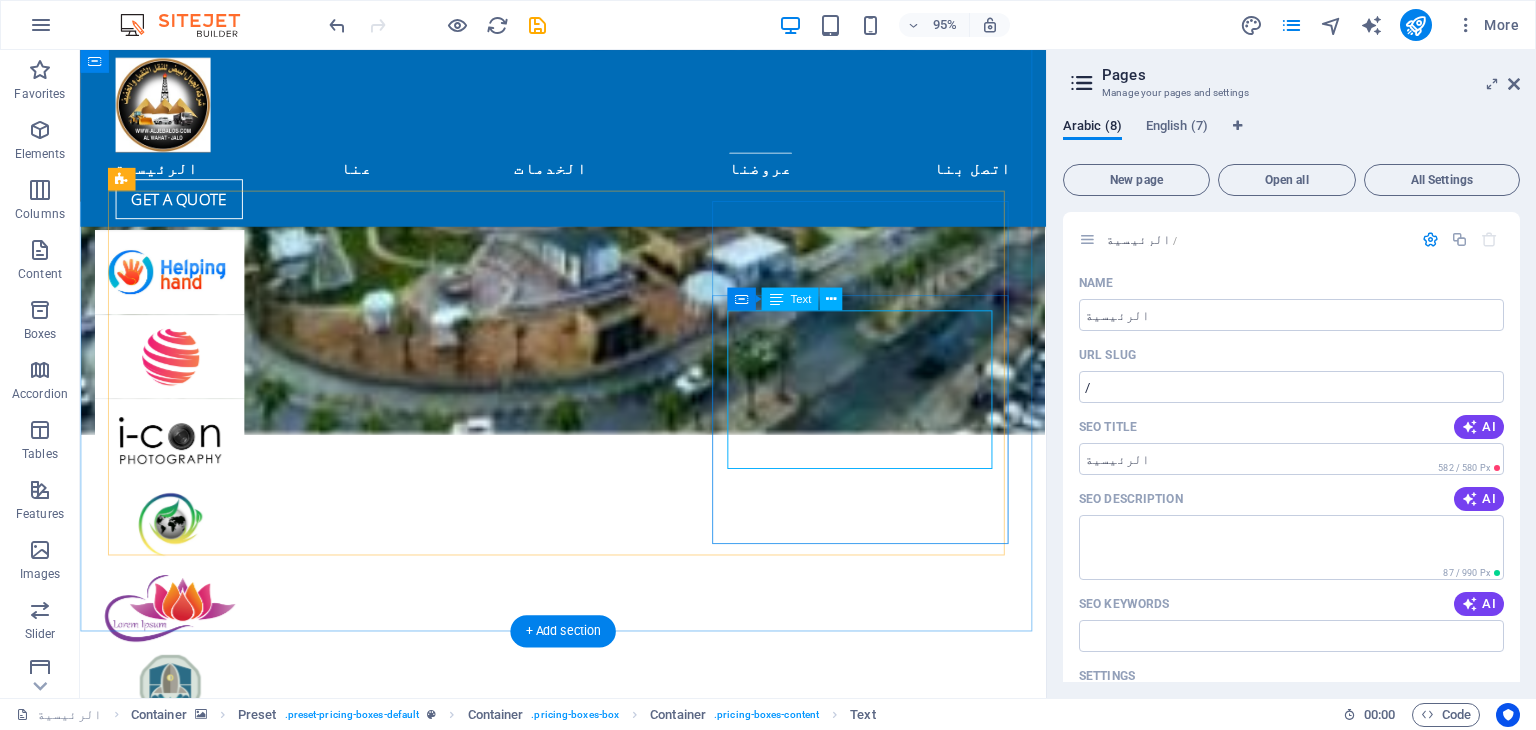 click on "10000  kg load 840  kg / pallet 300  miles 24/7  support" at bounding box center [588, 7965] 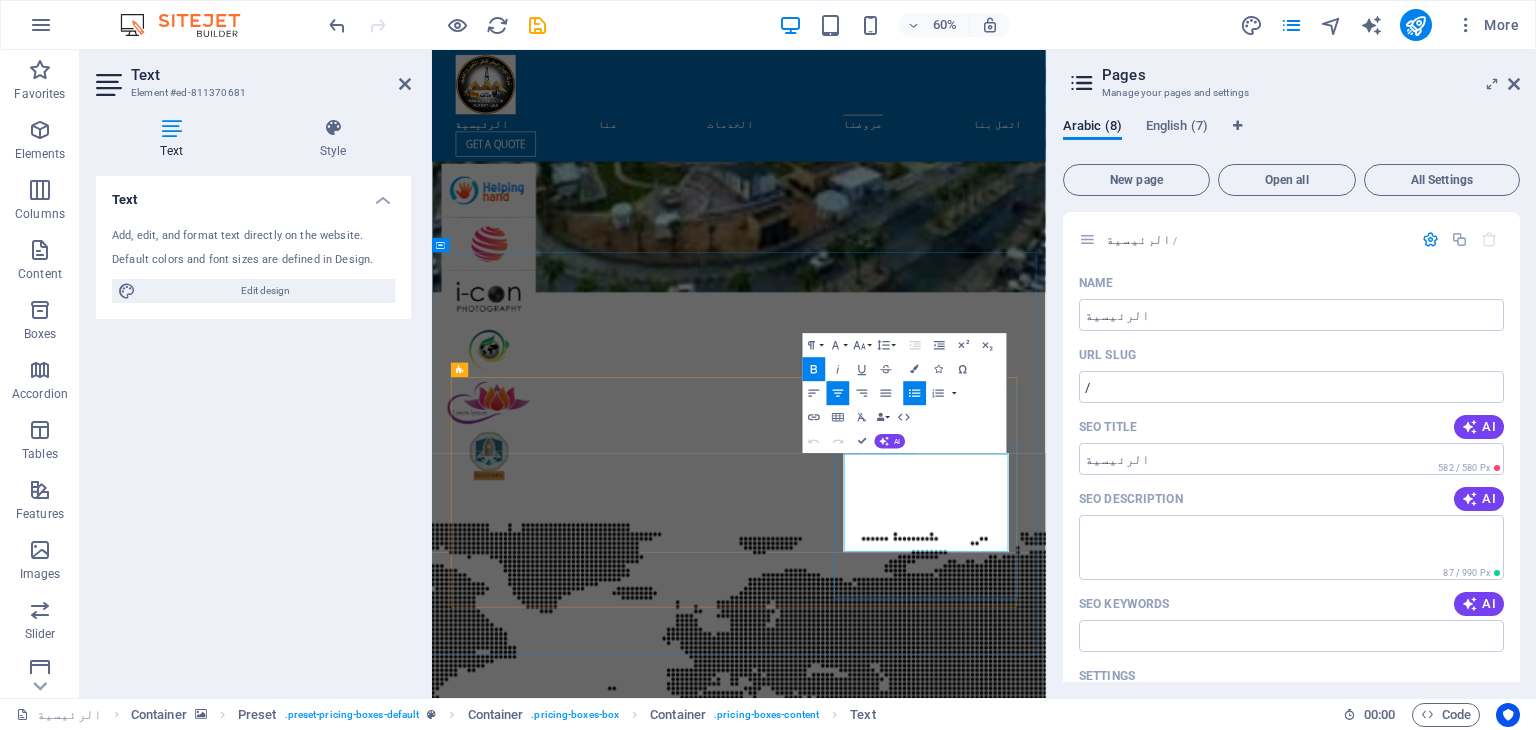 click on "10000  kg load" at bounding box center (943, 7903) 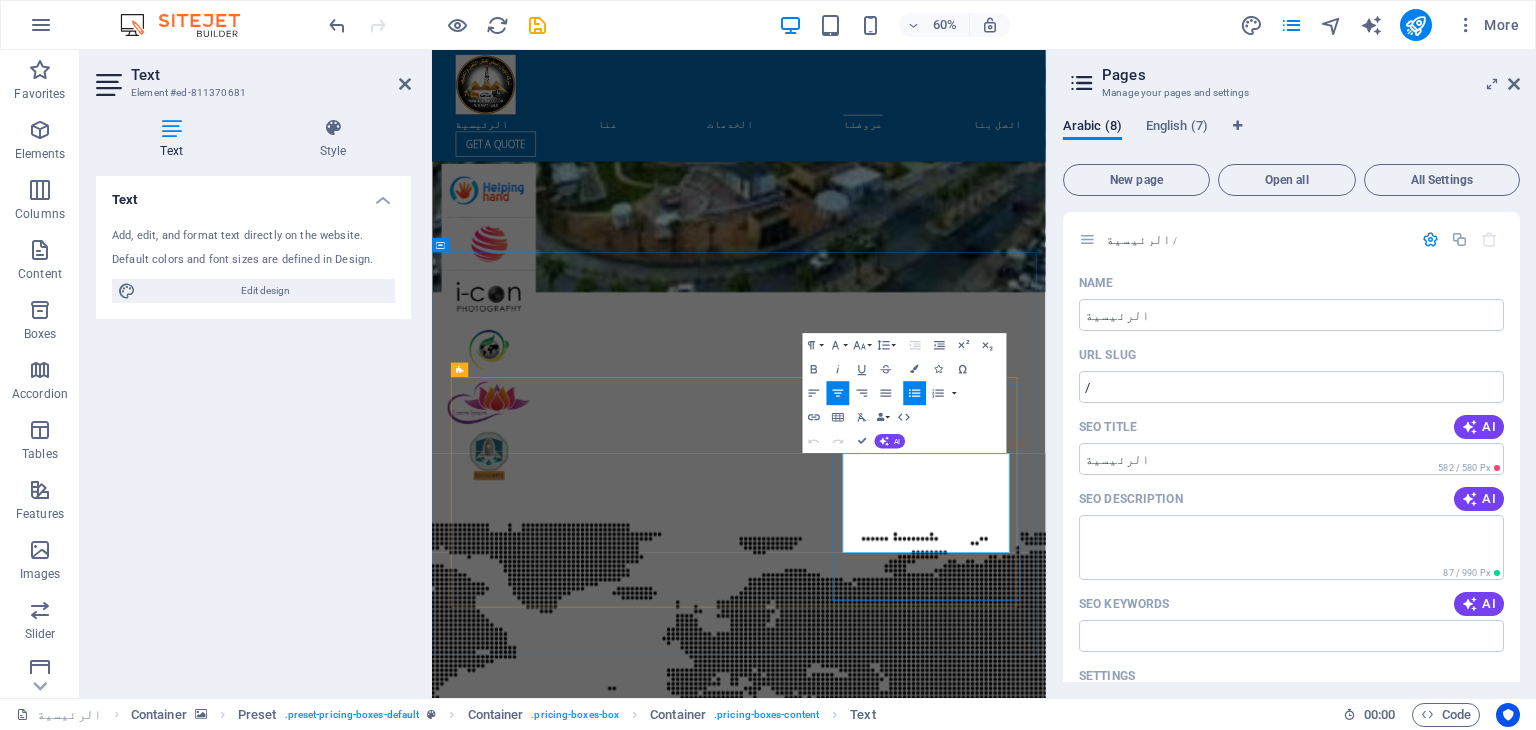 click on "10000  kg load" at bounding box center (943, 7903) 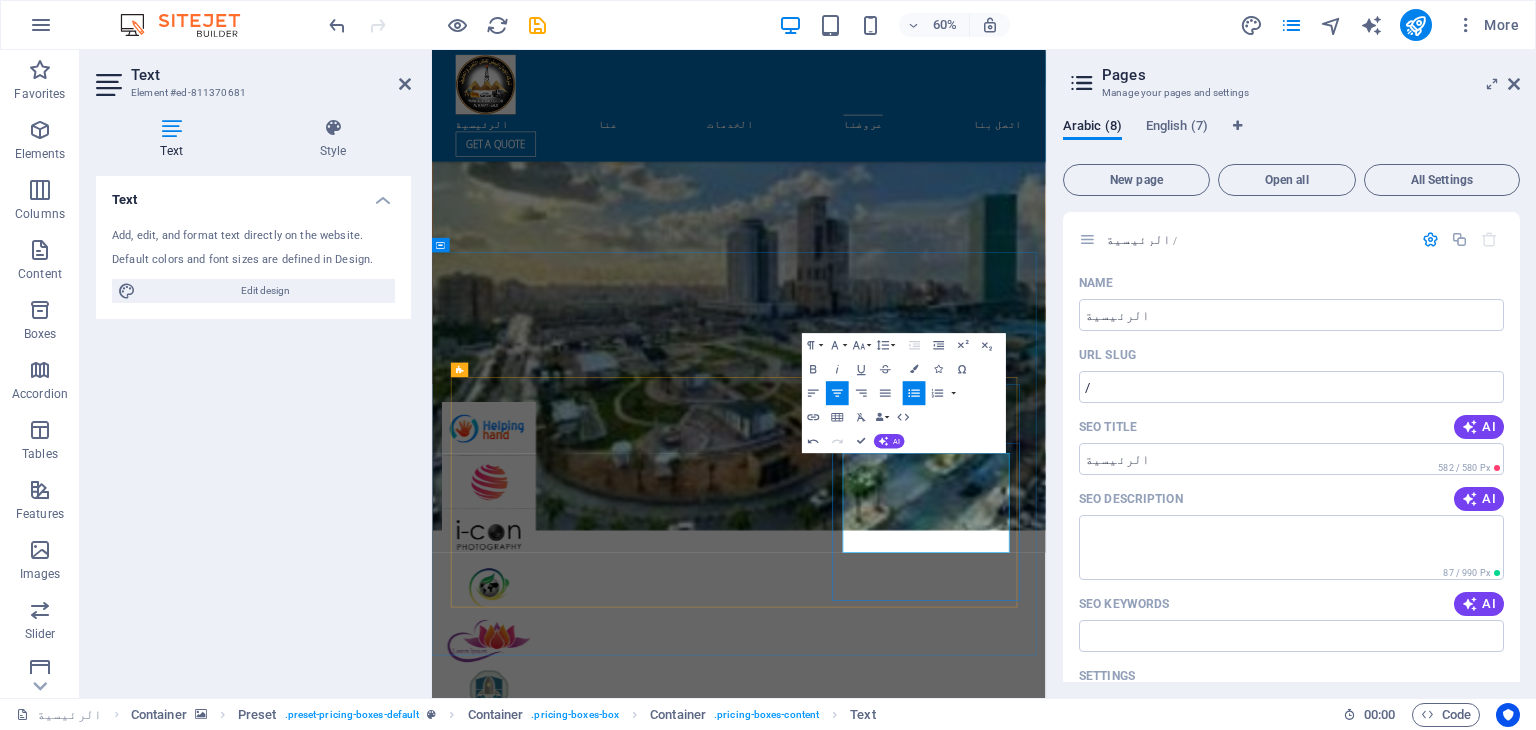 click on "840  kg / pallet" at bounding box center (943, 8342) 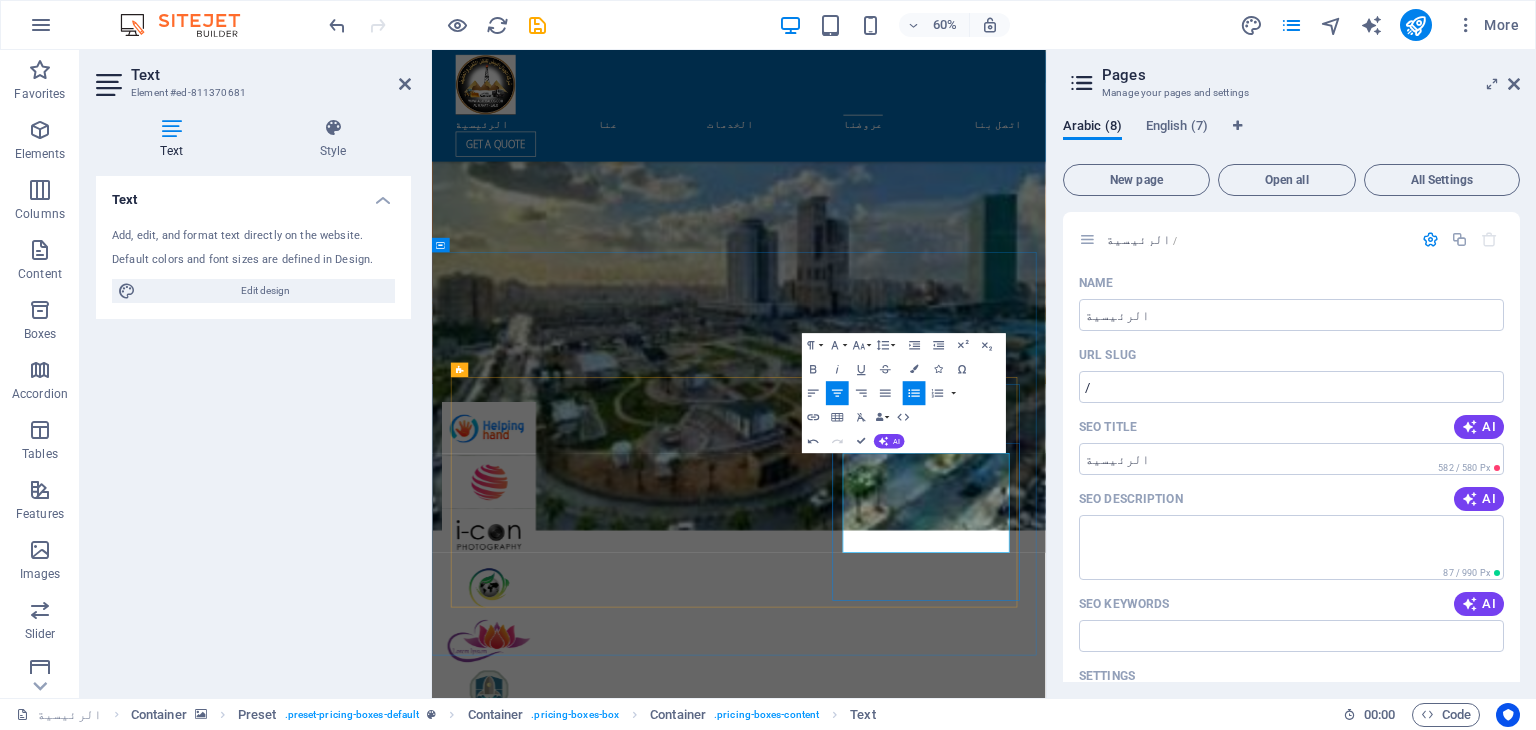 click on "840  kg / pallet" at bounding box center (943, 8342) 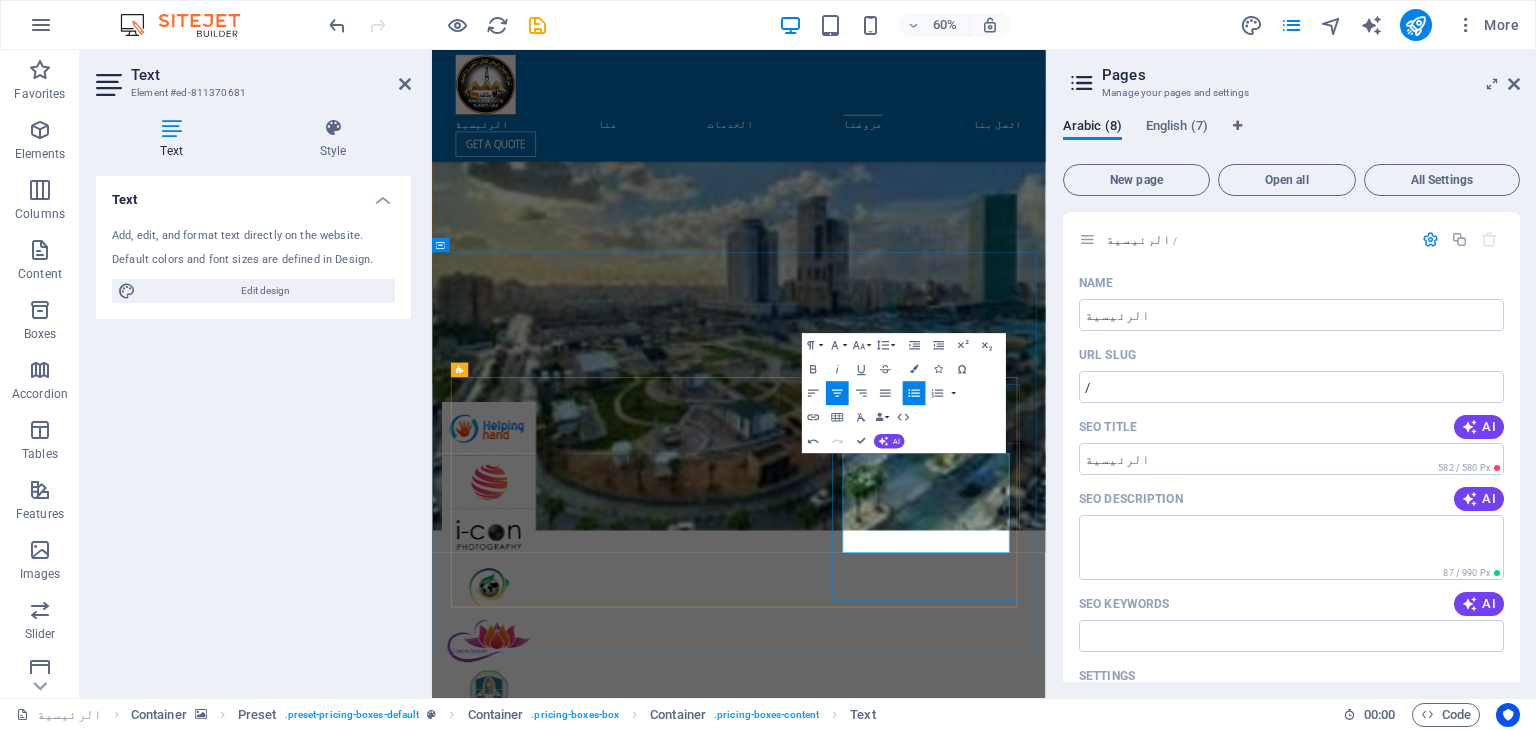 click on "300  miles" at bounding box center (943, 8384) 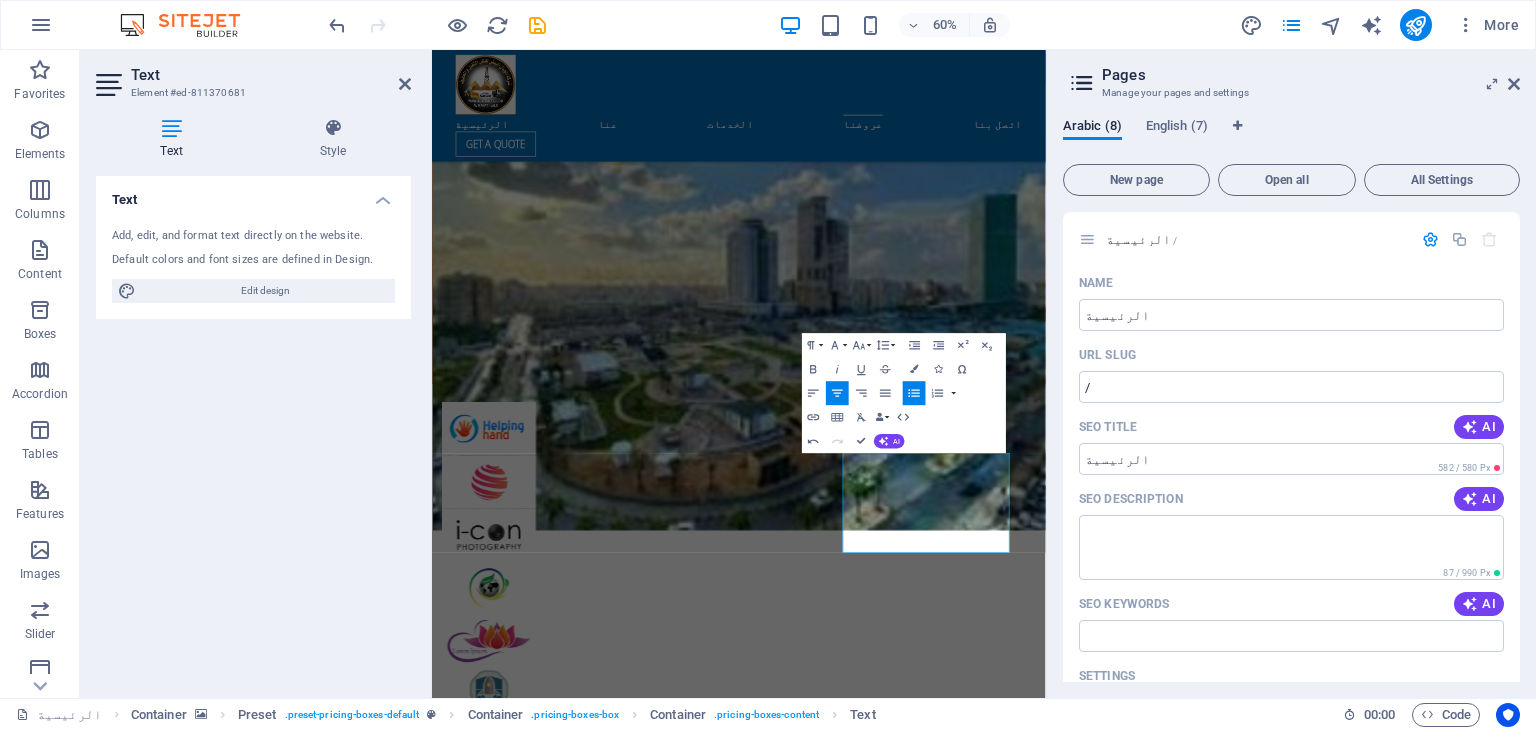 click at bounding box center (943, 6845) 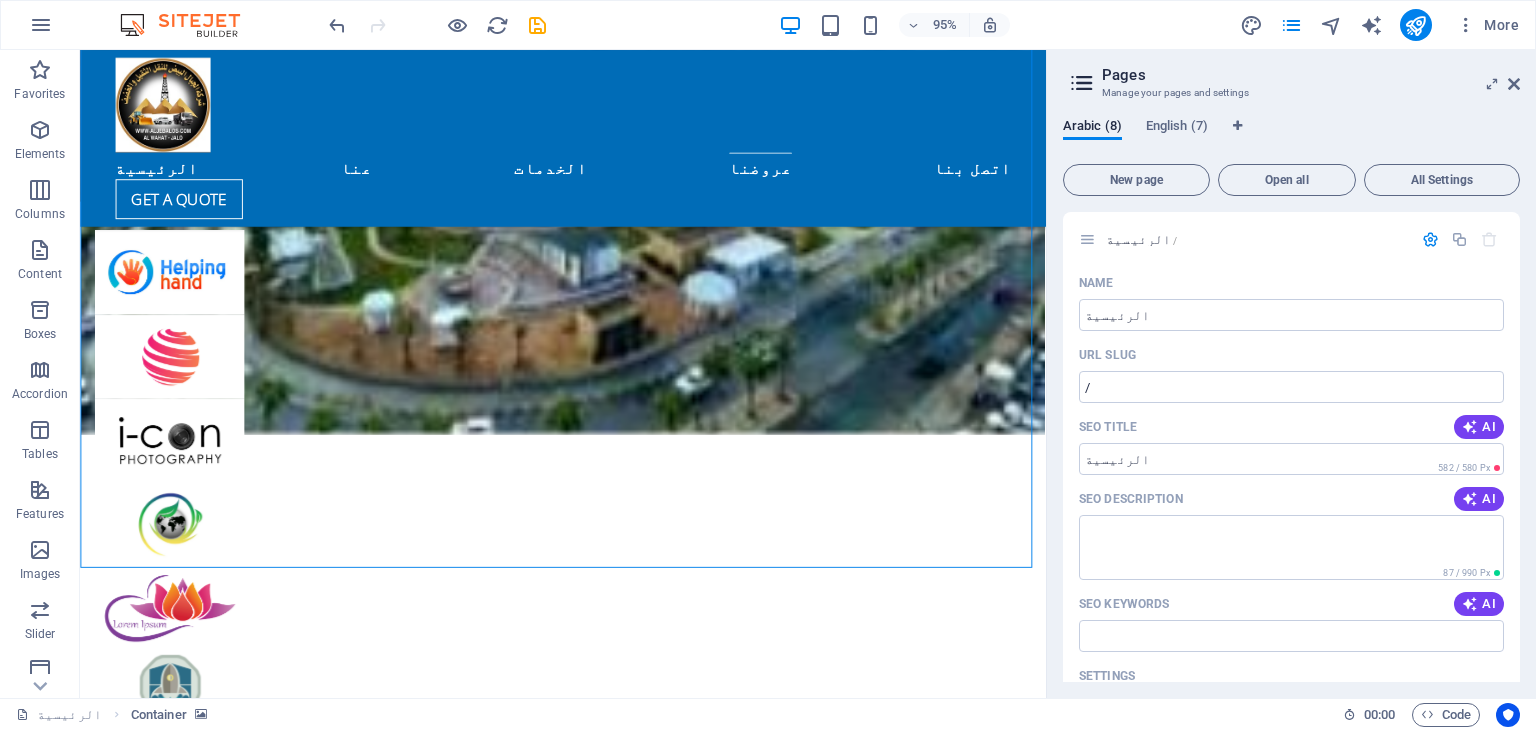 scroll, scrollTop: 5348, scrollLeft: 0, axis: vertical 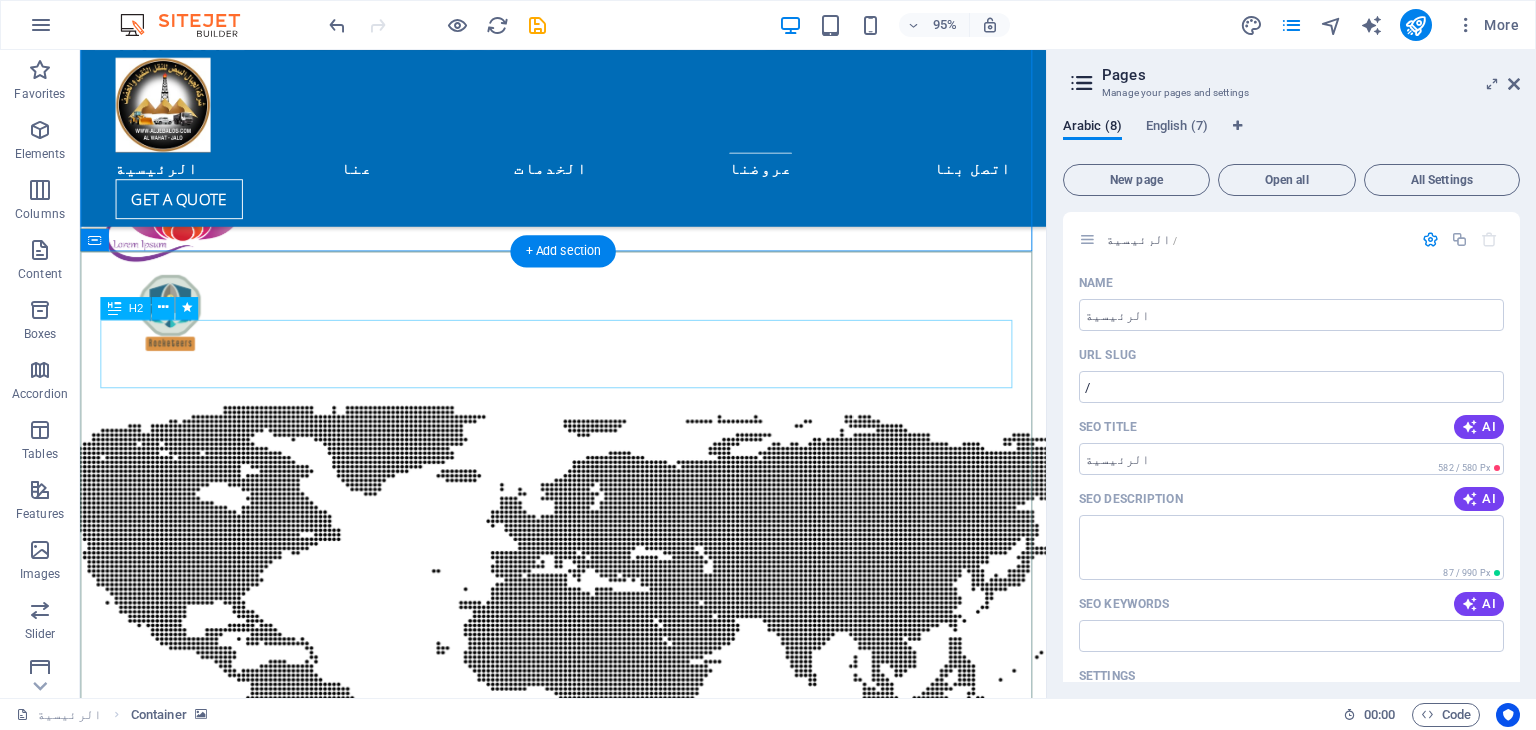 click on "Get in Touch" at bounding box center (568, 8796) 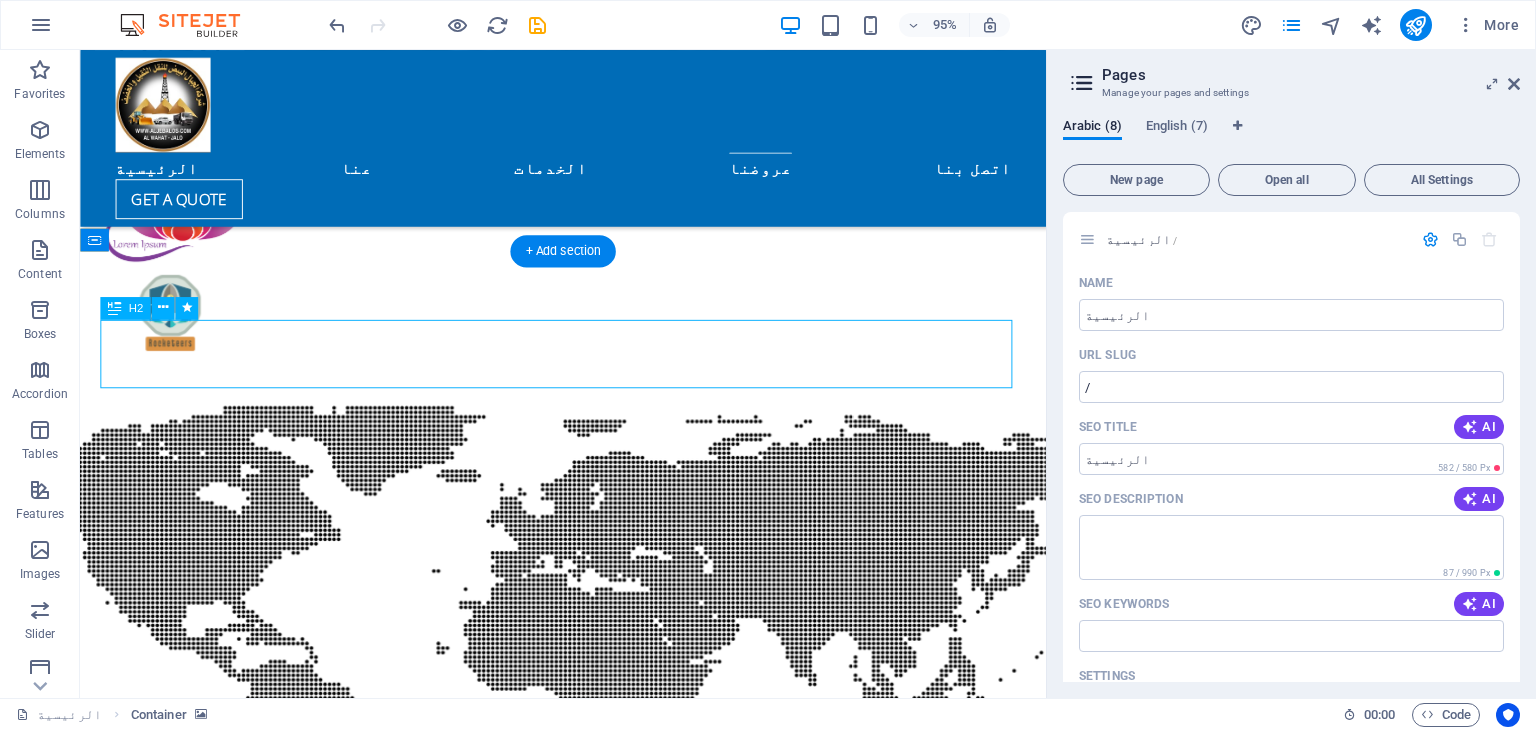 click on "Get in Touch" at bounding box center (568, 8796) 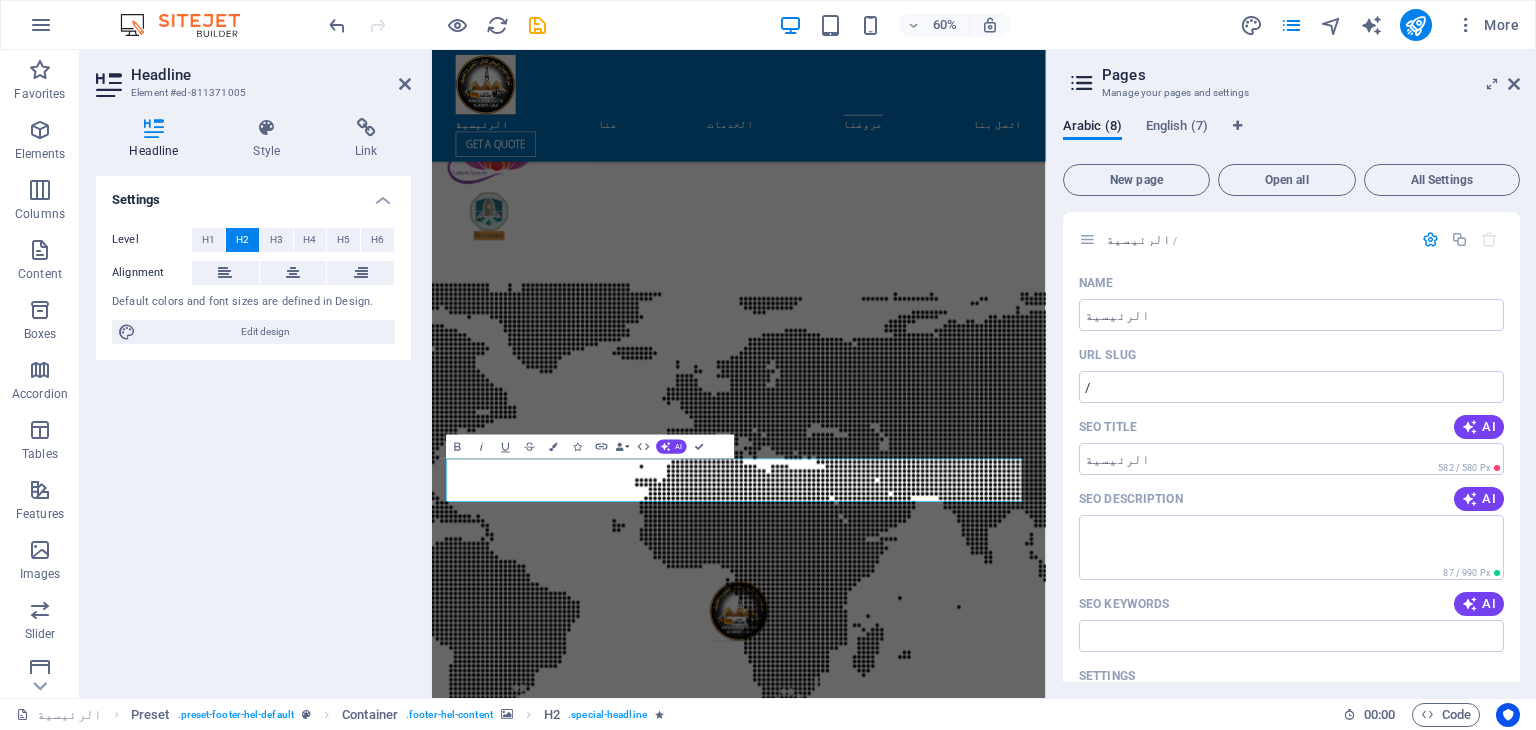 type 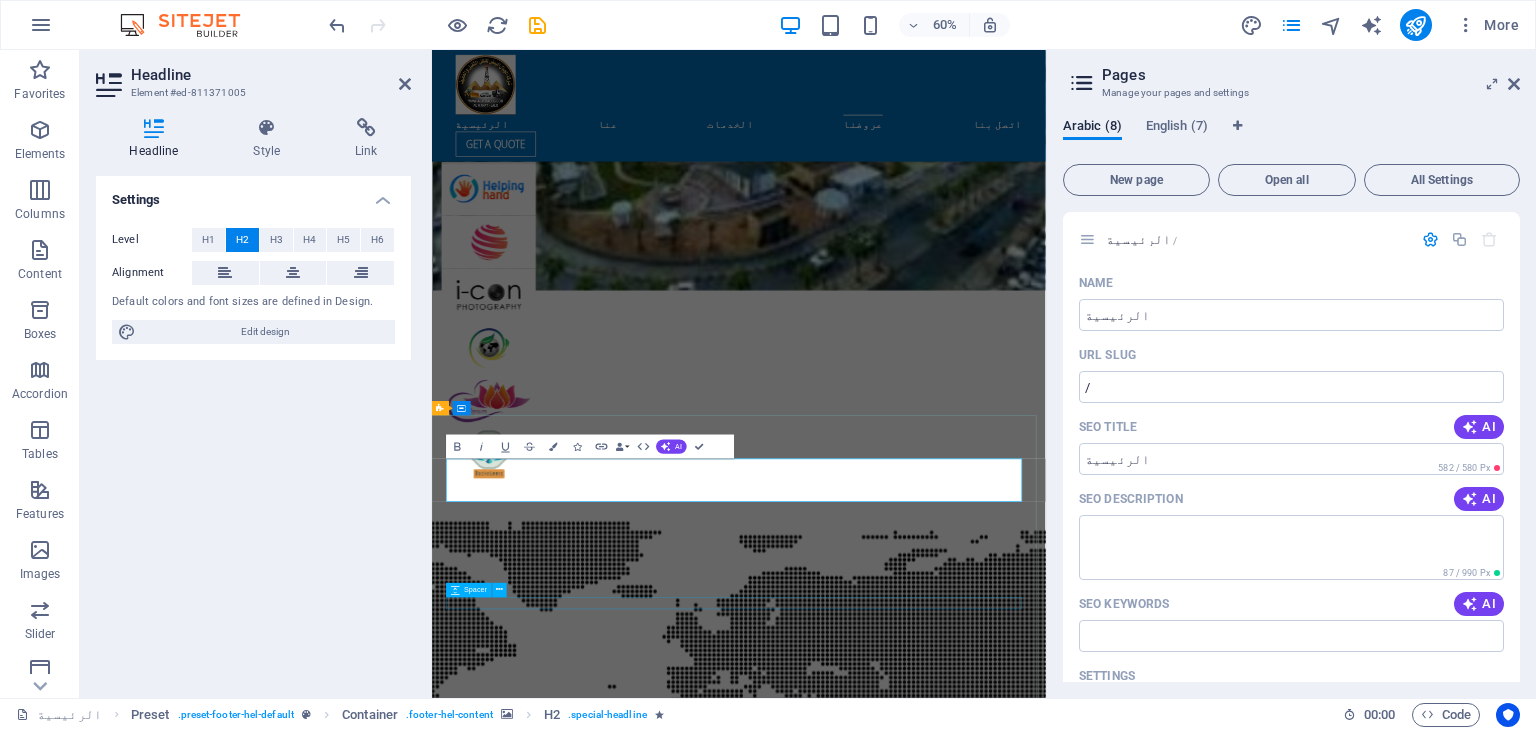 click at bounding box center [920, 9783] 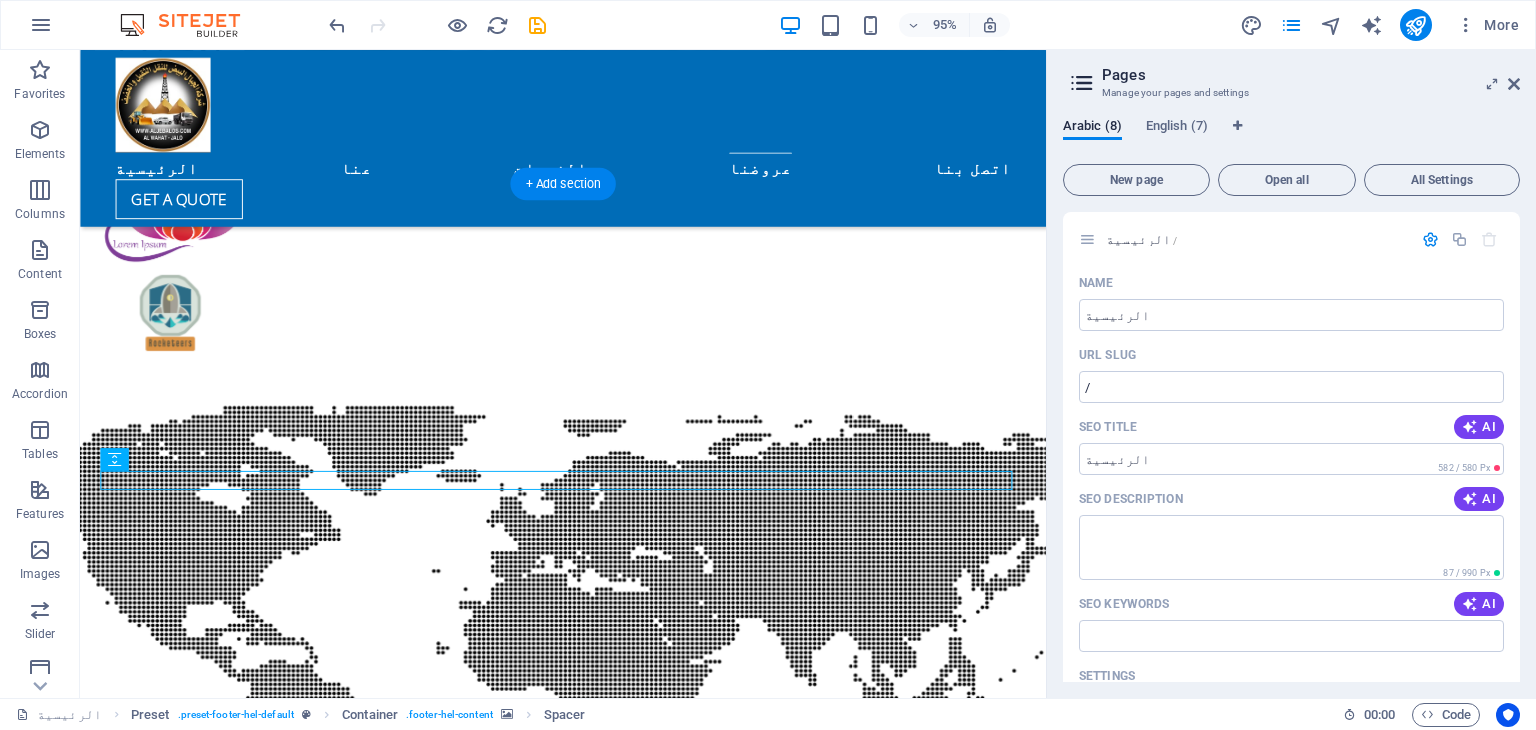 scroll, scrollTop: 5448, scrollLeft: 0, axis: vertical 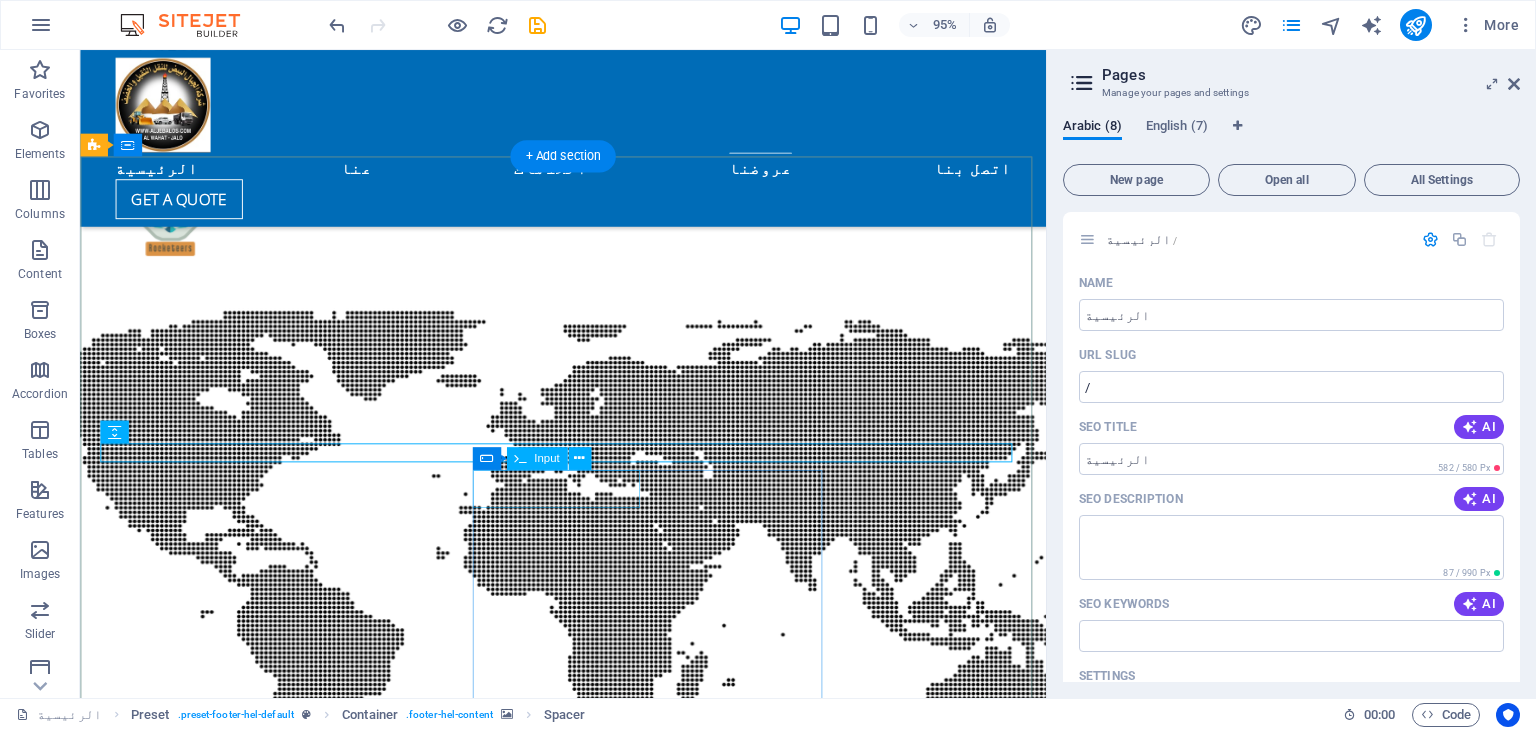 click 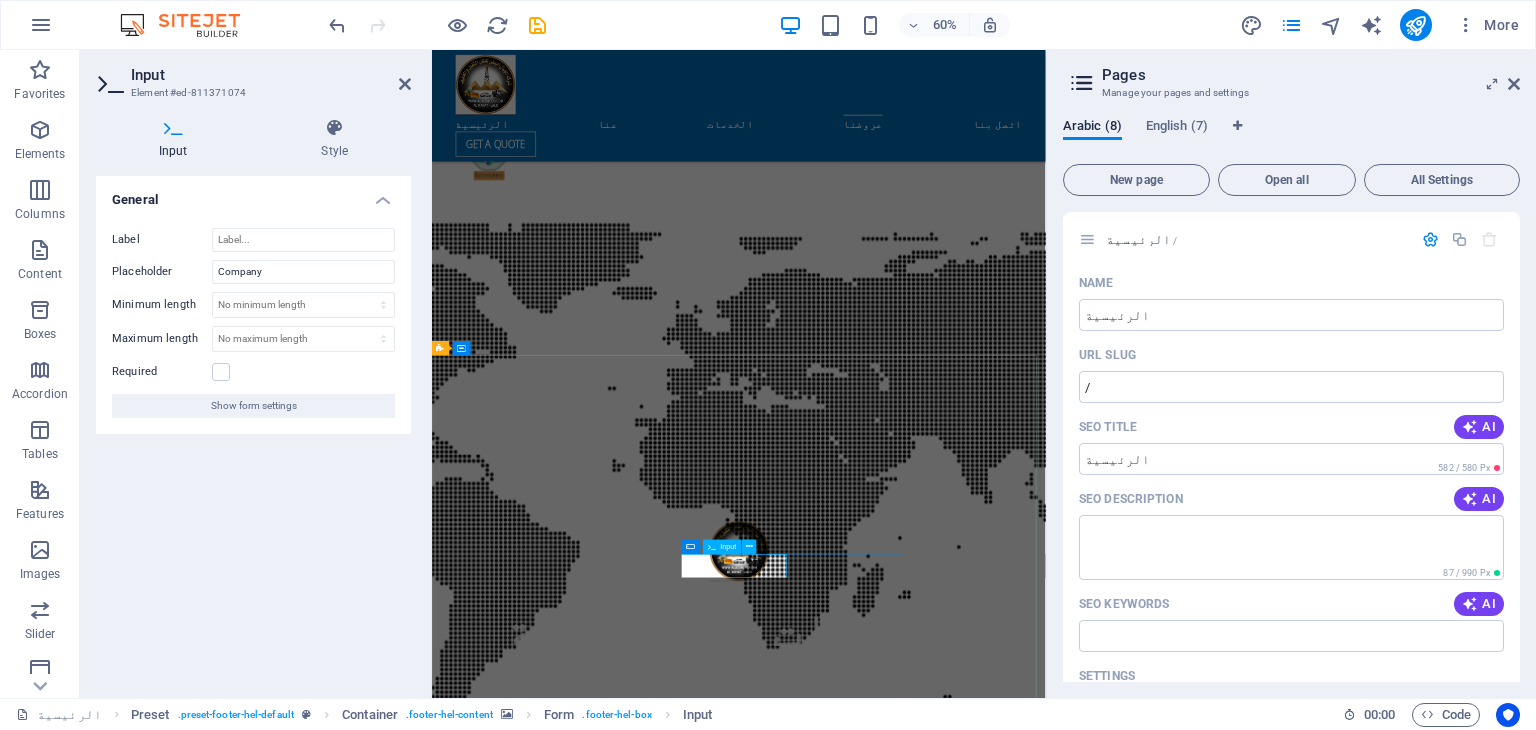 click 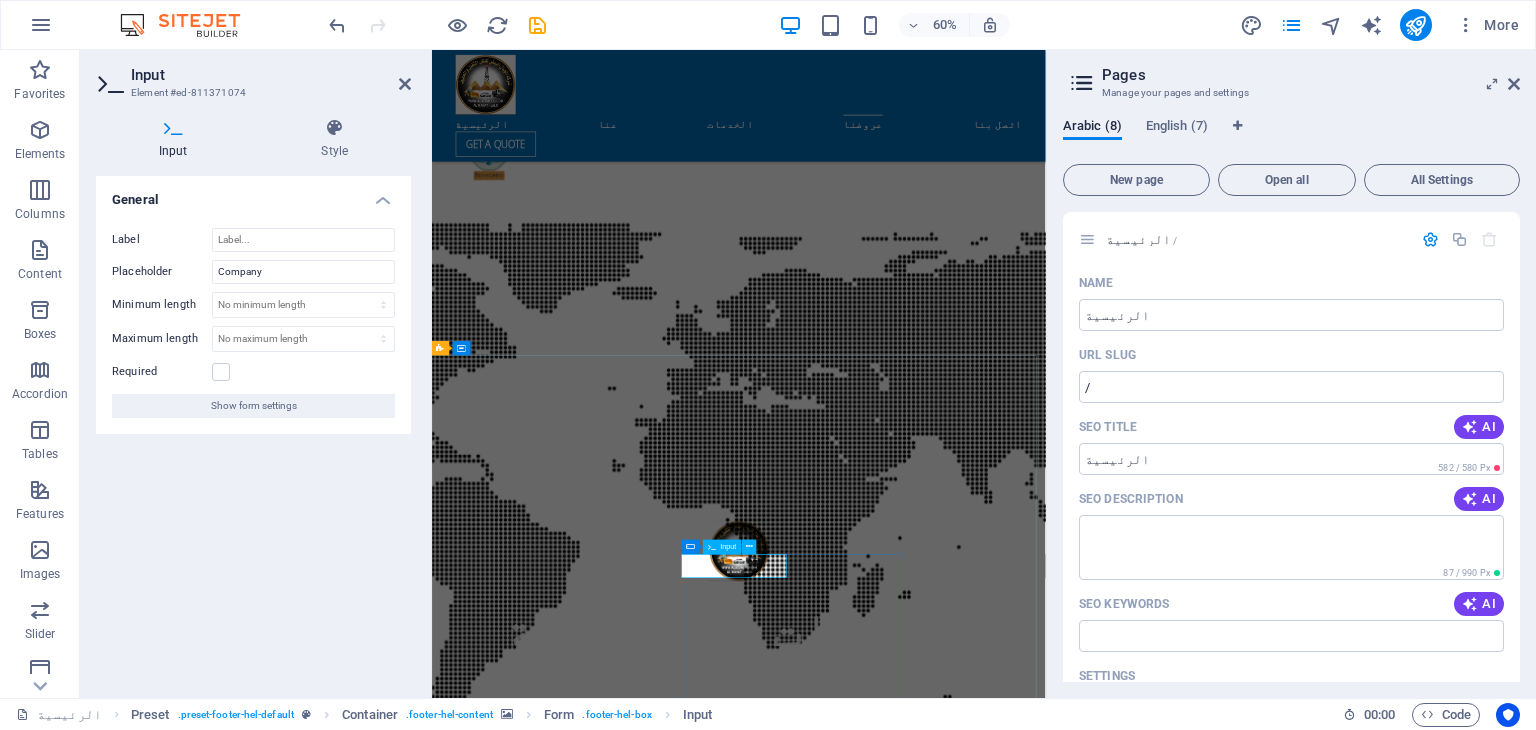 click 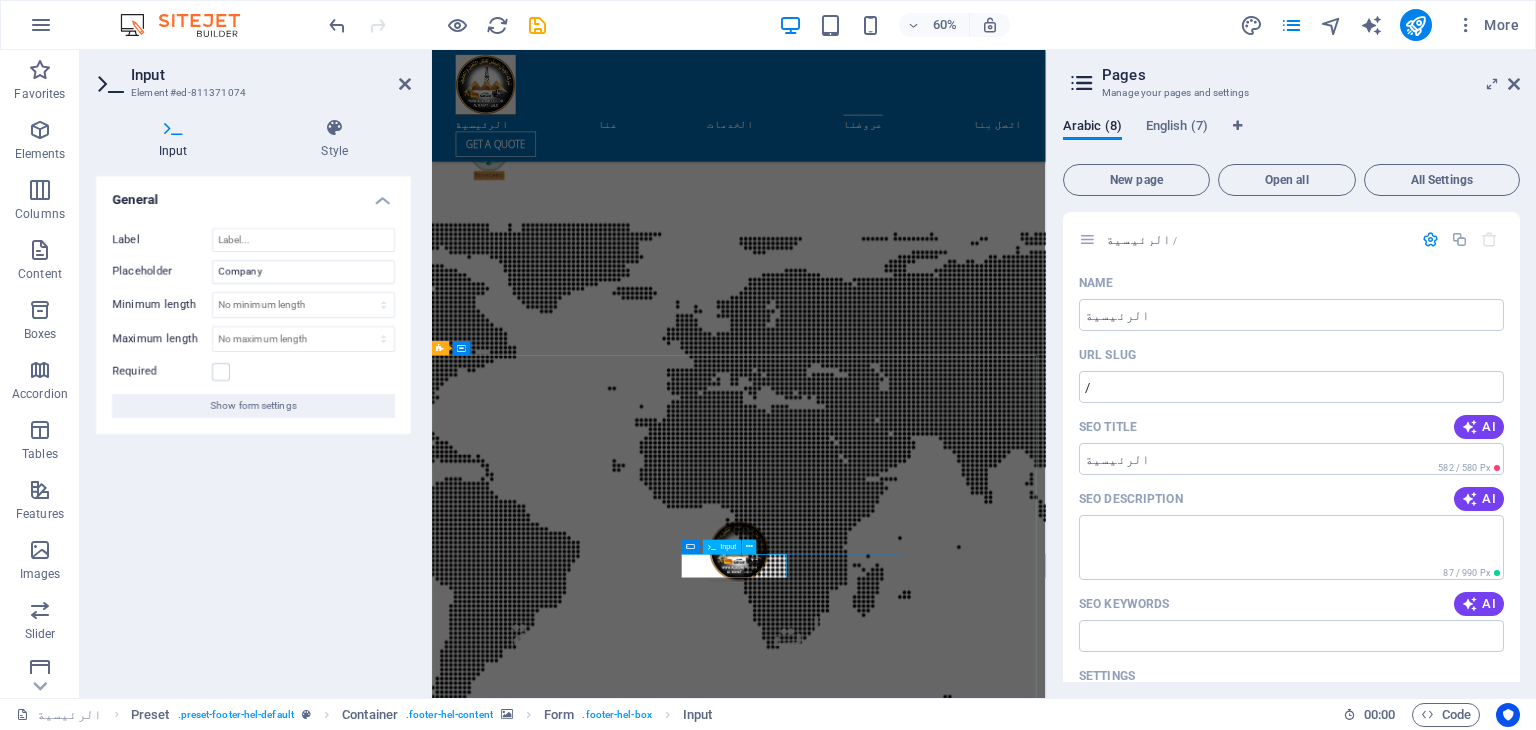 click 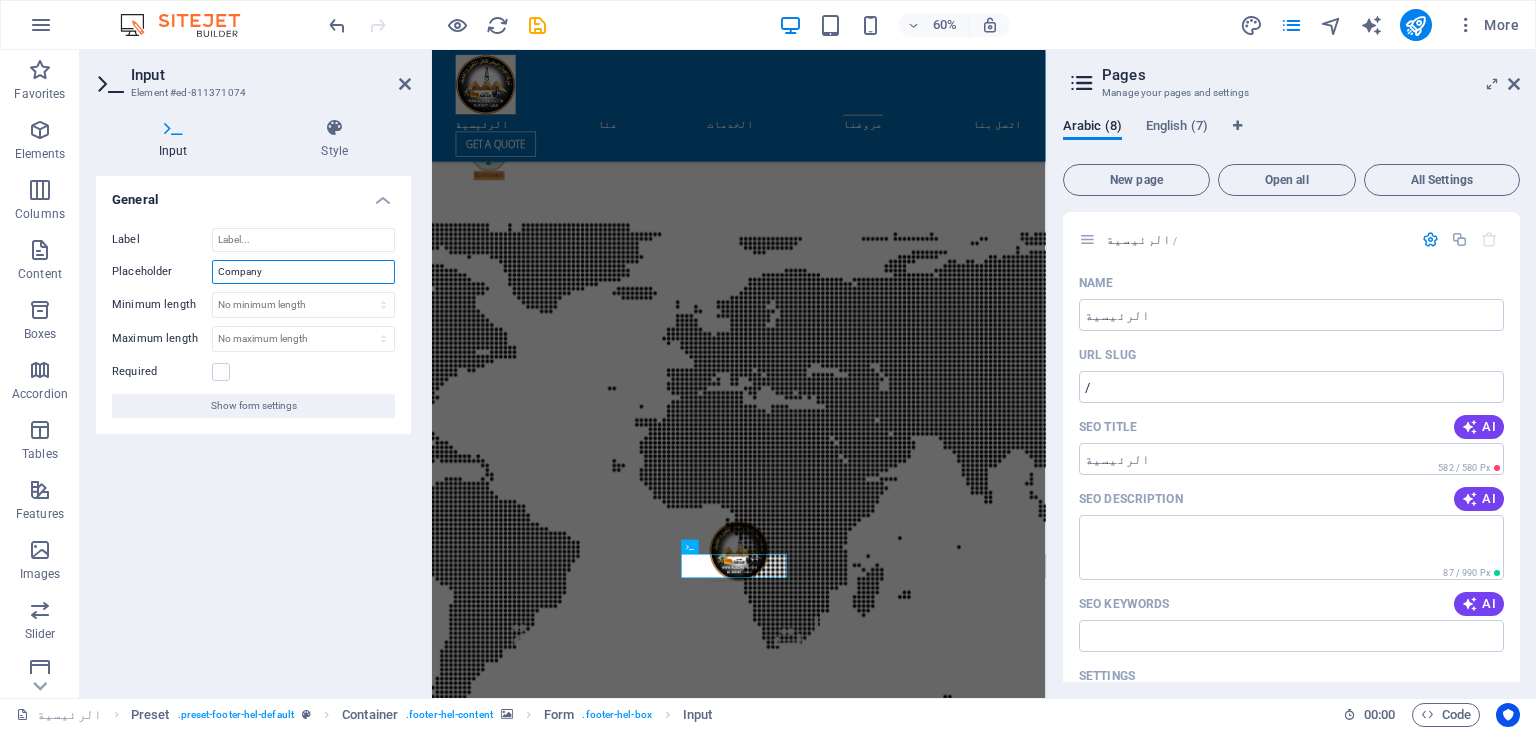 click on "Company" at bounding box center [303, 272] 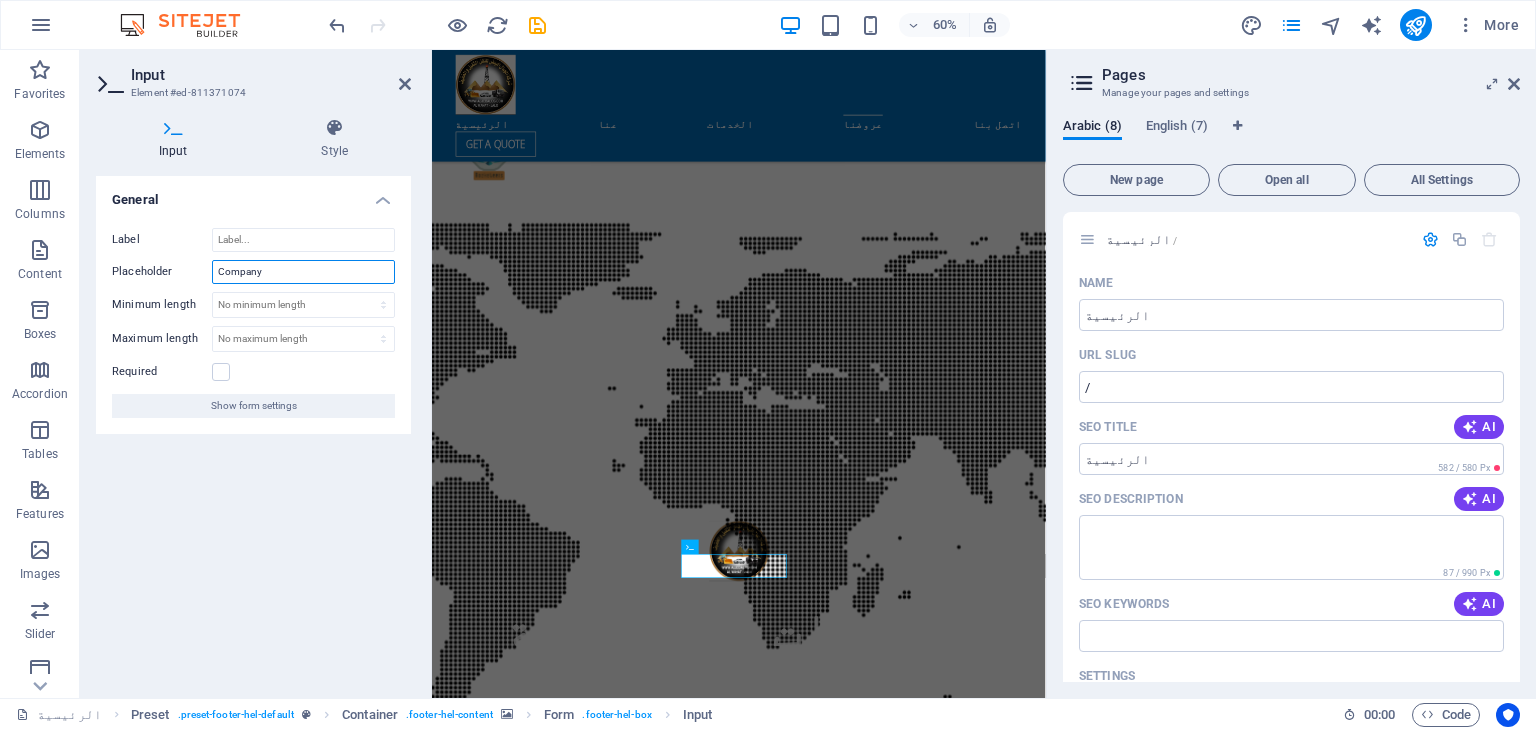click on "Company" at bounding box center [303, 272] 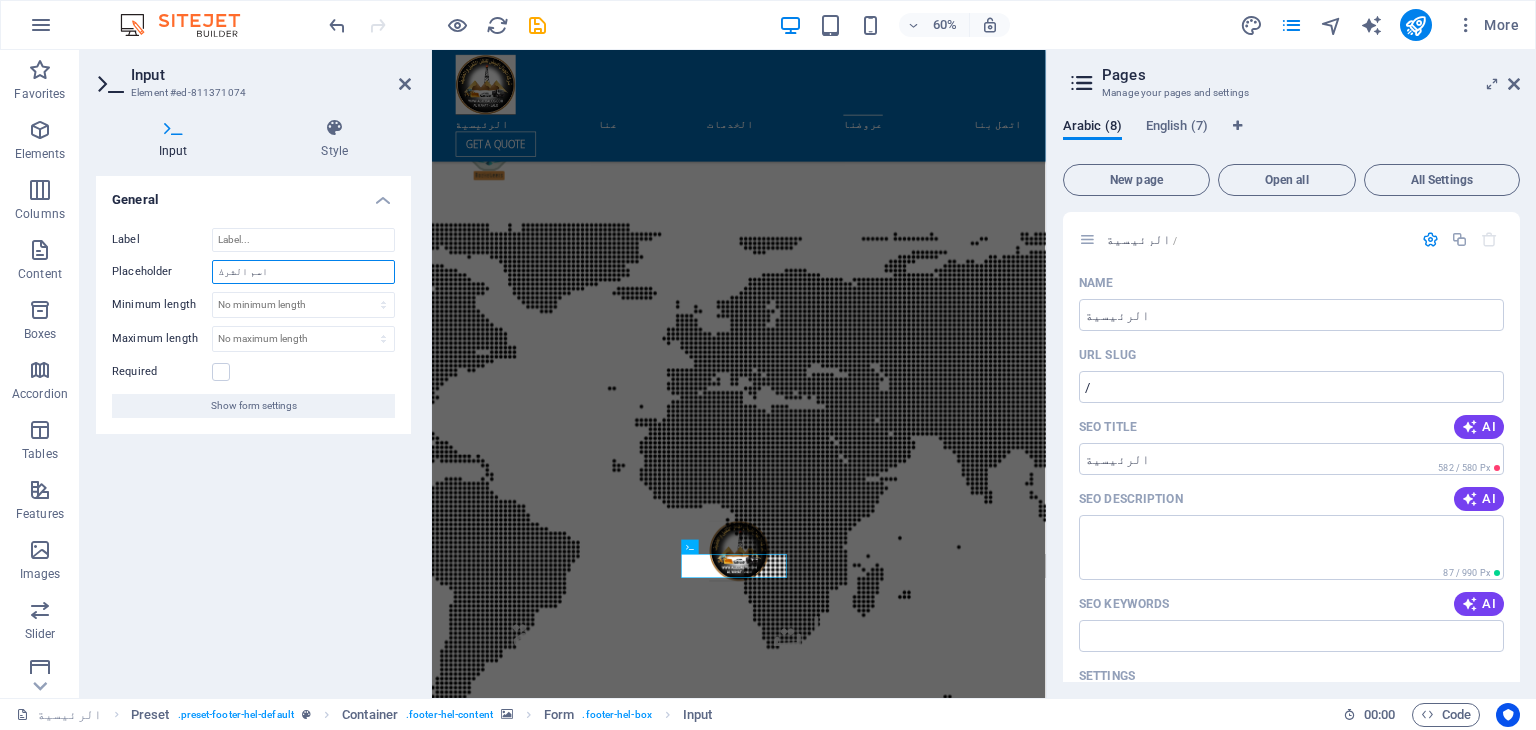 type on "اسم الشركة" 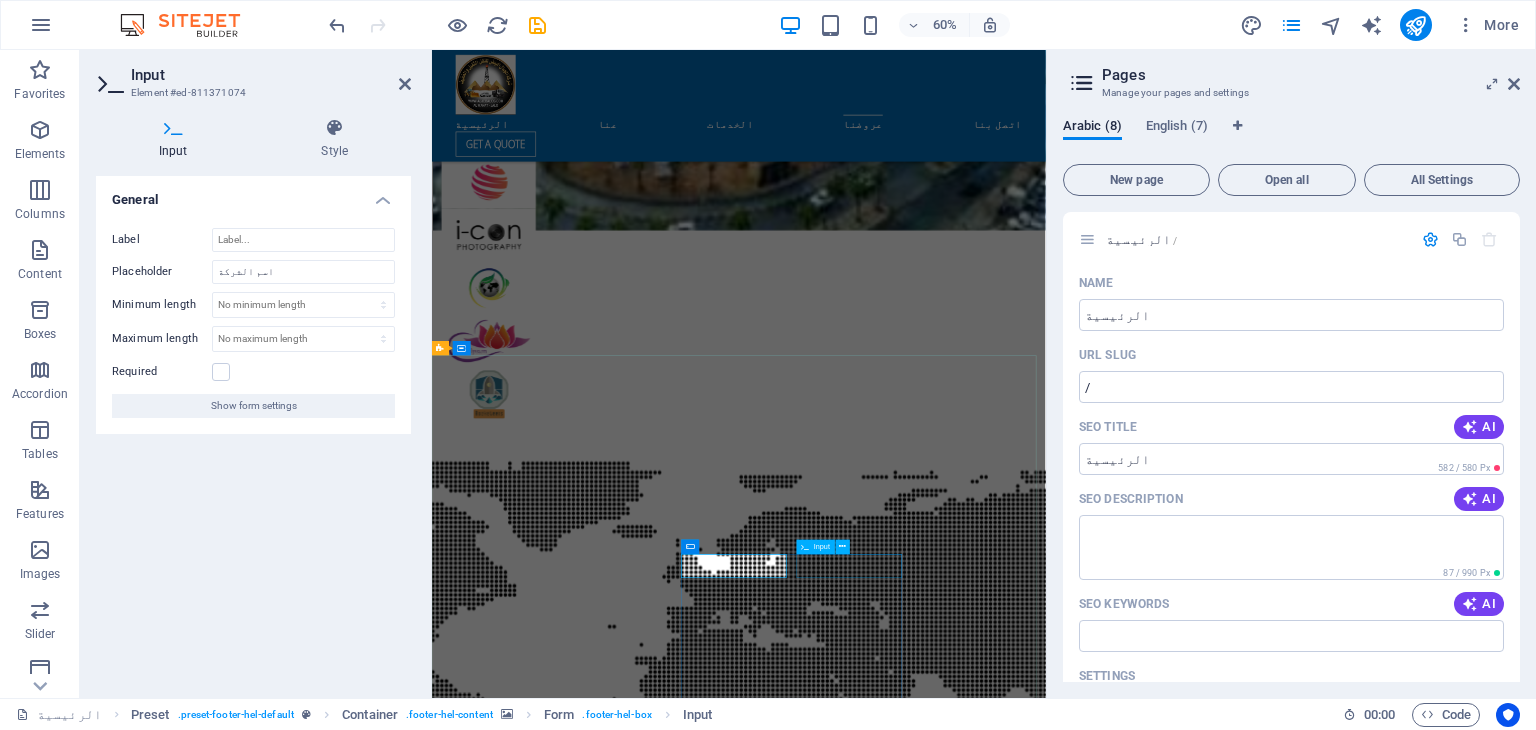click on "Select a service
Basic
Premium
Pro
I have read and understand the privacy policy. Unreadable? Load new Submit" 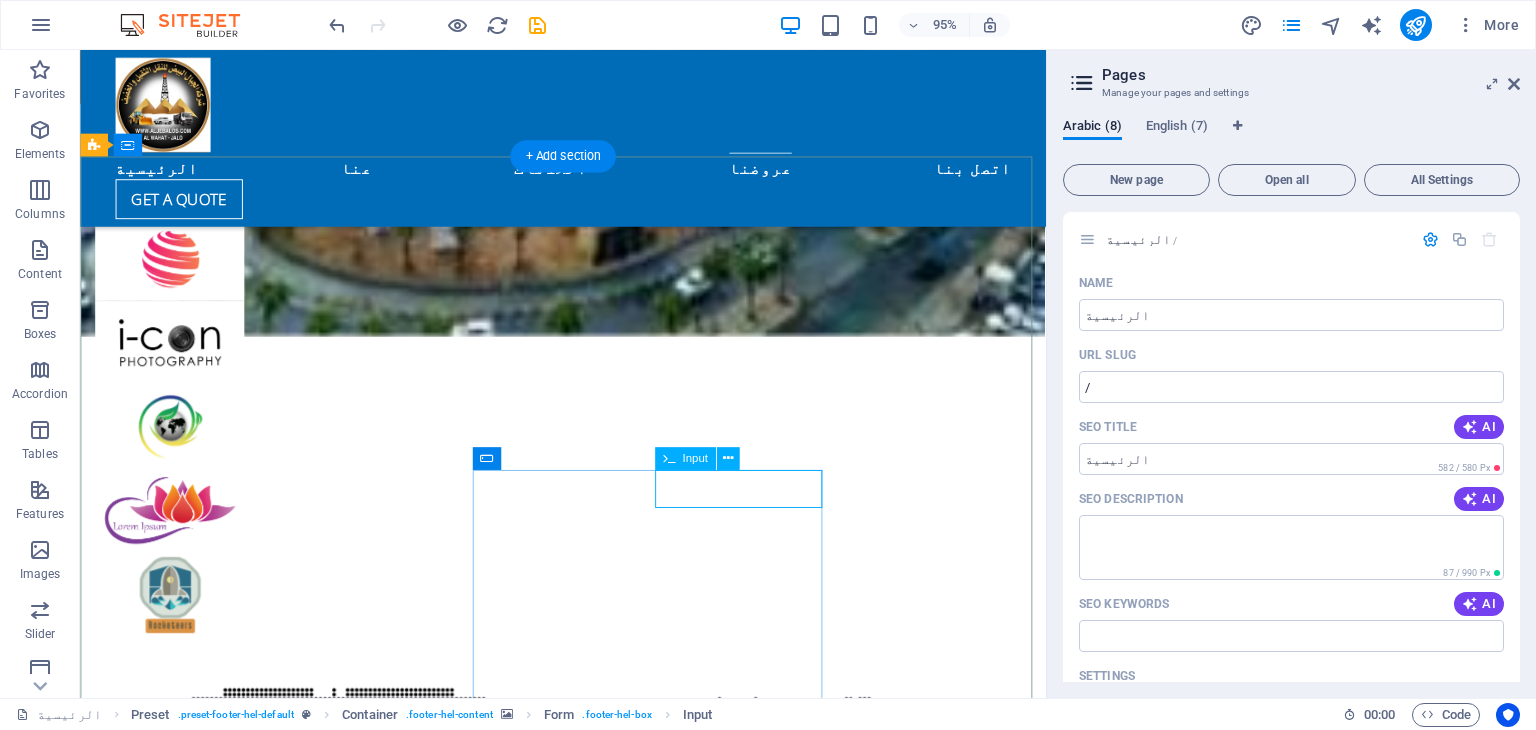 click 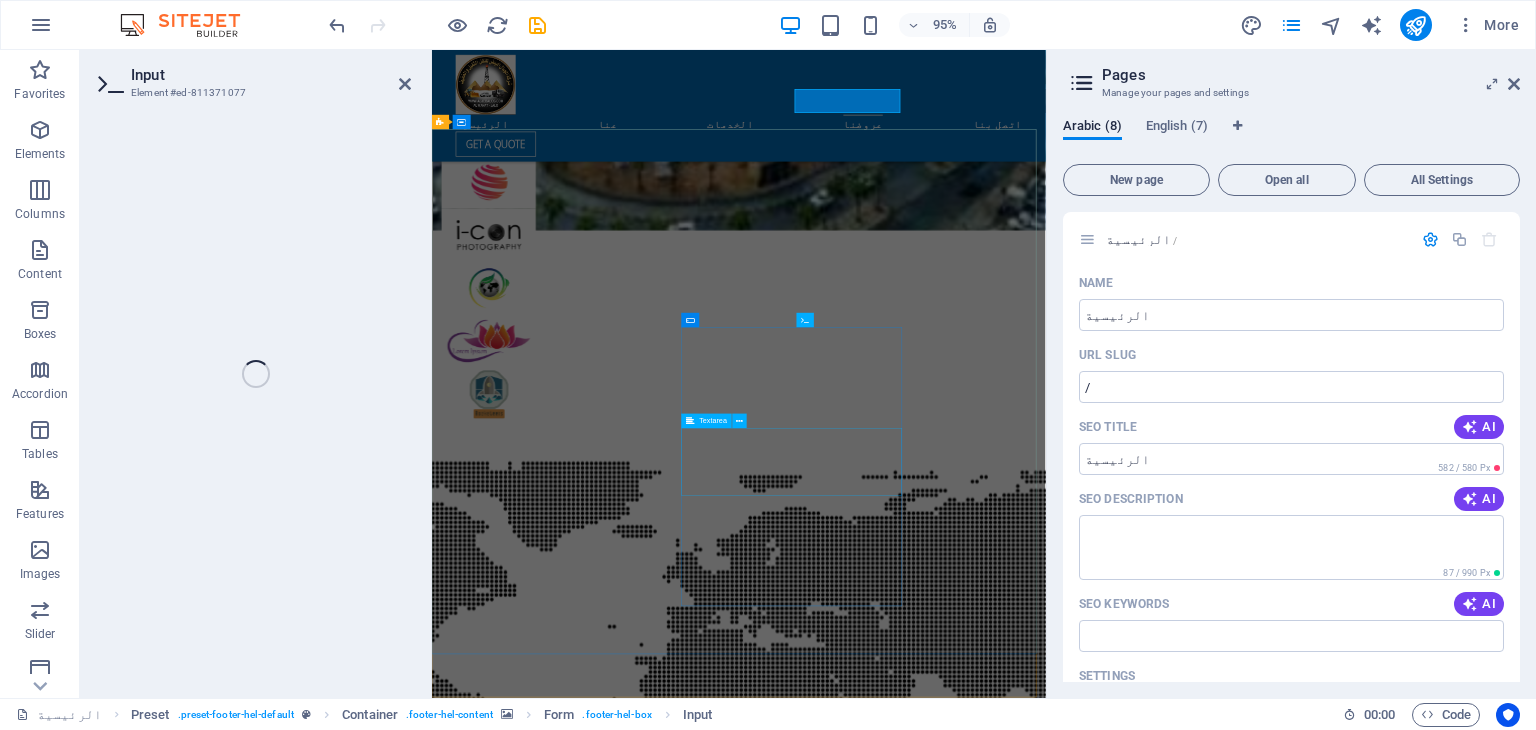 scroll, scrollTop: 5825, scrollLeft: 0, axis: vertical 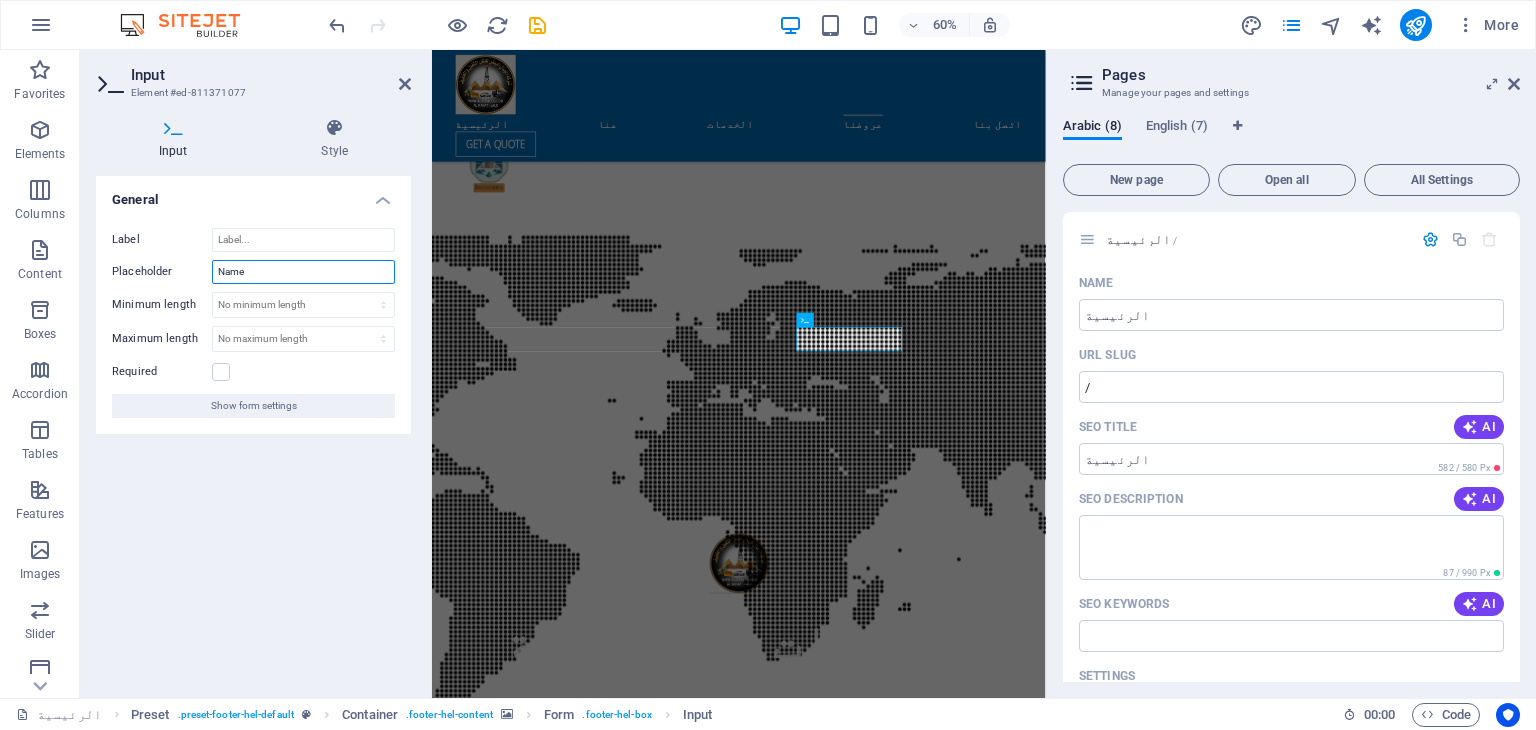 click on "Name" at bounding box center [303, 272] 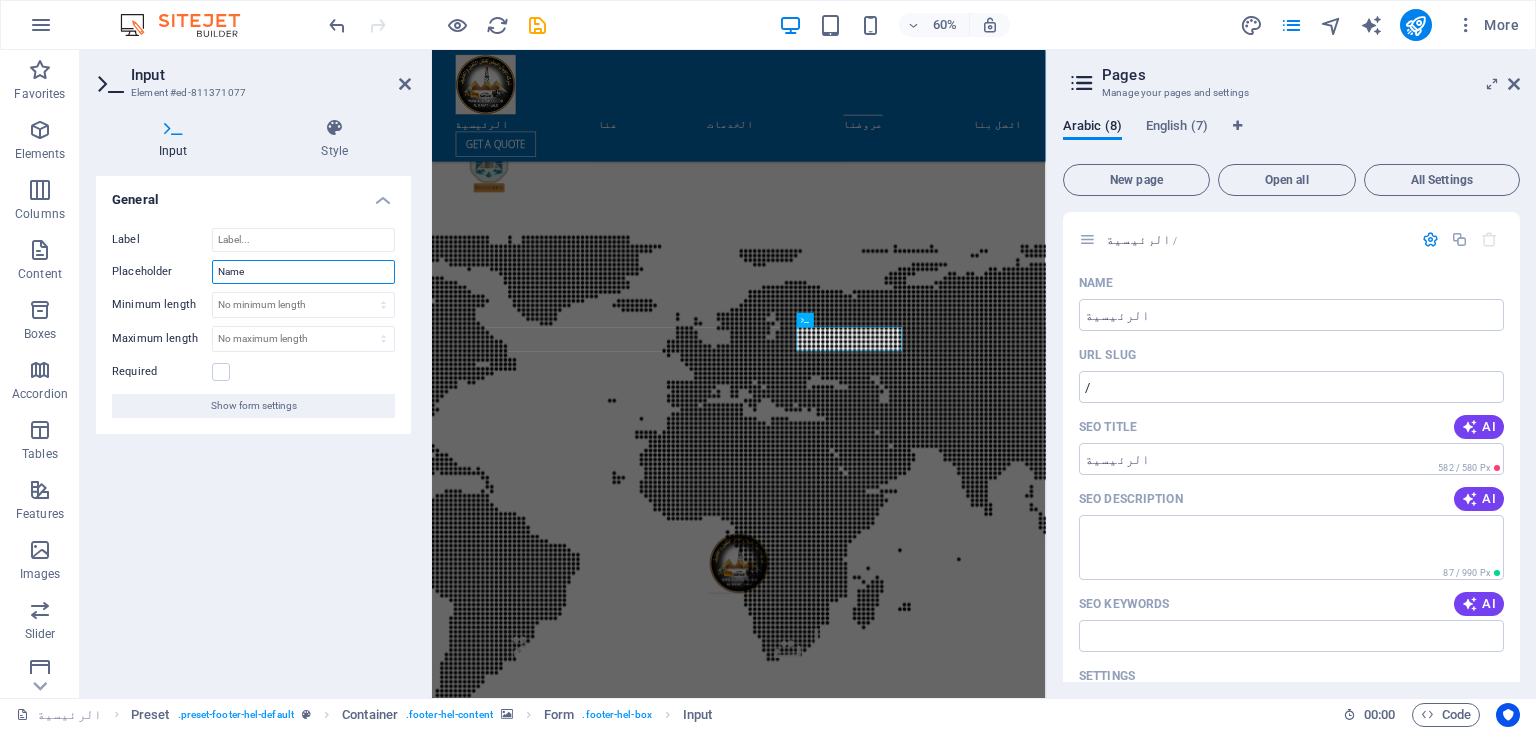 click on "Name" at bounding box center [303, 272] 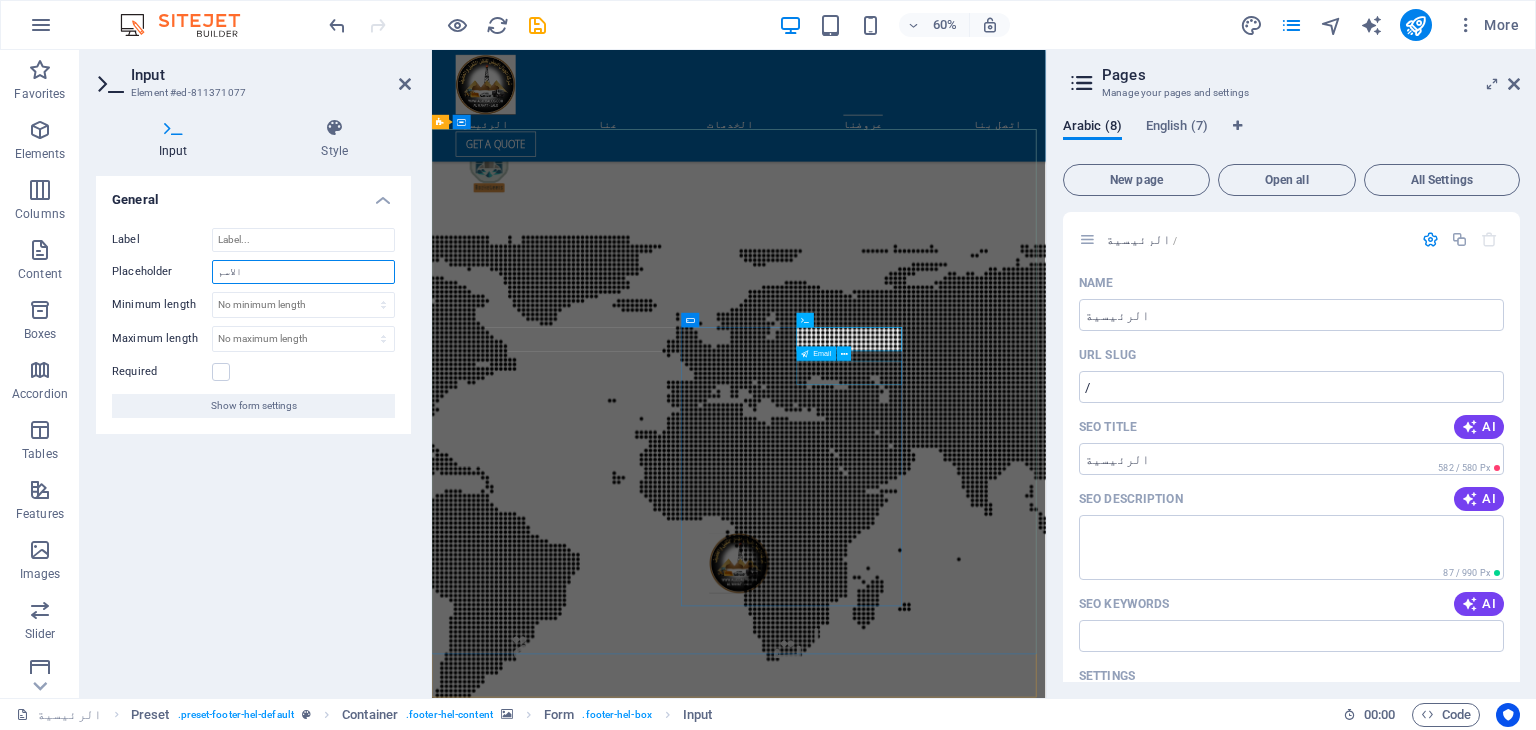 type on "الاسم" 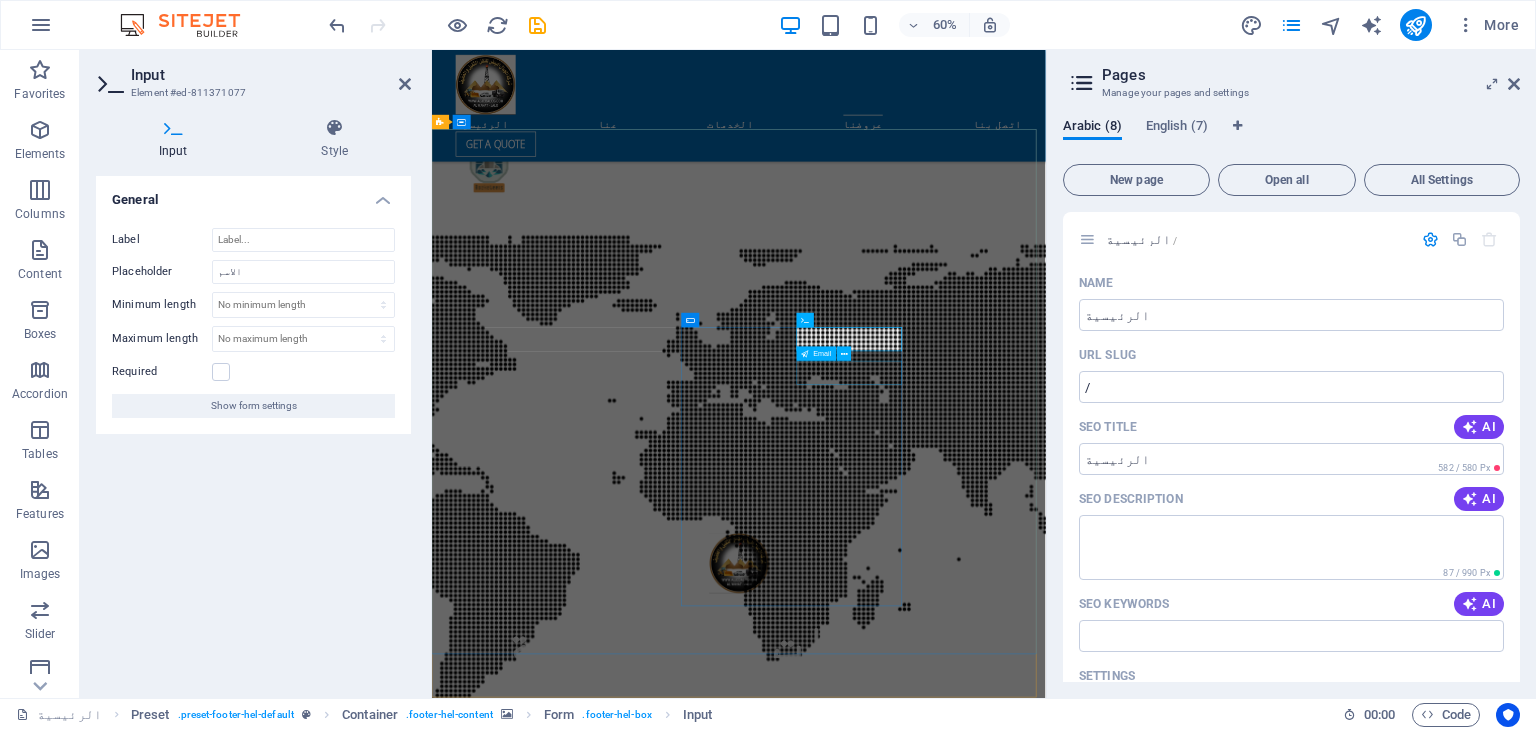 click 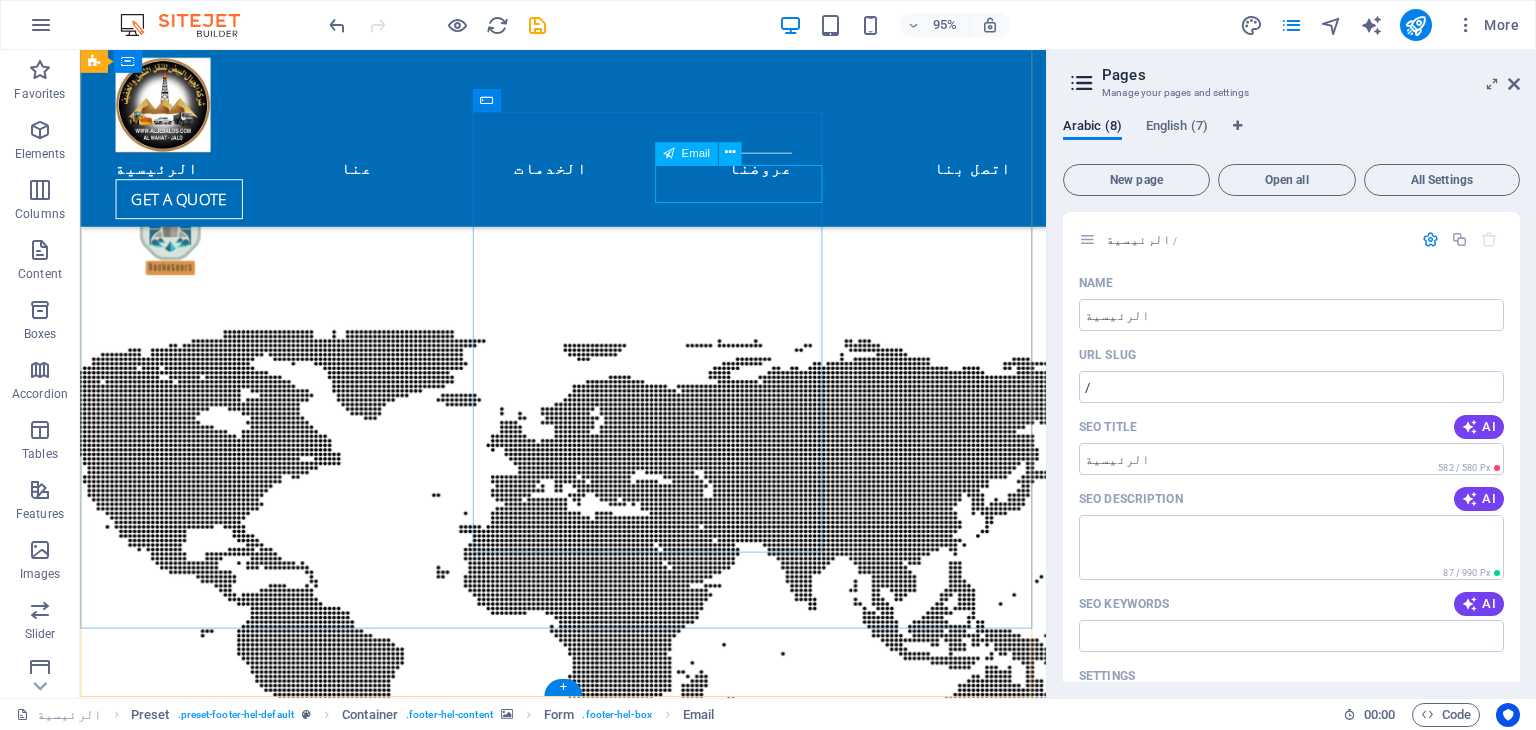 click 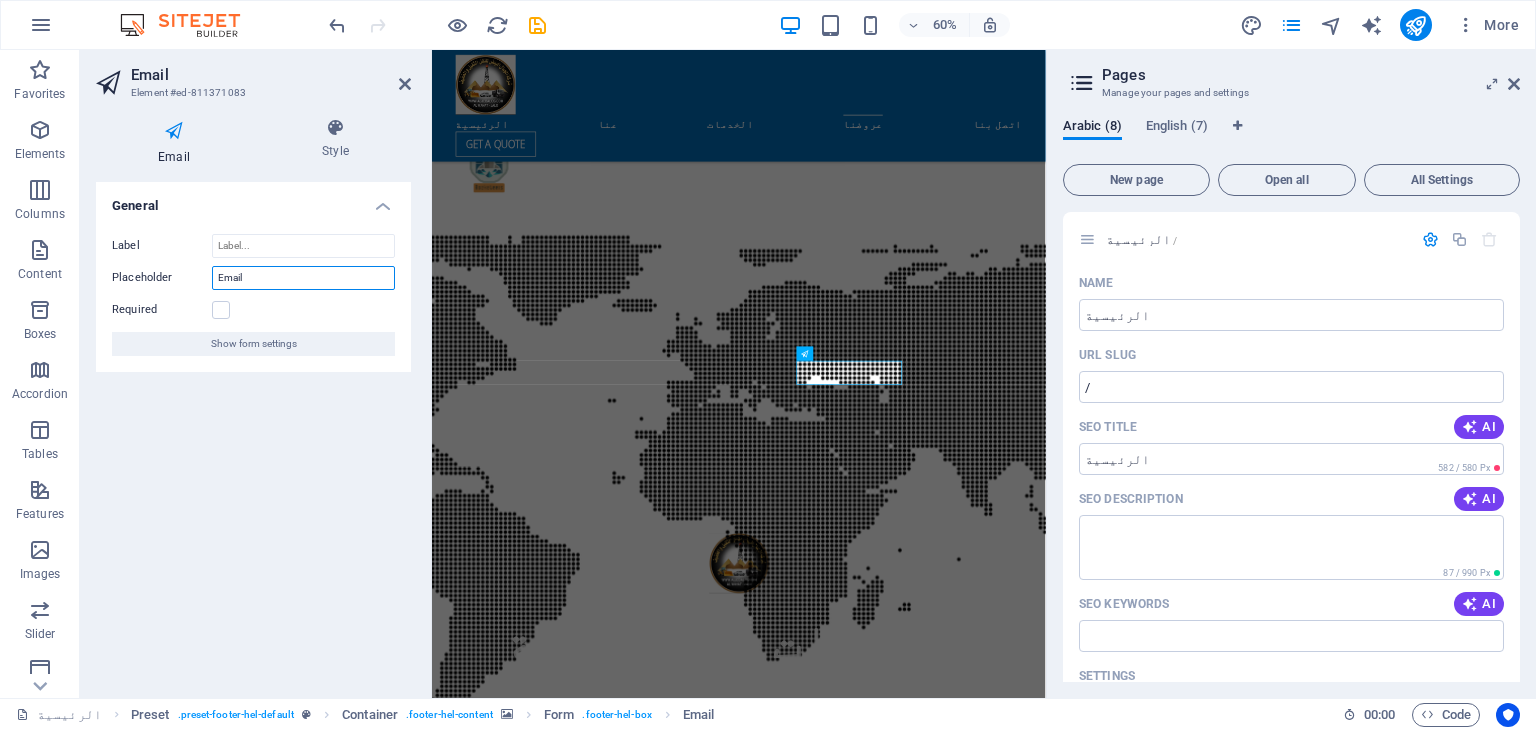 click on "Email" at bounding box center [303, 278] 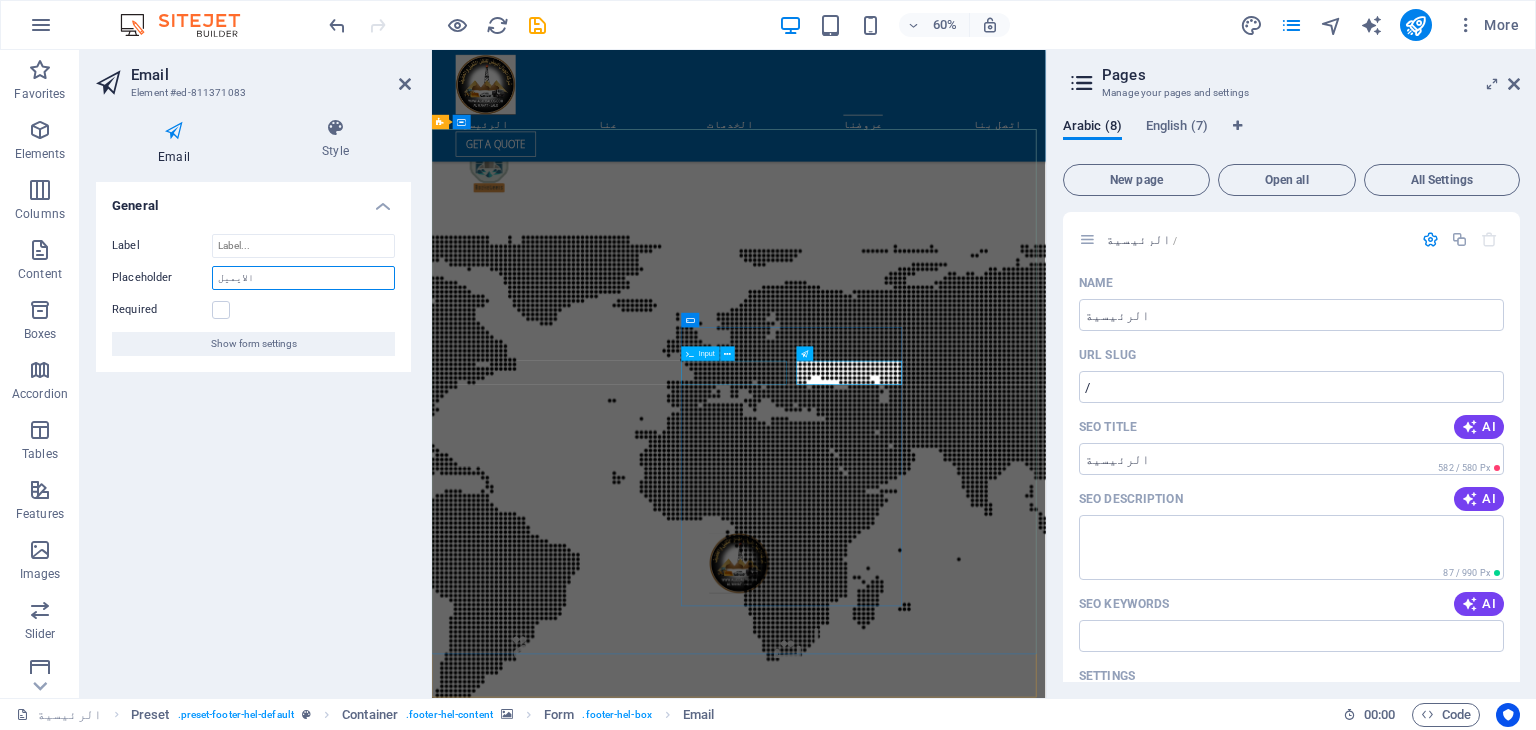 type on "الايميل" 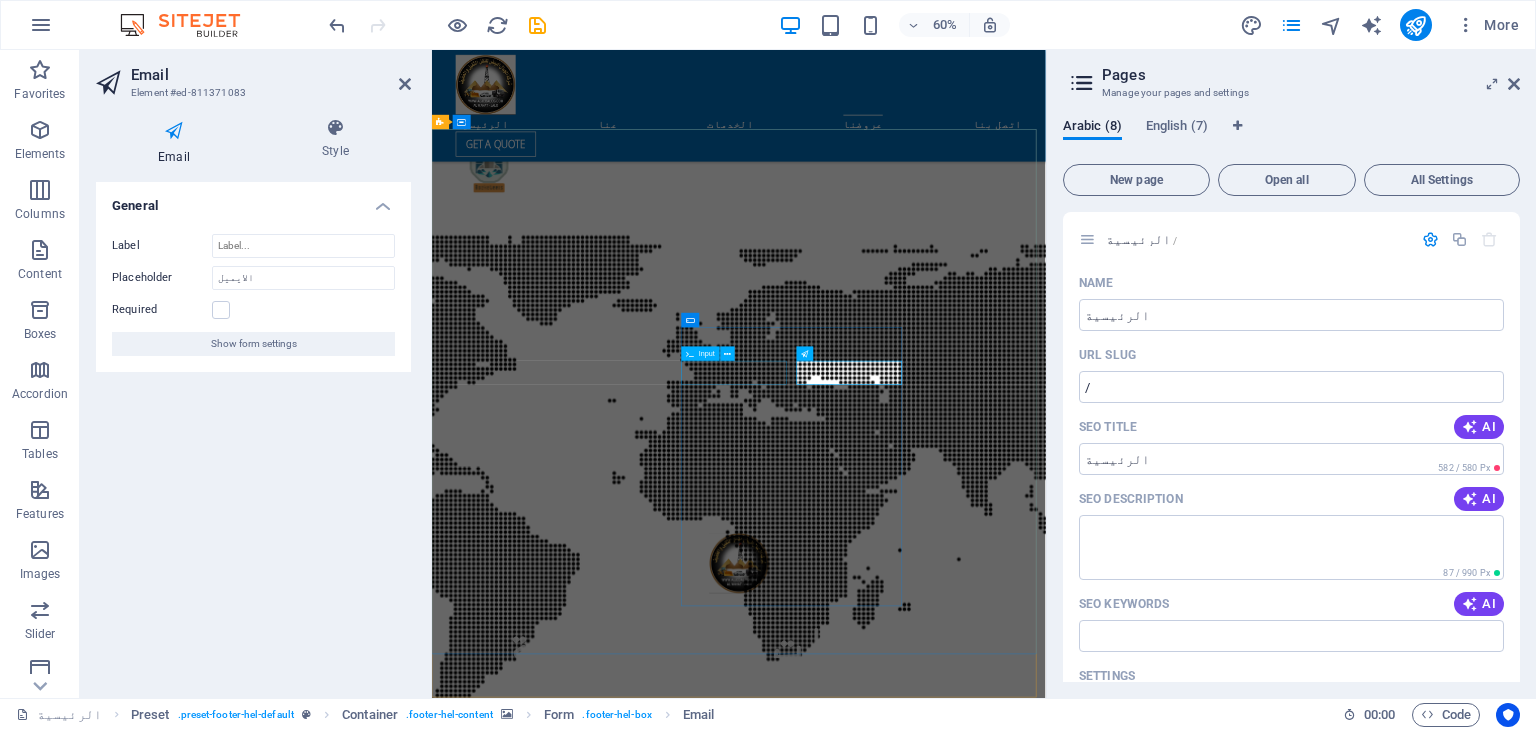 click 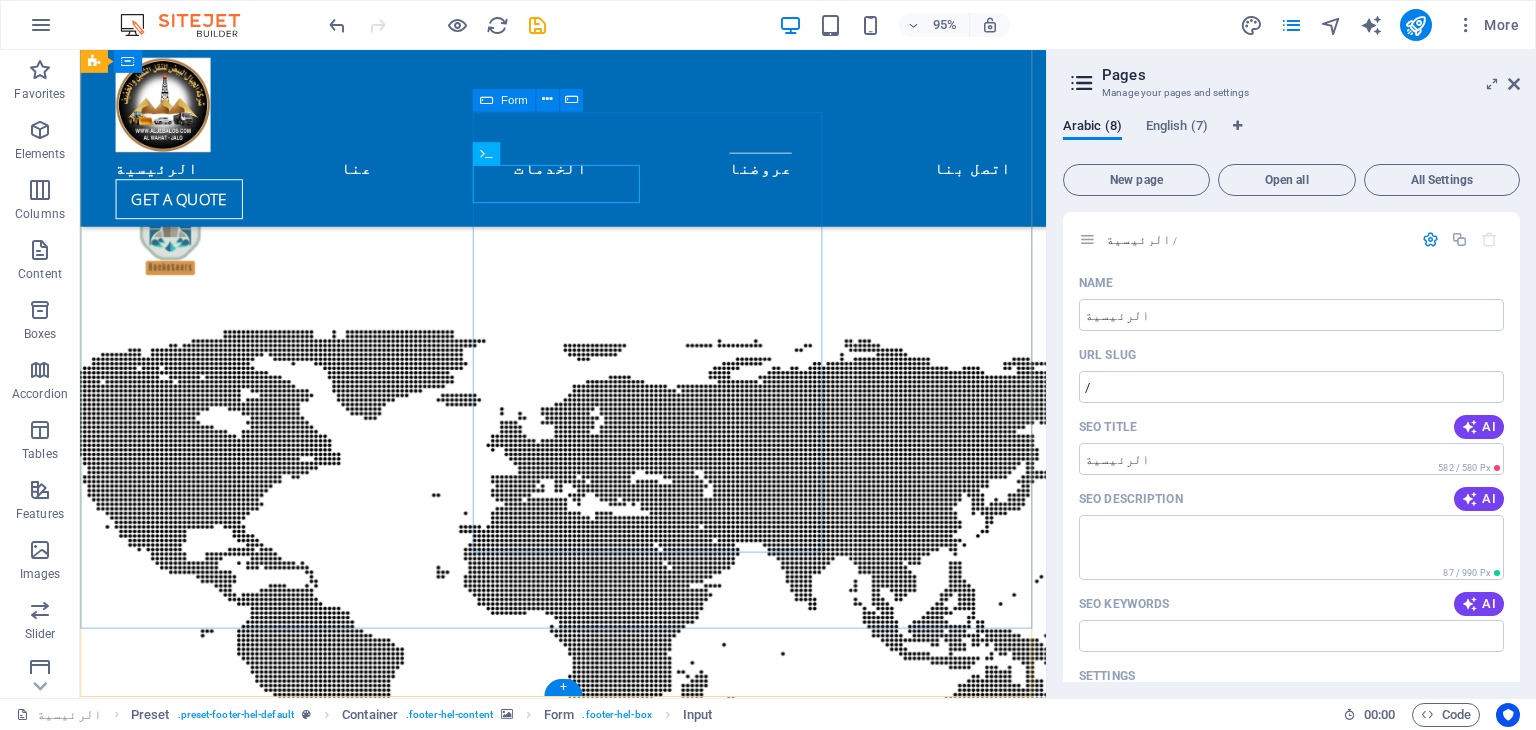 click on "Select a service
Basic
Premium
Pro
I have read and understand the privacy policy. Unreadable? Load new Submit" 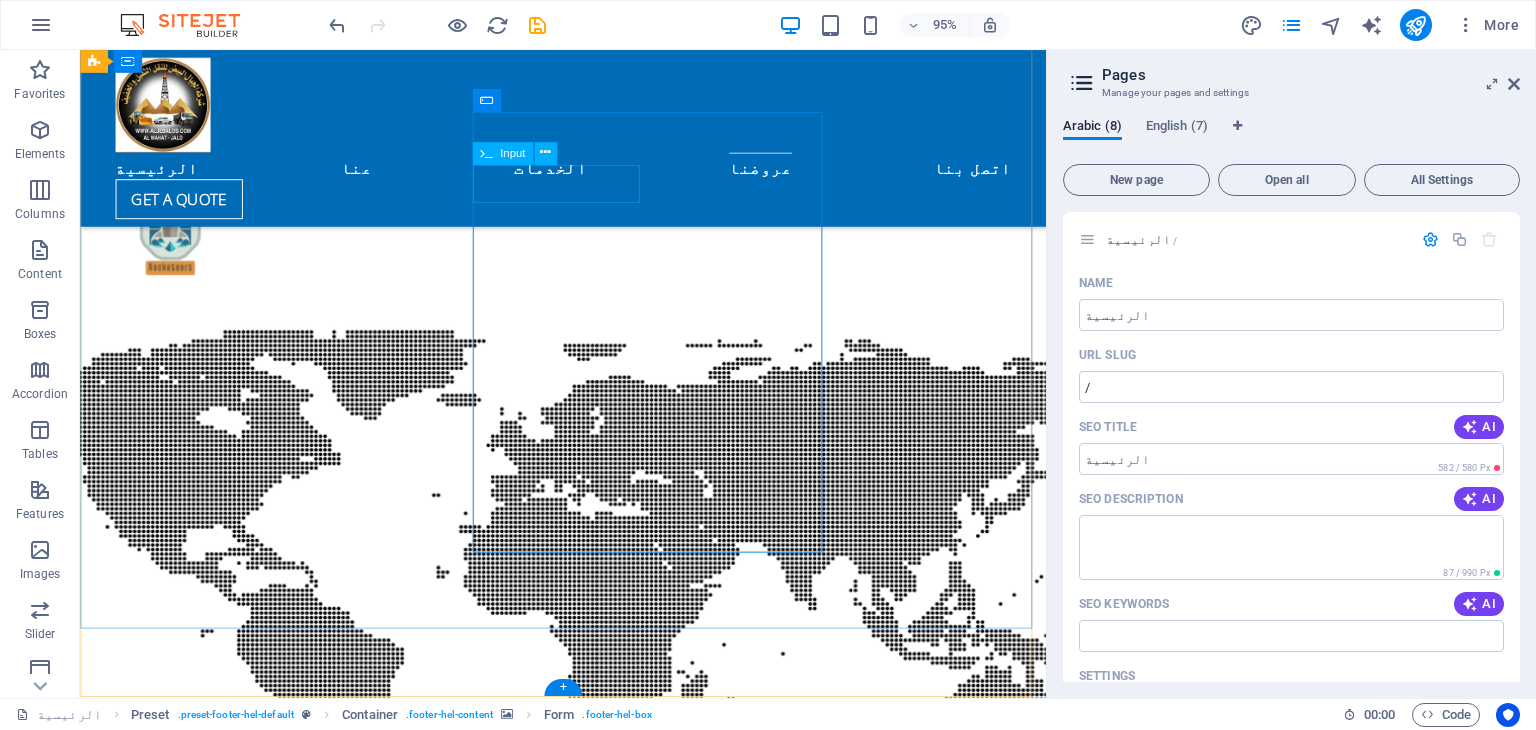 click 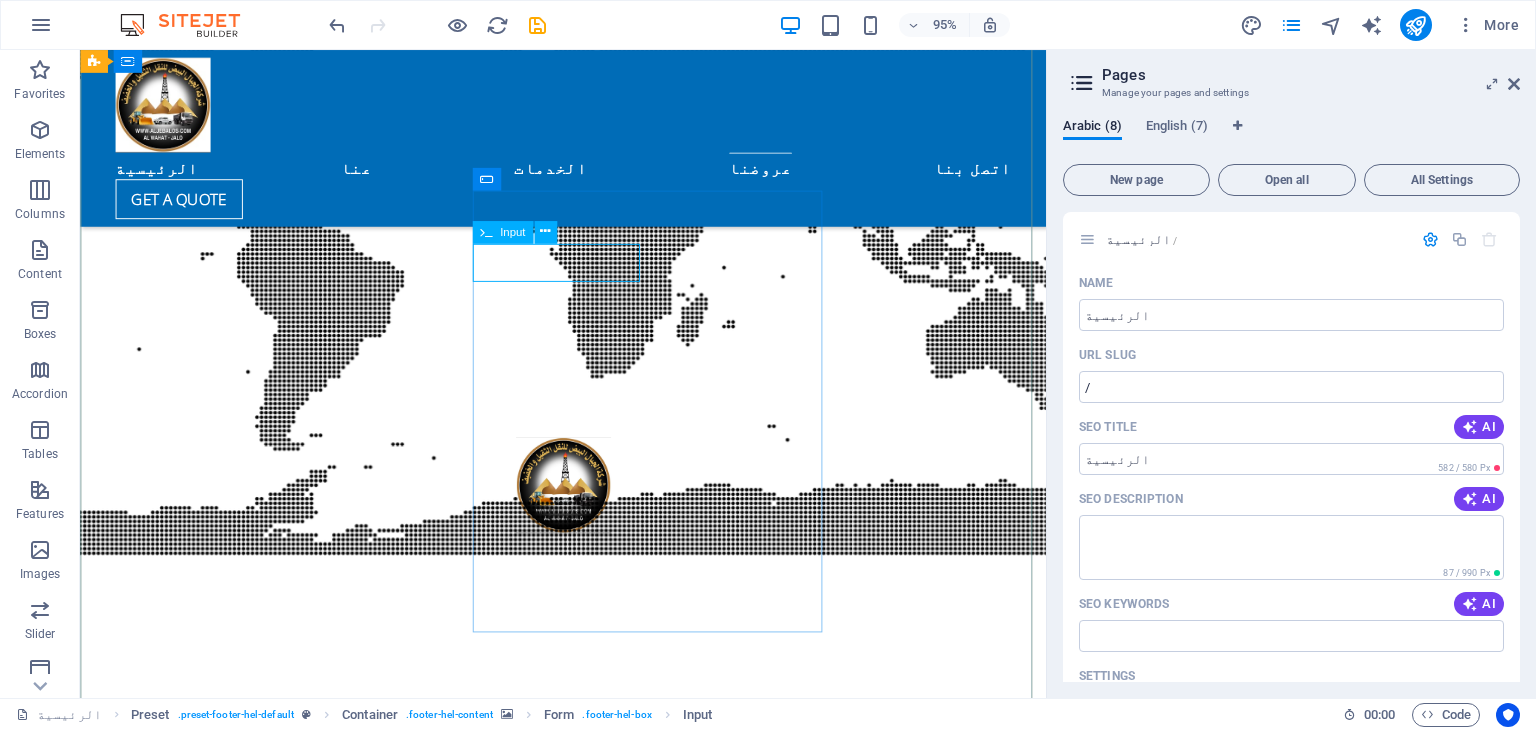 scroll, scrollTop: 5725, scrollLeft: 0, axis: vertical 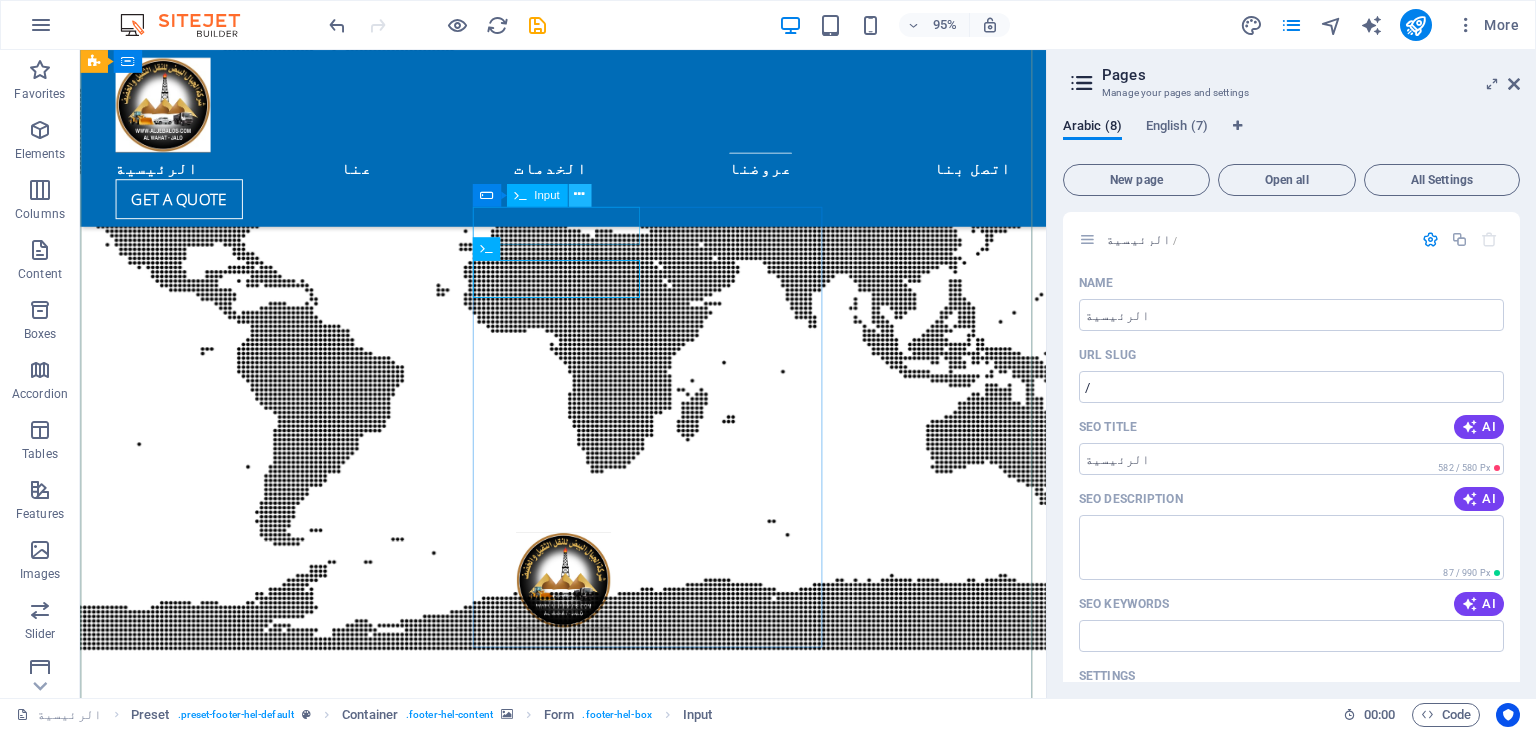 click at bounding box center [579, 195] 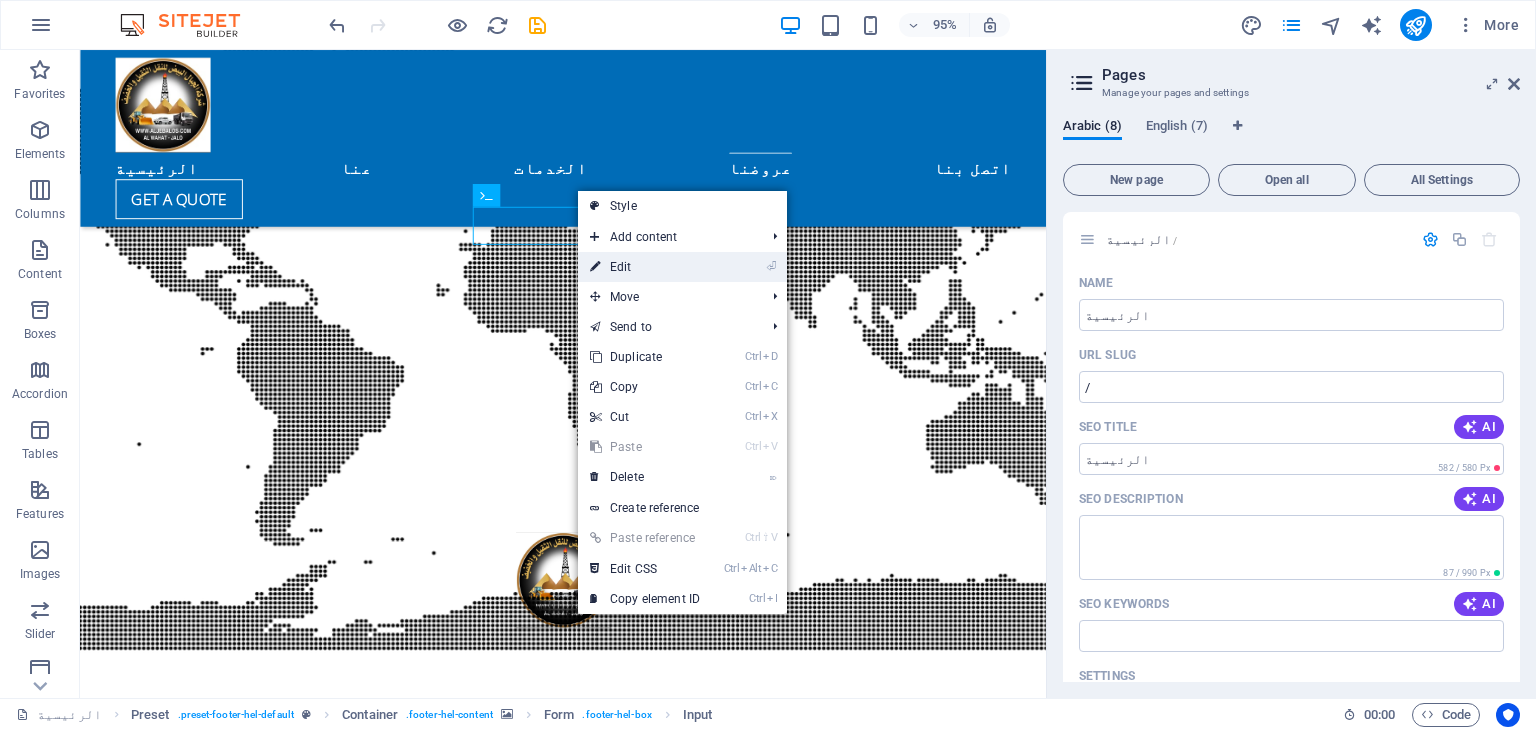click on "⏎  Edit" at bounding box center [645, 267] 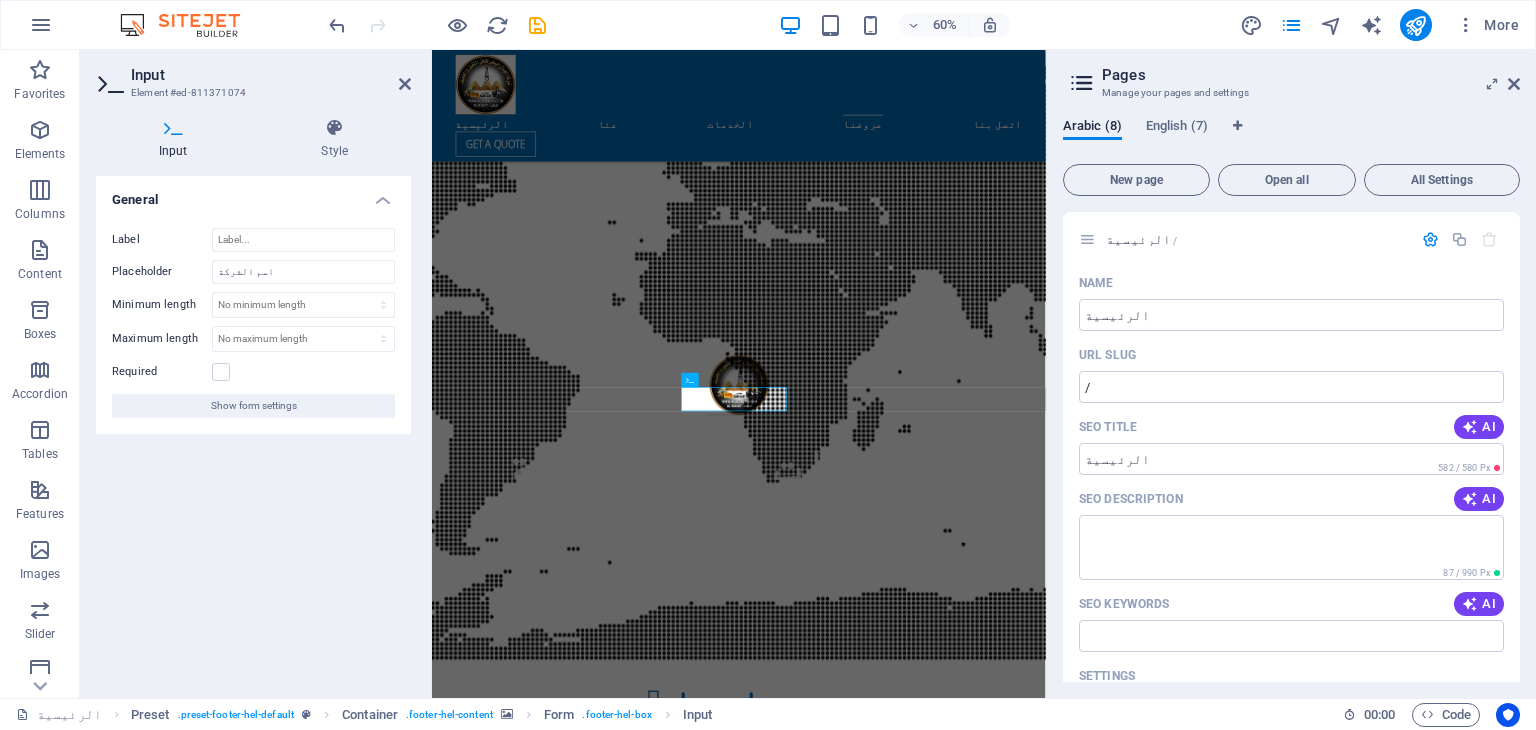 click on "General" at bounding box center [253, 194] 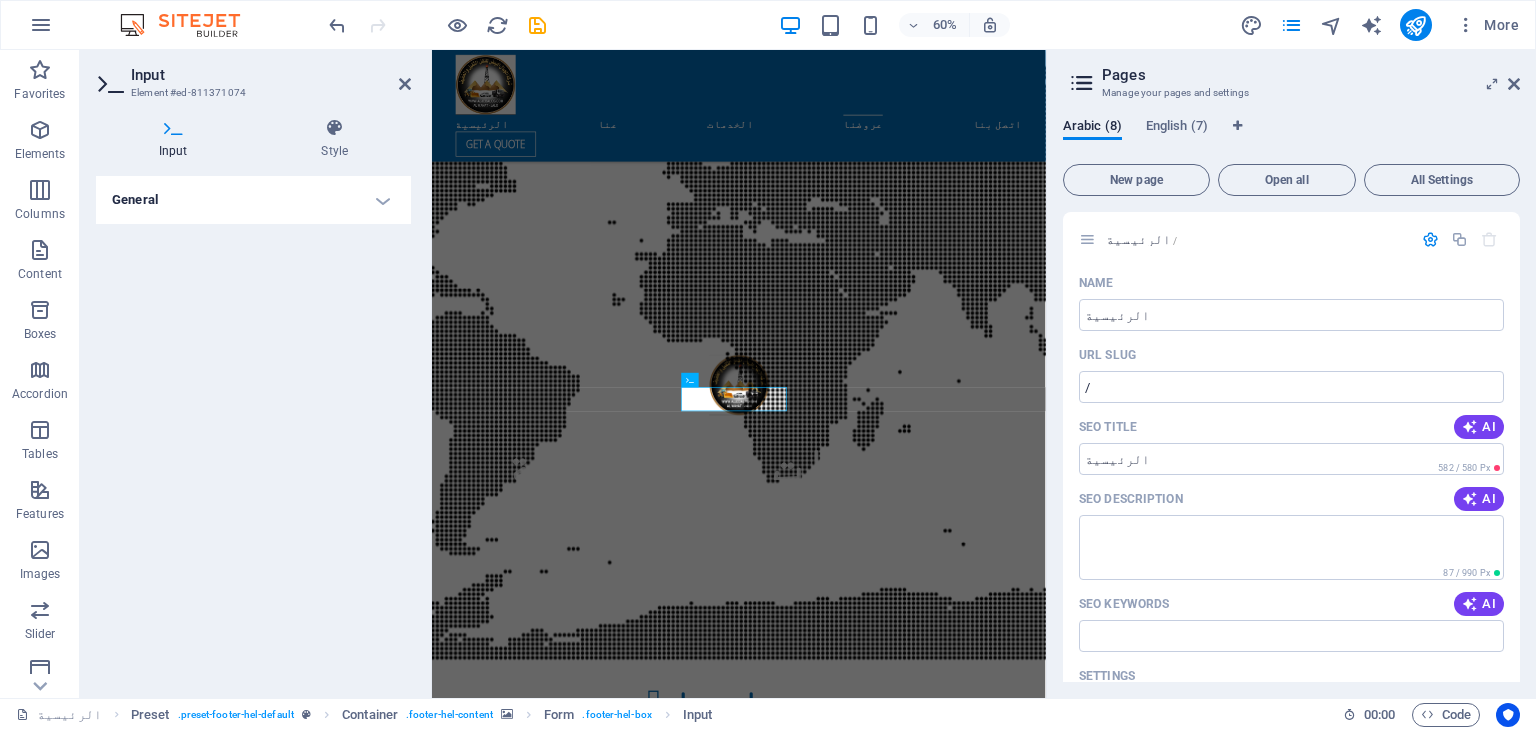 click on "General" at bounding box center (253, 200) 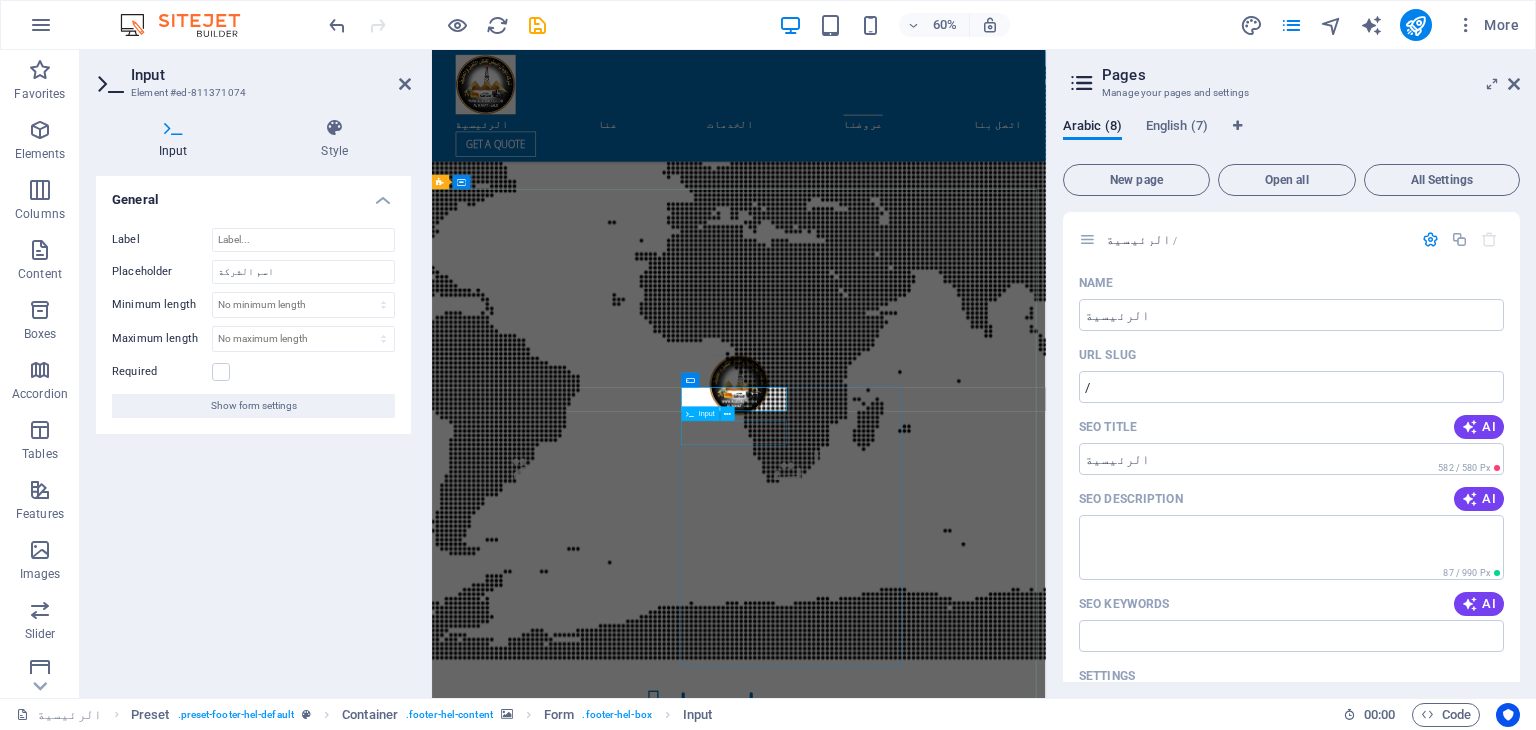 click 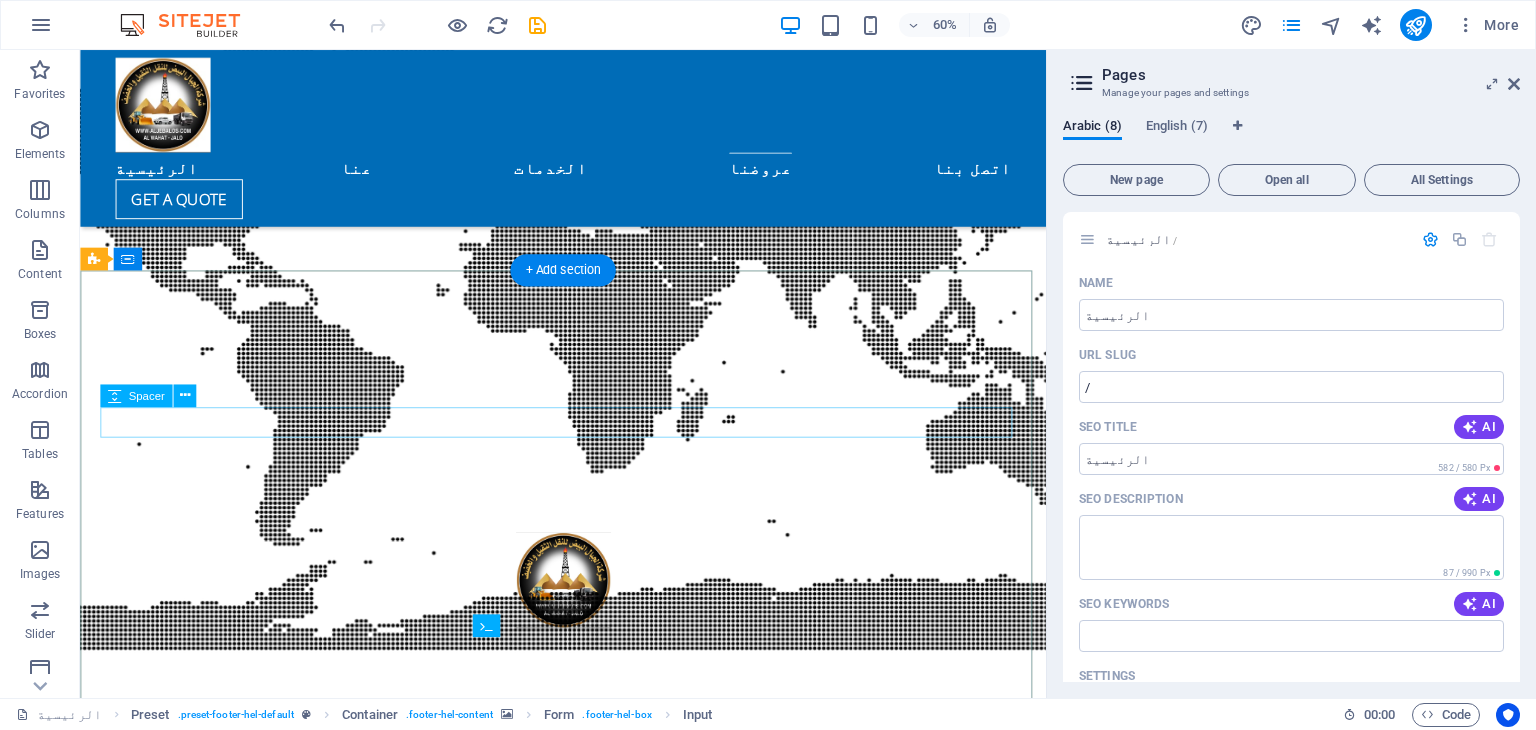 scroll, scrollTop: 5328, scrollLeft: 0, axis: vertical 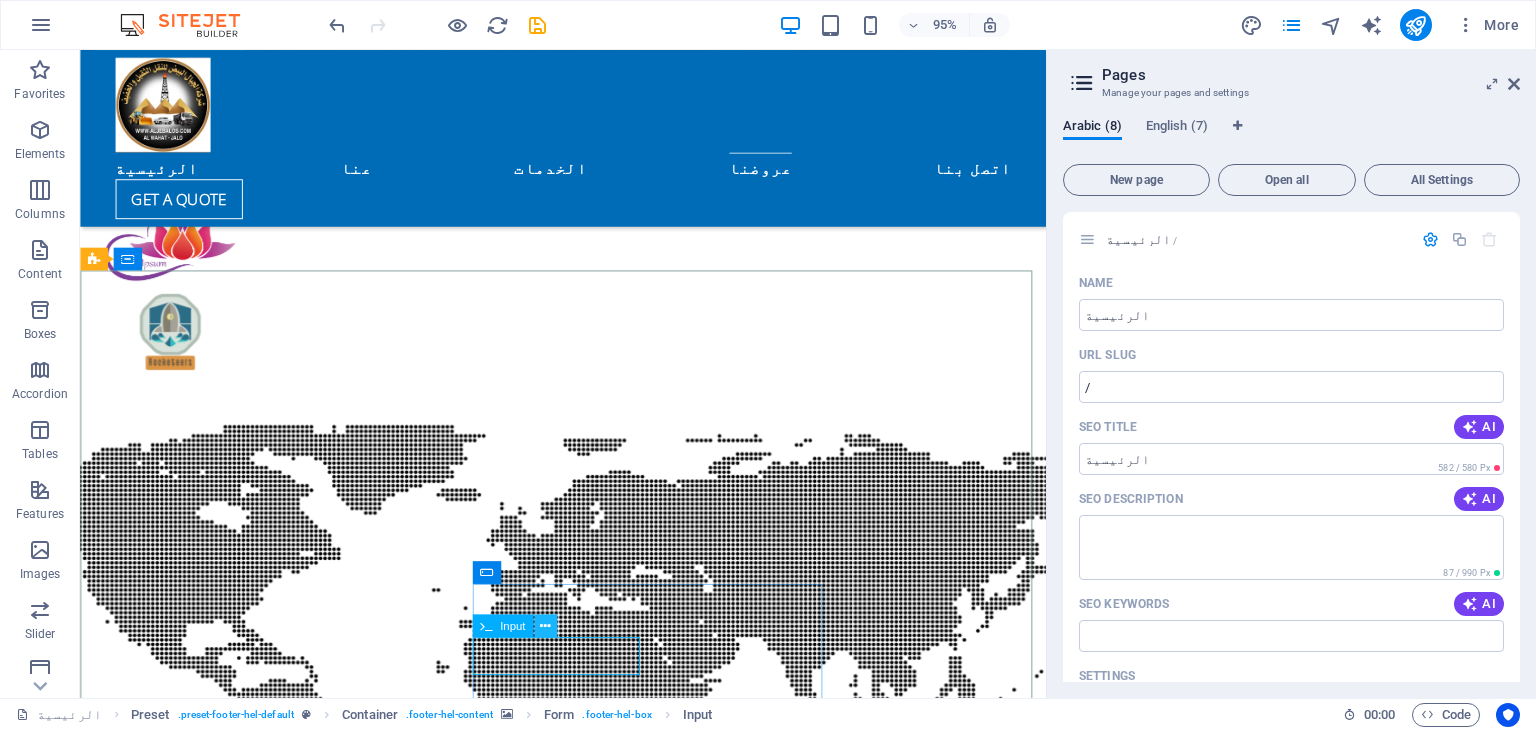 click at bounding box center [545, 626] 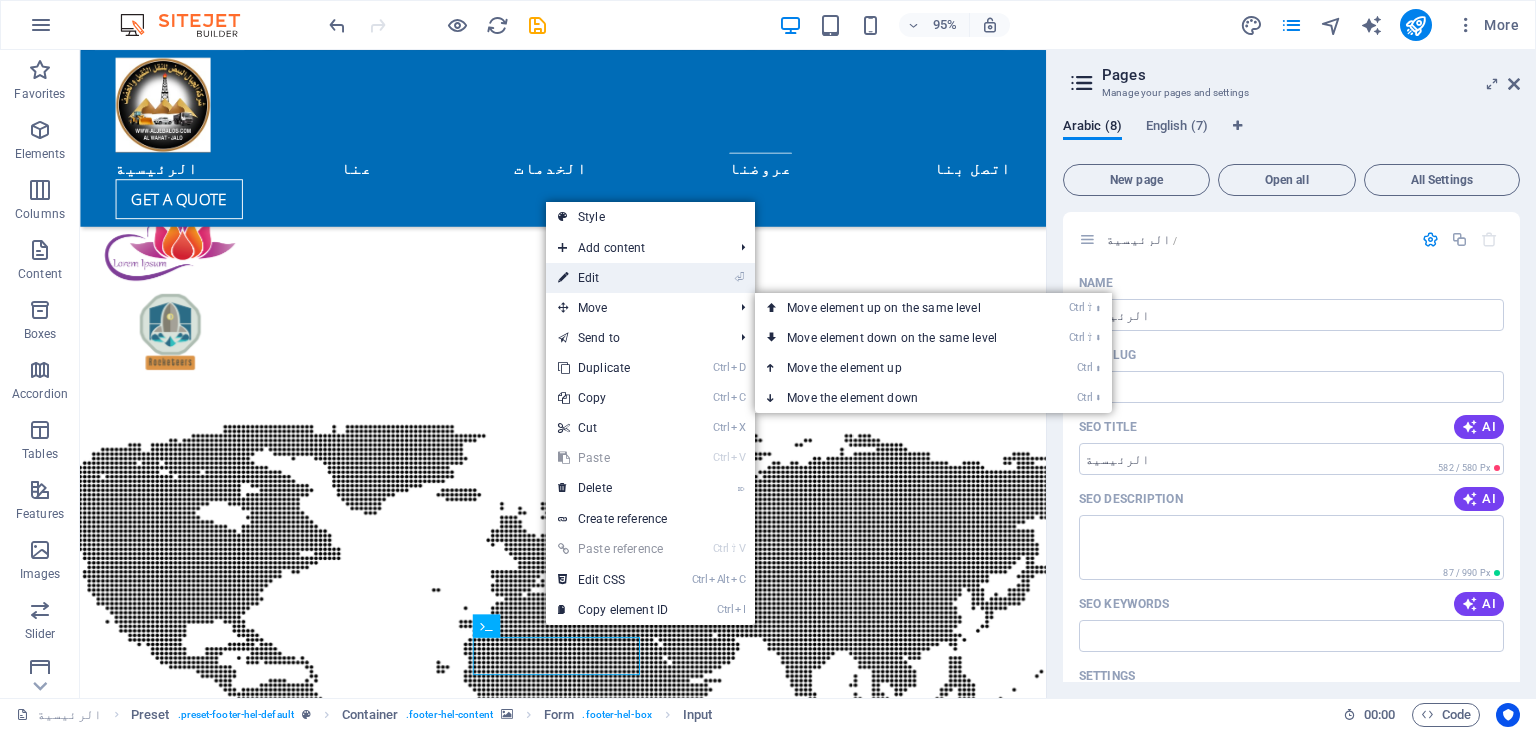 click on "⏎  Edit" at bounding box center [613, 278] 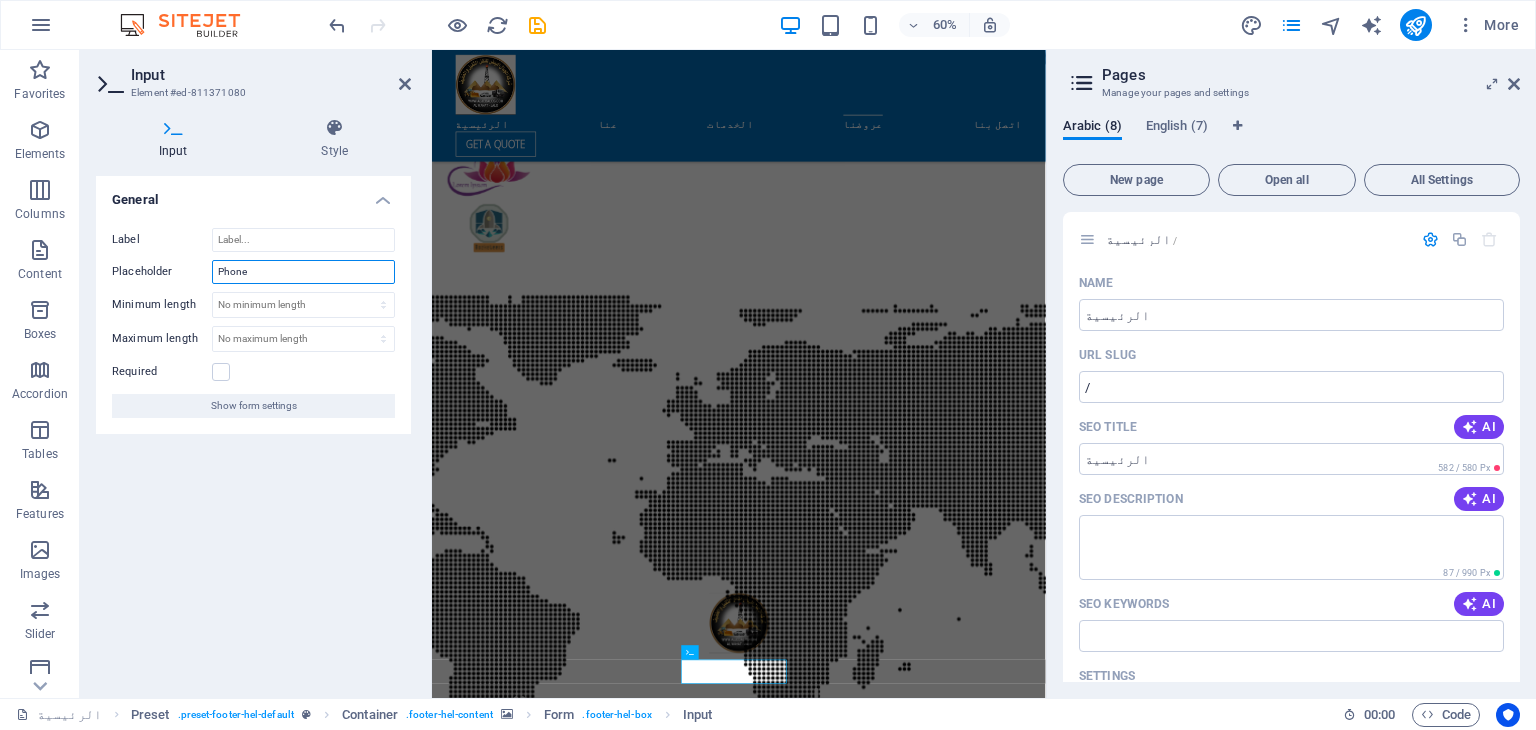 click on "Phone" at bounding box center (303, 272) 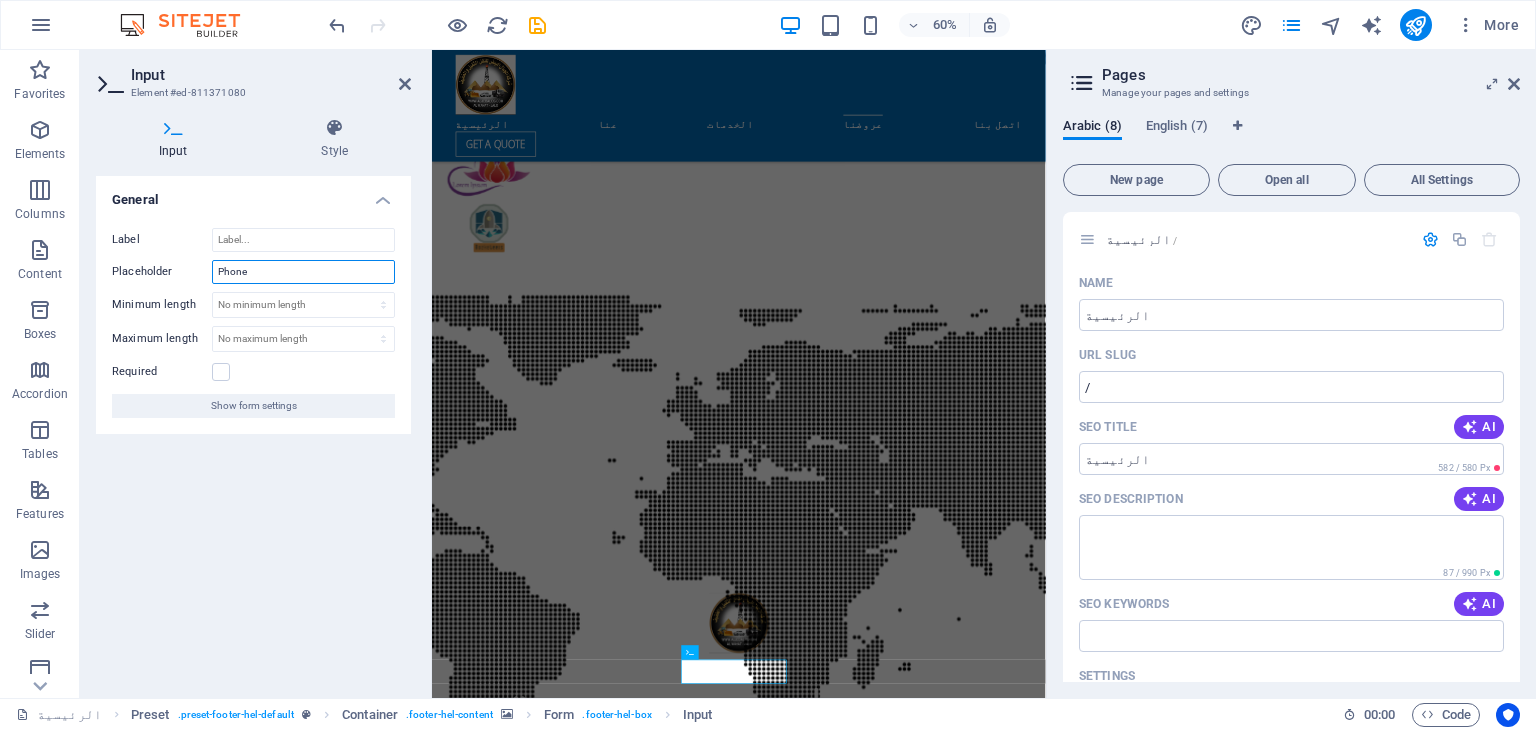 click on "Phone" at bounding box center [303, 272] 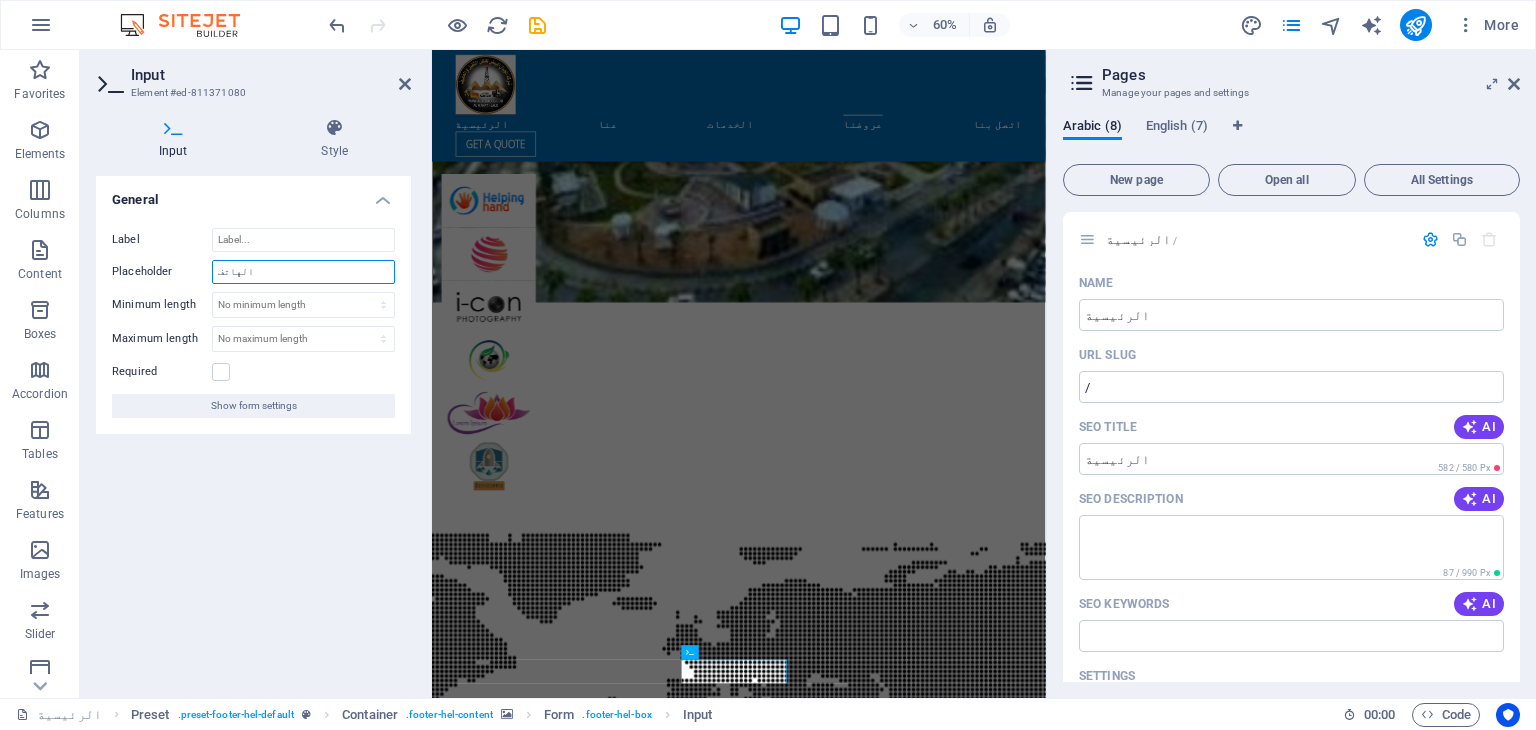 type on "الهاتف" 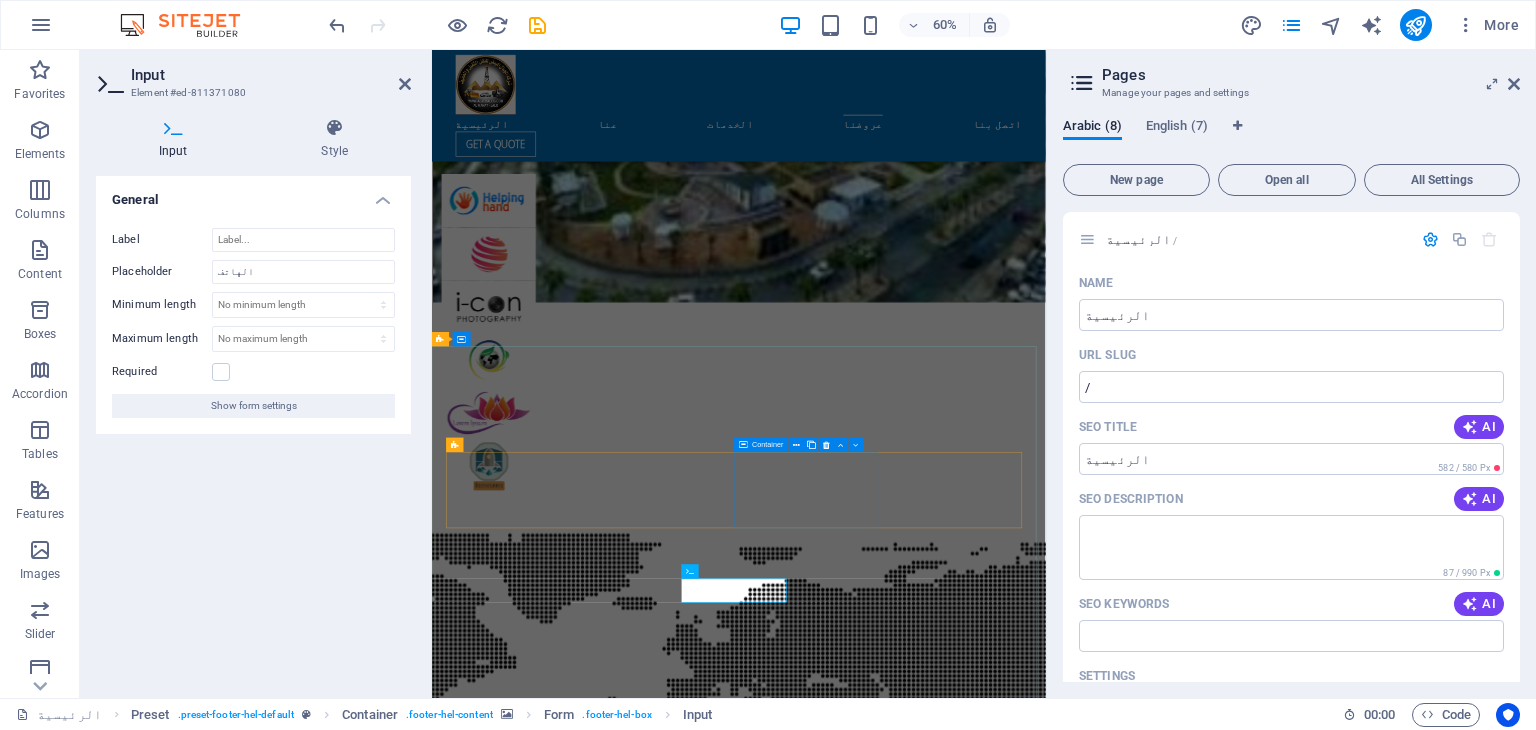 scroll, scrollTop: 5528, scrollLeft: 0, axis: vertical 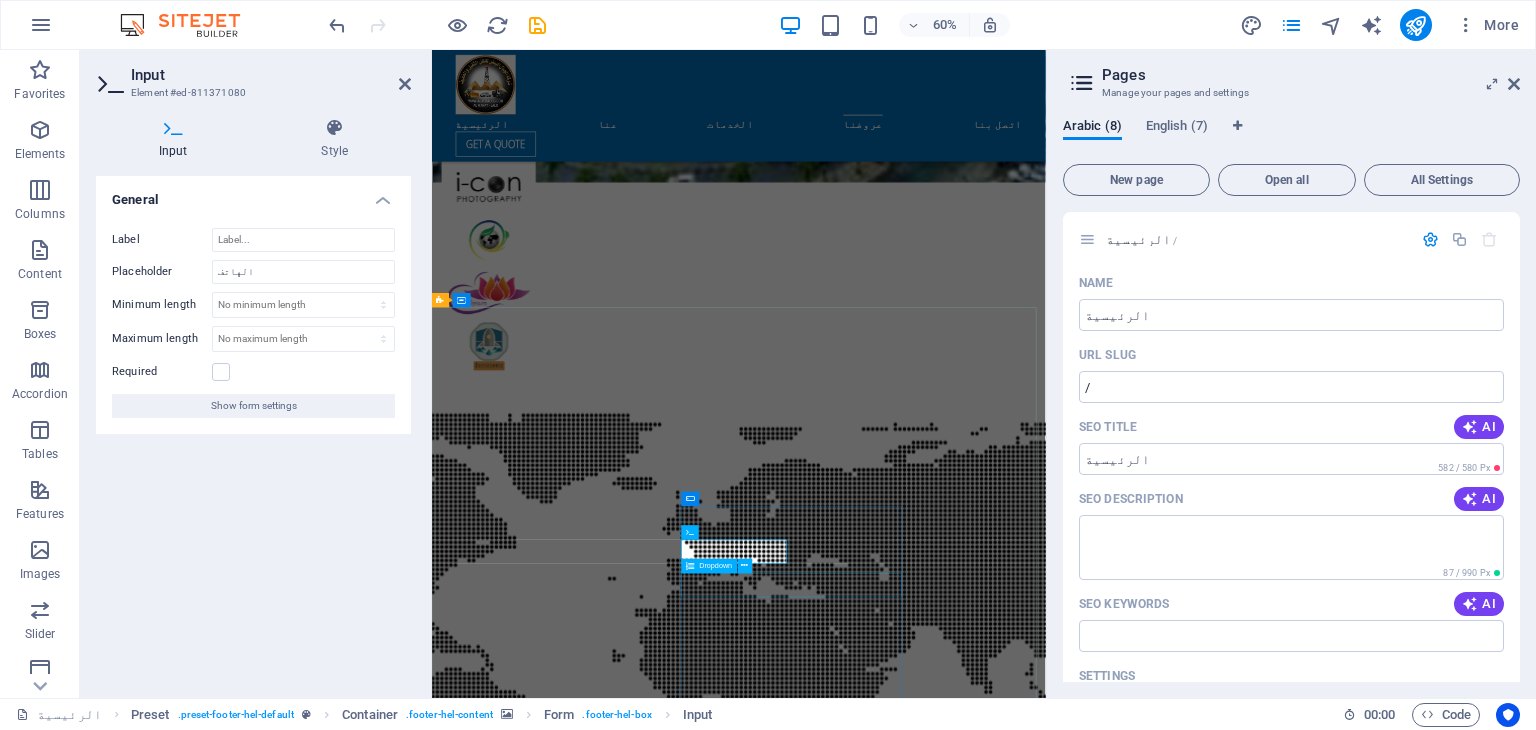 click on "Select a service
Basic
Premium
Pro" 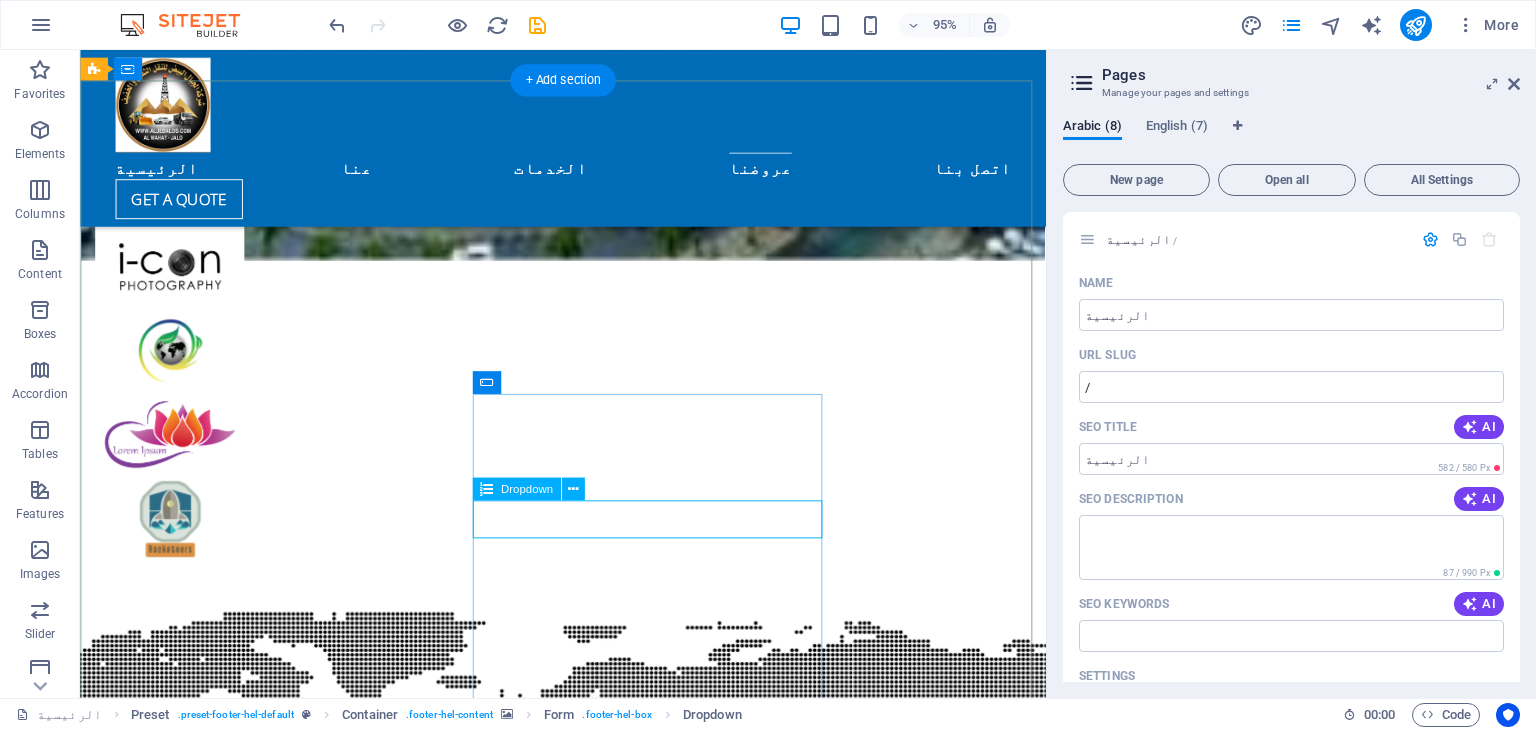 click on "Select a service
Basic
Premium
Pro" 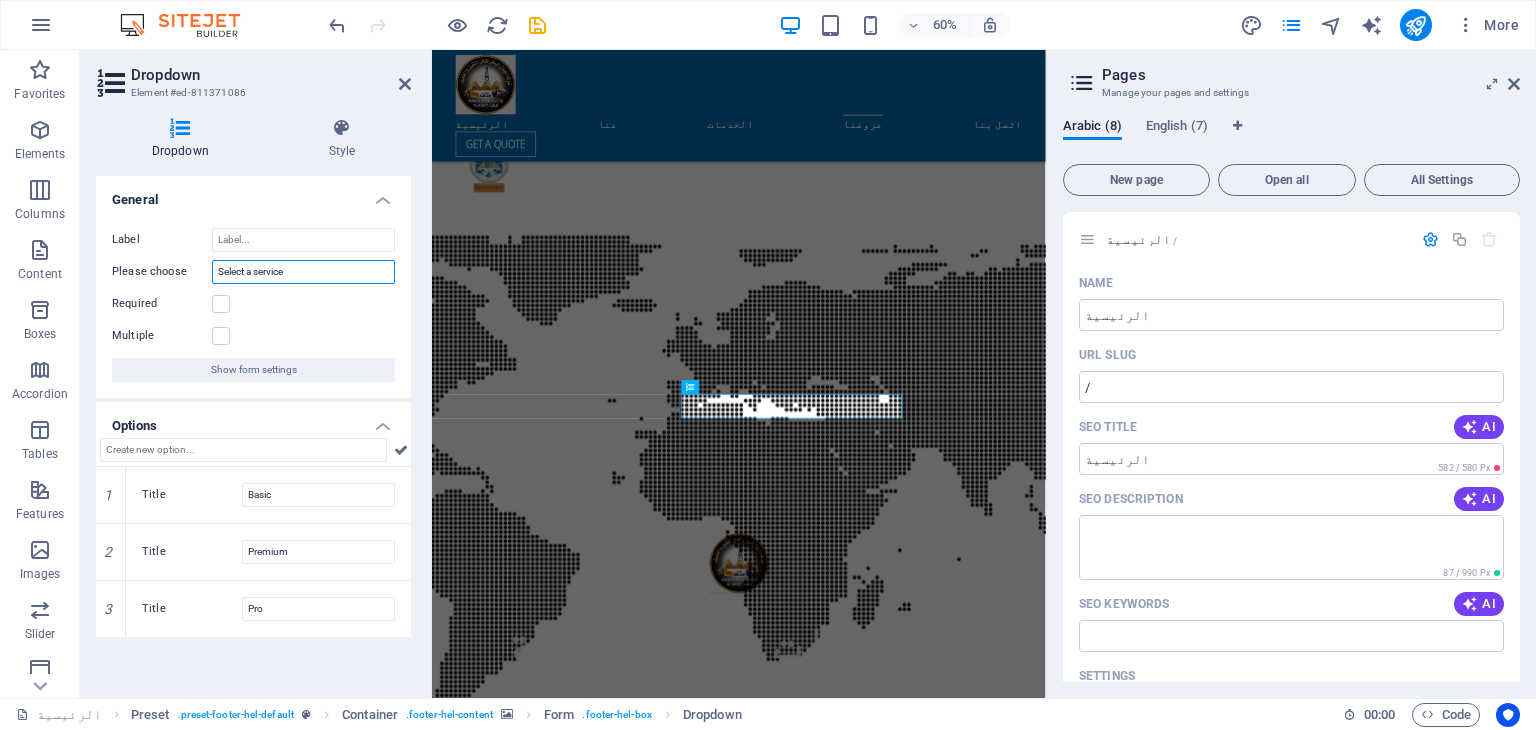 click on "Select a service" at bounding box center [303, 272] 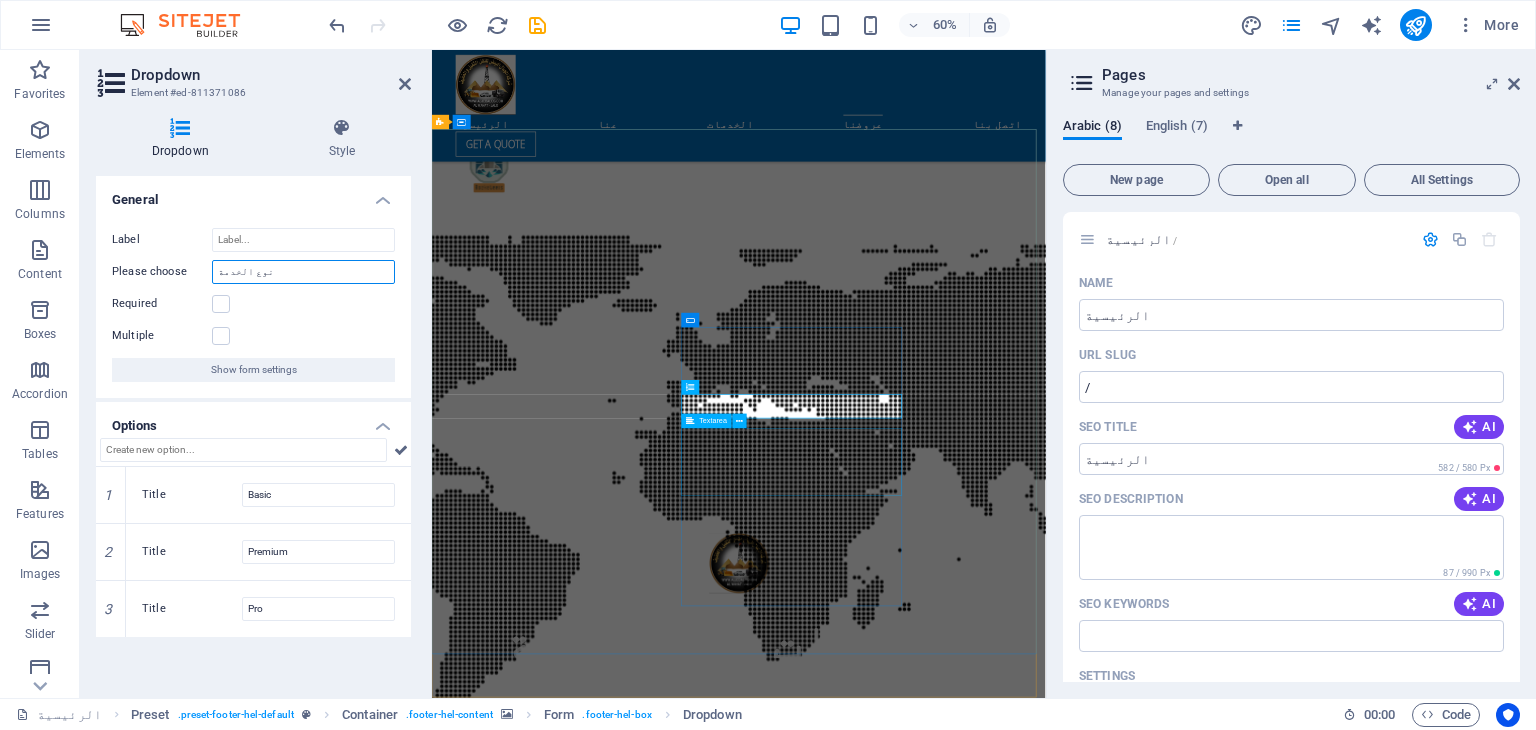 type on "نوع الخدمة" 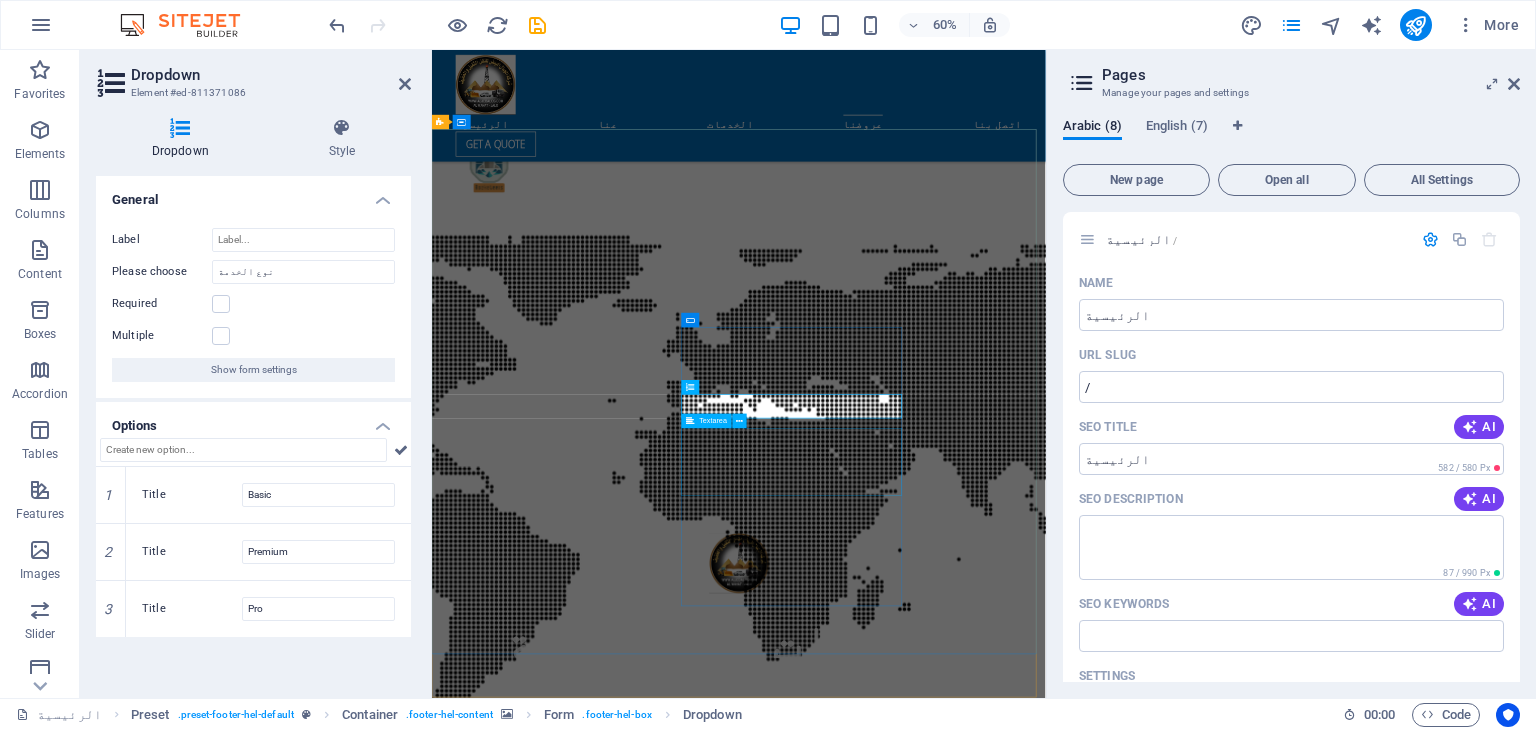 click 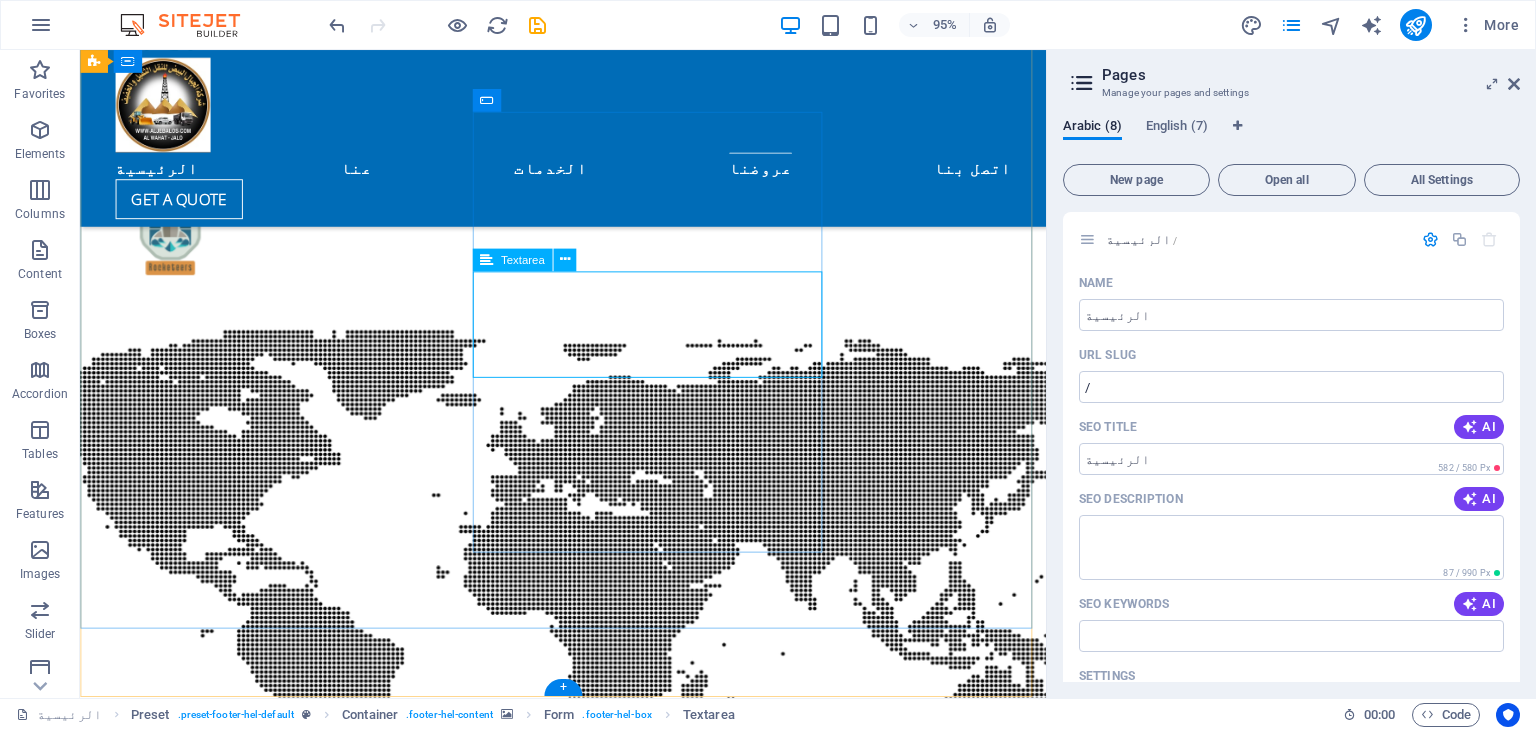 click 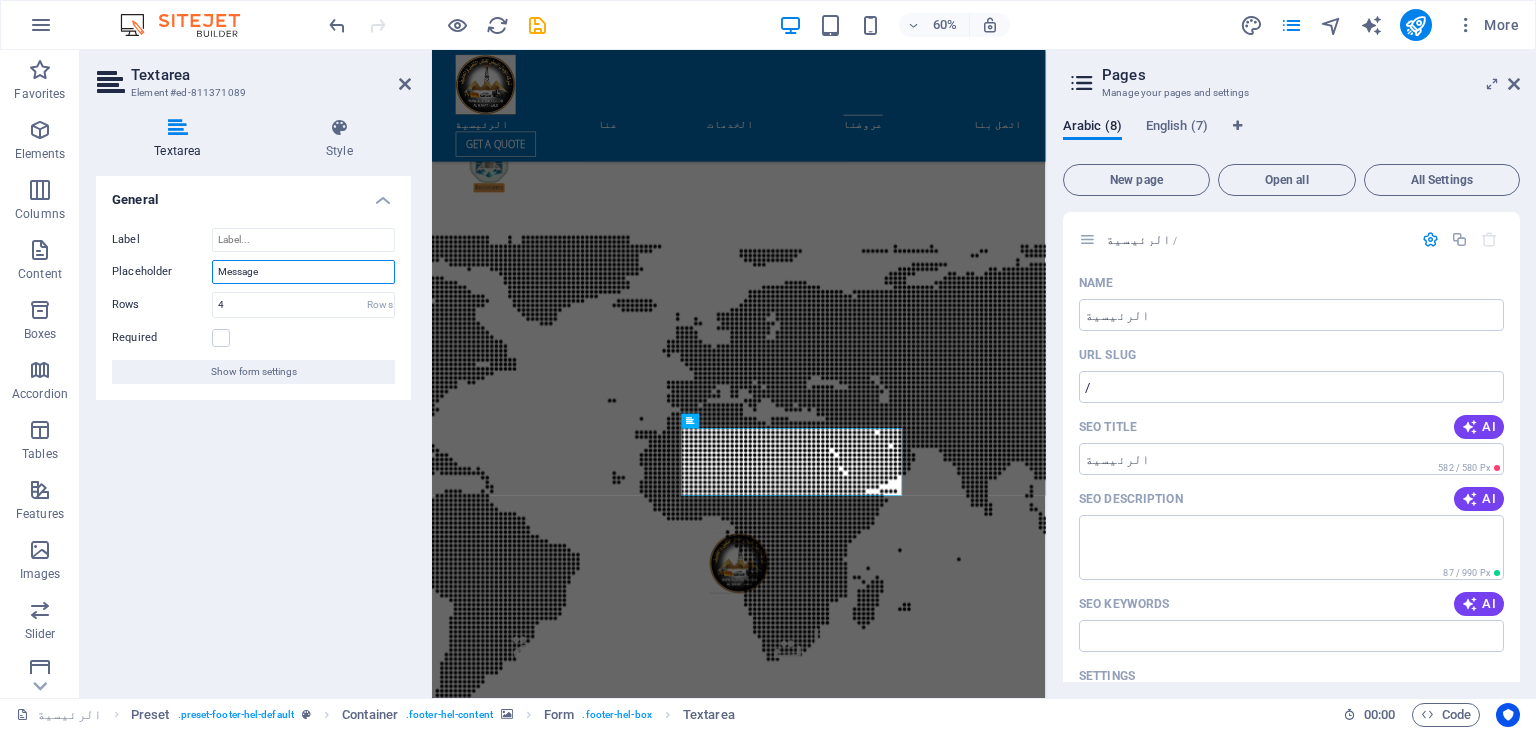 click on "Message" at bounding box center [303, 272] 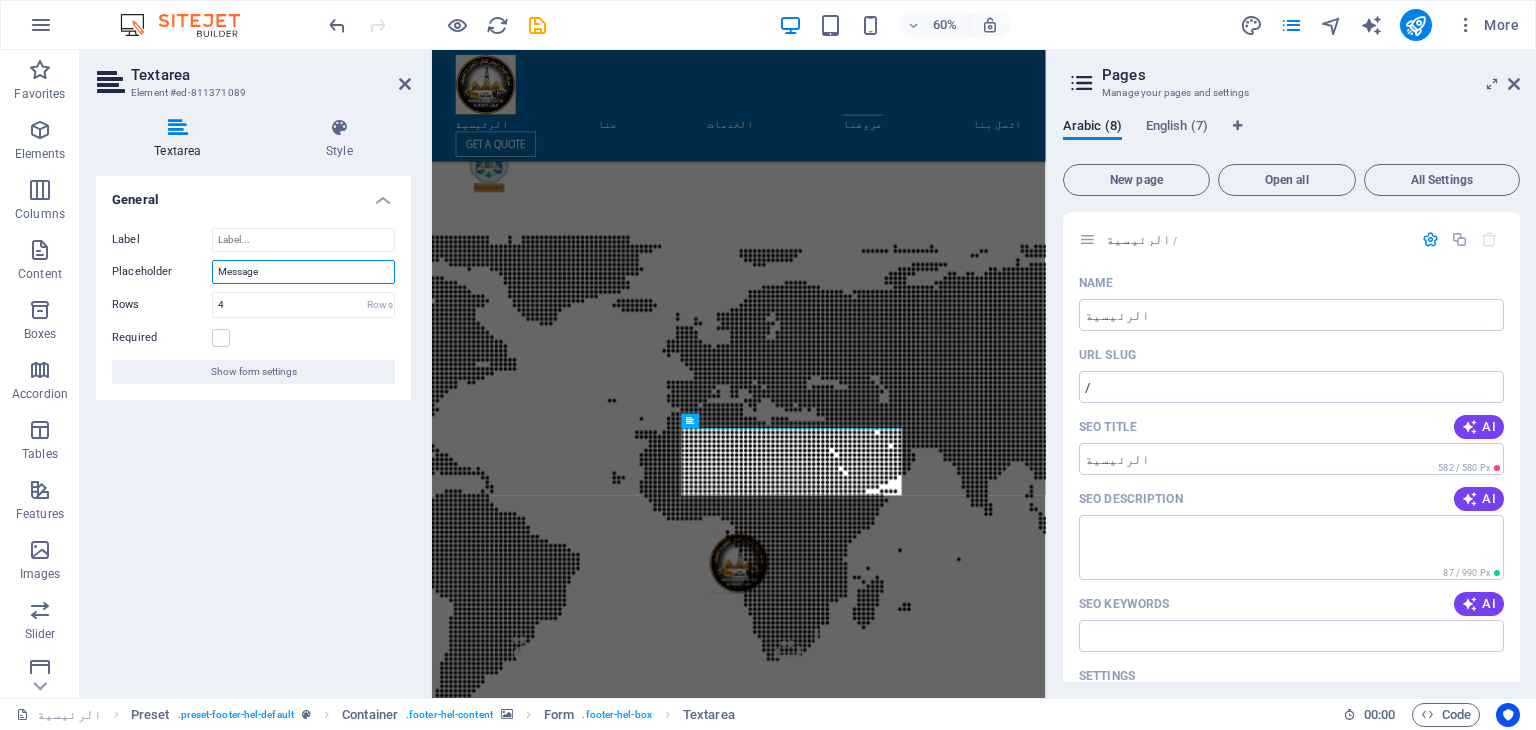 type on "ت" 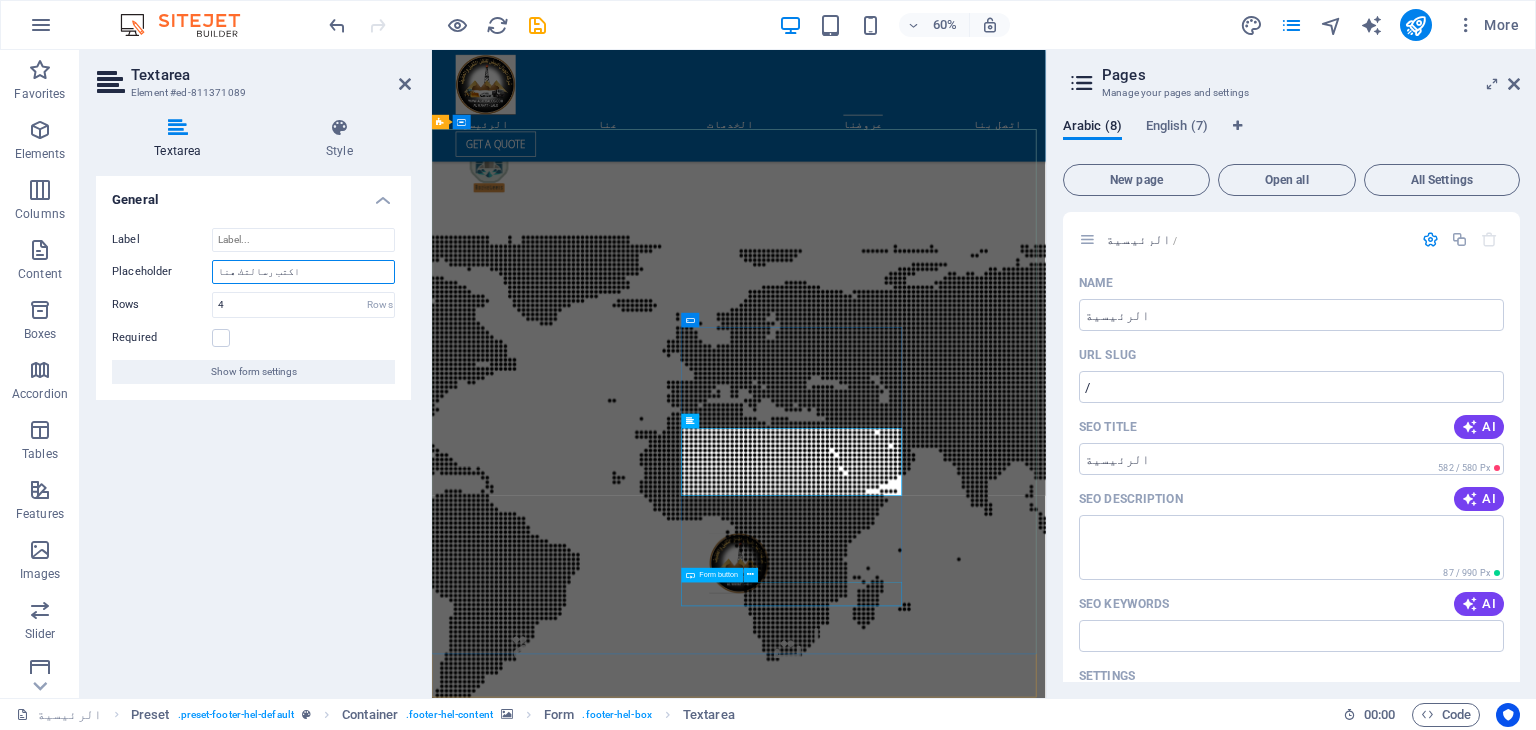 type on "اكتب رسالتك هنا" 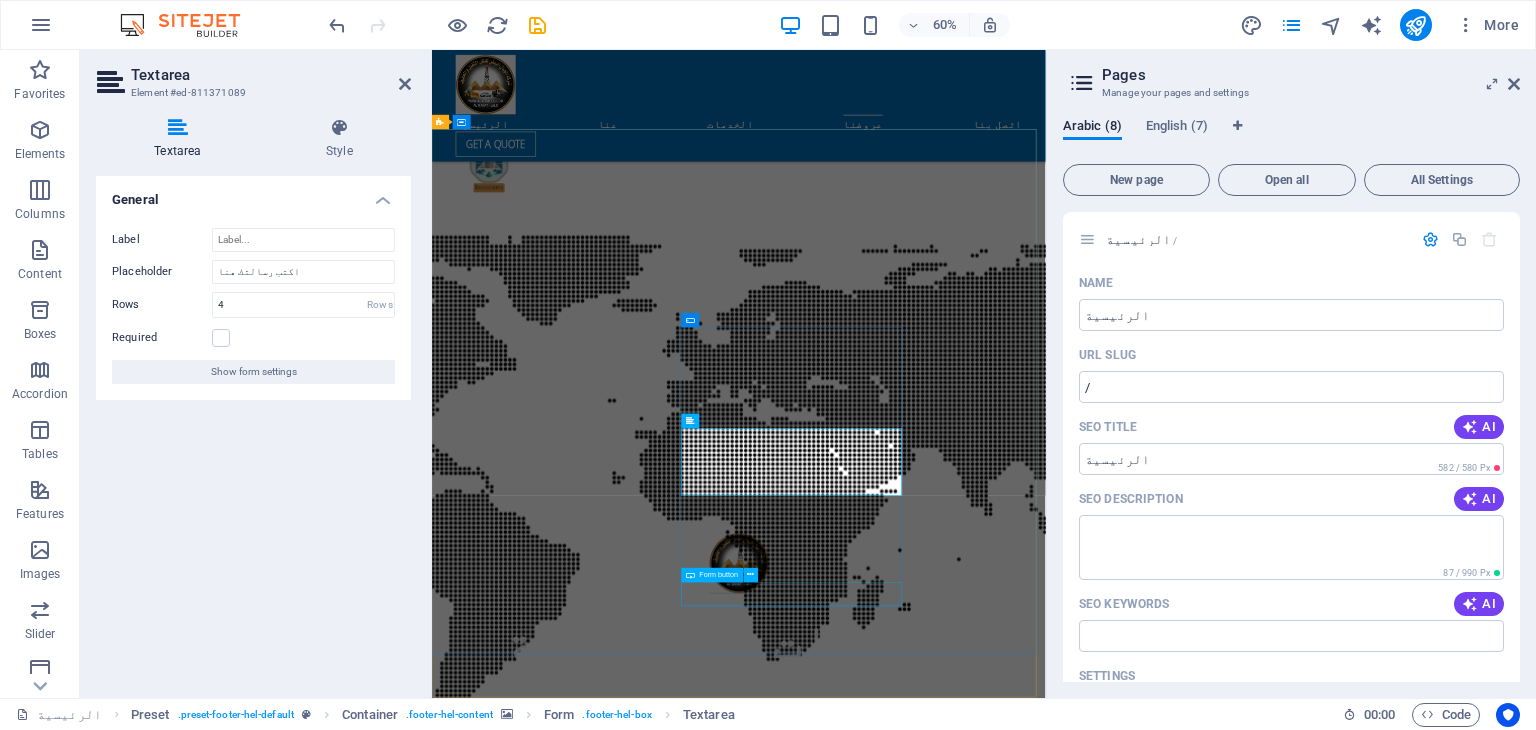 click on "Submit" 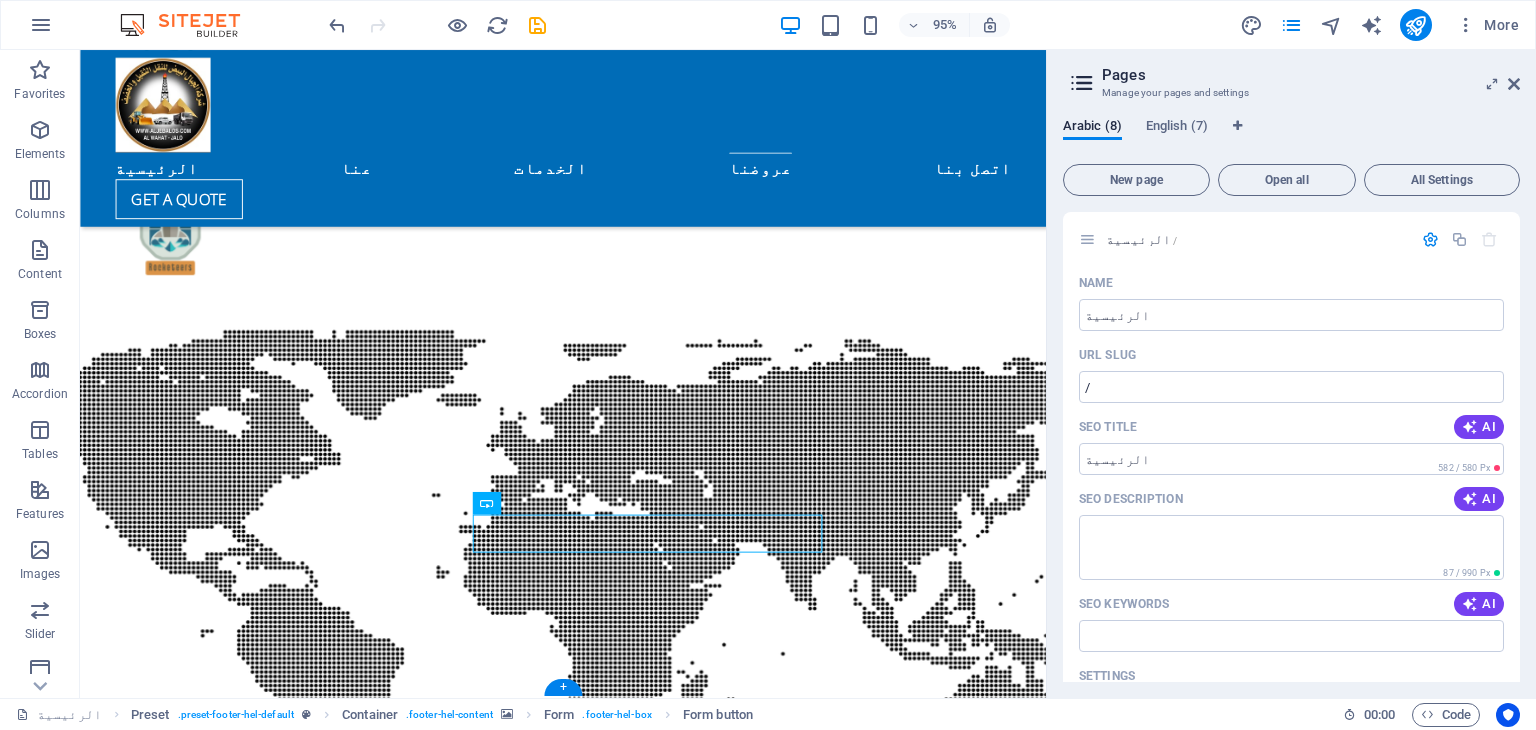 click at bounding box center (588, 8170) 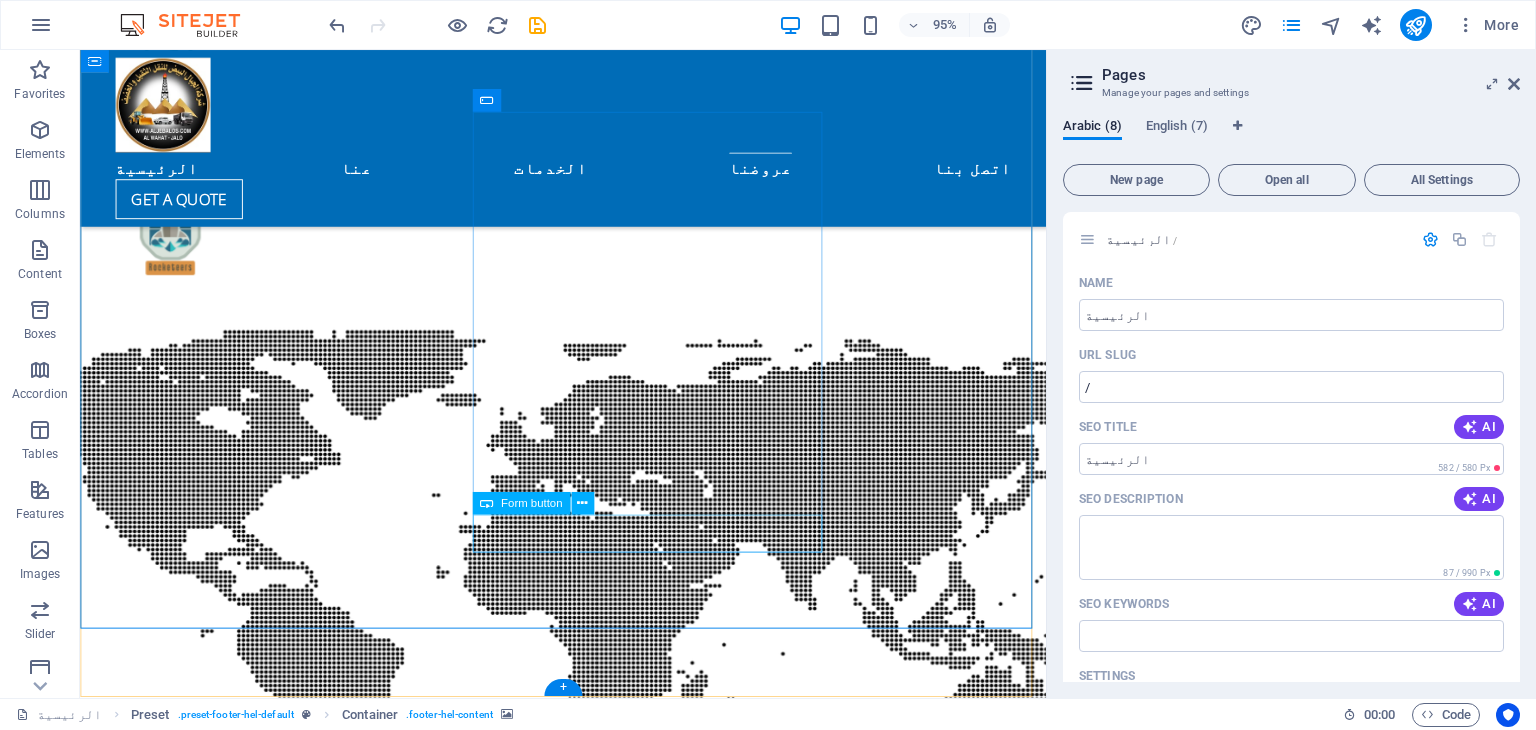 click on "Submit" 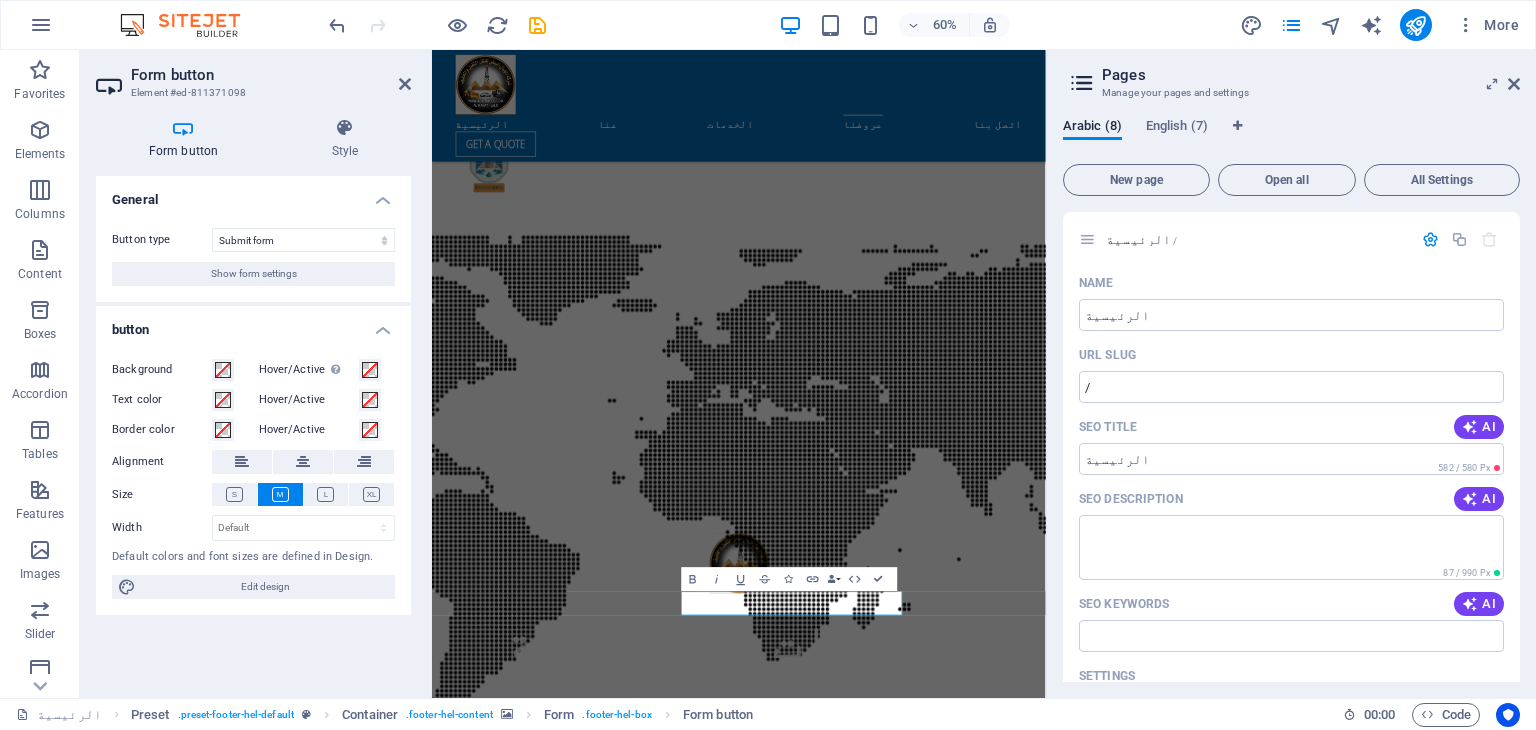 scroll, scrollTop: 5810, scrollLeft: 0, axis: vertical 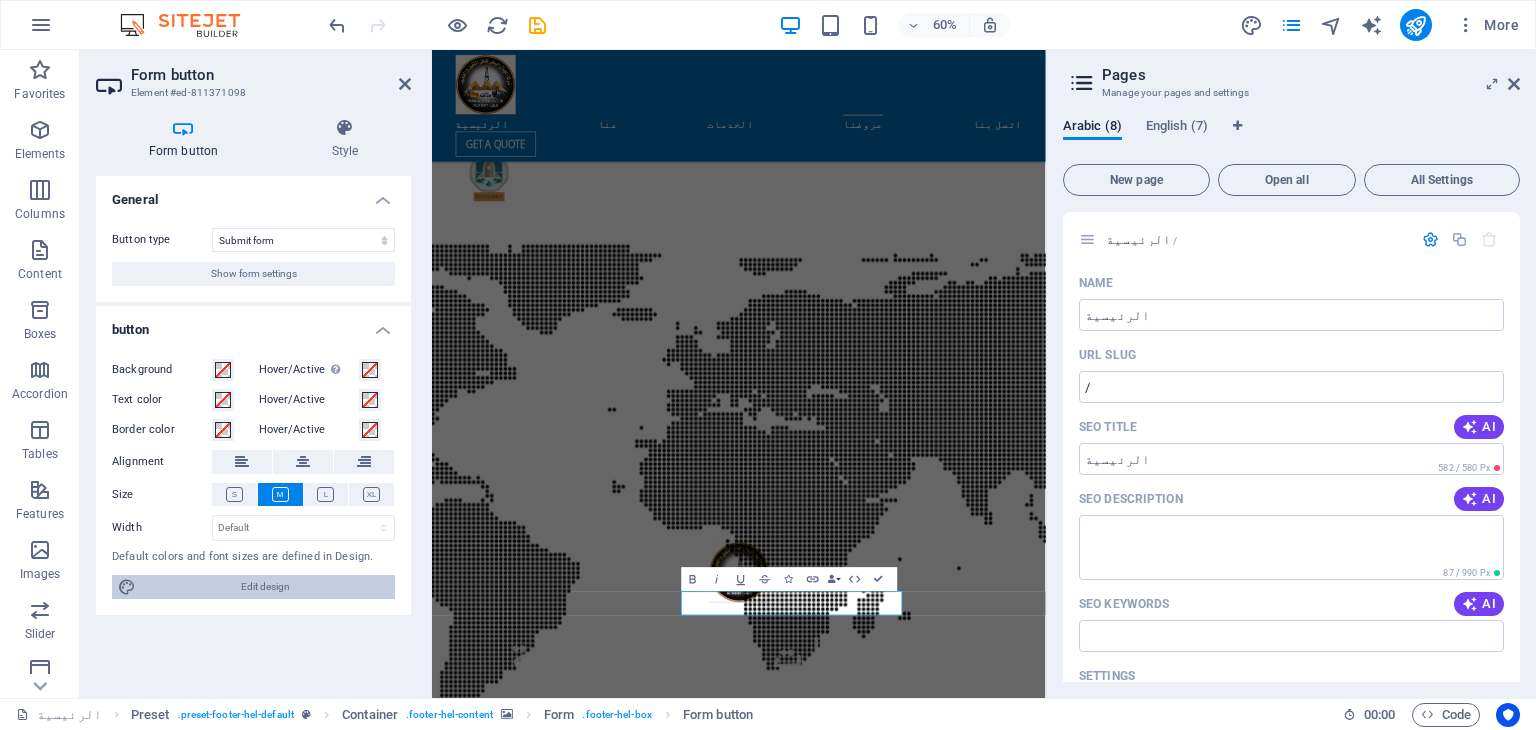 click on "Edit design" at bounding box center [265, 587] 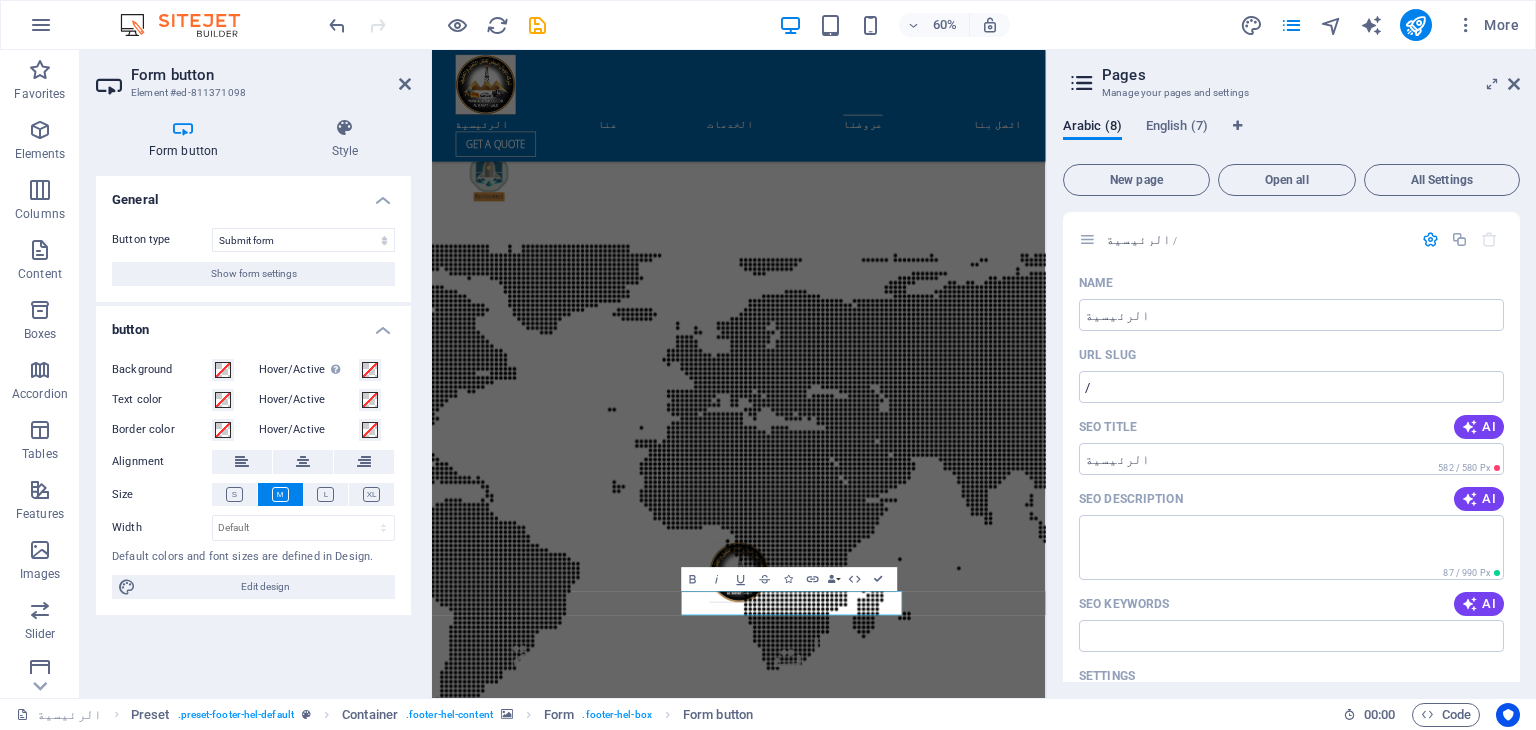 type 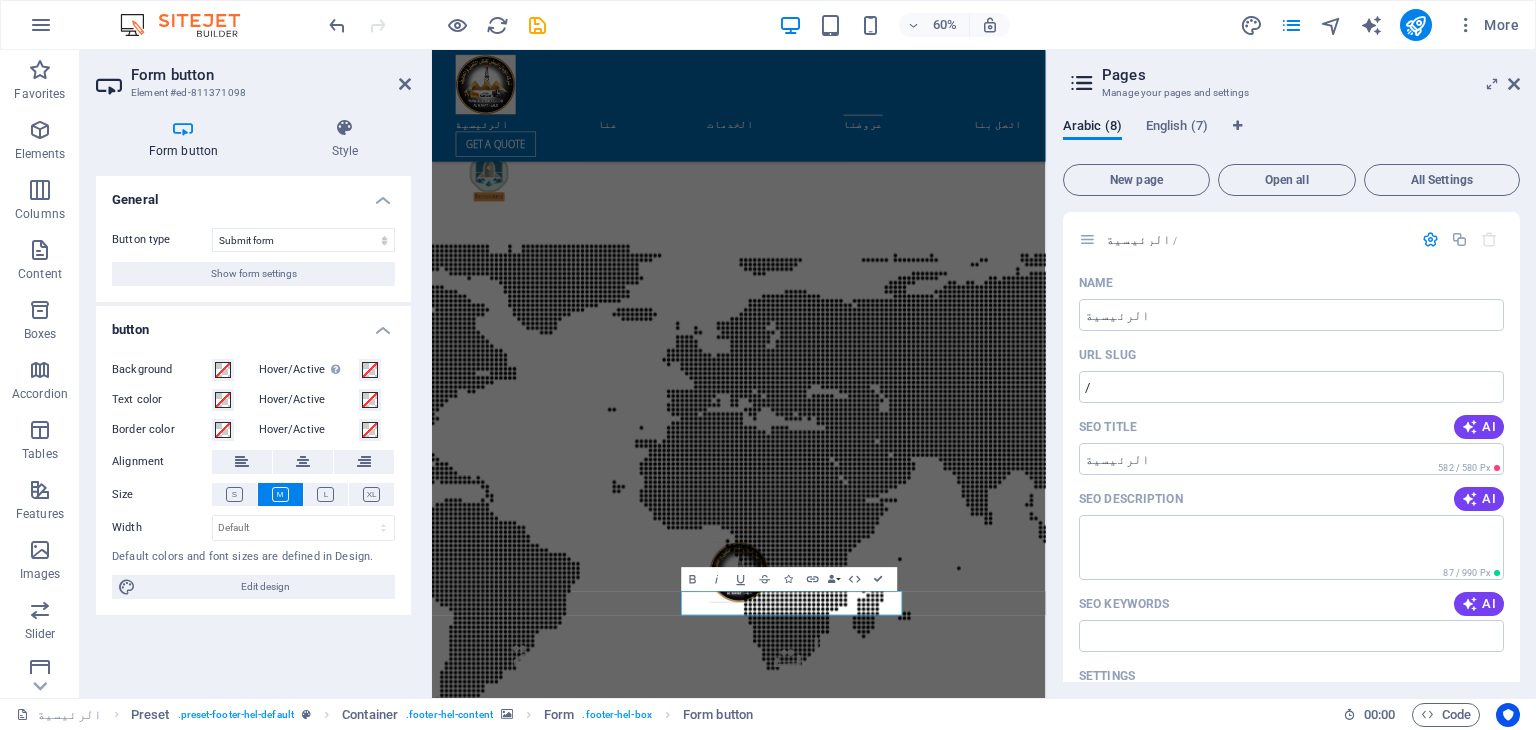 select on "px" 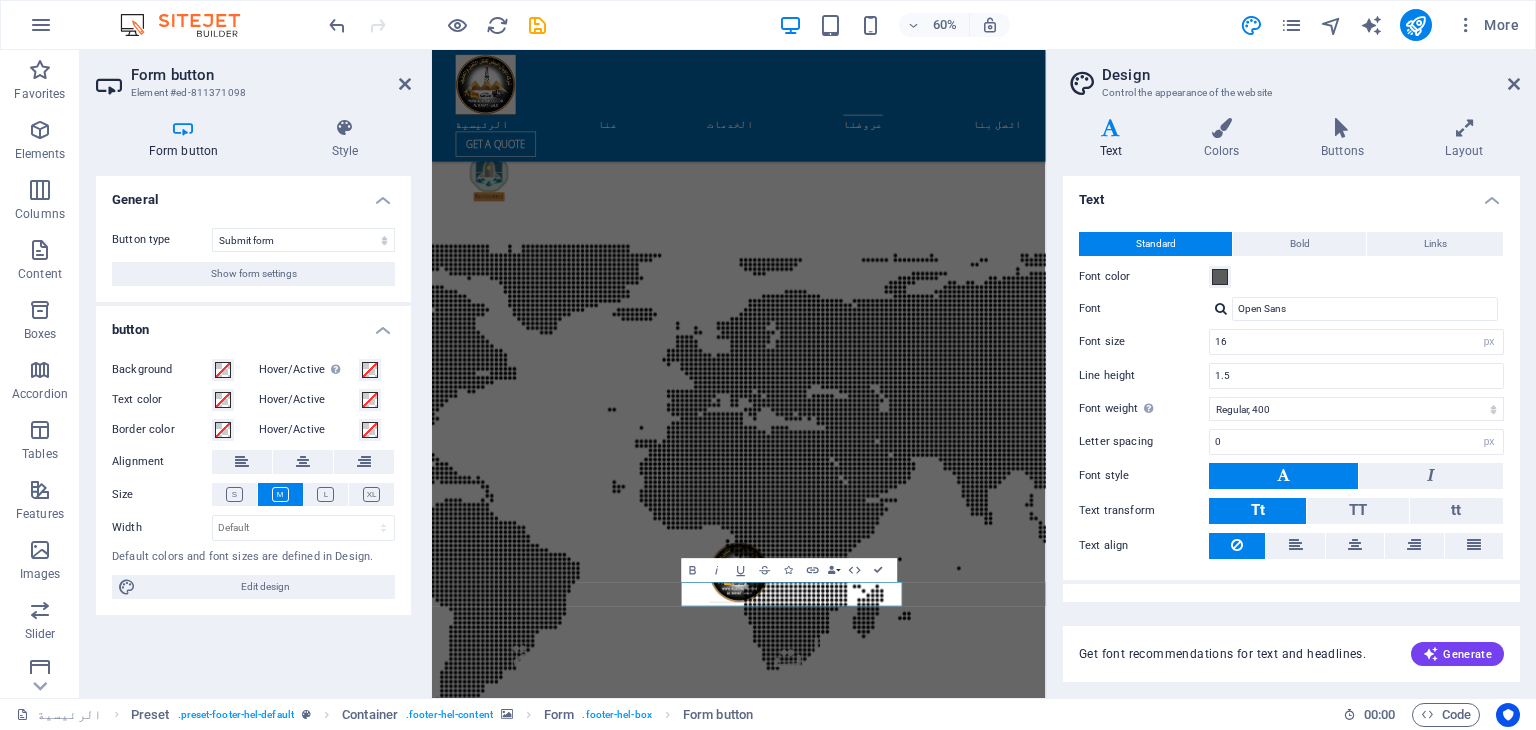 scroll, scrollTop: 5825, scrollLeft: 0, axis: vertical 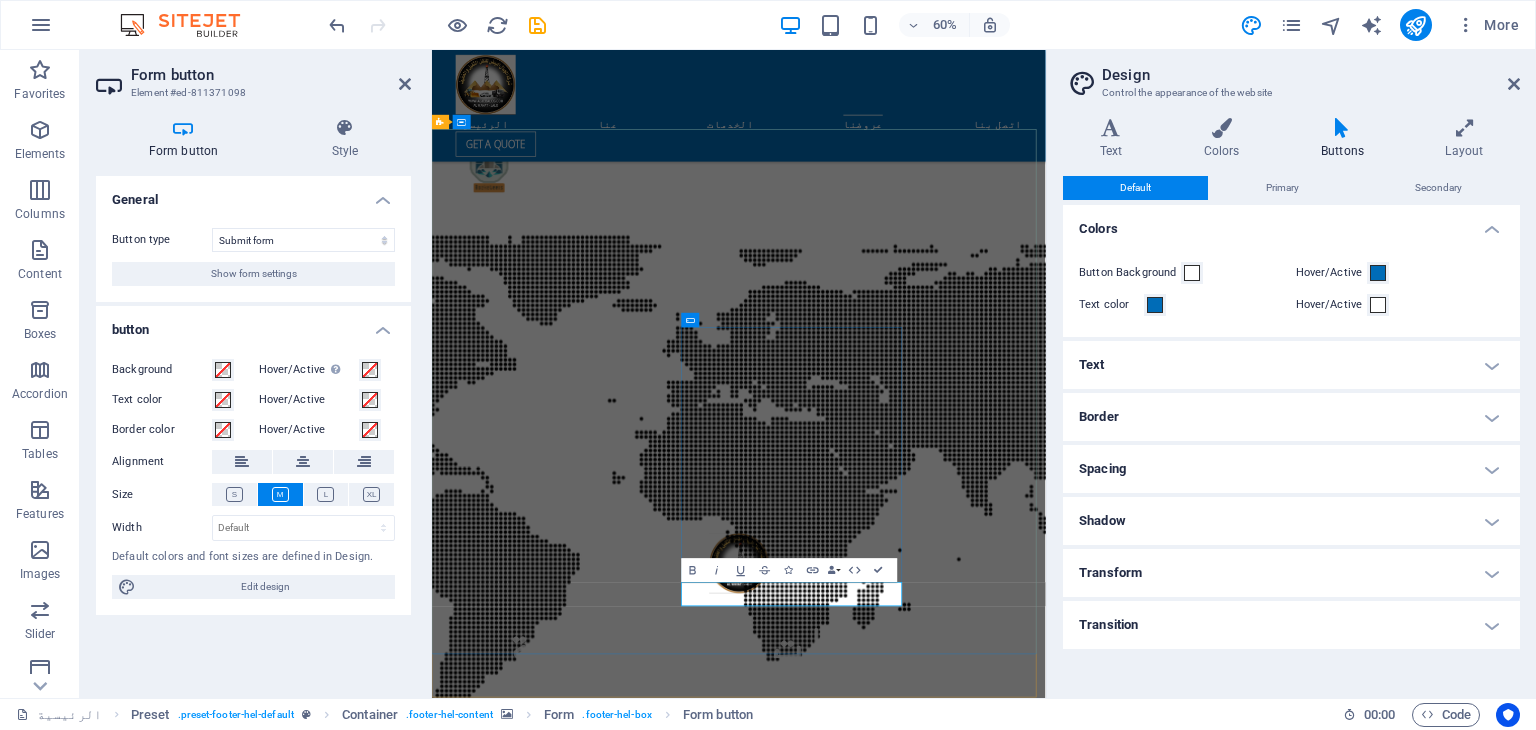 click on "Submit" 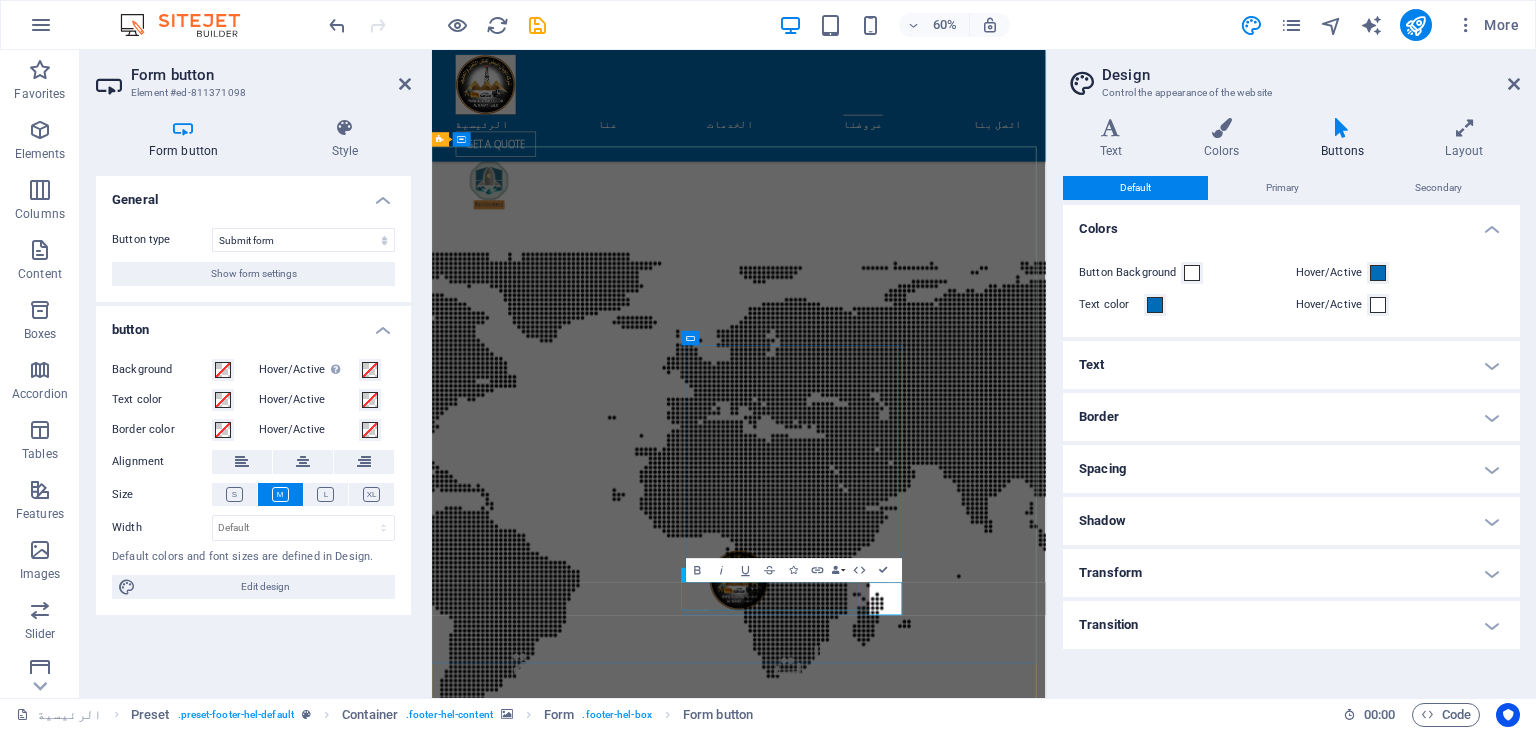 scroll, scrollTop: 5825, scrollLeft: 0, axis: vertical 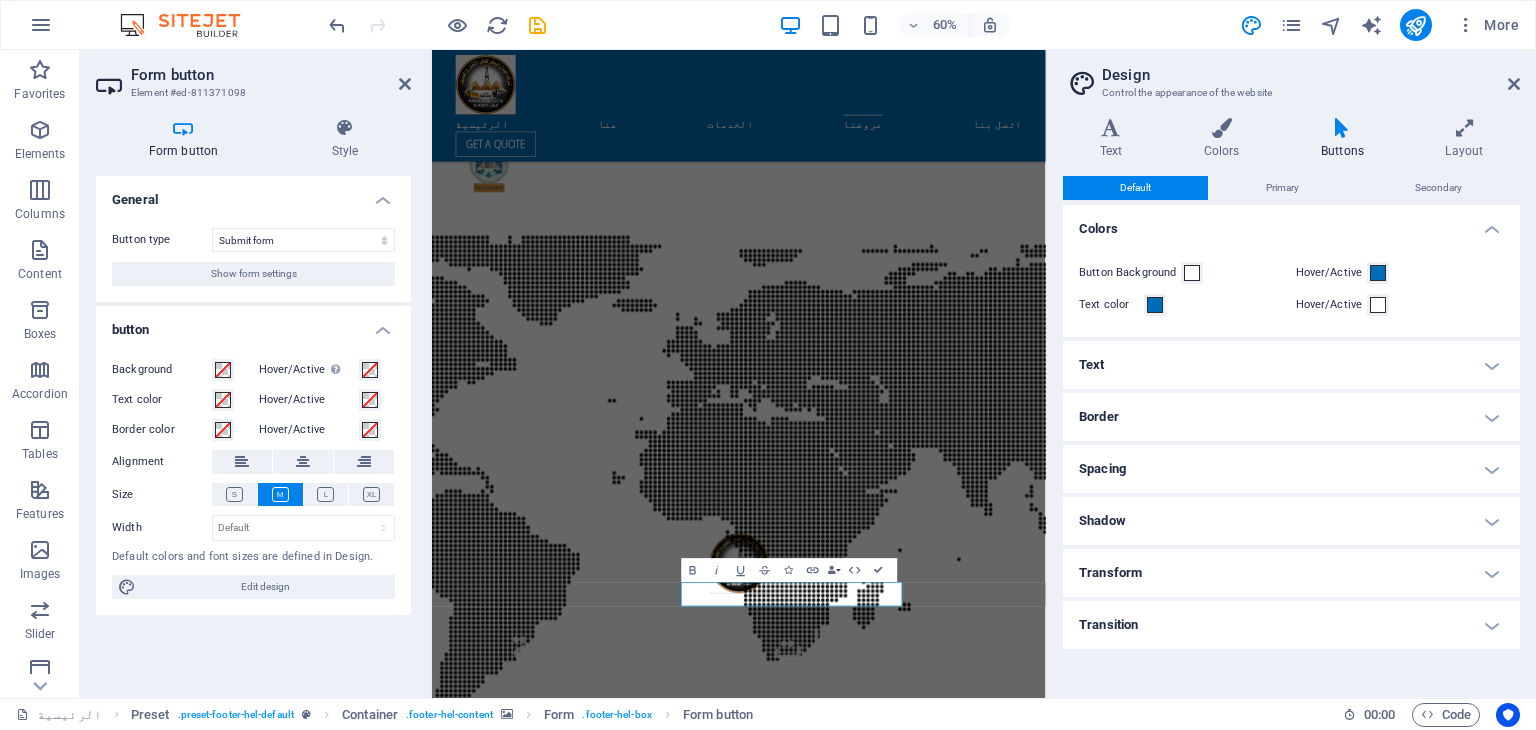 click at bounding box center (943, 8170) 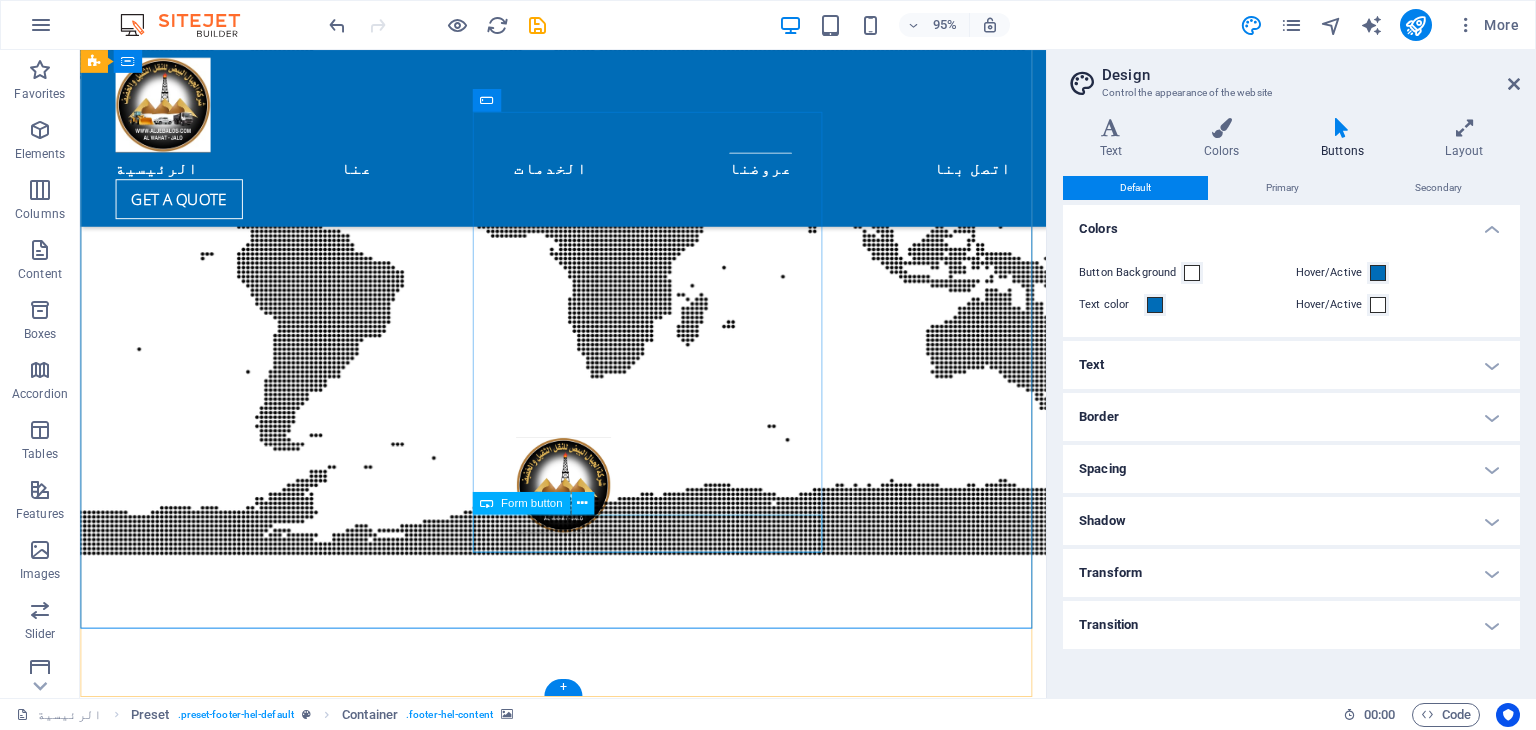 click on "ارسل" 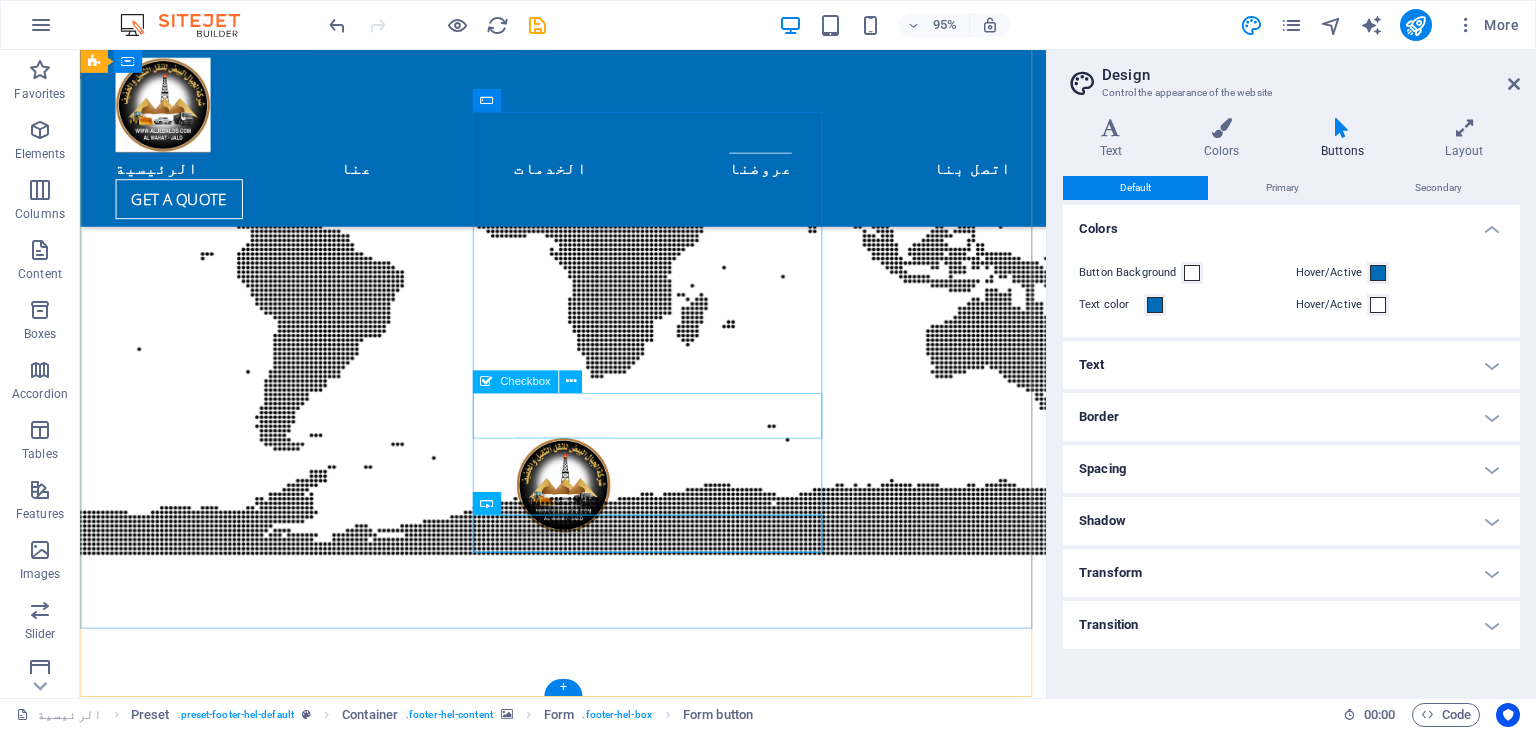 click on "I have read and understand the privacy policy." 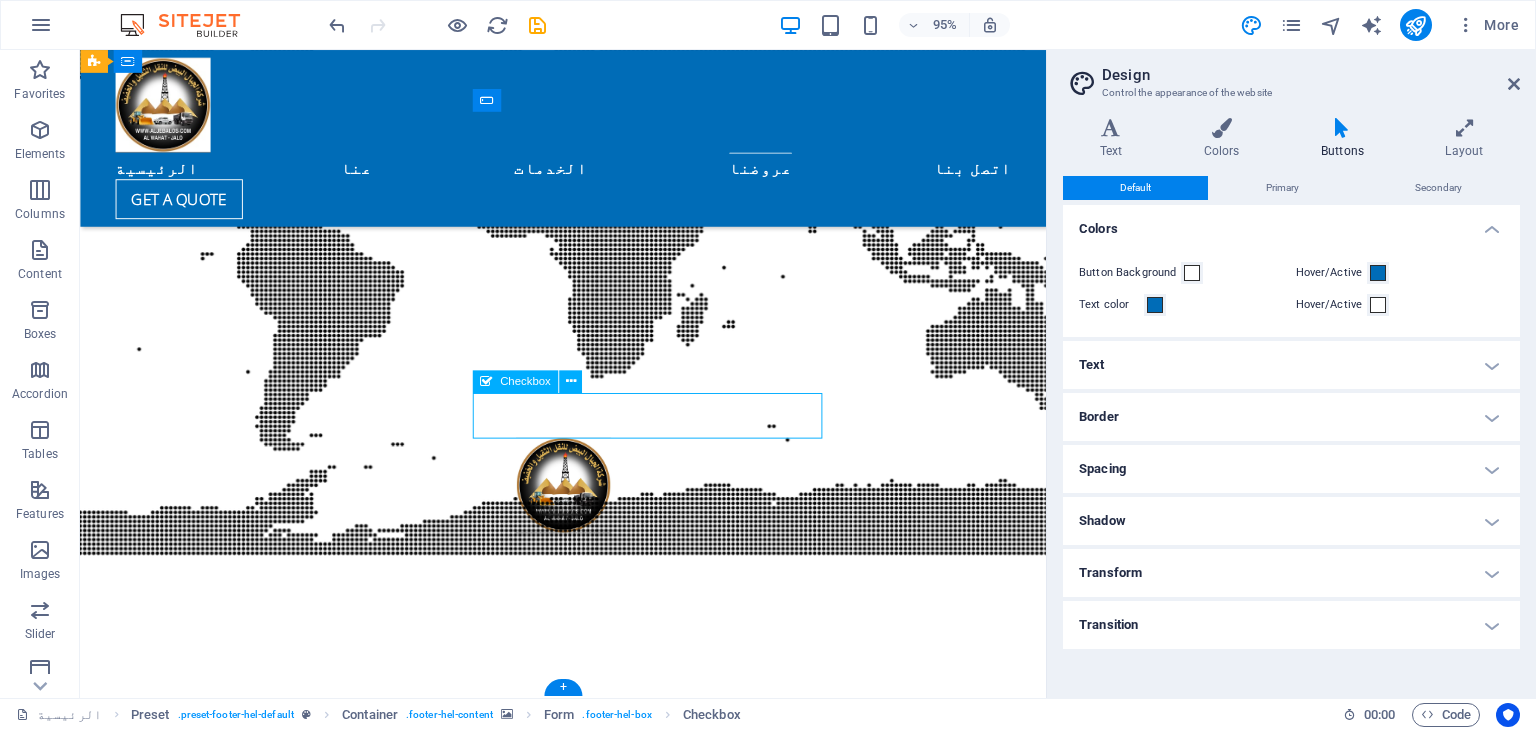 click on "I have read and understand the privacy policy." 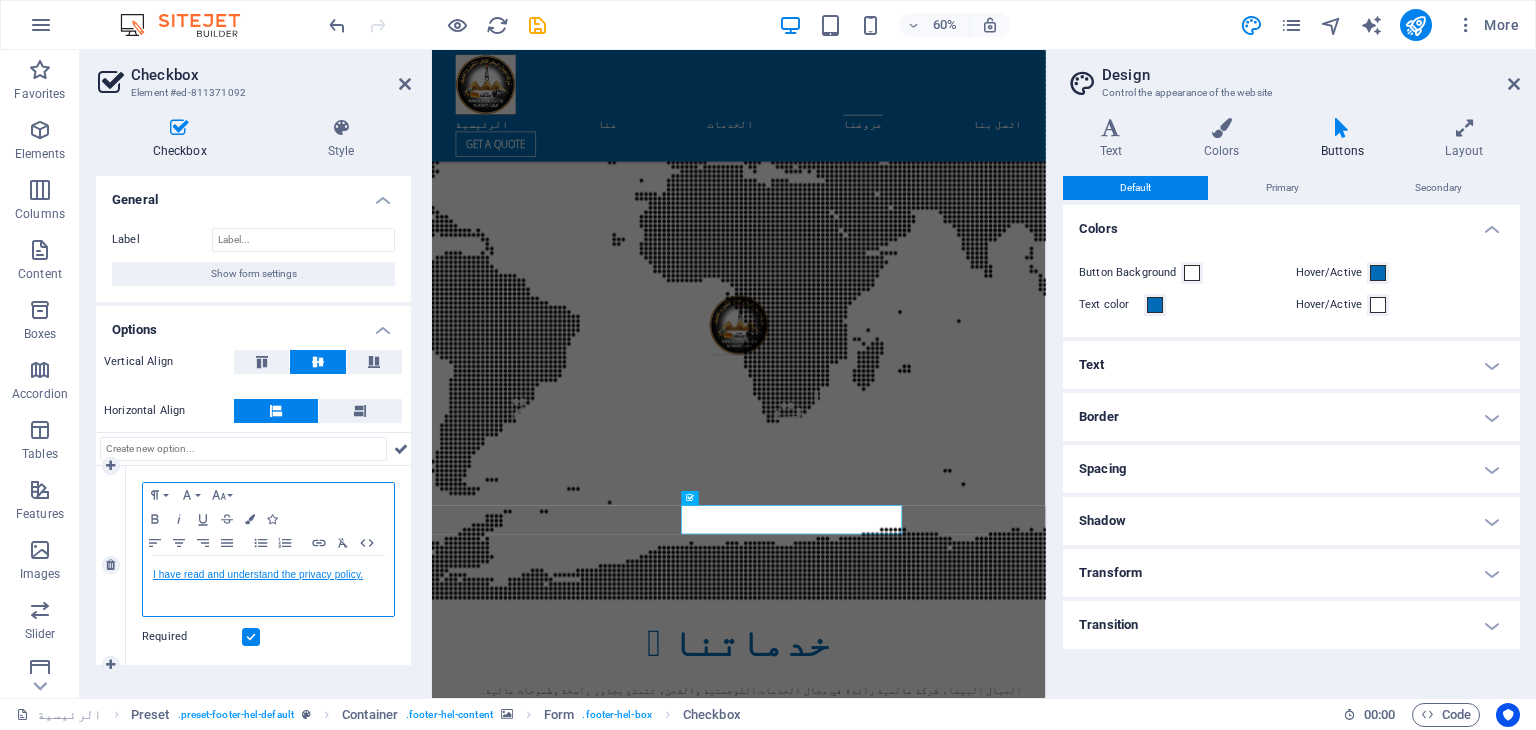 click on "I have read and understand the privacy policy." at bounding box center [258, 574] 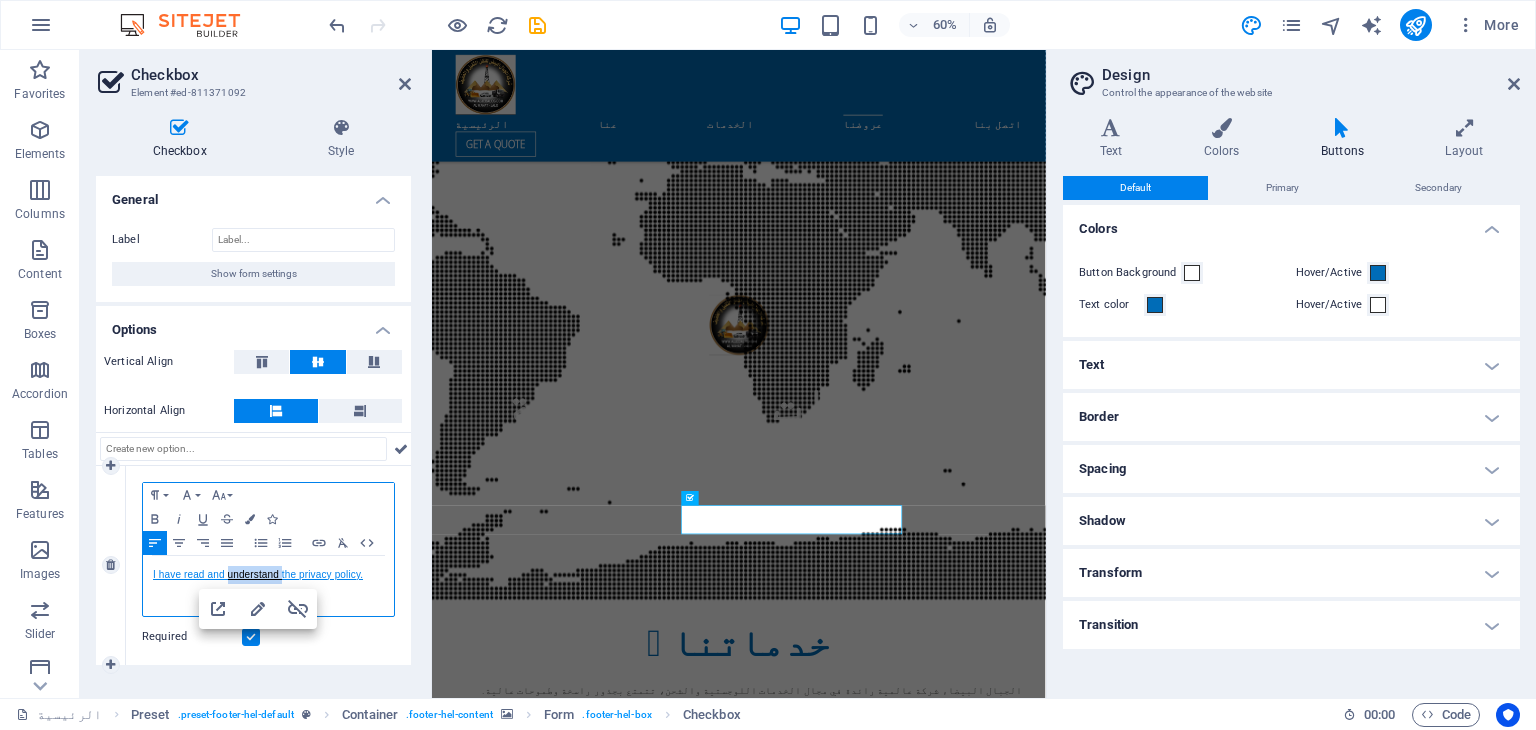 click on "I have read and understand the privacy policy." at bounding box center [258, 574] 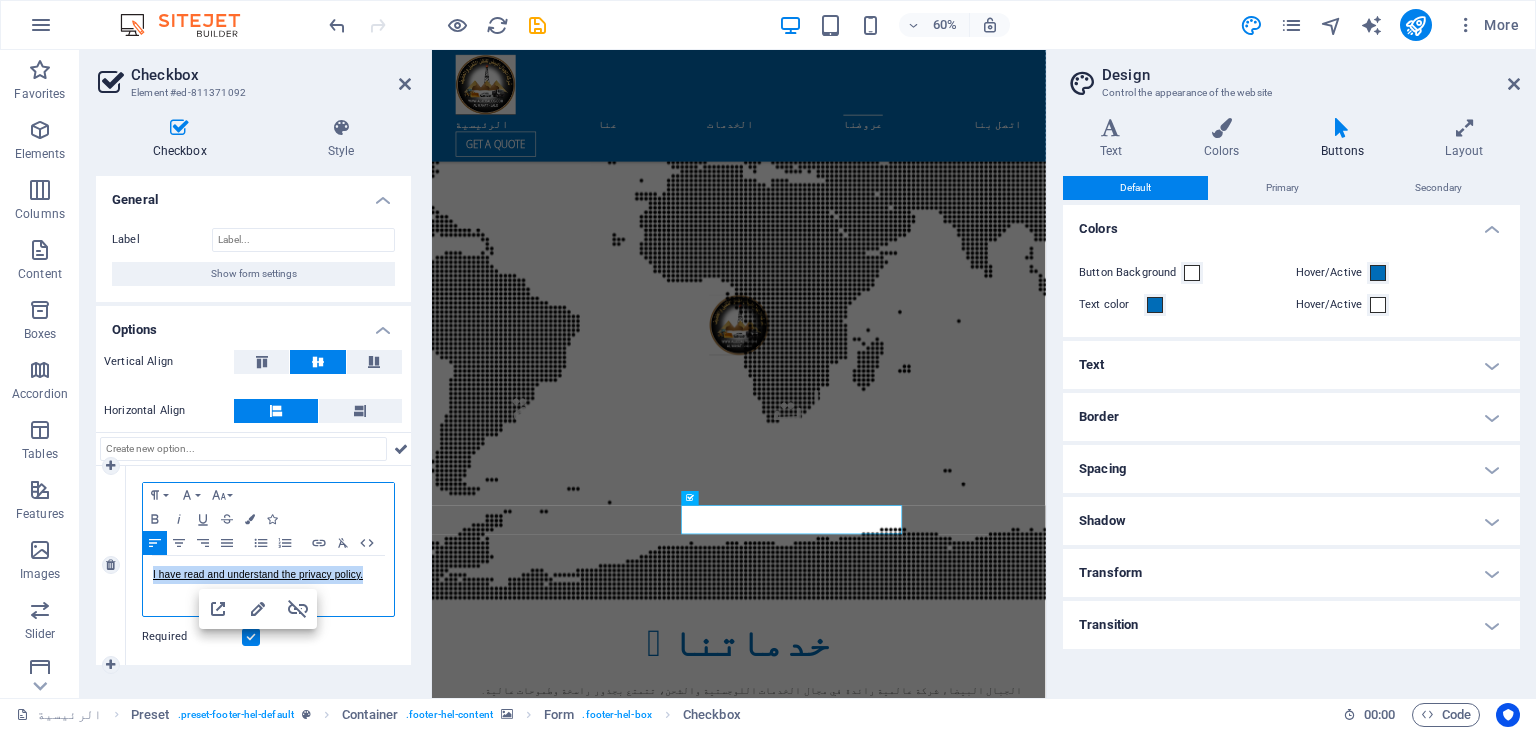 click on "I have read and understand the privacy policy." at bounding box center (258, 574) 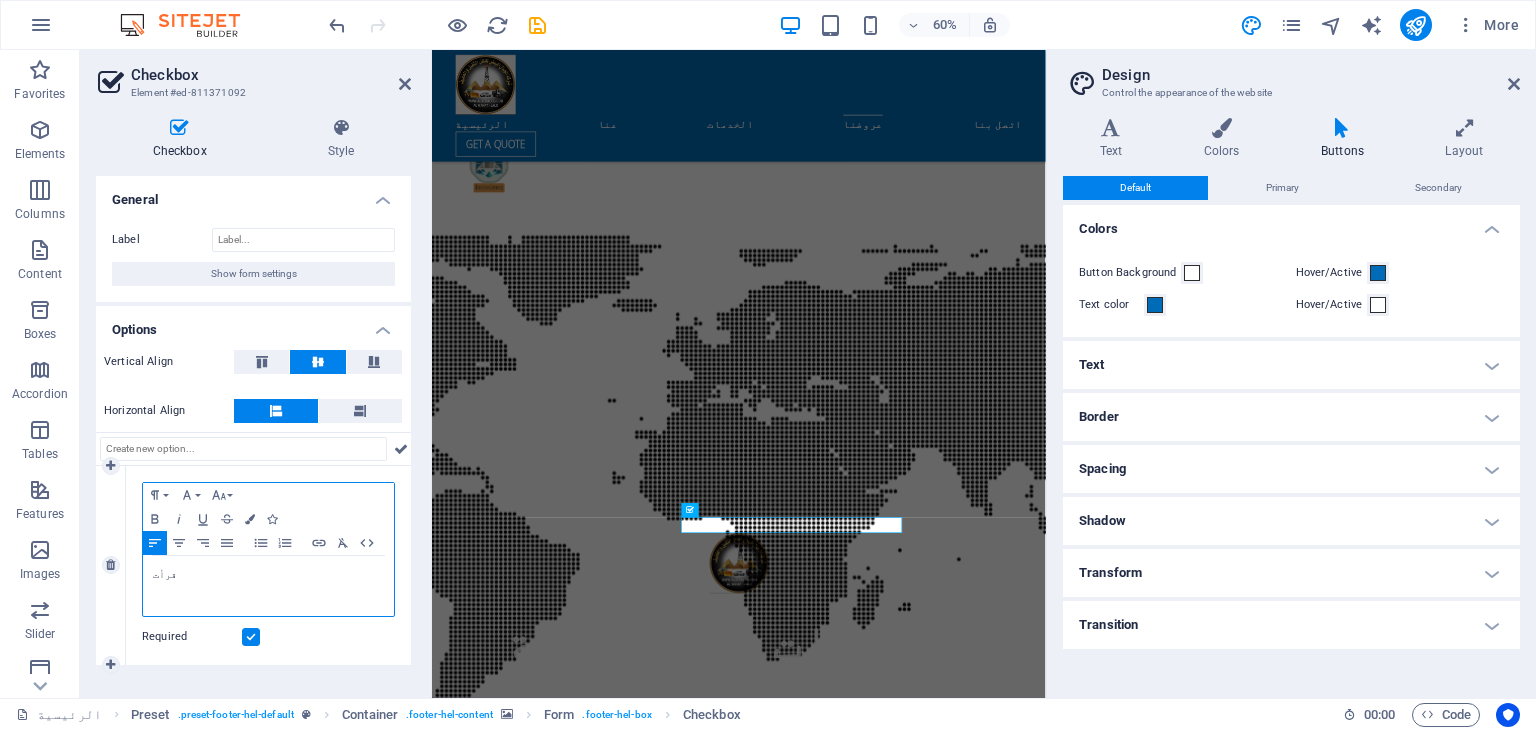 scroll, scrollTop: 5810, scrollLeft: 0, axis: vertical 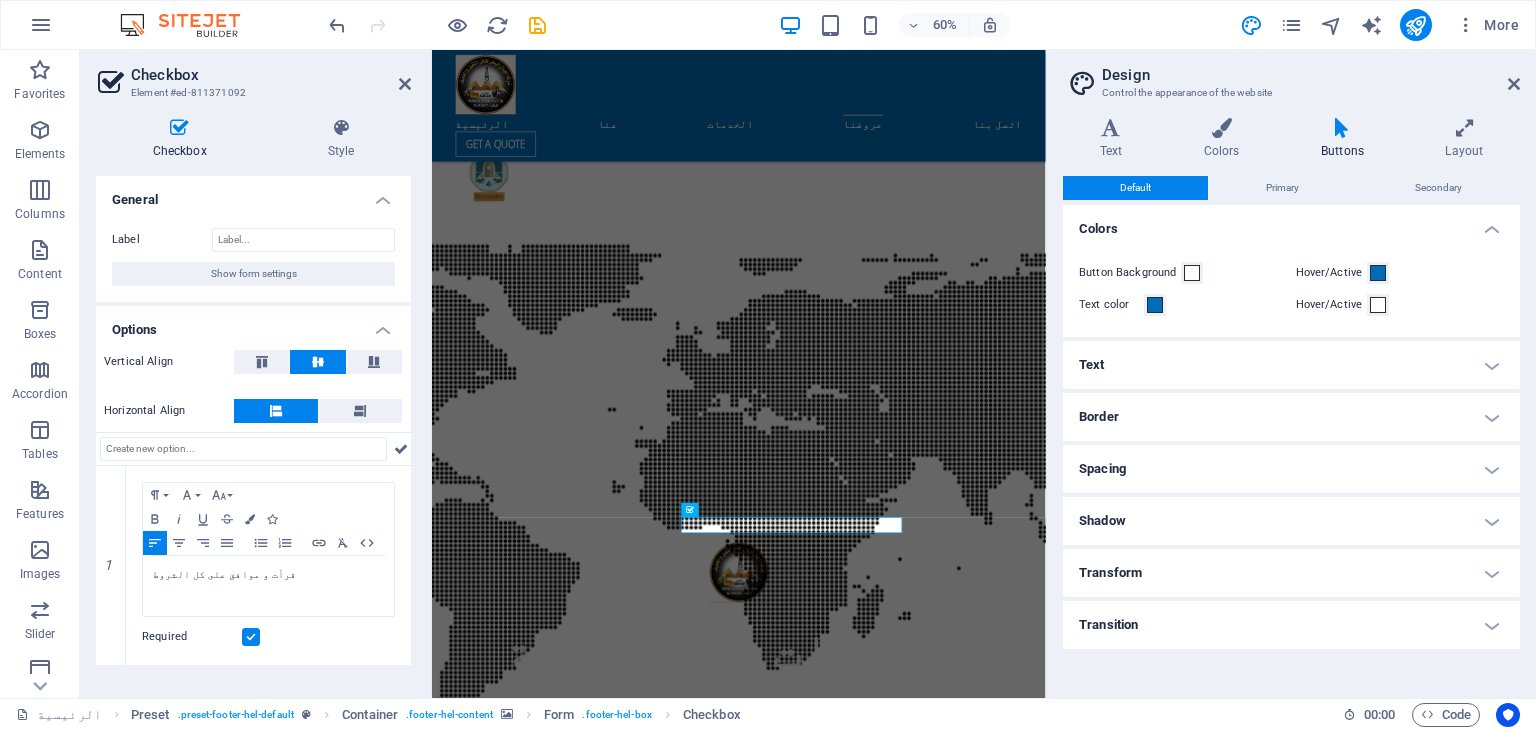 click at bounding box center (943, 8178) 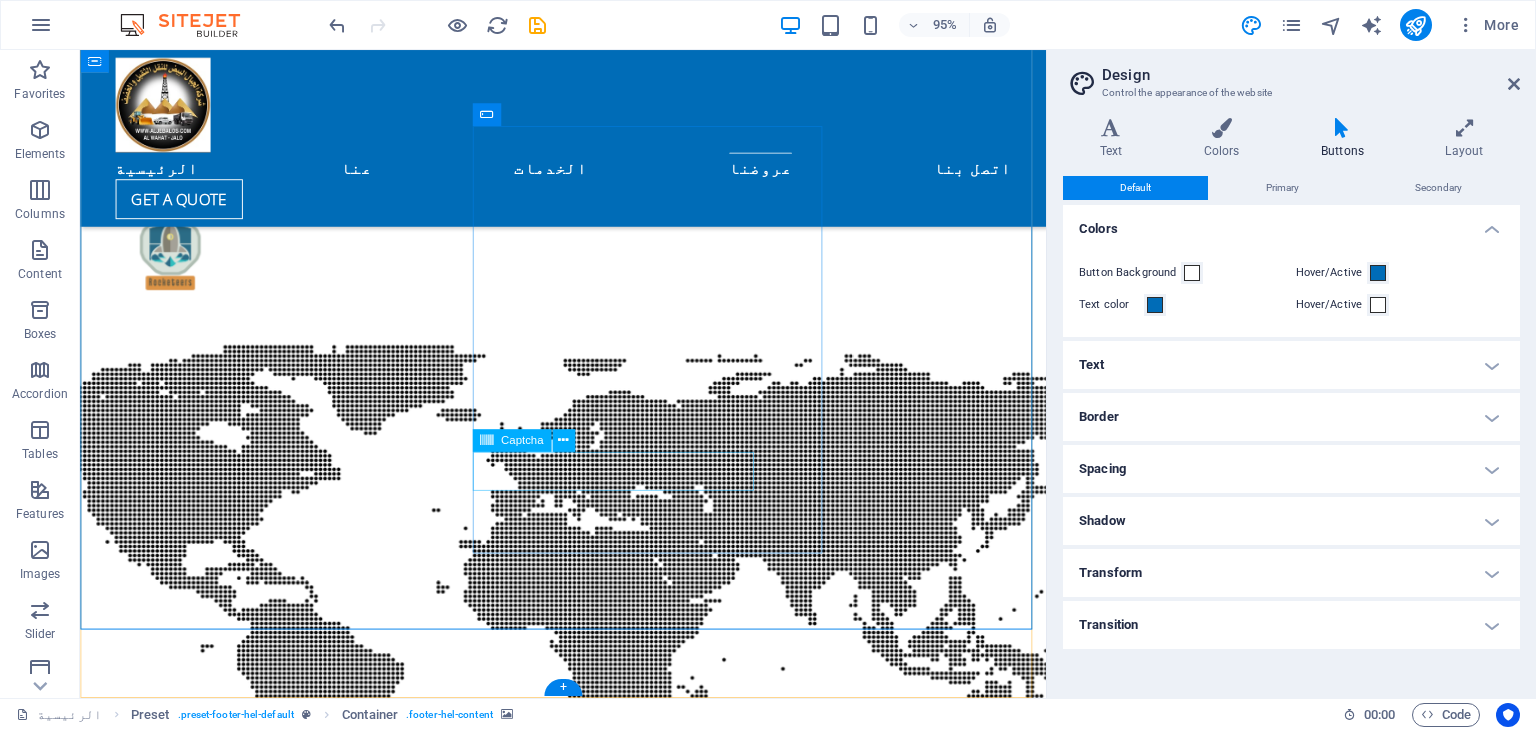 click on "Unreadable? Load new" 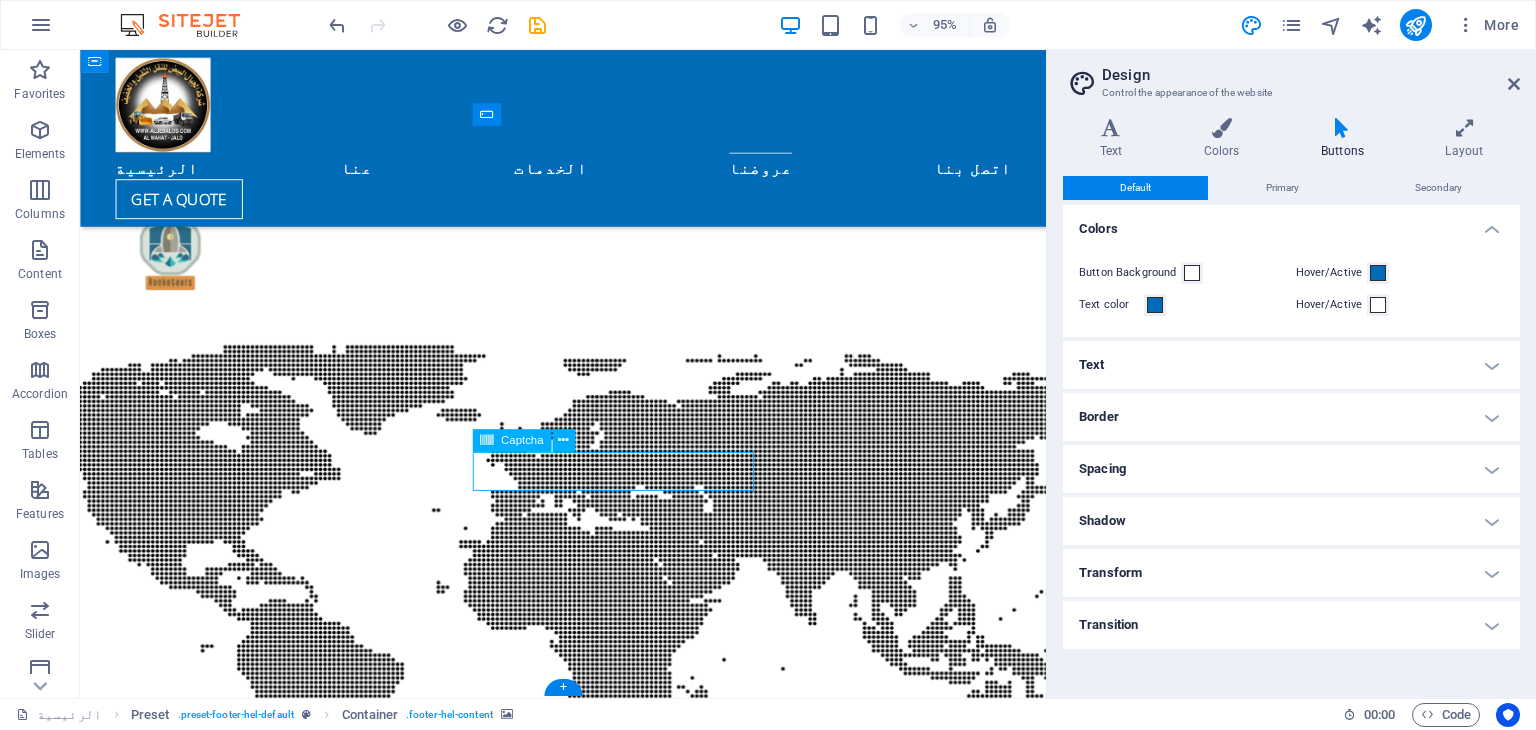 click on "Unreadable? Load new" 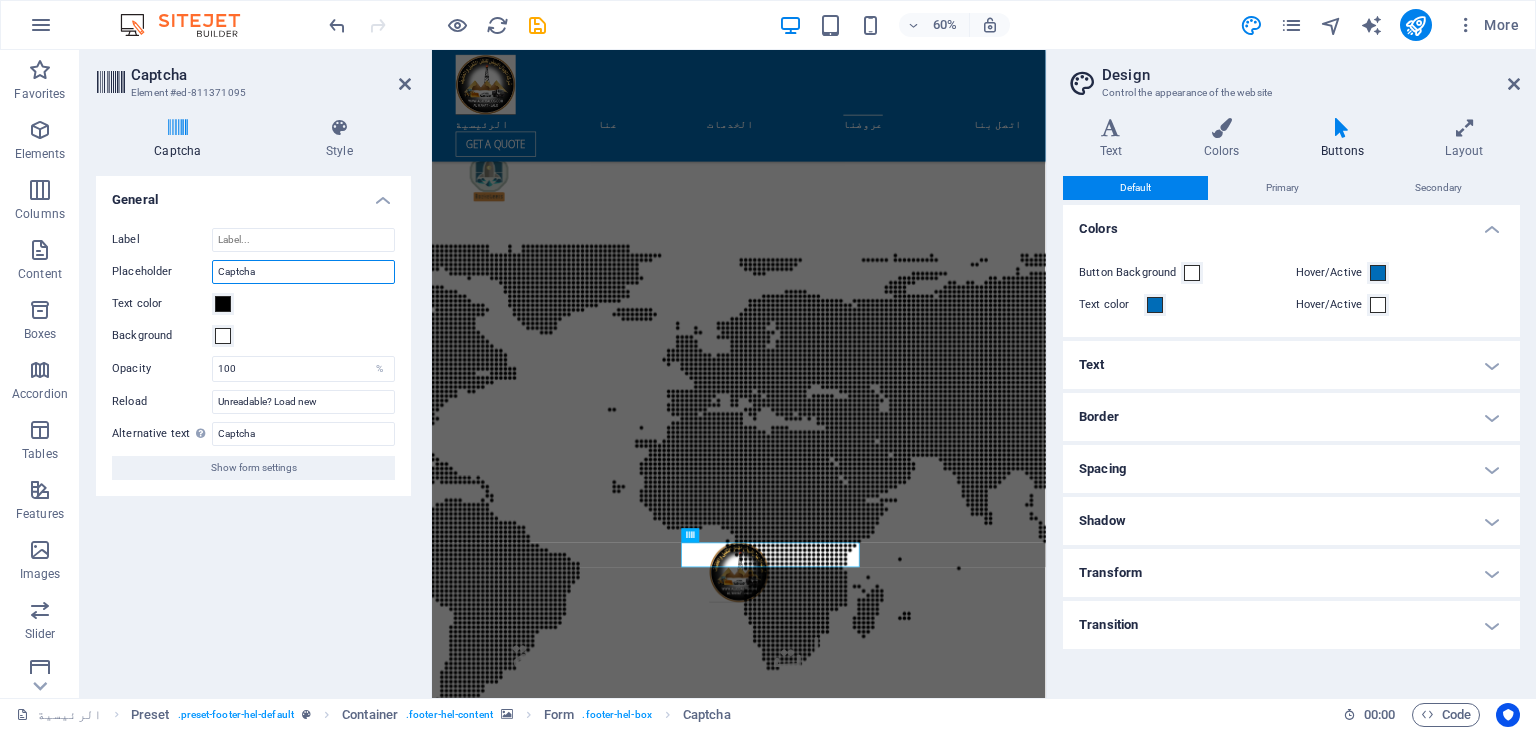 click on "Captcha" at bounding box center (303, 272) 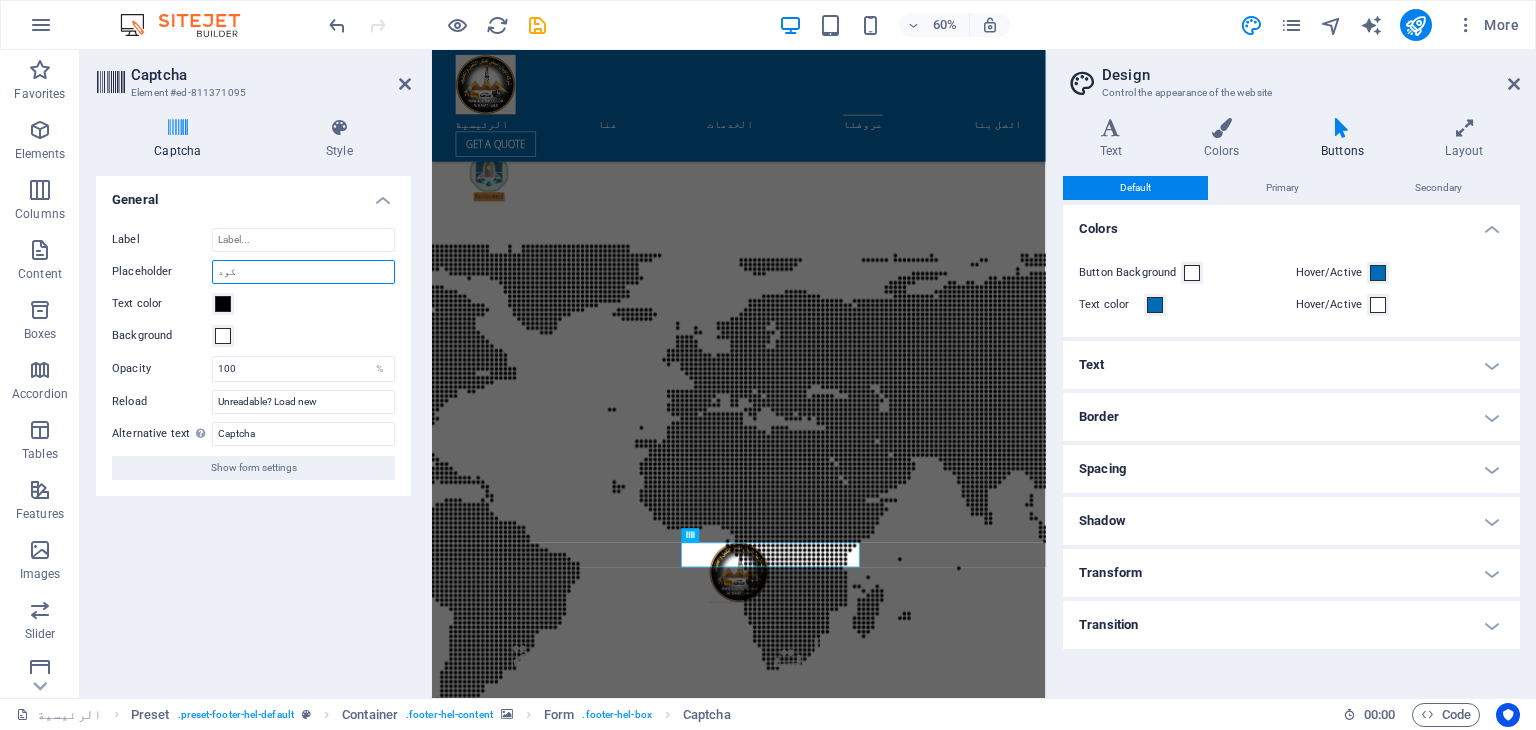 type on "كود" 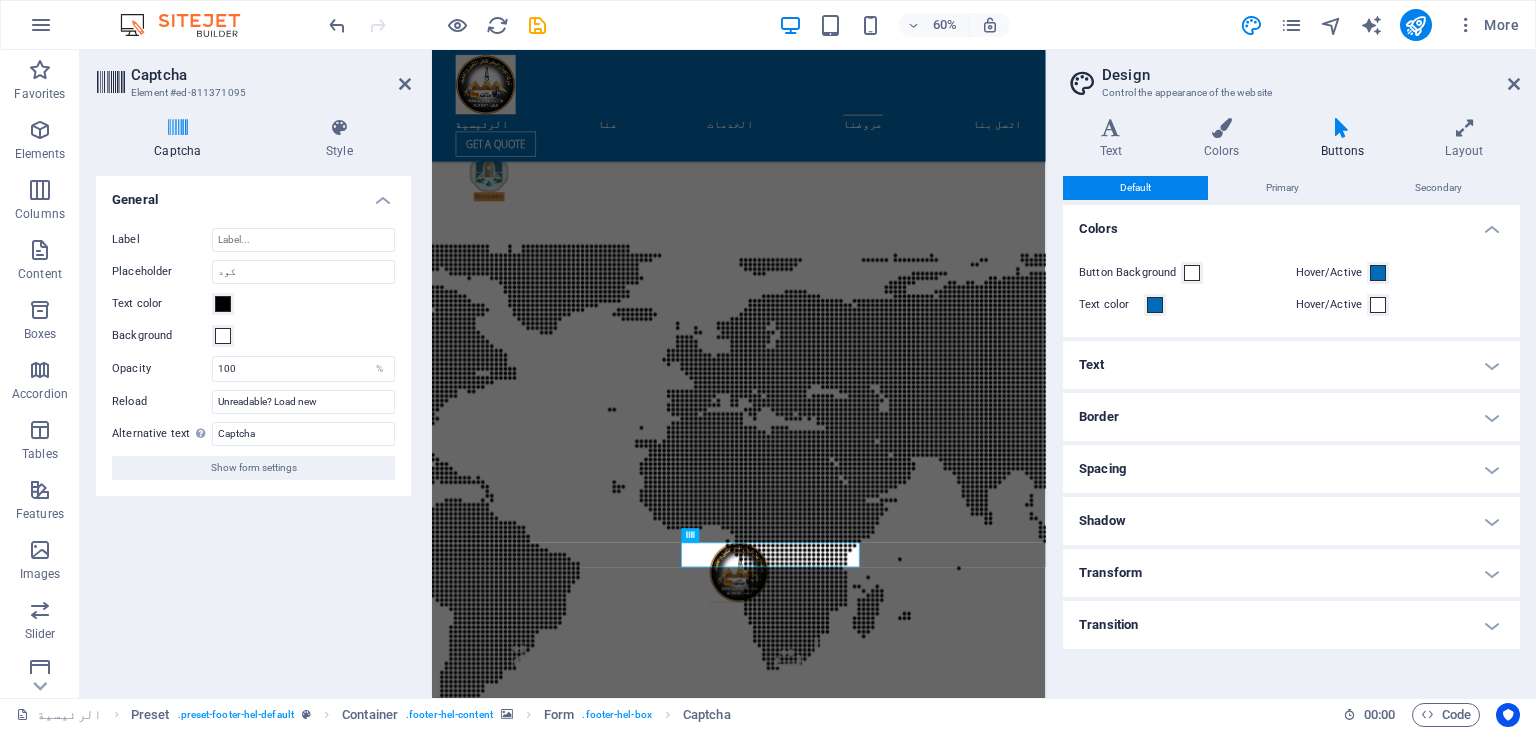 click at bounding box center [943, 8178] 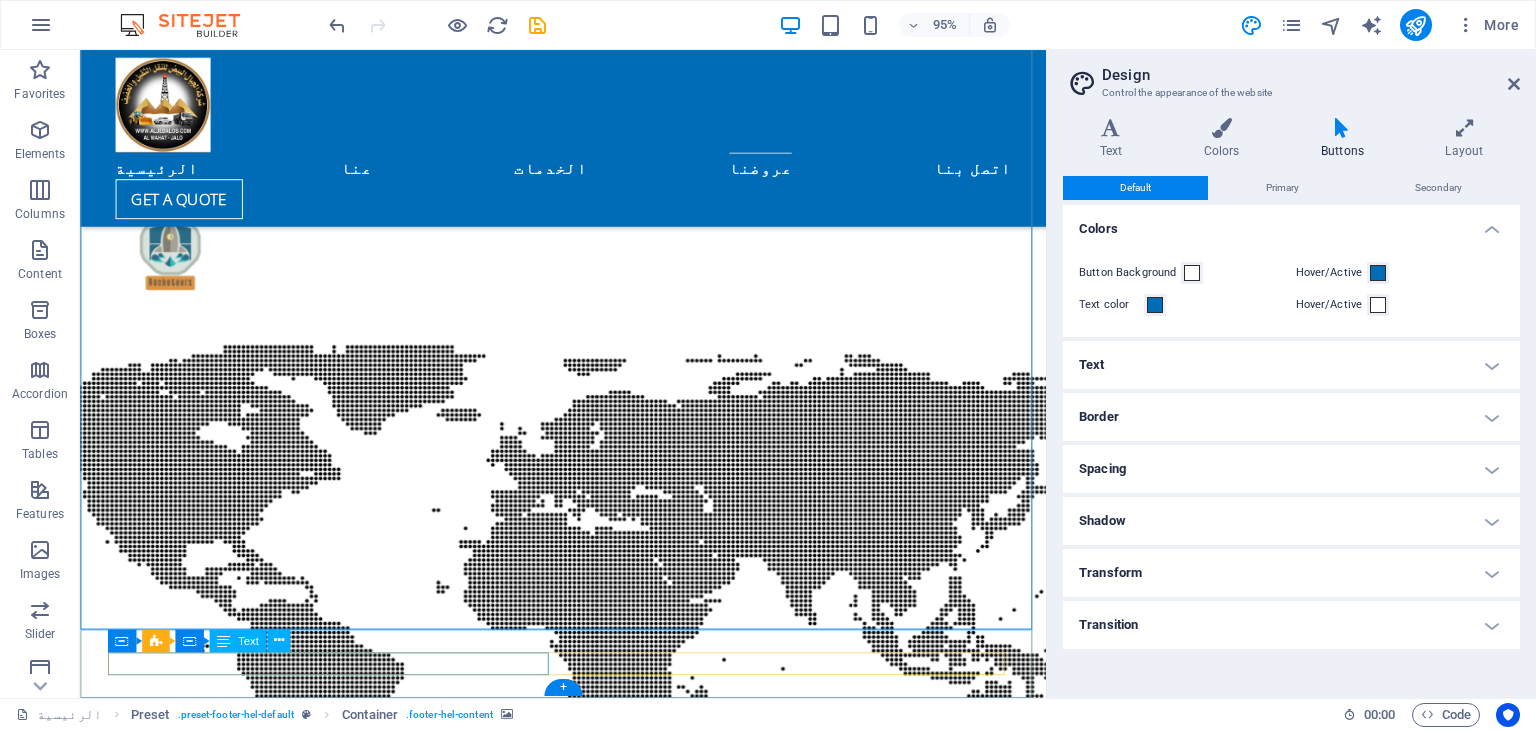 click on "©   aljebalos.com  |  Legal Notice  |  Privacy" at bounding box center [589, 10293] 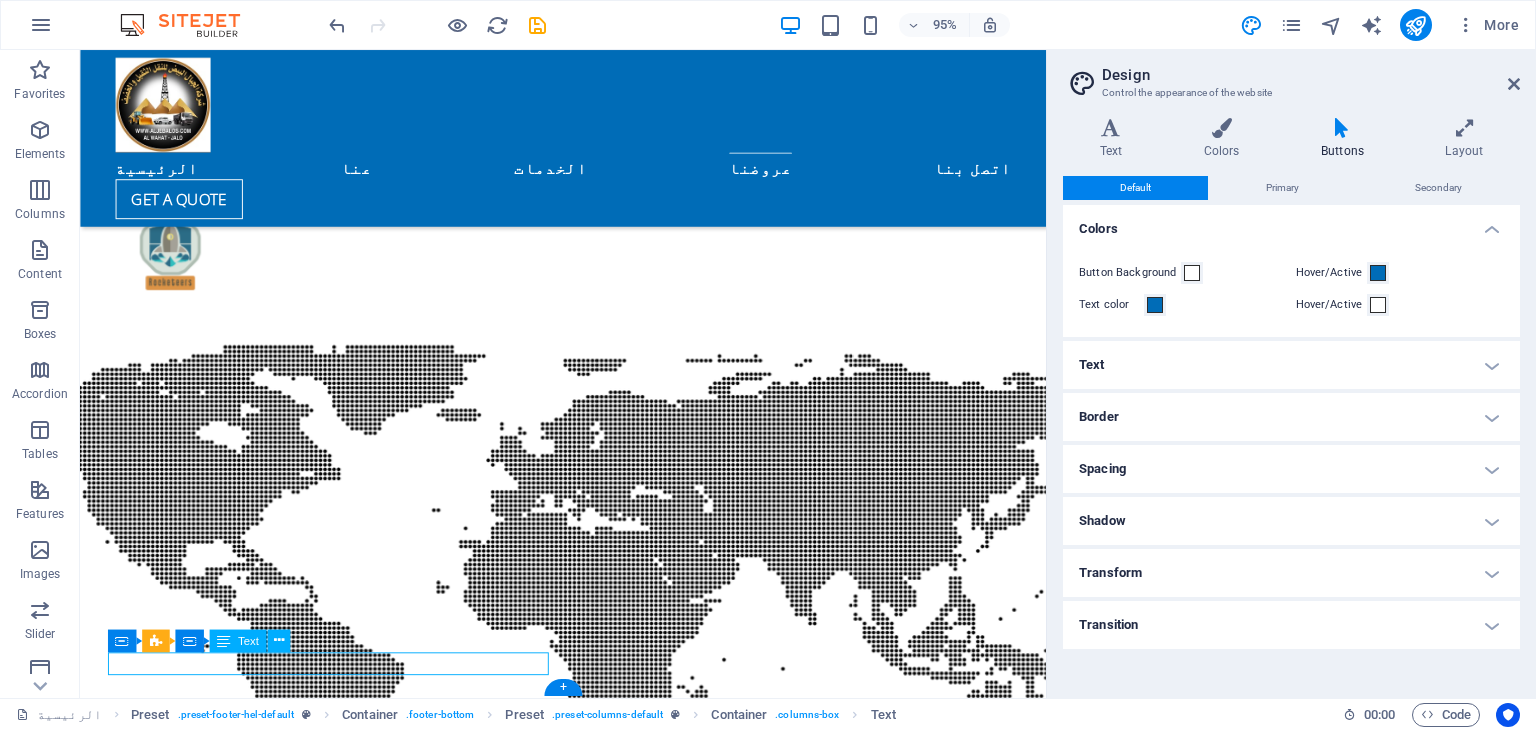 click on "©   aljebalos.com  |  Legal Notice  |  Privacy" at bounding box center [589, 10293] 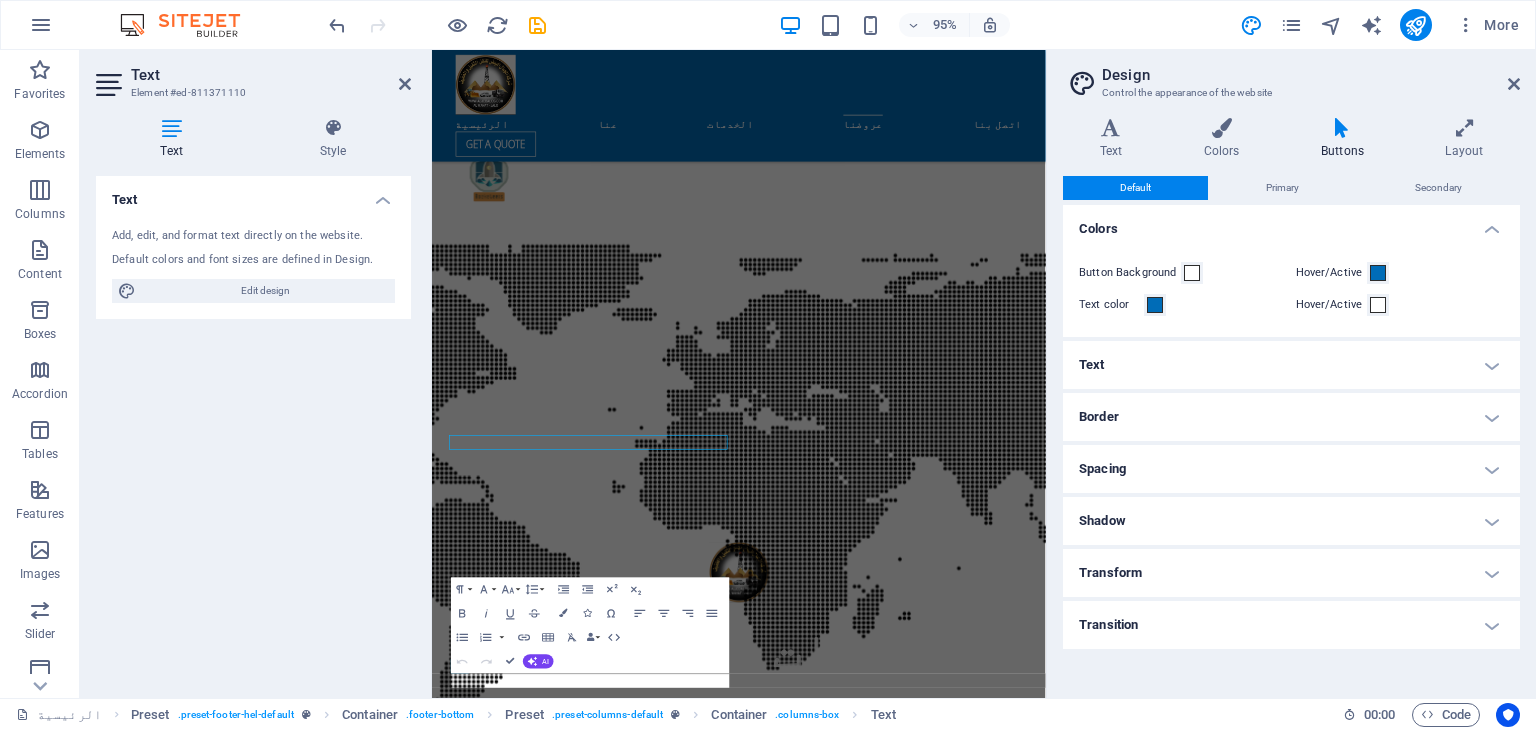 scroll, scrollTop: 5802, scrollLeft: 0, axis: vertical 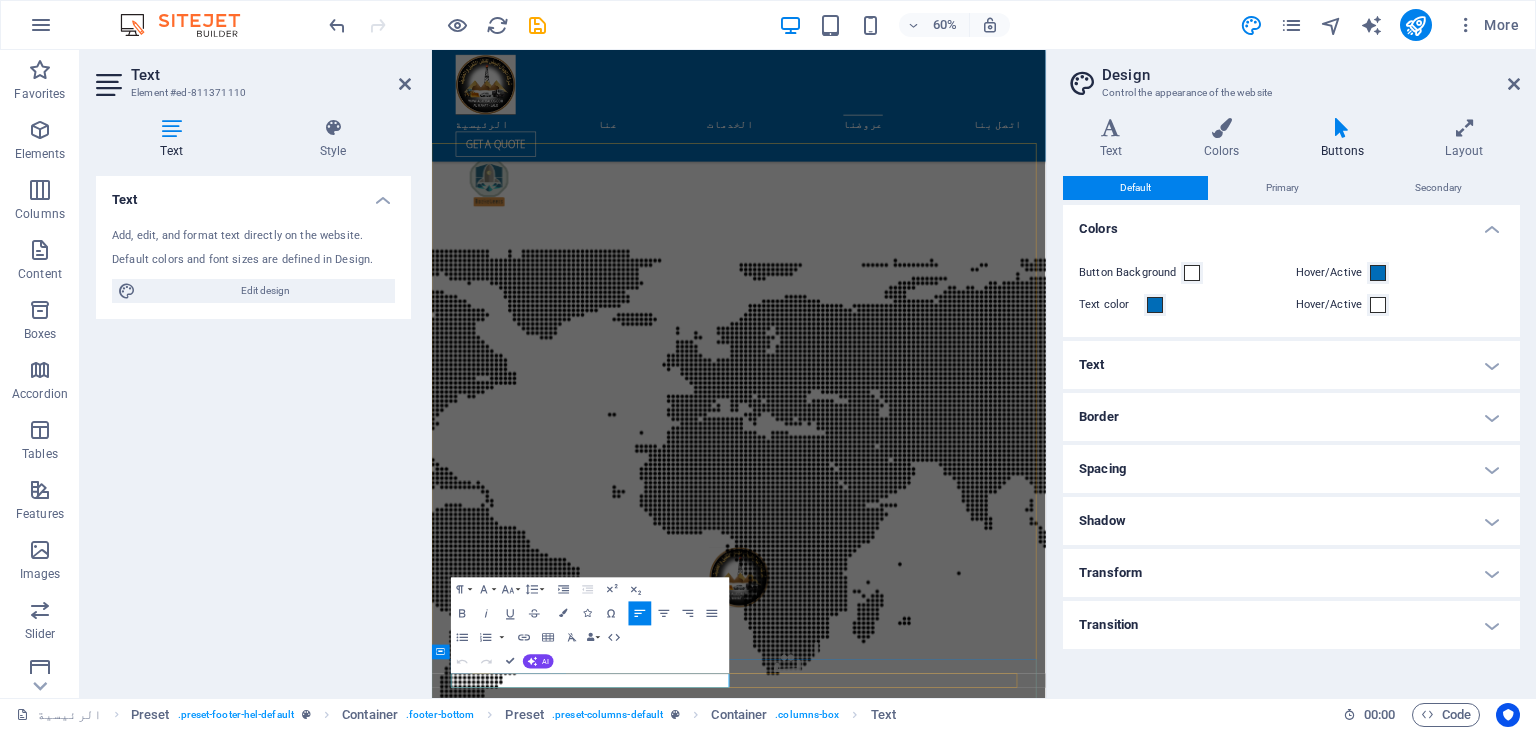 click on "Legal Notice" 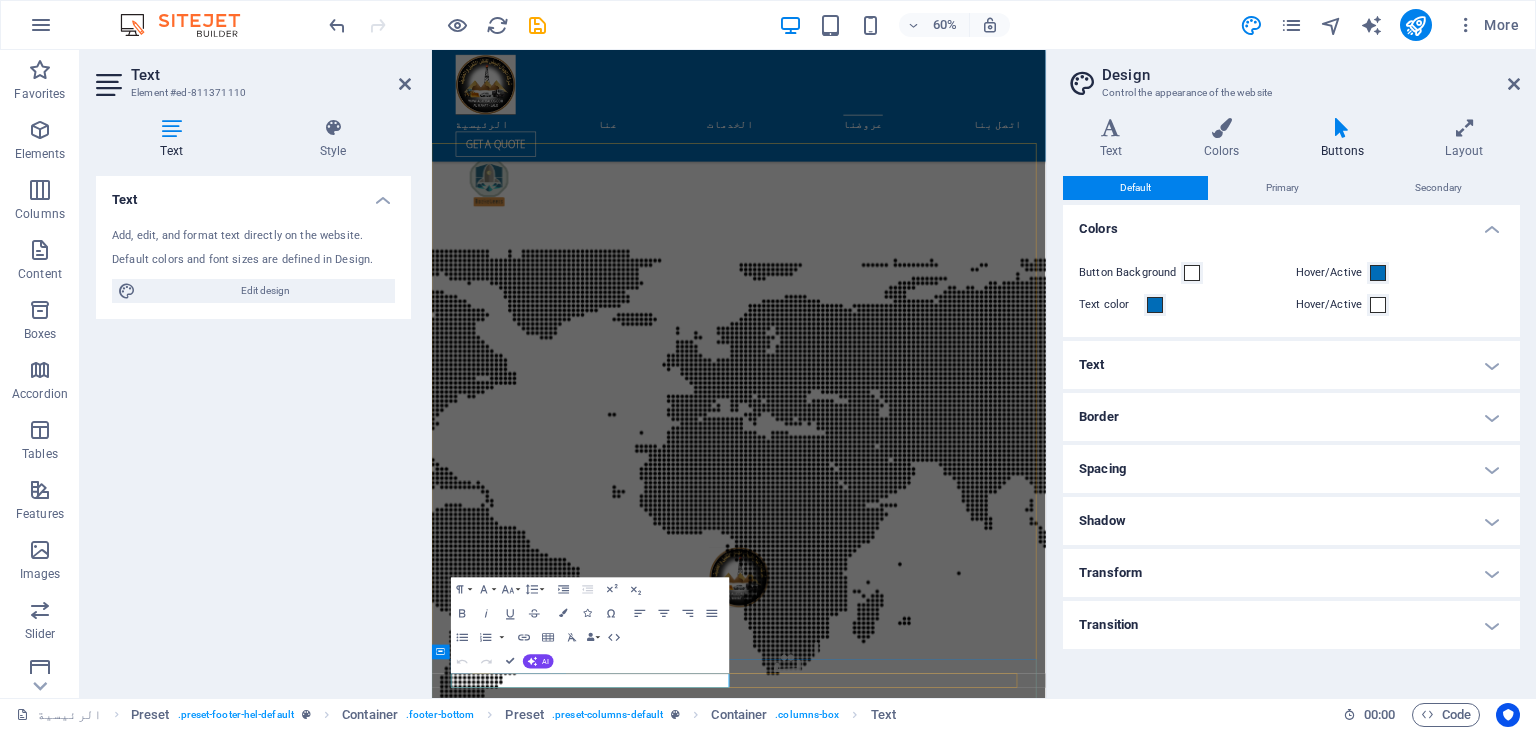 click on "Legal Notice" 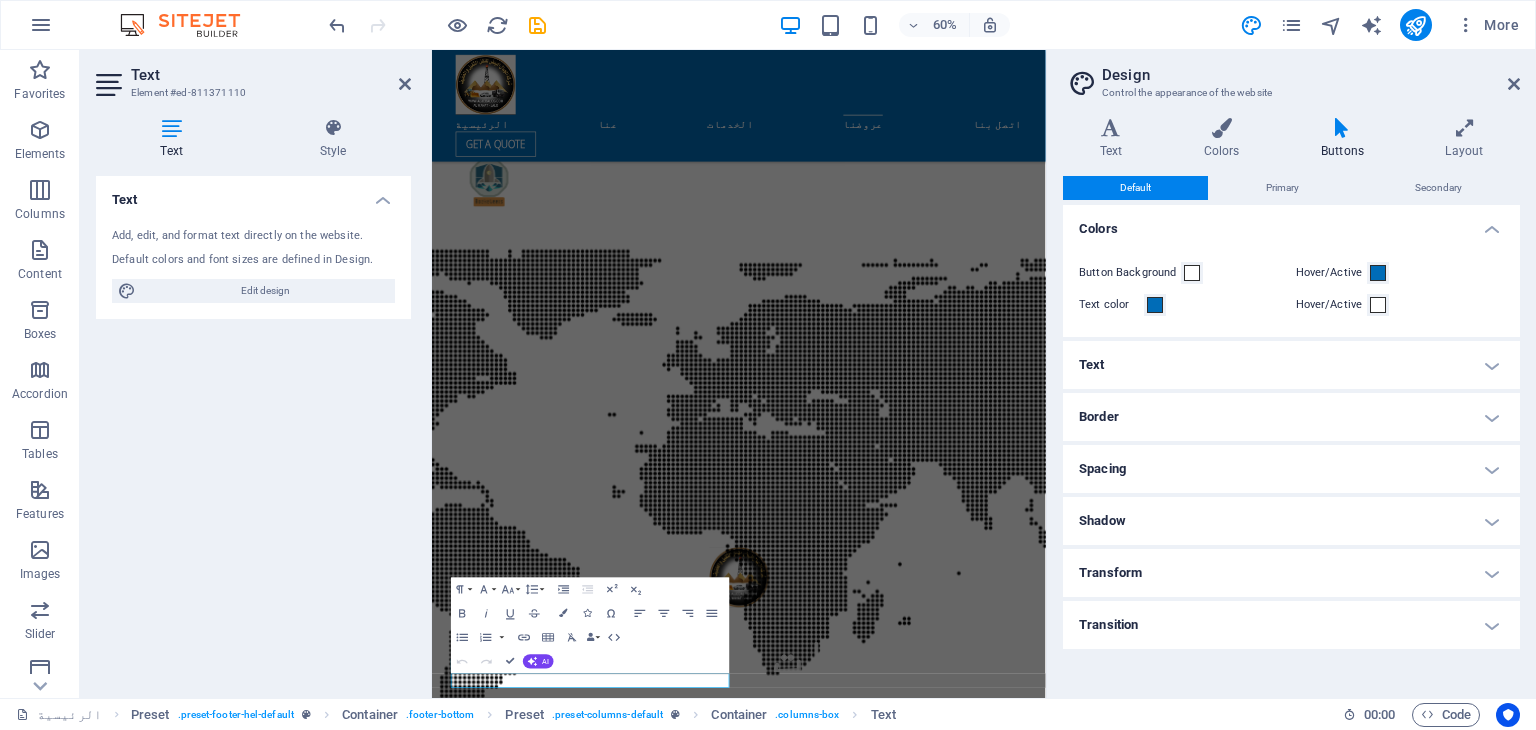 click at bounding box center [943, 8186] 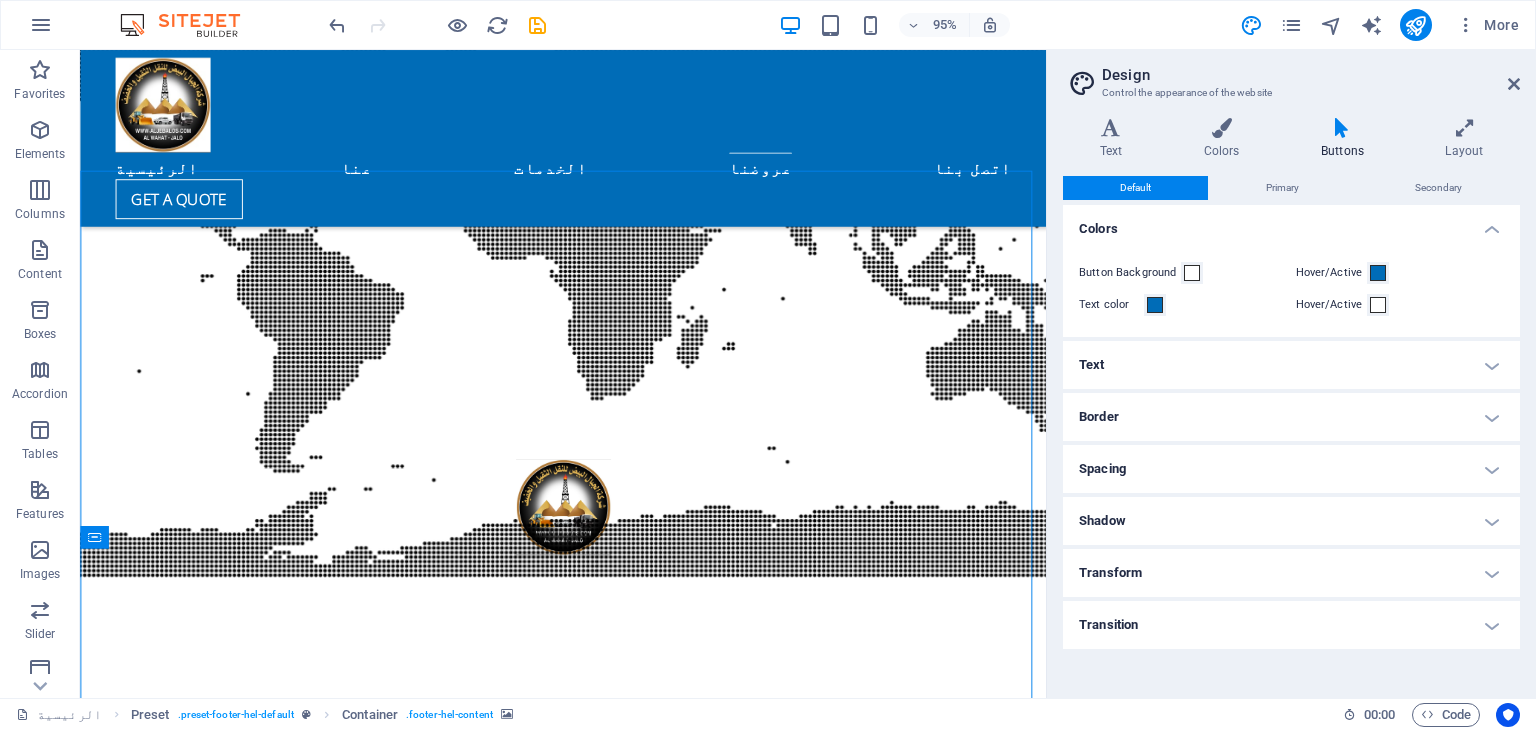 scroll, scrollTop: 5402, scrollLeft: 0, axis: vertical 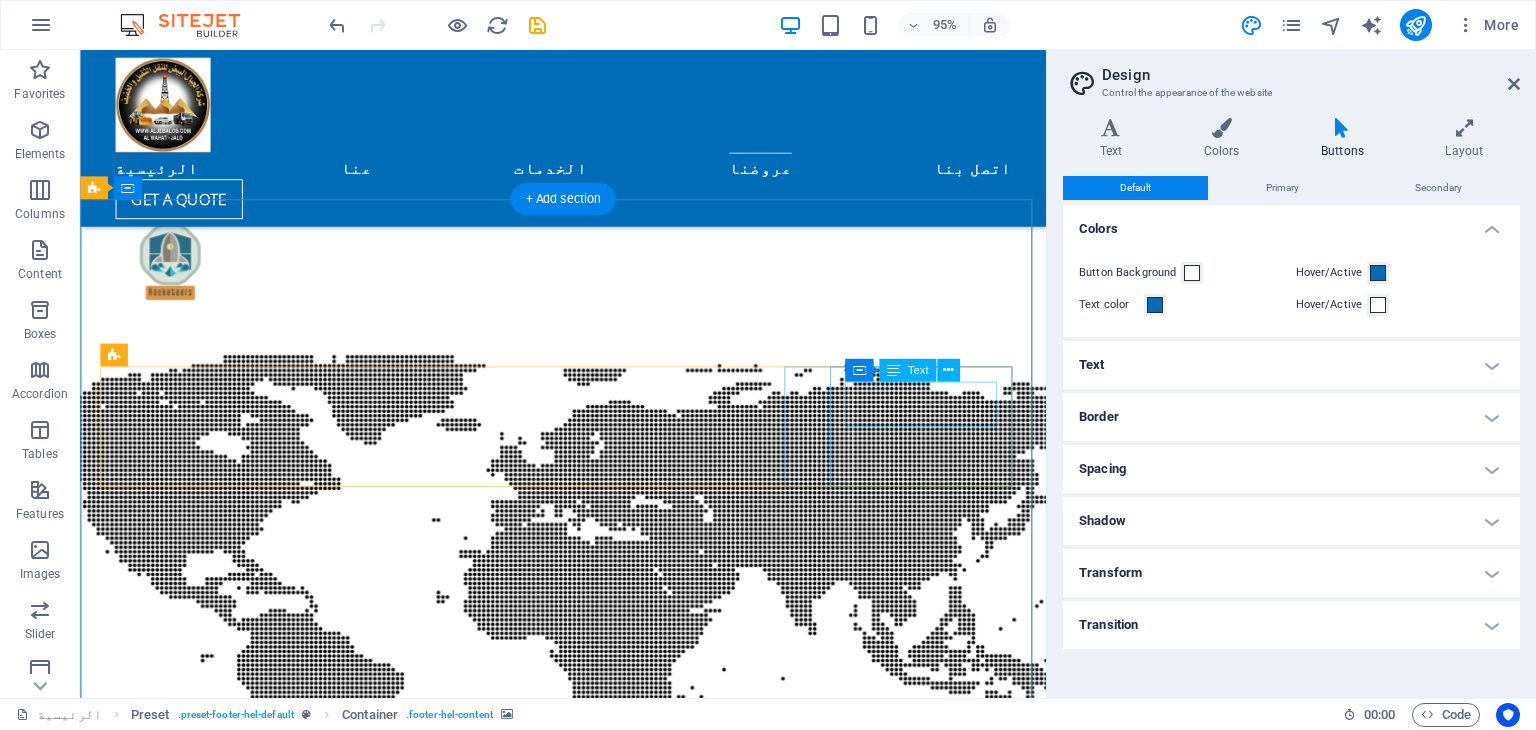 click on "Opening Hours: Mo – Fr: 9am – 5pm" at bounding box center [568, 9267] 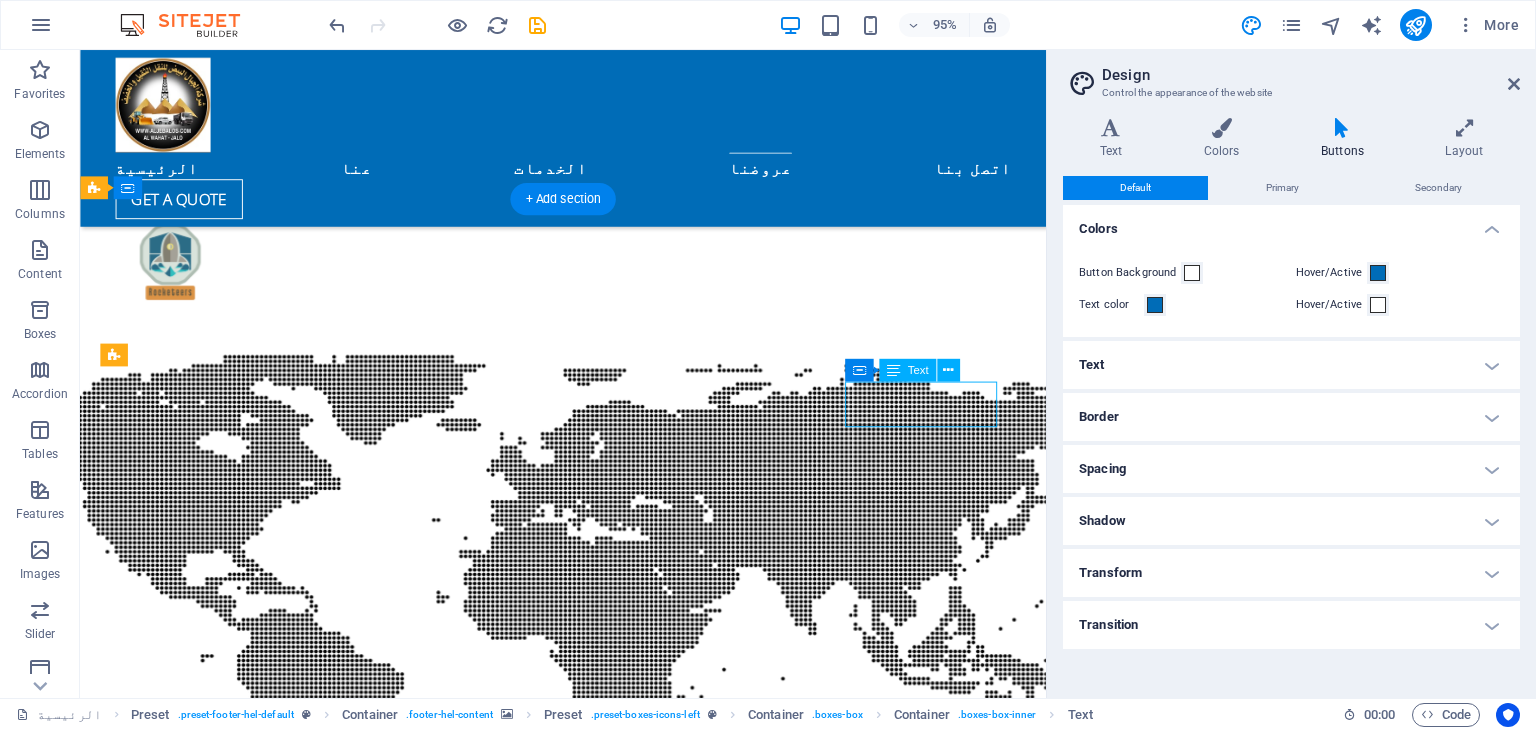click on "Opening Hours: Mo – Fr: 9am – 5pm" at bounding box center (568, 9267) 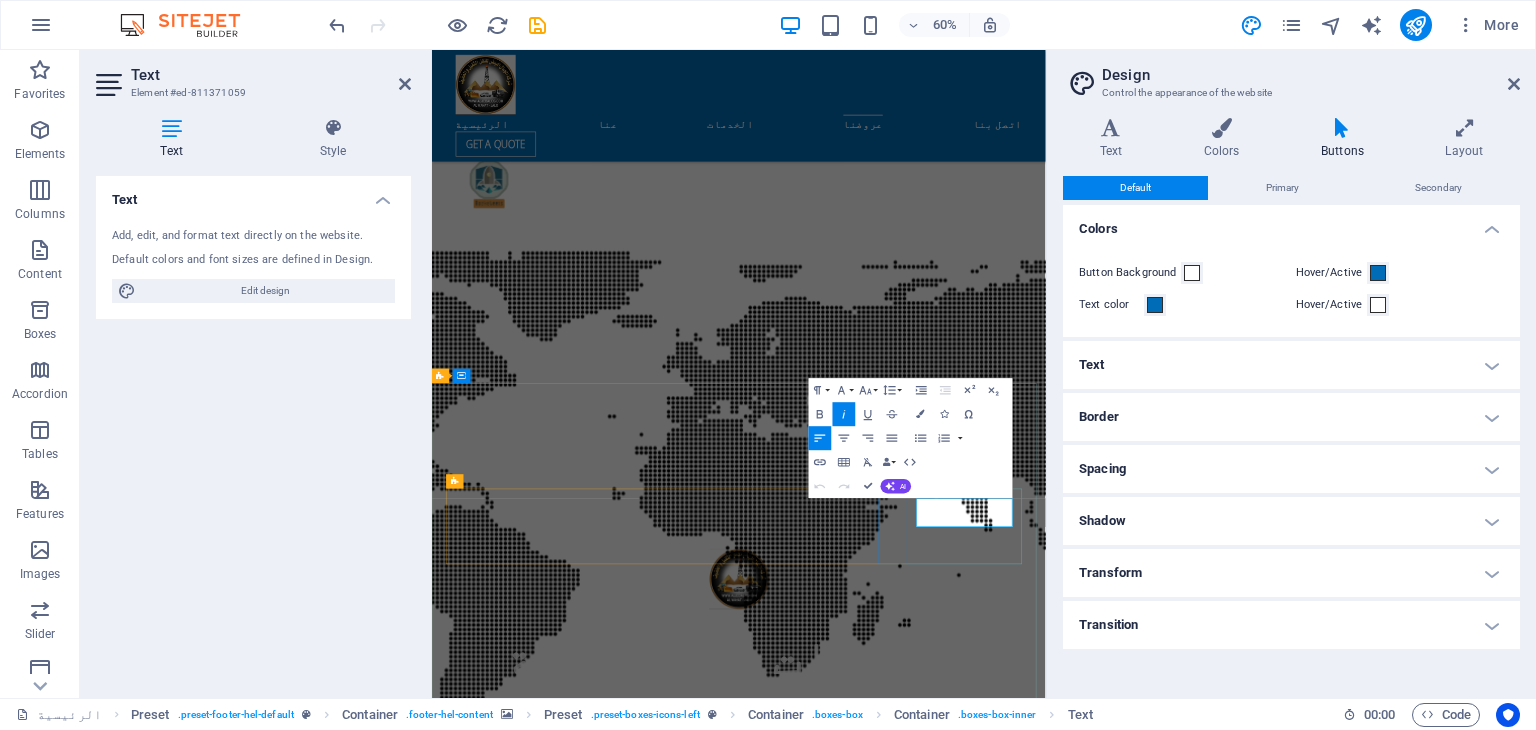 click on "Opening Hours:" at bounding box center [502, 9256] 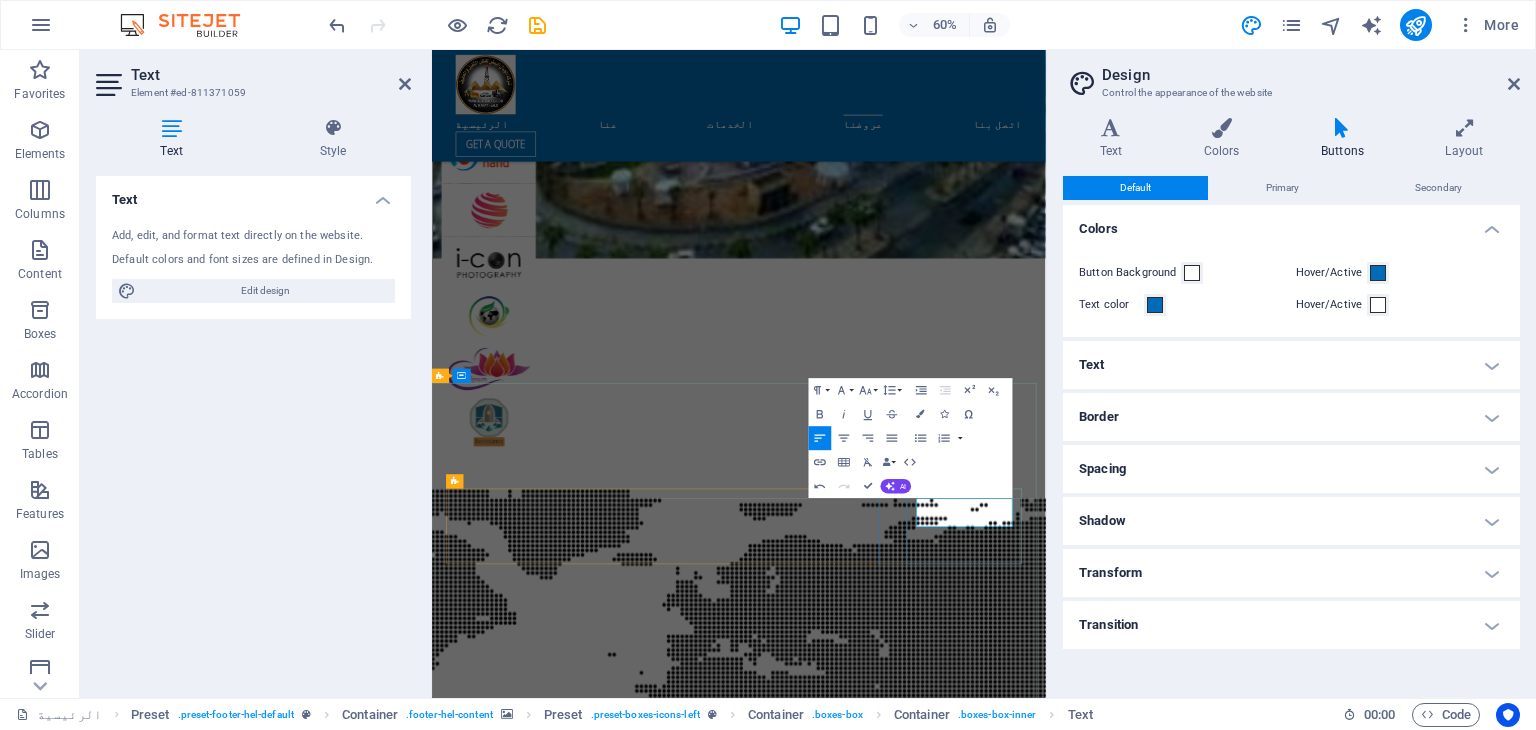 click on "Mo – Fr: 9am – 5pm" at bounding box center [920, 9676] 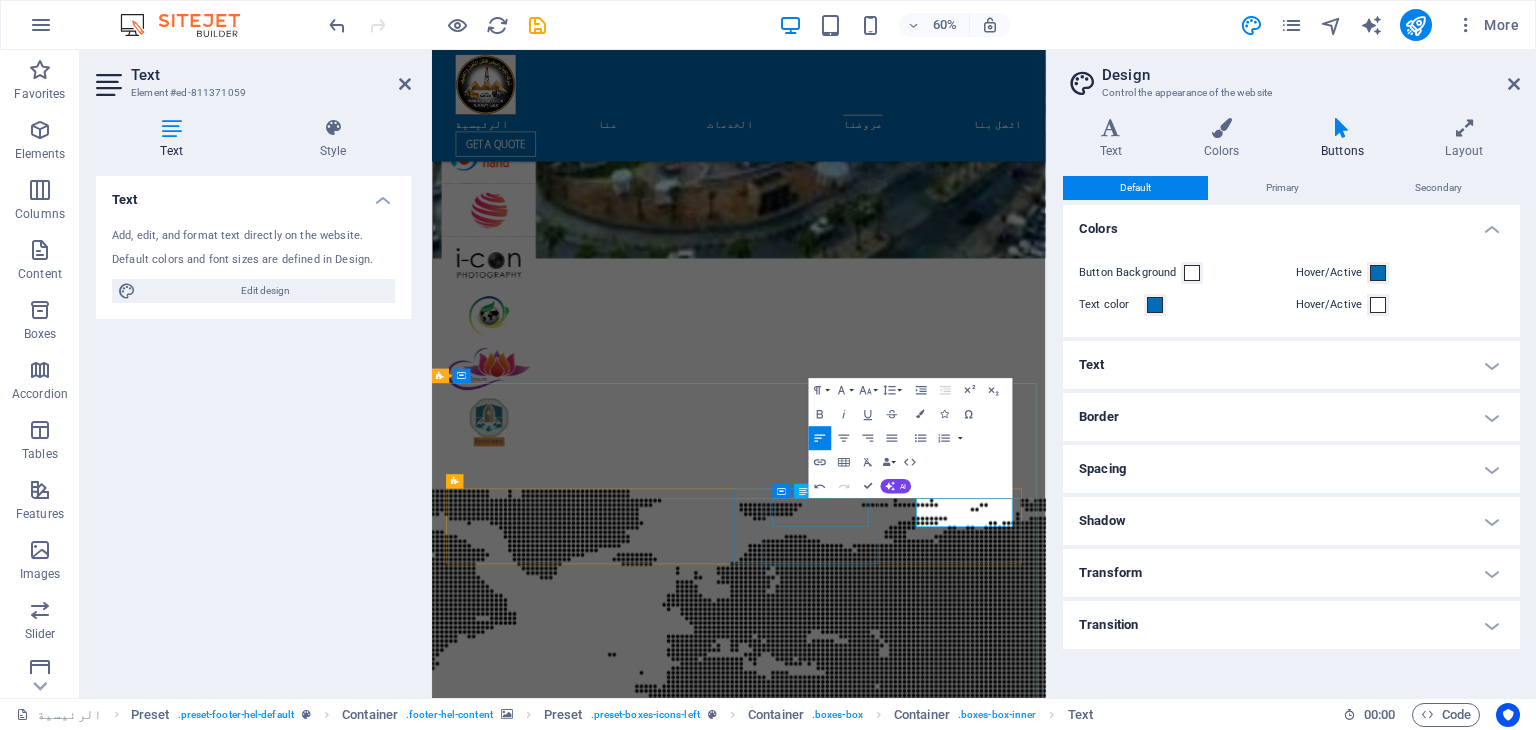 click on "Phone: +218647302828" at bounding box center [920, 9536] 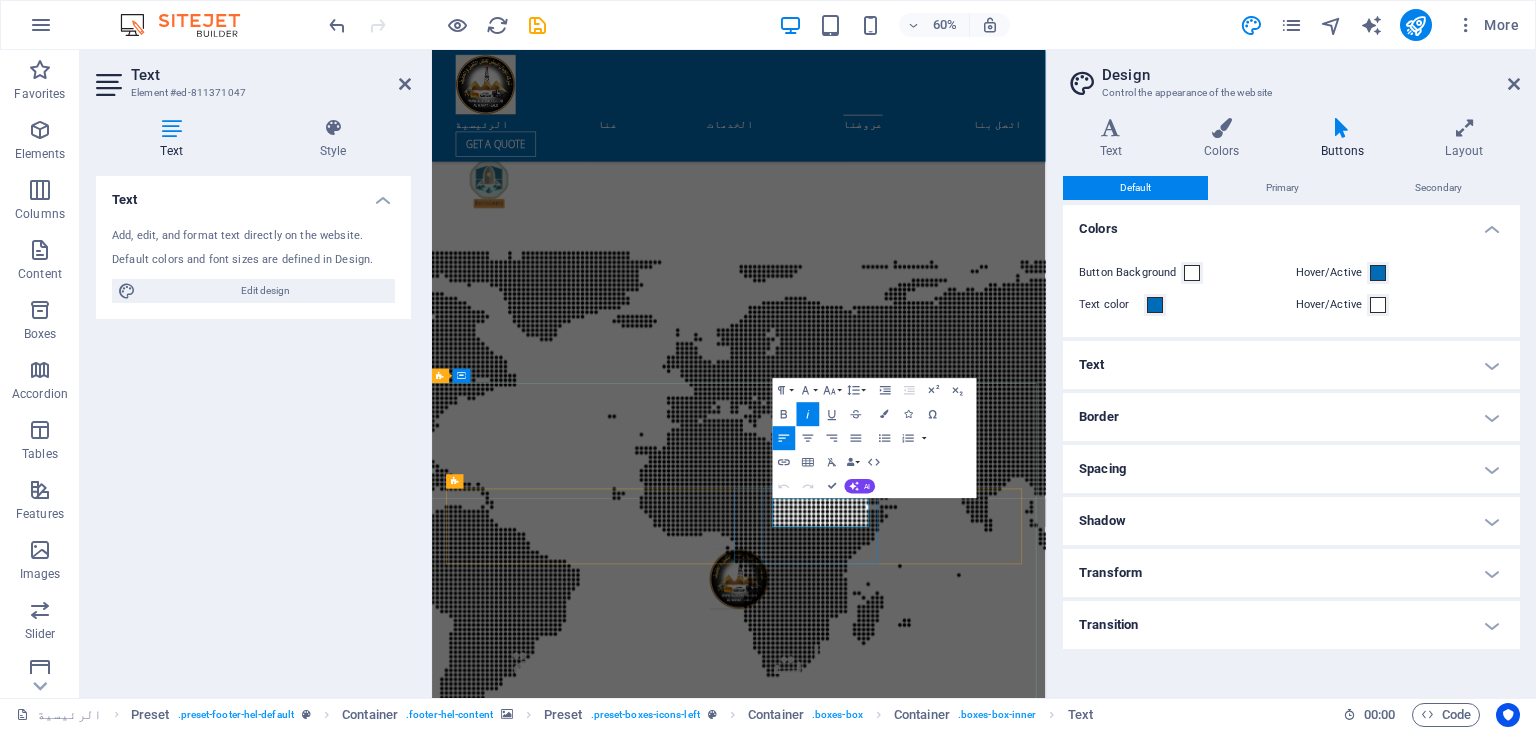click on "Phone:" at bounding box center (477, 9128) 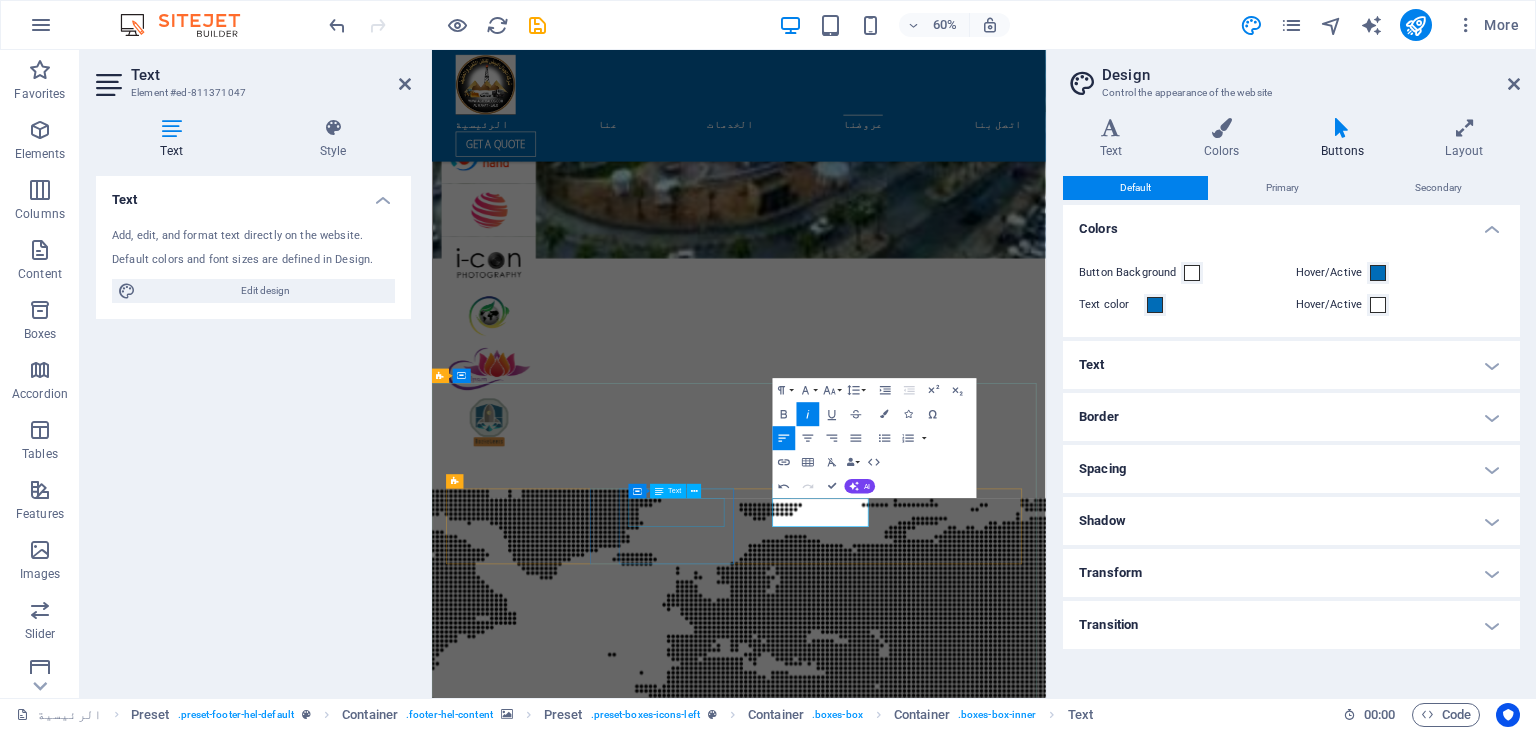 click on "Email: info@aljebalos.com" at bounding box center (920, 9408) 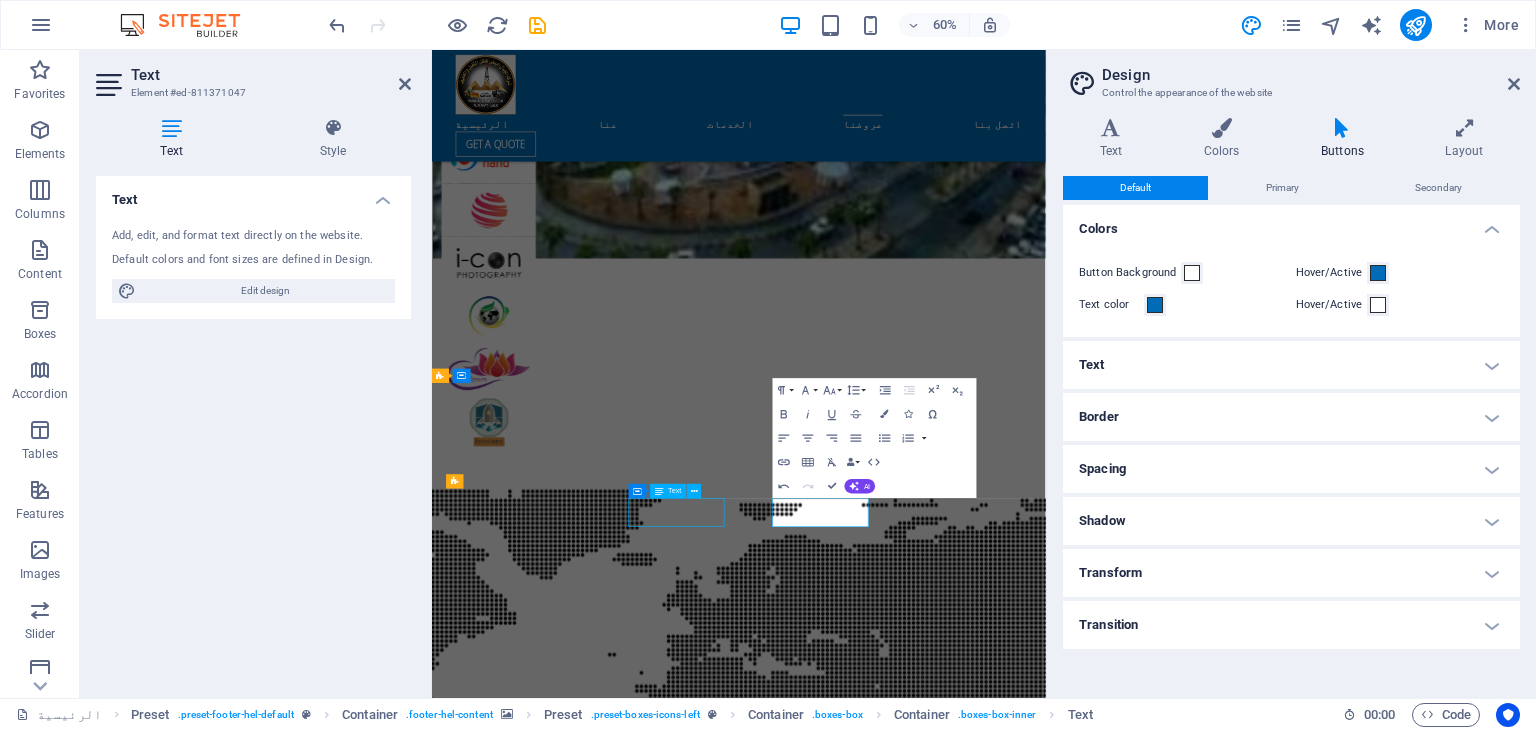 click on "Email: info@aljebalos.com" at bounding box center (920, 9408) 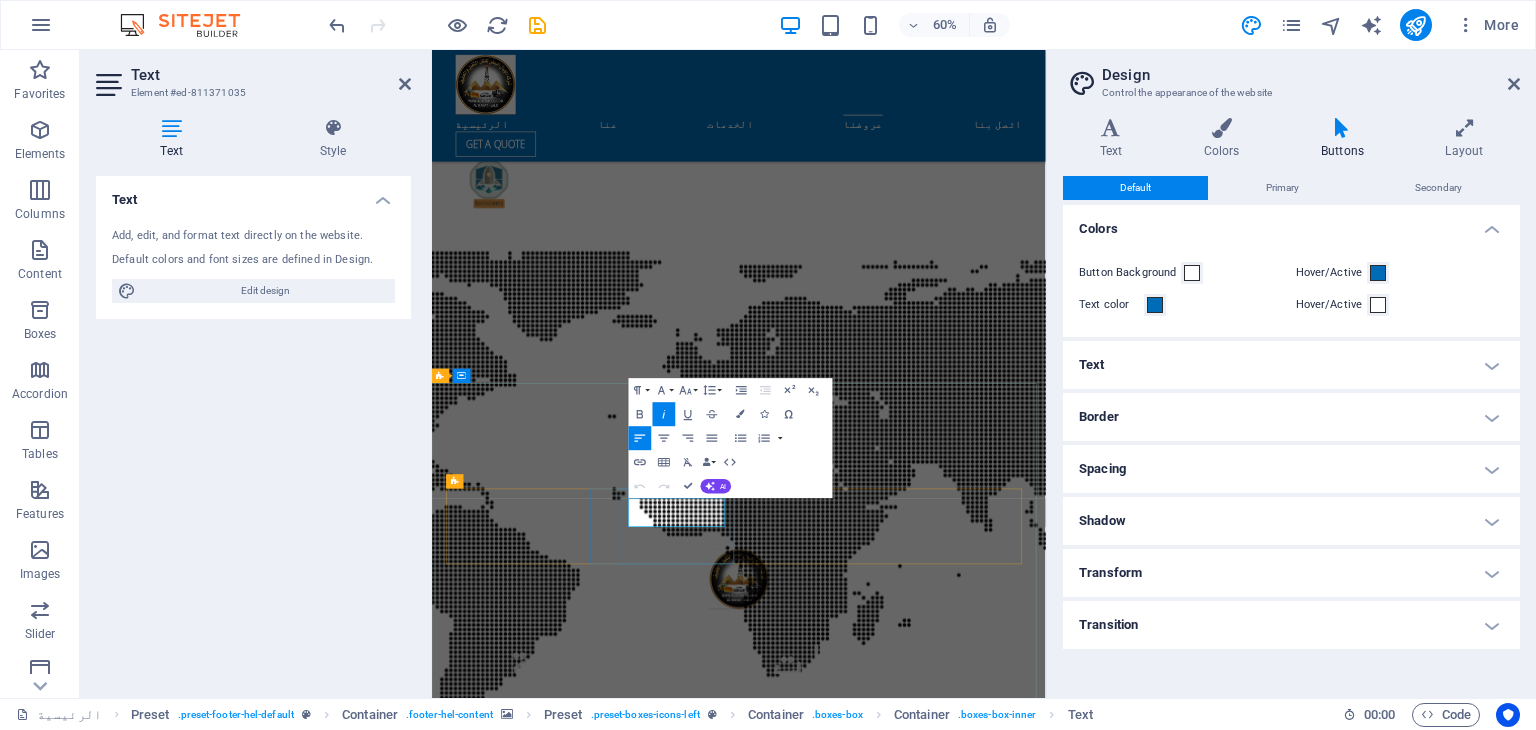 click on "Email:" at bounding box center (473, 9000) 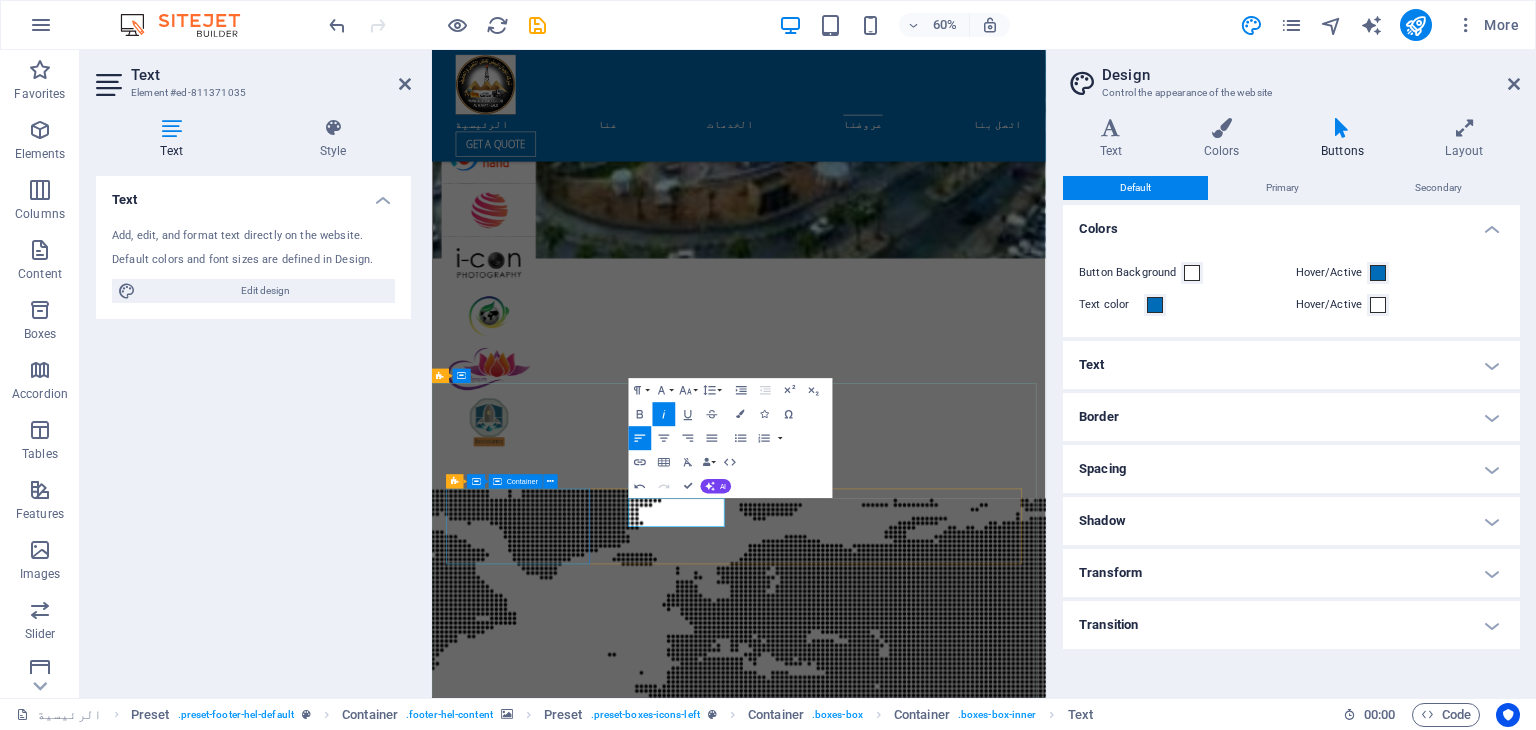 click on "Global Logistics & Shipping" at bounding box center (920, 9256) 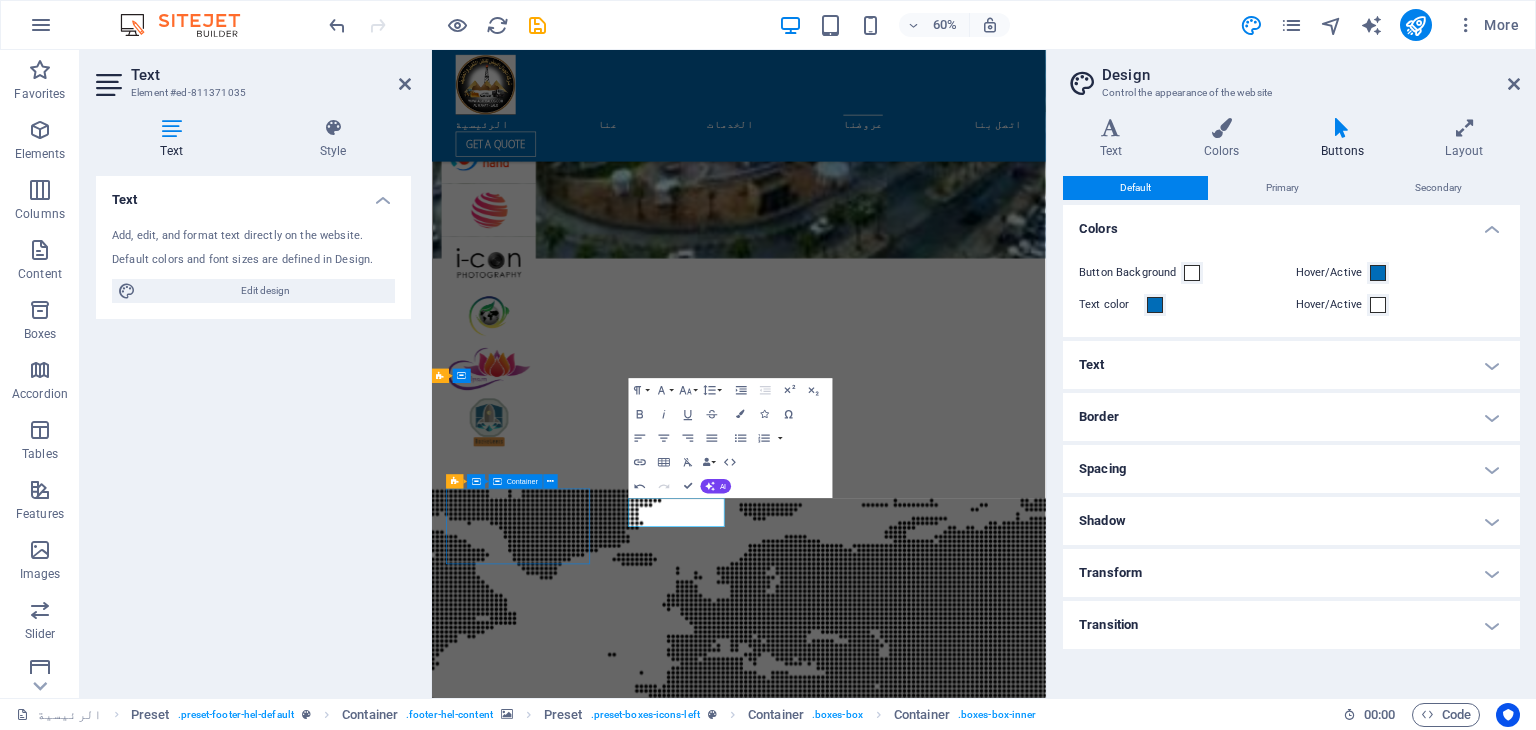 click on "Global Logistics & Shipping" at bounding box center (920, 9256) 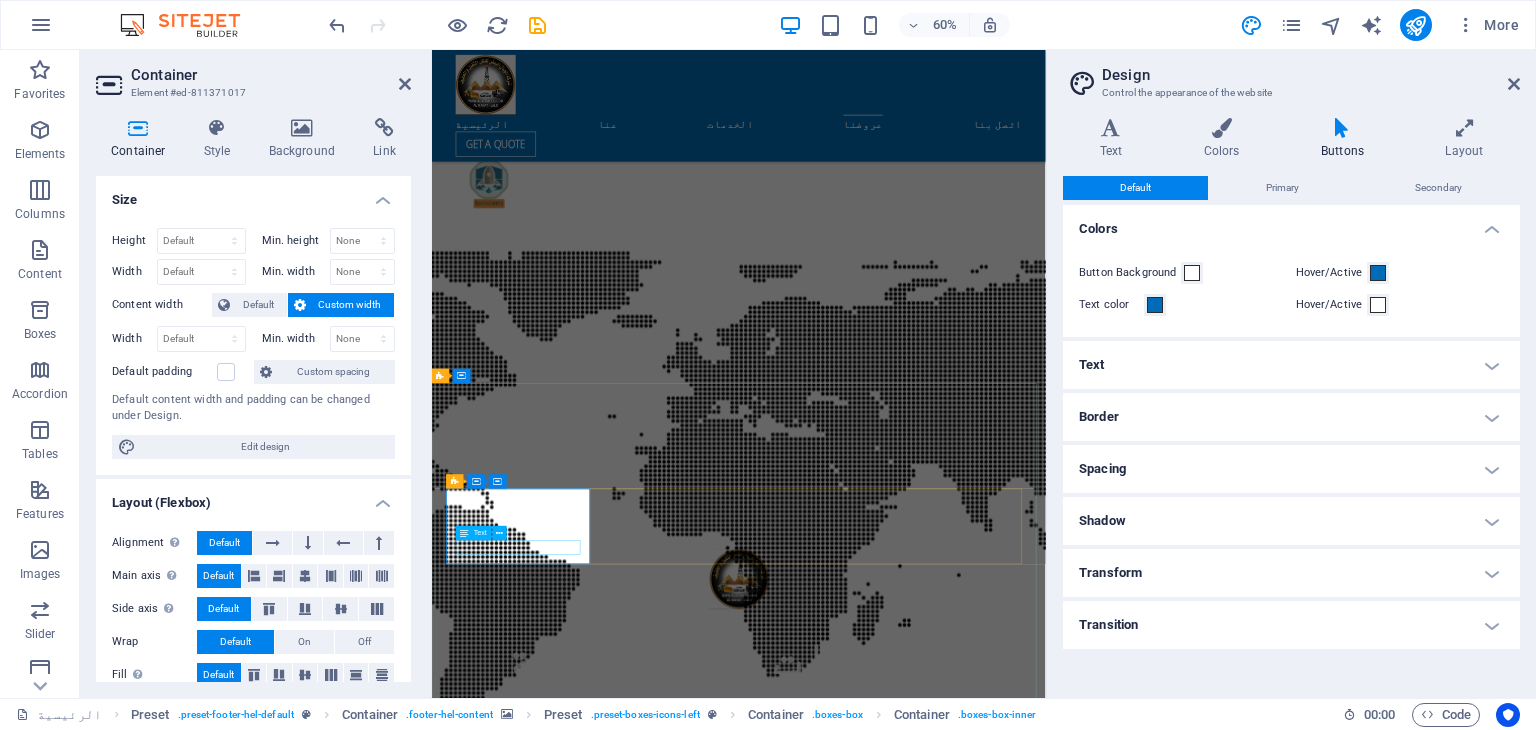 click on "Global Logistics & Shipping" at bounding box center (920, 8895) 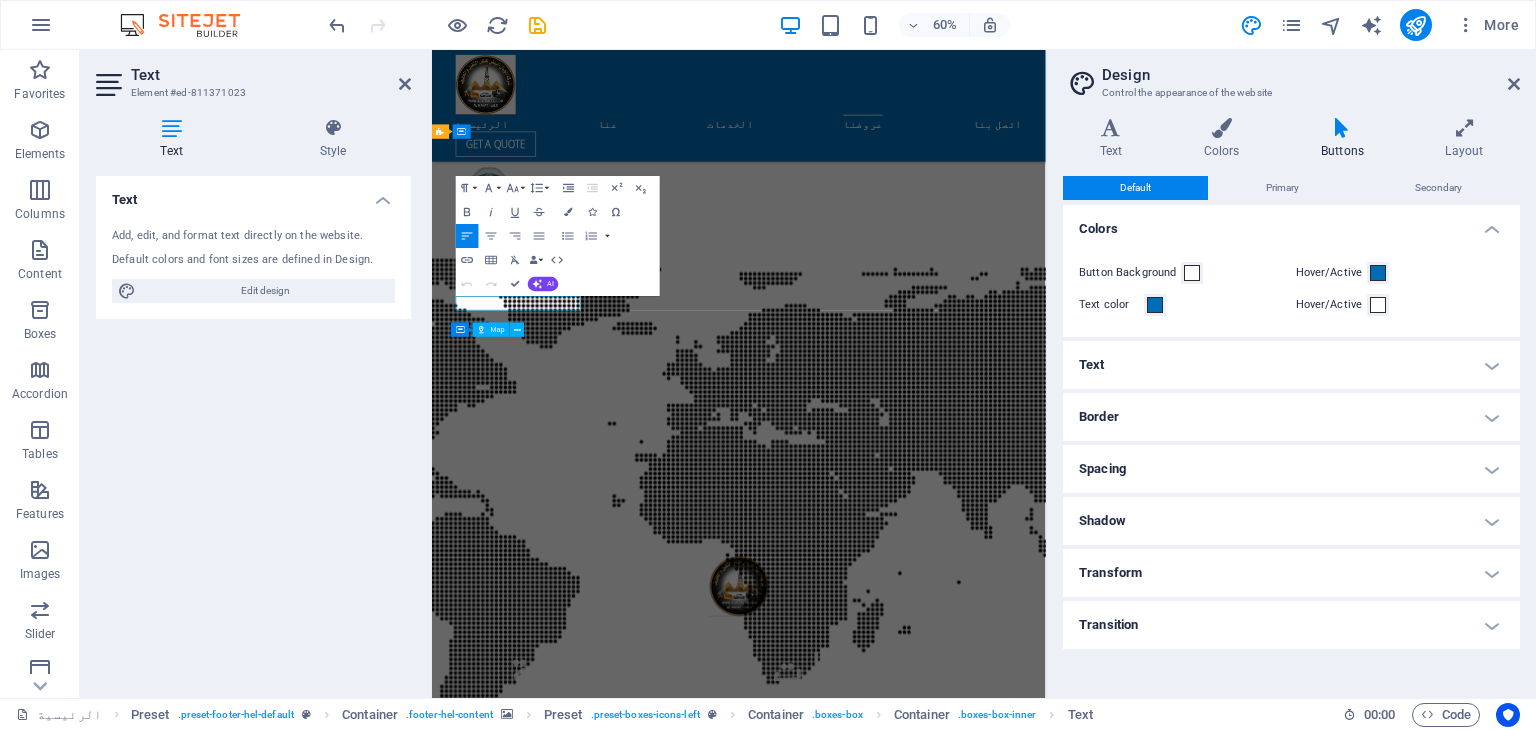 scroll, scrollTop: 5810, scrollLeft: 0, axis: vertical 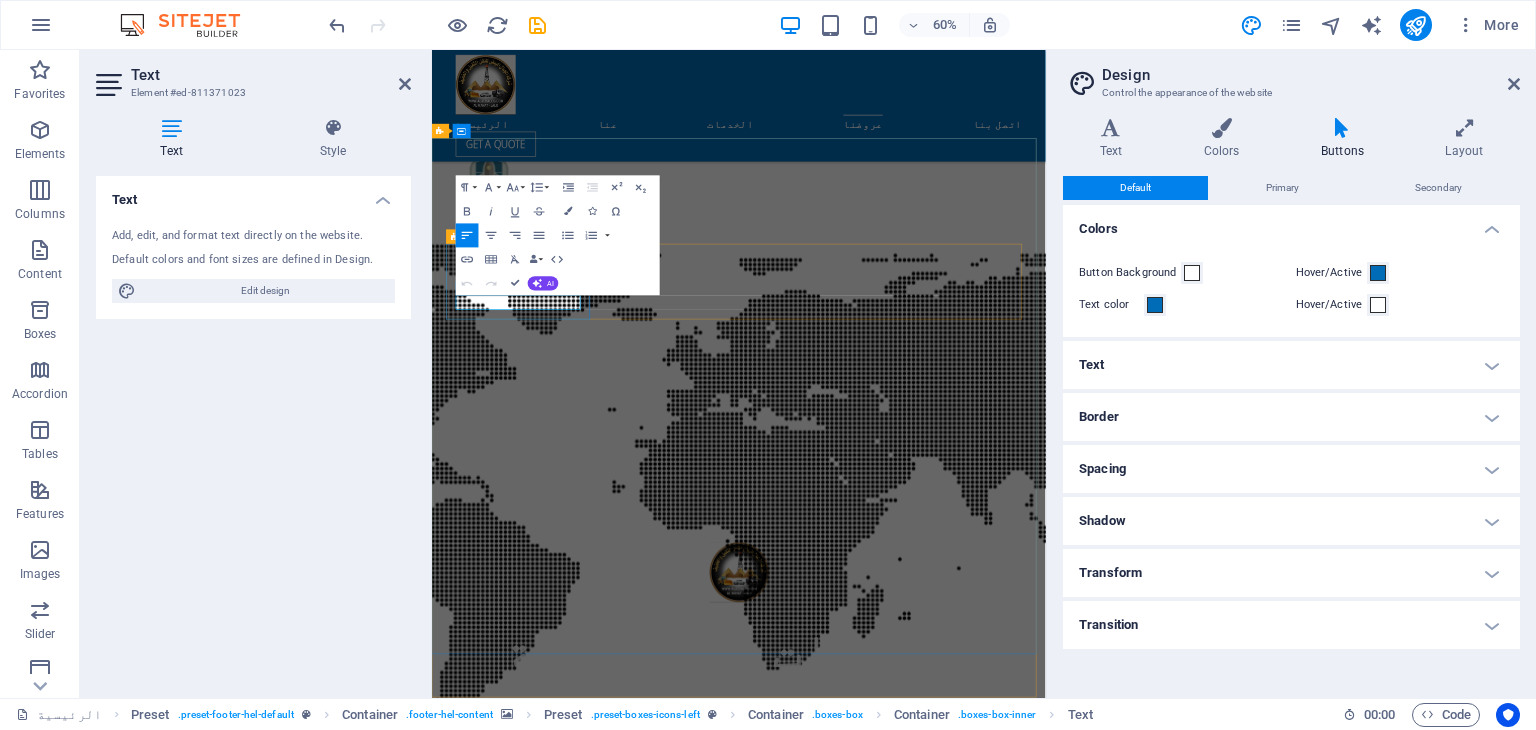click on "Global Logistics & Shipping" at bounding box center [920, 8884] 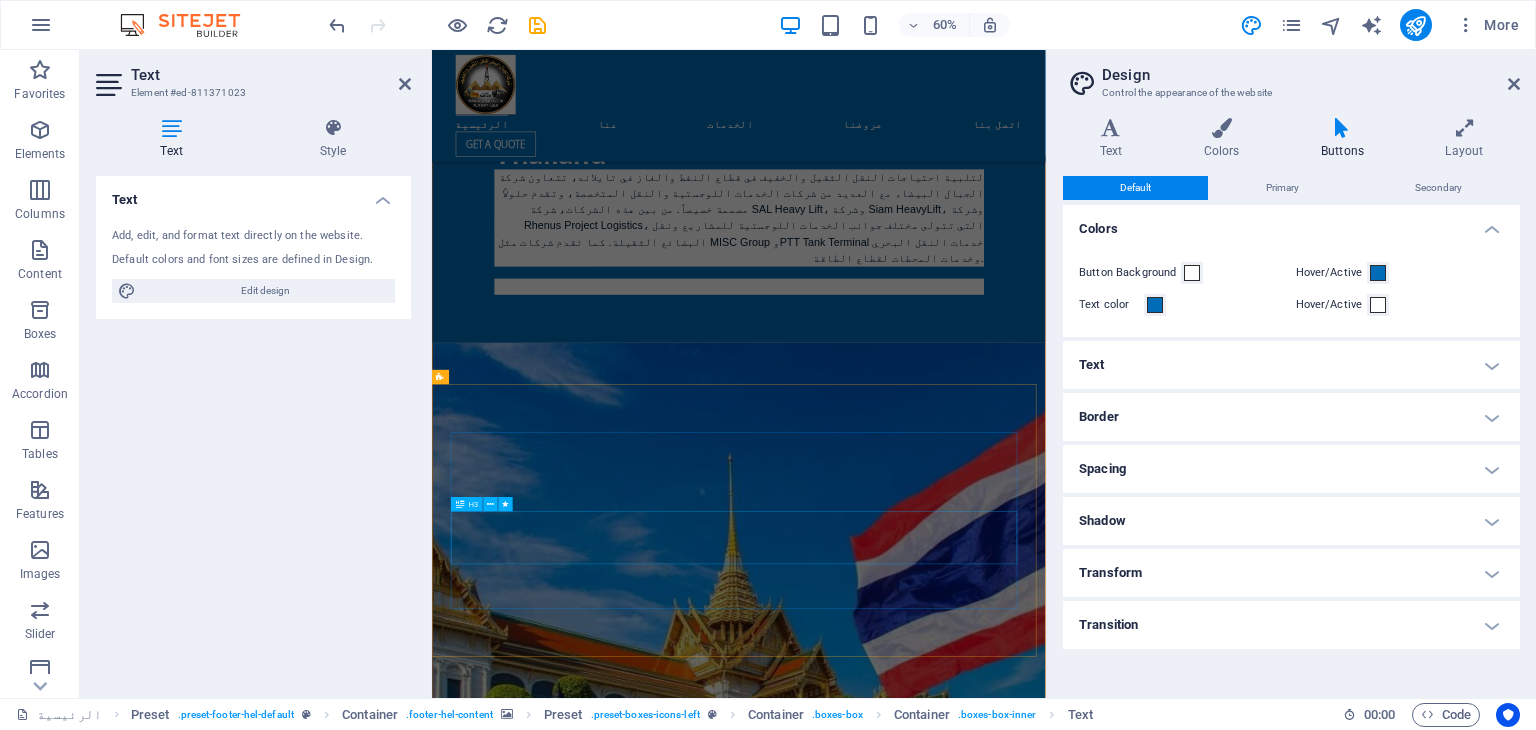 scroll, scrollTop: 2810, scrollLeft: 0, axis: vertical 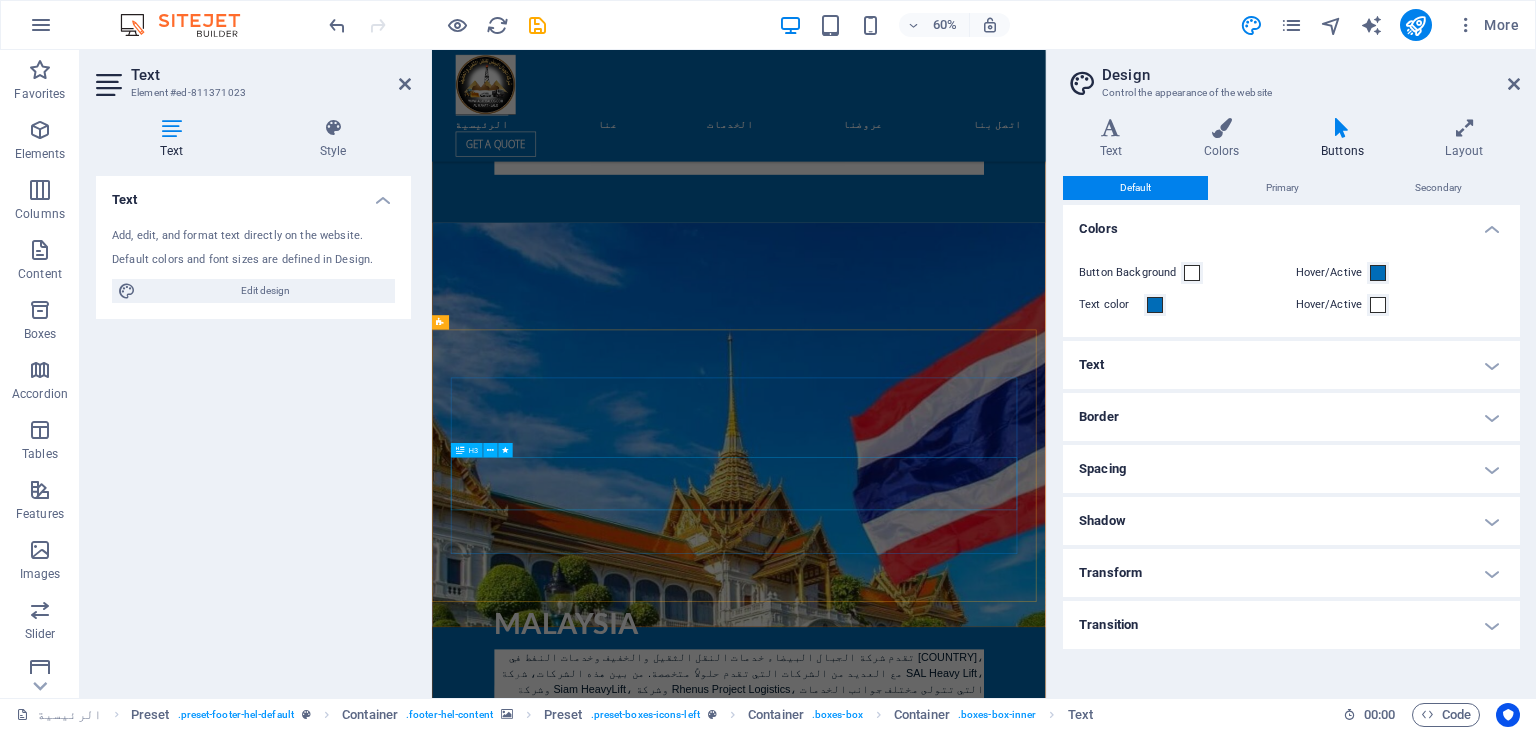 click on "الخدمات اللوجستية والشحن العالمية" at bounding box center [944, 4091] 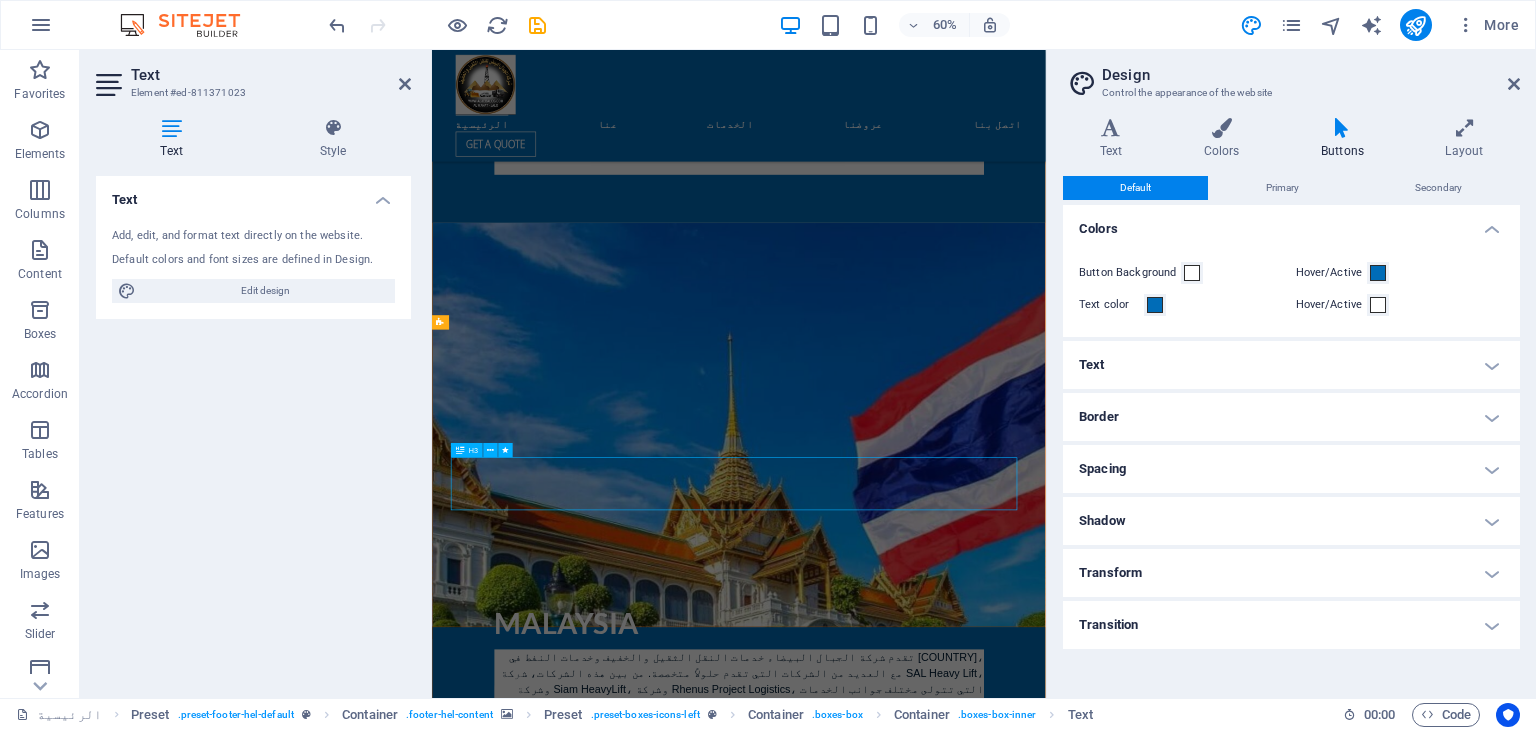 drag, startPoint x: 1109, startPoint y: 805, endPoint x: 1230, endPoint y: 526, distance: 304.10852 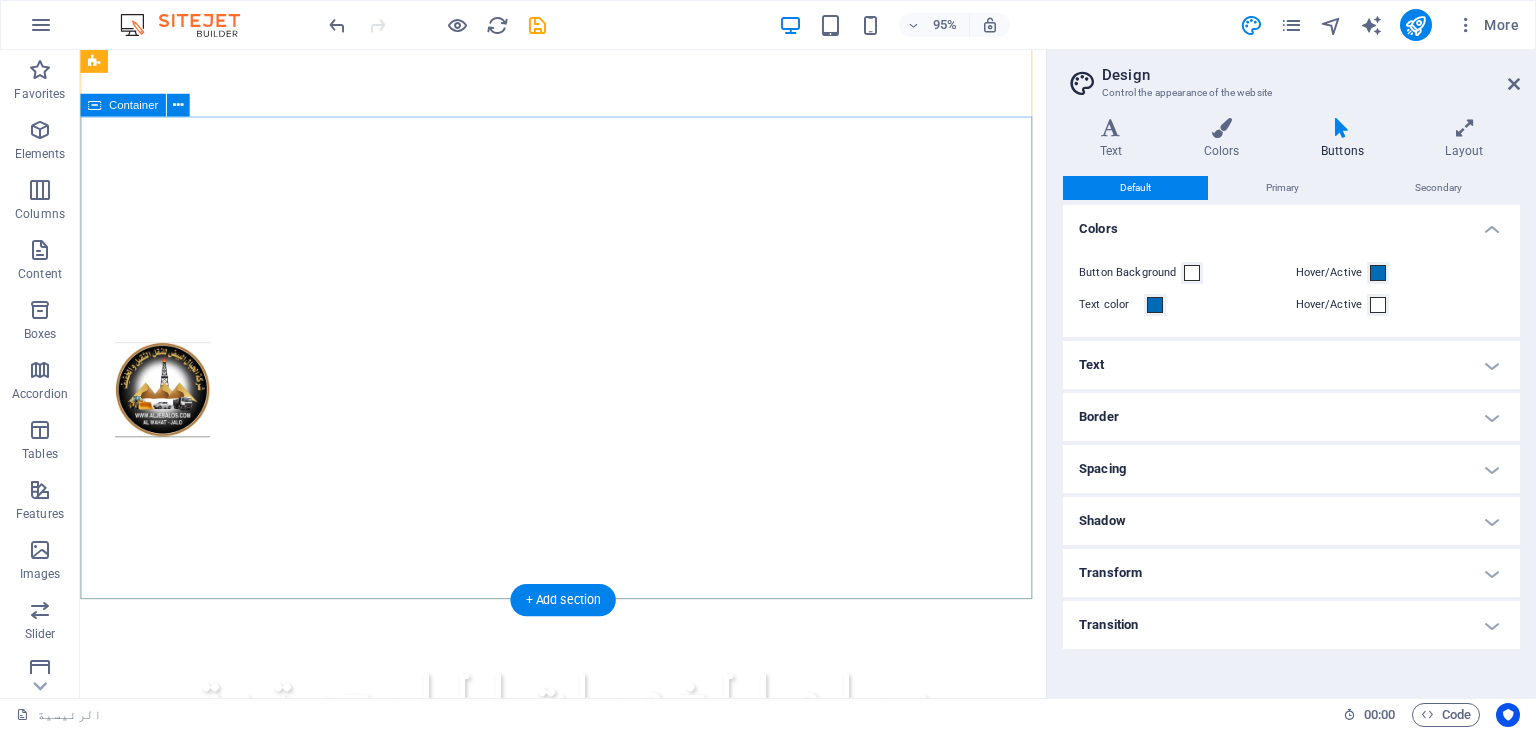 scroll, scrollTop: 47, scrollLeft: 0, axis: vertical 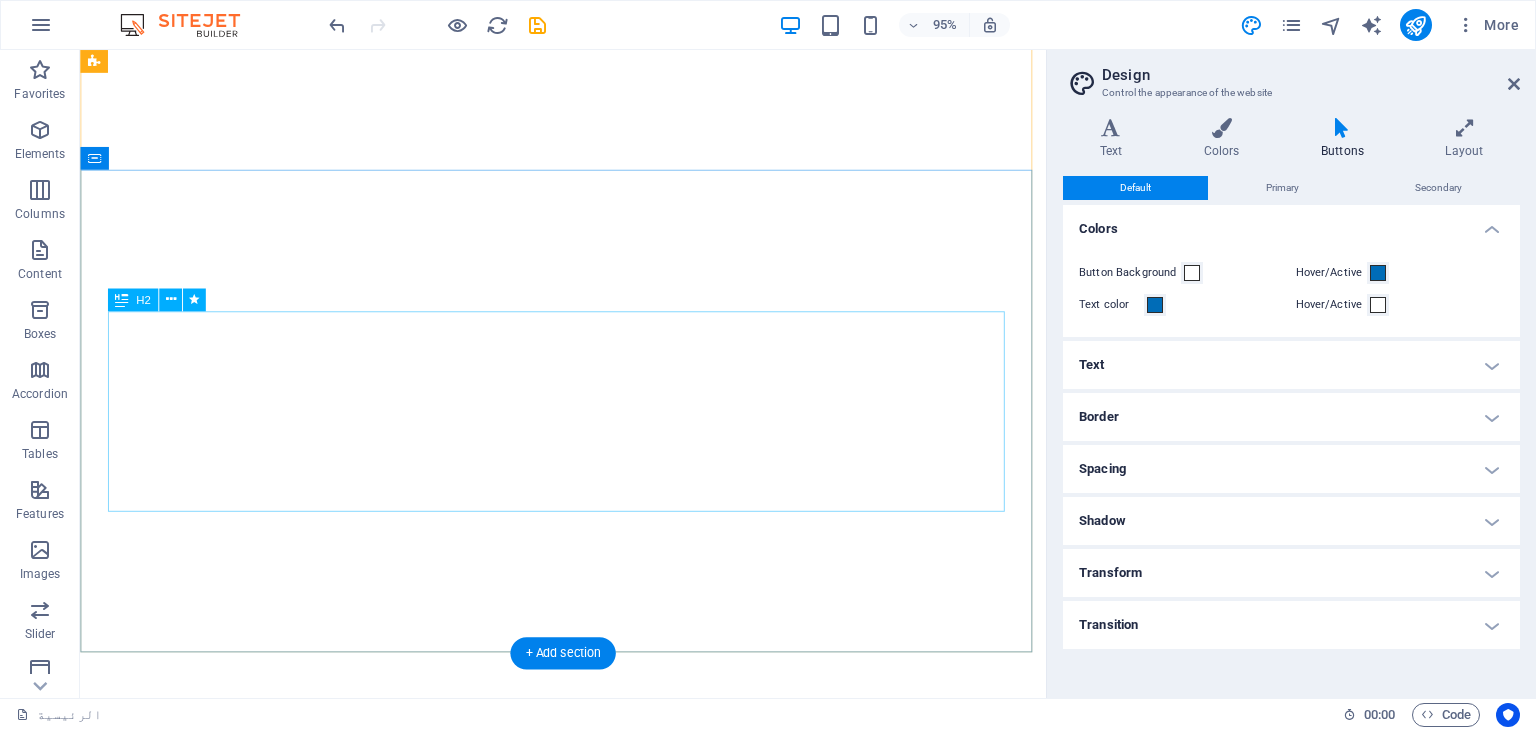 click on "رواد الخدمات اللوجستية العالمية للشحن والإمداد" at bounding box center [589, 1301] 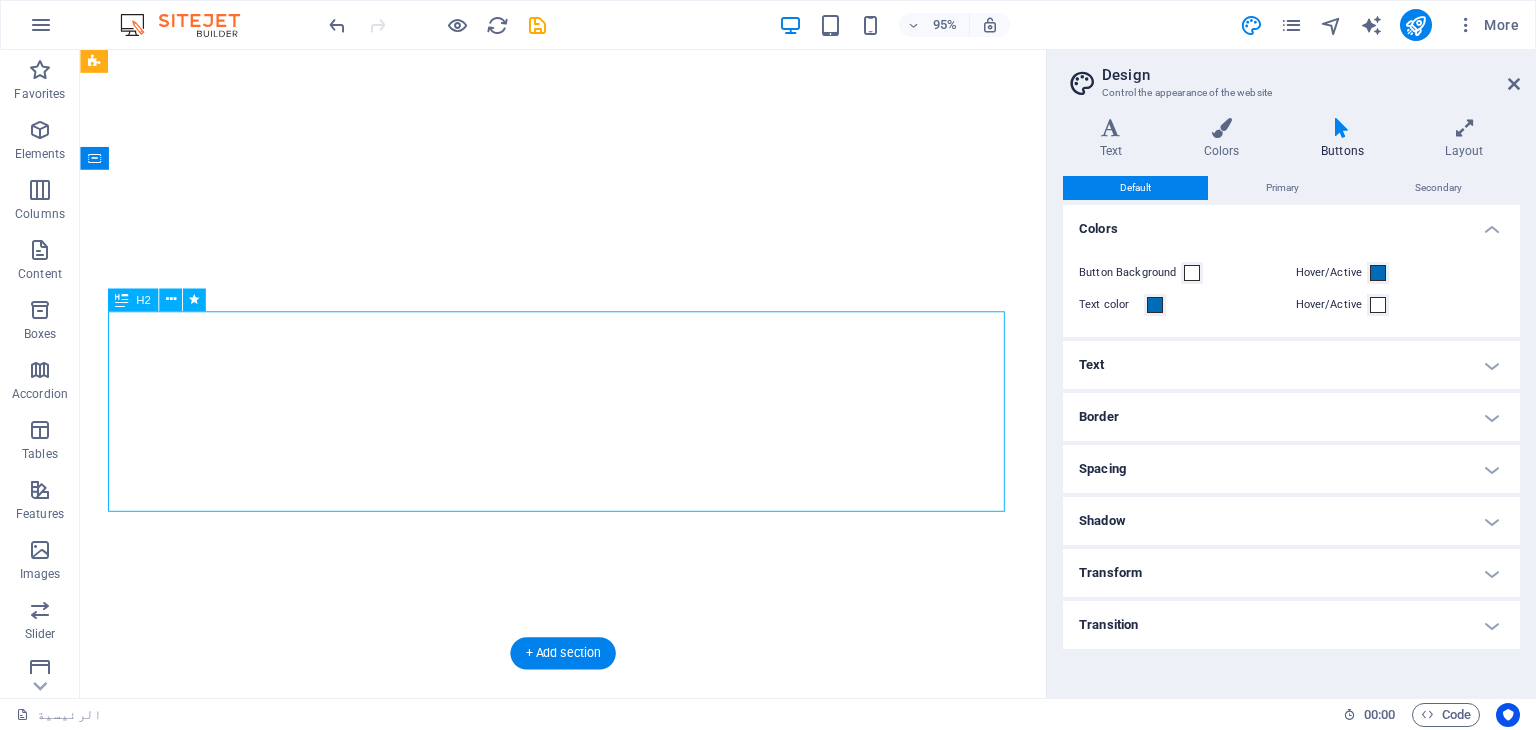 click on "رواد الخدمات اللوجستية العالمية للشحن والإمداد" at bounding box center [589, 1301] 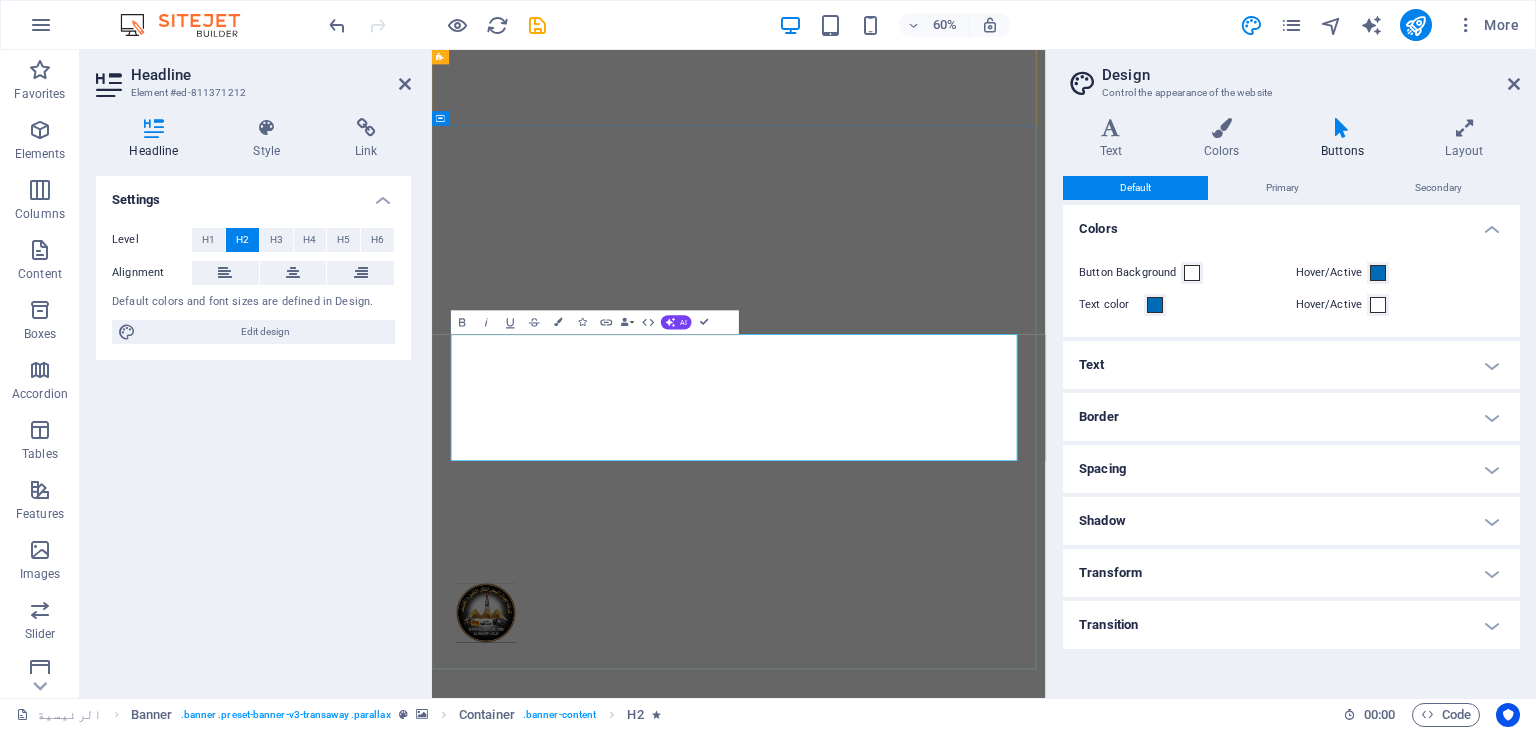 click on "رواد الخدمات اللوجستية العالمية للشحن والإمداد" at bounding box center [944, 1336] 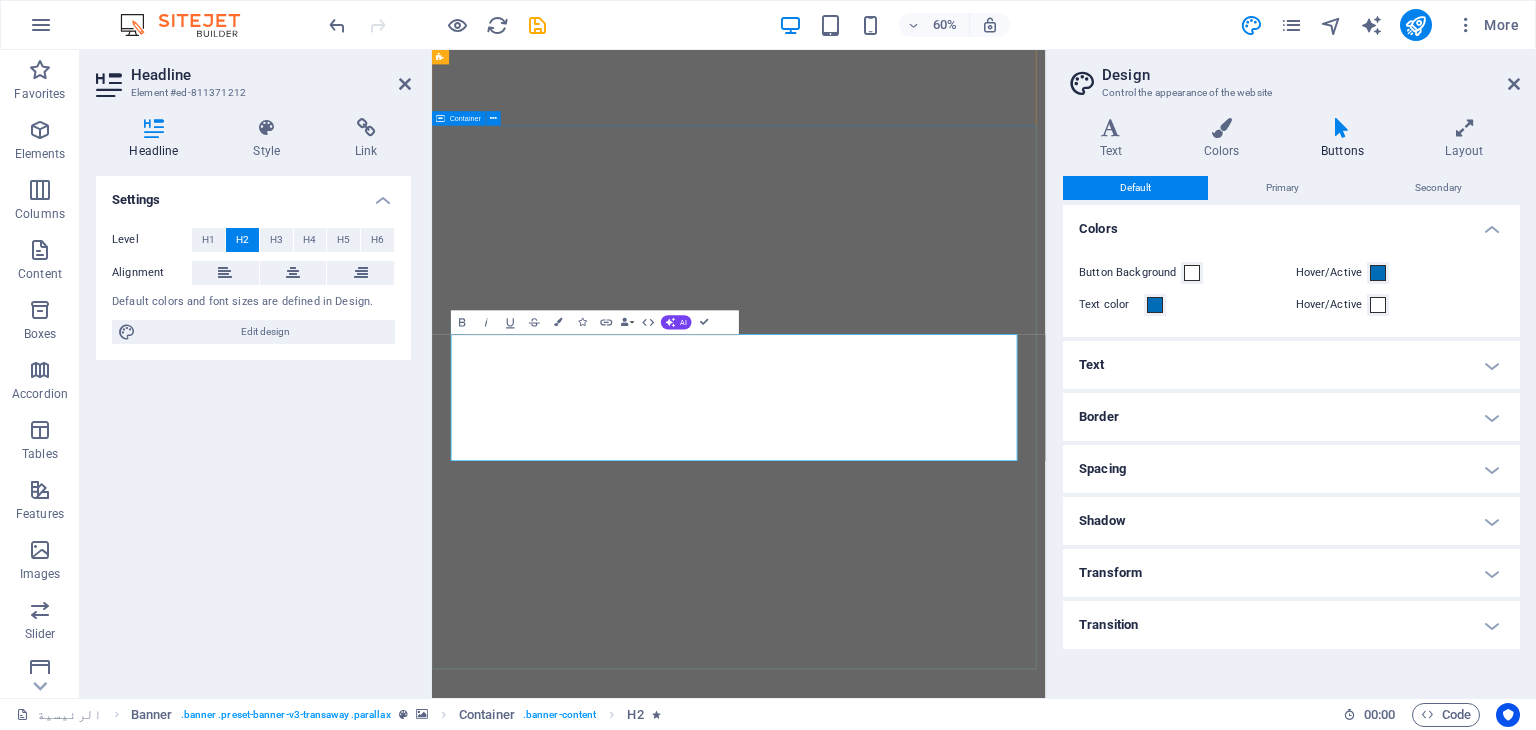 type 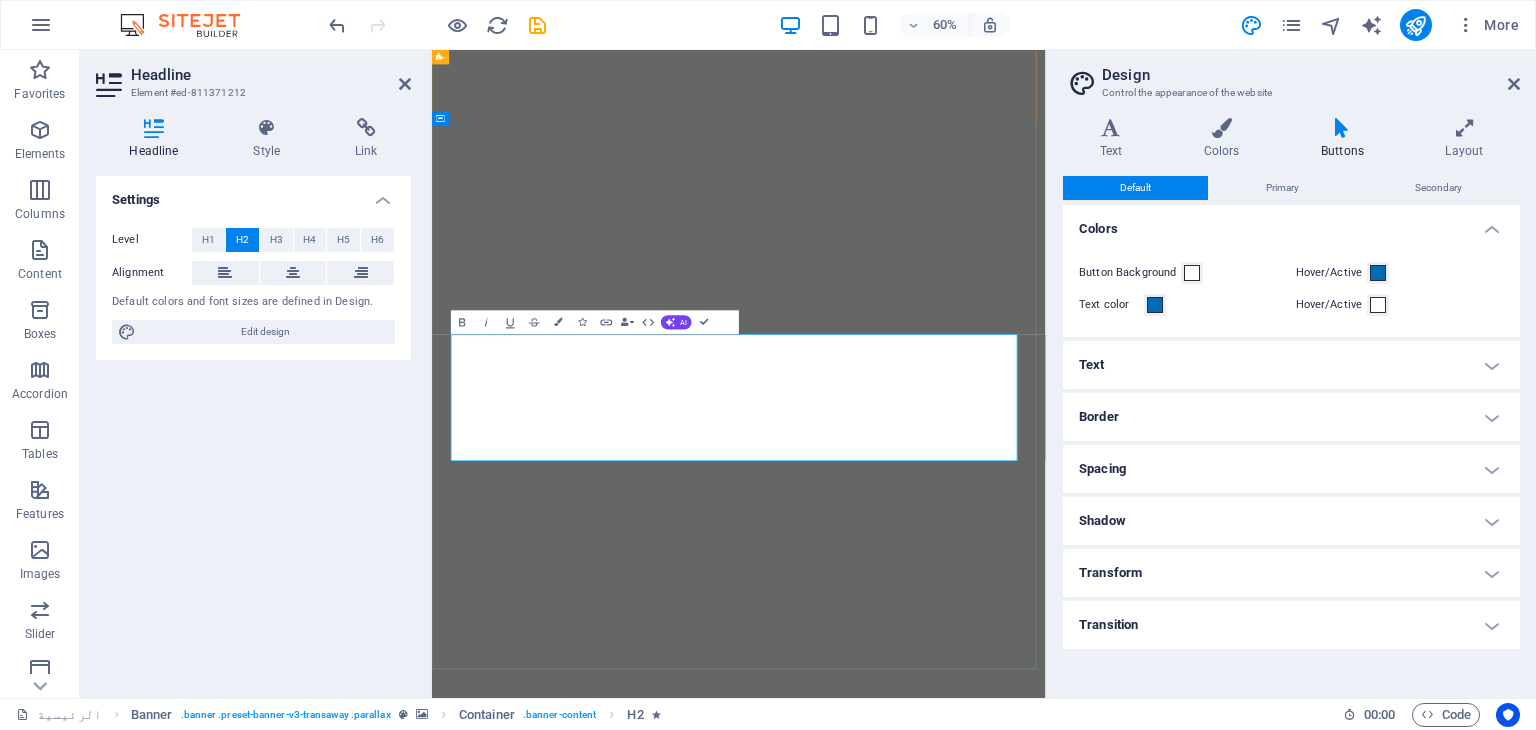 click on "رواد الخدمات اللوجستية العالمية والشحن والإمداد" at bounding box center [944, 1733] 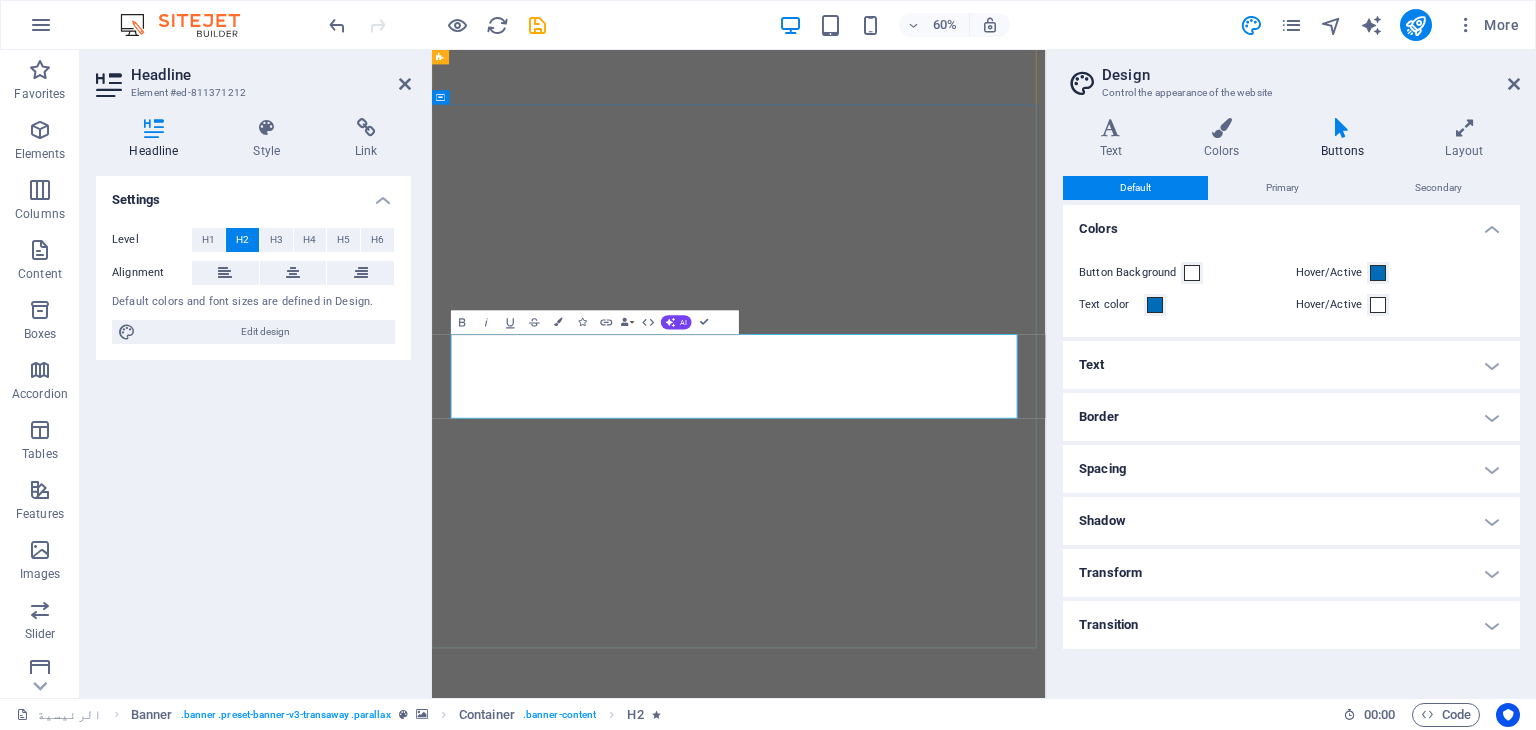 scroll, scrollTop: 82, scrollLeft: 0, axis: vertical 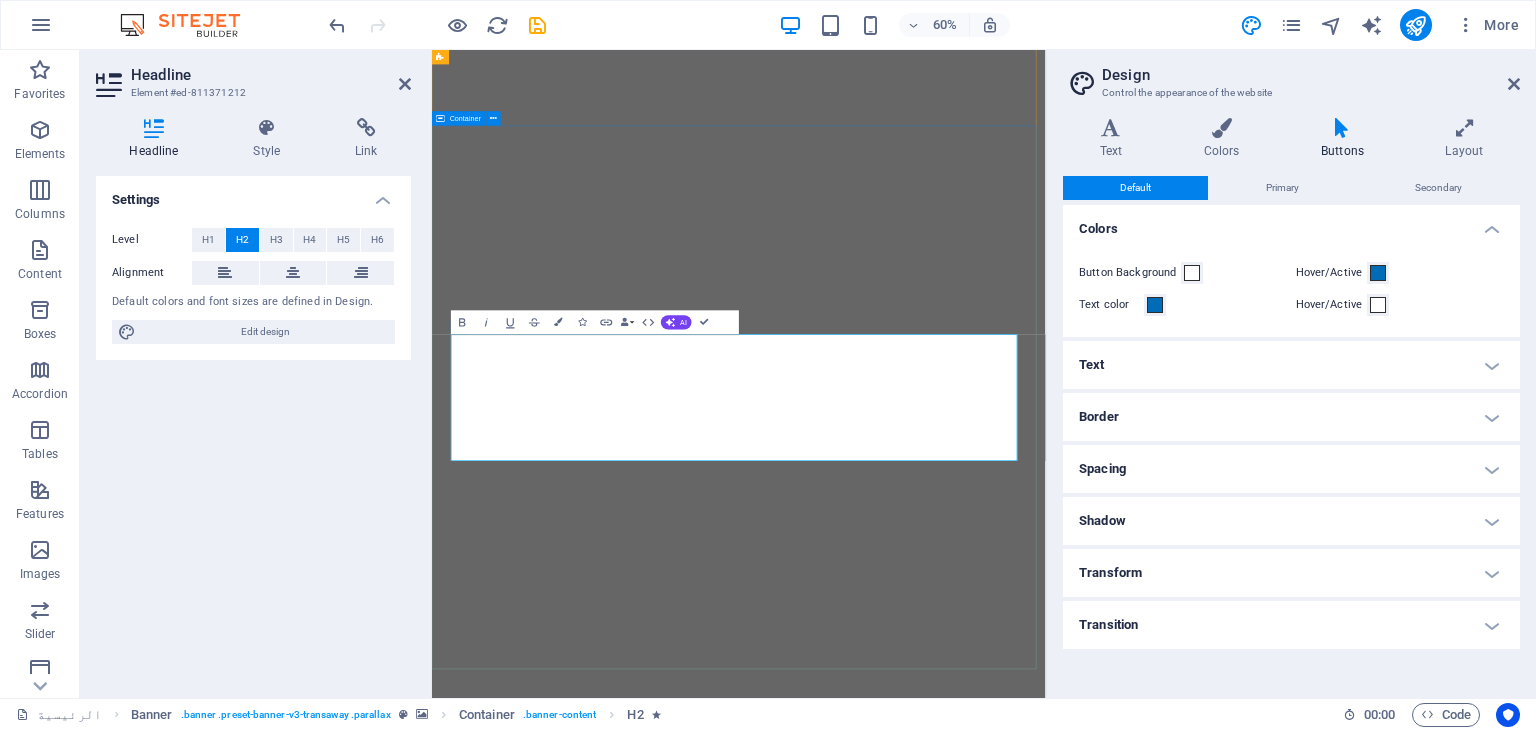 click on "رواد الخدمات اللوجستية والشحن والإمداد لكل بقاع العالم" at bounding box center (943, 1734) 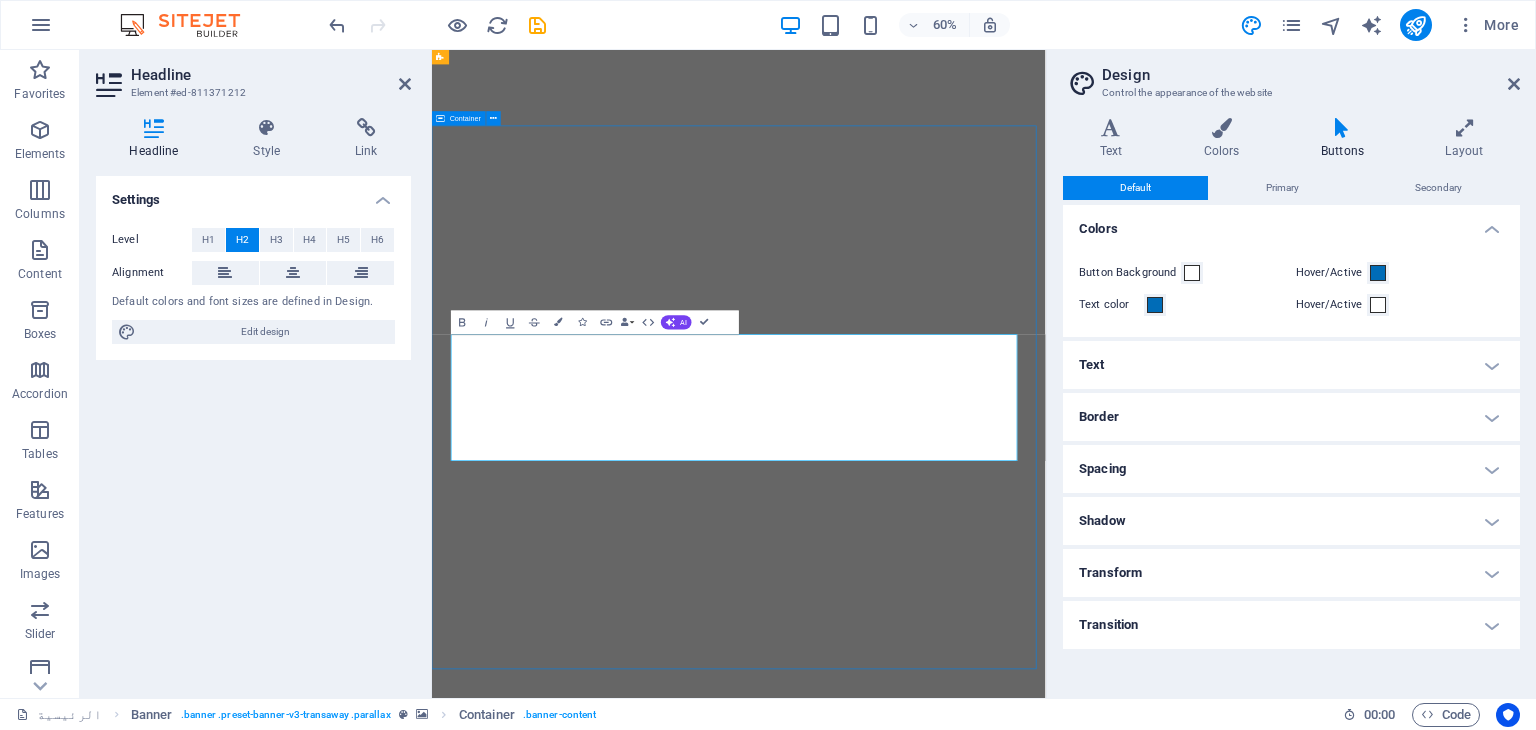 click on "رواد الخدمات اللوجستية والشحن والإمداد لكل بقاع العالم" at bounding box center [943, 1734] 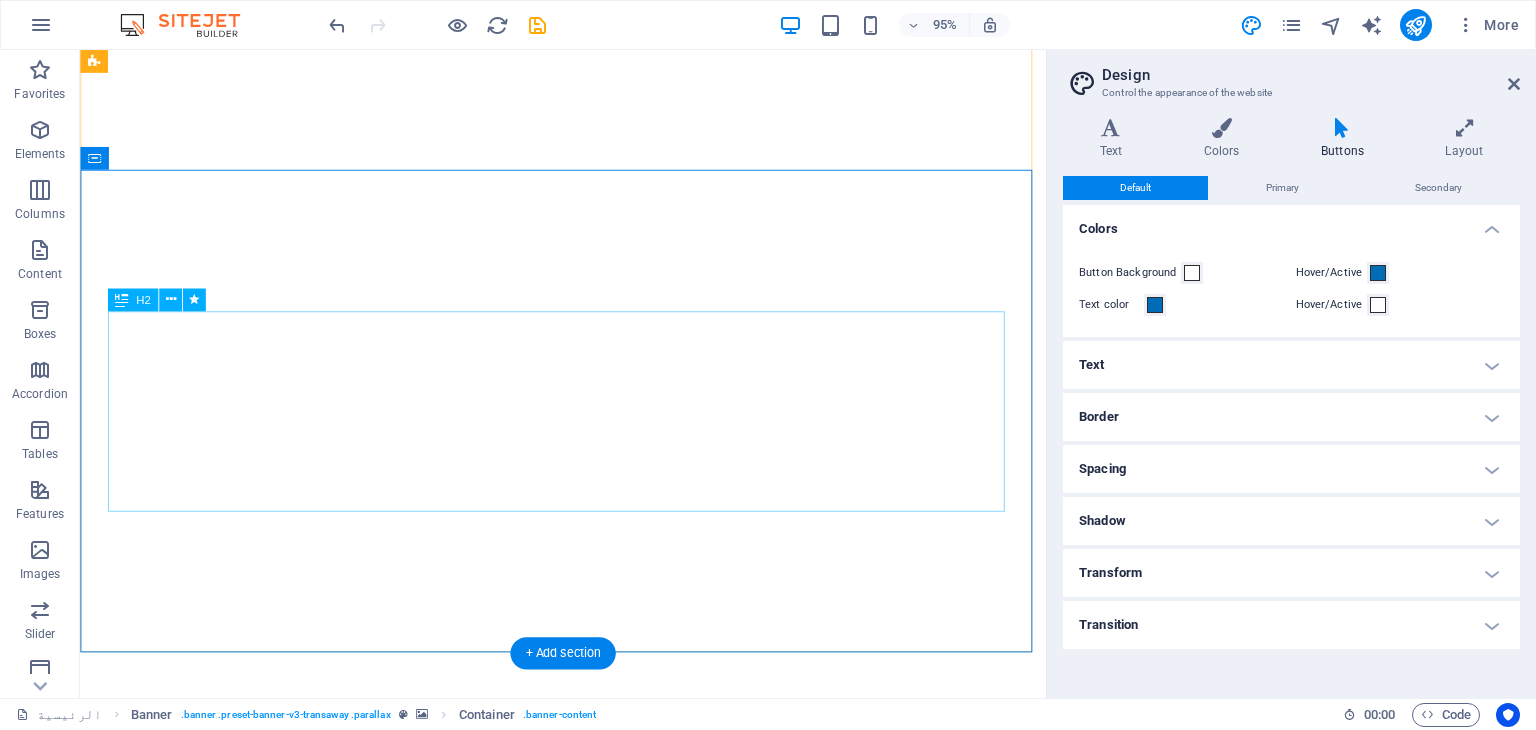 click on "رواد الخدمات اللوجستية والشحن والإمداد لكل بقاع العالم" at bounding box center (589, 1337) 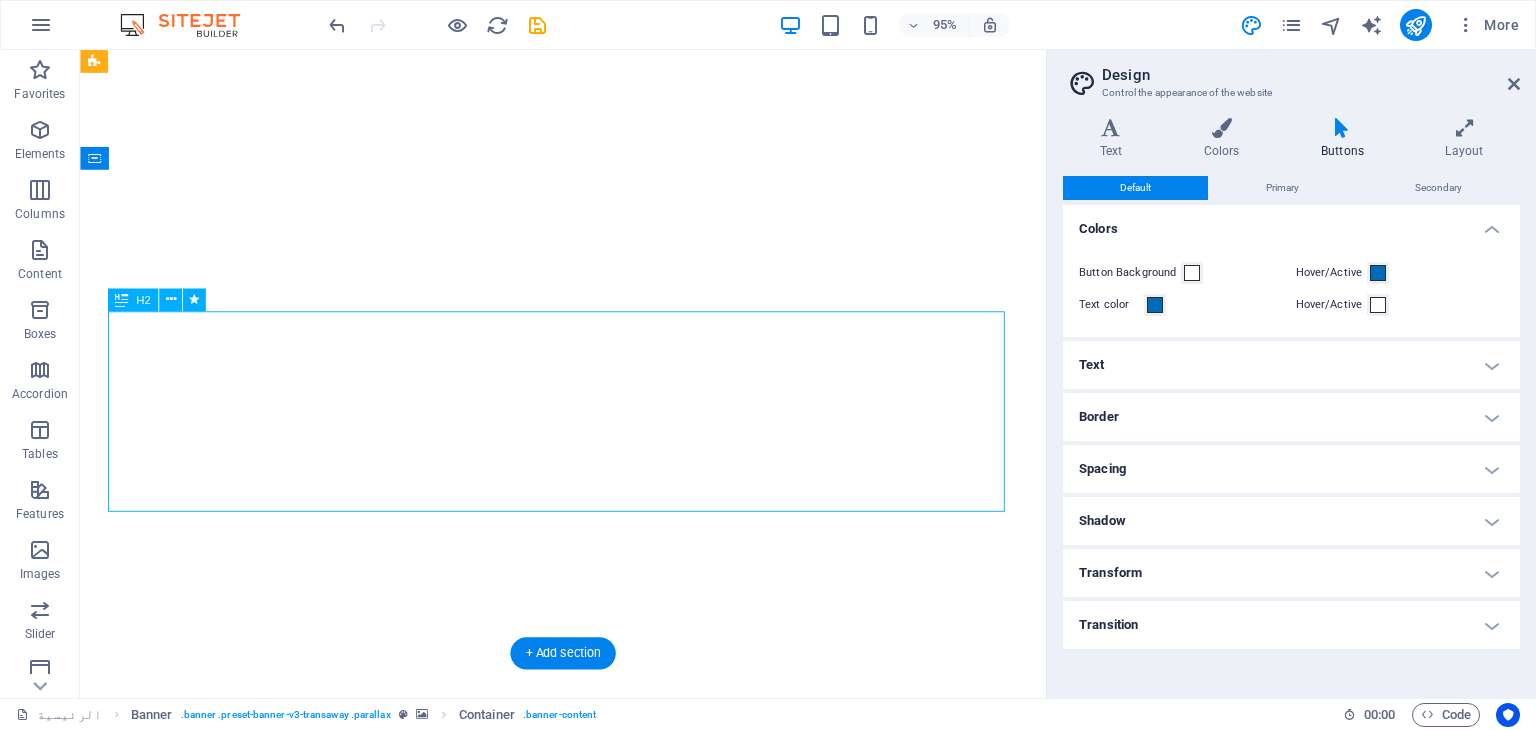 click on "رواد الخدمات اللوجستية والشحن والإمداد لكل بقاع العالم" at bounding box center (589, 1337) 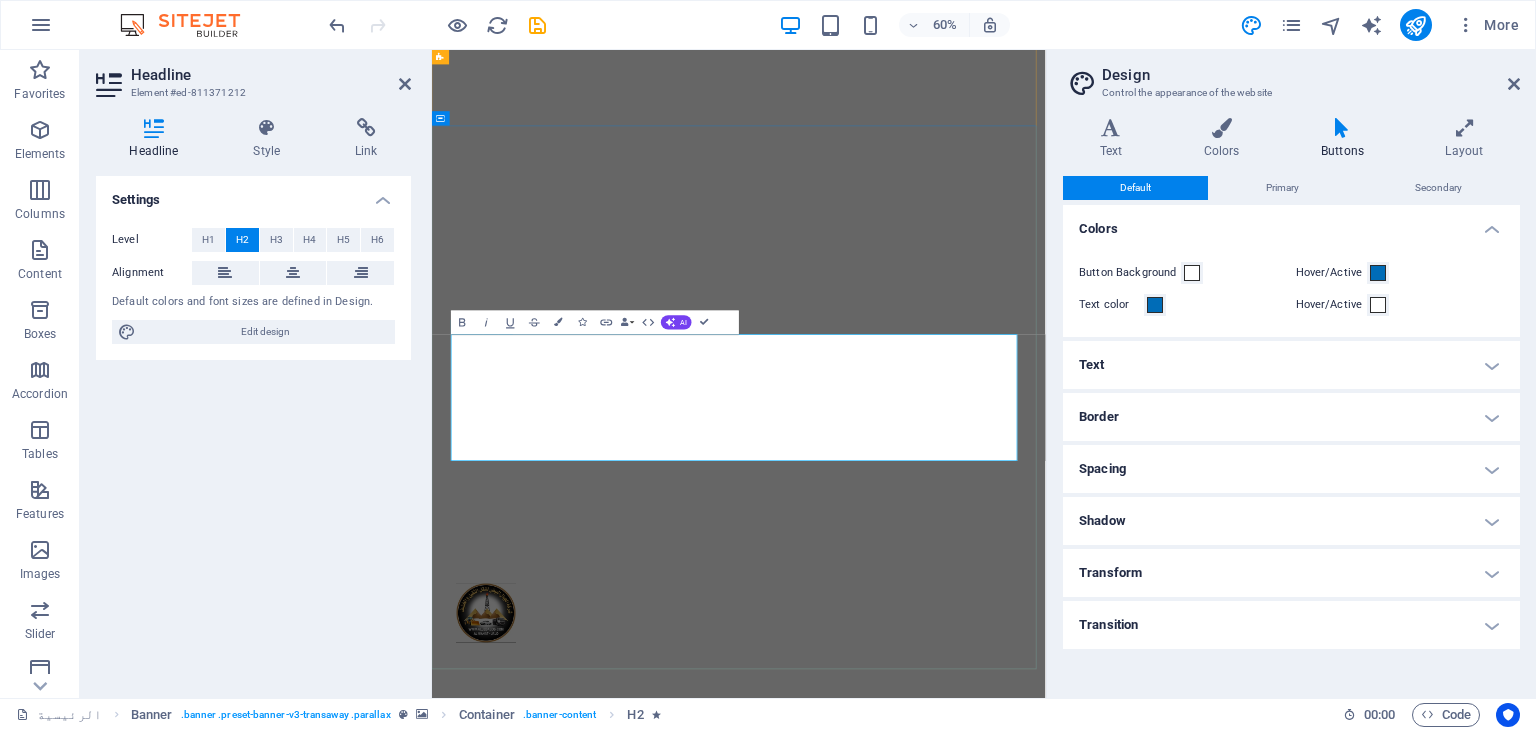 click on "رواد الخدمات اللوجستية والشحن والإمداد لكل بقاع العالم" at bounding box center [944, 1337] 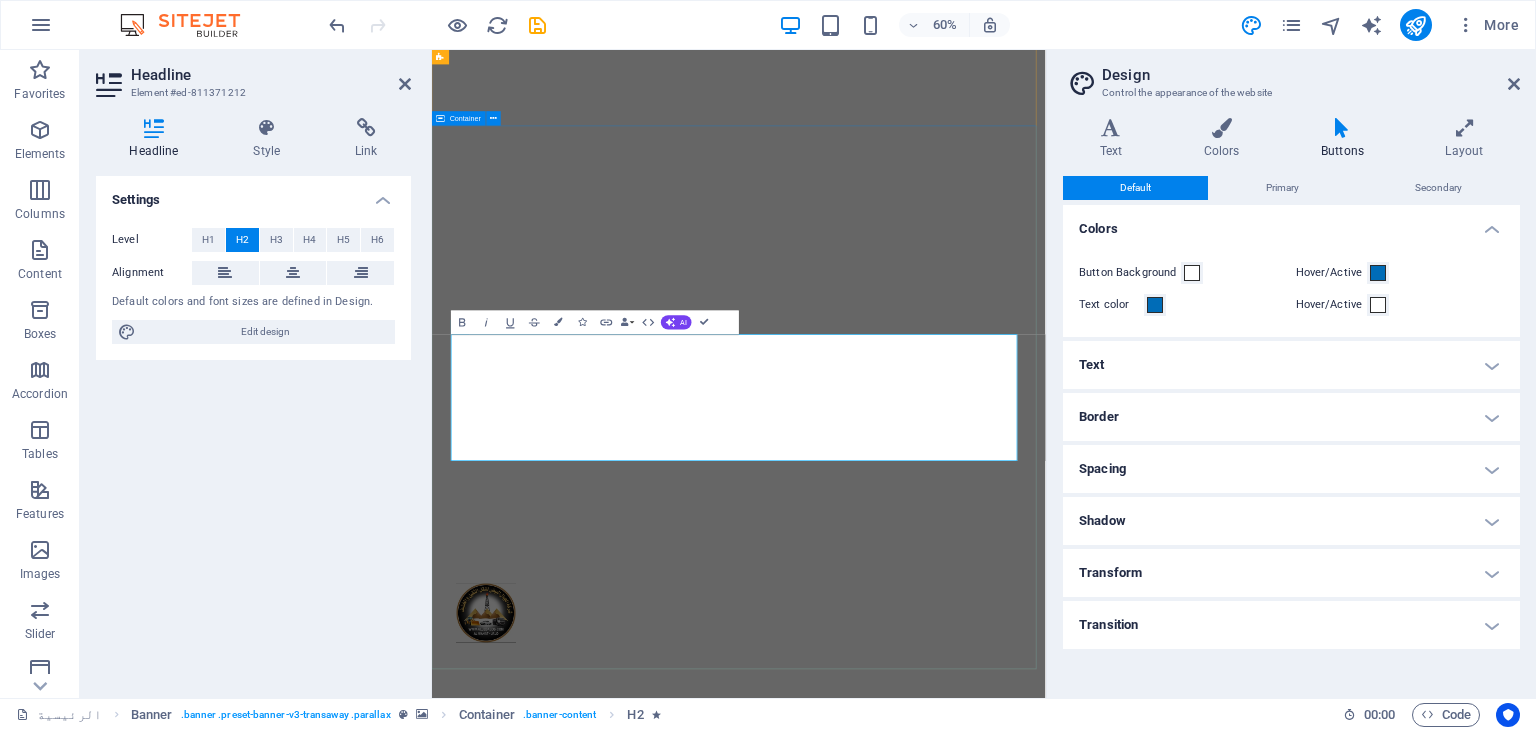 click on "رواد الخدمات اللوجستية والشحن والإمداد لكل بقاع العالم" at bounding box center (943, 1337) 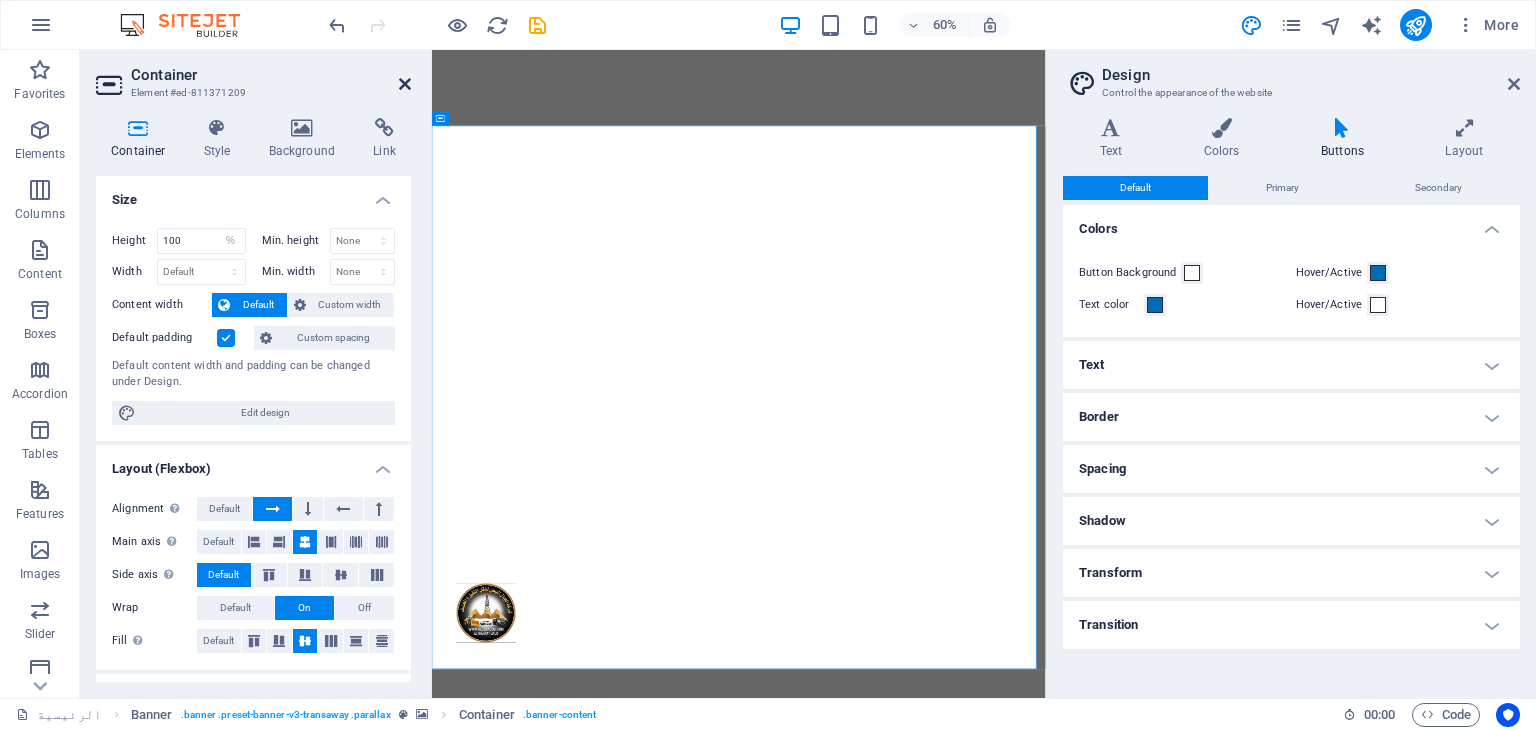 drag, startPoint x: 403, startPoint y: 77, endPoint x: 340, endPoint y: 30, distance: 78.60026 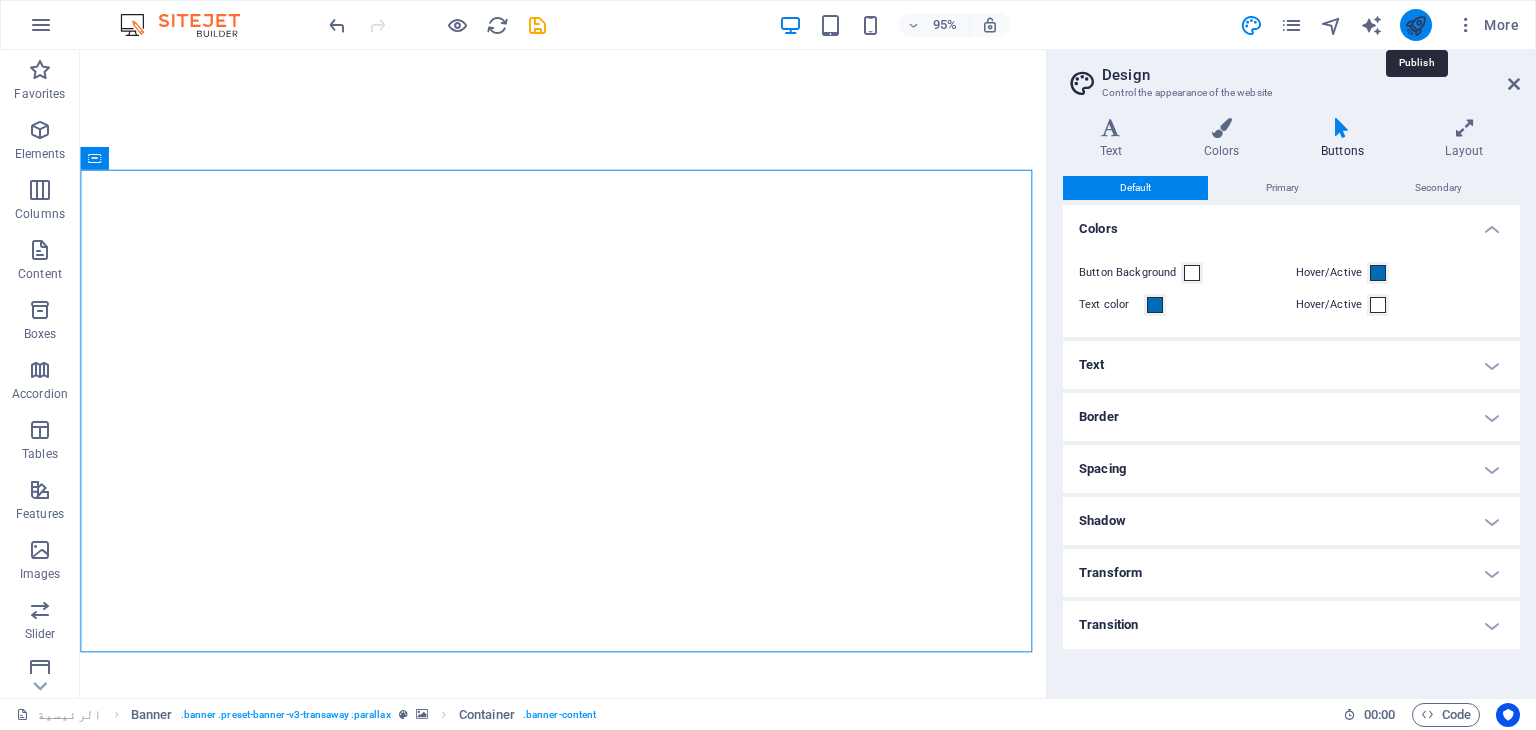 click at bounding box center (1415, 25) 